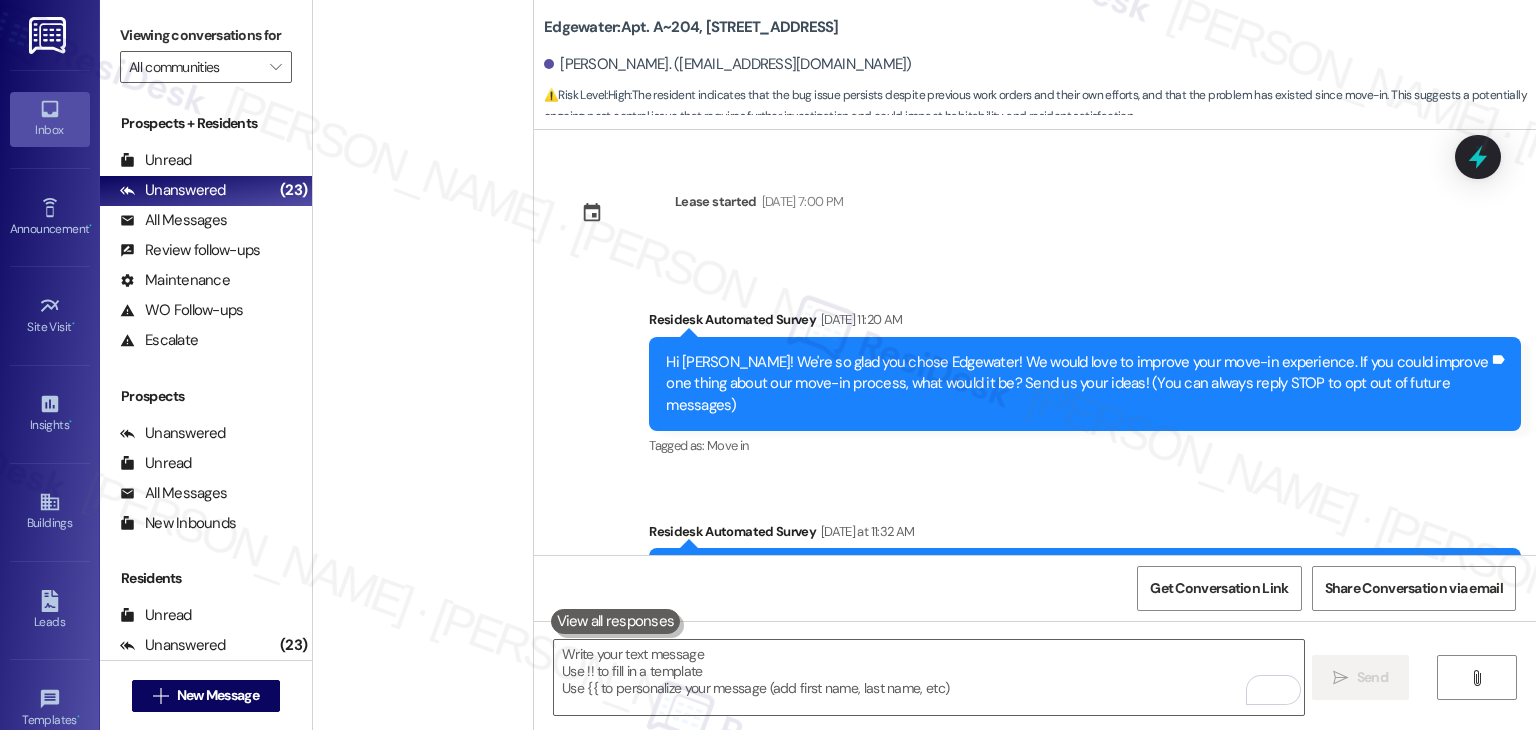click on "Sent via SMS ResiDesk After Hours Assistant [DATE] at 6:04 PM Thank you for your message. Our offices are currently closed, but we will contact you when we resume operations. For emergencies, please contact your emergency number [PHONE_NUMBER]. Tags and notes Tagged as:   Call request Click to highlight conversations about Call request Sent via SMS [PERSON_NAME]  (ResiDesk) 10:28 AM Hi [PERSON_NAME], thank you for the details. I’m sorry to hear this has been ongoing since your move-in. I’ll share this update with the site team so they can reassess the issue, especially around the windows and blinds. I’ll keep you posted once I hear back. I appreciate your continued patience with this! Tags and notes Tagged as:   Maintenance request ,  Click to highlight conversations about Maintenance request Praise Click to highlight conversations about Praise" at bounding box center [1035, 1458] 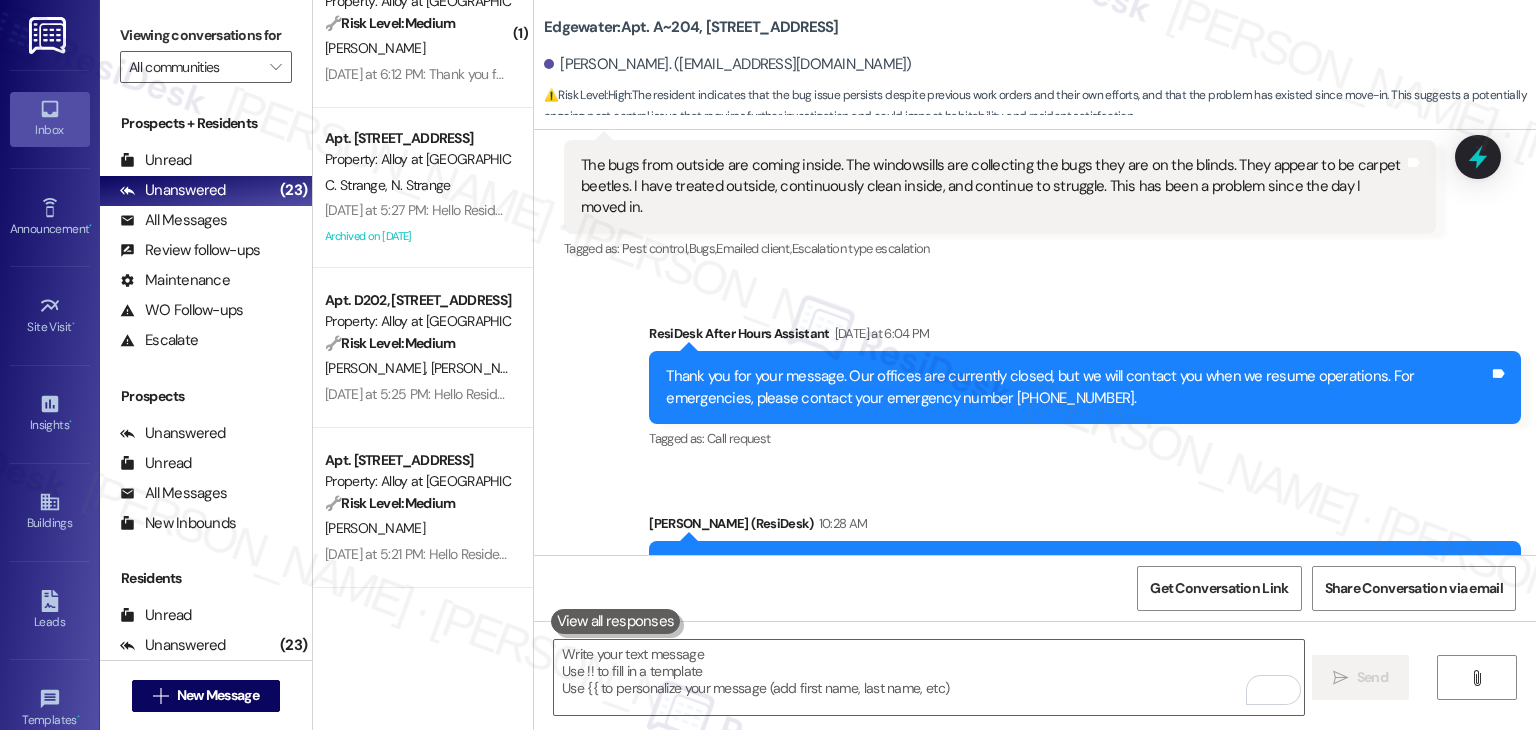 scroll, scrollTop: 1062, scrollLeft: 0, axis: vertical 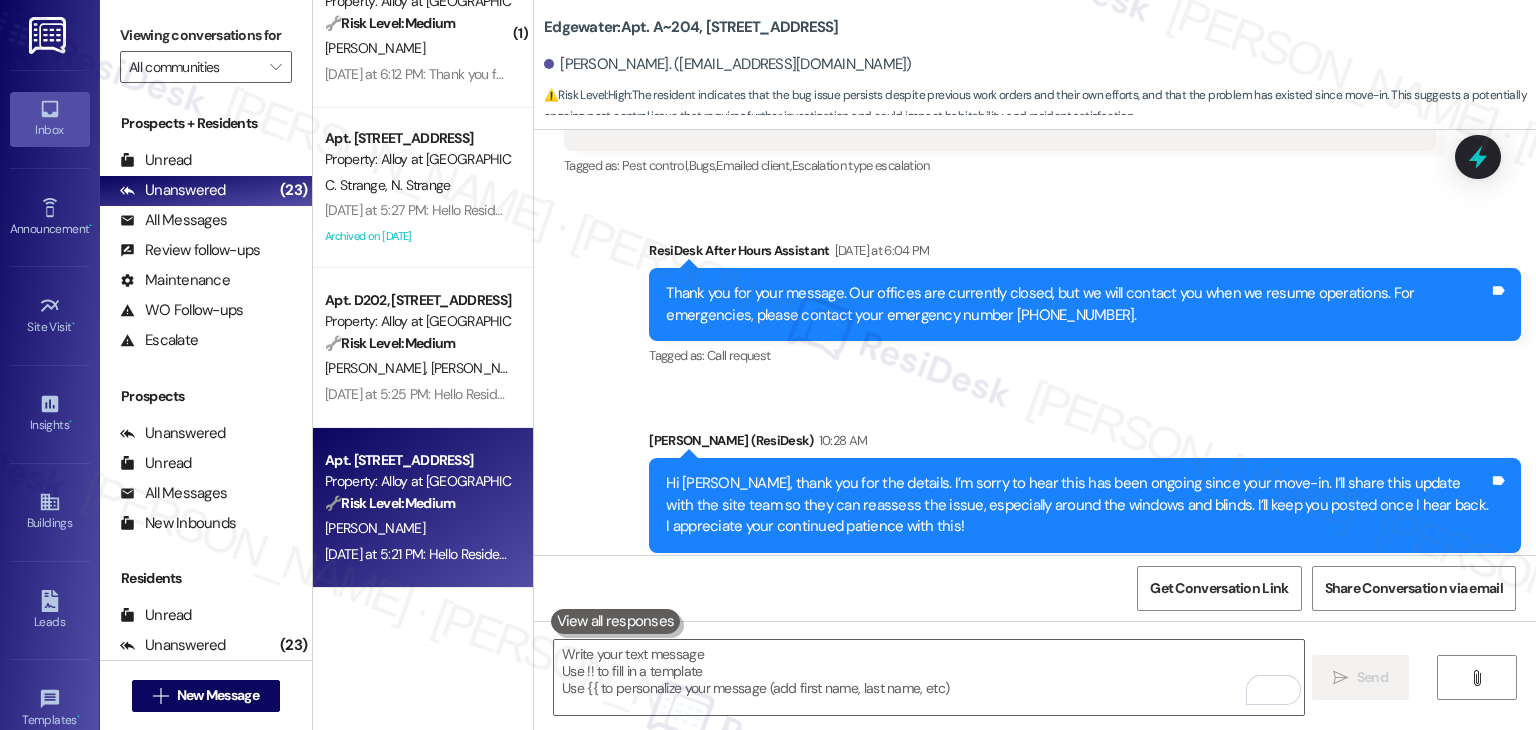click on "D. Konold" at bounding box center [417, 528] 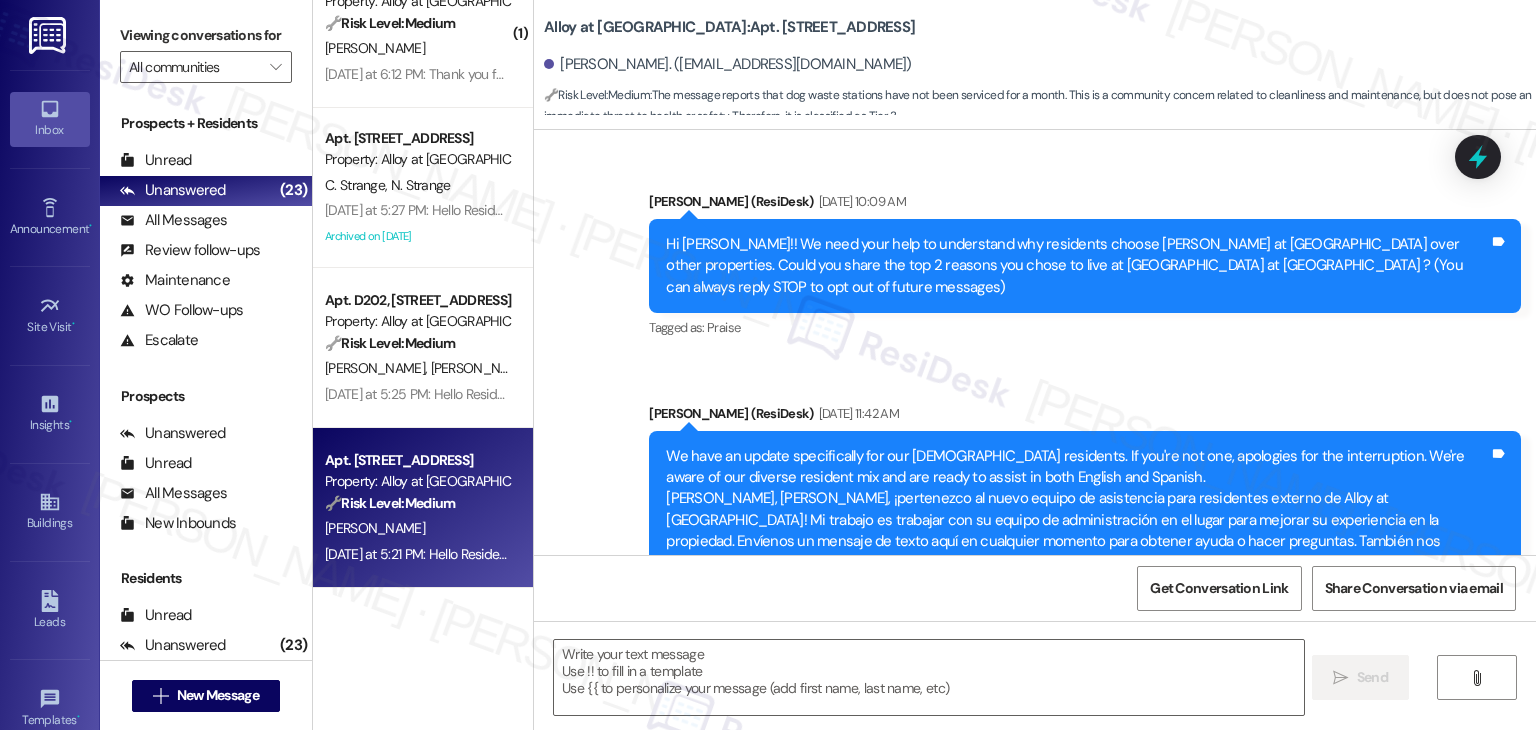 scroll, scrollTop: 13285, scrollLeft: 0, axis: vertical 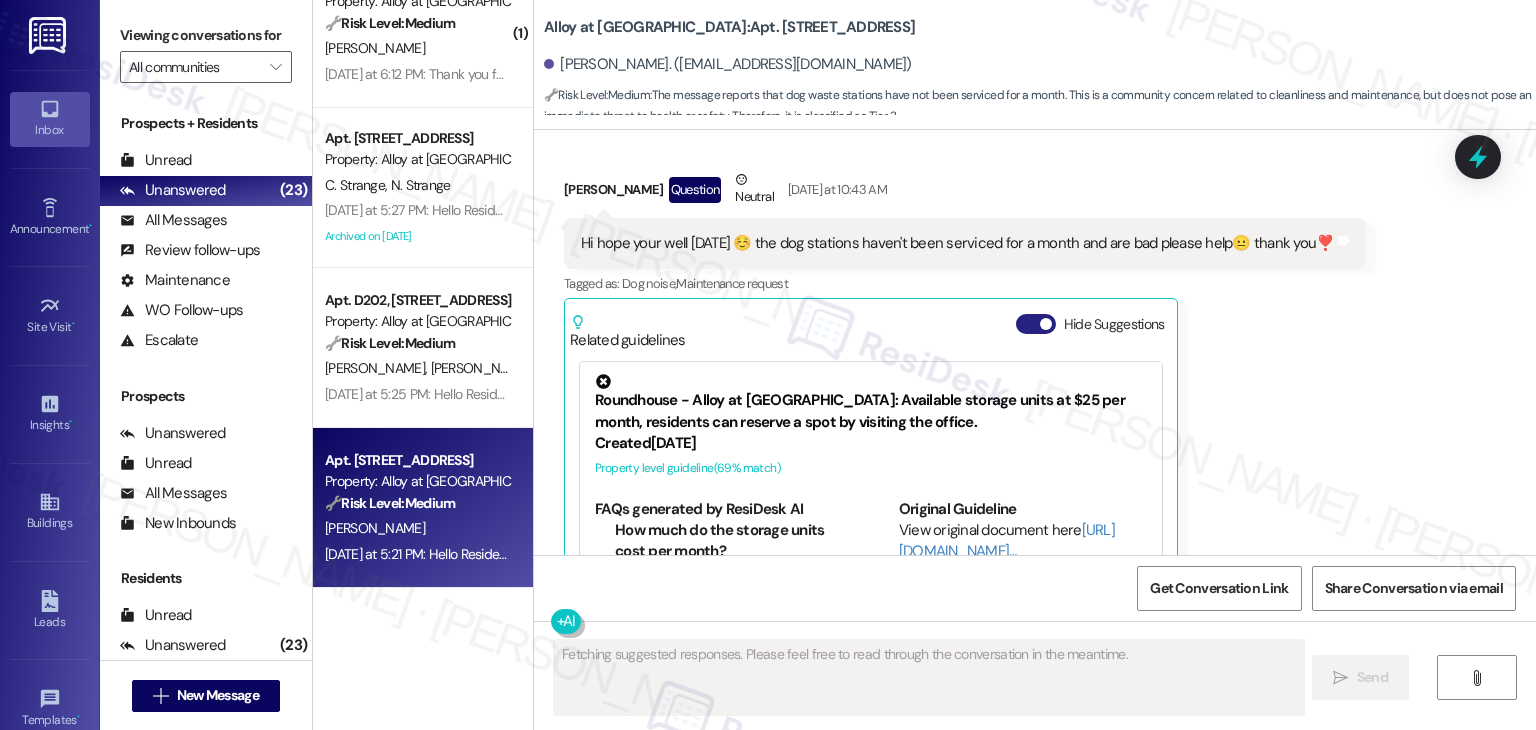 click at bounding box center [1046, 324] 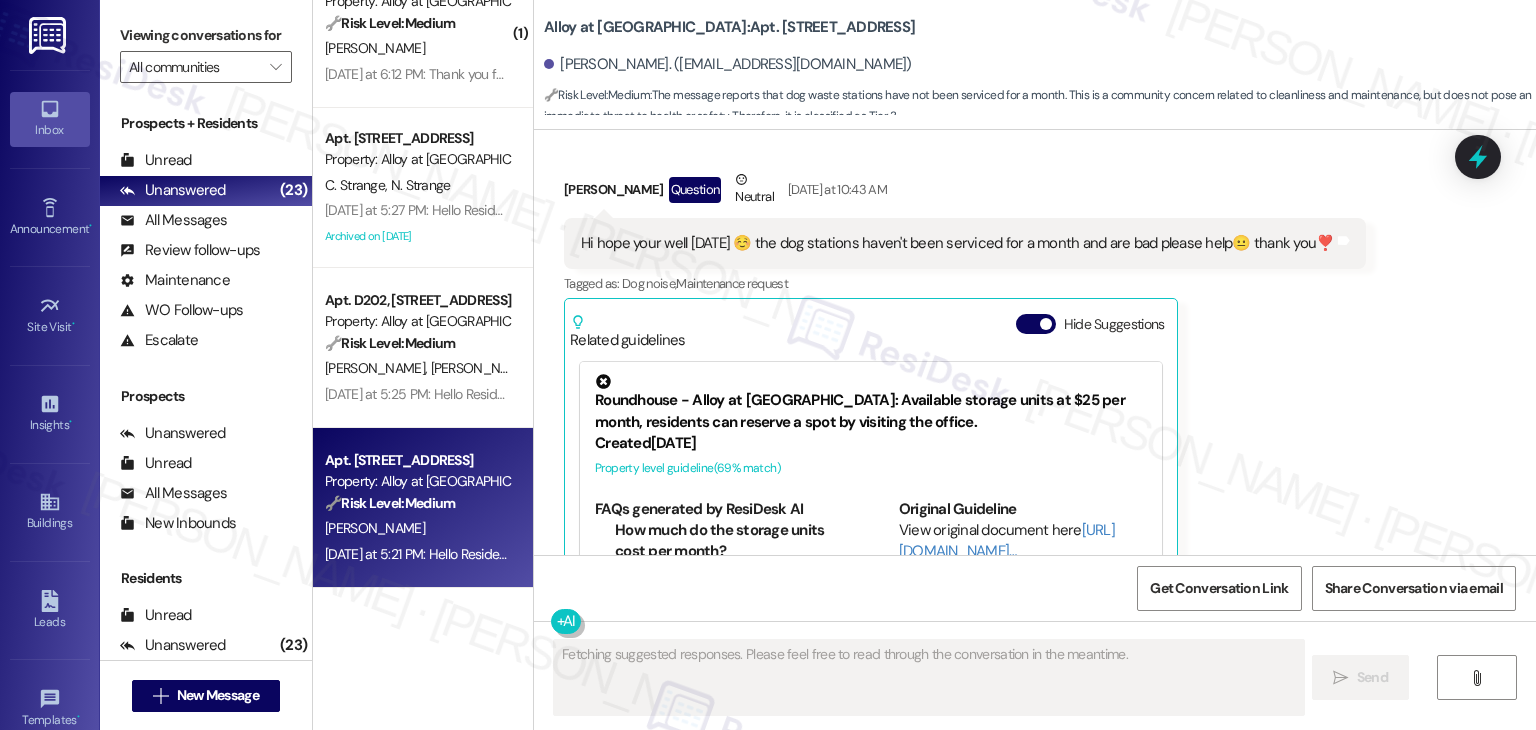 scroll, scrollTop: 13270, scrollLeft: 0, axis: vertical 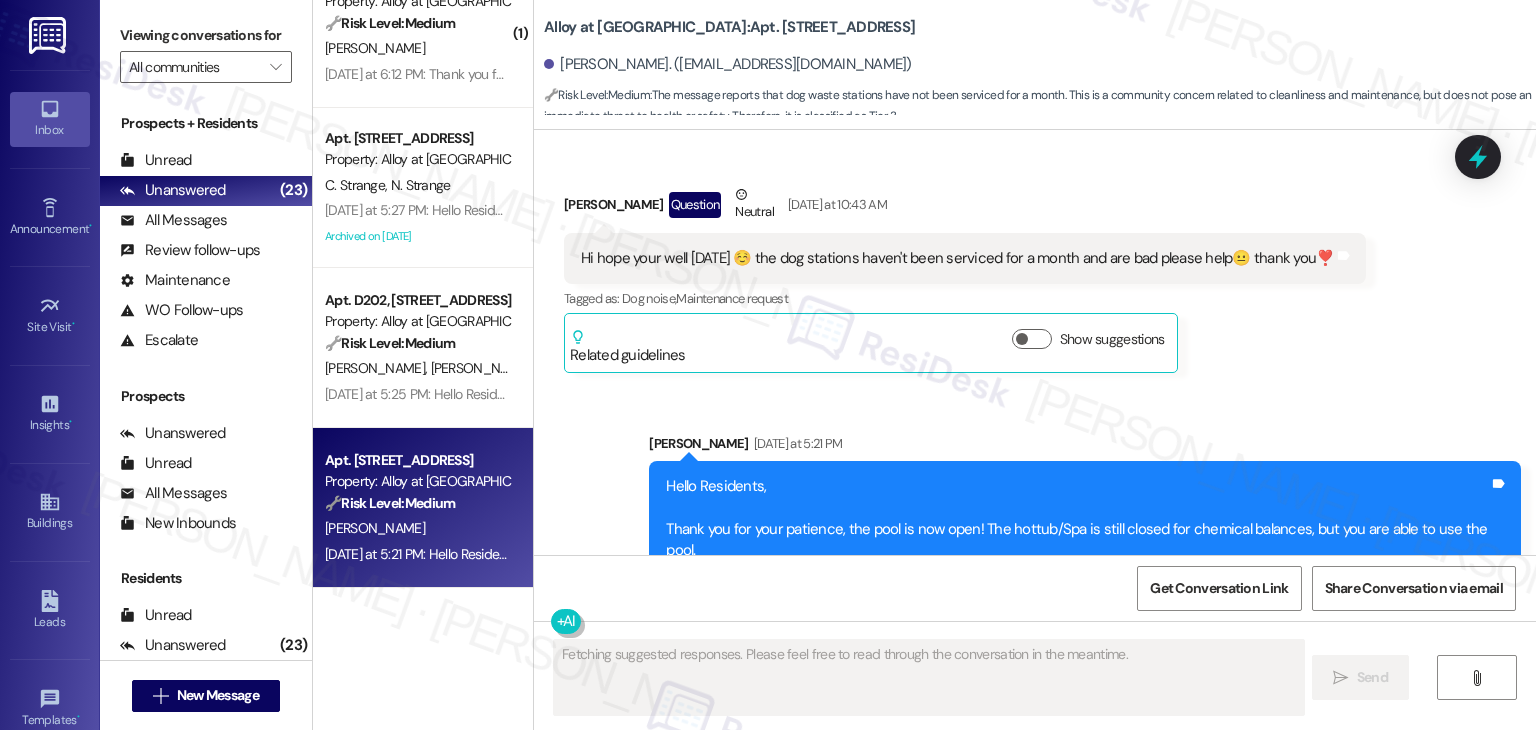 click on "Announcement, sent via SMS [PERSON_NAME] [DATE] at 5:21 PM Hello Residents,
Thank you for your patience, the pool is now open! The hottub/Spa is still closed for chemical balances, but you are able to use the pool.
The Alloy at [GEOGRAPHIC_DATA]!  Tags and notes Tagged as:   Amenities ,  Click to highlight conversations about Amenities Pool ,  Click to highlight conversations about Pool Pool hours Click to highlight conversations about Pool hours" at bounding box center (1035, 526) 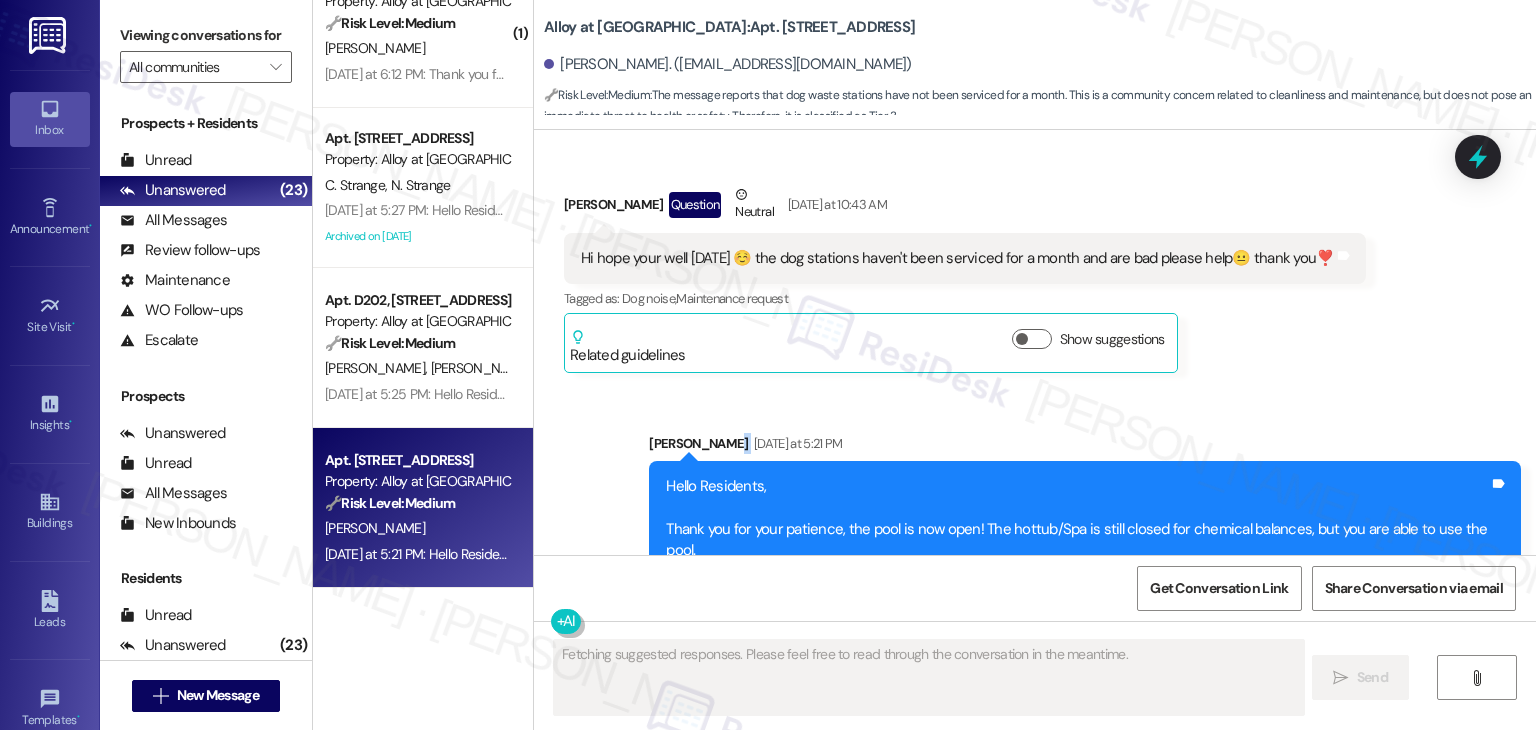 click on "Announcement, sent via SMS [PERSON_NAME] [DATE] at 5:21 PM Hello Residents,
Thank you for your patience, the pool is now open! The hottub/Spa is still closed for chemical balances, but you are able to use the pool.
The Alloy at [GEOGRAPHIC_DATA]!  Tags and notes Tagged as:   Amenities ,  Click to highlight conversations about Amenities Pool ,  Click to highlight conversations about Pool Pool hours Click to highlight conversations about Pool hours" at bounding box center [1035, 526] 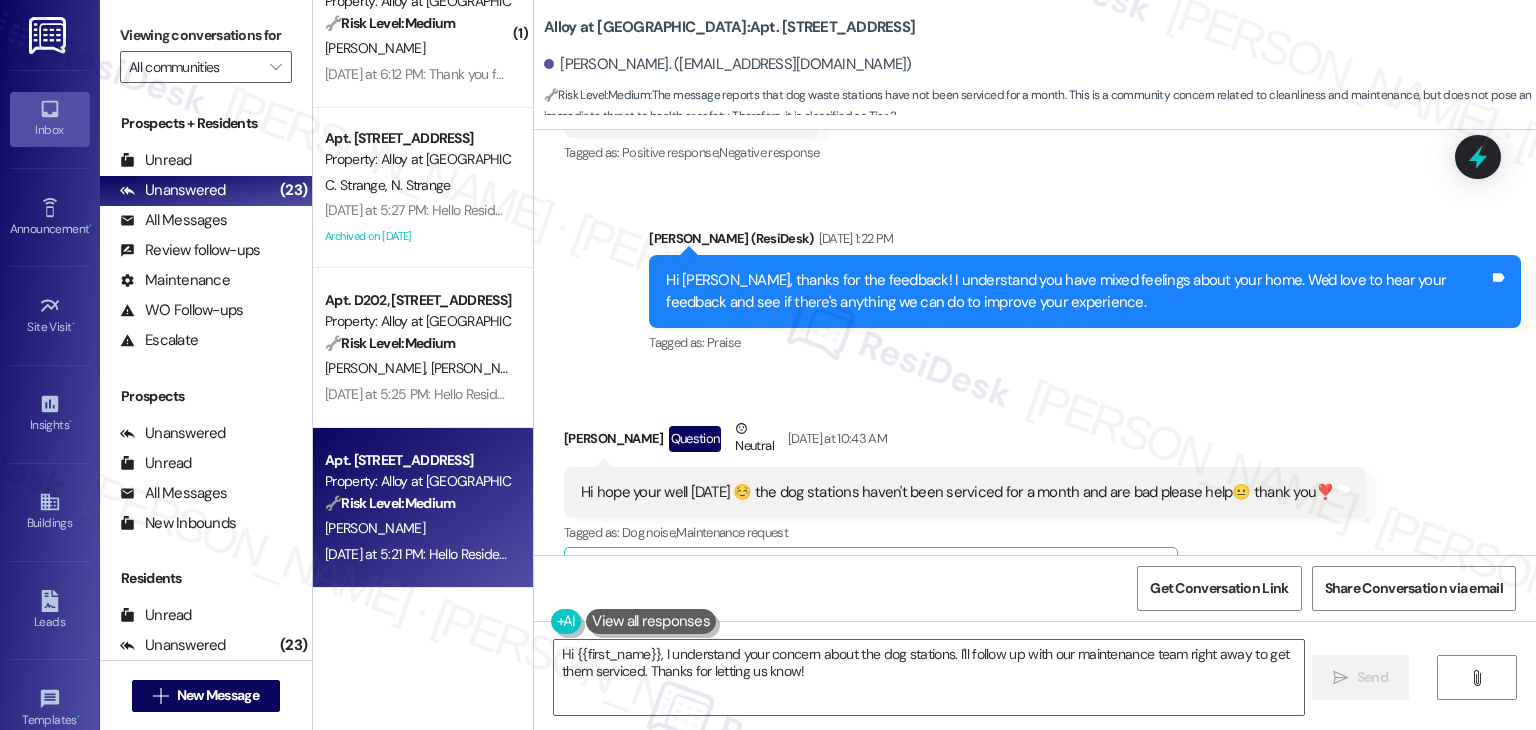 scroll, scrollTop: 12971, scrollLeft: 0, axis: vertical 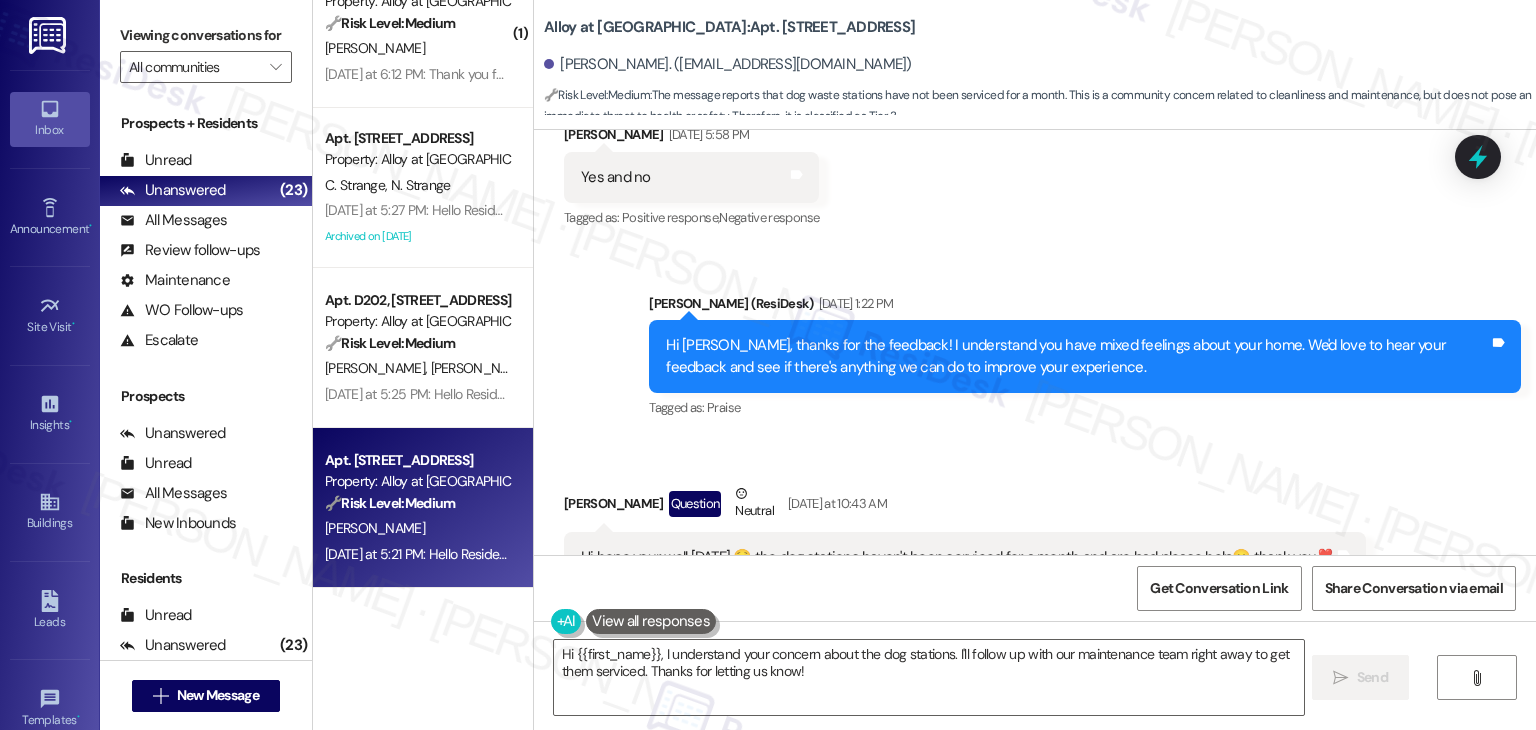 click on "Received via SMS Doyle Konold Question   Neutral Yesterday at 10:43 AM Hi hope your well today ☺️ the dog stations haven't been serviced for a month and are bad please help😐 thank you❣️ Tags and notes Tagged as:   Dog noise ,  Click to highlight conversations about Dog noise Maintenance request Click to highlight conversations about Maintenance request  Related guidelines Show suggestions" at bounding box center (1035, 562) 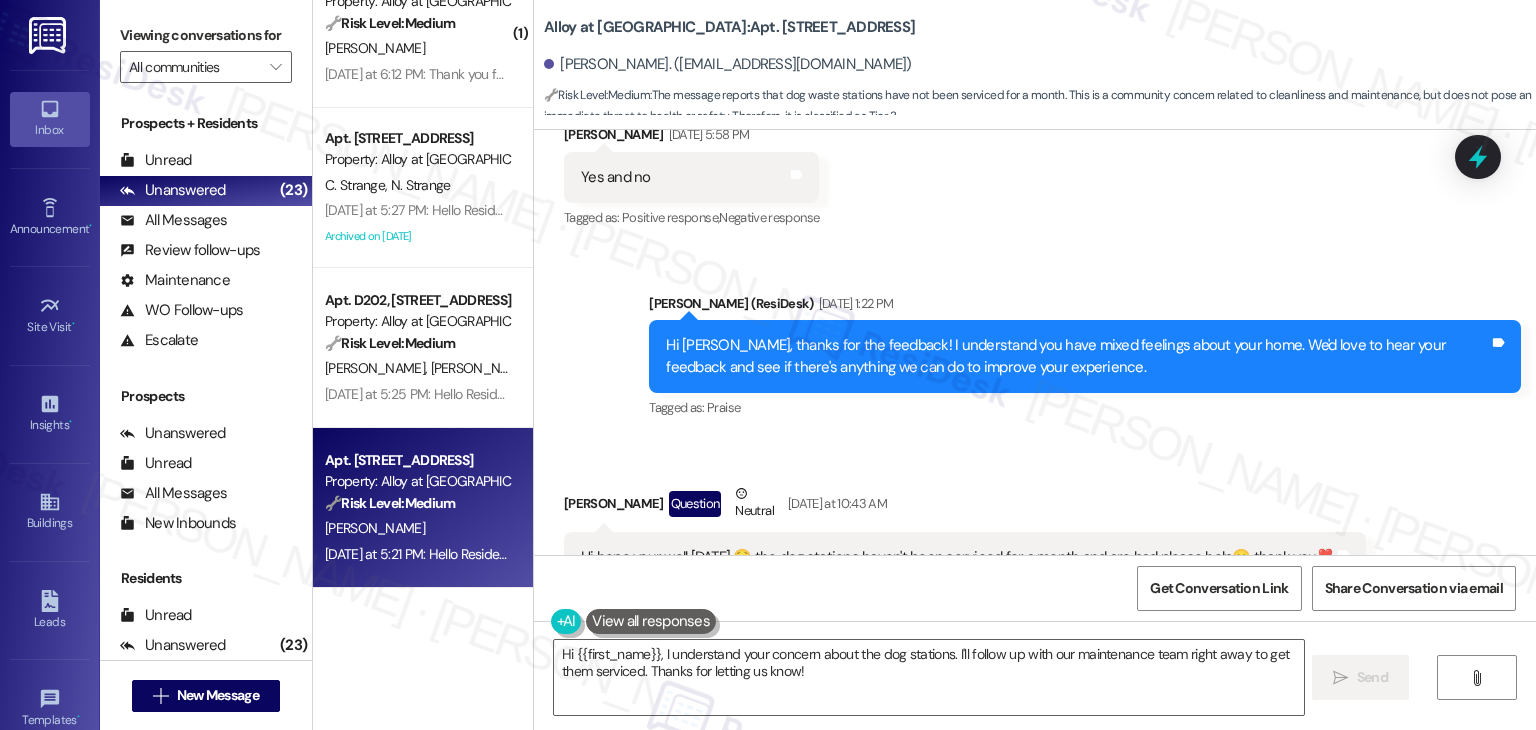 click on "Hi hope your well today ☺️ the dog stations haven't been serviced for a month and are bad please help😐 thank you❣️" at bounding box center (957, 557) 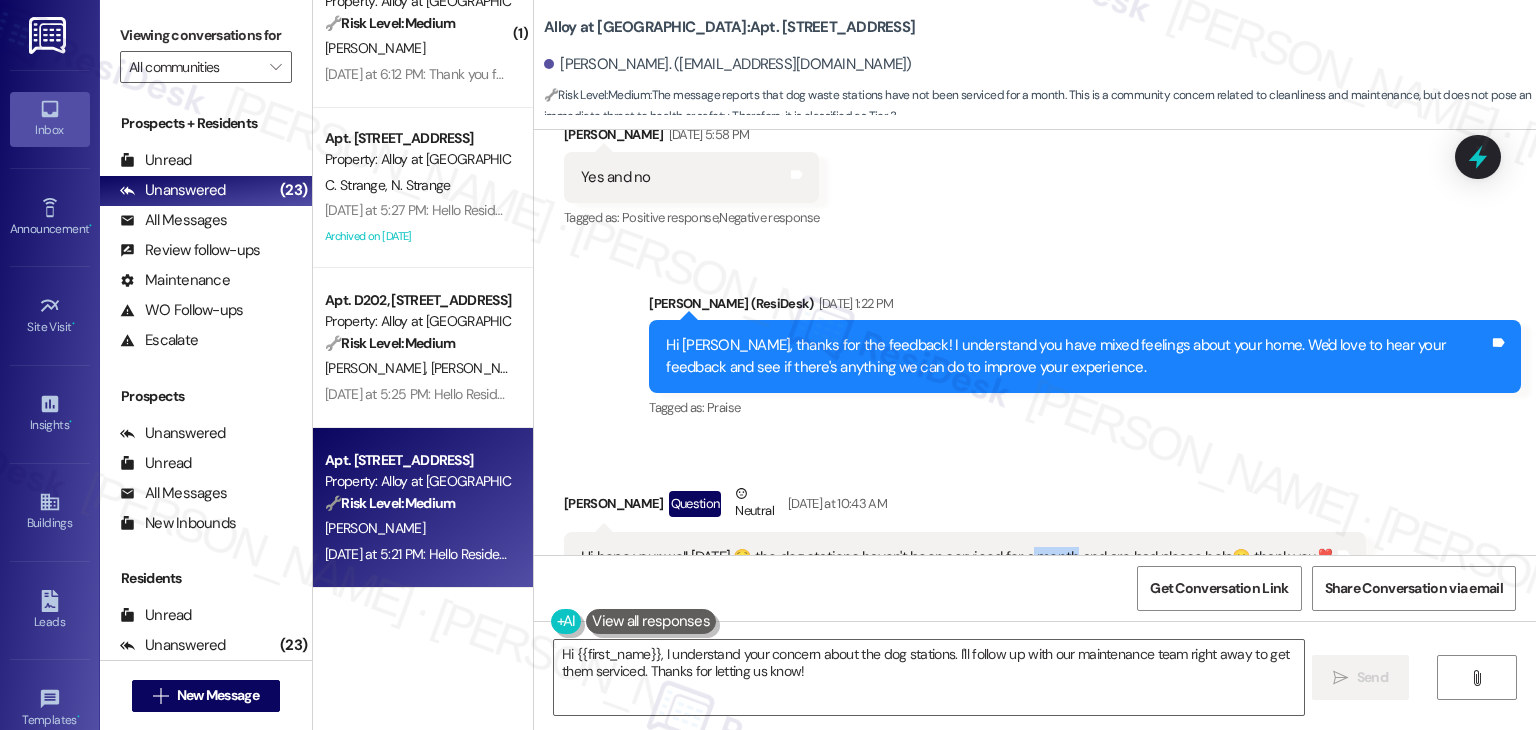 click on "Hi hope your well today ☺️ the dog stations haven't been serviced for a month and are bad please help😐 thank you❣️" at bounding box center (957, 557) 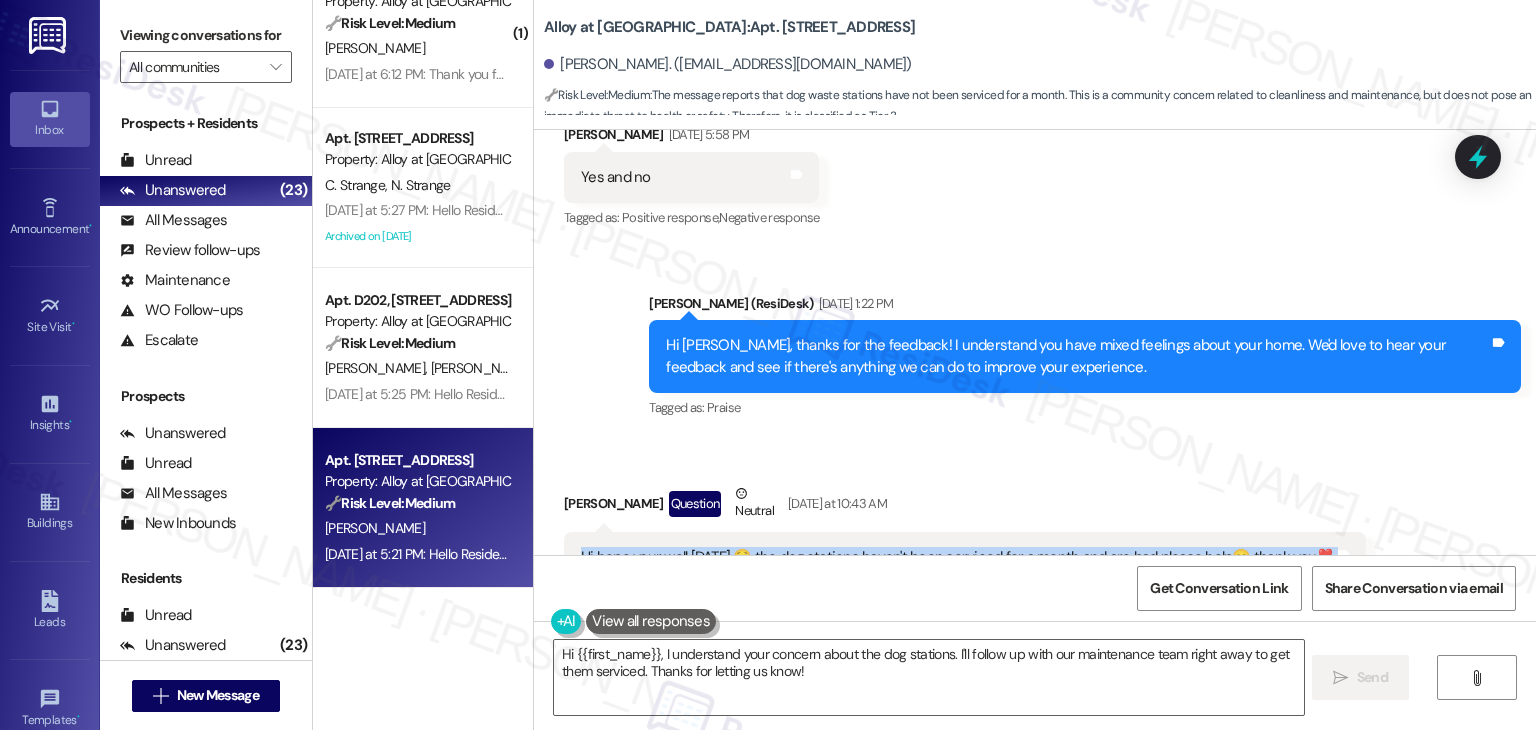 click on "Hi hope your well today ☺️ the dog stations haven't been serviced for a month and are bad please help😐 thank you❣️" at bounding box center (957, 557) 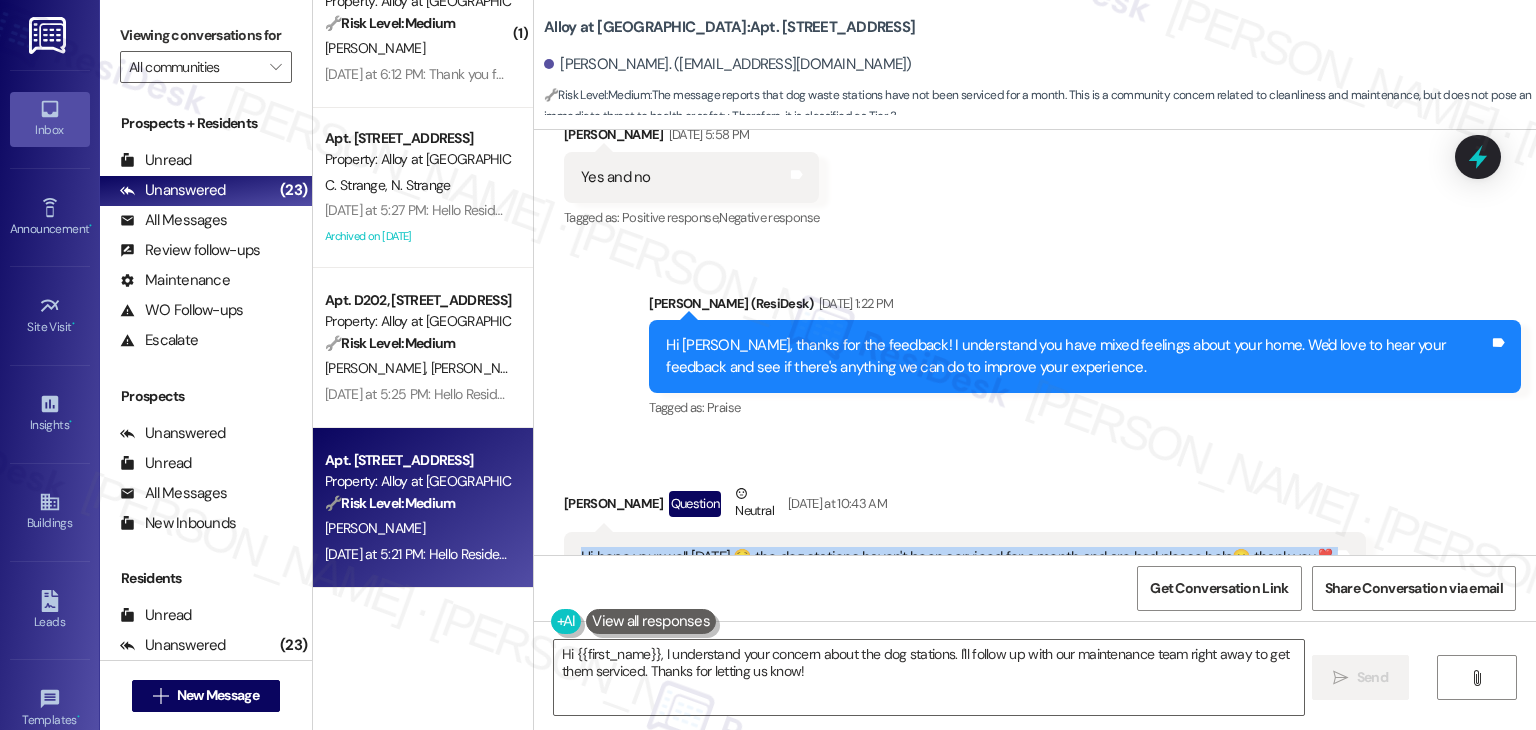 copy on "Hi hope your well today ☺️ the dog stations haven't been serviced for a month and are bad please help😐 thank you❣️ Tags and notes" 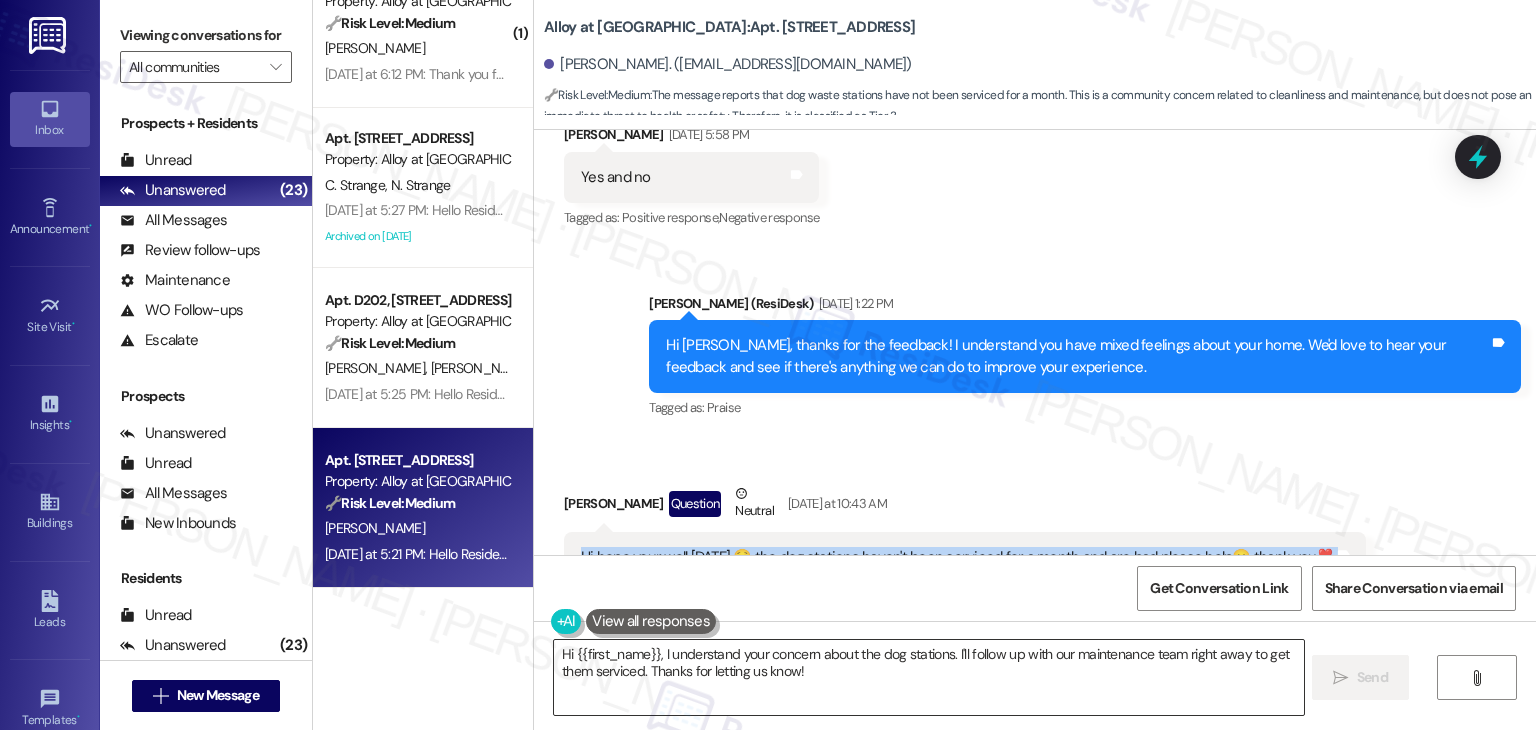 click on "Hi {{first_name}}, I understand your concern about the dog stations. I'll follow up with our maintenance team right away to get them serviced. Thanks for letting us know!" at bounding box center [928, 677] 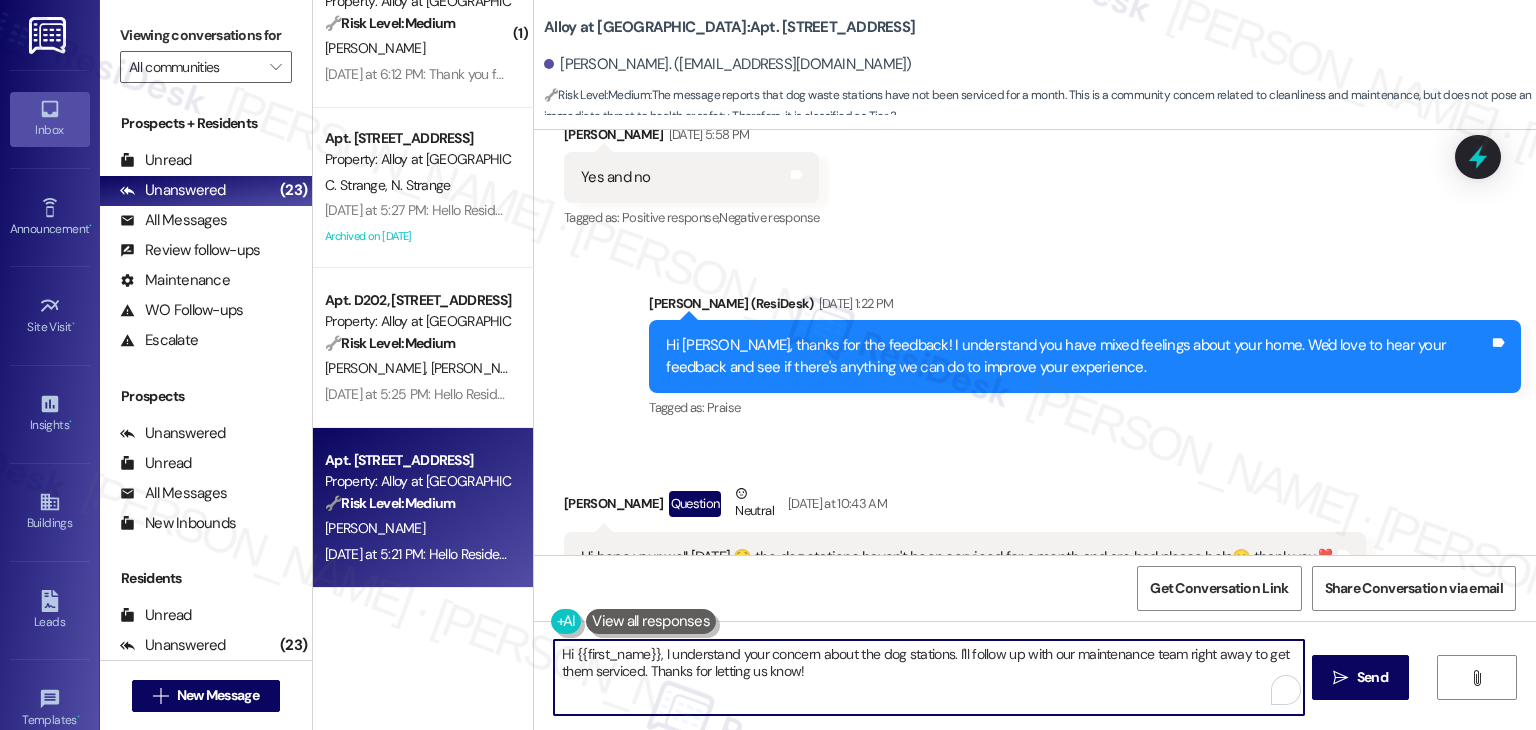 click on "Hi {{first_name}}, I understand your concern about the dog stations. I'll follow up with our maintenance team right away to get them serviced. Thanks for letting us know!" at bounding box center [928, 677] 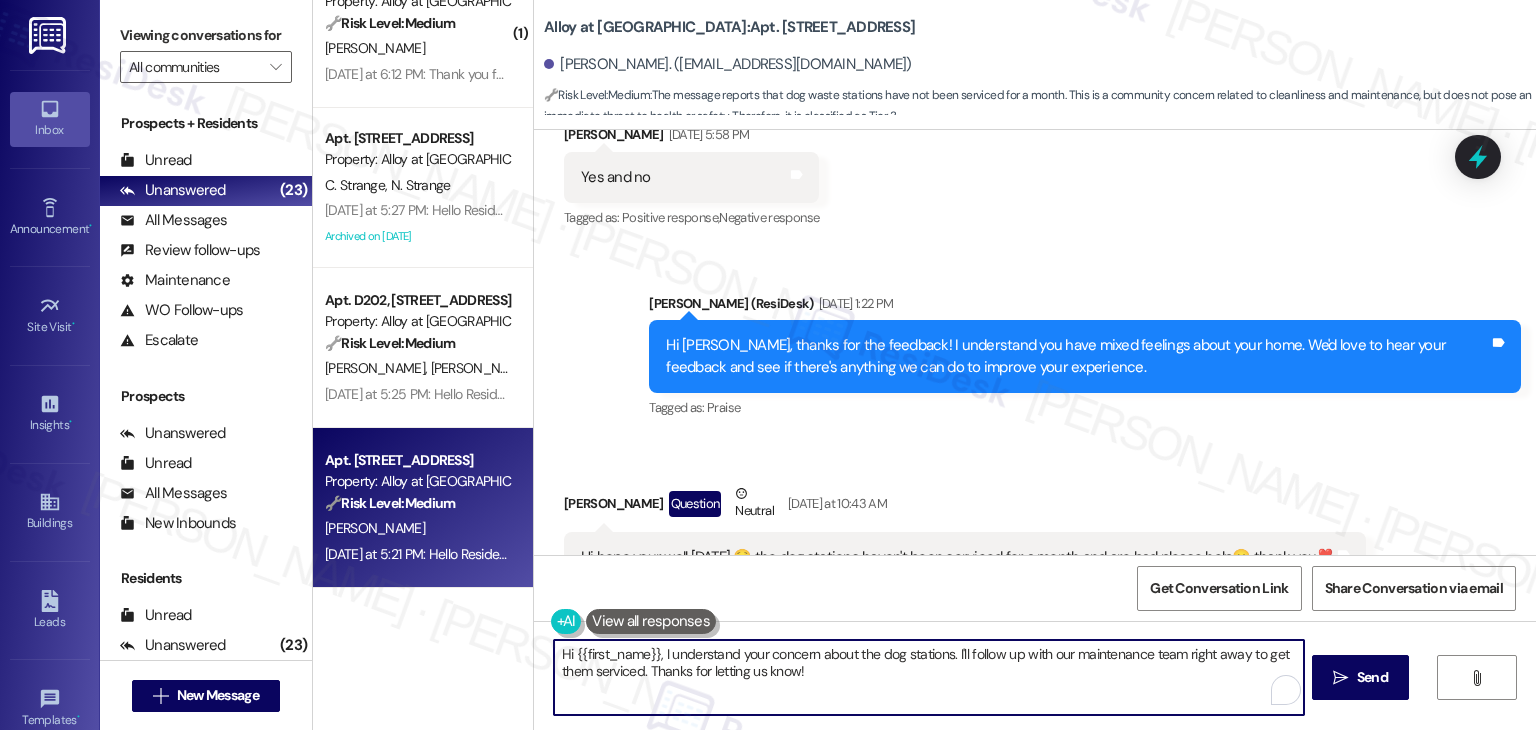 paste on "Doyle! Thanks for reaching out—hope you're doing well too 😊 Could you share a bit more about what you're seeing at the dog stations? For example, are they overflowing or is there an issue with bags or cleaning? I’ll pass the details to the site team so they can take care of it. Appreciate you letting us know! 🐾" 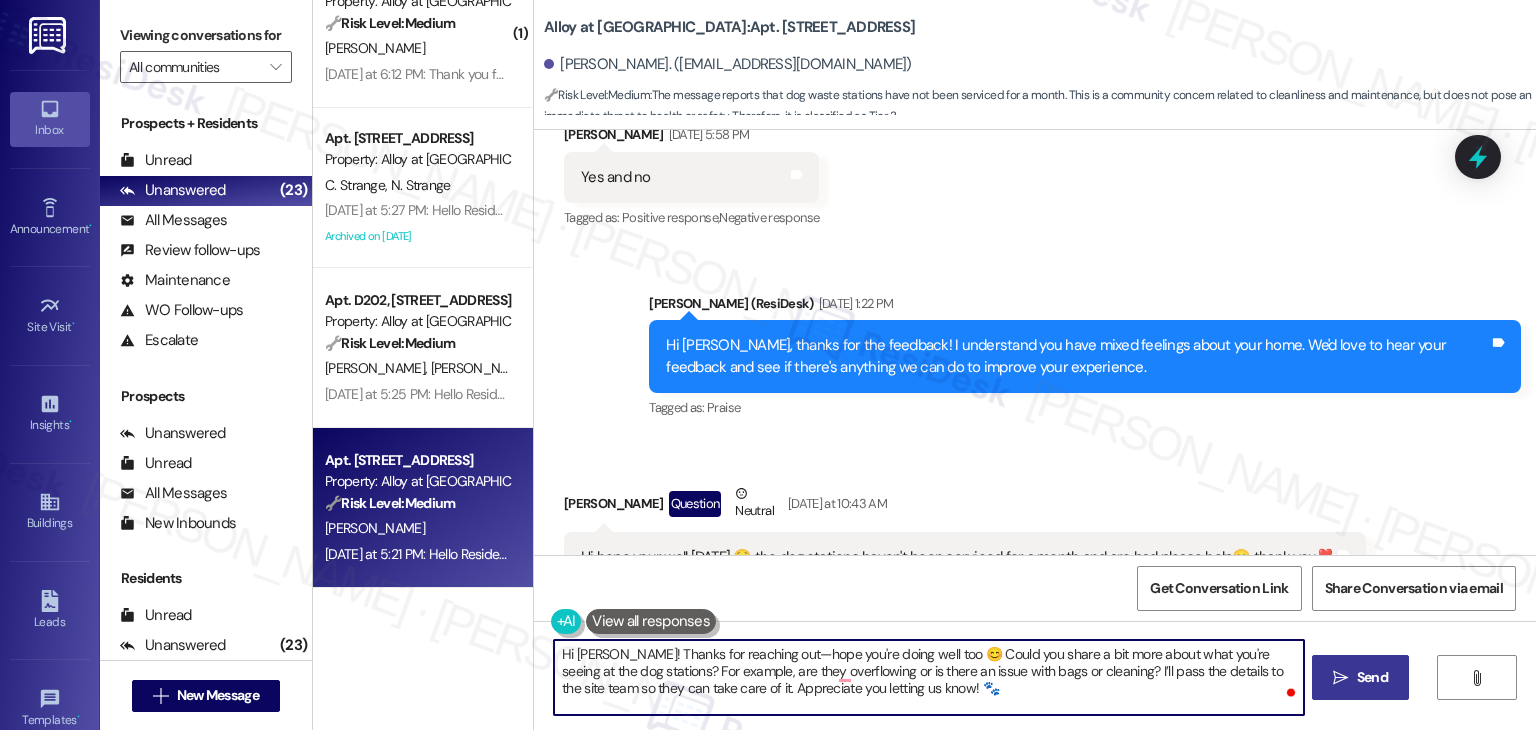 type on "Hi Doyle! Thanks for reaching out—hope you're doing well too 😊 Could you share a bit more about what you're seeing at the dog stations? For example, are they overflowing or is there an issue with bags or cleaning? I’ll pass the details to the site team so they can take care of it. Appreciate you letting us know! 🐾" 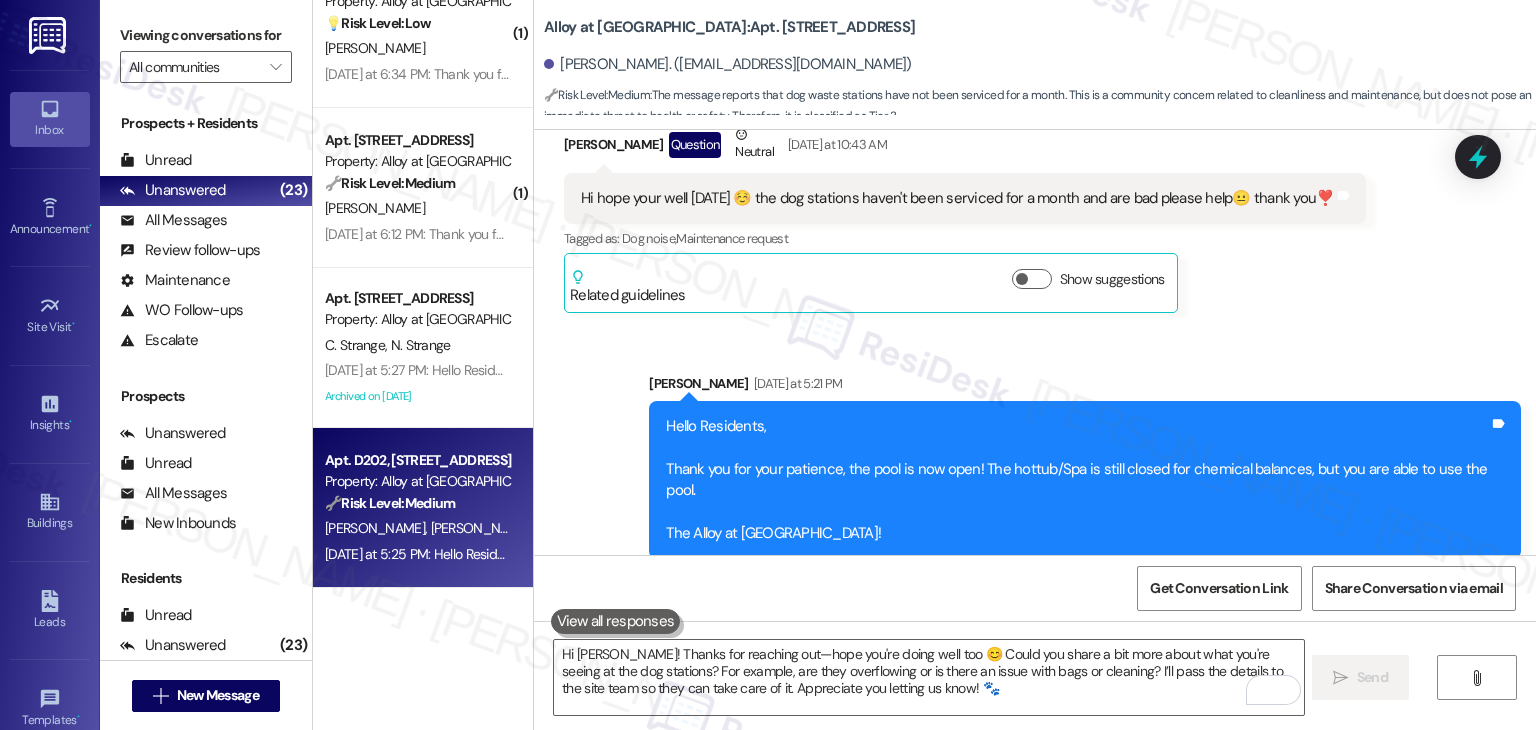 scroll, scrollTop: 13353, scrollLeft: 0, axis: vertical 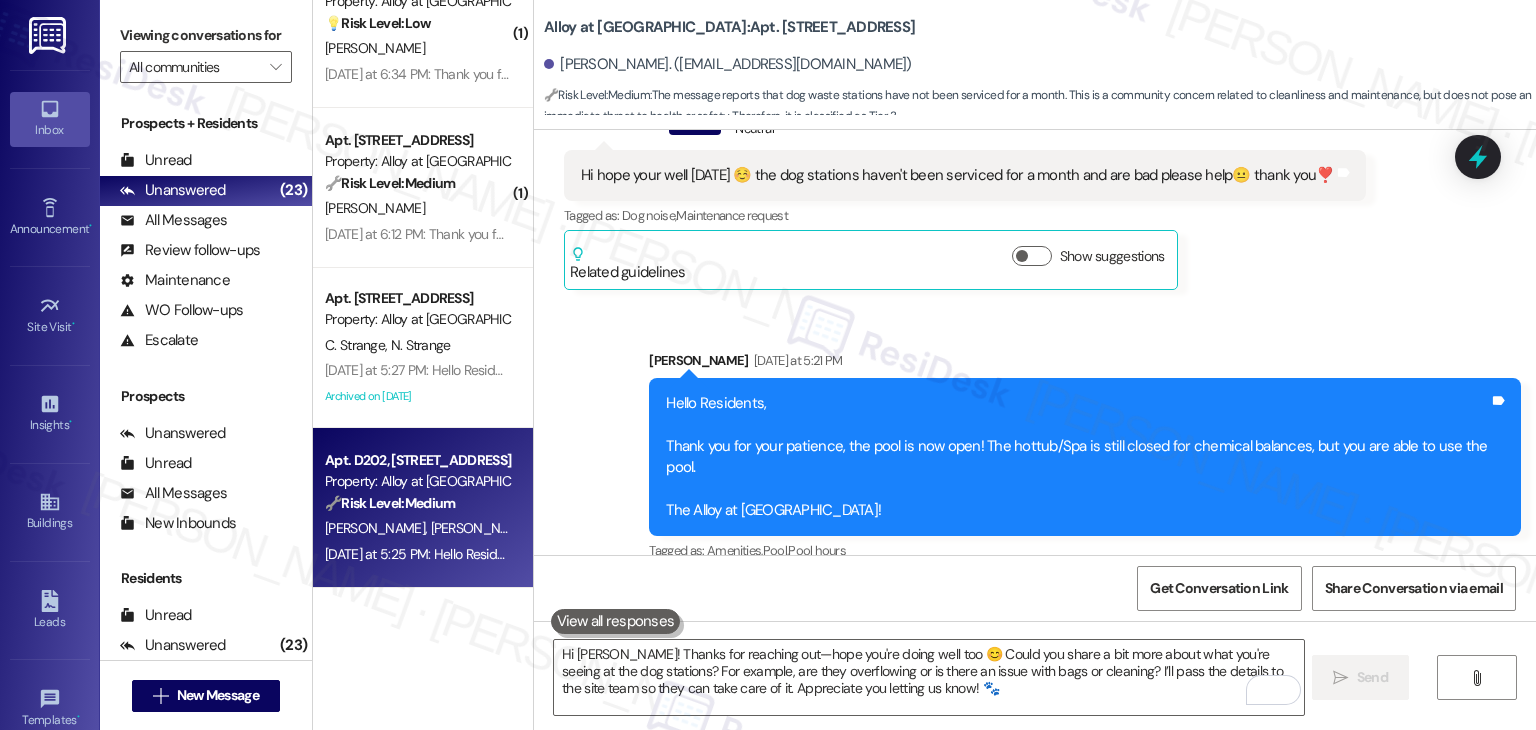 click on "L. Tolman T. Carroll" at bounding box center [417, 528] 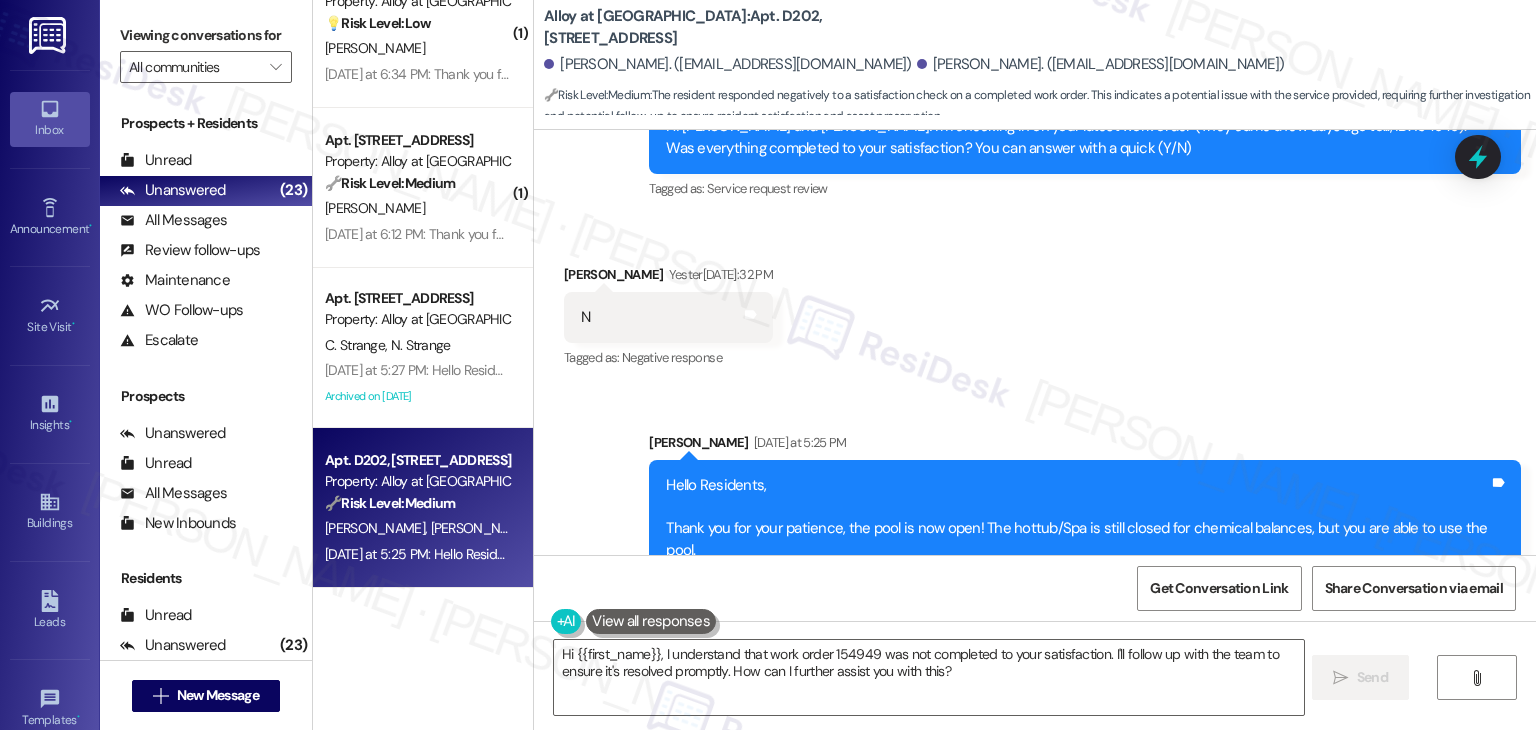 scroll, scrollTop: 356, scrollLeft: 0, axis: vertical 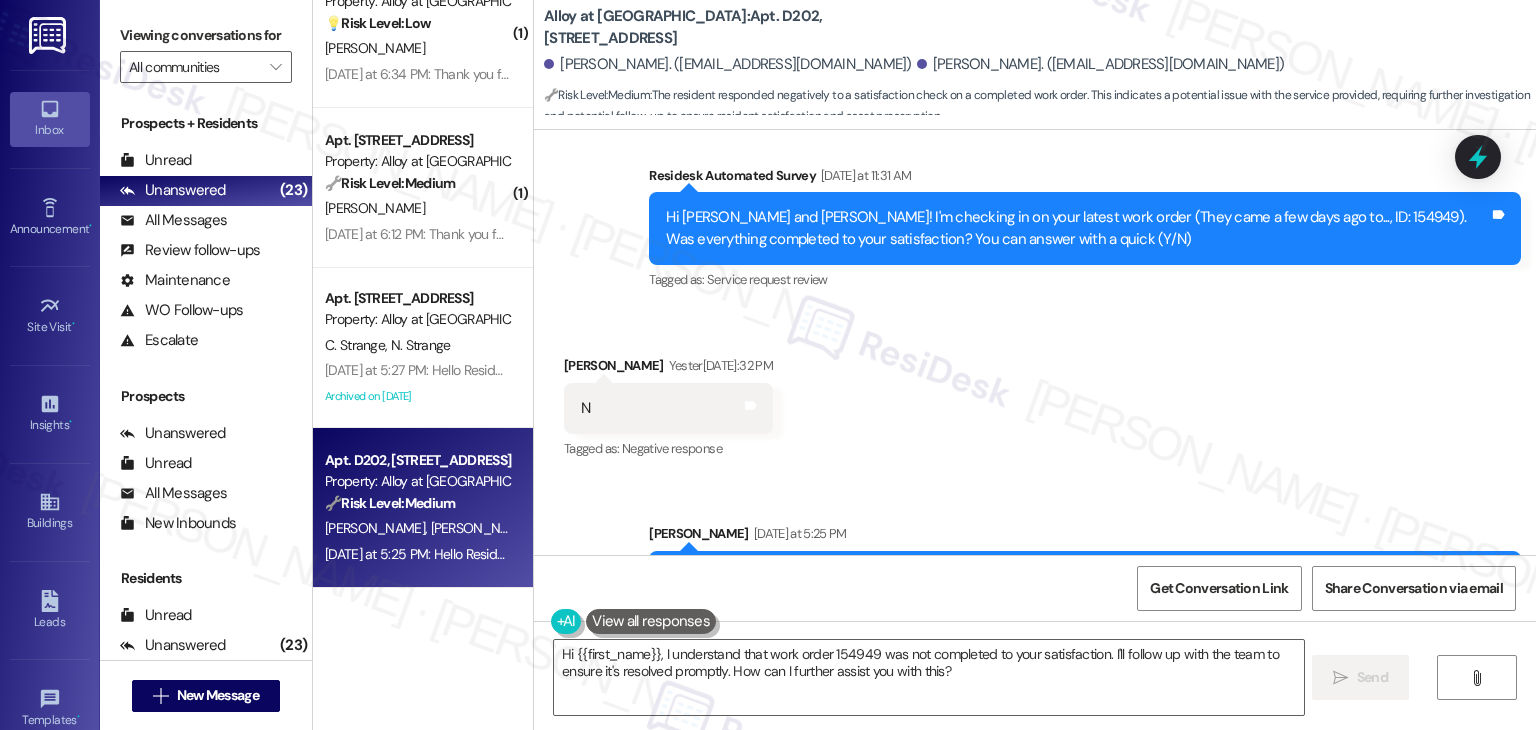 click on "Received via SMS Taciana Carroll Yesterday at 12:32 PM N Tags and notes Tagged as:   Negative response Click to highlight conversations about Negative response" at bounding box center [1035, 394] 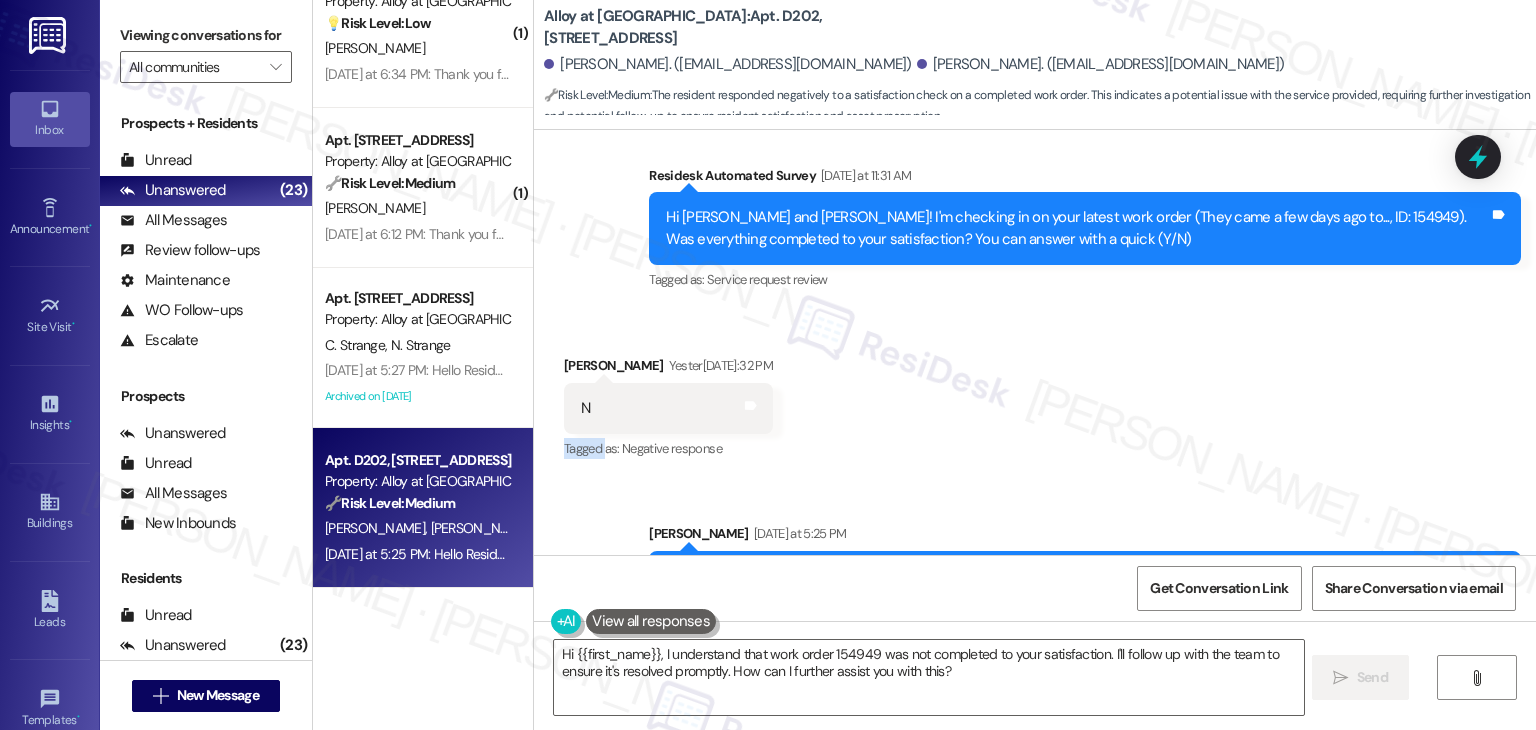 click on "Received via SMS Taciana Carroll Yesterday at 12:32 PM N Tags and notes Tagged as:   Negative response Click to highlight conversations about Negative response" at bounding box center (1035, 394) 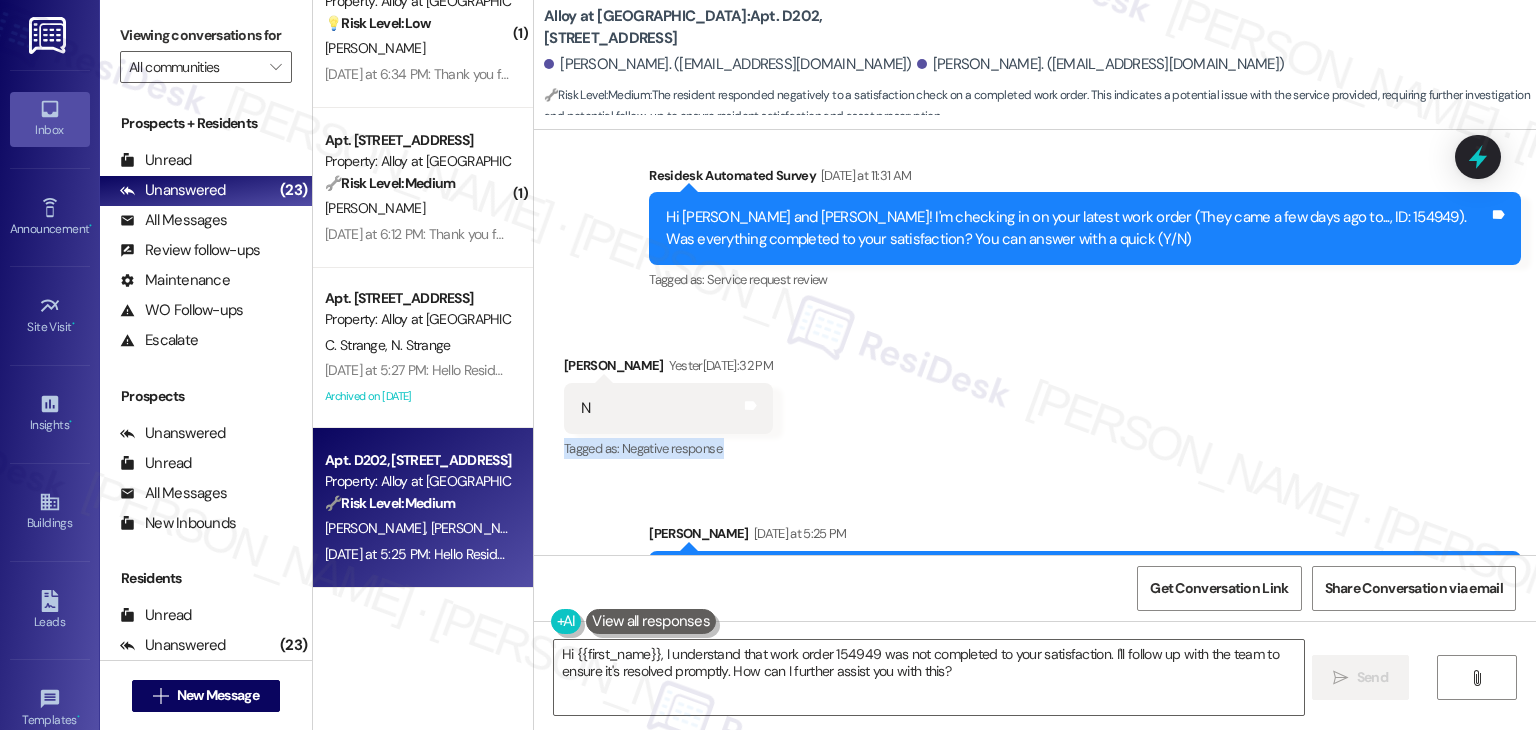 click on "Received via SMS Taciana Carroll Yesterday at 12:32 PM N Tags and notes Tagged as:   Negative response Click to highlight conversations about Negative response" at bounding box center [1035, 394] 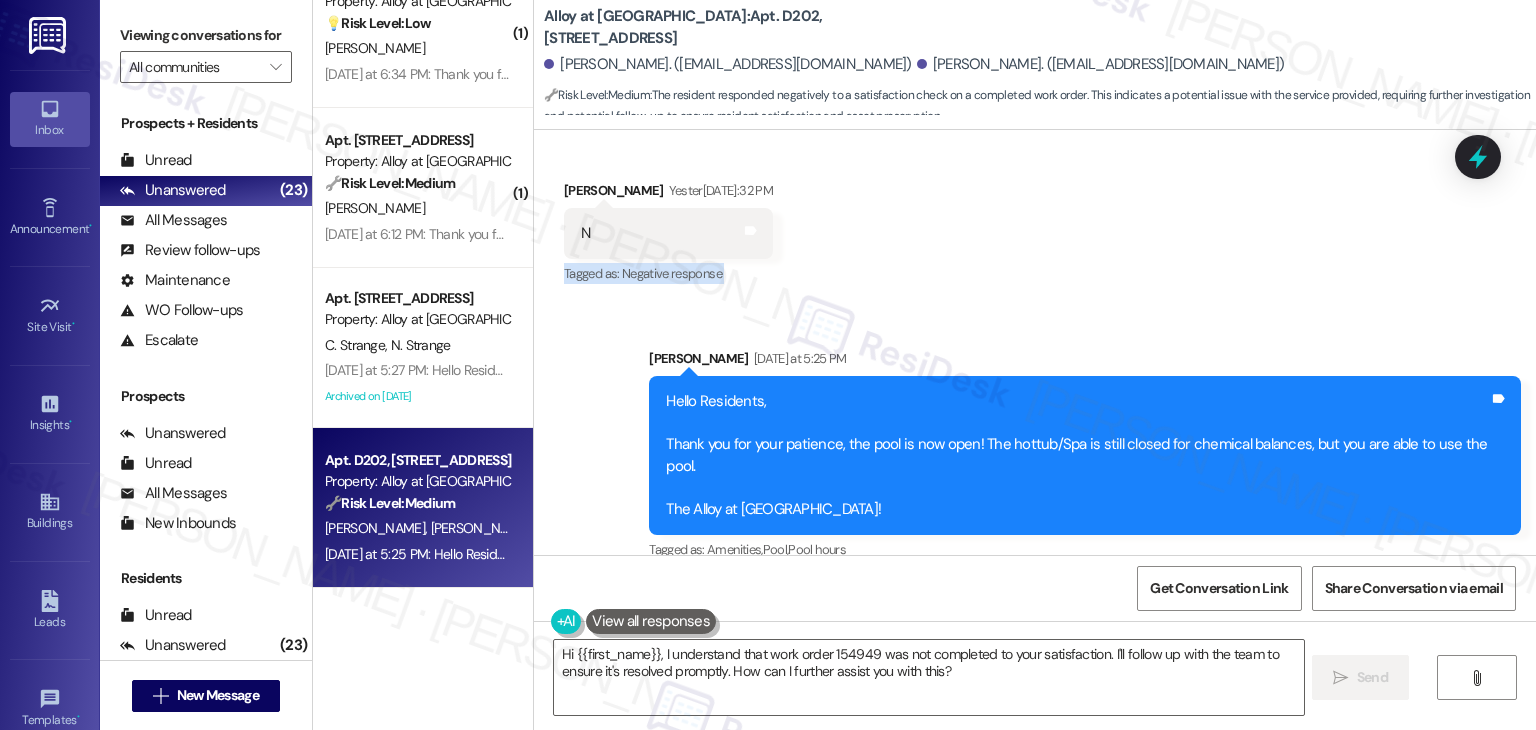 scroll, scrollTop: 556, scrollLeft: 0, axis: vertical 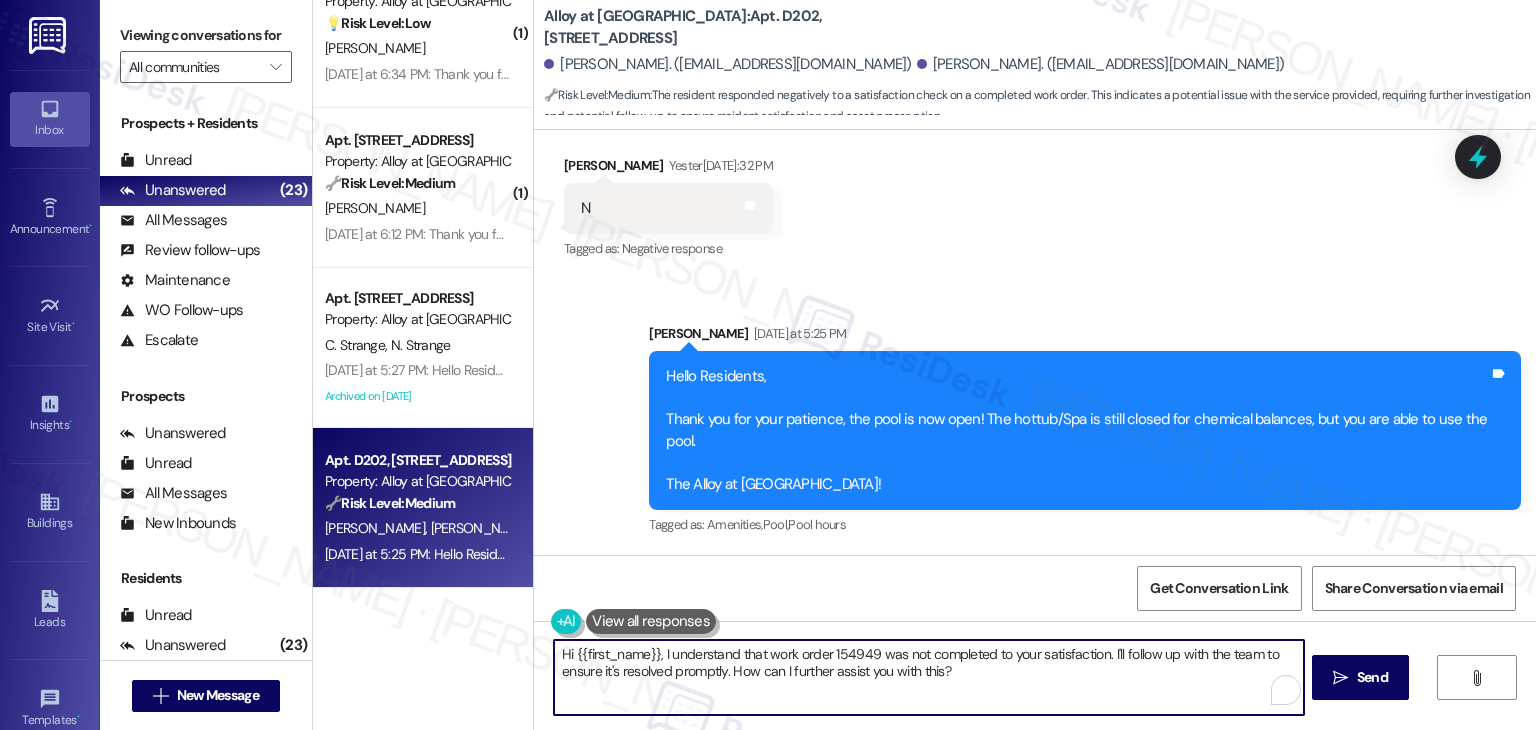 drag, startPoint x: 1105, startPoint y: 667, endPoint x: 1106, endPoint y: 654, distance: 13.038404 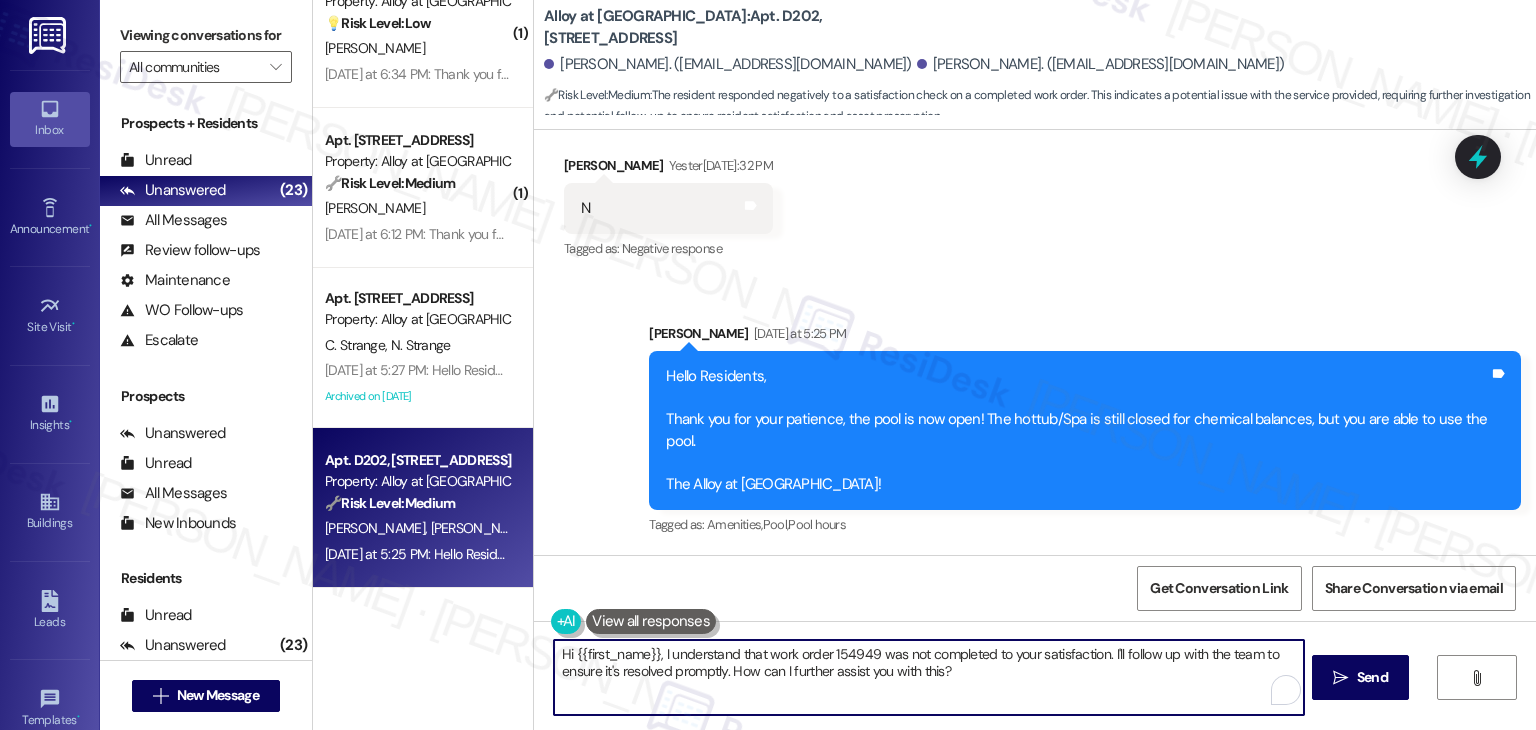 click on "Hi {{first_name}}, I understand that work order 154949 was not completed to your satisfaction. I'll follow up with the team to ensure it's resolved promptly. How can I further assist you with this?" at bounding box center [928, 677] 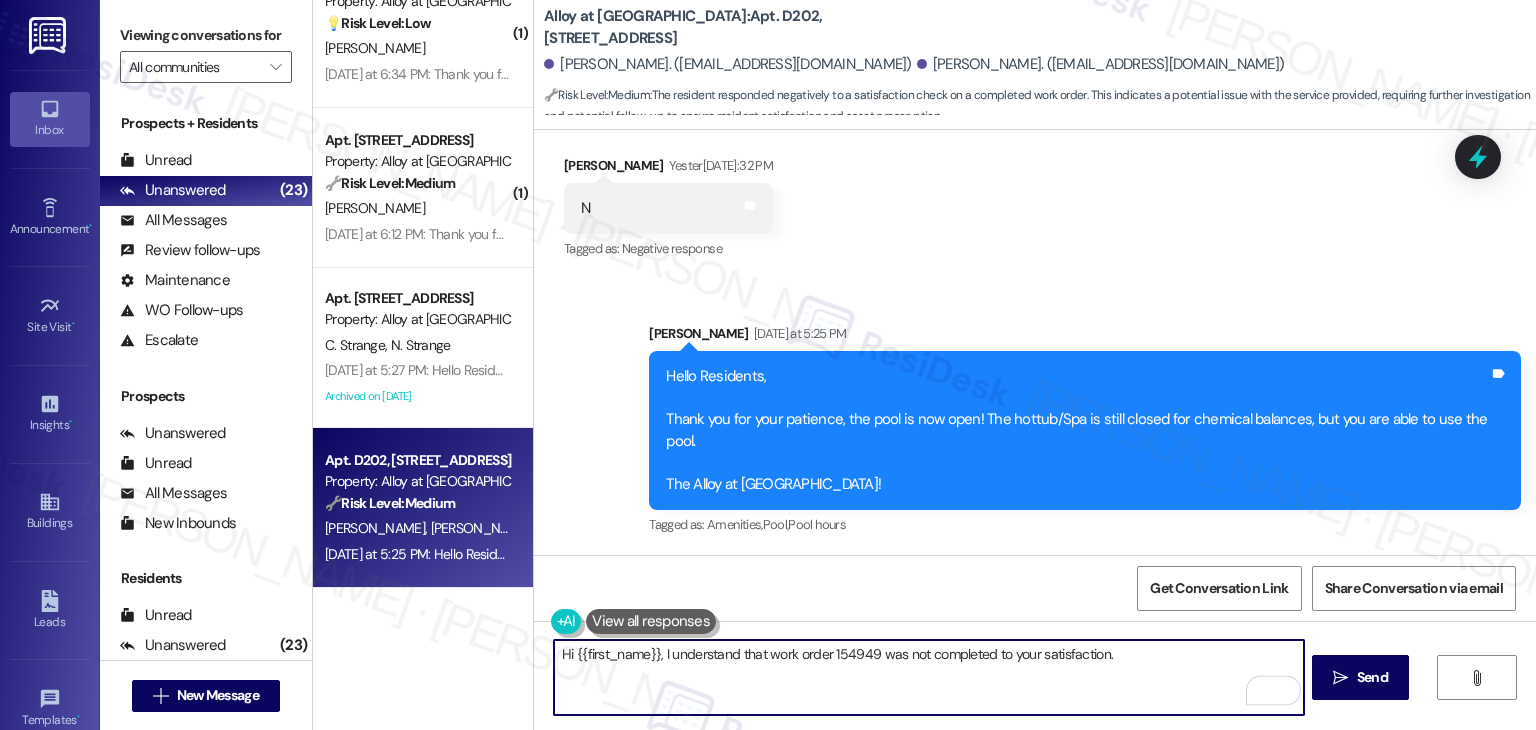 paste on "Can you provide more details about what wasn't addressed so I can follow up appropriately? Thank you, and I appreciate your patience." 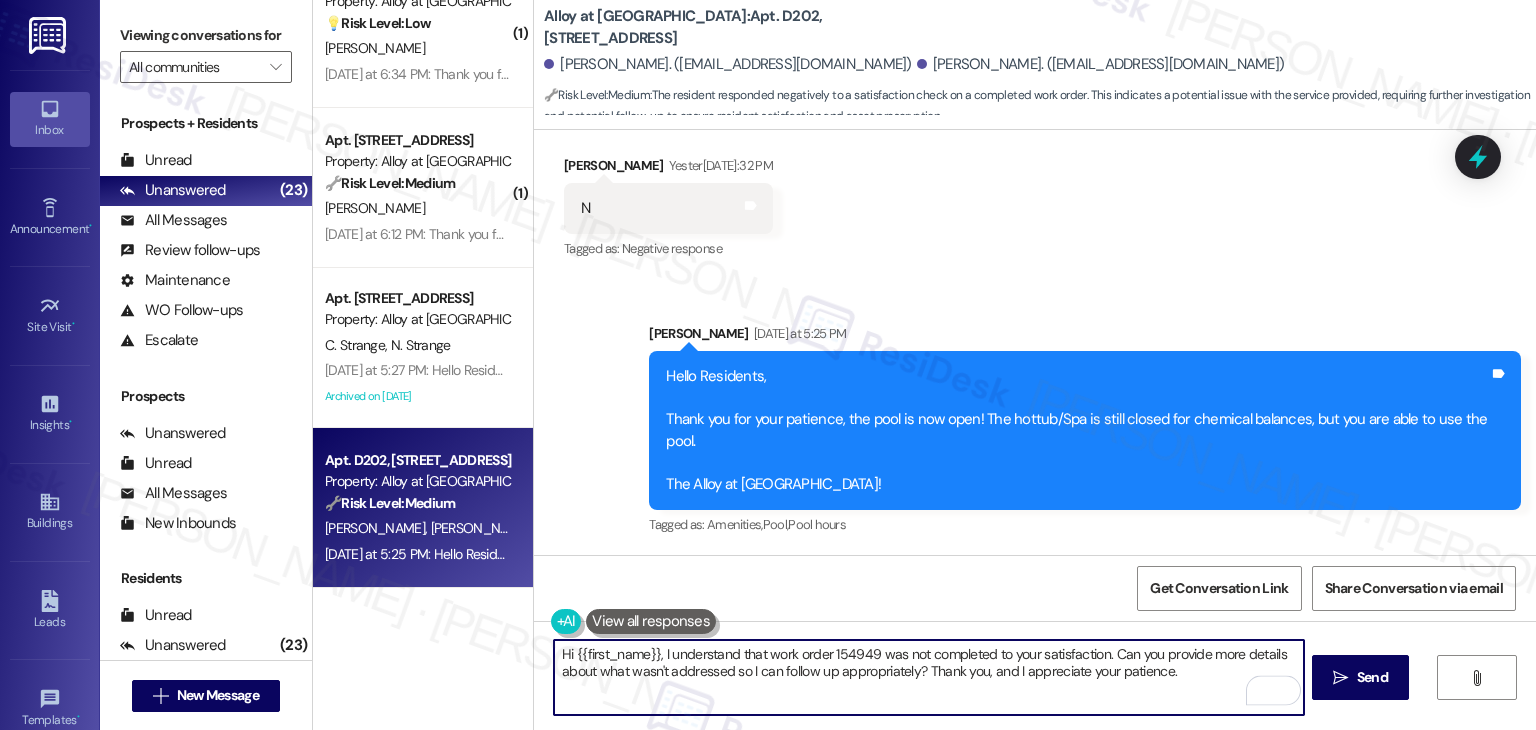 click on "Taciana Carroll Yesterday at 12:32 PM" at bounding box center [668, 169] 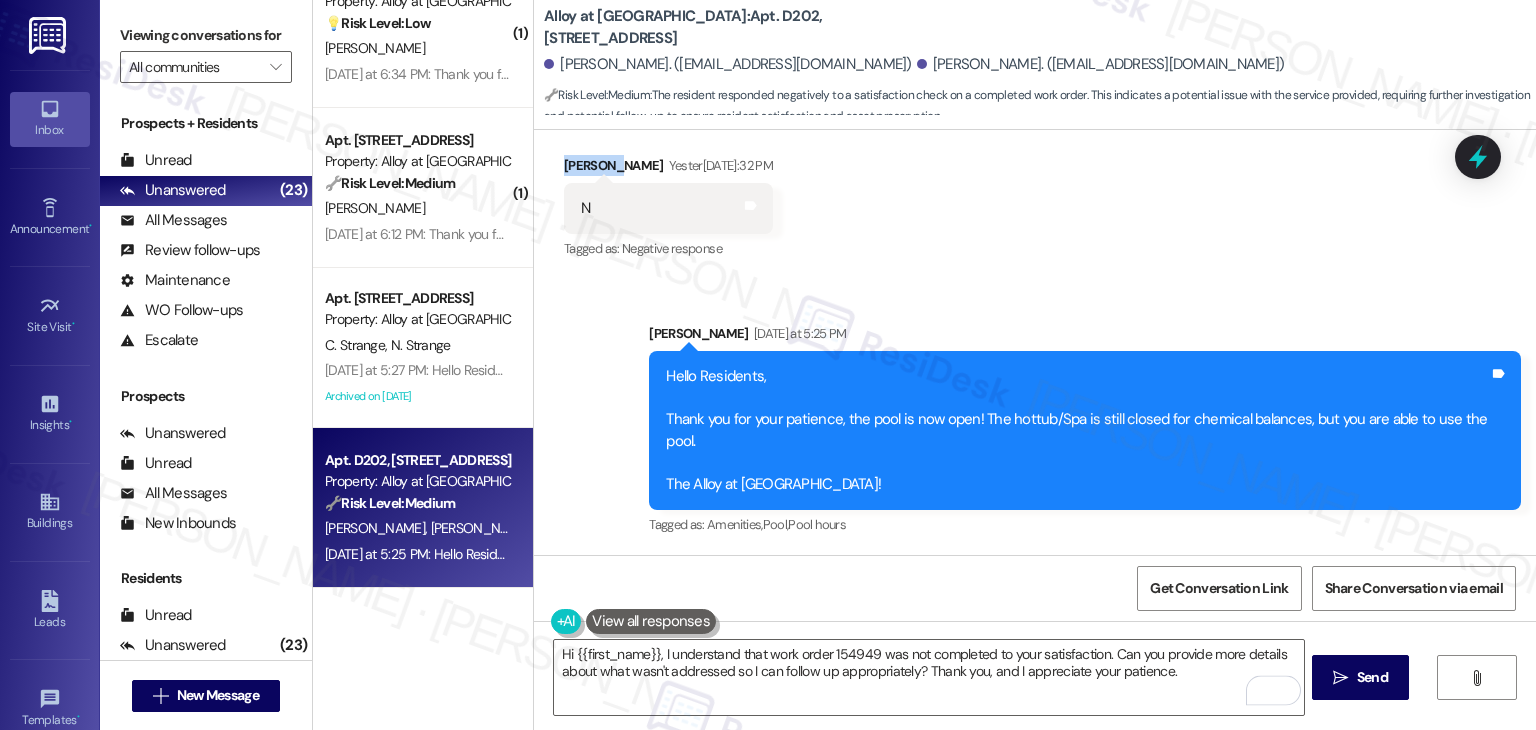 click on "Taciana Carroll Yesterday at 12:32 PM" at bounding box center (668, 169) 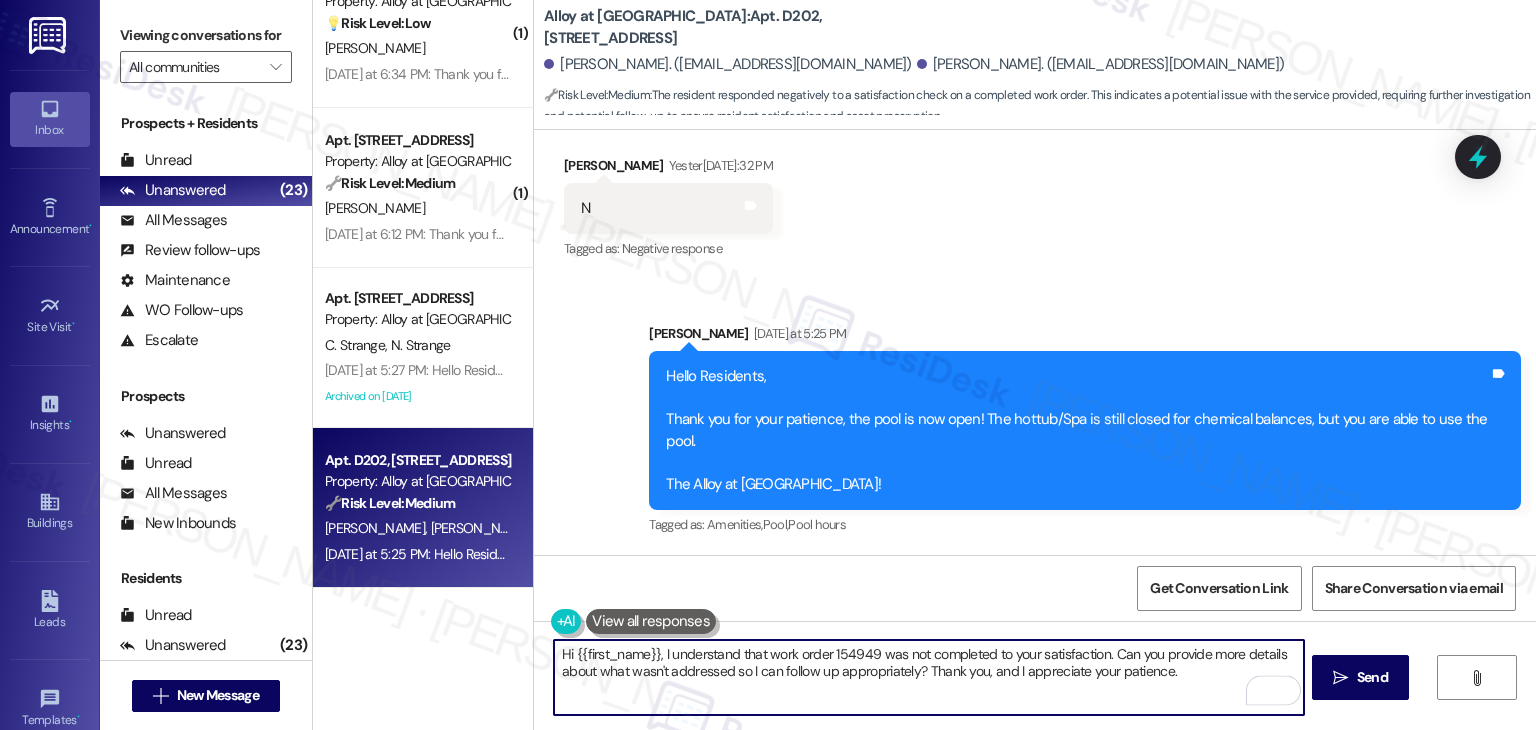 click on "Hi {{first_name}}, I understand that work order 154949 was not completed to your satisfaction. Can you provide more details about what wasn't addressed so I can follow up appropriately? Thank you, and I appreciate your patience." at bounding box center [928, 677] 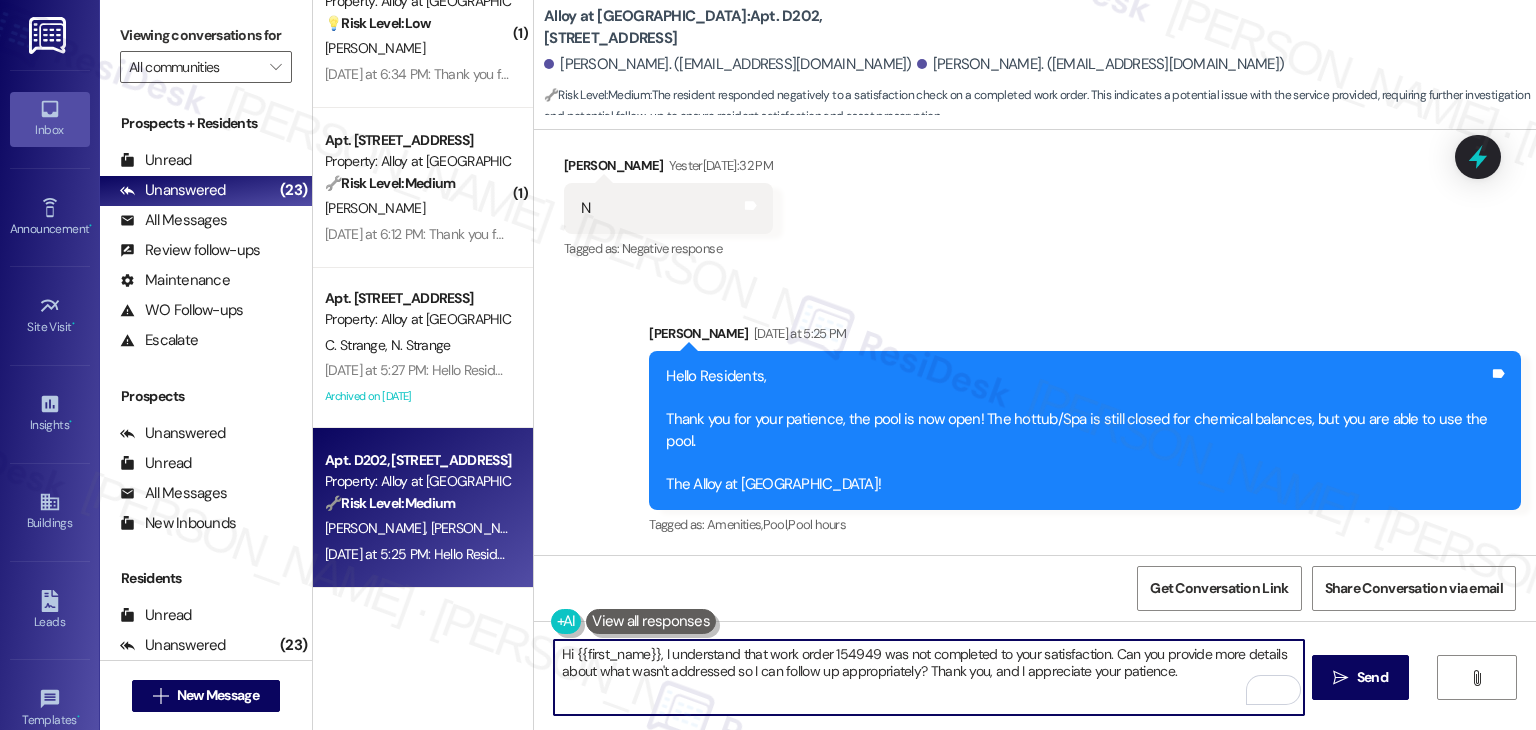 drag, startPoint x: 650, startPoint y: 654, endPoint x: 564, endPoint y: 653, distance: 86.00581 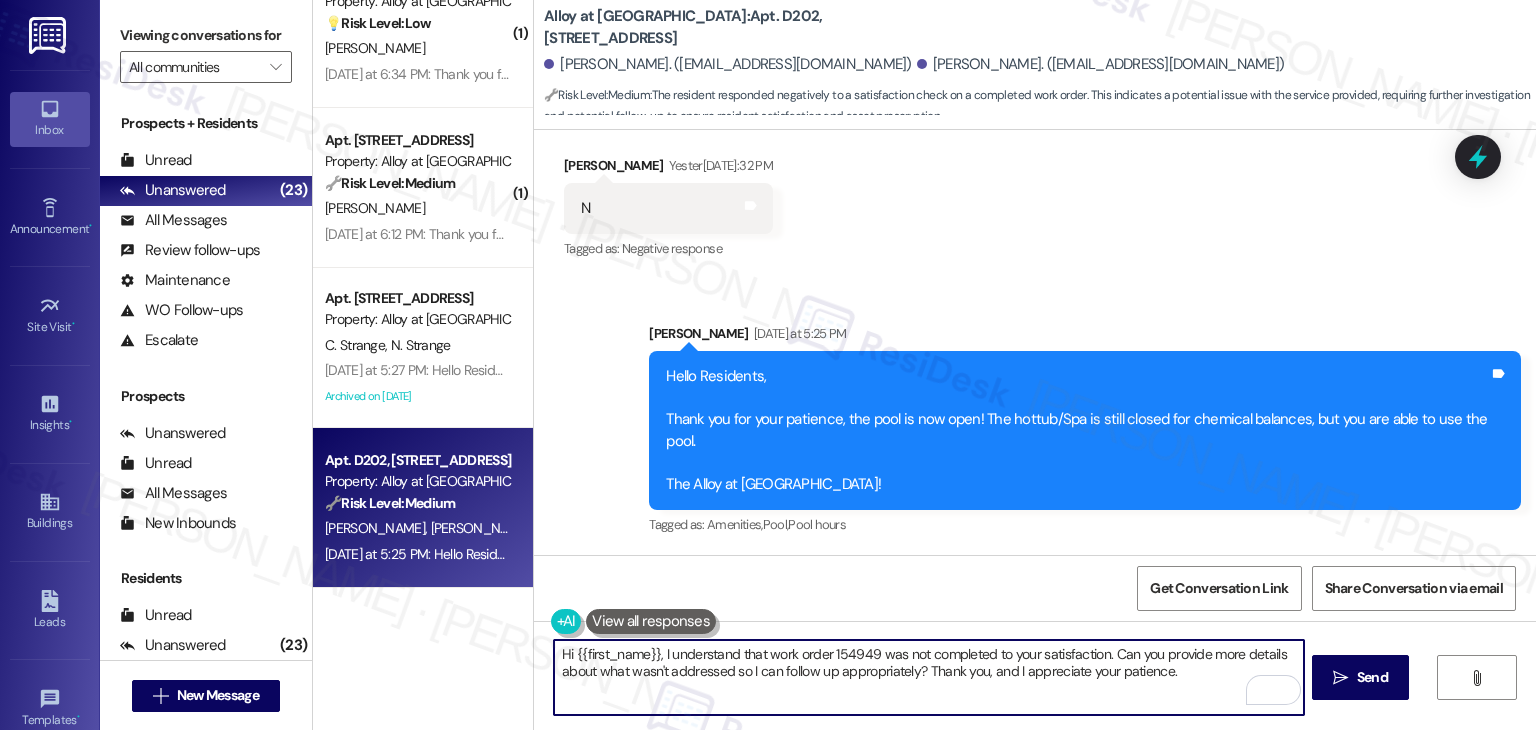 click on "Hi {{first_name}}, I understand that work order 154949 was not completed to your satisfaction. Can you provide more details about what wasn't addressed so I can follow up appropriately? Thank you, and I appreciate your patience." at bounding box center [928, 677] 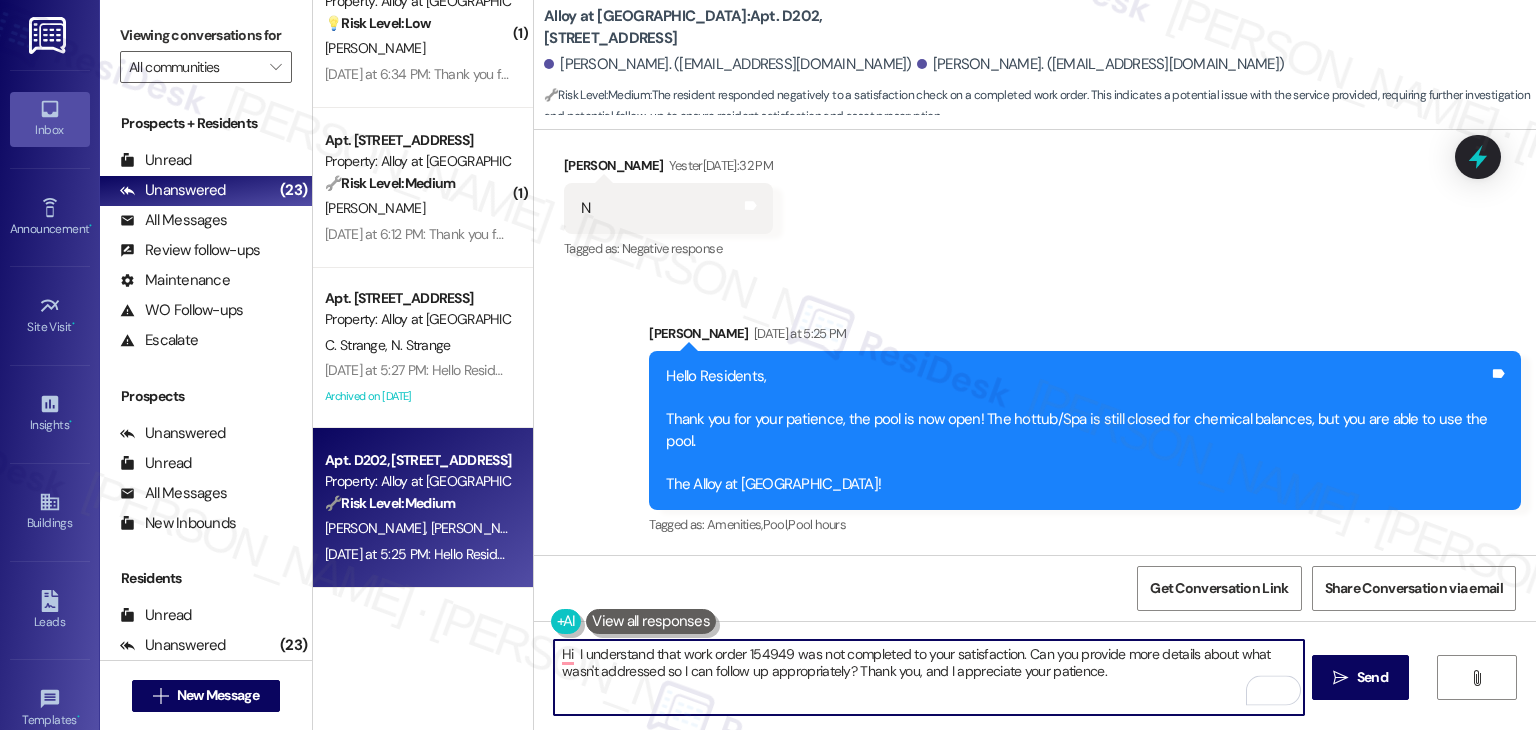 paste on "Taciana" 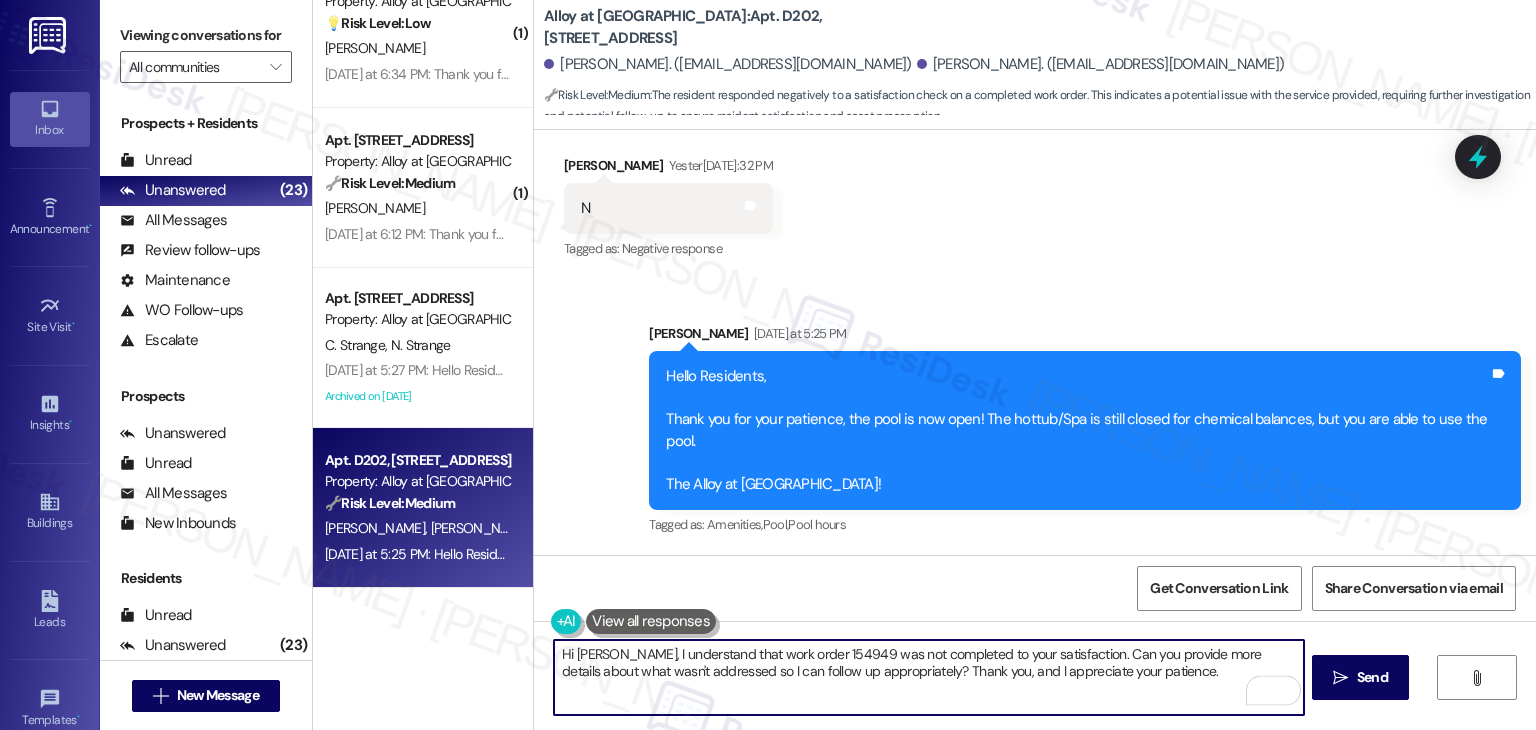 type on "Hi Taciana, I understand that work order 154949 was not completed to your satisfaction. Can you provide more details about what wasn't addressed so I can follow up appropriately? Thank you, and I appreciate your patience." 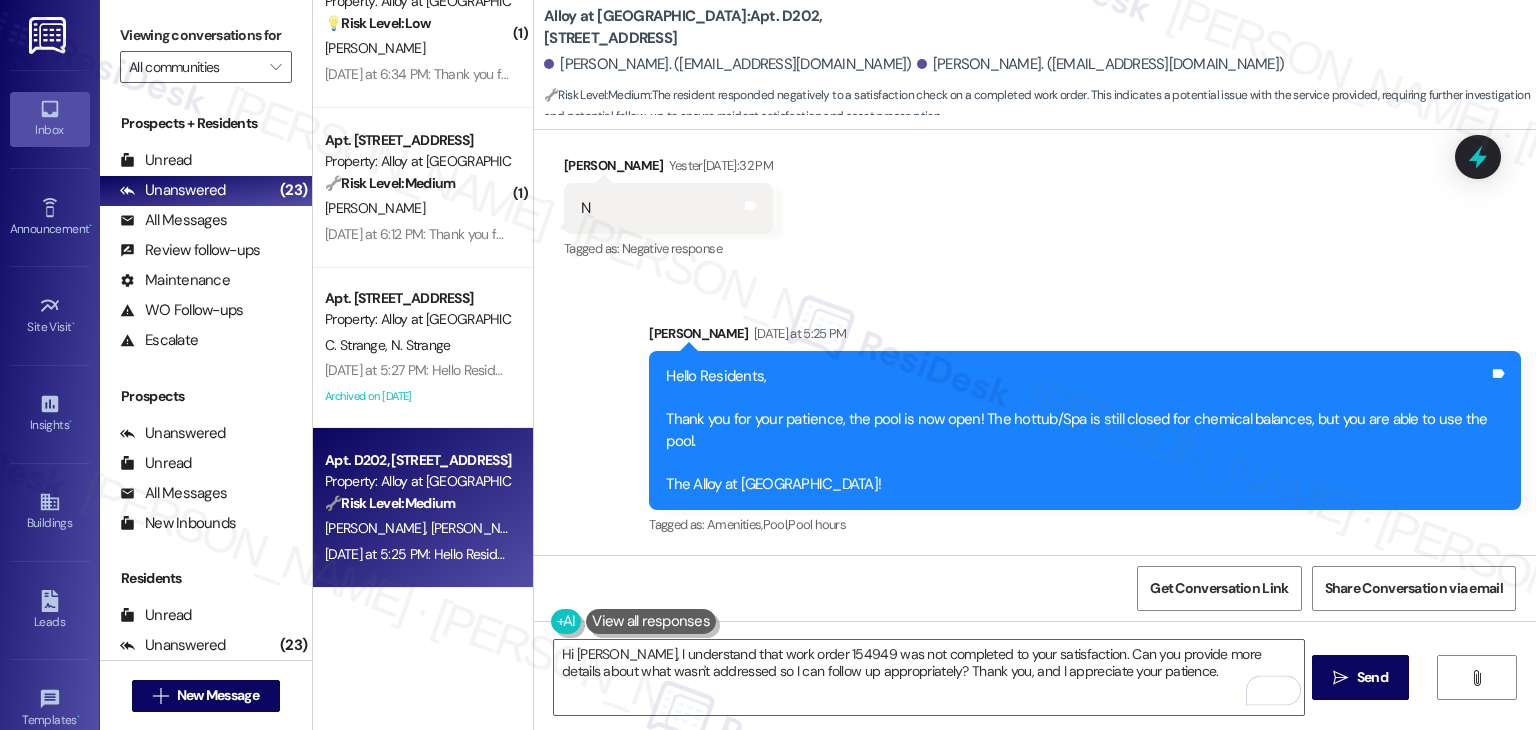 click on "Get Conversation Link Share Conversation via email" at bounding box center [1035, 588] 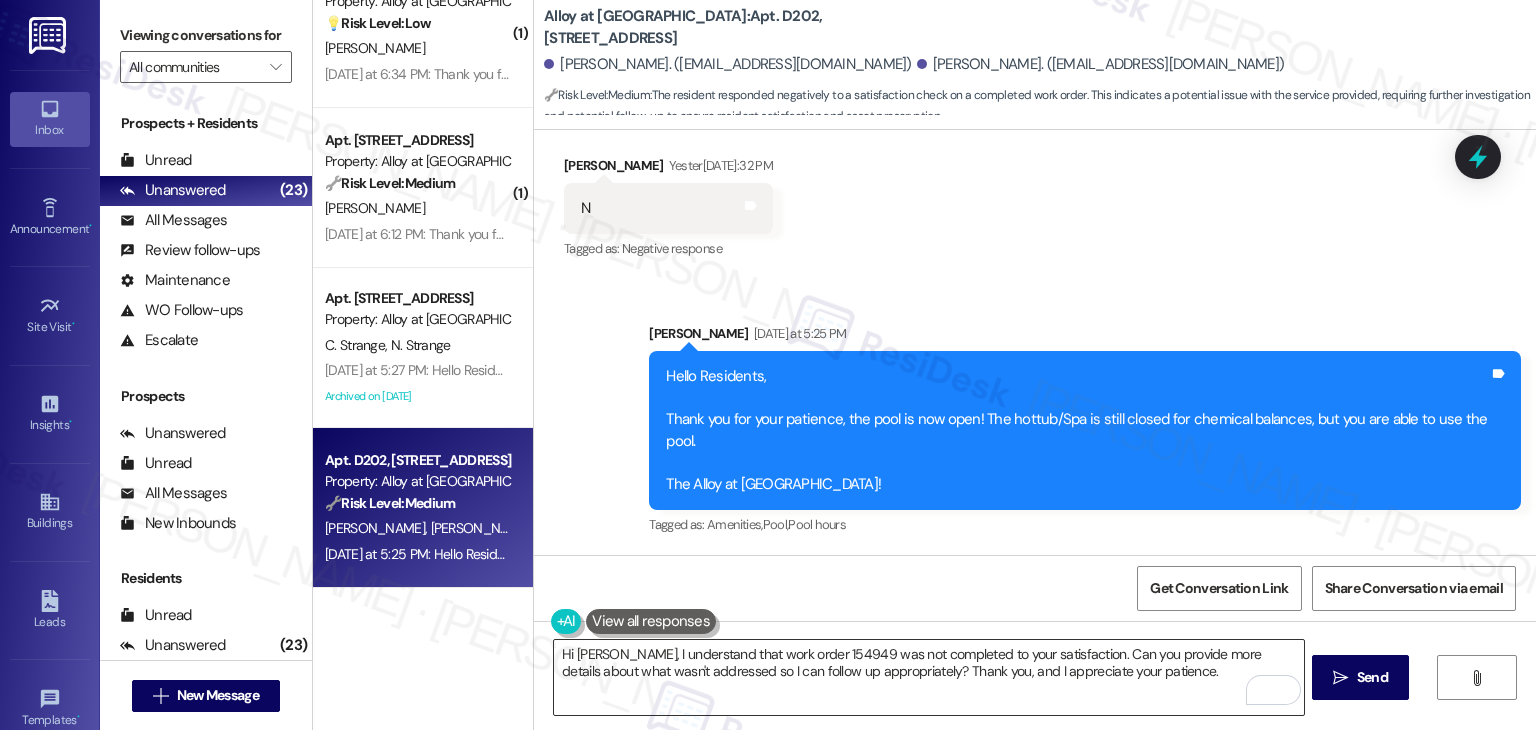 click on "Hi Taciana, I understand that work order 154949 was not completed to your satisfaction. Can you provide more details about what wasn't addressed so I can follow up appropriately? Thank you, and I appreciate your patience." at bounding box center (928, 677) 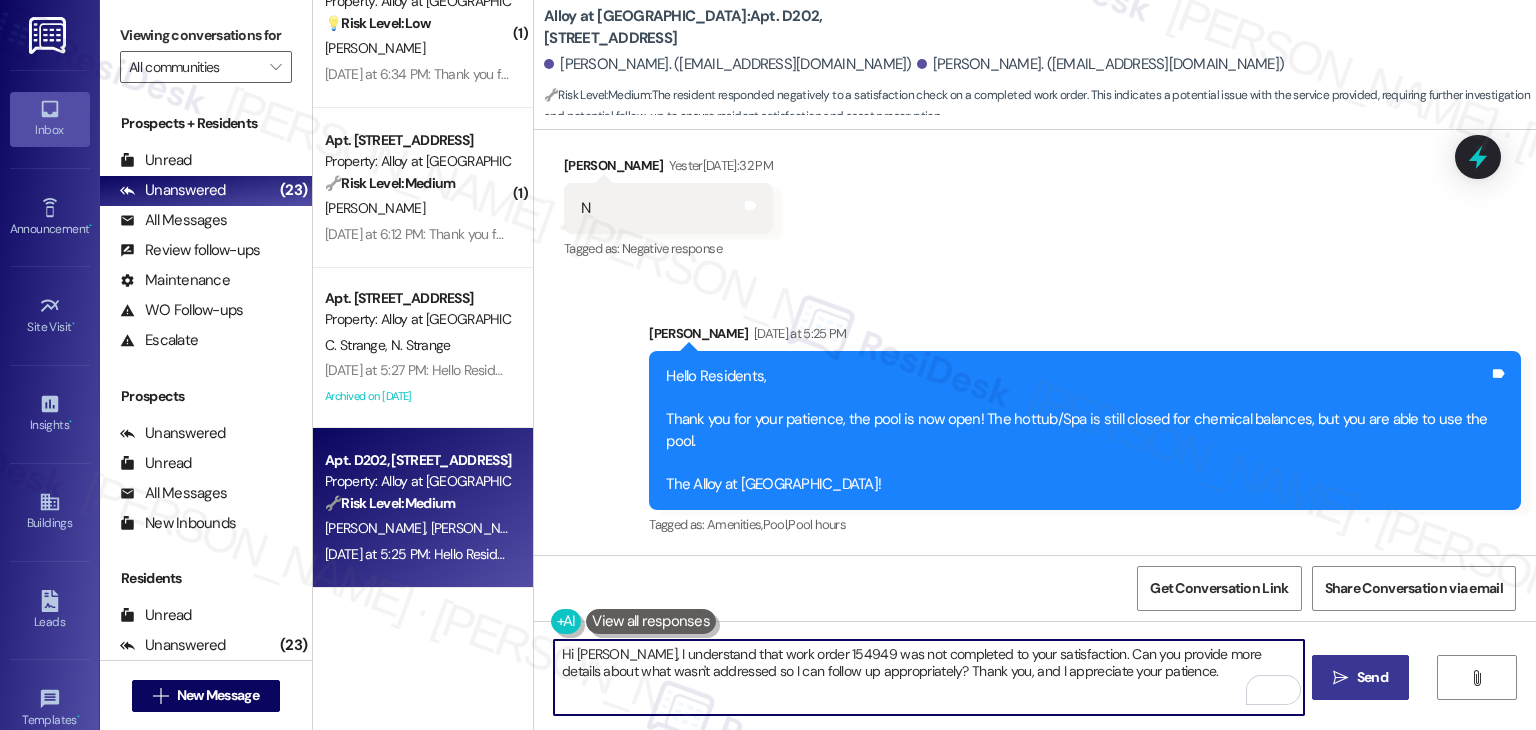 click on "Send" at bounding box center (1372, 677) 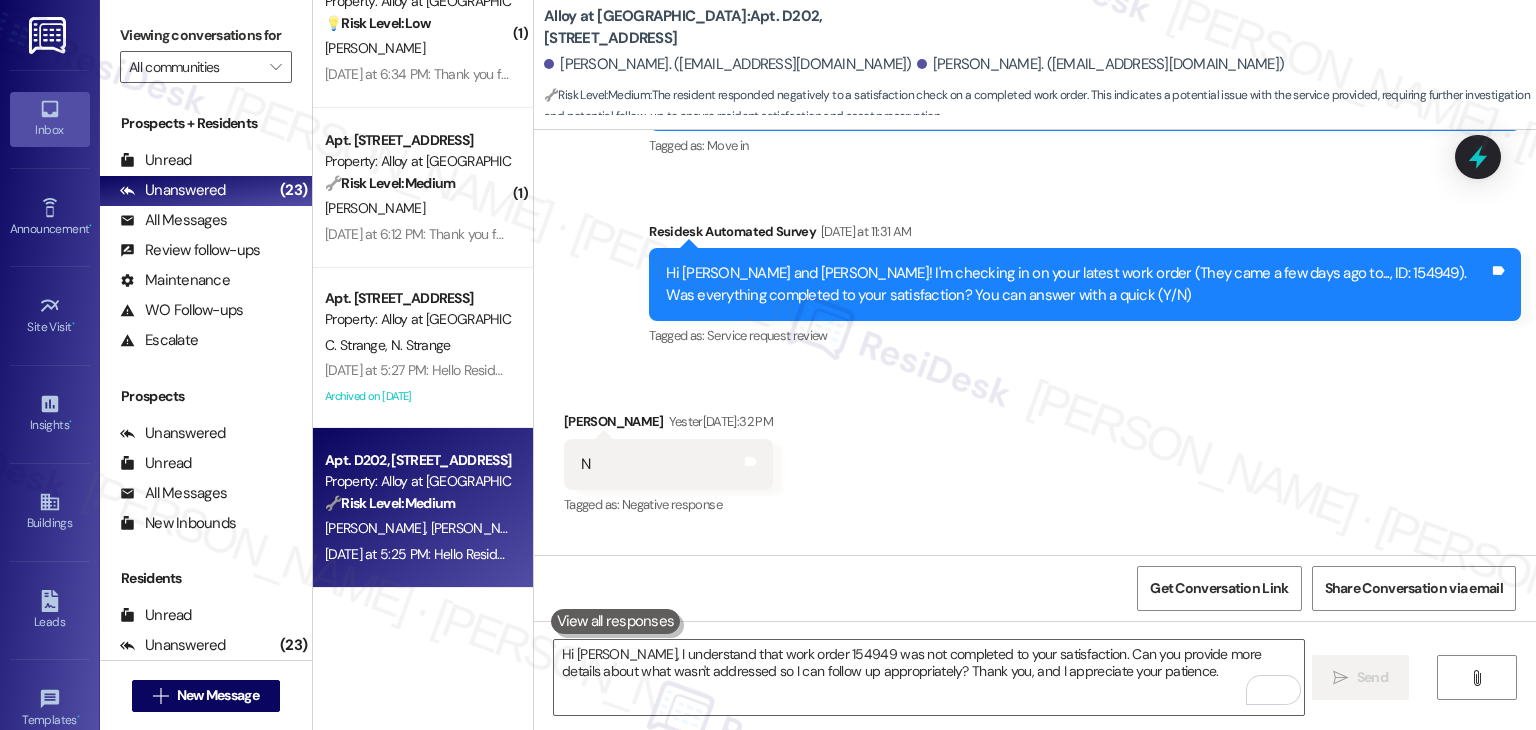 scroll, scrollTop: 280, scrollLeft: 0, axis: vertical 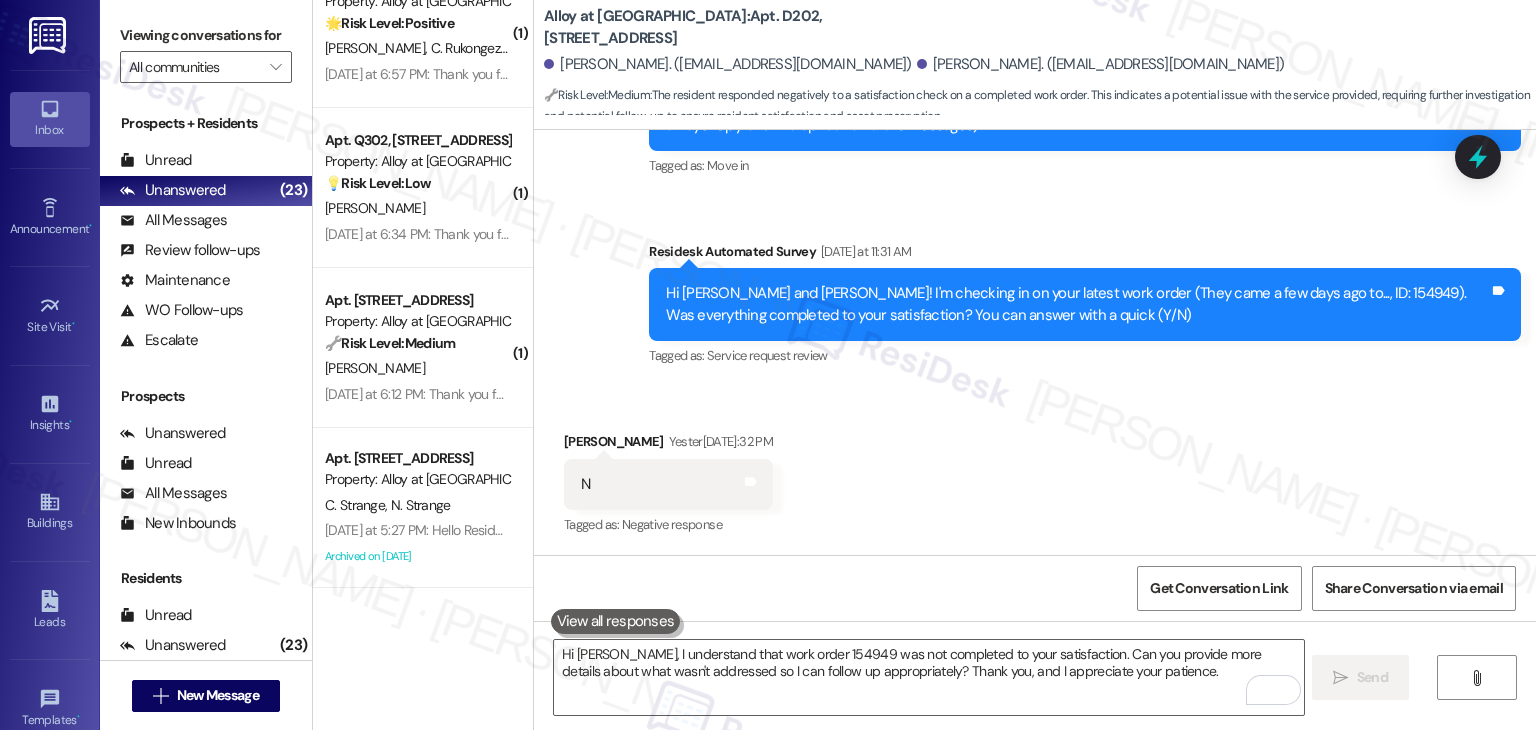 click on "( 1 ) Apt. F~101, 3304 N Lakeharbor Lane Property: Edgewater 🔧  Risk Level:  Medium The resident is reporting that a light cover is missing. This is a non-urgent maintenance issue and does not pose an immediate safety risk. The resident also indicates that there is 'no problem at all'. J. Monk S. Monk Yesterday at 7:07 PM: Thank you for your message. Our offices are currently closed, but we will contact you when we resume operations. For emergencies, please contact your emergency number (208) 853-5253. Yesterday at 7:07 PM: Thank you for your message. Our offices are currently closed, but we will contact you when we resume operations. For emergencies, please contact your emergency number (208) 853-5253. Apt. K307, 100 South Geneva Road Property: Alloy at Geneva 🌟  Risk Level:  Positive The resident is expressing gratitude for the pool reopening. This is positive engagement and relationship building. H. Tausisi G. Rudolph N. Whisler C. Farrington J. Rudolph ( 1 ) Apt. H306, 100 South Geneva Road 🌟 ( 1" at bounding box center (423, 365) 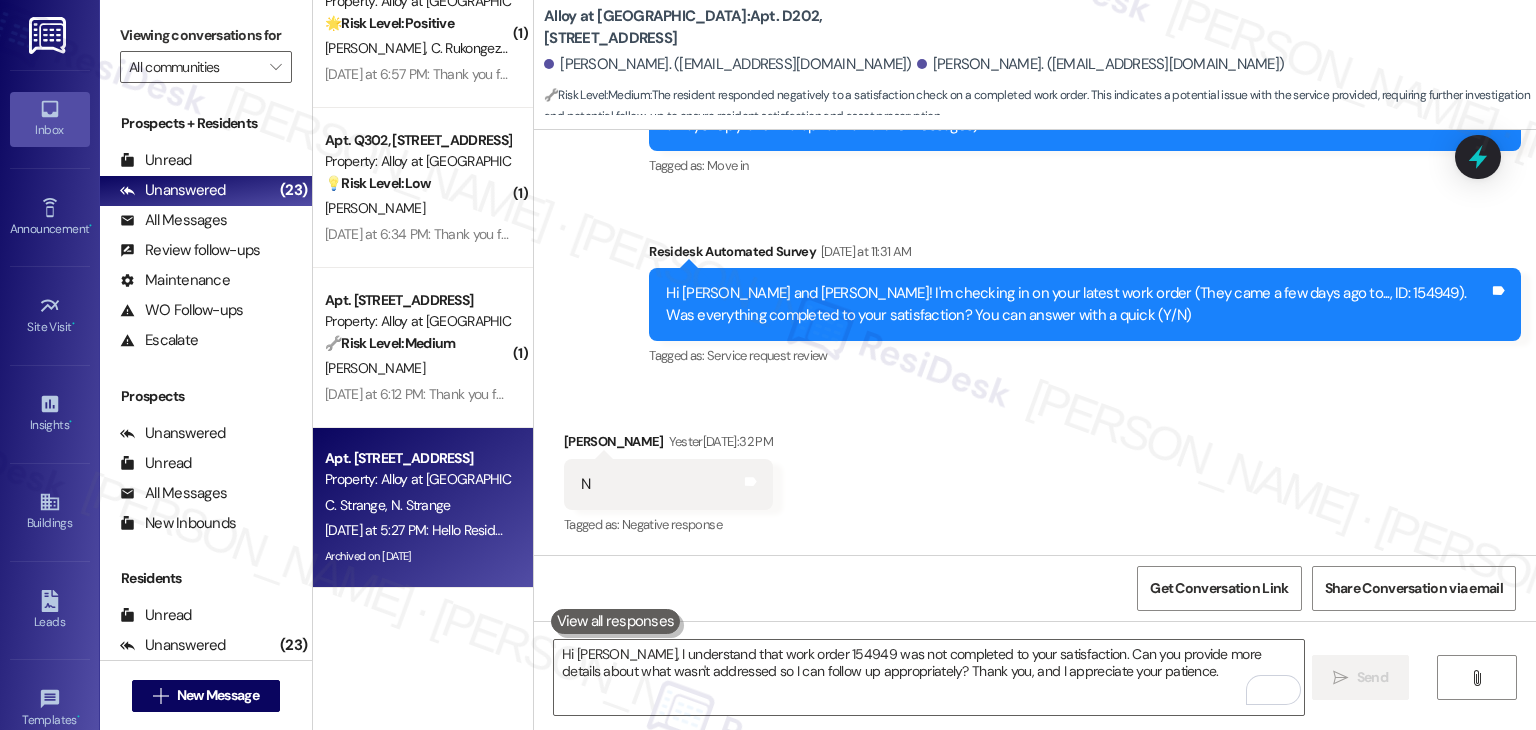 click on "Archived on 07/11/2025" at bounding box center (417, 556) 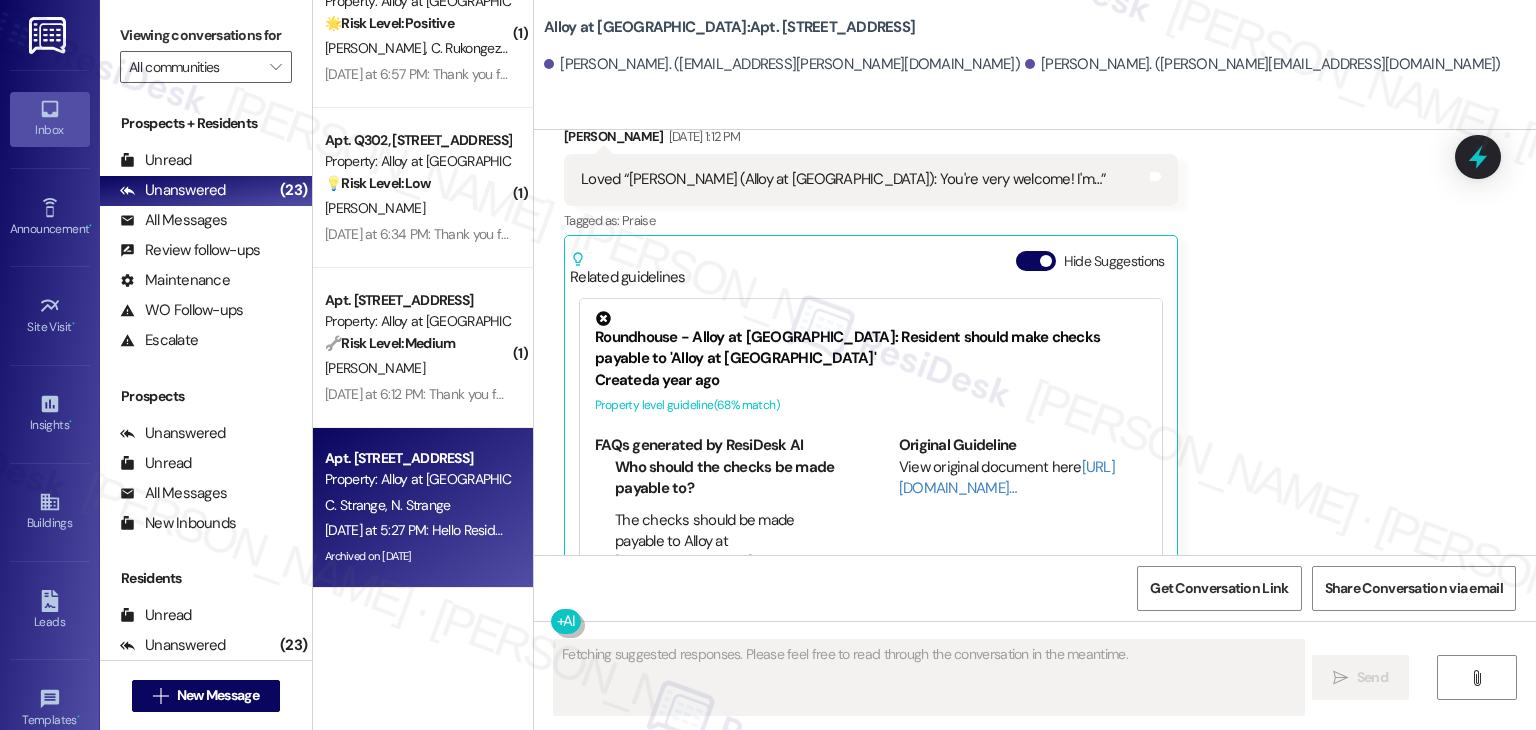 scroll, scrollTop: 2320, scrollLeft: 0, axis: vertical 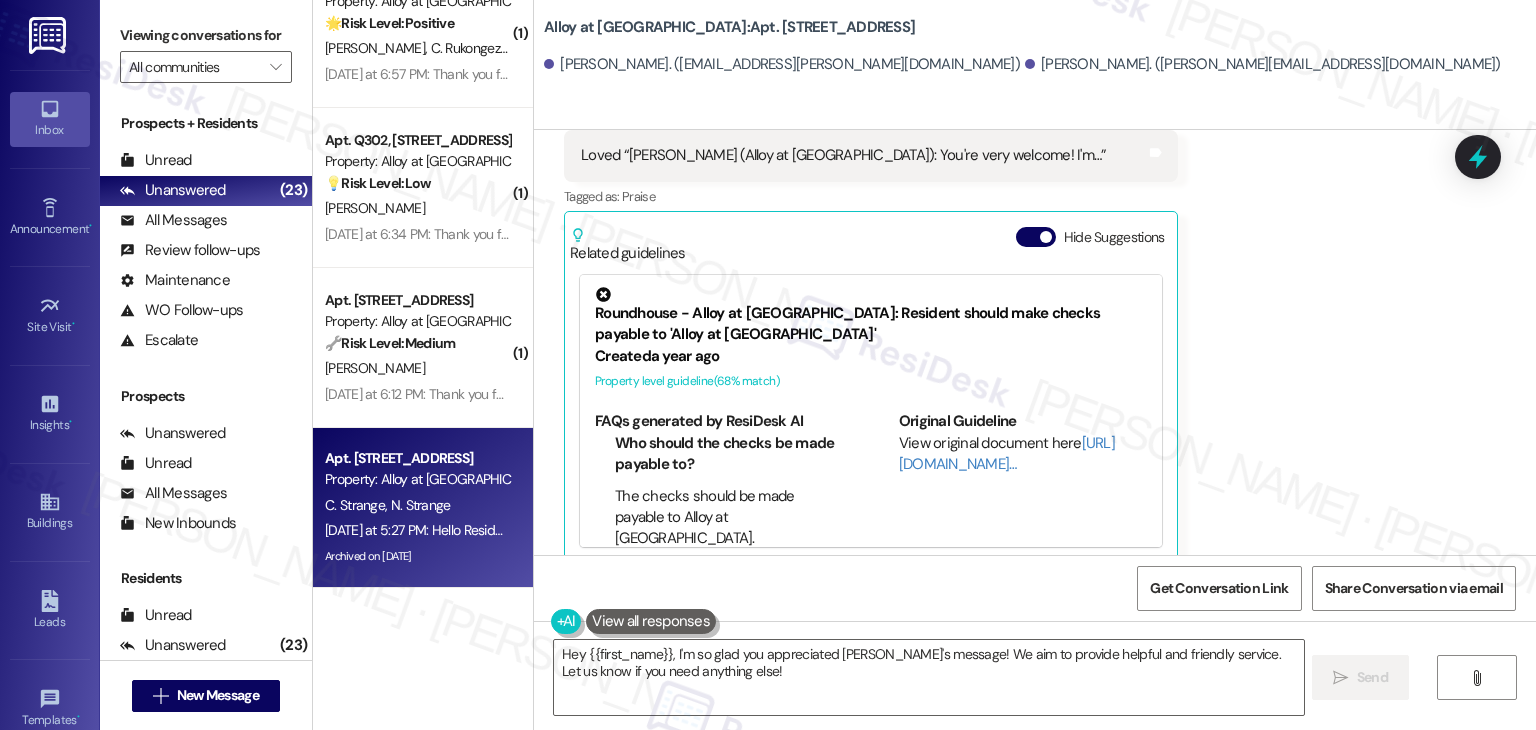 click on "Archived on 07/11/2025" at bounding box center (417, 556) 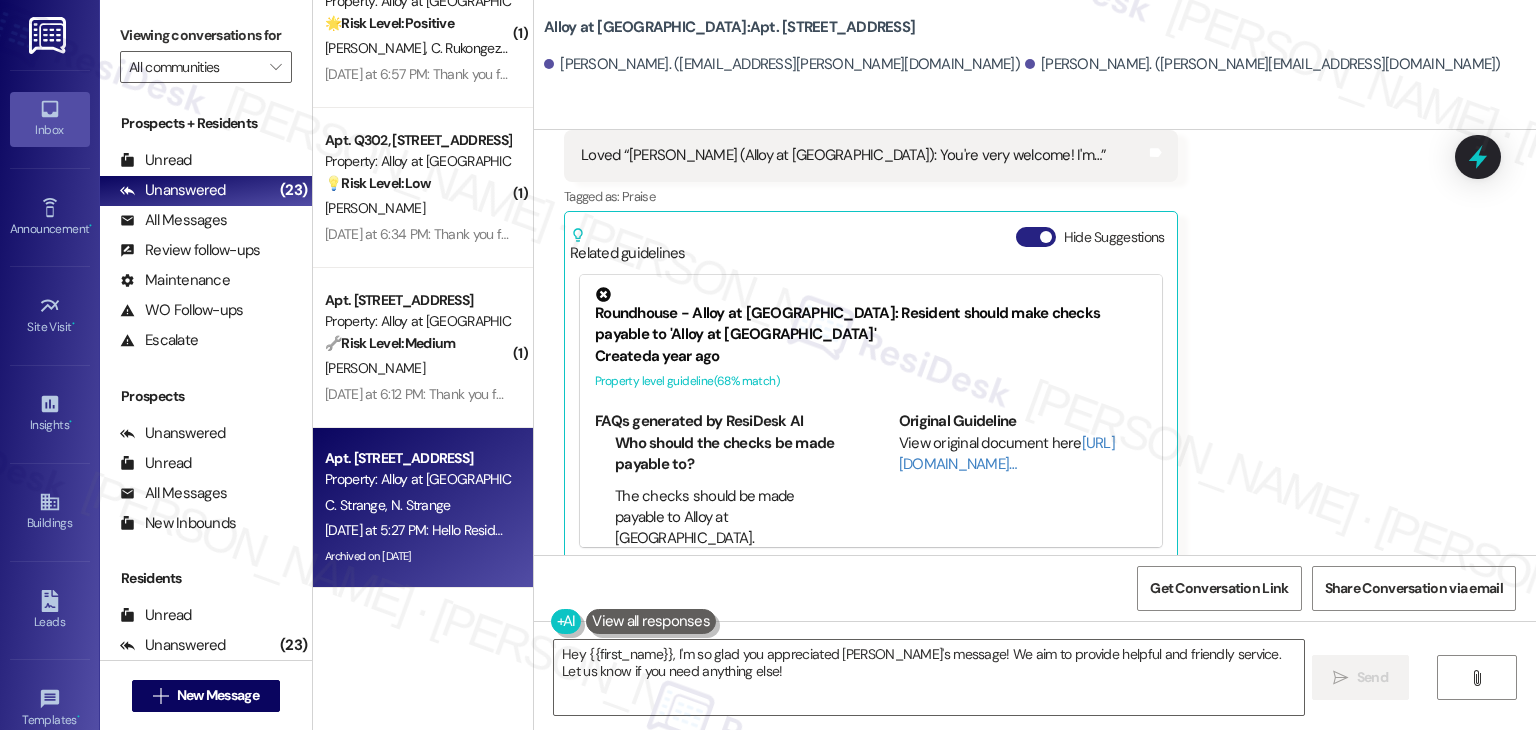 click on "Hide Suggestions" at bounding box center [1036, 237] 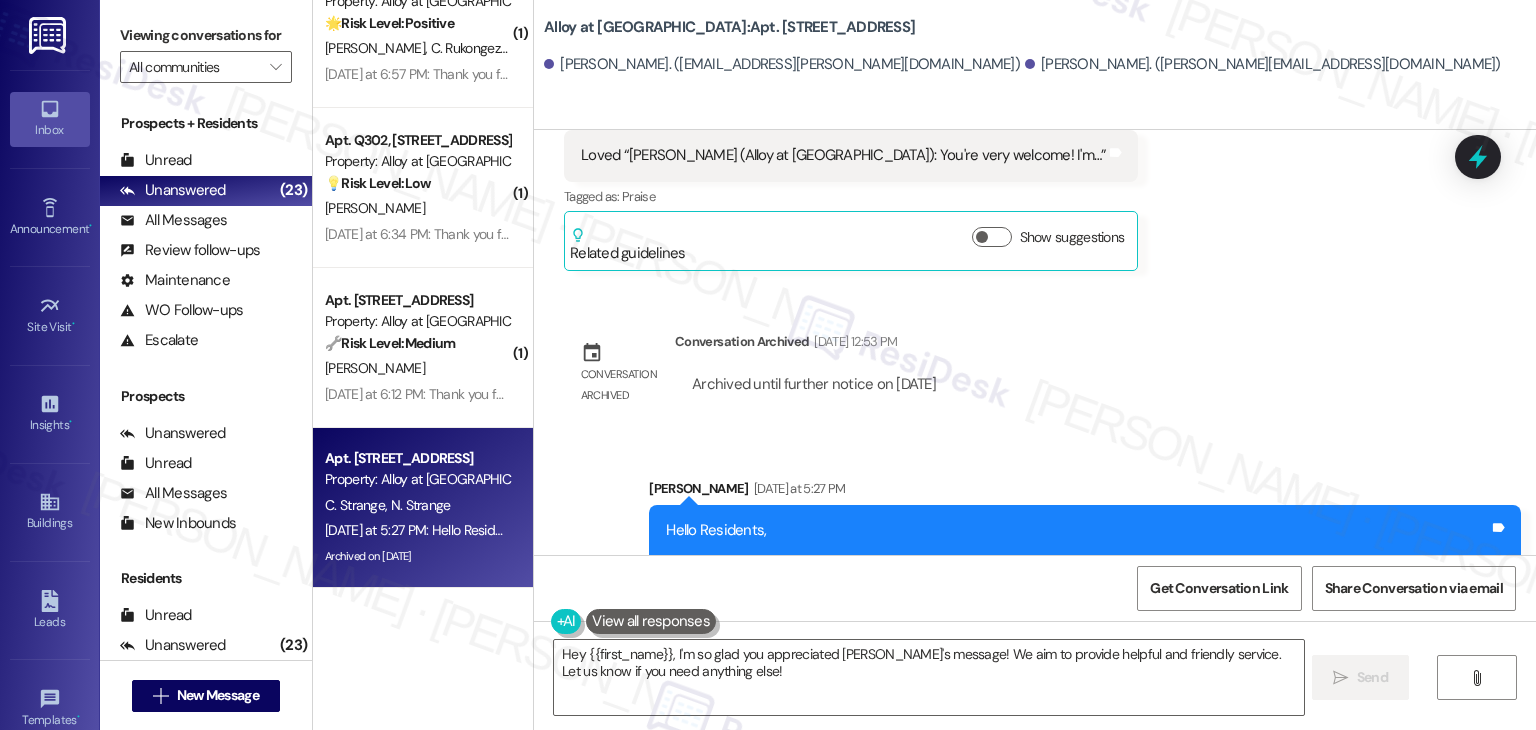 click on "Lease started Apr 04, 2025 at 7:00 PM Announcement, sent via SMS Sarah   (ResiDesk) Apr 24, 2025 at 10:03 AM Hey Corey and Naomi, we’d love to know more about your experience at Alloy at Geneva. What’s one aspect of living here that has exceeded your expectations? Your feedback will help us understand what we’re doing well and what we can build upon! (You can always reply STOP to opt out of future messages) Tags and notes Tagged as:   Praise Click to highlight conversations about Praise Received via SMS Corey Strange Apr 24, 2025 at 10:06 AM I'd say the office staff has been consistently great to work with.  Tags and notes Tagged as:   Praise Click to highlight conversations about Praise  Related guidelines Show suggestions Received via SMS Naomi Strange   Neutral Apr 24, 2025 at 10:33 AM We also appreciate the timely responses that we've received when asking questions via text, phone, or email.
We are sad that the pool still isn't open, but understand that is likely due to unforeseen issues.    ," at bounding box center [1035, 342] 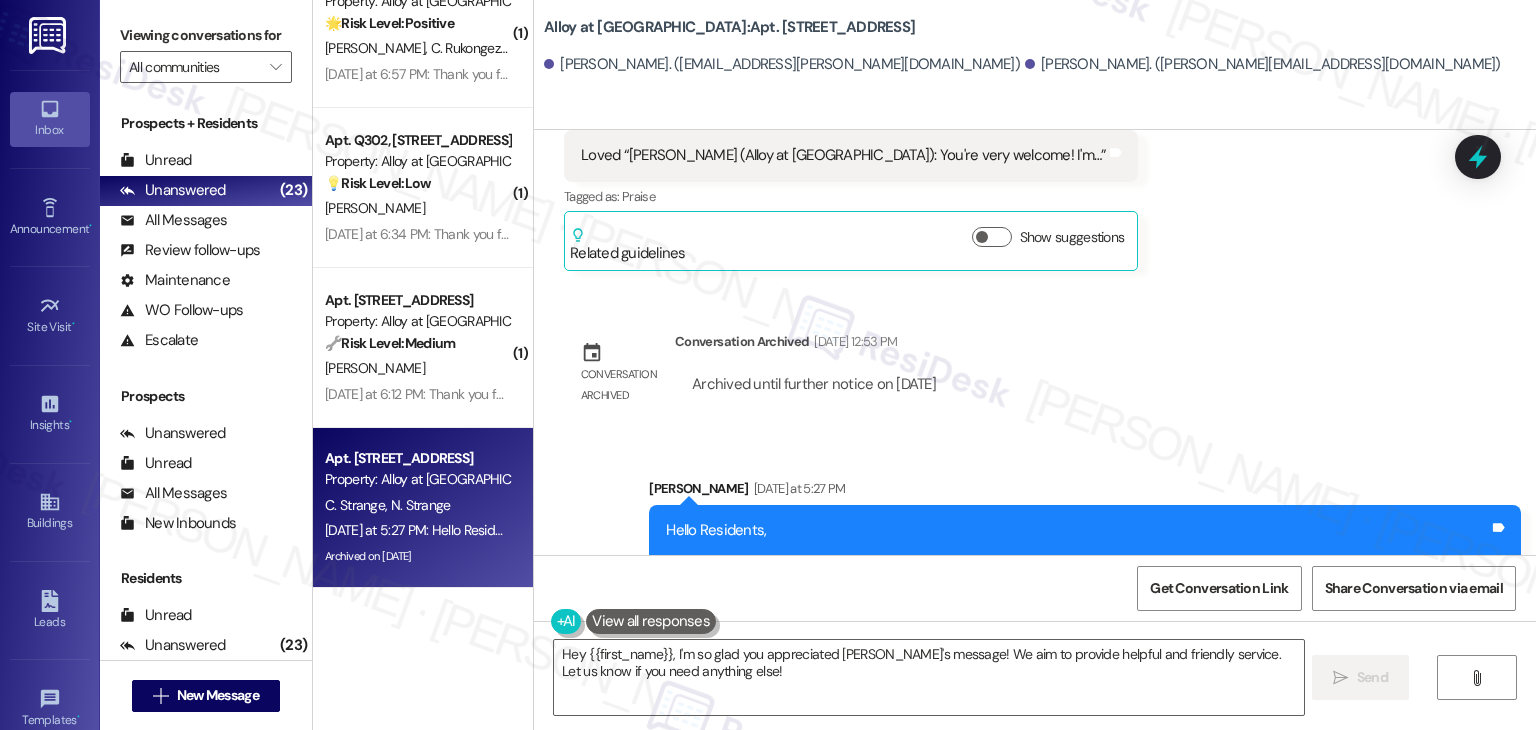 click on "Lease started Apr 04, 2025 at 7:00 PM Announcement, sent via SMS Sarah   (ResiDesk) Apr 24, 2025 at 10:03 AM Hey Corey and Naomi, we’d love to know more about your experience at Alloy at Geneva. What’s one aspect of living here that has exceeded your expectations? Your feedback will help us understand what we’re doing well and what we can build upon! (You can always reply STOP to opt out of future messages) Tags and notes Tagged as:   Praise Click to highlight conversations about Praise Received via SMS Corey Strange Apr 24, 2025 at 10:06 AM I'd say the office staff has been consistently great to work with.  Tags and notes Tagged as:   Praise Click to highlight conversations about Praise  Related guidelines Show suggestions Received via SMS Naomi Strange   Neutral Apr 24, 2025 at 10:33 AM We also appreciate the timely responses that we've received when asking questions via text, phone, or email.
We are sad that the pool still isn't open, but understand that is likely due to unforeseen issues.    ," at bounding box center [1035, 342] 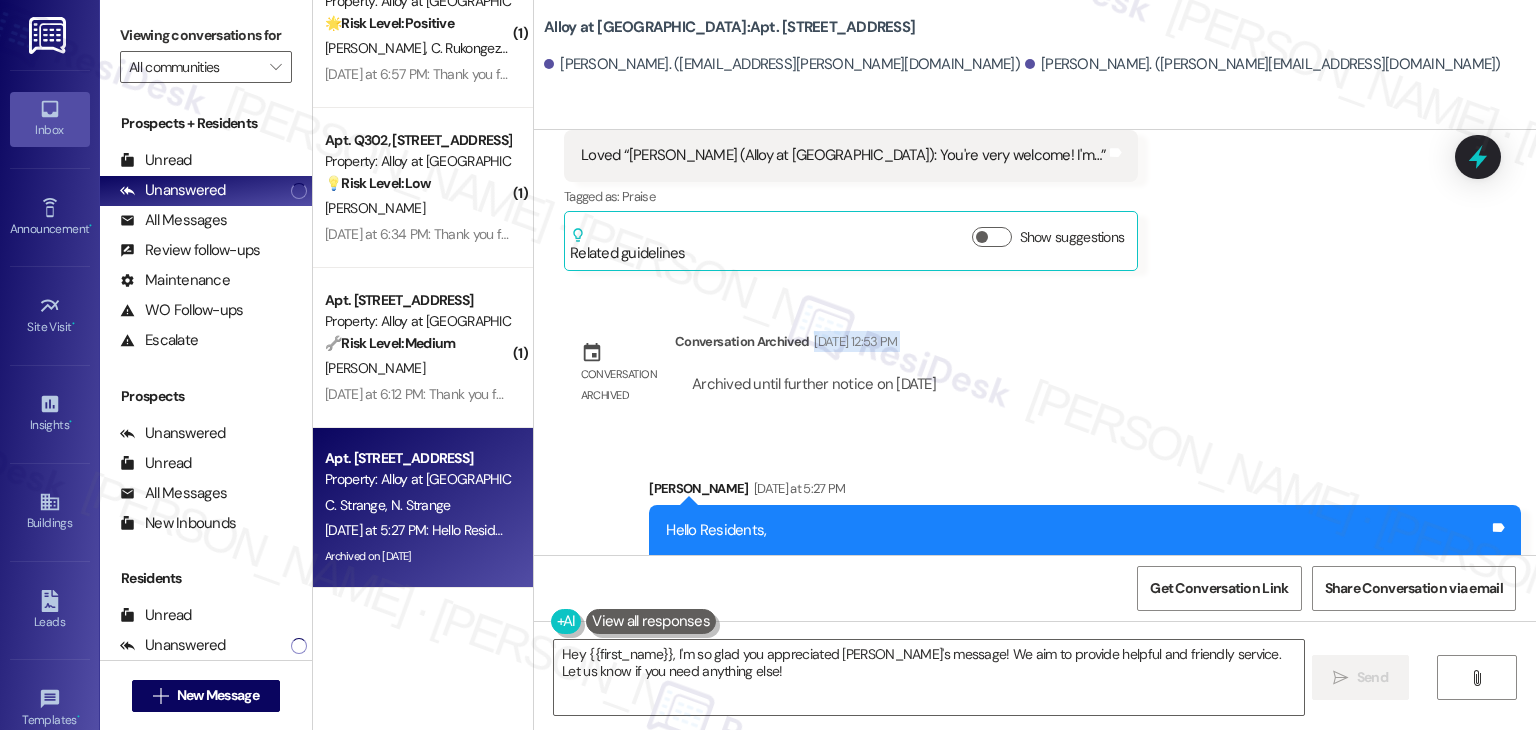 click on "Lease started Apr 04, 2025 at 7:00 PM Announcement, sent via SMS Sarah   (ResiDesk) Apr 24, 2025 at 10:03 AM Hey Corey and Naomi, we’d love to know more about your experience at Alloy at Geneva. What’s one aspect of living here that has exceeded your expectations? Your feedback will help us understand what we’re doing well and what we can build upon! (You can always reply STOP to opt out of future messages) Tags and notes Tagged as:   Praise Click to highlight conversations about Praise Received via SMS Corey Strange Apr 24, 2025 at 10:06 AM I'd say the office staff has been consistently great to work with.  Tags and notes Tagged as:   Praise Click to highlight conversations about Praise  Related guidelines Show suggestions Received via SMS Naomi Strange   Neutral Apr 24, 2025 at 10:33 AM We also appreciate the timely responses that we've received when asking questions via text, phone, or email.
We are sad that the pool still isn't open, but understand that is likely due to unforeseen issues.    ," at bounding box center (1035, 342) 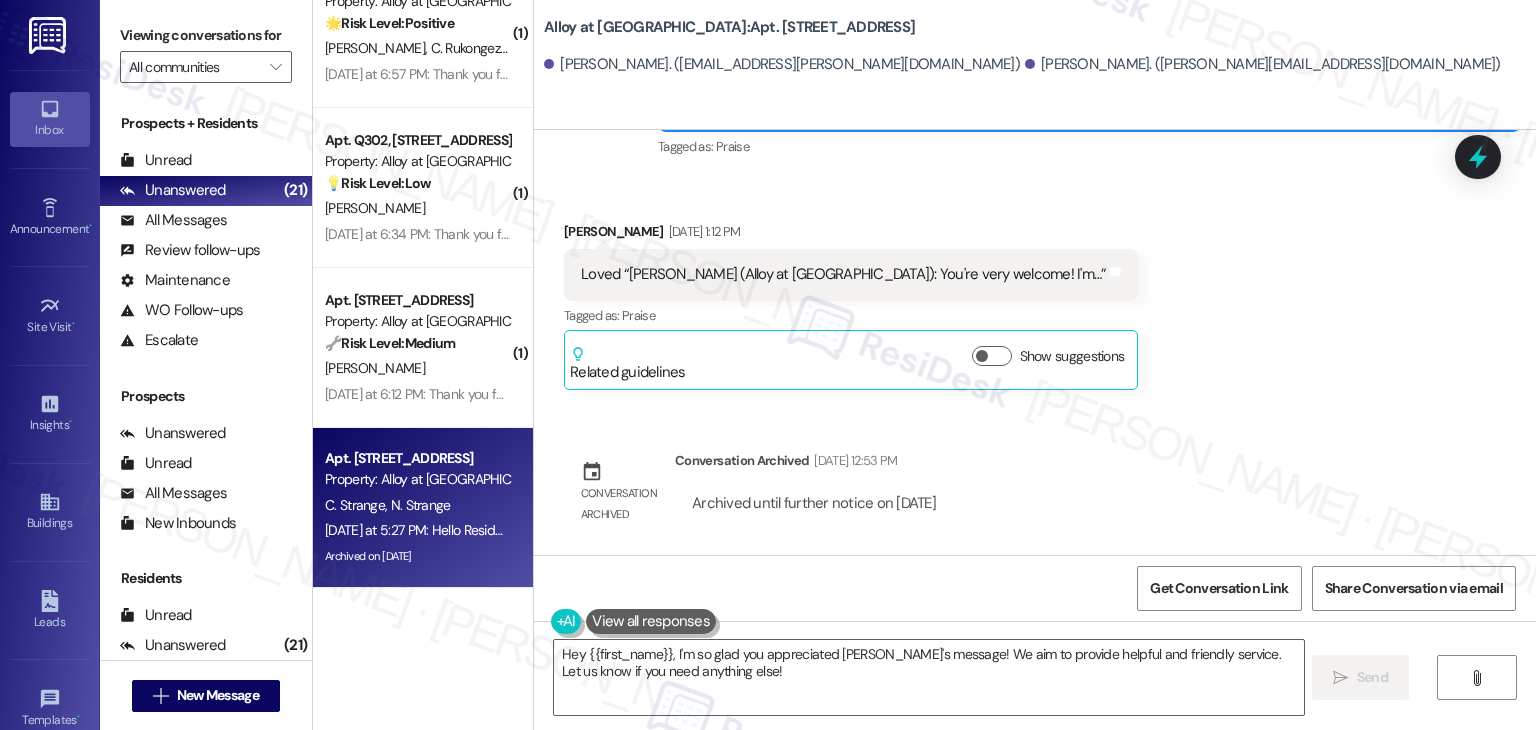 scroll, scrollTop: 2152, scrollLeft: 0, axis: vertical 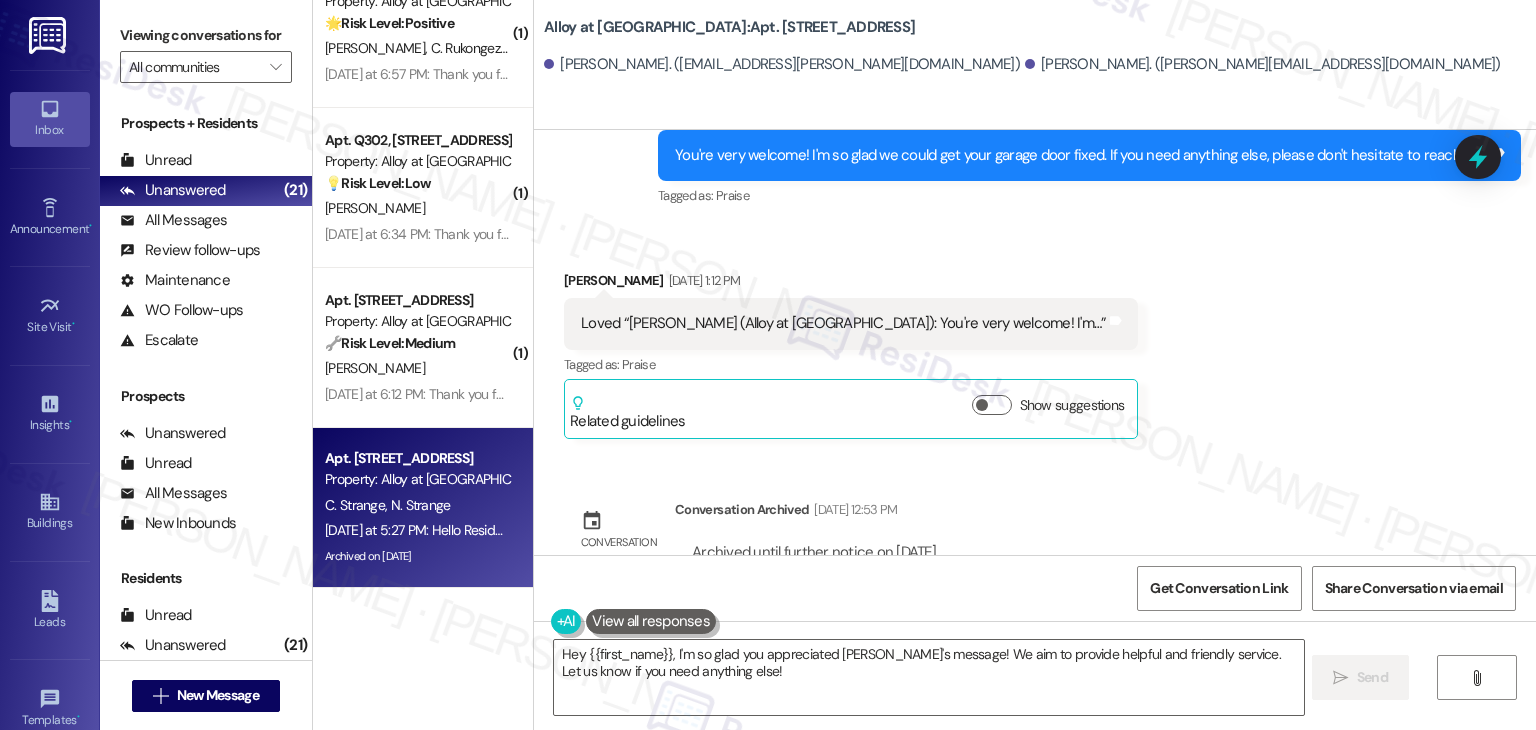 click on "Received via SMS Naomi Strange Jul 10, 2025 at 1:12 PM Loved “Dottie (Alloy at Geneva): You're very welcome! I'm…” Tags and notes Tagged as:   Praise Click to highlight conversations about Praise  Related guidelines Show suggestions" at bounding box center (1035, 339) 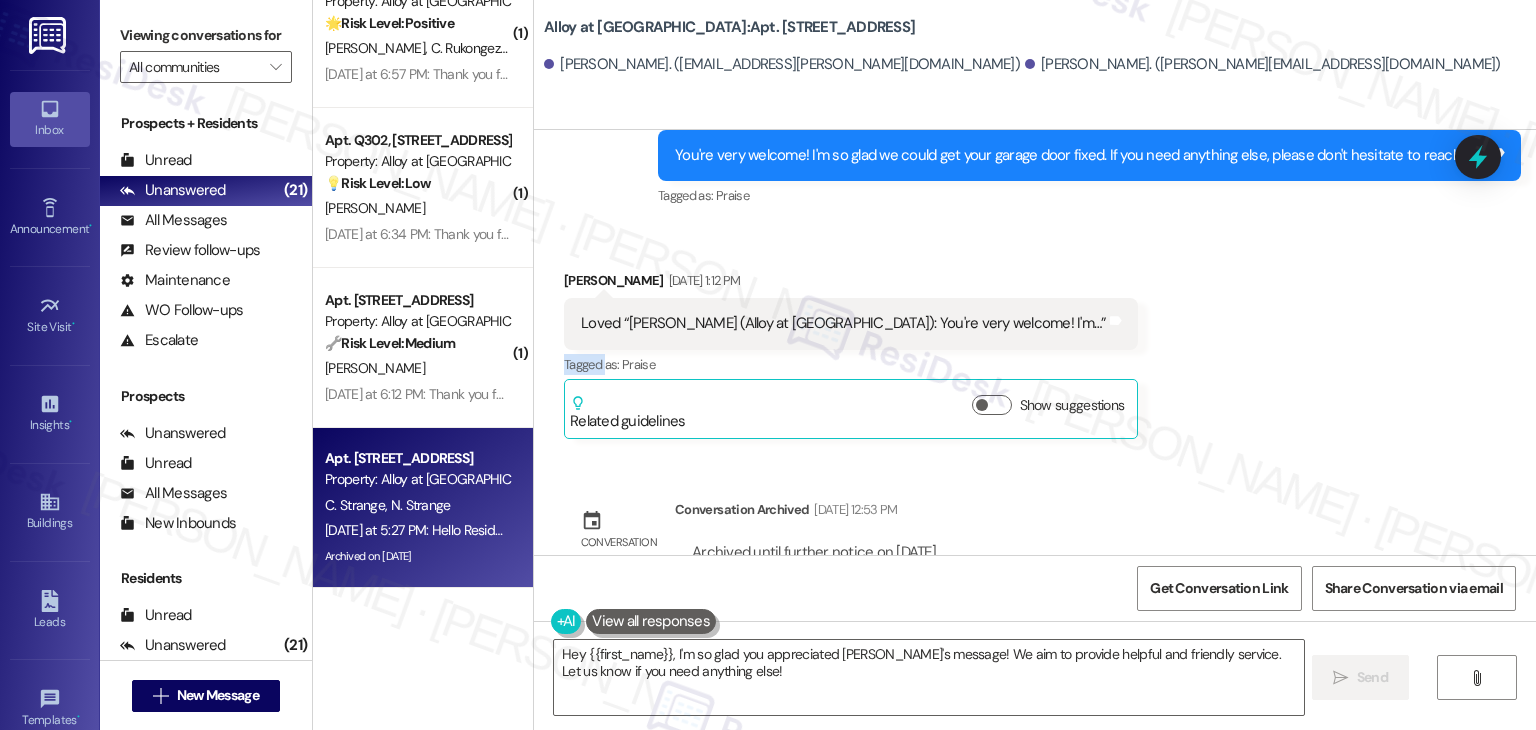 click on "Received via SMS Naomi Strange Jul 10, 2025 at 1:12 PM Loved “Dottie (Alloy at Geneva): You're very welcome! I'm…” Tags and notes Tagged as:   Praise Click to highlight conversations about Praise  Related guidelines Show suggestions" at bounding box center (1035, 339) 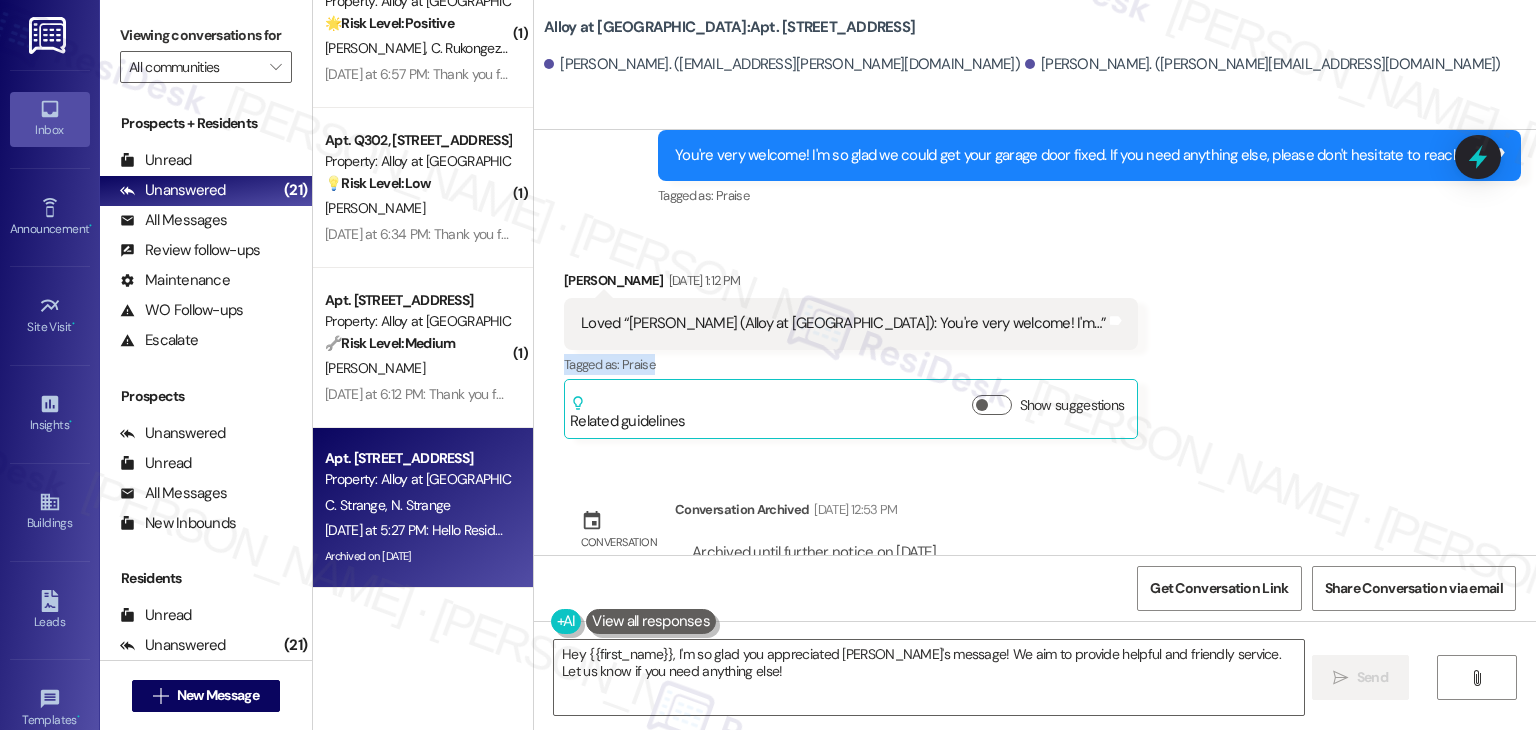 click on "Received via SMS Naomi Strange Jul 10, 2025 at 1:12 PM Loved “Dottie (Alloy at Geneva): You're very welcome! I'm…” Tags and notes Tagged as:   Praise Click to highlight conversations about Praise  Related guidelines Show suggestions" at bounding box center [1035, 339] 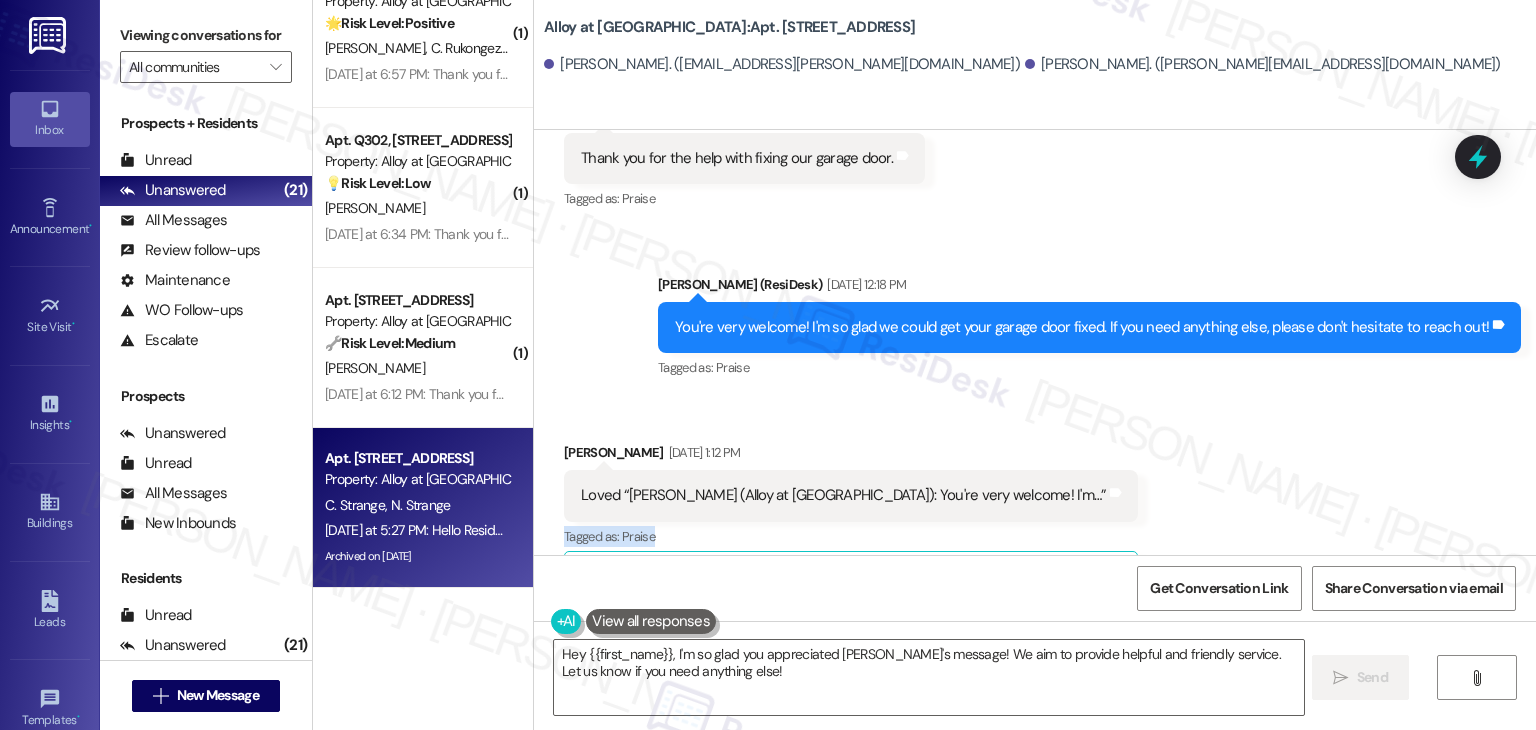 scroll, scrollTop: 1952, scrollLeft: 0, axis: vertical 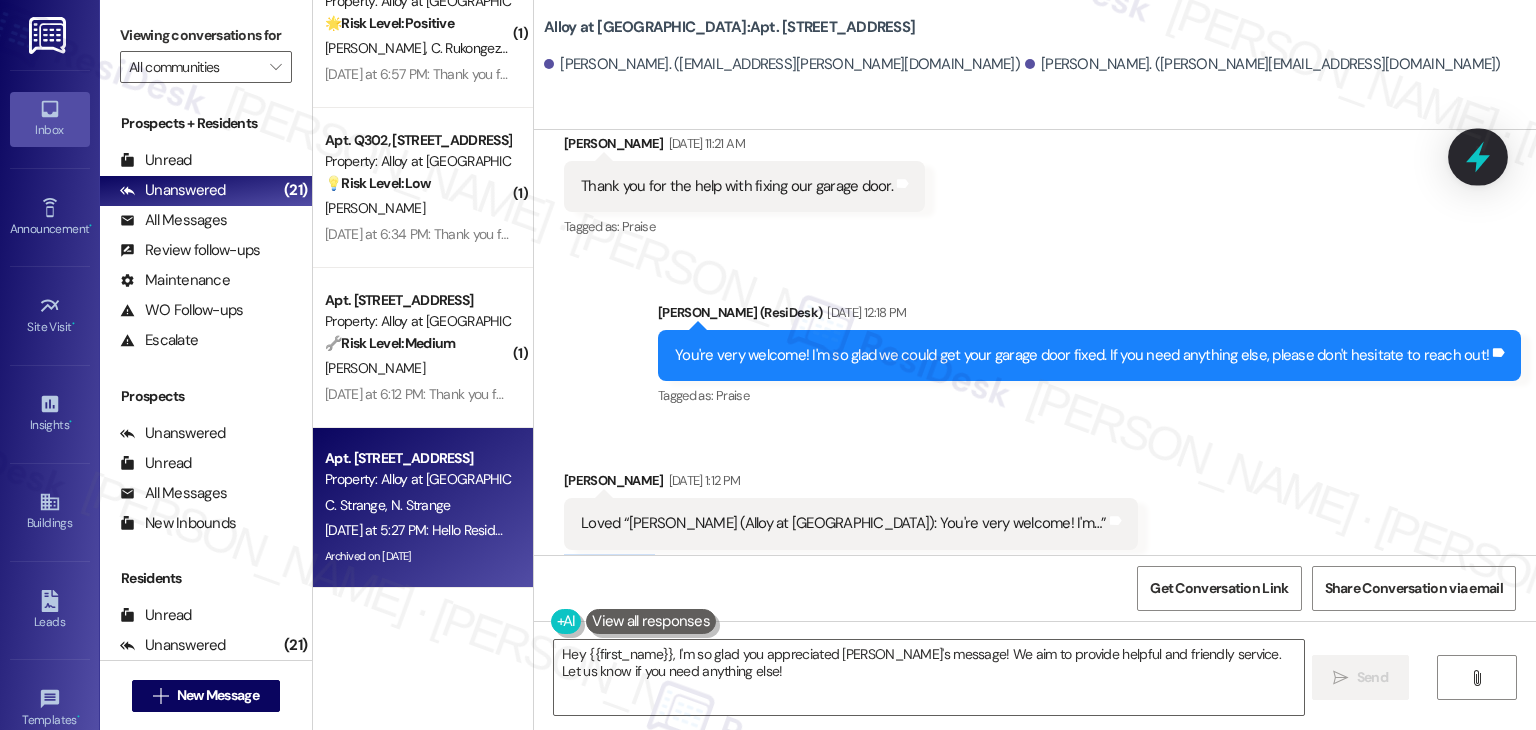 click 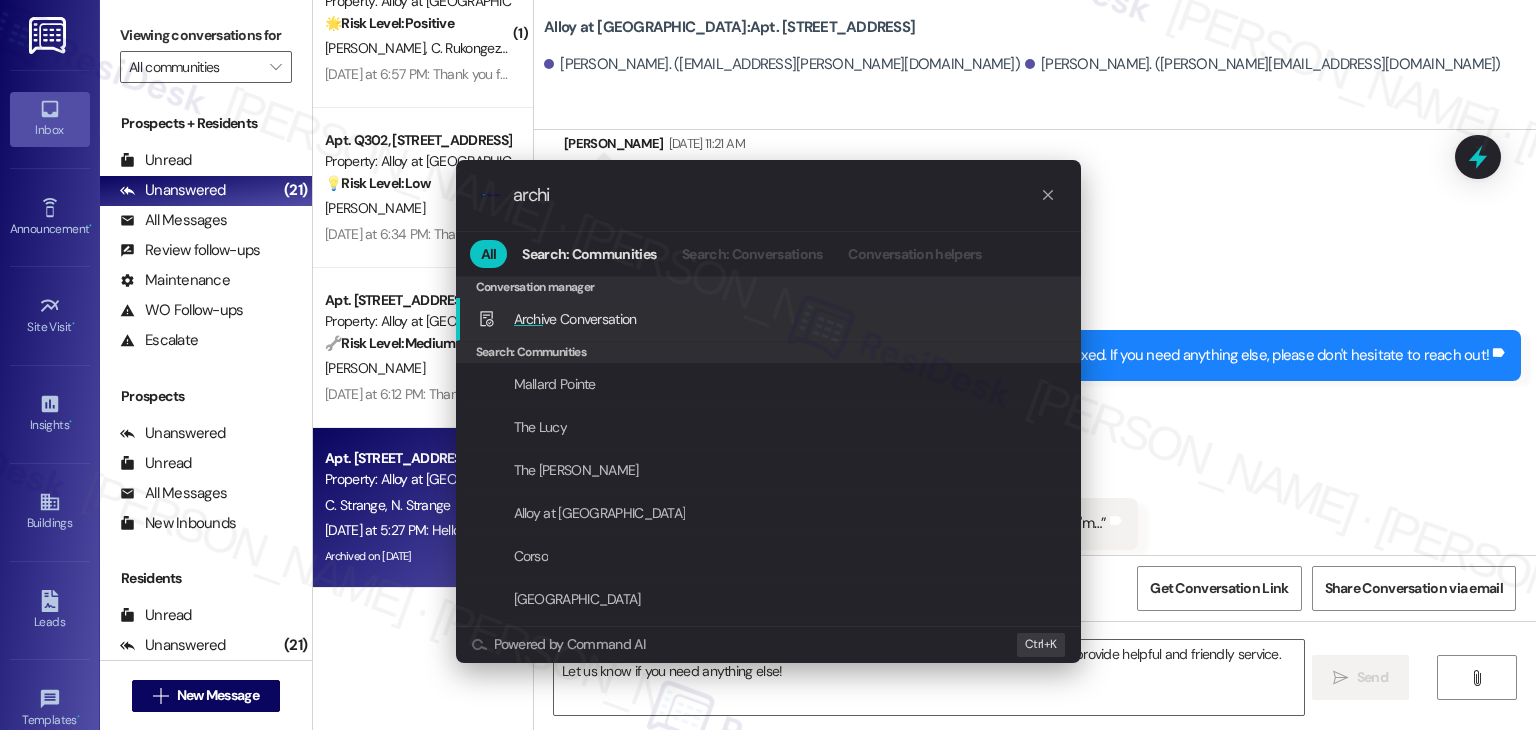 type on "archi" 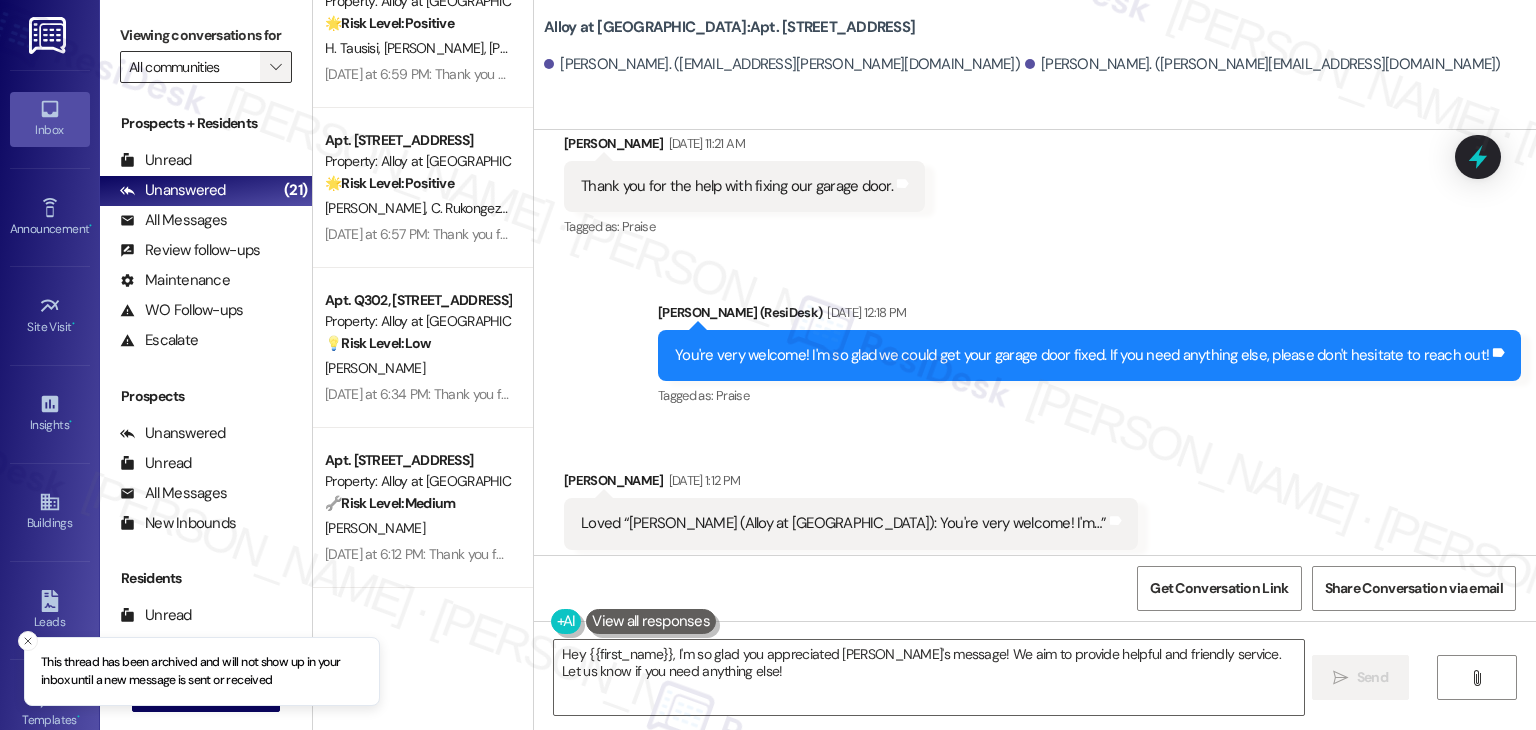 scroll, scrollTop: 2612, scrollLeft: 0, axis: vertical 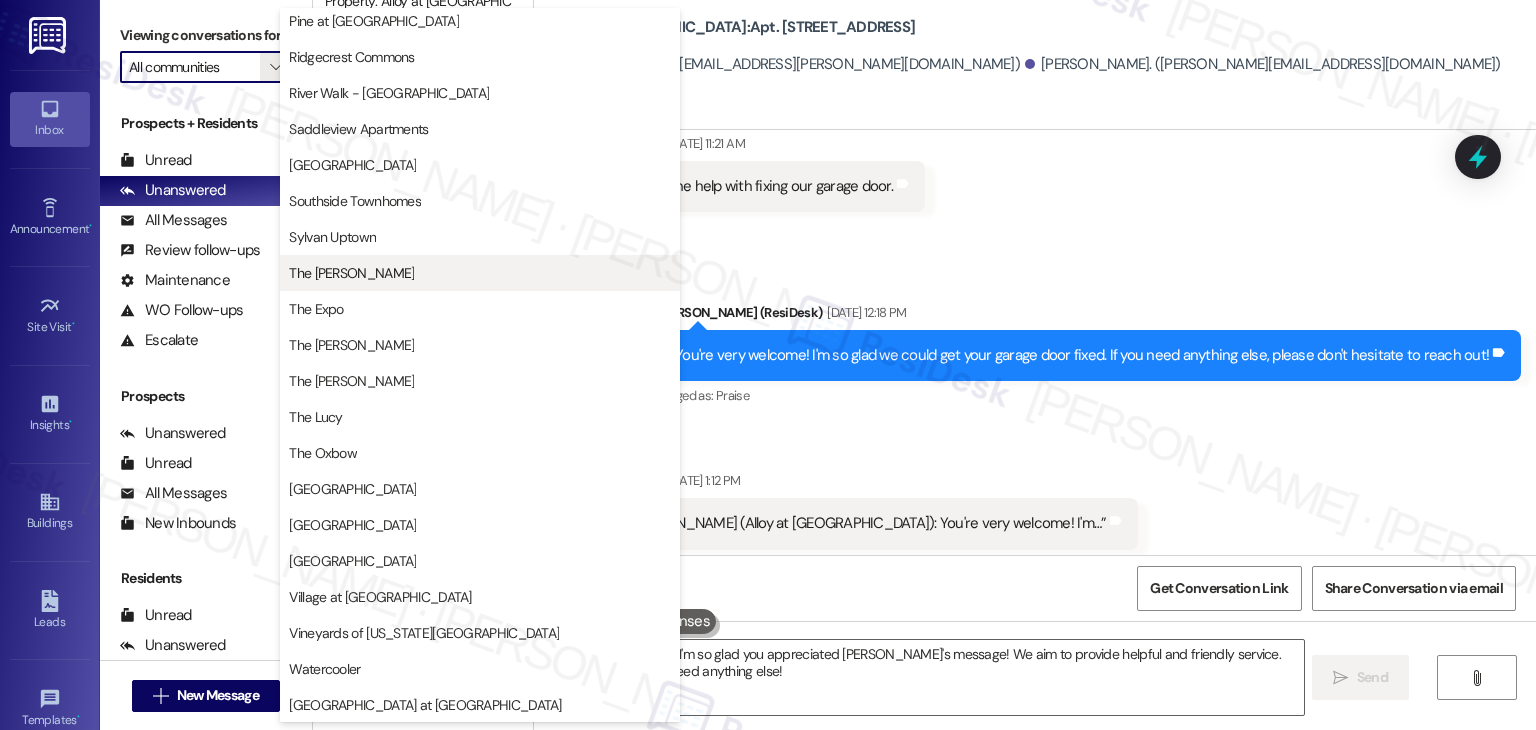 click on "The [PERSON_NAME]" at bounding box center (480, 273) 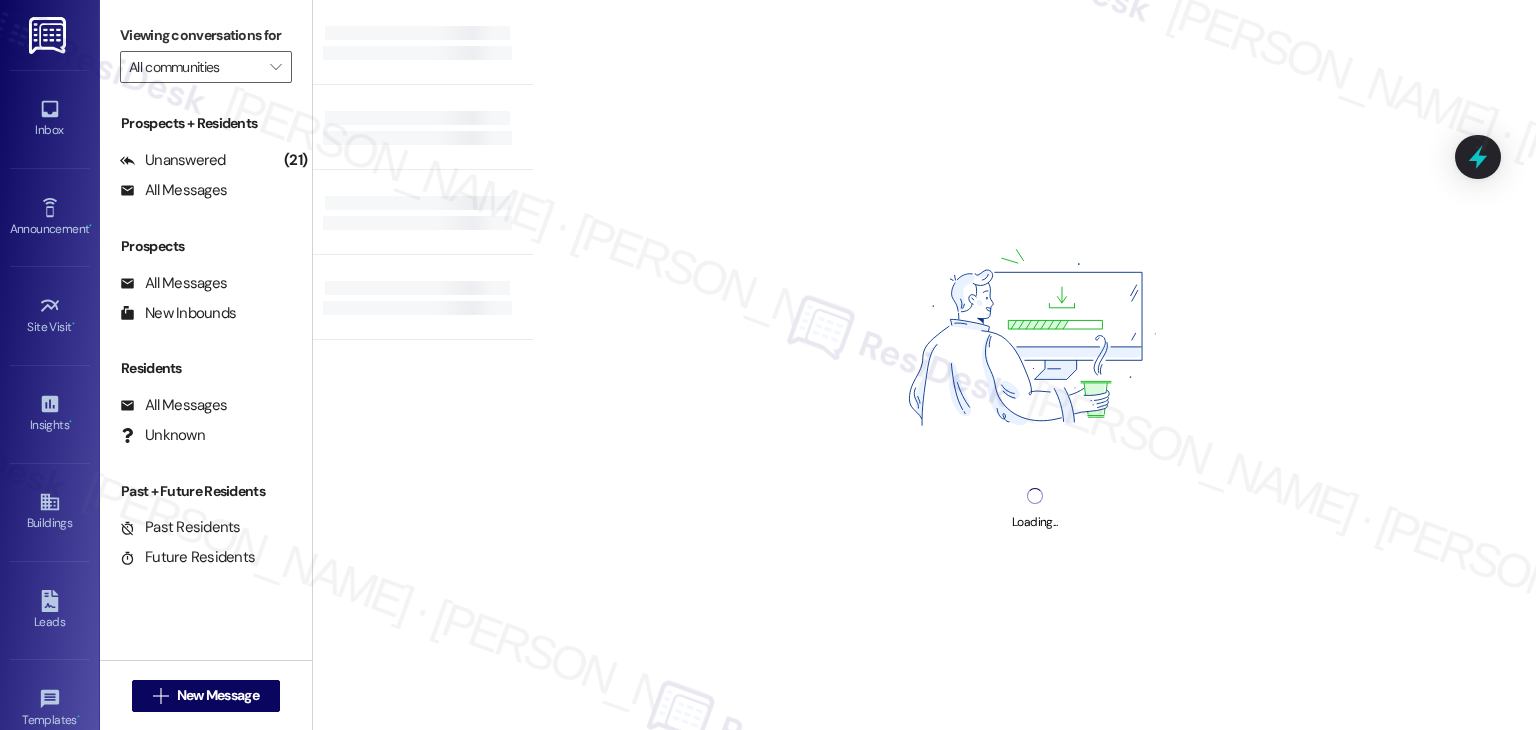 type on "The [PERSON_NAME]" 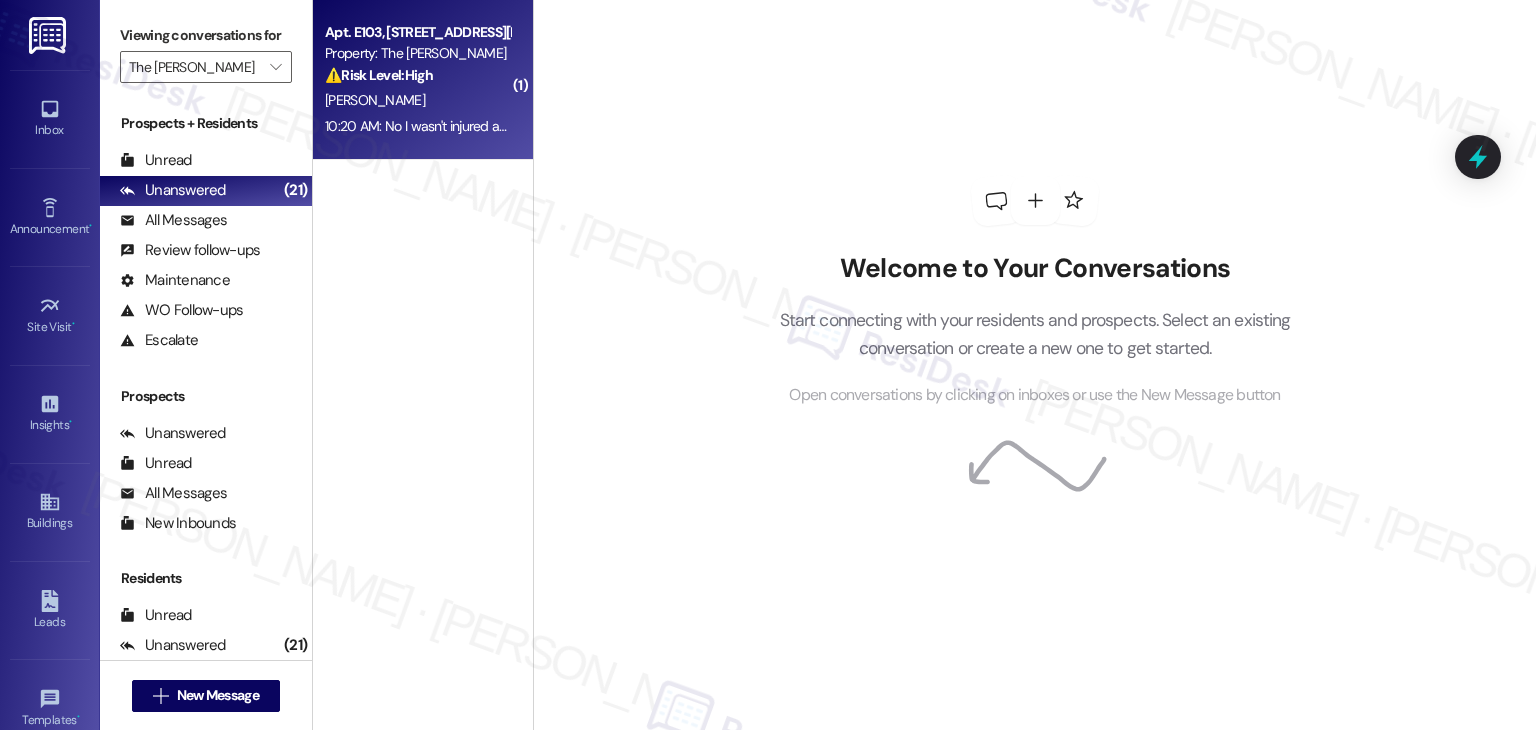 click on "Apt. E103, 225-E S. Linder Rd Property: The Clara ⚠️  Risk Level:  High The resident reports a parking obstruction that affects traffic flow in and out of the Clara building. While not an immediate emergency, it poses a potential safety hazard and warrants prompt attention to mitigate risk. M. Lennon 10:20 AM: No I wasn't injured and it's not in my parking area but it does obstruct traffic coming in and out of the Clara  10:20 AM: No I wasn't injured and it's not in my parking area but it does obstruct traffic coming in and out of the Clara" at bounding box center (423, 80) 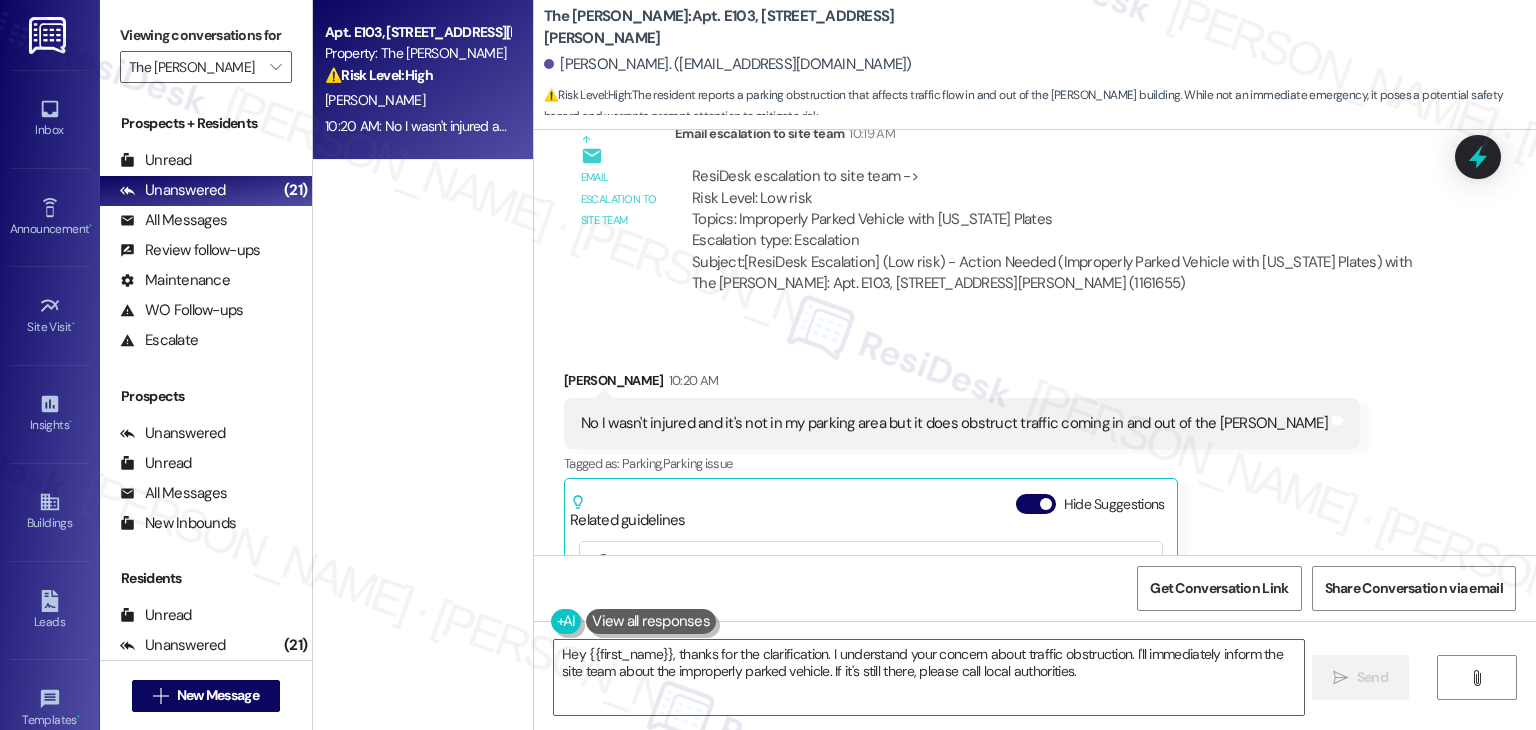 scroll, scrollTop: 64222, scrollLeft: 0, axis: vertical 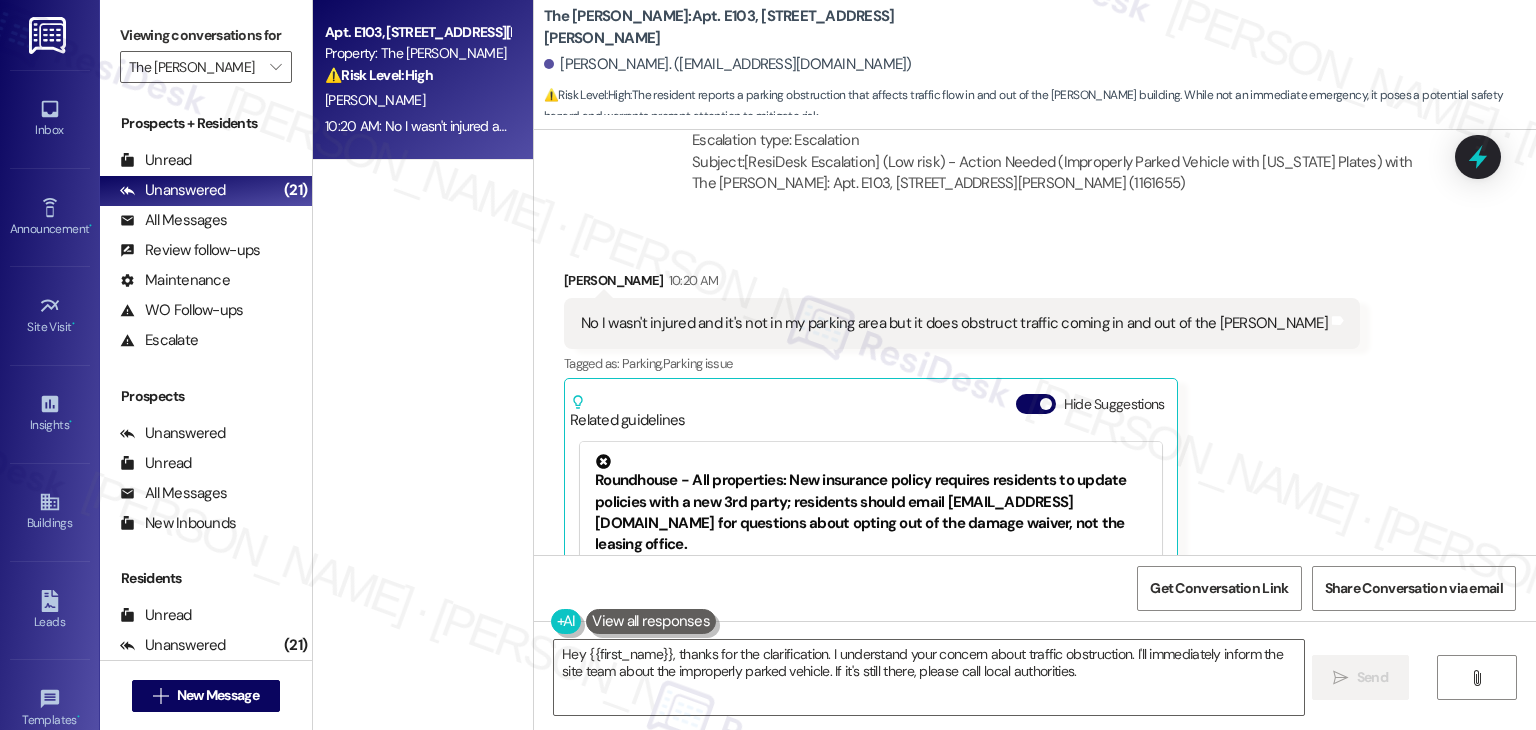 click on "Apt. E103, 225-E S. Linder Rd Property: The Clara ⚠️  Risk Level:  High The resident reports a parking obstruction that affects traffic flow in and out of the Clara building. While not an immediate emergency, it poses a potential safety hazard and warrants prompt attention to mitigate risk. M. Lennon 10:20 AM: No I wasn't injured and it's not in my parking area but it does obstruct traffic coming in and out of the Clara  10:20 AM: No I wasn't injured and it's not in my parking area but it does obstruct traffic coming in and out of the Clara" at bounding box center (423, 365) 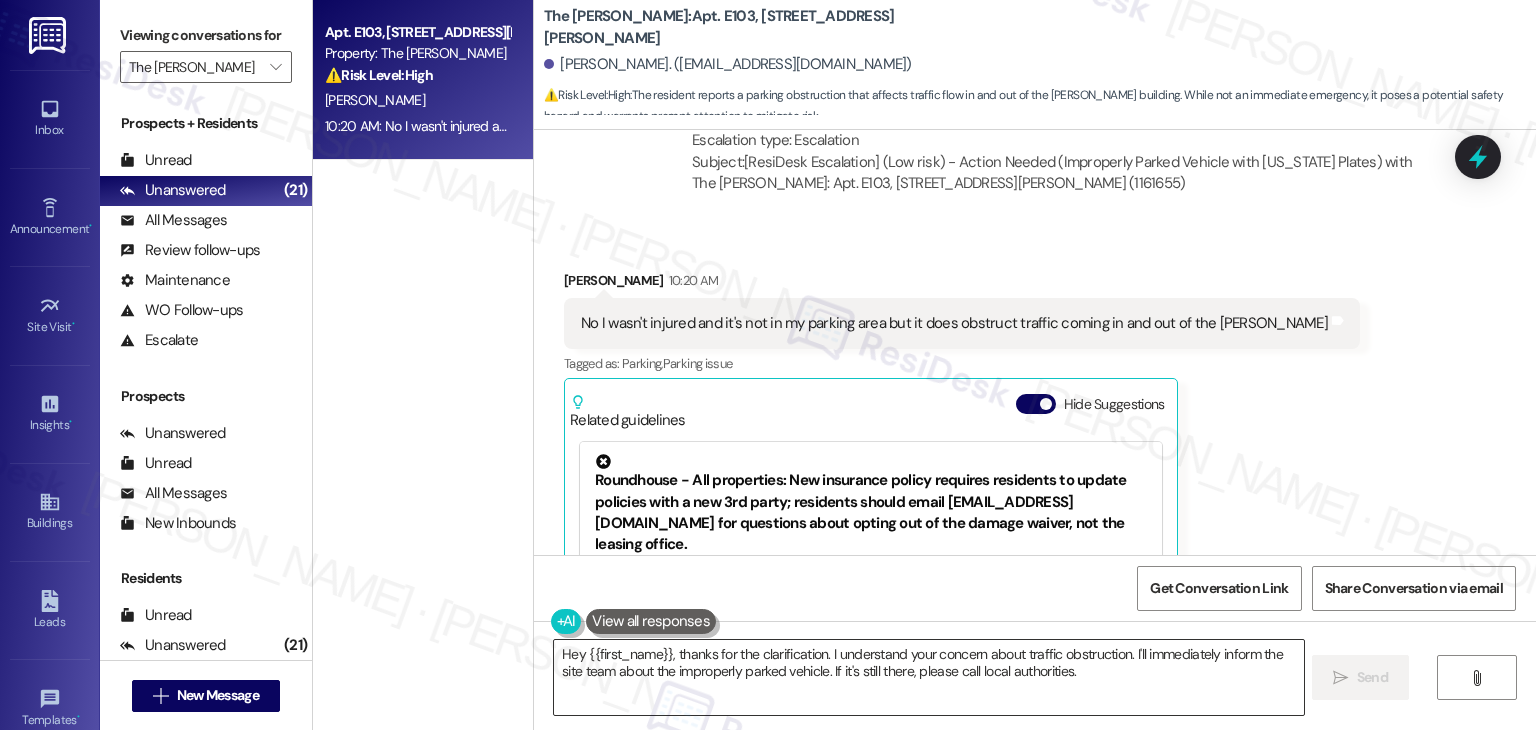click on "Hey {{first_name}}, thanks for the clarification. I understand your concern about traffic obstruction. I'll immediately inform the site team about the improperly parked vehicle. If it's still there, please call local authorities." at bounding box center (928, 677) 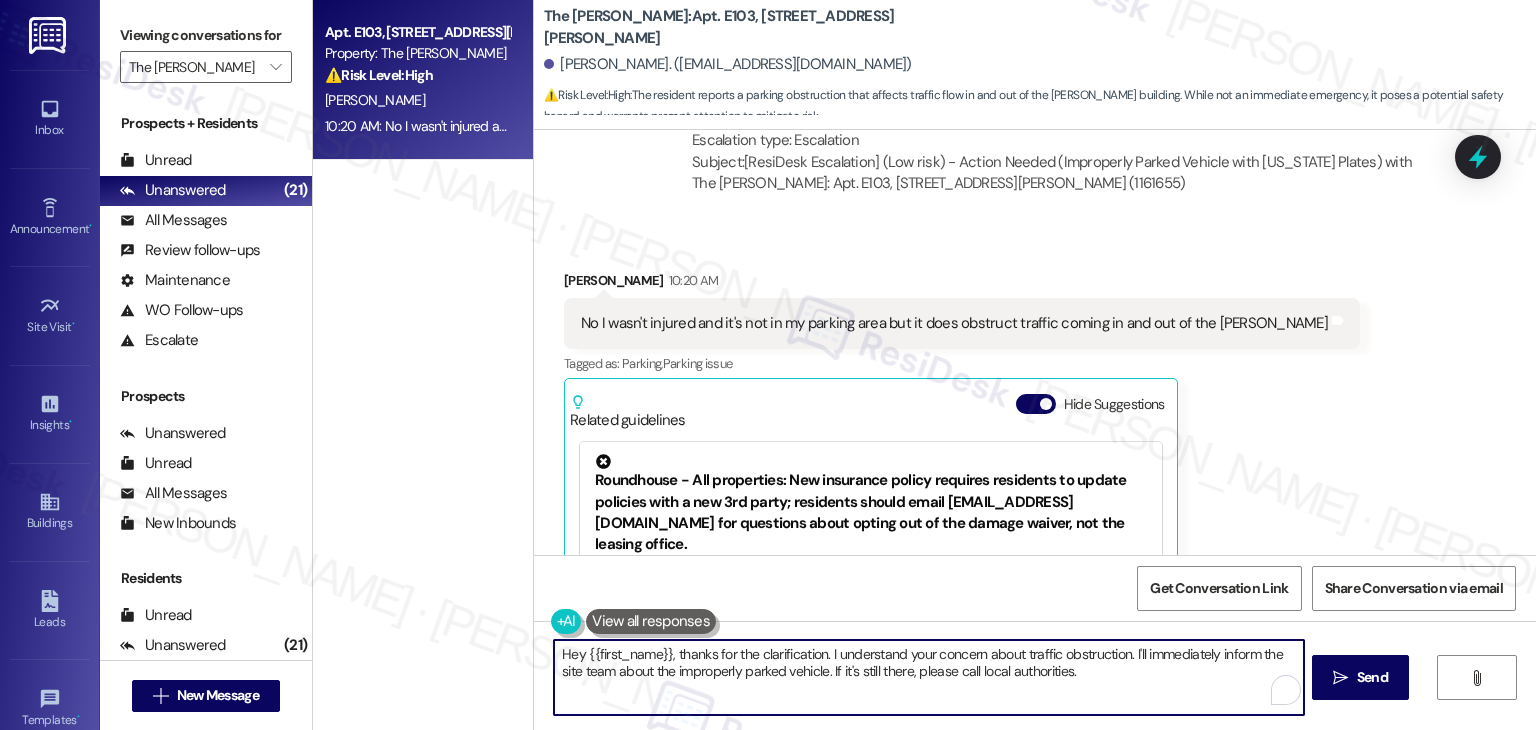 click on "Hey {{first_name}}, thanks for the clarification. I understand your concern about traffic obstruction. I'll immediately inform the site team about the improperly parked vehicle. If it's still there, please call local authorities." at bounding box center (928, 677) 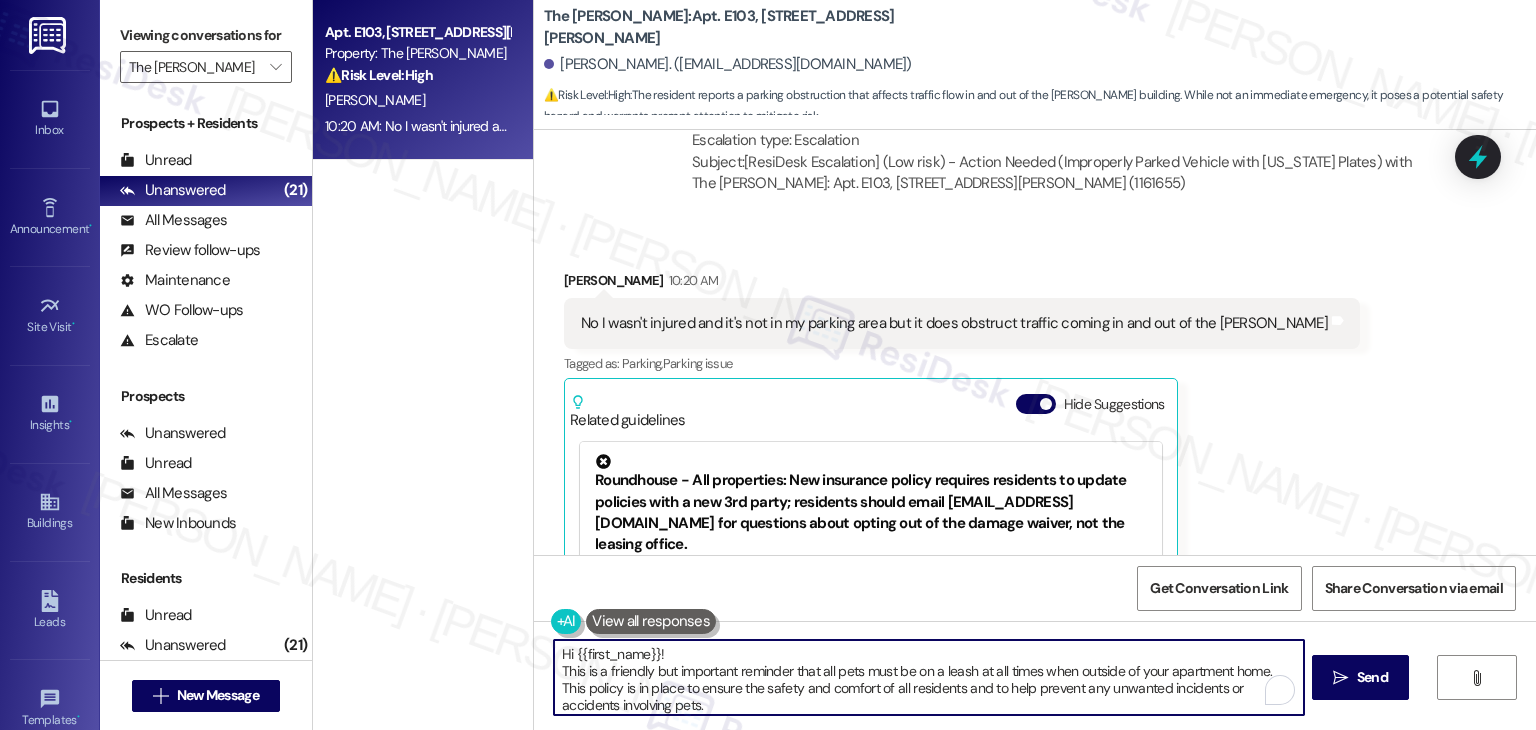 scroll, scrollTop: 50, scrollLeft: 0, axis: vertical 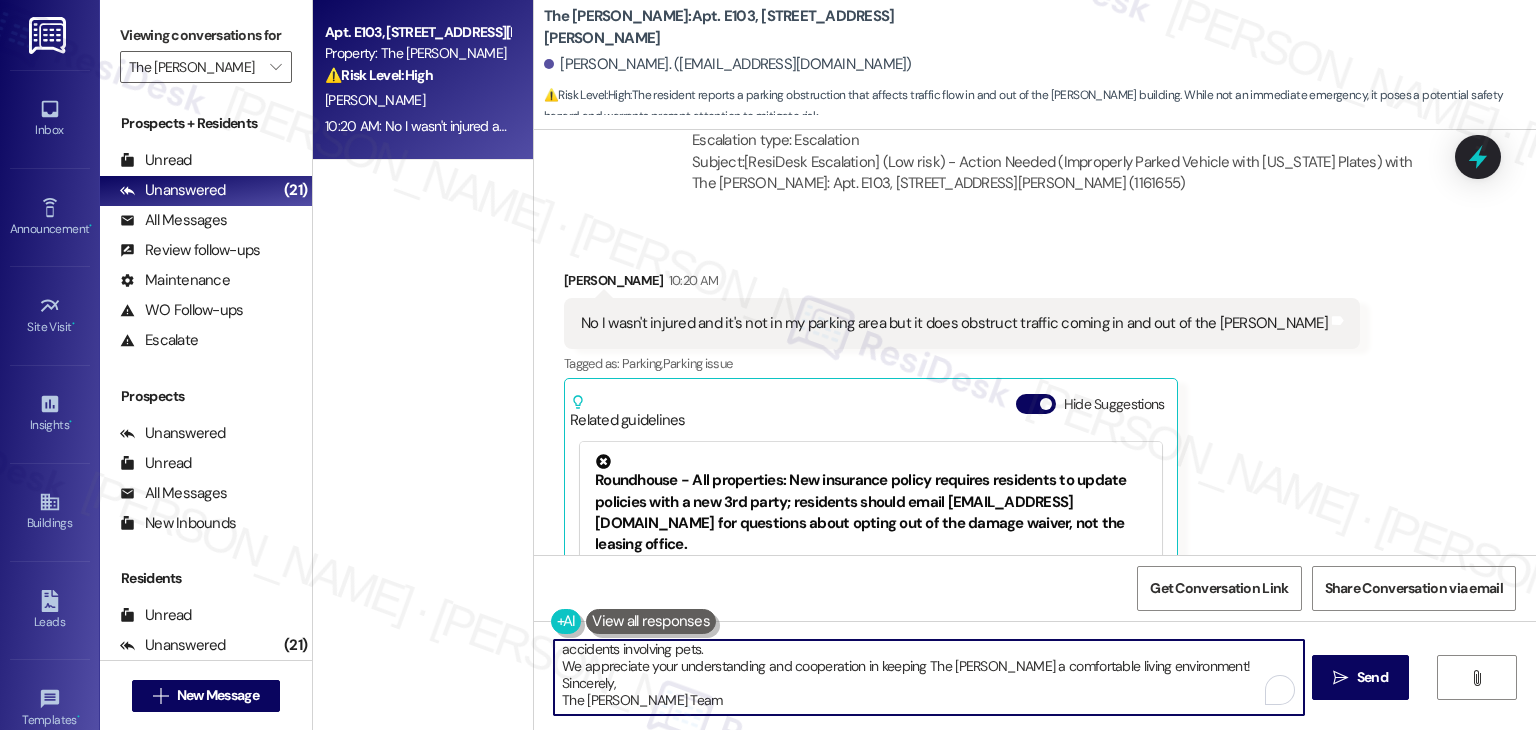 click on "Hi {{first_name}}!
This is a friendly but important reminder that all pets must be on a leash at all times when outside of your apartment home. This policy is in place to ensure the safety and comfort of all residents and to help prevent any unwanted incidents or accidents involving pets.
We appreciate your understanding and cooperation in keeping The Clara a comfortable living environment!
Sincerely,
The Clara Team" at bounding box center [928, 677] 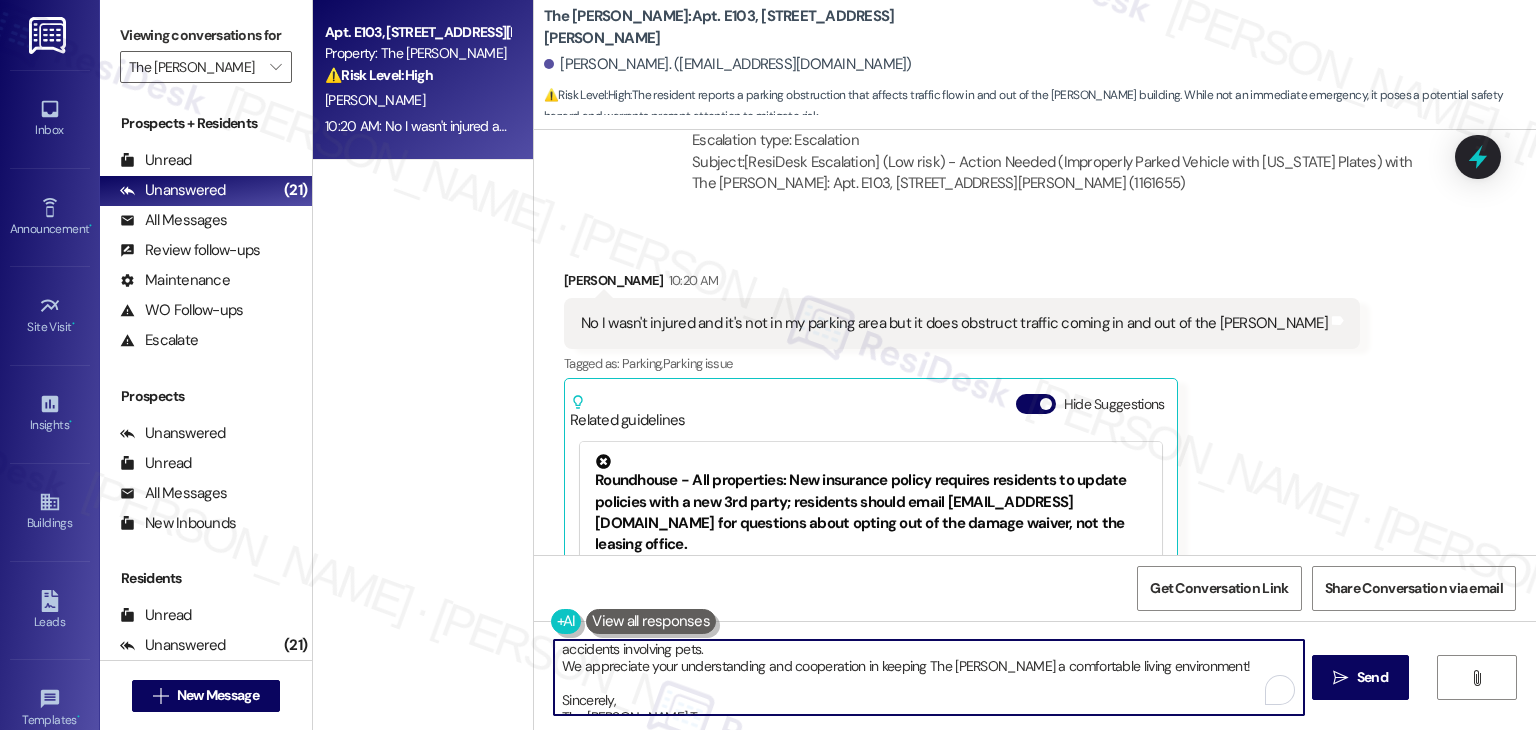 click on "Hi {{first_name}}!
This is a friendly but important reminder that all pets must be on a leash at all times when outside of your apartment home. This policy is in place to ensure the safety and comfort of all residents and to help prevent any unwanted incidents or accidents involving pets.
We appreciate your understanding and cooperation in keeping The Clara a comfortable living environment!
Sincerely,
The Clara Team" at bounding box center (928, 677) 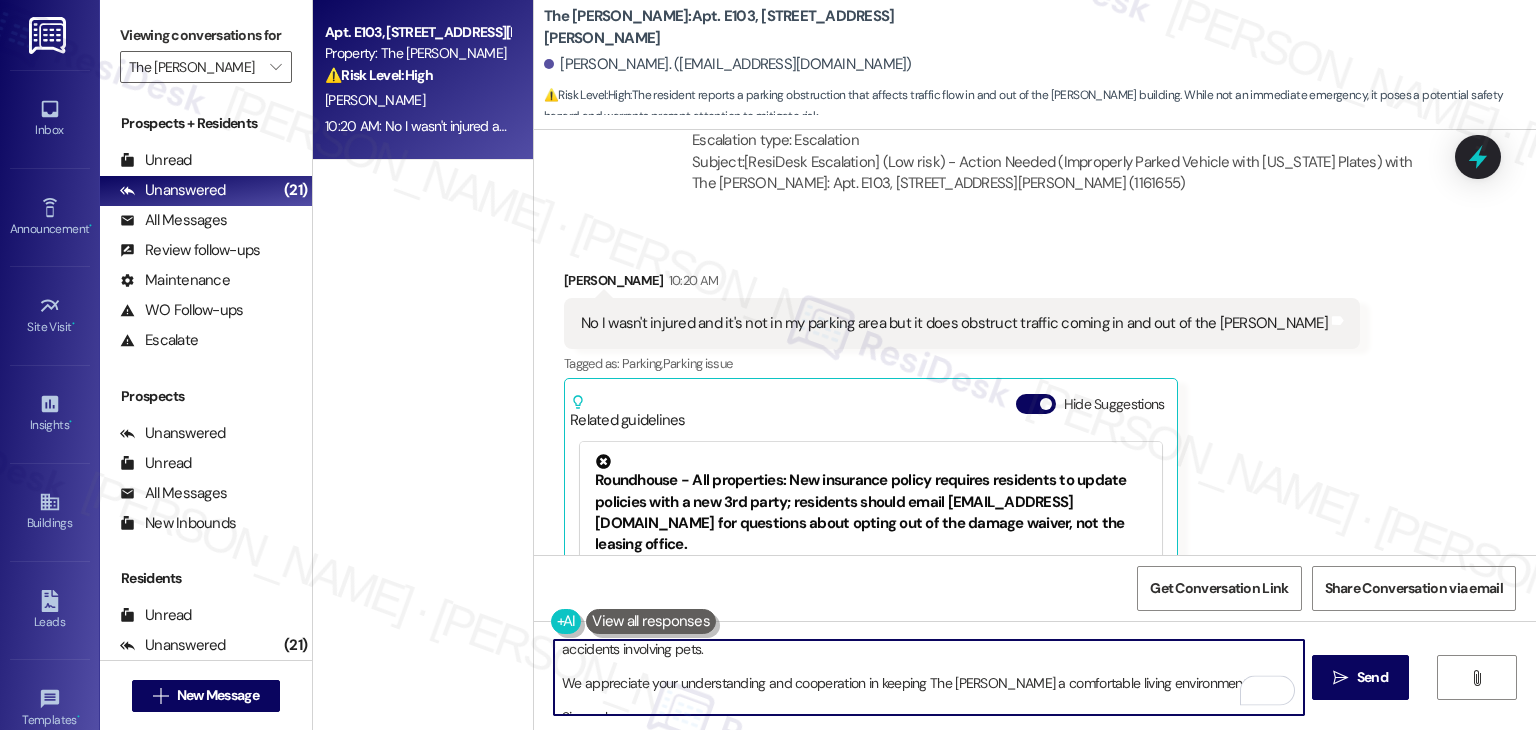 scroll, scrollTop: 72, scrollLeft: 0, axis: vertical 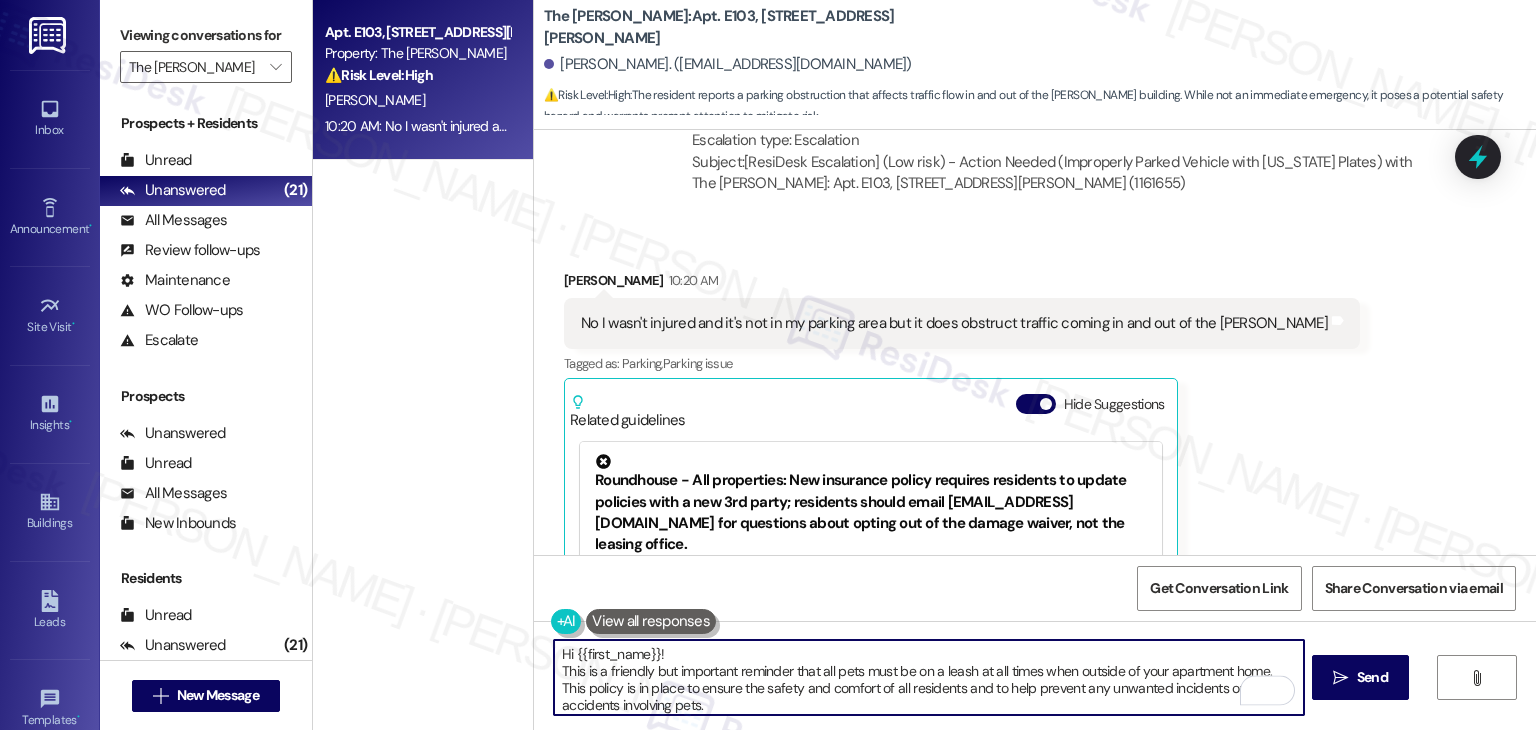 click on "Hi {{first_name}}!
This is a friendly but important reminder that all pets must be on a leash at all times when outside of your apartment home. This policy is in place to ensure the safety and comfort of all residents and to help prevent any unwanted incidents or accidents involving pets.
We appreciate your understanding and cooperation in keeping The Clara a comfortable living environment!
Sincerely,
The Clara Team" at bounding box center (928, 677) 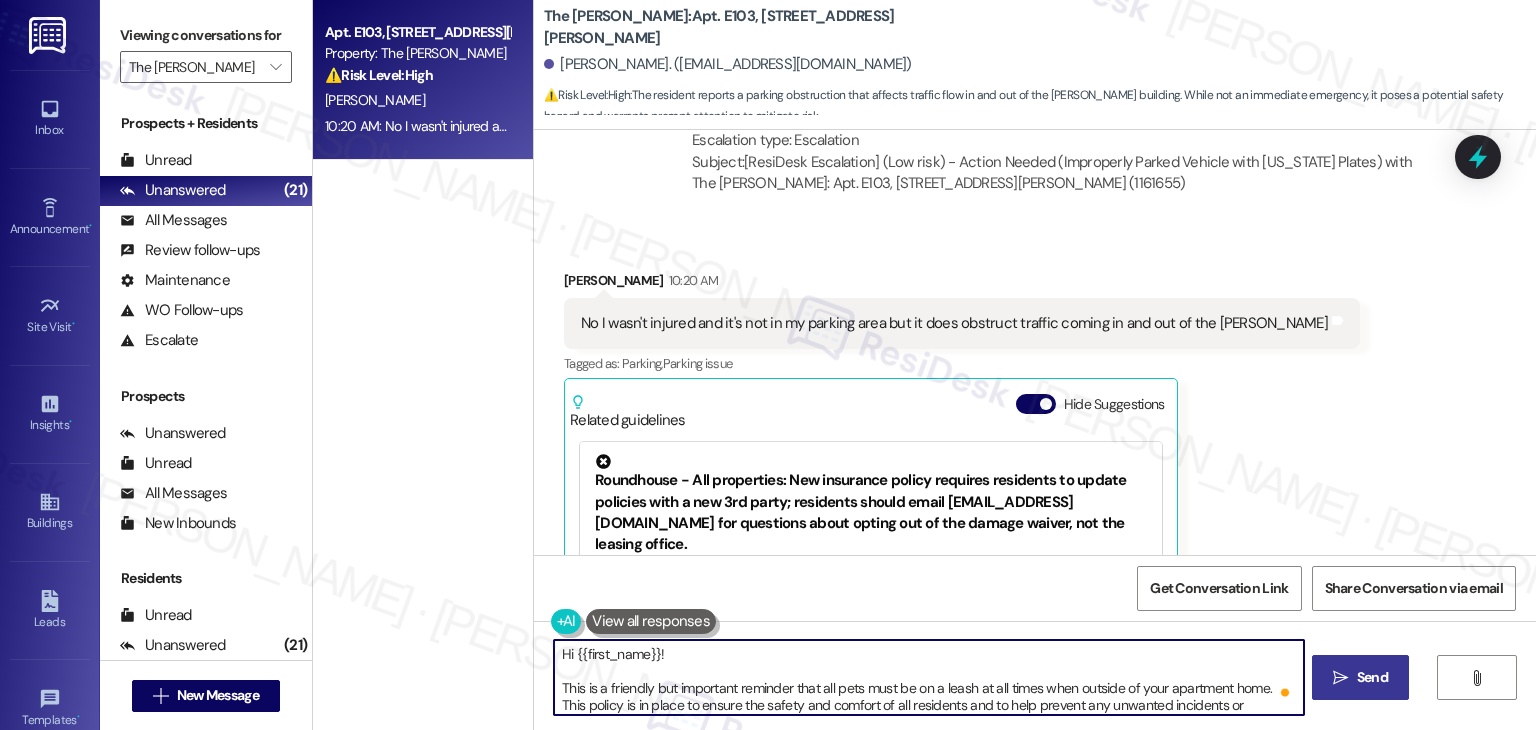 type on "Hi {{first_name}}!
This is a friendly but important reminder that all pets must be on a leash at all times when outside of your apartment home. This policy is in place to ensure the safety and comfort of all residents and to help prevent any unwanted incidents or accidents involving pets.
We appreciate your understanding and cooperation in keeping The Clara a comfortable living environment!
Sincerely,
The Clara Team" 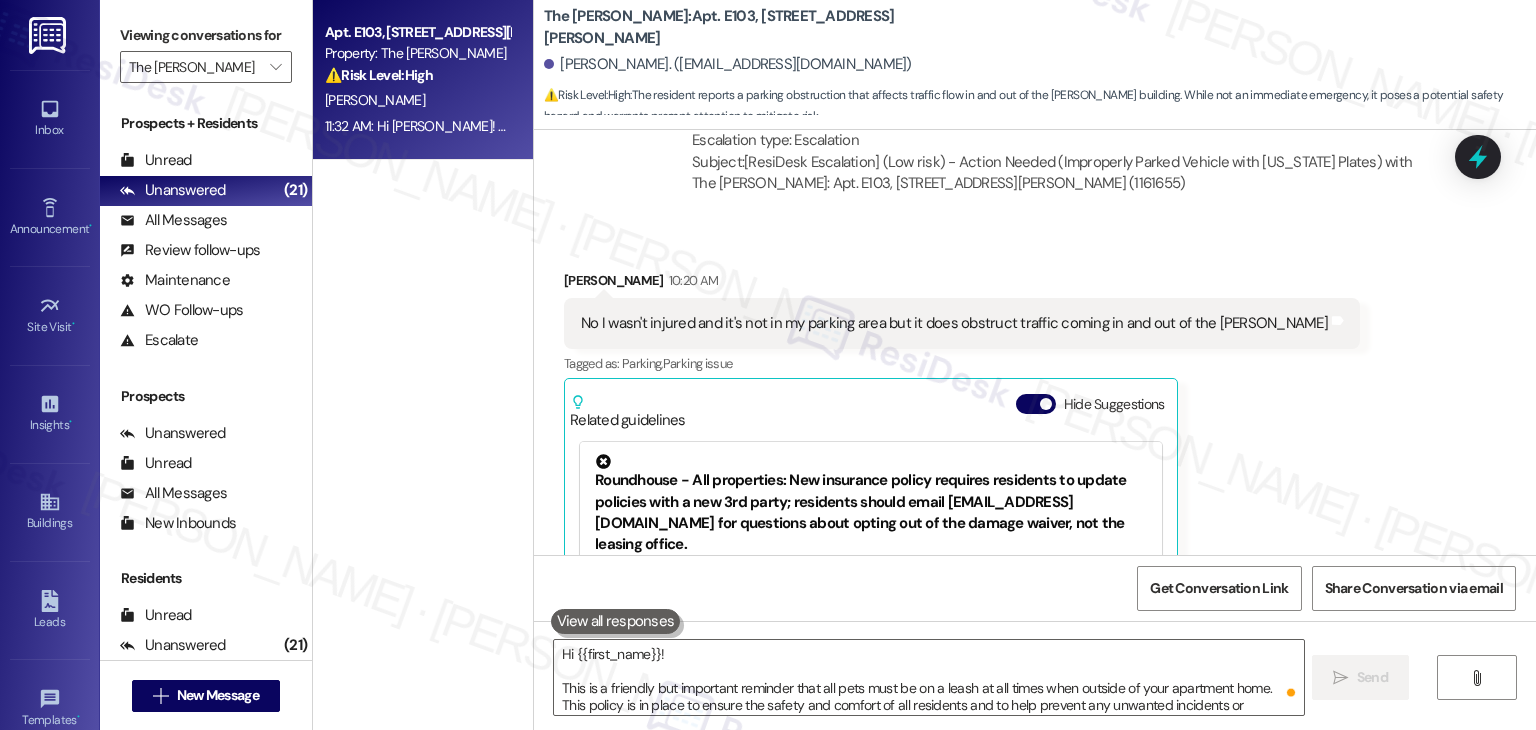 scroll, scrollTop: 63857, scrollLeft: 0, axis: vertical 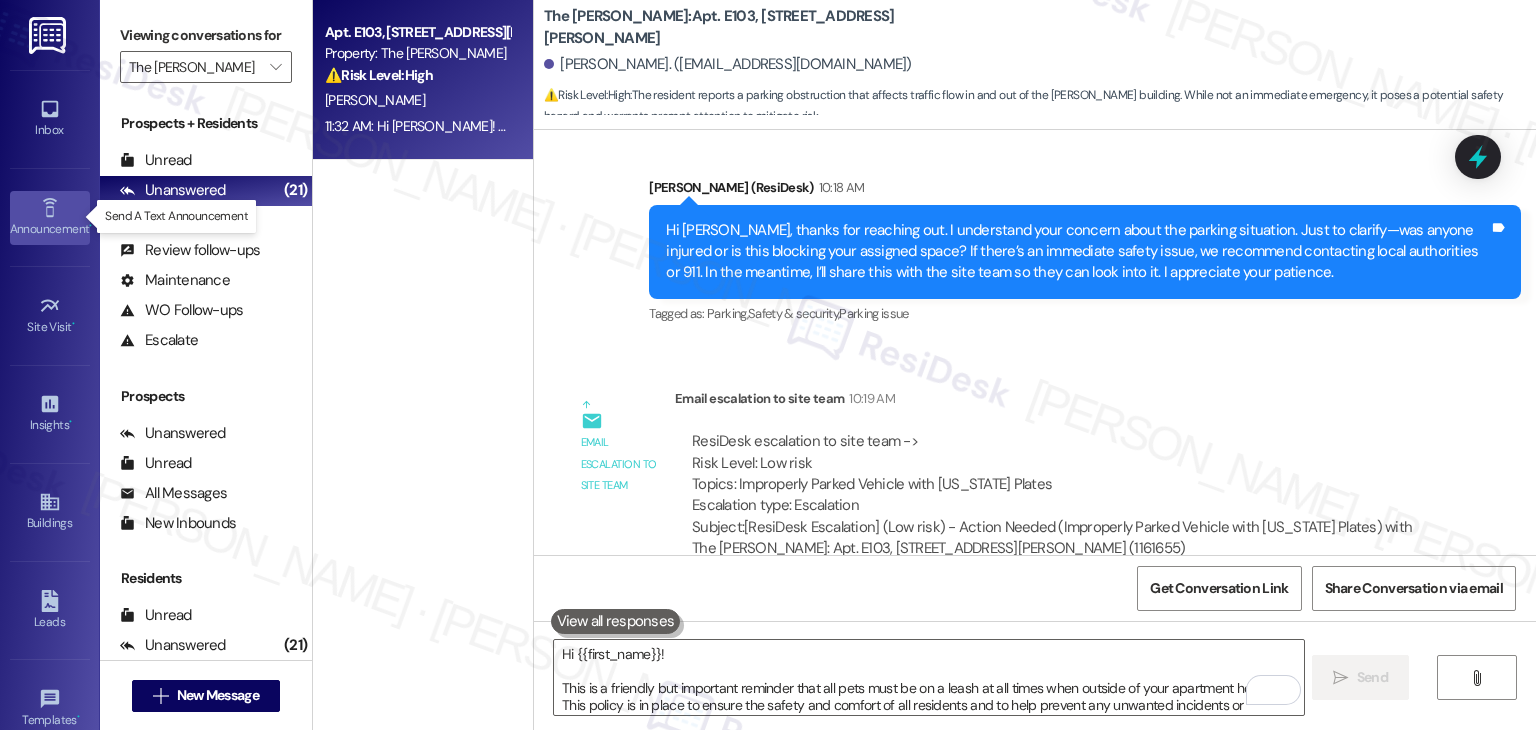 click on "Announcement   •" at bounding box center (50, 229) 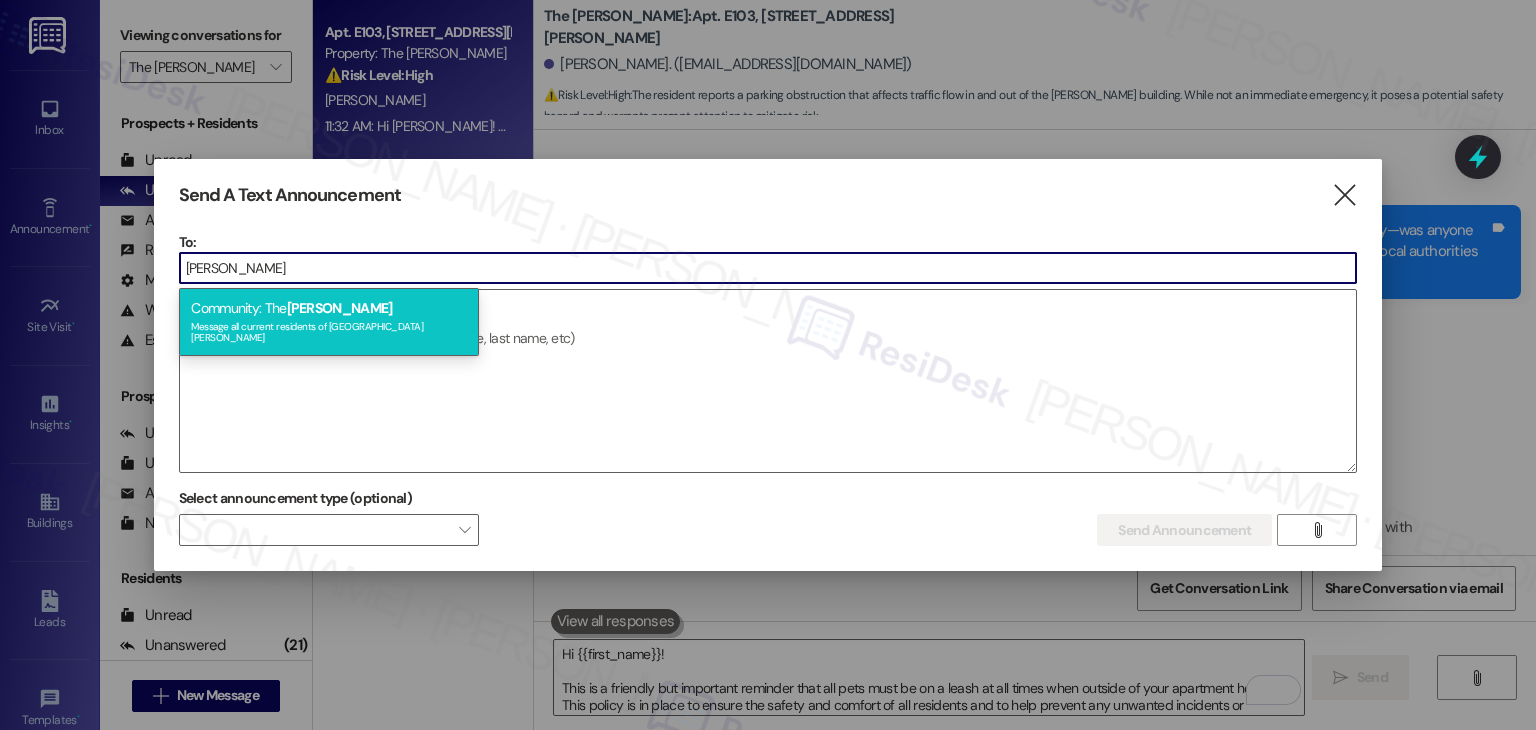 type on "clara" 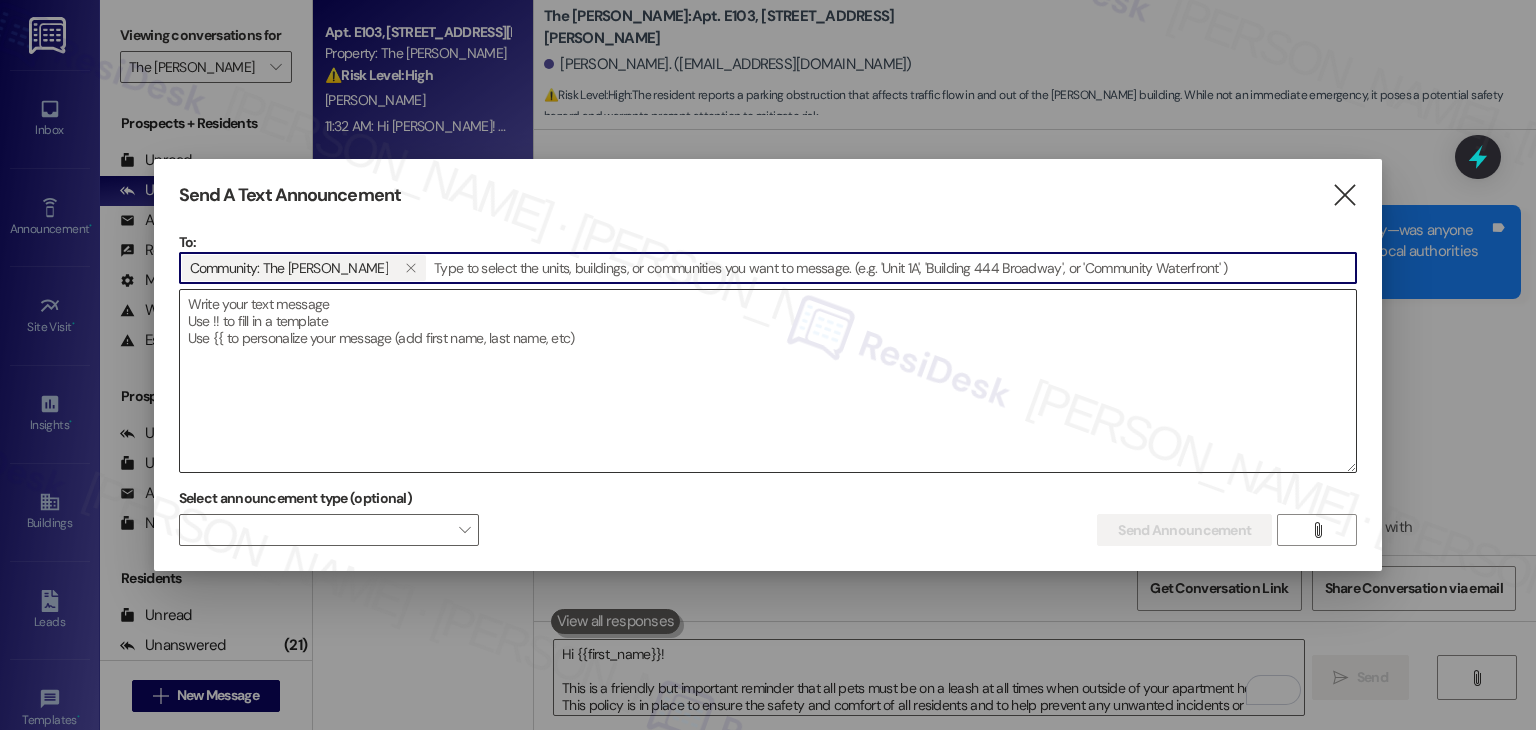 click at bounding box center [768, 381] 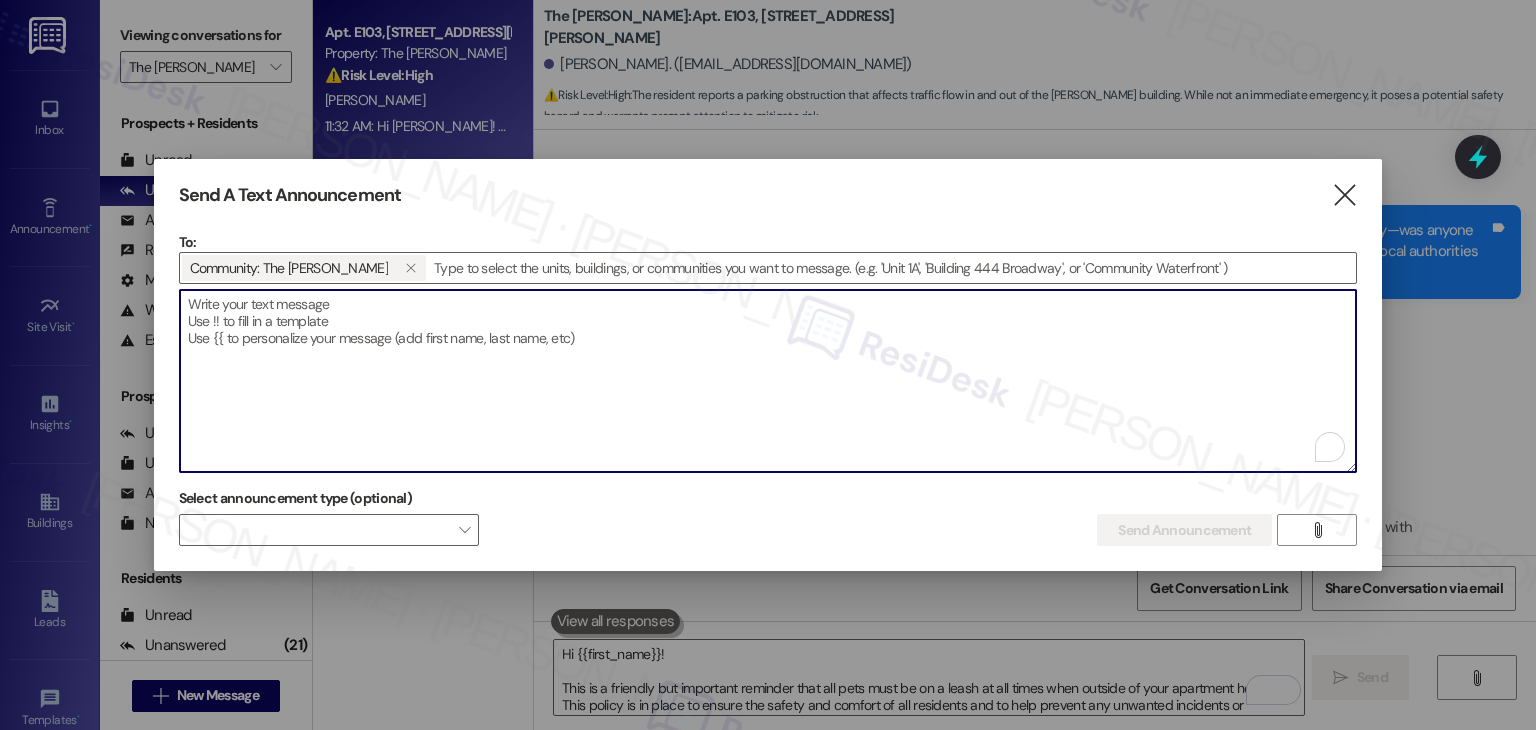 paste on "Hi {{first_name}}!
This is a friendly but important reminder that all pets must be on a leash at all times when outside of your apartment home. This policy is in place to ensure the safety and comfort of all residents and to help prevent any unwanted incidents or accidents involving pets.
We appreciate your understanding and cooperation in keeping The Clara a comfortable living environment!
Sincerely,
The Clara Team" 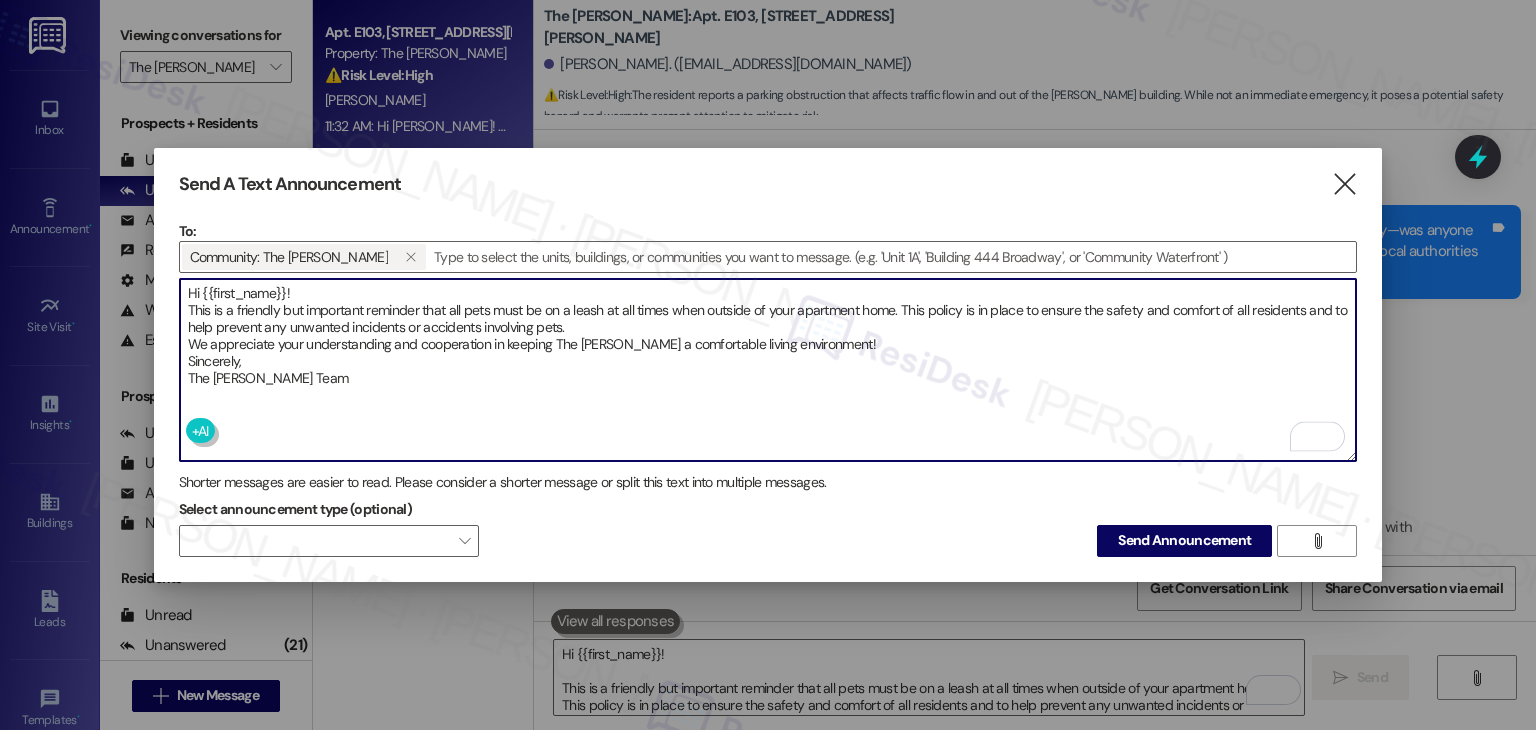 click on "Hi {{first_name}}!
This is a friendly but important reminder that all pets must be on a leash at all times when outside of your apartment home. This policy is in place to ensure the safety and comfort of all residents and to help prevent any unwanted incidents or accidents involving pets.
We appreciate your understanding and cooperation in keeping The Clara a comfortable living environment!
Sincerely,
The Clara Team" at bounding box center [768, 370] 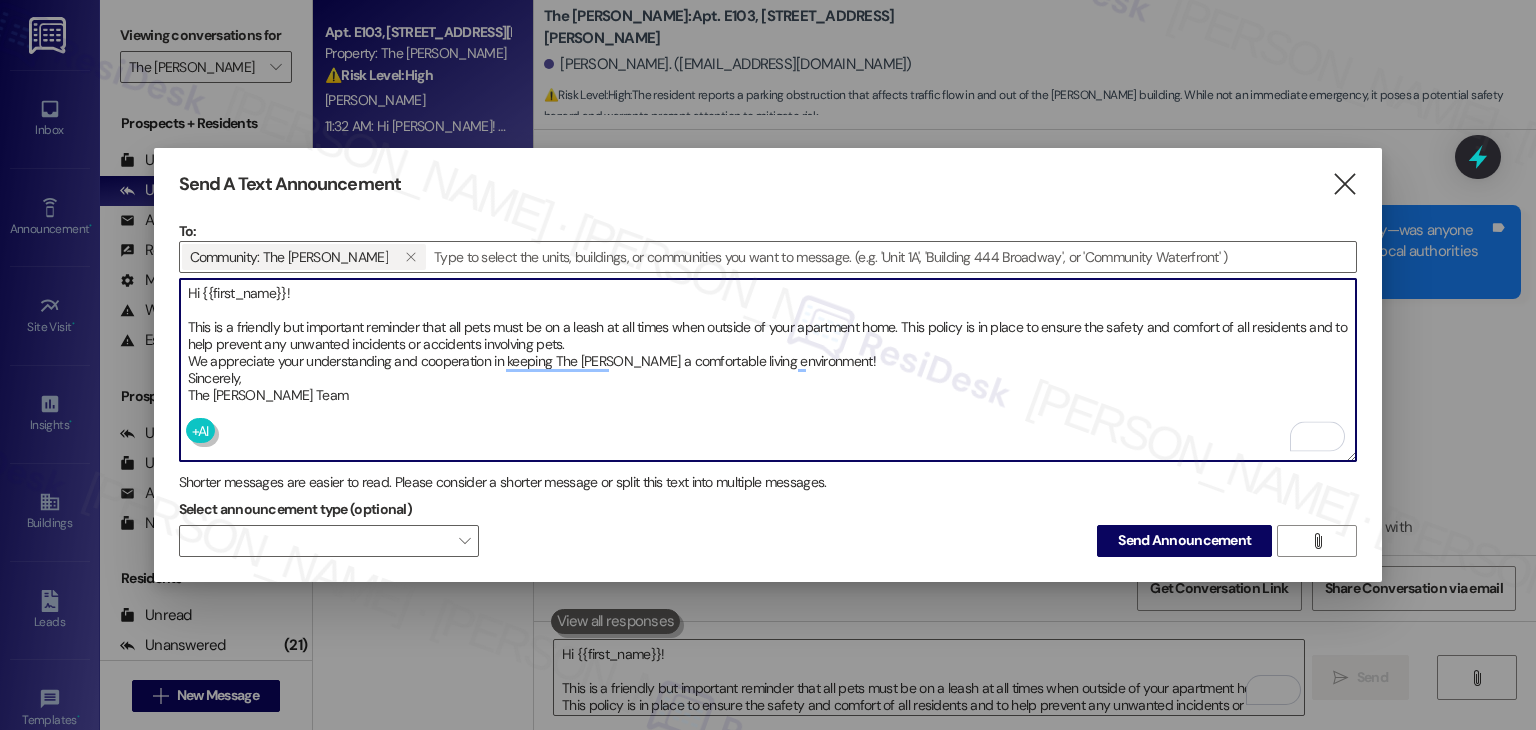 click on "Hi {{first_name}}!
This is a friendly but important reminder that all pets must be on a leash at all times when outside of your apartment home. This policy is in place to ensure the safety and comfort of all residents and to help prevent any unwanted incidents or accidents involving pets.
We appreciate your understanding and cooperation in keeping The Clara a comfortable living environment!
Sincerely,
The Clara Team" at bounding box center [768, 370] 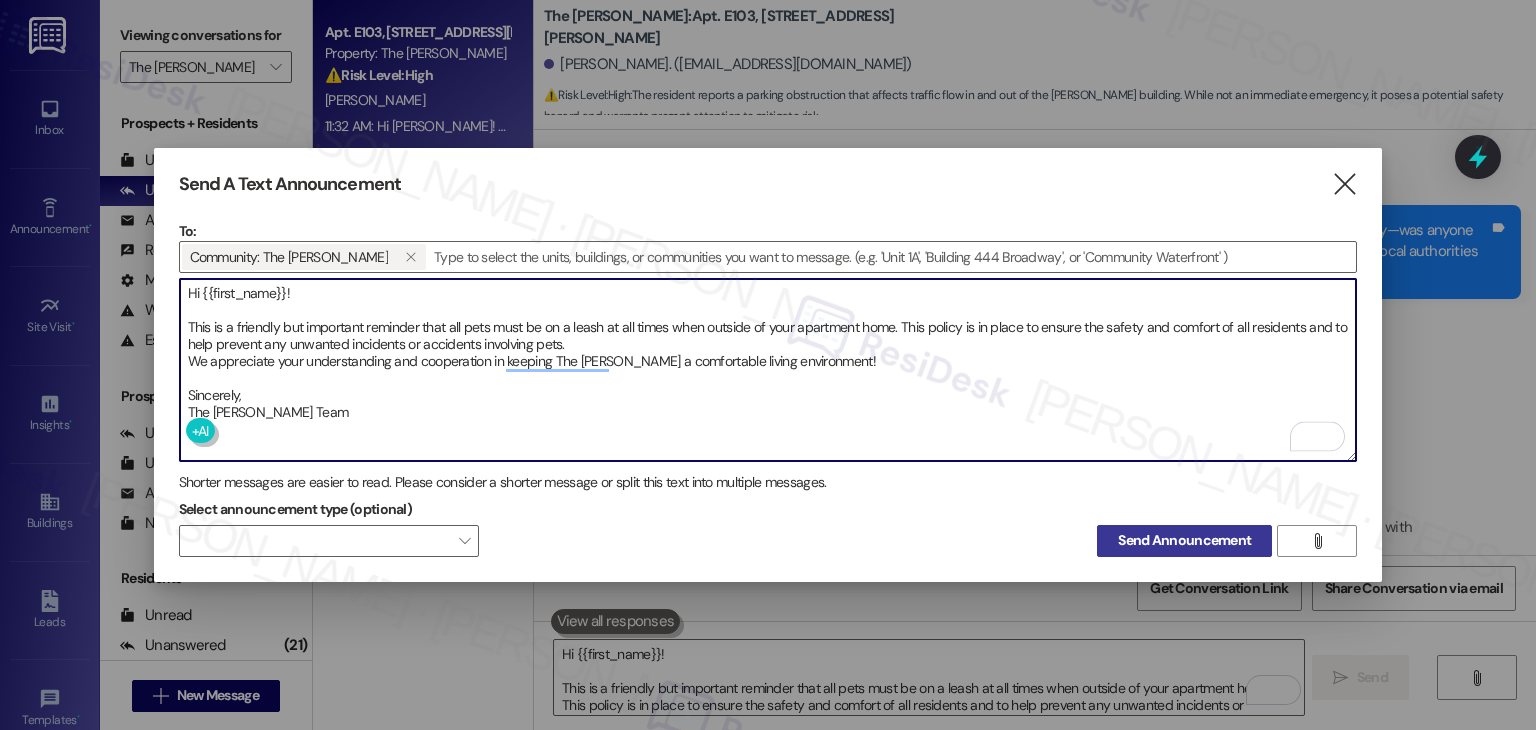 type on "Hi {{first_name}}!
This is a friendly but important reminder that all pets must be on a leash at all times when outside of your apartment home. This policy is in place to ensure the safety and comfort of all residents and to help prevent any unwanted incidents or accidents involving pets.
We appreciate your understanding and cooperation in keeping The Clara a comfortable living environment!
Sincerely,
The Clara Team" 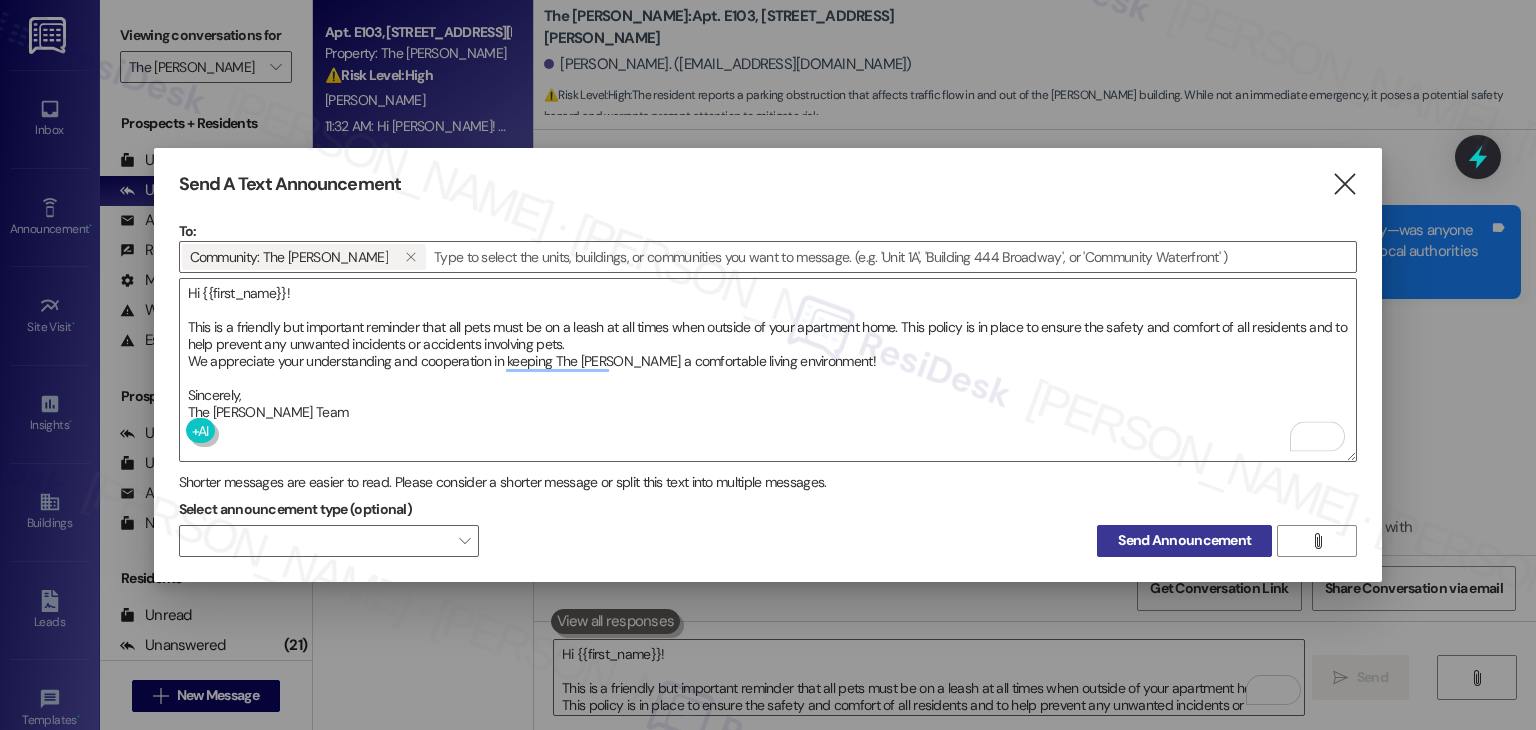 click on "Send Announcement" at bounding box center [1184, 540] 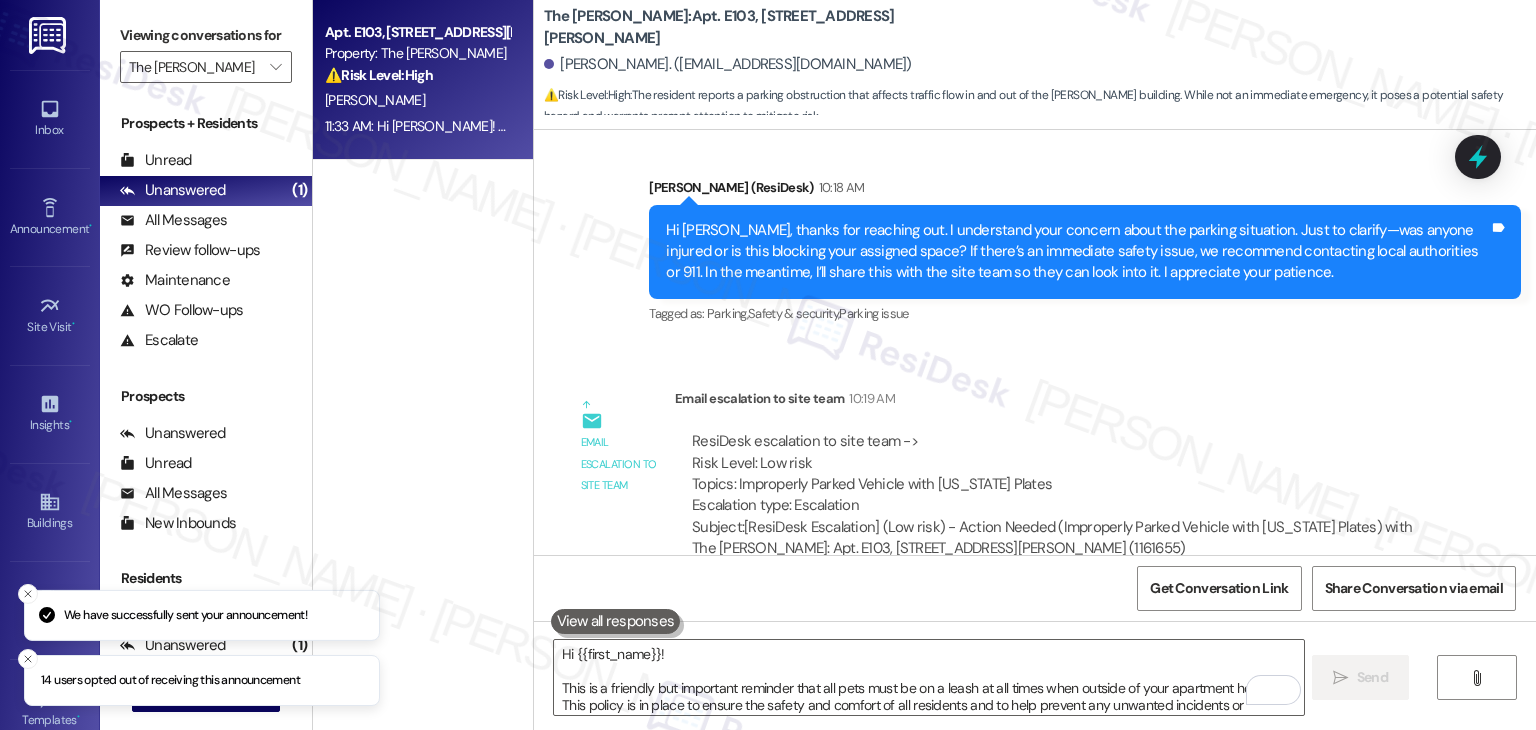 scroll, scrollTop: 63957, scrollLeft: 0, axis: vertical 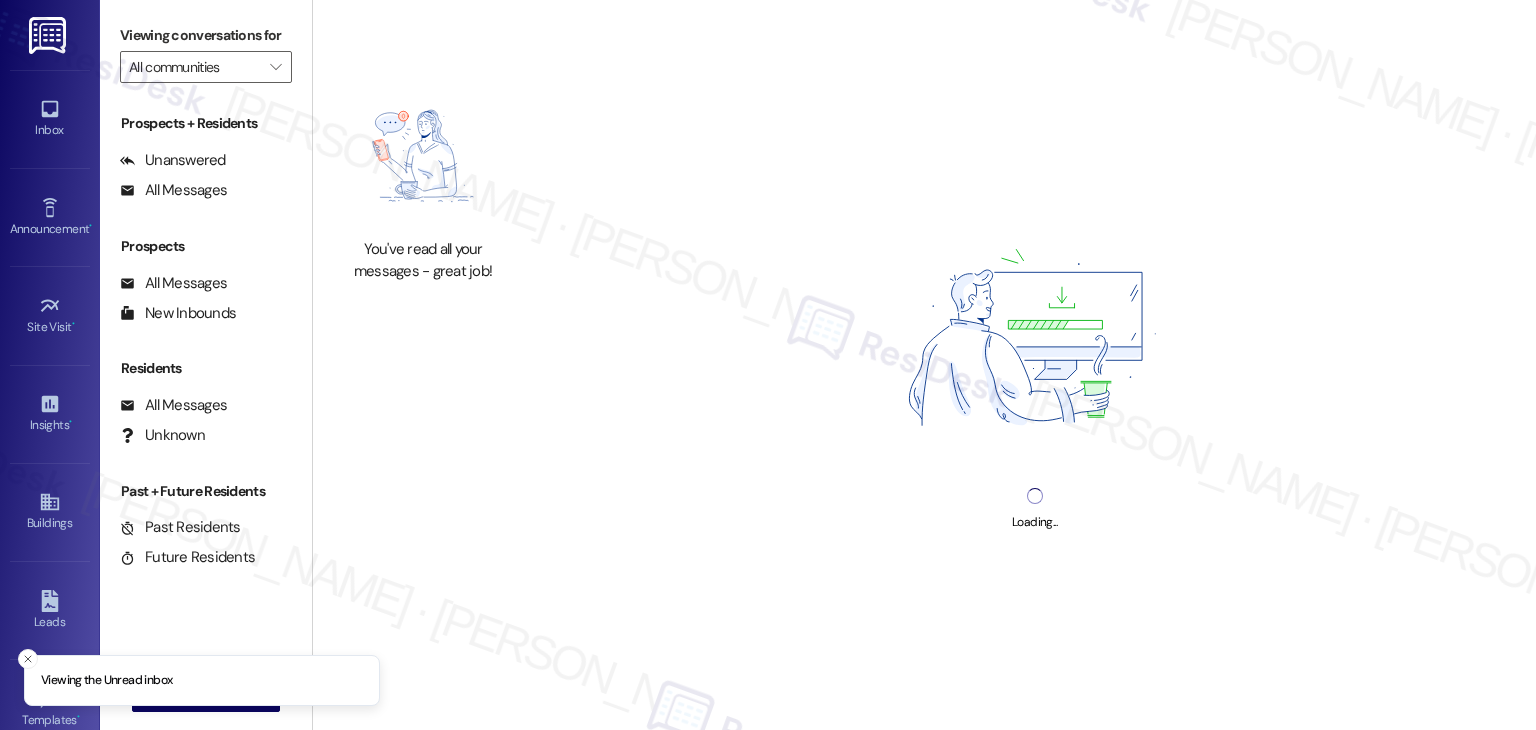 type on "The [PERSON_NAME]" 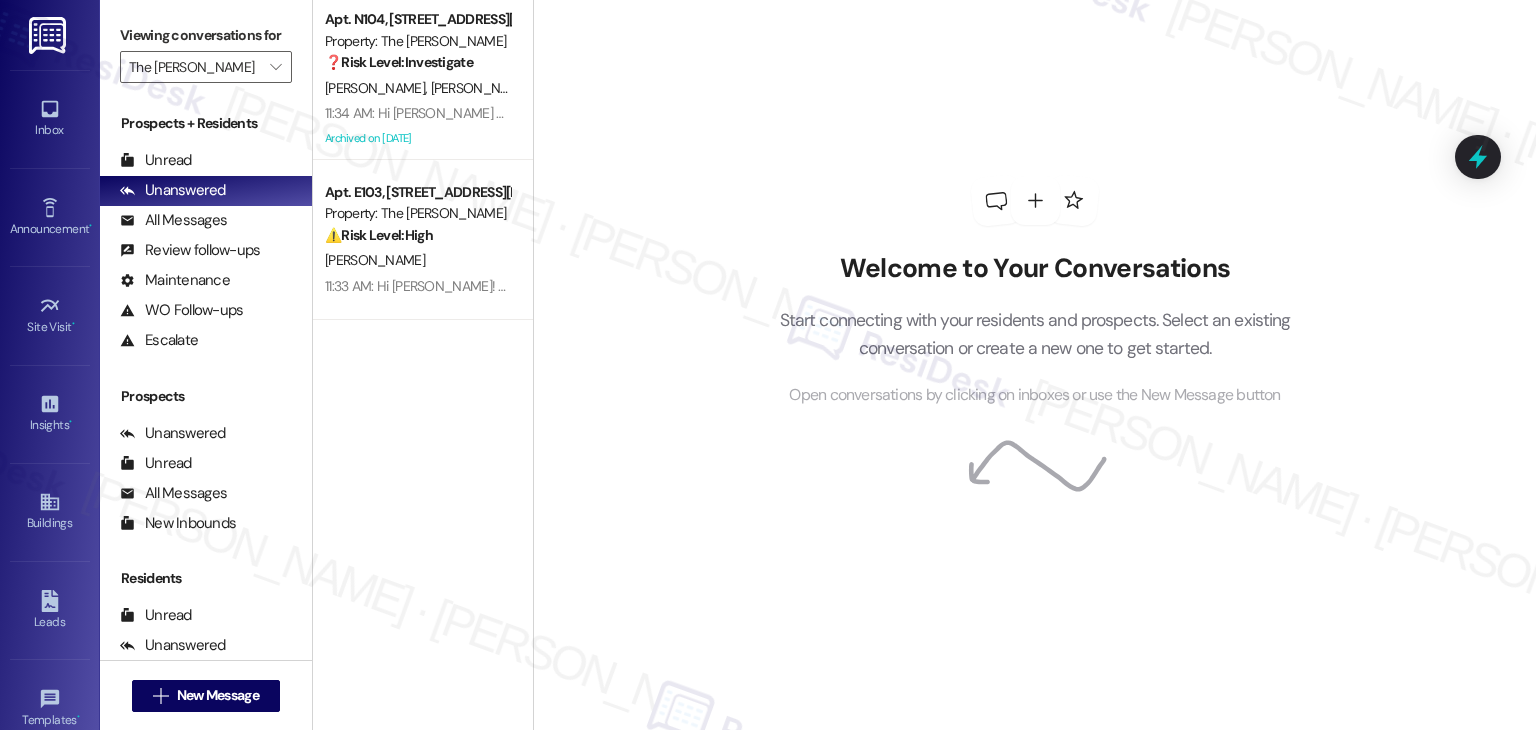 click on "Welcome to Your Conversations Start connecting with your residents and prospects. Select an existing conversation or create a new one to get started. Open conversations by clicking on inboxes or use the New Message button" at bounding box center [1034, 365] 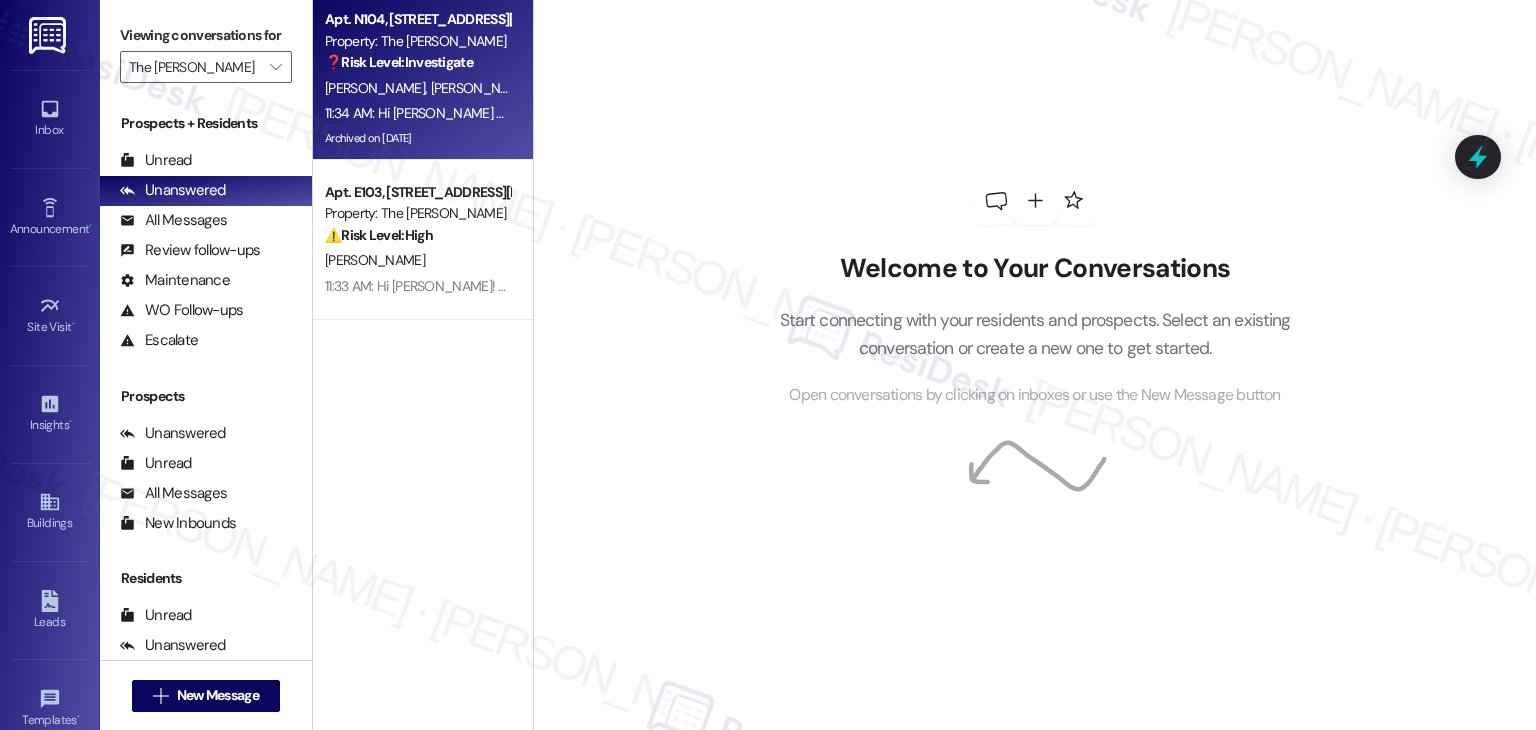 click on "Archived on 07/17/2025" at bounding box center [417, 138] 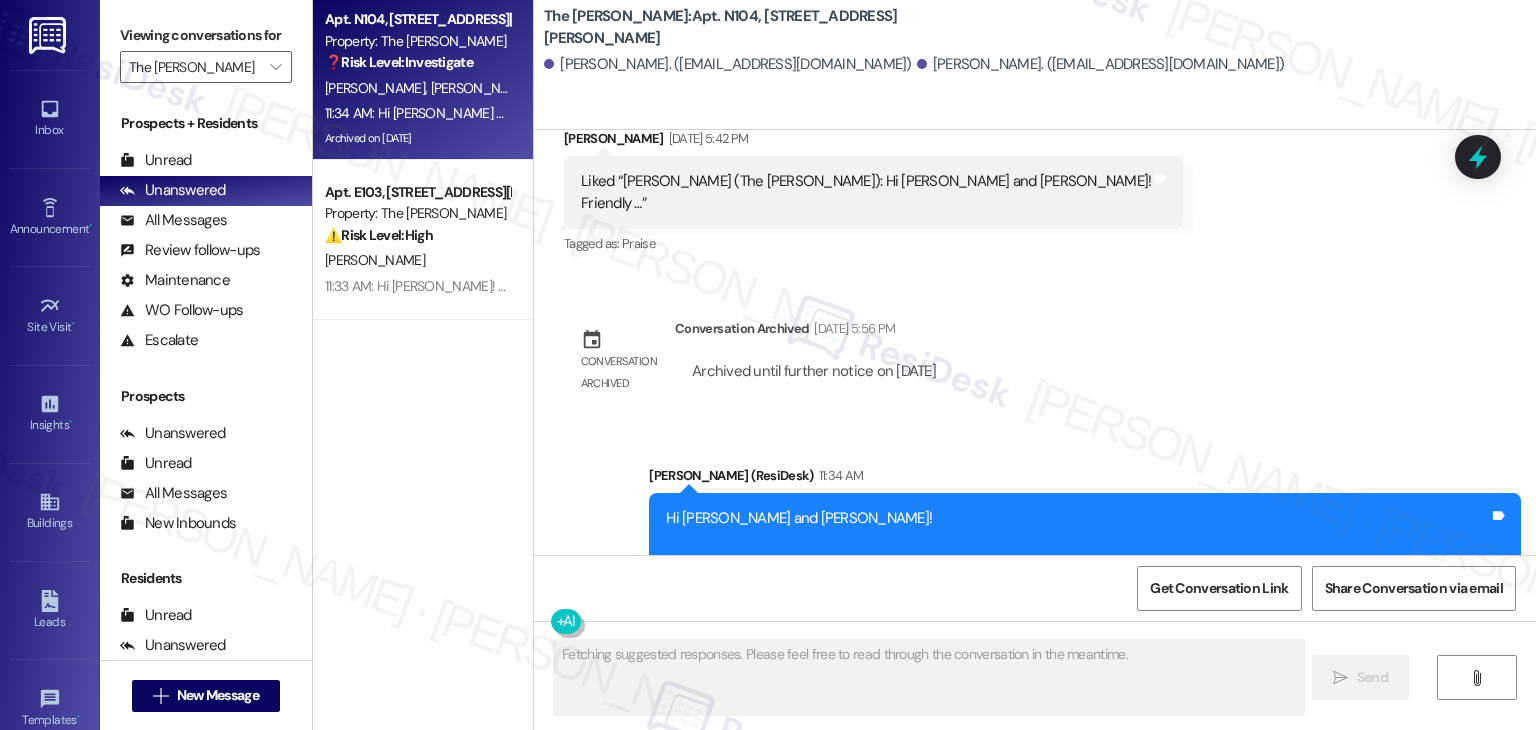 scroll, scrollTop: 16192, scrollLeft: 0, axis: vertical 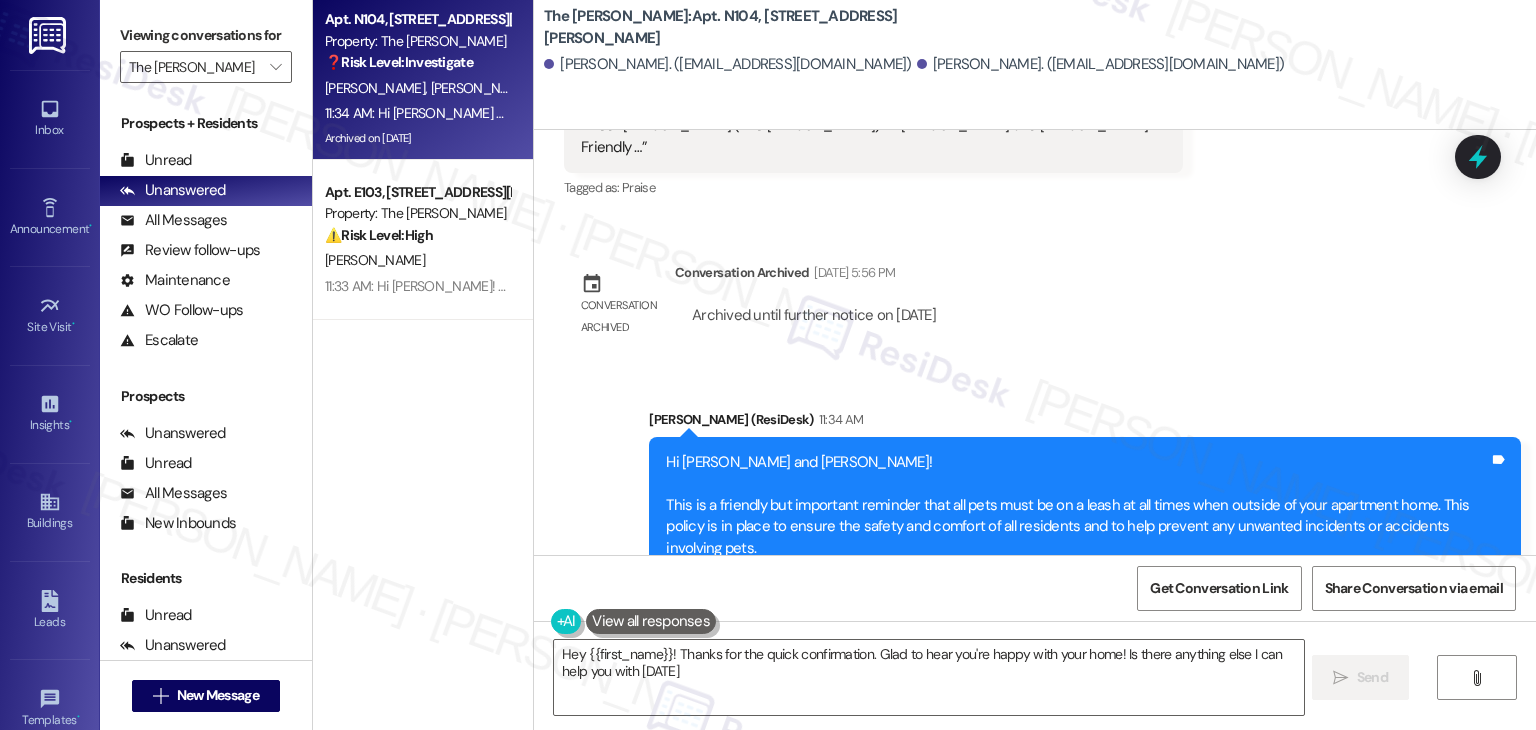 type on "Hey {{first_name}}! Thanks for the quick confirmation. Glad to hear you're happy with your home! Is there anything else I can help you with today?" 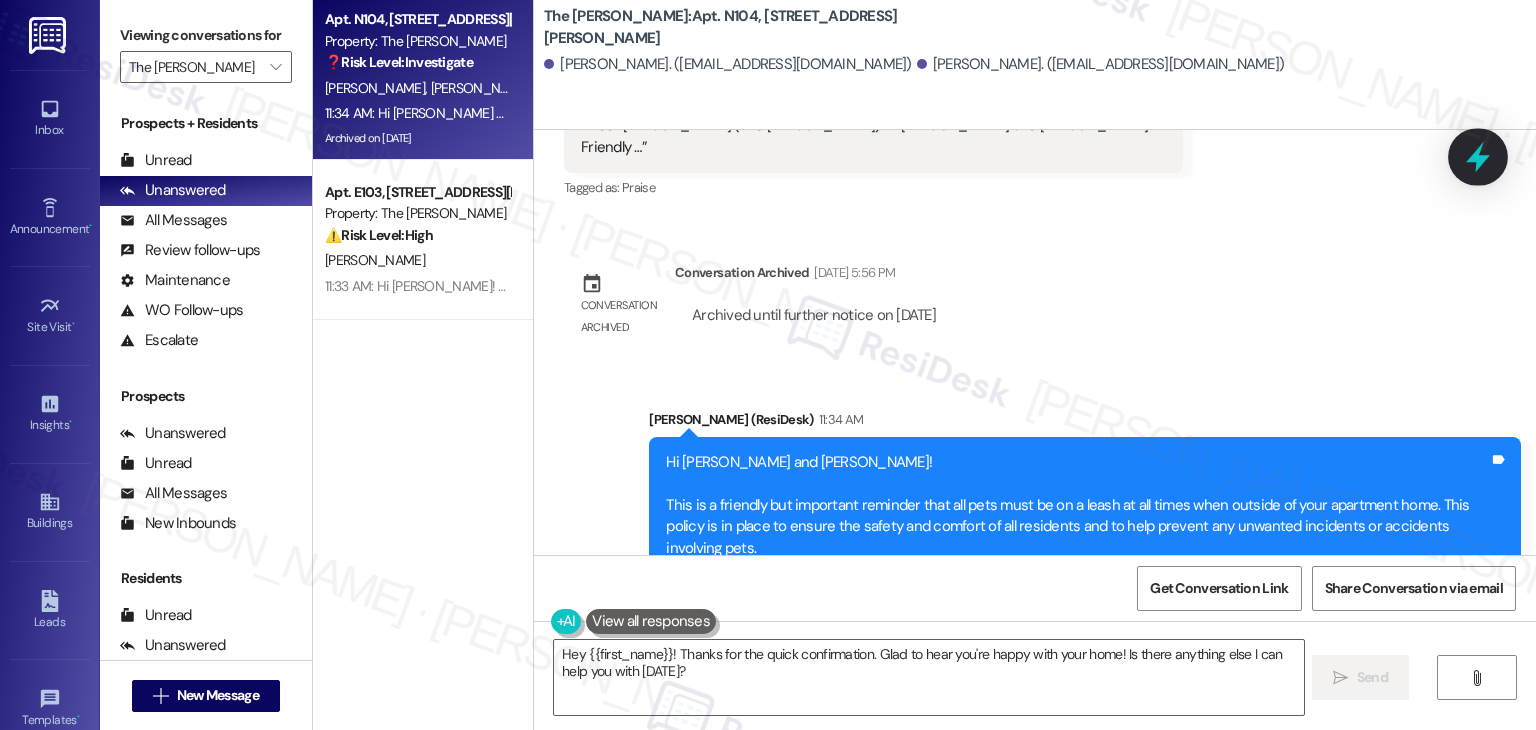 click 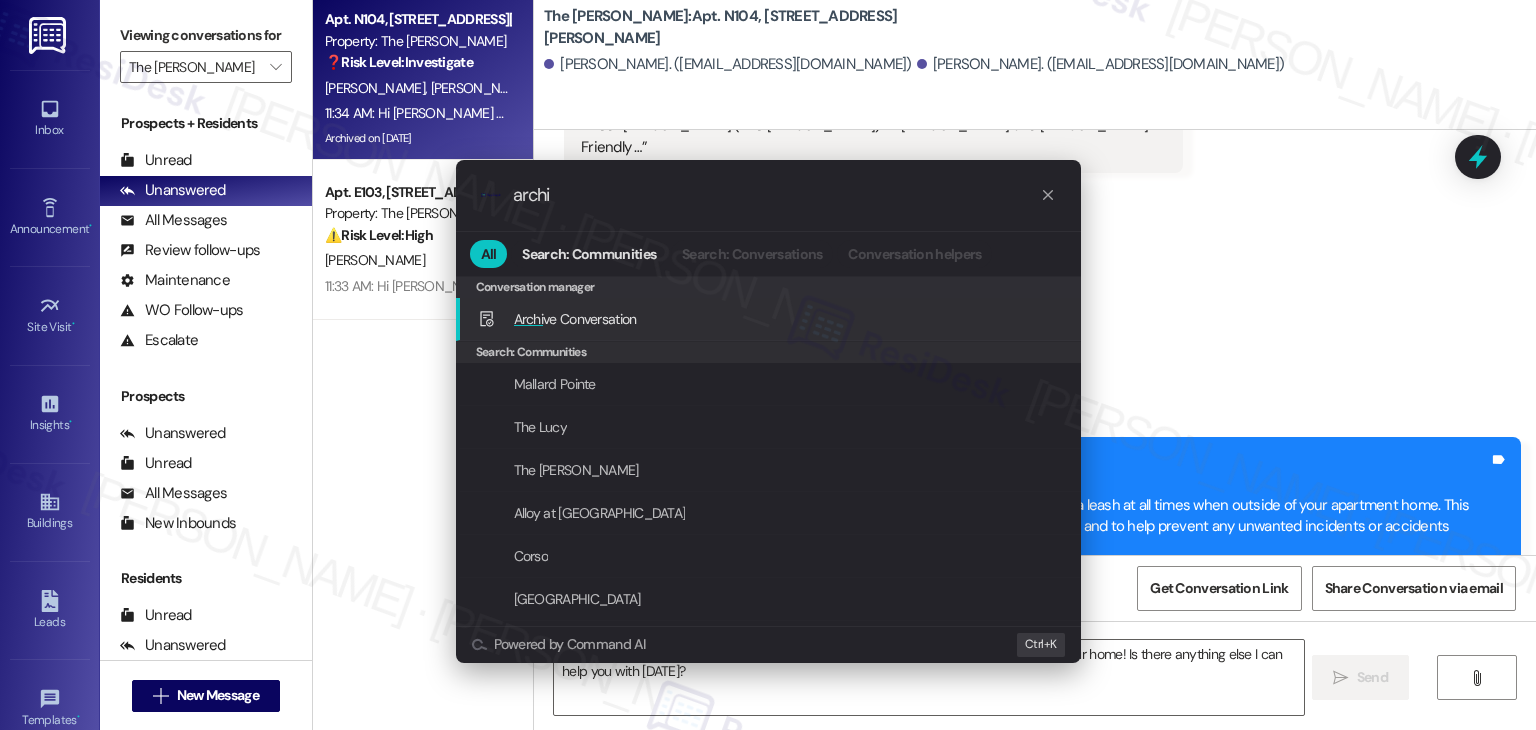 type on "archi" 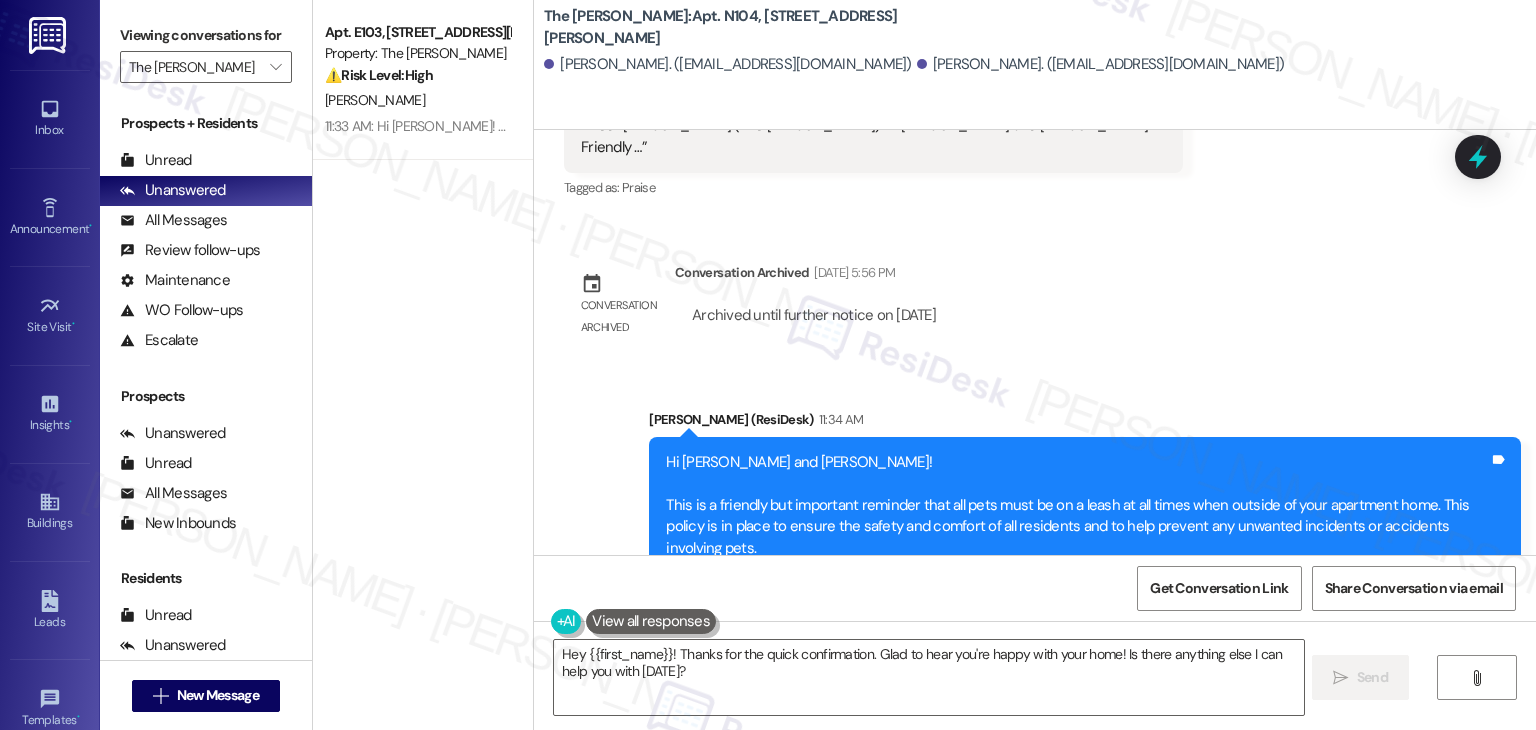 click on "Apt. E103, 225-E S. Linder Rd Property: The Clara ⚠️  Risk Level:  High The resident reports a parking obstruction that affects traffic flow in and out of the Clara building. While not an immediate emergency, it poses a potential safety hazard and warrants prompt attention to mitigate risk. M. Lennon 11:33 AM: Hi Matthew!
This is a friendly but important reminder that all pets must be on a leash at all times when outside of your apartment home. This policy is in place to ensure the safety and comfort of all residents and to help prevent any unwanted incidents or accidents involving pets.
We appreciate your understanding and cooperation in keeping The Clara a comfortable living environment!
Sincerely,
The Clara Team" at bounding box center (423, 294) 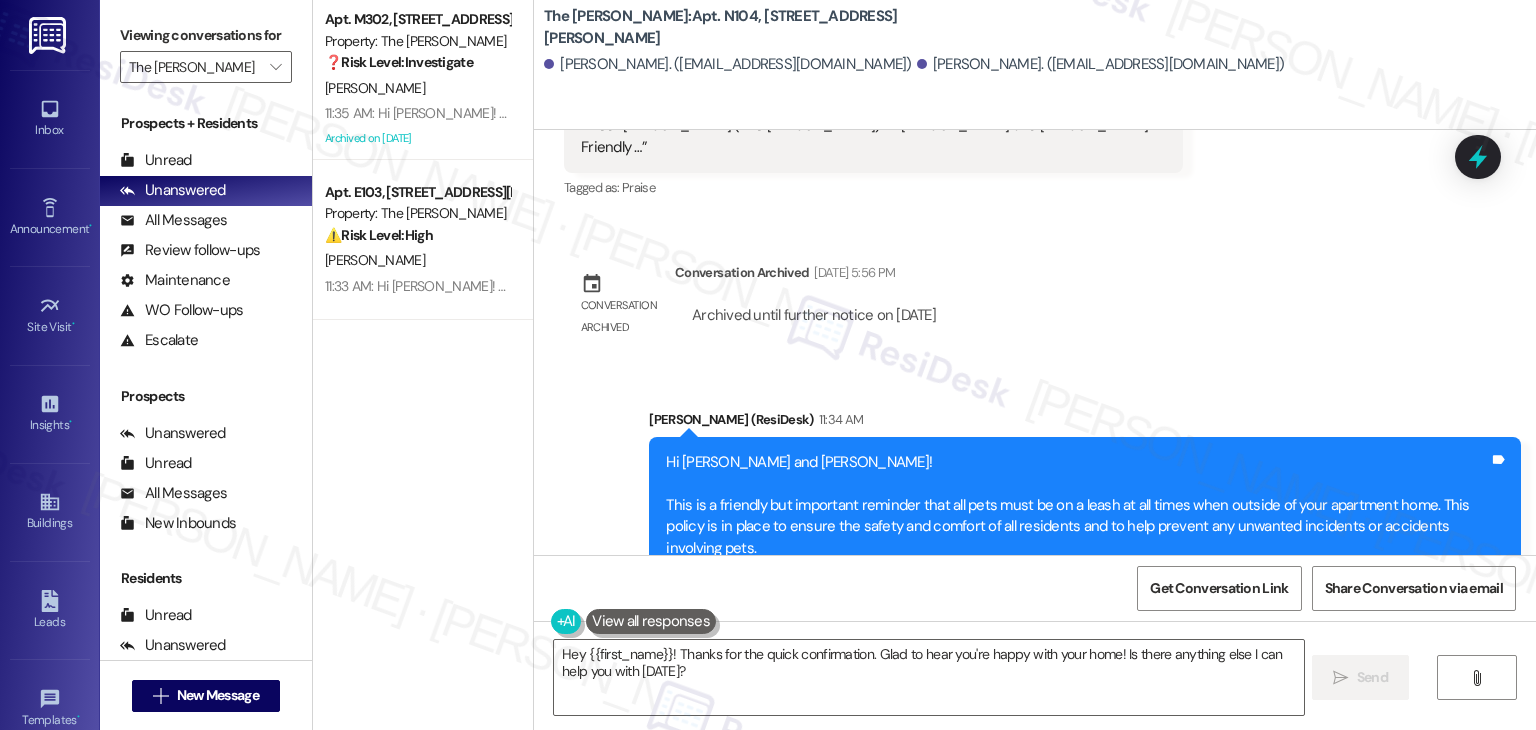 click on "Announcement, sent via SMS Dottie  (ResiDesk) 11:34 AM Hi Lucas and Hayden!
This is a friendly but important reminder that all pets must be on a leash at all times when outside of your apartment home. This policy is in place to ensure the safety and comfort of all residents and to help prevent any unwanted incidents or accidents involving pets.
We appreciate your understanding and cooperation in keeping The Clara a comfortable living environment!
Sincerely,
The Clara Team Tags and notes Tagged as:   Safety & security ,  Click to highlight conversations about Safety & security Pet policy Click to highlight conversations about Pet policy" at bounding box center (1035, 534) 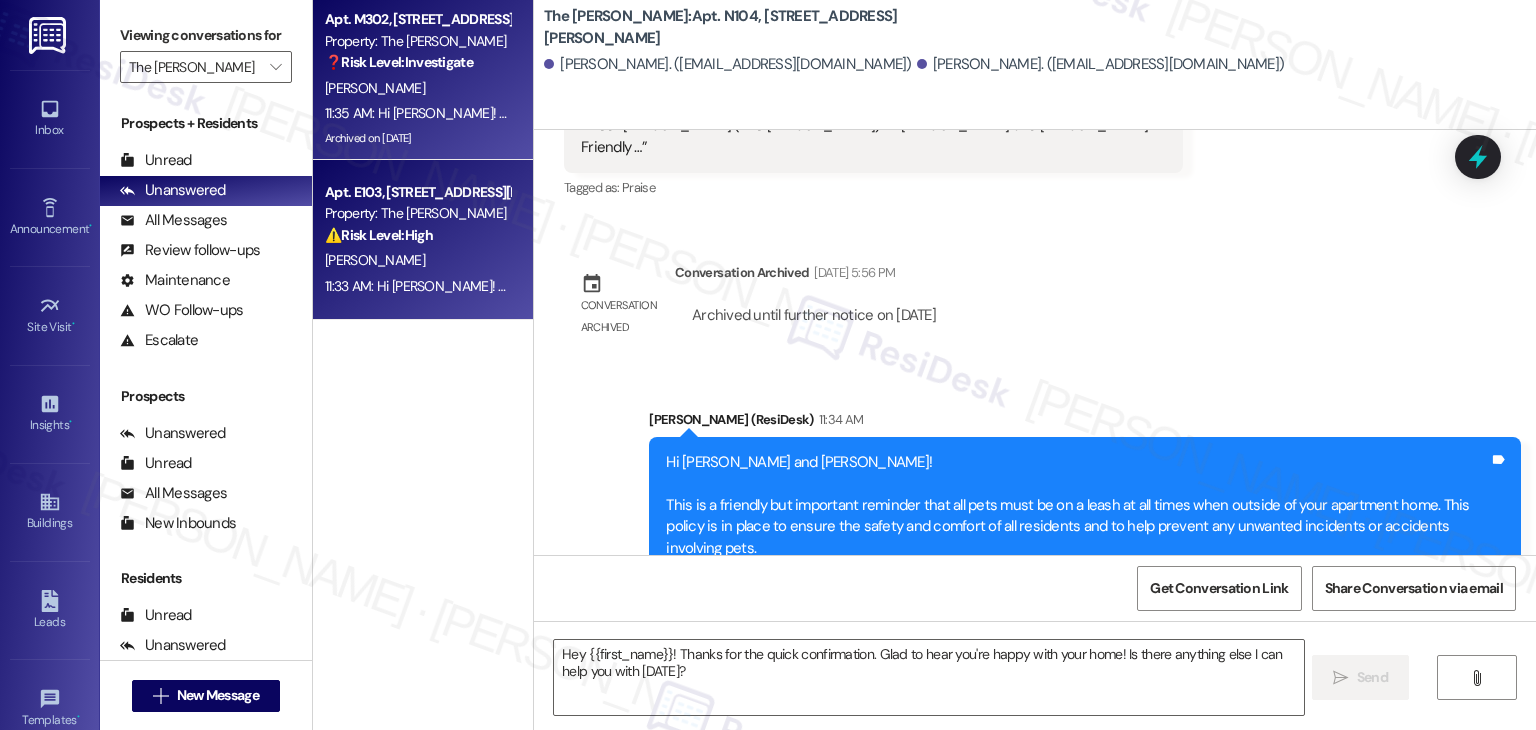 type on "Fetching suggested responses. Please feel free to read through the conversation in the meantime." 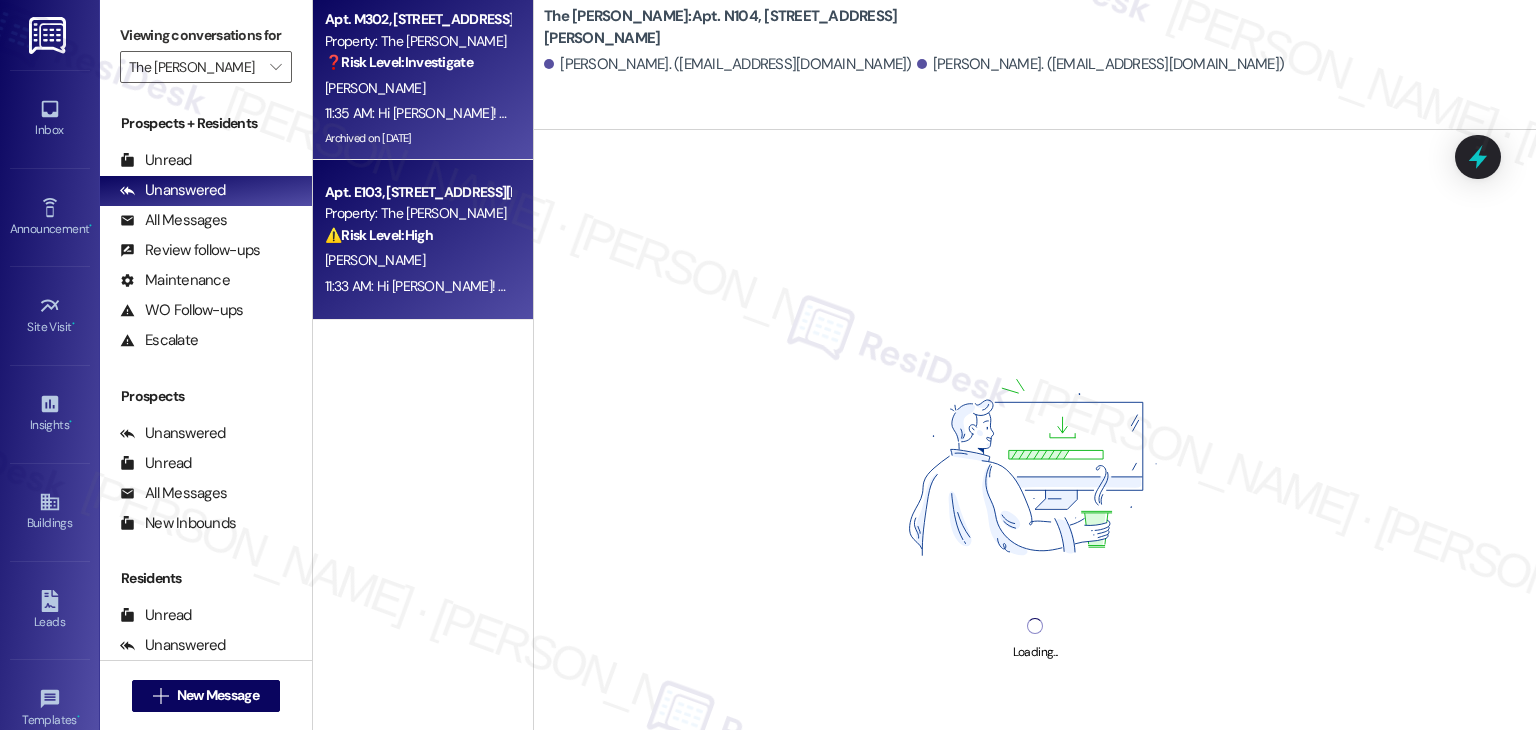 click on "11:35 AM: Hi Isaac!
This is a friendly but important reminder that all pets must be on a leash at all times when outside of your apartment home. This policy is in place to ensure the safety and comfort of all residents and to help prevent any unwanted incidents or accidents involving pets.
We appreciate your understanding and cooperation in keeping The Clara a comfortable living environment!
Sincerely,
The Clara Team 11:35 AM: Hi Isaac!
This is a friendly but important reminder that all pets must be on a leash at all times when outside of your apartment home. This policy is in place to ensure the safety and comfort of all residents and to help prevent any unwanted incidents or accidents involving pets.
We appreciate your understanding and cooperation in keeping The Clara a comfortable living environment!
Sincerely,
The Clara Team" at bounding box center (1638, 113) 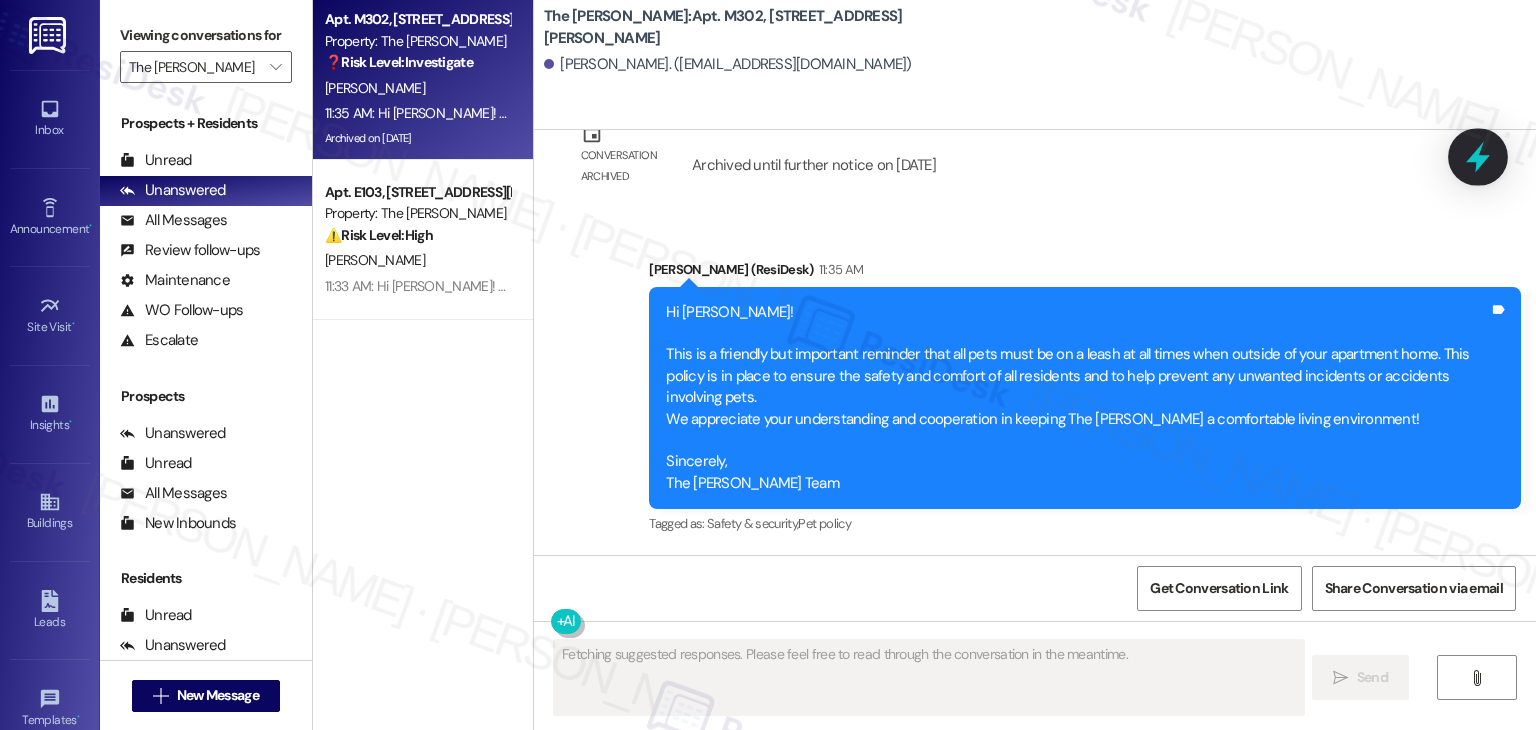 scroll, scrollTop: 24796, scrollLeft: 0, axis: vertical 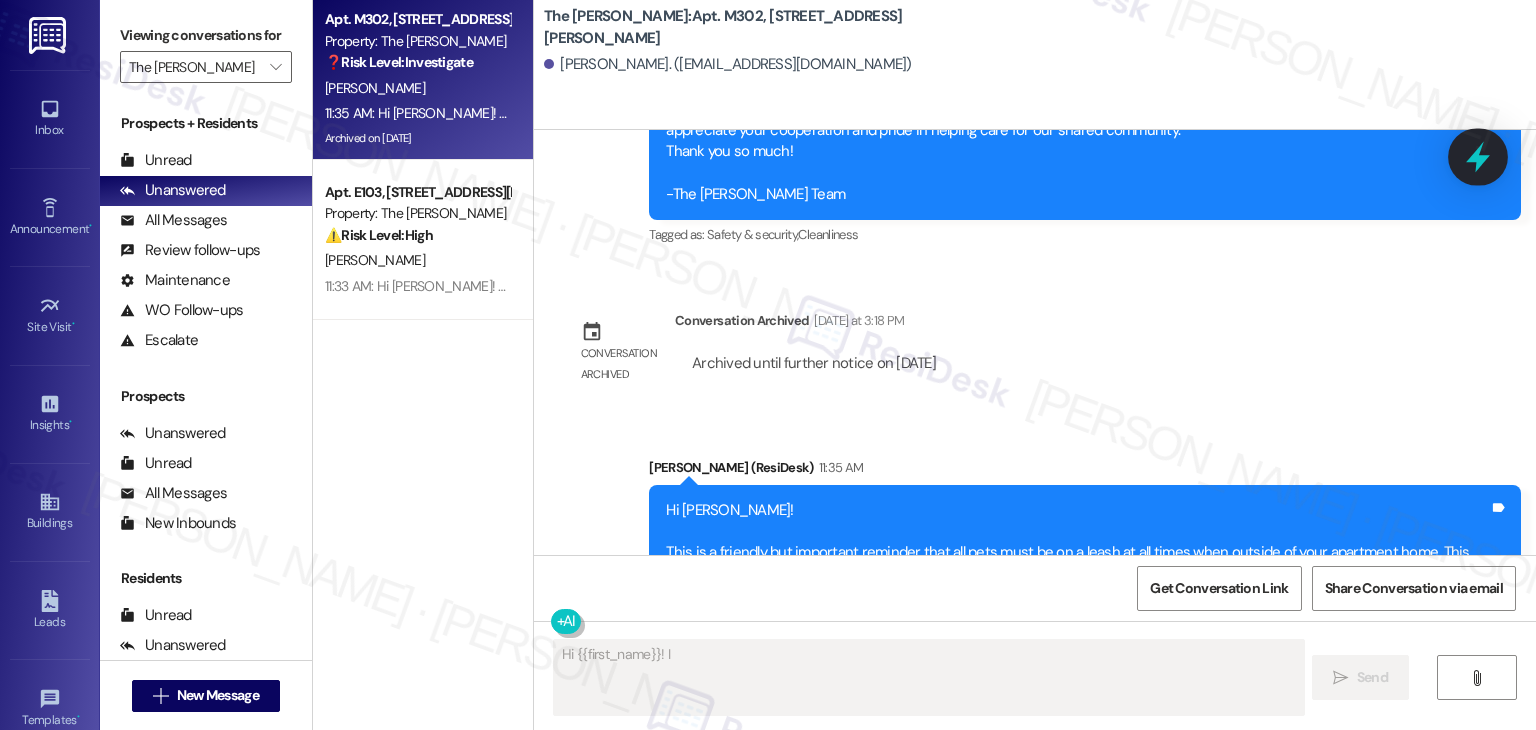 click 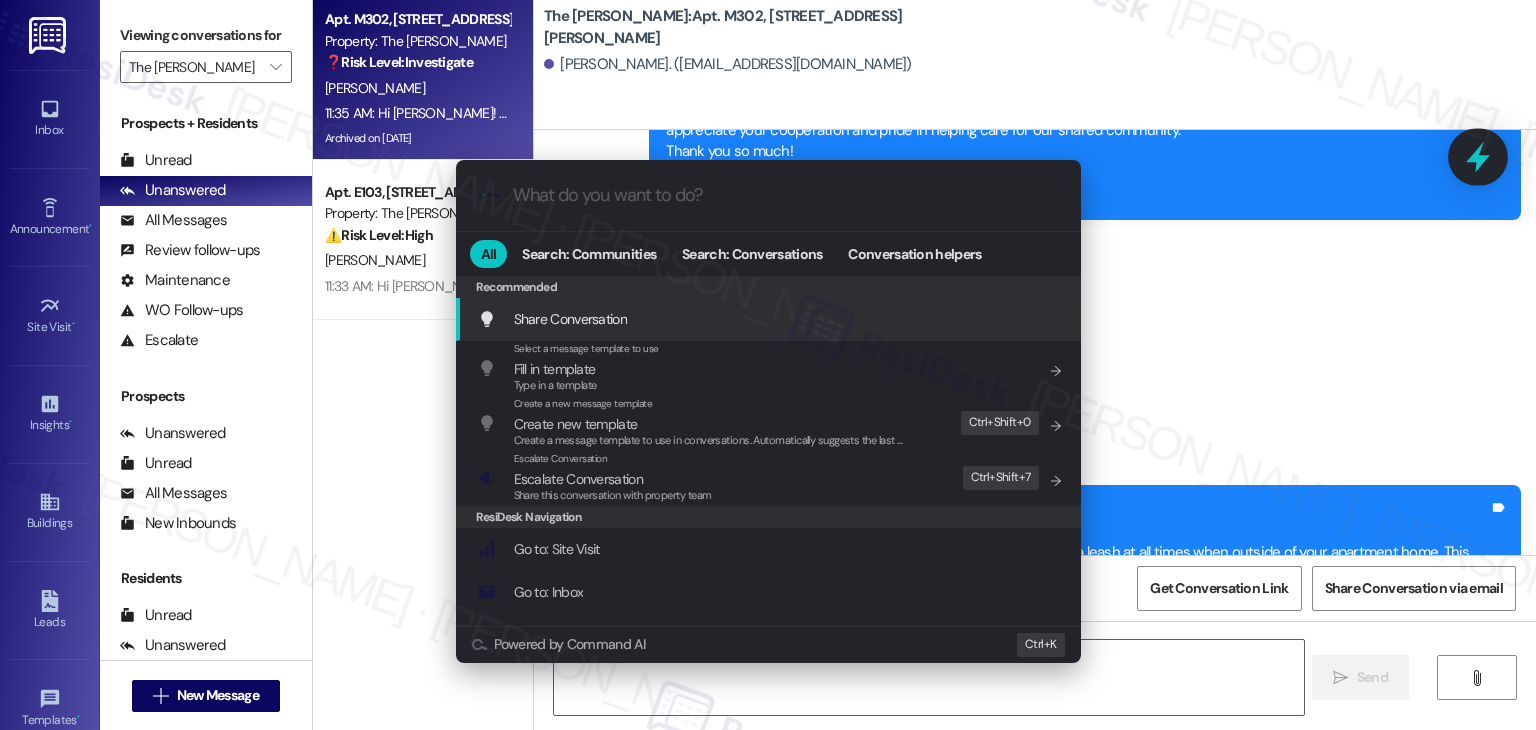 type on "Hi {{first_name}}! I see you liked the reminder about dogs on the beach, dock, and" 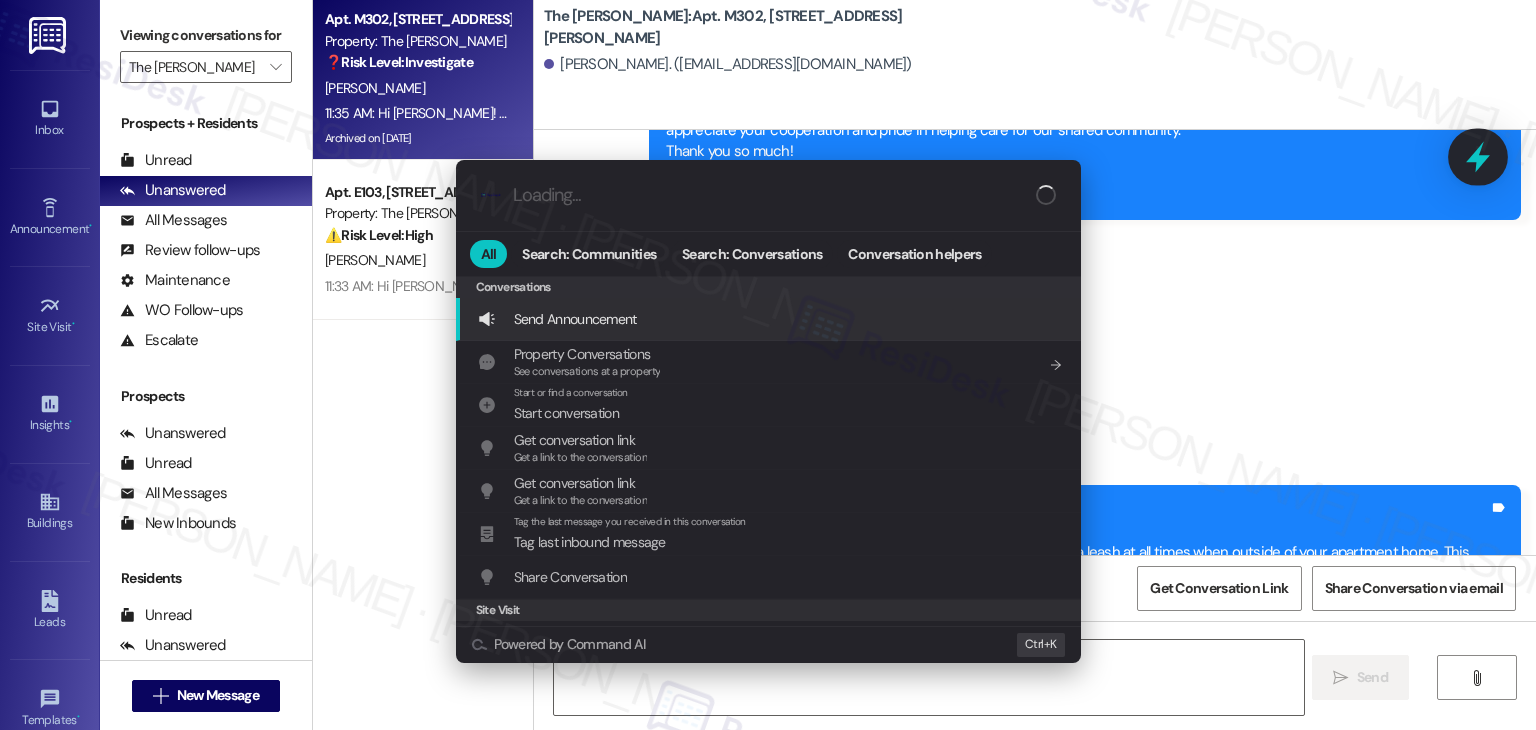 type on "a" 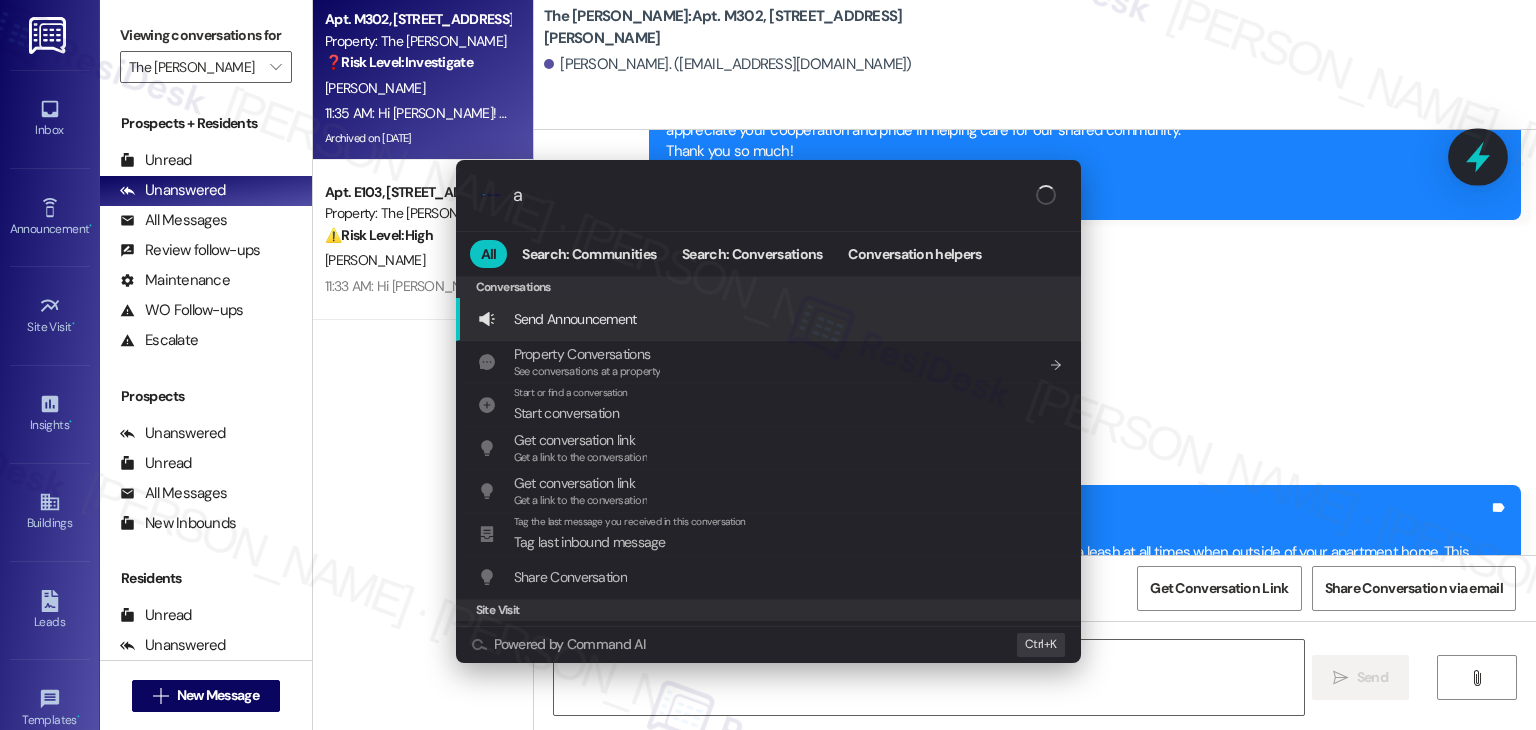 type on "Hi {{first_name}}! I see you liked the reminder about dogs on the beach, dock, and" 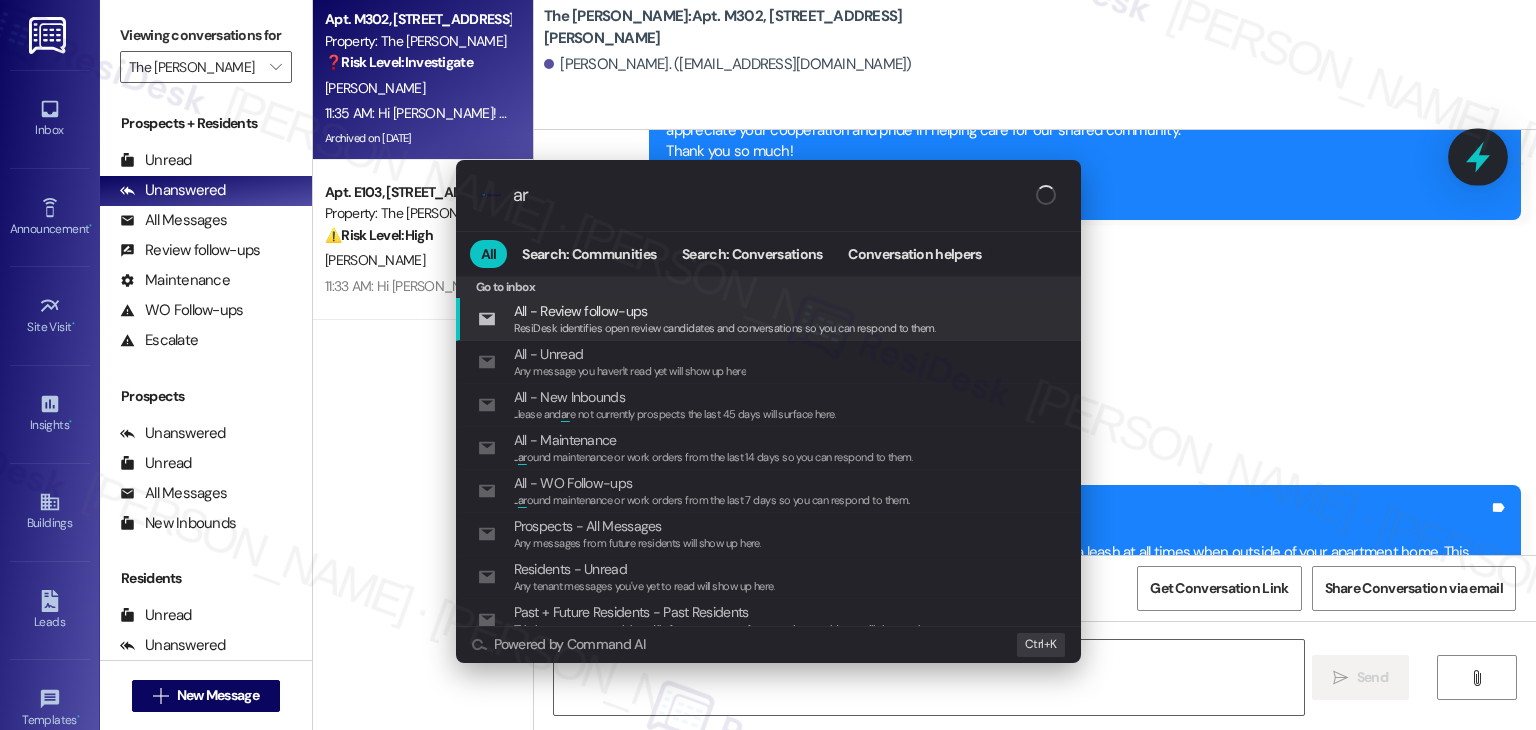 type on "Hi {{first_name}}! I see you liked the reminder about dogs on the beach, dock, and lake areas" 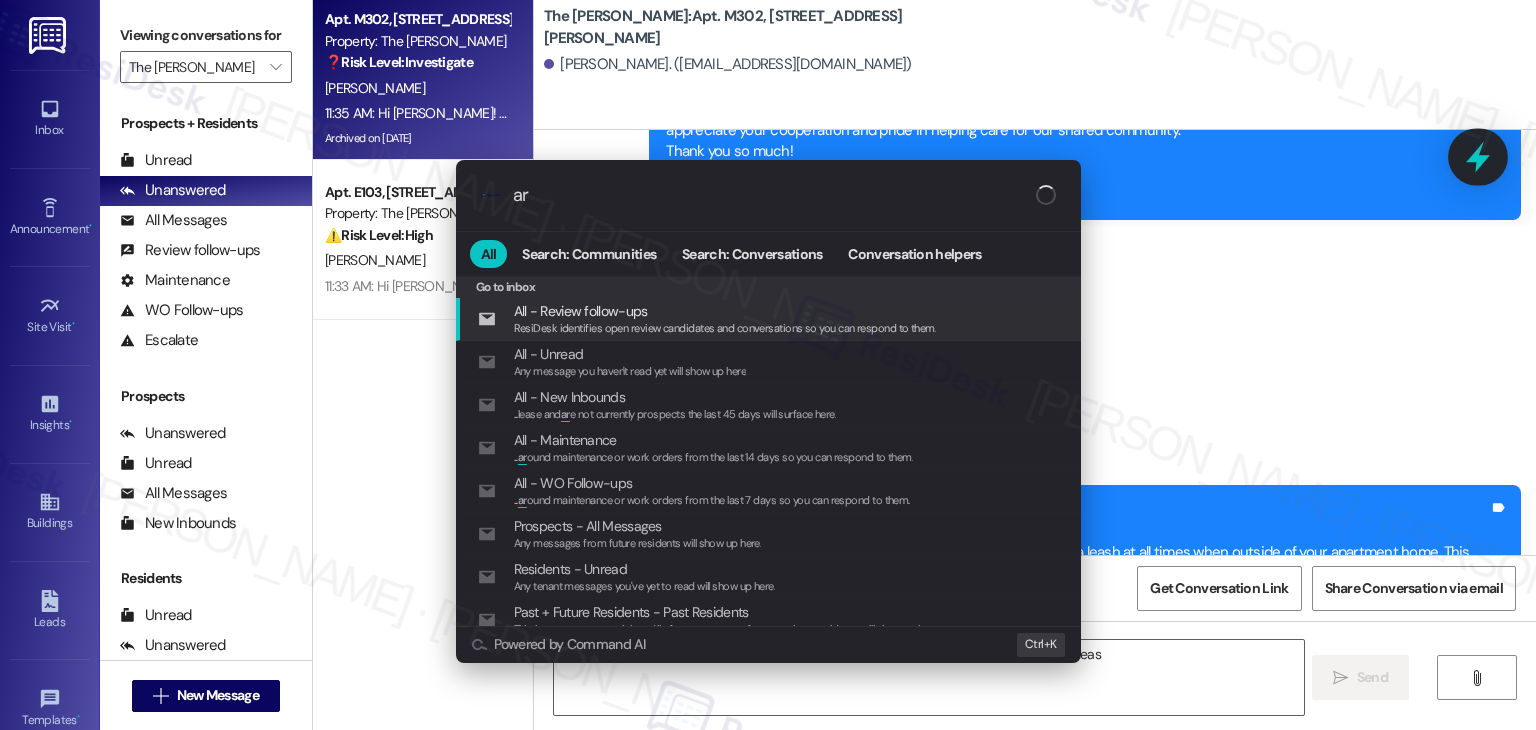 type on "arc" 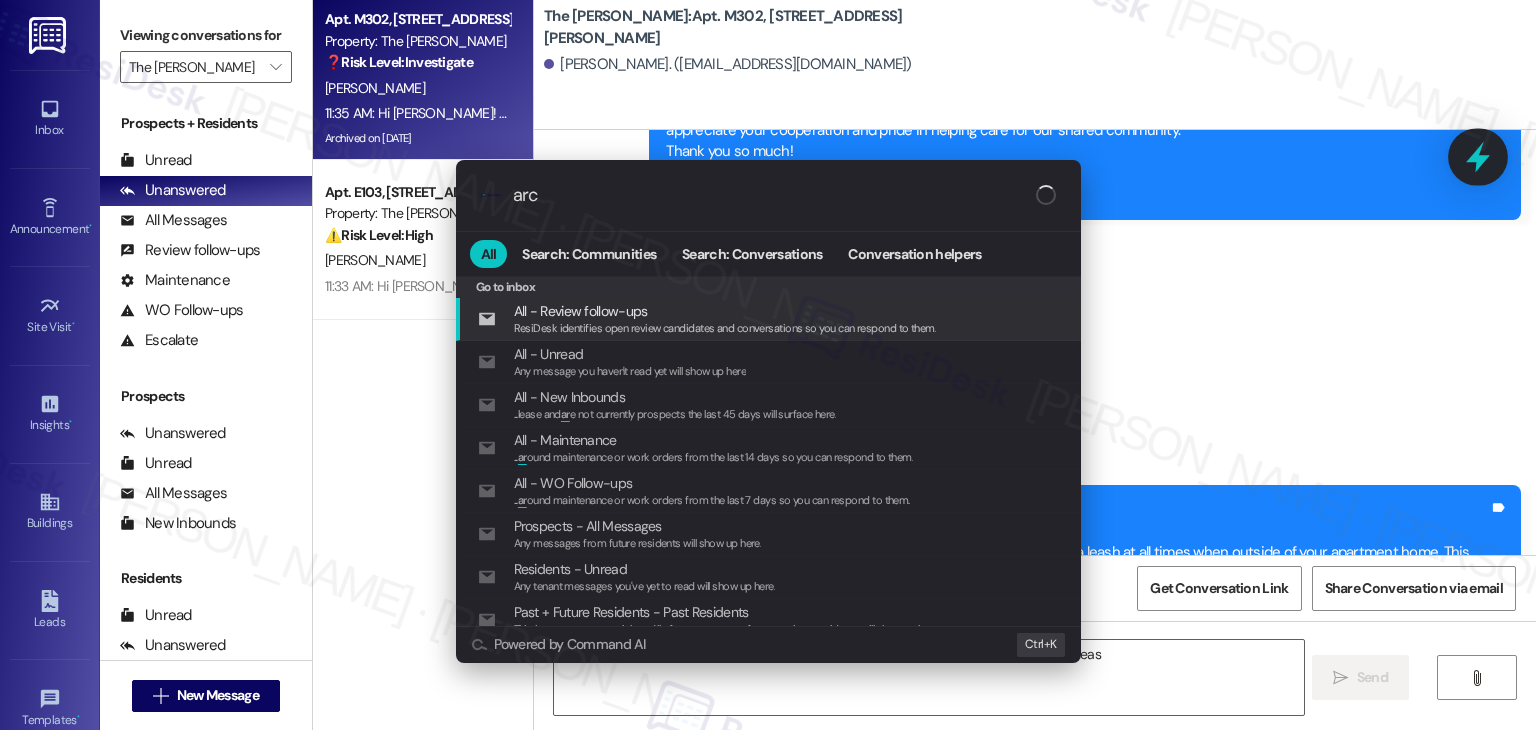 type on "Hi {{first_name}}! I see you liked the reminder about dogs on the beach, dock, and lake areas." 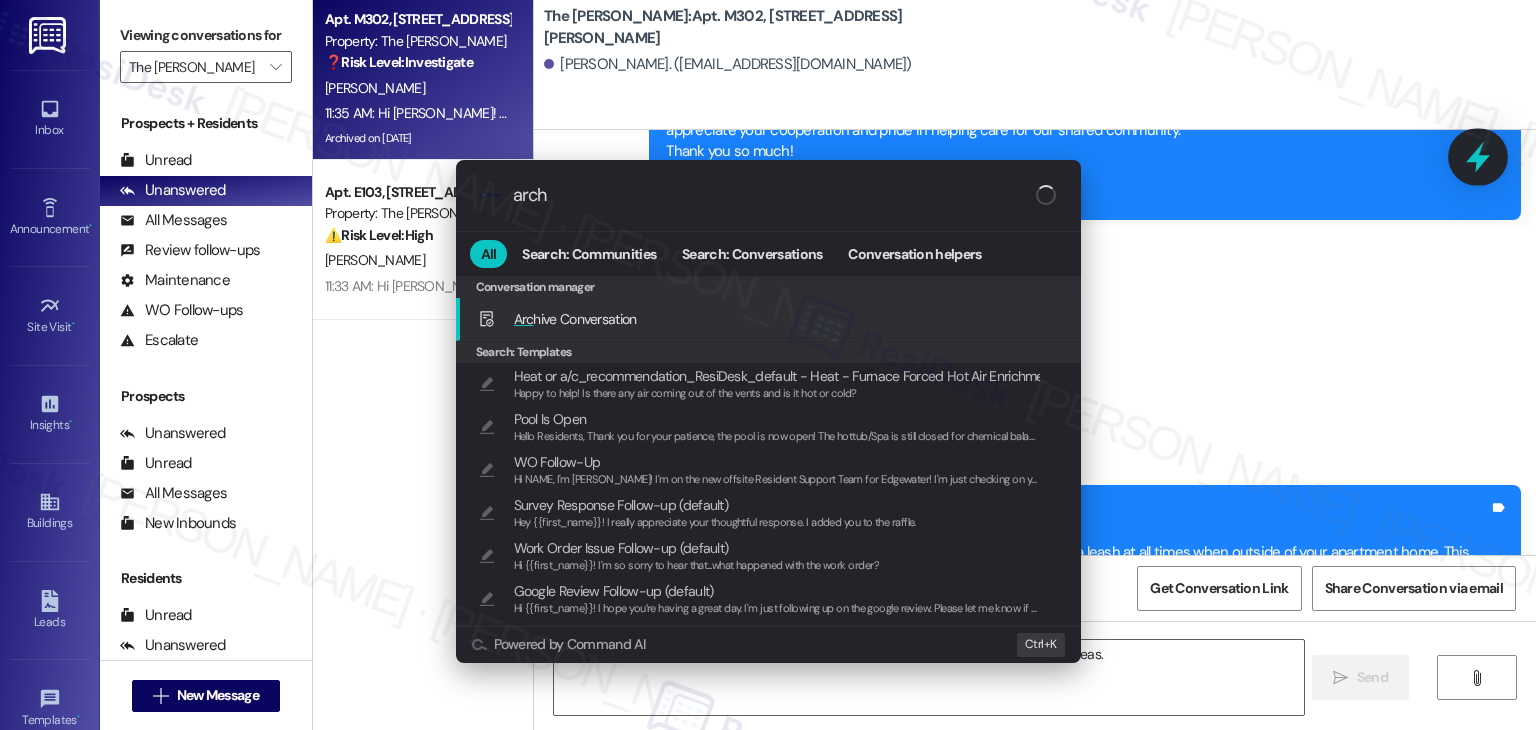 type on "archi" 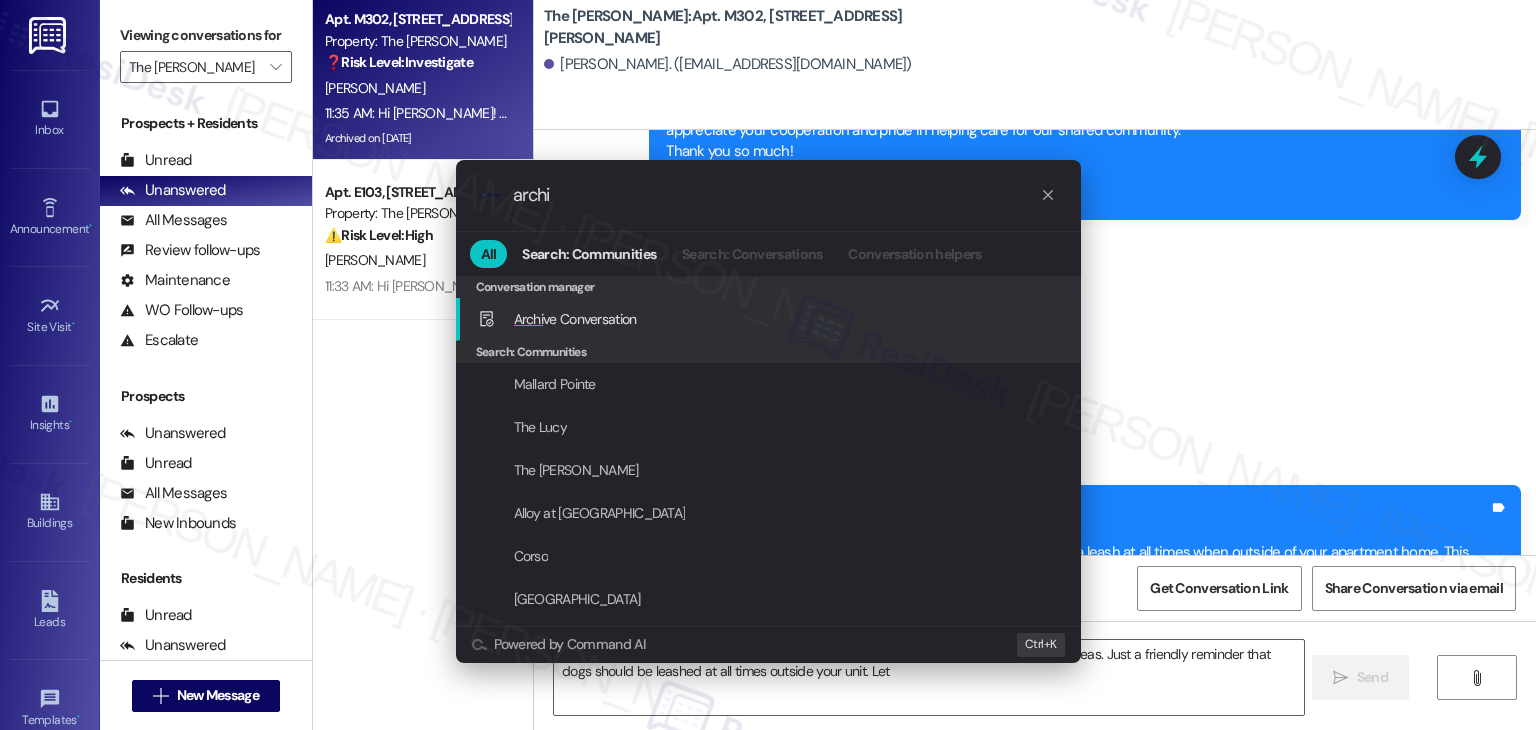 type on "Hi {{first_name}}! I see you liked the reminder about dogs on the beach, dock, and lake areas. Just a friendly reminder that dogs should be leashed at all times outside your unit. Let" 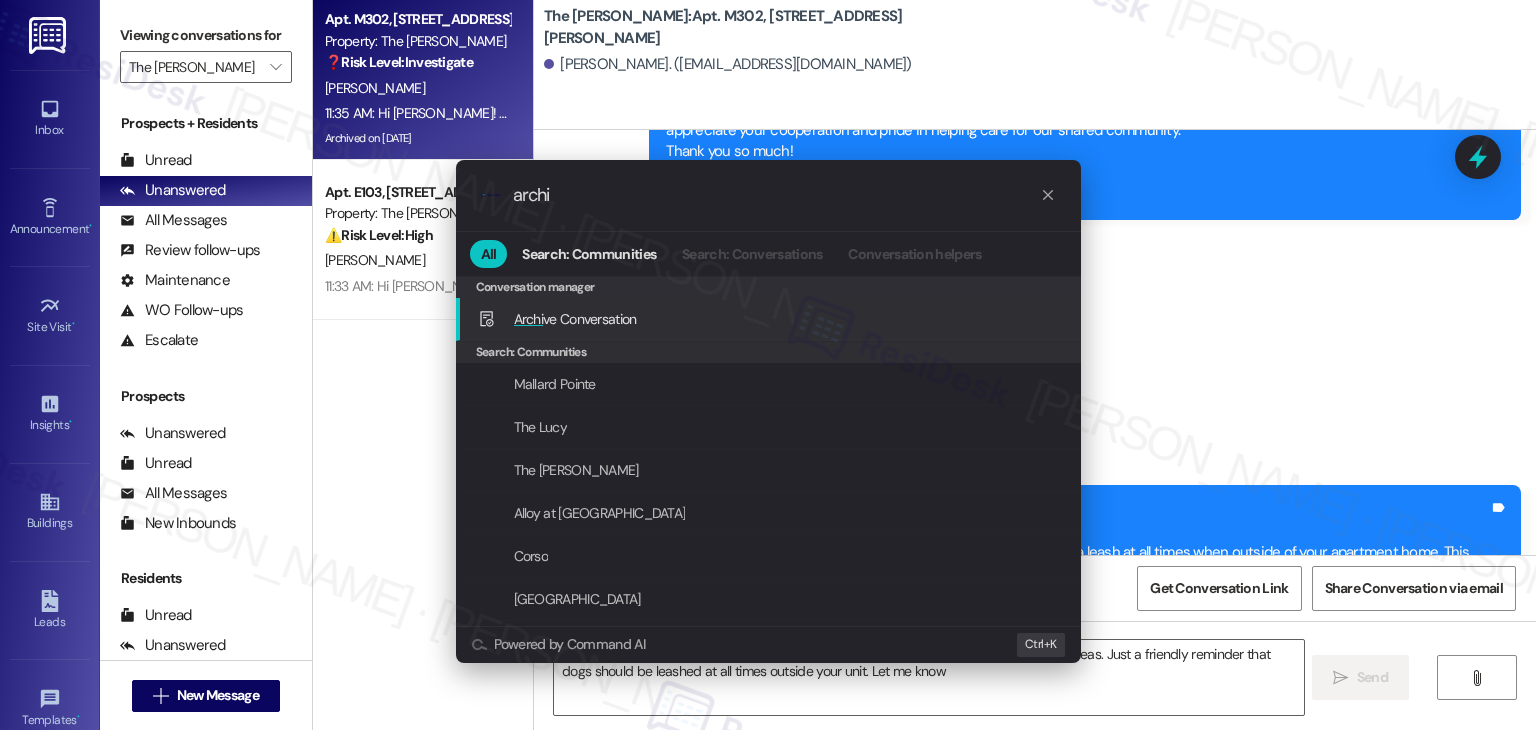click on "Archi ve Conversation Add shortcut" at bounding box center [770, 319] 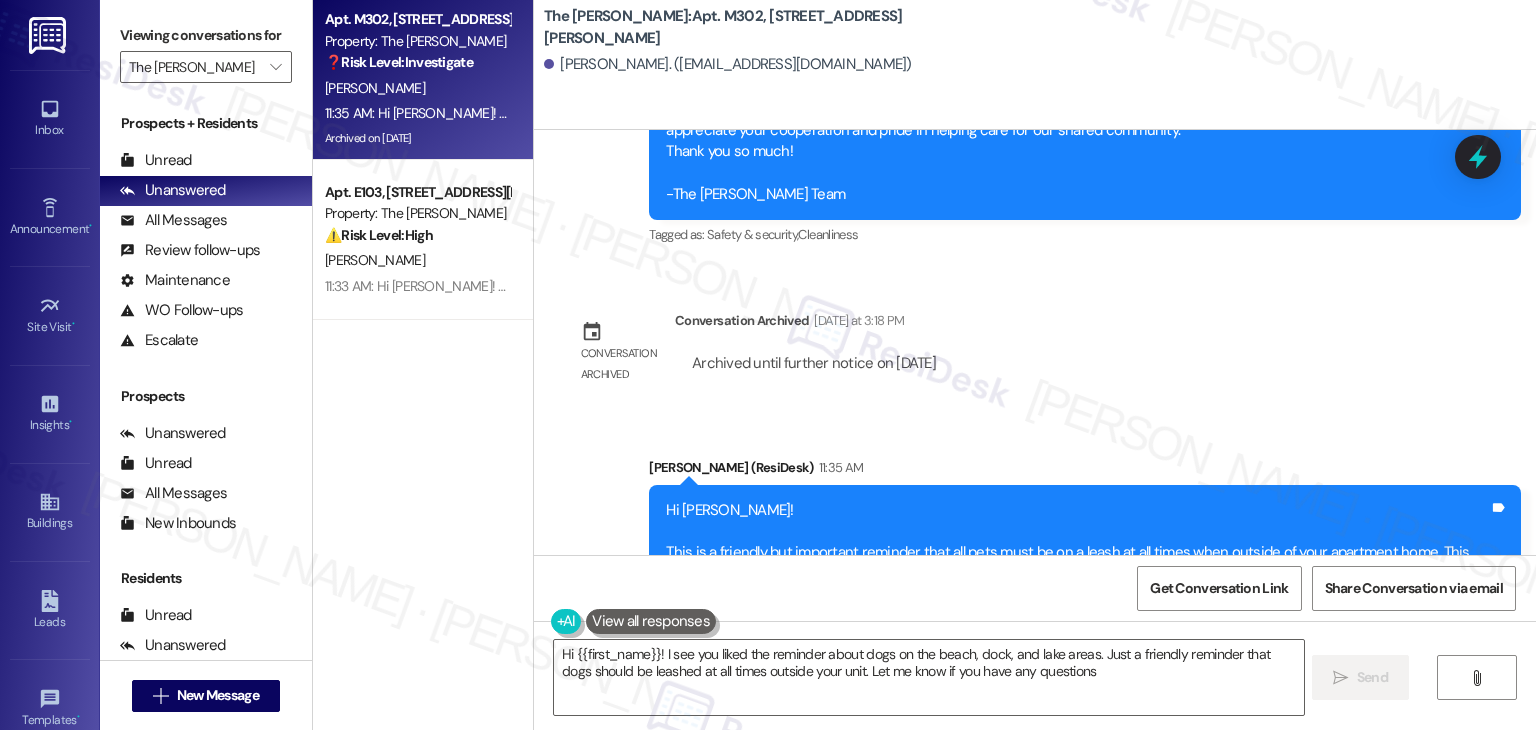 type on "Hi {{first_name}}! I see you liked the reminder about dogs on the beach, dock, and lake areas. Just a friendly reminder that dogs should be leashed at all times outside your unit. Let me know if you have any questions!" 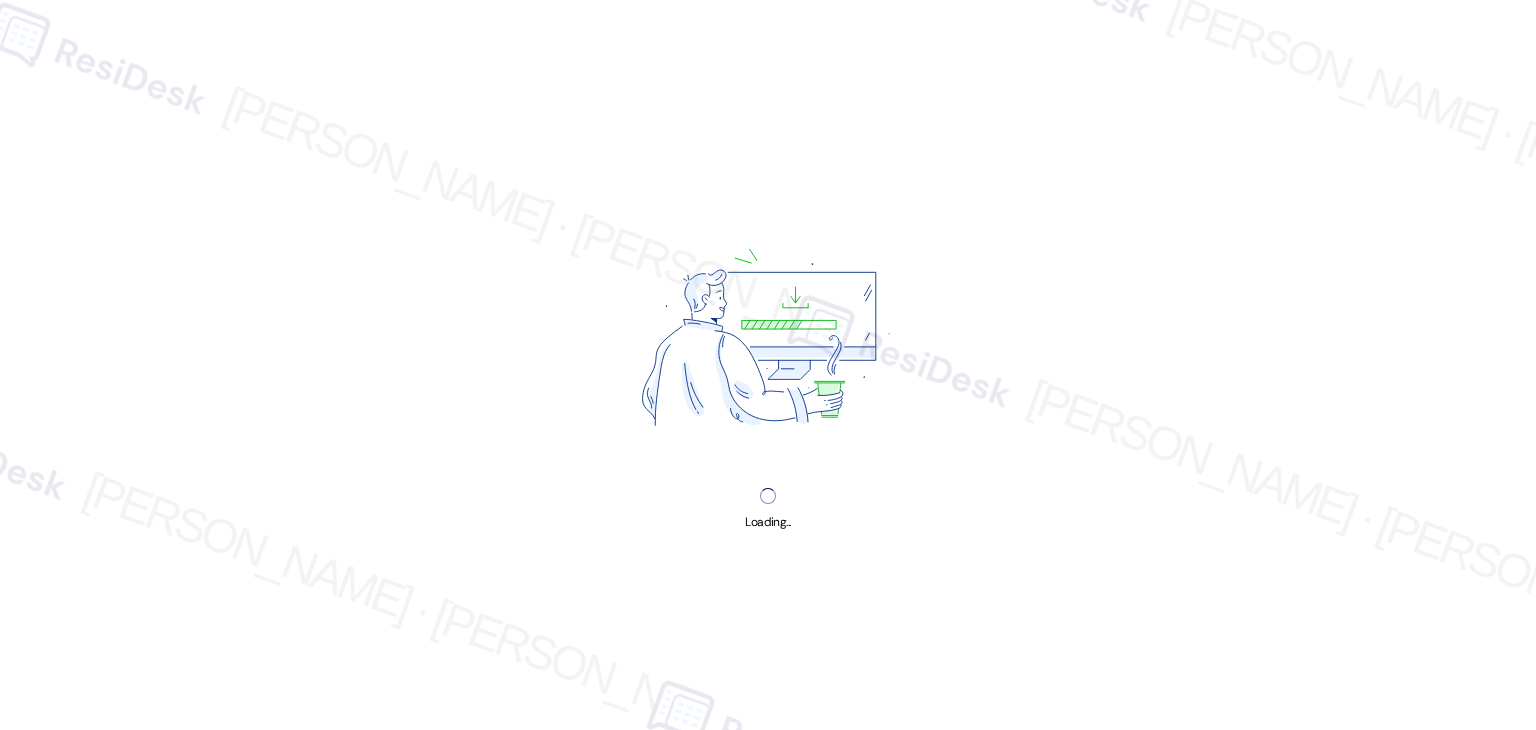 scroll, scrollTop: 0, scrollLeft: 0, axis: both 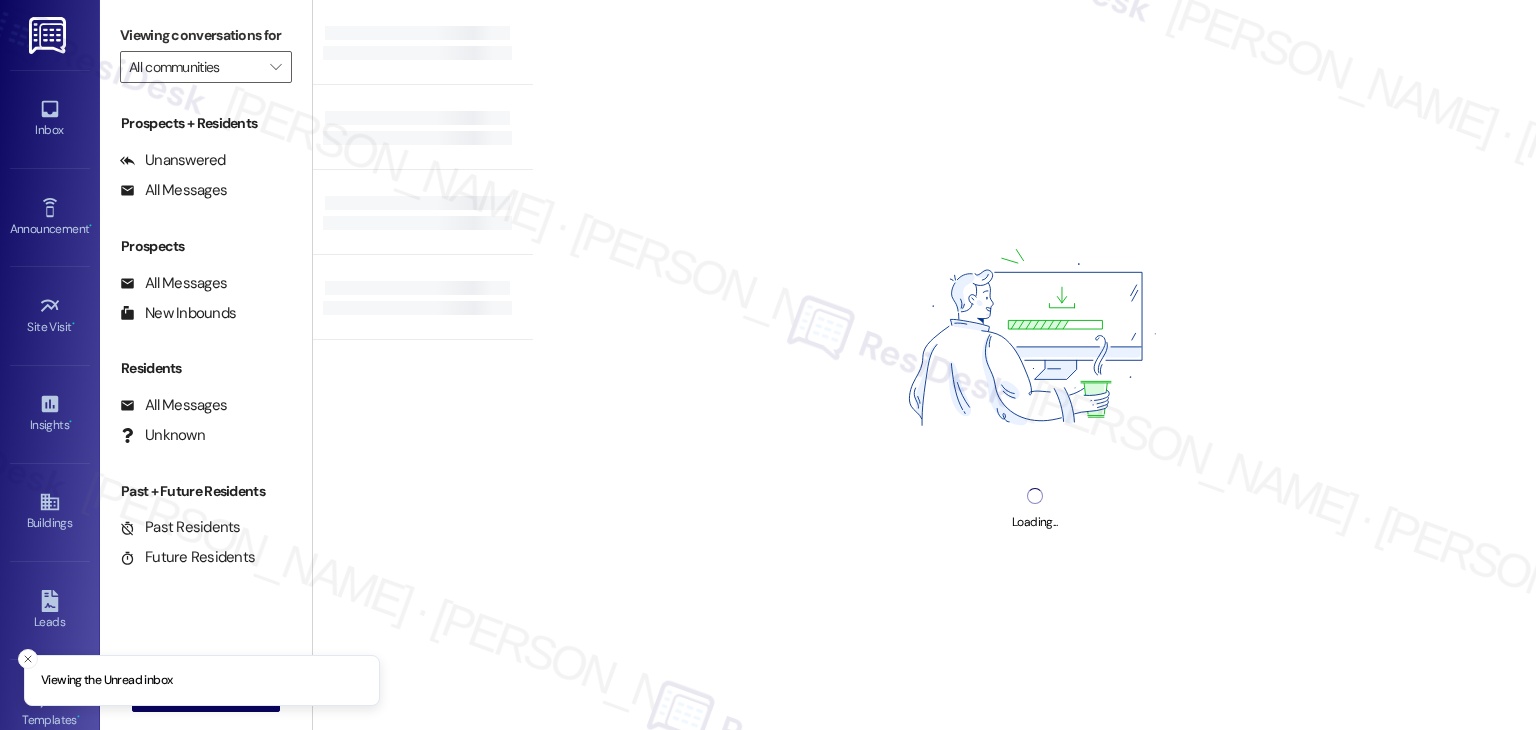 type on "The [PERSON_NAME]" 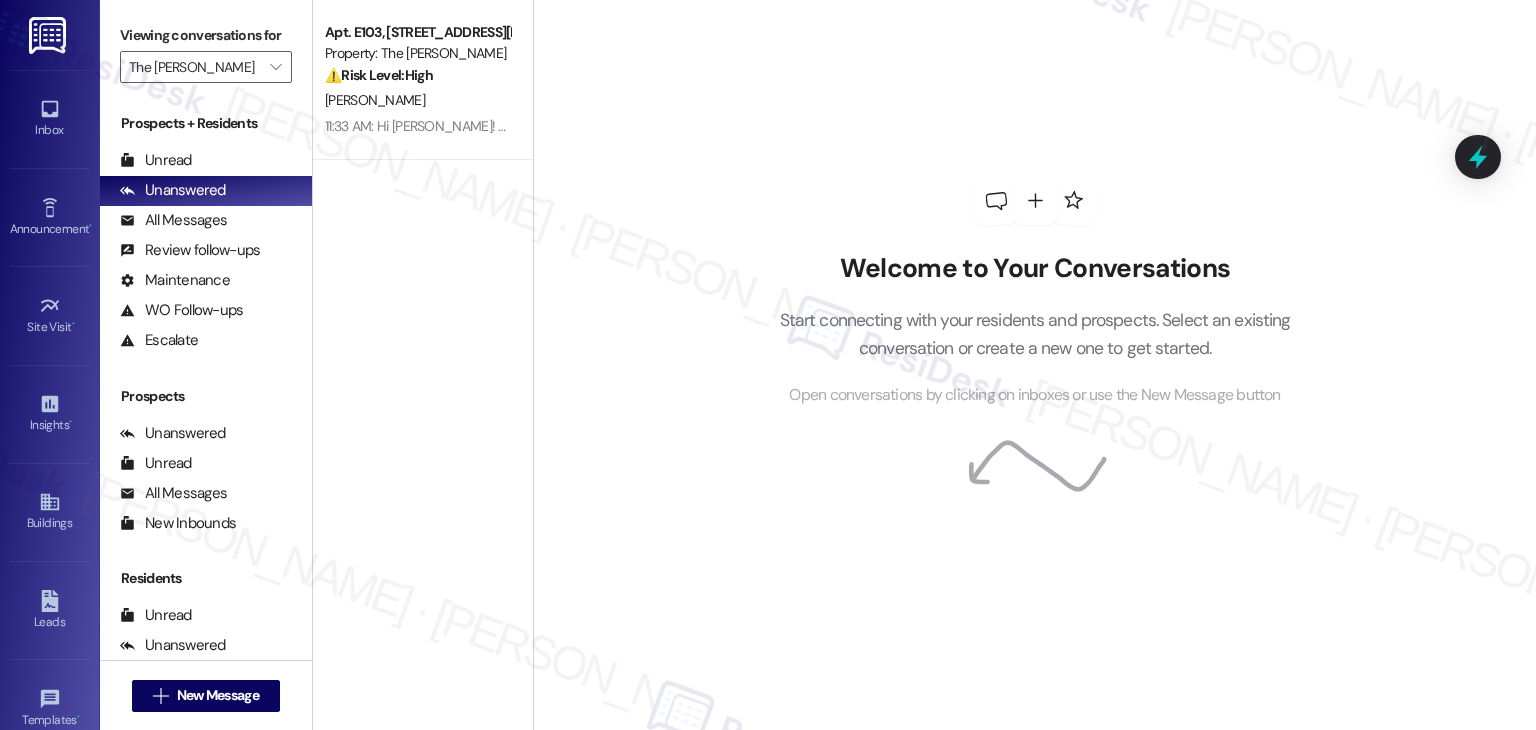 click on "Welcome to Your Conversations Start connecting with your residents and prospects. Select an existing conversation or create a new one to get started. Open conversations by clicking on inboxes or use the New Message button" at bounding box center (1034, 365) 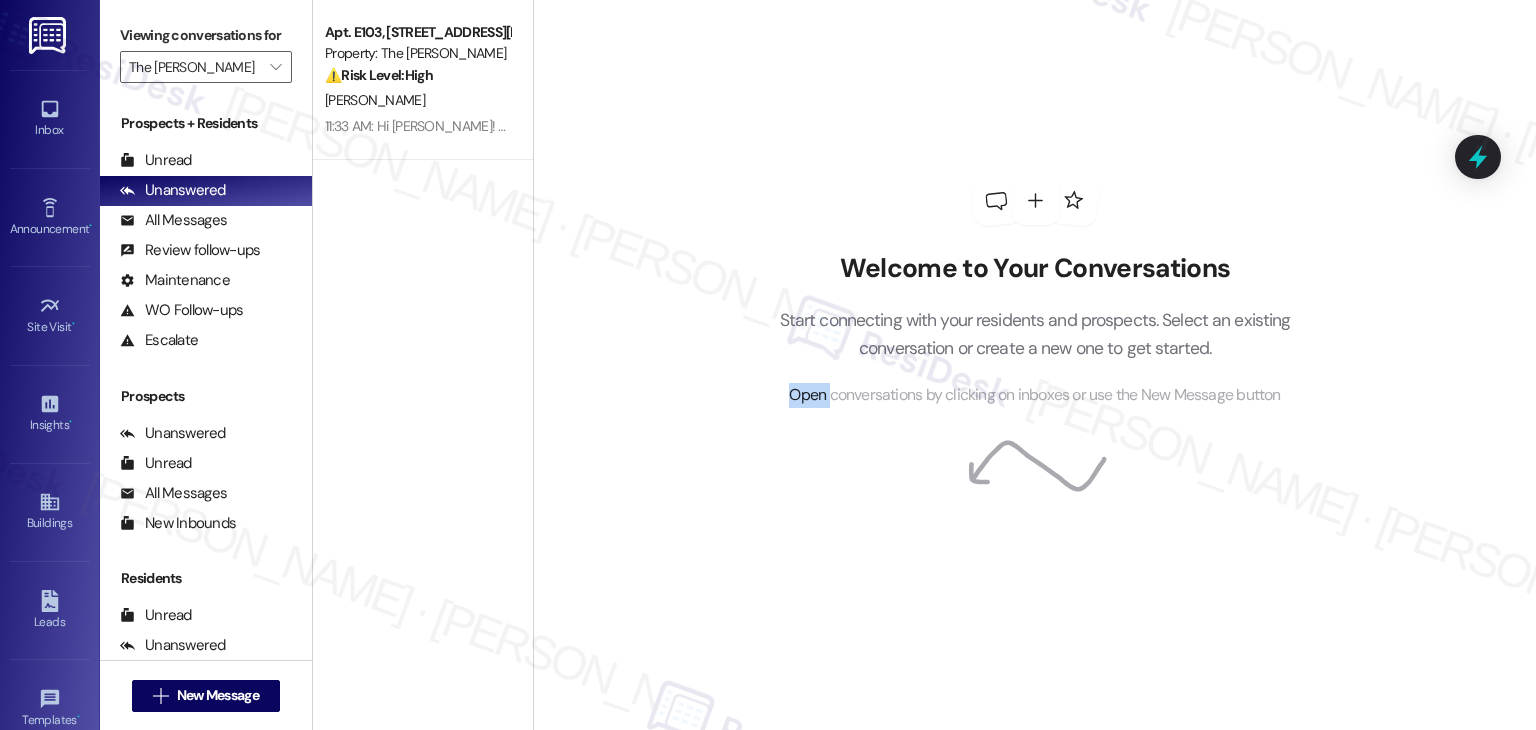 click on "Welcome to Your Conversations Start connecting with your residents and prospects. Select an existing conversation or create a new one to get started. Open conversations by clicking on inboxes or use the New Message button" at bounding box center (1034, 365) 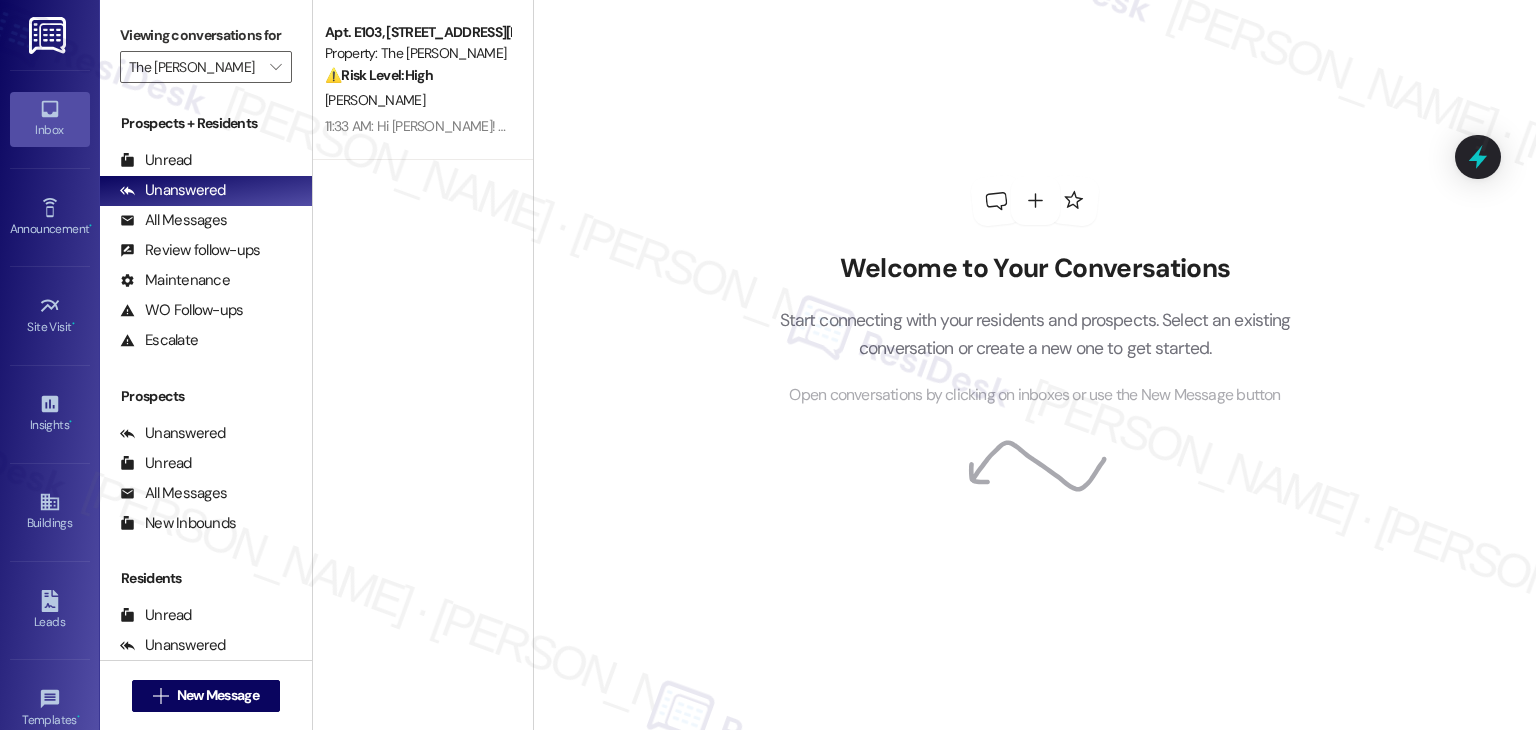 click on "Inbox" at bounding box center [50, 130] 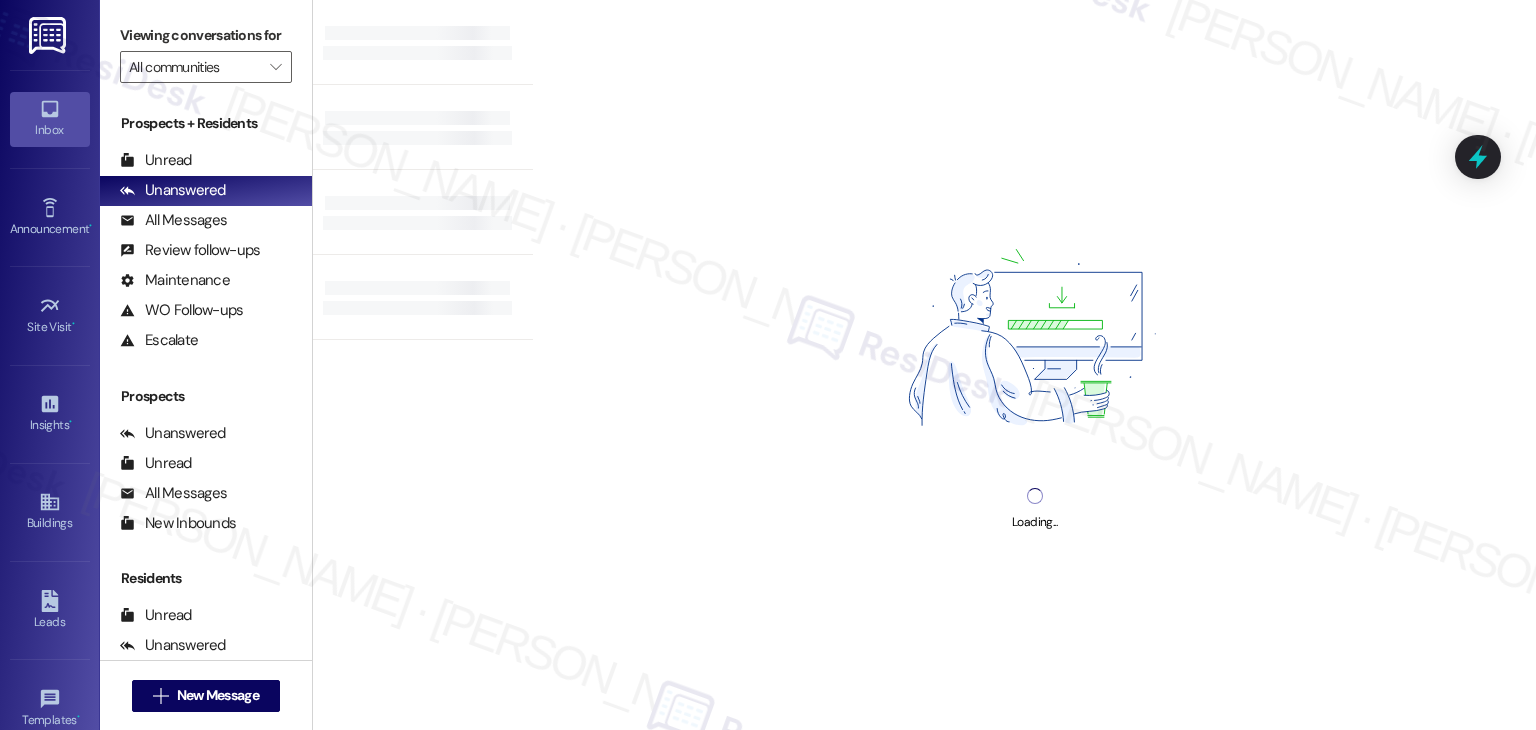 click on "Loading..." at bounding box center [1034, 365] 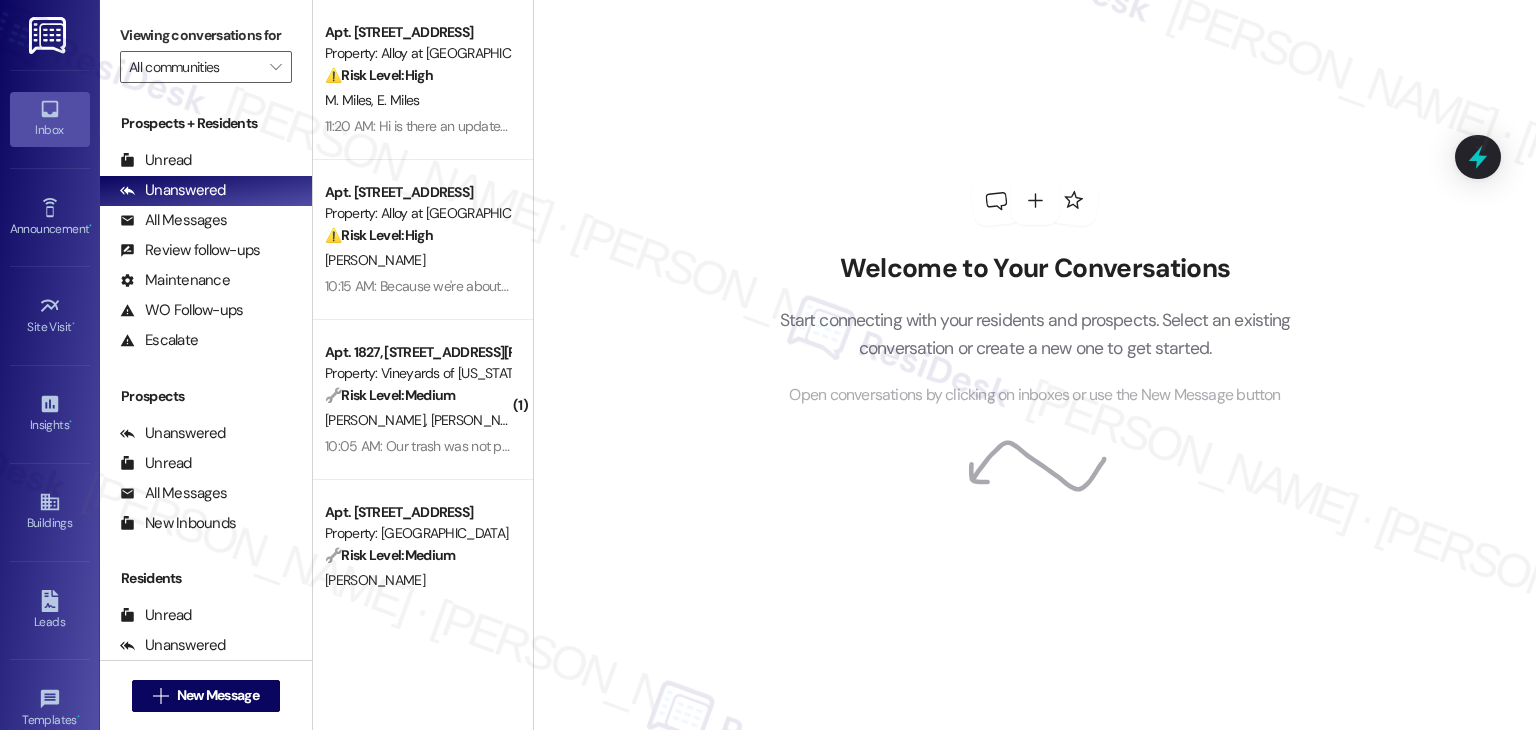 click on "Welcome to Your Conversations Start connecting with your residents and prospects. Select an existing conversation or create a new one to get started. Open conversations by clicking on inboxes or use the New Message button" at bounding box center [1034, 365] 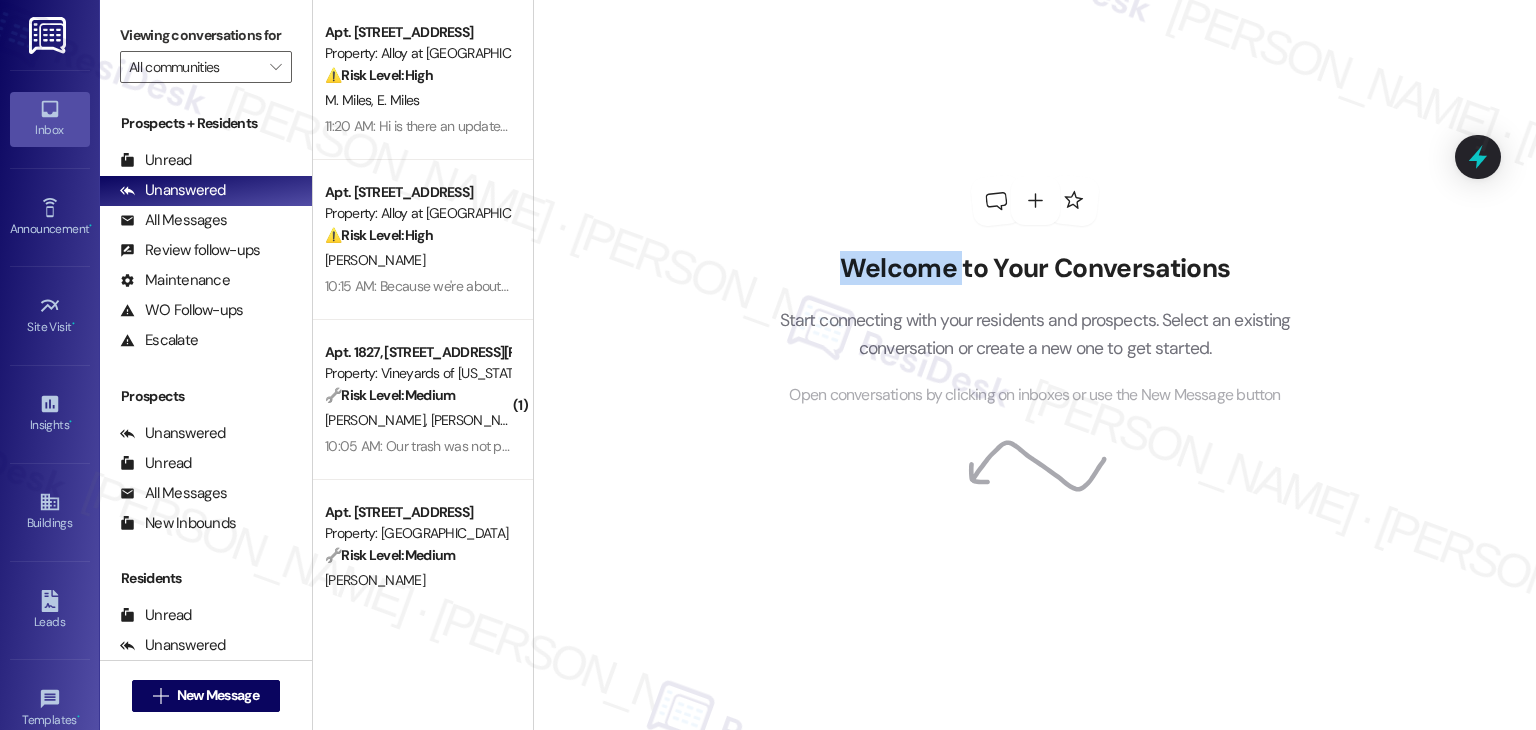 click on "Welcome to Your Conversations Start connecting with your residents and prospects. Select an existing conversation or create a new one to get started. Open conversations by clicking on inboxes or use the New Message button" at bounding box center (1034, 365) 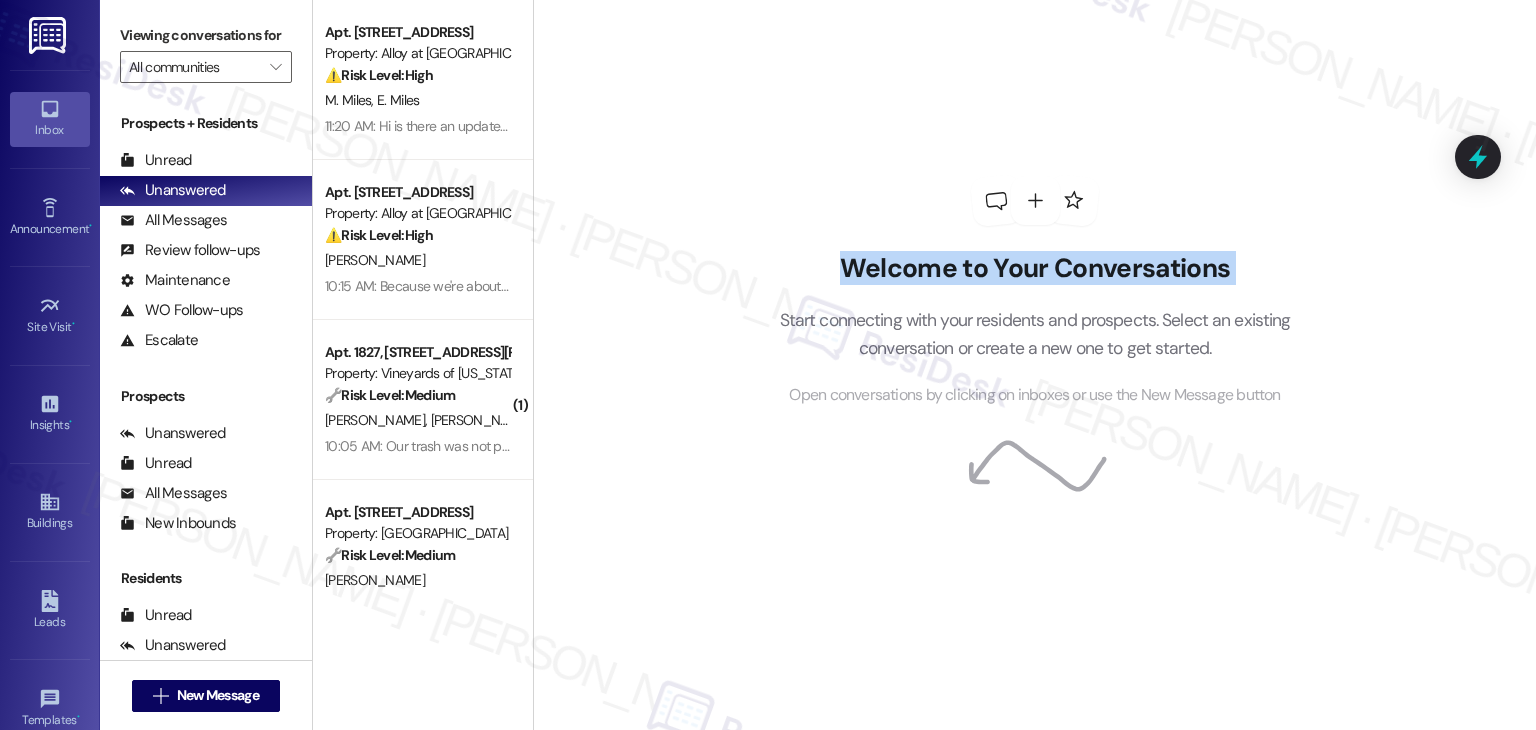 click on "Welcome to Your Conversations Start connecting with your residents and prospects. Select an existing conversation or create a new one to get started. Open conversations by clicking on inboxes or use the New Message button" at bounding box center (1034, 365) 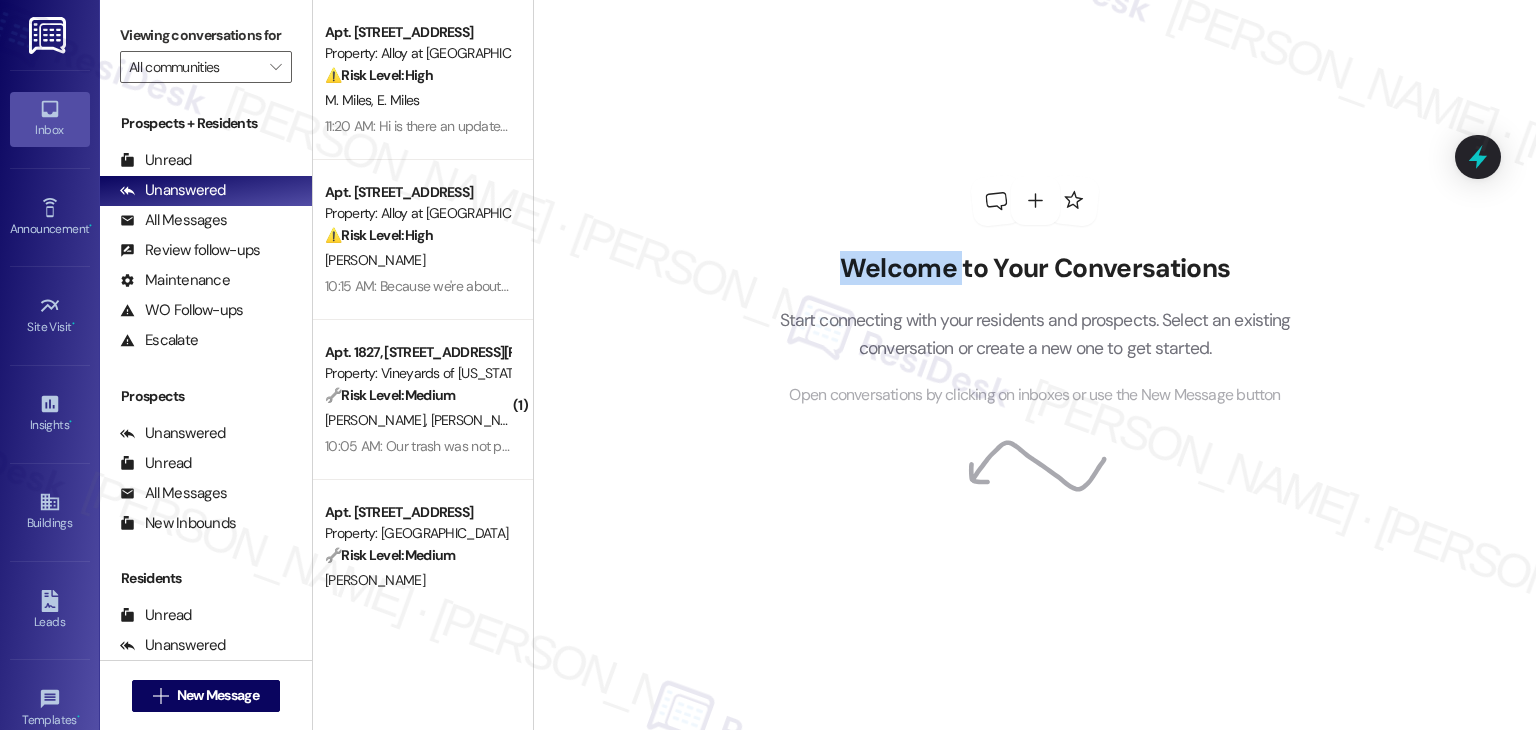 click on "Welcome to Your Conversations Start connecting with your residents and prospects. Select an existing conversation or create a new one to get started. Open conversations by clicking on inboxes or use the New Message button" at bounding box center [1034, 365] 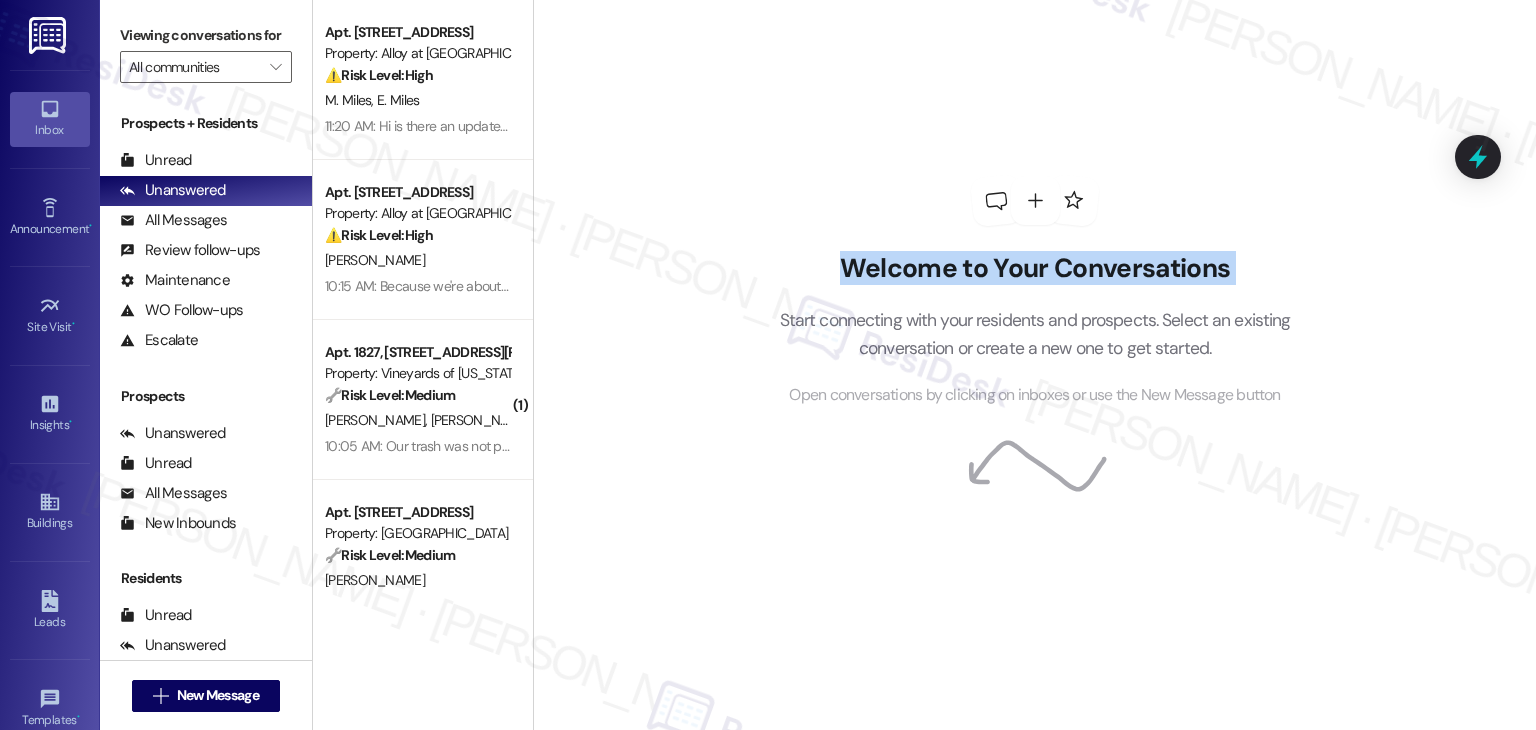 click on "Welcome to Your Conversations Start connecting with your residents and prospects. Select an existing conversation or create a new one to get started. Open conversations by clicking on inboxes or use the New Message button" at bounding box center (1034, 365) 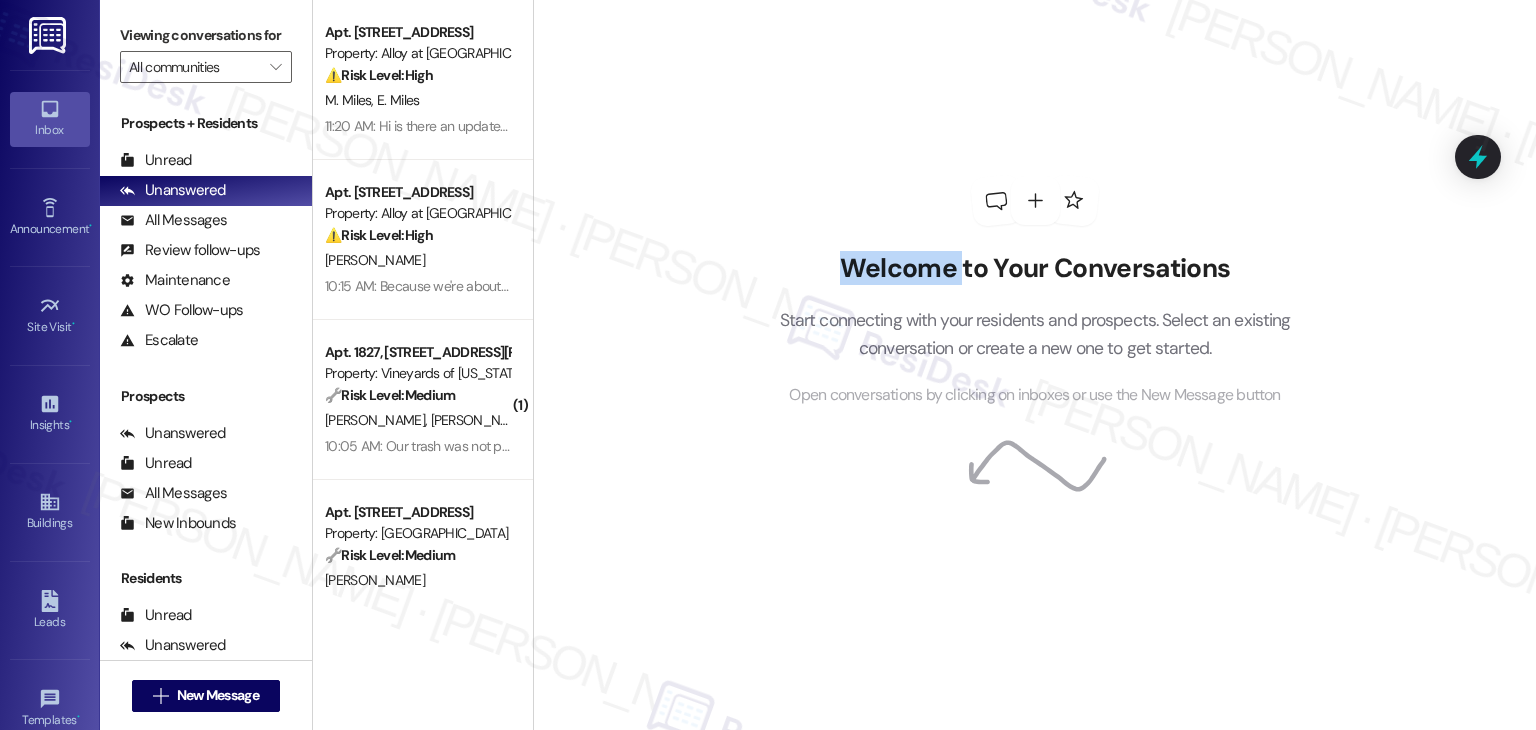 click on "Welcome to Your Conversations Start connecting with your residents and prospects. Select an existing conversation or create a new one to get started. Open conversations by clicking on inboxes or use the New Message button" at bounding box center (1034, 365) 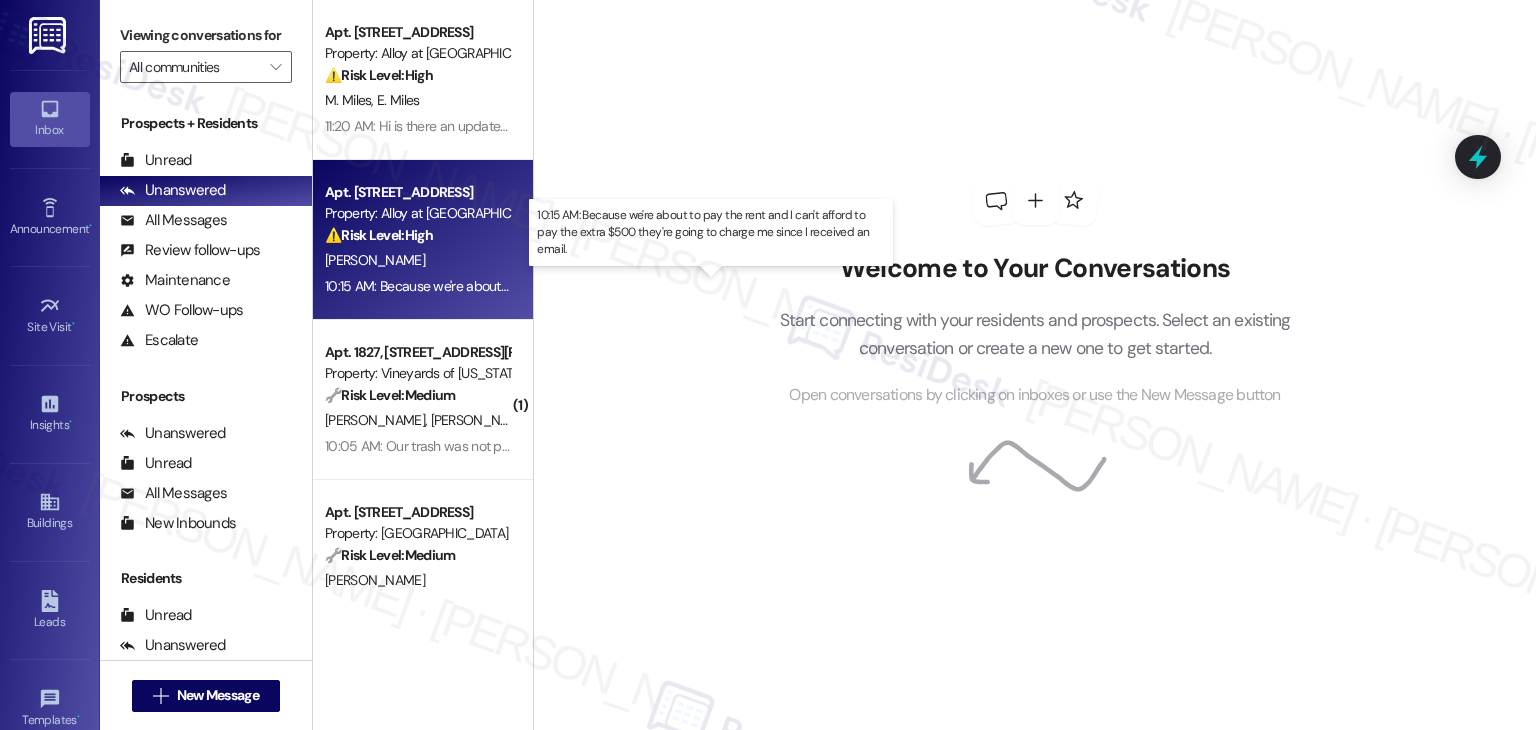 click on "10:15 AM: Because we're about to pay the rent and I can't afford to pay the extra $500 they're going to charge me since I received an email. 10:15 AM: Because we're about to pay the rent and I can't afford to pay the extra $500 they're going to charge me since I received an email." at bounding box center [727, 286] 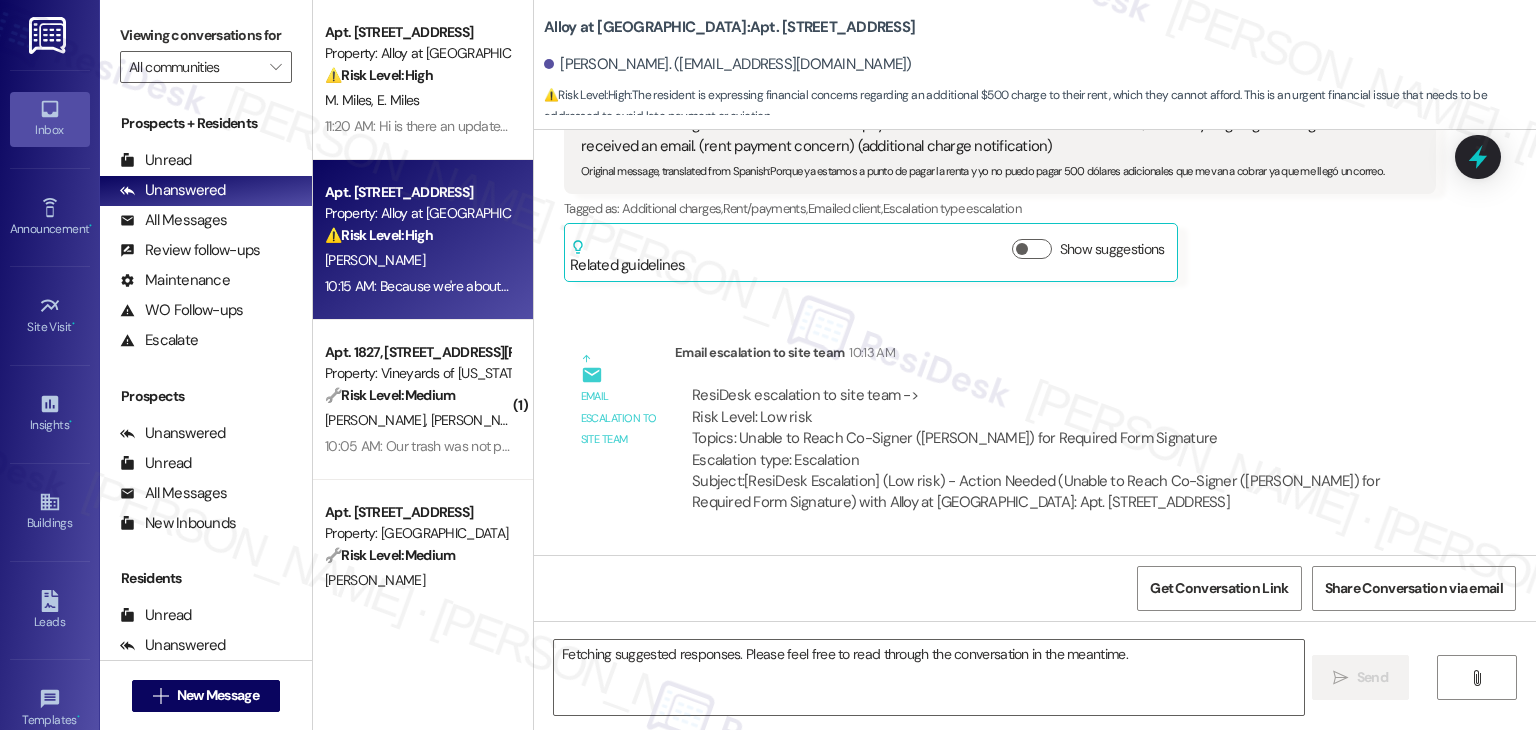 scroll, scrollTop: 5344, scrollLeft: 0, axis: vertical 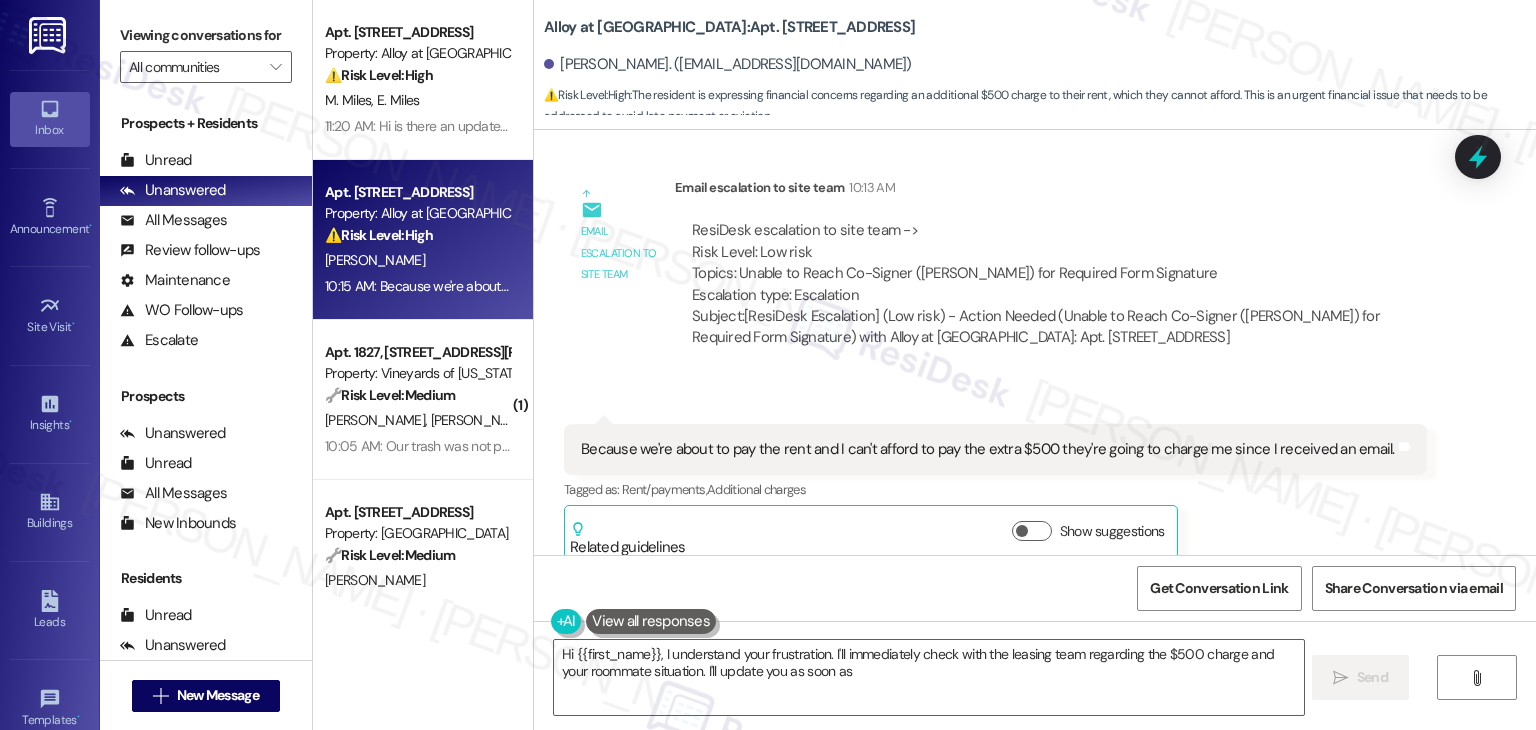click on "Received via SMS 10:15 AM [PERSON_NAME]   Neutral 10:15 AM Because we're about to pay the rent and I can't afford to pay the extra $500 they're going to charge me since I received an email. Tags and notes Tagged as:   Rent/payments ,  Click to highlight conversations about Rent/payments Additional charges Click to highlight conversations about Additional charges  Related guidelines Show suggestions" at bounding box center [1035, 479] 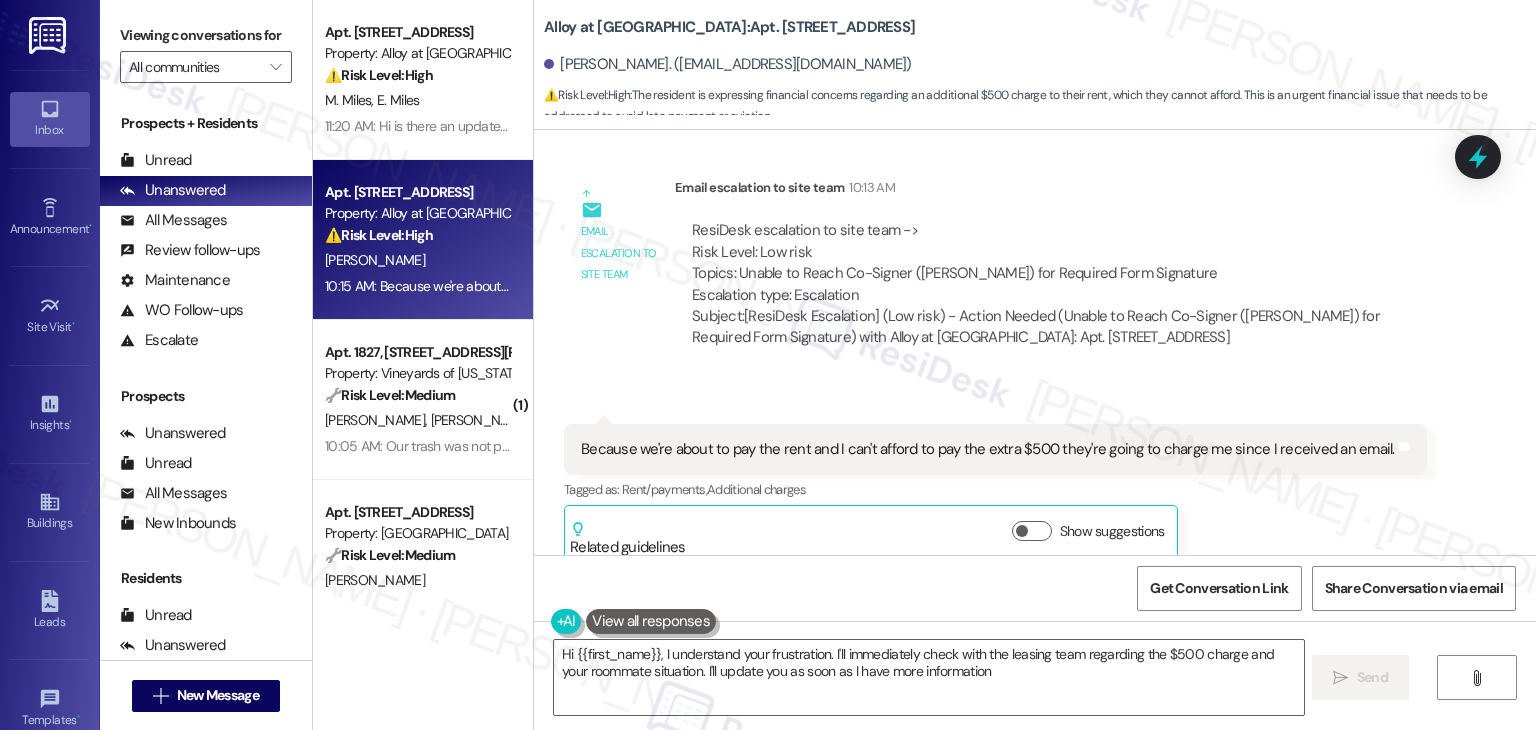 type on "Hi {{first_name}}, I understand your frustration. I'll immediately check with the leasing team regarding the $500 charge and your roommate situation. I'll update you as soon as I have more information." 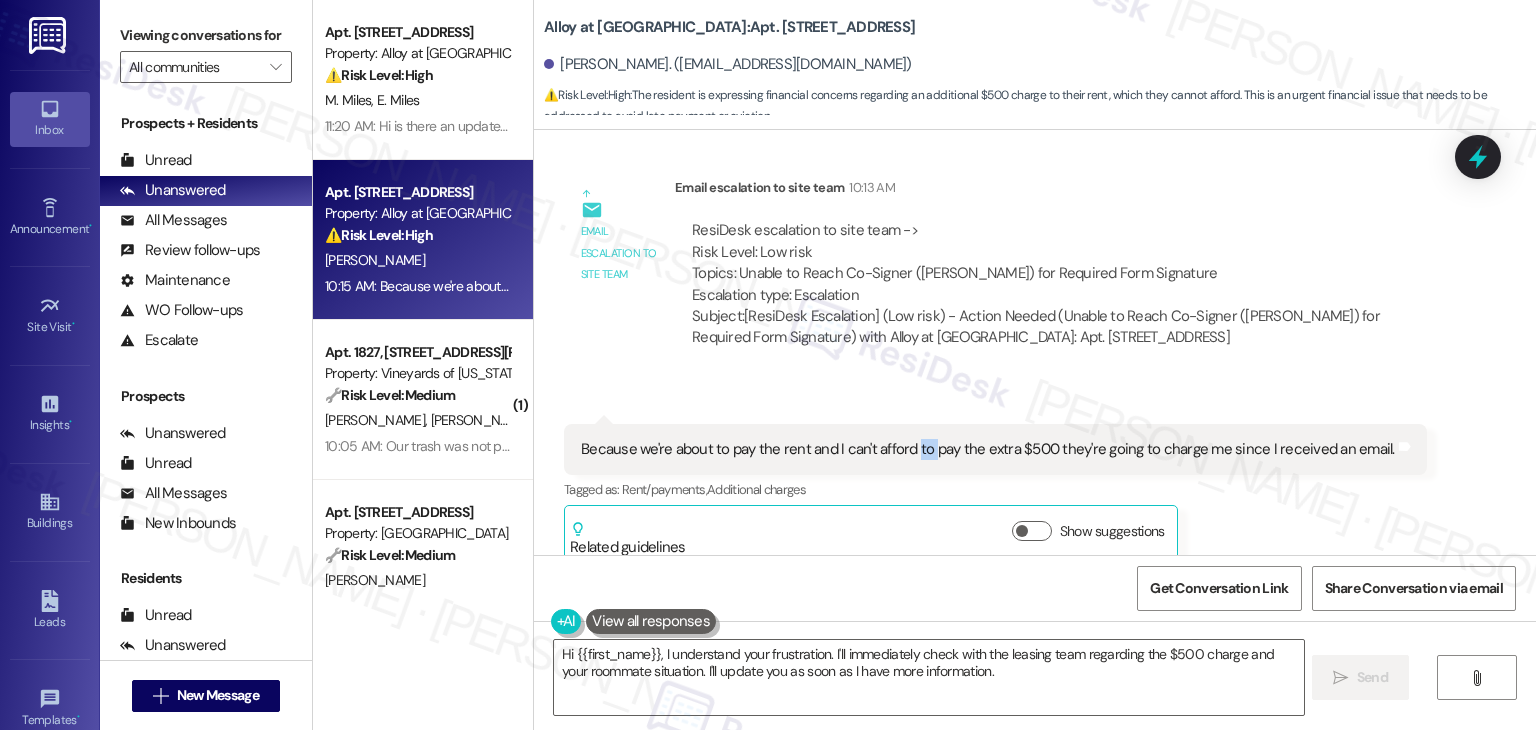 click on "Received via SMS 10:15 AM [PERSON_NAME]   Neutral 10:15 AM Because we're about to pay the rent and I can't afford to pay the extra $500 they're going to charge me since I received an email. Tags and notes Tagged as:   Rent/payments ,  Click to highlight conversations about Rent/payments Additional charges Click to highlight conversations about Additional charges  Related guidelines Show suggestions" at bounding box center (1035, 479) 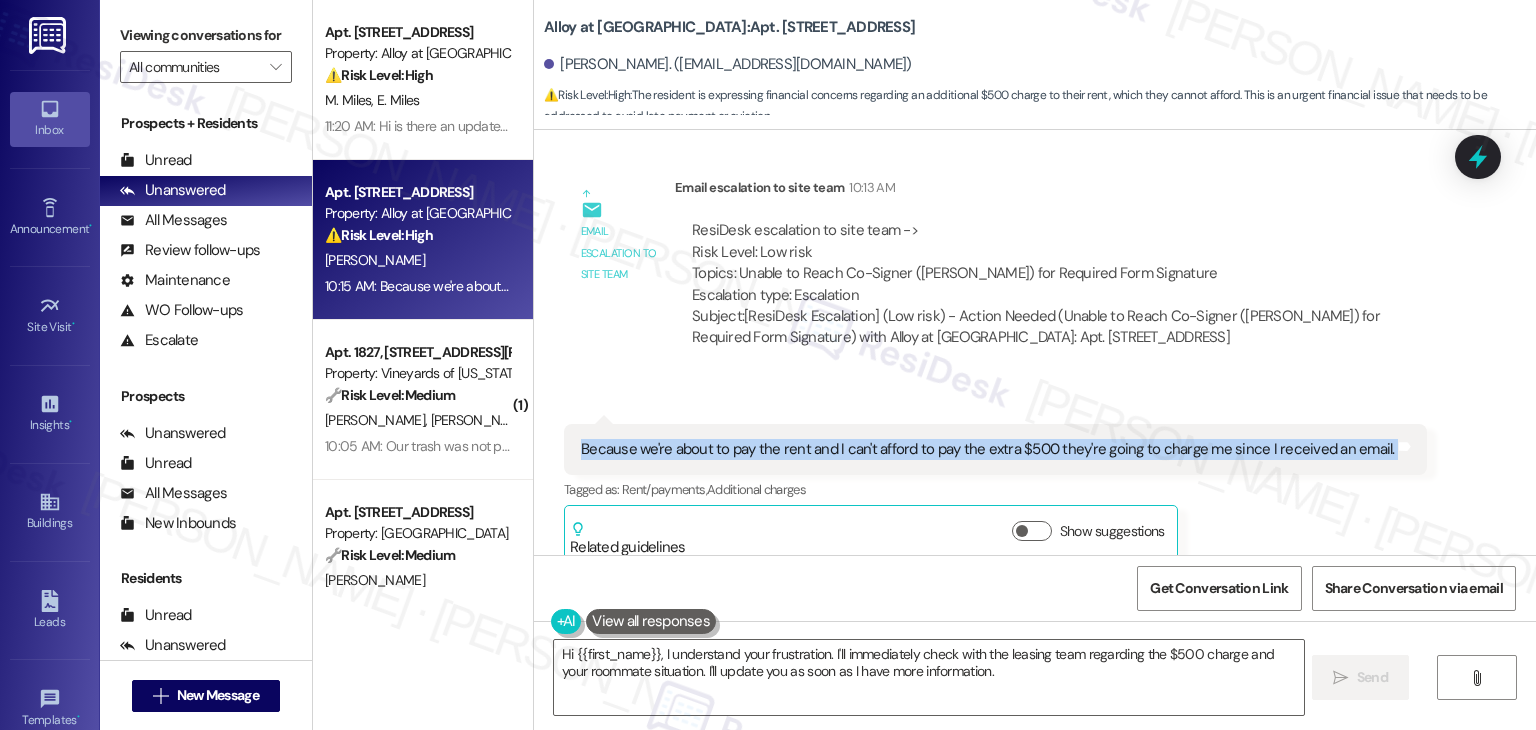 click on "Received via SMS 10:15 AM [PERSON_NAME]   Neutral 10:15 AM Because we're about to pay the rent and I can't afford to pay the extra $500 they're going to charge me since I received an email. Tags and notes Tagged as:   Rent/payments ,  Click to highlight conversations about Rent/payments Additional charges Click to highlight conversations about Additional charges  Related guidelines Show suggestions" at bounding box center [1035, 479] 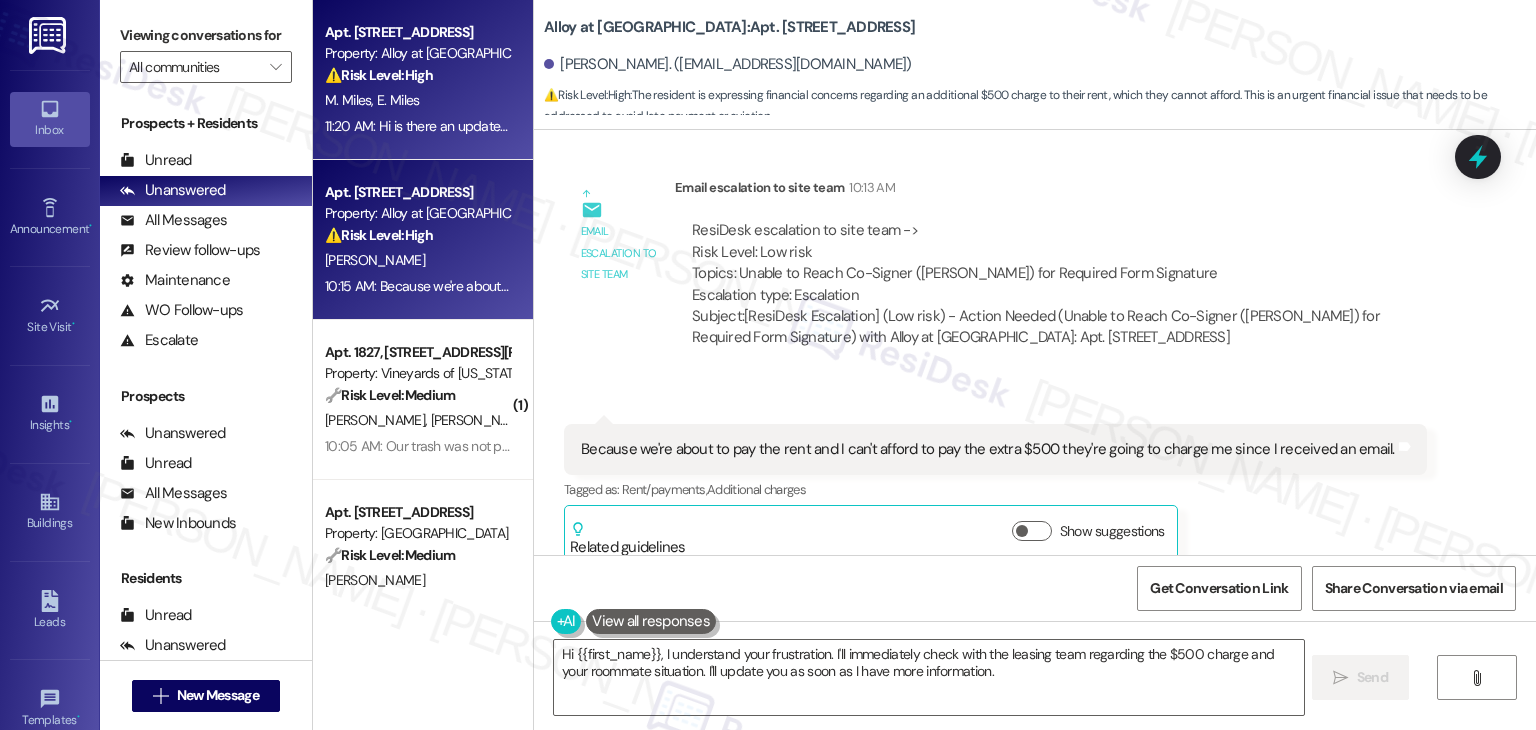 click on "Apt. [STREET_ADDRESS] Property: Alloy at [GEOGRAPHIC_DATA] ⚠️  Risk Level:  High The resident is following up on a previously reported AC issue, stating it's becoming 'really uncomfortable.' This indicates an urgent maintenance need affecting habitability. [PERSON_NAME] [PERSON_NAME] 11:20 AM: Hi is there an update on when someone can come fix our AC? It's getting really uncomfortable to deal with.  11:20 AM: Hi is there an update on when someone can come fix our AC? It's getting really uncomfortable to deal with." at bounding box center (423, 80) 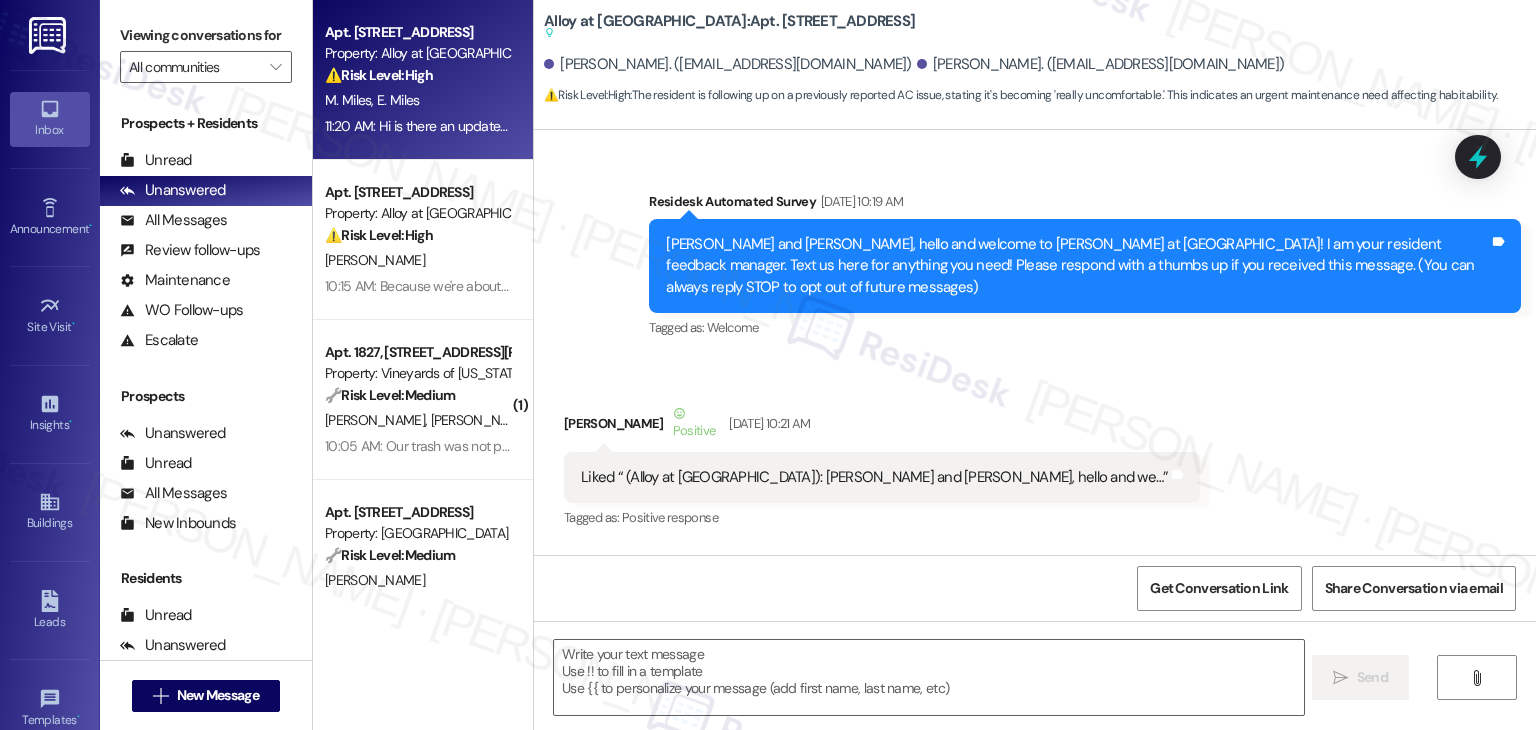 scroll, scrollTop: 18023, scrollLeft: 0, axis: vertical 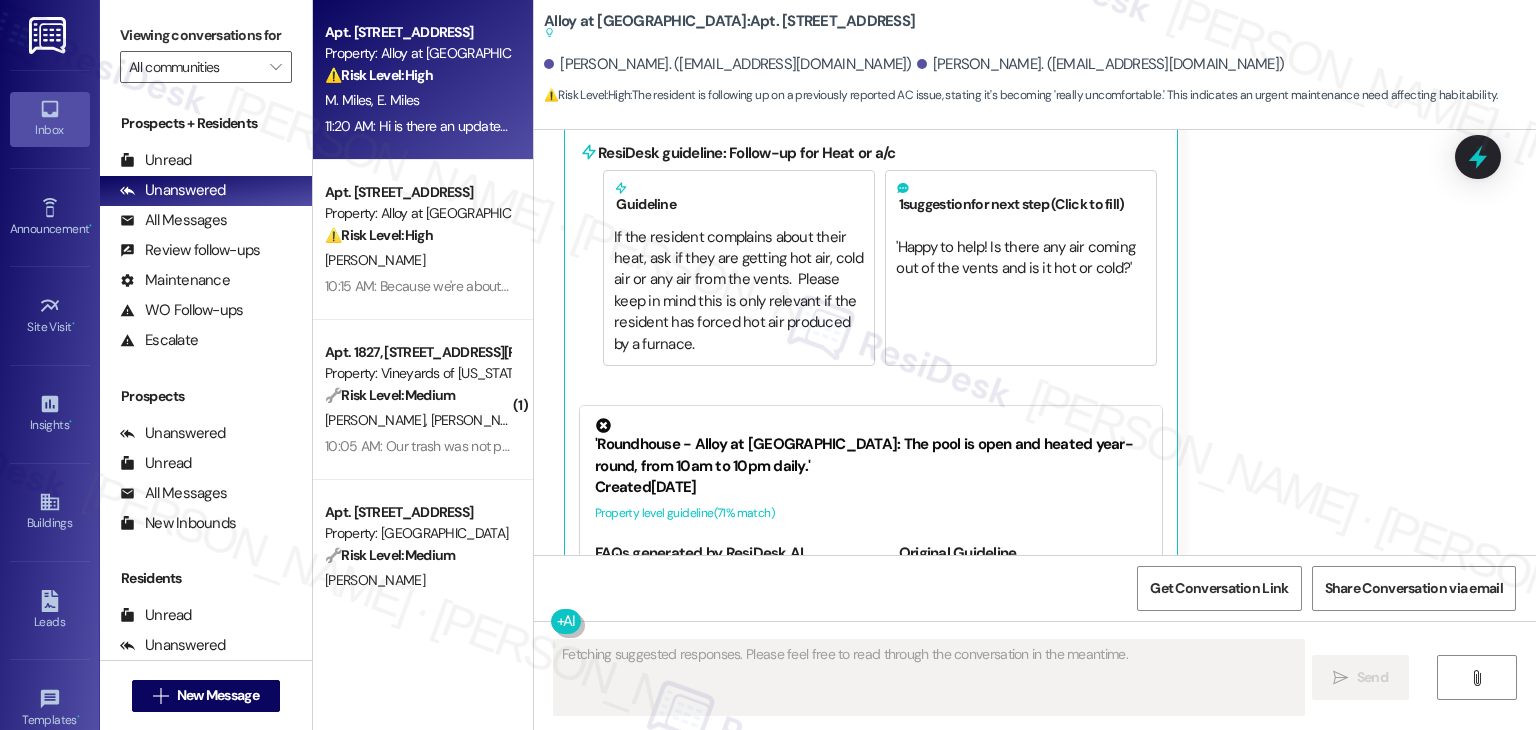 click on "Received via SMS [PERSON_NAME]   Neutral 11:20 AM Hi is there an update on when someone can come fix our AC? It's getting really uncomfortable to deal with.  Tags and notes Tagged as:   Maintenance request ,  Click to highlight conversations about Maintenance request Heat or a/c Click to highlight conversations about Heat or a/c  Related guidelines Hide Suggestions ResiDesk guideline: Follow-up for Heat or a/c   Guideline If the resident complains about their heat, ask if they are getting hot air, cold air or any air from the vents.  Please keep in mind this is only relevant if the resident has forced hot air produced by a furnace.   1  suggestion  for next step (Click to fill) ' Happy to help! Is there any air coming out of the vents and is it hot or cold? ' Click to use this message in your reply 'Roundhouse - Alloy at [GEOGRAPHIC_DATA]: The pool is open and heated year-round, from 10am to 10pm daily.' Created  [DATE] Property level guideline  ( 71 % match) FAQs generated by ResiDesk AI What are the pool hours?" at bounding box center (1035, 299) 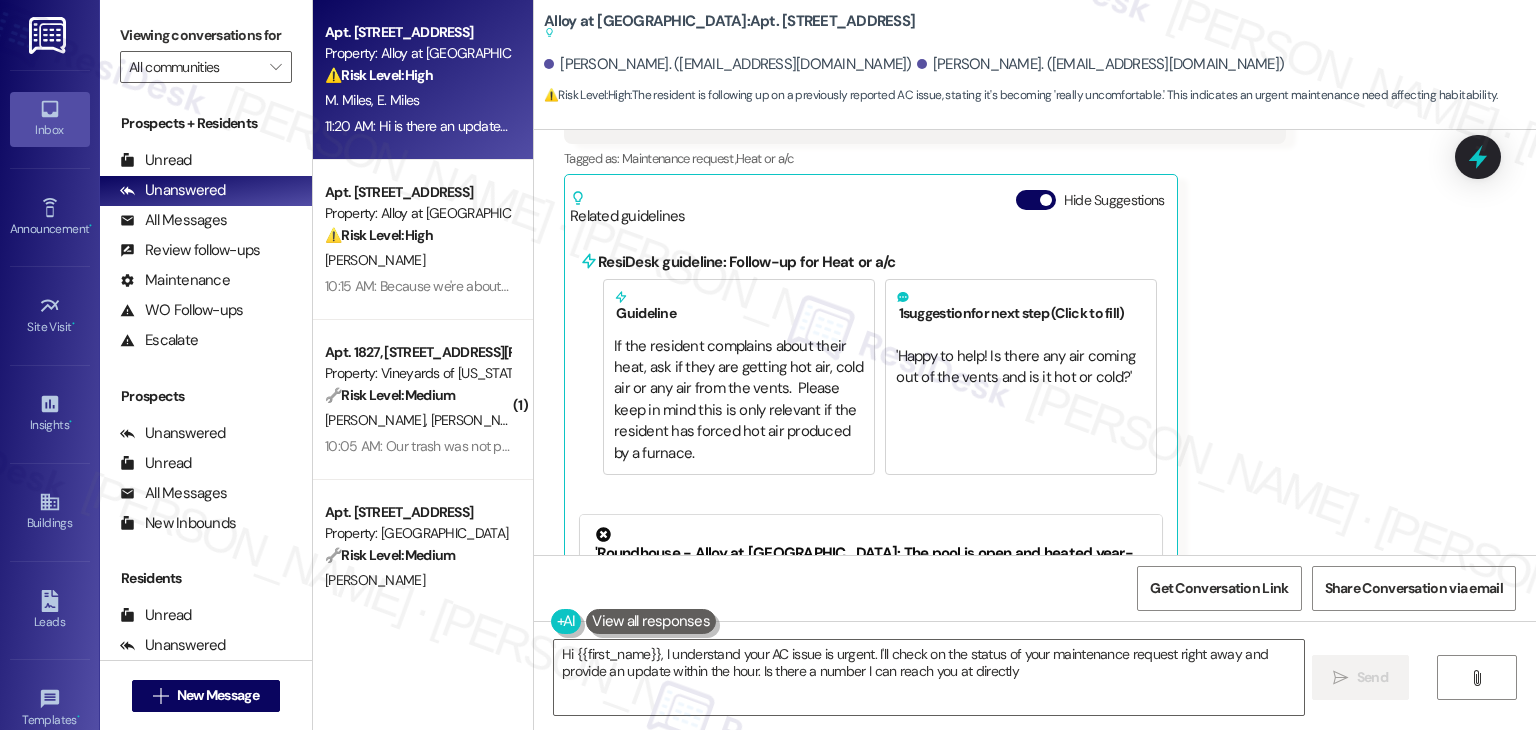type on "Hi {{first_name}}, I understand your AC issue is urgent. I'll check on the status of your maintenance request right away and provide an update within the hour. Is there a number I can reach you at directly?" 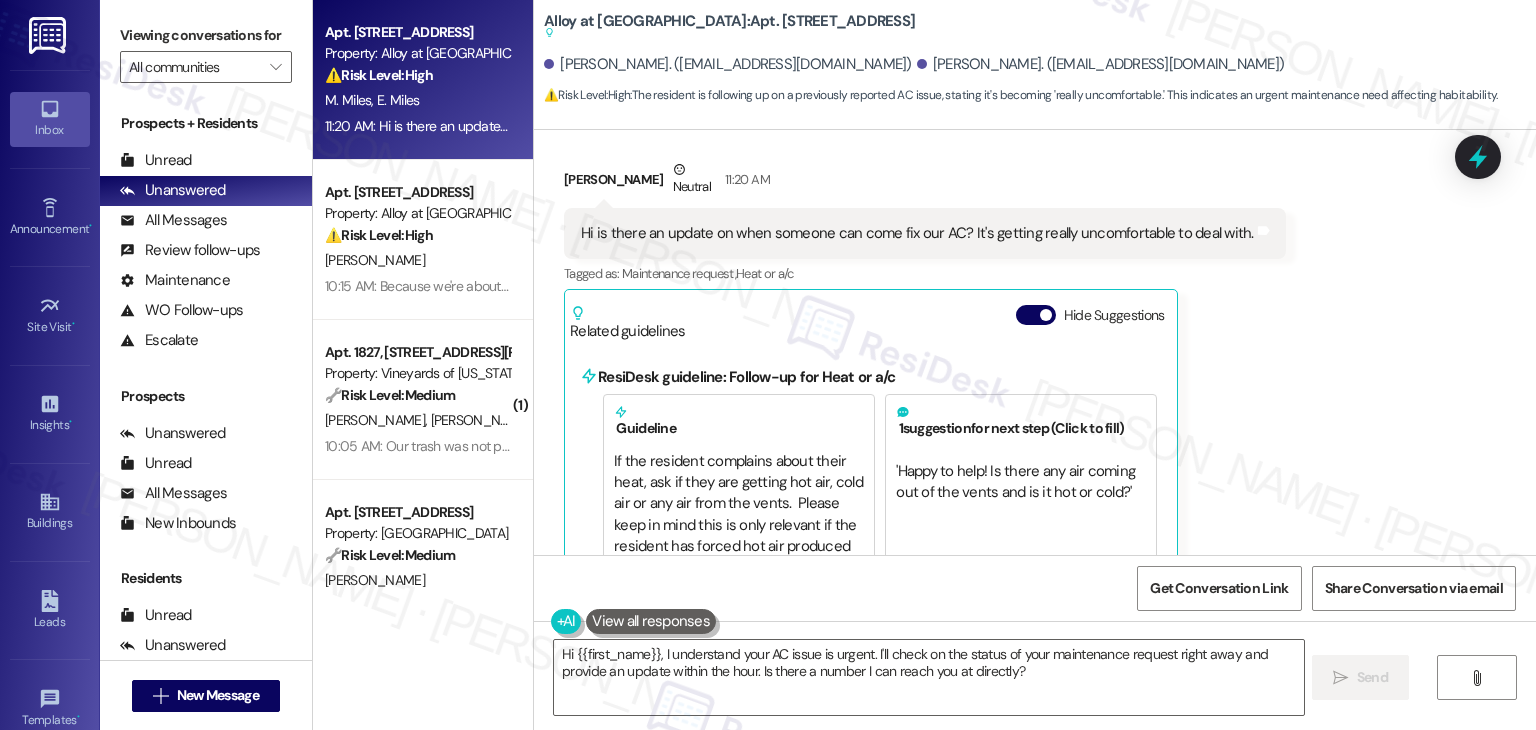 scroll, scrollTop: 17624, scrollLeft: 0, axis: vertical 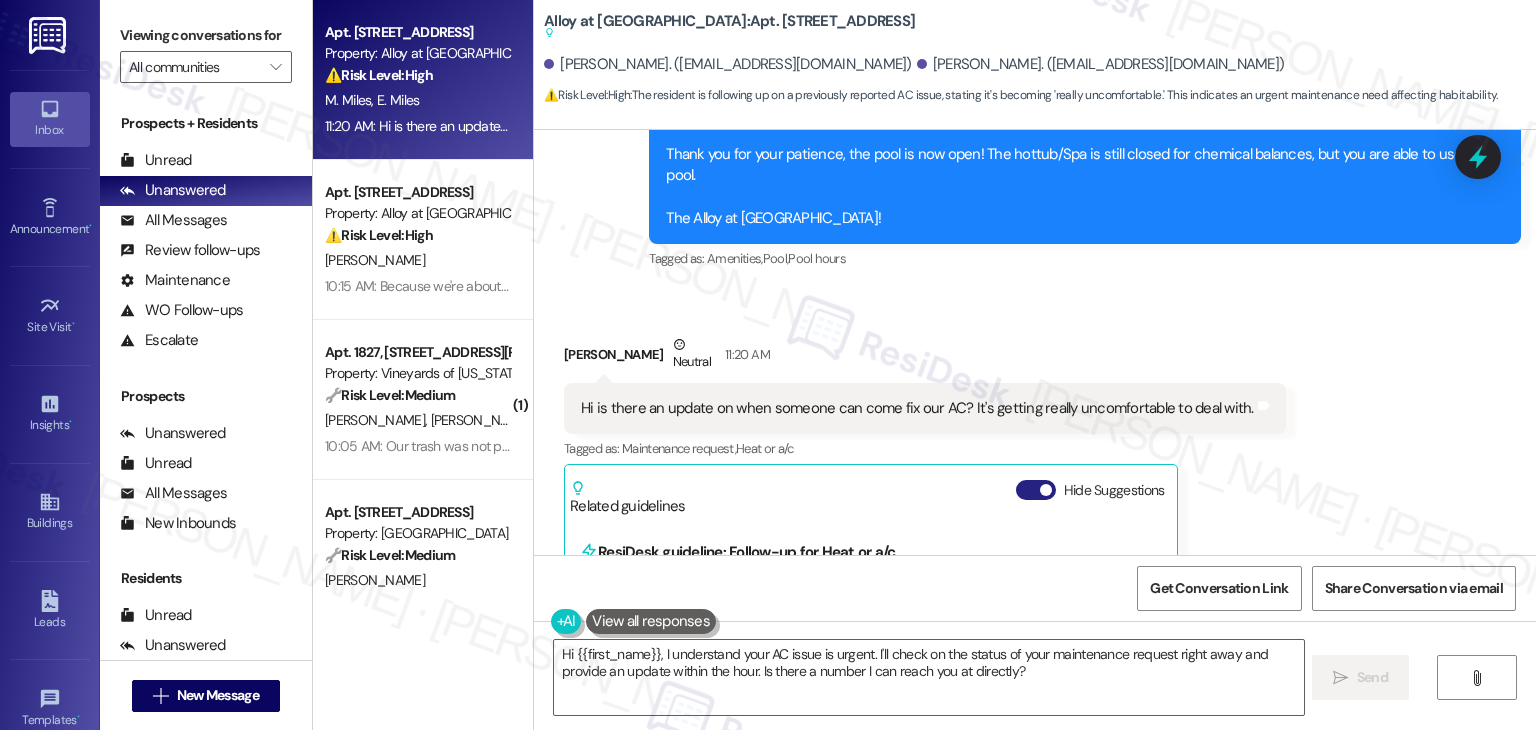 click on "Hide Suggestions" at bounding box center (1036, 490) 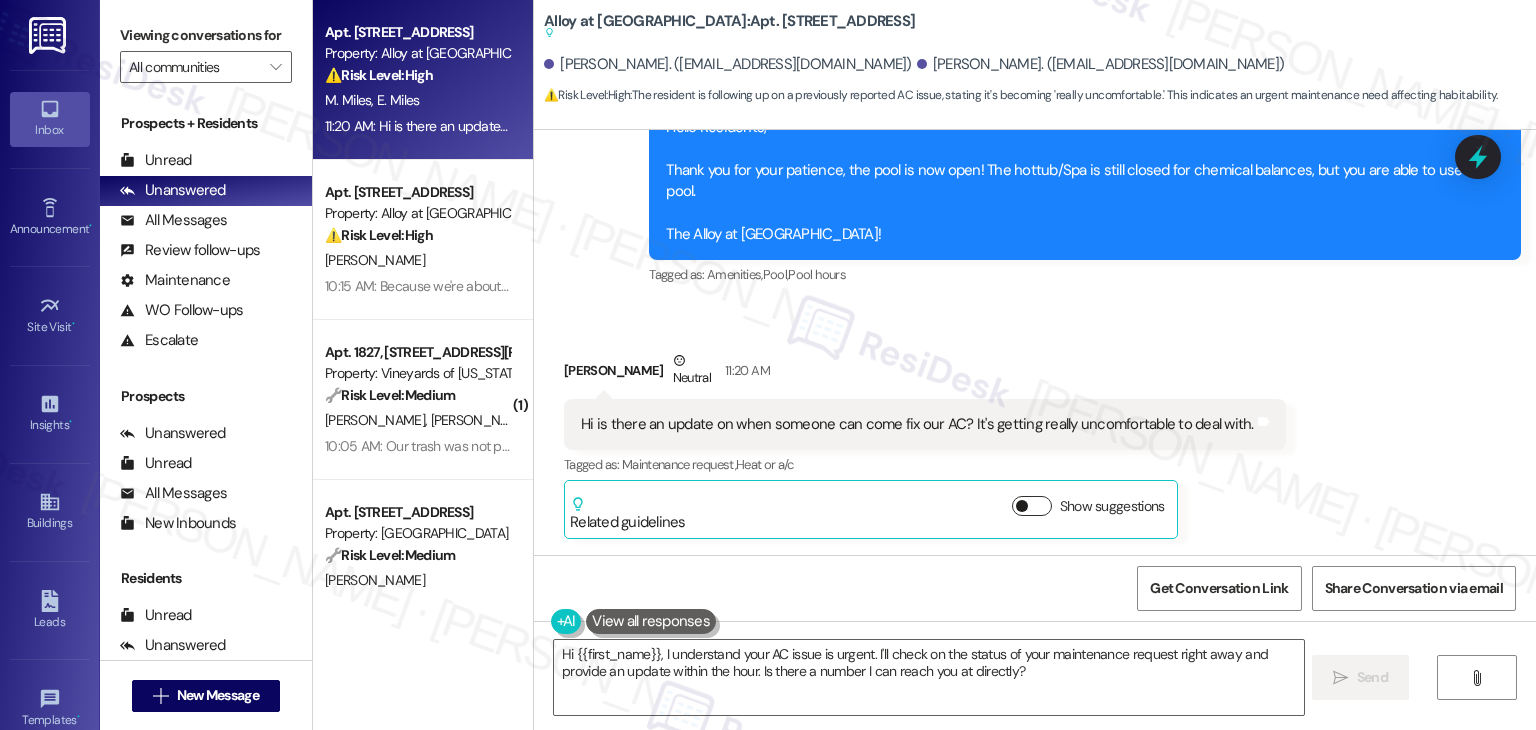 scroll, scrollTop: 17454, scrollLeft: 0, axis: vertical 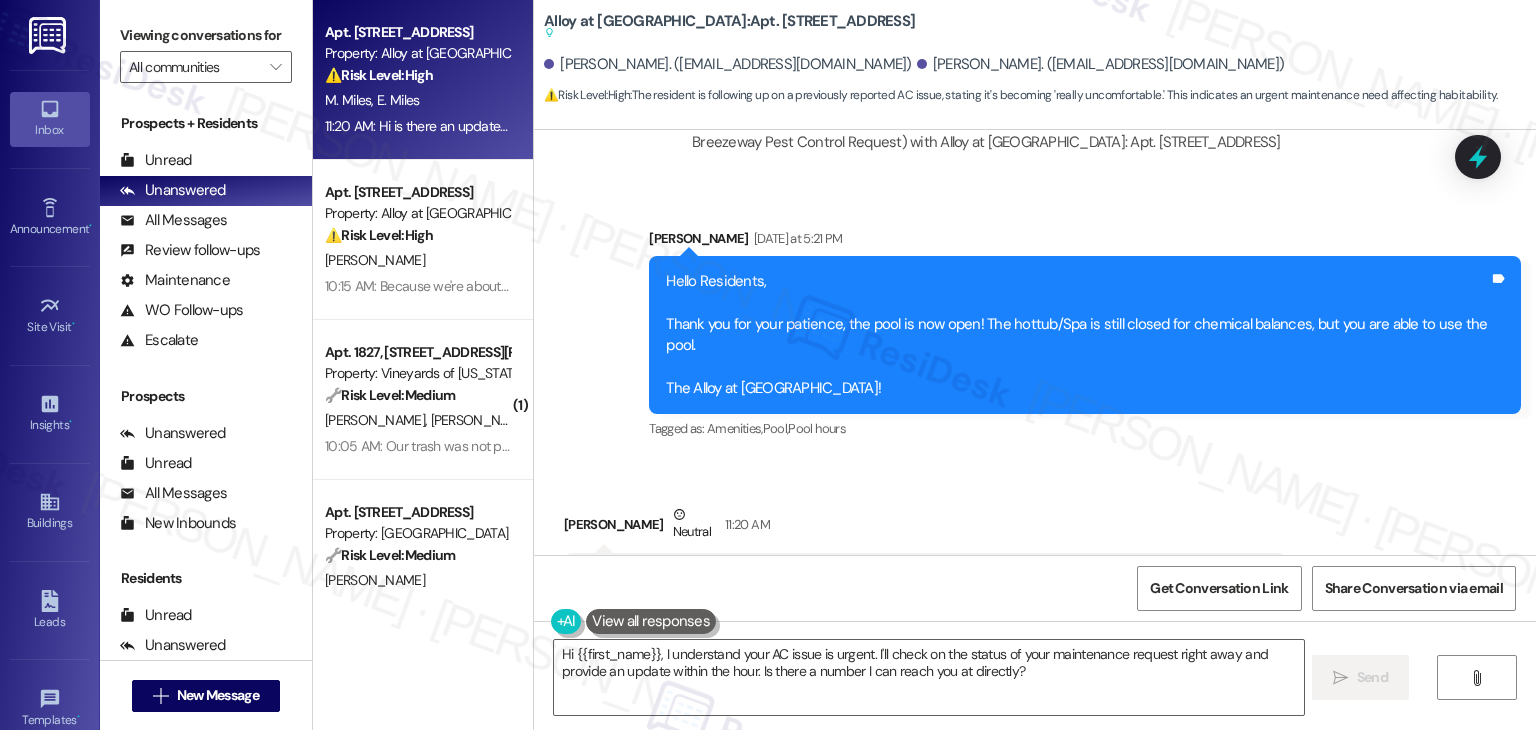 click on "Received via SMS [PERSON_NAME]   Neutral 11:20 AM Hi is there an update on when someone can come fix our AC? It's getting really uncomfortable to deal with.  Tags and notes Tagged as:   Maintenance request ,  Click to highlight conversations about Maintenance request Heat or a/c Click to highlight conversations about Heat or a/c  Related guidelines Show suggestions" at bounding box center [1035, 583] 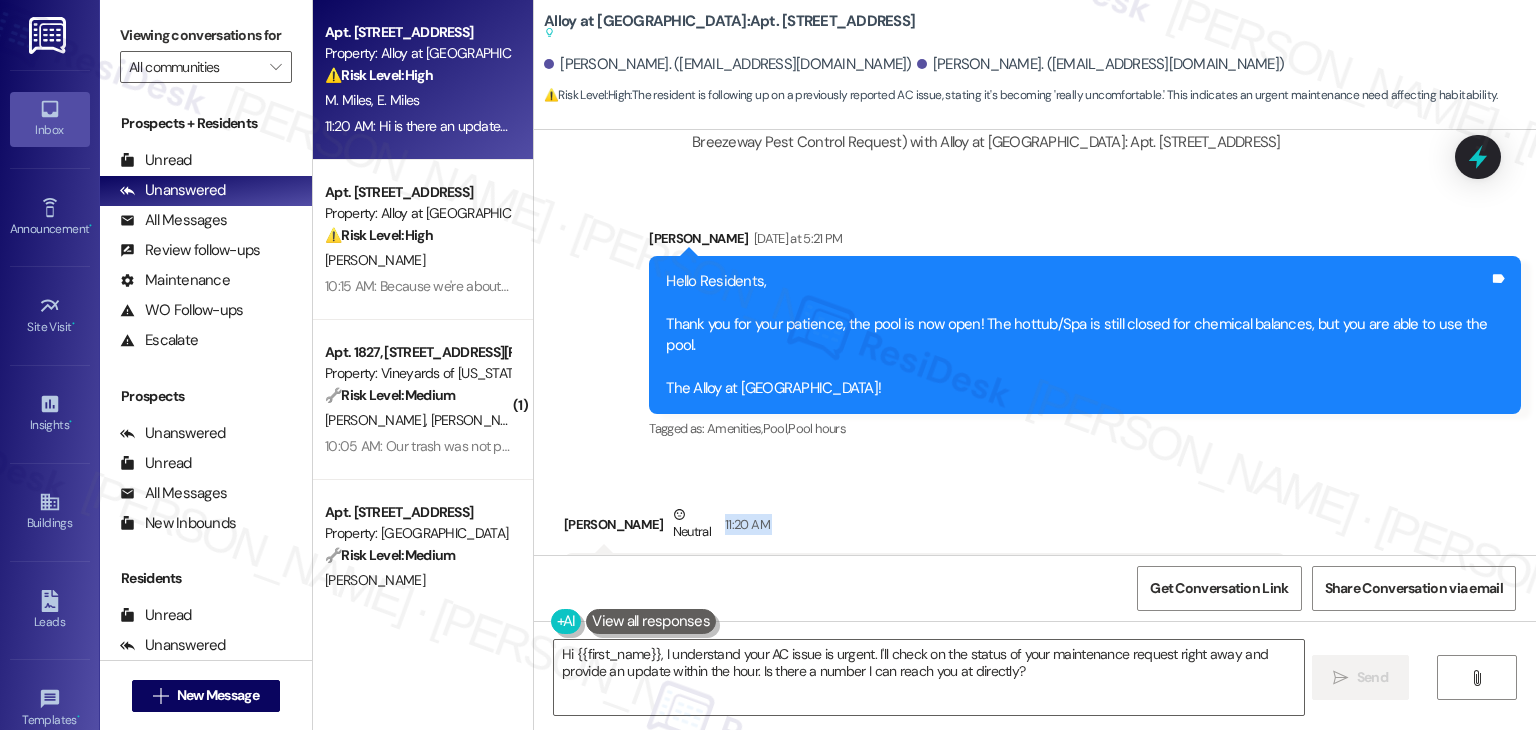 click on "Received via SMS [PERSON_NAME]   Neutral 11:20 AM Hi is there an update on when someone can come fix our AC? It's getting really uncomfortable to deal with.  Tags and notes Tagged as:   Maintenance request ,  Click to highlight conversations about Maintenance request Heat or a/c Click to highlight conversations about Heat or a/c  Related guidelines Show suggestions" at bounding box center (1035, 583) 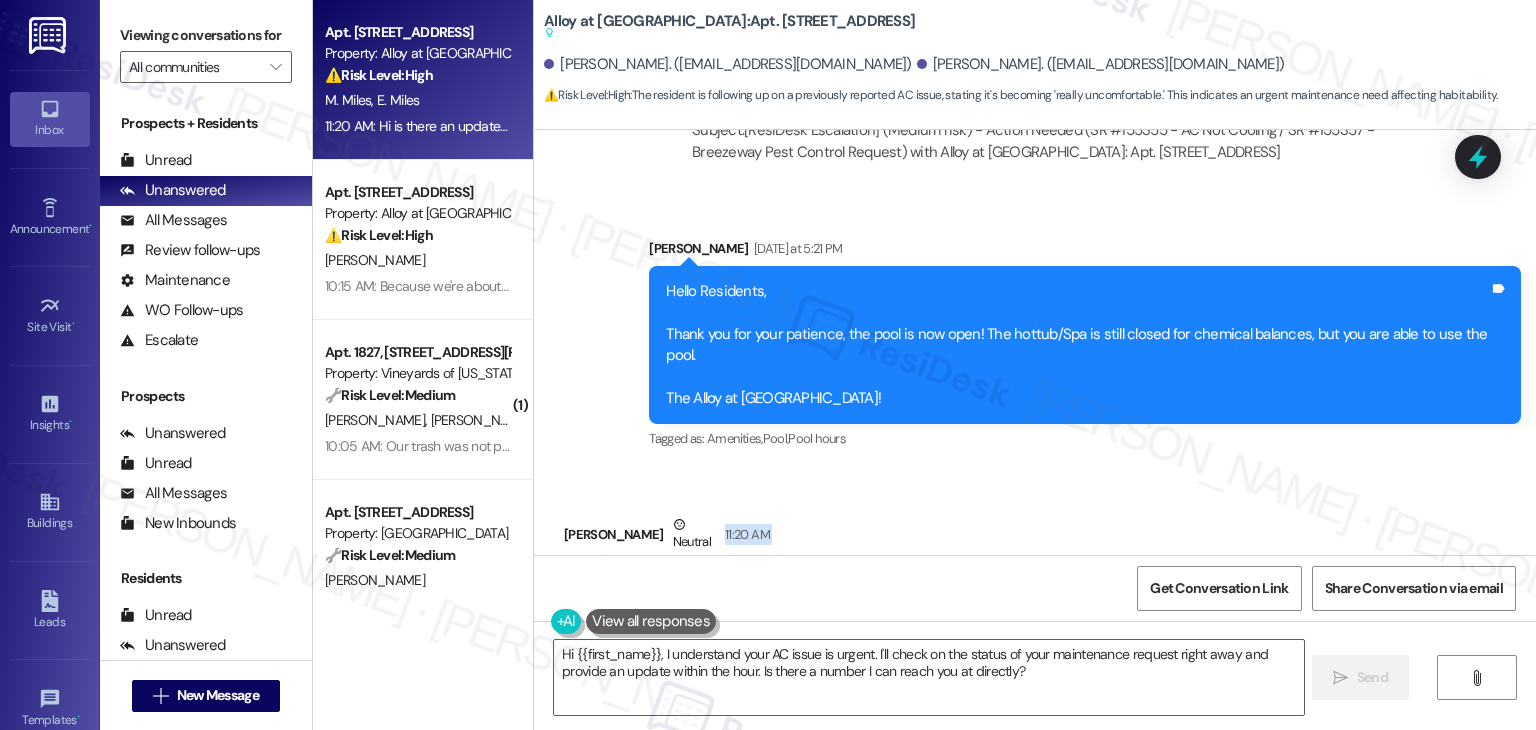 scroll, scrollTop: 17454, scrollLeft: 0, axis: vertical 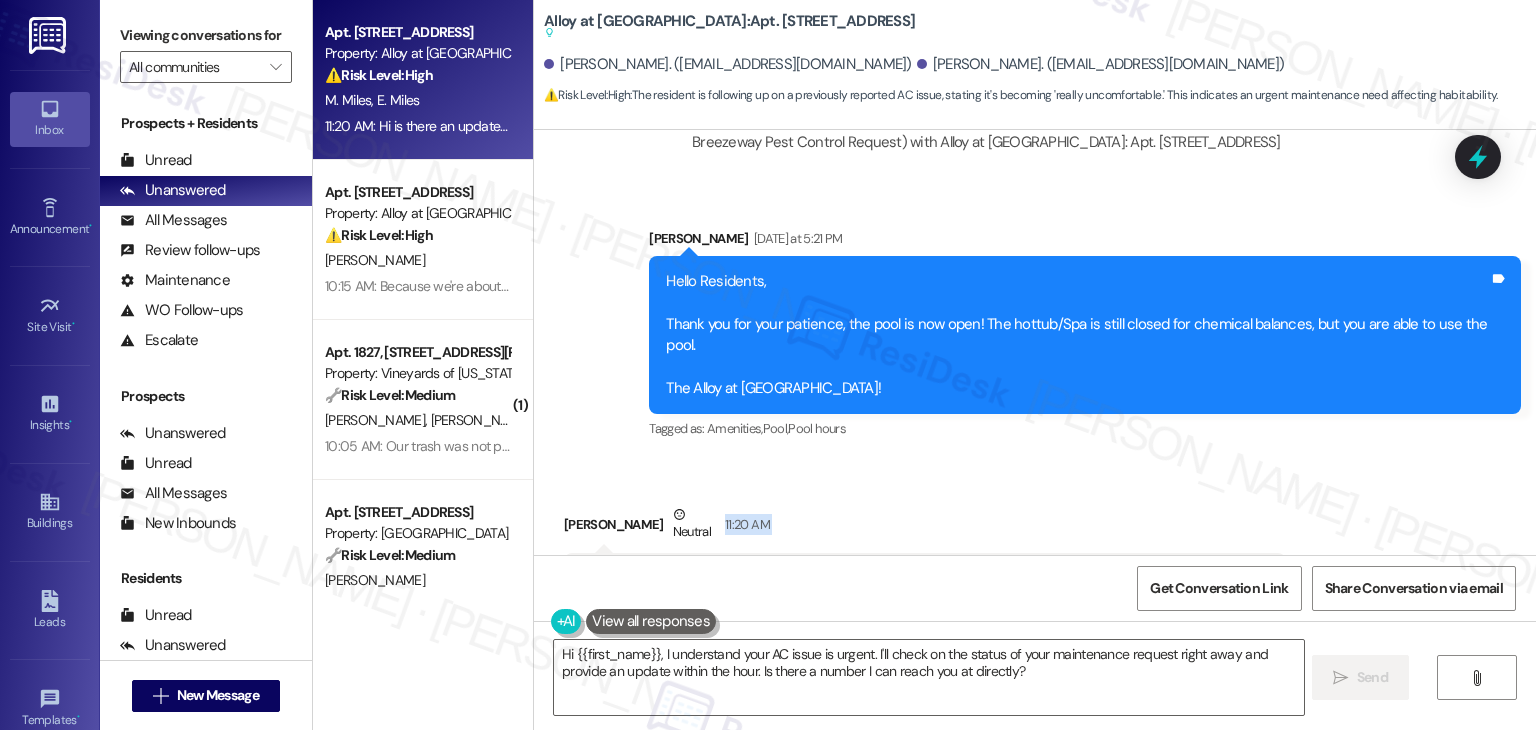 click on "Received via SMS [PERSON_NAME]   Neutral 11:20 AM Hi is there an update on when someone can come fix our AC? It's getting really uncomfortable to deal with.  Tags and notes Tagged as:   Maintenance request ,  Click to highlight conversations about Maintenance request Heat or a/c Click to highlight conversations about Heat or a/c  Related guidelines Show suggestions" at bounding box center (1035, 583) 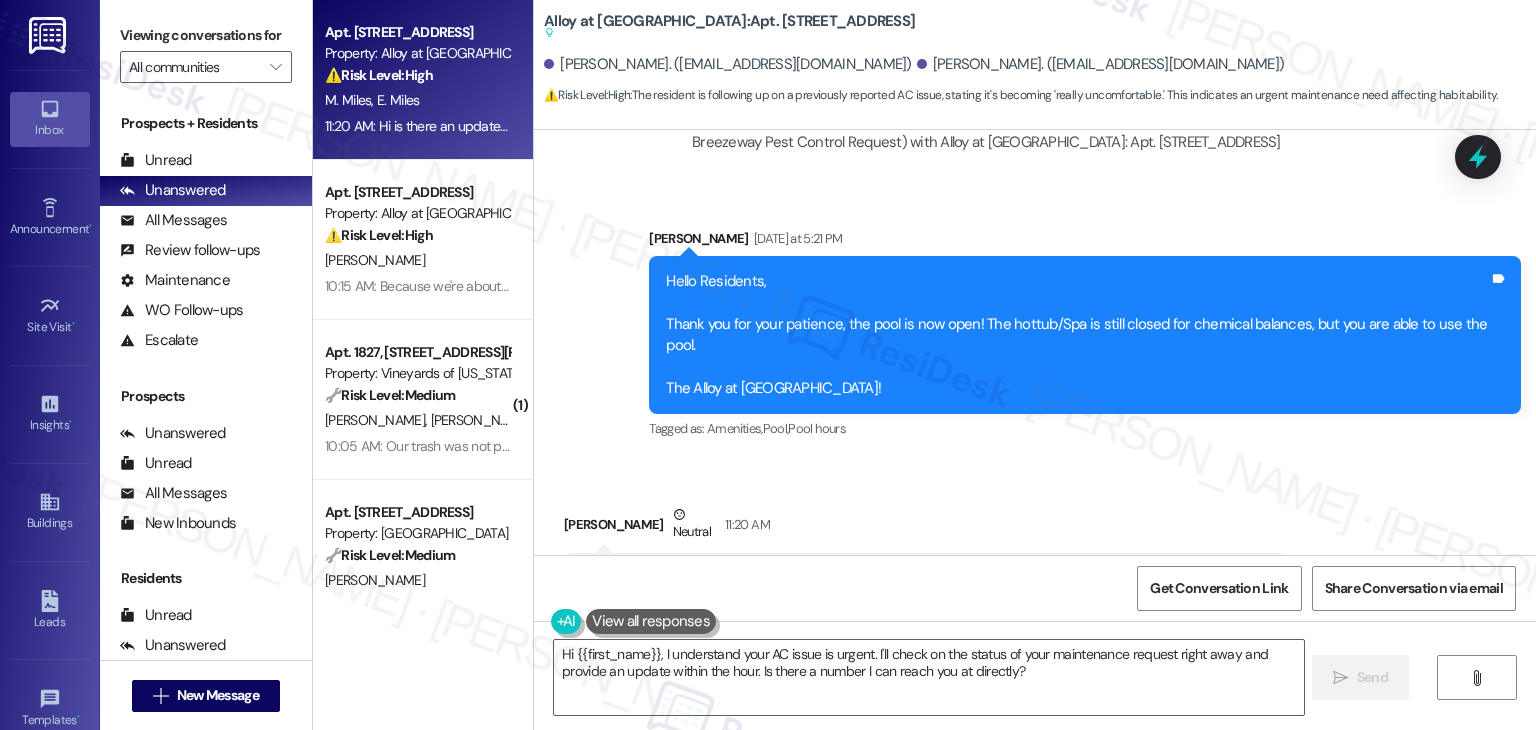 click on "Received via SMS [PERSON_NAME]   Neutral 11:20 AM Hi is there an update on when someone can come fix our AC? It's getting really uncomfortable to deal with.  Tags and notes Tagged as:   Maintenance request ,  Click to highlight conversations about Maintenance request Heat or a/c Click to highlight conversations about Heat or a/c  Related guidelines Show suggestions" at bounding box center [1035, 583] 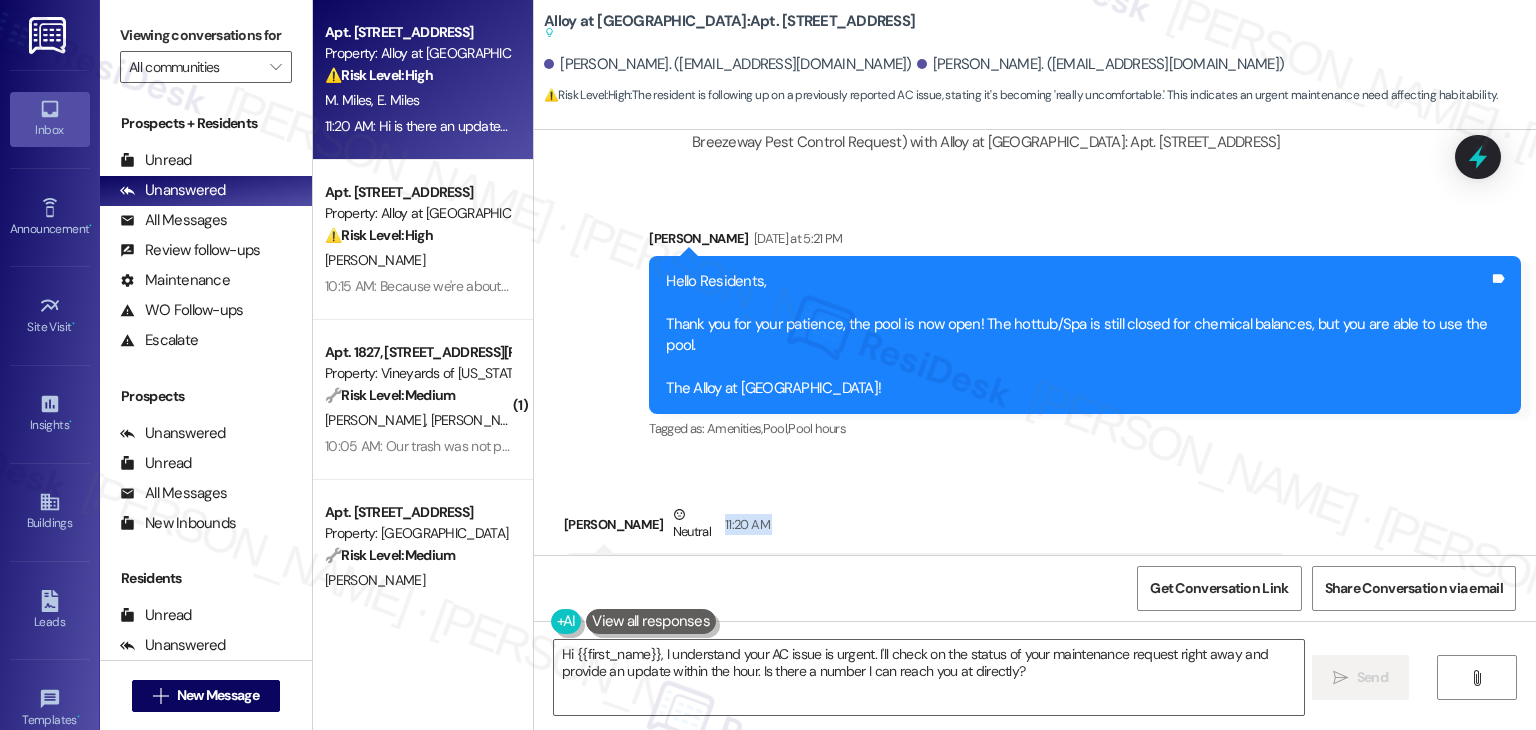 click on "Received via SMS [PERSON_NAME]   Neutral 11:20 AM Hi is there an update on when someone can come fix our AC? It's getting really uncomfortable to deal with.  Tags and notes Tagged as:   Maintenance request ,  Click to highlight conversations about Maintenance request Heat or a/c Click to highlight conversations about Heat or a/c  Related guidelines Show suggestions" at bounding box center (1035, 583) 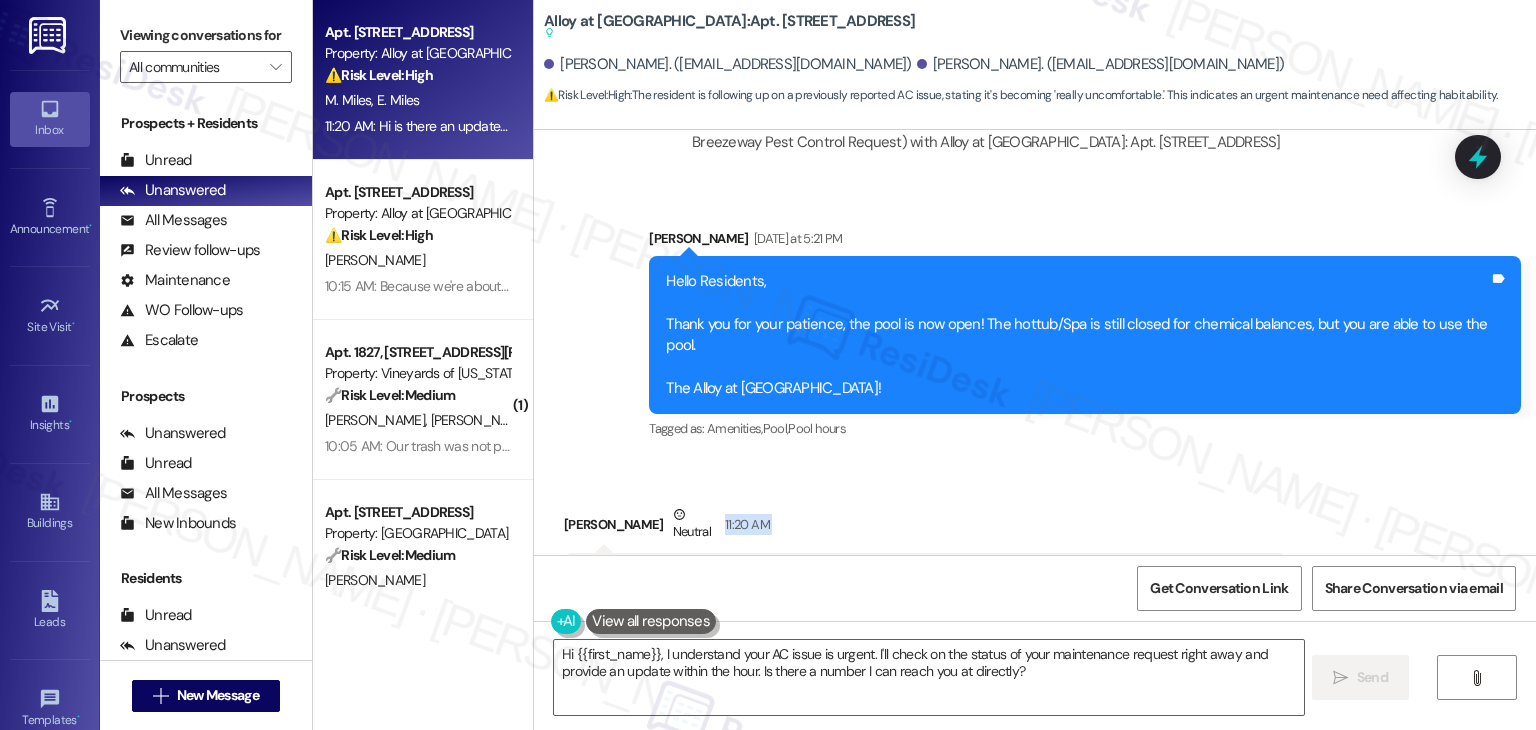 click on "Received via SMS [PERSON_NAME]   Neutral 11:20 AM Hi is there an update on when someone can come fix our AC? It's getting really uncomfortable to deal with.  Tags and notes Tagged as:   Maintenance request ,  Click to highlight conversations about Maintenance request Heat or a/c Click to highlight conversations about Heat or a/c  Related guidelines Show suggestions" at bounding box center (1035, 583) 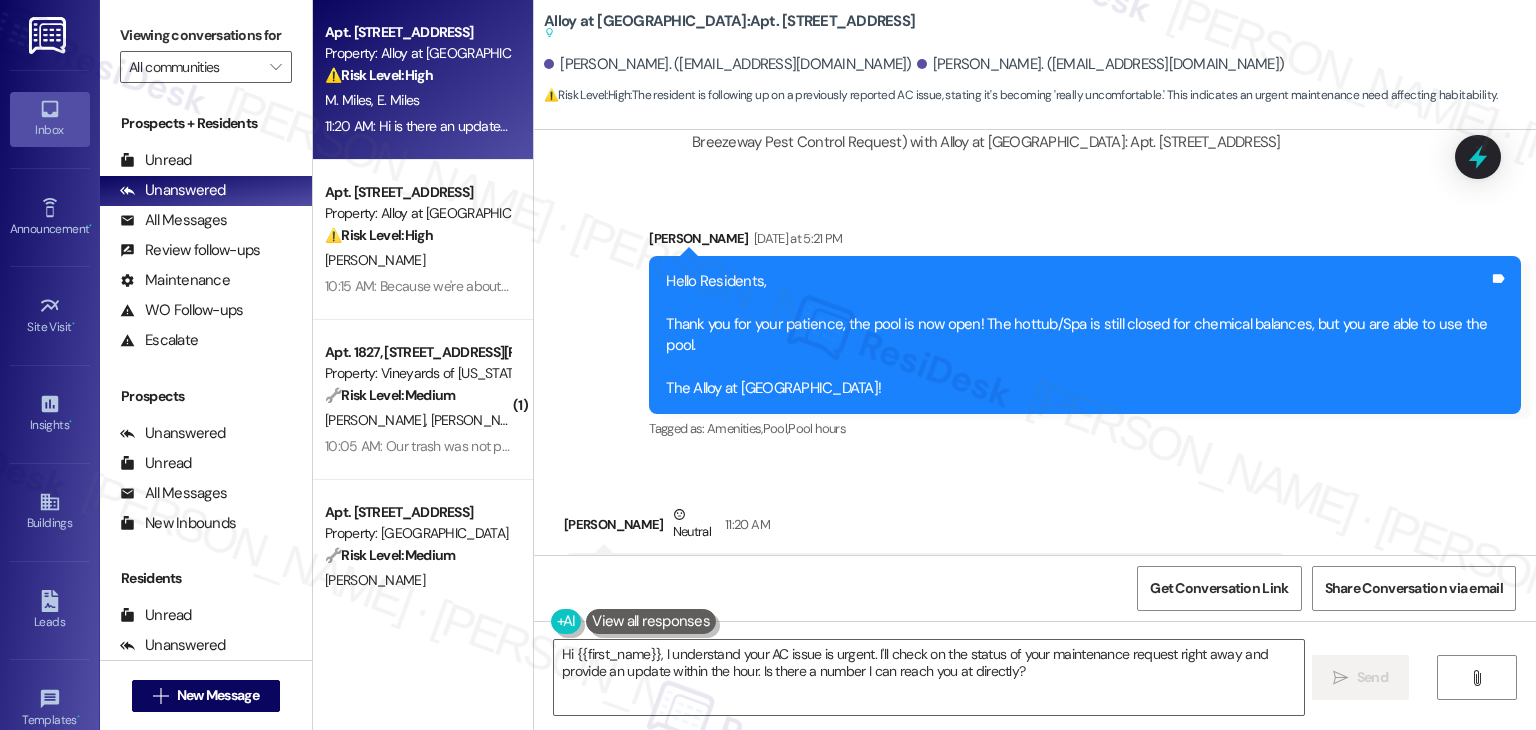 click on "Received via SMS [PERSON_NAME]   Neutral 11:20 AM Hi is there an update on when someone can come fix our AC? It's getting really uncomfortable to deal with.  Tags and notes Tagged as:   Maintenance request ,  Click to highlight conversations about Maintenance request Heat or a/c Click to highlight conversations about Heat or a/c  Related guidelines Show suggestions" at bounding box center (1035, 583) 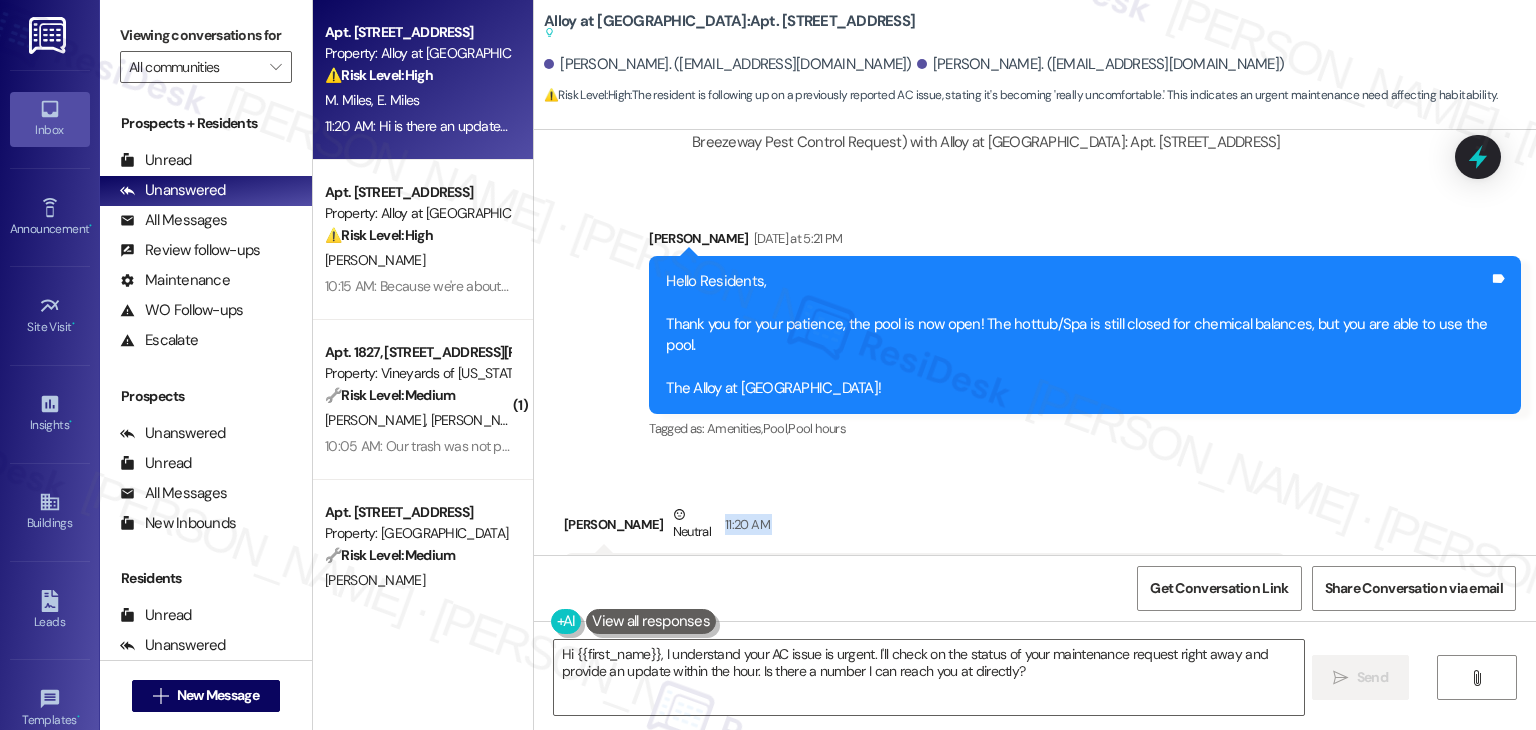 click on "Received via SMS [PERSON_NAME]   Neutral 11:20 AM Hi is there an update on when someone can come fix our AC? It's getting really uncomfortable to deal with.  Tags and notes Tagged as:   Maintenance request ,  Click to highlight conversations about Maintenance request Heat or a/c Click to highlight conversations about Heat or a/c  Related guidelines Show suggestions" at bounding box center [1035, 583] 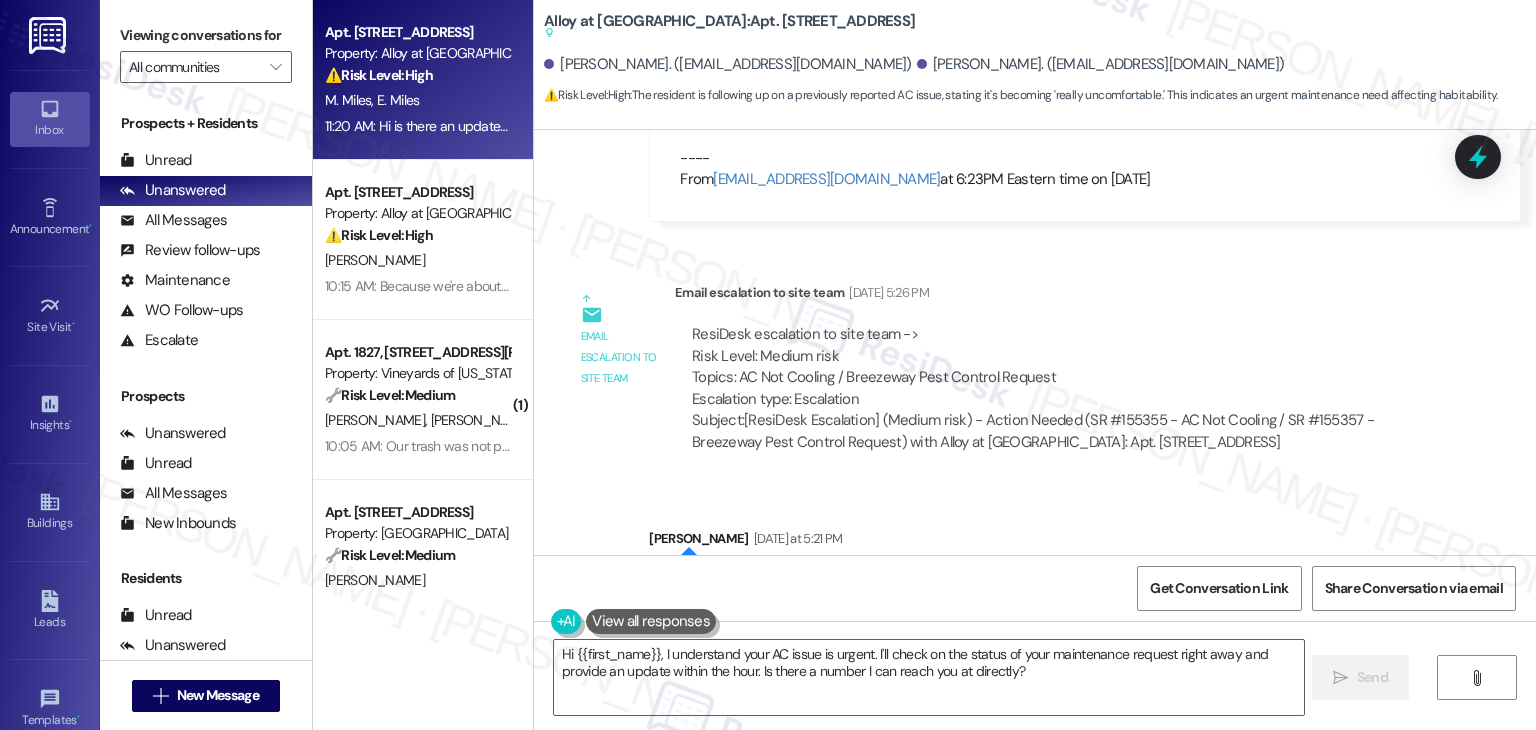 scroll, scrollTop: 17054, scrollLeft: 0, axis: vertical 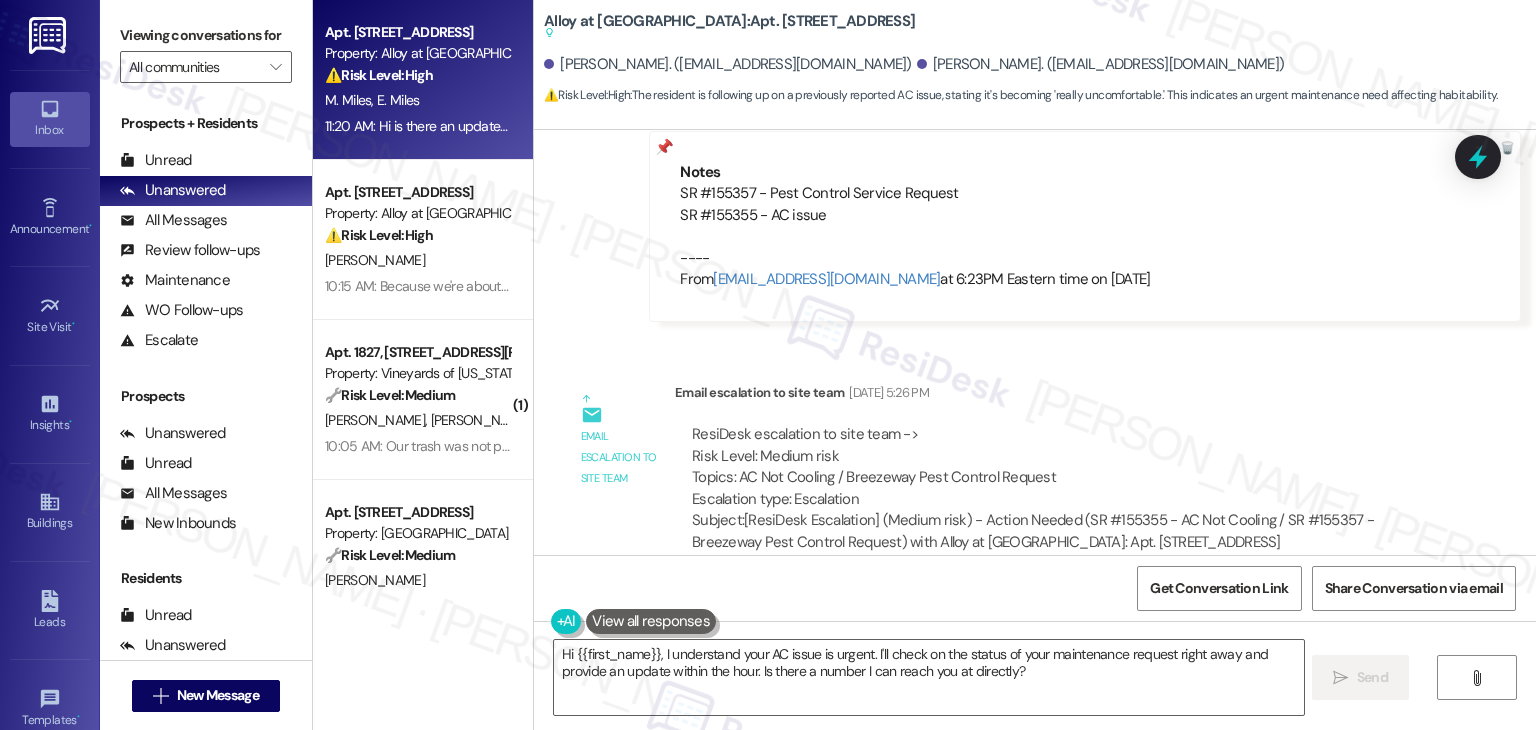 click on "Announcement, sent via SMS [PERSON_NAME] [DATE] at 5:21 PM Hello Residents,
Thank you for your patience, the pool is now open! The hottub/Spa is still closed for chemical balances, but you are able to use the pool.
The Alloy at [GEOGRAPHIC_DATA]!  Tags and notes Tagged as:   Amenities ,  Click to highlight conversations about Amenities Pool ,  Click to highlight conversations about Pool Pool hours Click to highlight conversations about Pool hours" at bounding box center (1035, 721) 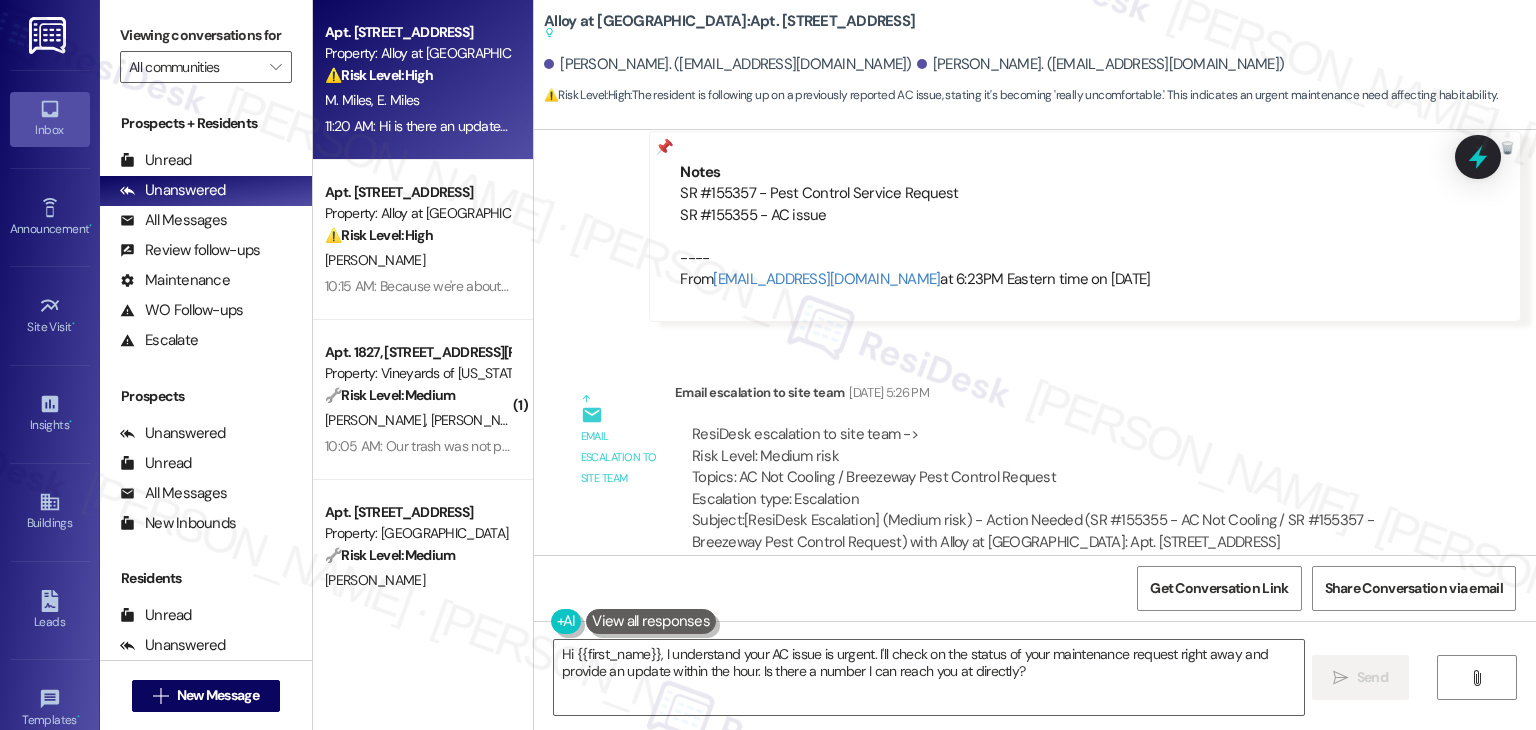 click on "Announcement, sent via SMS [PERSON_NAME] [DATE] at 5:21 PM Hello Residents,
Thank you for your patience, the pool is now open! The hottub/Spa is still closed for chemical balances, but you are able to use the pool.
The Alloy at [GEOGRAPHIC_DATA]!  Tags and notes Tagged as:   Amenities ,  Click to highlight conversations about Amenities Pool ,  Click to highlight conversations about Pool Pool hours Click to highlight conversations about Pool hours" at bounding box center [1035, 721] 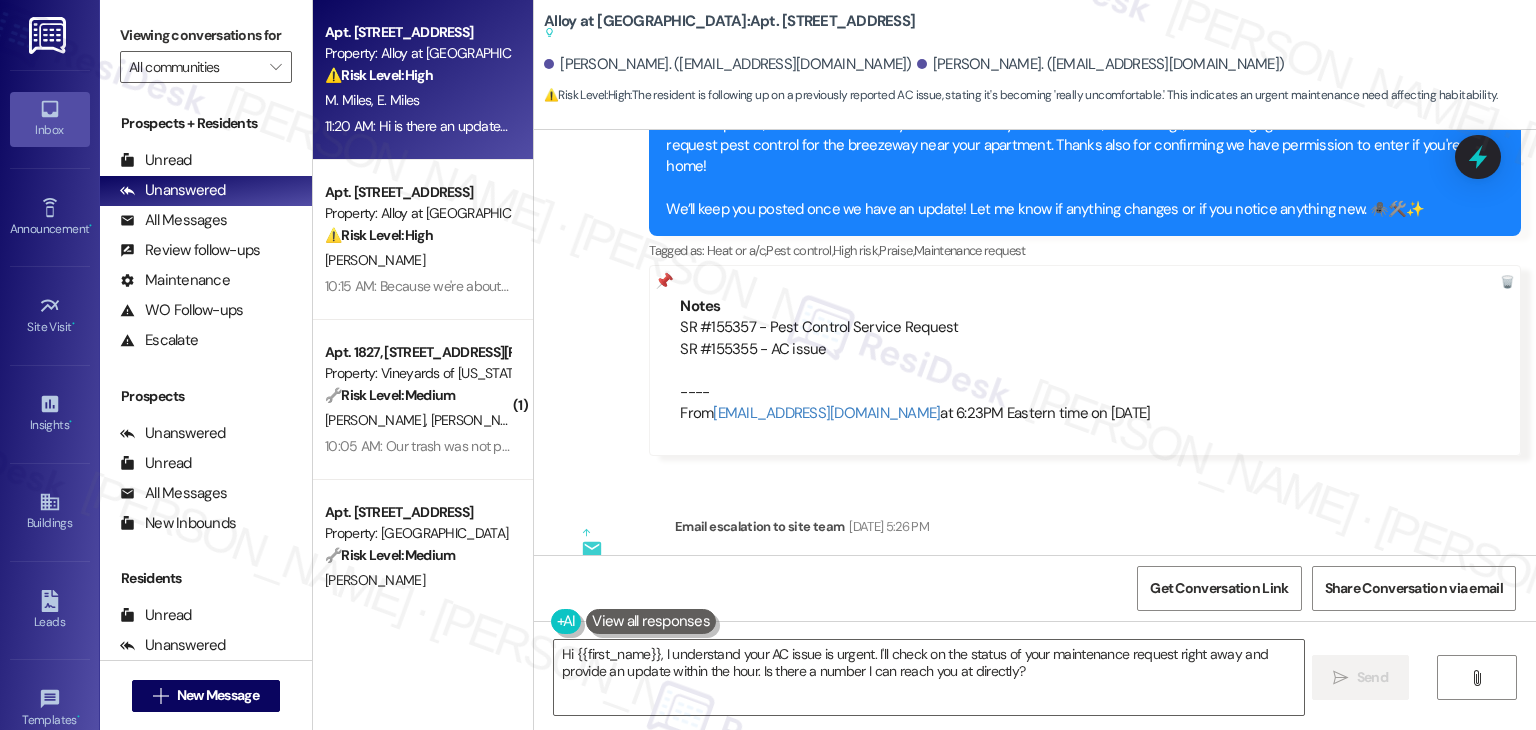 scroll, scrollTop: 16954, scrollLeft: 0, axis: vertical 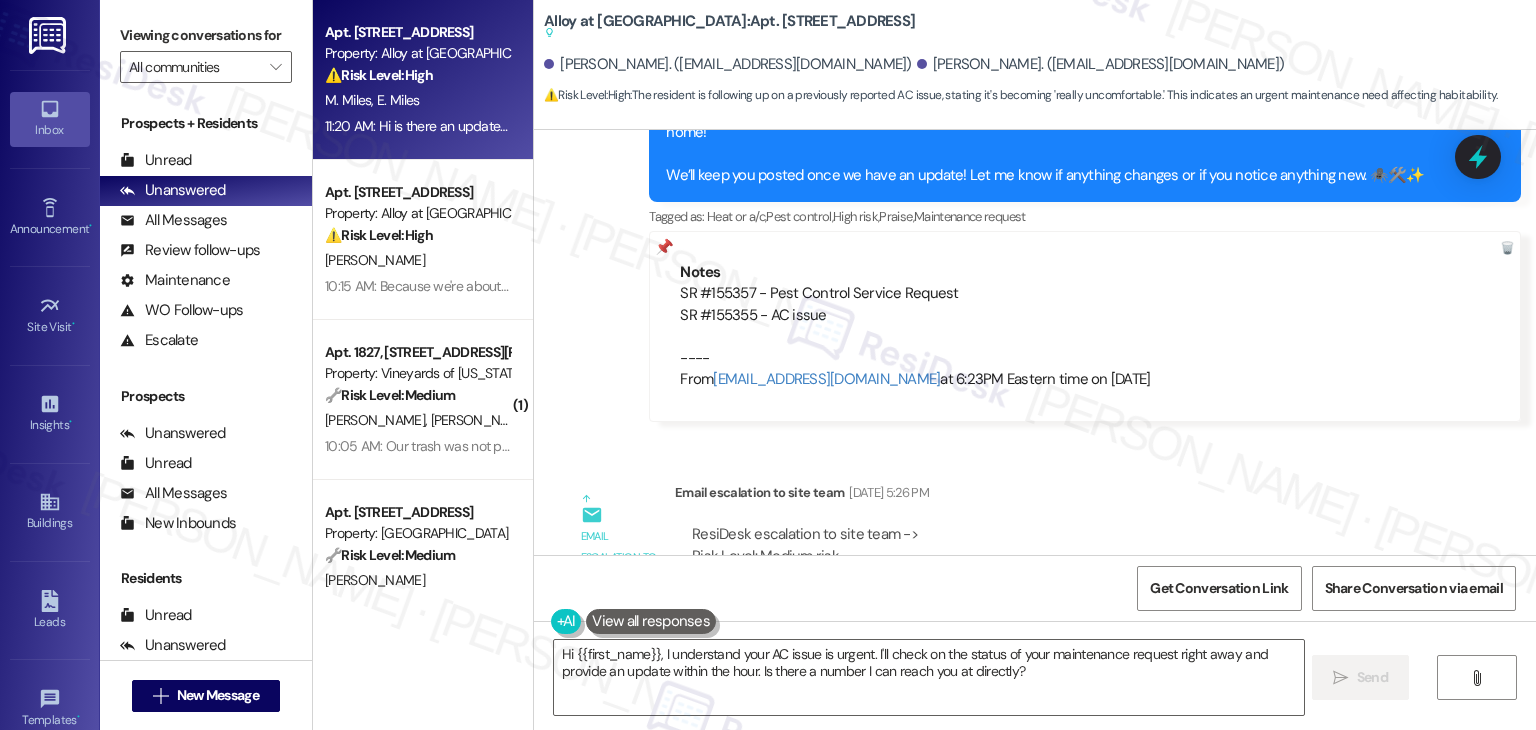 click on "Get Conversation Link Share Conversation via email" at bounding box center [1035, 588] 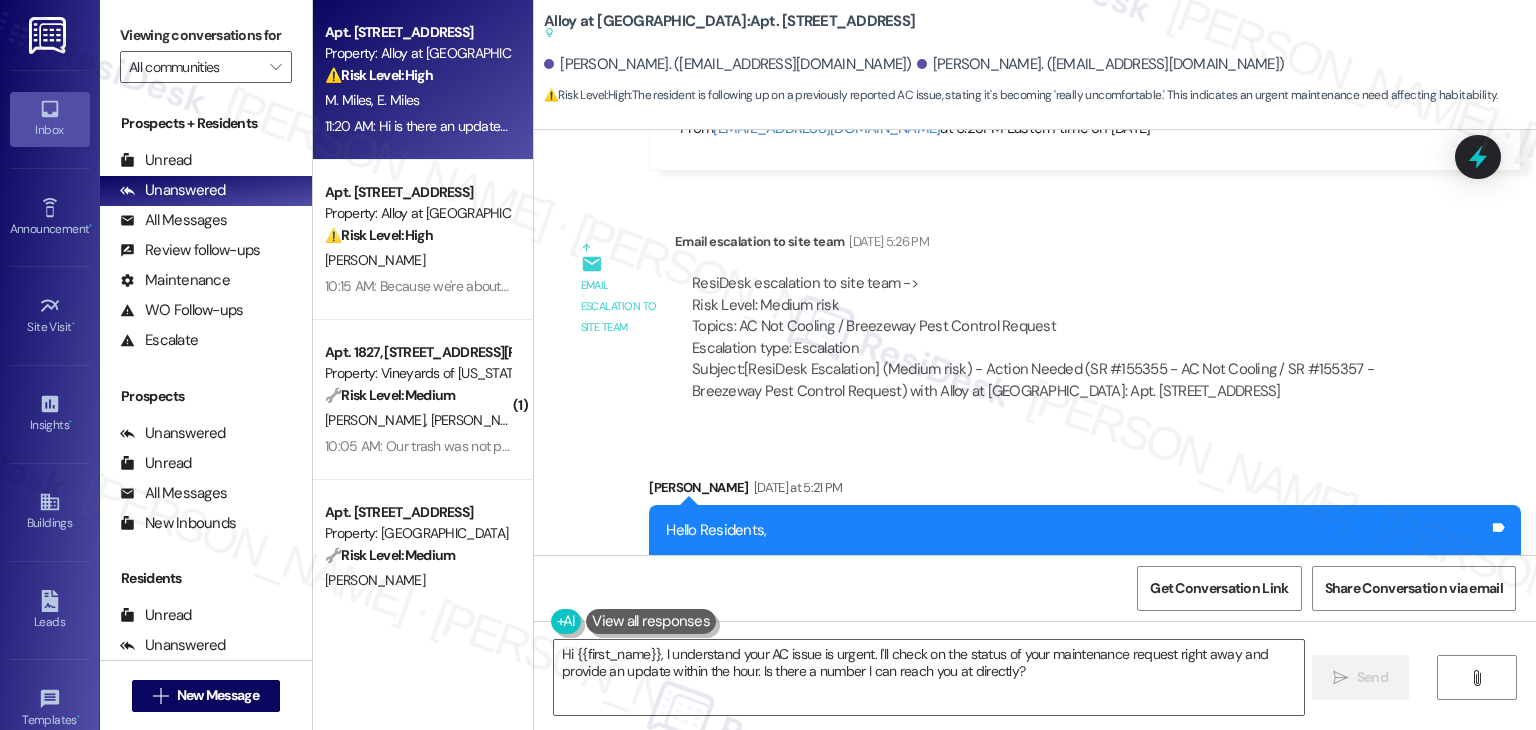 scroll, scrollTop: 17254, scrollLeft: 0, axis: vertical 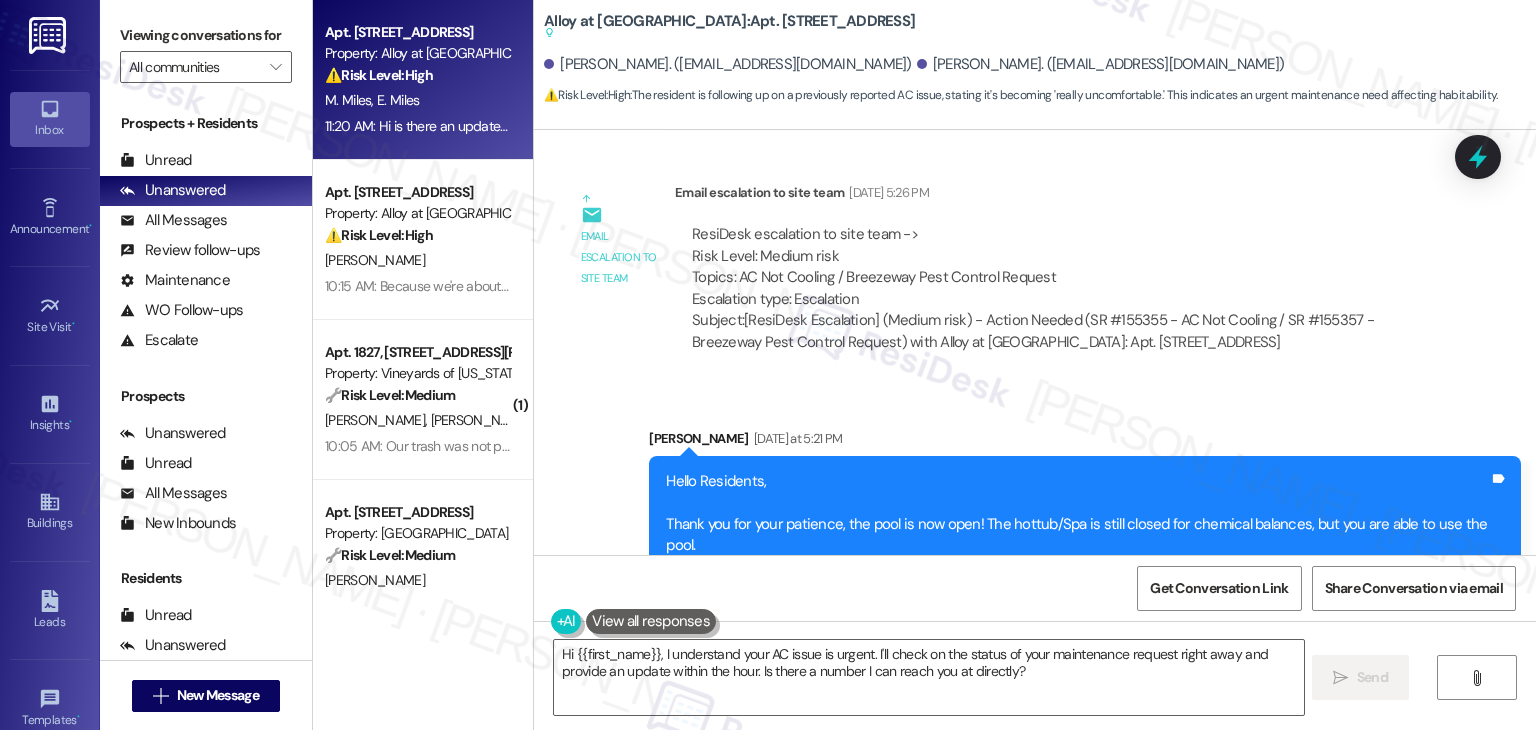 click on "Received via SMS [PERSON_NAME]   Neutral 11:20 AM Hi is there an update on when someone can come fix our AC? It's getting really uncomfortable to deal with.  Tags and notes Tagged as:   Maintenance request ,  Click to highlight conversations about Maintenance request Heat or a/c Click to highlight conversations about Heat or a/c  Related guidelines Show suggestions" at bounding box center (1035, 783) 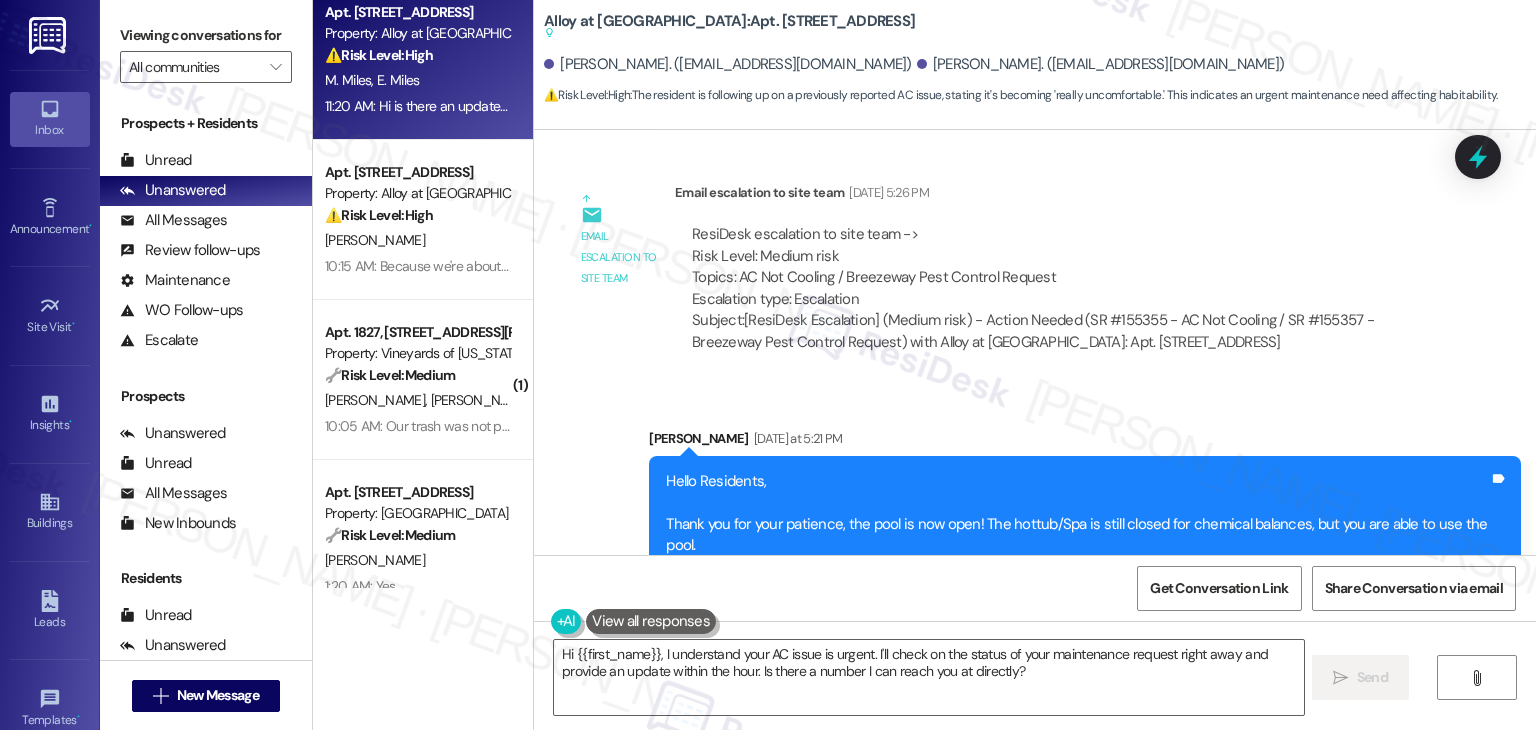 scroll, scrollTop: 100, scrollLeft: 0, axis: vertical 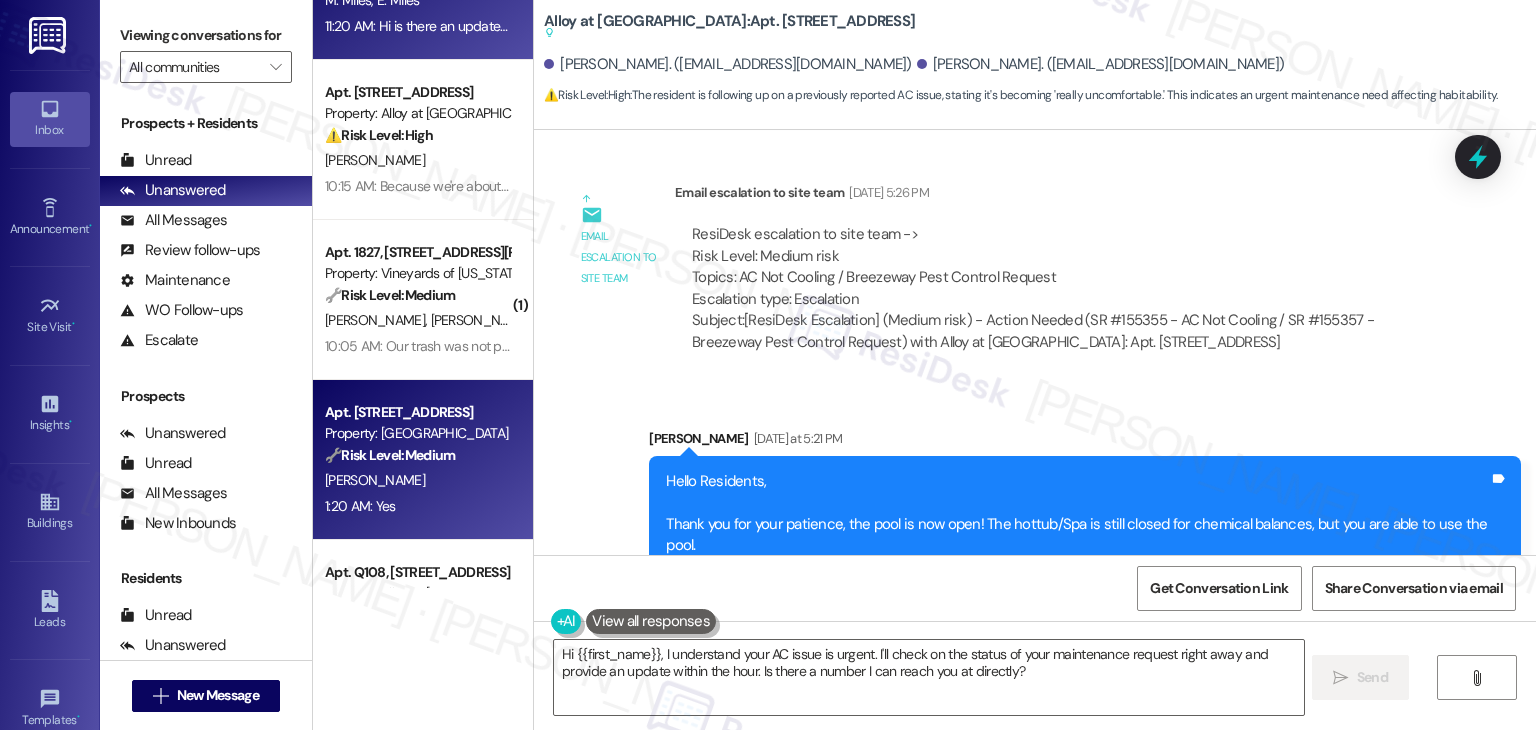 click on "[PERSON_NAME]" at bounding box center (417, 480) 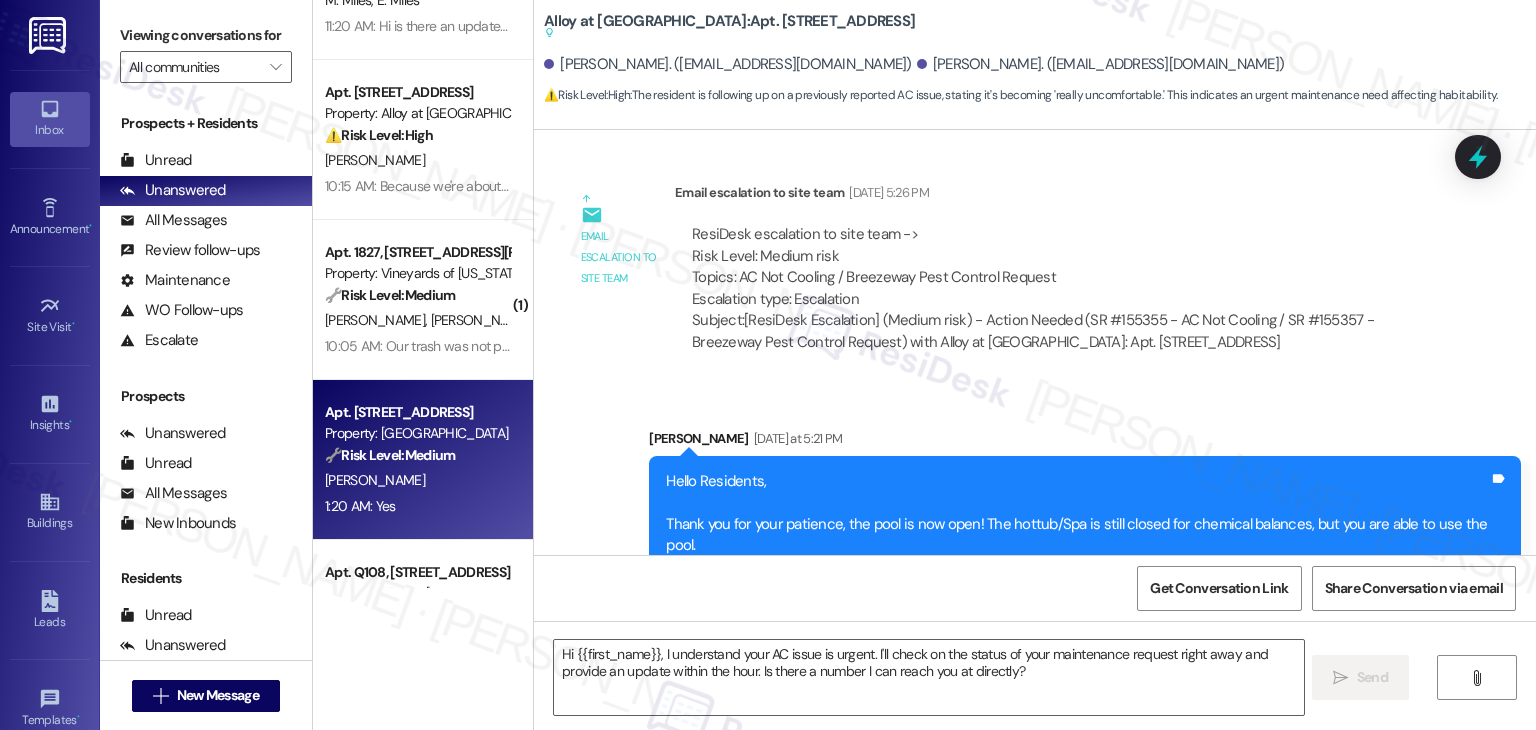 type on "Fetching suggested responses. Please feel free to read through the conversation in the meantime." 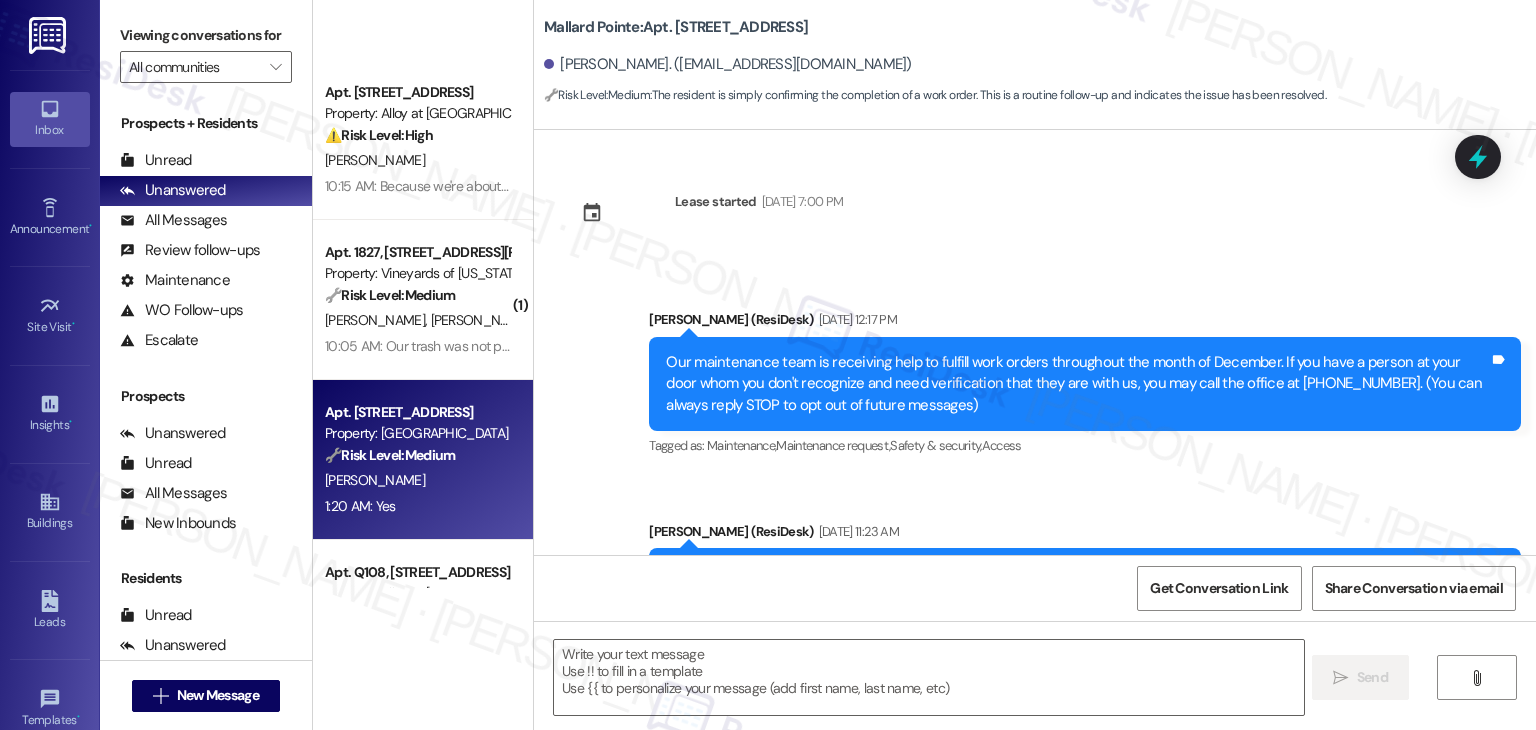 scroll, scrollTop: 600, scrollLeft: 0, axis: vertical 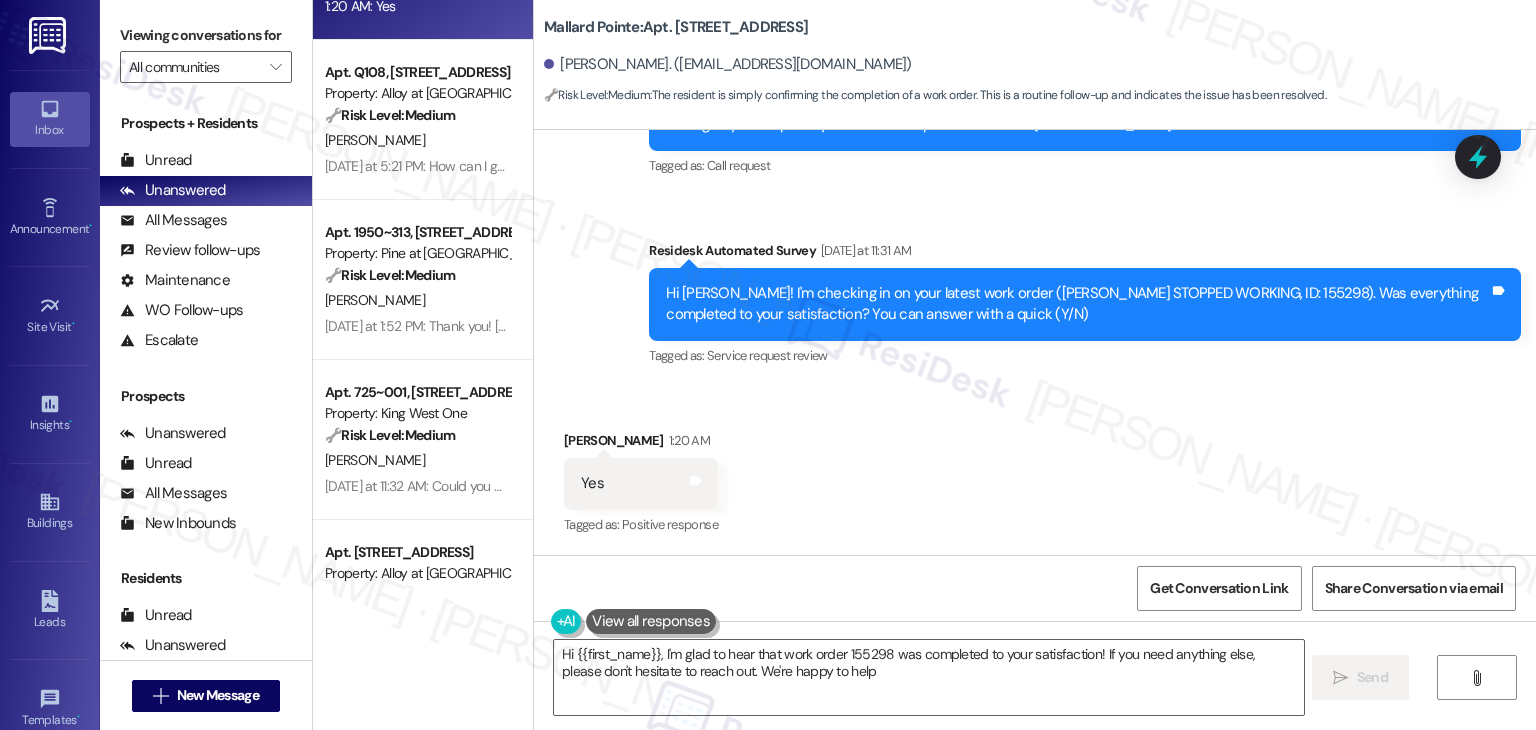 type on "Hi {{first_name}}, I'm glad to hear that work order 155298 was completed to your satisfaction! If you need anything else, please don't hesitate to reach out. We're happy to help!" 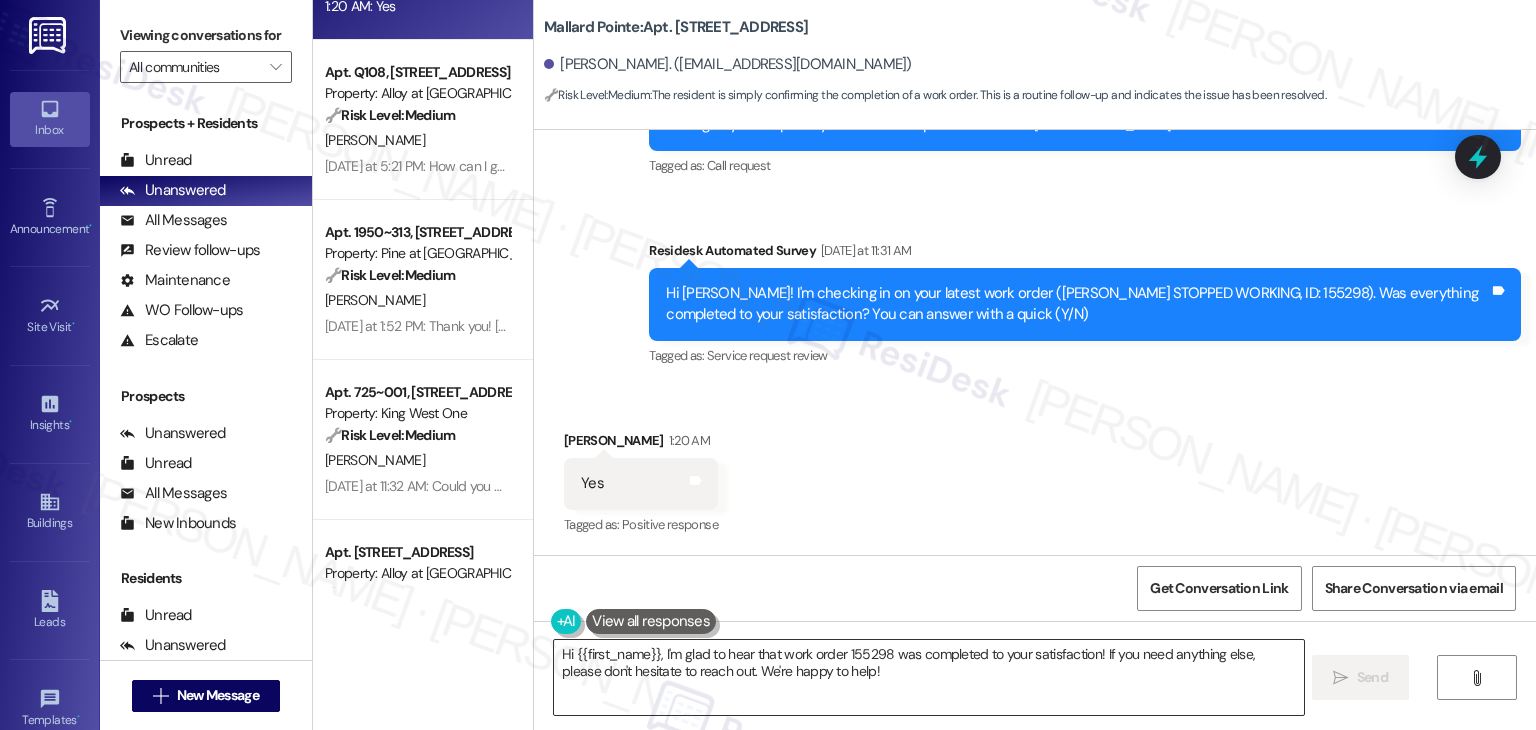 click on "Hi {{first_name}}, I'm glad to hear that work order 155298 was completed to your satisfaction! If you need anything else, please don't hesitate to reach out. We're happy to help!" at bounding box center [928, 677] 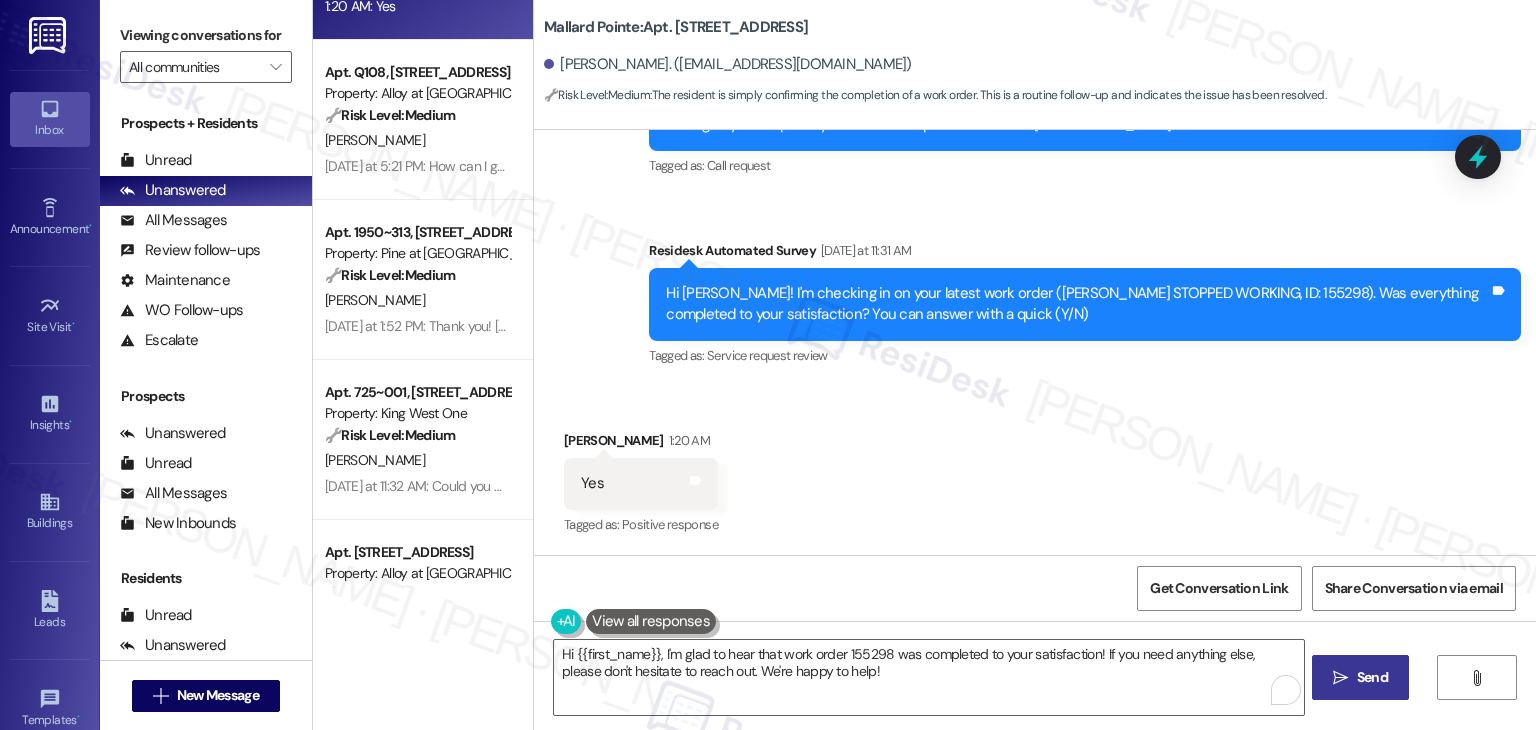click on "Send" at bounding box center [1372, 677] 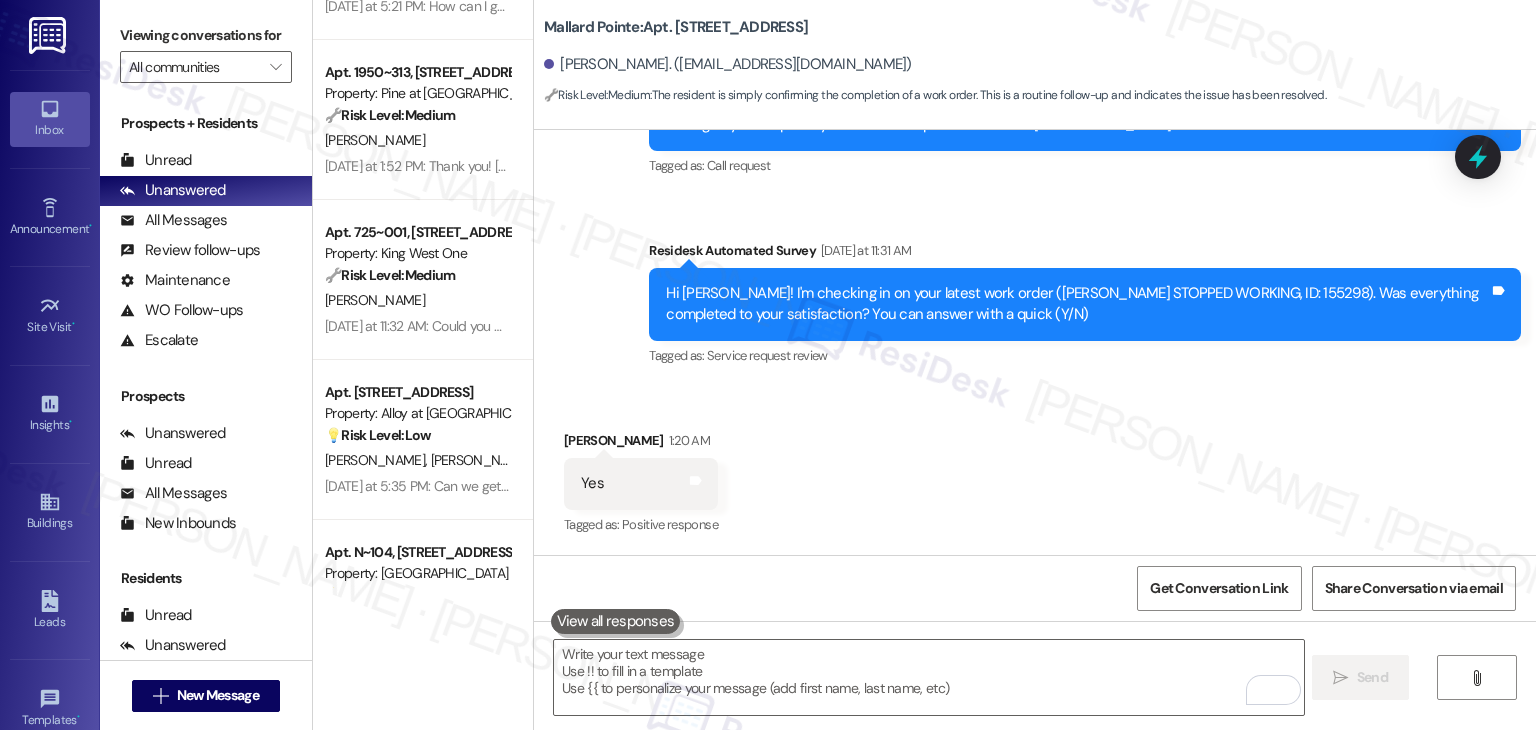 click on "Received via SMS [PERSON_NAME] 1:20 AM Yes  Tags and notes Tagged as:   Positive response Click to highlight conversations about Positive response" at bounding box center [1035, 469] 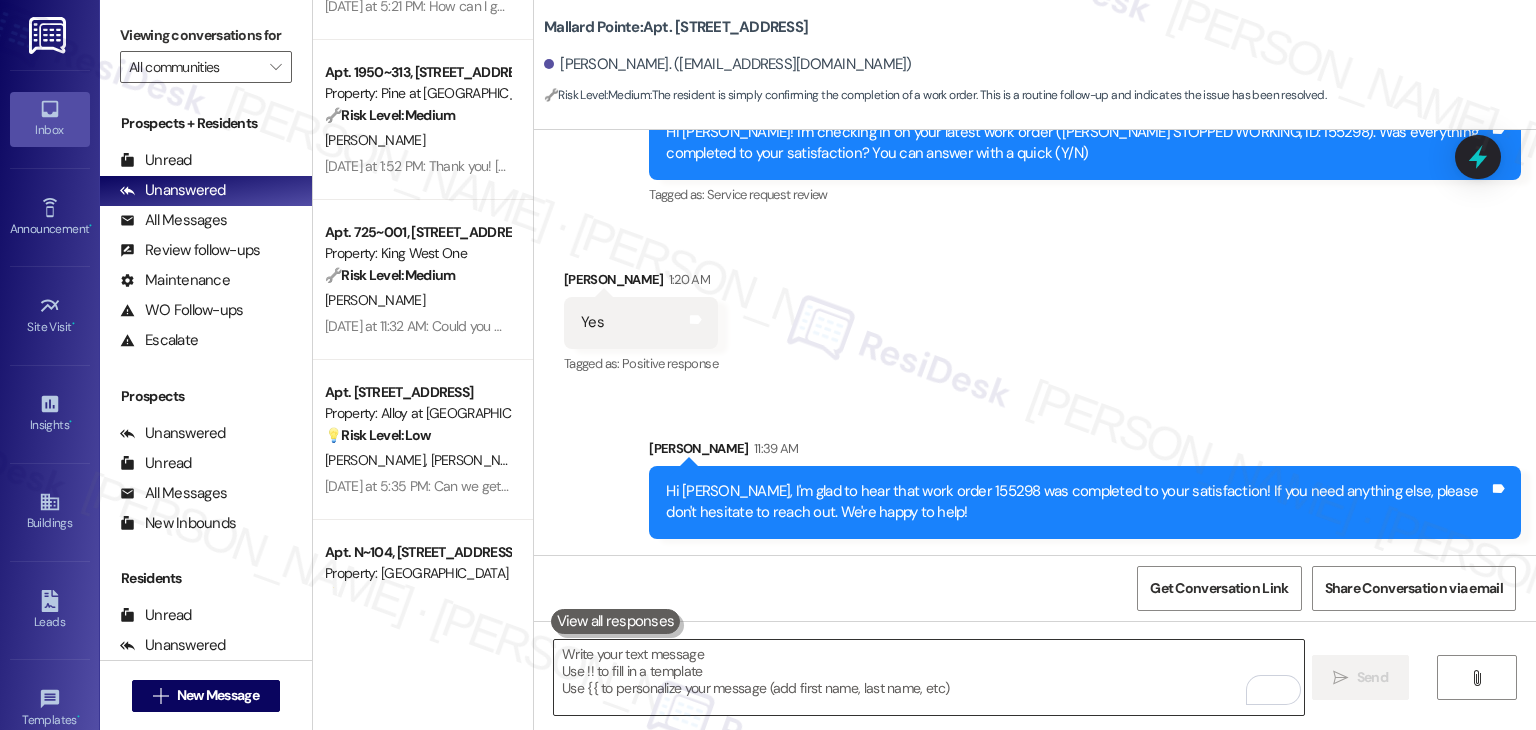 click at bounding box center [928, 677] 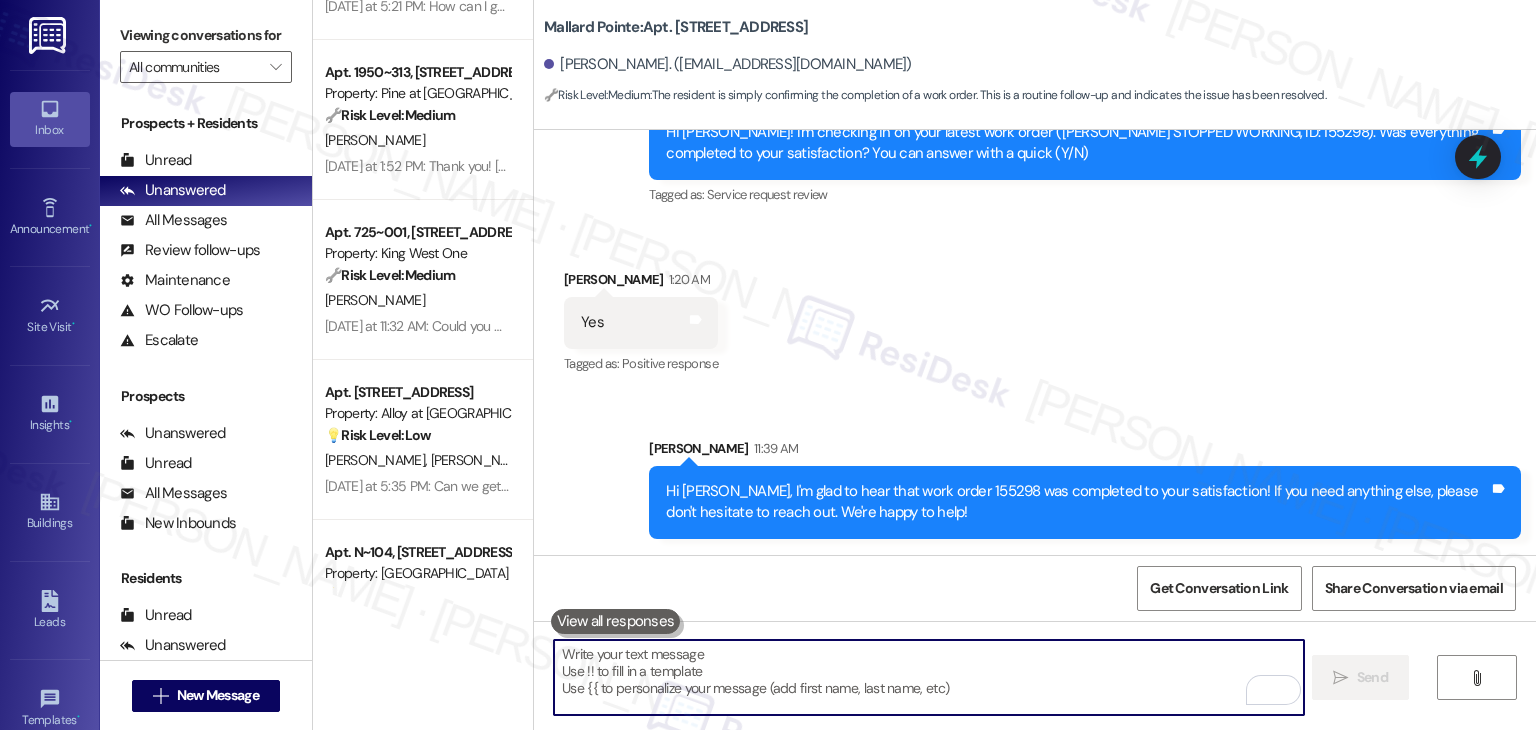 paste on "We're eager to know if {{property}} has met your expectations. Your feedback is important to us! Thank you, and enjoy your day! 😊" 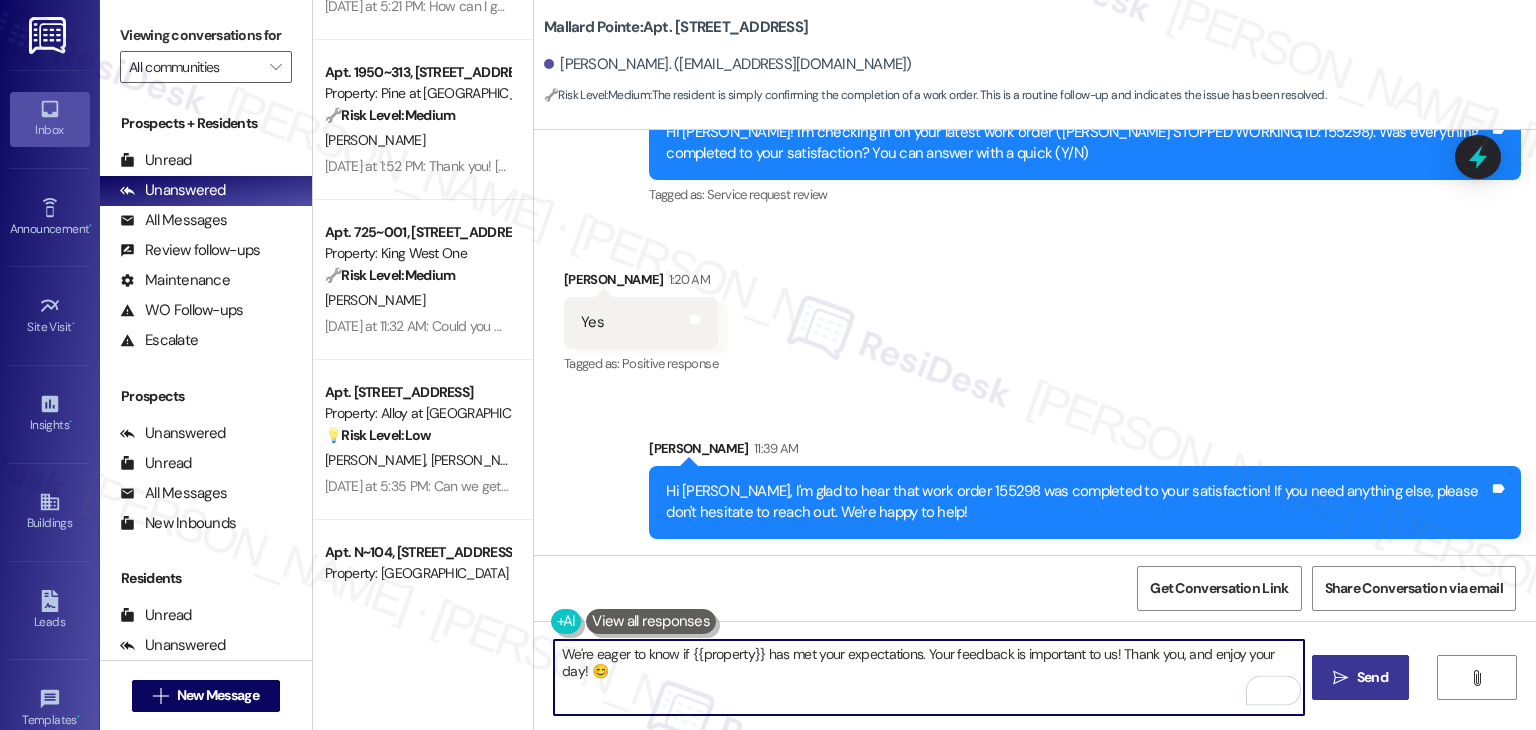 type on "We're eager to know if {{property}} has met your expectations. Your feedback is important to us! Thank you, and enjoy your day! 😊" 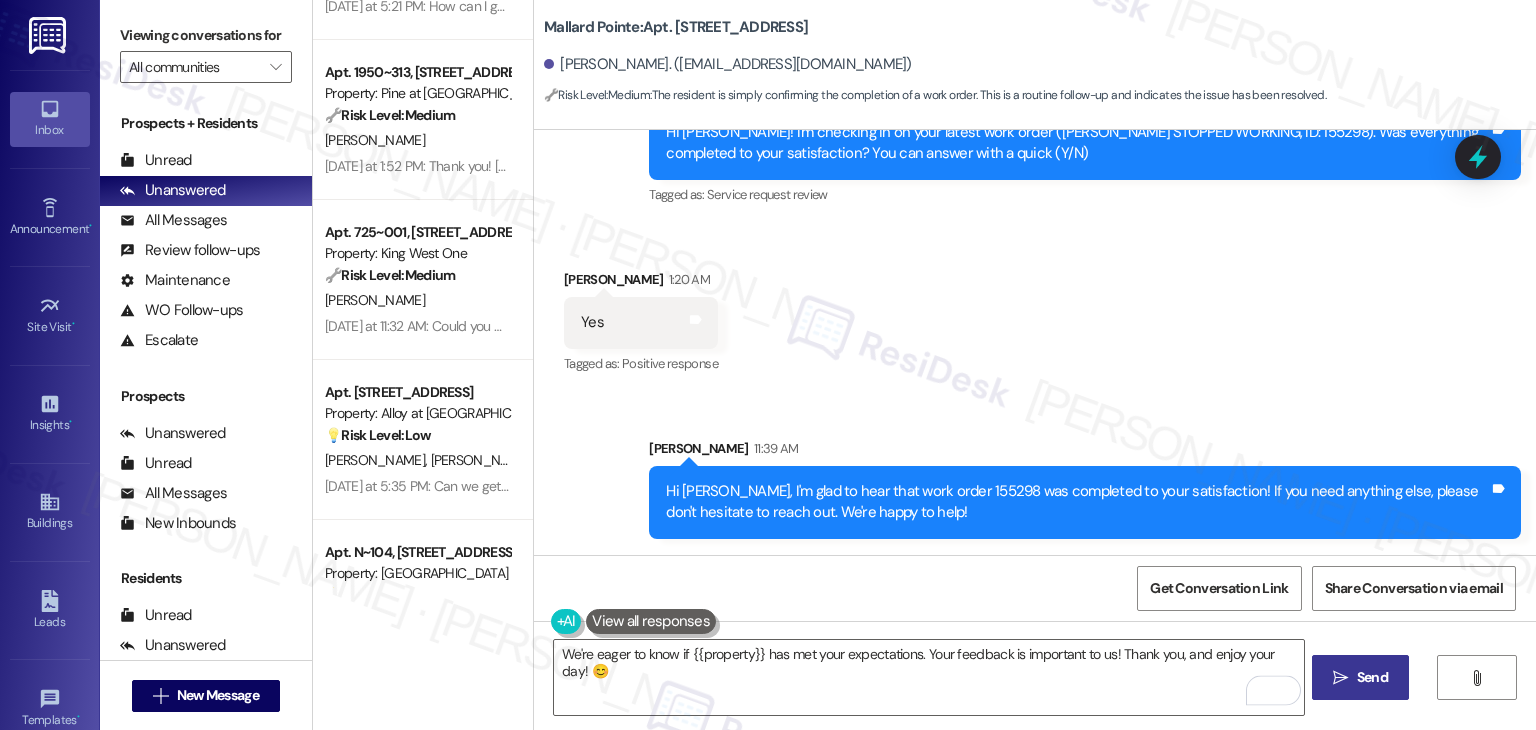 click on "Send" at bounding box center (1372, 677) 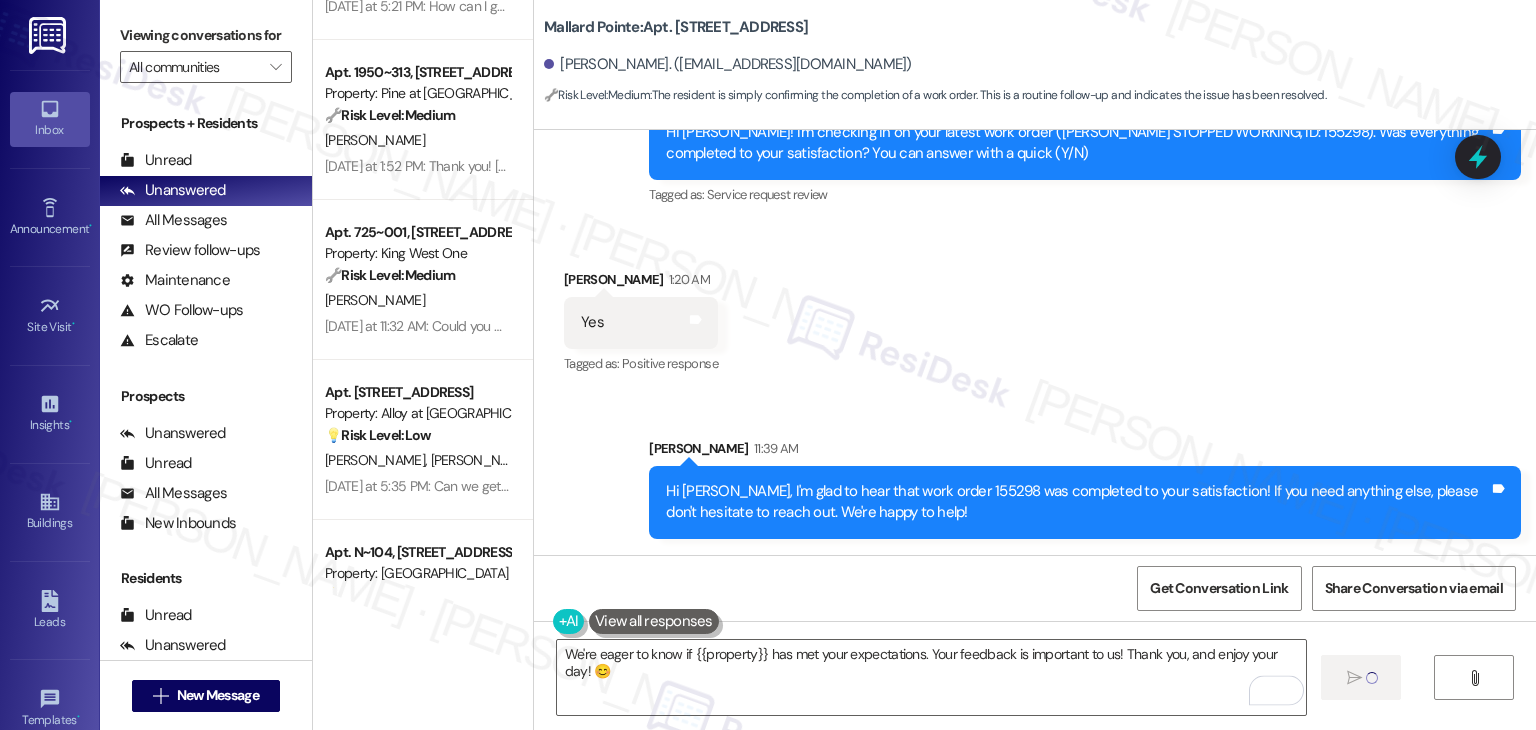 type 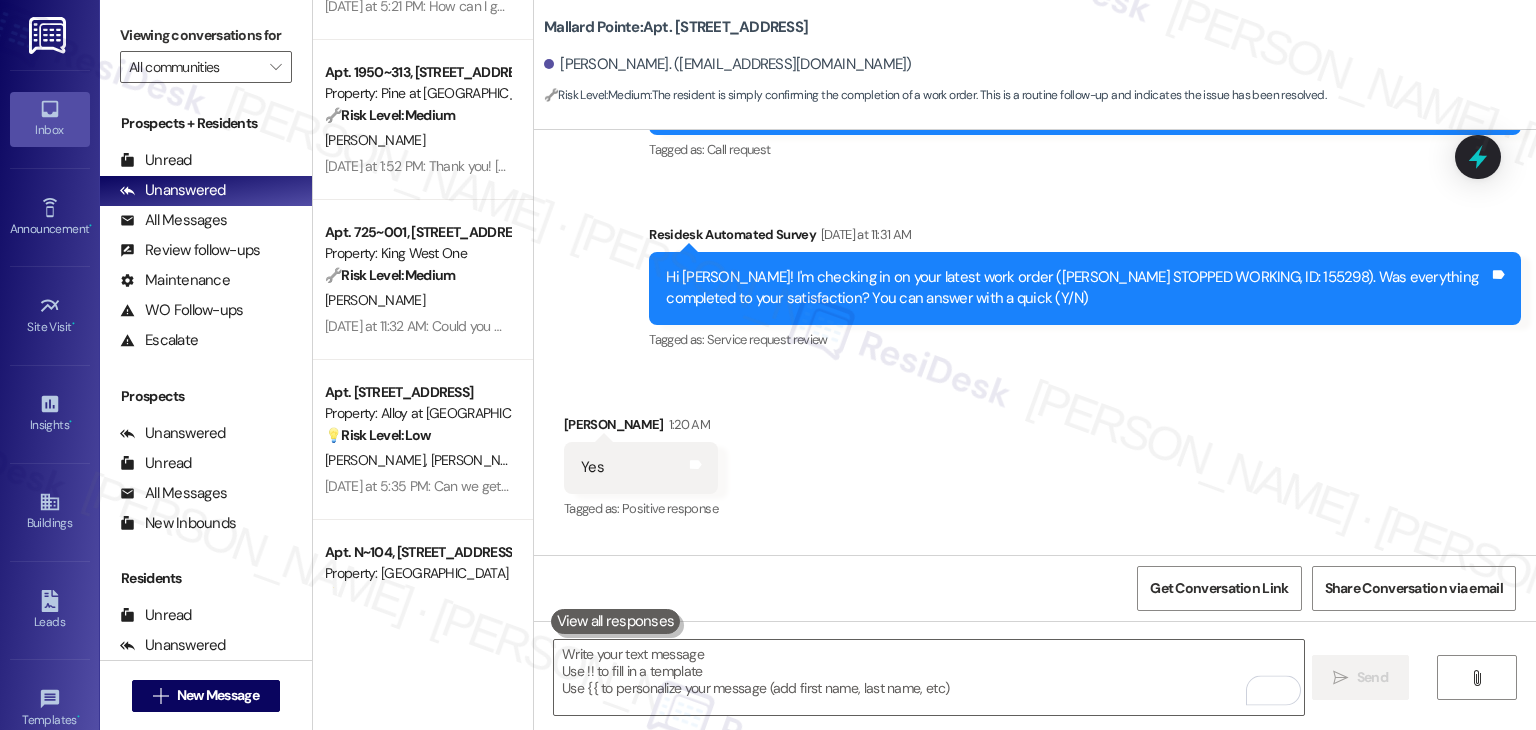 scroll, scrollTop: 3492, scrollLeft: 0, axis: vertical 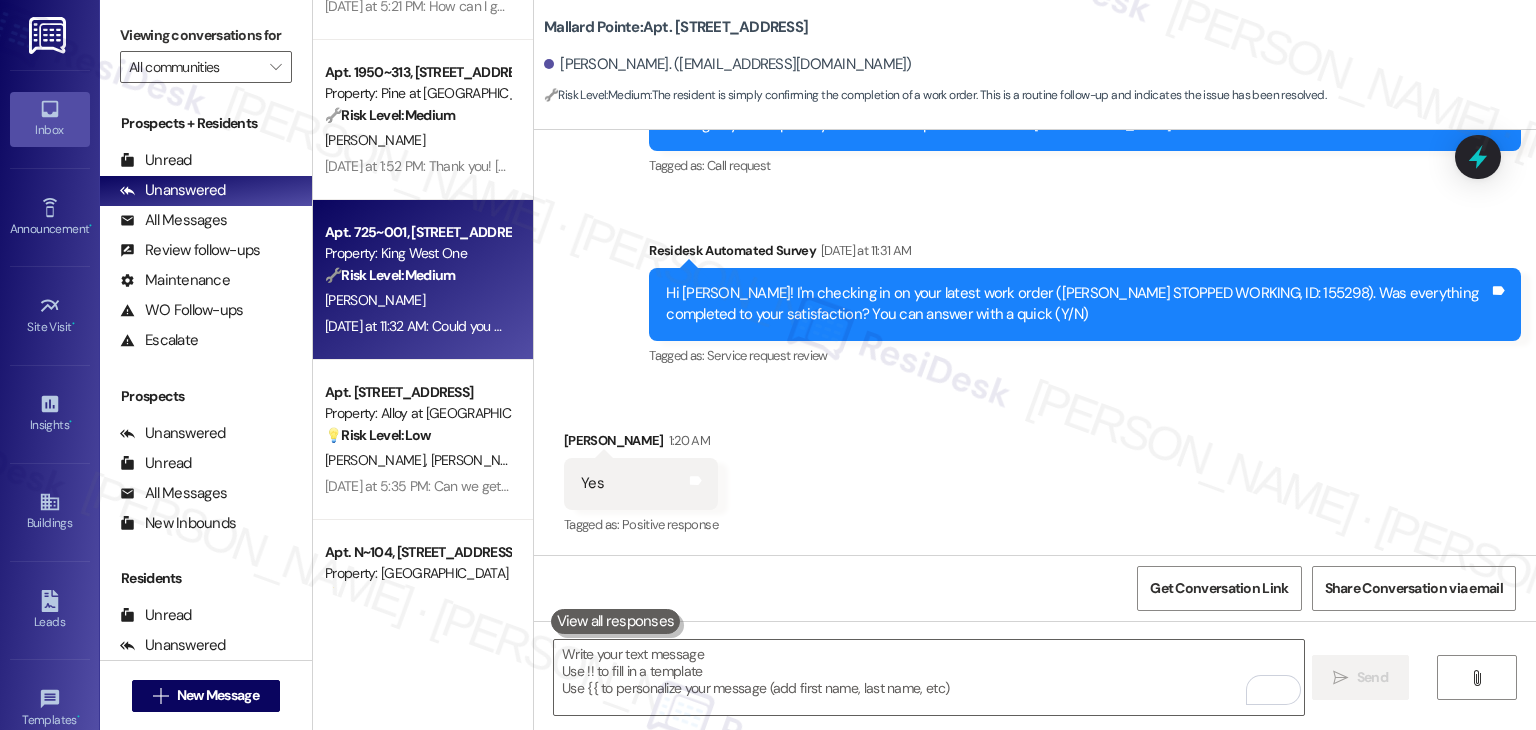 click on "[DATE] at 11:32 AM: Could you please give me the name of the young big maintenance man and his number i have some things I want to give him [DATE] at 11:32 AM: Could you please give me the name of the young big maintenance man and his number i have some things I want to give him" at bounding box center (417, 326) 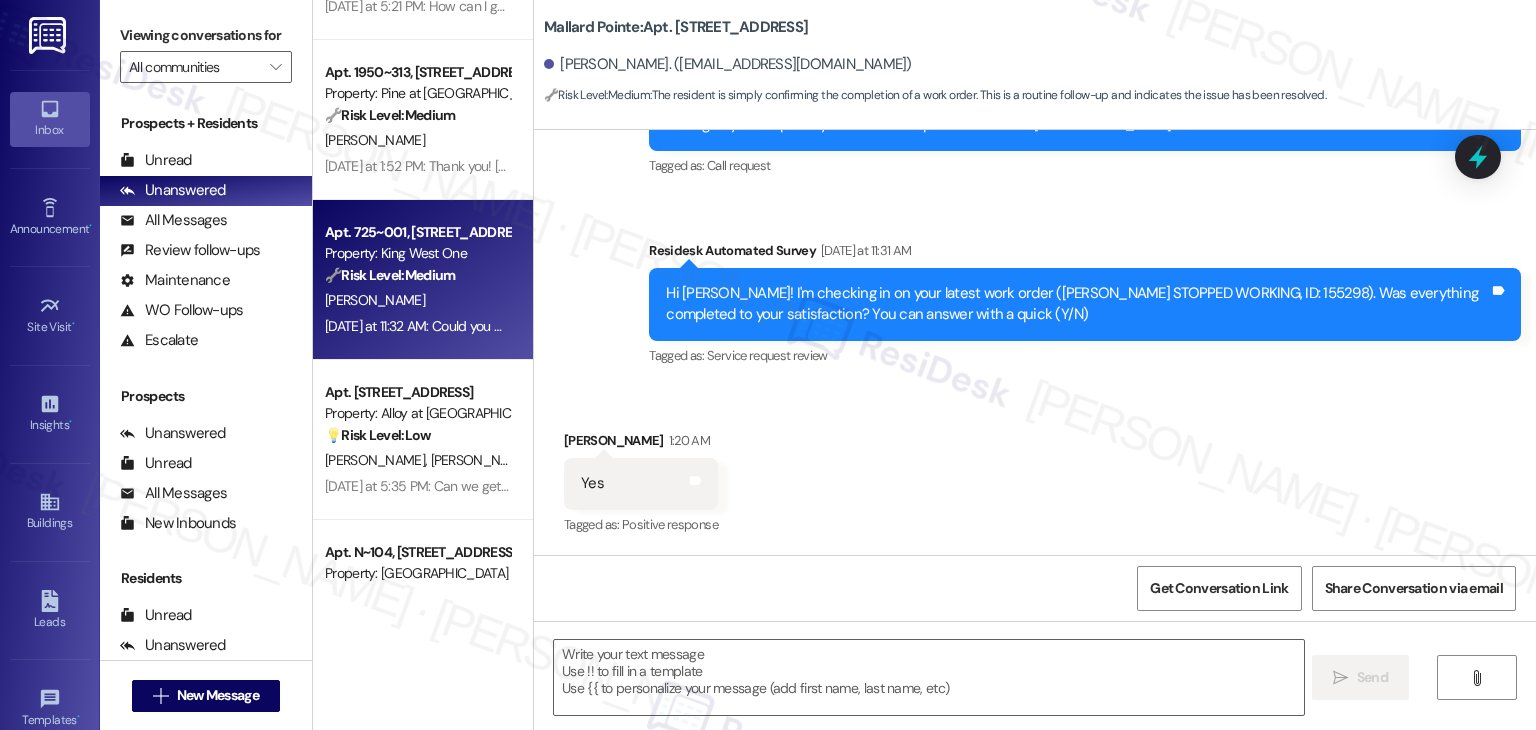 type on "Fetching suggested responses. Please feel free to read through the conversation in the meantime." 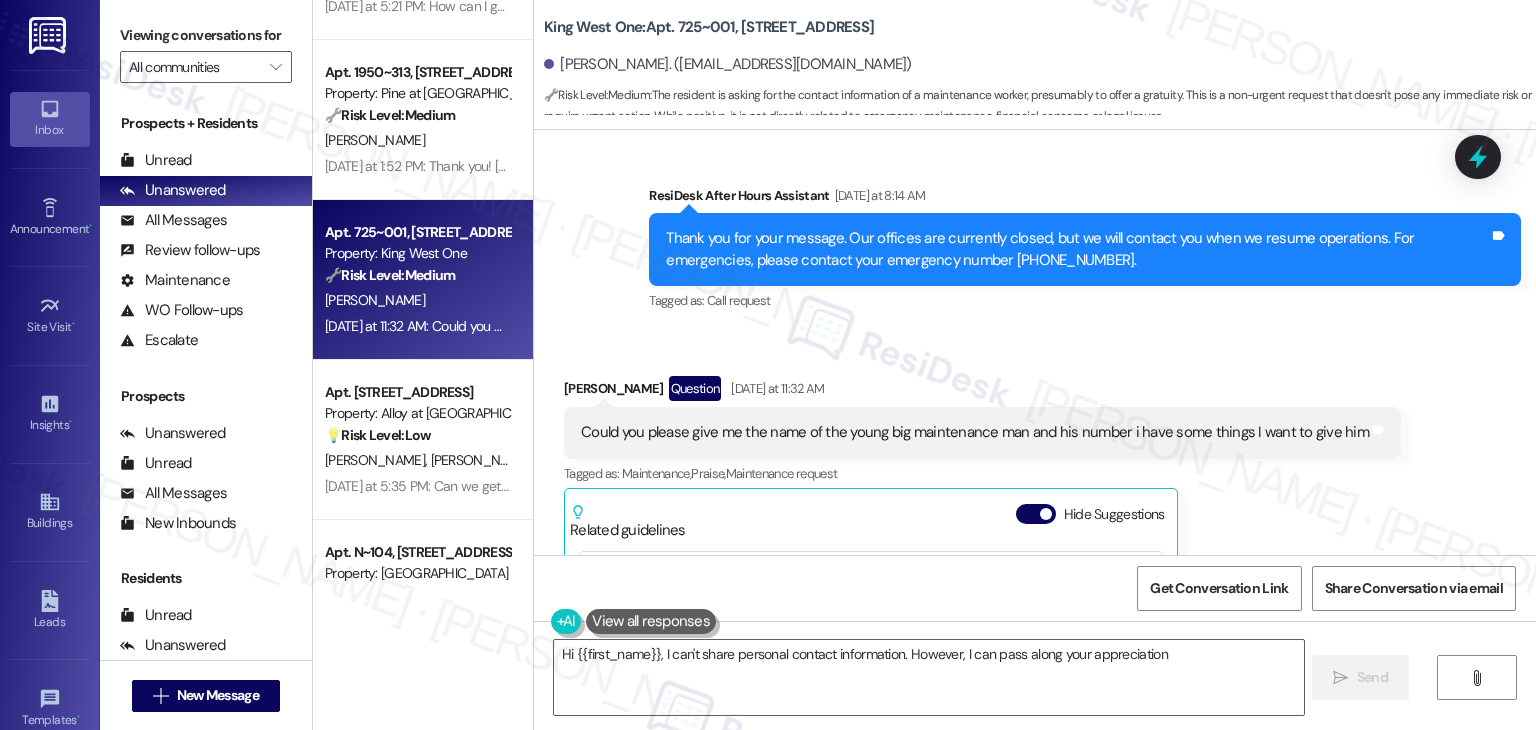 scroll, scrollTop: 13844, scrollLeft: 0, axis: vertical 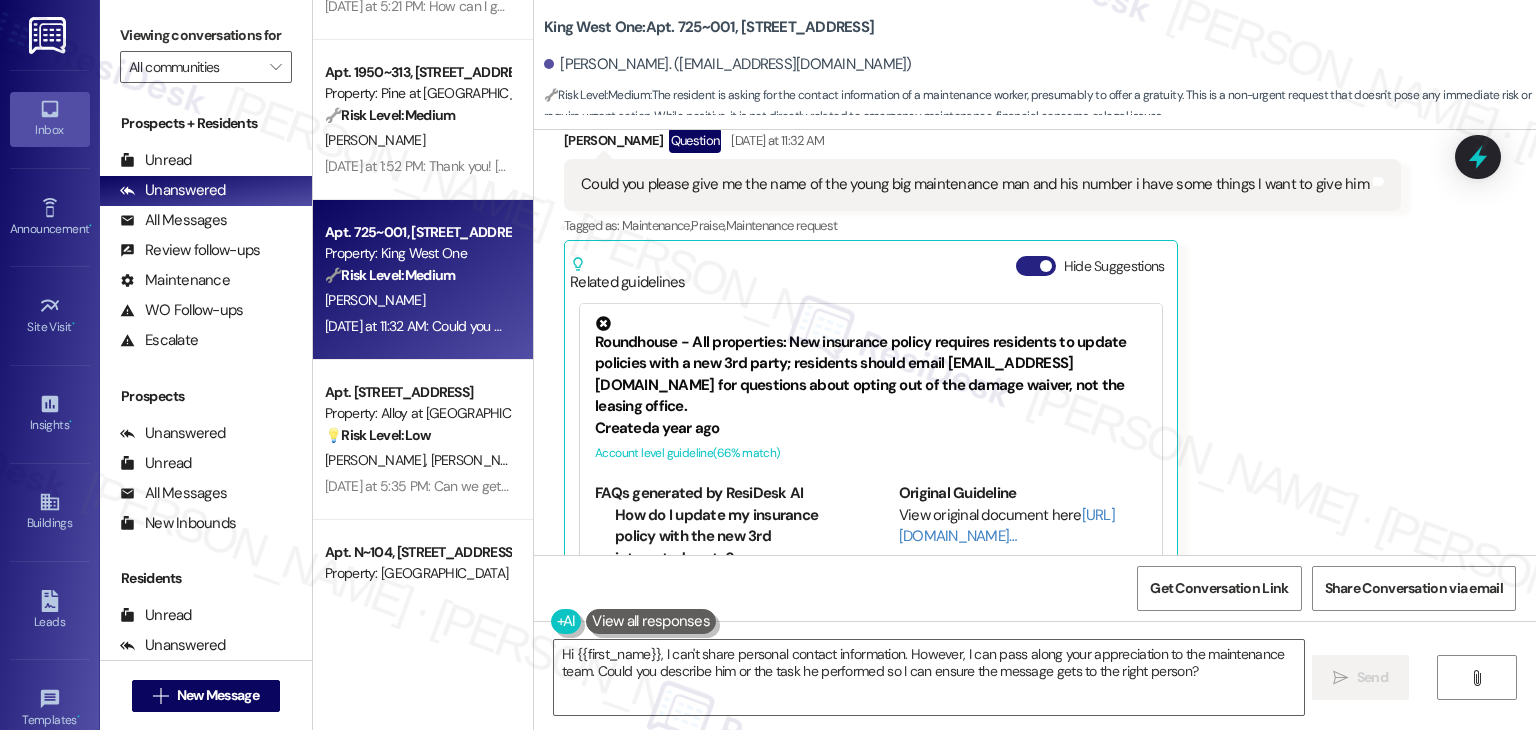 click on "Hide Suggestions" at bounding box center [1036, 266] 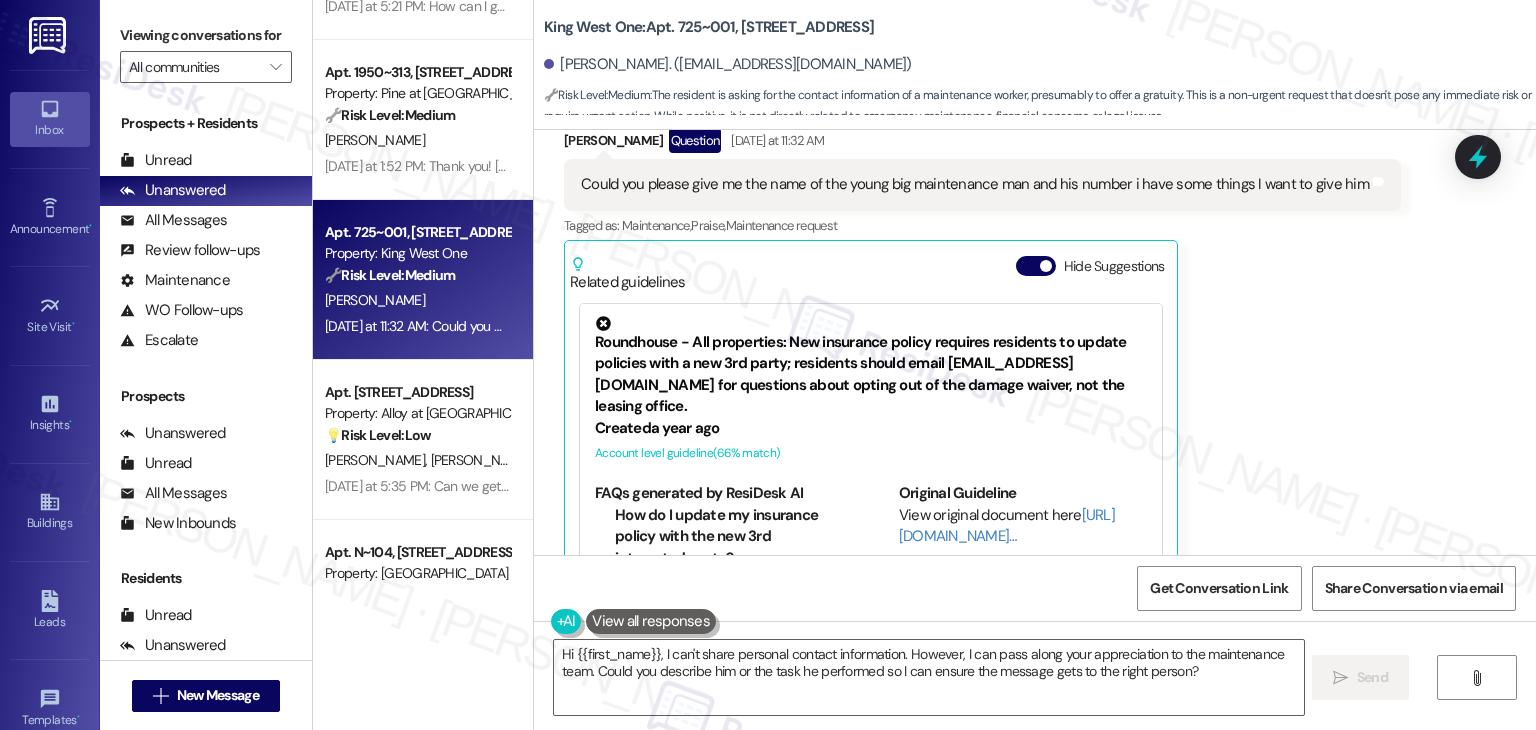 scroll, scrollTop: 13553, scrollLeft: 0, axis: vertical 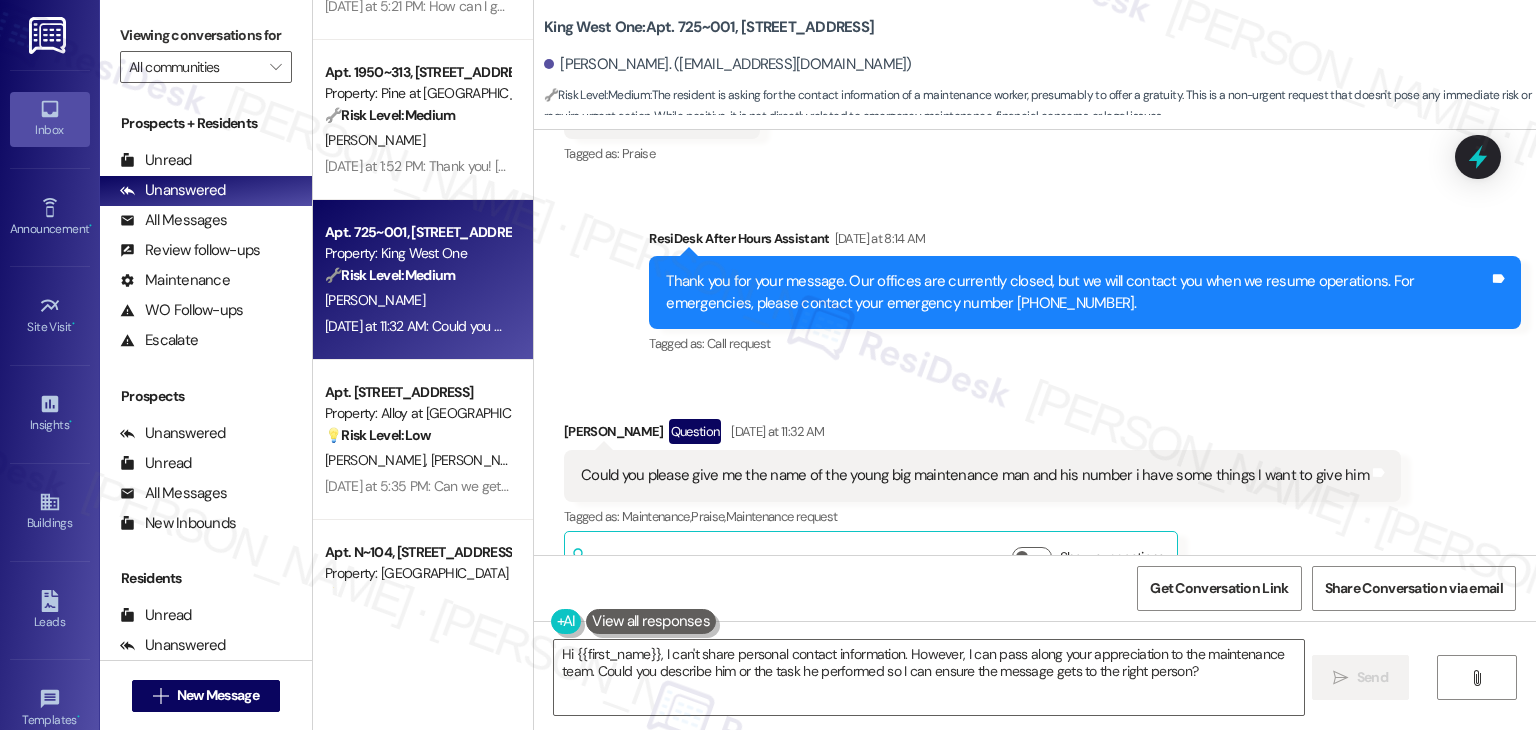 click on "Received via SMS [PERSON_NAME] Question [DATE] at 11:32 AM Could you please give me the name of the young big maintenance man and his number i have some things I want to give him Tags and notes Tagged as:   Maintenance ,  Click to highlight conversations about Maintenance Praise ,  Click to highlight conversations about Praise Maintenance request Click to highlight conversations about Maintenance request  Related guidelines Show suggestions" at bounding box center (1035, 490) 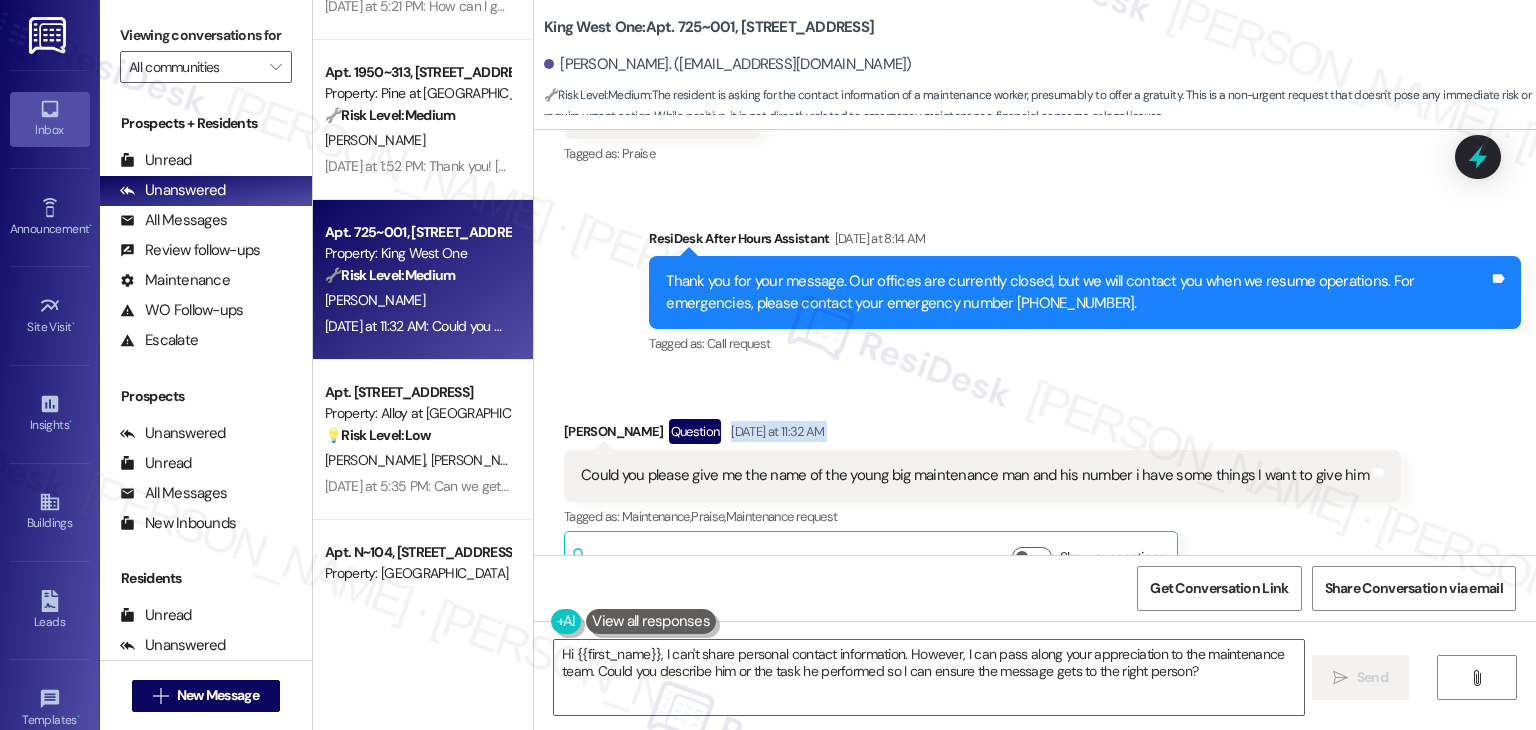 click on "Received via SMS [PERSON_NAME] Question [DATE] at 11:32 AM Could you please give me the name of the young big maintenance man and his number i have some things I want to give him Tags and notes Tagged as:   Maintenance ,  Click to highlight conversations about Maintenance Praise ,  Click to highlight conversations about Praise Maintenance request Click to highlight conversations about Maintenance request  Related guidelines Show suggestions" at bounding box center (1035, 490) 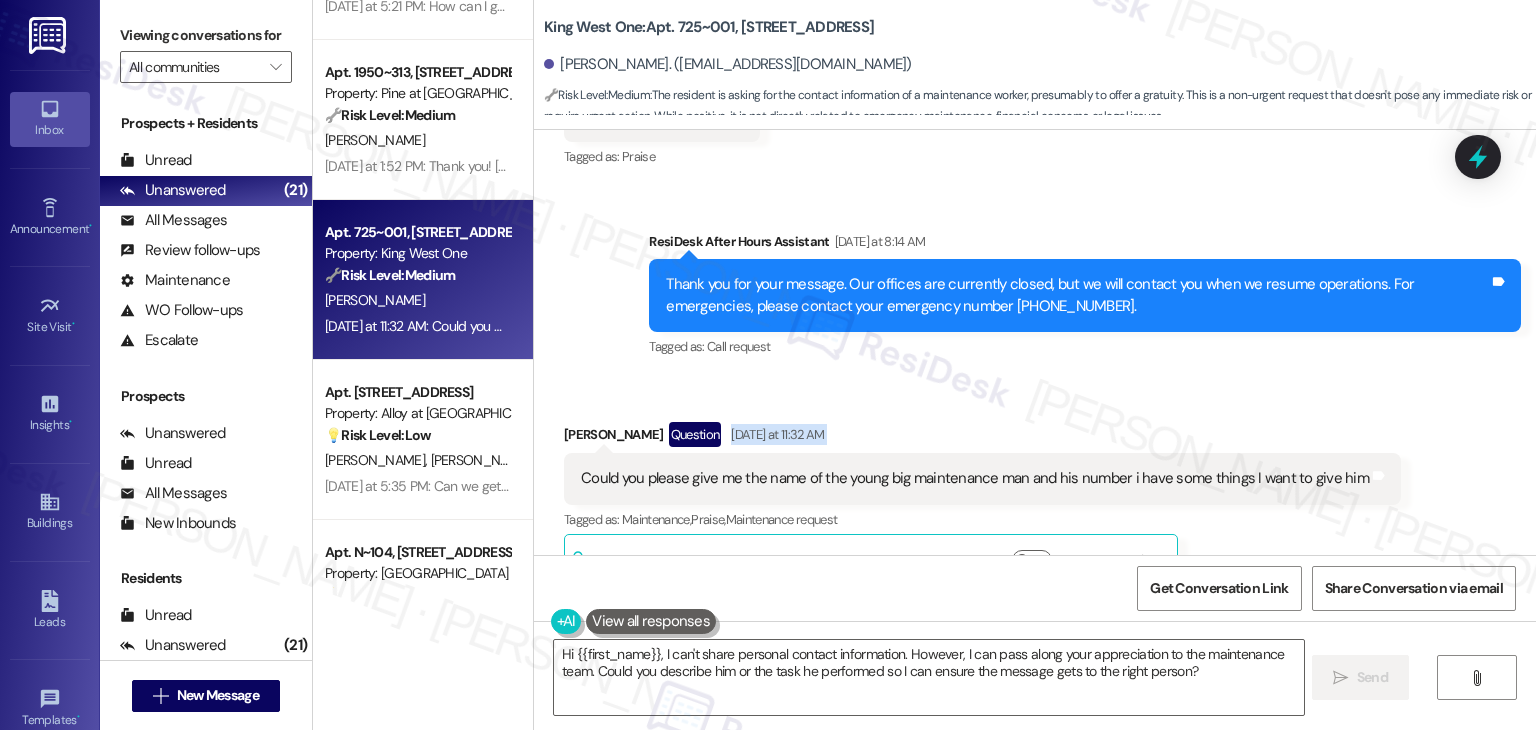 scroll, scrollTop: 13553, scrollLeft: 0, axis: vertical 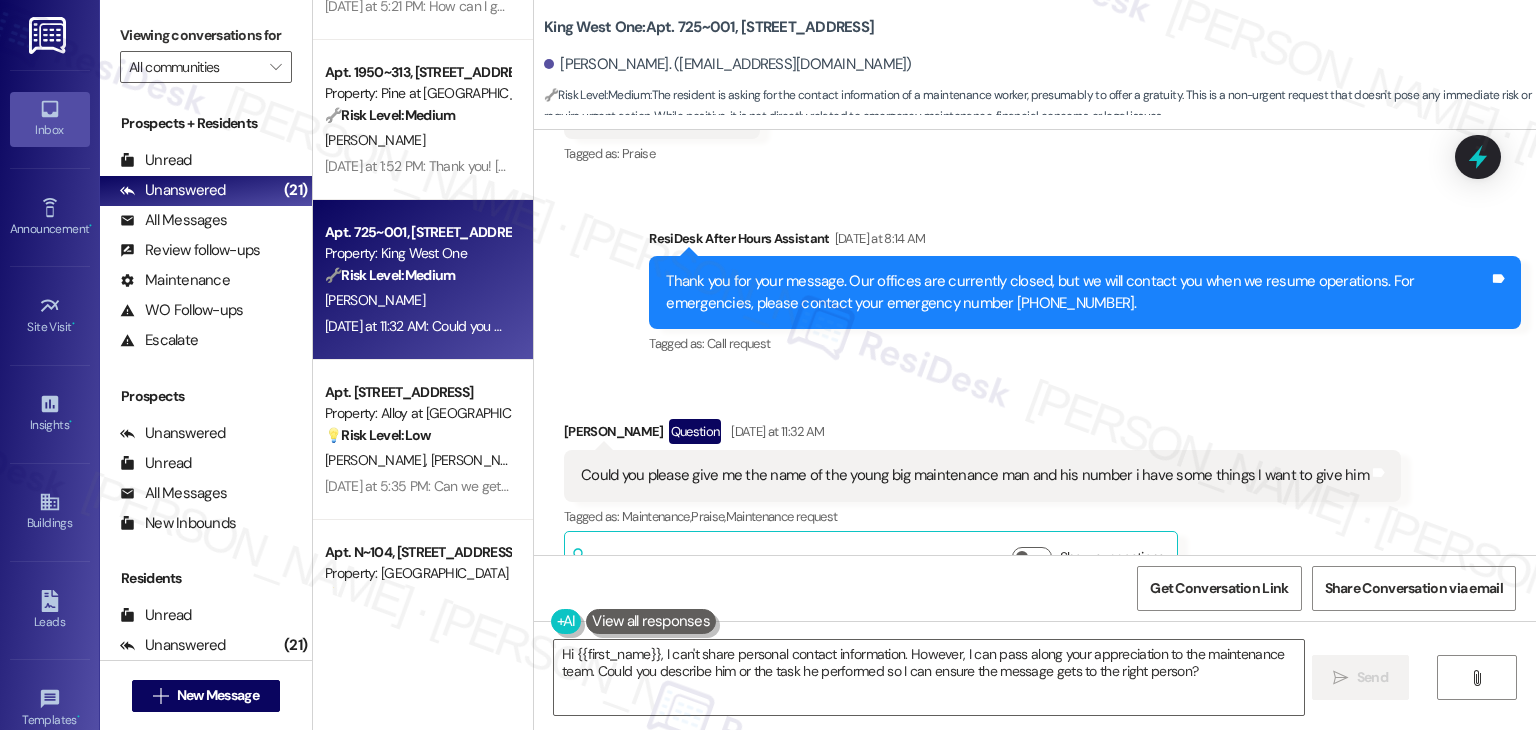 click on "Could you please give me the name of the young big maintenance man and his number i have some things I want to give him Tags and notes" at bounding box center (982, 475) 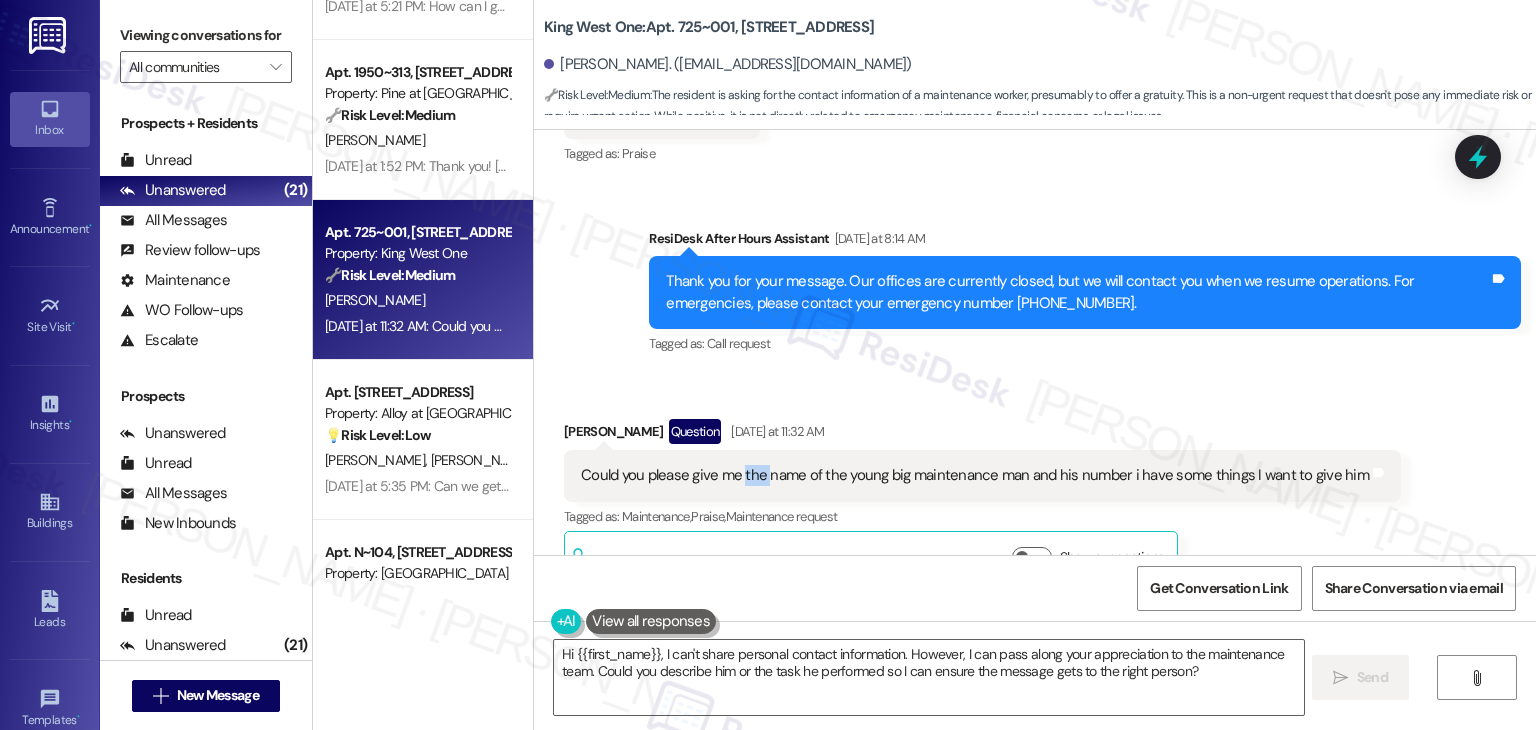 click on "Could you please give me the name of the young big maintenance man and his number i have some things I want to give him" at bounding box center (975, 475) 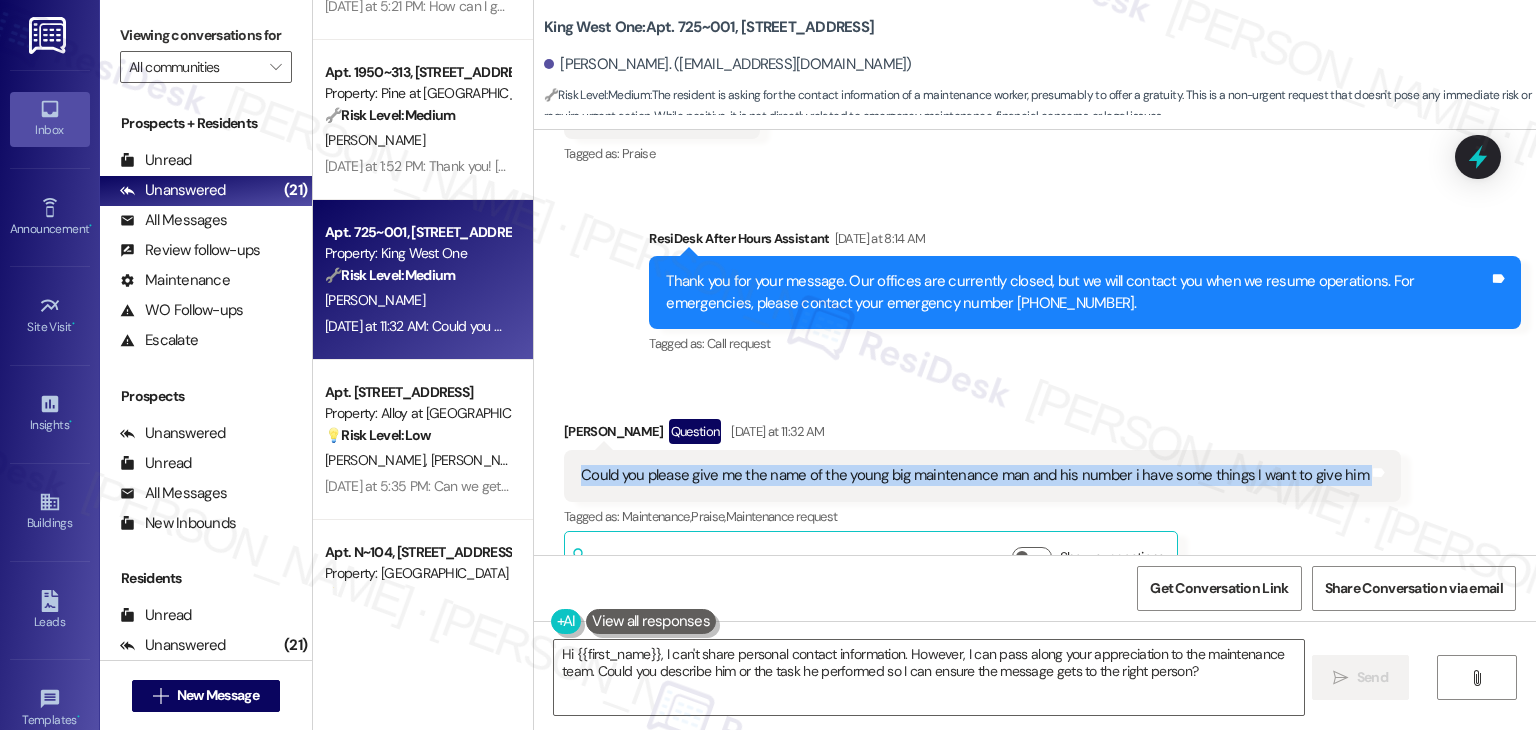 click on "Could you please give me the name of the young big maintenance man and his number i have some things I want to give him" at bounding box center (975, 475) 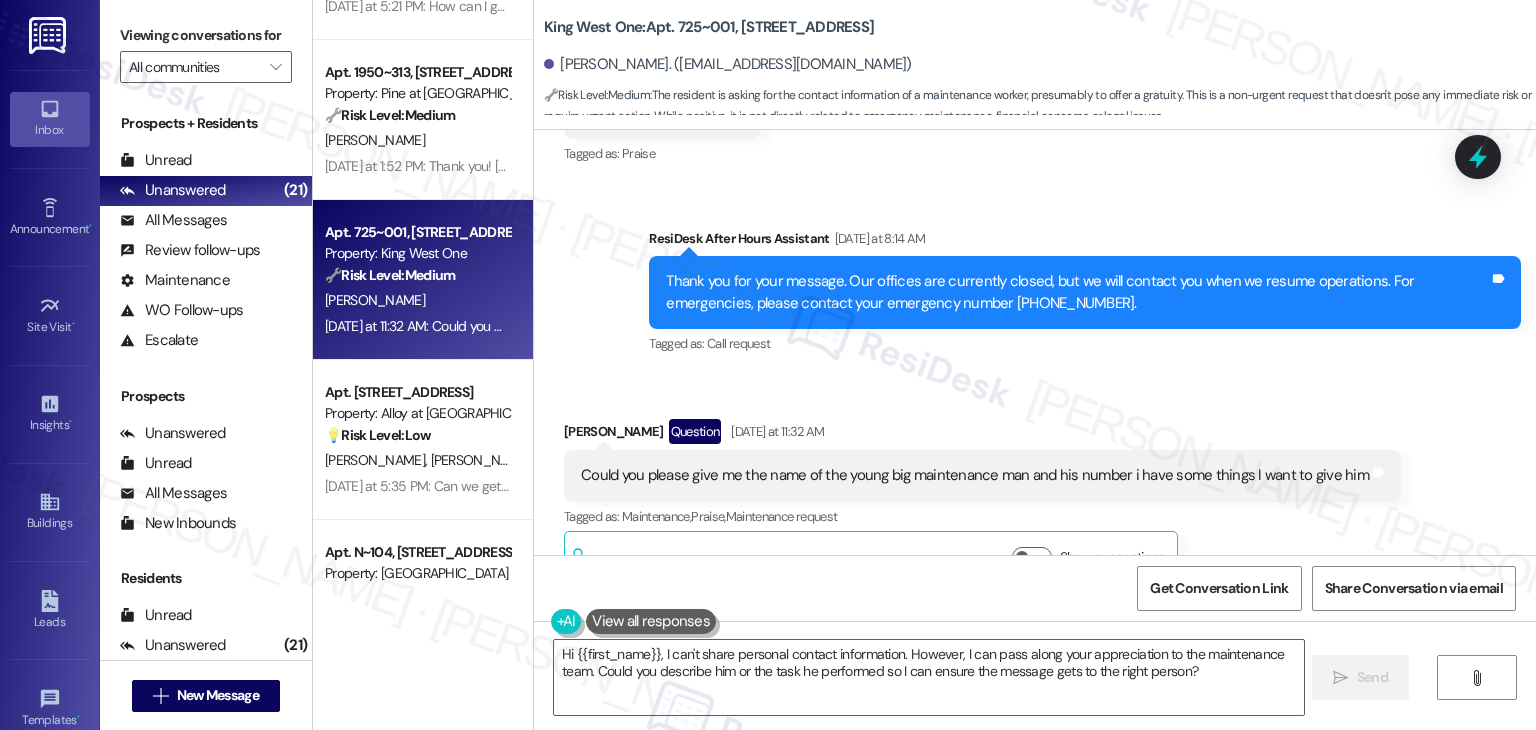 click on "Get Conversation Link Share Conversation via email" at bounding box center (1035, 588) 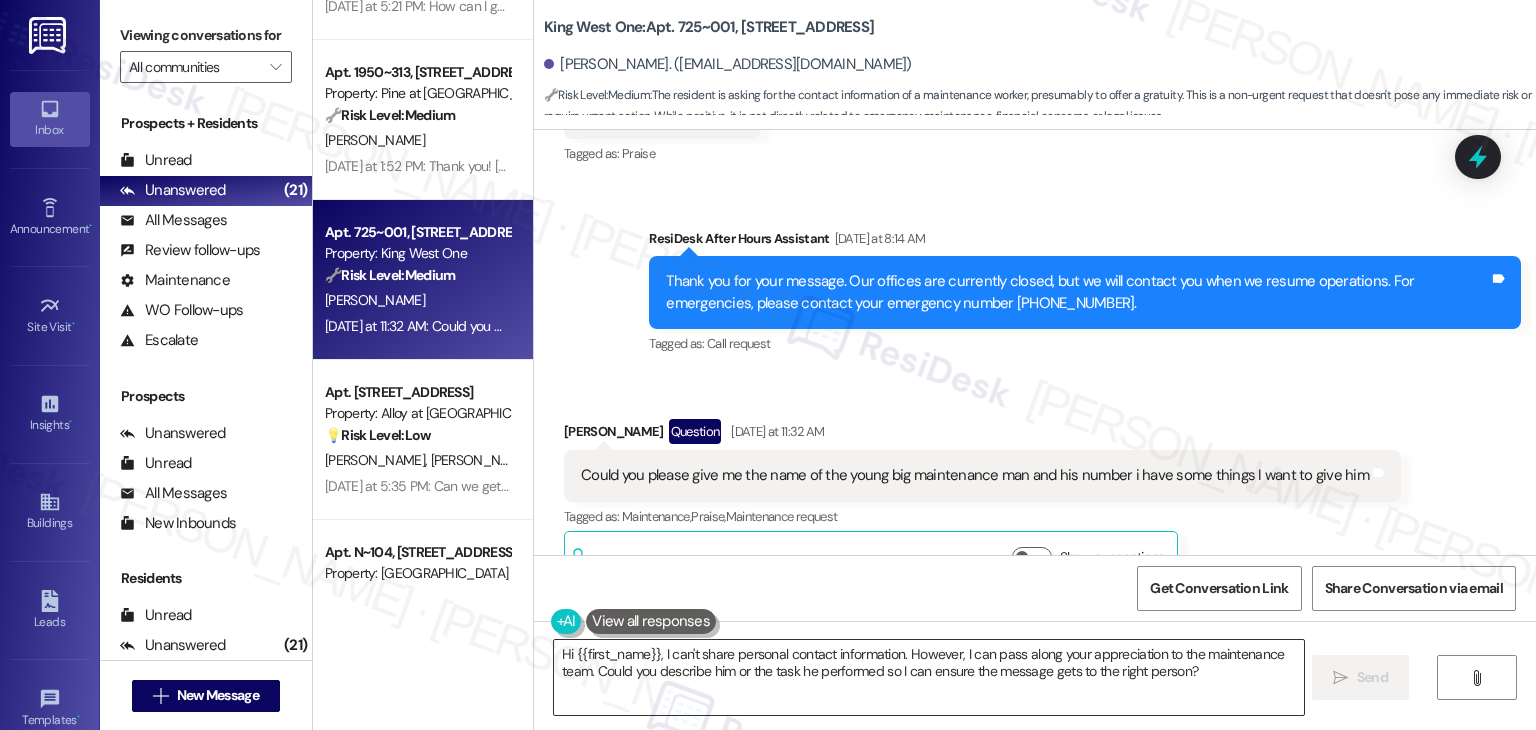 click on "Hi {{first_name}}, I can't share personal contact information. However, I can pass along your appreciation to the maintenance team. Could you describe him or the task he performed so I can ensure the message gets to the right person?" at bounding box center [928, 677] 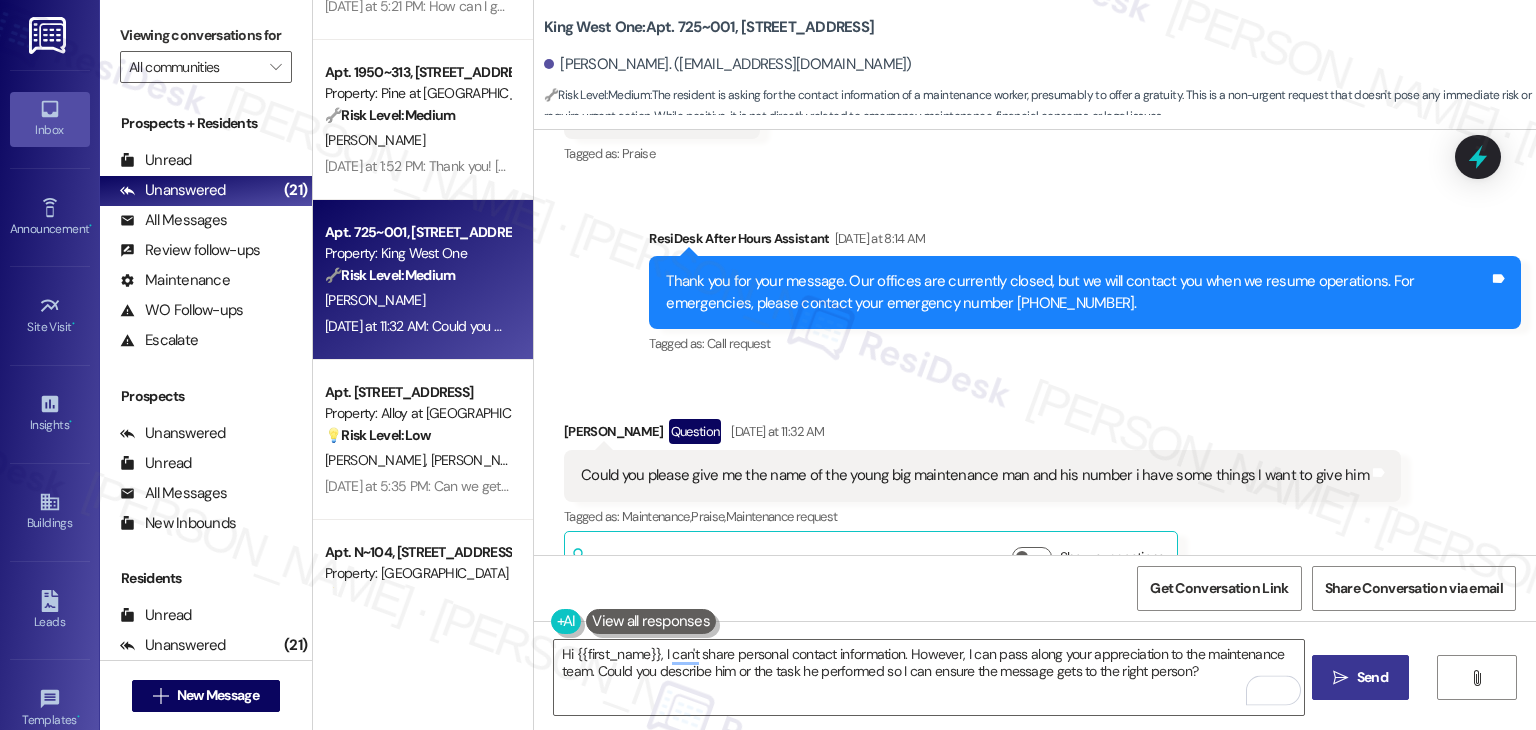 click on "Send" at bounding box center [1372, 677] 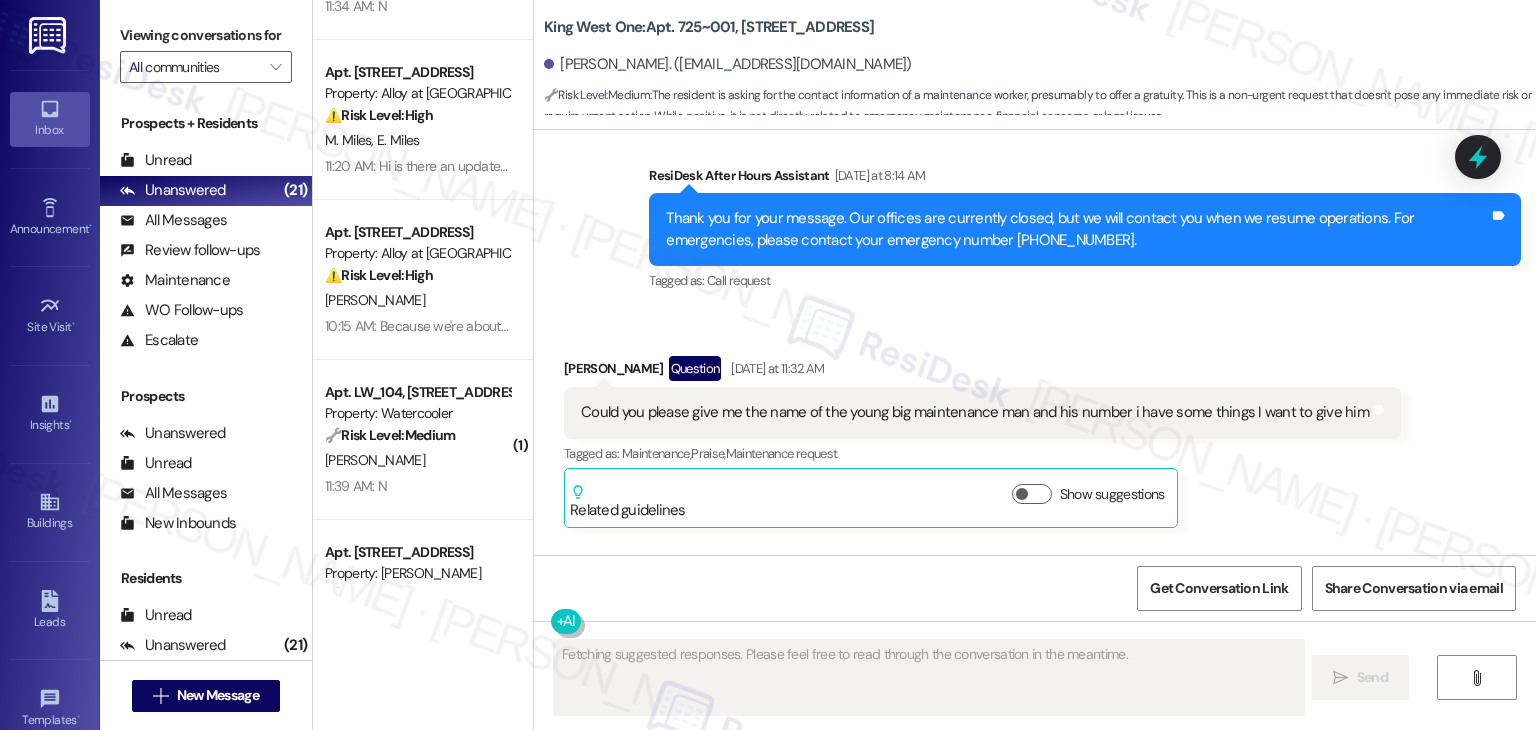 scroll, scrollTop: 13615, scrollLeft: 0, axis: vertical 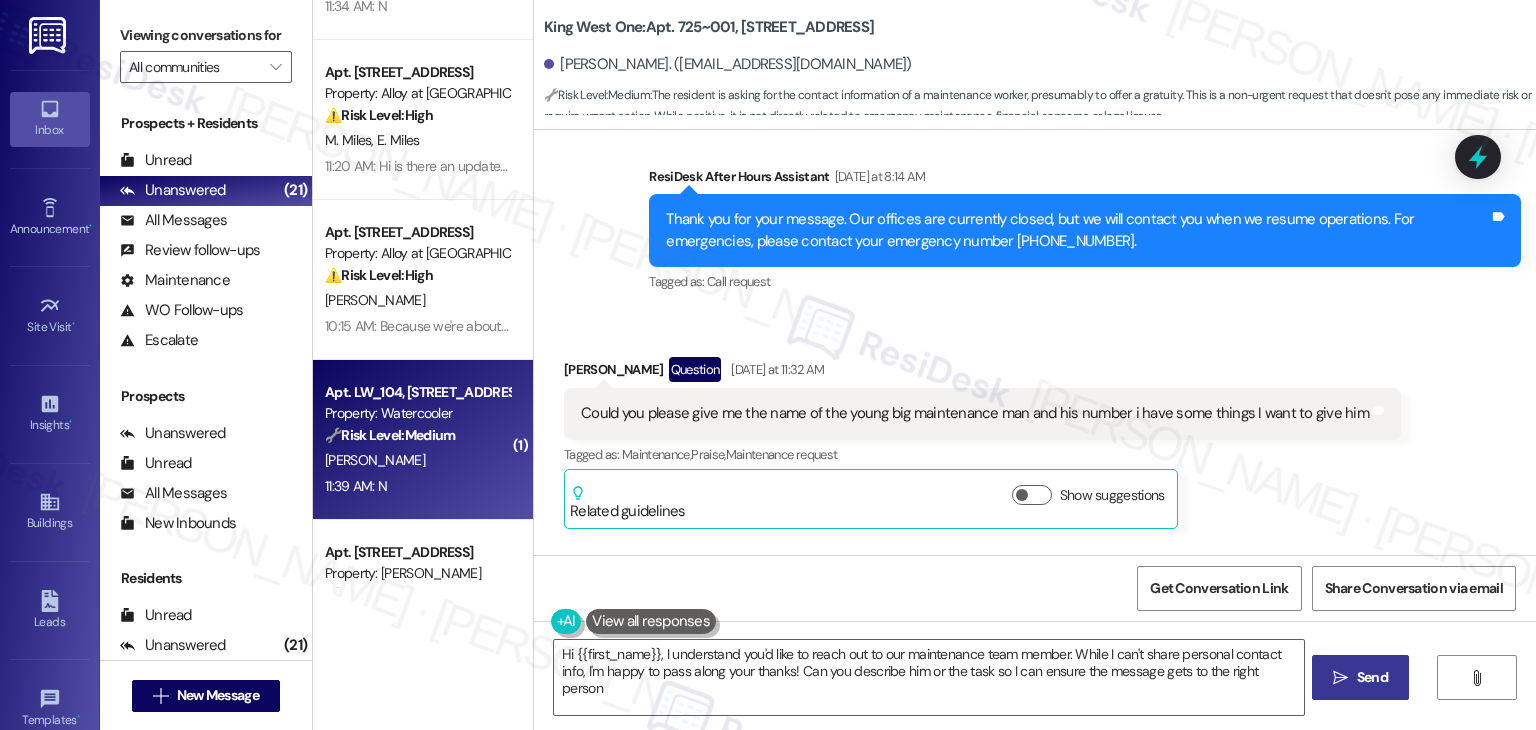type on "Hi {{first_name}}, I understand you'd like to reach out to our maintenance team member. While I can't share personal contact info, I'm happy to pass along your thanks! Can you describe him or the task so I can ensure the message gets to the right person?" 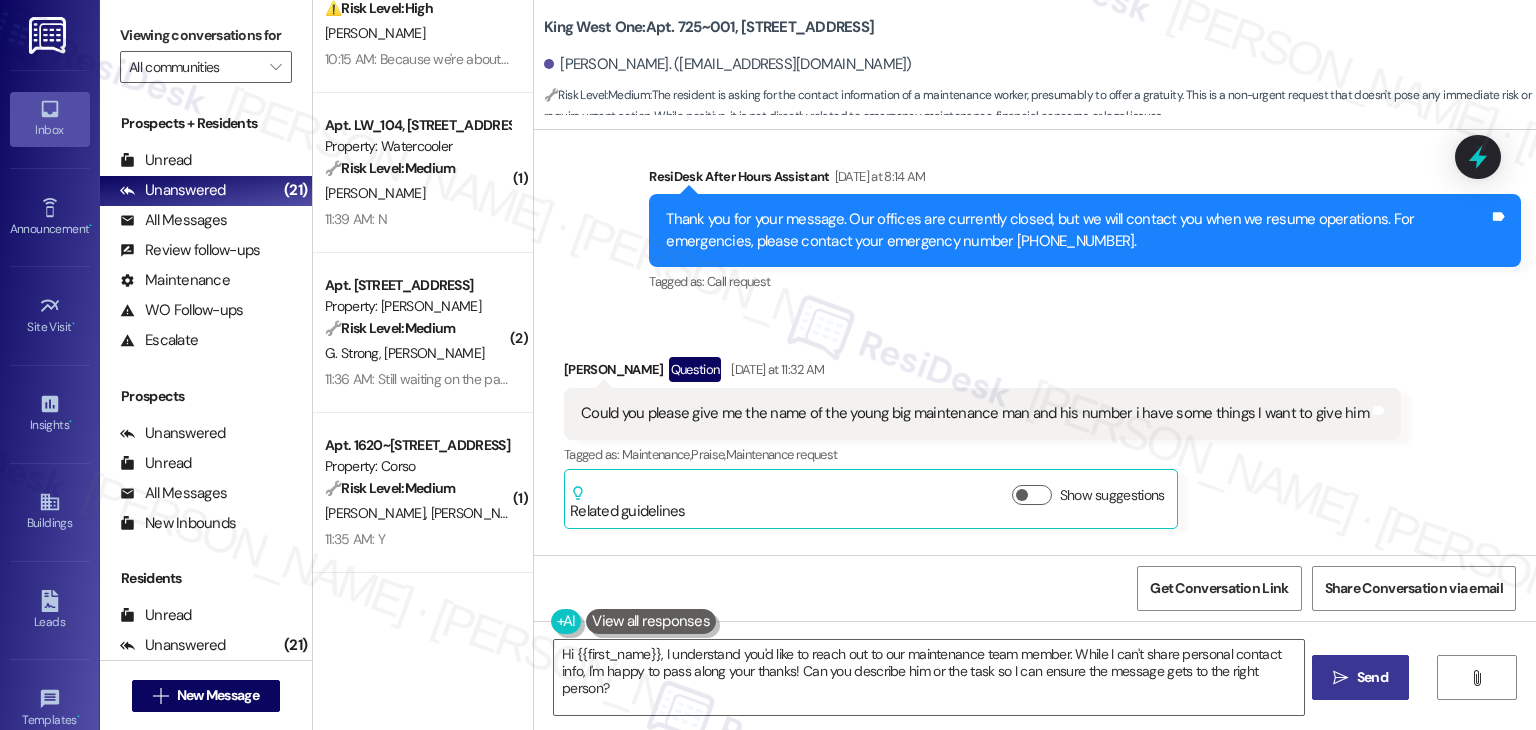 scroll, scrollTop: 1000, scrollLeft: 0, axis: vertical 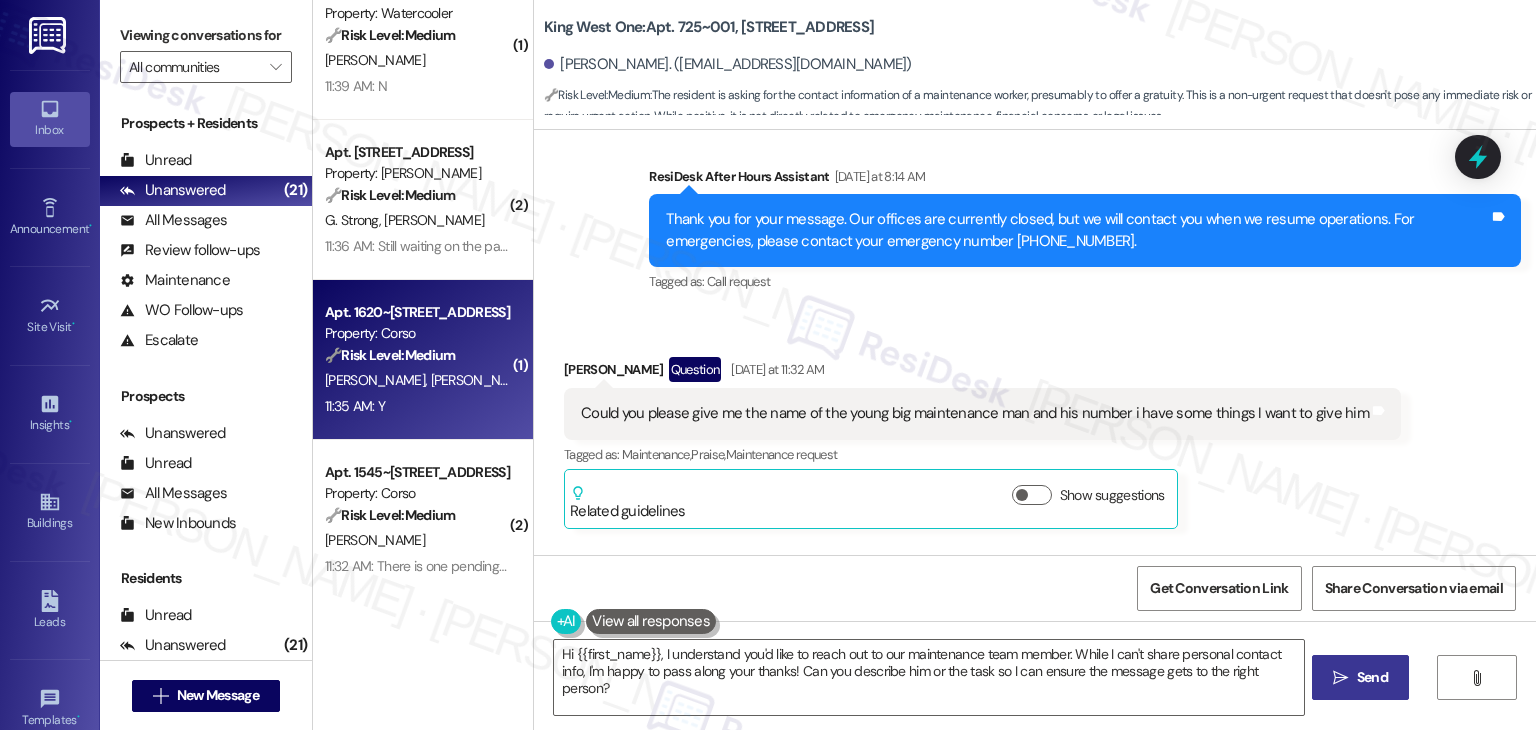 click on "K. Danks C. Boyle" at bounding box center (417, 380) 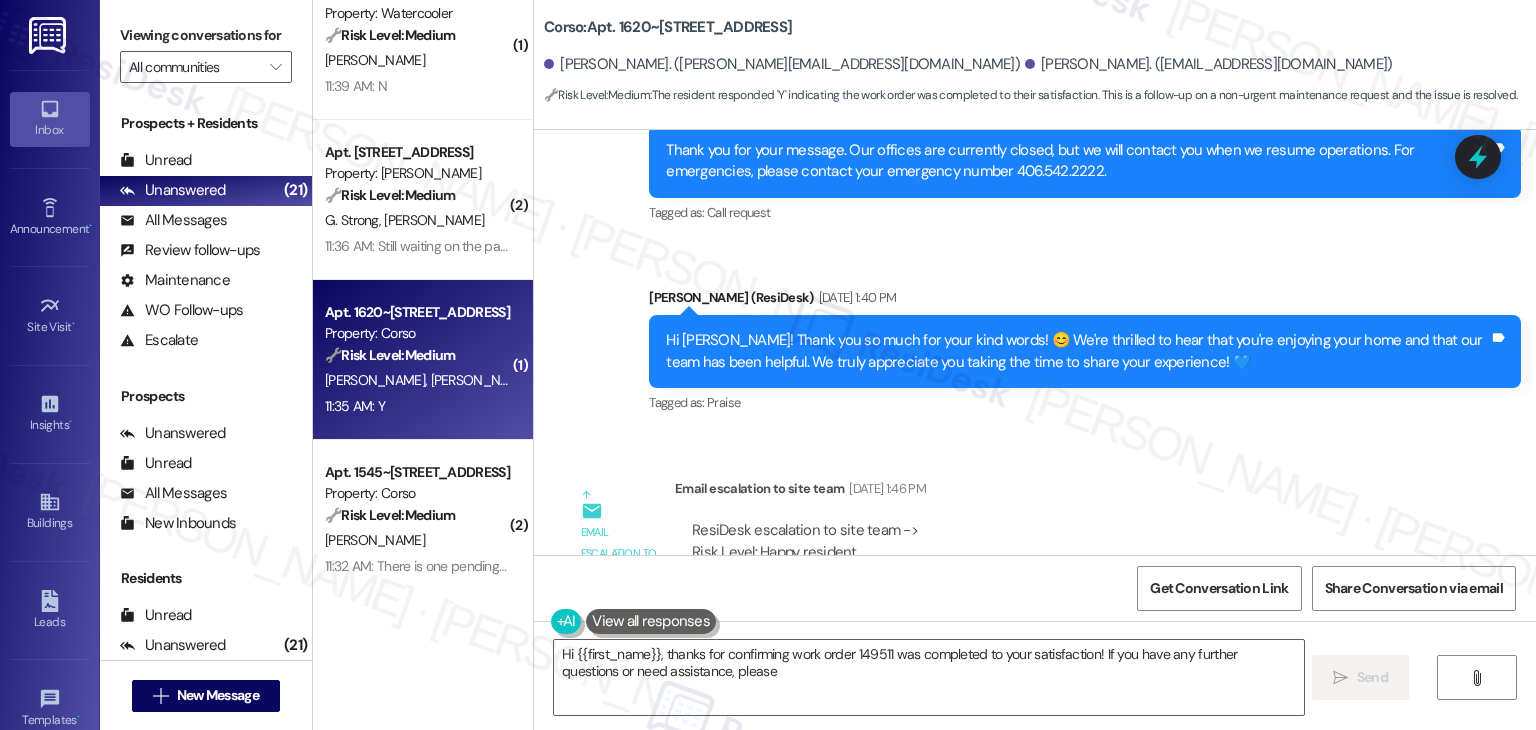 scroll, scrollTop: 3762, scrollLeft: 0, axis: vertical 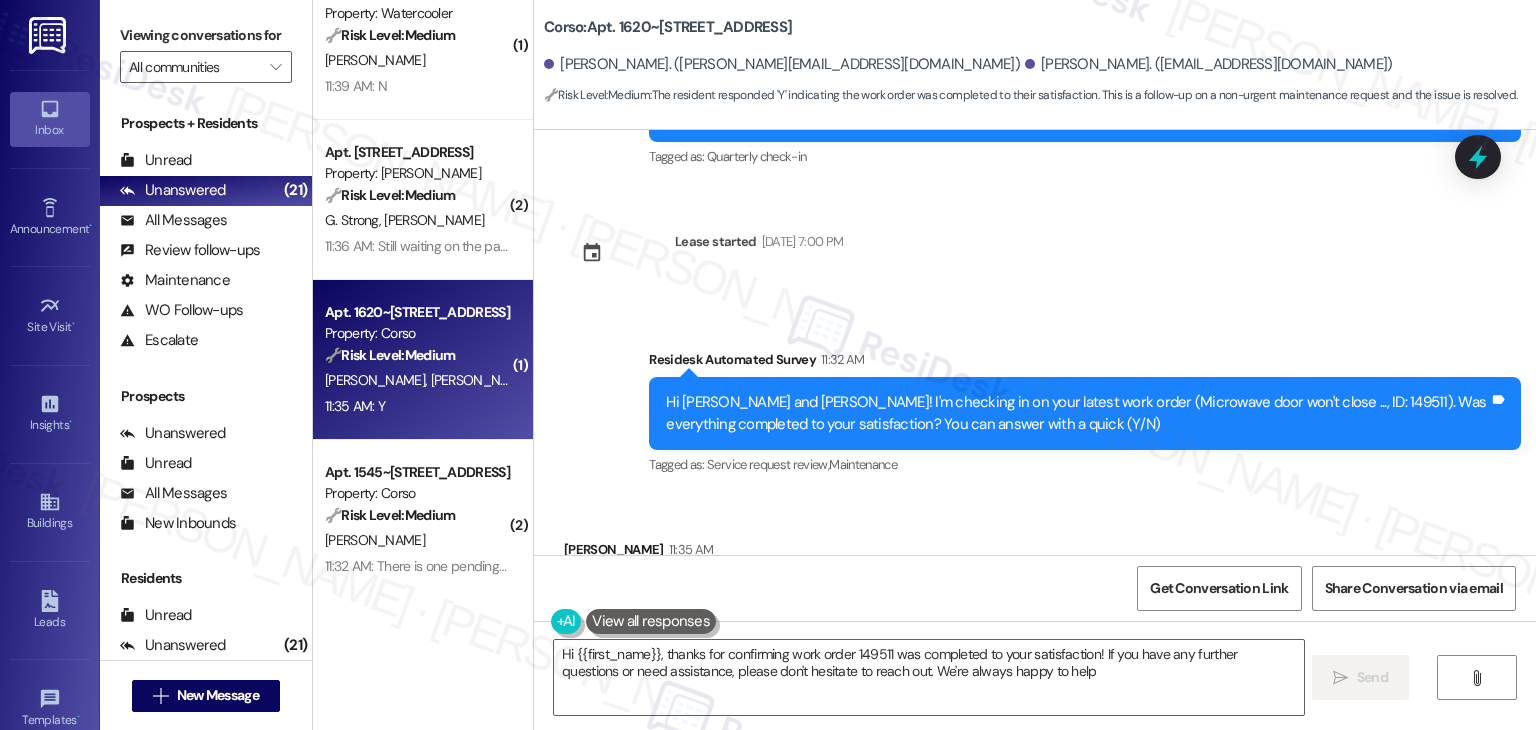 type on "Hi {{first_name}}, thanks for confirming work order 149511 was completed to your satisfaction! If you have any further questions or need assistance, please don't hesitate to reach out. We're always happy to help!" 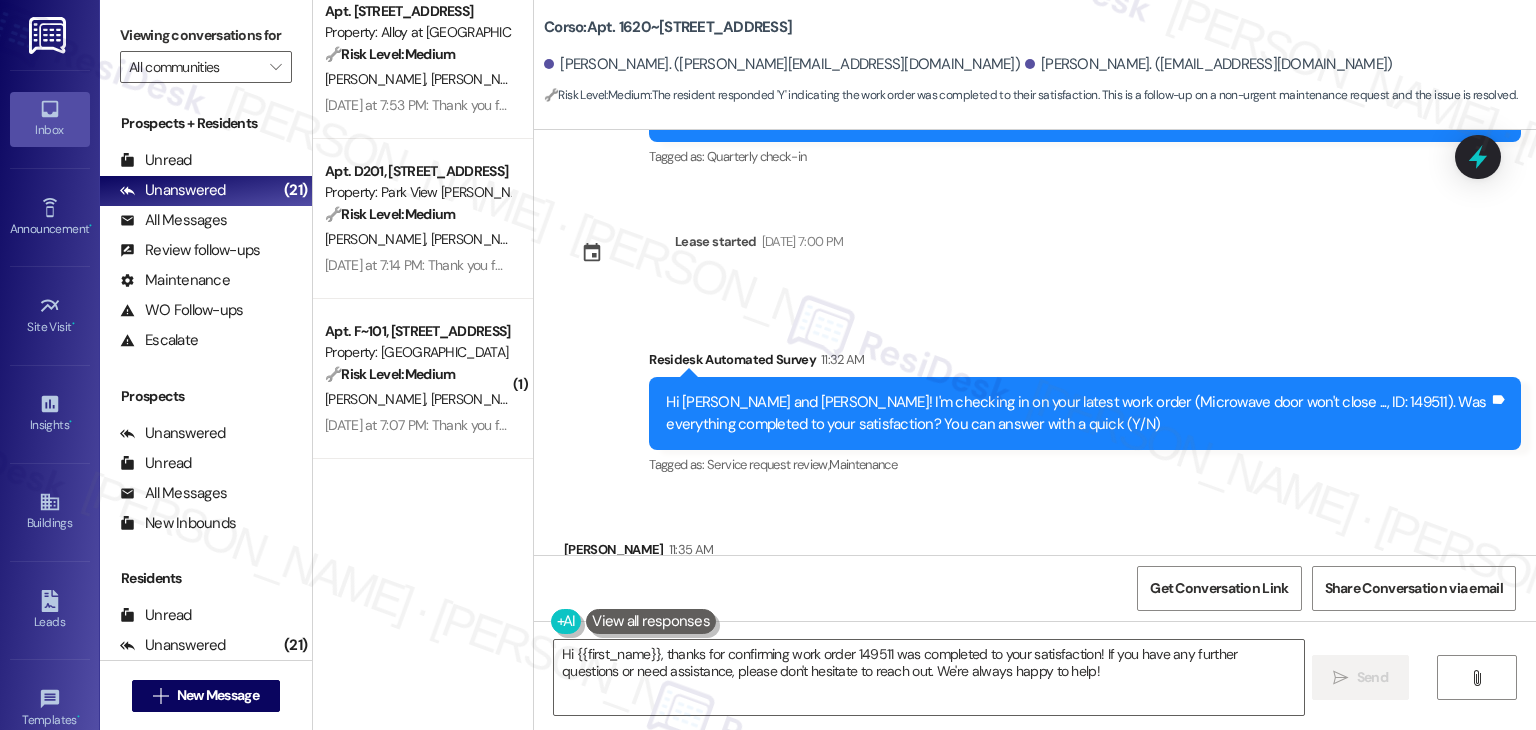 scroll, scrollTop: 4692, scrollLeft: 0, axis: vertical 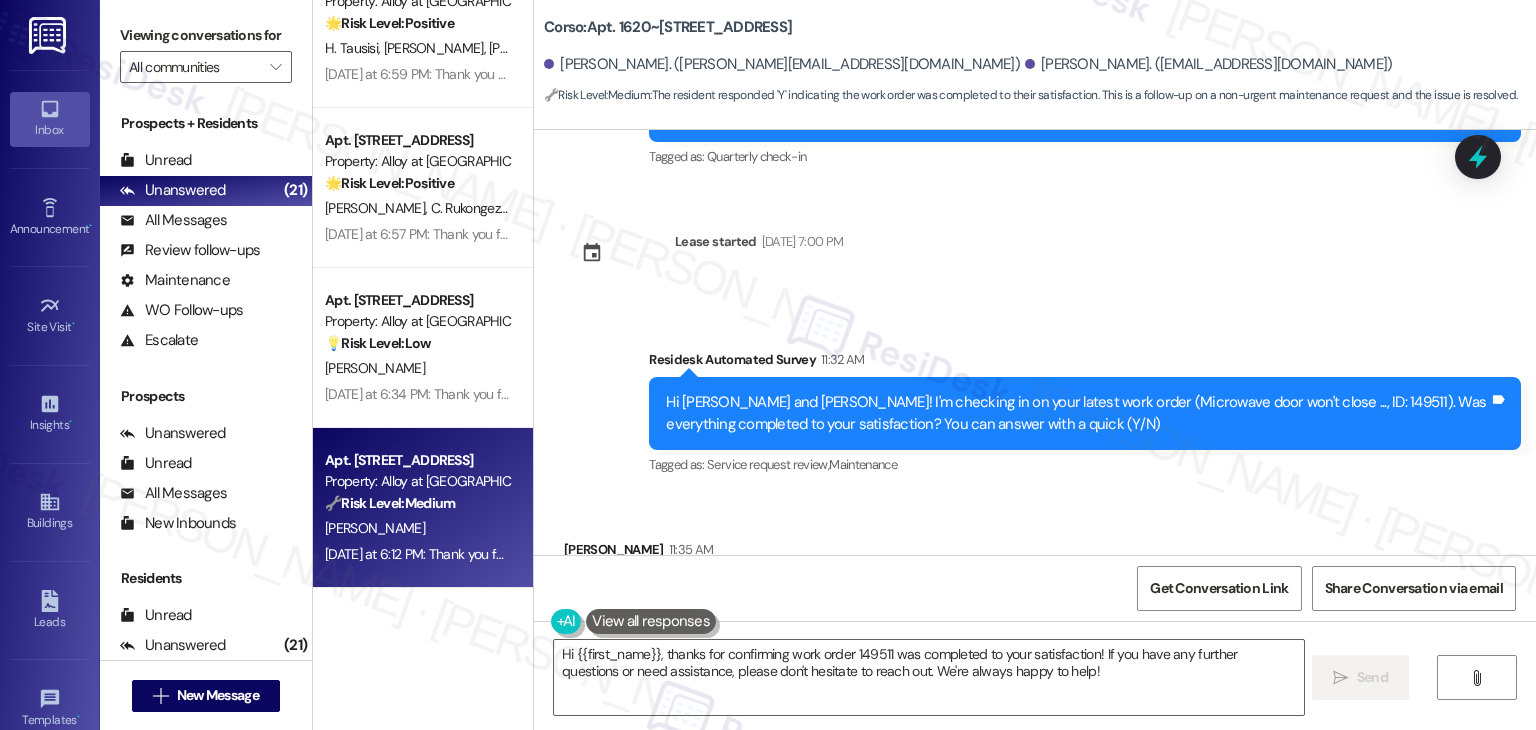 click on "Yesterday at 6:12 PM: Thank you for your message. Our offices are currently closed, but we will contact you when we resume operations. For emergencies, please contact your emergency number 801.655.5600. Yesterday at 6:12 PM: Thank you for your message. Our offices are currently closed, but we will contact you when we resume operations. For emergencies, please contact your emergency number 801.655.5600." at bounding box center (924, 554) 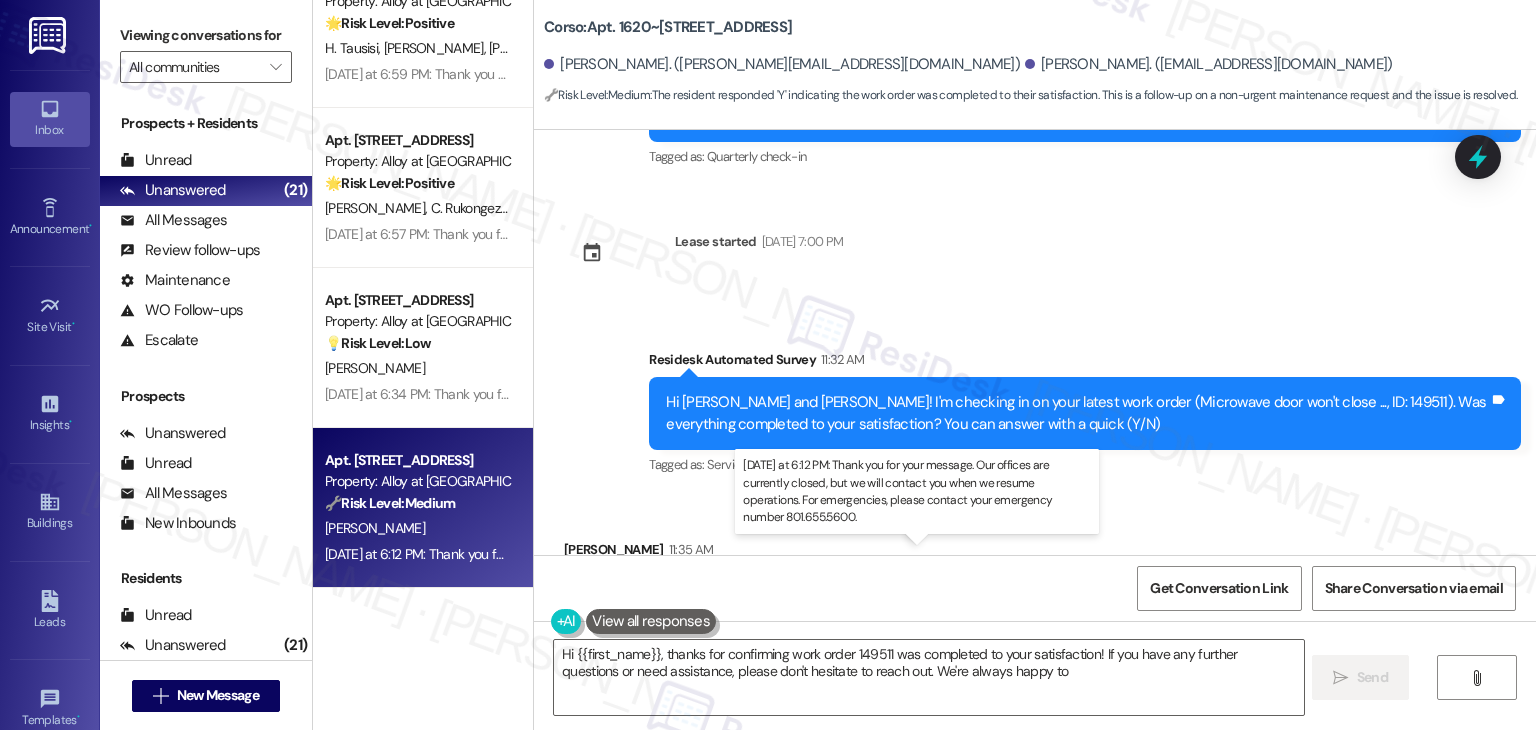type on "Hi {{first_name}}, thanks for confirming work order 149511 was completed to your satisfaction! If you have any further questions or need assistance, please don't hesitate to reach out. We're always happy to" 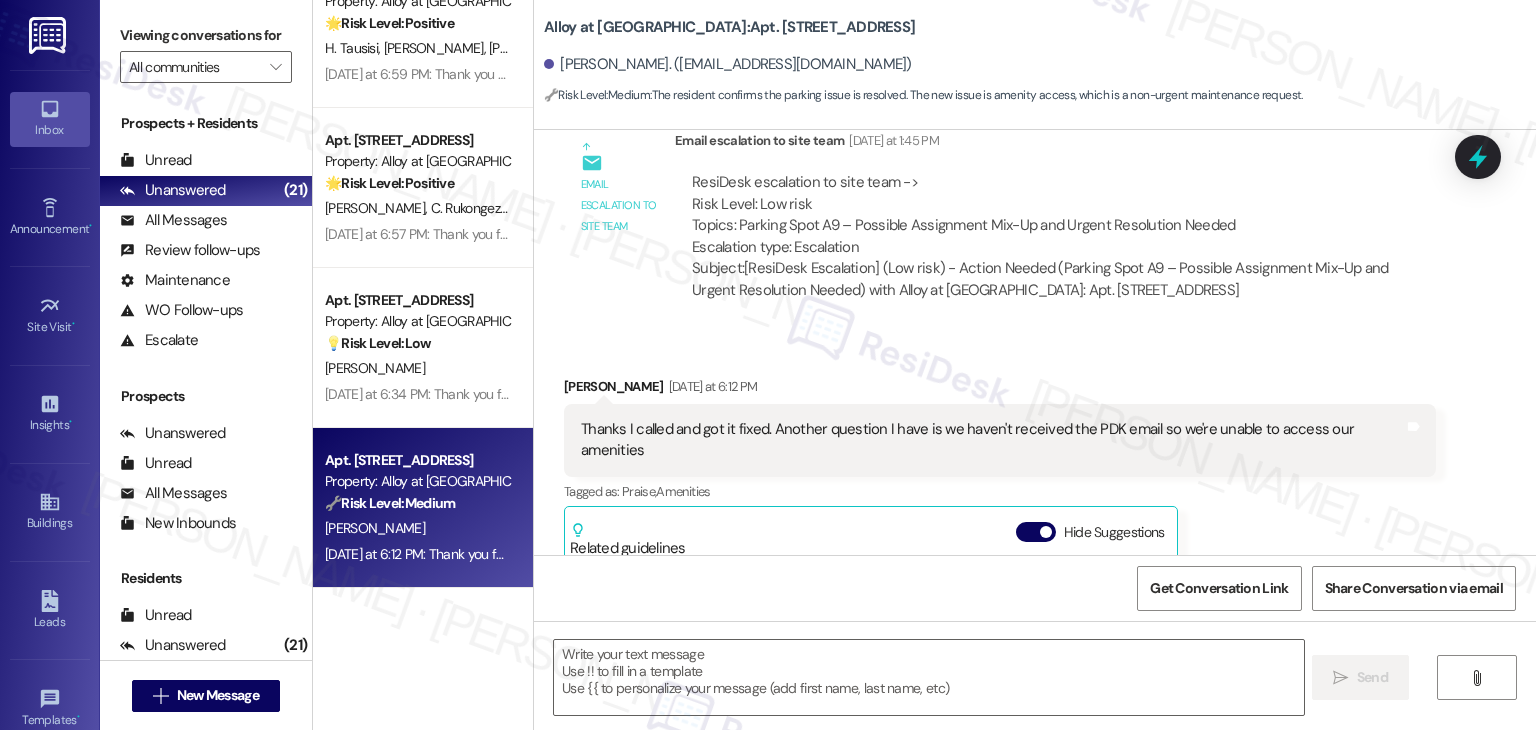 scroll, scrollTop: 2088, scrollLeft: 0, axis: vertical 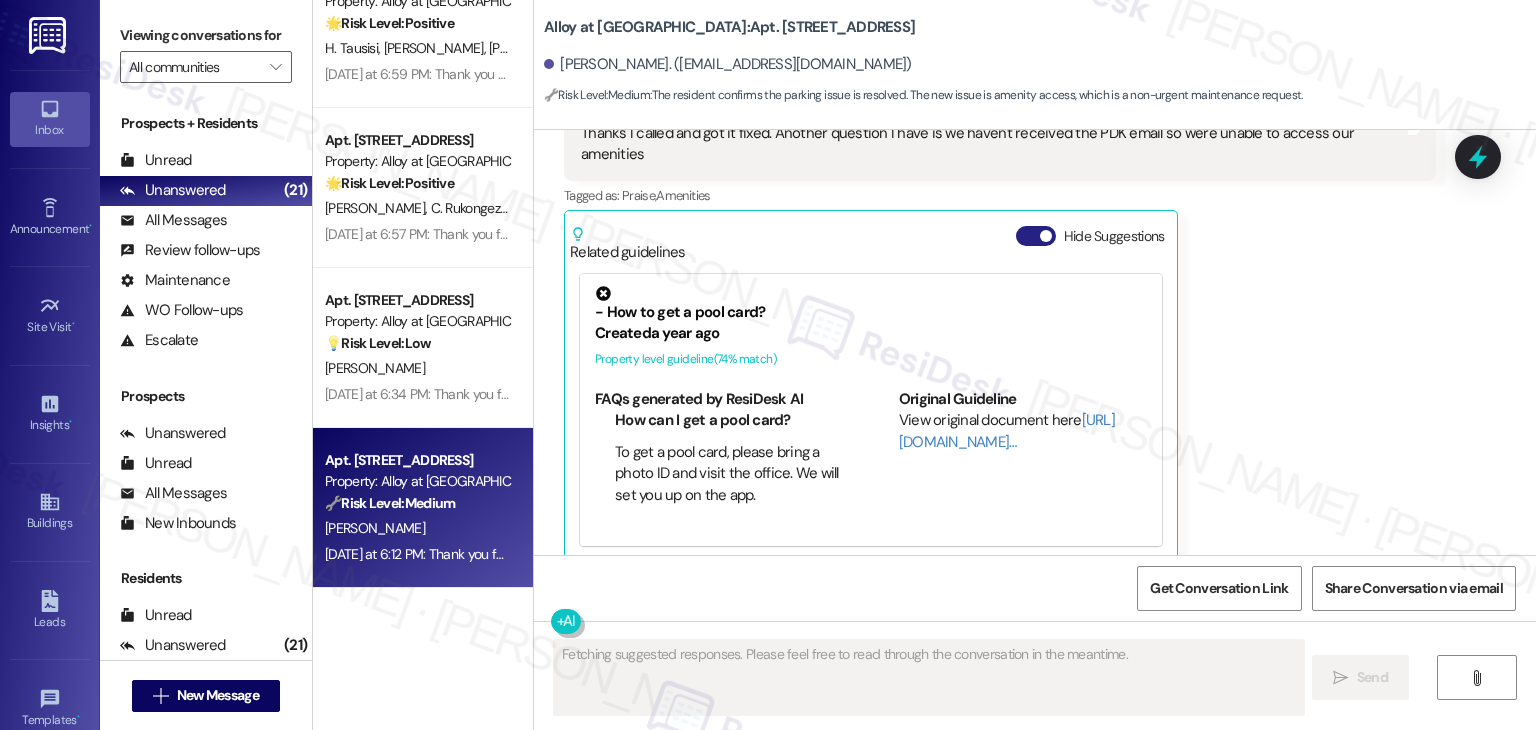 click on "Hide Suggestions" at bounding box center (1036, 236) 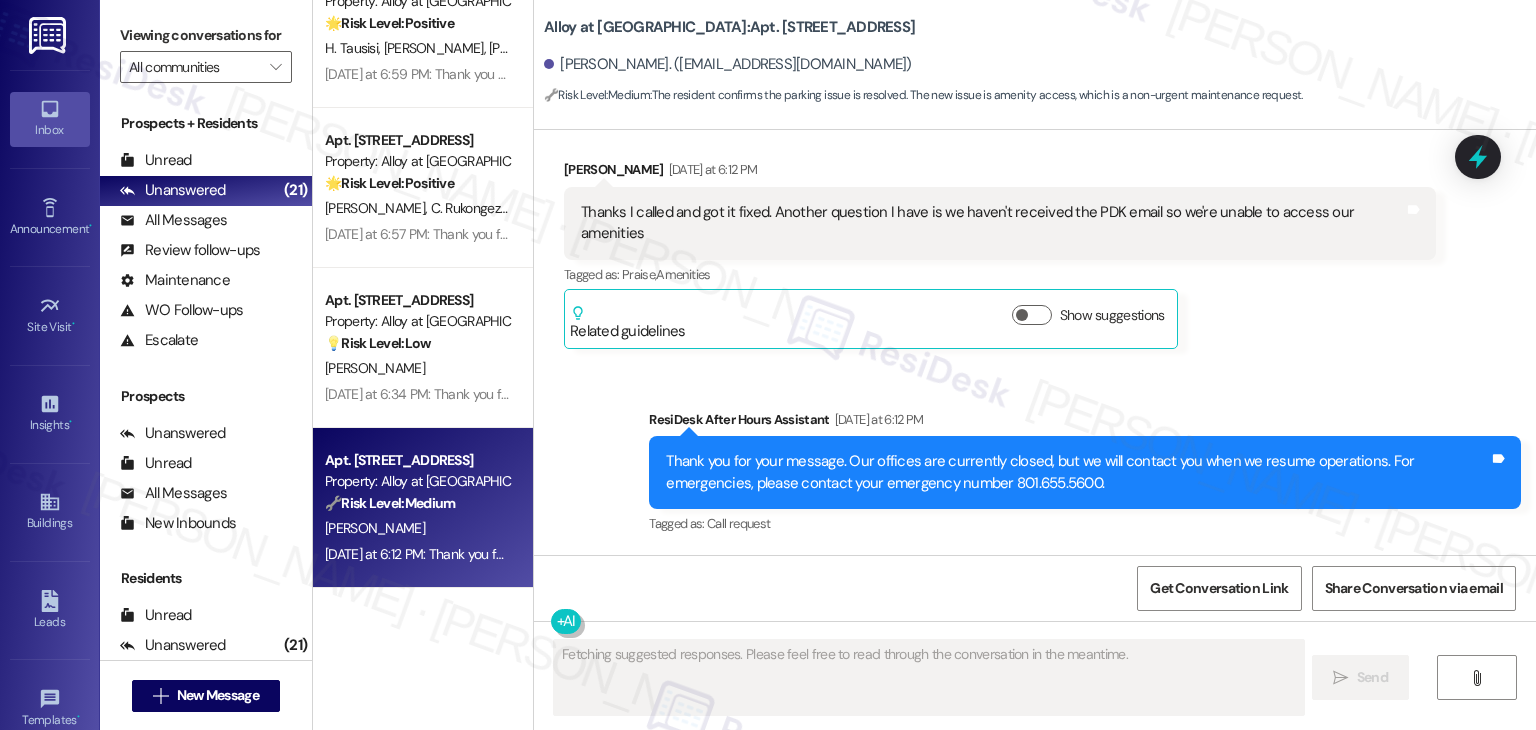 scroll, scrollTop: 1987, scrollLeft: 0, axis: vertical 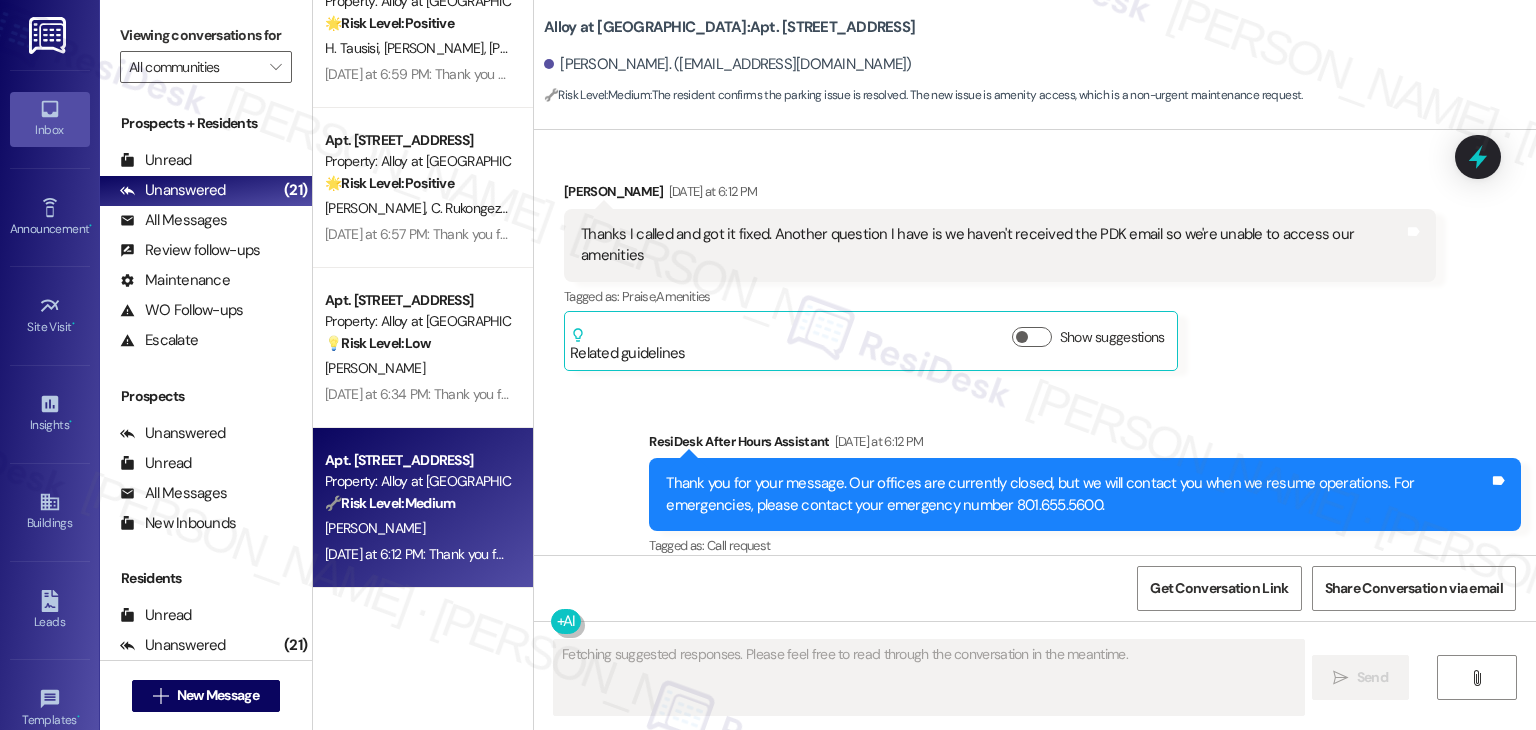 click on "Sent via SMS ResiDesk After Hours Assistant Yesterday at 6:12 PM Thank you for your message. Our offices are currently closed, but we will contact you when we resume operations. For emergencies, please contact your emergency number 801.655.5600. Tags and notes Tagged as:   Call request Click to highlight conversations about Call request" at bounding box center [1035, 481] 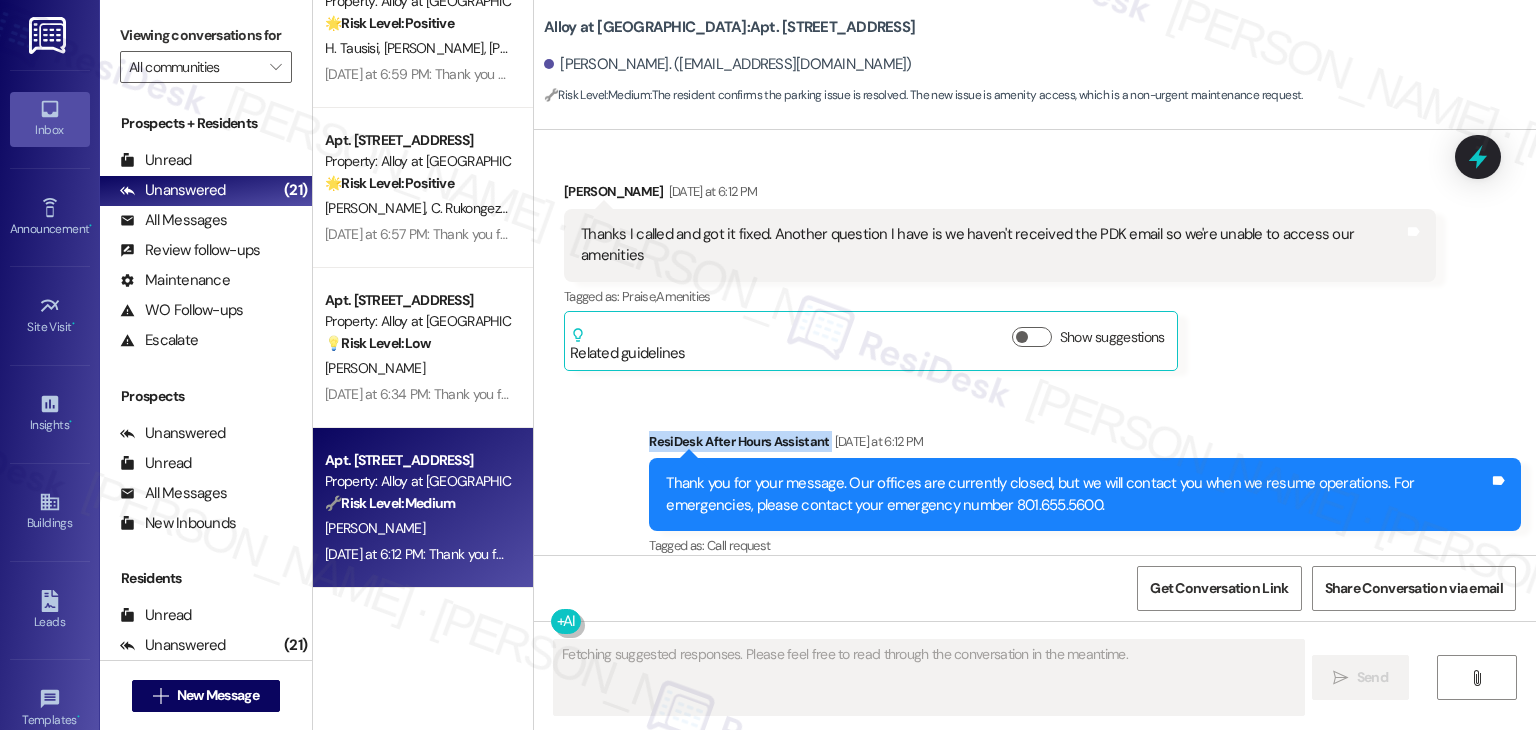 click on "Sent via SMS ResiDesk After Hours Assistant Yesterday at 6:12 PM Thank you for your message. Our offices are currently closed, but we will contact you when we resume operations. For emergencies, please contact your emergency number 801.655.5600. Tags and notes Tagged as:   Call request Click to highlight conversations about Call request" at bounding box center (1035, 481) 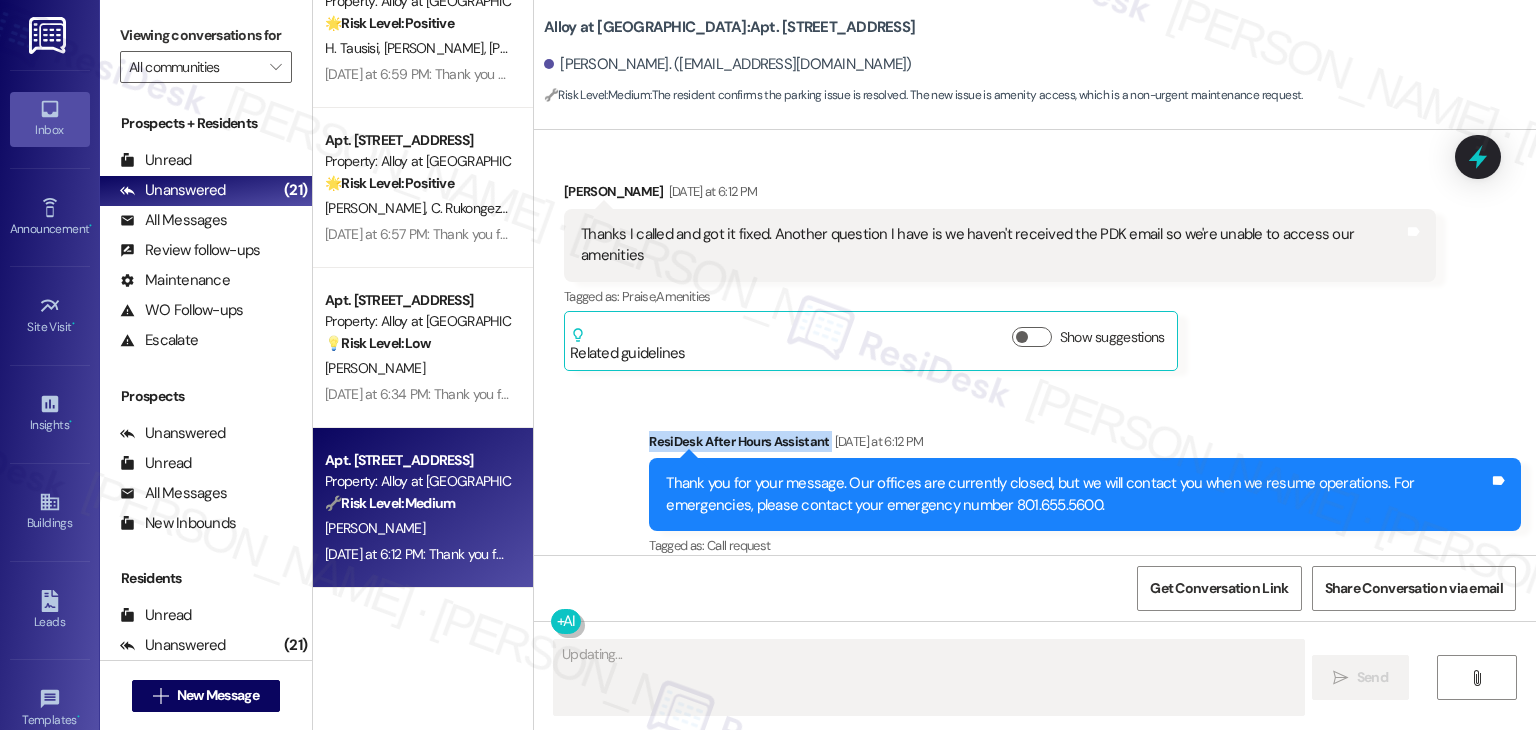 click on "Sent via SMS ResiDesk After Hours Assistant Yesterday at 6:12 PM Thank you for your message. Our offices are currently closed, but we will contact you when we resume operations. For emergencies, please contact your emergency number 801.655.5600. Tags and notes Tagged as:   Call request Click to highlight conversations about Call request" at bounding box center [1035, 481] 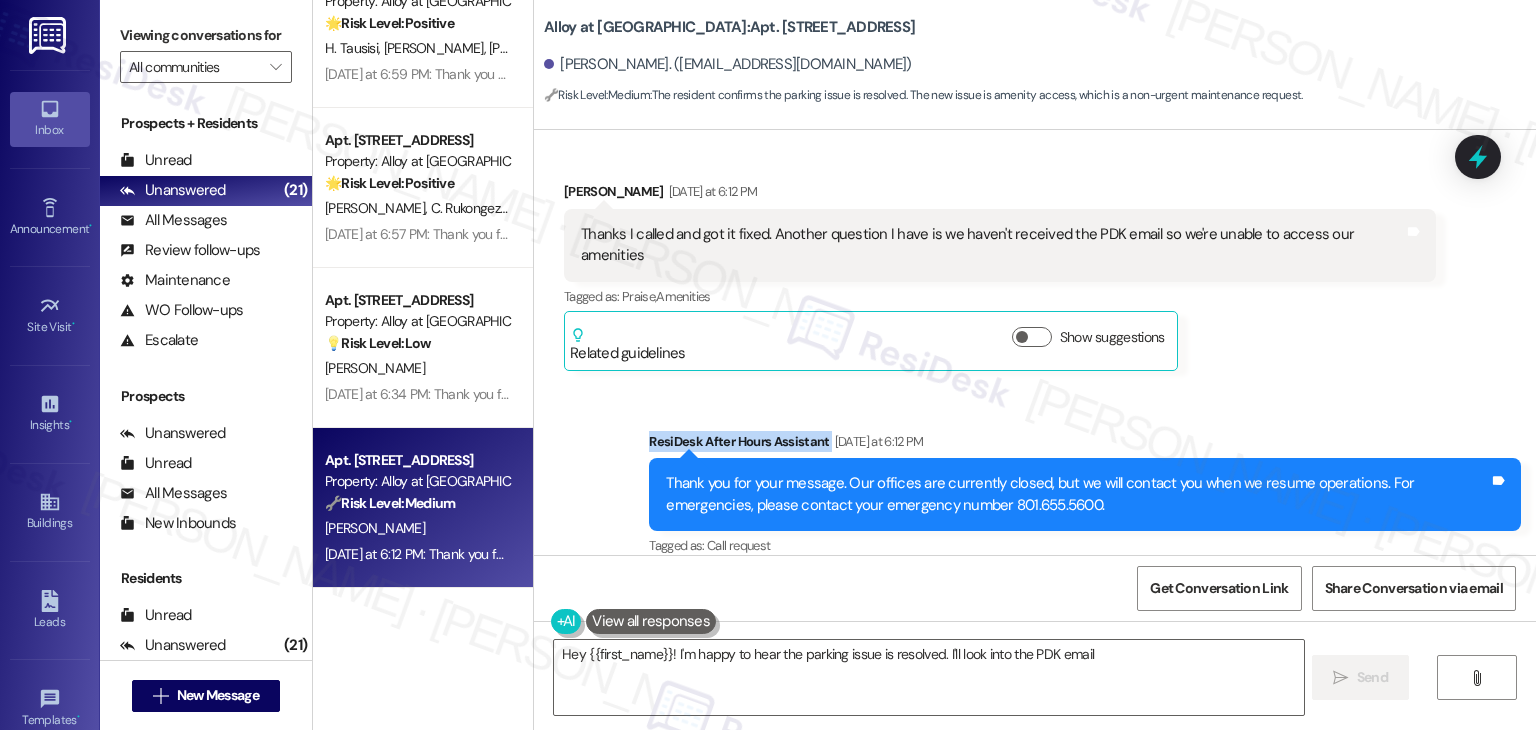 click on "Sent via SMS ResiDesk After Hours Assistant Yesterday at 6:12 PM Thank you for your message. Our offices are currently closed, but we will contact you when we resume operations. For emergencies, please contact your emergency number 801.655.5600. Tags and notes Tagged as:   Call request Click to highlight conversations about Call request" at bounding box center (1035, 481) 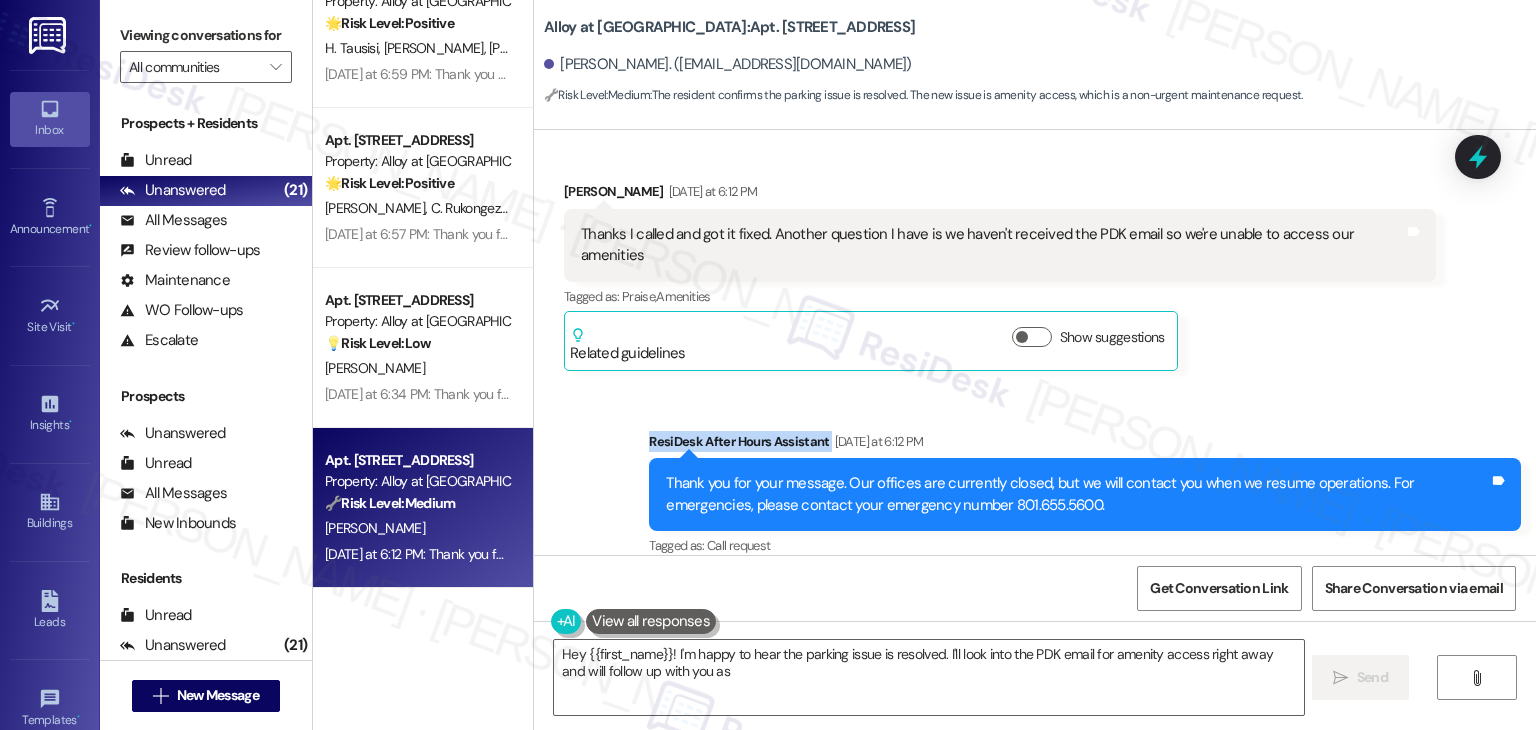 click on "Sent via SMS ResiDesk After Hours Assistant Yesterday at 6:12 PM Thank you for your message. Our offices are currently closed, but we will contact you when we resume operations. For emergencies, please contact your emergency number 801.655.5600. Tags and notes Tagged as:   Call request Click to highlight conversations about Call request" at bounding box center (1035, 481) 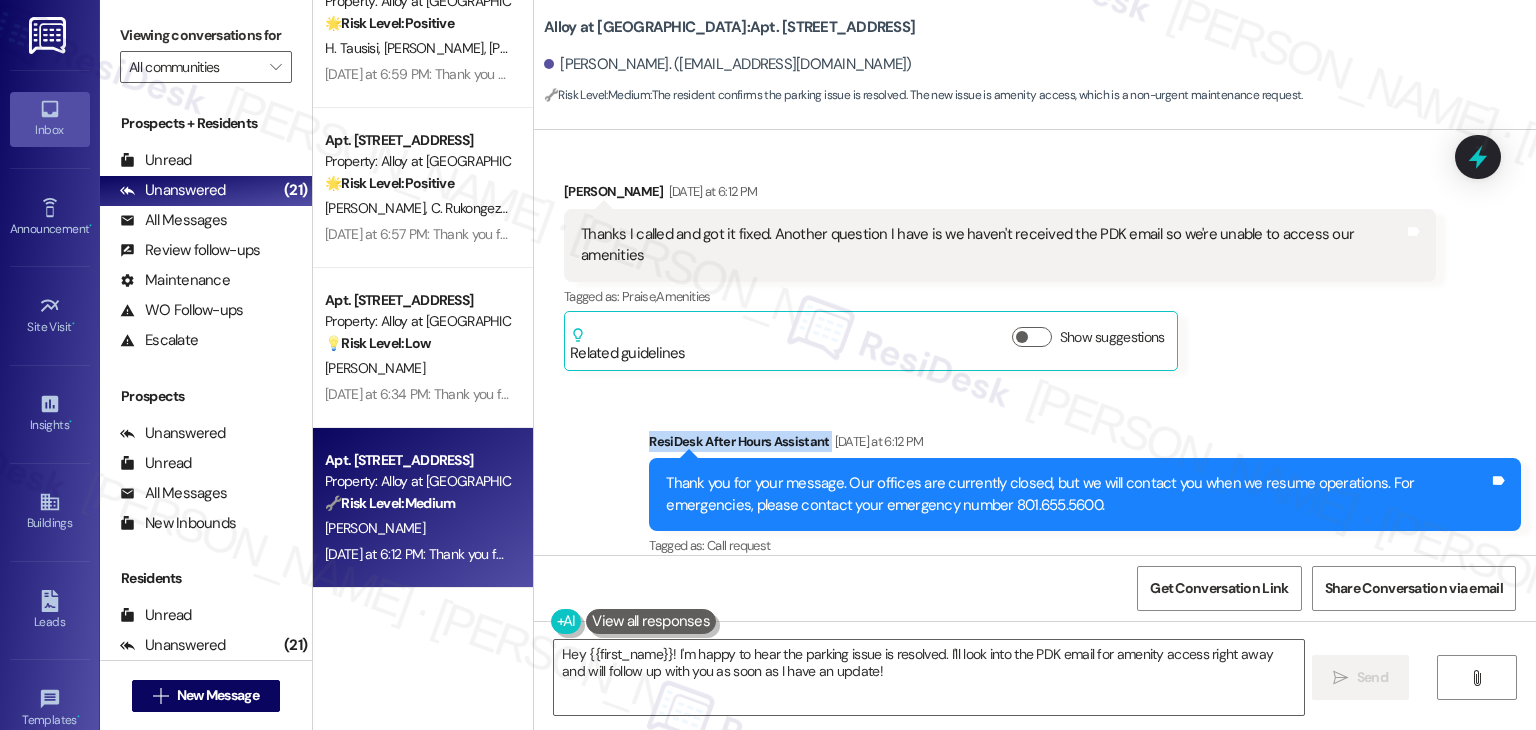 click on "Sent via SMS ResiDesk After Hours Assistant Yesterday at 6:12 PM Thank you for your message. Our offices are currently closed, but we will contact you when we resume operations. For emergencies, please contact your emergency number 801.655.5600. Tags and notes Tagged as:   Call request Click to highlight conversations about Call request" at bounding box center (1035, 481) 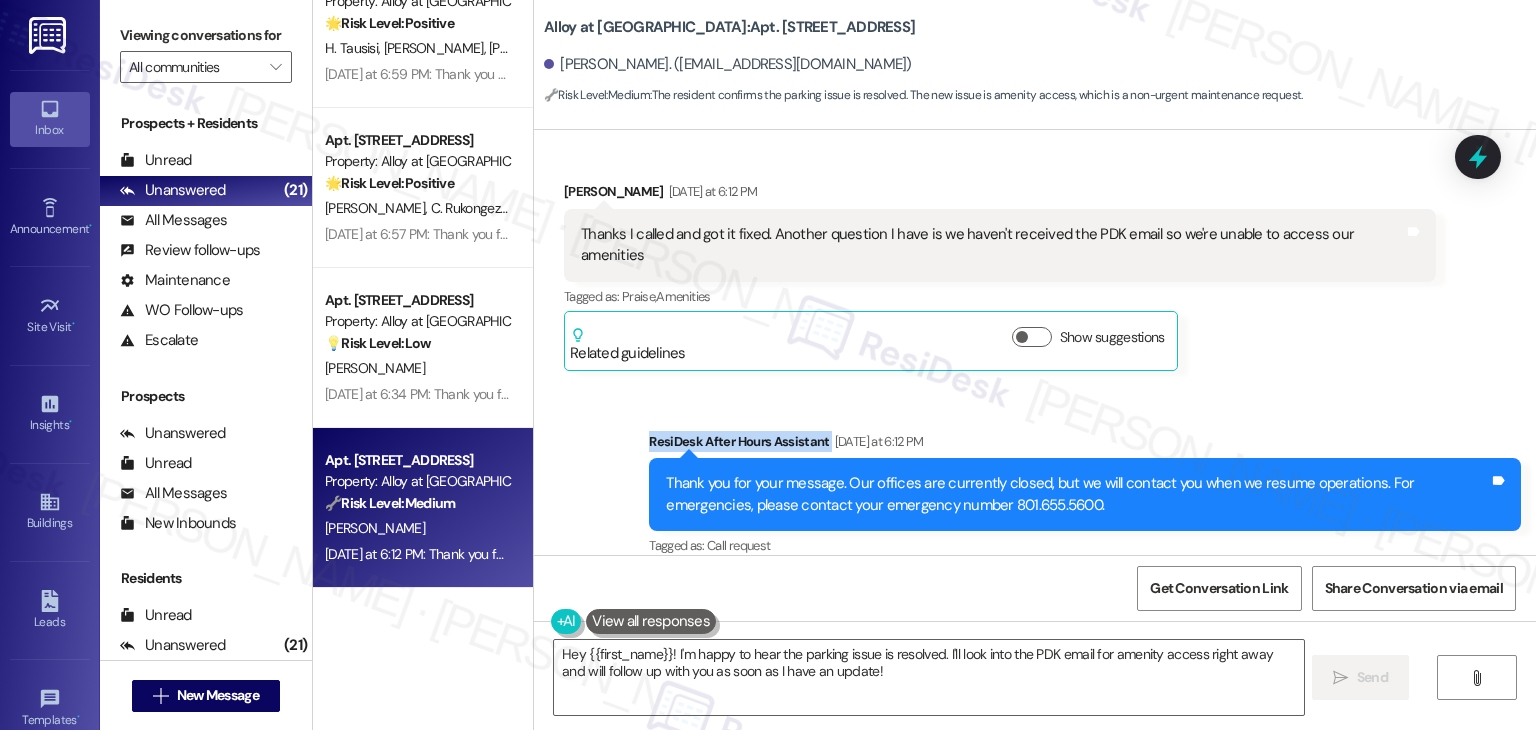 click on "Sent via SMS ResiDesk After Hours Assistant Yesterday at 6:12 PM Thank you for your message. Our offices are currently closed, but we will contact you when we resume operations. For emergencies, please contact your emergency number 801.655.5600. Tags and notes Tagged as:   Call request Click to highlight conversations about Call request" at bounding box center [1035, 481] 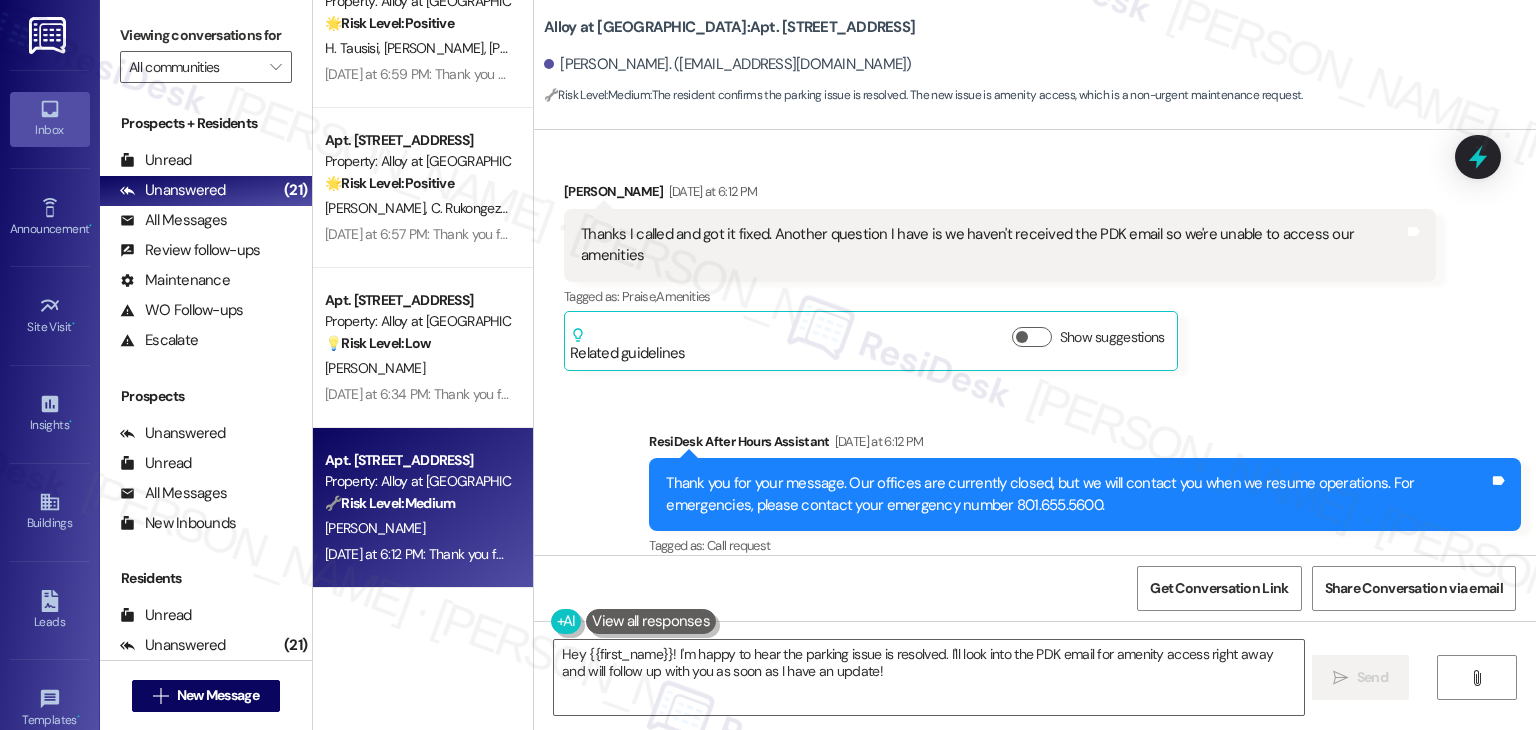 click on "Sent via SMS ResiDesk After Hours Assistant Yesterday at 6:12 PM Thank you for your message. Our offices are currently closed, but we will contact you when we resume operations. For emergencies, please contact your emergency number 801.655.5600. Tags and notes Tagged as:   Call request Click to highlight conversations about Call request" at bounding box center (1035, 481) 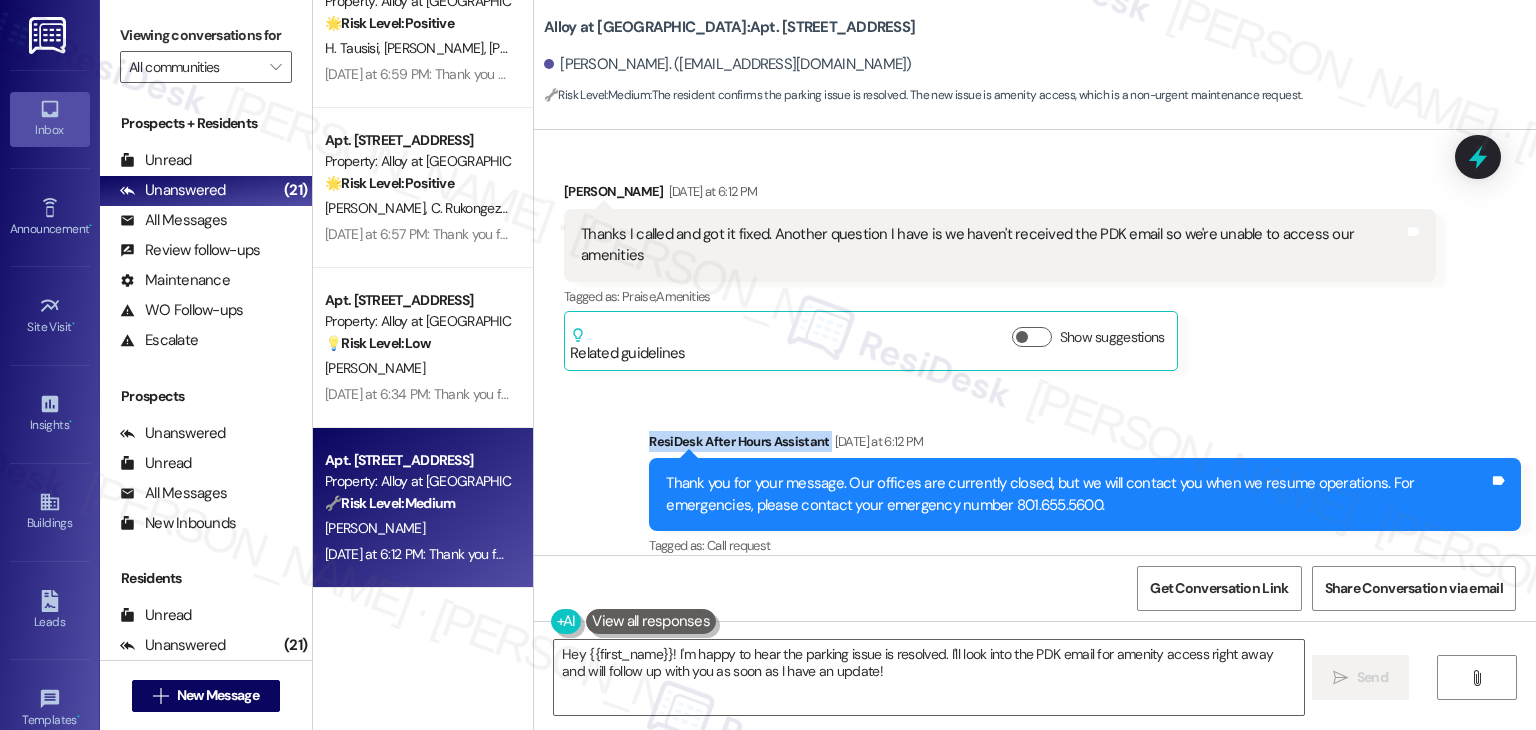 click on "Sent via SMS ResiDesk After Hours Assistant Yesterday at 6:12 PM Thank you for your message. Our offices are currently closed, but we will contact you when we resume operations. For emergencies, please contact your emergency number 801.655.5600. Tags and notes Tagged as:   Call request Click to highlight conversations about Call request" at bounding box center (1035, 481) 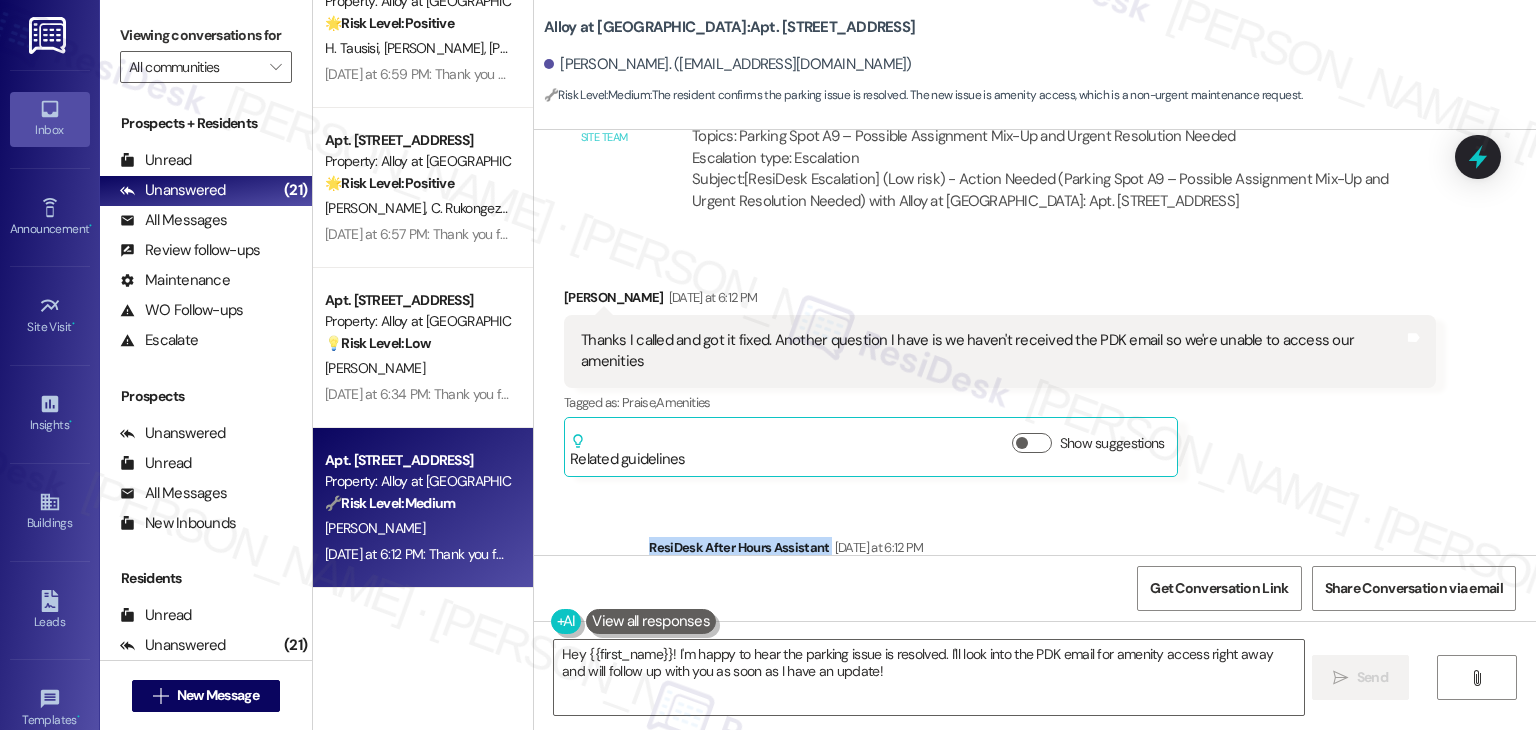 scroll, scrollTop: 1787, scrollLeft: 0, axis: vertical 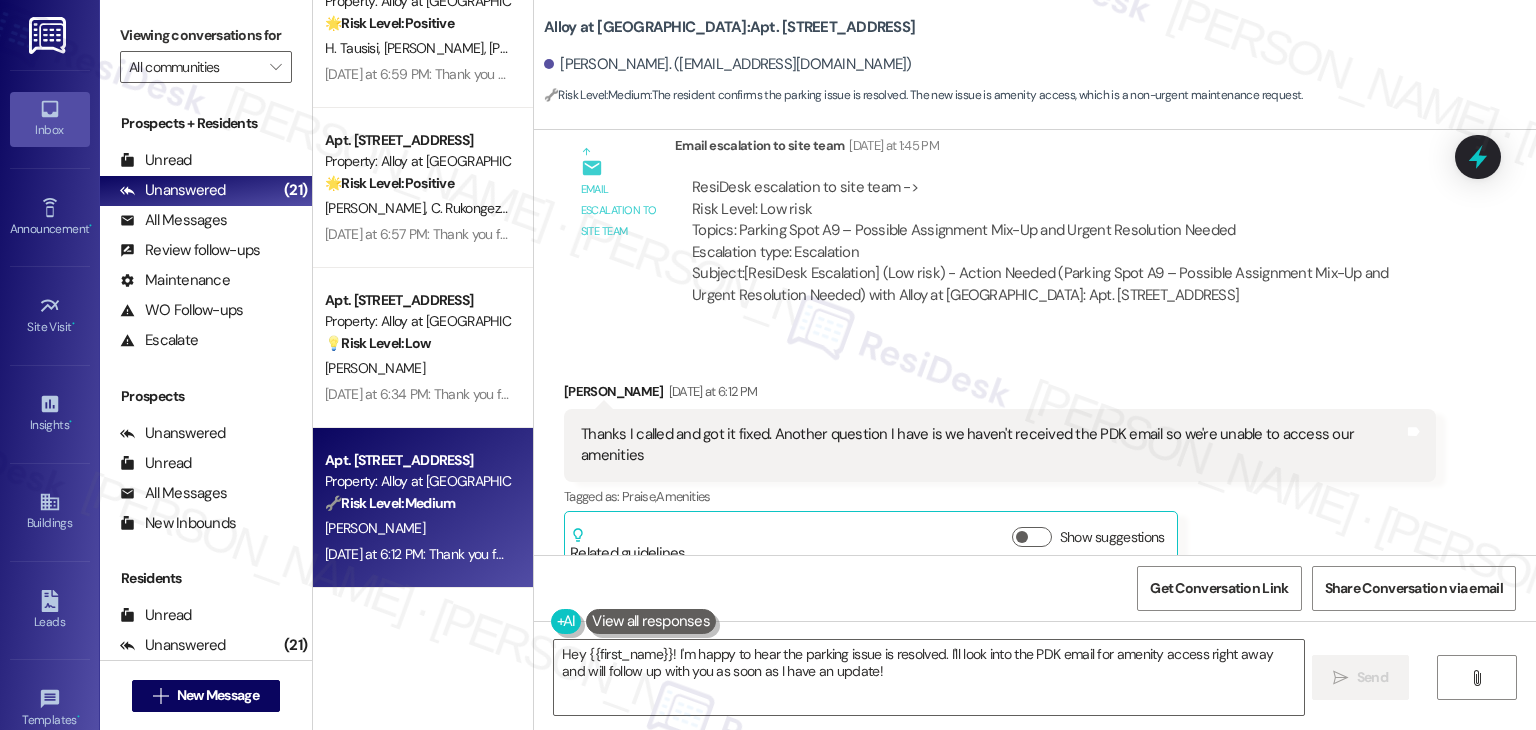click on "Received via SMS Sydney Hansen Yesterday at 6:12 PM Thanks I called and got it fixed. Another question I have is we haven't received the PDK email so we're unable to access our amenities  Tags and notes Tagged as:   Praise ,  Click to highlight conversations about Praise Amenities Click to highlight conversations about Amenities  Related guidelines Show suggestions" at bounding box center (1035, 461) 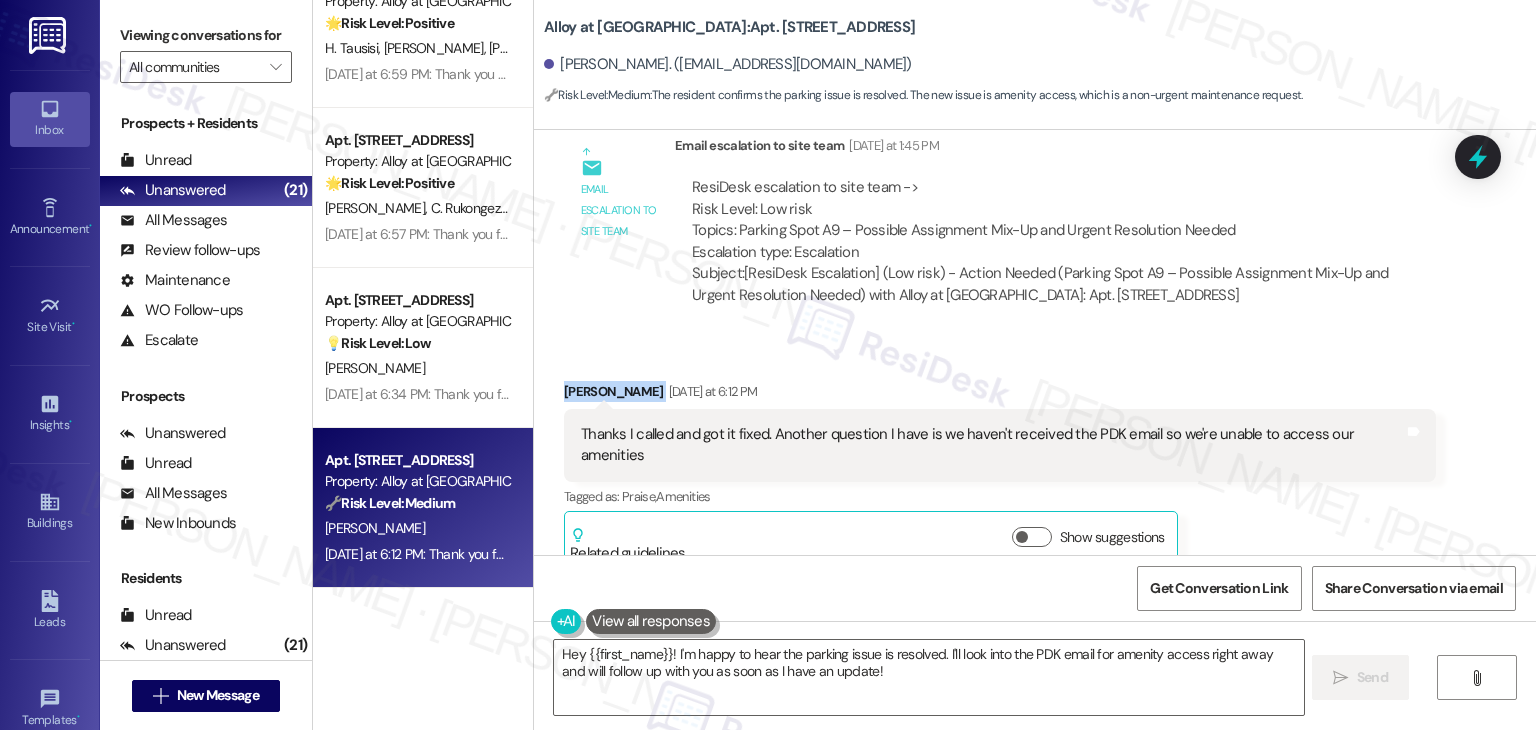 click on "Received via SMS Sydney Hansen Yesterday at 6:12 PM Thanks I called and got it fixed. Another question I have is we haven't received the PDK email so we're unable to access our amenities  Tags and notes Tagged as:   Praise ,  Click to highlight conversations about Praise Amenities Click to highlight conversations about Amenities  Related guidelines Show suggestions" at bounding box center (1035, 461) 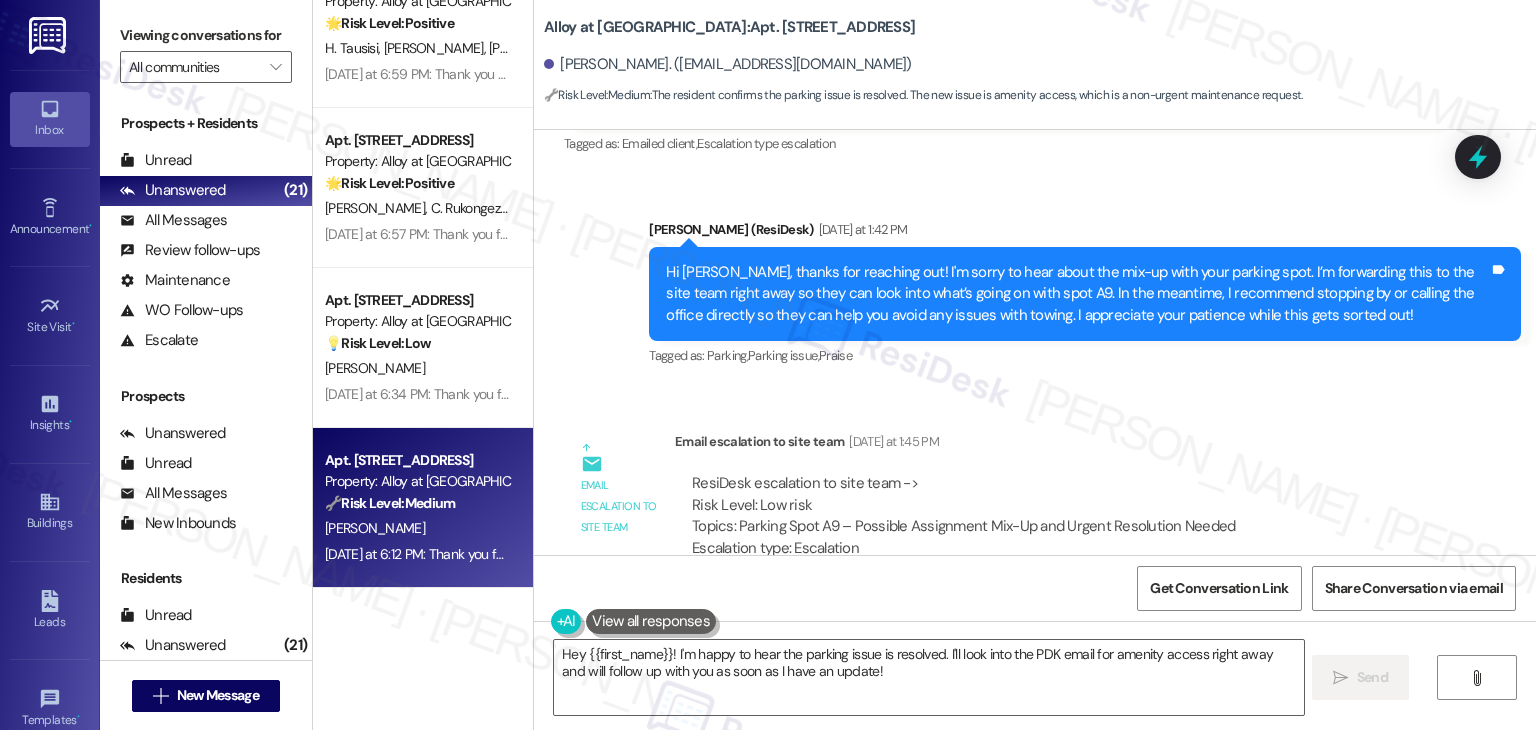 scroll, scrollTop: 1487, scrollLeft: 0, axis: vertical 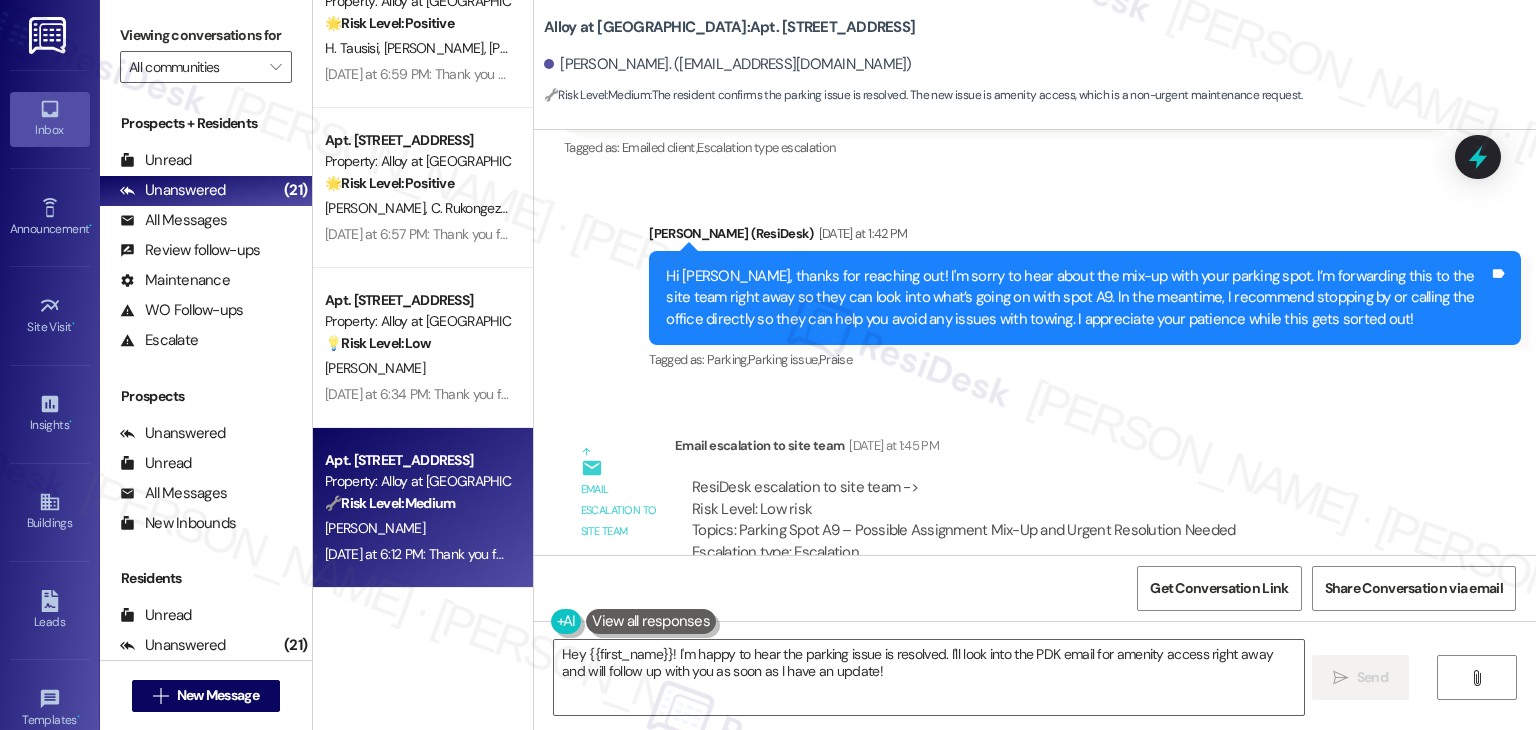 click on "Hi Sydney, thanks for reaching out! I'm sorry to hear about the mix-up with your parking spot. I’m forwarding this to the site team right away so they can look into what’s going on with spot A9. In the meantime, I recommend stopping by or calling the office directly so they can help you avoid any issues with towing. I appreciate your patience while this gets sorted out!" at bounding box center [1077, 298] 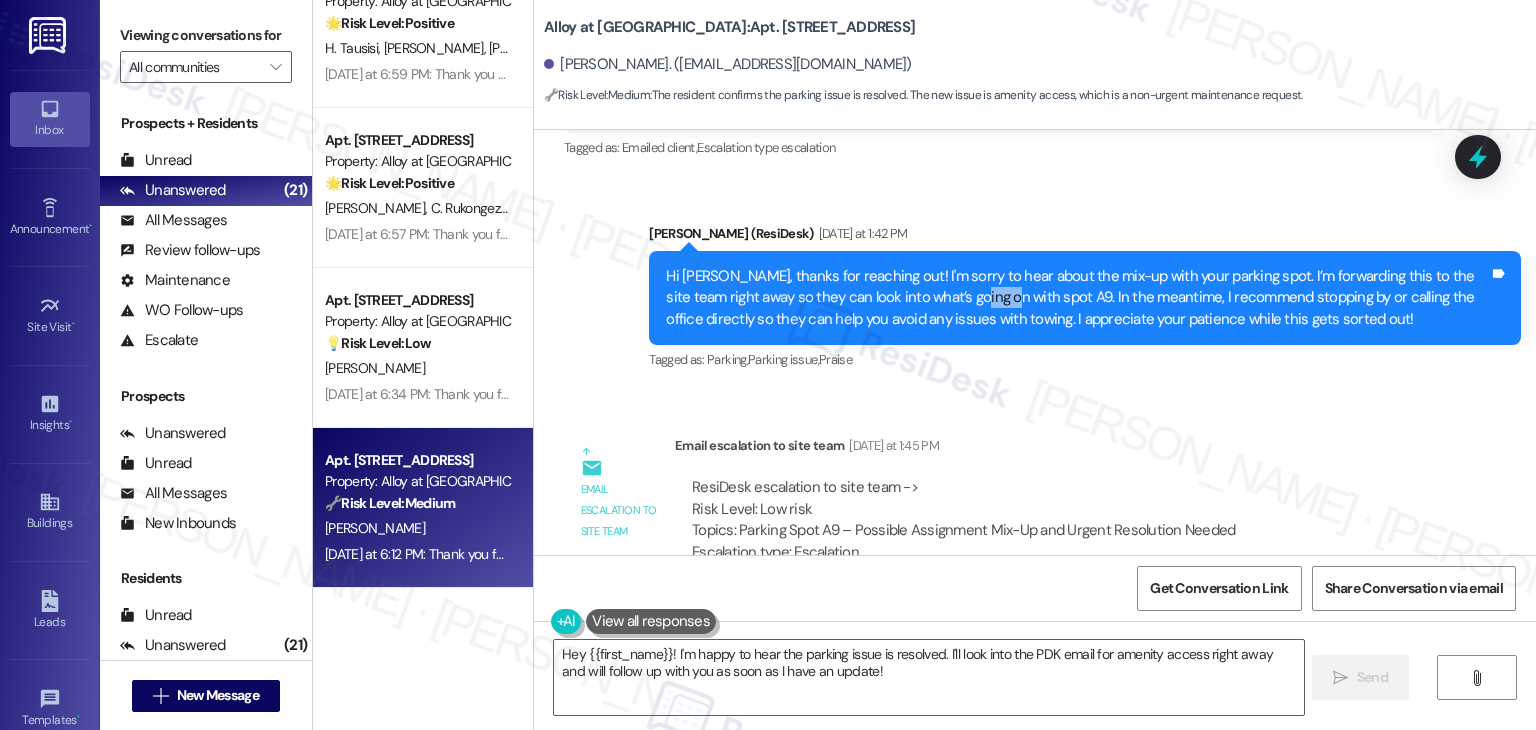 click on "Hi Sydney, thanks for reaching out! I'm sorry to hear about the mix-up with your parking spot. I’m forwarding this to the site team right away so they can look into what’s going on with spot A9. In the meantime, I recommend stopping by or calling the office directly so they can help you avoid any issues with towing. I appreciate your patience while this gets sorted out!" at bounding box center (1077, 298) 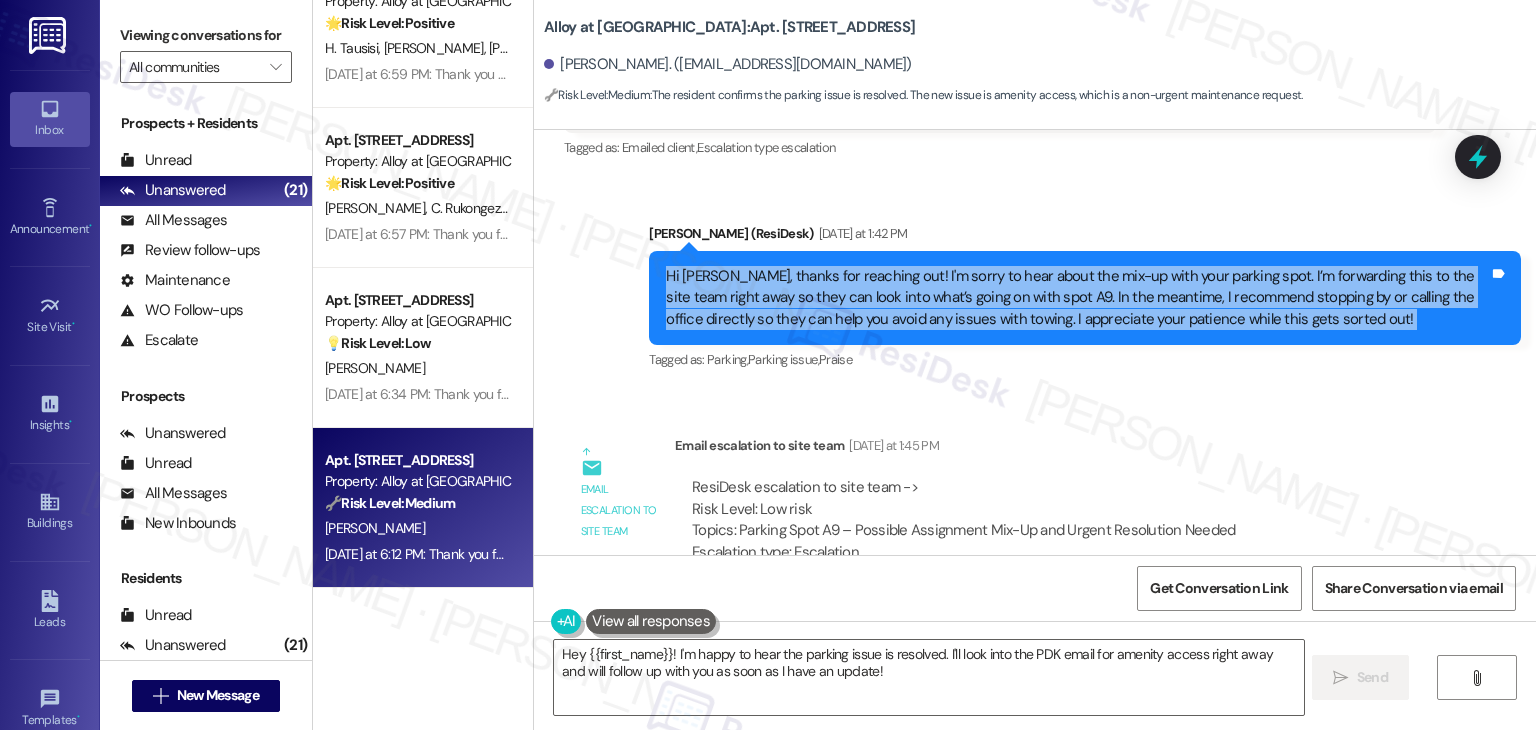 click on "Hi Sydney, thanks for reaching out! I'm sorry to hear about the mix-up with your parking spot. I’m forwarding this to the site team right away so they can look into what’s going on with spot A9. In the meantime, I recommend stopping by or calling the office directly so they can help you avoid any issues with towing. I appreciate your patience while this gets sorted out!" at bounding box center (1077, 298) 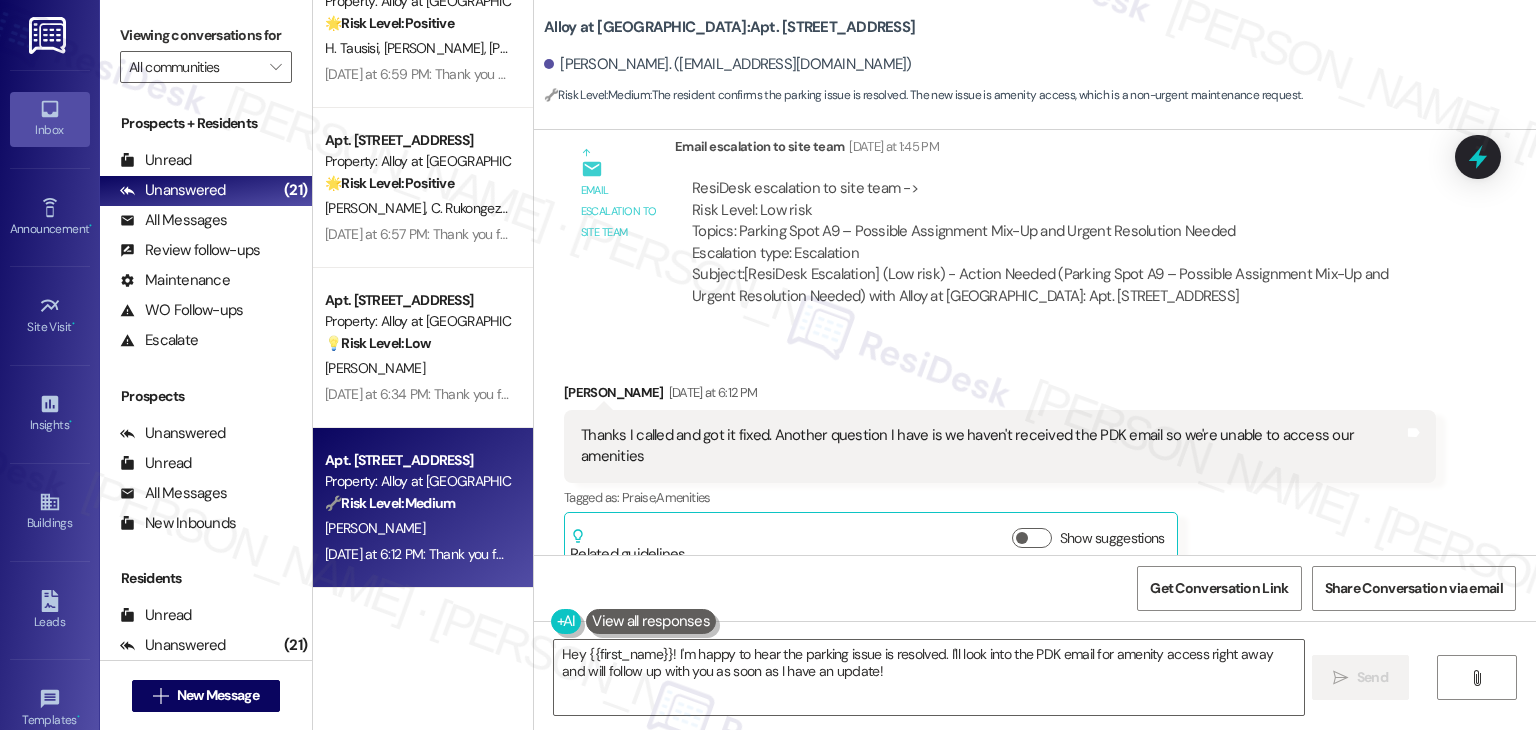 scroll, scrollTop: 1787, scrollLeft: 0, axis: vertical 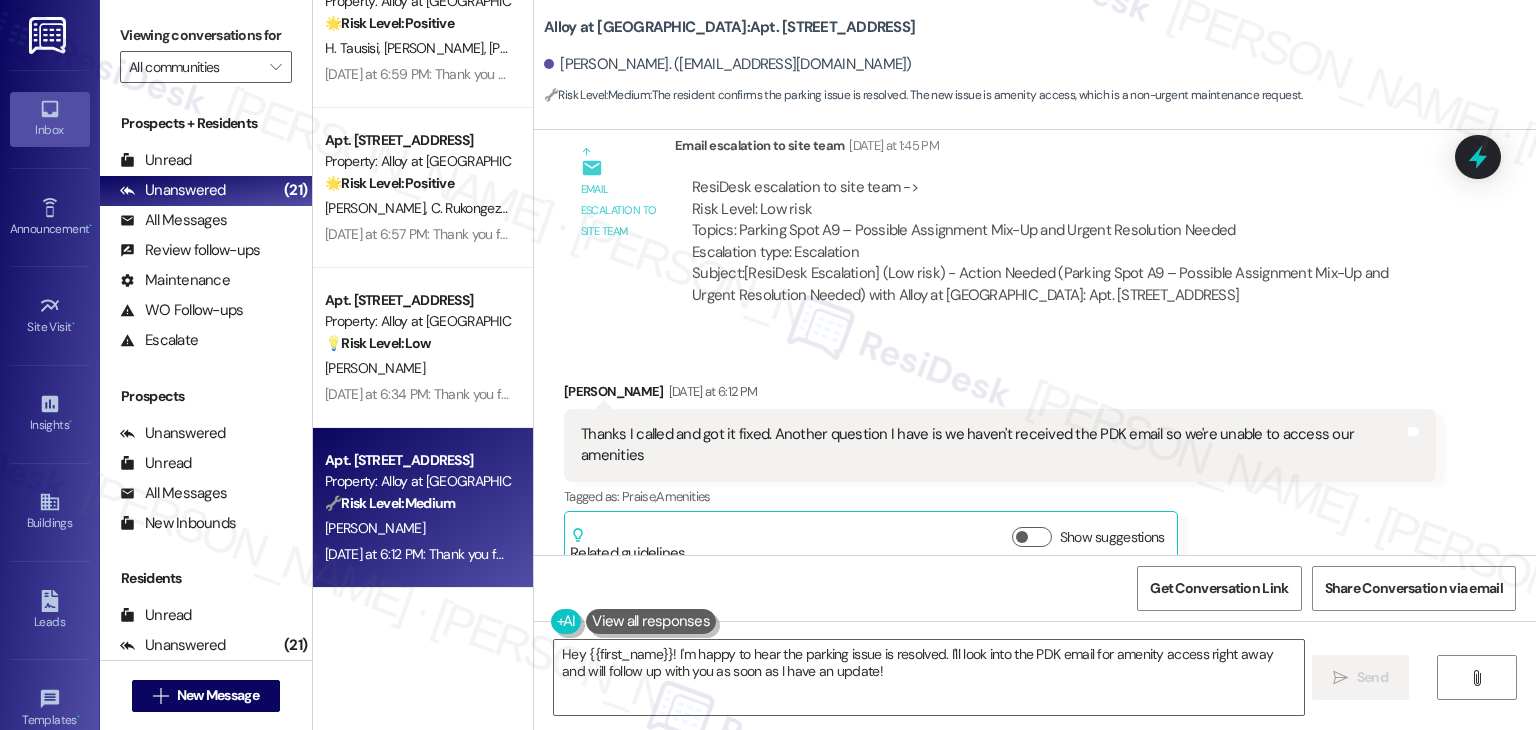 click on "Thanks I called and got it fixed. Another question I have is we haven't received the PDK email so we're unable to access our amenities" at bounding box center [992, 445] 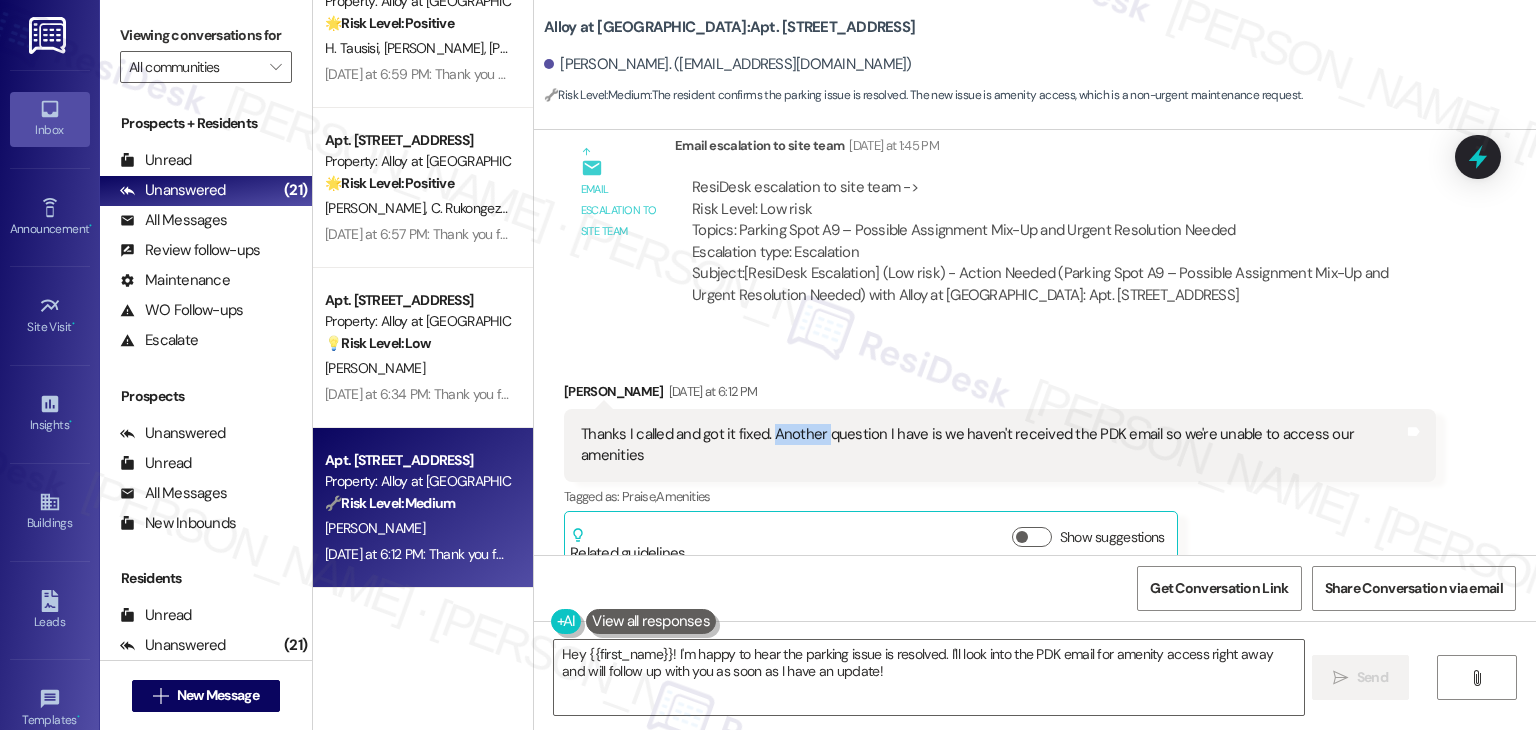 click on "Thanks I called and got it fixed. Another question I have is we haven't received the PDK email so we're unable to access our amenities" at bounding box center (992, 445) 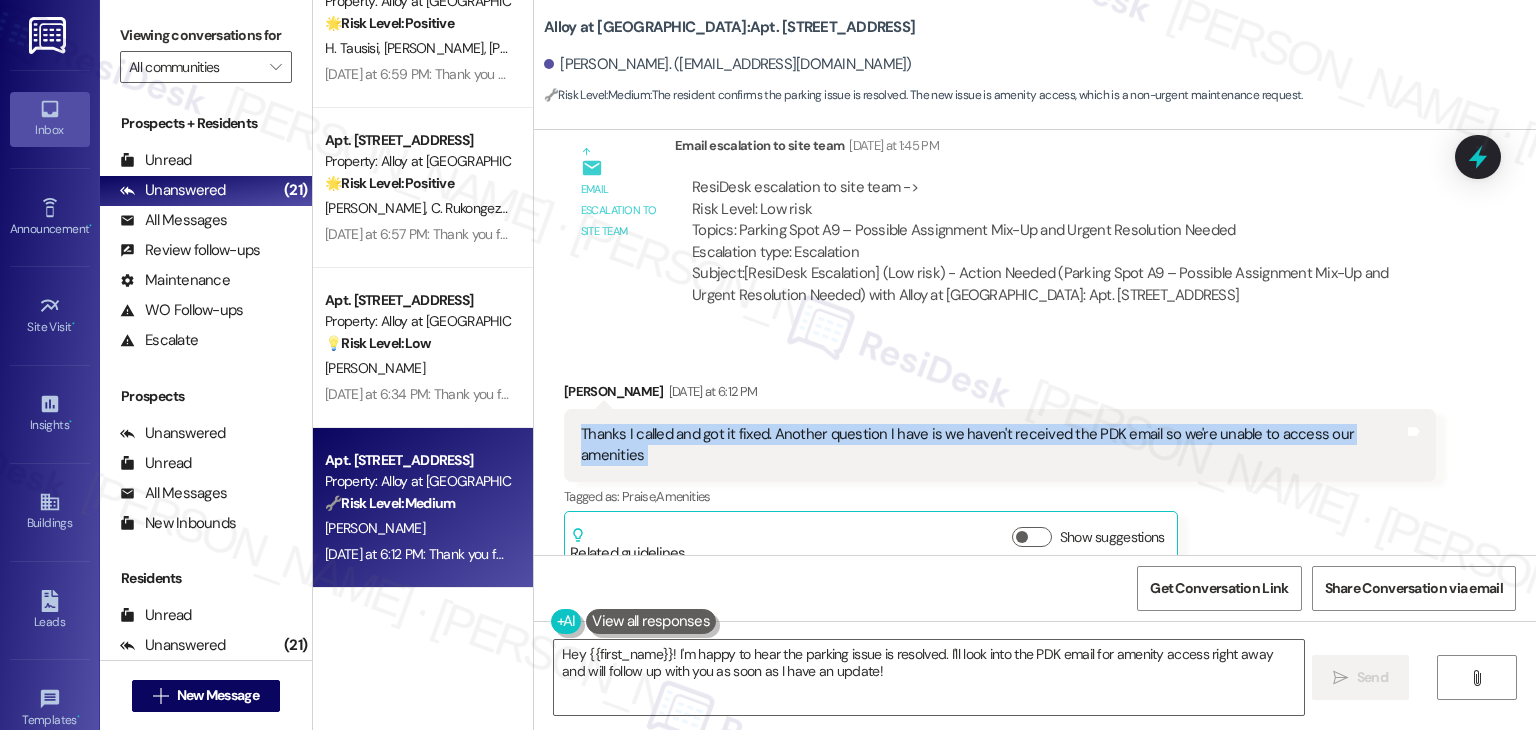click on "Thanks I called and got it fixed. Another question I have is we haven't received the PDK email so we're unable to access our amenities" at bounding box center [992, 445] 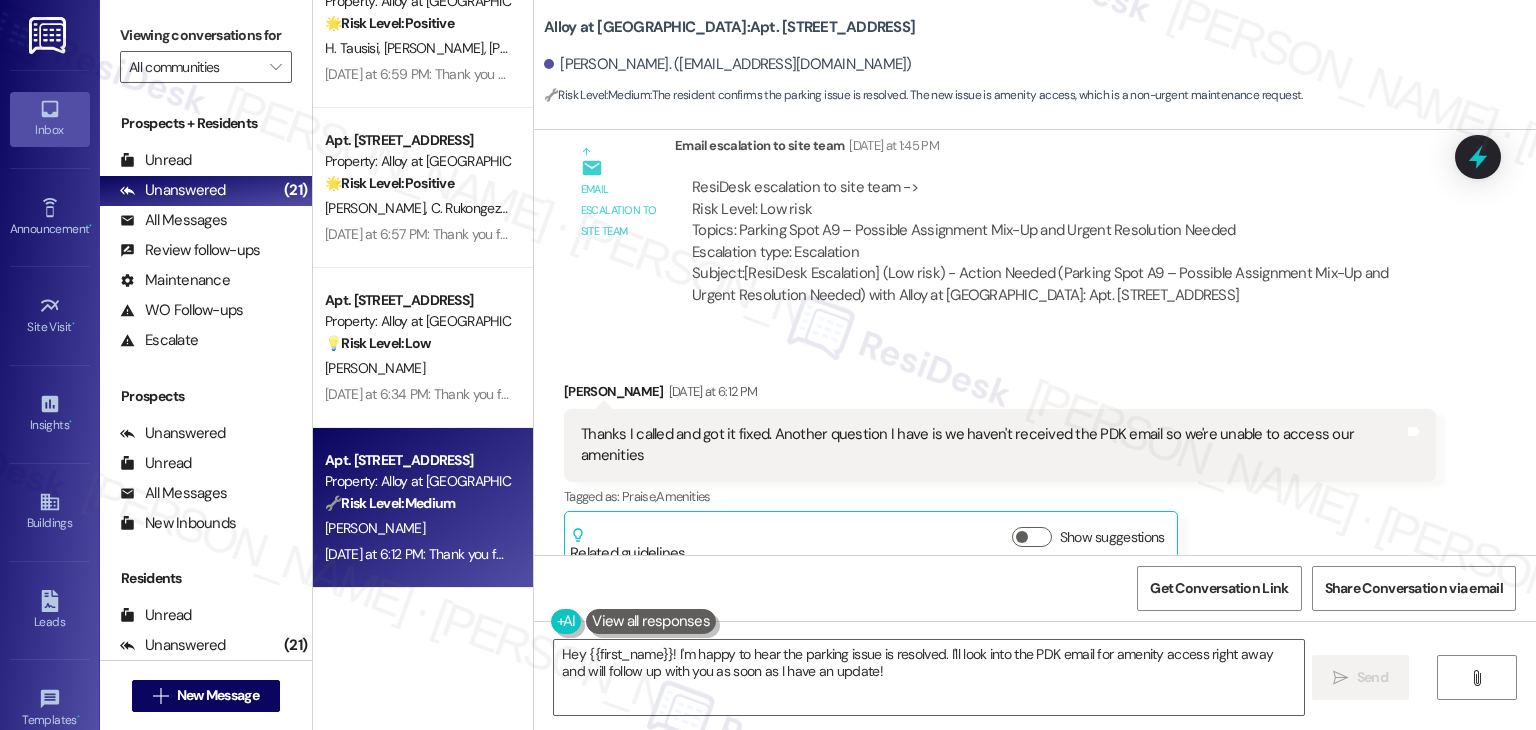 click on "Received via SMS Sydney Hansen Yesterday at 6:12 PM Thanks I called and got it fixed. Another question I have is we haven't received the PDK email so we're unable to access our amenities  Tags and notes Tagged as:   Praise ,  Click to highlight conversations about Praise Amenities Click to highlight conversations about Amenities  Related guidelines Show suggestions" at bounding box center (1035, 461) 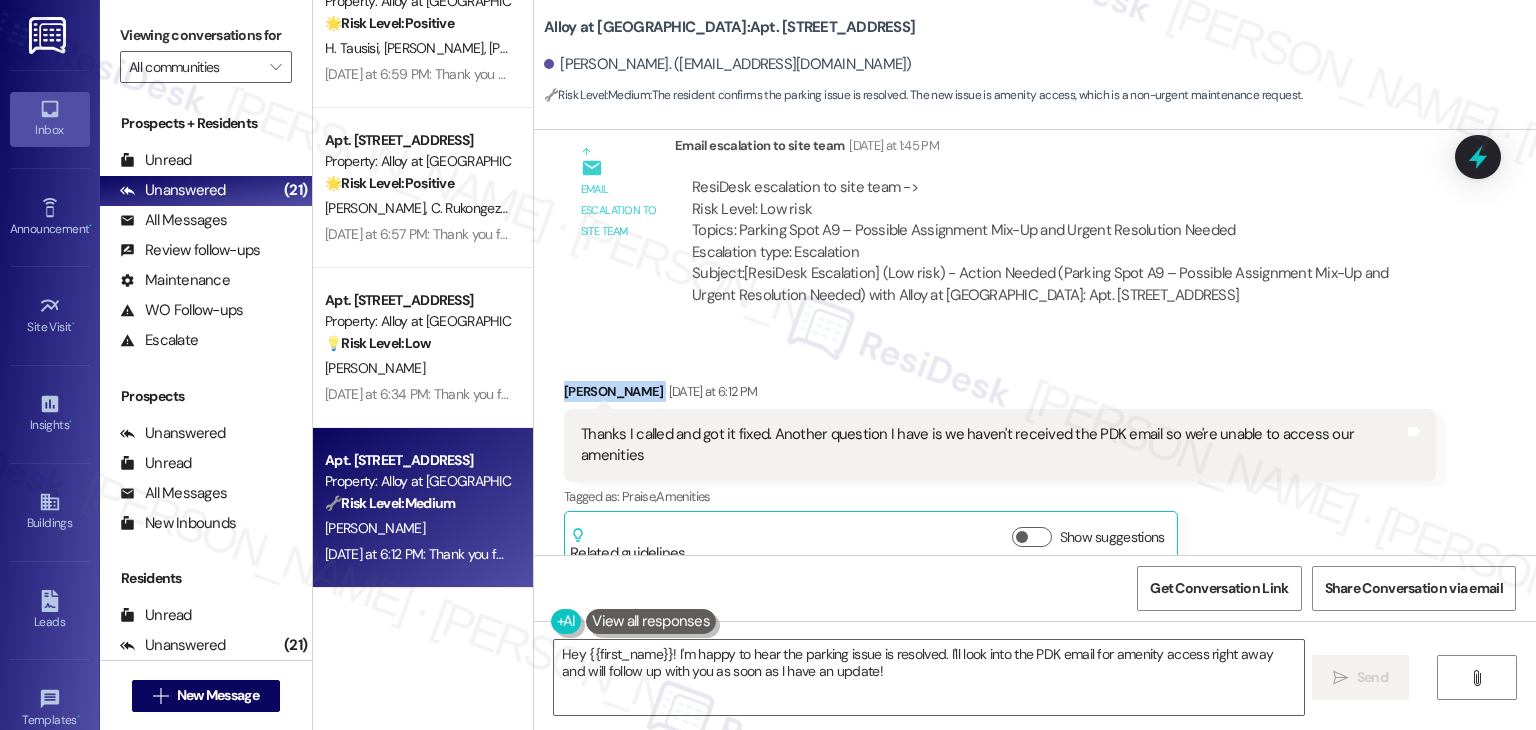 click on "Received via SMS Sydney Hansen Yesterday at 6:12 PM Thanks I called and got it fixed. Another question I have is we haven't received the PDK email so we're unable to access our amenities  Tags and notes Tagged as:   Praise ,  Click to highlight conversations about Praise Amenities Click to highlight conversations about Amenities  Related guidelines Show suggestions" at bounding box center [1035, 461] 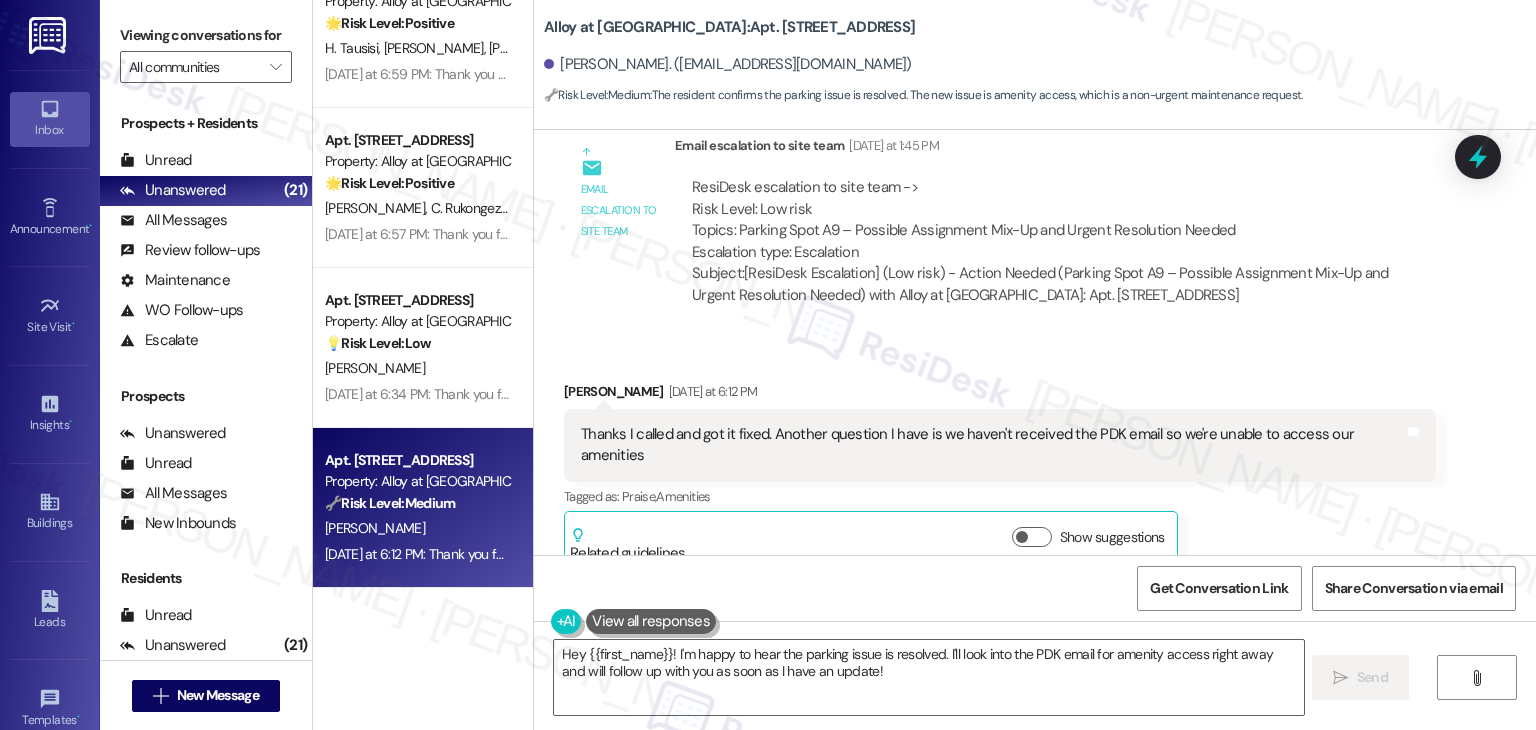 click on "Received via SMS Sydney Hansen Yesterday at 6:12 PM Thanks I called and got it fixed. Another question I have is we haven't received the PDK email so we're unable to access our amenities  Tags and notes Tagged as:   Praise ,  Click to highlight conversations about Praise Amenities Click to highlight conversations about Amenities  Related guidelines Show suggestions" at bounding box center (1035, 461) 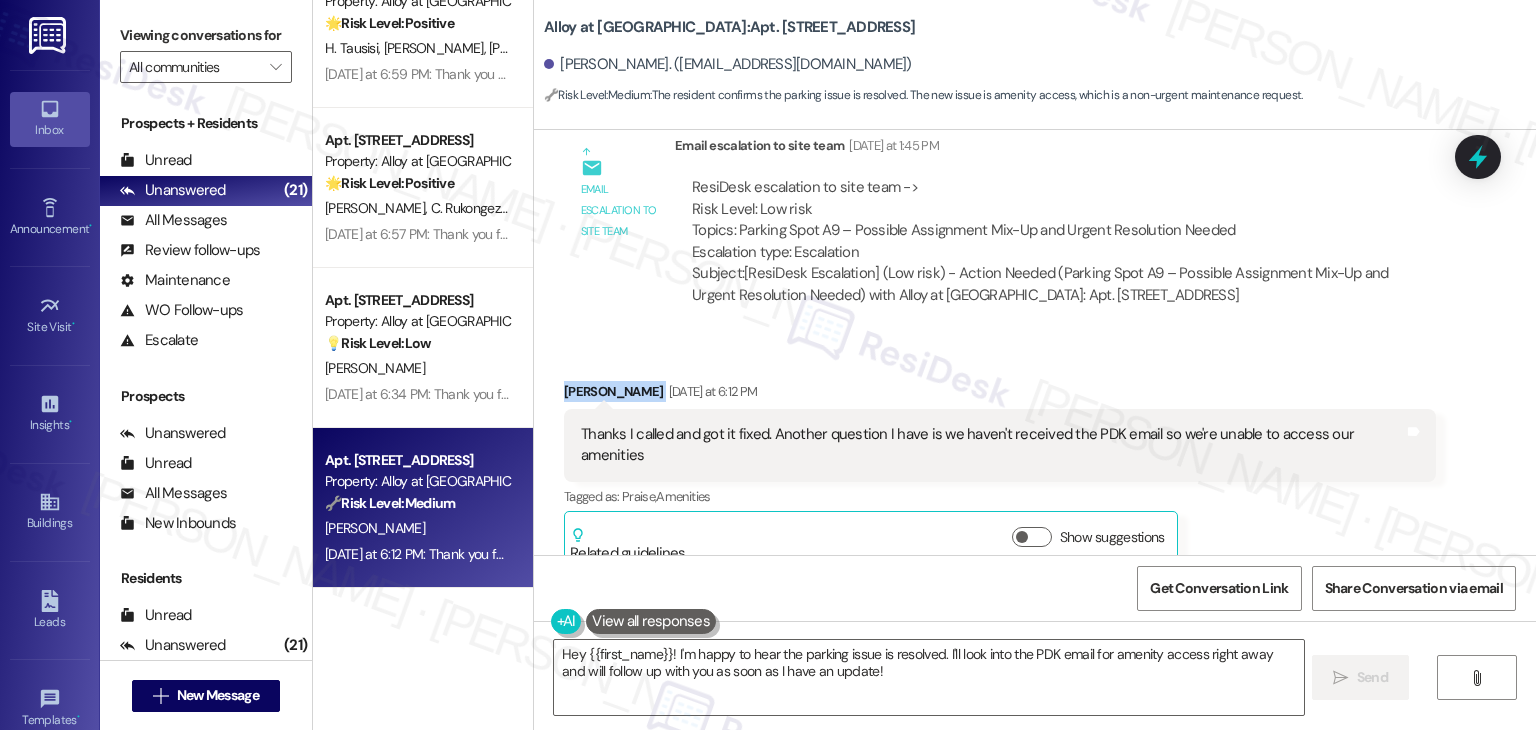 click on "Received via SMS Sydney Hansen Yesterday at 6:12 PM Thanks I called and got it fixed. Another question I have is we haven't received the PDK email so we're unable to access our amenities  Tags and notes Tagged as:   Praise ,  Click to highlight conversations about Praise Amenities Click to highlight conversations about Amenities  Related guidelines Show suggestions" at bounding box center (1035, 461) 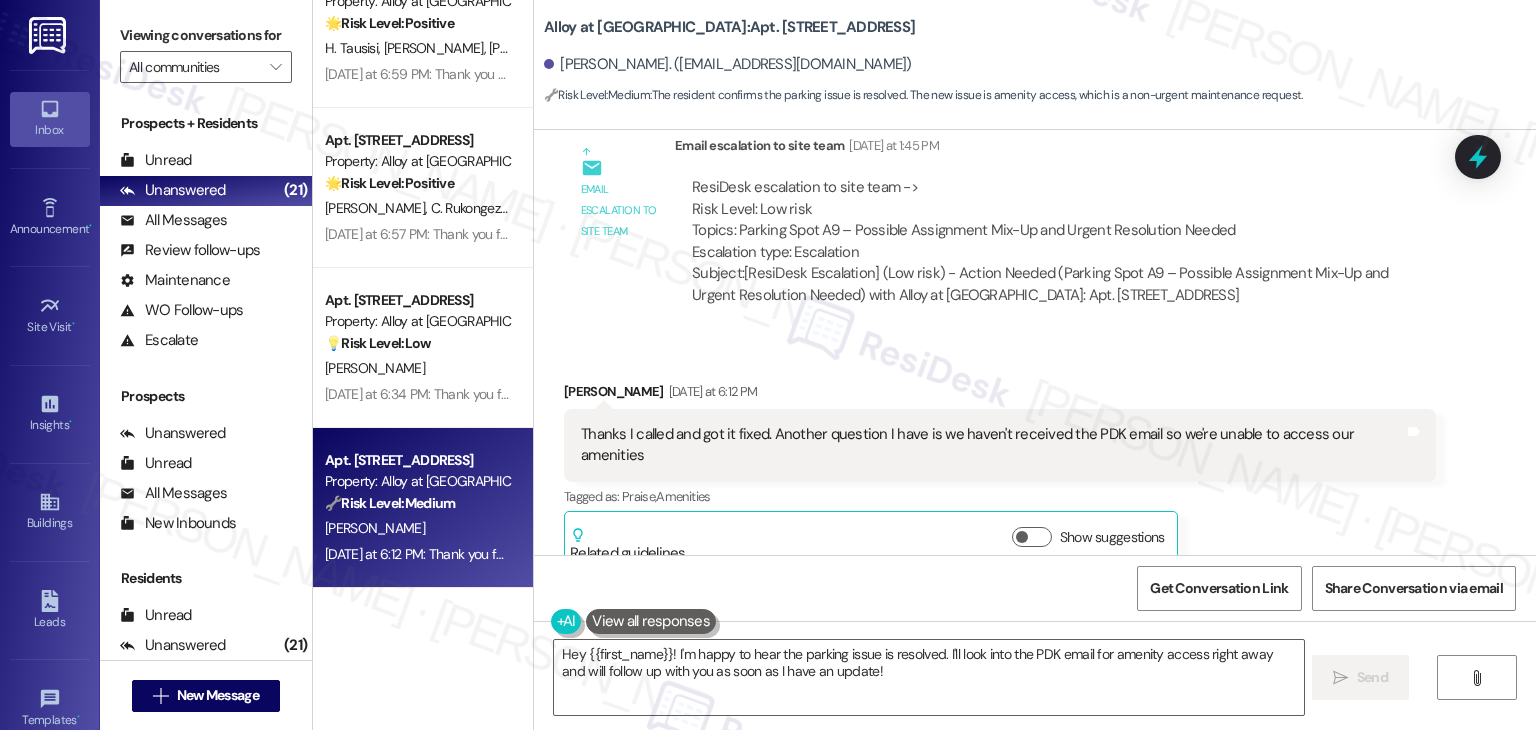 click on "Received via SMS Sydney Hansen Yesterday at 6:12 PM Thanks I called and got it fixed. Another question I have is we haven't received the PDK email so we're unable to access our amenities  Tags and notes Tagged as:   Praise ,  Click to highlight conversations about Praise Amenities Click to highlight conversations about Amenities  Related guidelines Show suggestions" at bounding box center [1035, 461] 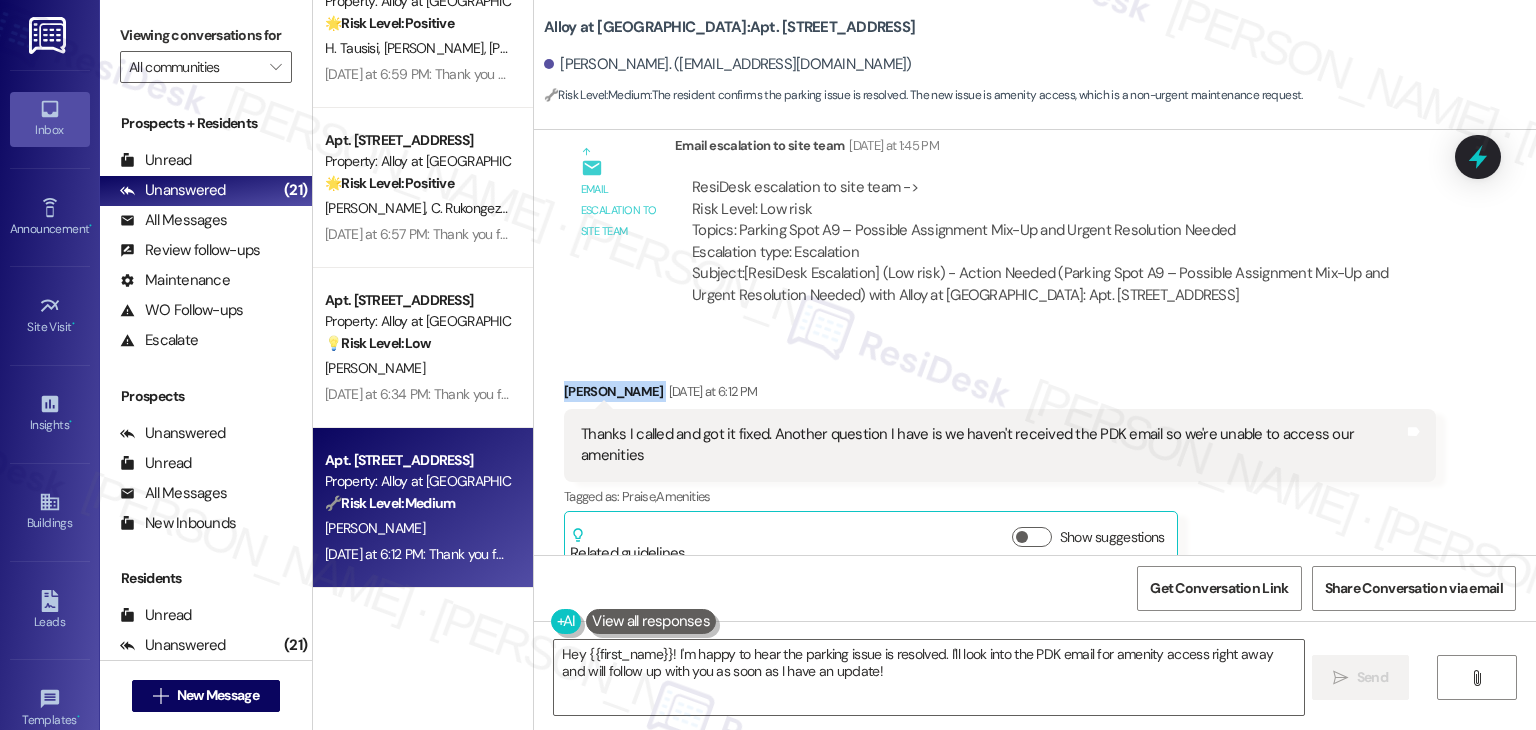 click on "Received via SMS Sydney Hansen Yesterday at 6:12 PM Thanks I called and got it fixed. Another question I have is we haven't received the PDK email so we're unable to access our amenities  Tags and notes Tagged as:   Praise ,  Click to highlight conversations about Praise Amenities Click to highlight conversations about Amenities  Related guidelines Show suggestions" at bounding box center (1035, 461) 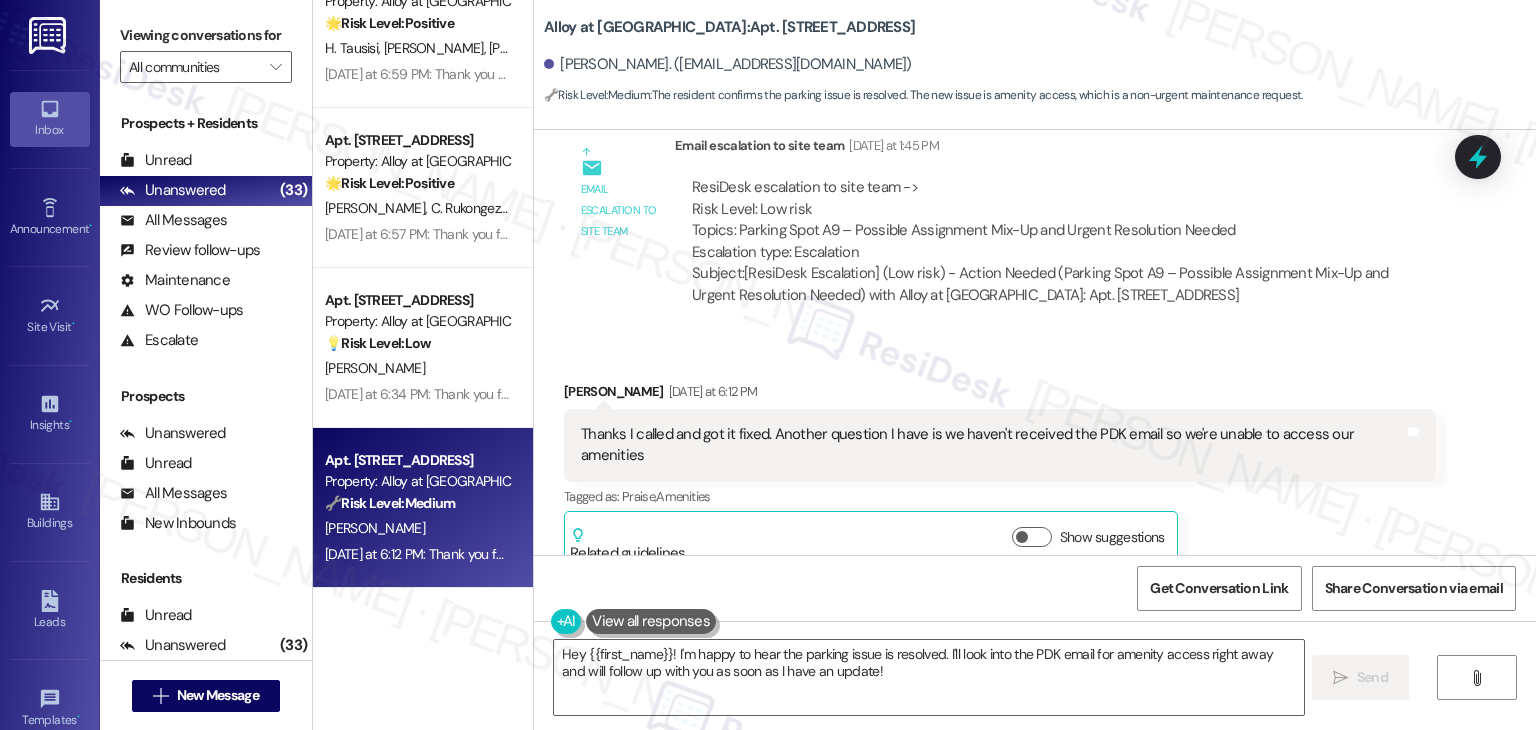 click on "Sydney Hansen Yesterday at 6:12 PM Thanks I called and got it fixed. Another question I have is we haven't received the PDK email so we're unable to access our amenities  Tags and notes Tagged as:   Praise ,  Click to highlight conversations about Praise Amenities Click to highlight conversations about Amenities  Related guidelines Show suggestions" at bounding box center [1000, 476] 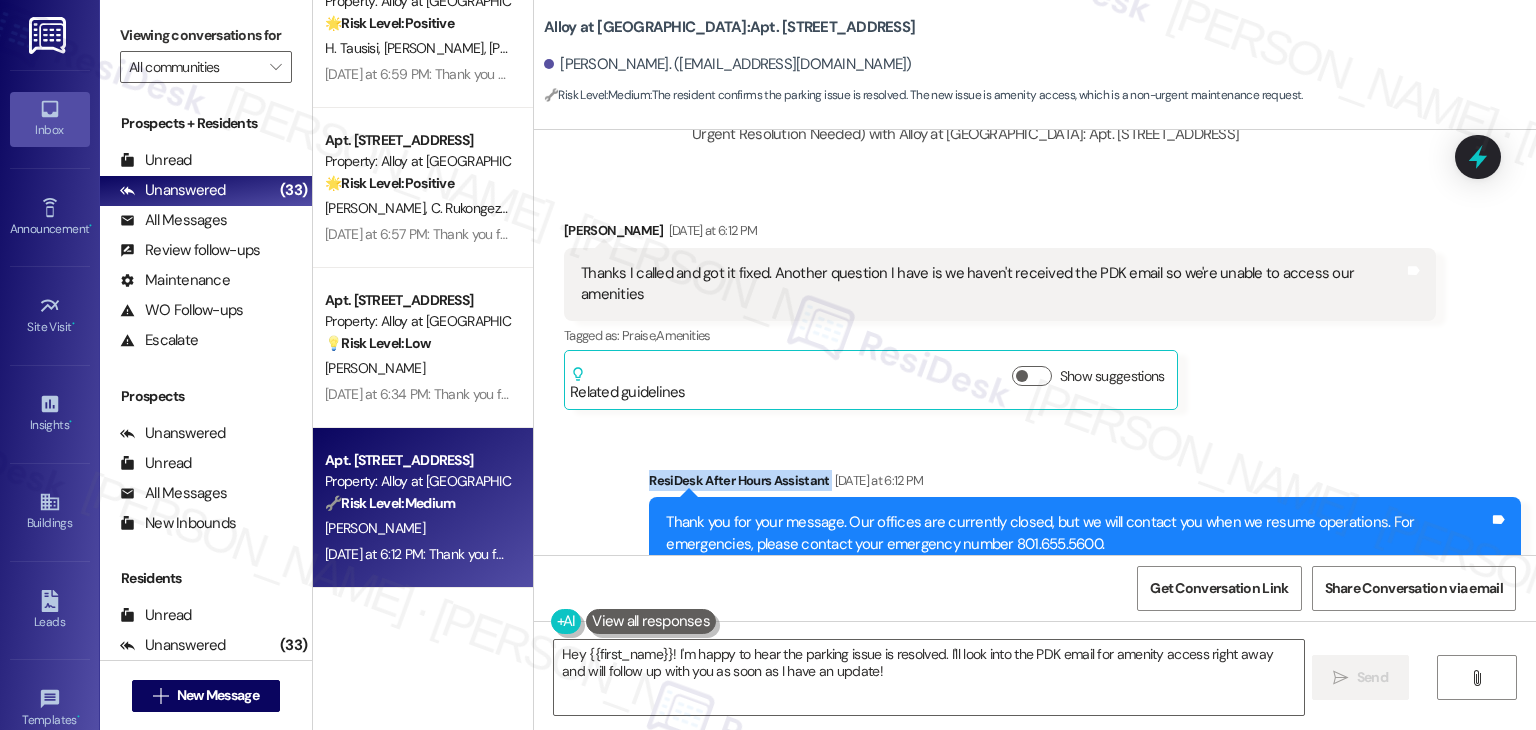 scroll, scrollTop: 1987, scrollLeft: 0, axis: vertical 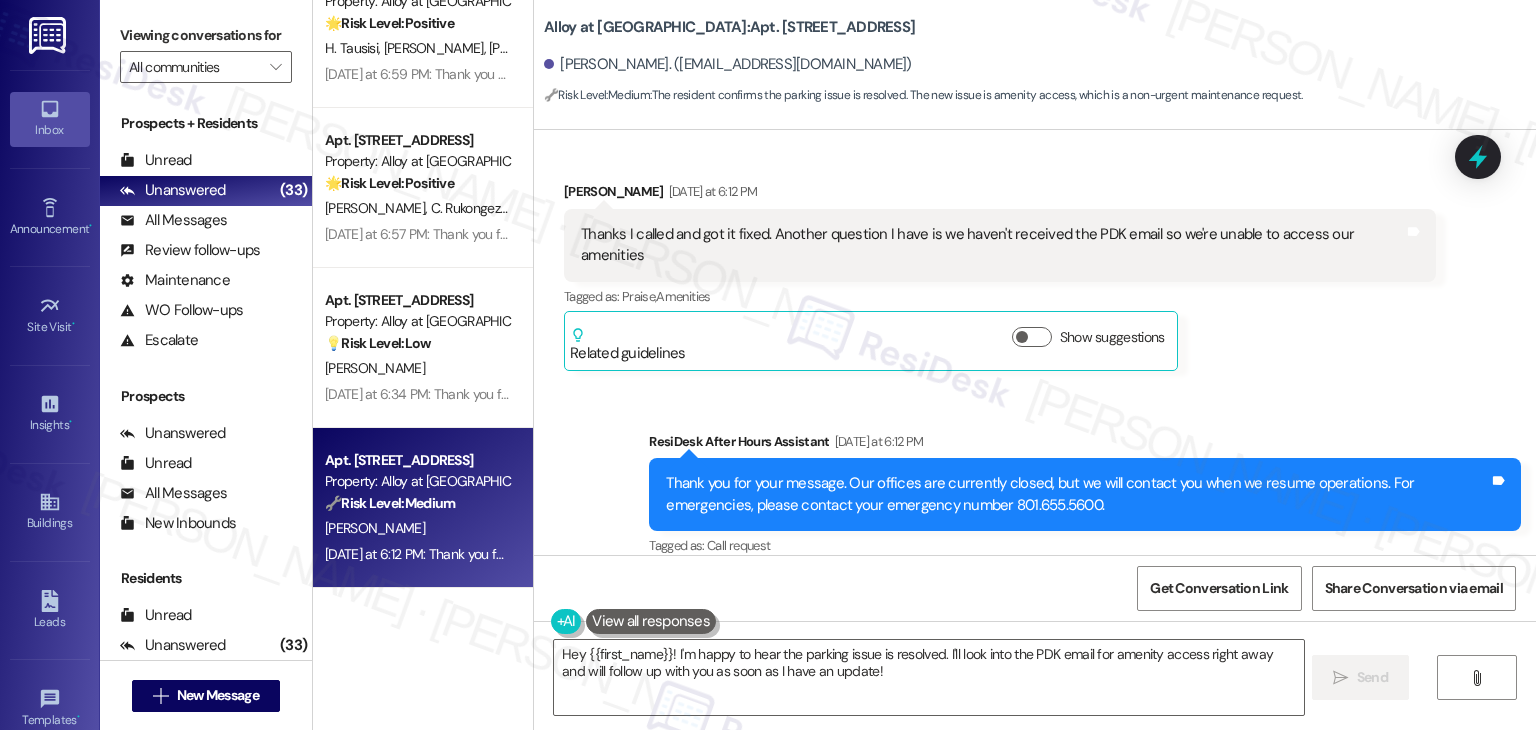 click on "Get Conversation Link Share Conversation via email" at bounding box center (1035, 588) 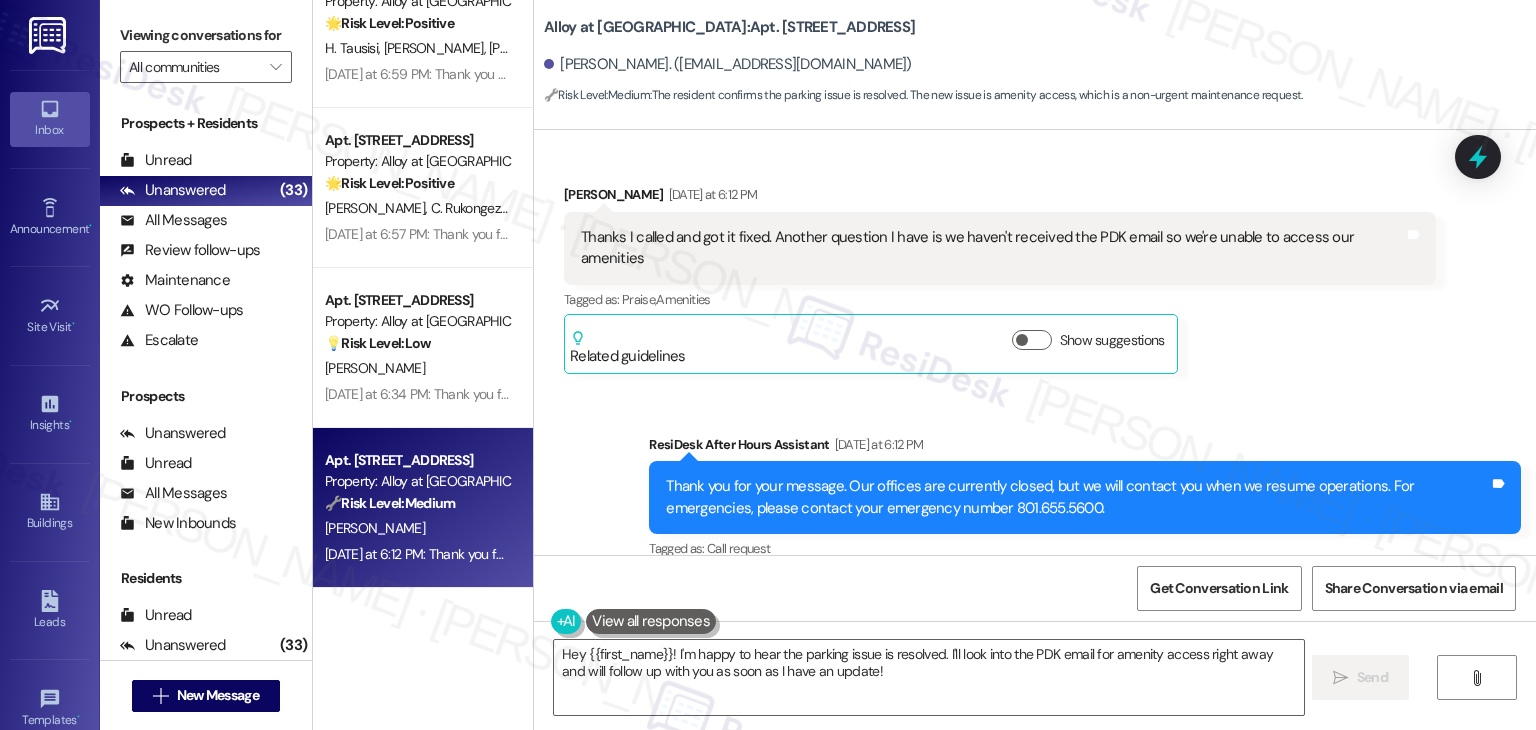 scroll, scrollTop: 1987, scrollLeft: 0, axis: vertical 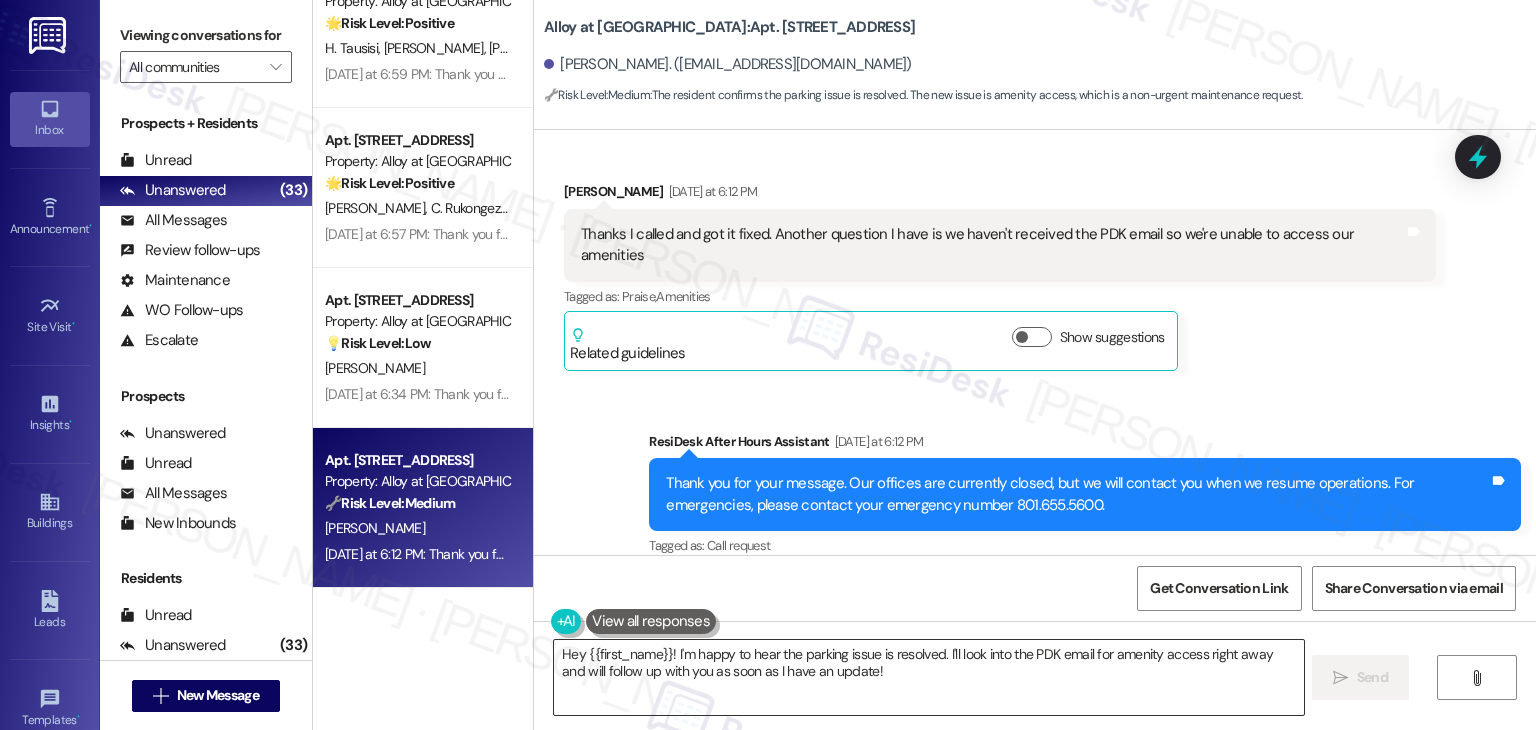 click on "Hey {{first_name}}! I'm happy to hear the parking issue is resolved. I'll look into the PDK email for amenity access right away and will follow up with you as soon as I have an update!" at bounding box center [928, 677] 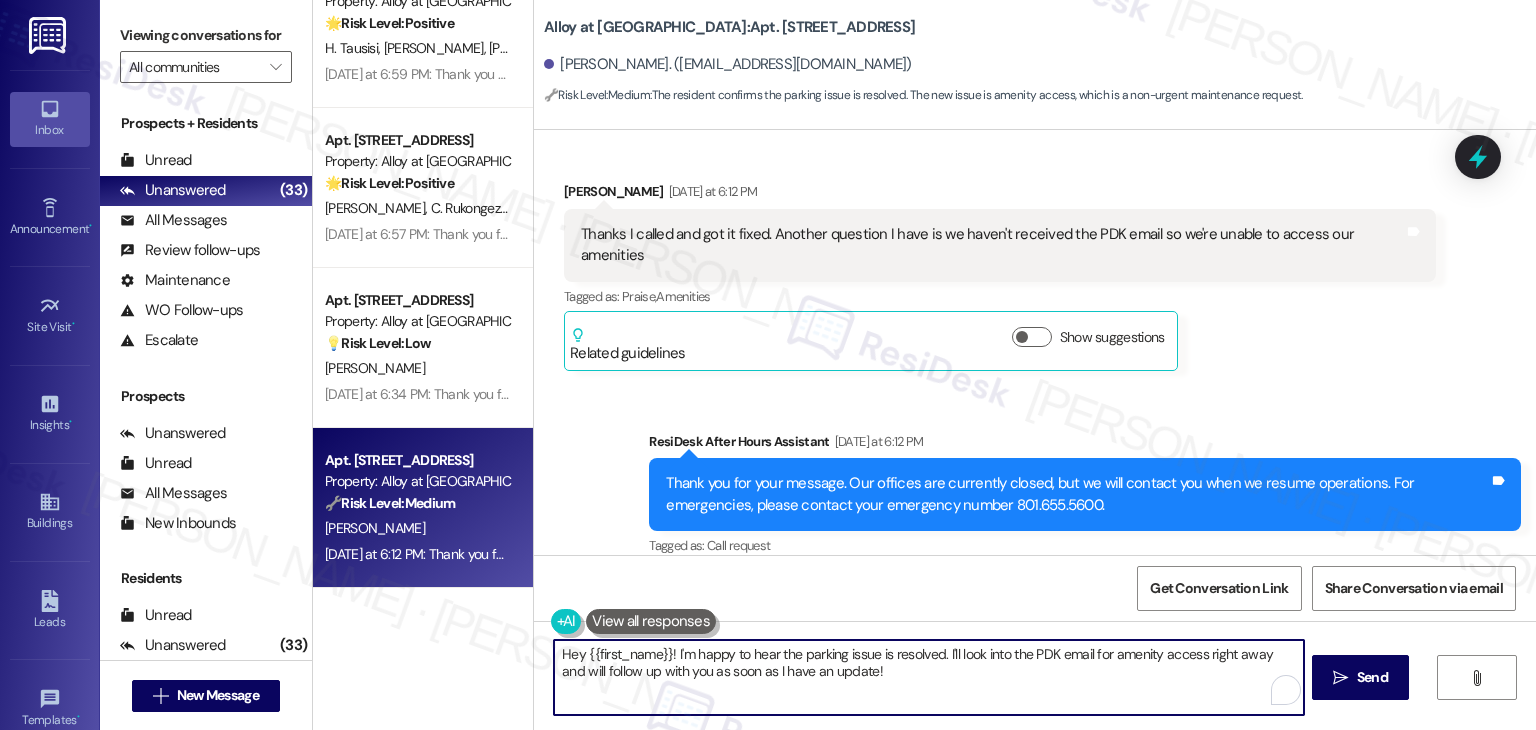 click on "Hey {{first_name}}! I'm happy to hear the parking issue is resolved. I'll look into the PDK email for amenity access right away and will follow up with you as soon as I have an update!" at bounding box center [928, 677] 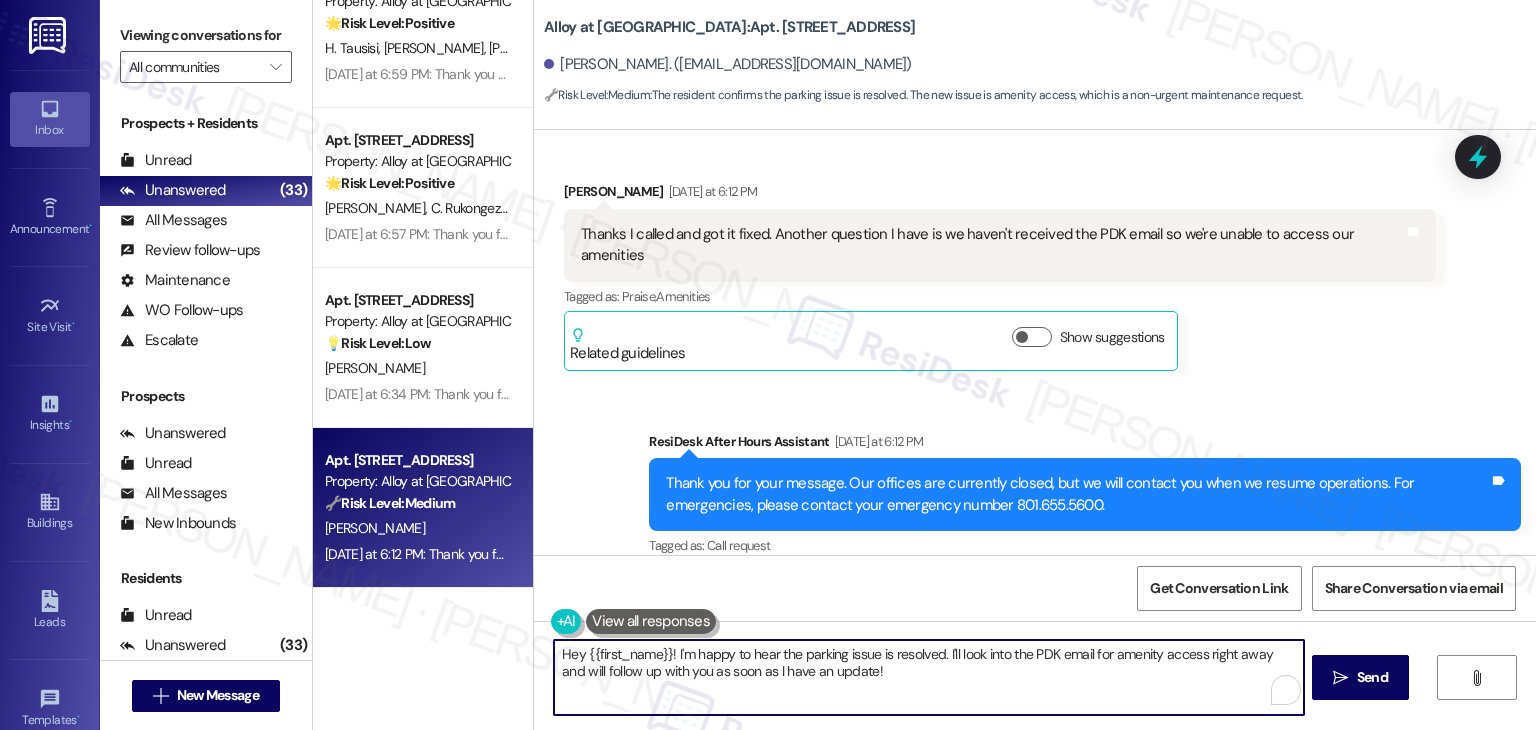 click on "Hey {{first_name}}! I'm happy to hear the parking issue is resolved. I'll look into the PDK email for amenity access right away and will follow up with you as soon as I have an update!" at bounding box center [928, 677] 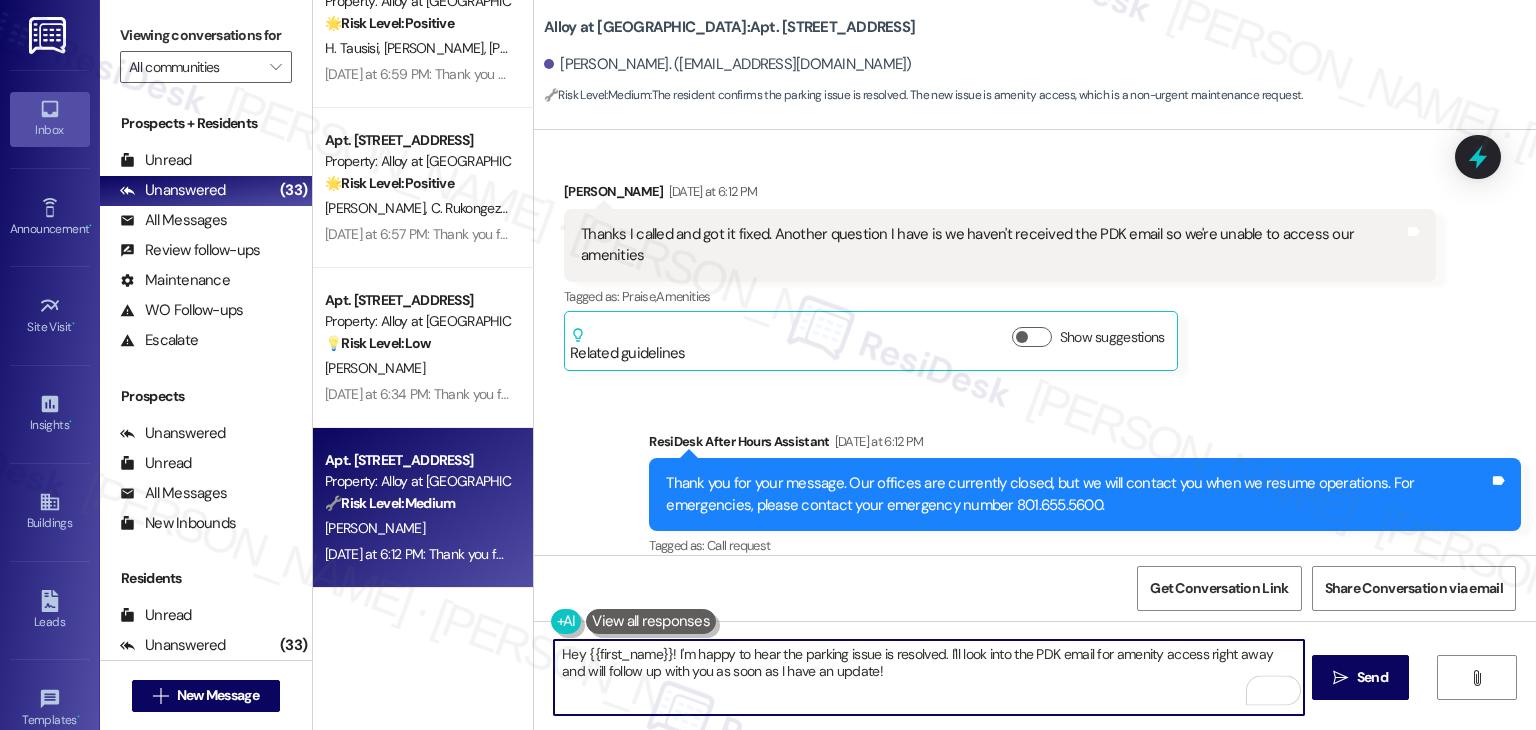 paste on "Glad to hear the parking issue got sorted out, Sydney! 😊 Thanks for the heads-up about the PDK email. I’ll let the site team know you haven’t received it yet. They should be able to get that sent to you so you can access the amenities. I’ll follow up as soon as I hear back" 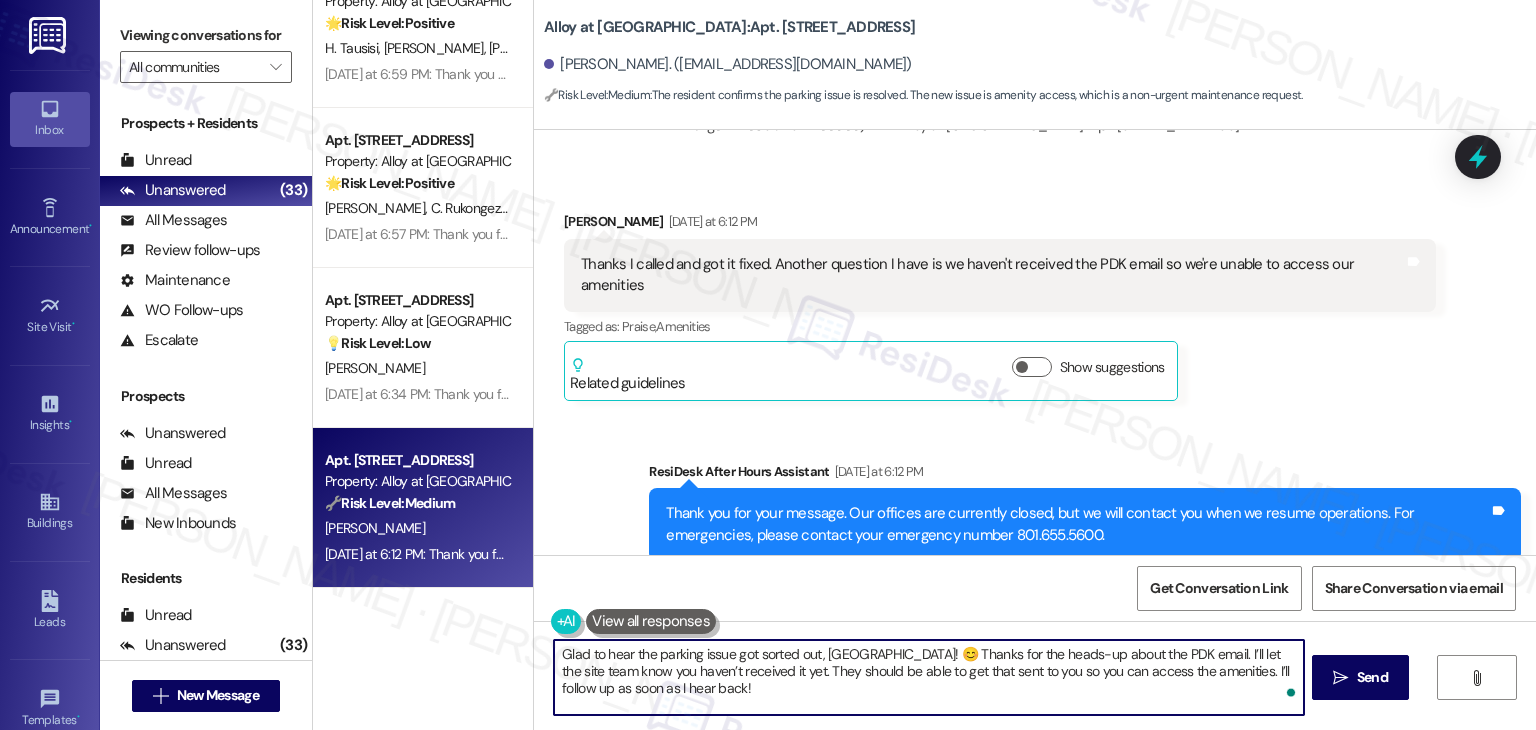 scroll, scrollTop: 1987, scrollLeft: 0, axis: vertical 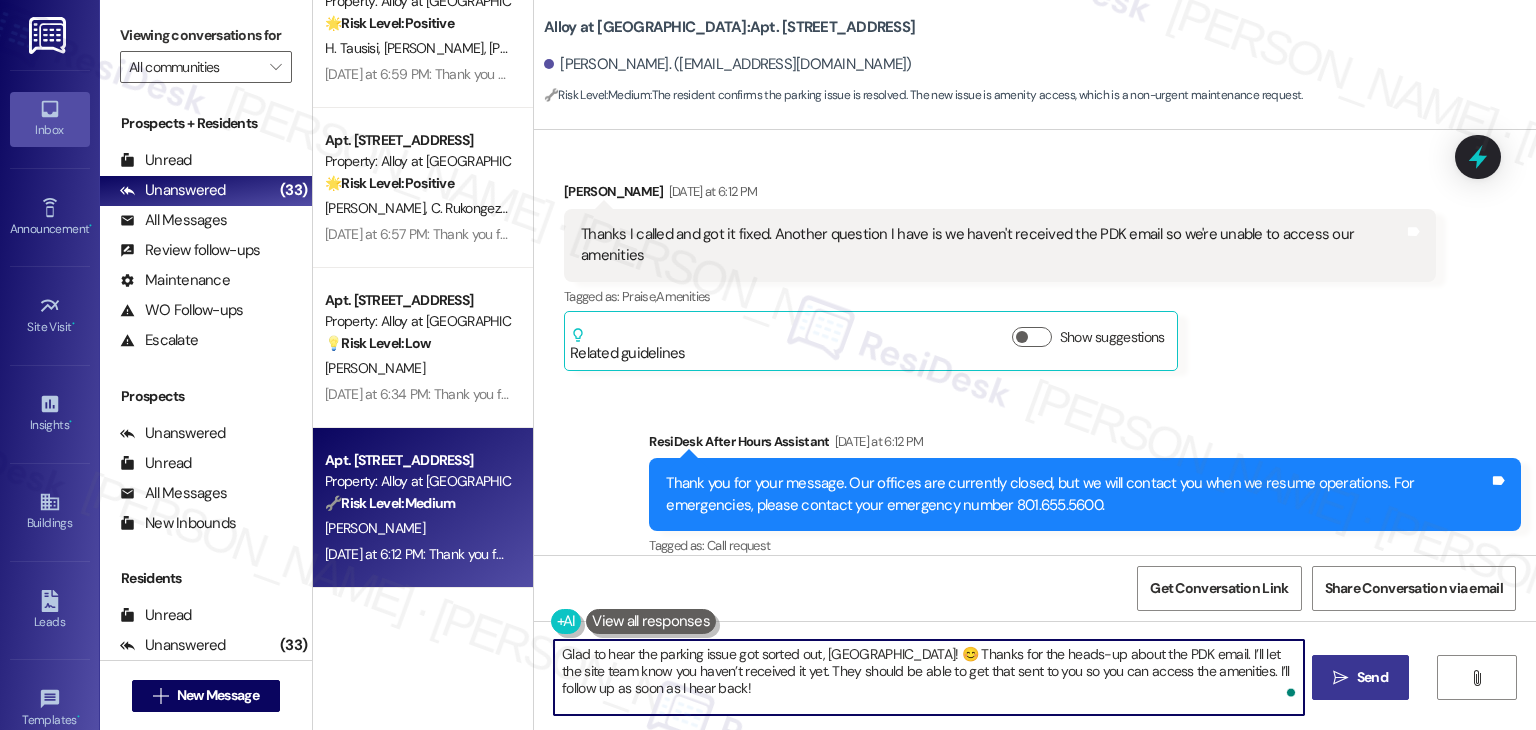 type on "Glad to hear the parking issue got sorted out, Sydney! 😊 Thanks for the heads-up about the PDK email. I’ll let the site team know you haven’t received it yet. They should be able to get that sent to you so you can access the amenities. I’ll follow up as soon as I hear back!" 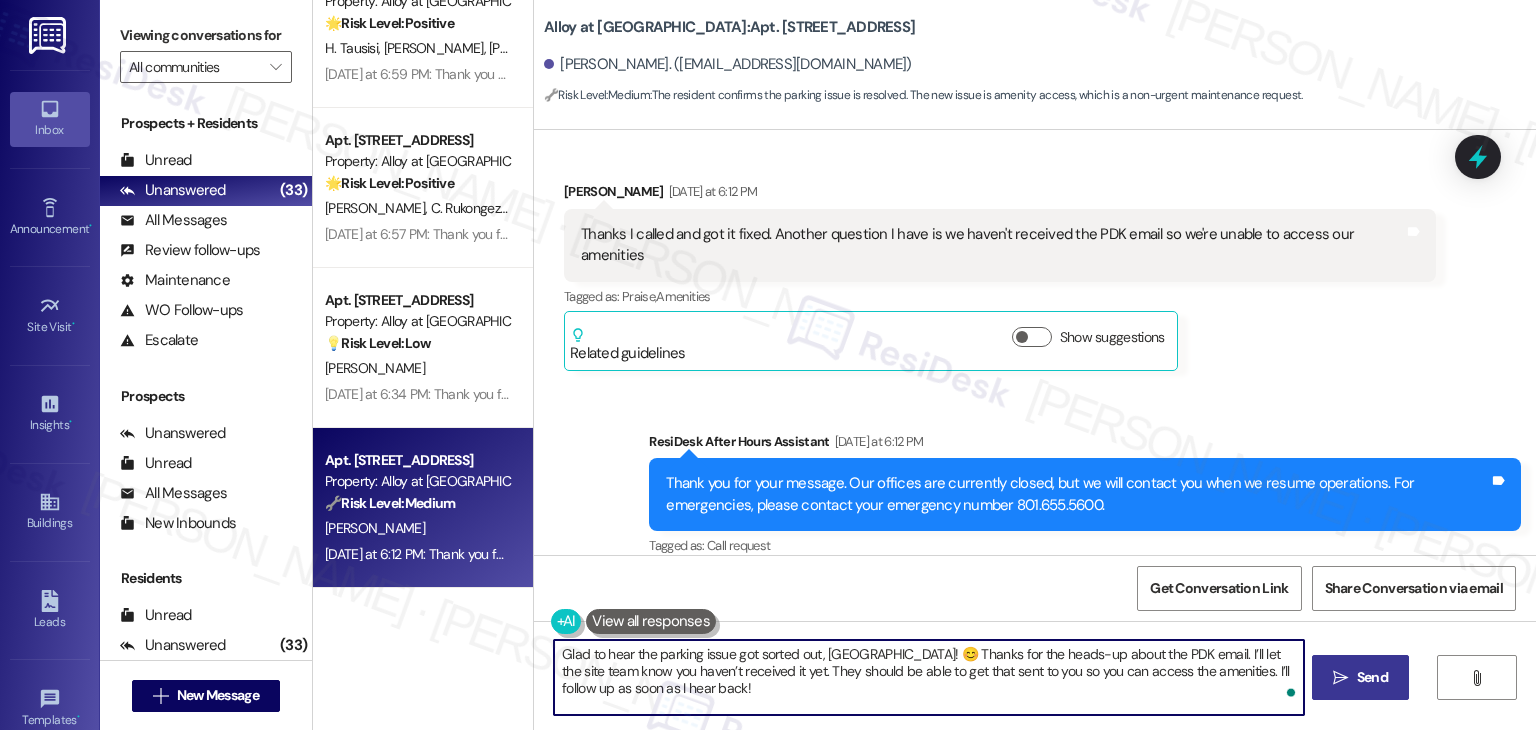 click on "Send" at bounding box center (1372, 677) 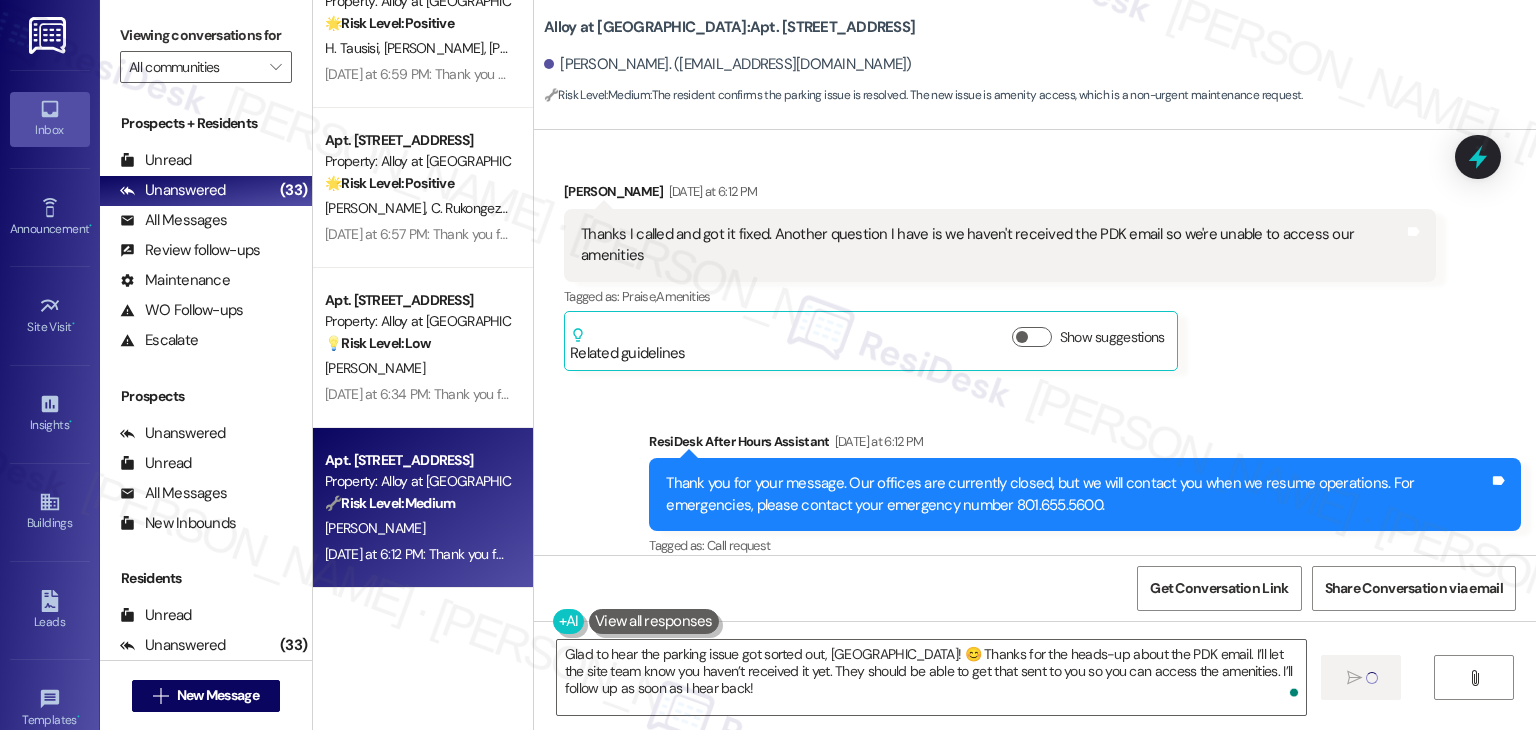 type 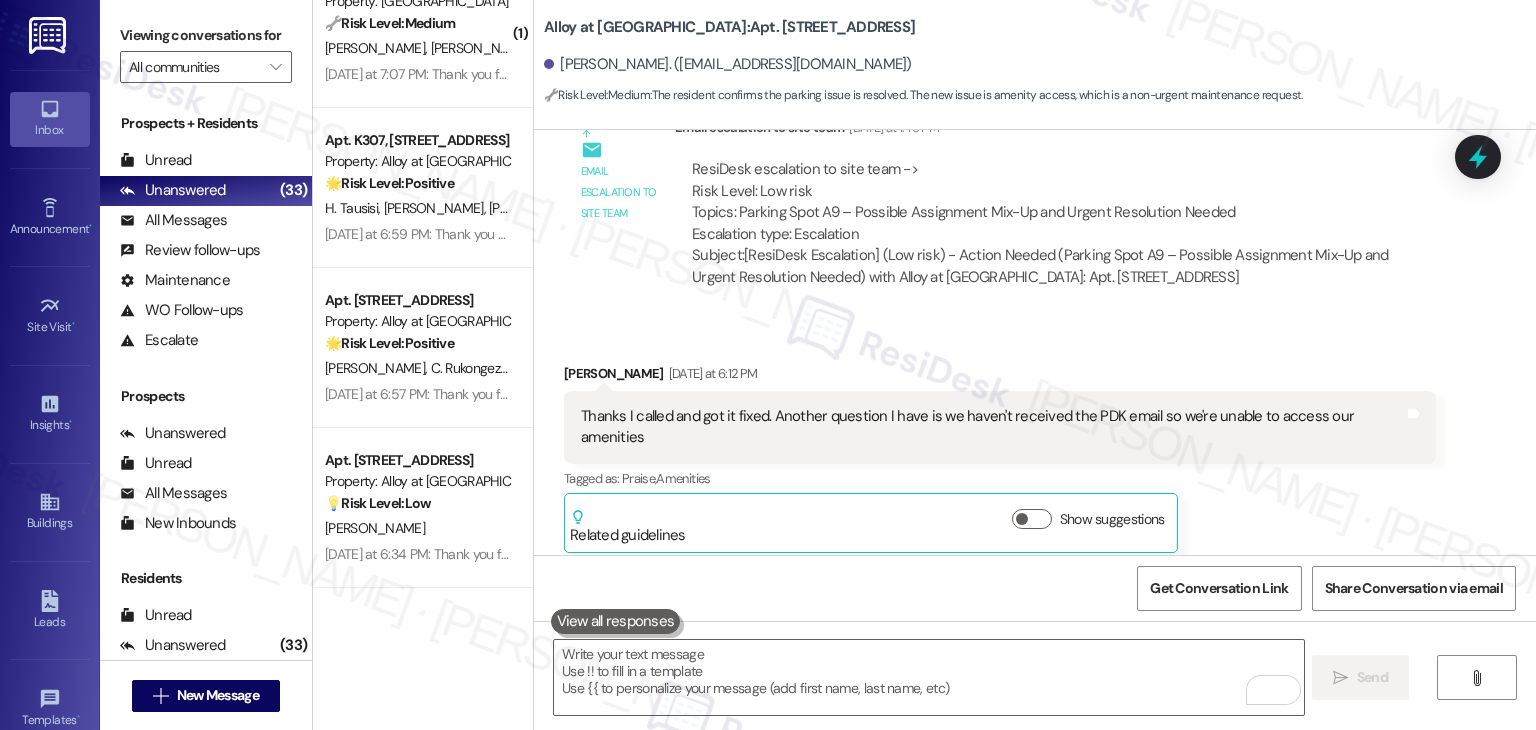 scroll, scrollTop: 1796, scrollLeft: 0, axis: vertical 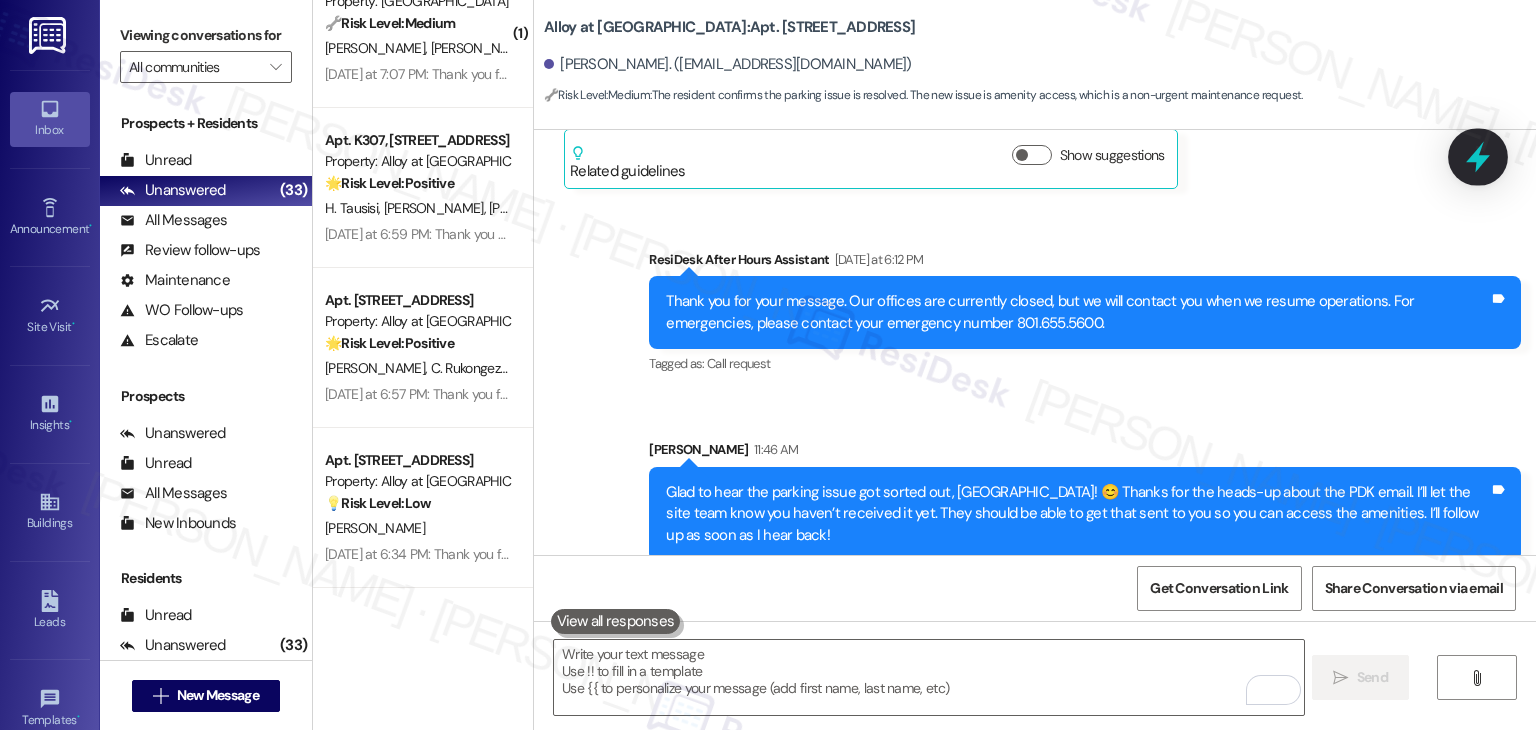 click 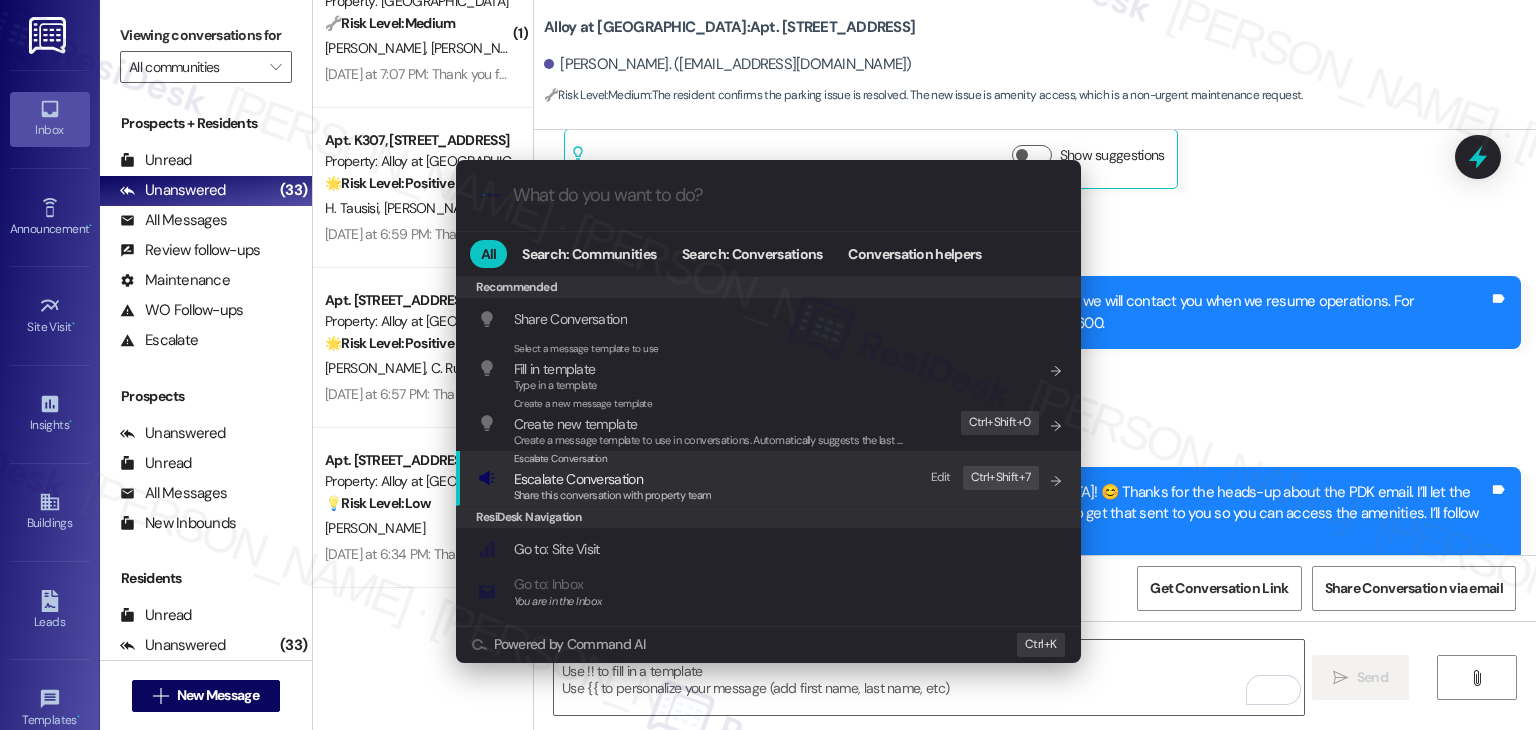 click on "Escalate Conversation" at bounding box center (578, 479) 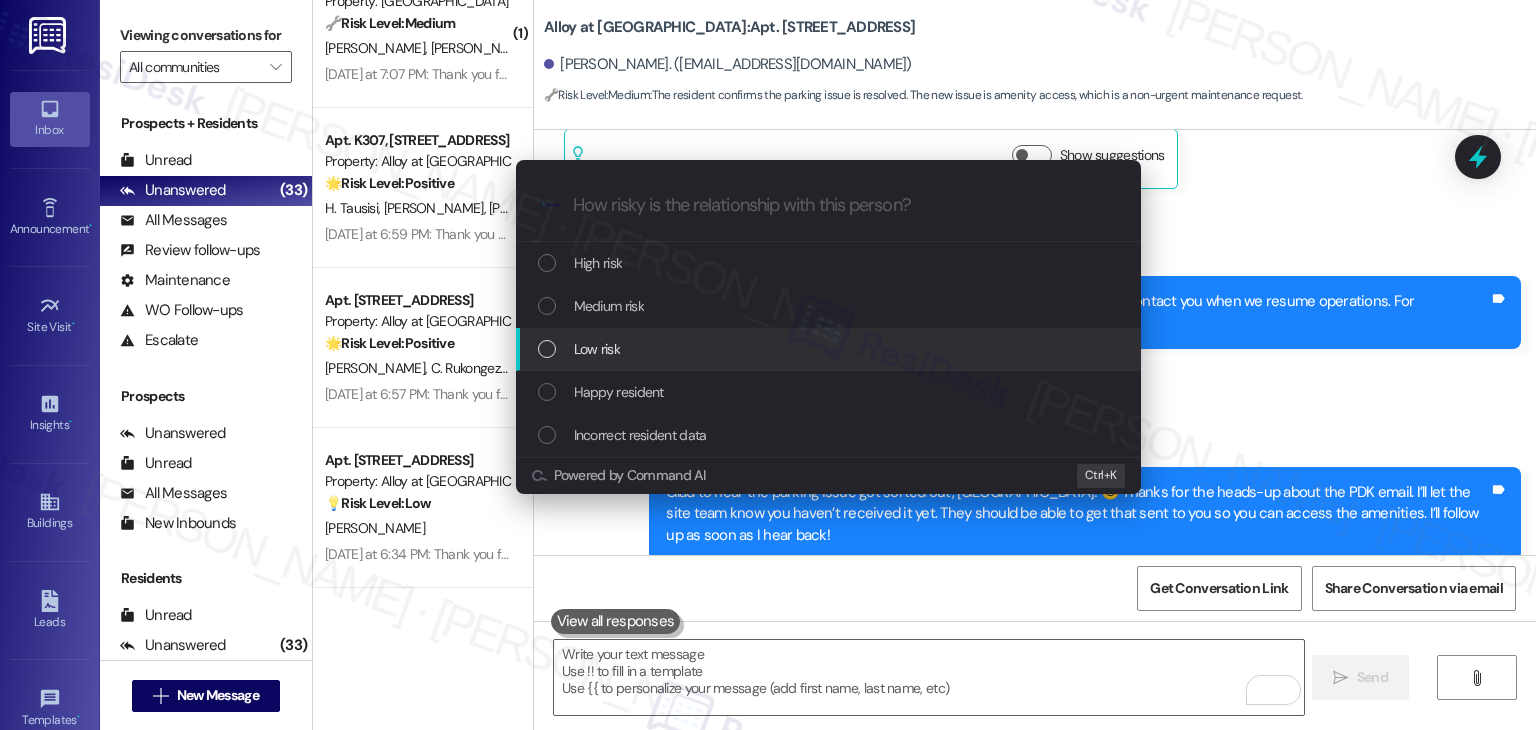 drag, startPoint x: 548, startPoint y: 349, endPoint x: 649, endPoint y: 368, distance: 102.77159 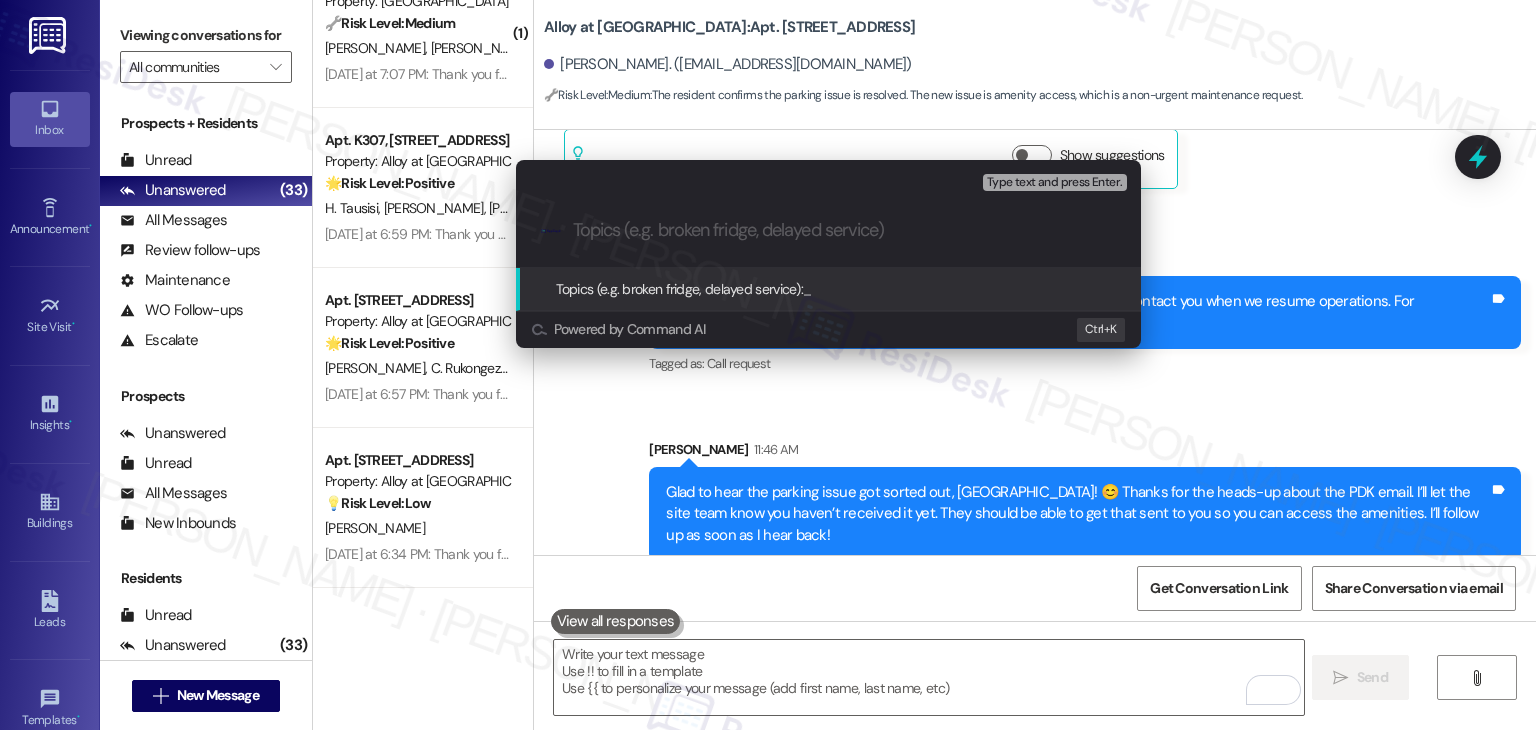 paste on "Missing PDK Email – Unable to Access Amenities" 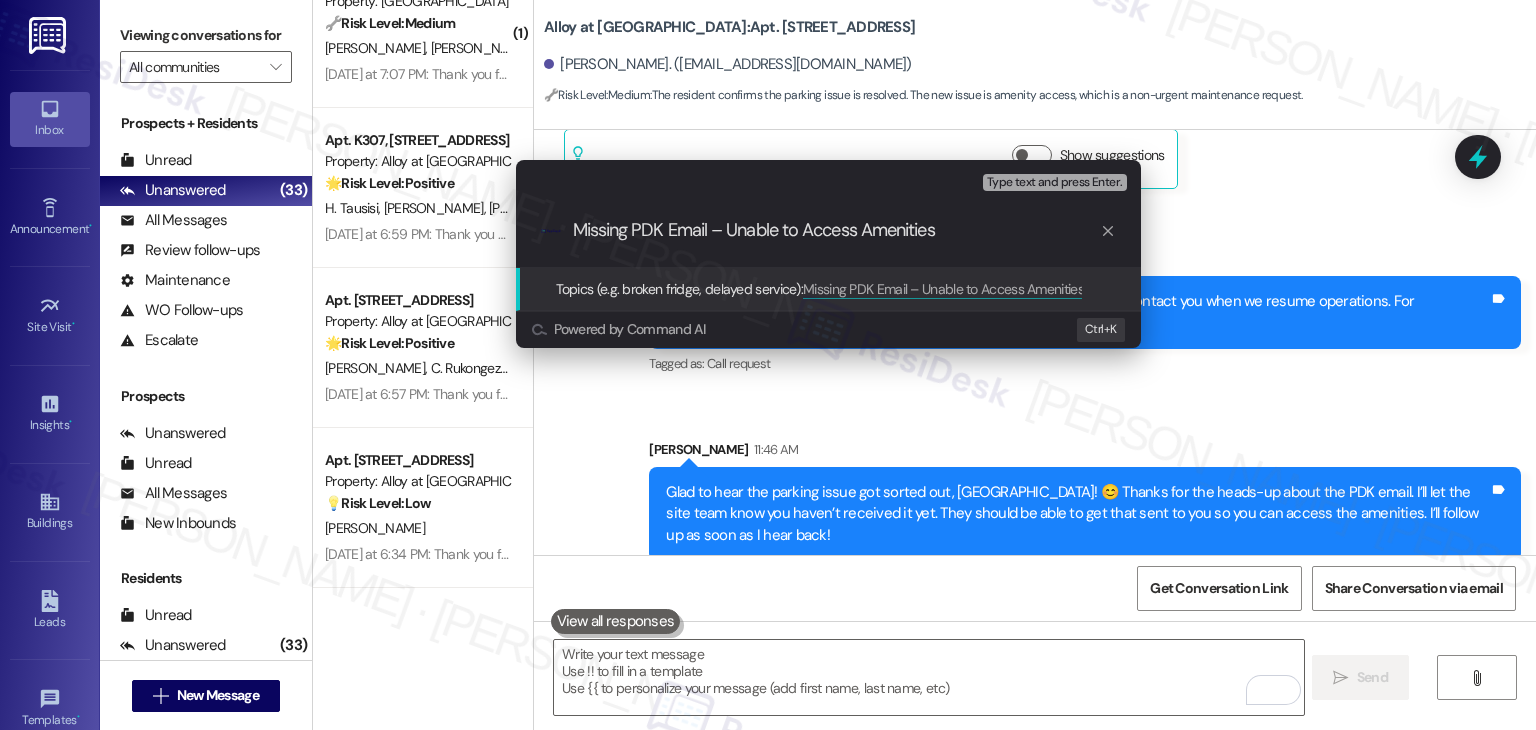 type 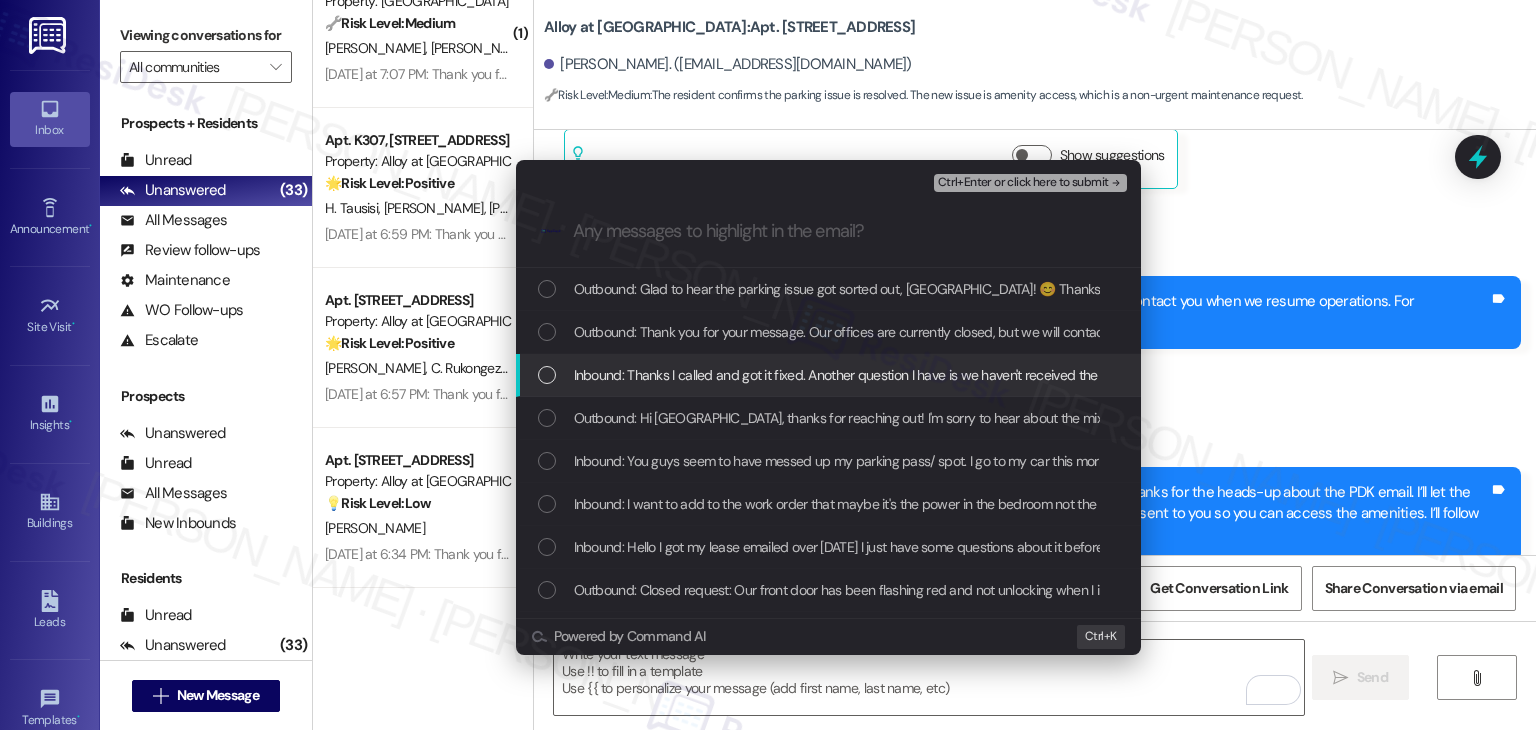 click at bounding box center (547, 375) 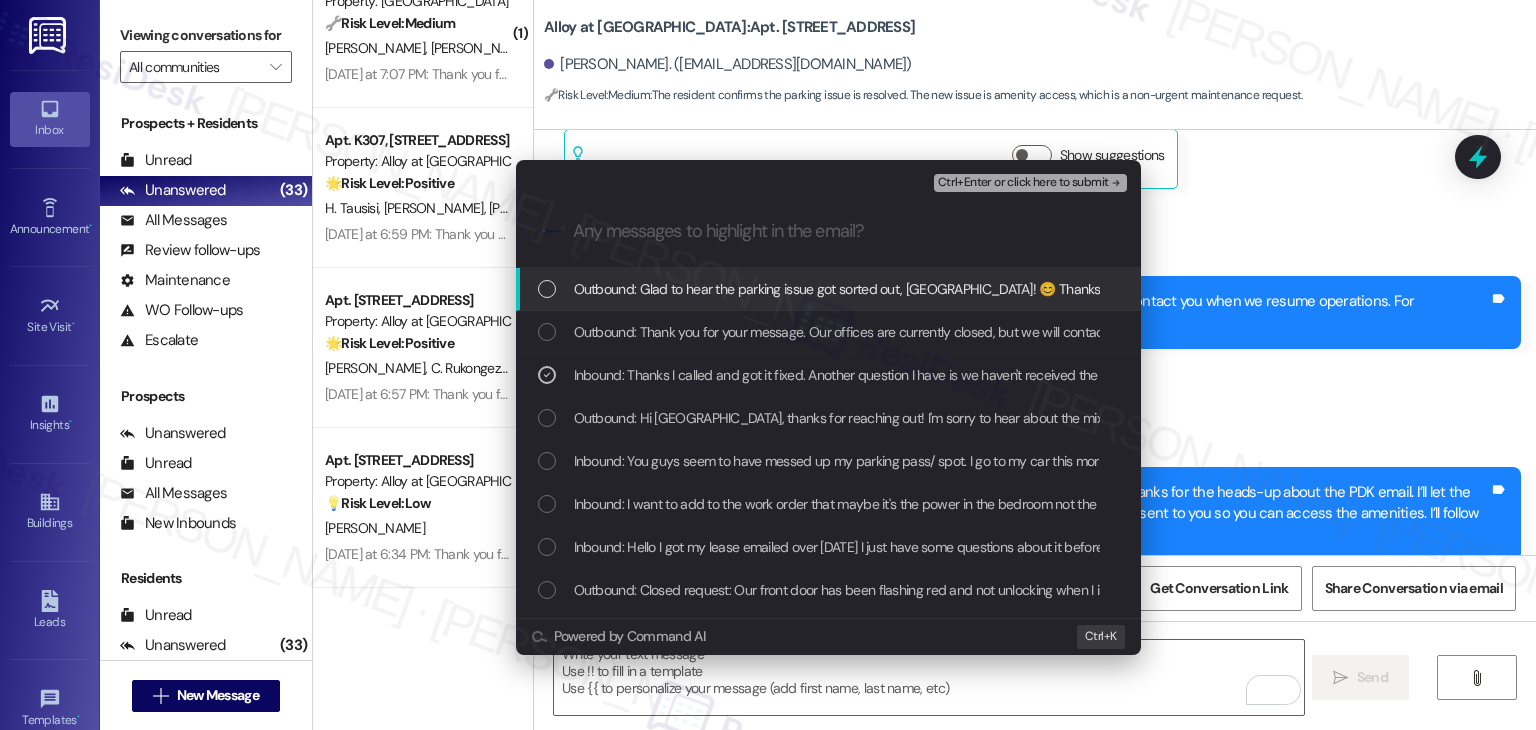 click on "Ctrl+Enter or click here to submit" at bounding box center (1023, 183) 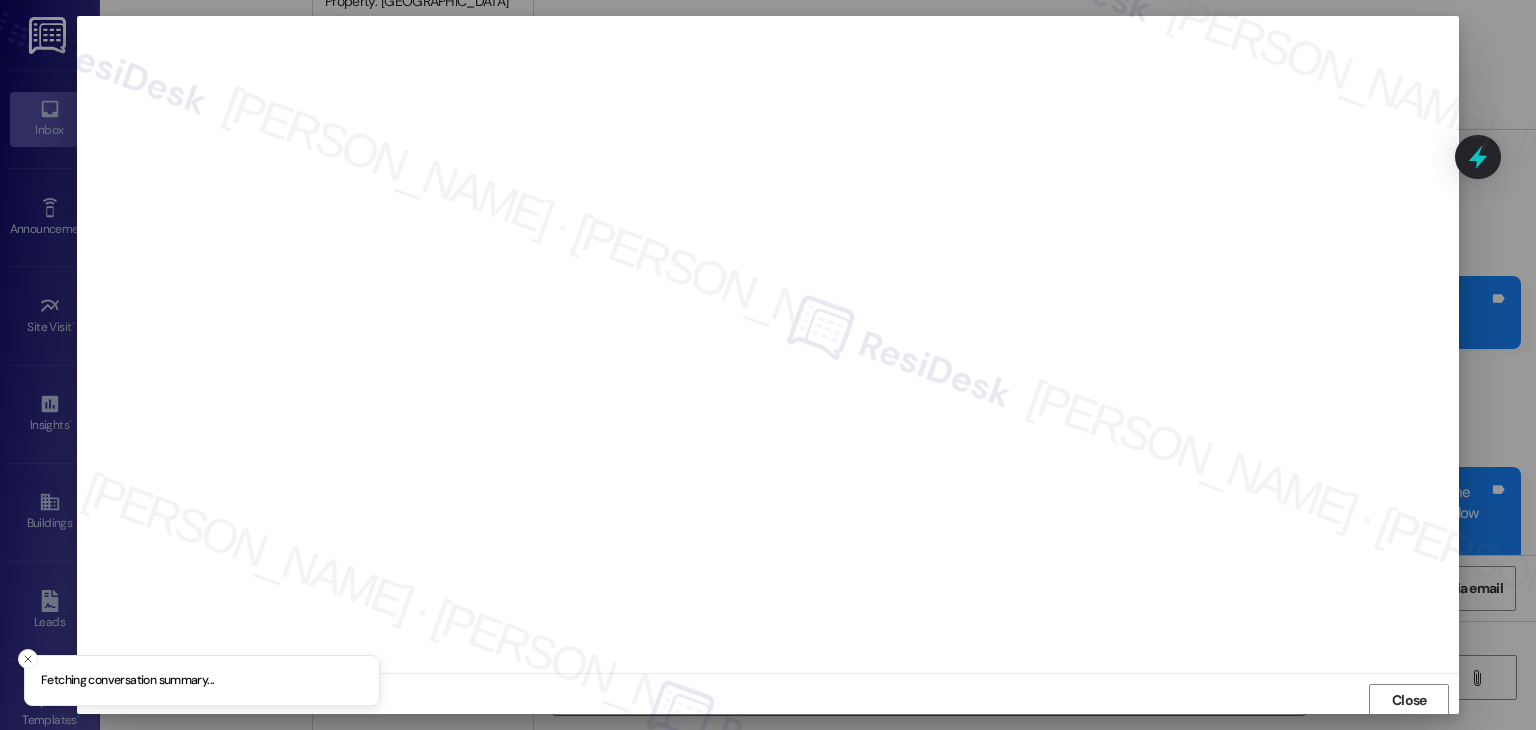 scroll, scrollTop: 1, scrollLeft: 0, axis: vertical 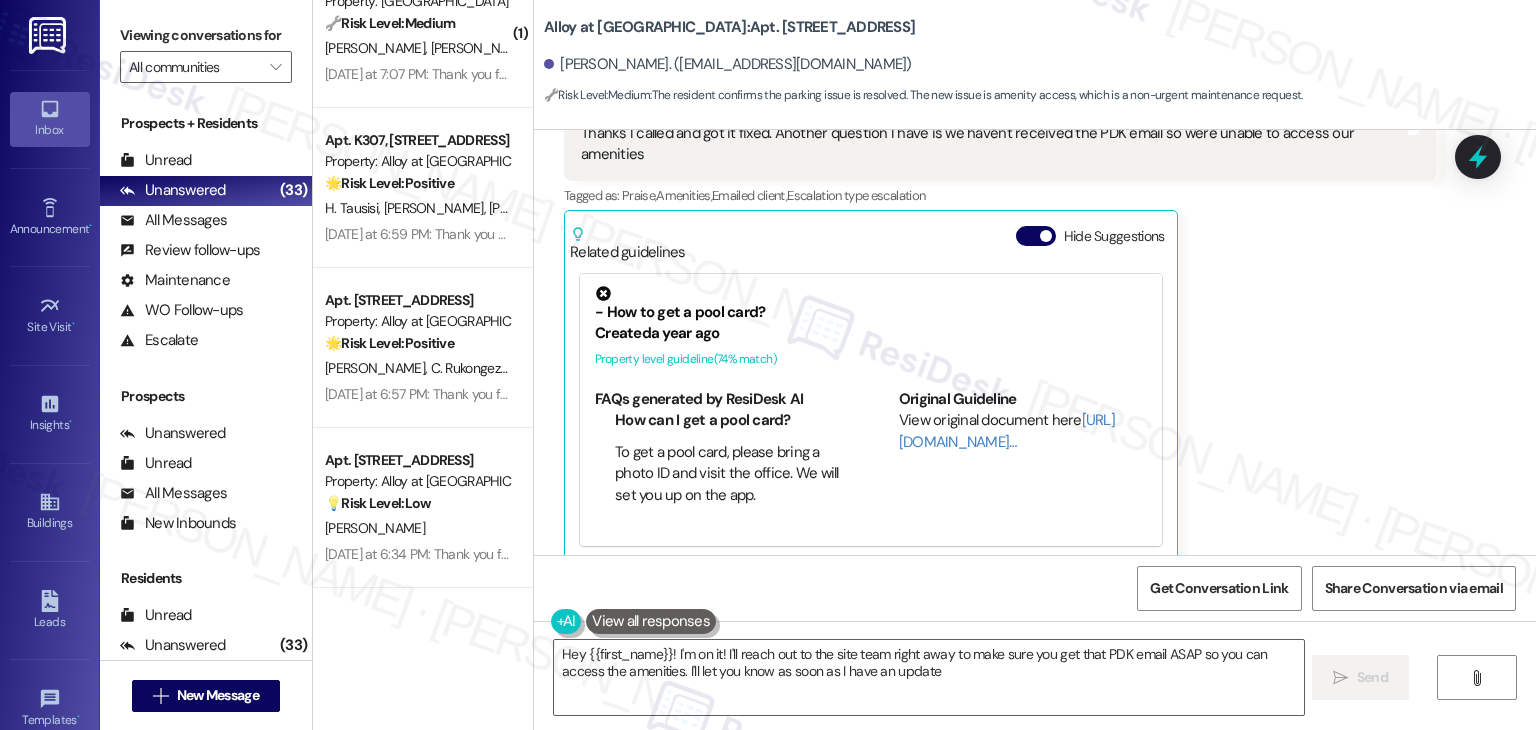 type on "Hey {{first_name}}! I'm on it! I'll reach out to the site team right away to make sure you get that PDK email ASAP so you can access the amenities. I'll let you know as soon as I have an update!" 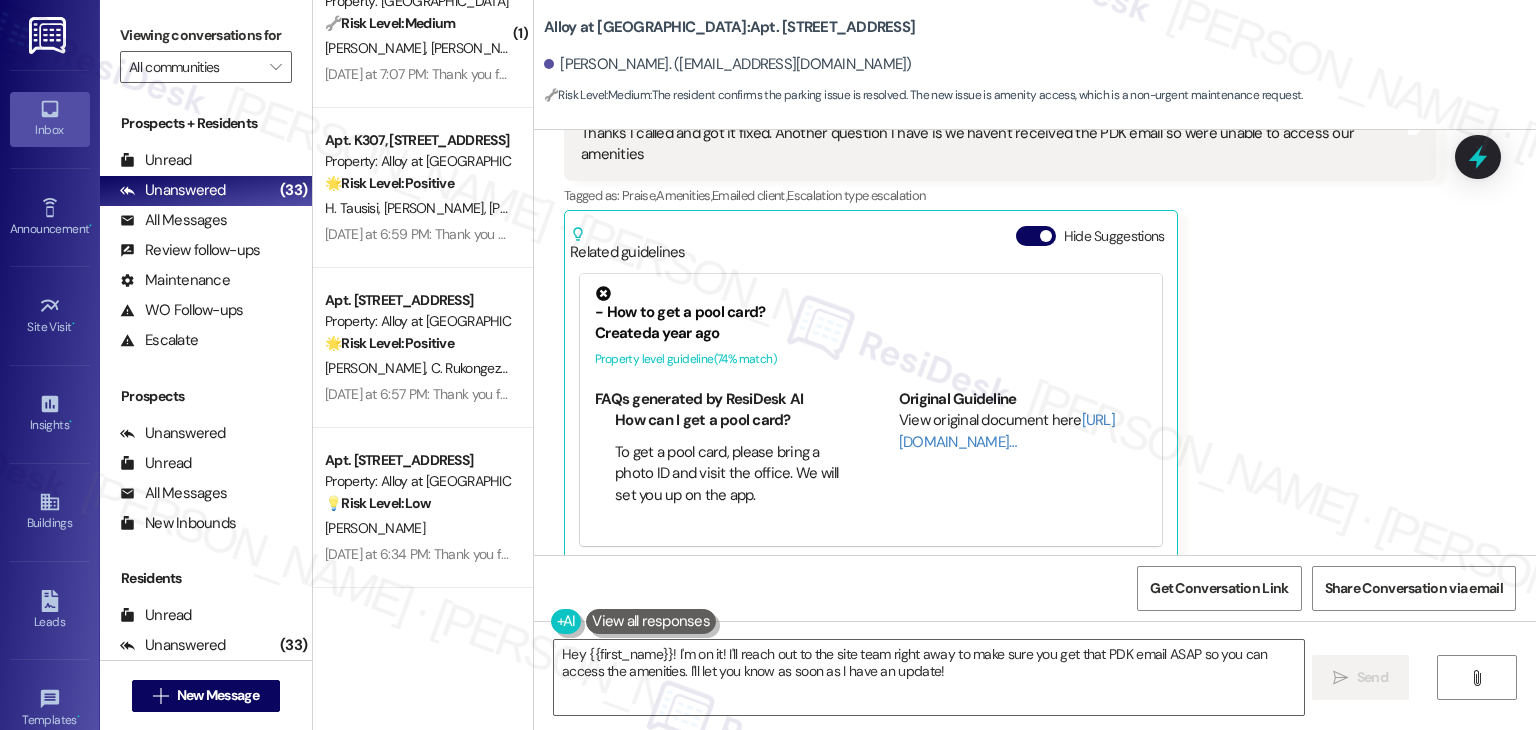 click on "Sydney Hansen Yesterday at 6:12 PM Thanks I called and got it fixed. Another question I have is we haven't received the PDK email so we're unable to access our amenities  Tags and notes Tagged as:   Praise ,  Click to highlight conversations about Praise Amenities ,  Click to highlight conversations about Amenities Emailed client ,  Click to highlight conversations about Emailed client Escalation type escalation Click to highlight conversations about Escalation type escalation  Related guidelines Hide Suggestions - How to get a pool card? Created  a year ago Property level guideline  ( 74 % match) FAQs generated by ResiDesk AI How can I get a pool card? To get a pool card, please bring a photo ID and visit the office. We will set you up on the app. Original Guideline View original document here  http://res.cl… The key details from the provided message are:
'The Alloy at Geneva - phone number: 801.655.5600' Created  a year ago Property level guideline  ( 72 % match) FAQs generated by ResiDesk AI Created   (" at bounding box center [1000, 321] 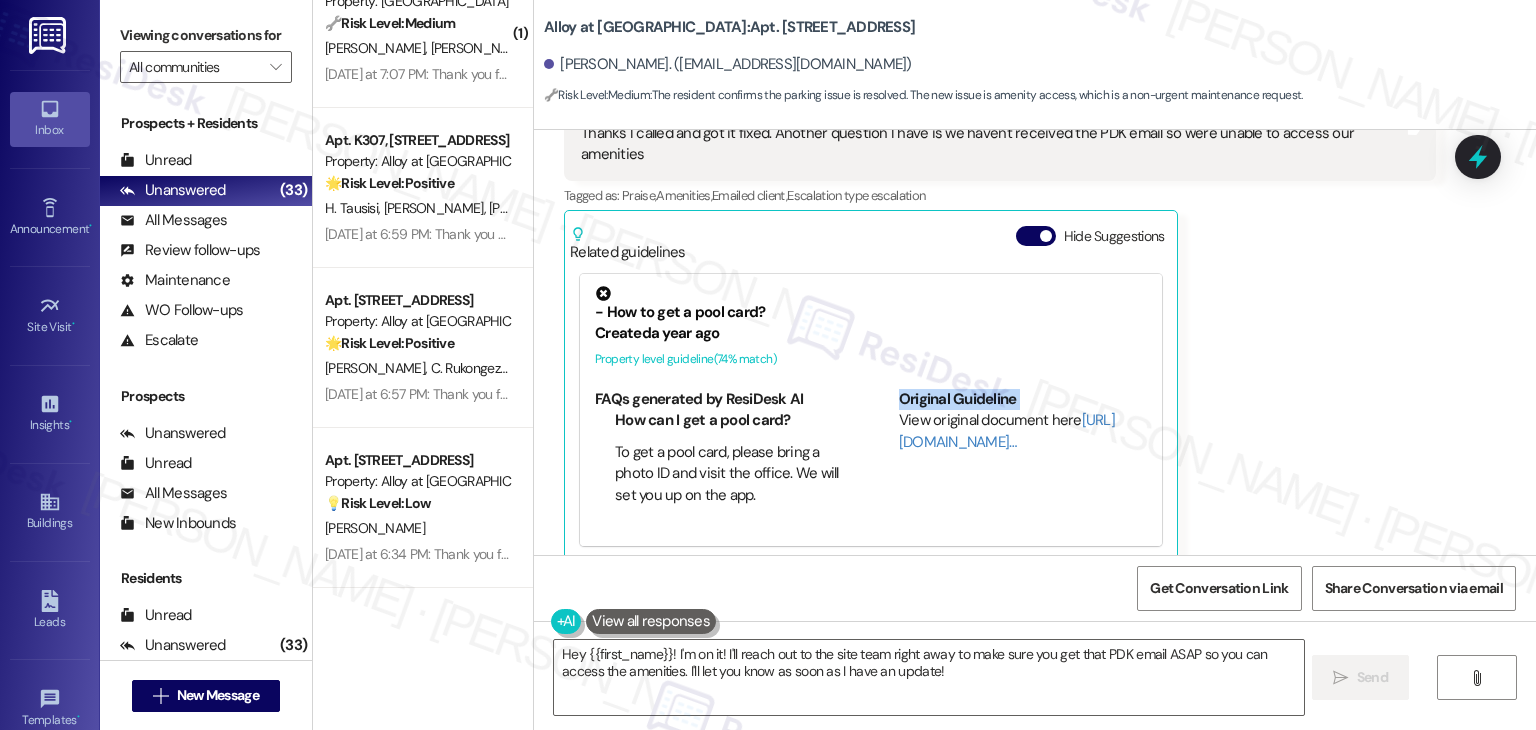 click on "Sydney Hansen Yesterday at 6:12 PM Thanks I called and got it fixed. Another question I have is we haven't received the PDK email so we're unable to access our amenities  Tags and notes Tagged as:   Praise ,  Click to highlight conversations about Praise Amenities ,  Click to highlight conversations about Amenities Emailed client ,  Click to highlight conversations about Emailed client Escalation type escalation Click to highlight conversations about Escalation type escalation  Related guidelines Hide Suggestions - How to get a pool card? Created  a year ago Property level guideline  ( 74 % match) FAQs generated by ResiDesk AI How can I get a pool card? To get a pool card, please bring a photo ID and visit the office. We will set you up on the app. Original Guideline View original document here  http://res.cl… The key details from the provided message are:
'The Alloy at Geneva - phone number: 801.655.5600' Created  a year ago Property level guideline  ( 72 % match) FAQs generated by ResiDesk AI Created   (" at bounding box center (1000, 321) 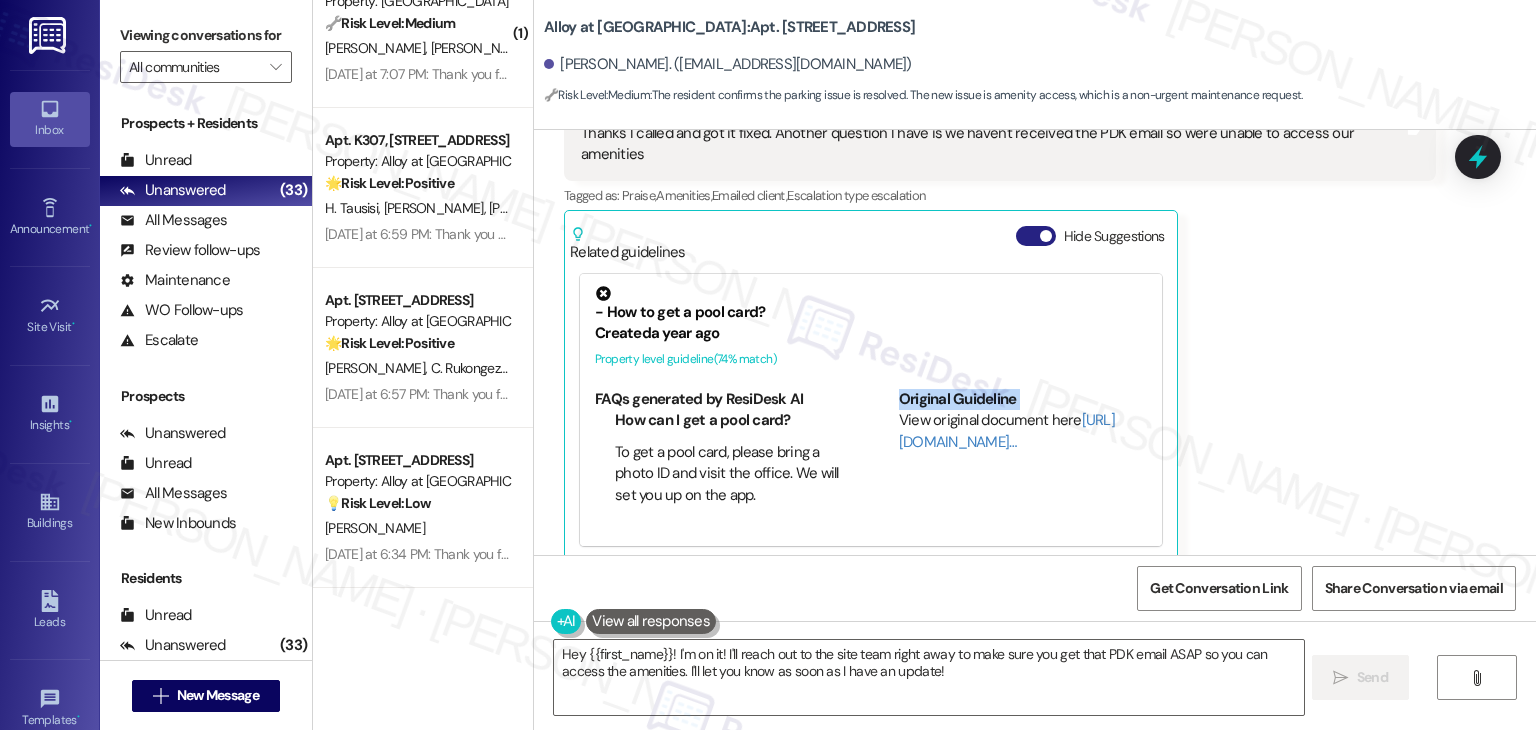 click on "Hide Suggestions" at bounding box center [1036, 236] 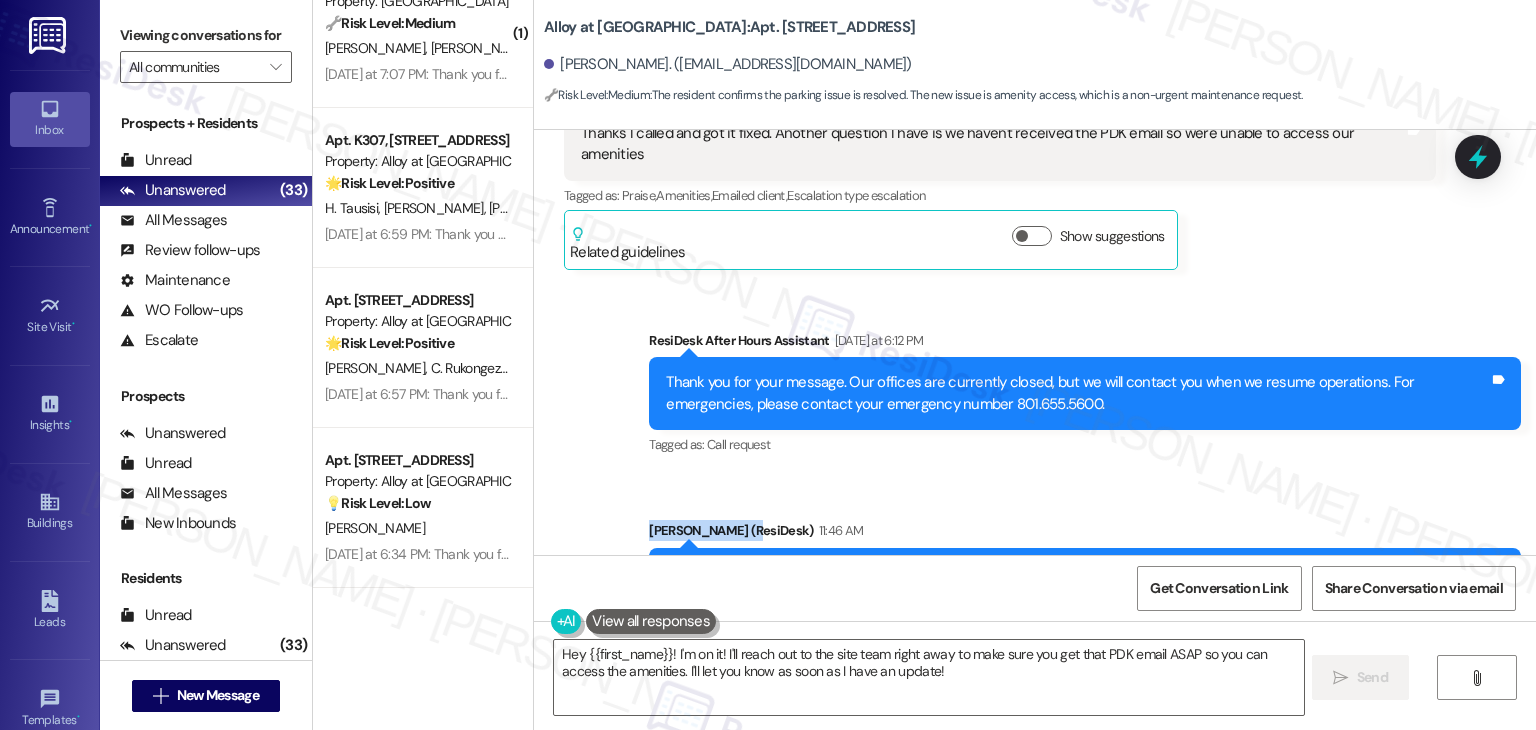 click on "Sent via SMS ResiDesk After Hours Assistant Yesterday at 6:12 PM Thank you for your message. Our offices are currently closed, but we will contact you when we resume operations. For emergencies, please contact your emergency number 801.655.5600. Tags and notes Tagged as:   Call request Click to highlight conversations about Call request Sent via SMS Sarah   (ResiDesk) 11:46 AM Glad to hear the parking issue got sorted out, Sydney! 😊 Thanks for the heads-up about the PDK email. I’ll let the site team know you haven’t received it yet. They should be able to get that sent to you so you can access the amenities. I’ll follow up as soon as I hear back! Tags and notes Tagged as:   Parking ,  Click to highlight conversations about Parking Praise ,  Click to highlight conversations about Praise Amenities Click to highlight conversations about Amenities" at bounding box center [1035, 486] 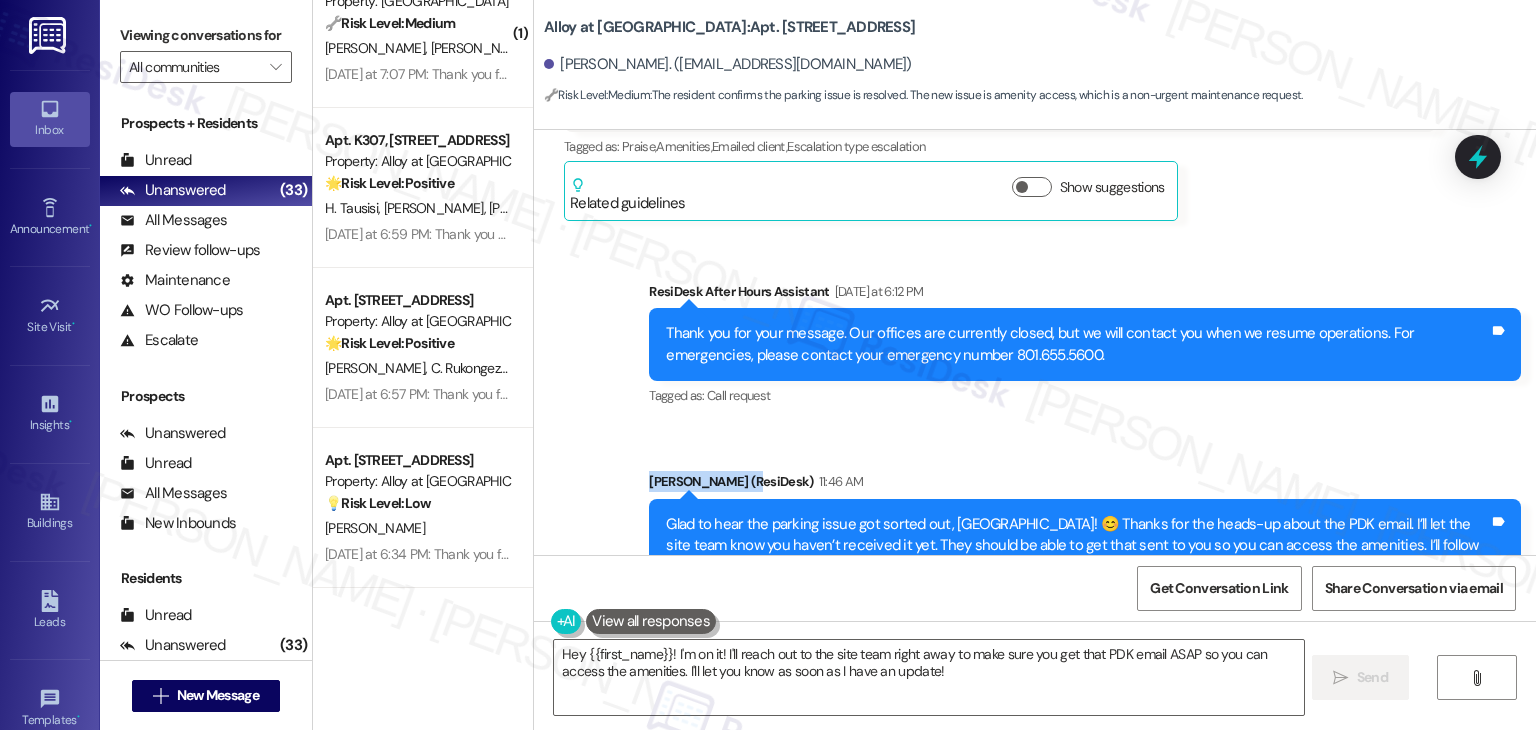 scroll, scrollTop: 2199, scrollLeft: 0, axis: vertical 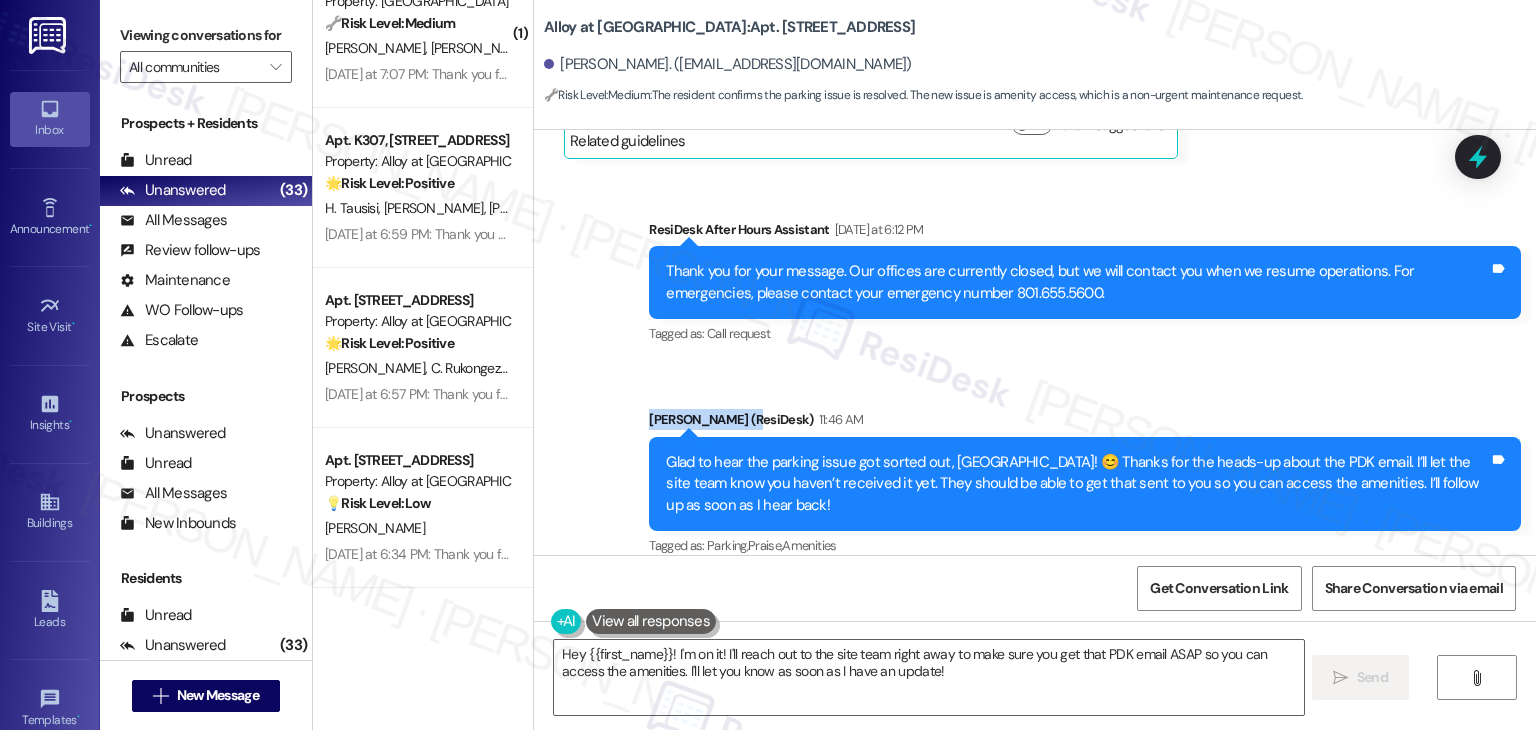 click on "Sent via SMS ResiDesk After Hours Assistant Yesterday at 6:12 PM Thank you for your message. Our offices are currently closed, but we will contact you when we resume operations. For emergencies, please contact your emergency number 801.655.5600. Tags and notes Tagged as:   Call request Click to highlight conversations about Call request Sent via SMS Sarah   (ResiDesk) 11:46 AM Glad to hear the parking issue got sorted out, Sydney! 😊 Thanks for the heads-up about the PDK email. I’ll let the site team know you haven’t received it yet. They should be able to get that sent to you so you can access the amenities. I’ll follow up as soon as I hear back! Tags and notes Tagged as:   Parking ,  Click to highlight conversations about Parking Praise ,  Click to highlight conversations about Praise Amenities Click to highlight conversations about Amenities" at bounding box center (1035, 375) 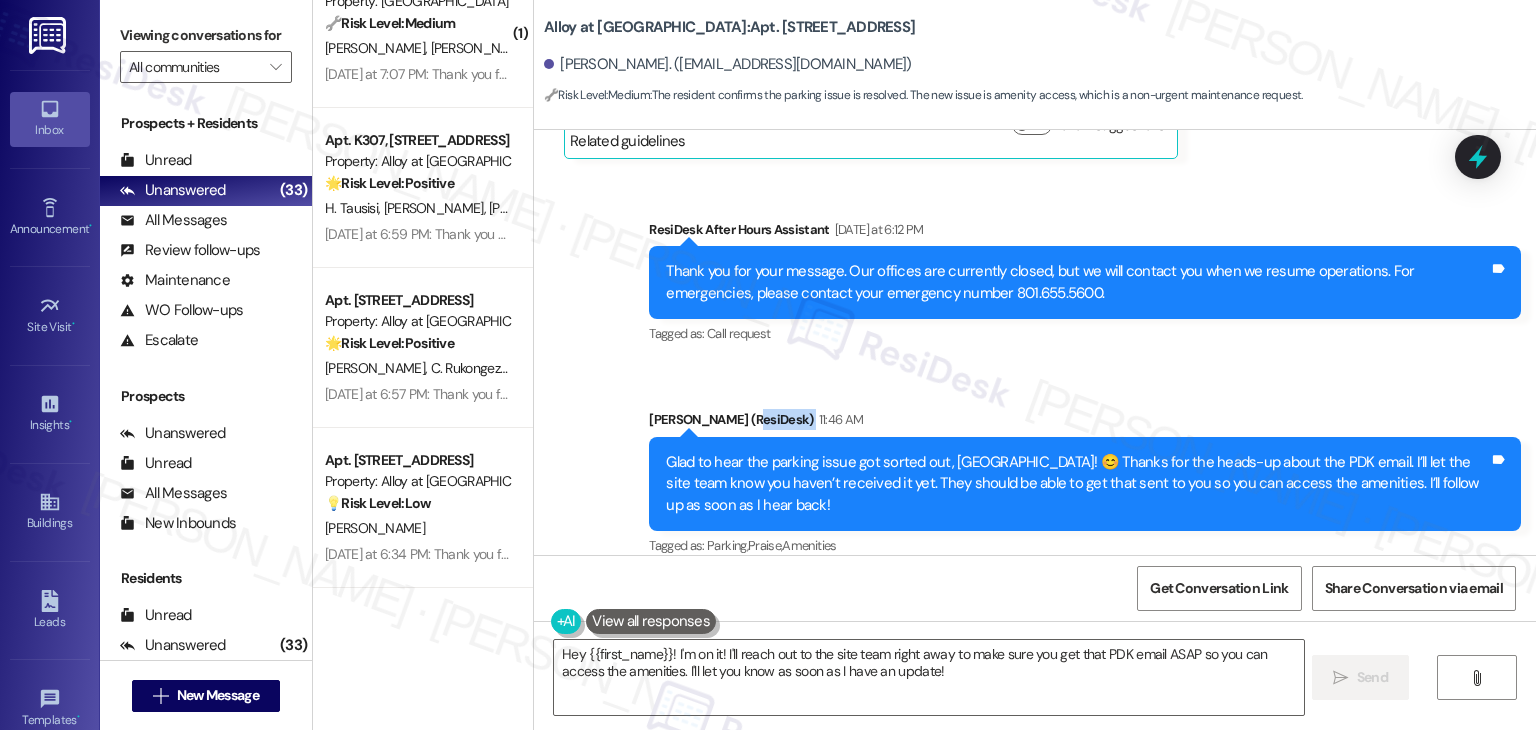 click on "Sent via SMS ResiDesk After Hours Assistant Yesterday at 6:12 PM Thank you for your message. Our offices are currently closed, but we will contact you when we resume operations. For emergencies, please contact your emergency number 801.655.5600. Tags and notes Tagged as:   Call request Click to highlight conversations about Call request Sent via SMS Sarah   (ResiDesk) 11:46 AM Glad to hear the parking issue got sorted out, Sydney! 😊 Thanks for the heads-up about the PDK email. I’ll let the site team know you haven’t received it yet. They should be able to get that sent to you so you can access the amenities. I’ll follow up as soon as I hear back! Tags and notes Tagged as:   Parking ,  Click to highlight conversations about Parking Praise ,  Click to highlight conversations about Praise Amenities Click to highlight conversations about Amenities" at bounding box center (1035, 375) 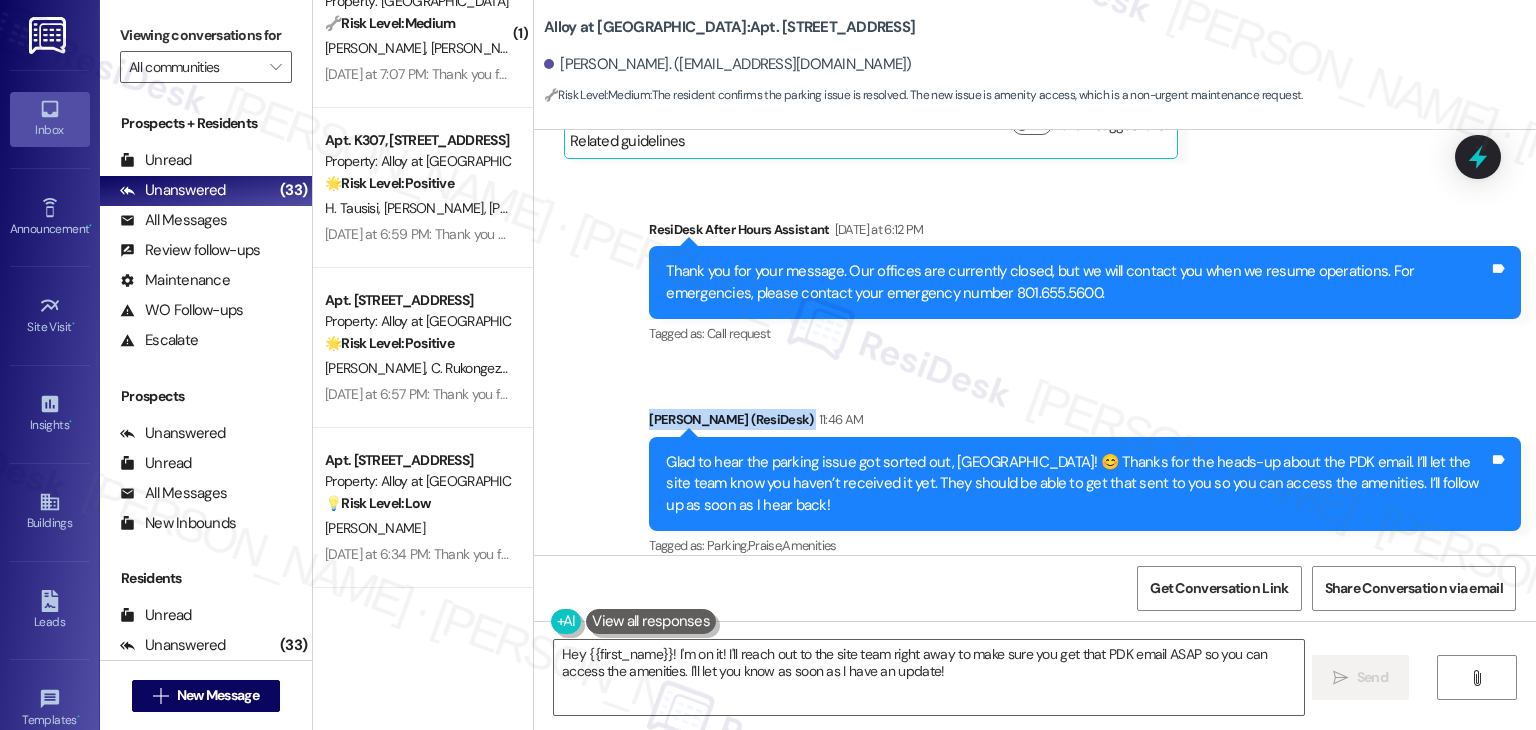 click on "Sent via SMS ResiDesk After Hours Assistant Yesterday at 6:12 PM Thank you for your message. Our offices are currently closed, but we will contact you when we resume operations. For emergencies, please contact your emergency number 801.655.5600. Tags and notes Tagged as:   Call request Click to highlight conversations about Call request Sent via SMS Sarah   (ResiDesk) 11:46 AM Glad to hear the parking issue got sorted out, Sydney! 😊 Thanks for the heads-up about the PDK email. I’ll let the site team know you haven’t received it yet. They should be able to get that sent to you so you can access the amenities. I’ll follow up as soon as I hear back! Tags and notes Tagged as:   Parking ,  Click to highlight conversations about Parking Praise ,  Click to highlight conversations about Praise Amenities Click to highlight conversations about Amenities" at bounding box center [1035, 375] 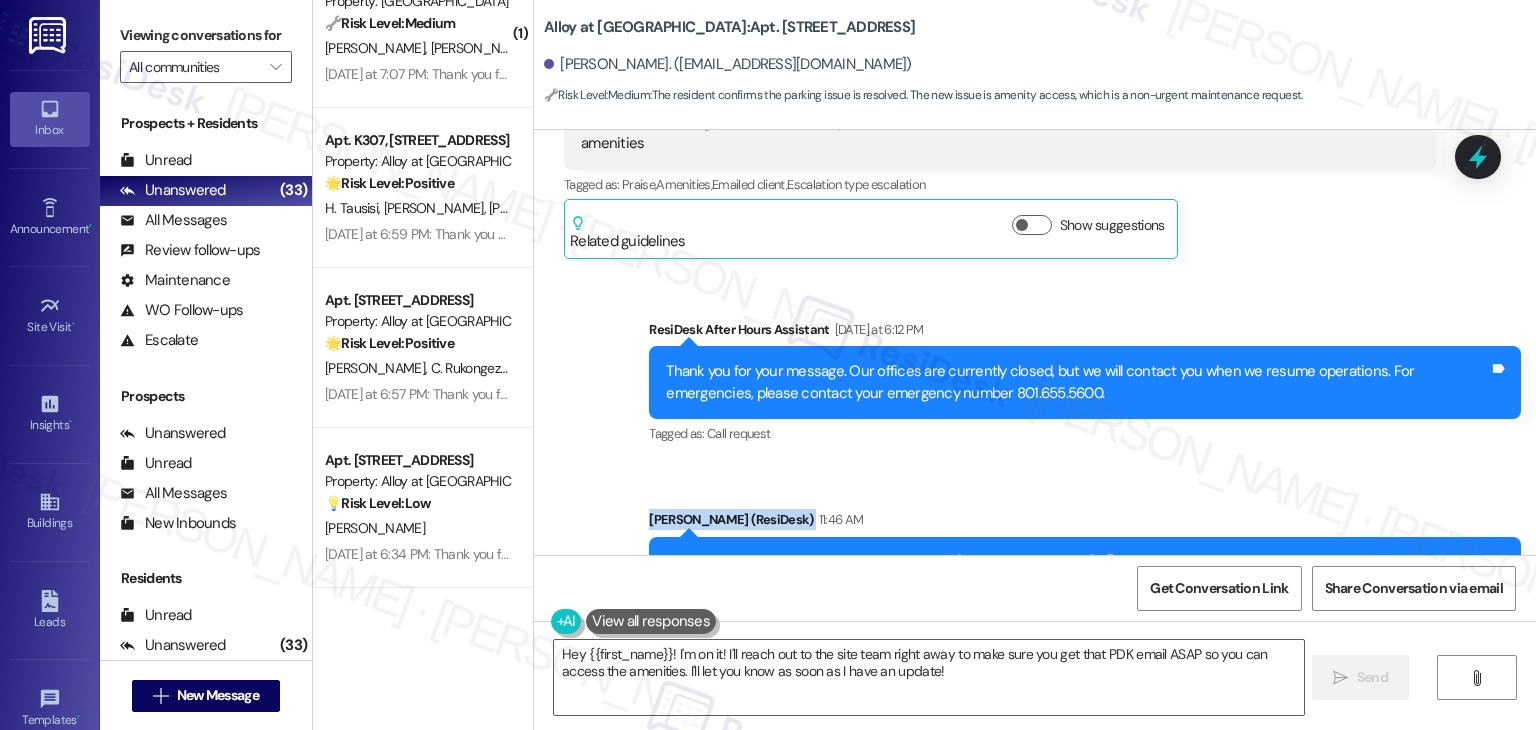 scroll, scrollTop: 1999, scrollLeft: 0, axis: vertical 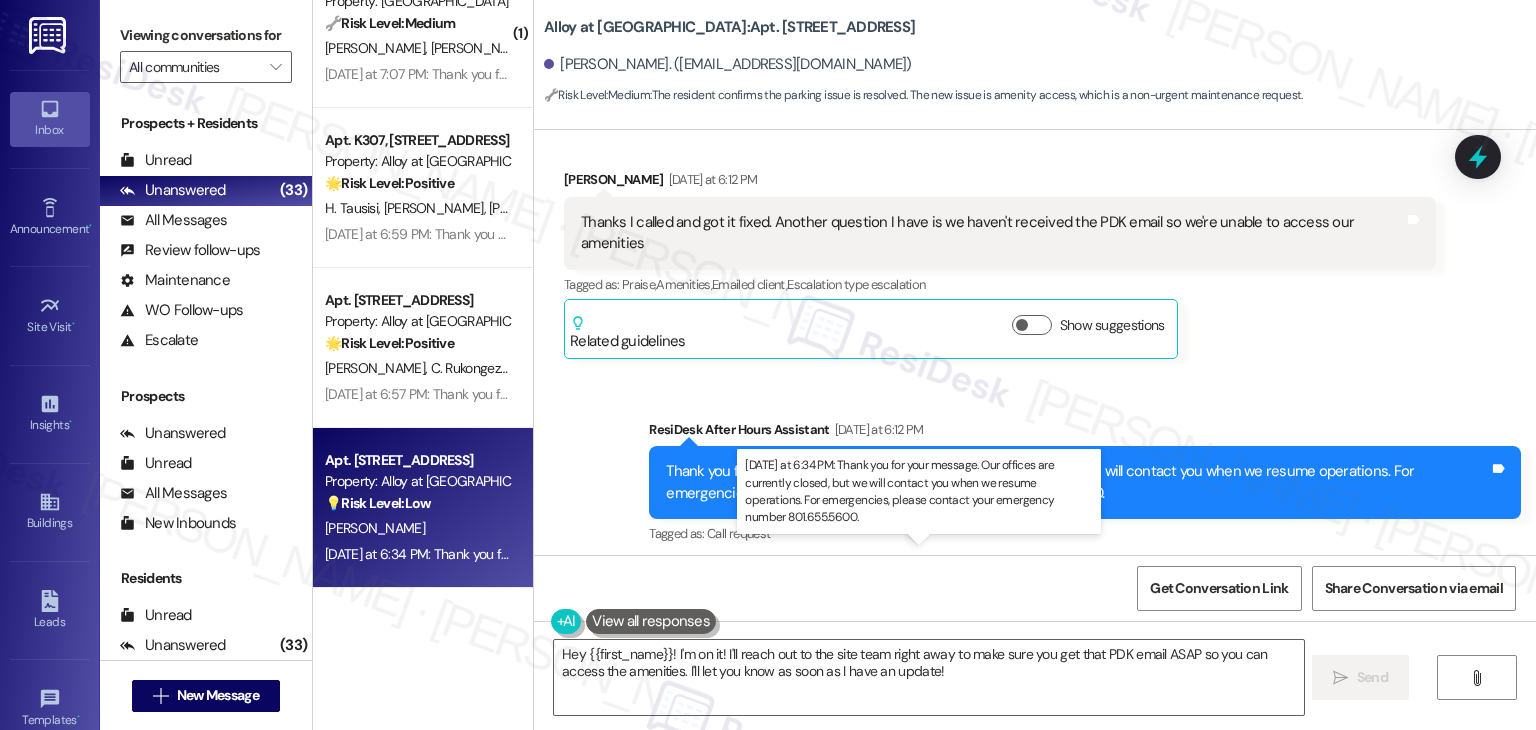 click on "Yesterday at 6:34 PM: Thank you for your message. Our offices are currently closed, but we will contact you when we resume operations. For emergencies, please contact your emergency number 801.655.5600. Yesterday at 6:34 PM: Thank you for your message. Our offices are currently closed, but we will contact you when we resume operations. For emergencies, please contact your emergency number 801.655.5600." at bounding box center (926, 554) 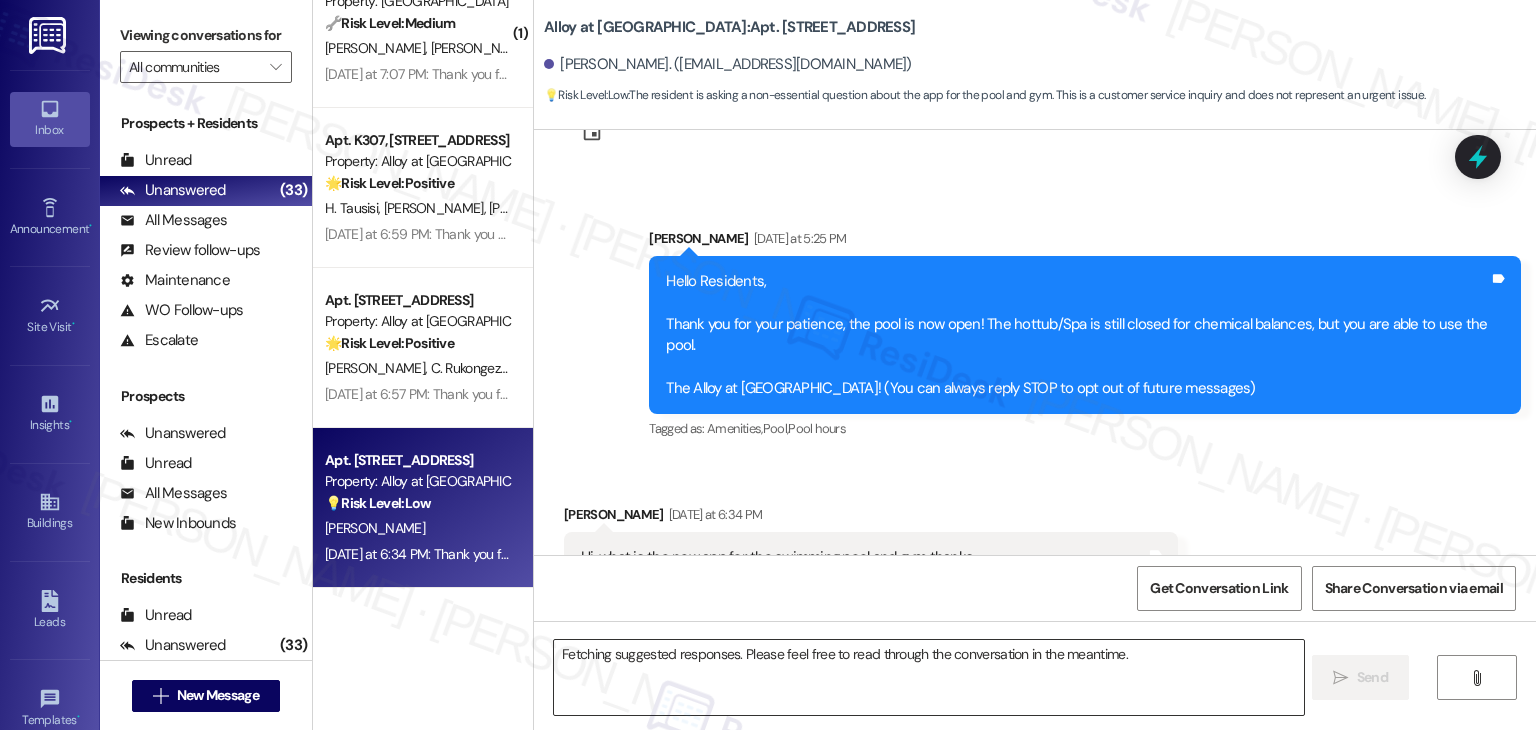 scroll, scrollTop: 504, scrollLeft: 0, axis: vertical 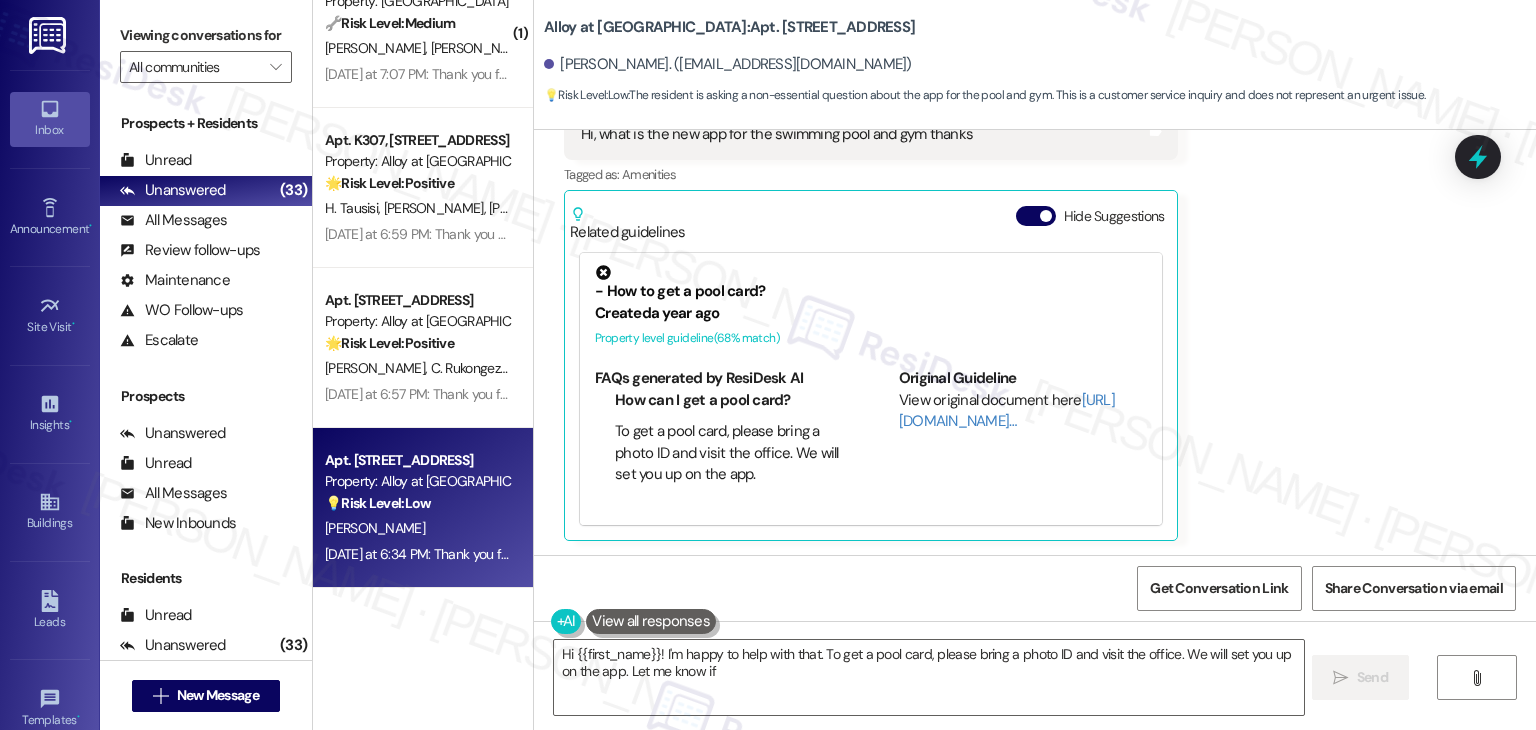 click on "Received via SMS John Agudelo Yesterday at 6:34 PM Hi, what is the new app for the swimming pool and gym thanks Tags and notes Tagged as:   Amenities Click to highlight conversations about Amenities  Related guidelines Hide Suggestions - How to get a pool card? Created  a year ago Property level guideline  ( 68 % match) FAQs generated by ResiDesk AI How can I get a pool card? To get a pool card, please bring a photo ID and visit the office. We will set you up on the app. Original Guideline View original document here  http://res.cl… 'Roundhouse - Alloy at Geneva: The pool is open and heated year-round, from 10am to 10pm daily.' Created  10 months ago Property level guideline  ( 65 % match) FAQs generated by ResiDesk AI What are the pool hours? The pool is open everyday from 10am to 10pm. Is the pool heated? Yes, the pool is heated year-round. Is the pool open all year? Yes, the pool is open and heated year-round. Can I use the pool after 10pm? No, the pool closes at 10pm every day. Can guests use the pool?" at bounding box center [1035, 296] 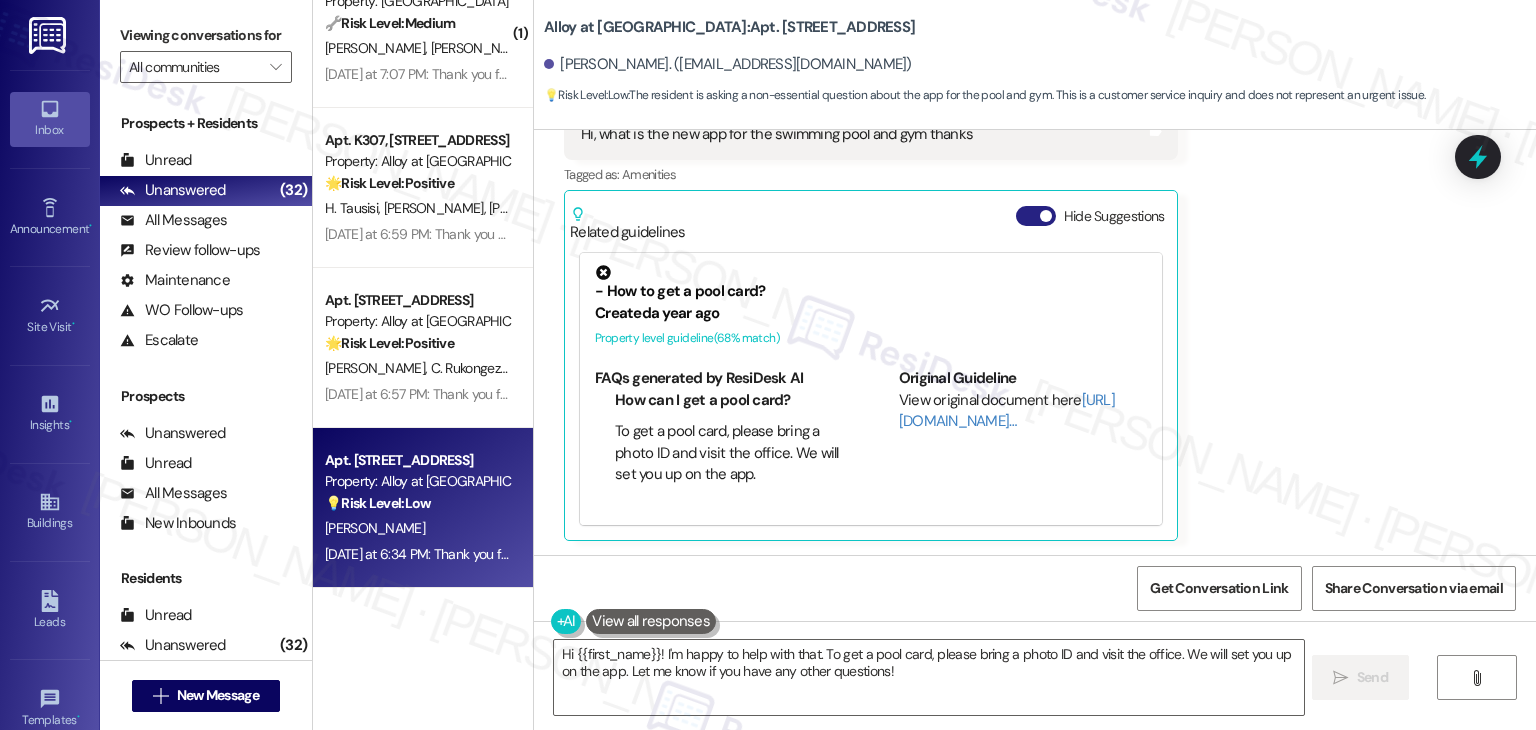 click on "Hide Suggestions" at bounding box center [1036, 216] 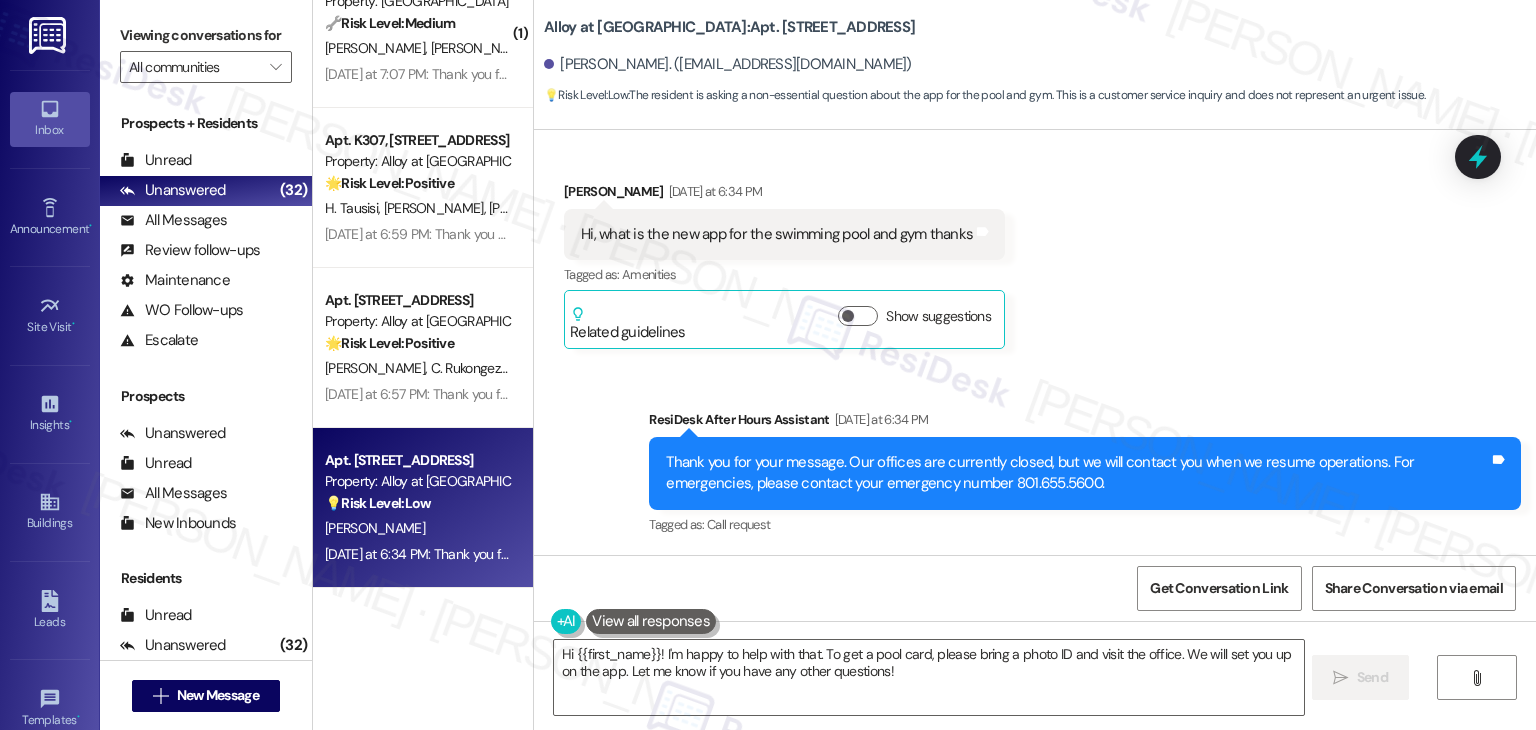 scroll, scrollTop: 404, scrollLeft: 0, axis: vertical 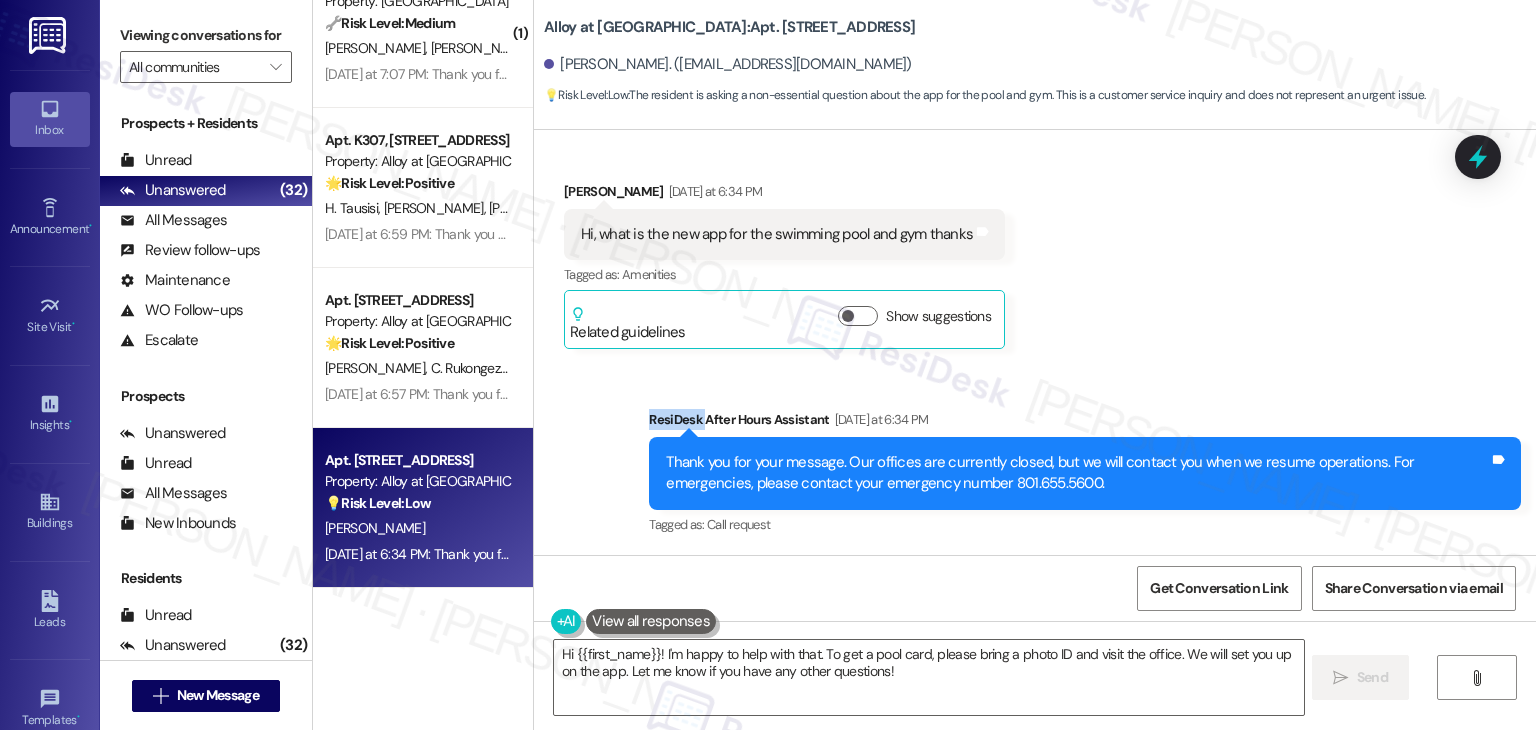 click on "Received via SMS John Agudelo Yesterday at 6:34 PM Hi, what is the new app for the swimming pool and gym thanks Tags and notes Tagged as:   Amenities Click to highlight conversations about Amenities  Related guidelines Show suggestions" at bounding box center (1035, 250) 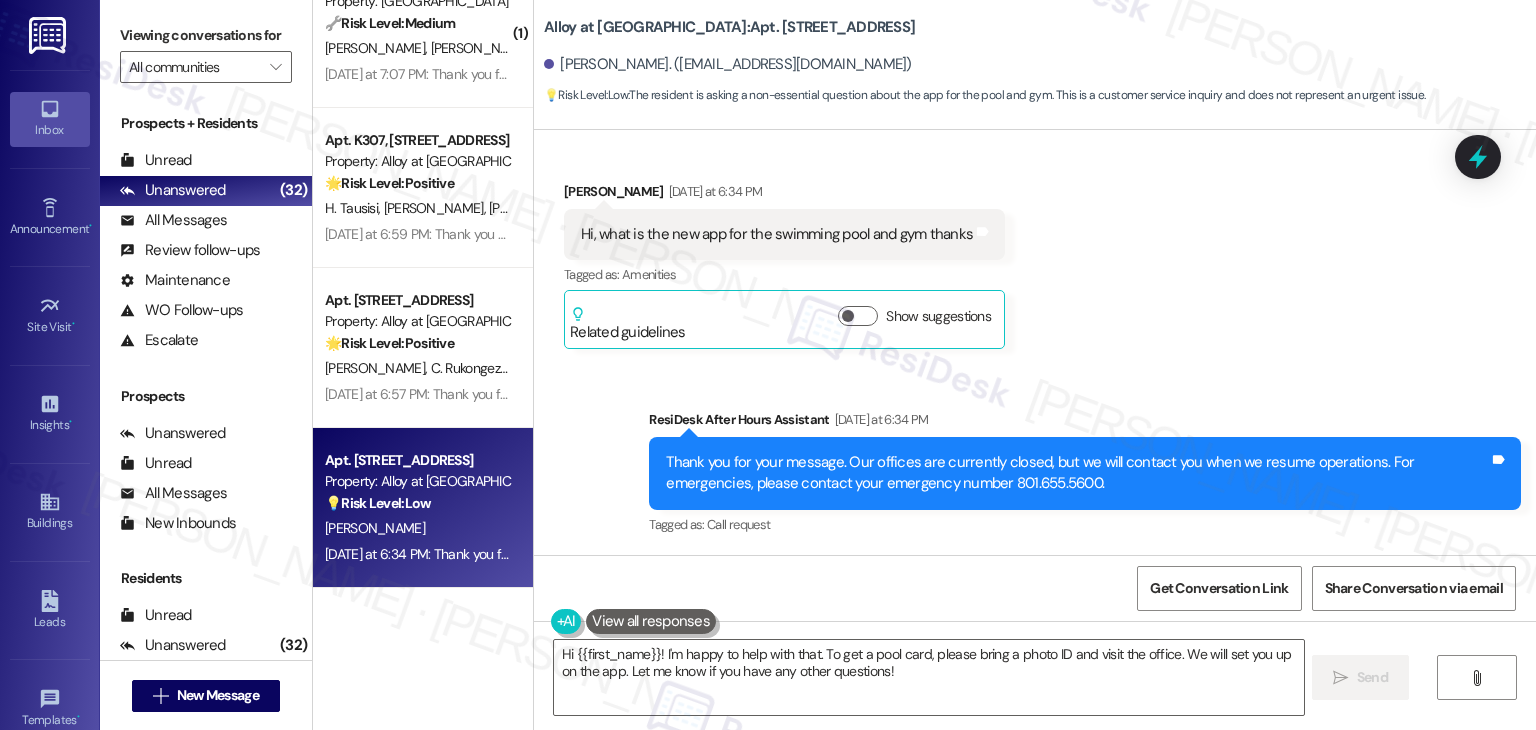 click on "Received via SMS John Agudelo Yesterday at 6:34 PM Hi, what is the new app for the swimming pool and gym thanks Tags and notes Tagged as:   Amenities Click to highlight conversations about Amenities  Related guidelines Show suggestions" at bounding box center (1035, 250) 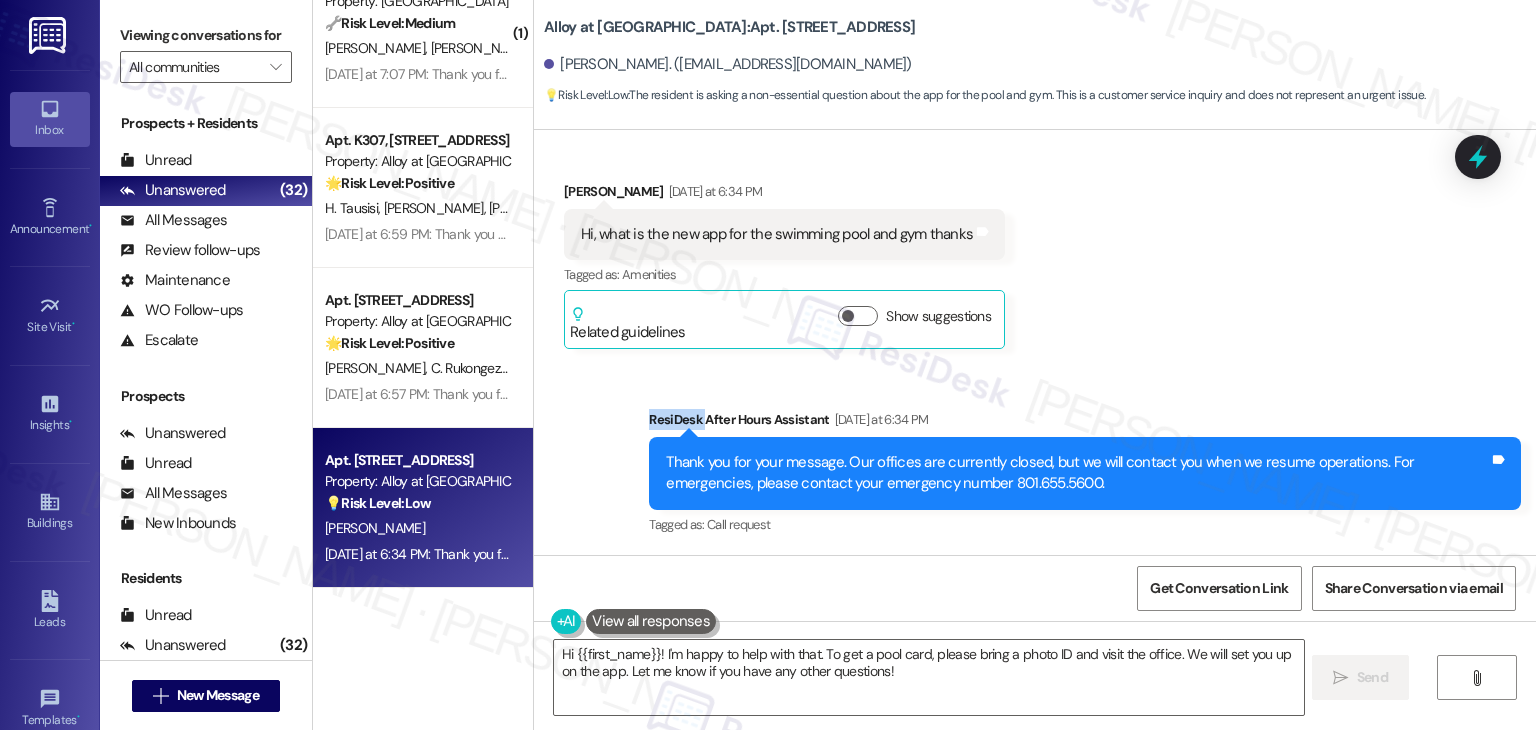click on "Received via SMS John Agudelo Yesterday at 6:34 PM Hi, what is the new app for the swimming pool and gym thanks Tags and notes Tagged as:   Amenities Click to highlight conversations about Amenities  Related guidelines Show suggestions" at bounding box center [1035, 250] 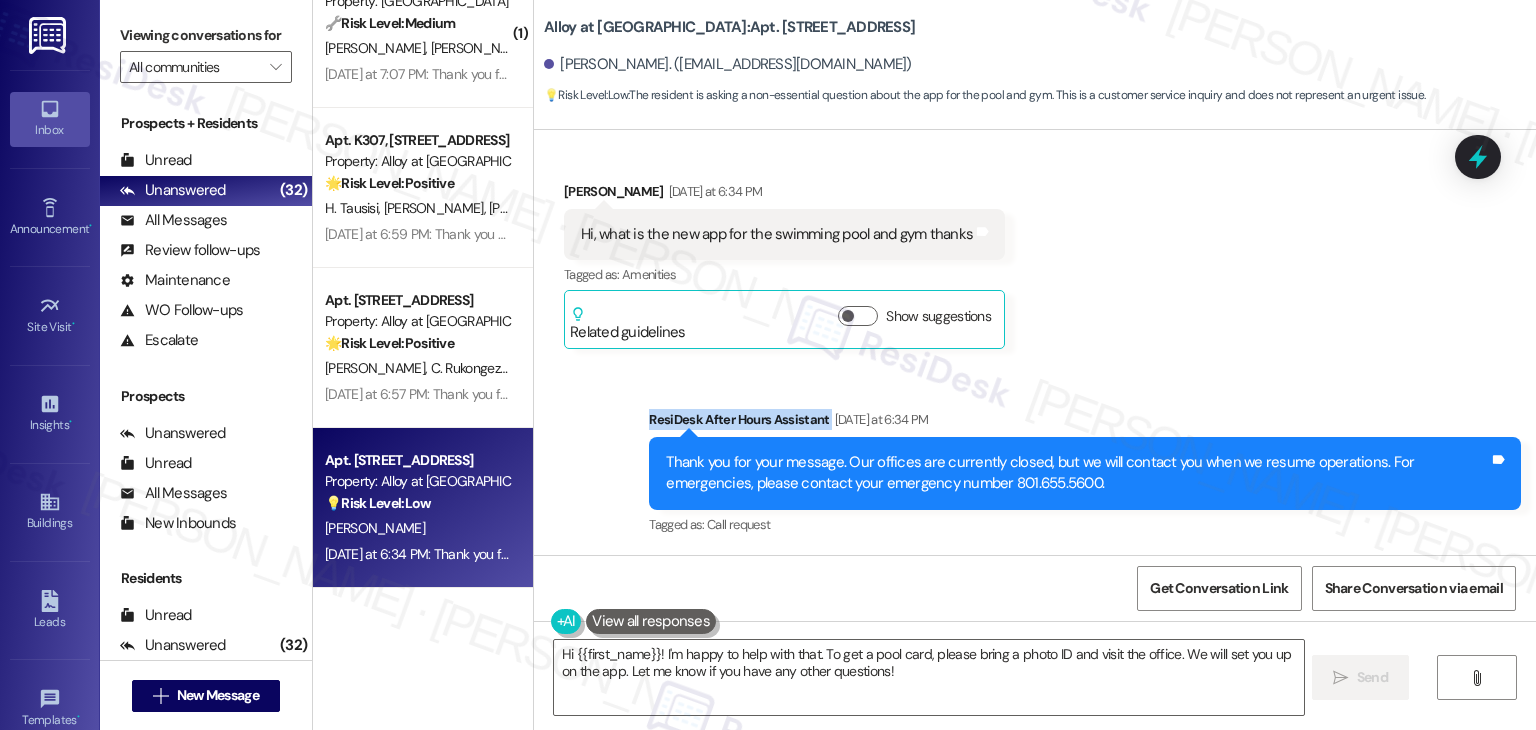 click on "Received via SMS John Agudelo Yesterday at 6:34 PM Hi, what is the new app for the swimming pool and gym thanks Tags and notes Tagged as:   Amenities Click to highlight conversations about Amenities  Related guidelines Show suggestions" at bounding box center (1035, 250) 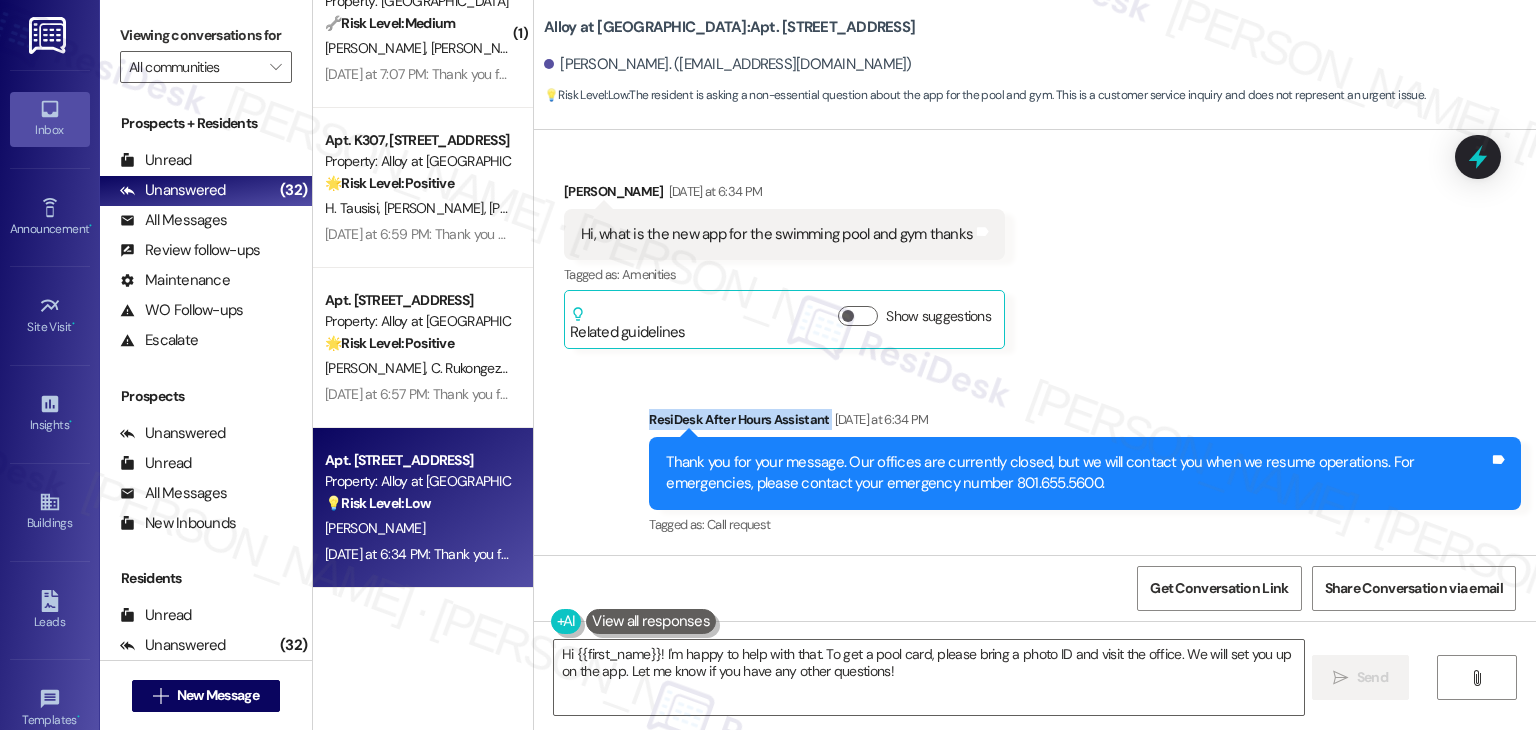 click on "Sent via SMS ResiDesk After Hours Assistant Yesterday at 6:34 PM Thank you for your message. Our offices are currently closed, but we will contact you when we resume operations. For emergencies, please contact your emergency number 801.655.5600. Tags and notes Tagged as:   Call request Click to highlight conversations about Call request" at bounding box center [1035, 459] 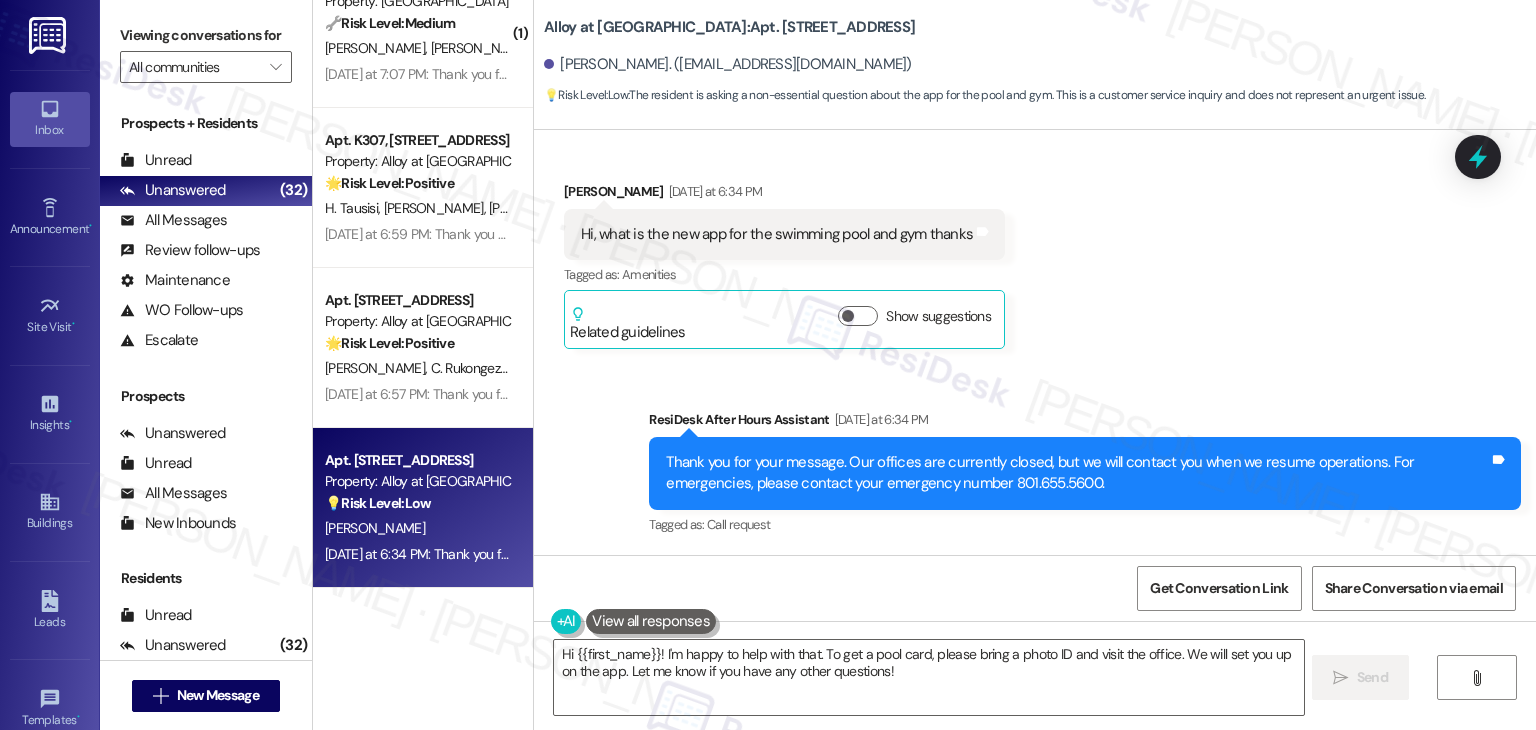 click on "Sent via SMS ResiDesk After Hours Assistant Yesterday at 6:34 PM Thank you for your message. Our offices are currently closed, but we will contact you when we resume operations. For emergencies, please contact your emergency number 801.655.5600. Tags and notes Tagged as:   Call request Click to highlight conversations about Call request" at bounding box center [1035, 459] 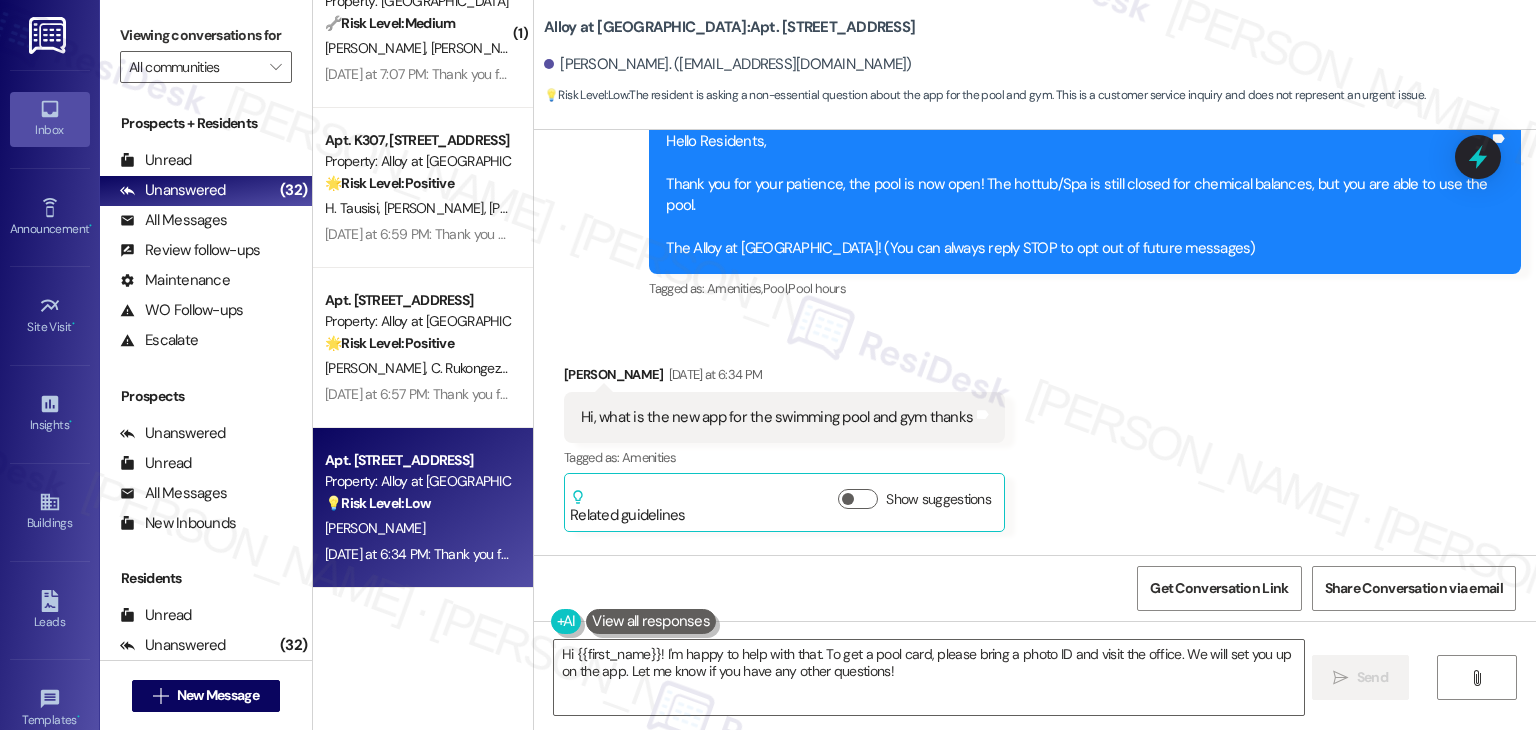 scroll, scrollTop: 204, scrollLeft: 0, axis: vertical 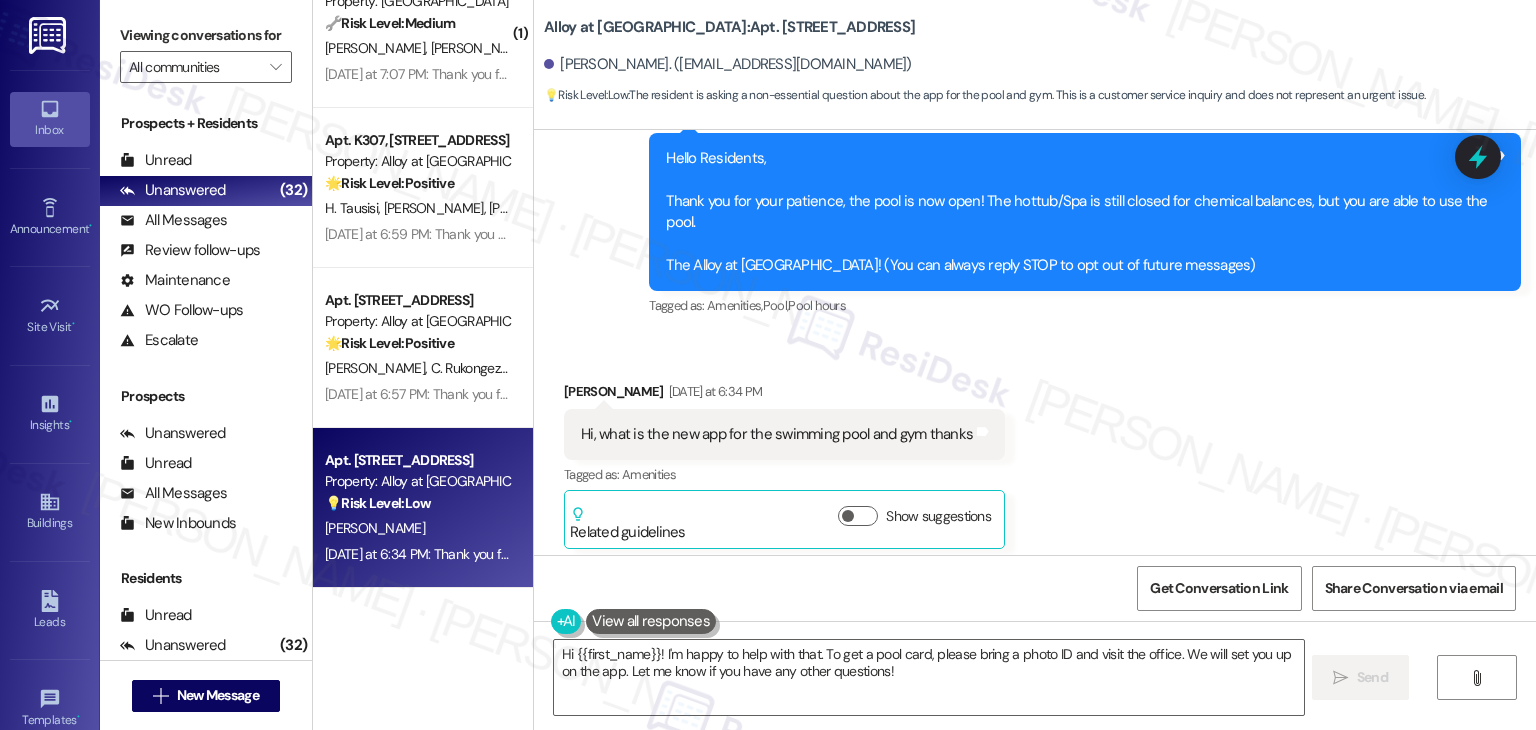click on "Hi, what is the new app for the swimming pool and gym thanks Tags and notes" at bounding box center [784, 434] 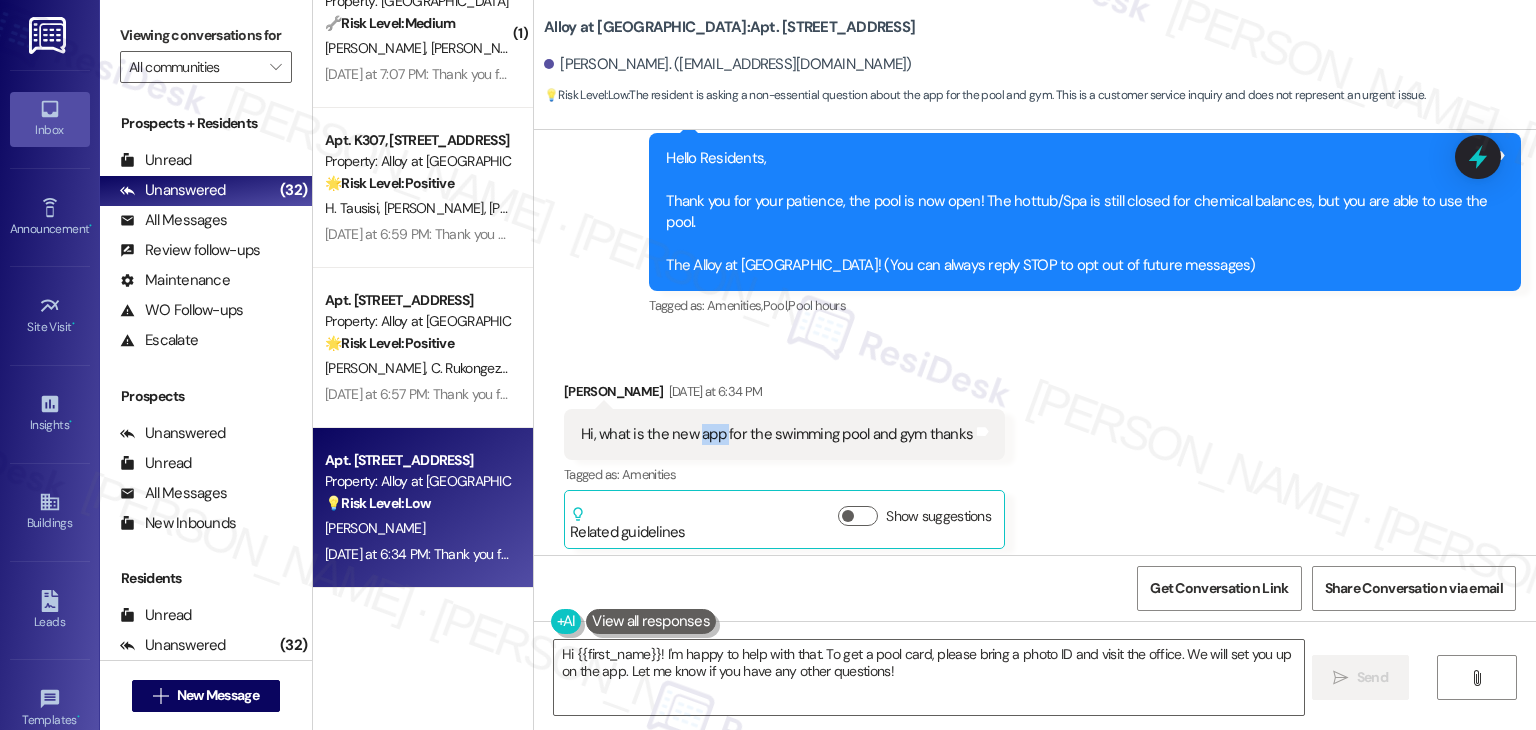 click on "Hi, what is the new app for the swimming pool and gym thanks Tags and notes" at bounding box center (784, 434) 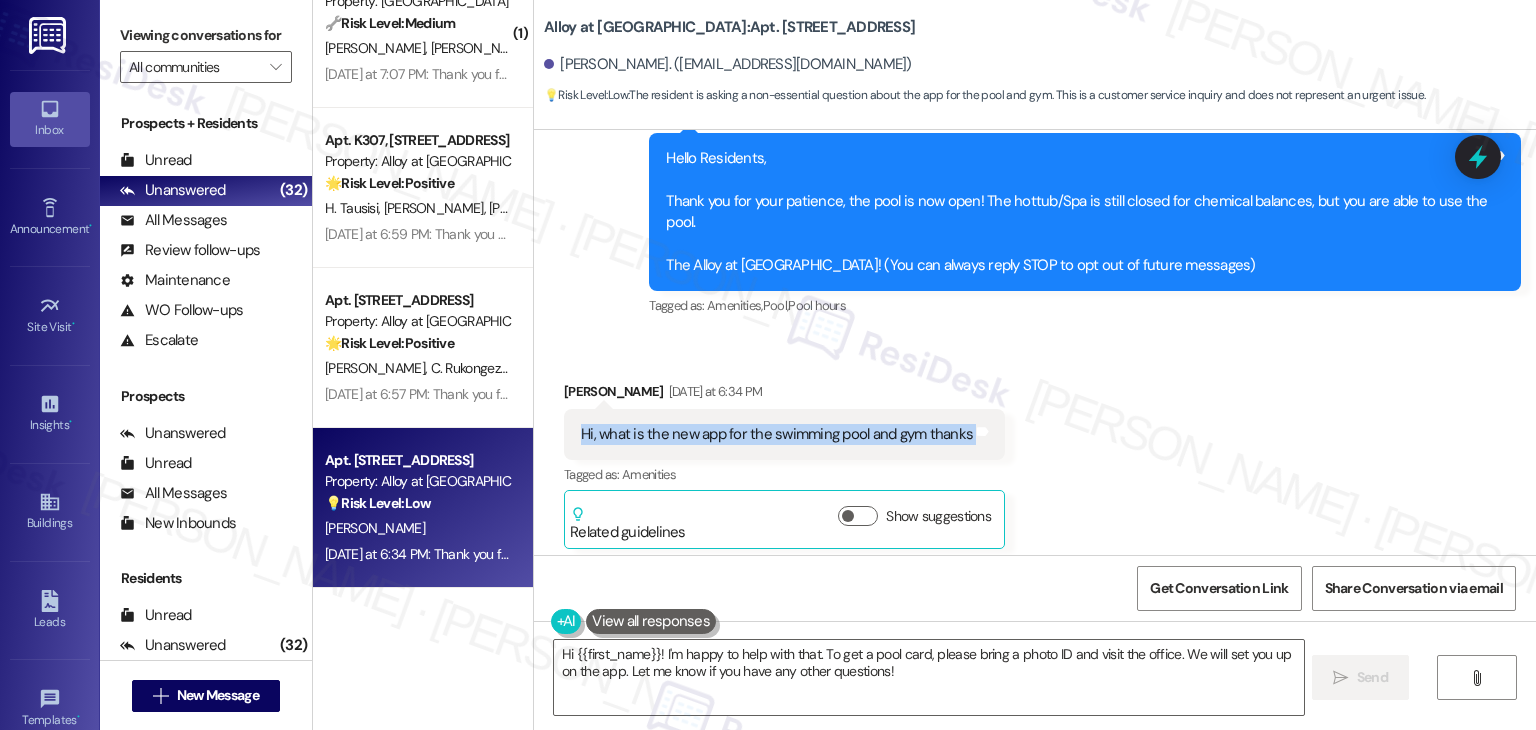 click on "Hi, what is the new app for the swimming pool and gym thanks Tags and notes" at bounding box center (784, 434) 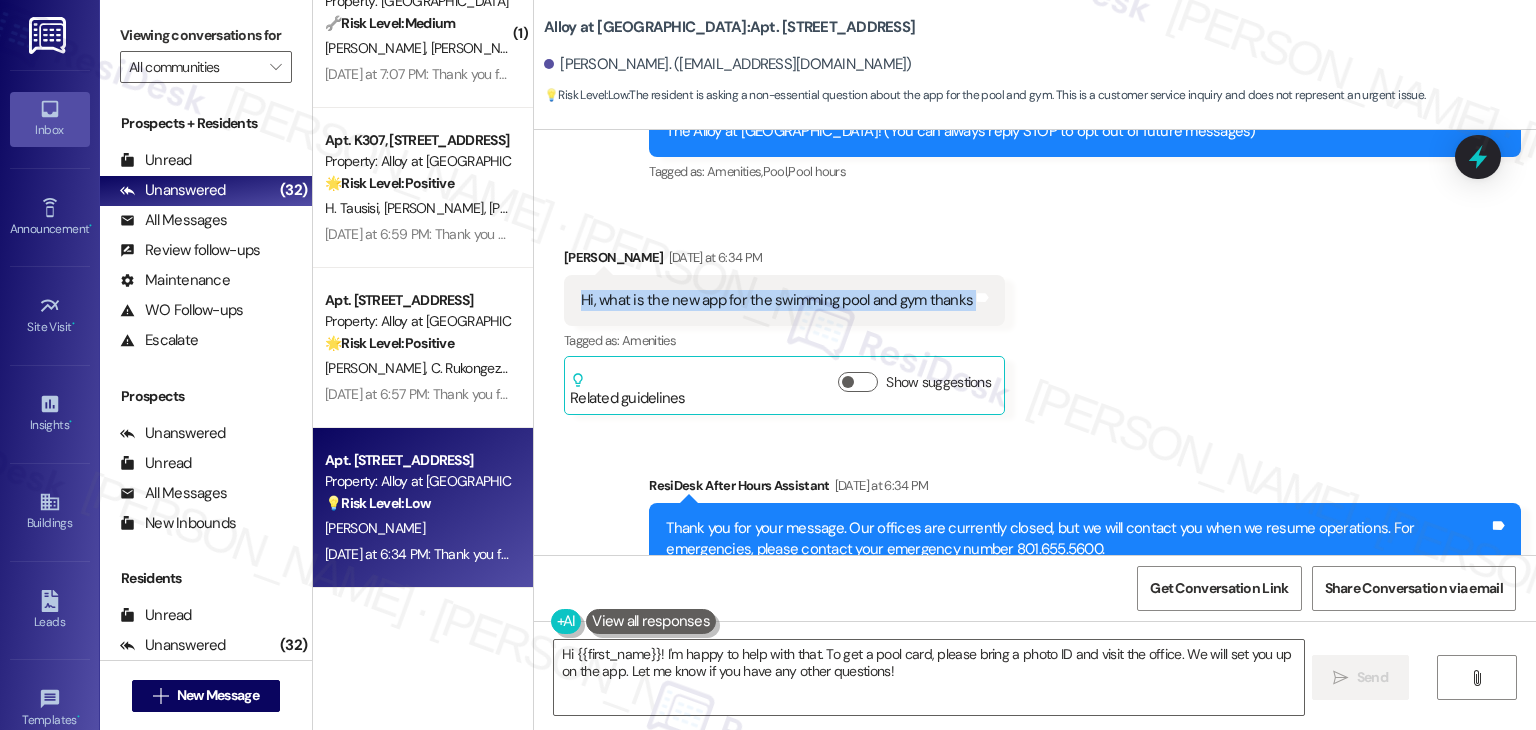 scroll, scrollTop: 304, scrollLeft: 0, axis: vertical 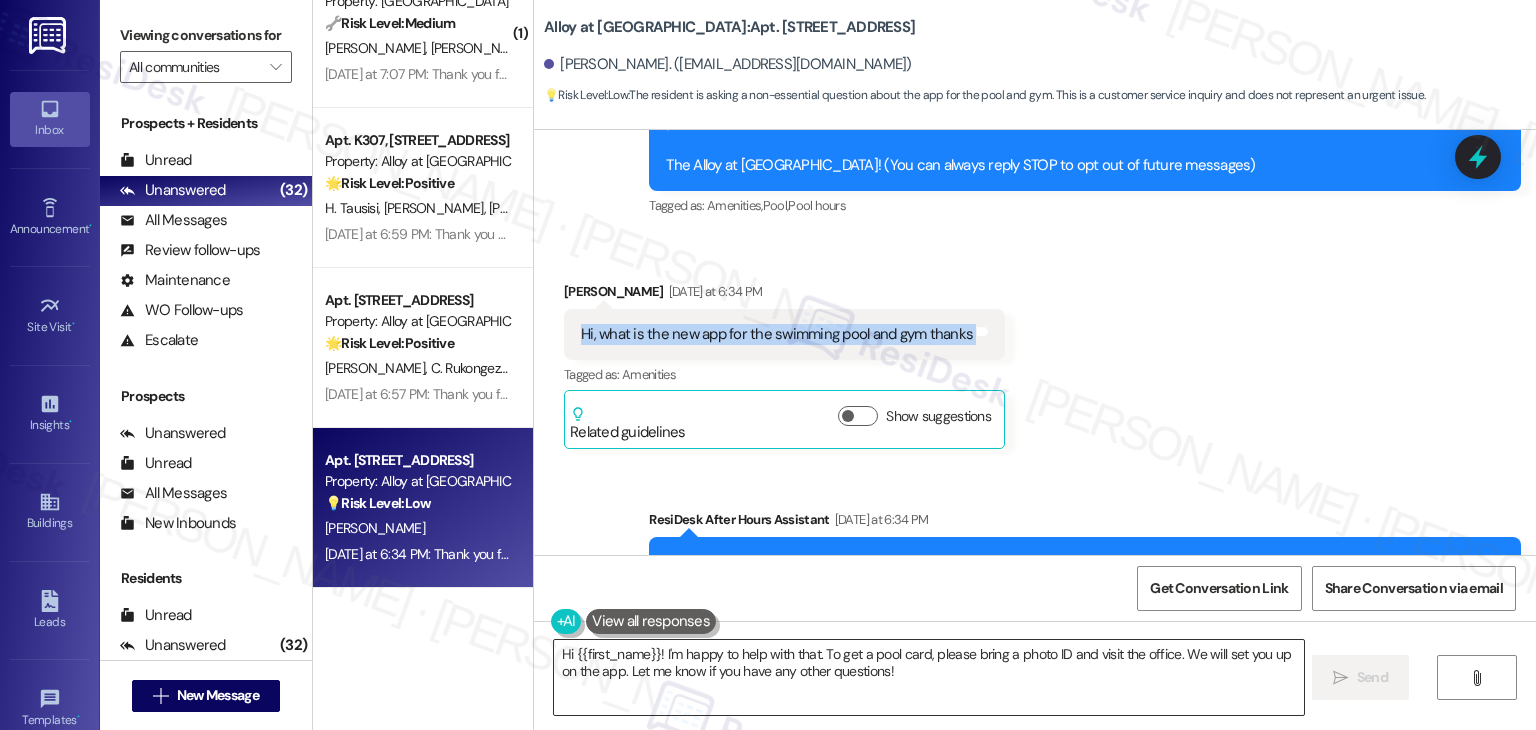 click on "Hi {{first_name}}! I'm happy to help with that. To get a pool card, please bring a photo ID and visit the office. We will set you up on the app. Let me know if you have any other questions!" at bounding box center (928, 677) 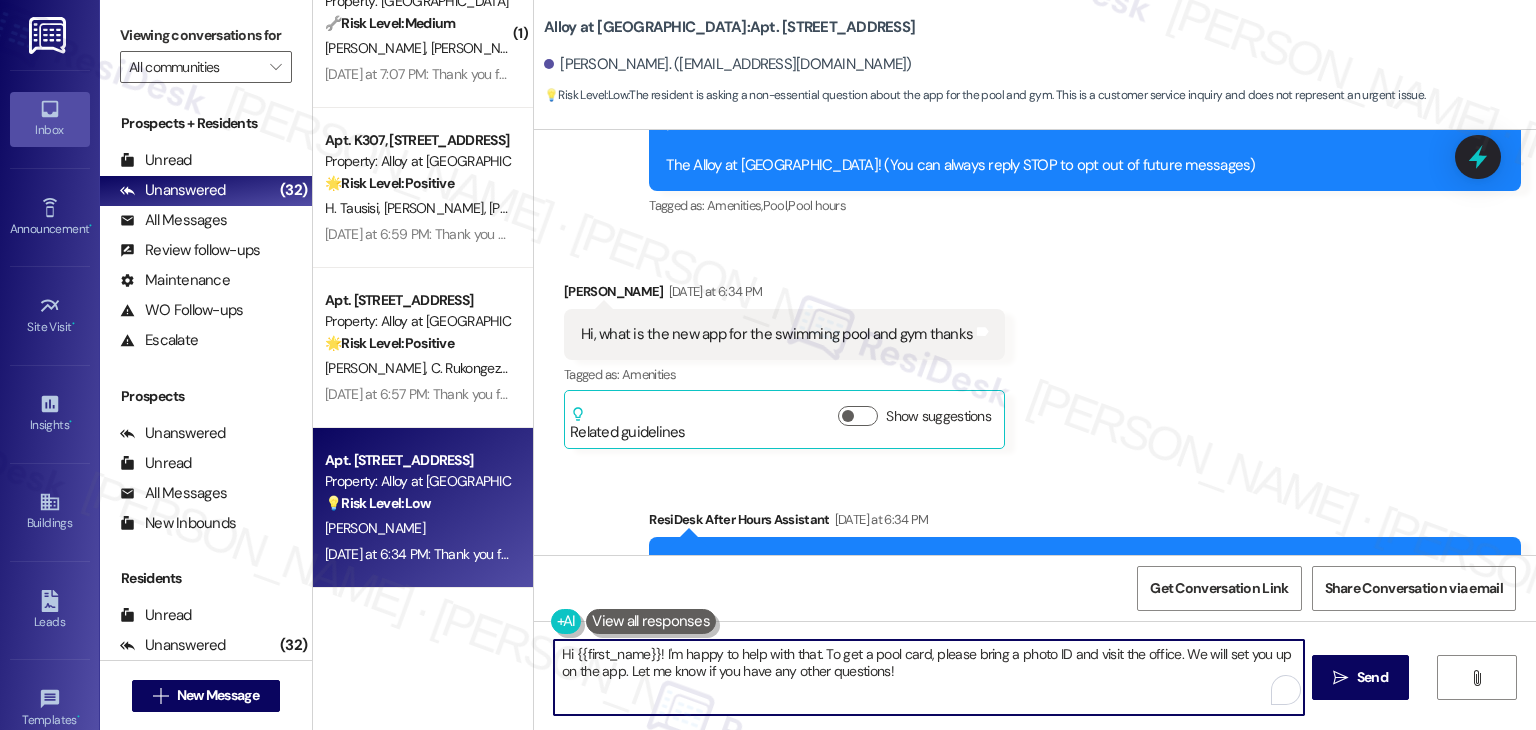 click on "Hi {{first_name}}! I'm happy to help with that. To get a pool card, please bring a photo ID and visit the office. We will set you up on the app. Let me know if you have any other questions!" at bounding box center (928, 677) 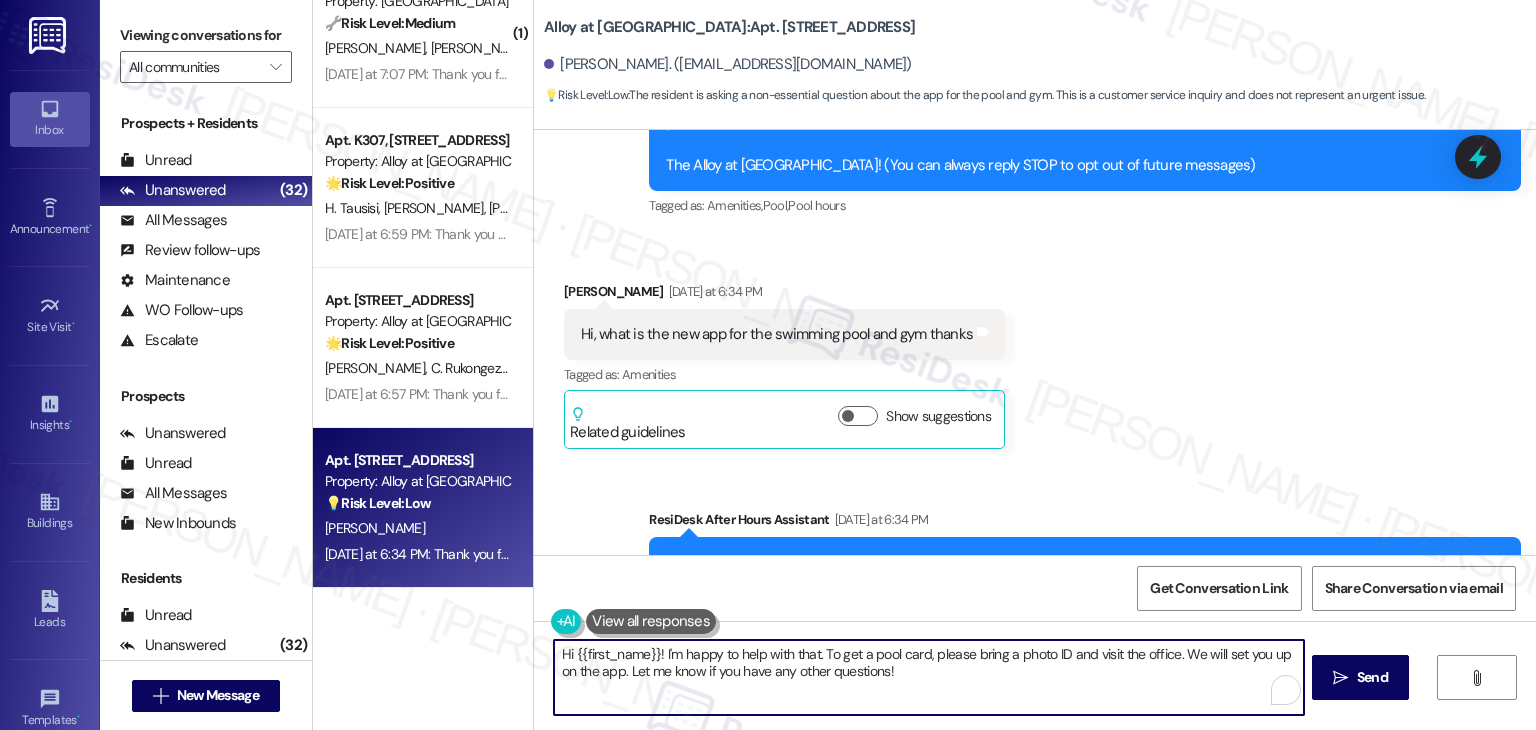 click on "Hi {{first_name}}! I'm happy to help with that. To get a pool card, please bring a photo ID and visit the office. We will set you up on the app. Let me know if you have any other questions!" at bounding box center [928, 677] 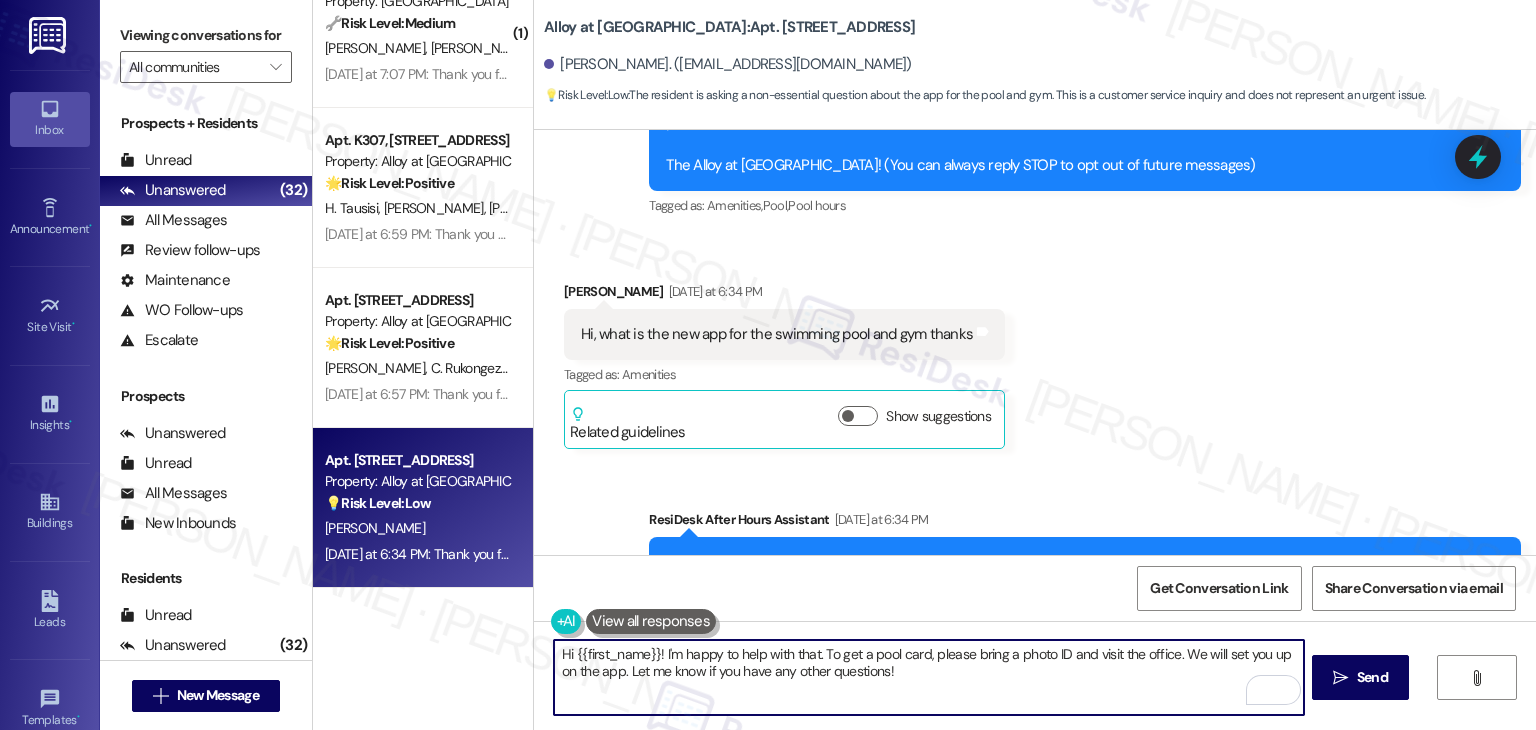 click on "Hi {{first_name}}! I'm happy to help with that. To get a pool card, please bring a photo ID and visit the office. We will set you up on the app. Let me know if you have any other questions!" at bounding box center [928, 677] 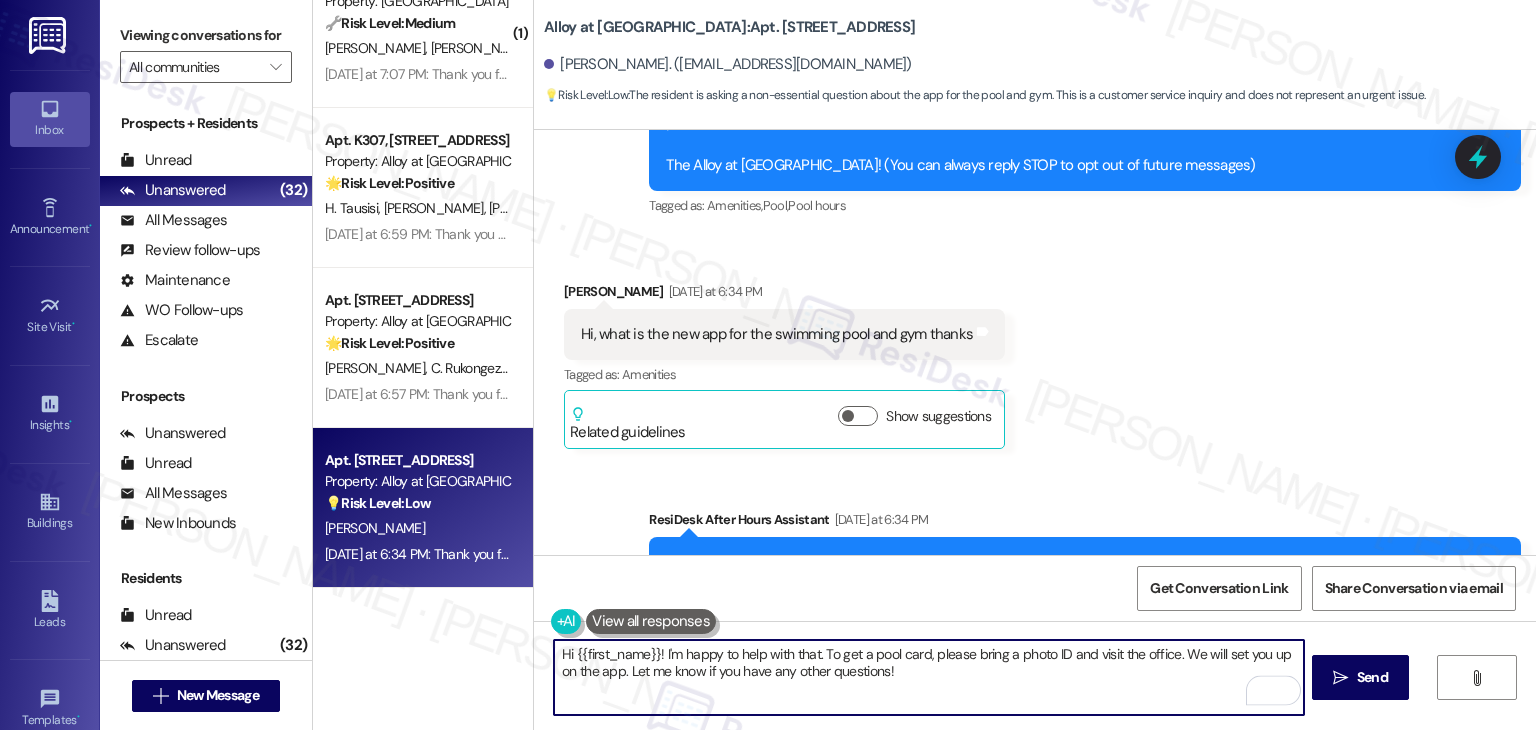 paste on "John! Thanks for reaching out. I don’t have that info on hand, but I’ll check with the site team about the new app for pool and gym access and get back to you as soon as I hear from them. Appreciate your patience" 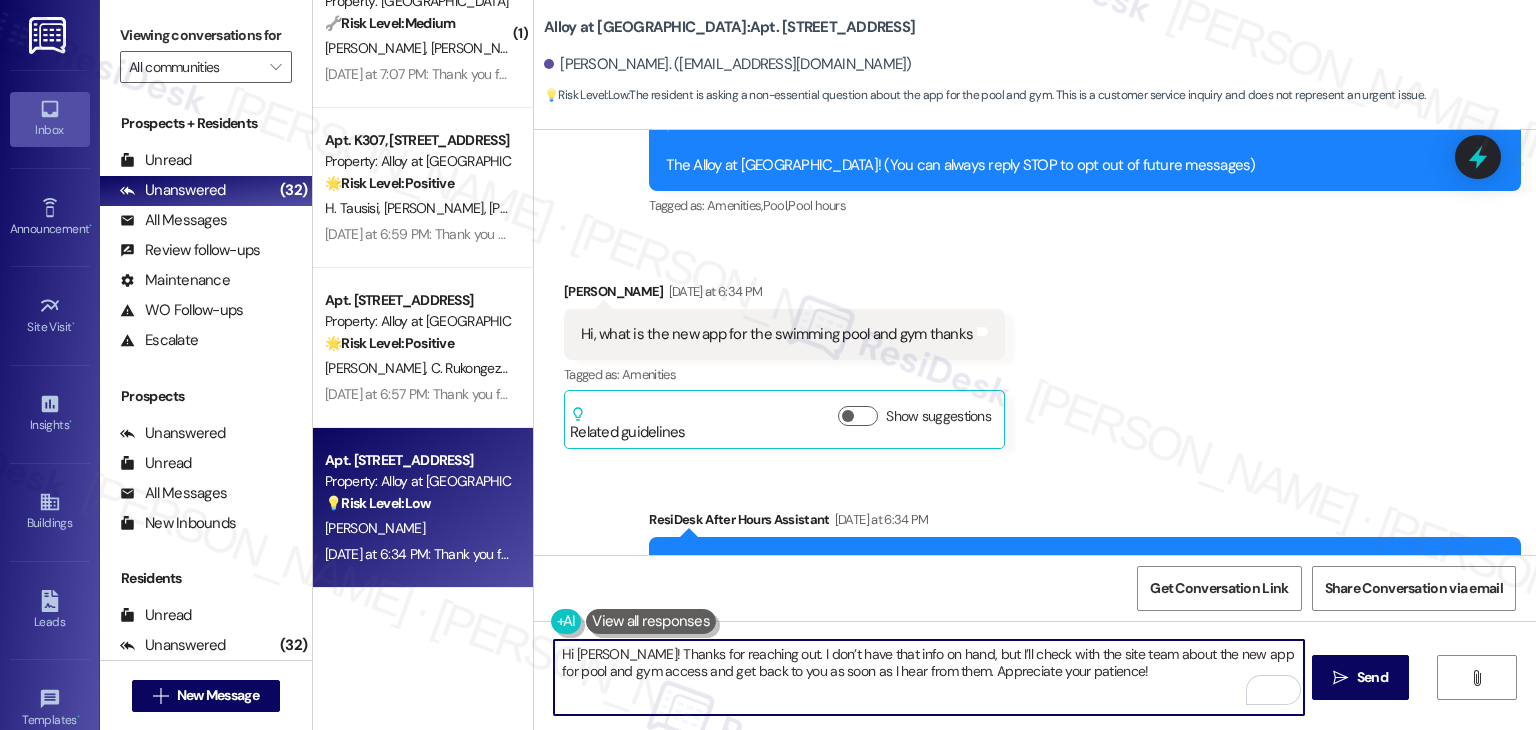 type on "Hi John! Thanks for reaching out. I don’t have that info on hand, but I’ll check with the site team about the new app for pool and gym access and get back to you as soon as I hear from them. Appreciate your patience!" 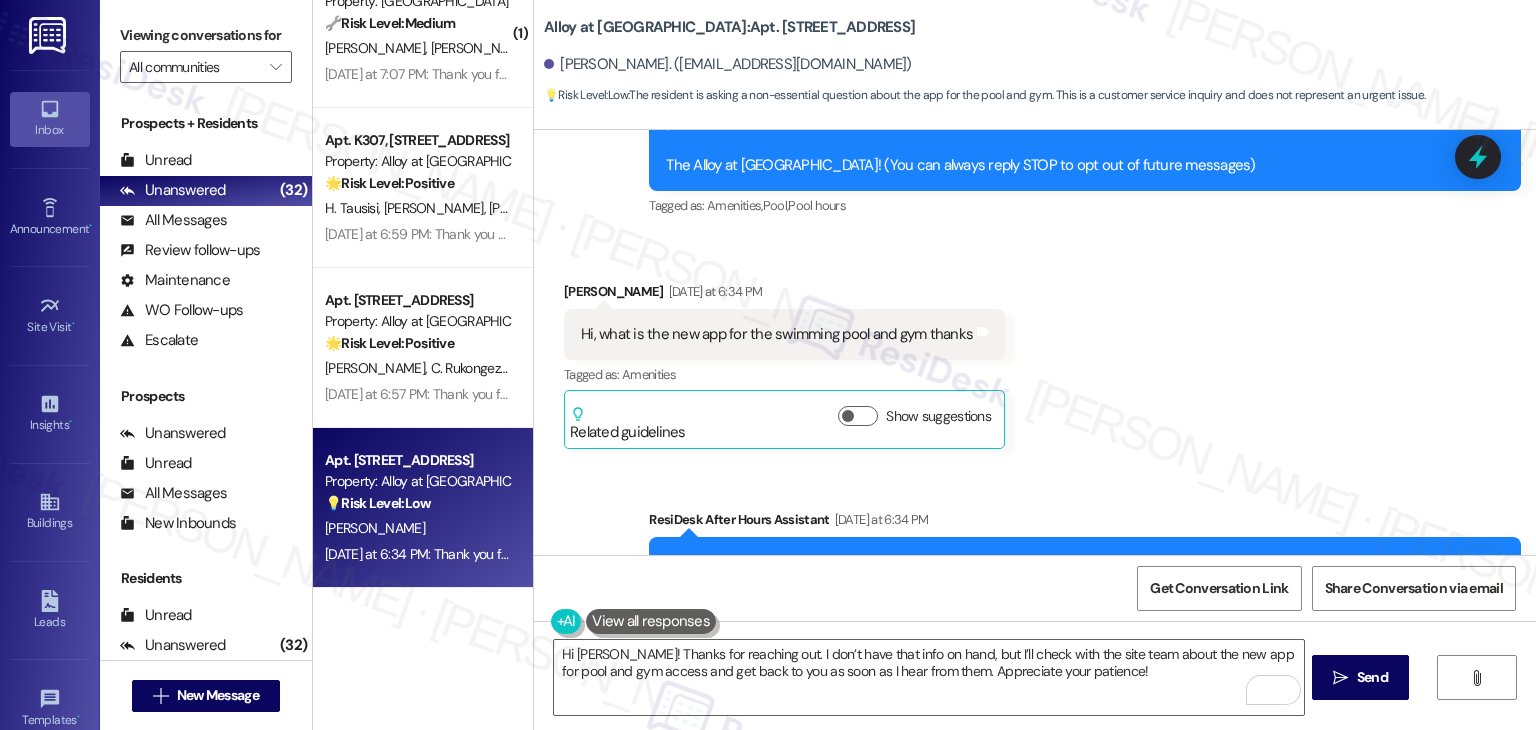 click on "Received via SMS John Agudelo Yesterday at 6:34 PM Hi, what is the new app for the swimming pool and gym thanks Tags and notes Tagged as:   Amenities Click to highlight conversations about Amenities  Related guidelines Show suggestions" at bounding box center (1035, 350) 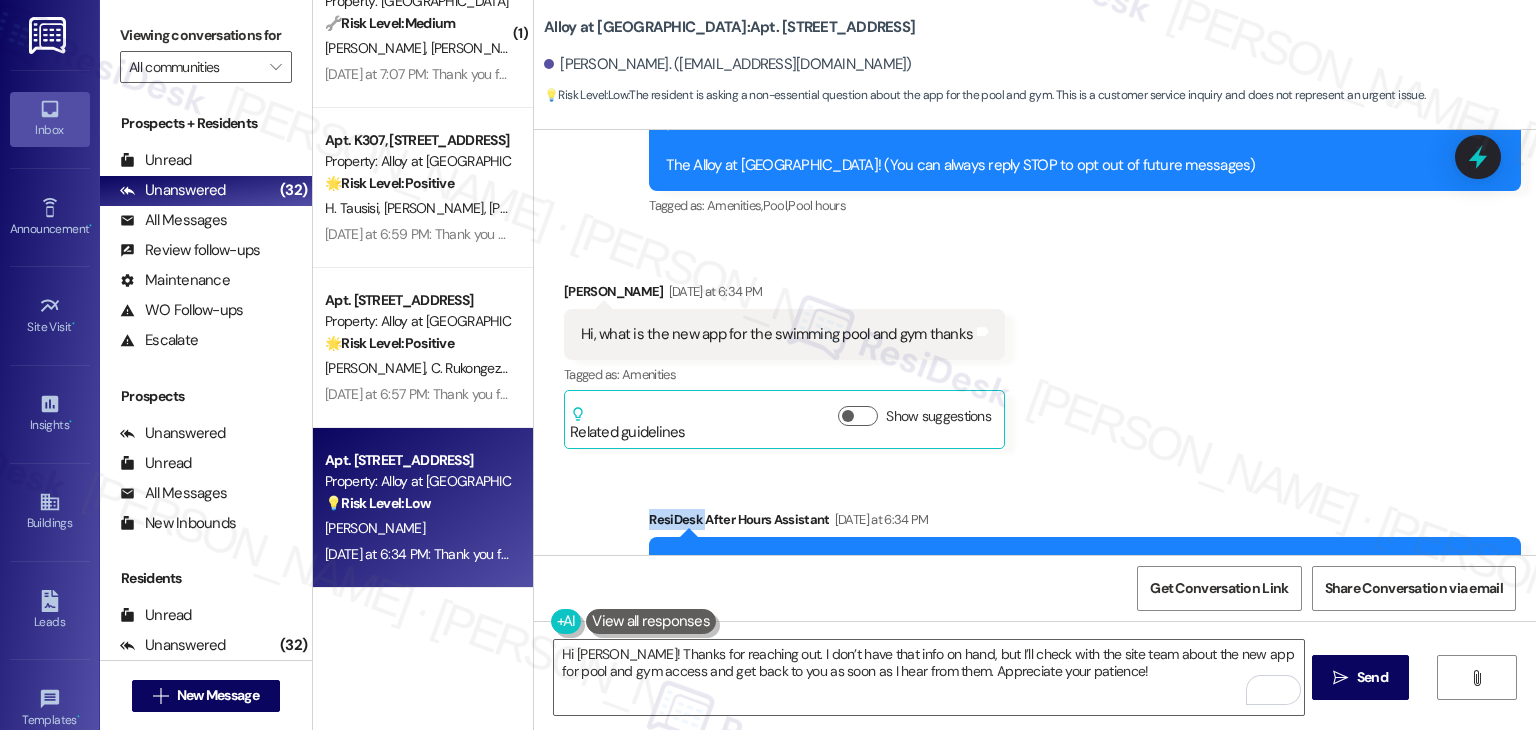 drag, startPoint x: 1156, startPoint y: 420, endPoint x: 1204, endPoint y: 543, distance: 132.03409 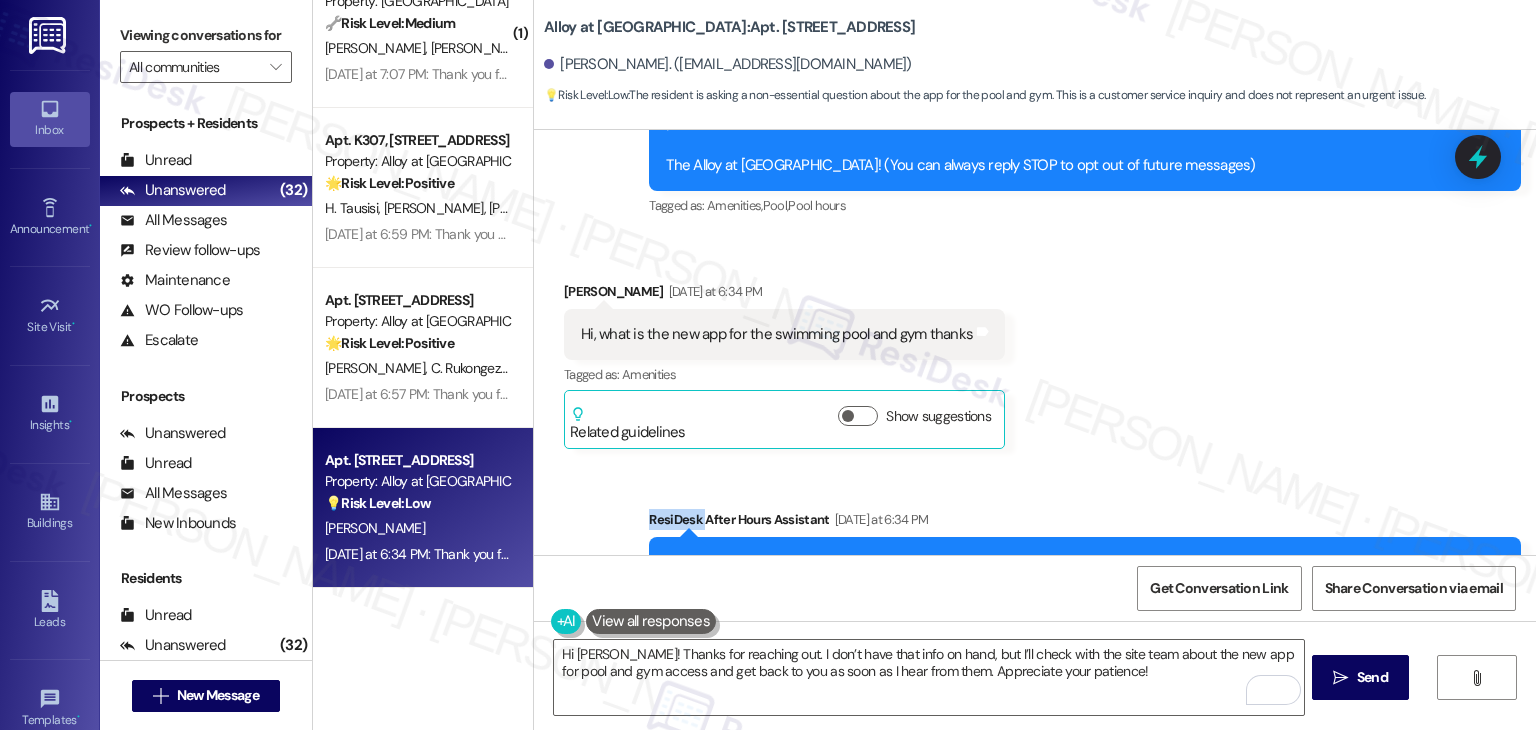 click on "Received via SMS John Agudelo Yesterday at 6:34 PM Hi, what is the new app for the swimming pool and gym thanks Tags and notes Tagged as:   Amenities Click to highlight conversations about Amenities  Related guidelines Show suggestions" at bounding box center [1035, 350] 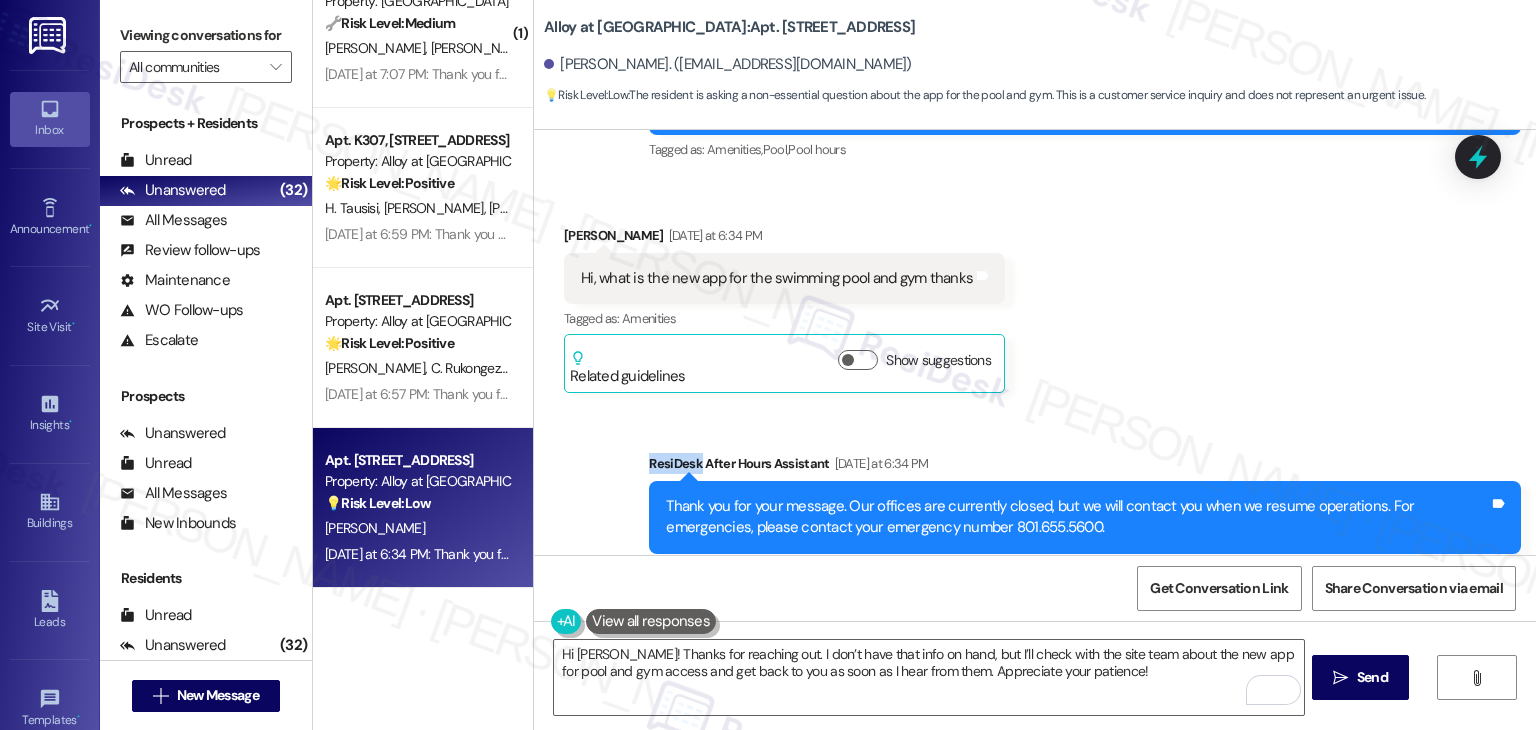 scroll, scrollTop: 404, scrollLeft: 0, axis: vertical 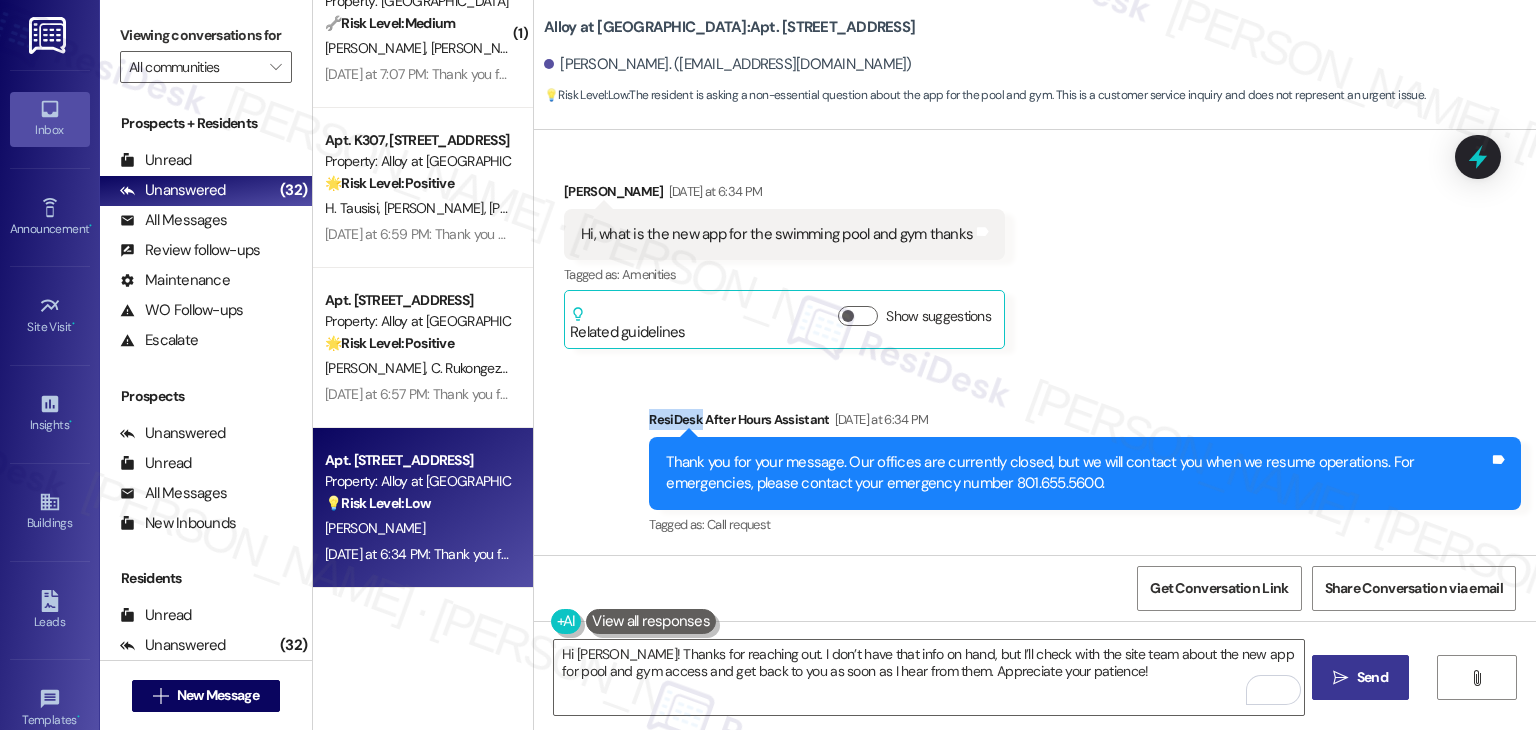 click on "Send" at bounding box center (1372, 677) 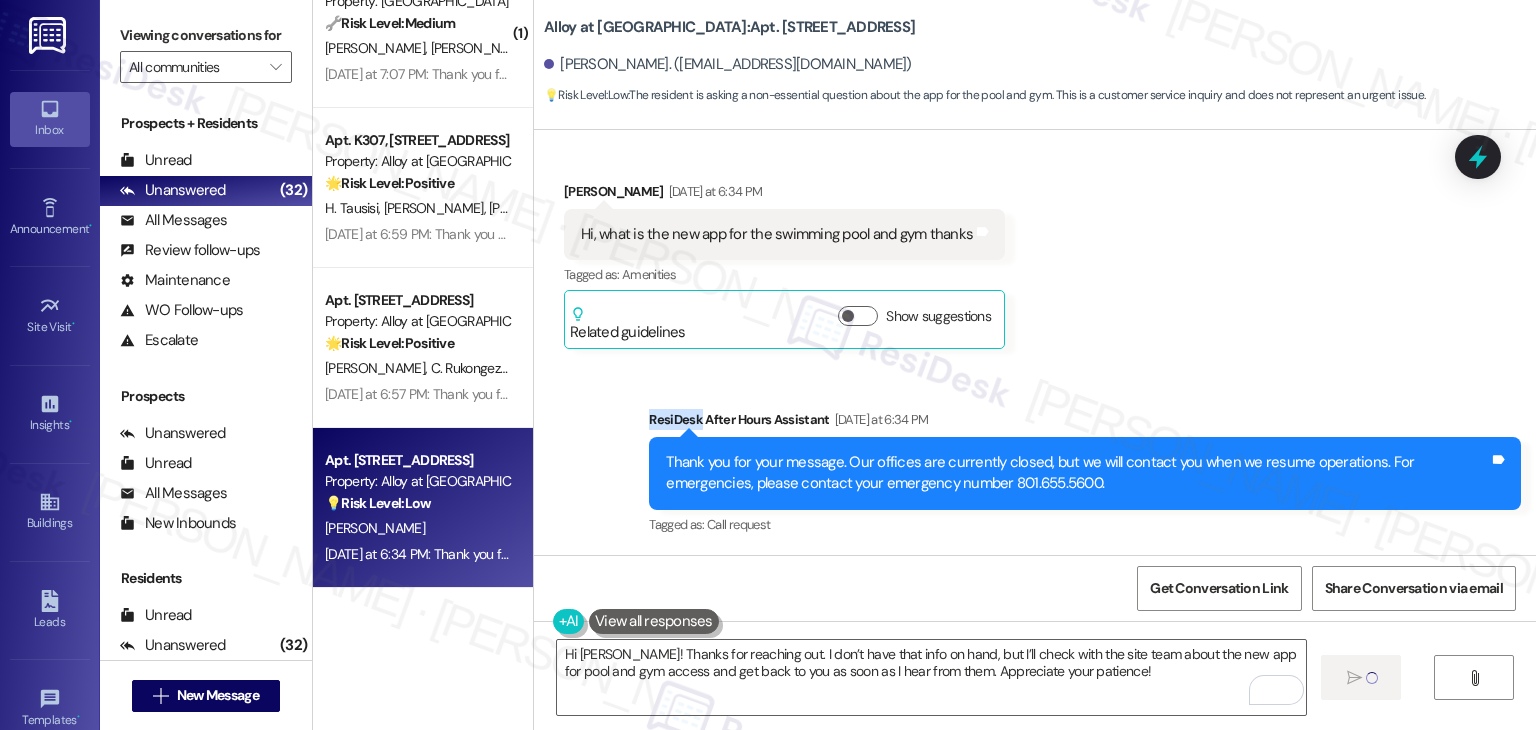 type 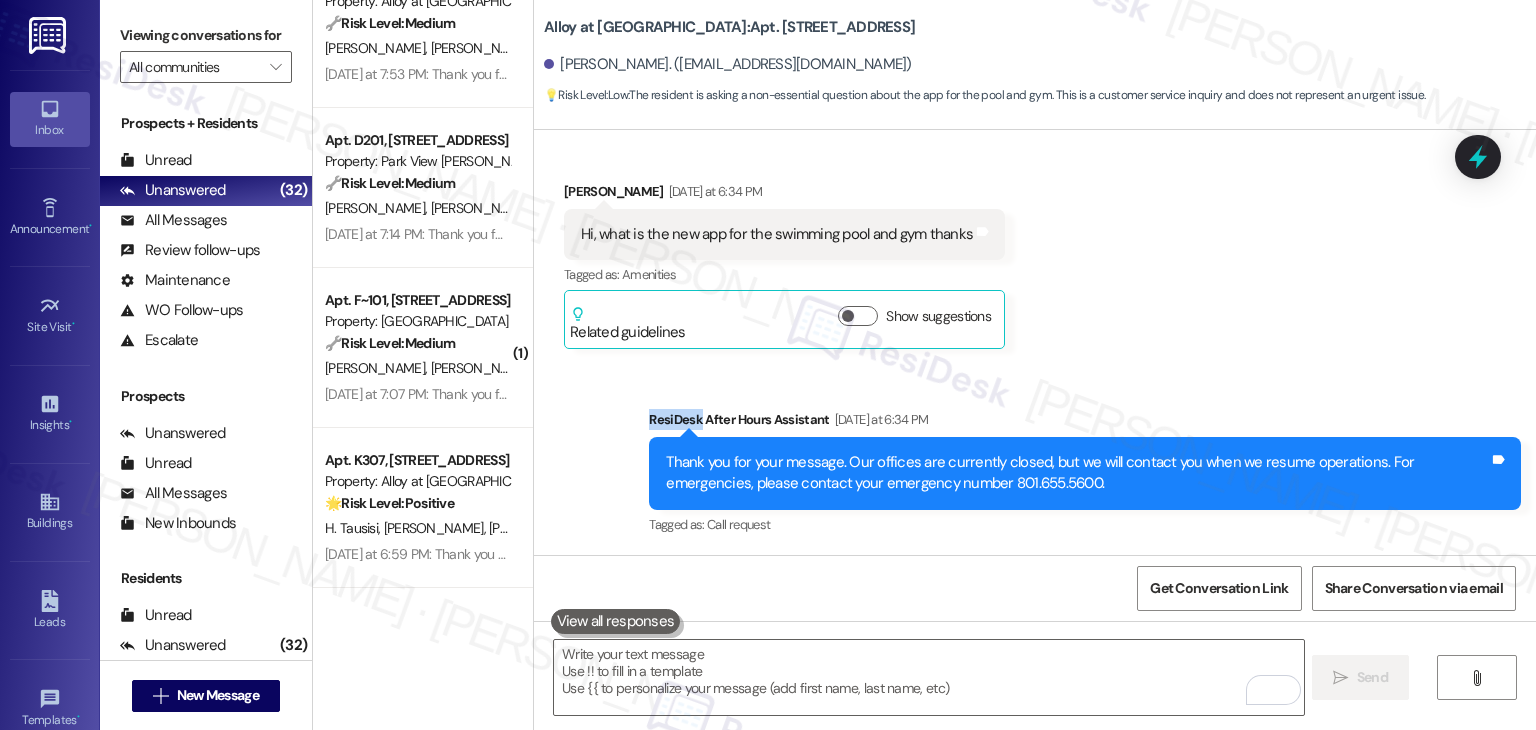 scroll, scrollTop: 212, scrollLeft: 0, axis: vertical 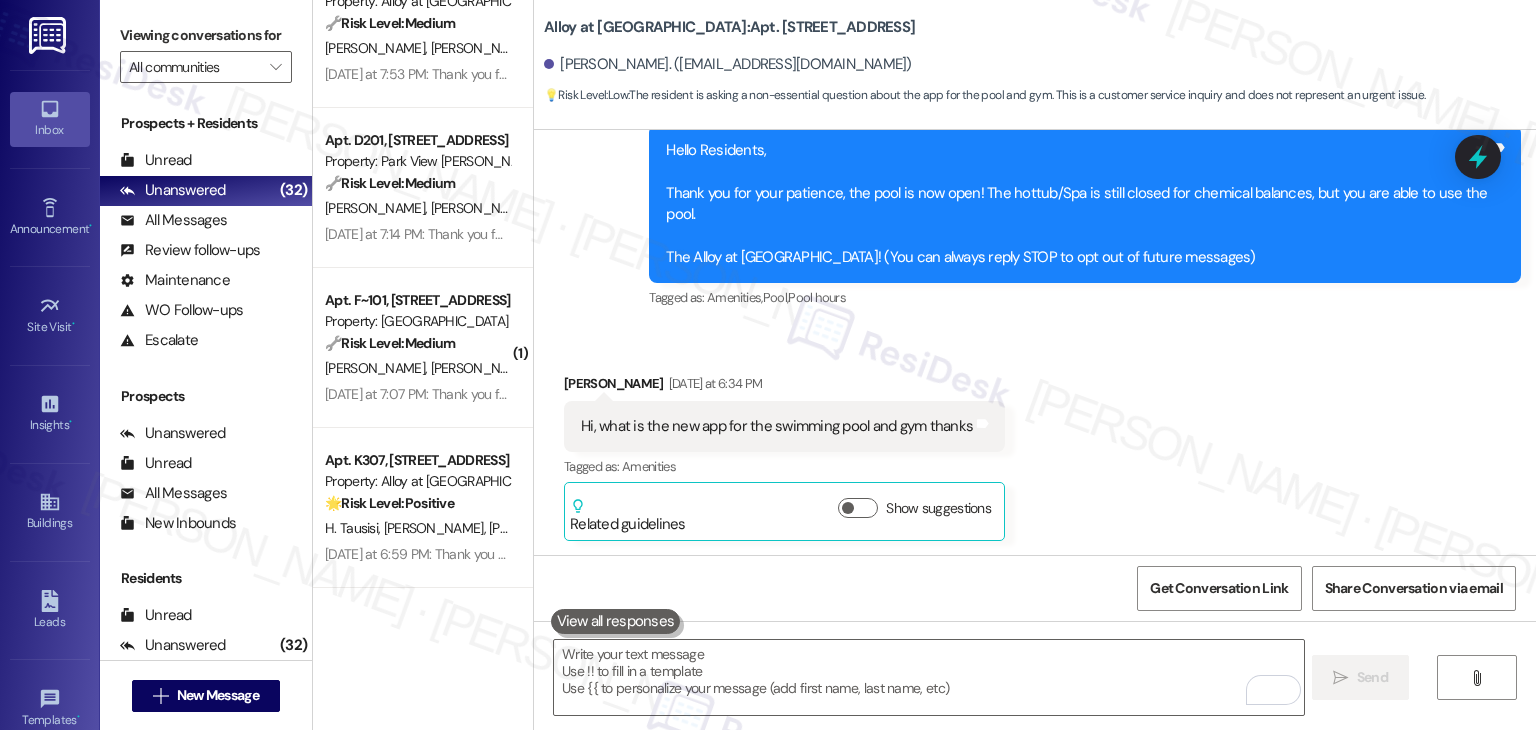 click on "Received via SMS John Agudelo Yesterday at 6:34 PM Hi, what is the new app for the swimming pool and gym thanks Tags and notes Tagged as:   Amenities Click to highlight conversations about Amenities  Related guidelines Show suggestions" at bounding box center [1035, 442] 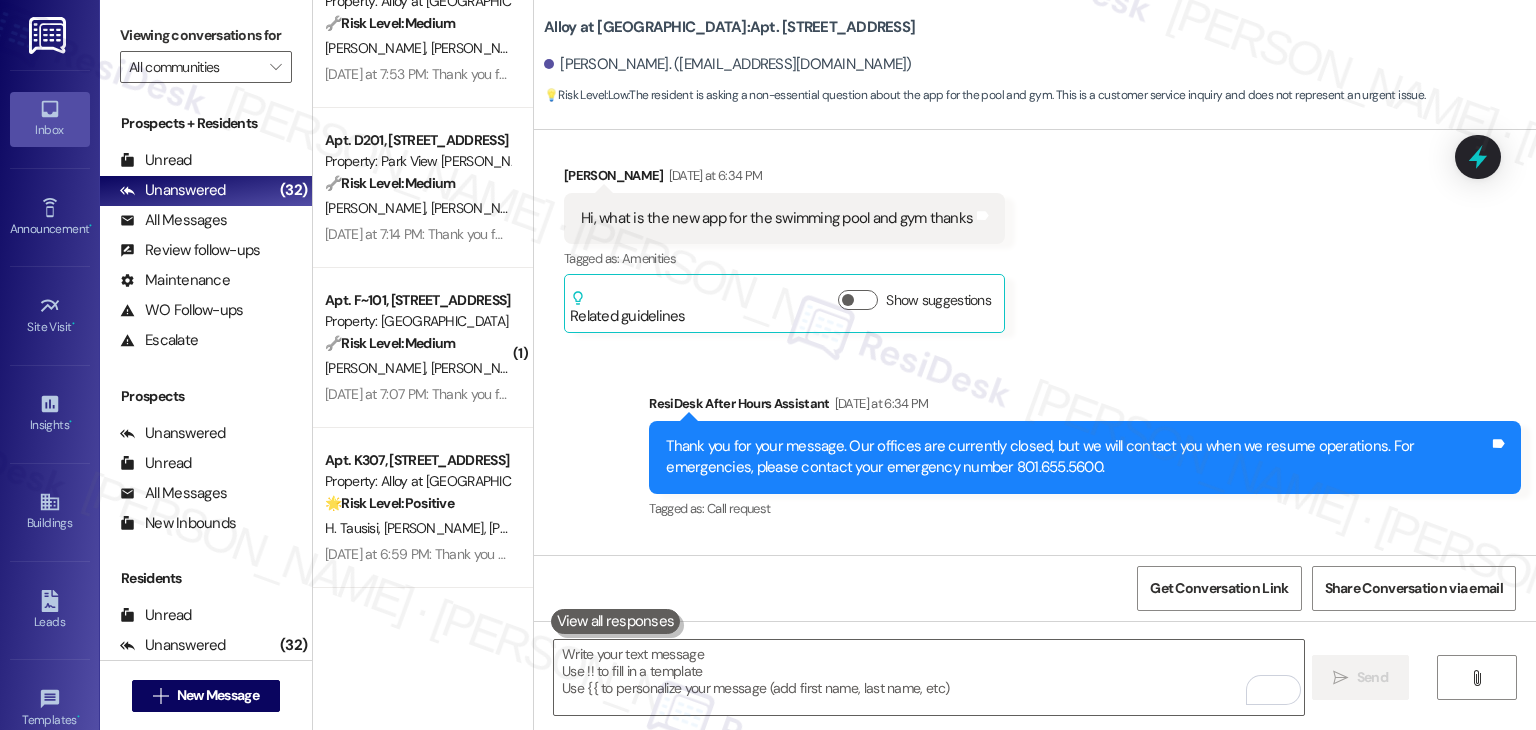 scroll, scrollTop: 564, scrollLeft: 0, axis: vertical 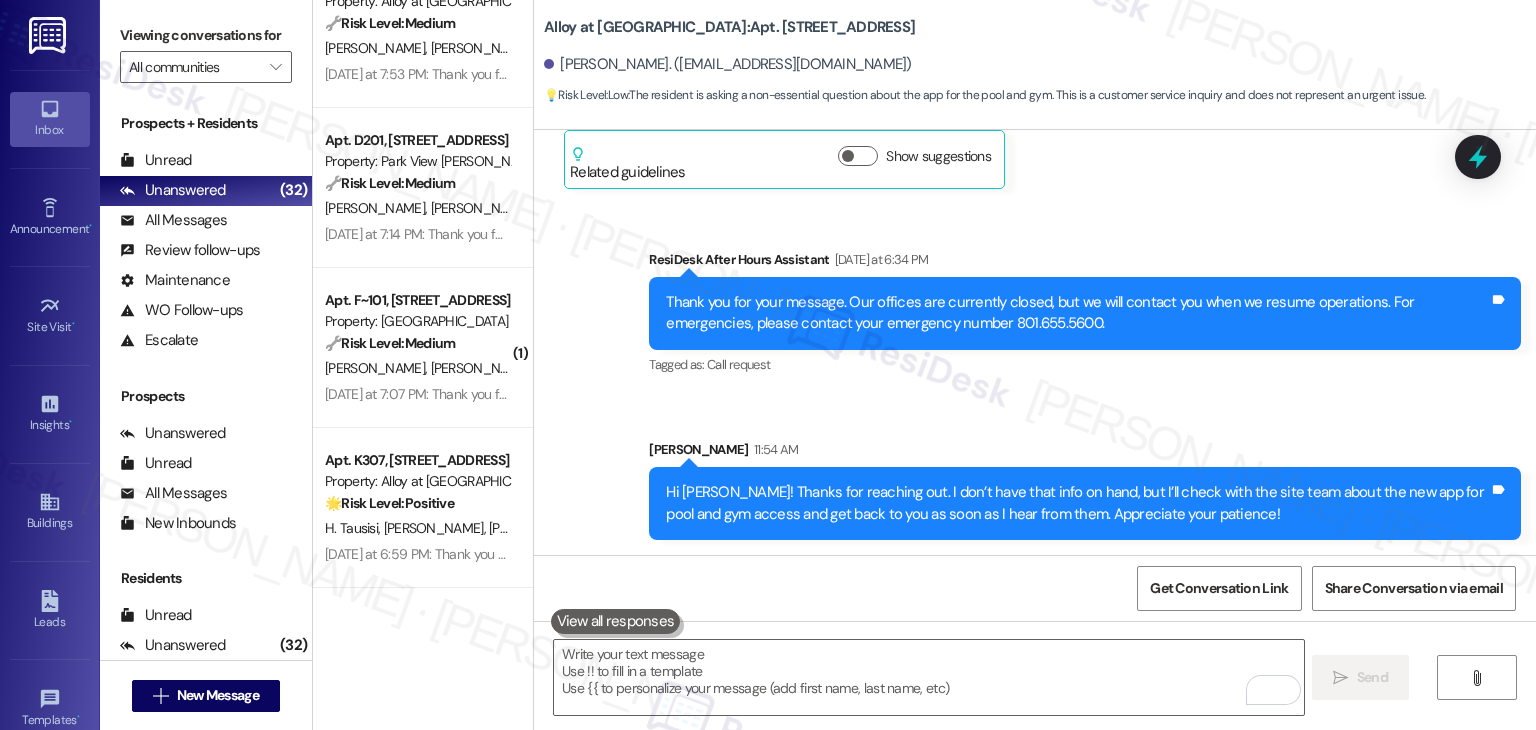 click on "Sent via SMS ResiDesk After Hours Assistant Yesterday at 6:34 PM Thank you for your message. Our offices are currently closed, but we will contact you when we resume operations. For emergencies, please contact your emergency number 801.655.5600. Tags and notes Tagged as:   Call request Click to highlight conversations about Call request Sent via SMS Sarah 11:54 AM Hi John! Thanks for reaching out. I don’t have that info on hand, but I’ll check with the site team about the new app for pool and gym access and get back to you as soon as I hear from them. Appreciate your patience! Tags and notes" at bounding box center [1035, 379] 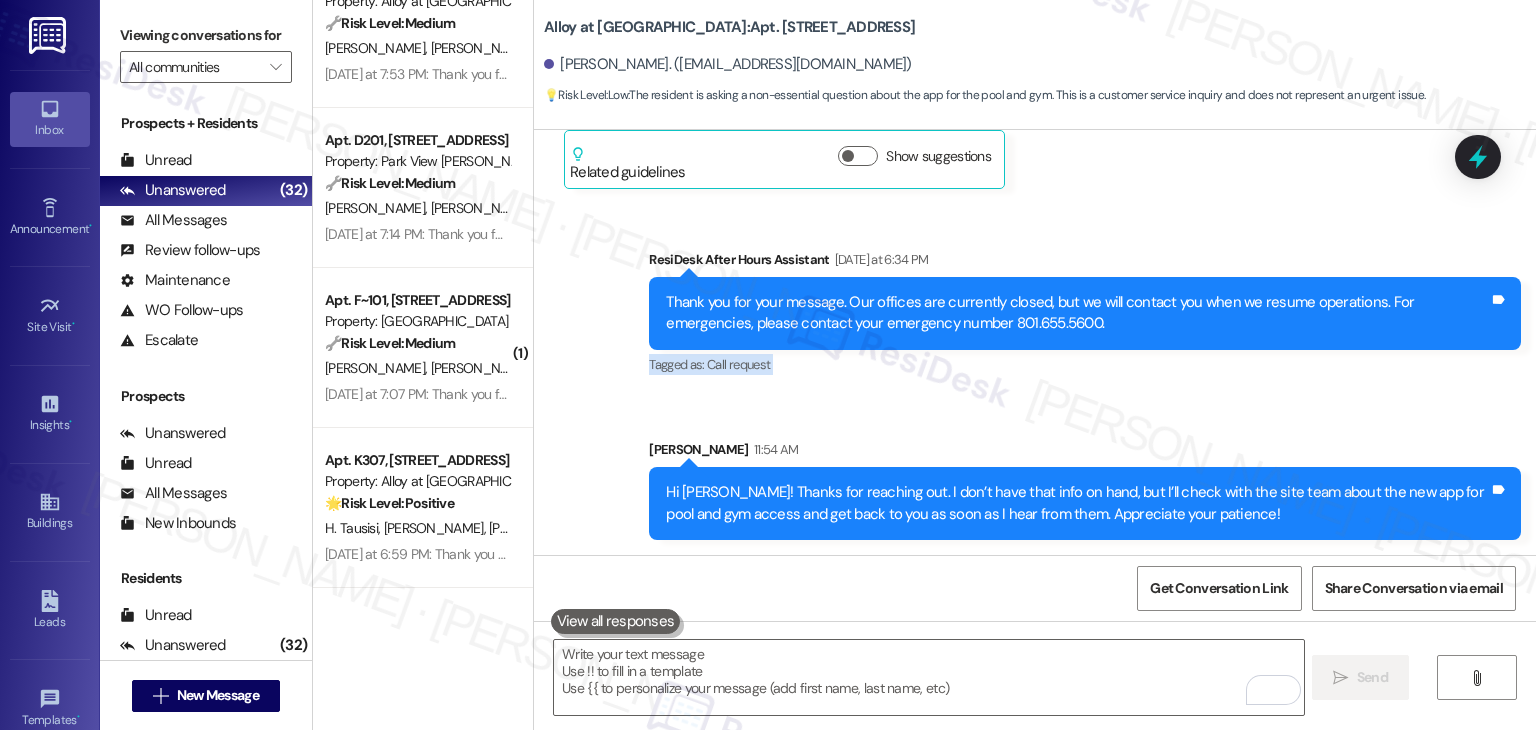 click on "Sent via SMS ResiDesk After Hours Assistant Yesterday at 6:34 PM Thank you for your message. Our offices are currently closed, but we will contact you when we resume operations. For emergencies, please contact your emergency number 801.655.5600. Tags and notes Tagged as:   Call request Click to highlight conversations about Call request Sent via SMS Sarah 11:54 AM Hi John! Thanks for reaching out. I don’t have that info on hand, but I’ll check with the site team about the new app for pool and gym access and get back to you as soon as I hear from them. Appreciate your patience! Tags and notes" at bounding box center [1035, 379] 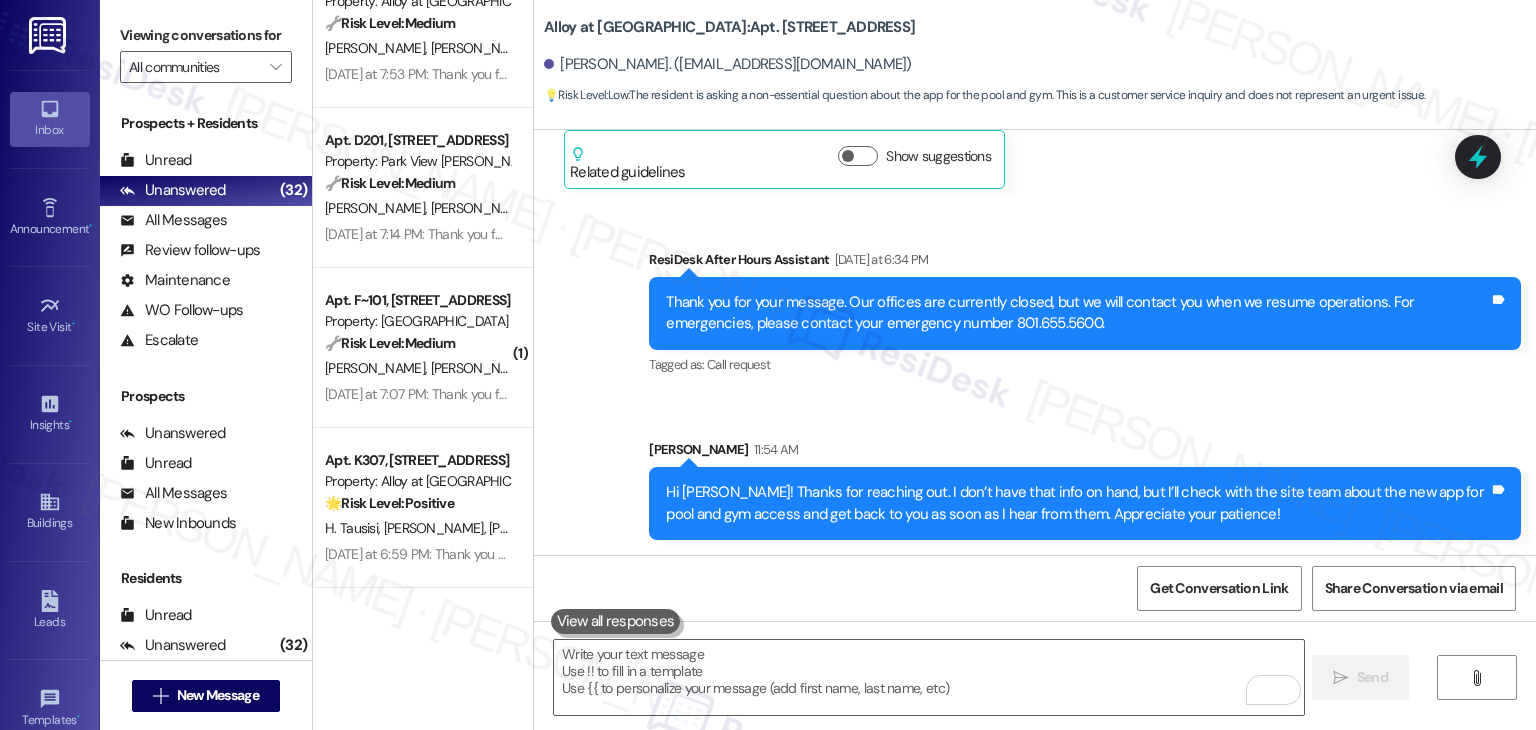 click on "Sent via SMS ResiDesk After Hours Assistant Yesterday at 6:34 PM Thank you for your message. Our offices are currently closed, but we will contact you when we resume operations. For emergencies, please contact your emergency number 801.655.5600. Tags and notes Tagged as:   Call request Click to highlight conversations about Call request Sent via SMS Sarah 11:54 AM Hi John! Thanks for reaching out. I don’t have that info on hand, but I’ll check with the site team about the new app for pool and gym access and get back to you as soon as I hear from them. Appreciate your patience! Tags and notes" at bounding box center (1035, 379) 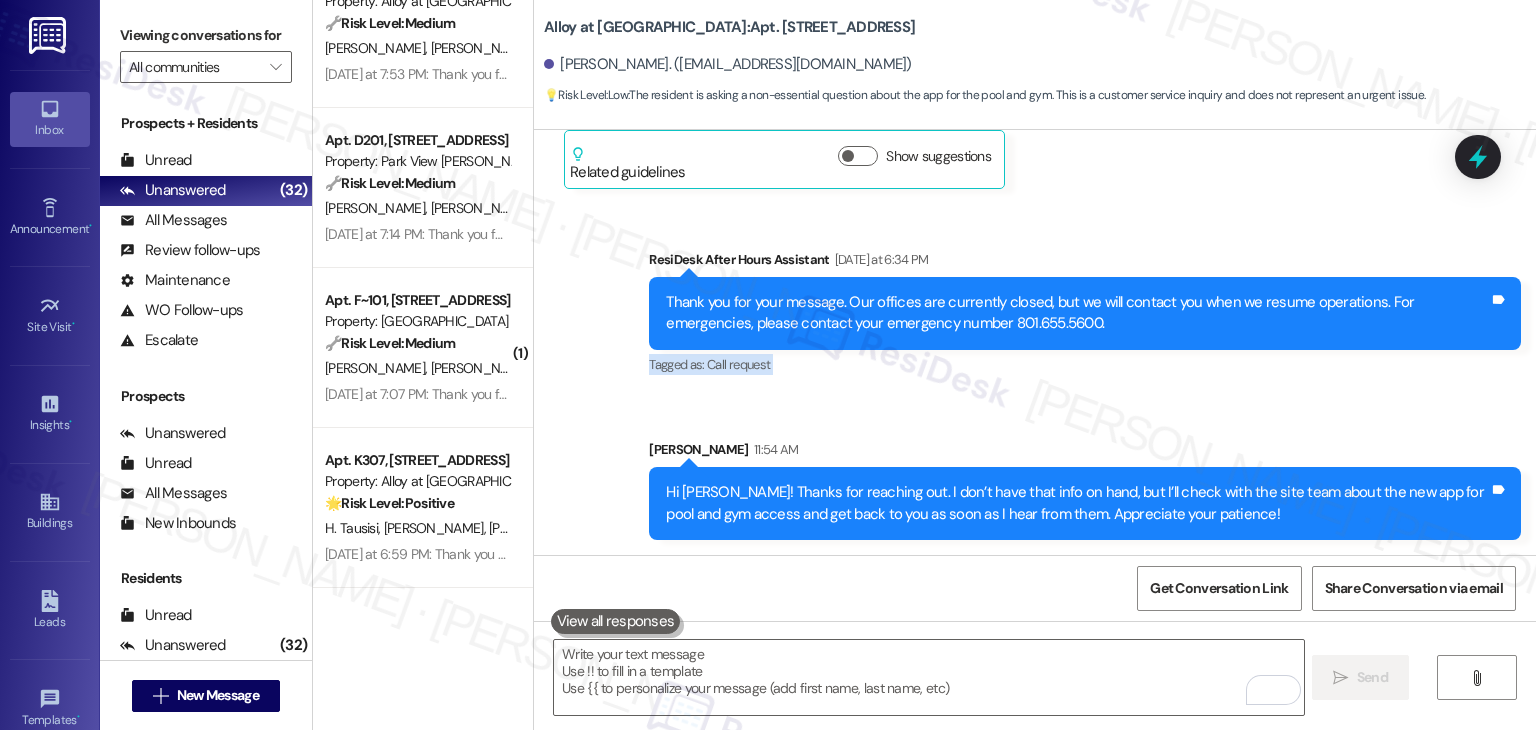 click on "Sent via SMS ResiDesk After Hours Assistant Yesterday at 6:34 PM Thank you for your message. Our offices are currently closed, but we will contact you when we resume operations. For emergencies, please contact your emergency number 801.655.5600. Tags and notes Tagged as:   Call request Click to highlight conversations about Call request Sent via SMS Sarah 11:54 AM Hi John! Thanks for reaching out. I don’t have that info on hand, but I’ll check with the site team about the new app for pool and gym access and get back to you as soon as I hear from them. Appreciate your patience! Tags and notes" at bounding box center [1035, 379] 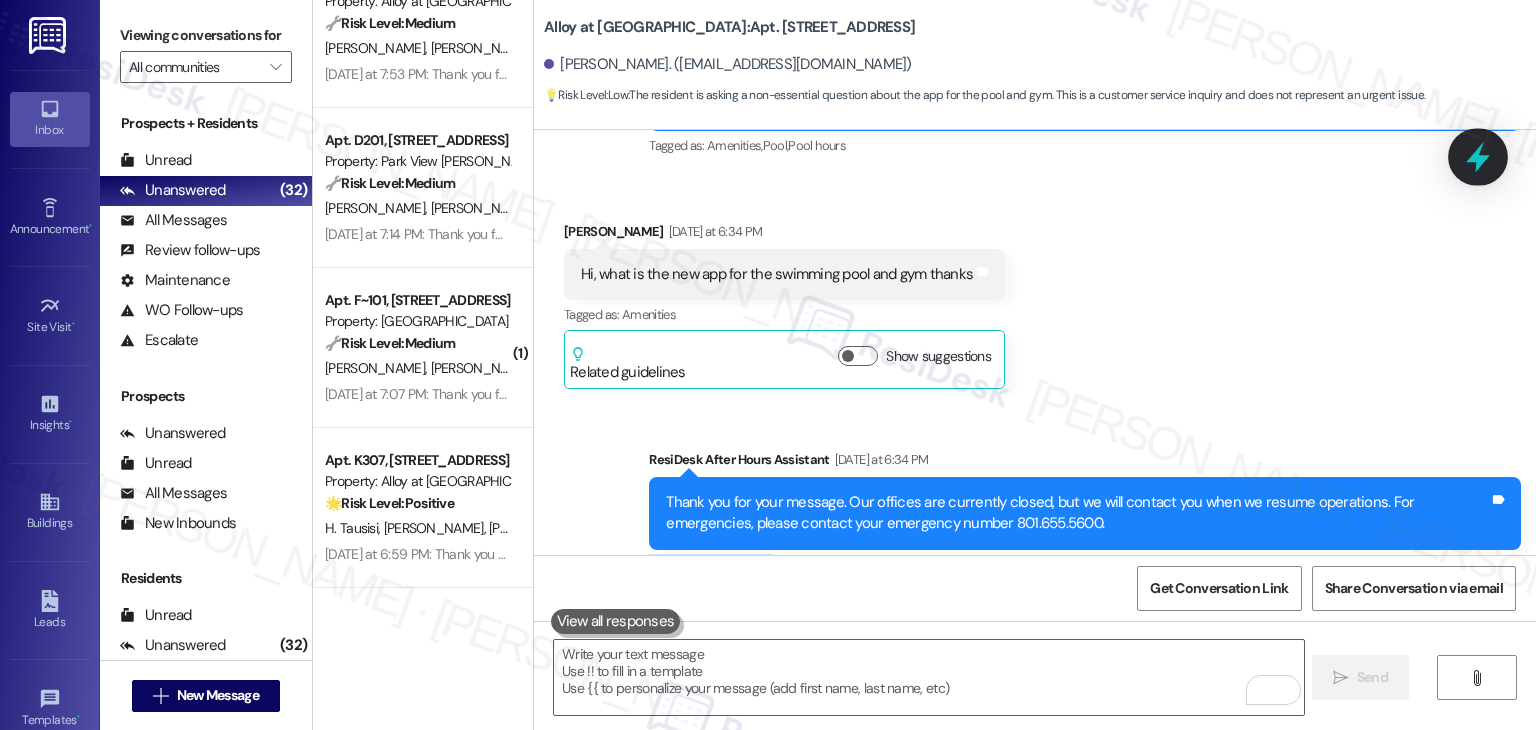 click 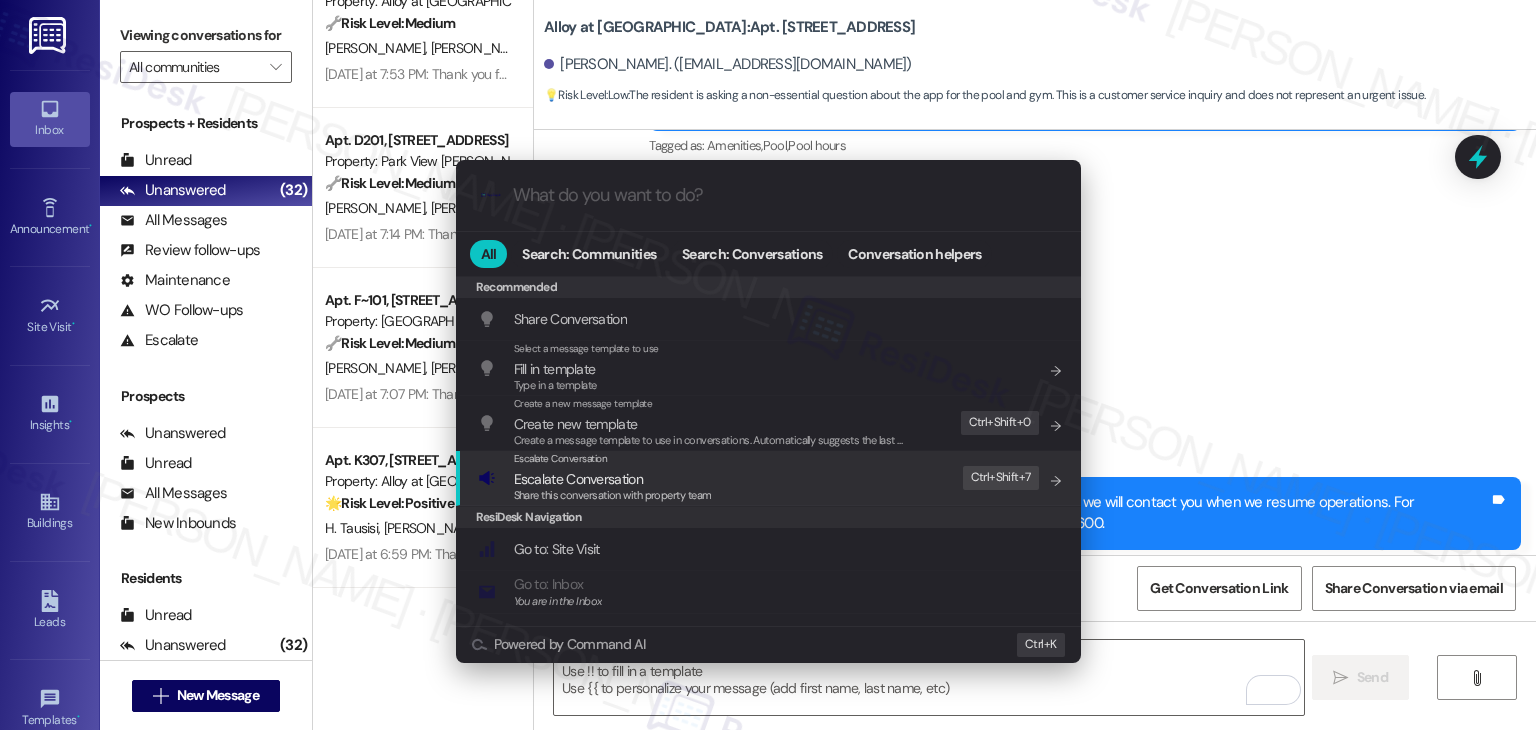 click on "Escalate Conversation" at bounding box center (613, 479) 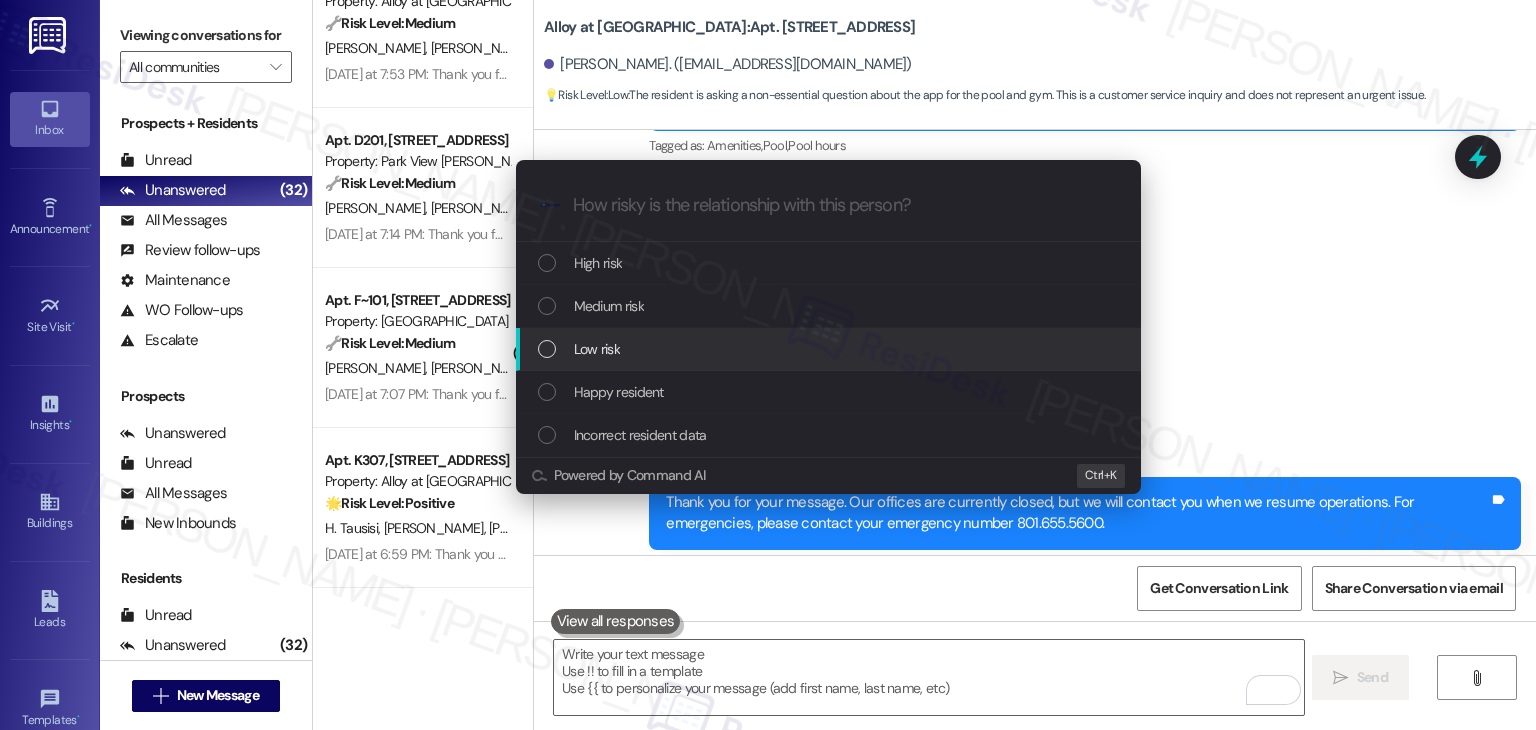 click at bounding box center [547, 349] 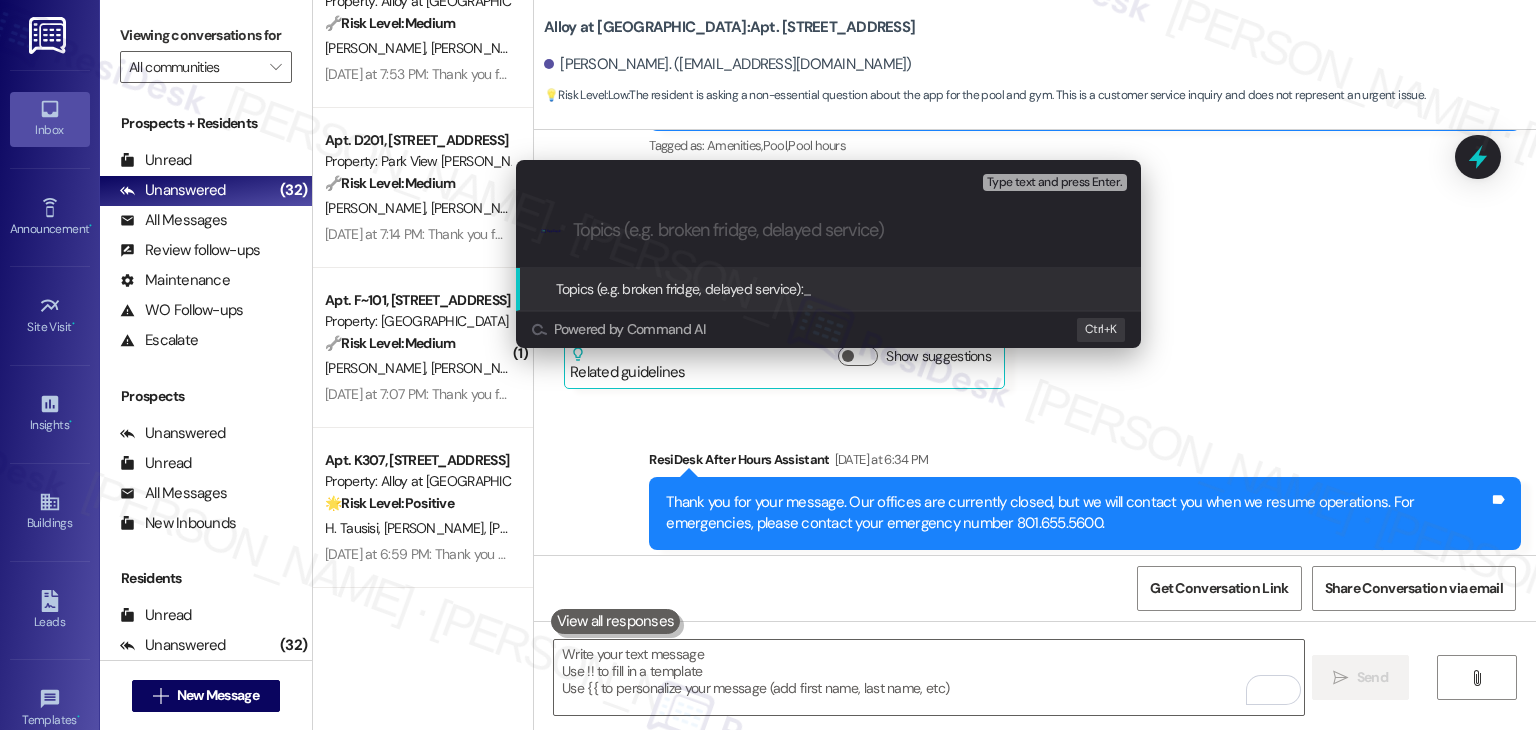 paste on "Subject: Request for Info on New App for Pool and Gym Access" 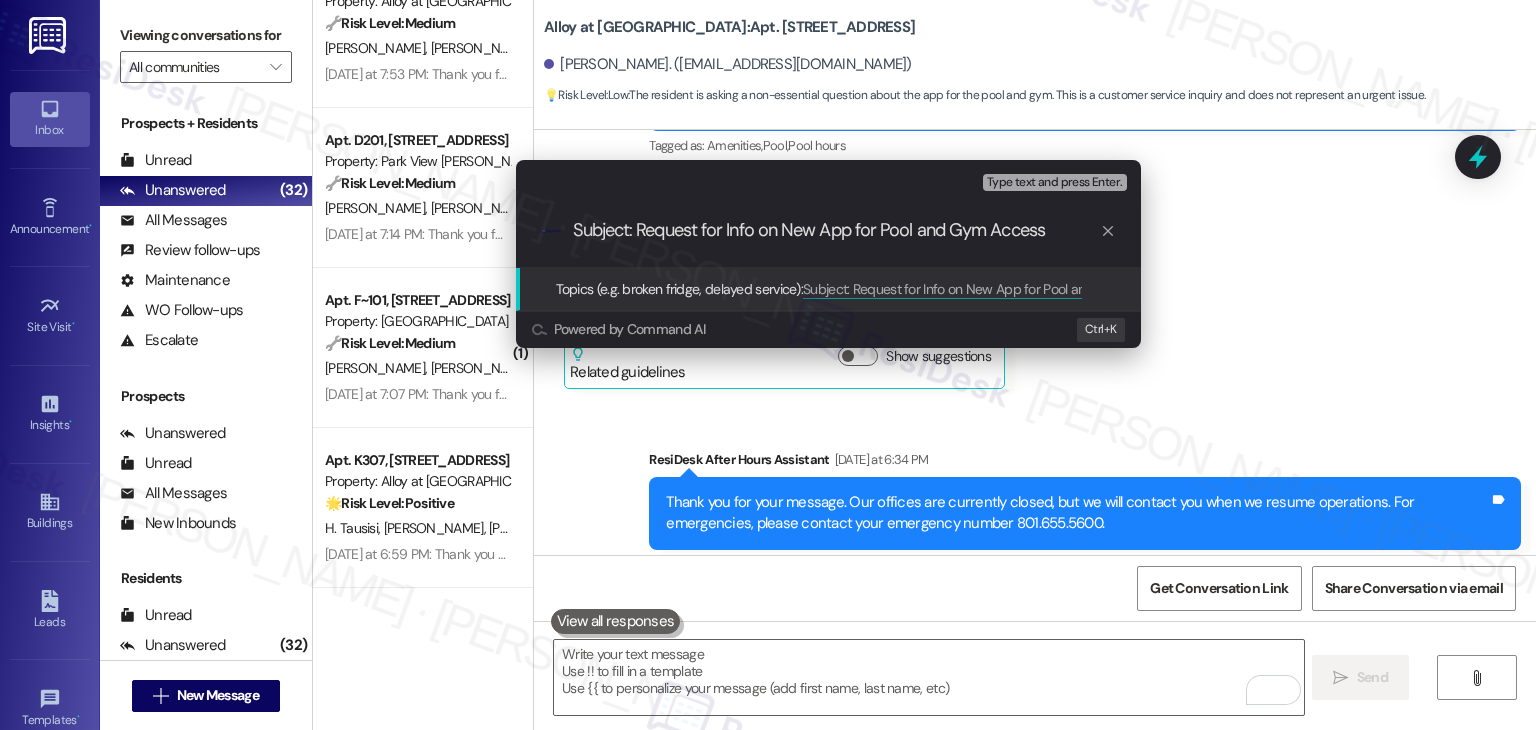 click on ".cls-1{fill:#0a055f;}.cls-2{fill:#0cc4c4;} resideskLogoBlueOrange Subject: Request for Info on New App for Pool and Gym Access" at bounding box center (828, 230) 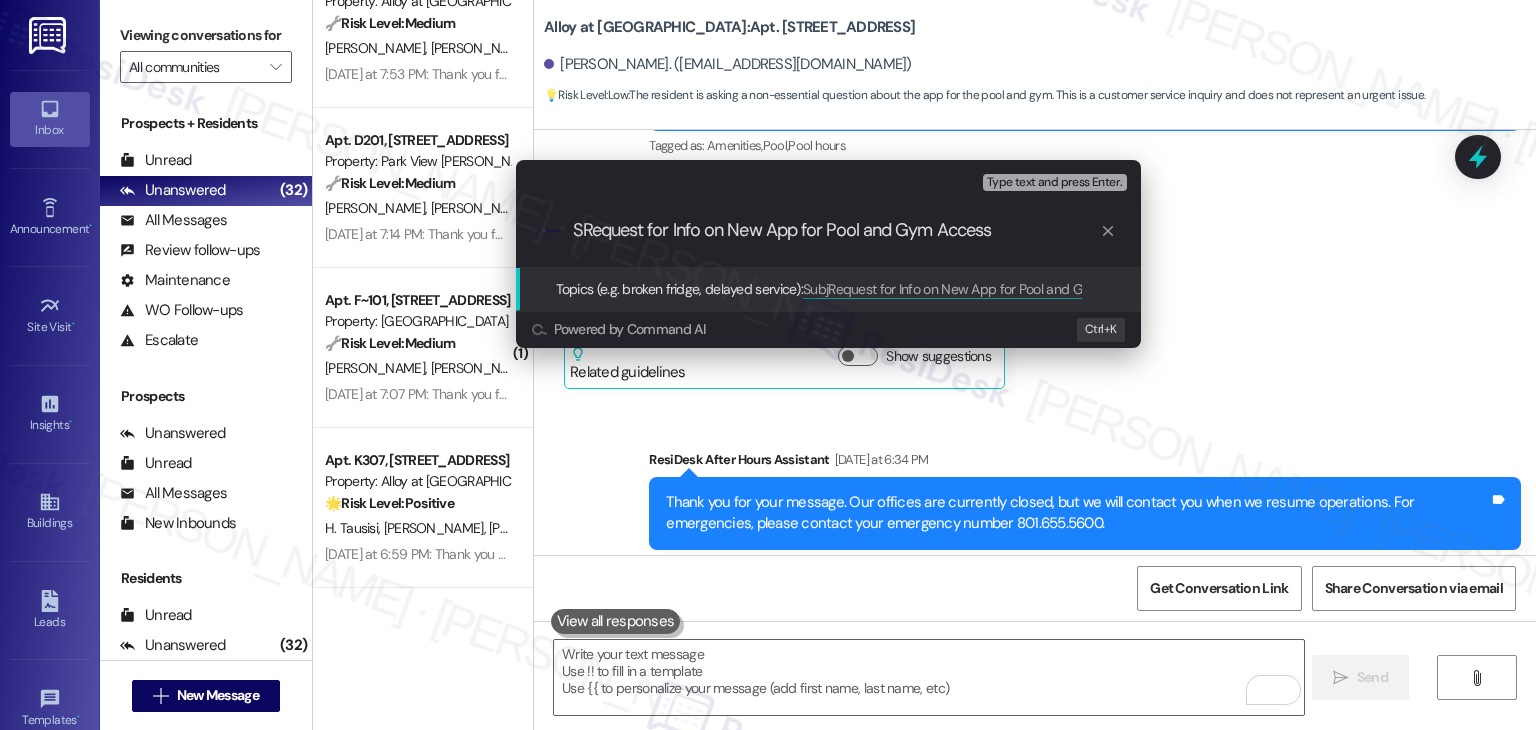 type on "Request for Info on New App for Pool and Gym Access" 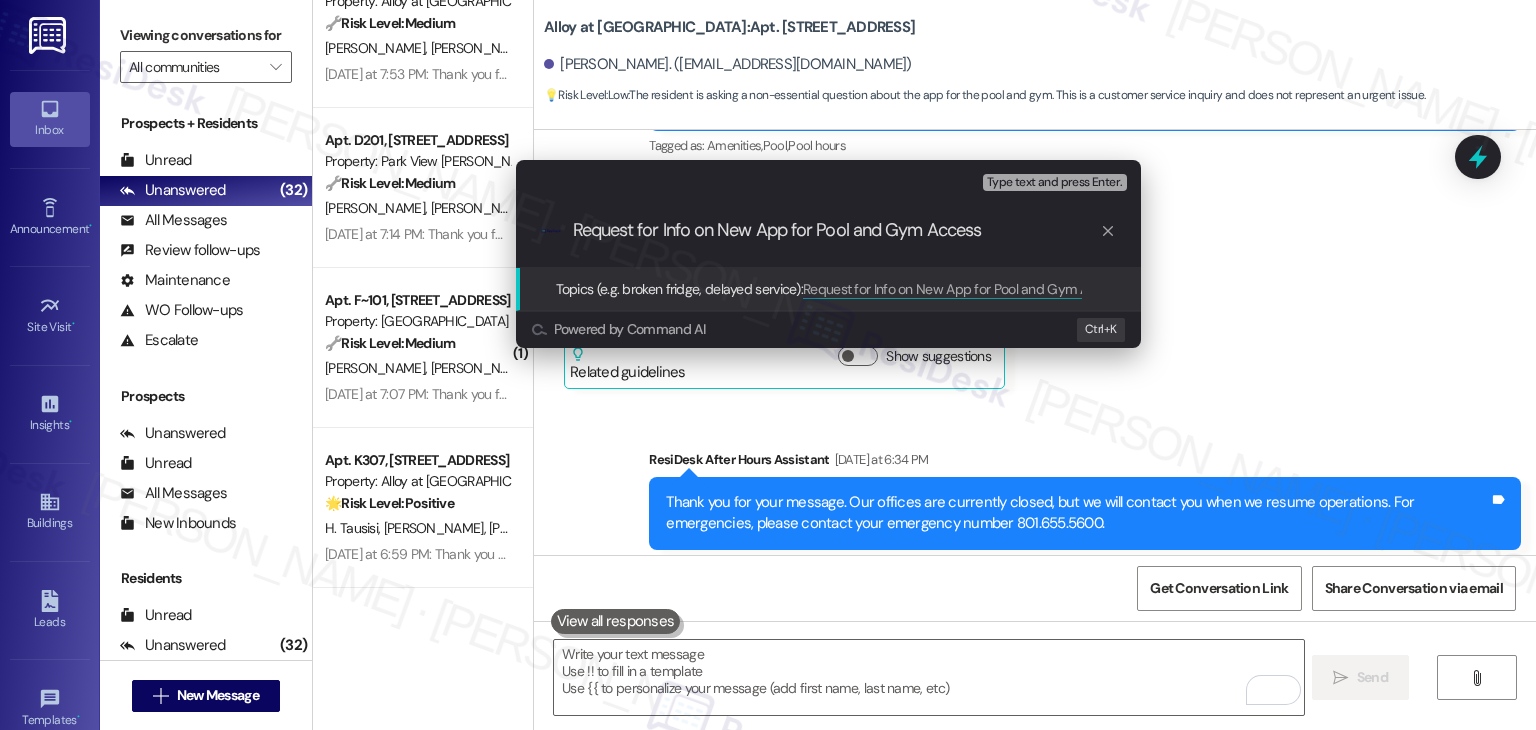 click on "Request for Info on New App for Pool and Gym Access" at bounding box center (836, 230) 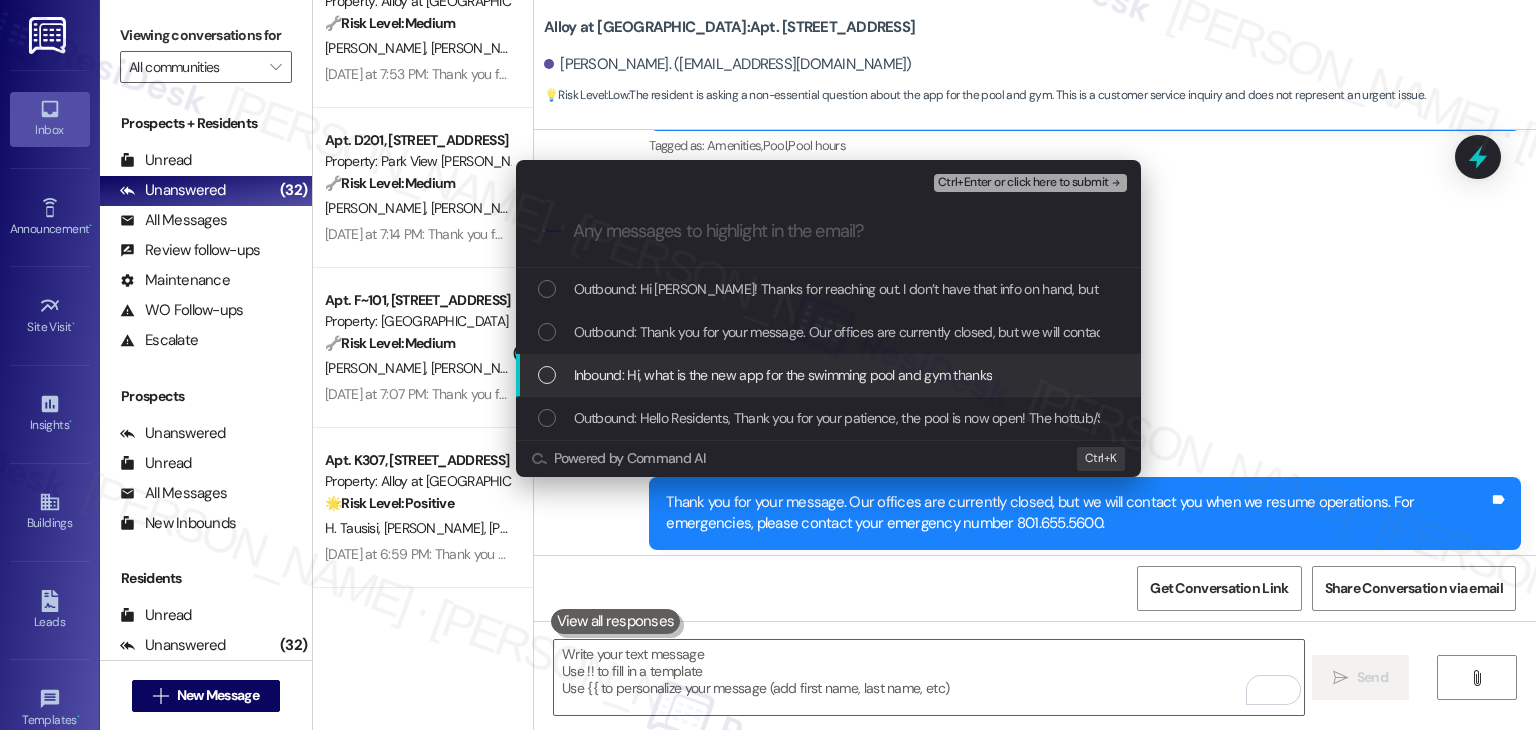 click on "Inbound: Hi, what is the new app for the swimming pool and gym thanks" at bounding box center [828, 375] 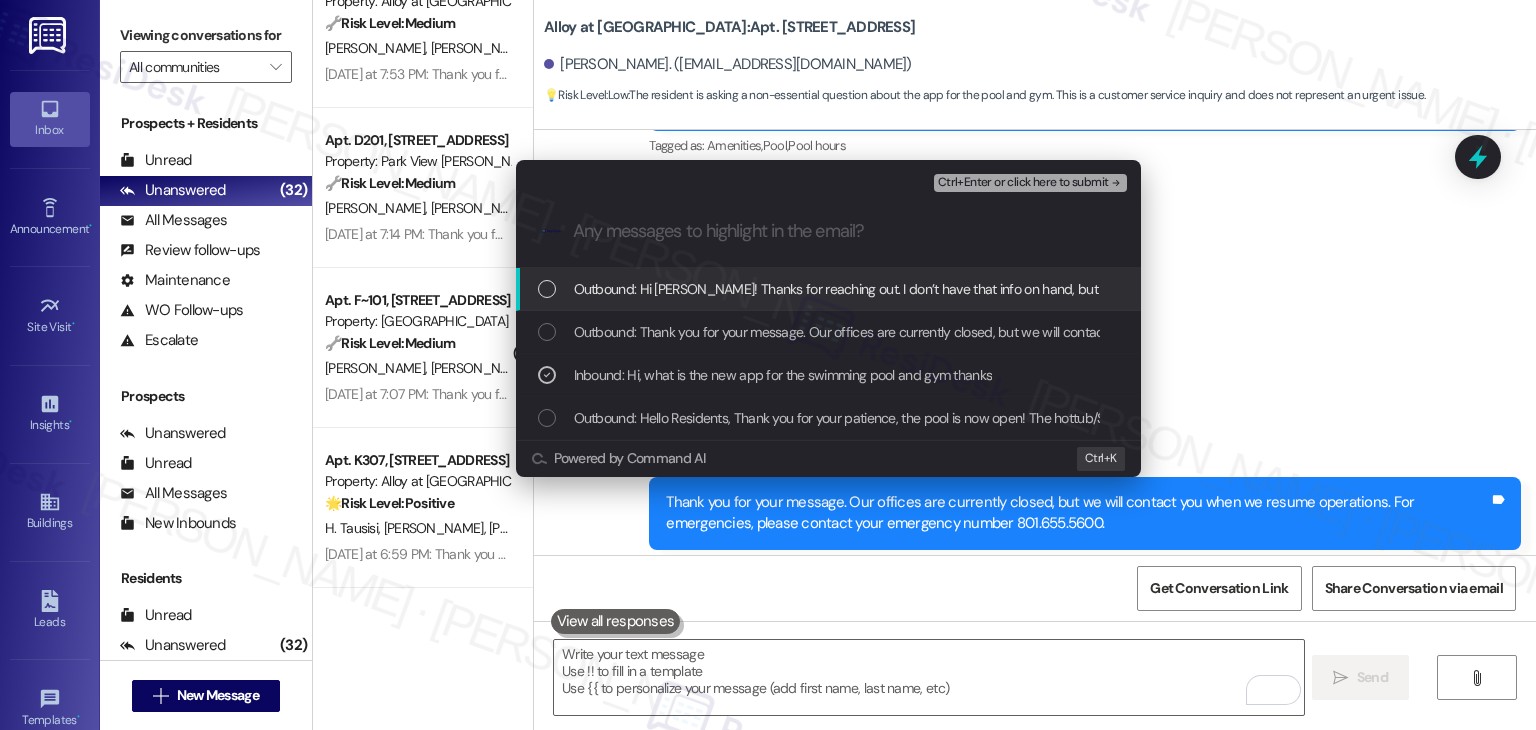 click on "Ctrl+Enter or click here to submit" at bounding box center (1023, 183) 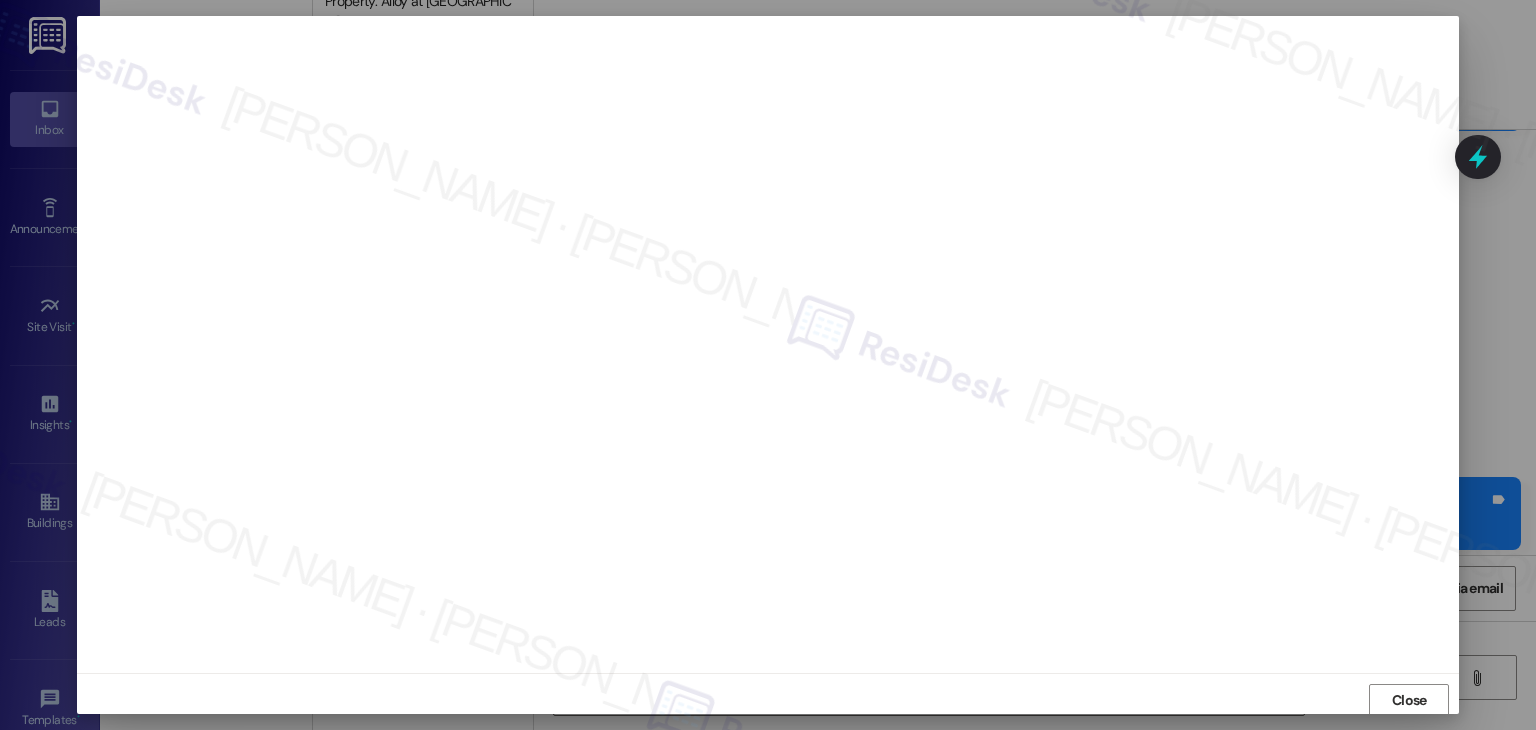 scroll, scrollTop: 1, scrollLeft: 0, axis: vertical 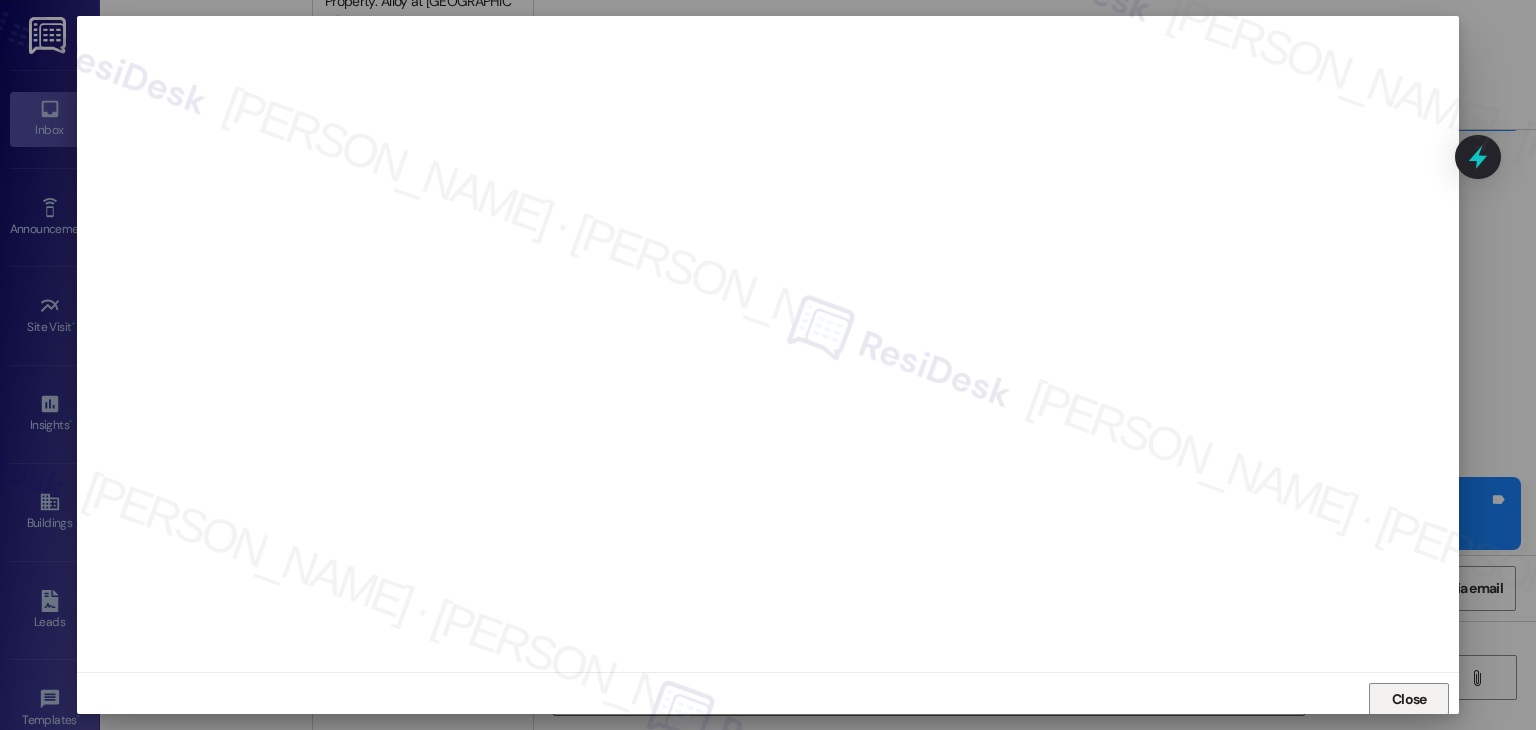 click on "Close" at bounding box center [1409, 699] 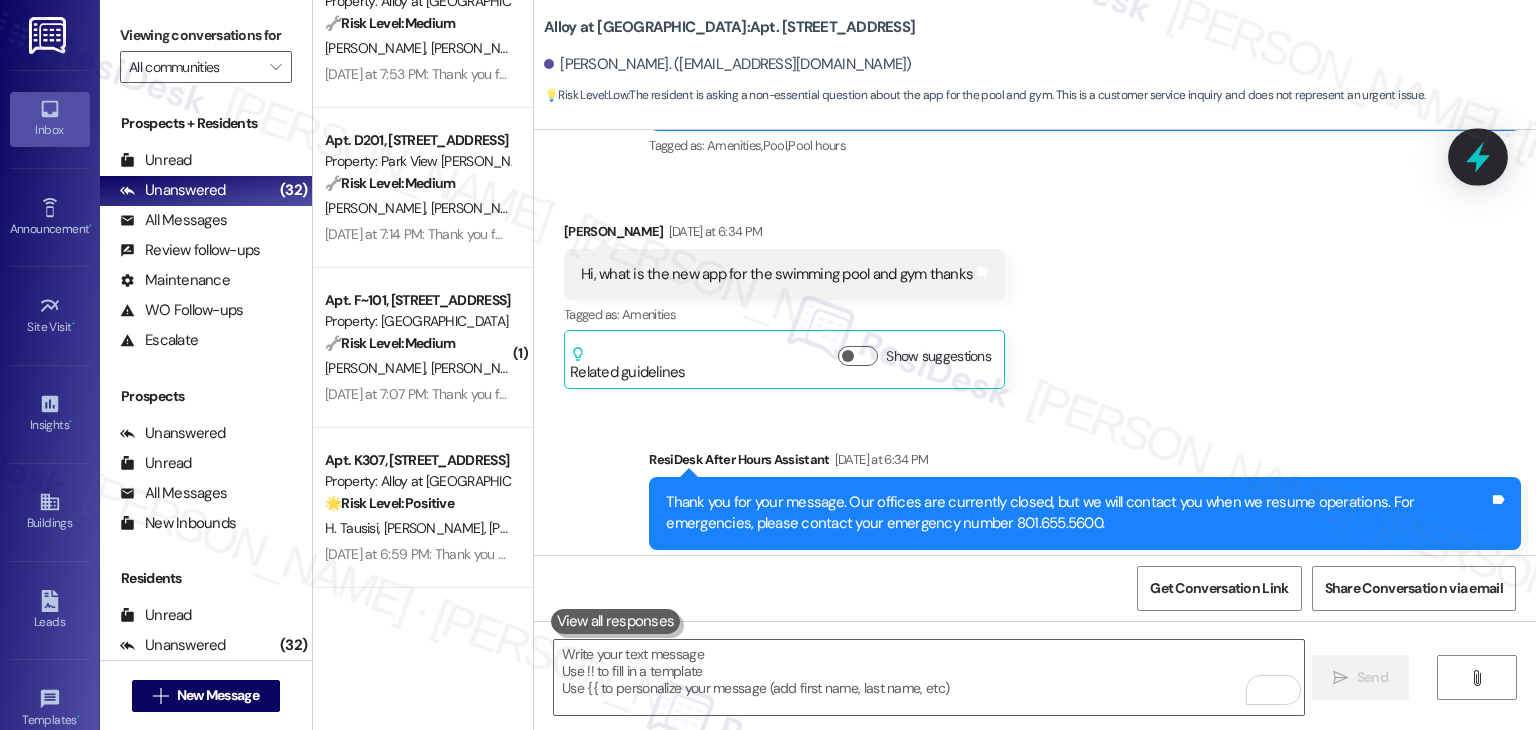 click 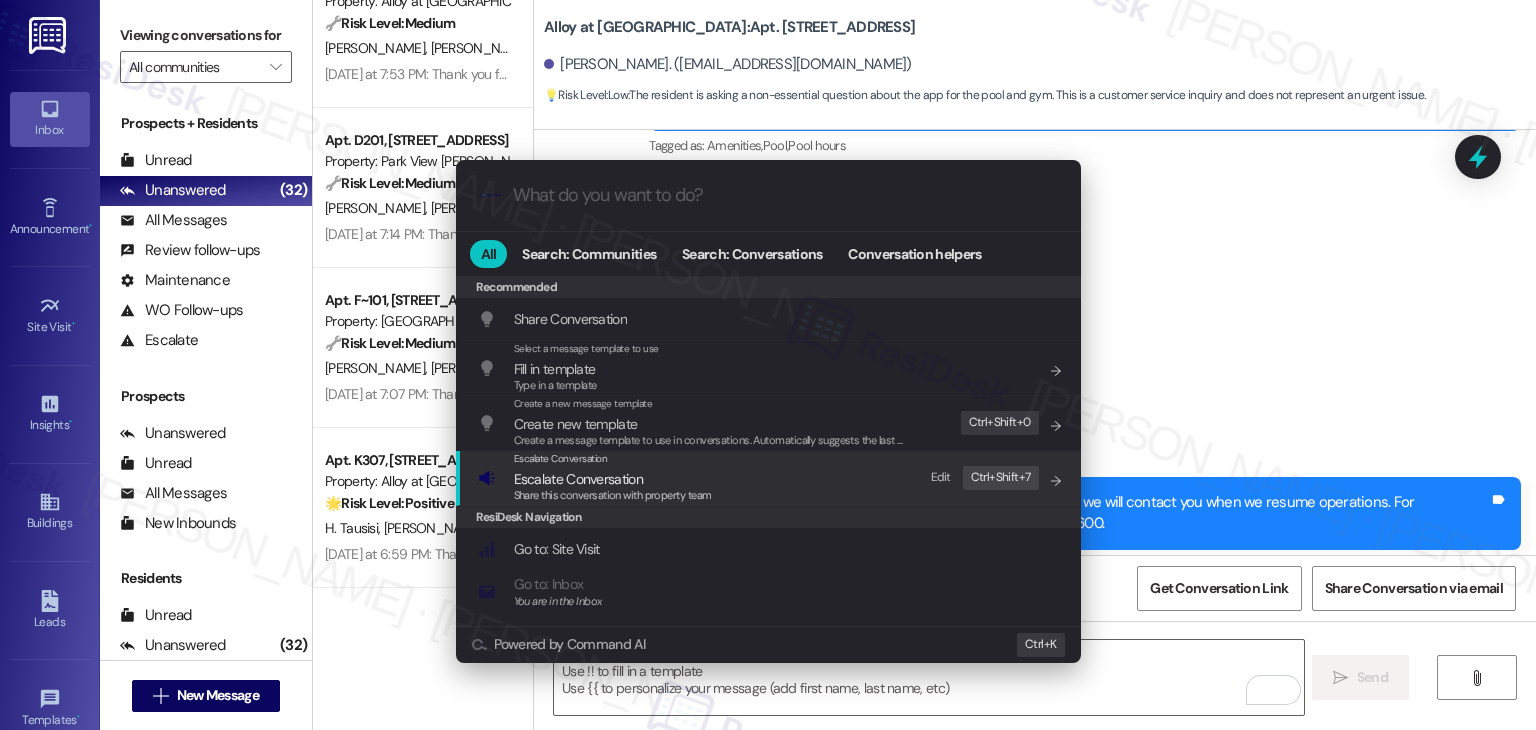 click on "Escalate Conversation" at bounding box center [578, 479] 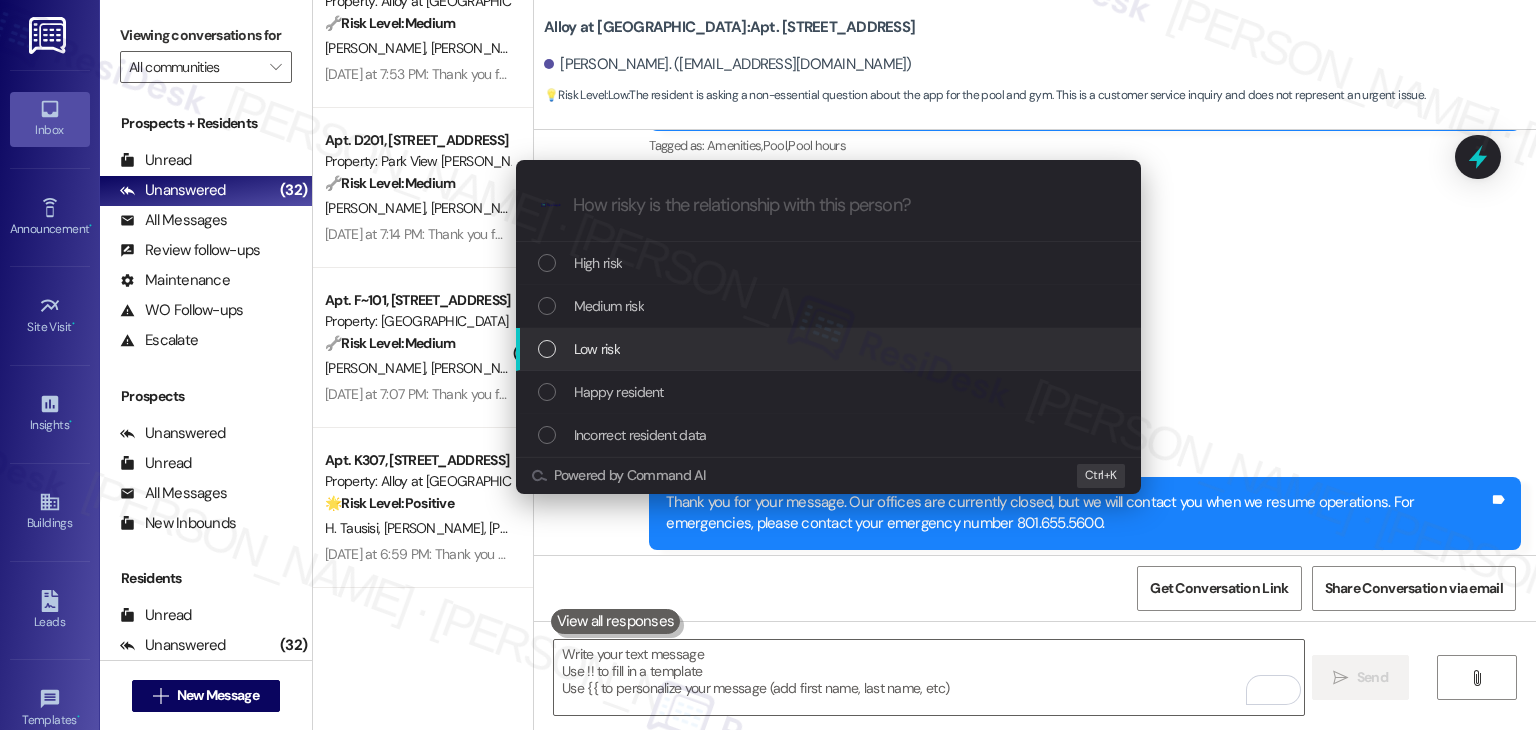 click at bounding box center (547, 349) 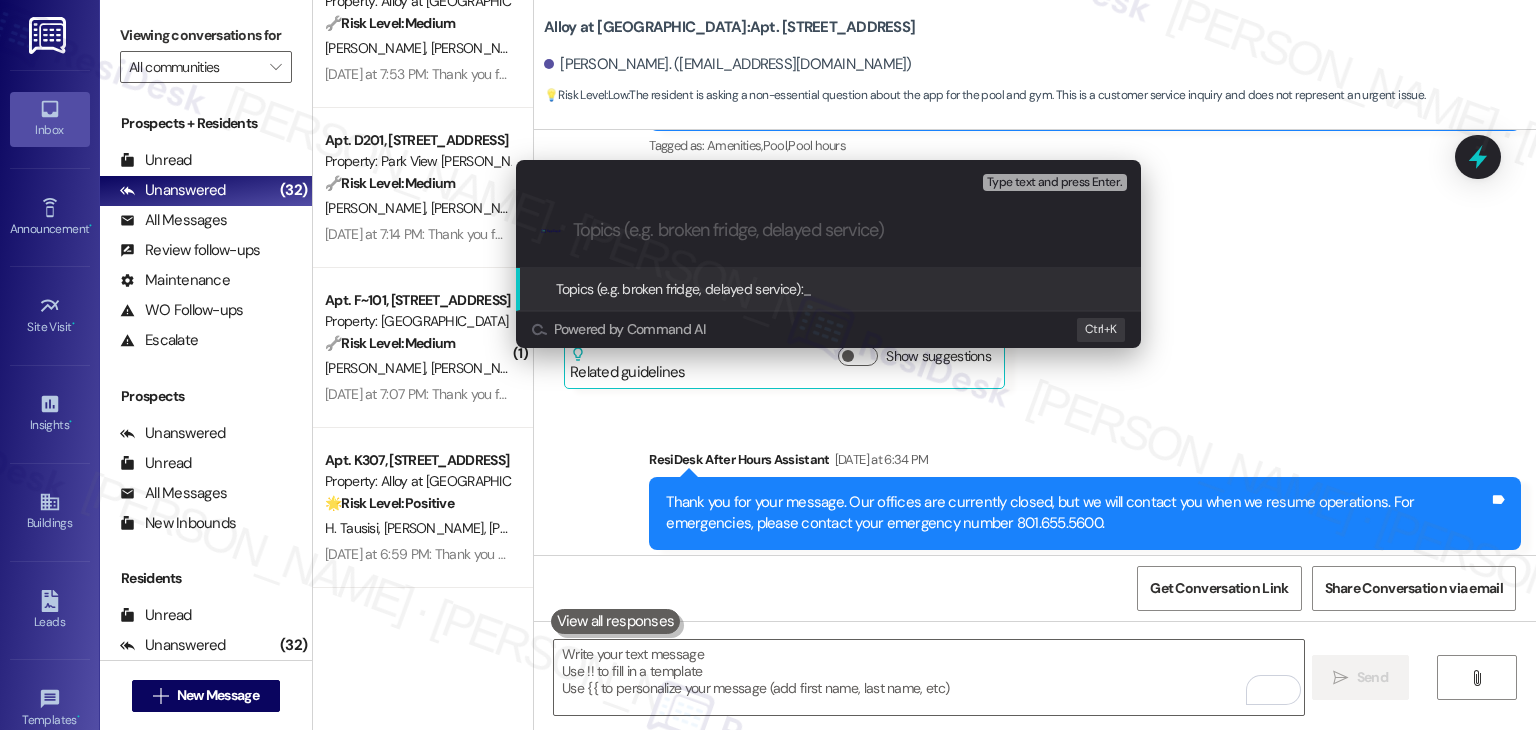 paste on "Request for Info on New App for Pool and Gym Access" 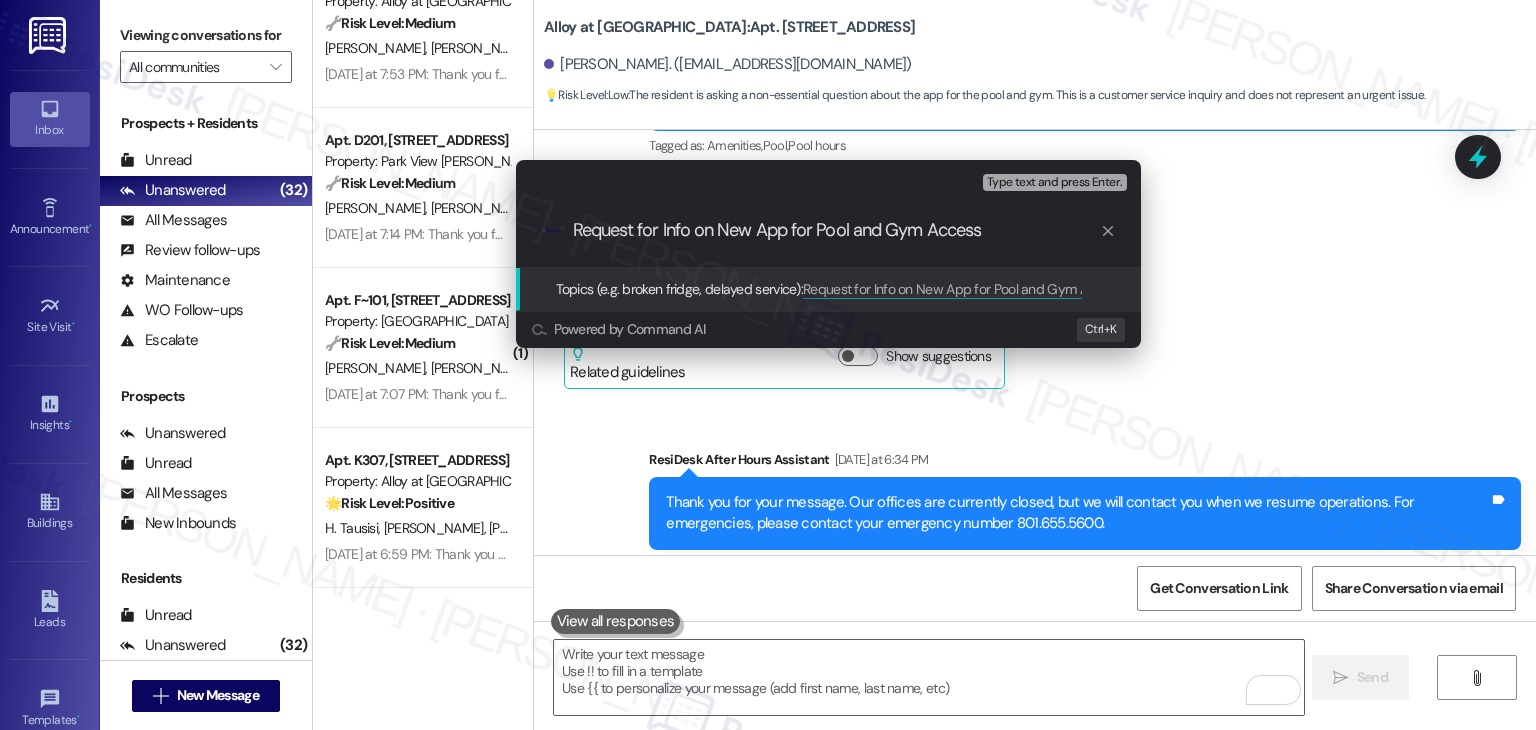 type 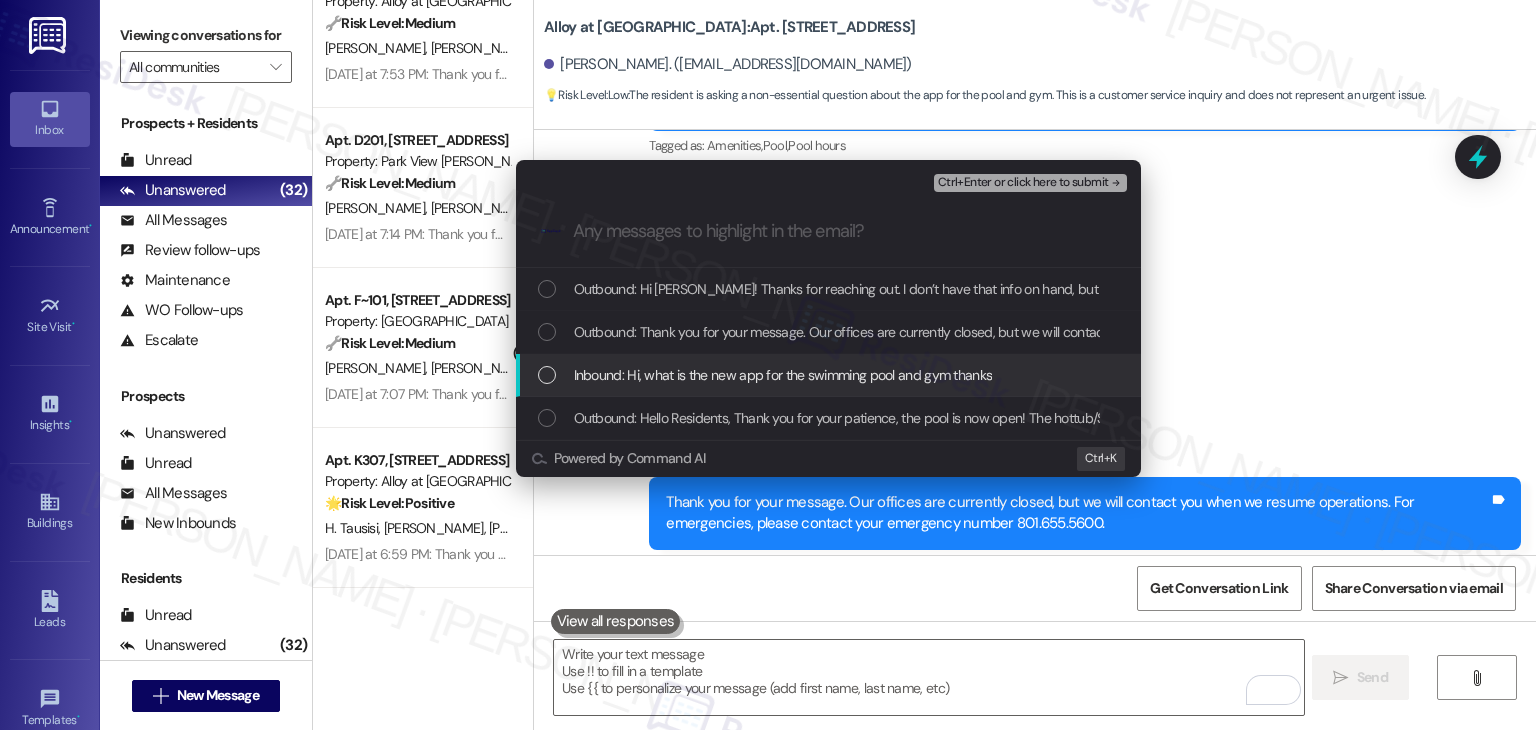 click at bounding box center (547, 375) 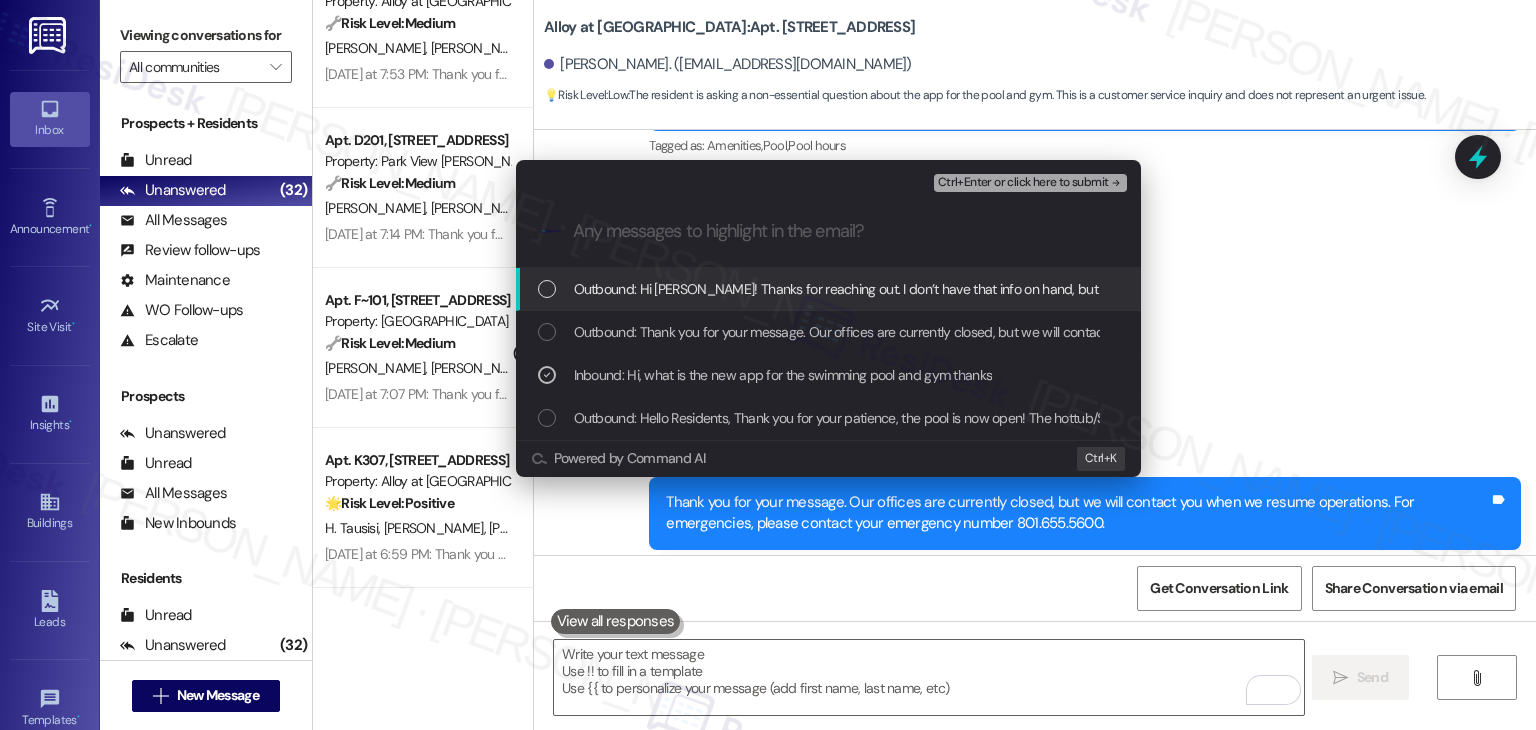 click on "Ctrl+Enter or click here to submit" at bounding box center [1023, 183] 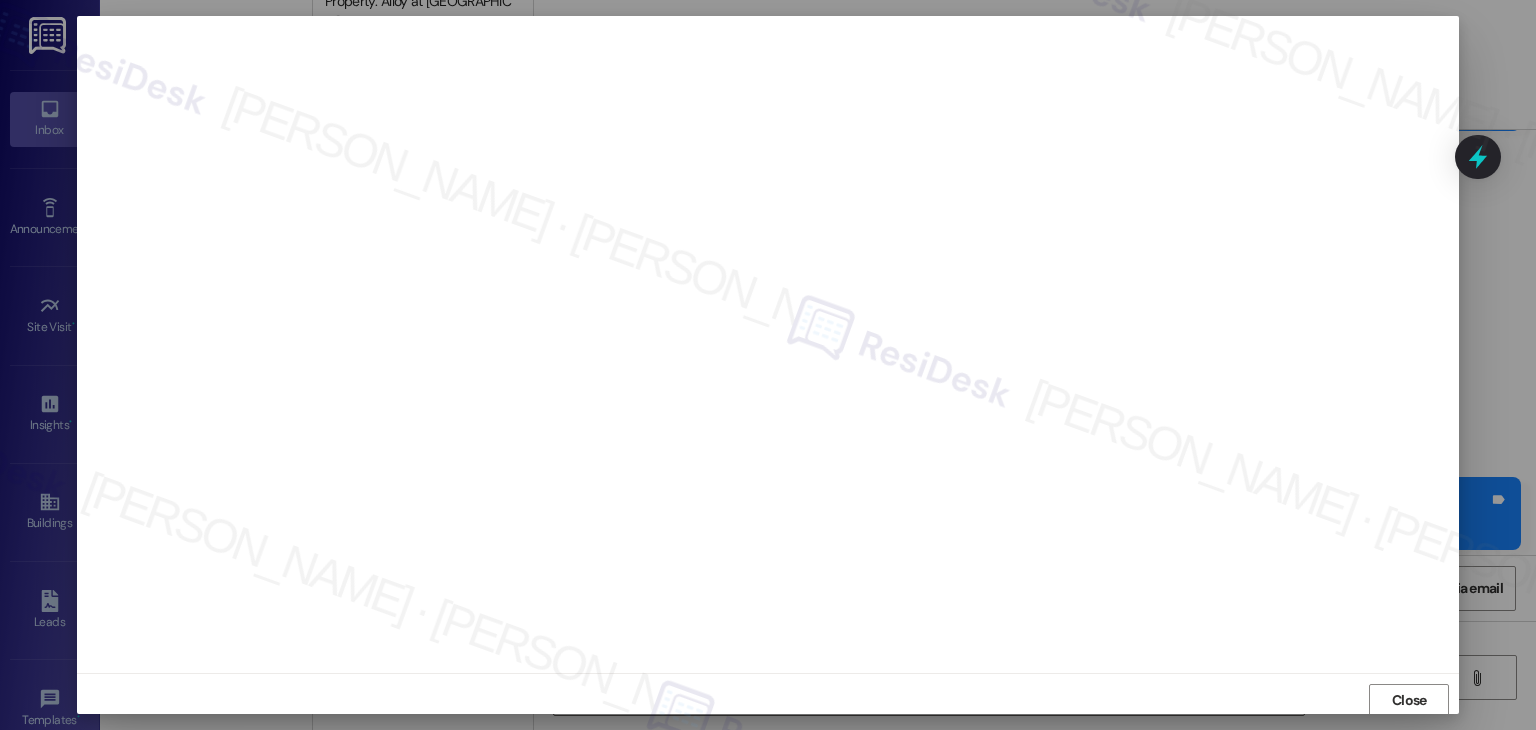 scroll, scrollTop: 1, scrollLeft: 0, axis: vertical 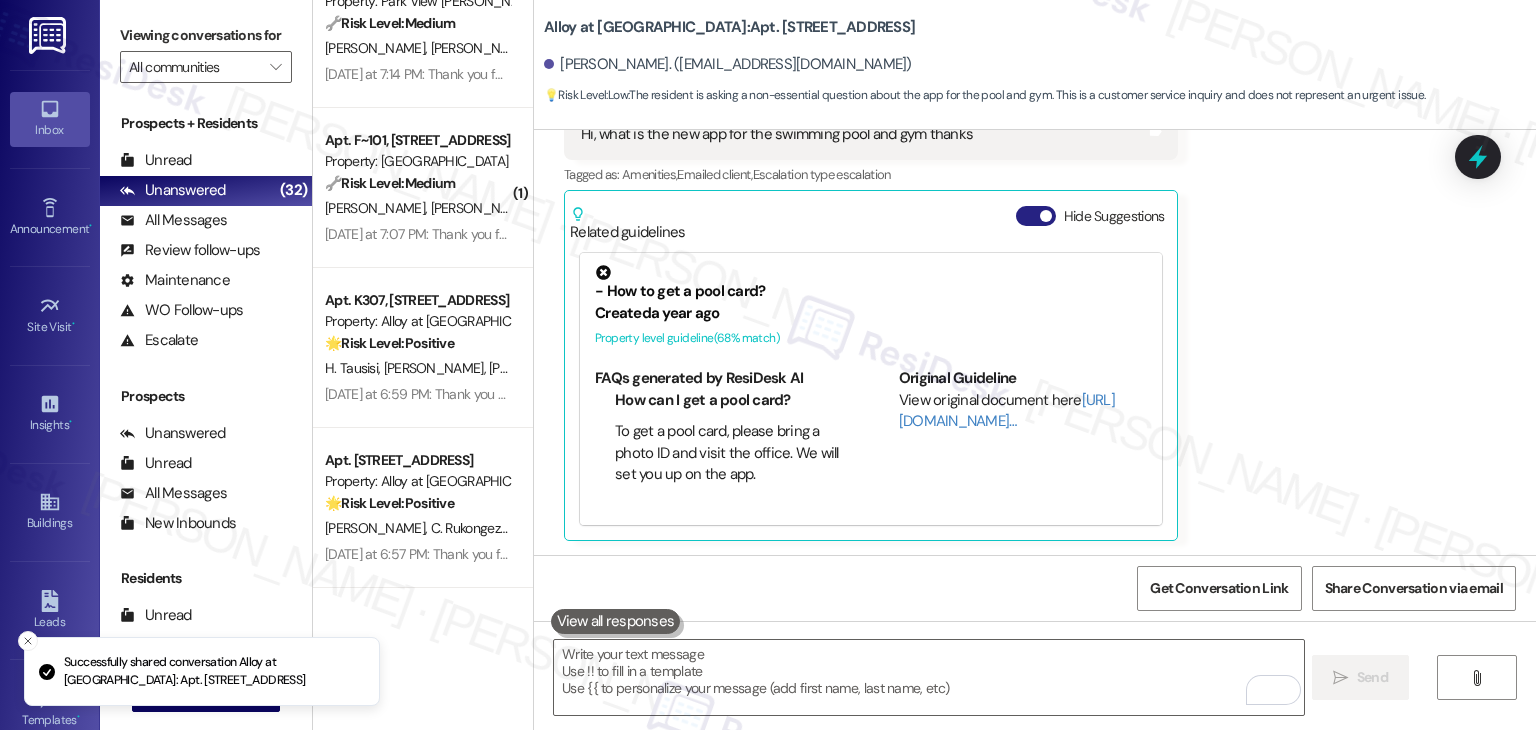 click on "Hide Suggestions" at bounding box center [1036, 216] 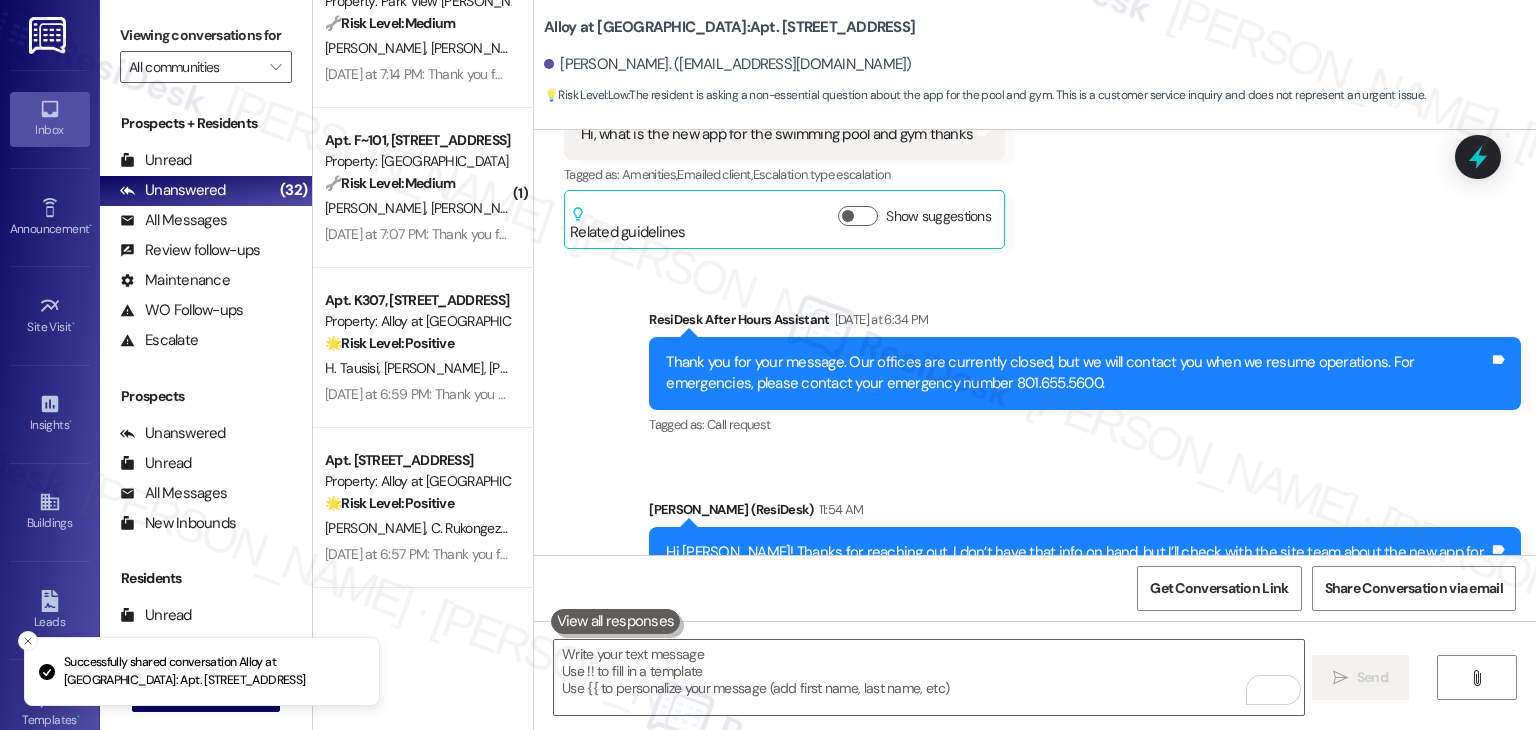 click on "Sent via SMS ResiDesk After Hours Assistant Yesterday at 6:34 PM Thank you for your message. Our offices are currently closed, but we will contact you when we resume operations. For emergencies, please contact your emergency number 801.655.5600. Tags and notes Tagged as:   Call request Click to highlight conversations about Call request Sent via SMS Sarah   (ResiDesk) 11:54 AM Hi John! Thanks for reaching out. I don’t have that info on hand, but I’ll check with the site team about the new app for pool and gym access and get back to you as soon as I hear from them. Appreciate your patience! Tags and notes Tagged as:   Amenities ,  Click to highlight conversations about Amenities Praise Click to highlight conversations about Praise" at bounding box center [1035, 454] 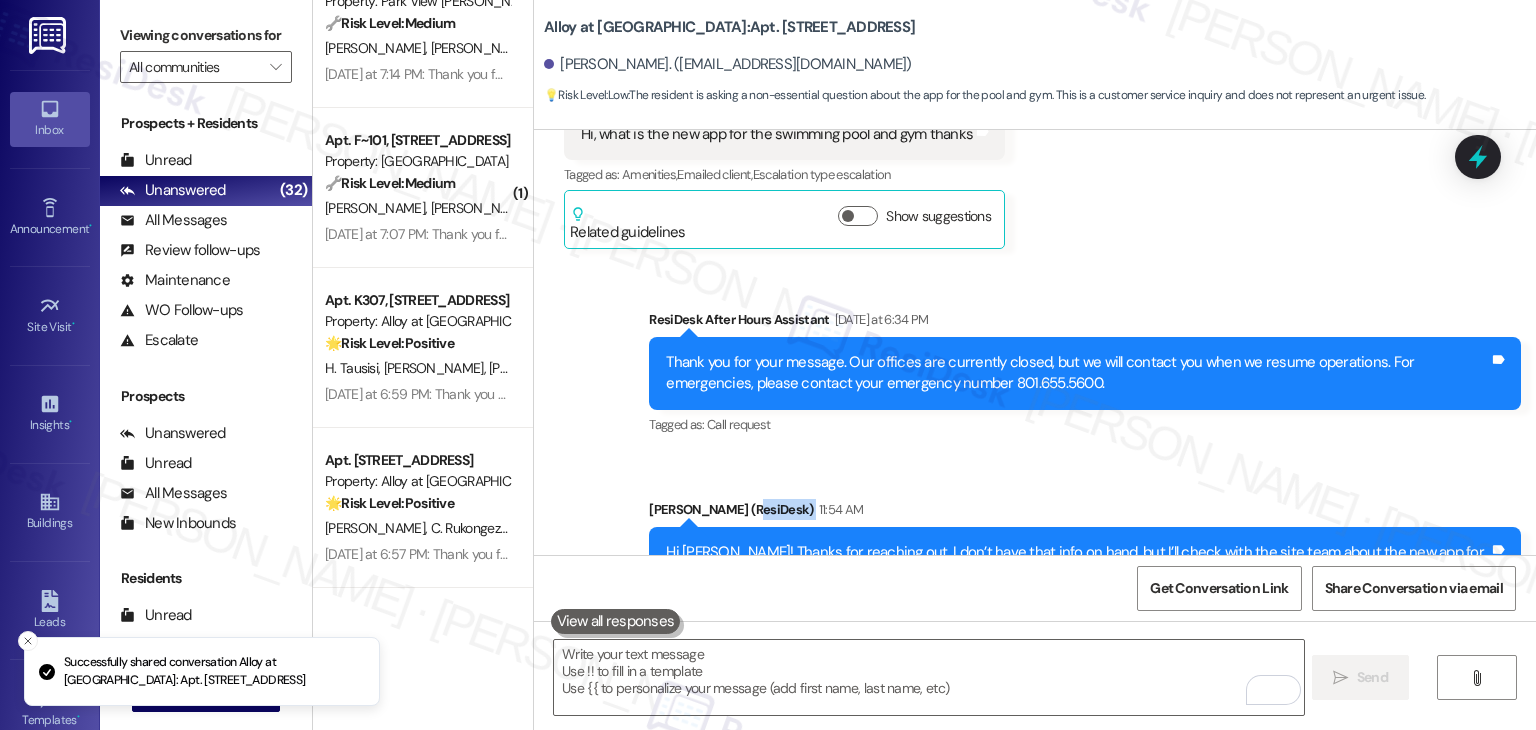 click on "Sent via SMS ResiDesk After Hours Assistant Yesterday at 6:34 PM Thank you for your message. Our offices are currently closed, but we will contact you when we resume operations. For emergencies, please contact your emergency number 801.655.5600. Tags and notes Tagged as:   Call request Click to highlight conversations about Call request Sent via SMS Sarah   (ResiDesk) 11:54 AM Hi John! Thanks for reaching out. I don’t have that info on hand, but I’ll check with the site team about the new app for pool and gym access and get back to you as soon as I hear from them. Appreciate your patience! Tags and notes Tagged as:   Amenities ,  Click to highlight conversations about Amenities Praise Click to highlight conversations about Praise" at bounding box center [1035, 454] 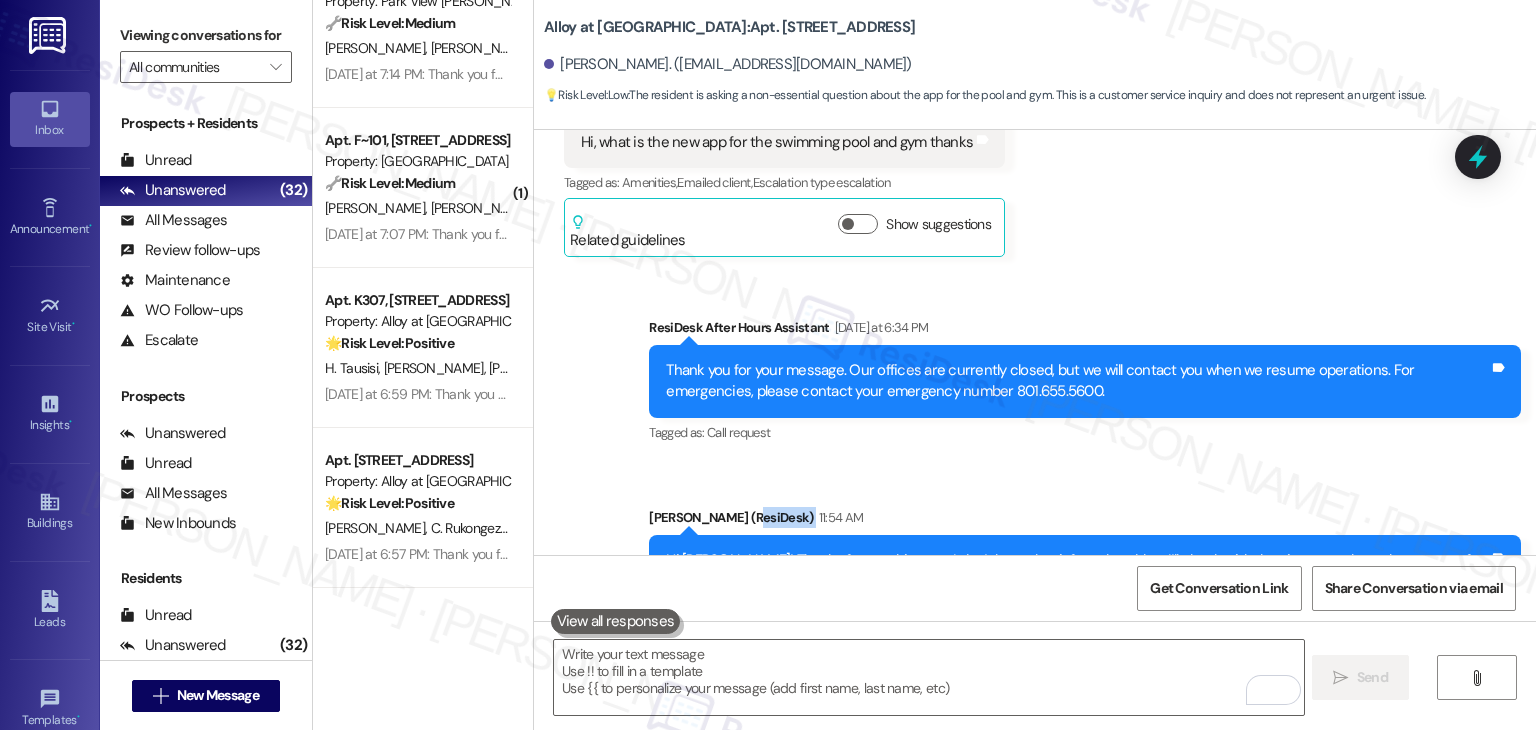 scroll, scrollTop: 494, scrollLeft: 0, axis: vertical 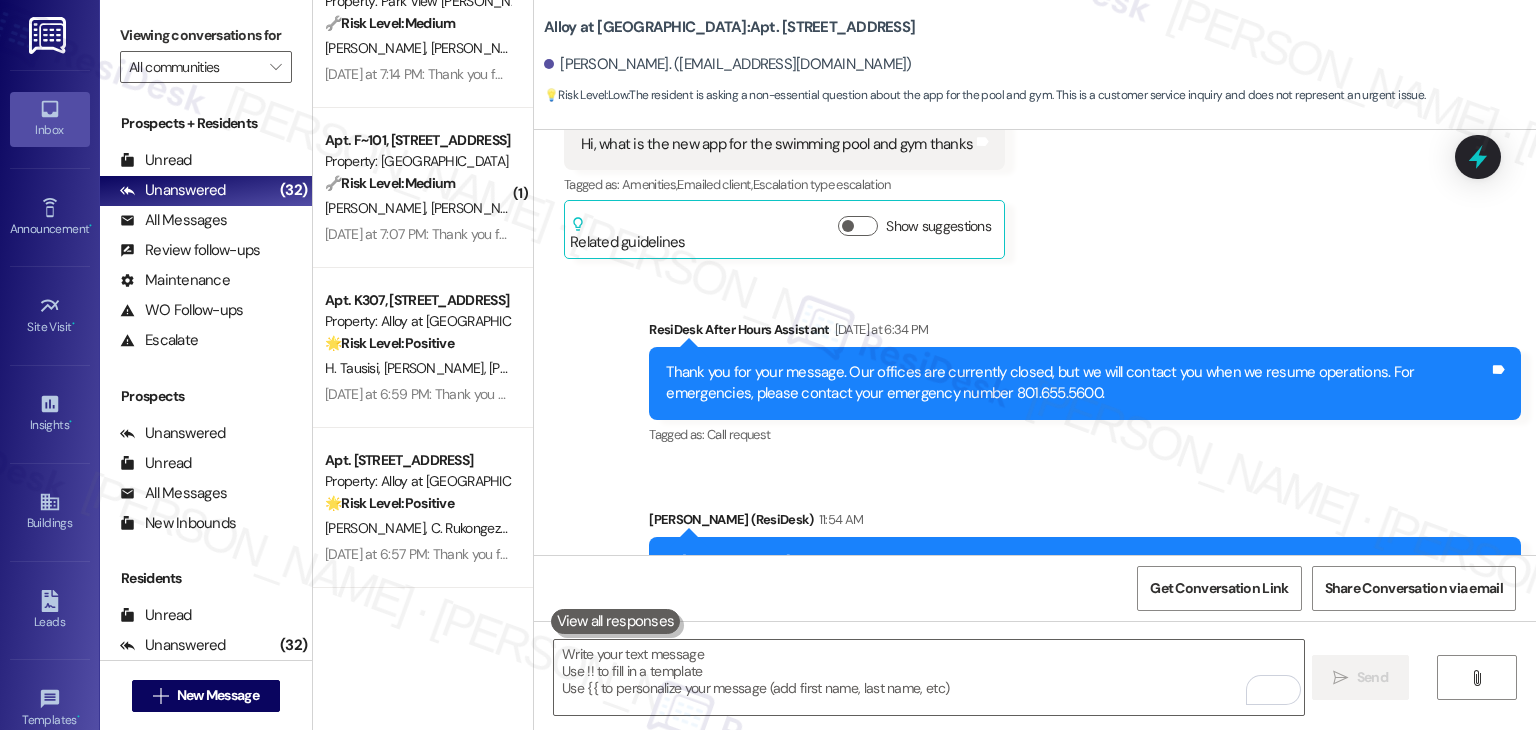 click on "Received via SMS John Agudelo Yesterday at 6:34 PM Hi, what is the new app for the swimming pool and gym thanks Tags and notes Tagged as:   Amenities ,  Click to highlight conversations about Amenities Emailed client ,  Click to highlight conversations about Emailed client Escalation type escalation Click to highlight conversations about Escalation type escalation  Related guidelines Show suggestions" at bounding box center (1035, 160) 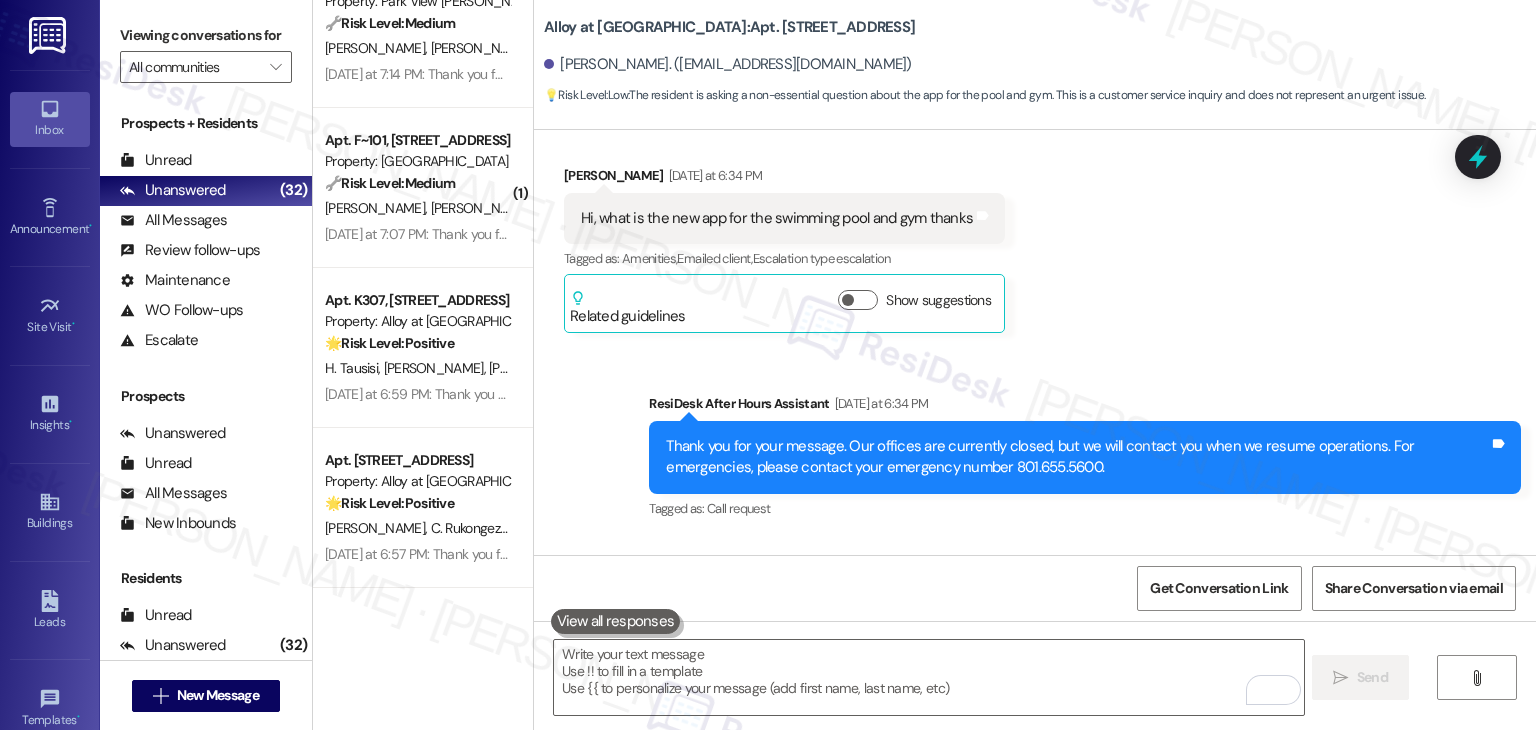 scroll, scrollTop: 500, scrollLeft: 0, axis: vertical 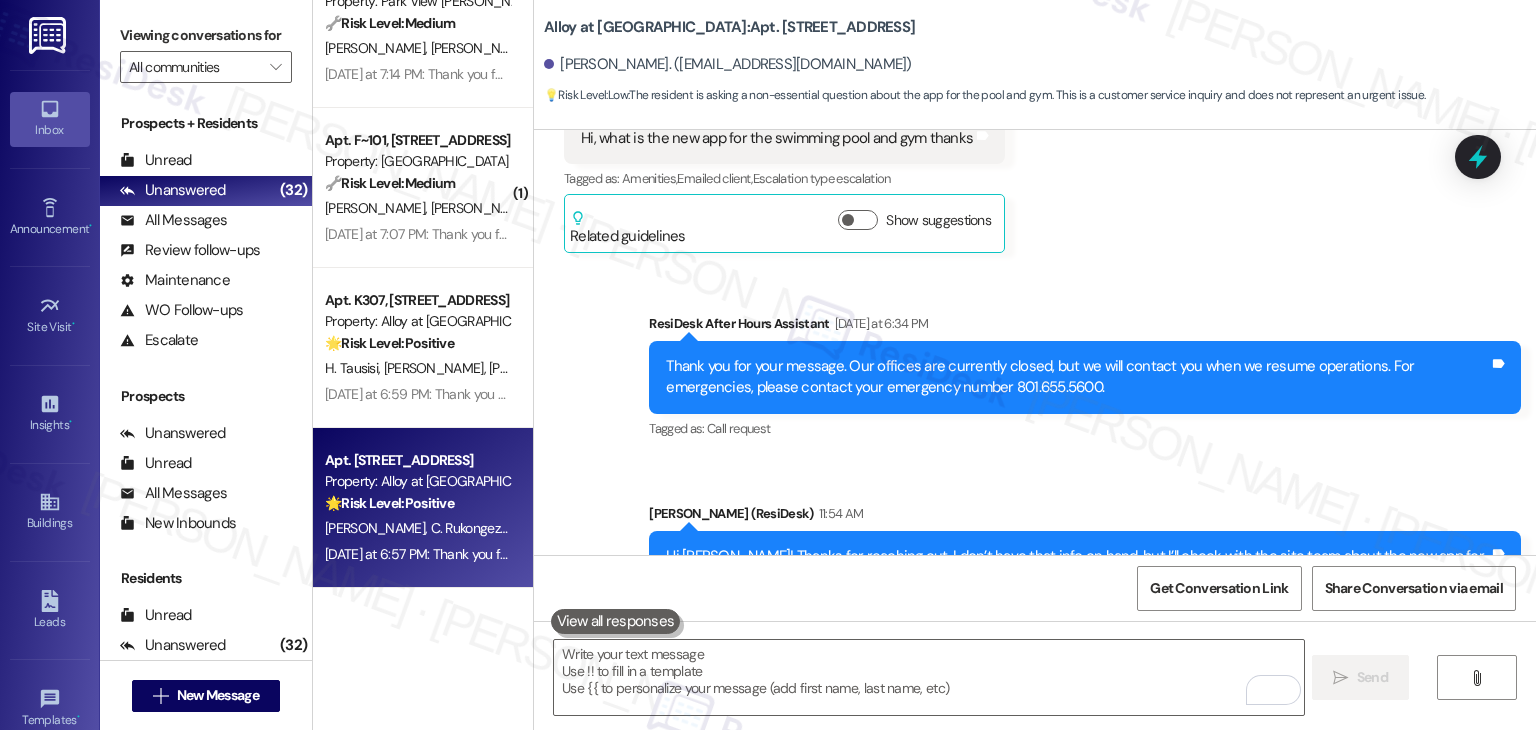 click on "Yesterday at 6:57 PM: Thank you for your message. Our offices are currently closed, but we will contact you when we resume operations. For emergencies, please contact your emergency number 801.655.5600. Yesterday at 6:57 PM: Thank you for your message. Our offices are currently closed, but we will contact you when we resume operations. For emergencies, please contact your emergency number 801.655.5600." at bounding box center [926, 554] 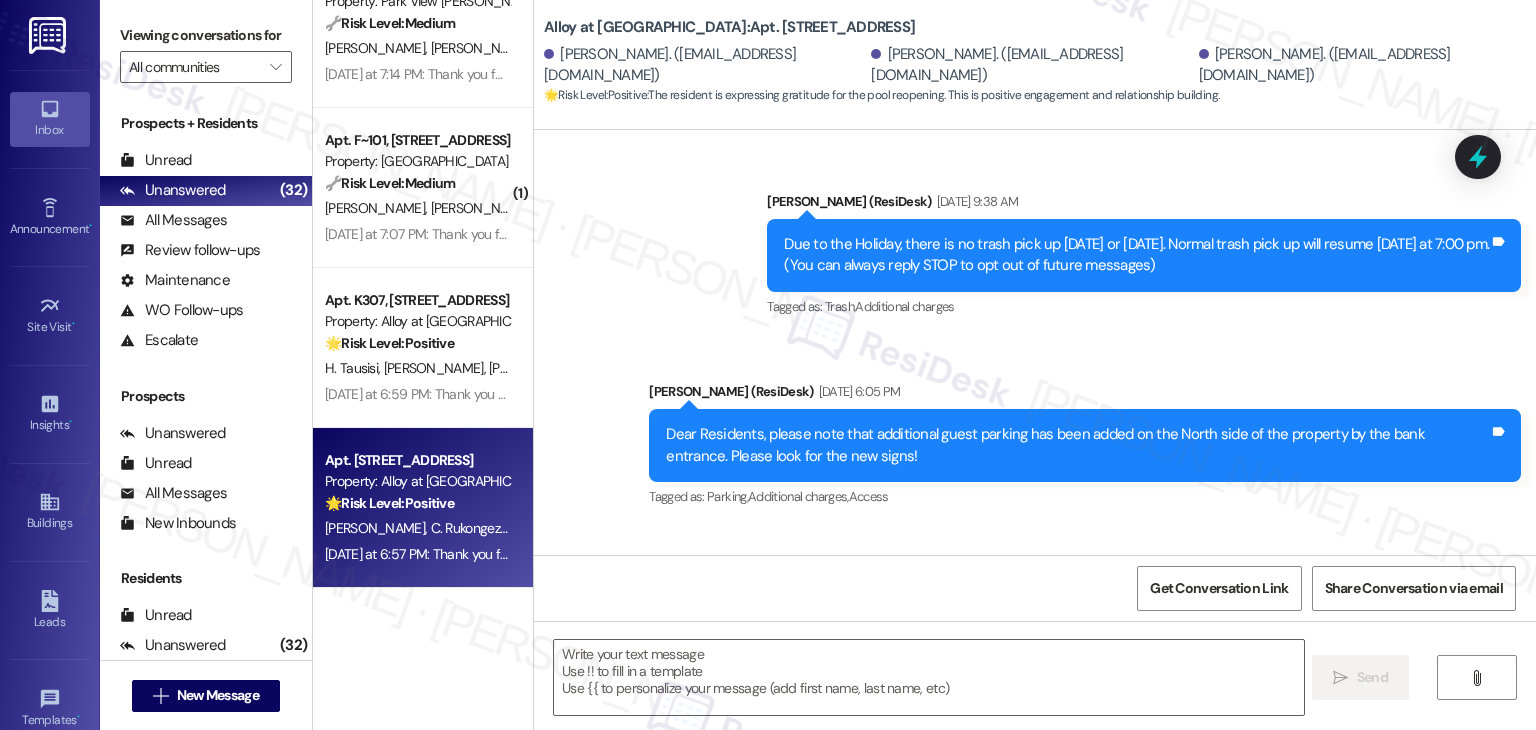 click on "Alloy at Geneva:  Apt. H306, 100 South Geneva Road       Thaina Ferreira. (thainarr2@icloud.com)     Jesse Wolfson-Pou. (nischque@gmail.com)     Christian Rukongeza. (christianbamba35@yahoo.fr)   🌟  Risk Level:  Positive :  The resident is expressing gratitude for the pool reopening. This is positive engagement and relationship building." at bounding box center (1040, 55) 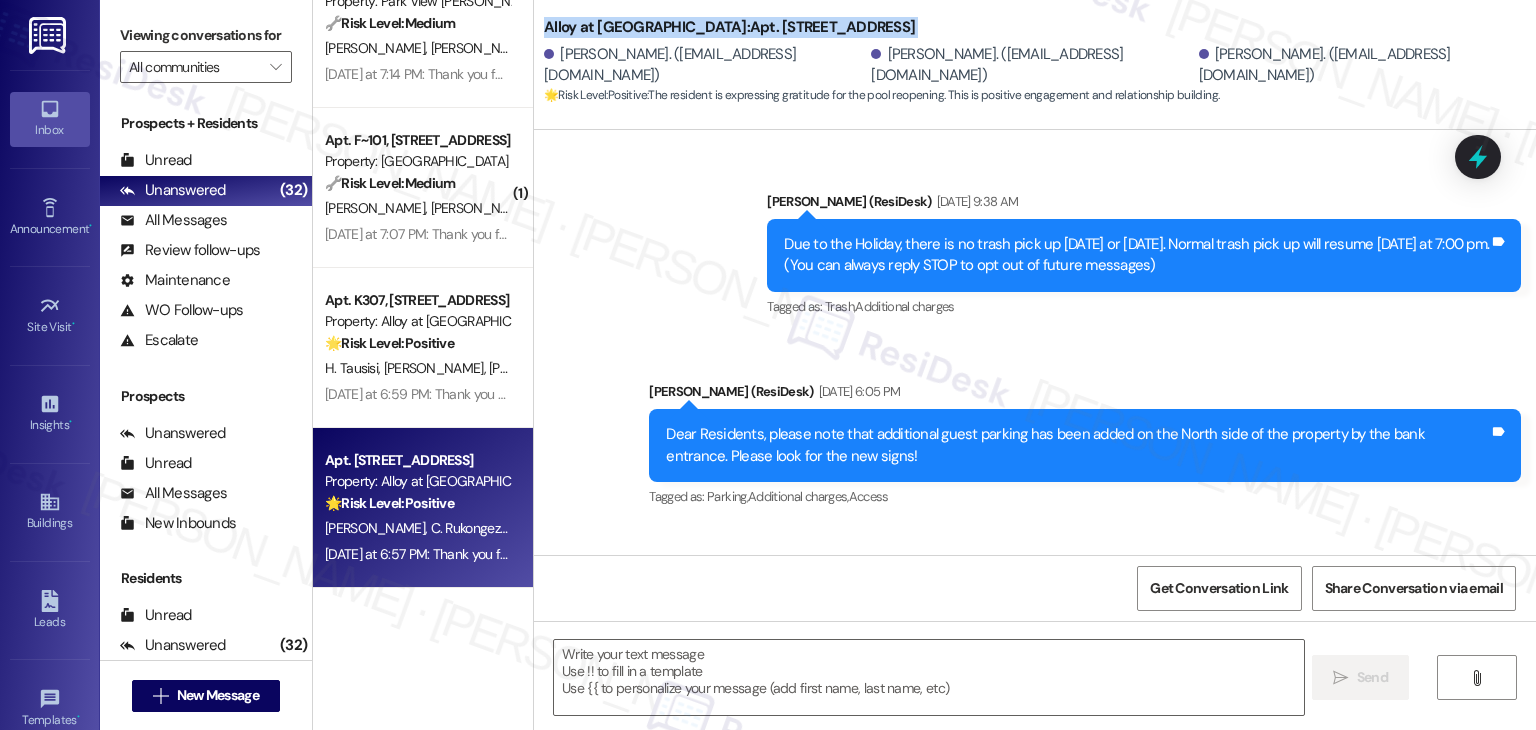 scroll, scrollTop: 11272, scrollLeft: 0, axis: vertical 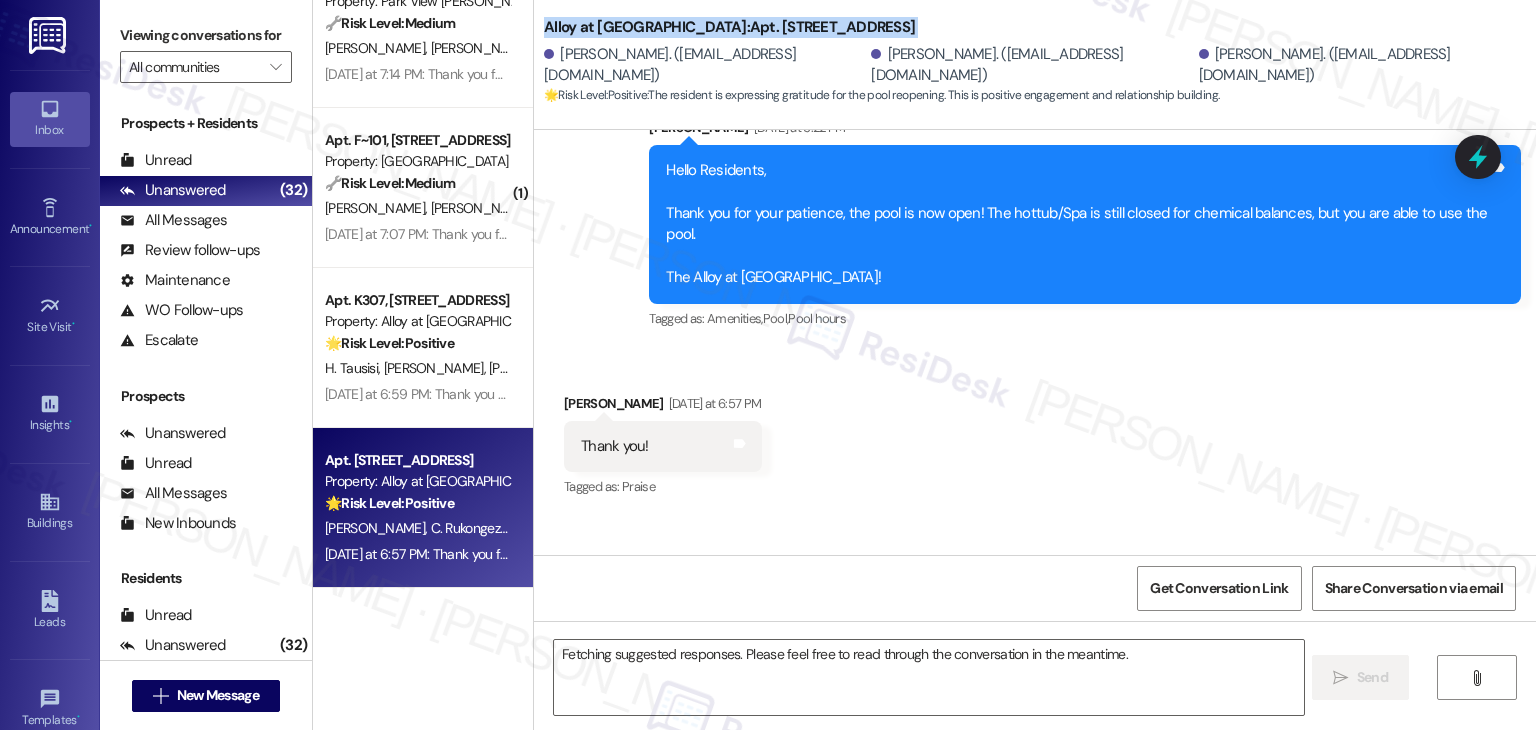 click on "Alloy at Geneva:  Apt. H306, 100 South Geneva Road       Thaina Ferreira. (thainarr2@icloud.com)     Jesse Wolfson-Pou. (nischque@gmail.com)     Christian Rukongeza. (christianbamba35@yahoo.fr)   🌟  Risk Level:  Positive :  The resident is expressing gratitude for the pool reopening. This is positive engagement and relationship building." at bounding box center (1040, 55) 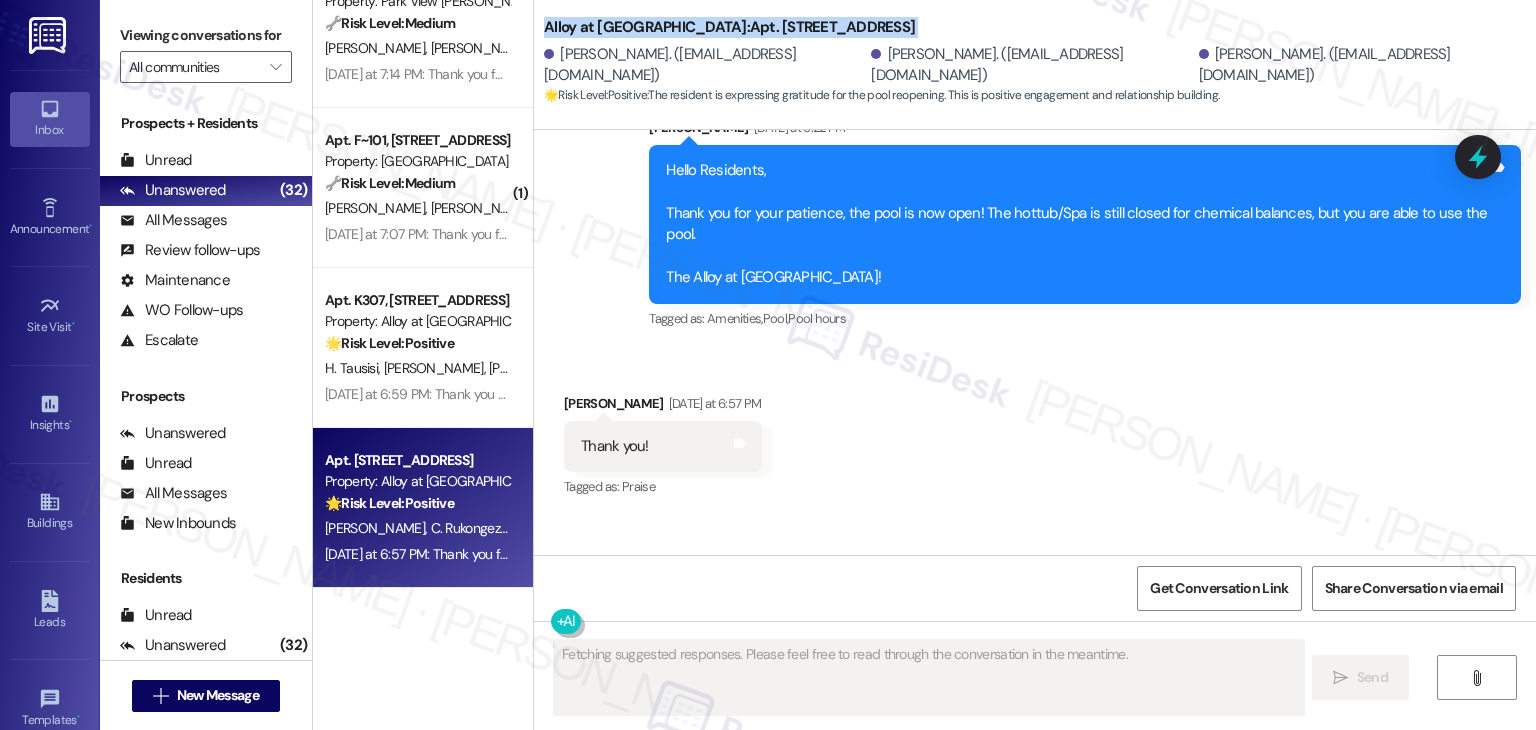 click on "Alloy at Geneva:  Apt. H306, 100 South Geneva Road       Thaina Ferreira. (thainarr2@icloud.com)     Jesse Wolfson-Pou. (nischque@gmail.com)     Christian Rukongeza. (christianbamba35@yahoo.fr)   🌟  Risk Level:  Positive :  The resident is expressing gratitude for the pool reopening. This is positive engagement and relationship building." at bounding box center (1040, 55) 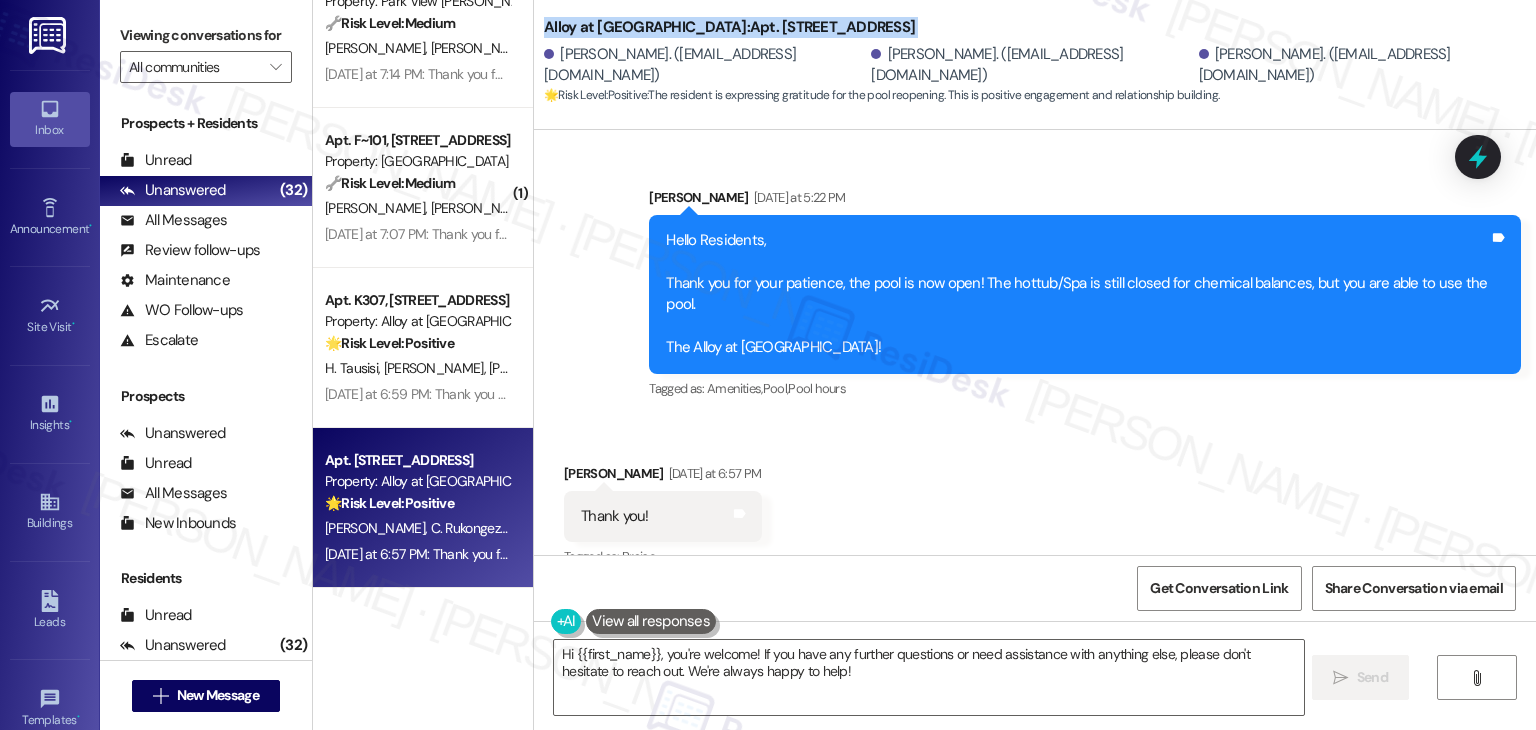 scroll, scrollTop: 11272, scrollLeft: 0, axis: vertical 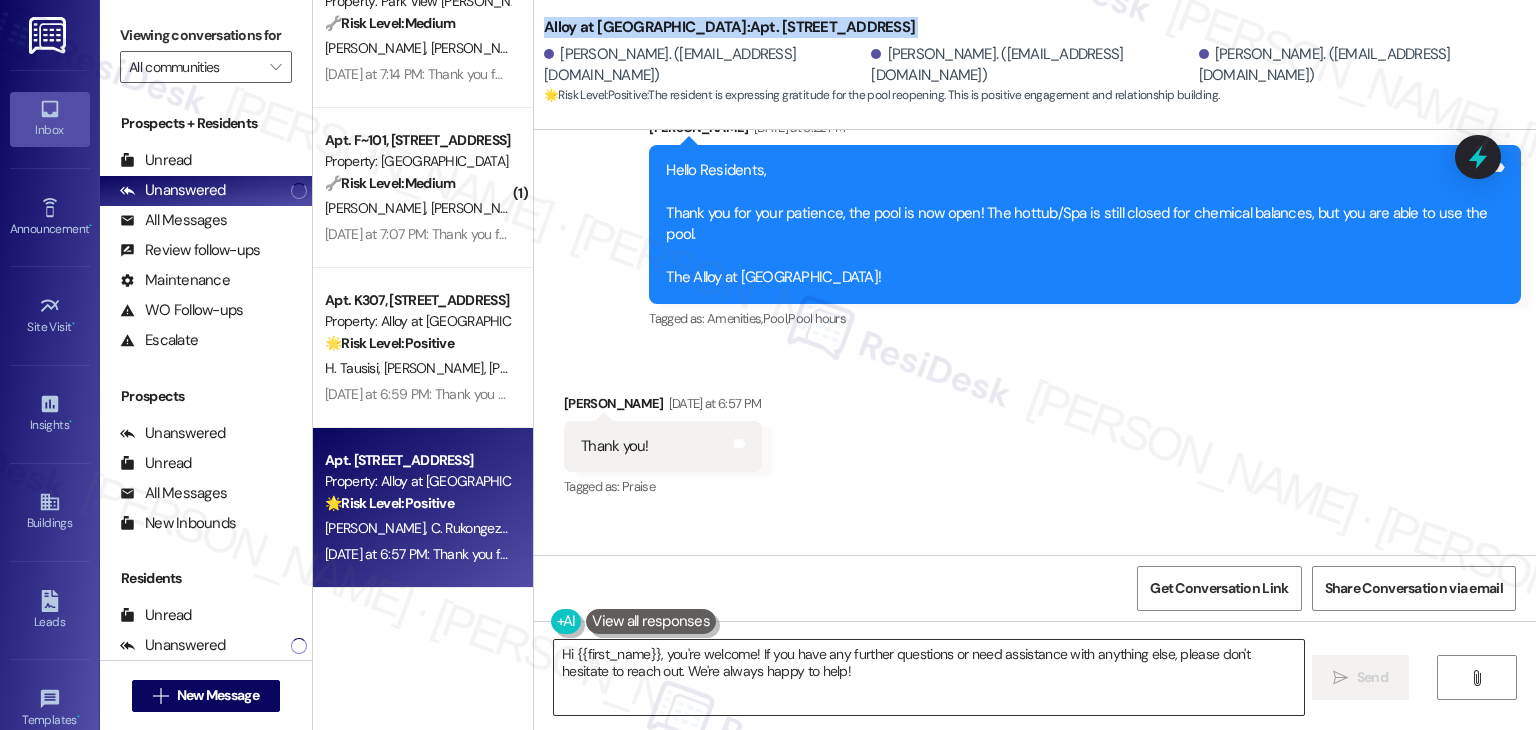 click on "Hi {{first_name}}, you're welcome! If you have any further questions or need assistance with anything else, please don't hesitate to reach out. We're always happy to help!" at bounding box center [928, 677] 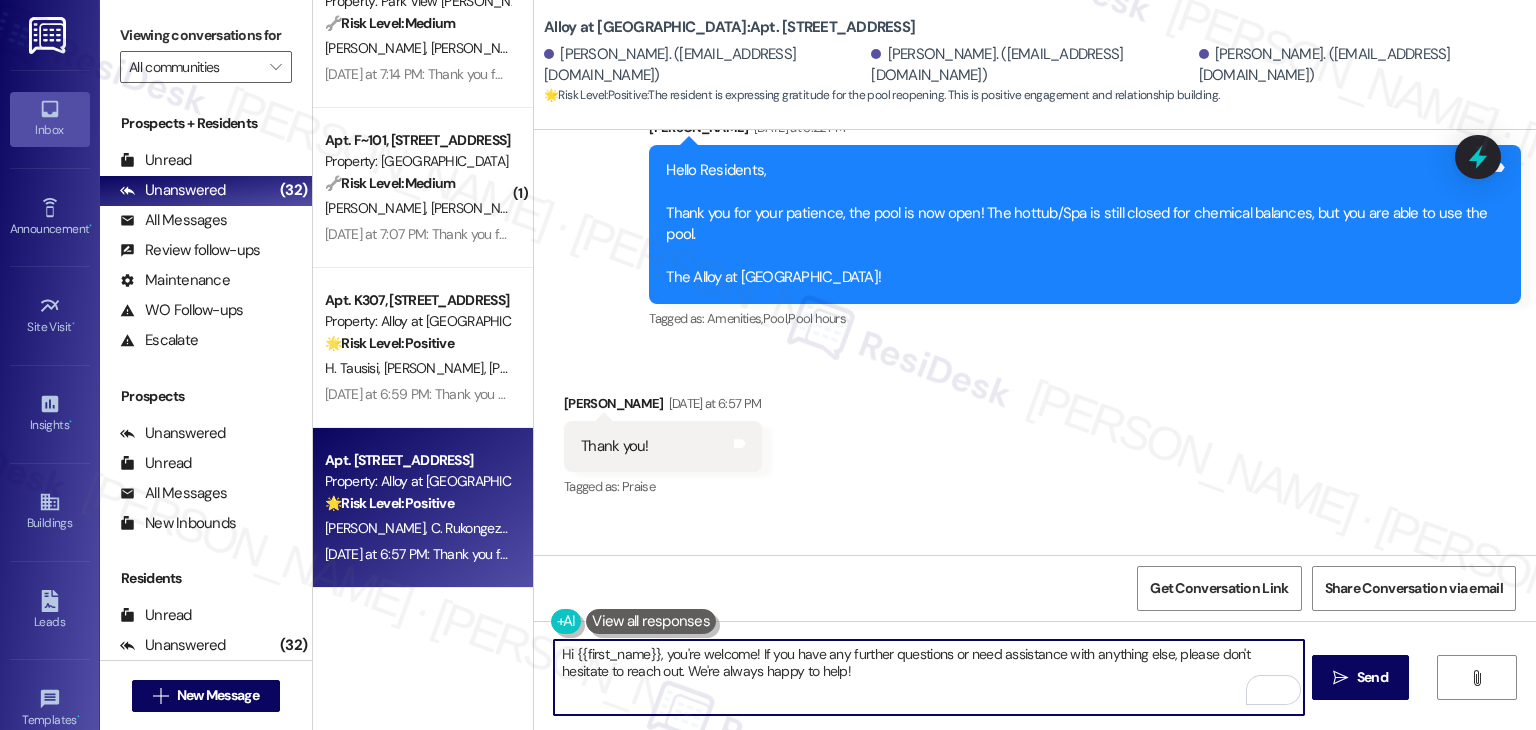 click on "Hi {{first_name}}, you're welcome! If you have any further questions or need assistance with anything else, please don't hesitate to reach out. We're always happy to help!" at bounding box center [928, 677] 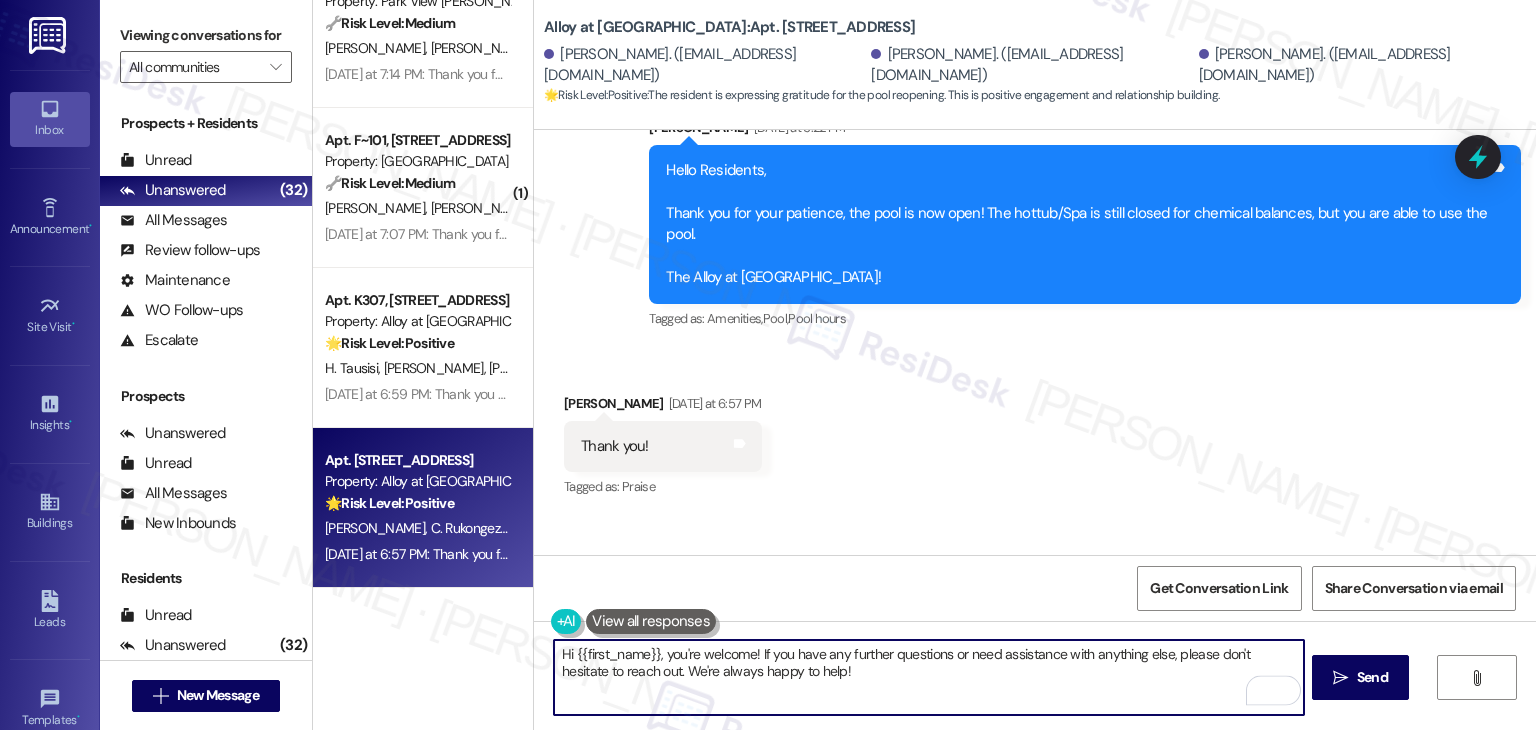 click on "Hi {{first_name}}, you're welcome! If you have any further questions or need assistance with anything else, please don't hesitate to reach out. We're always happy to help!" at bounding box center [928, 677] 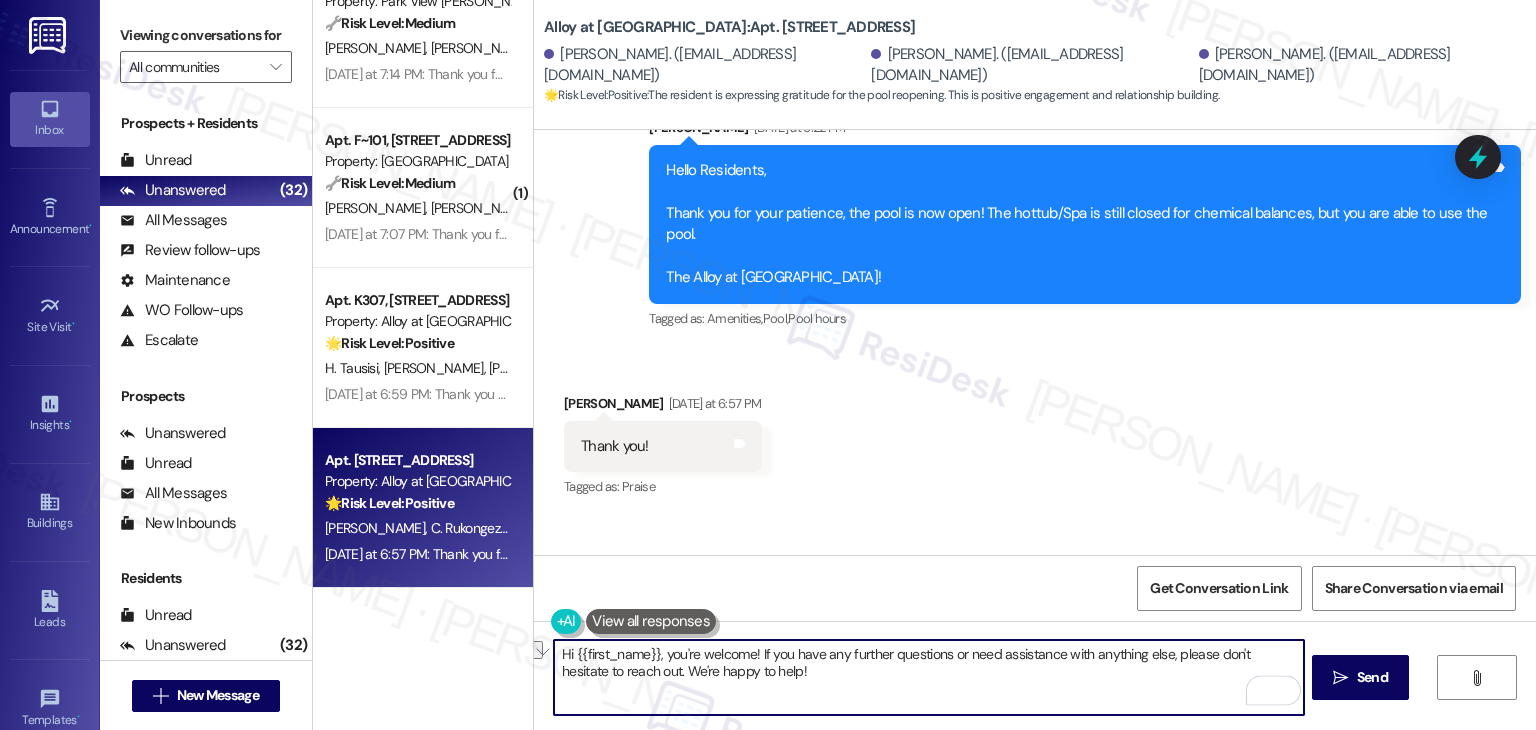 drag, startPoint x: 661, startPoint y: 653, endPoint x: 530, endPoint y: 653, distance: 131 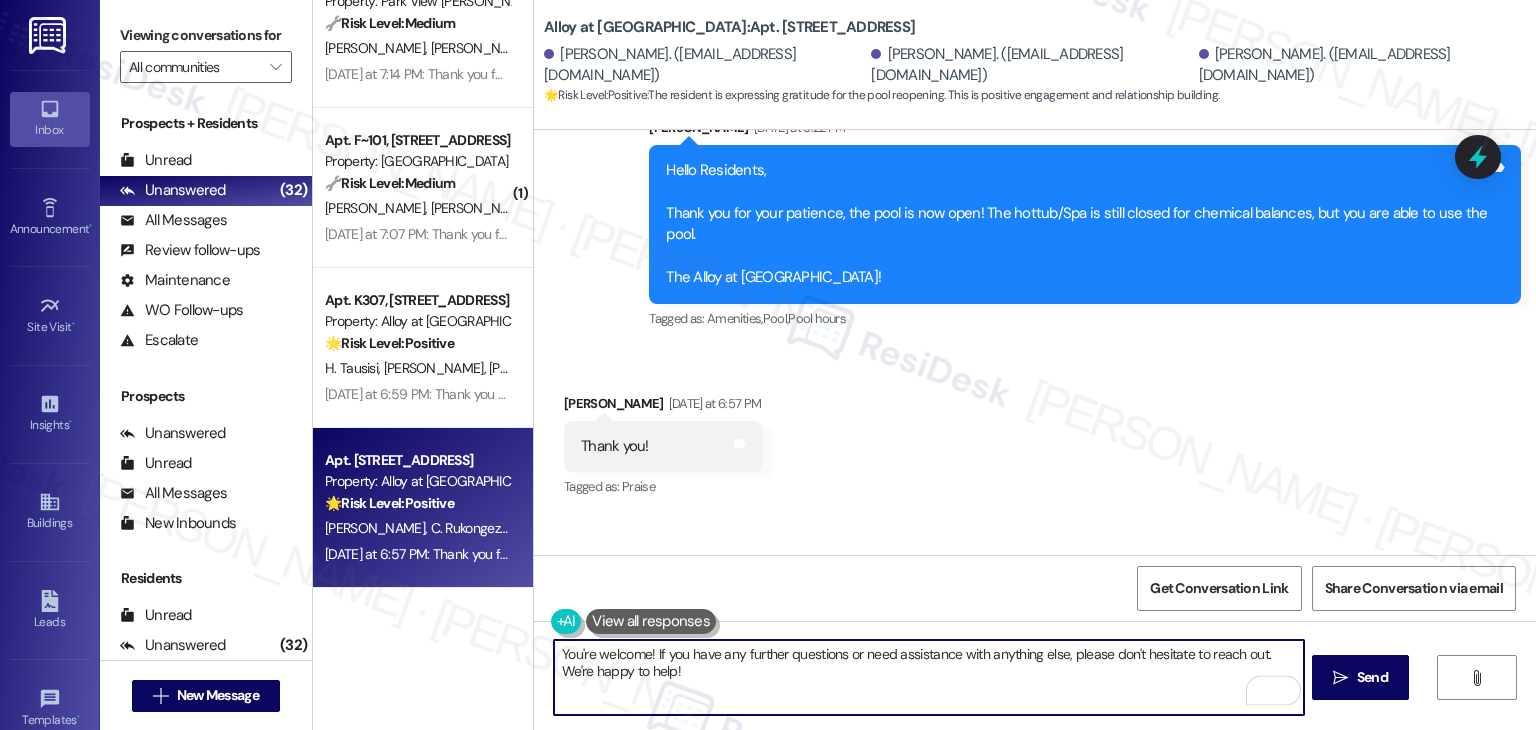 type on "You're welcome! If you have any further questions or need assistance with anything else, please don't hesitate to reach out. We're happy to help!" 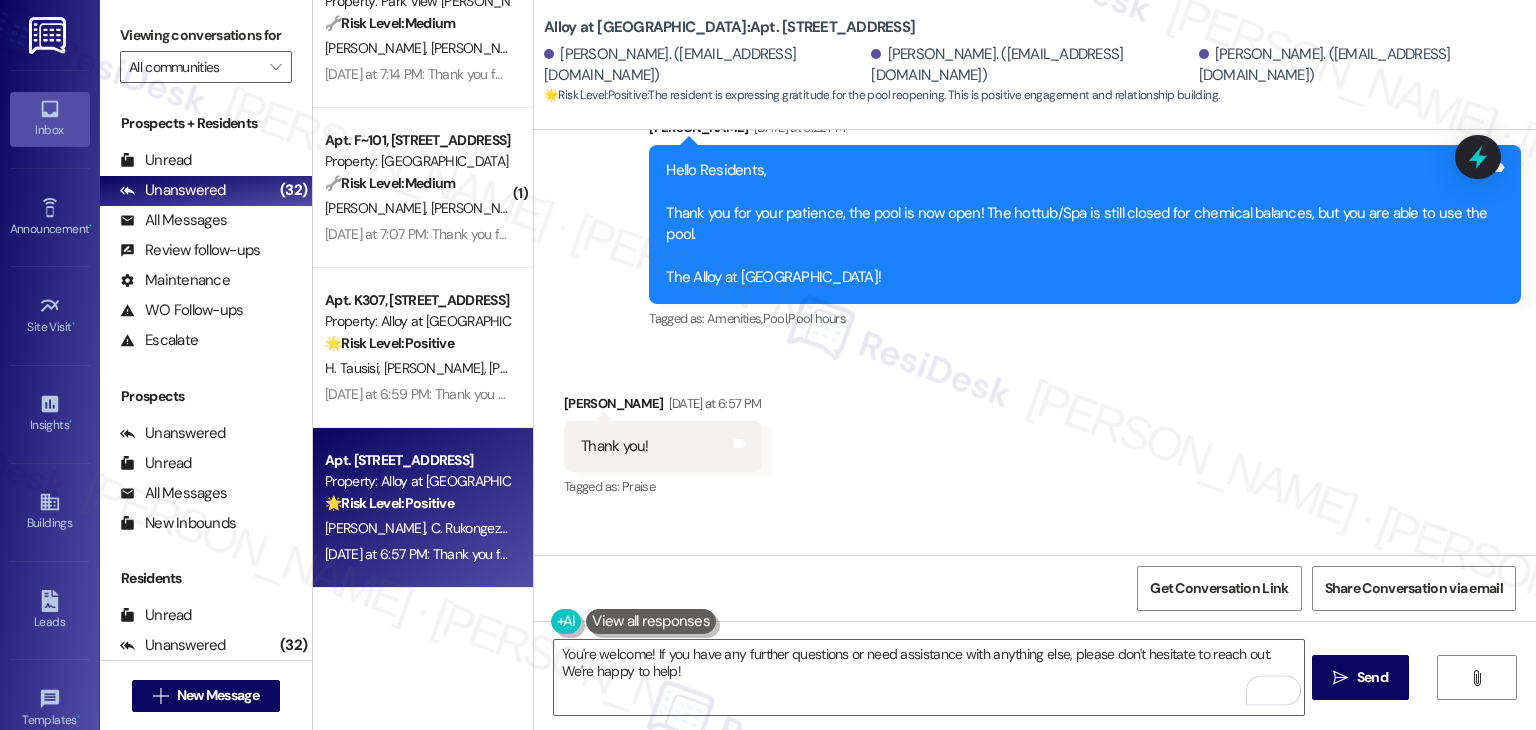 click on "Get Conversation Link Share Conversation via email" at bounding box center [1035, 588] 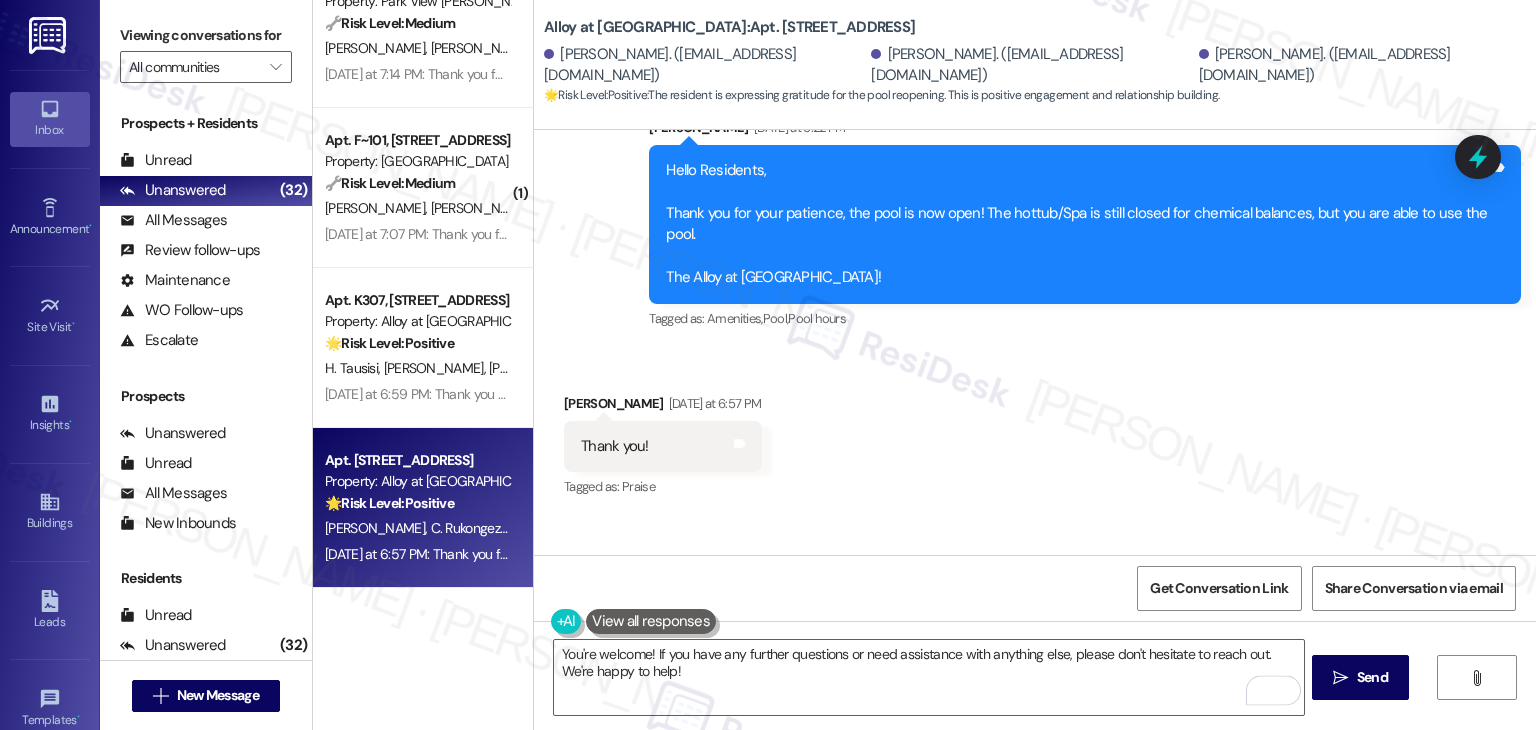 click on "Get Conversation Link Share Conversation via email" at bounding box center (1035, 588) 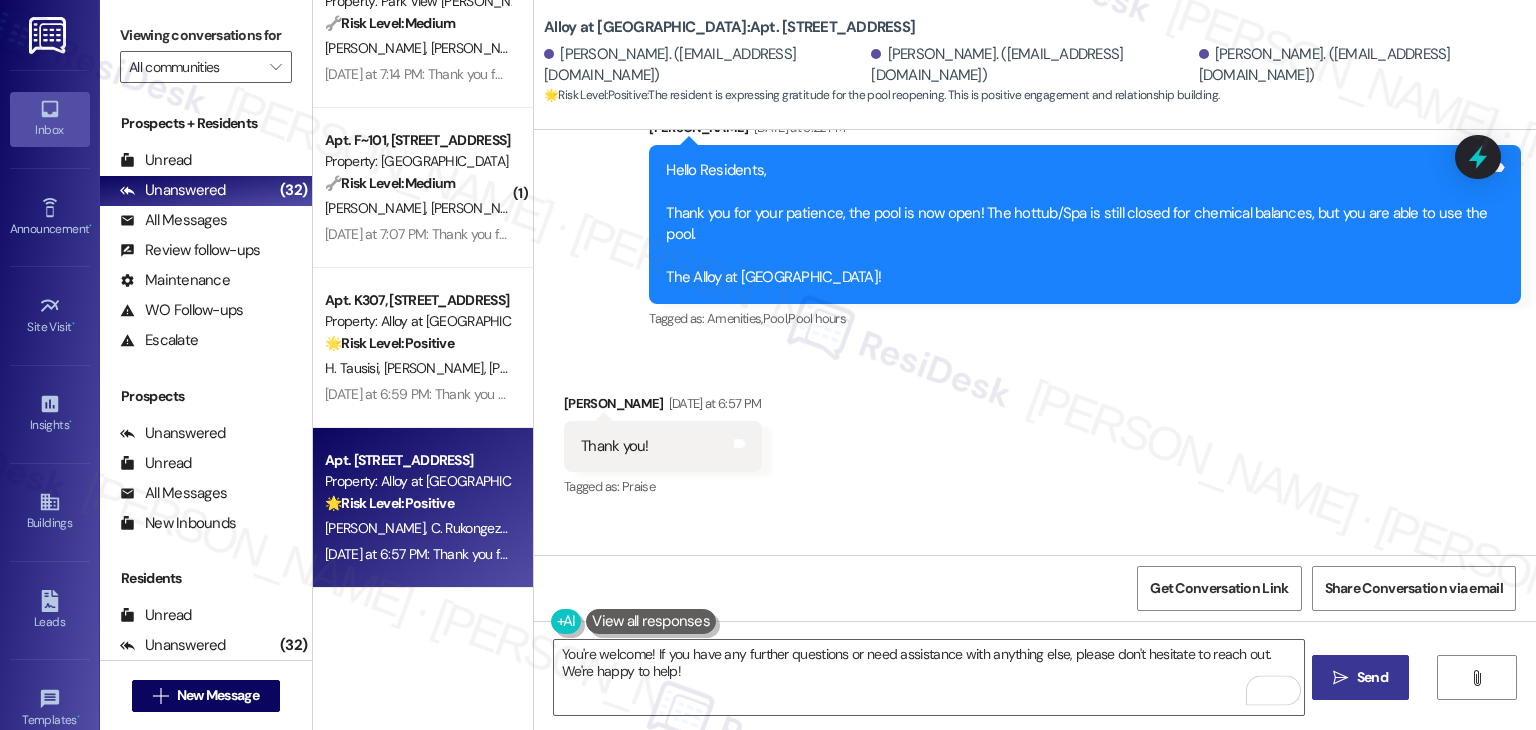 click on "Send" at bounding box center (1372, 677) 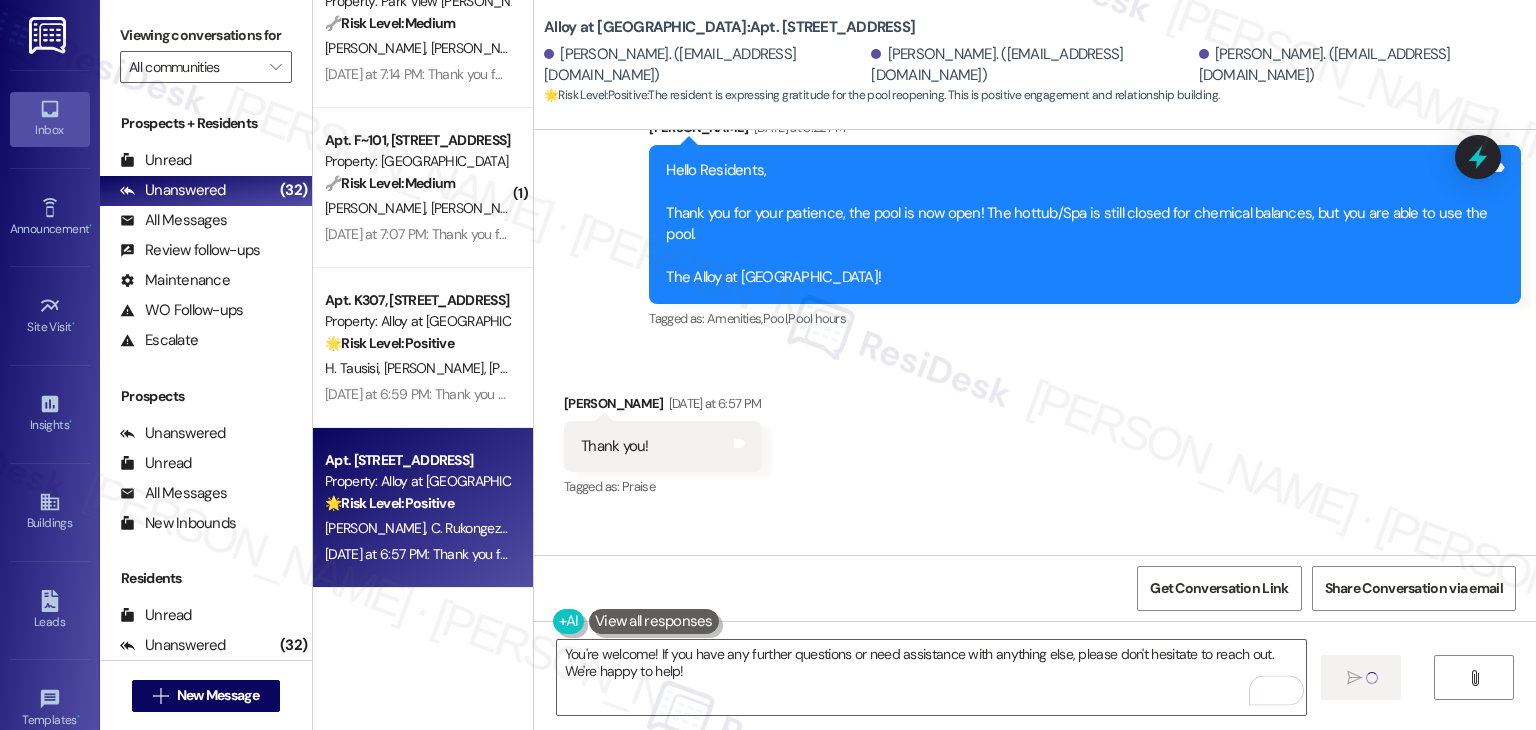 click on "Received via SMS Thaina Ferreira Yesterday at 6:57 PM Thank you!  Tags and notes Tagged as:   Praise Click to highlight conversations about Praise" at bounding box center [1035, 432] 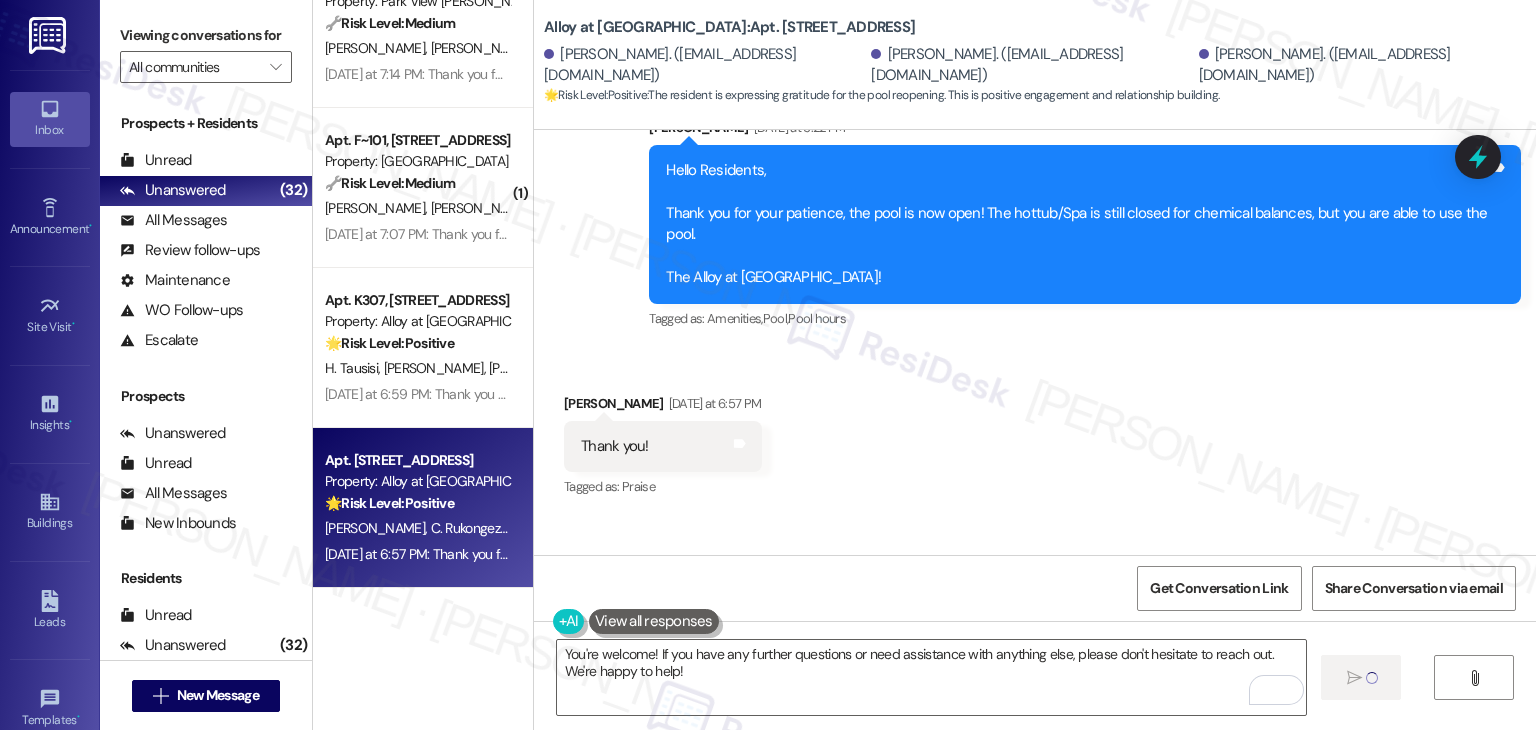 type 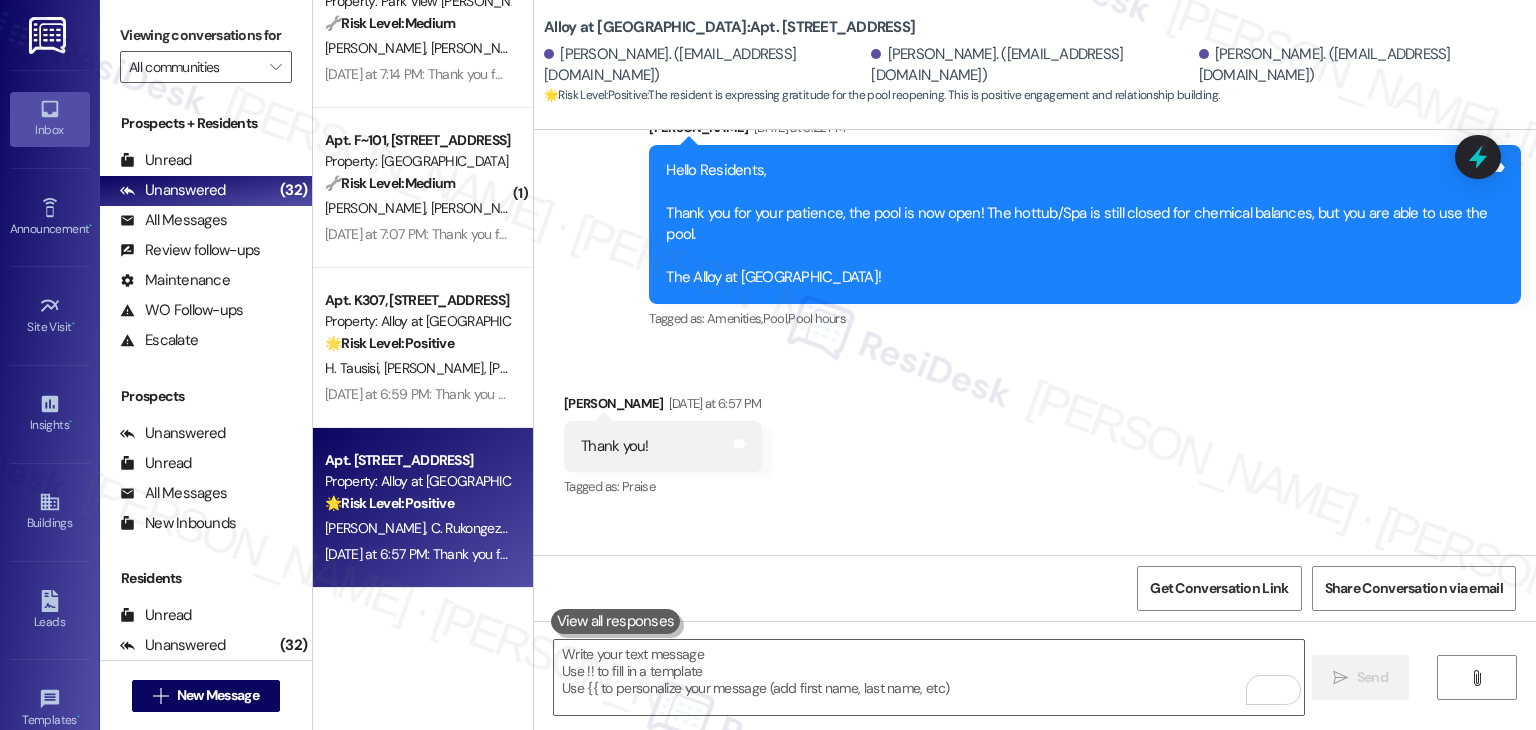 scroll, scrollTop: 11082, scrollLeft: 0, axis: vertical 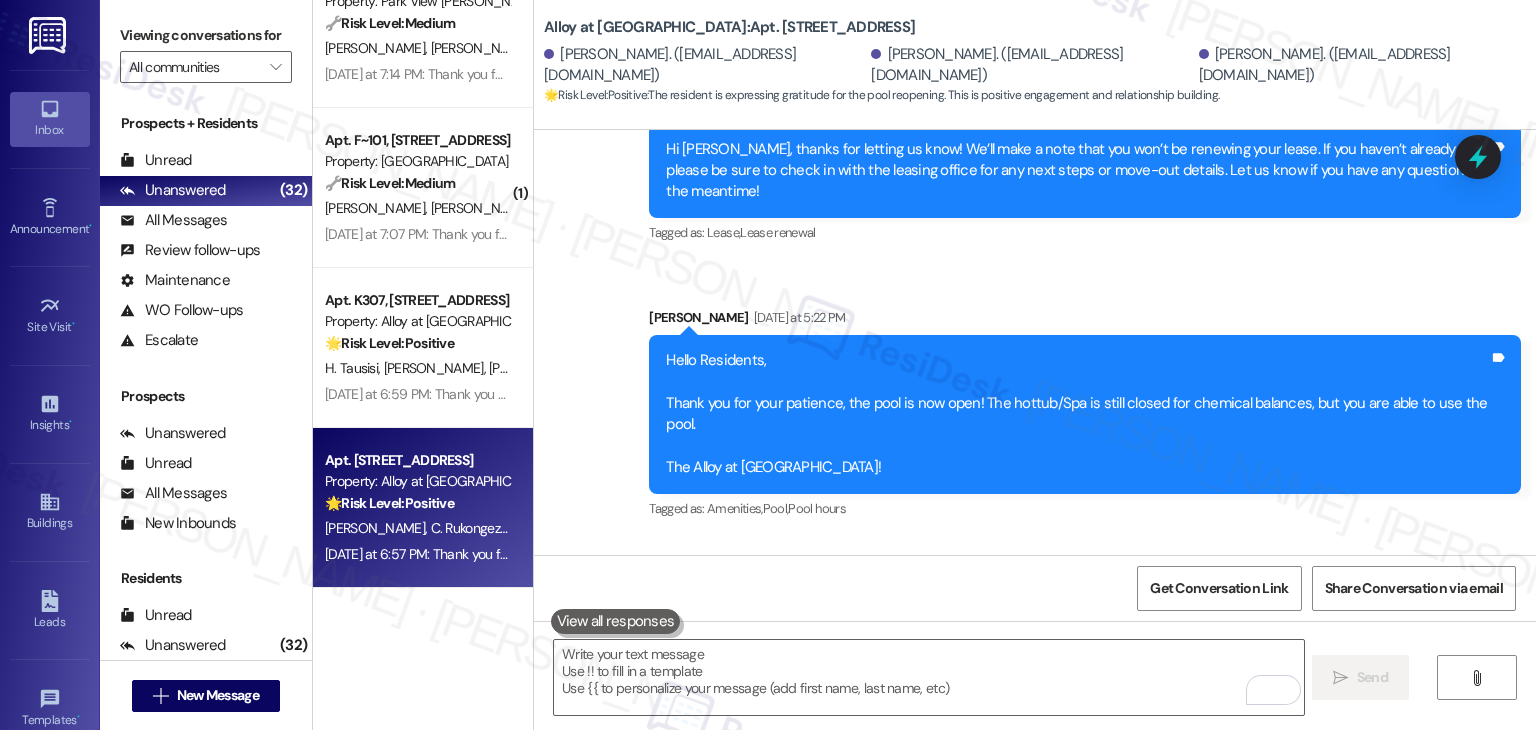 click on "Received via SMS Thaina Ferreira Yesterday at 6:57 PM Thank you!  Tags and notes Tagged as:   Praise Click to highlight conversations about Praise" at bounding box center [1035, 622] 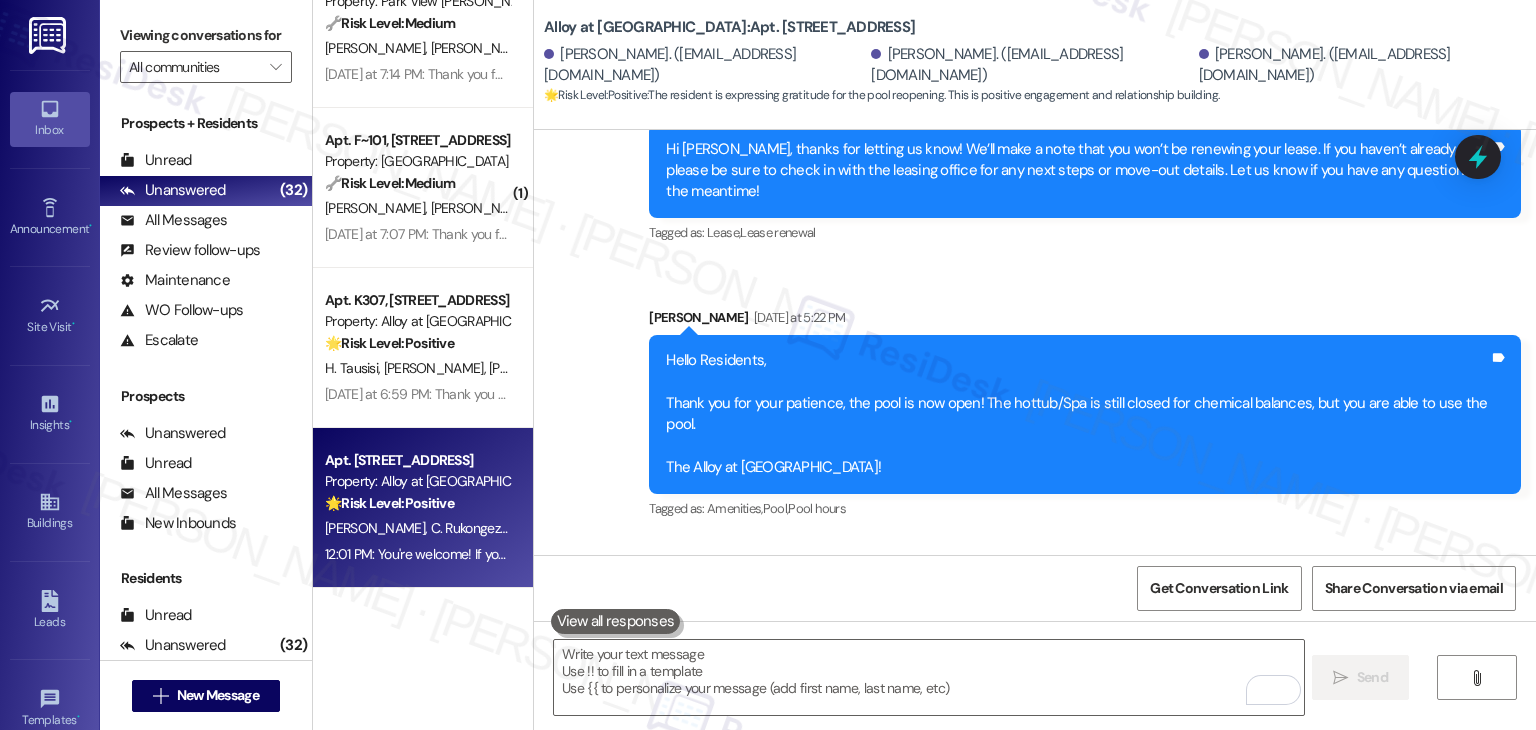 click on "Received via SMS Thaina Ferreira Yesterday at 6:57 PM Thank you!  Tags and notes Tagged as:   Praise Click to highlight conversations about Praise" at bounding box center (1035, 622) 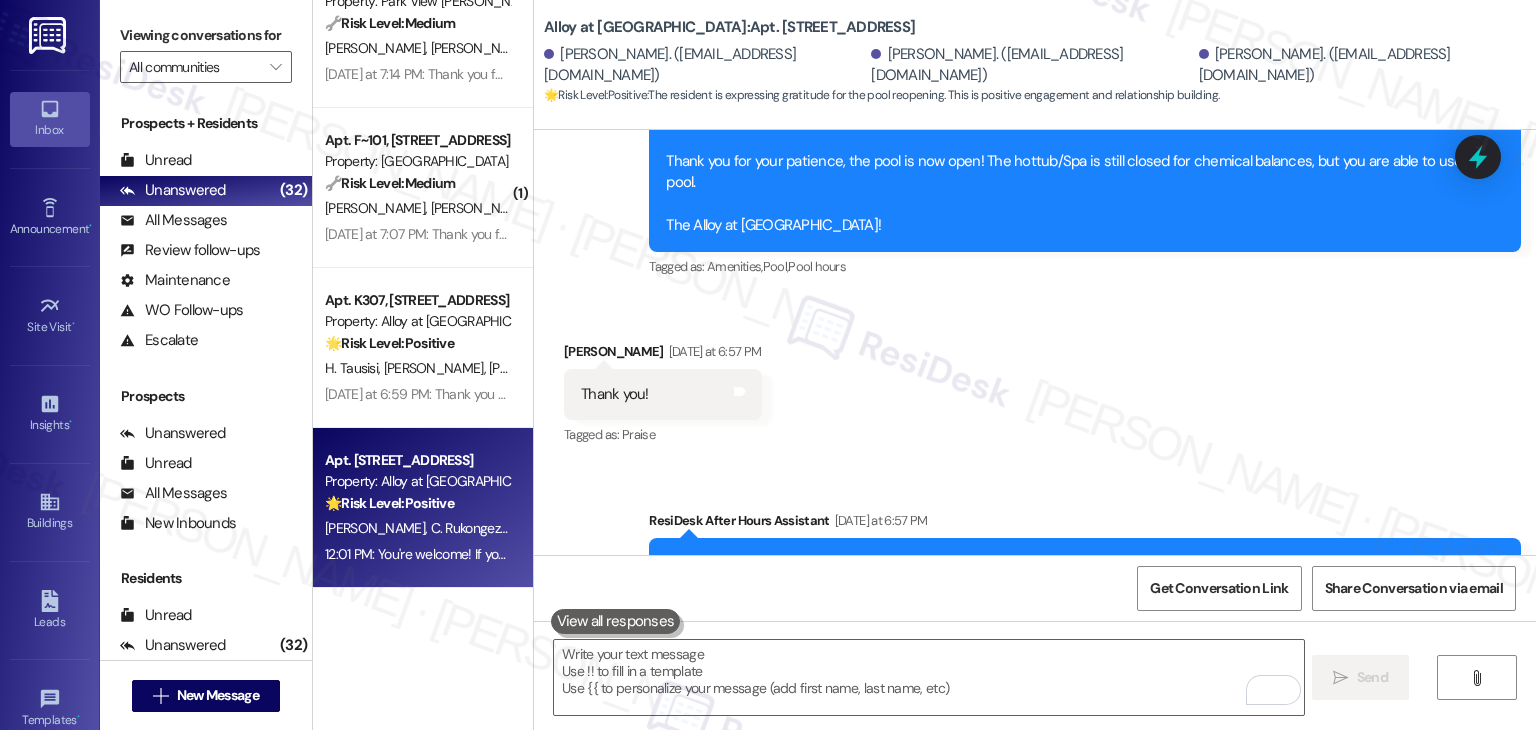 scroll, scrollTop: 11433, scrollLeft: 0, axis: vertical 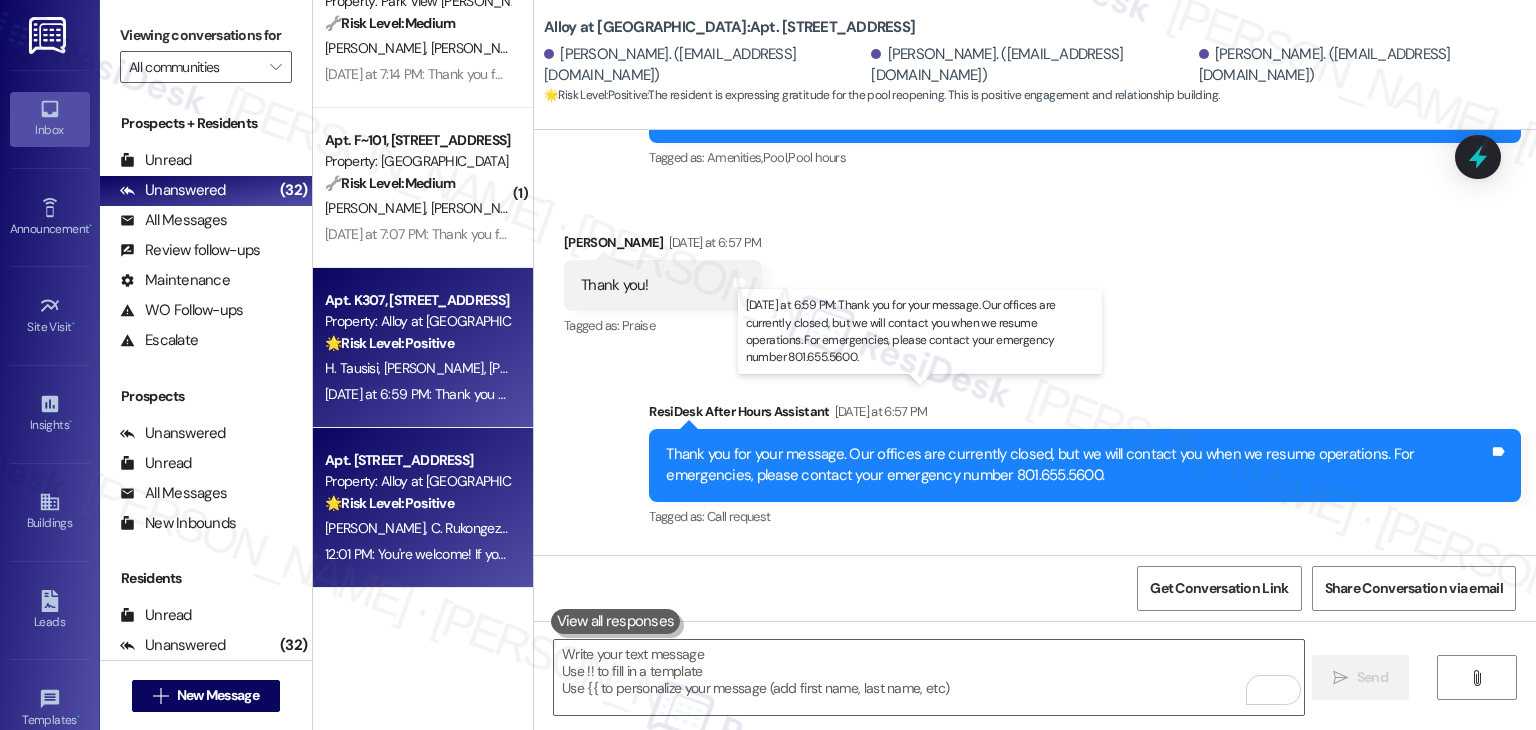click on "Yesterday at 6:59 PM: Thank you for your message. Our offices are currently closed, but we will contact you when we resume operations. For emergencies, please contact your emergency number 801.655.5600. Yesterday at 6:59 PM: Thank you for your message. Our offices are currently closed, but we will contact you when we resume operations. For emergencies, please contact your emergency number 801.655.5600." at bounding box center (927, 394) 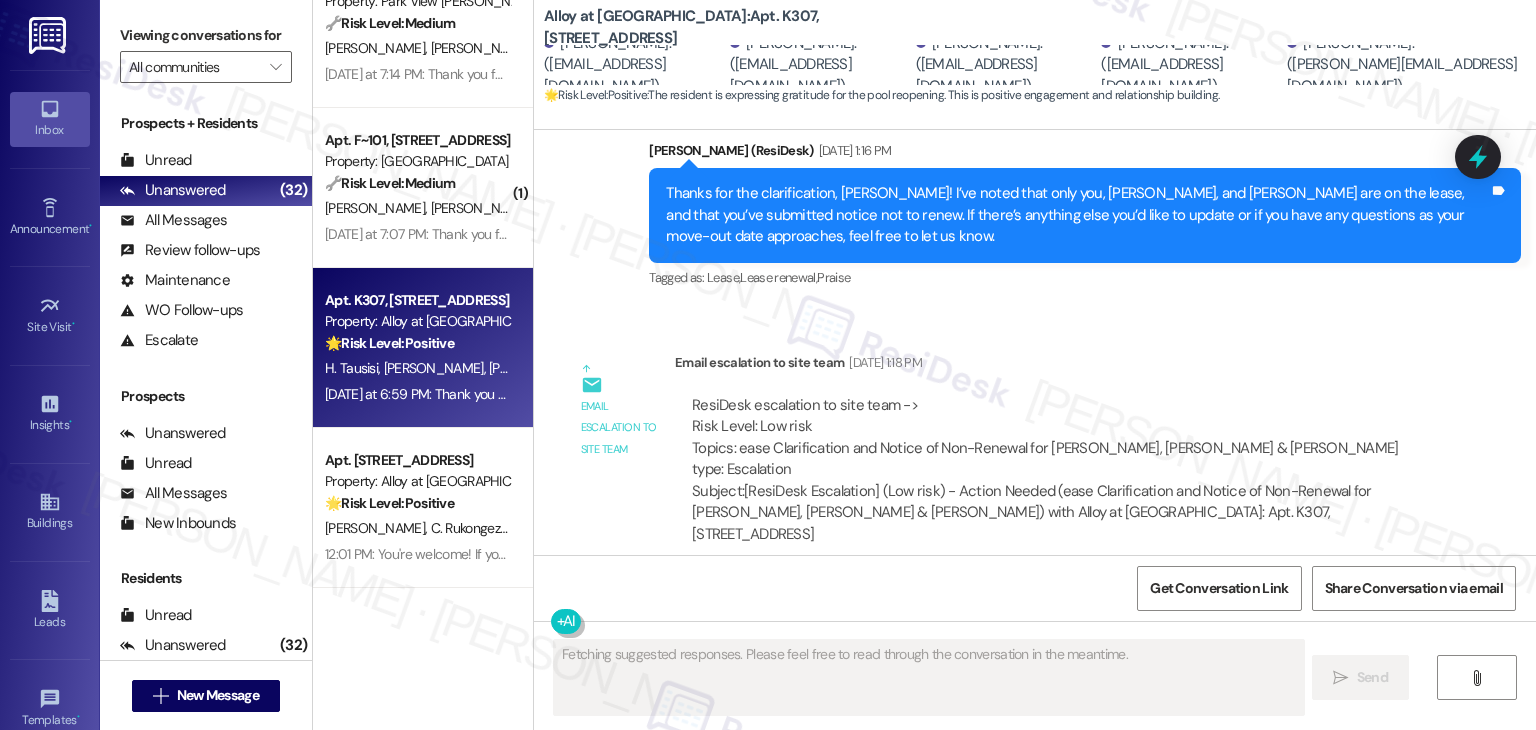 scroll, scrollTop: 1787, scrollLeft: 0, axis: vertical 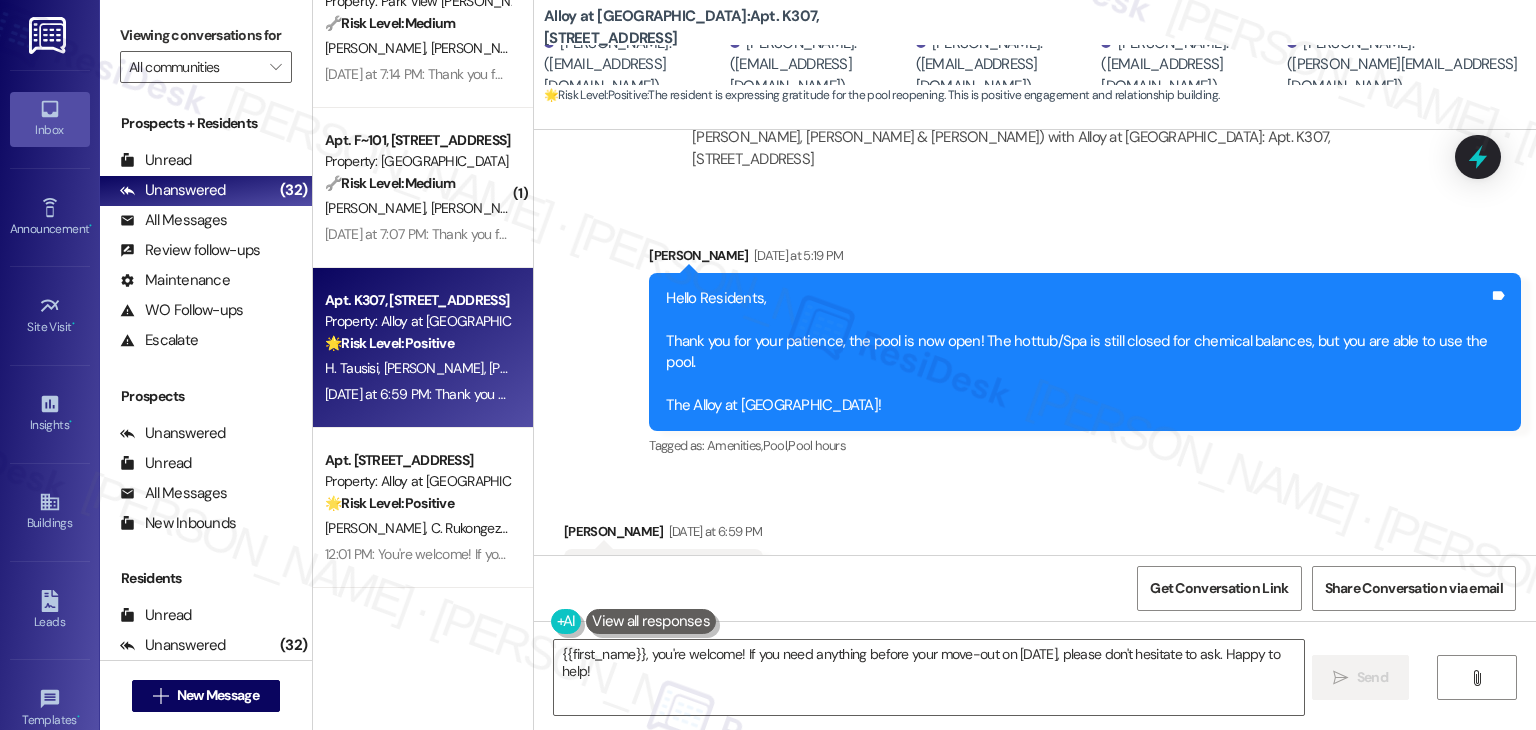 click on "Received via SMS Heather Tausisi Yesterday at 6:59 PM Thanks 🙏  Tags and notes Tagged as:   Praise Click to highlight conversations about Praise" at bounding box center [1035, 560] 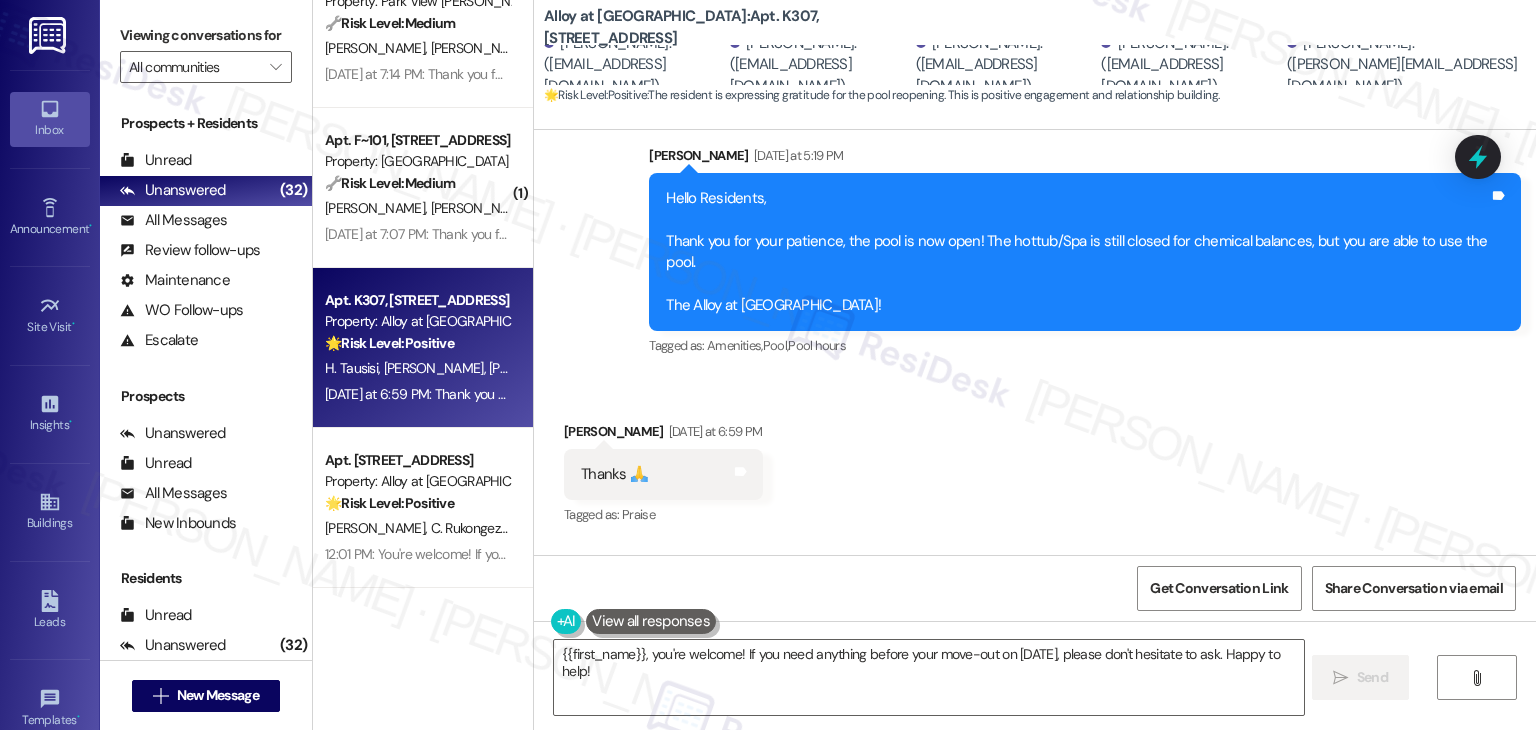 scroll, scrollTop: 1987, scrollLeft: 0, axis: vertical 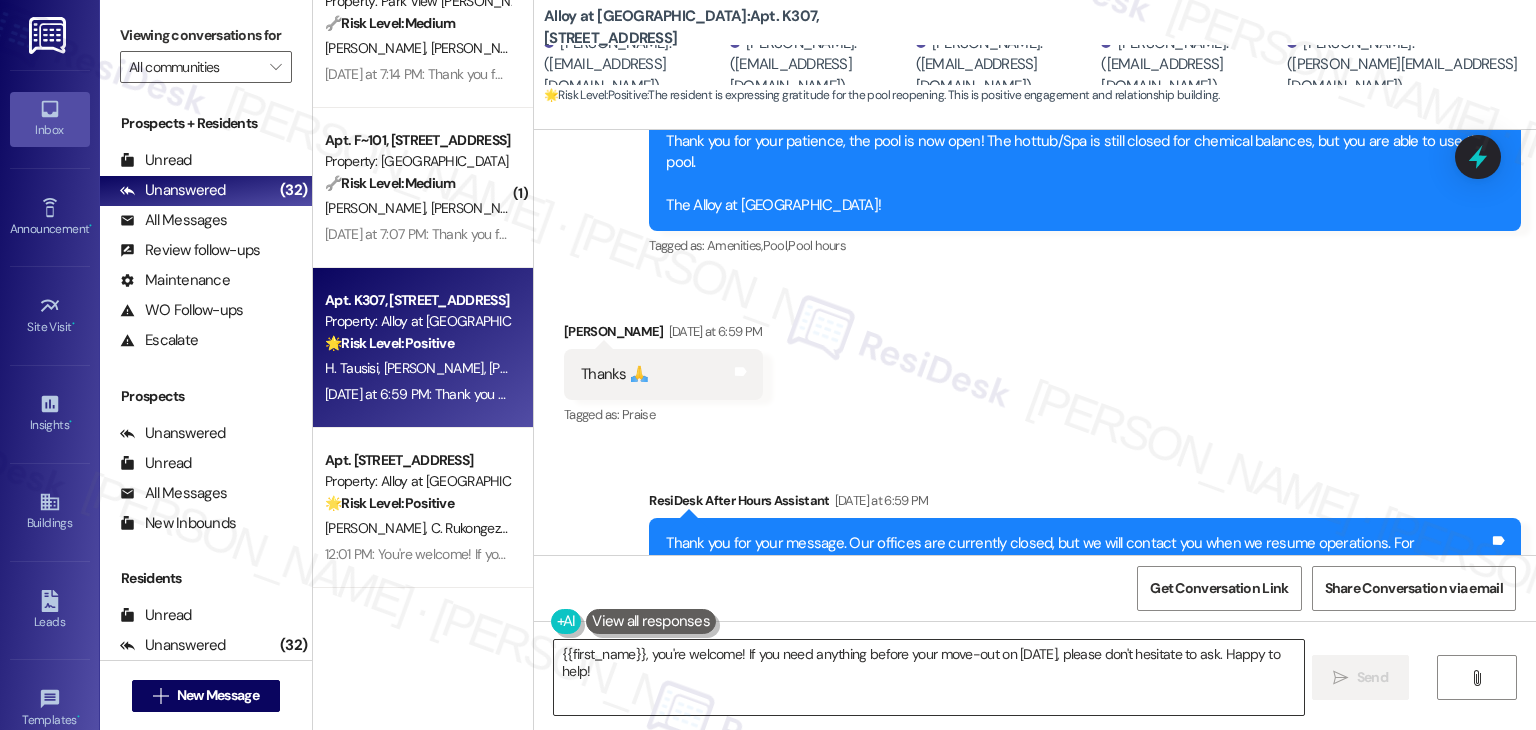 click on "{{first_name}}, you're welcome! If you need anything before your move-out on August 16th, please don't hesitate to ask. Happy to help!" at bounding box center (928, 677) 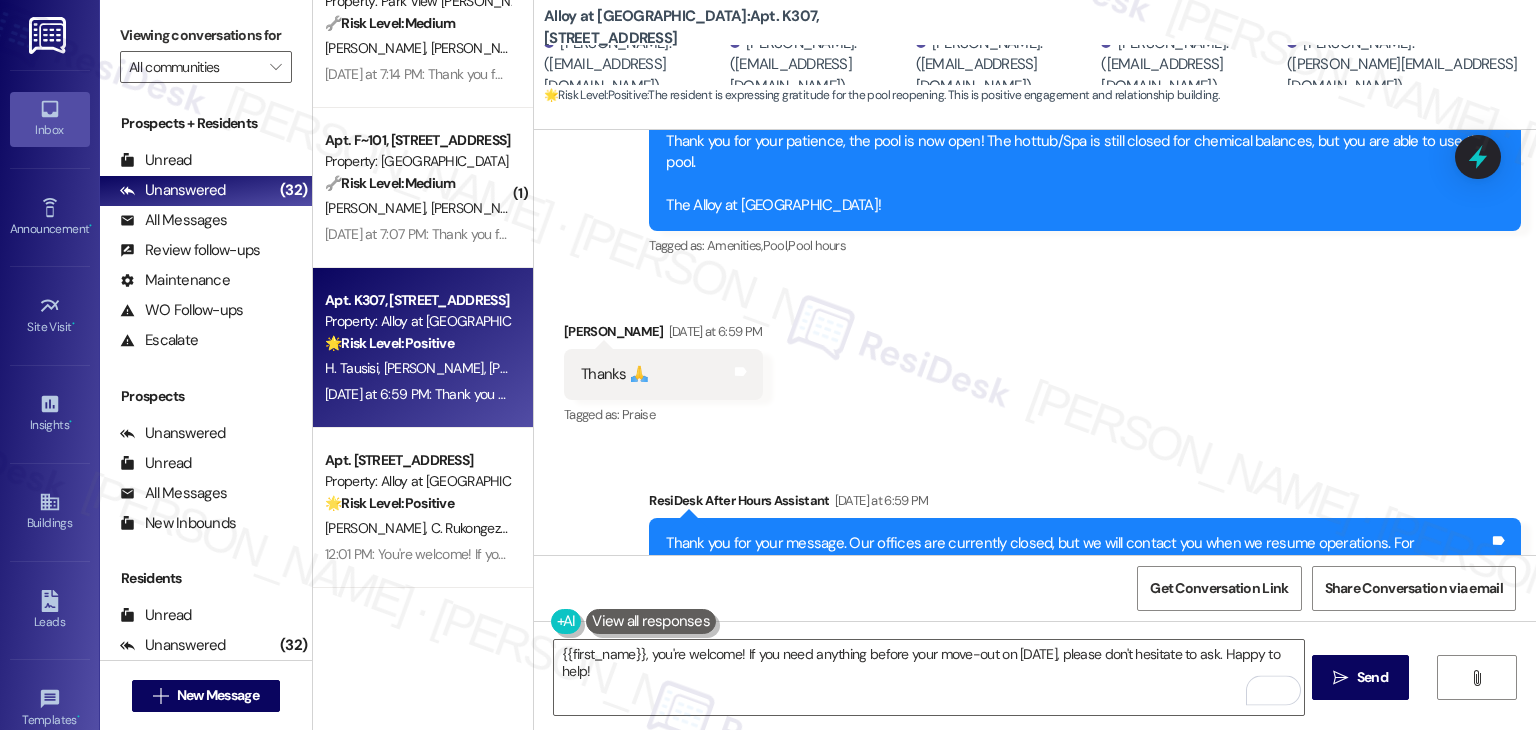 click on "Received via SMS Heather Tausisi Yesterday at 6:59 PM Thanks 🙏  Tags and notes Tagged as:   Praise Click to highlight conversations about Praise" at bounding box center (1035, 360) 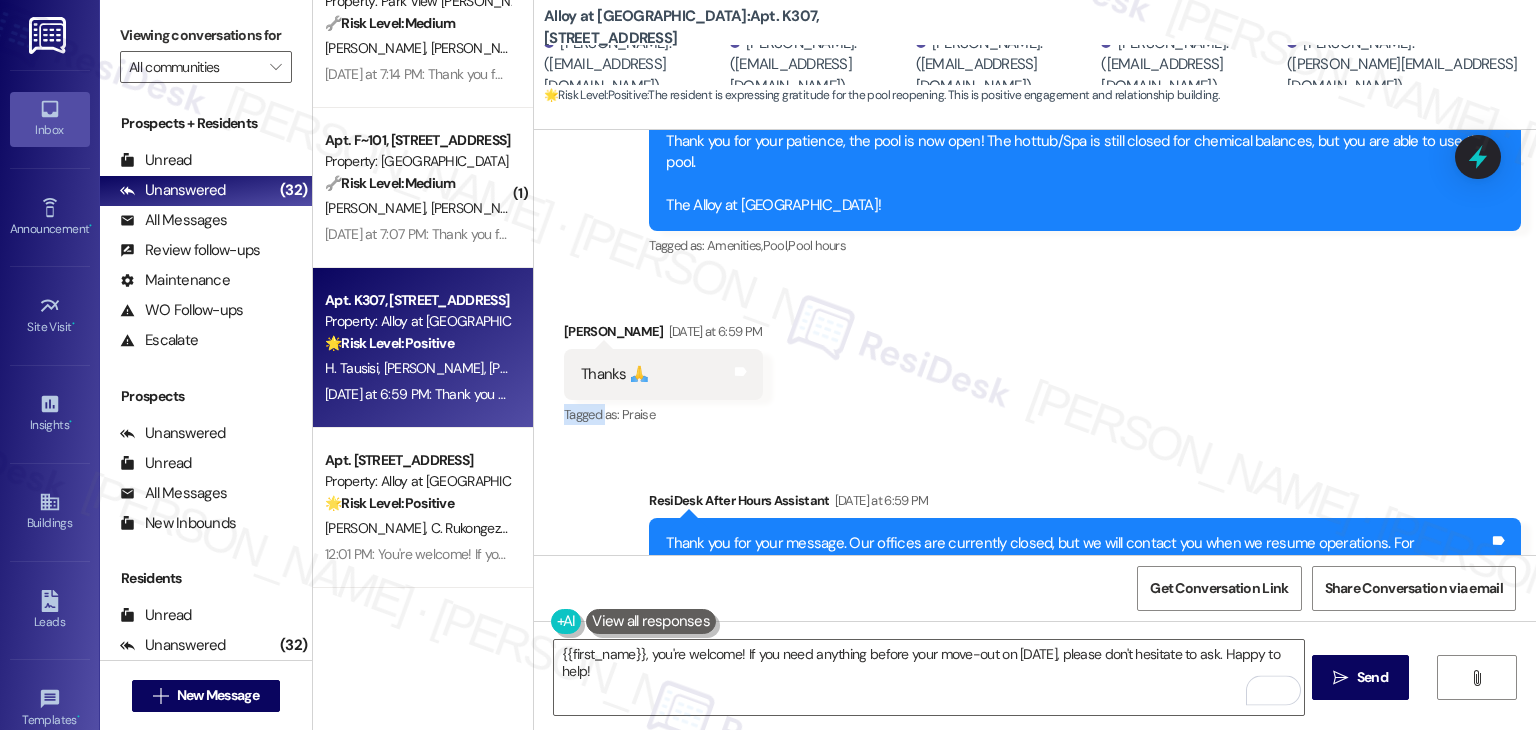 click on "Received via SMS Heather Tausisi Yesterday at 6:59 PM Thanks 🙏  Tags and notes Tagged as:   Praise Click to highlight conversations about Praise" at bounding box center [1035, 360] 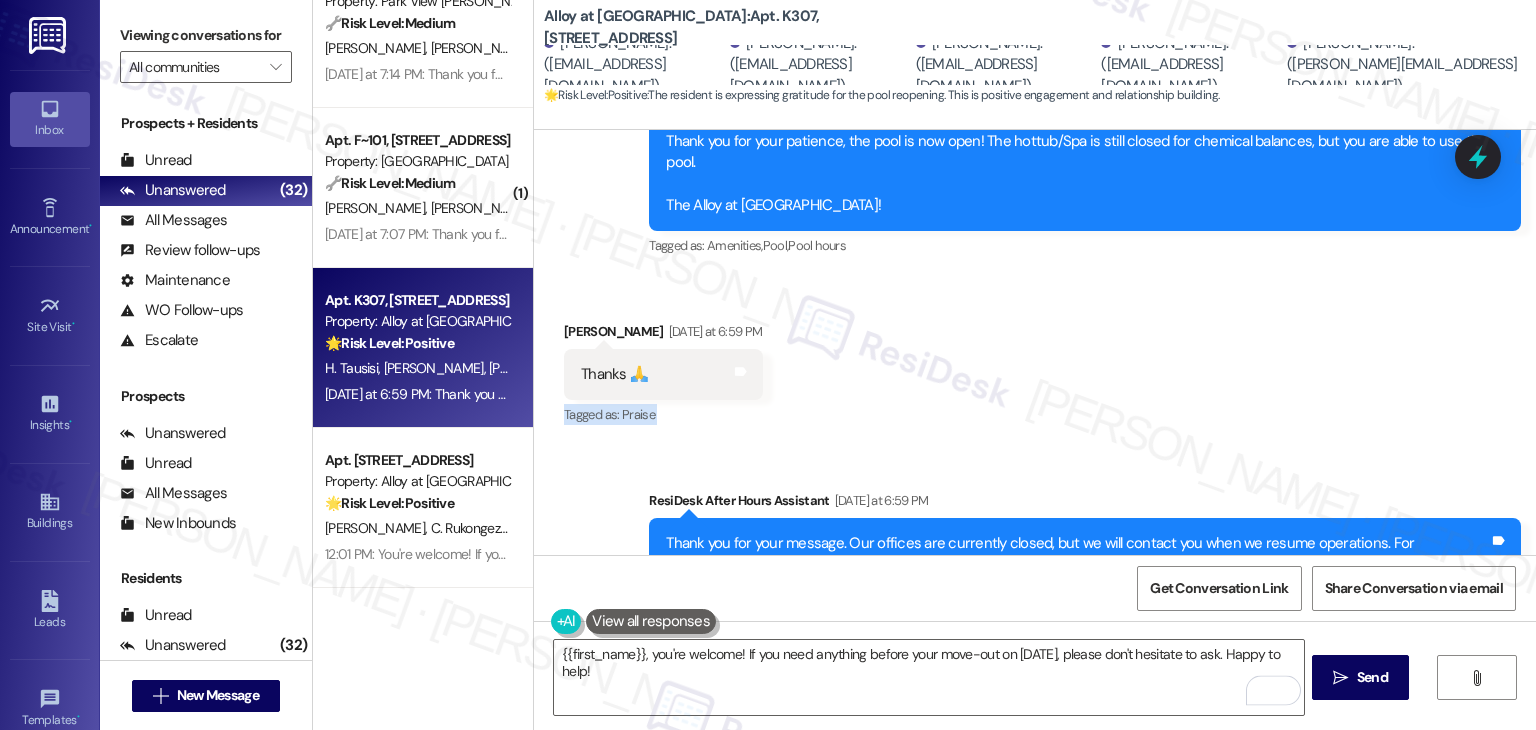 click on "Received via SMS Heather Tausisi Yesterday at 6:59 PM Thanks 🙏  Tags and notes Tagged as:   Praise Click to highlight conversations about Praise" at bounding box center (1035, 360) 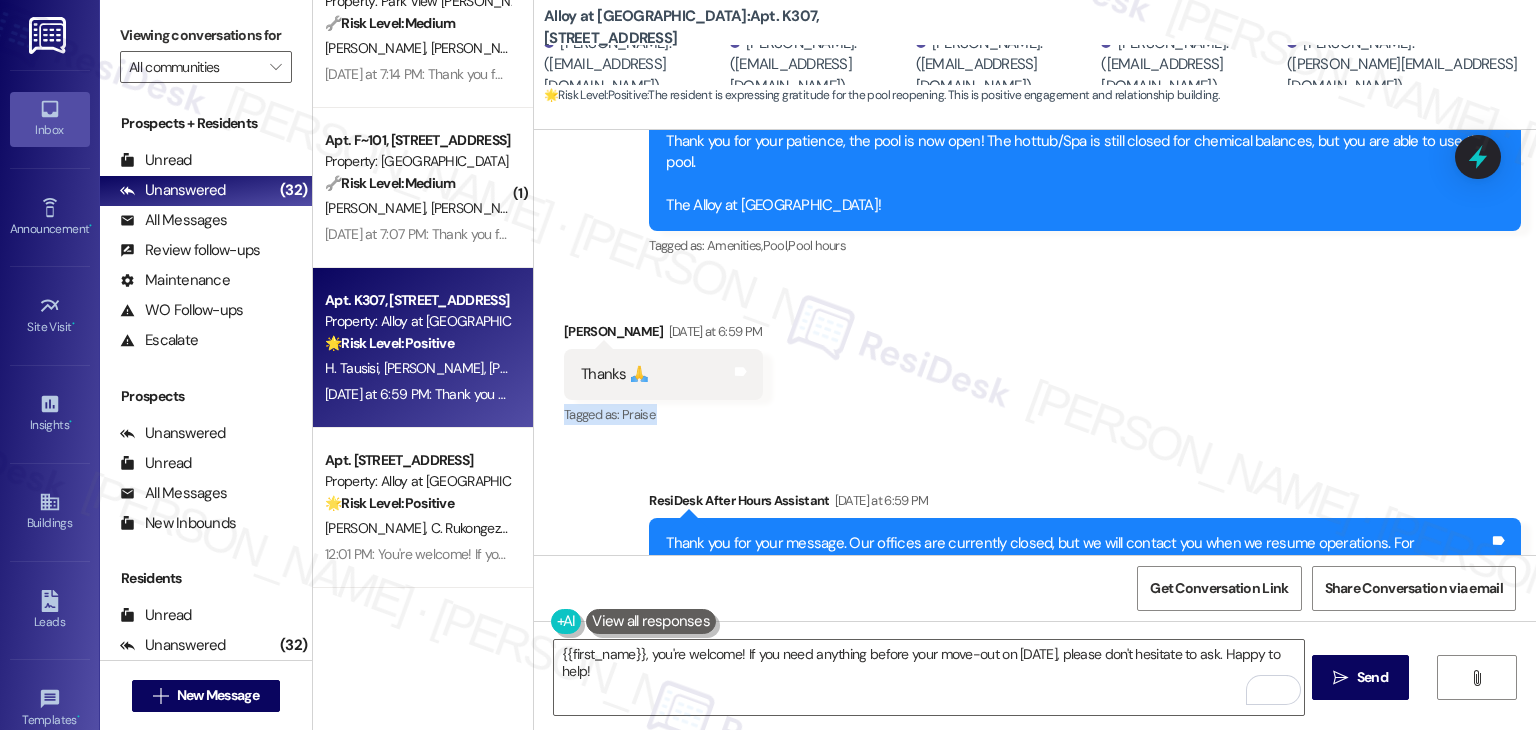 click on "Received via SMS Heather Tausisi Yesterday at 6:59 PM Thanks 🙏  Tags and notes Tagged as:   Praise Click to highlight conversations about Praise" at bounding box center [1035, 360] 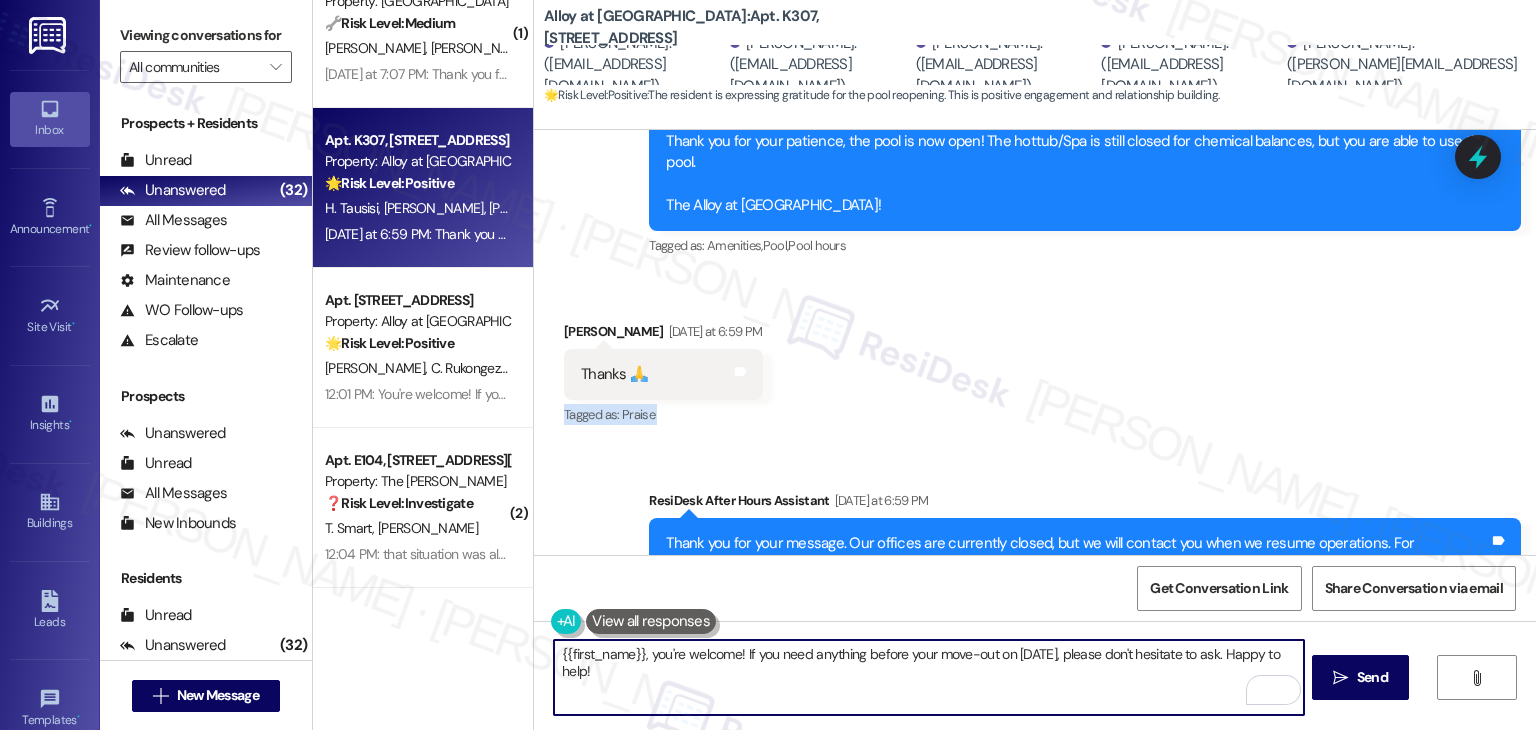 click on "{{first_name}}, you're welcome! If you need anything before your move-out on August 16th, please don't hesitate to ask. Happy to help!" at bounding box center (928, 677) 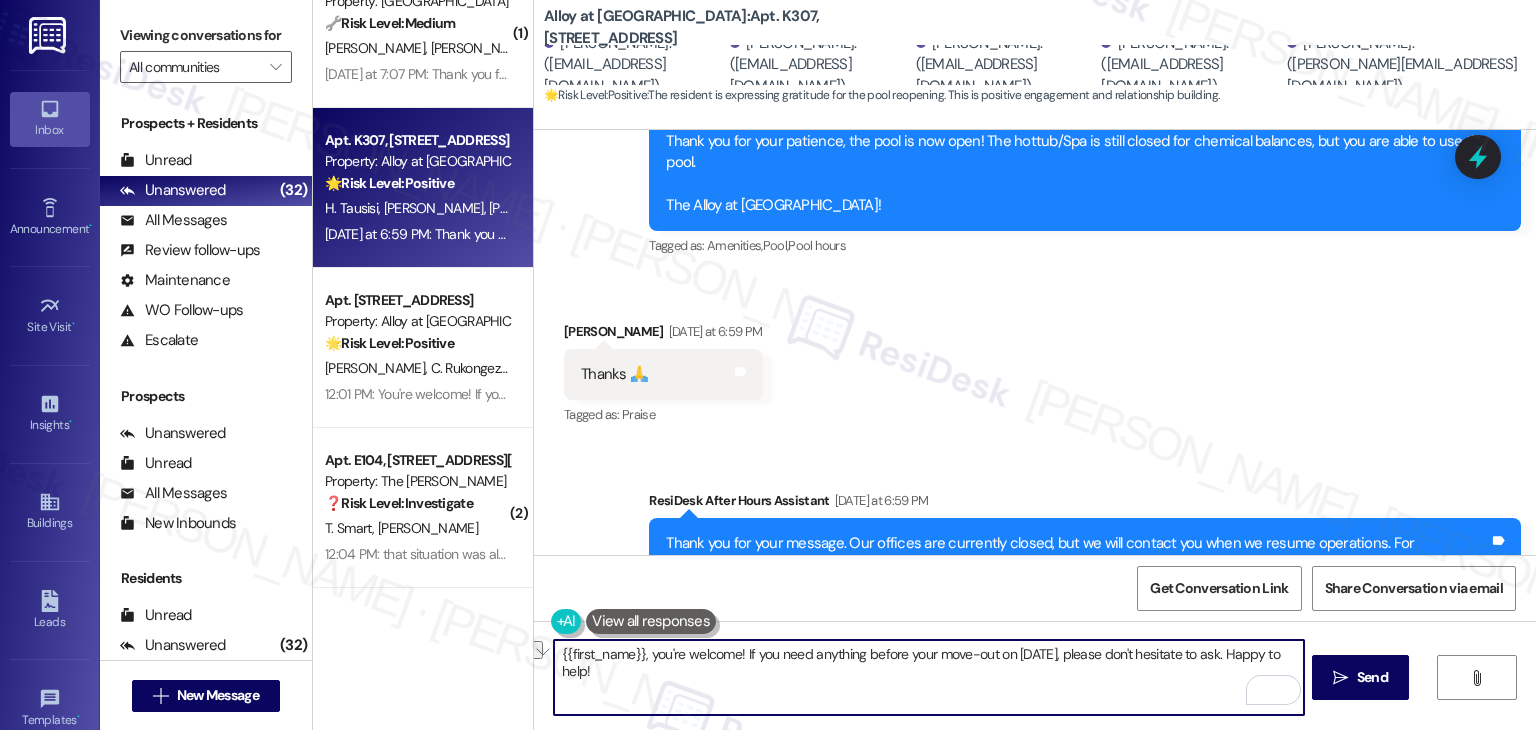 drag, startPoint x: 644, startPoint y: 657, endPoint x: 540, endPoint y: 654, distance: 104.04326 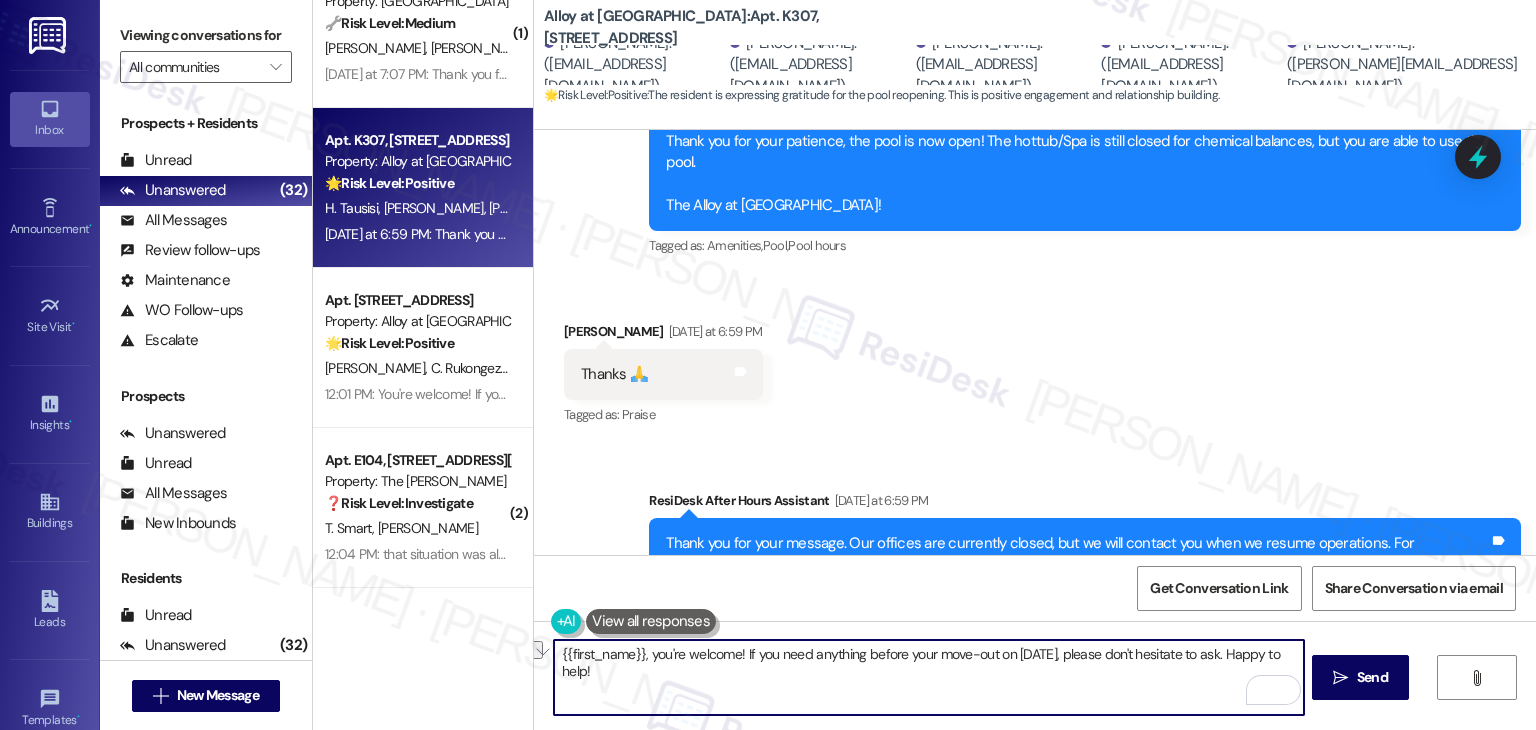 click on "{{first_name}}, you're welcome! If you need anything before your move-out on August 16th, please don't hesitate to ask. Happy to help!  Send " at bounding box center (1035, 696) 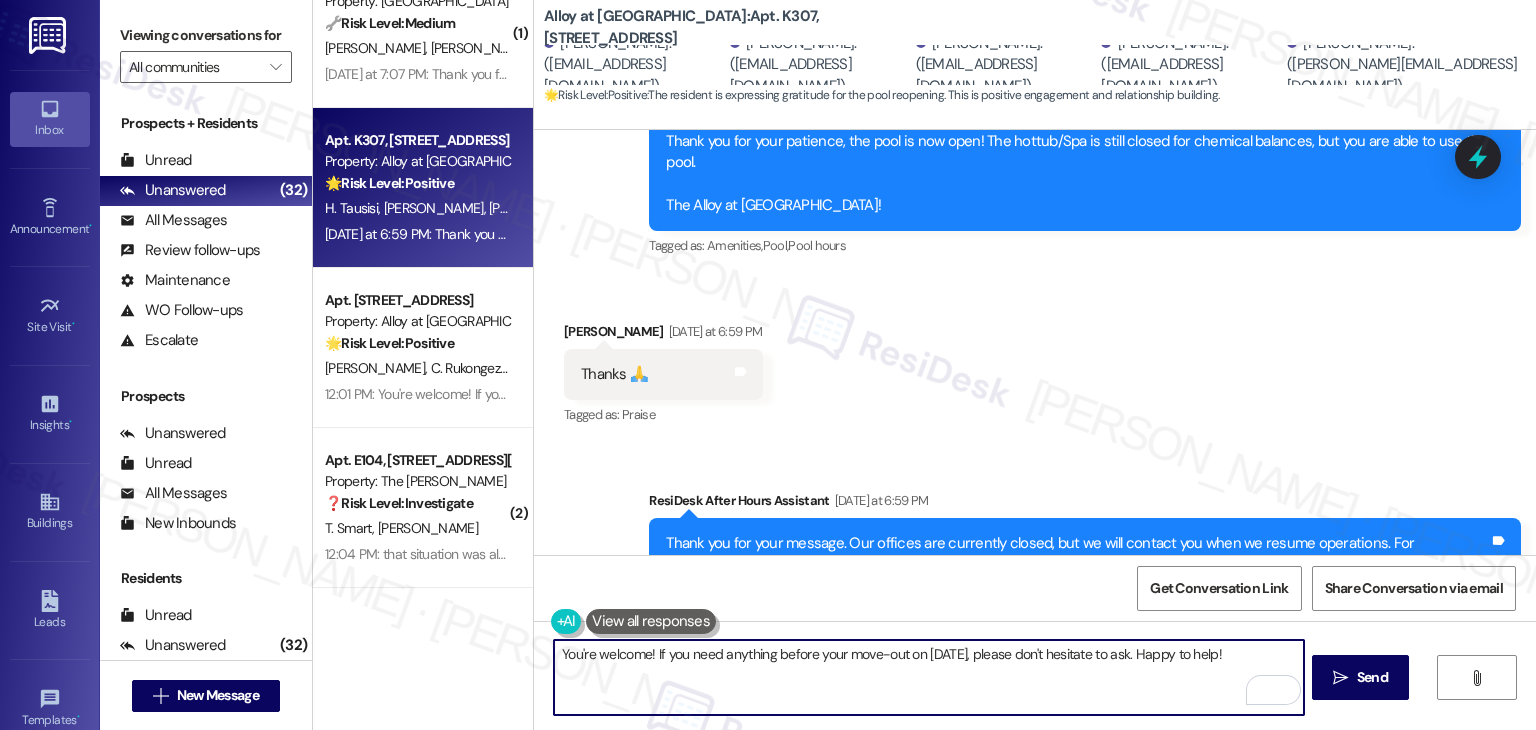 drag, startPoint x: 738, startPoint y: 672, endPoint x: 750, endPoint y: 653, distance: 22.472204 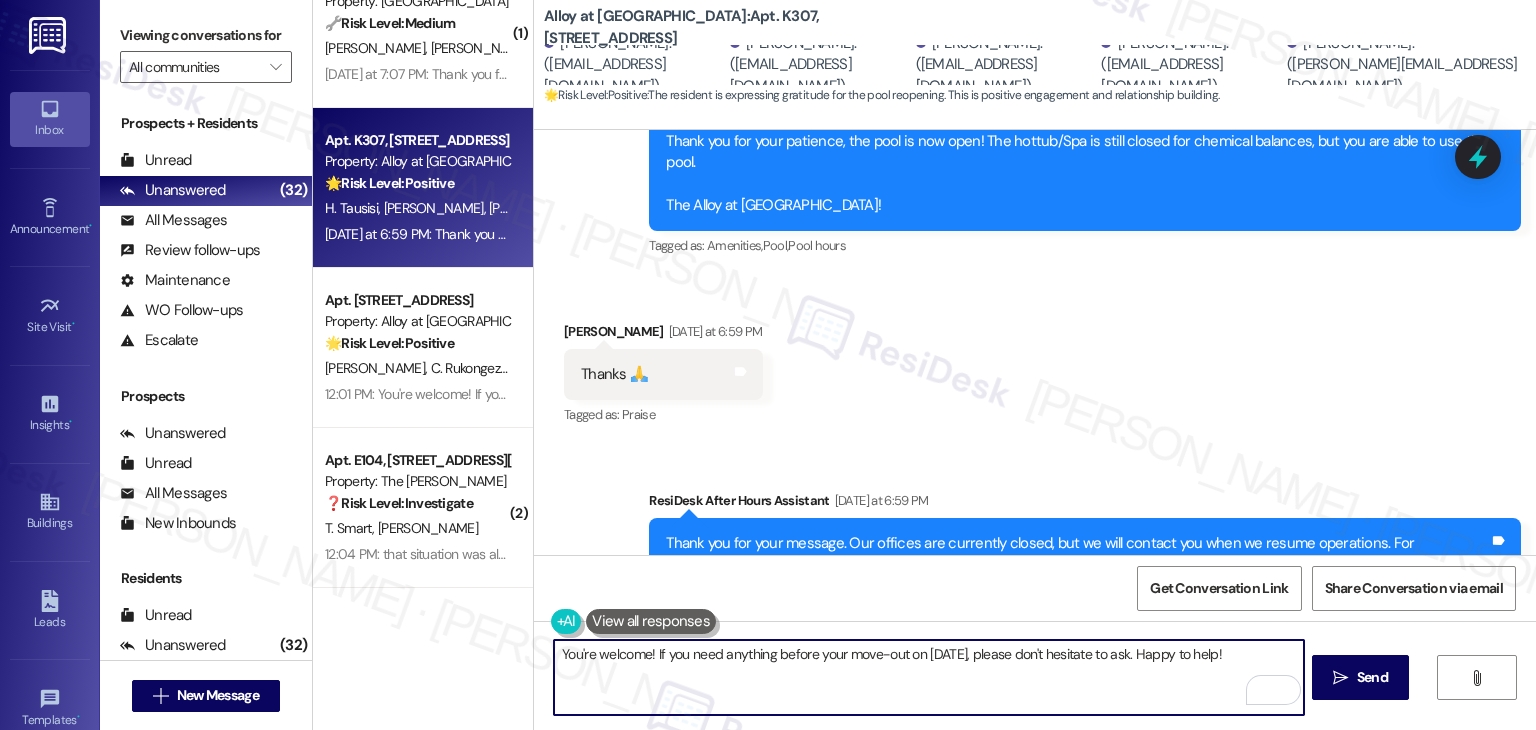 drag, startPoint x: 1264, startPoint y: 647, endPoint x: 818, endPoint y: 653, distance: 446.04034 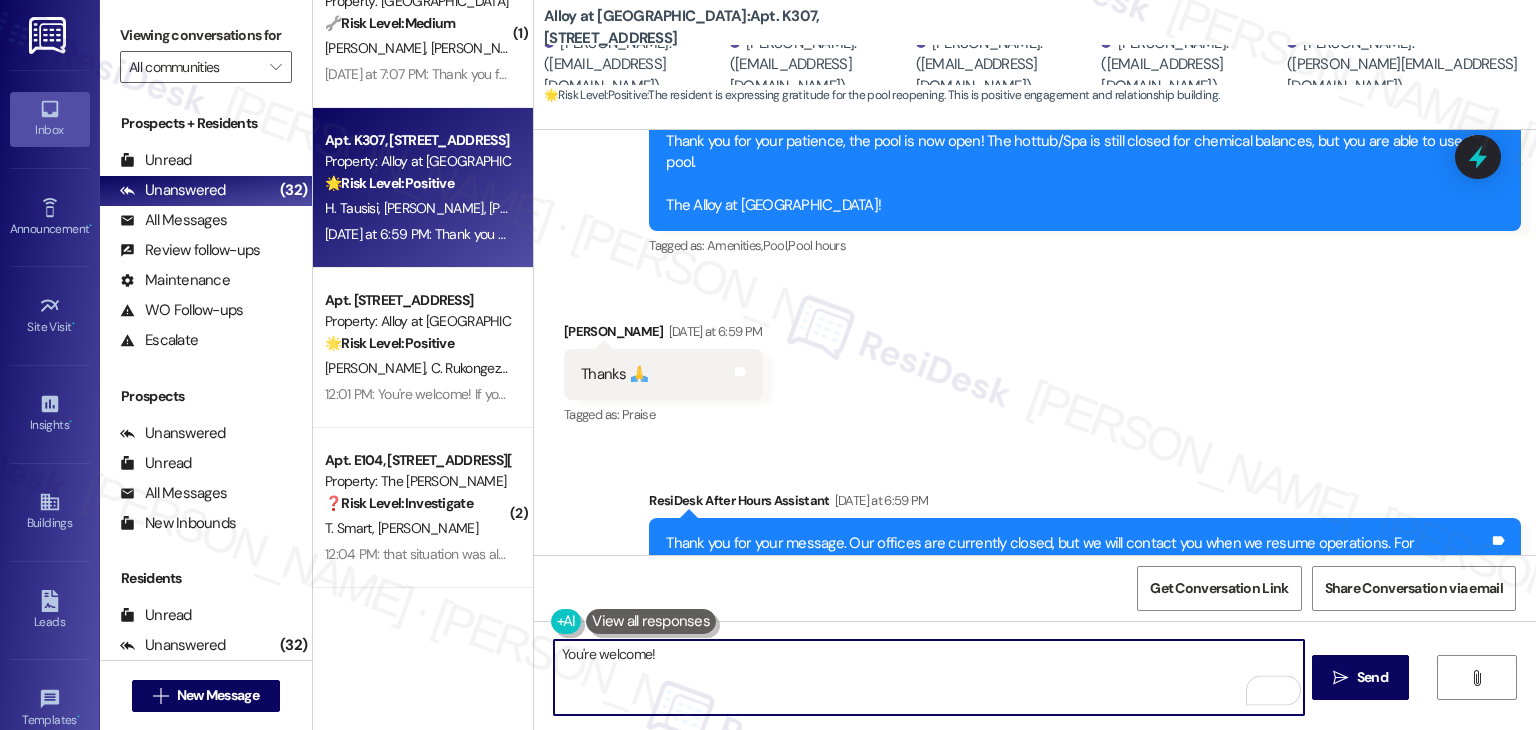 paste on "Should you have any questions or need help with anything else, please don't hesitate to contact us. Have a wonderful day!" 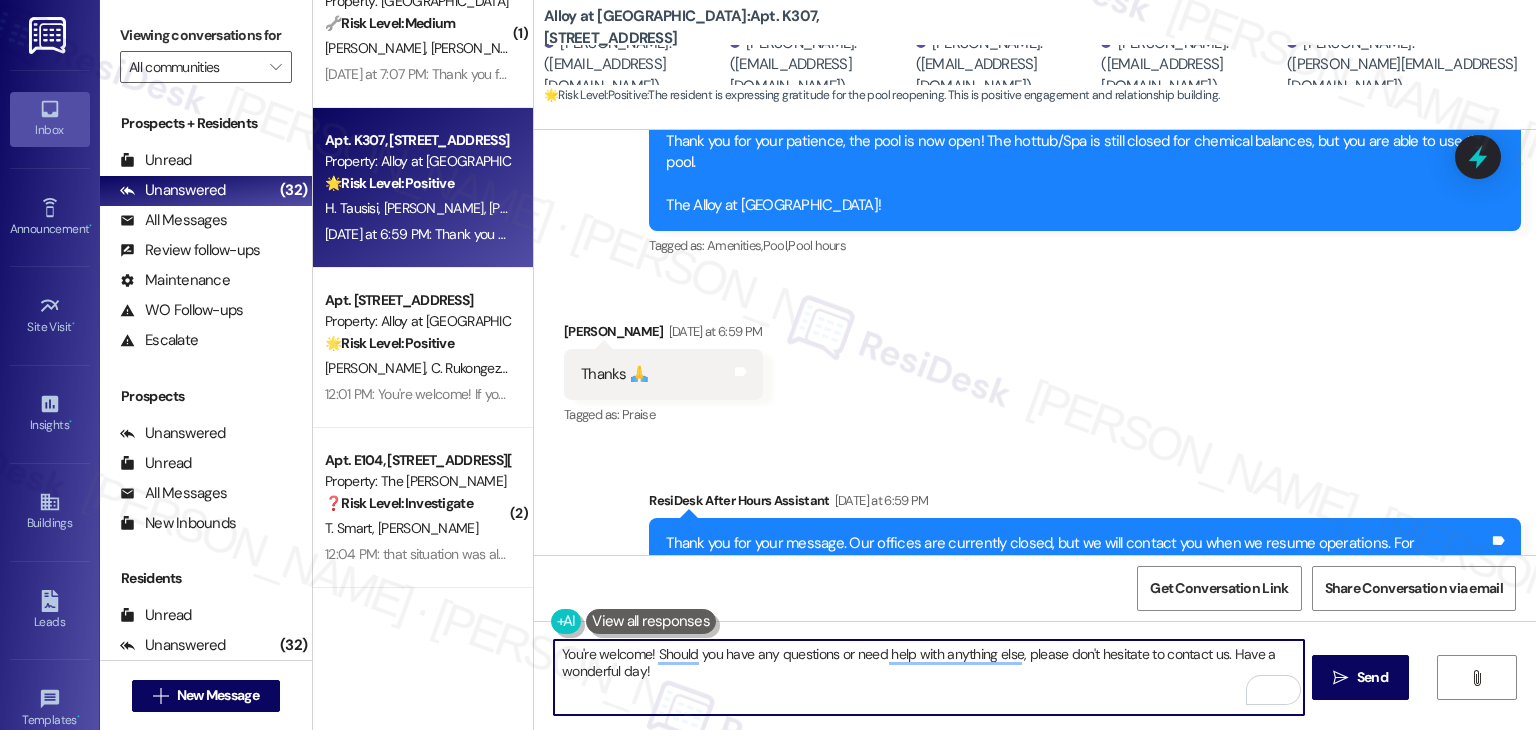 type on "You're welcome! Should you have any questions or need help with anything else, please don't hesitate to contact us. Have a wonderful day!" 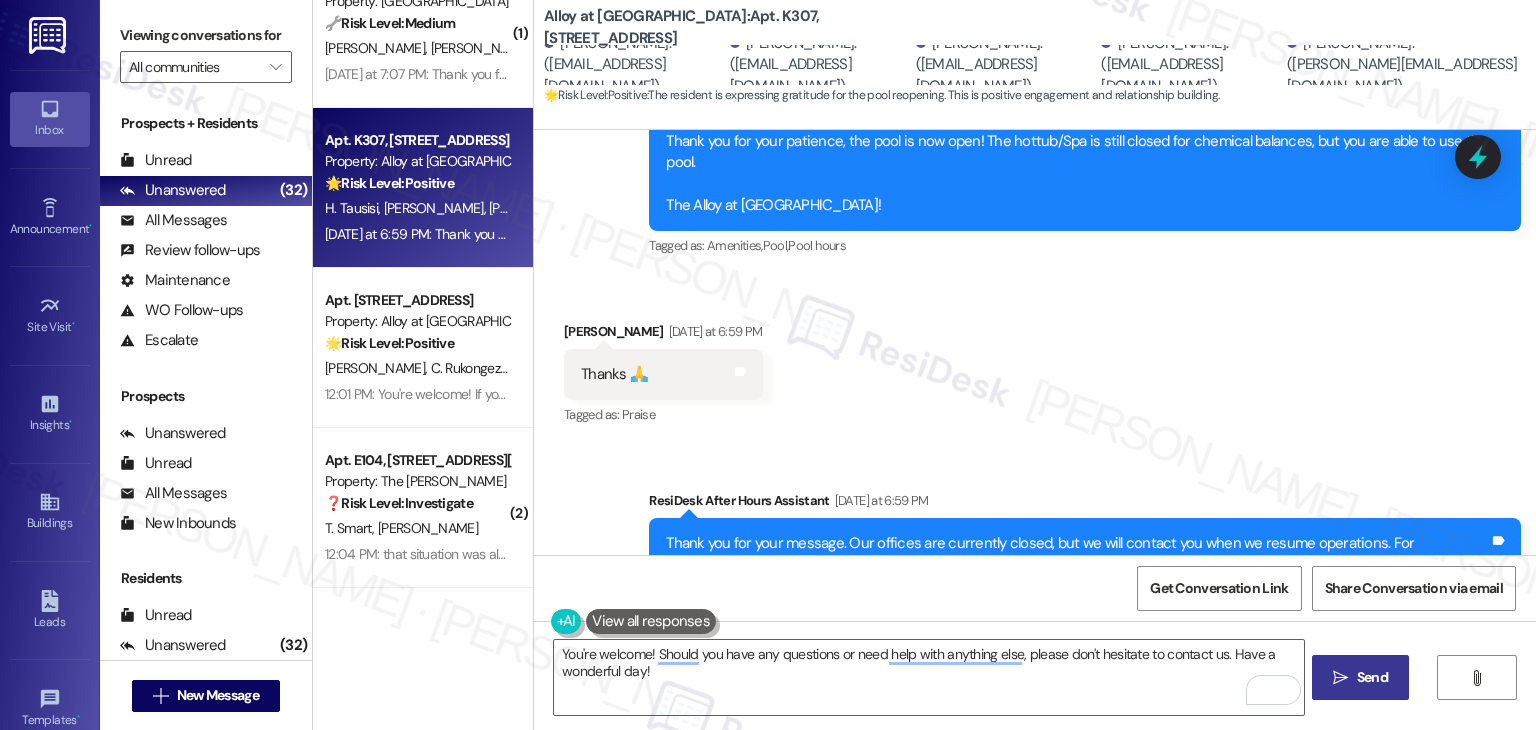 click on " Send" at bounding box center [1360, 677] 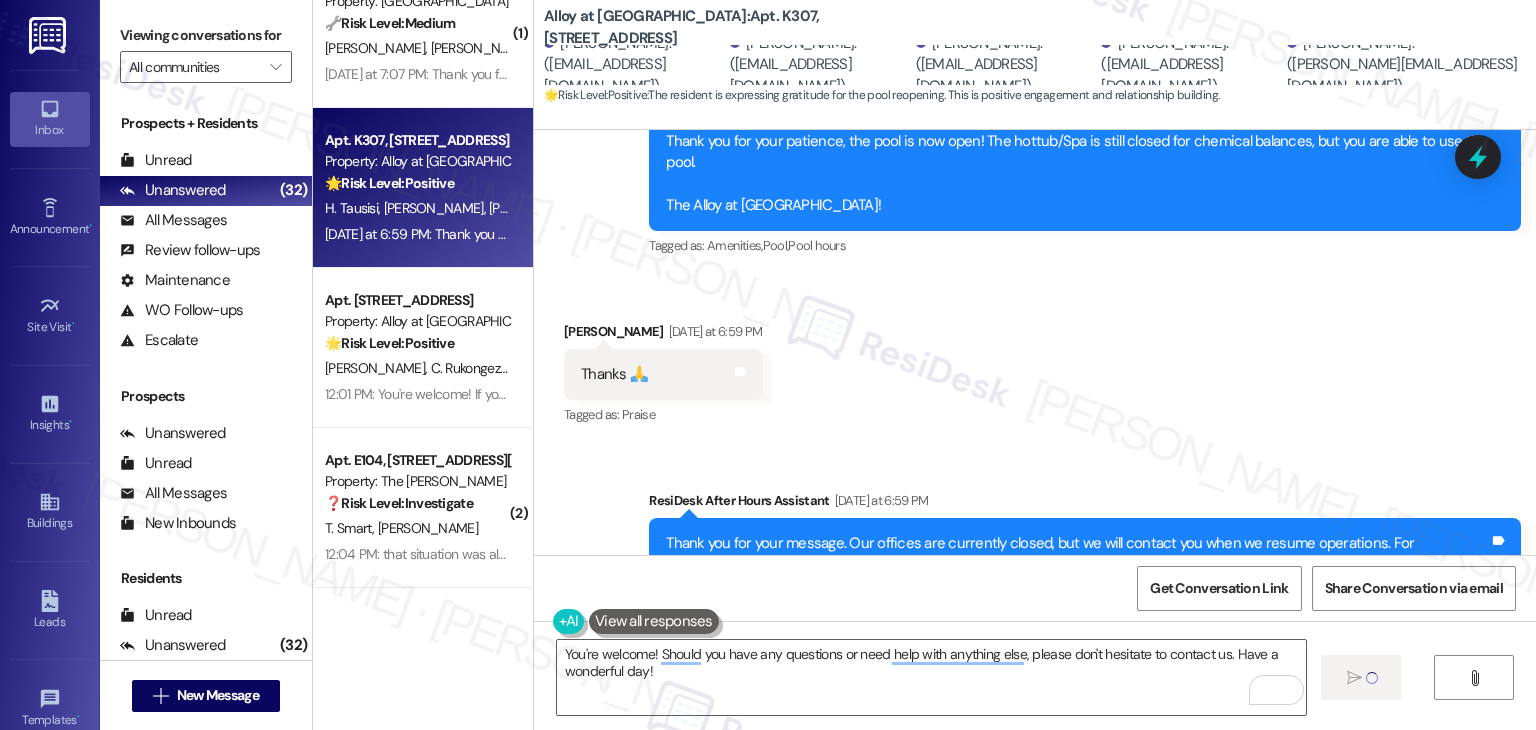 type 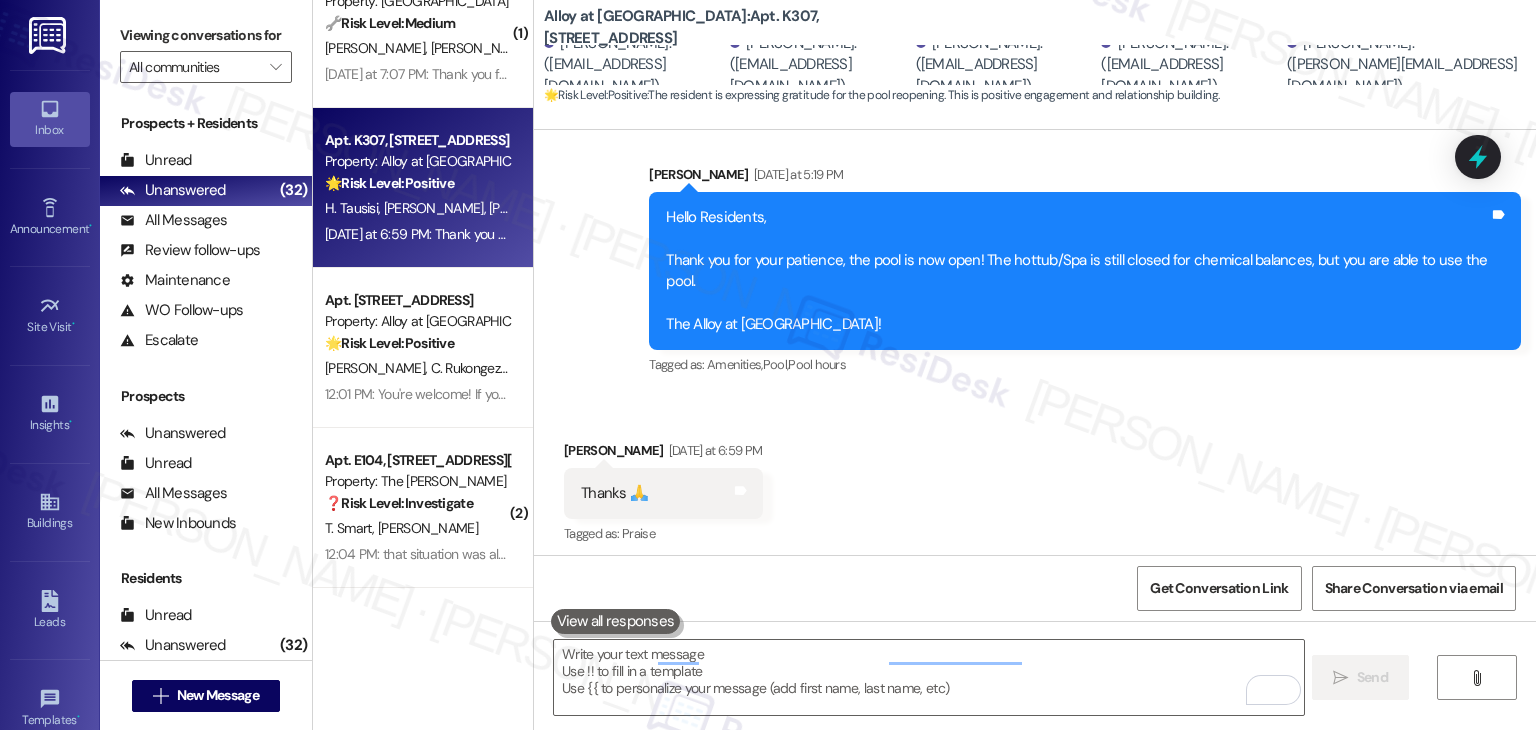 scroll, scrollTop: 1812, scrollLeft: 0, axis: vertical 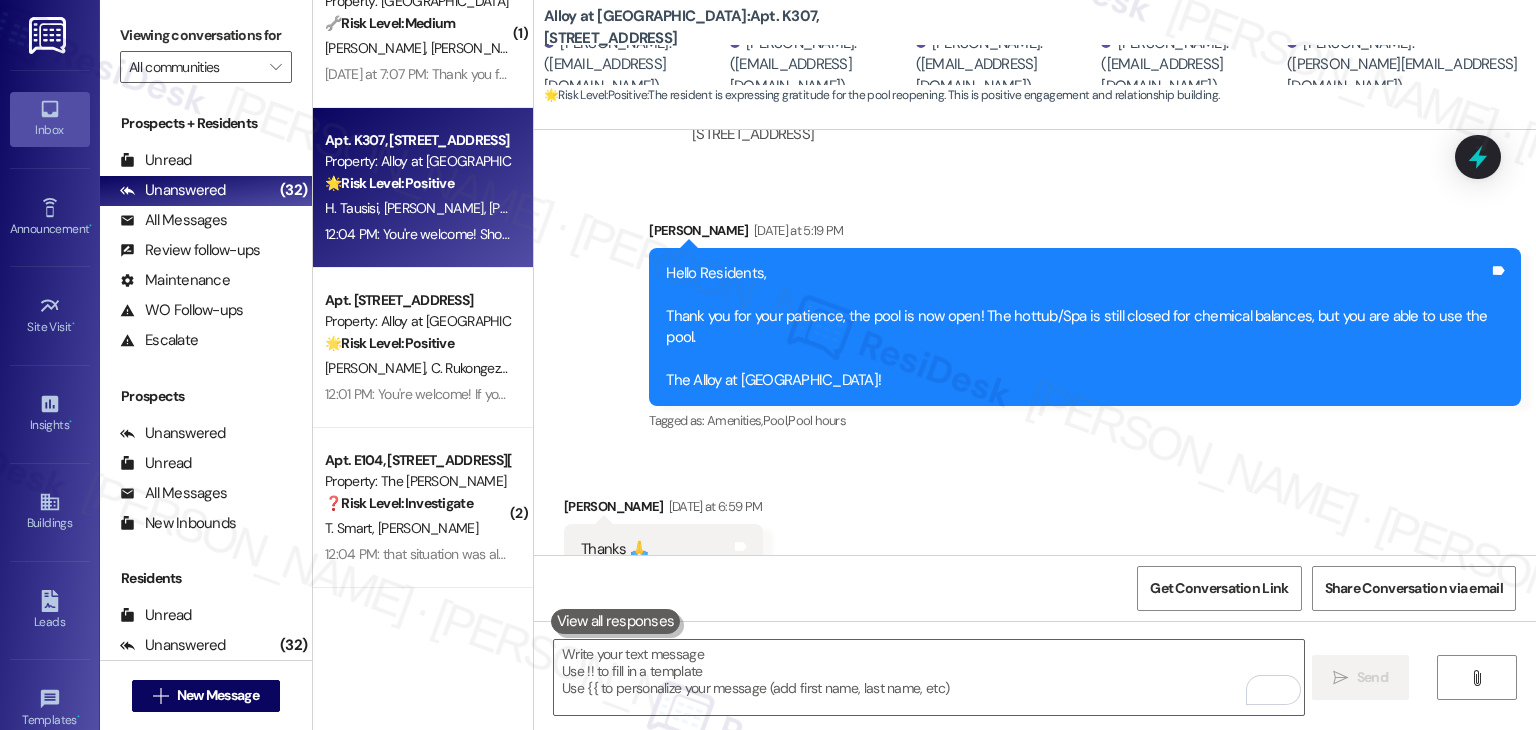 click on "Received via SMS Heather Tausisi Yesterday at 6:59 PM Thanks 🙏  Tags and notes Tagged as:   Praise Click to highlight conversations about Praise" at bounding box center [1035, 535] 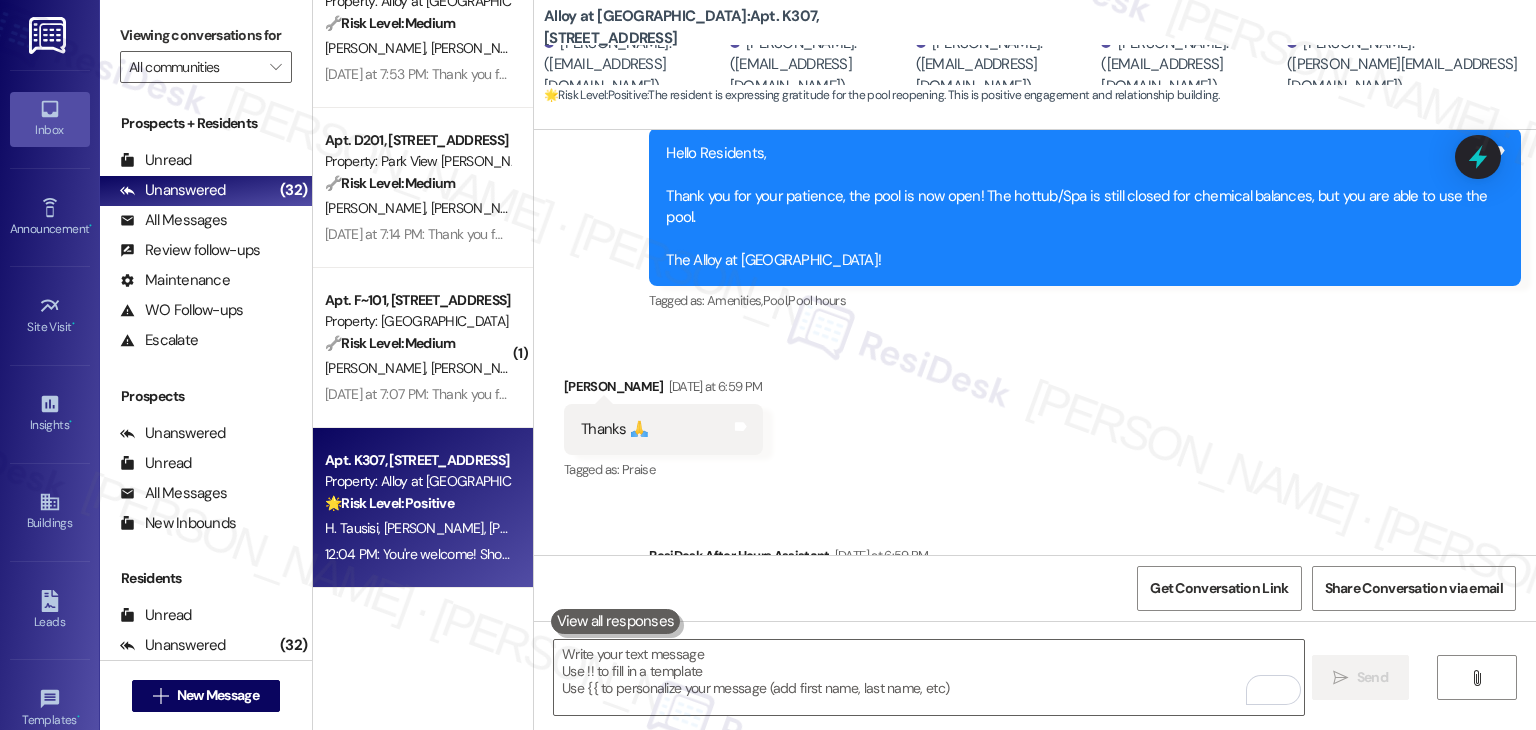 scroll, scrollTop: 1964, scrollLeft: 0, axis: vertical 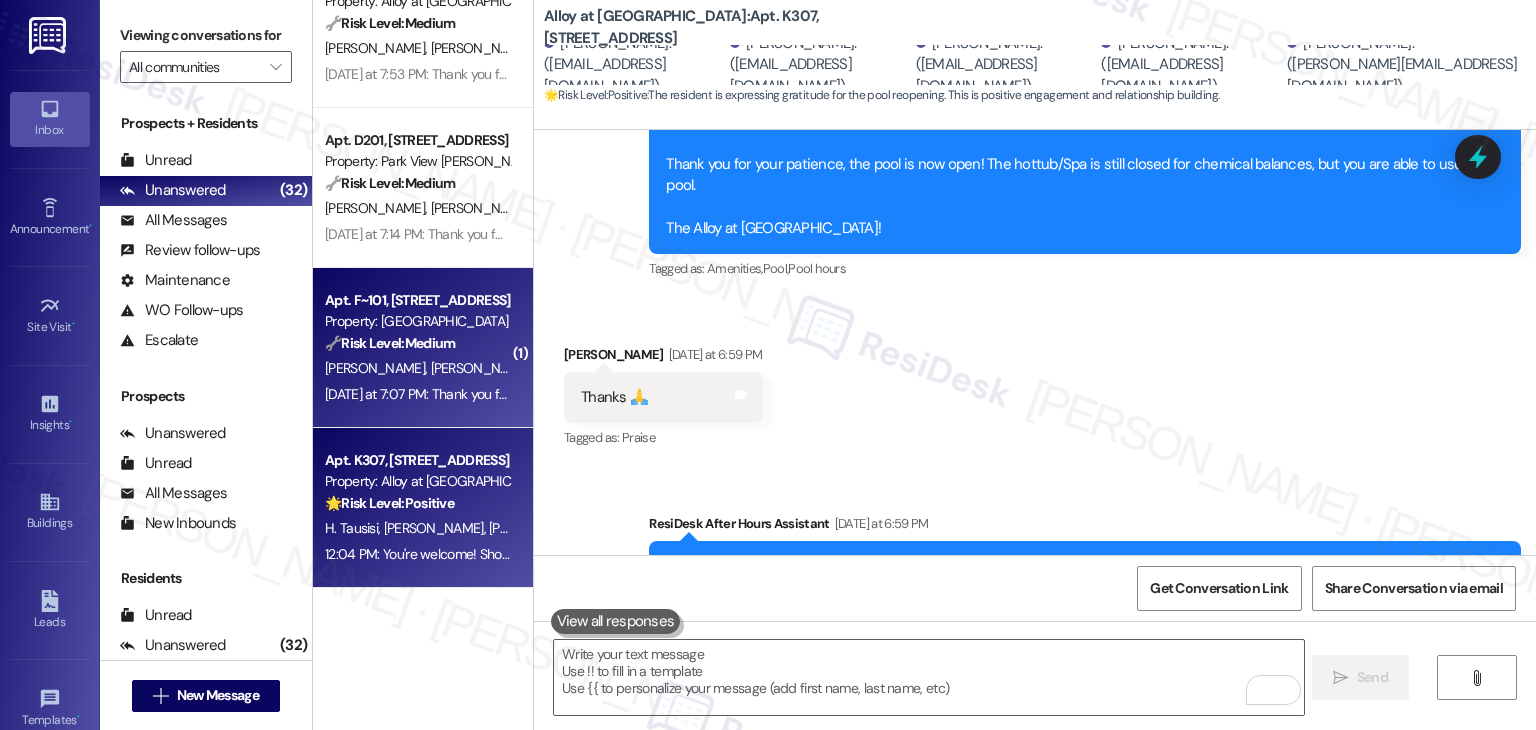 click on "Yesterday at 7:07 PM: Thank you for your message. Our offices are currently closed, but we will contact you when we resume operations. For emergencies, please contact your emergency number (208) 853-5253. Yesterday at 7:07 PM: Thank you for your message. Our offices are currently closed, but we will contact you when we resume operations. For emergencies, please contact your emergency number (208) 853-5253." at bounding box center [937, 394] 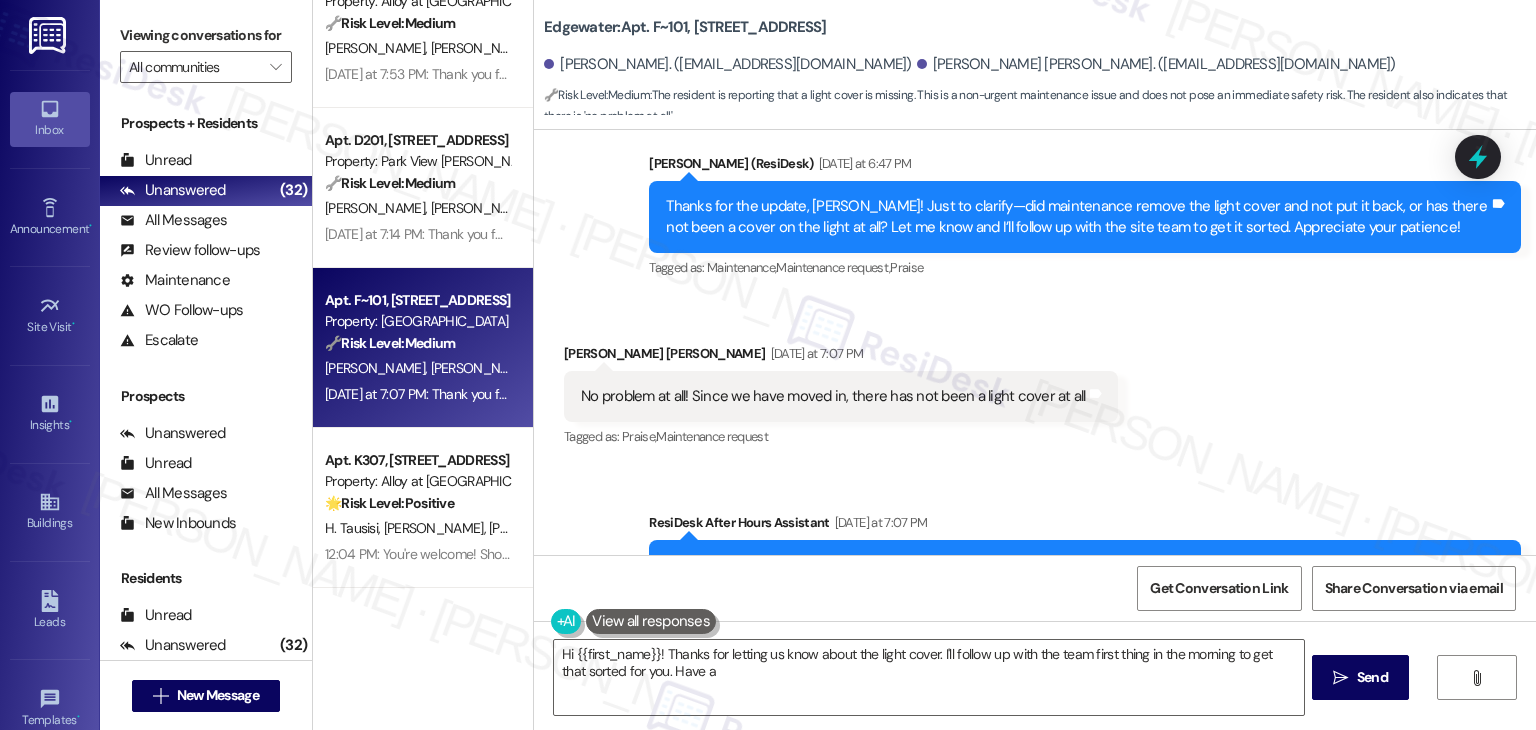 scroll, scrollTop: 508, scrollLeft: 0, axis: vertical 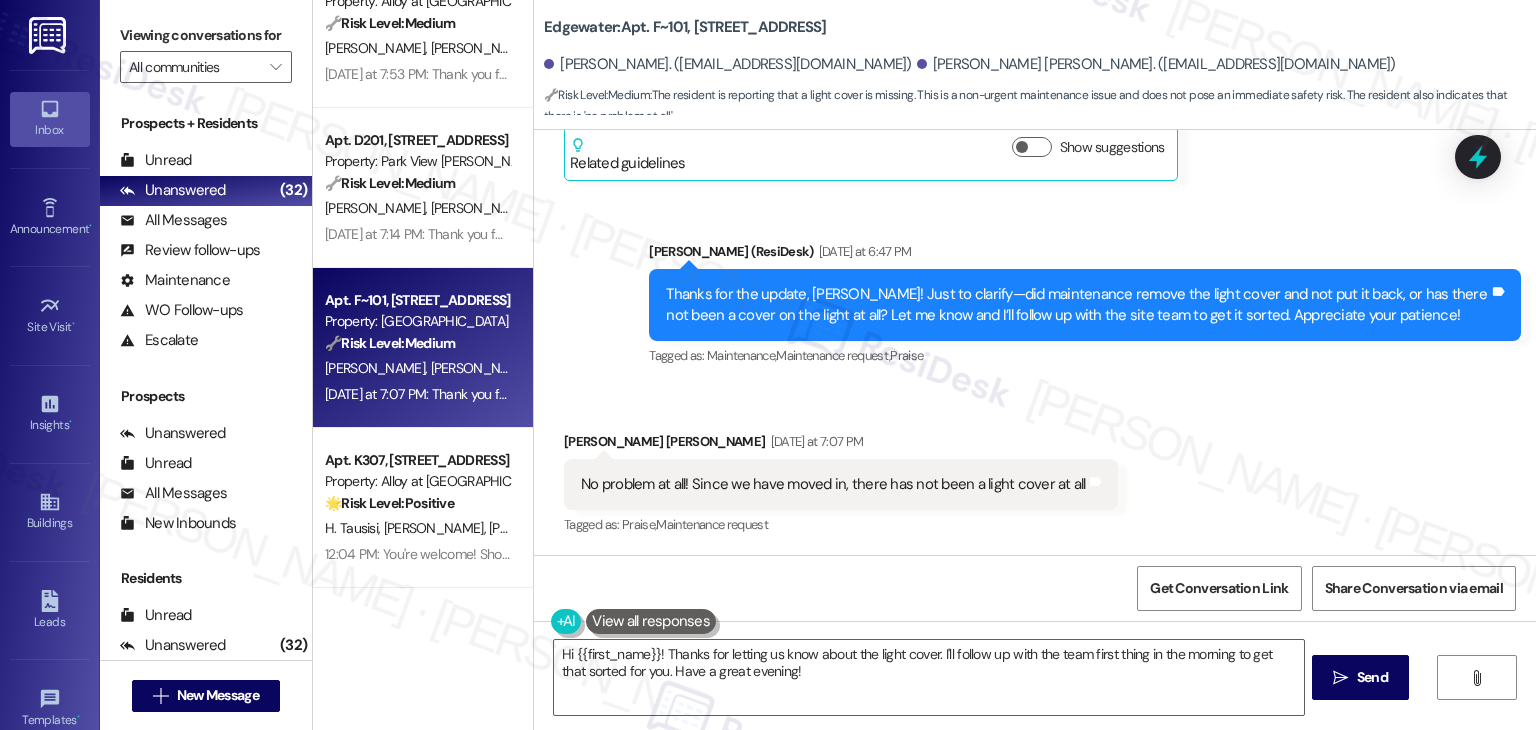 click on "Received via SMS Jackson Monk Yesterday at 7:07 PM No problem at all! Since we have moved in, there has not been a light cover at all  Tags and notes Tagged as:   Praise ,  Click to highlight conversations about Praise Maintenance request Click to highlight conversations about Maintenance request" at bounding box center [1035, 470] 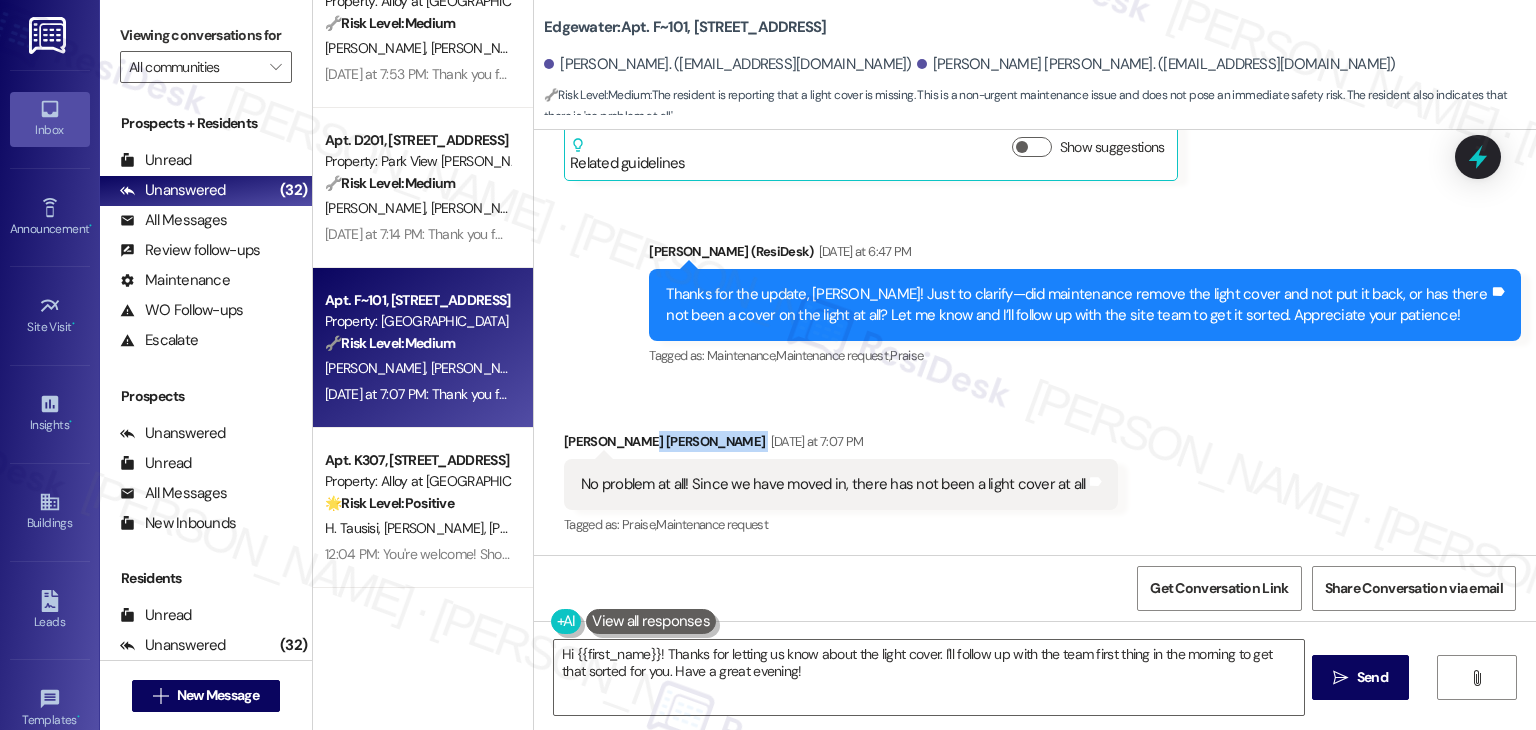click on "Received via SMS Jackson Monk Yesterday at 7:07 PM No problem at all! Since we have moved in, there has not been a light cover at all  Tags and notes Tagged as:   Praise ,  Click to highlight conversations about Praise Maintenance request Click to highlight conversations about Maintenance request" at bounding box center [1035, 470] 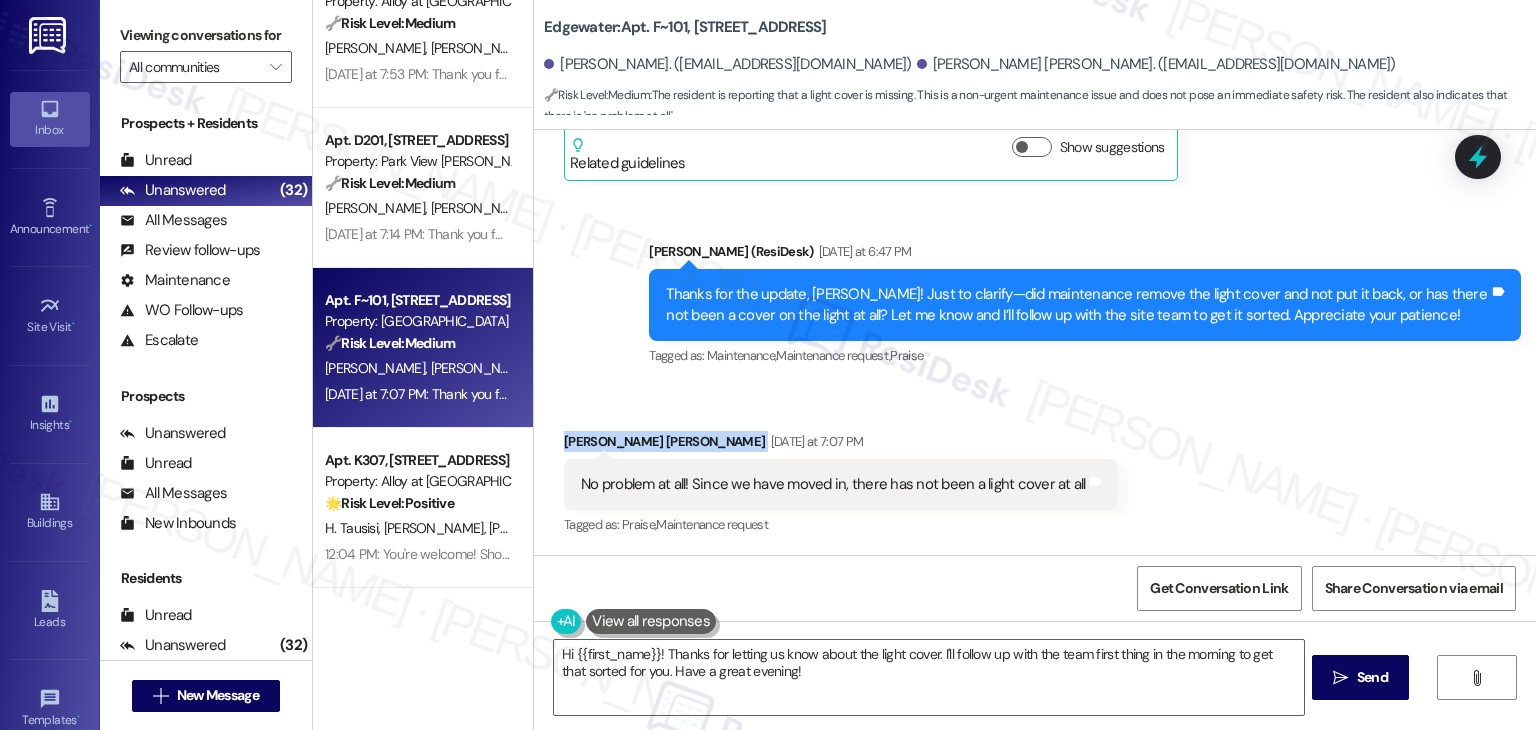 click on "Received via SMS Jackson Monk Yesterday at 7:07 PM No problem at all! Since we have moved in, there has not been a light cover at all  Tags and notes Tagged as:   Praise ,  Click to highlight conversations about Praise Maintenance request Click to highlight conversations about Maintenance request" at bounding box center [1035, 470] 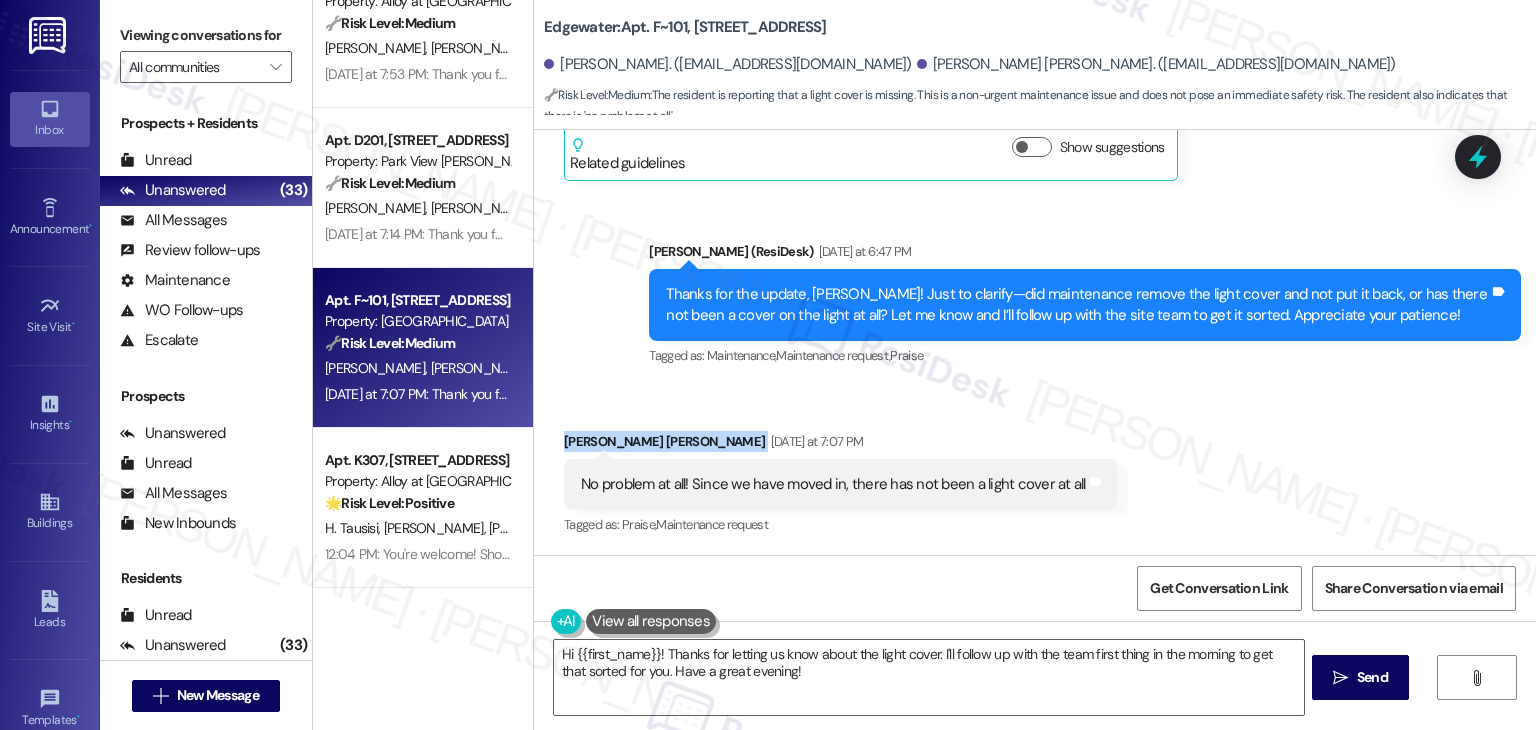 click on "Received via SMS Jackson Monk Yesterday at 7:07 PM No problem at all! Since we have moved in, there has not been a light cover at all  Tags and notes Tagged as:   Praise ,  Click to highlight conversations about Praise Maintenance request Click to highlight conversations about Maintenance request" at bounding box center (1035, 470) 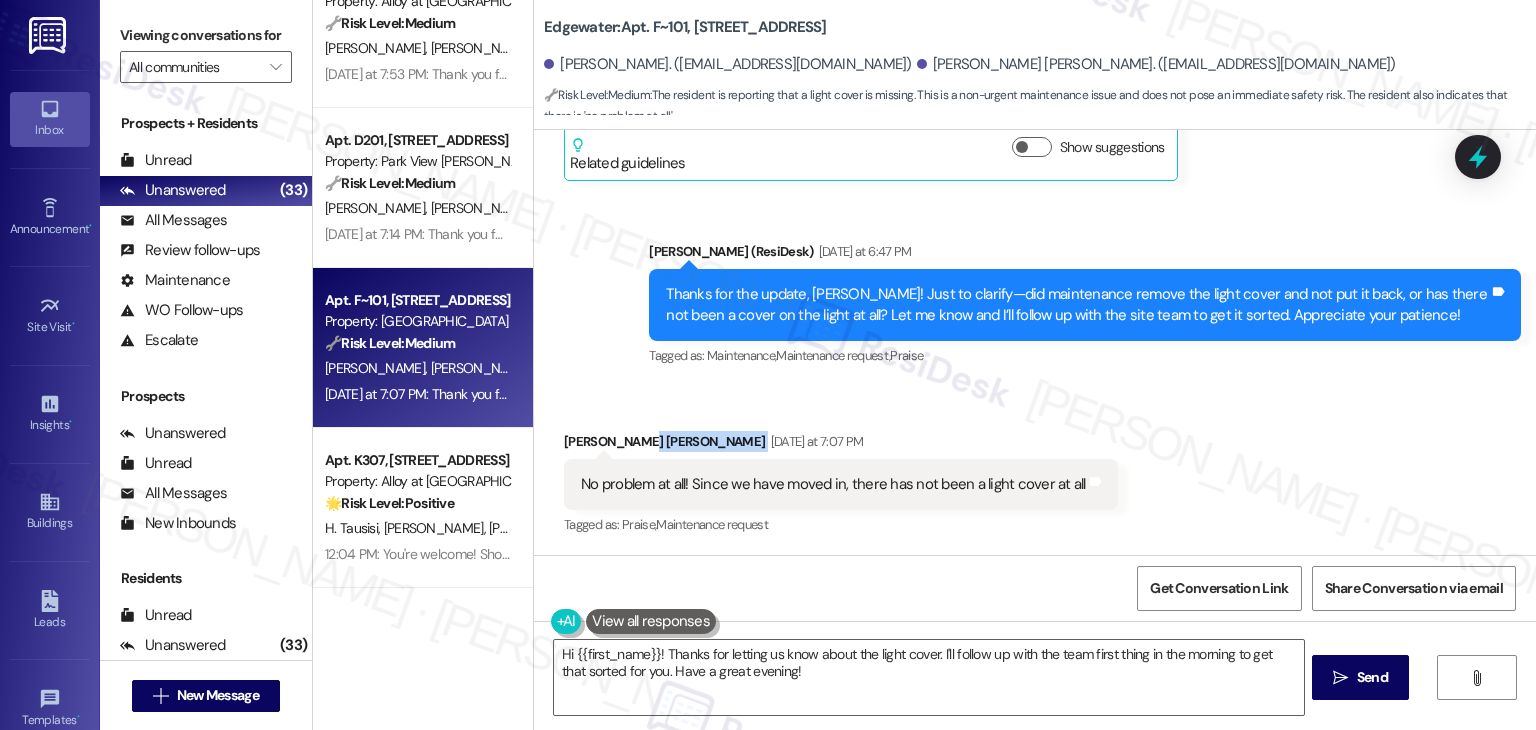 click on "Received via SMS Jackson Monk Yesterday at 7:07 PM No problem at all! Since we have moved in, there has not been a light cover at all  Tags and notes Tagged as:   Praise ,  Click to highlight conversations about Praise Maintenance request Click to highlight conversations about Maintenance request" at bounding box center (1035, 470) 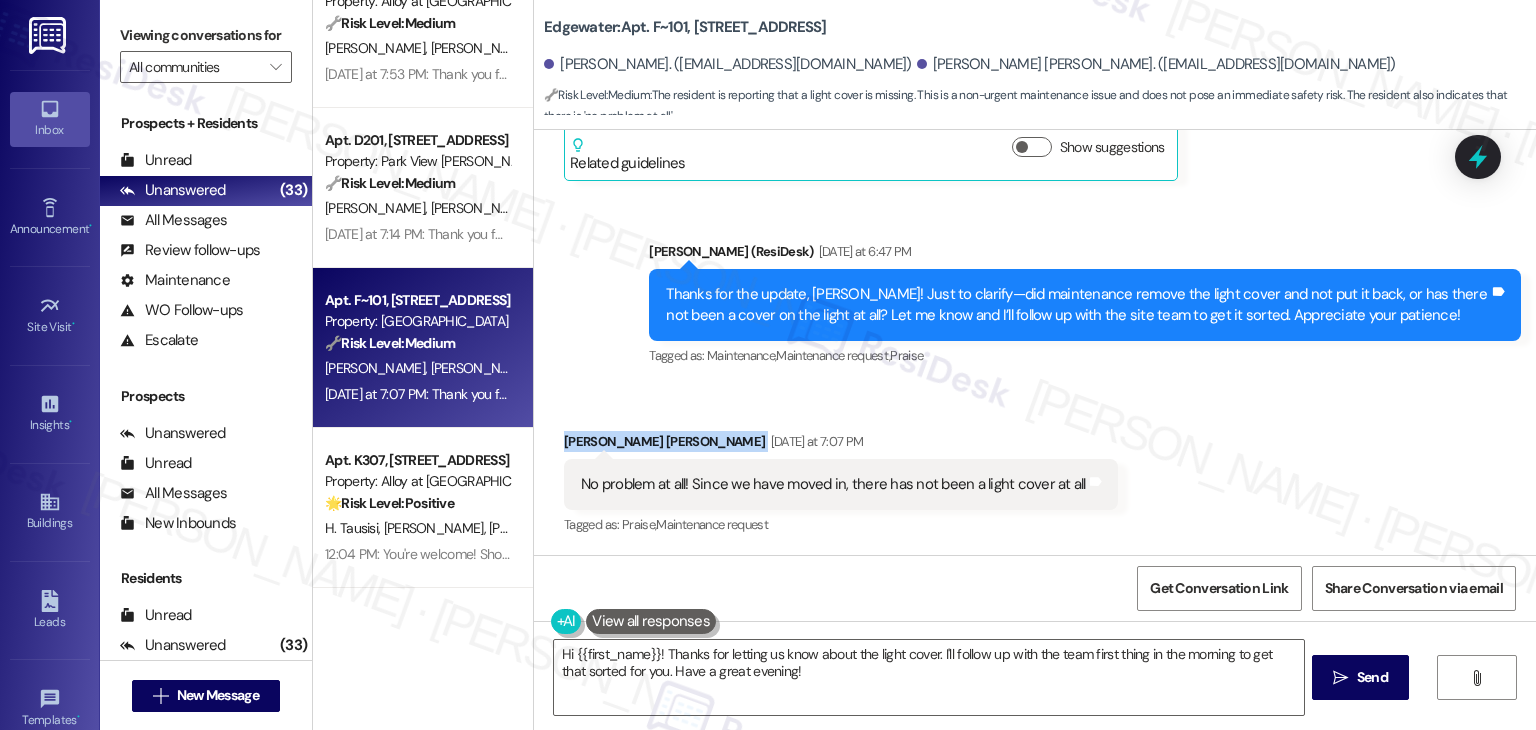 click on "Received via SMS Jackson Monk Yesterday at 7:07 PM No problem at all! Since we have moved in, there has not been a light cover at all  Tags and notes Tagged as:   Praise ,  Click to highlight conversations about Praise Maintenance request Click to highlight conversations about Maintenance request" at bounding box center [1035, 470] 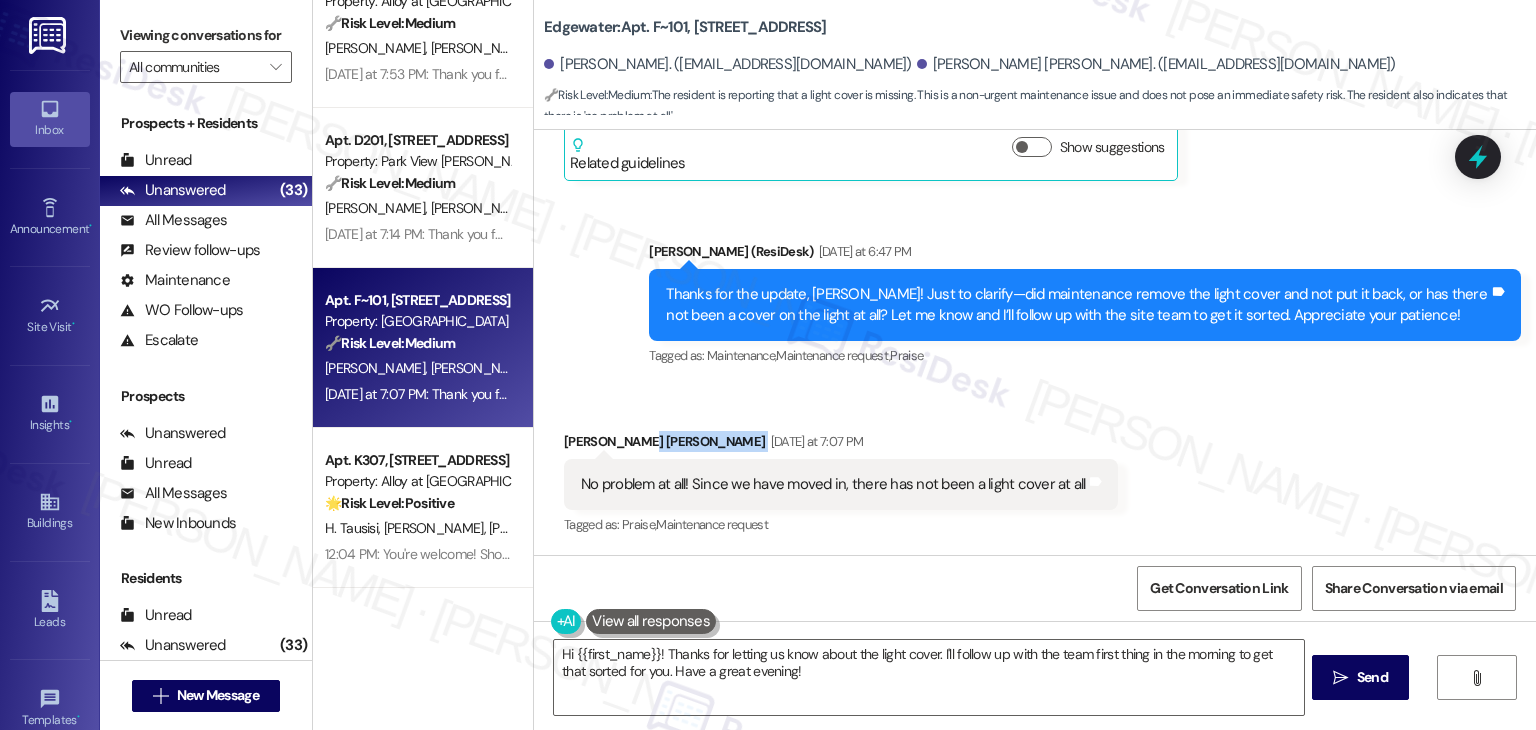 click on "Received via SMS Jackson Monk Yesterday at 7:07 PM No problem at all! Since we have moved in, there has not been a light cover at all  Tags and notes Tagged as:   Praise ,  Click to highlight conversations about Praise Maintenance request Click to highlight conversations about Maintenance request" at bounding box center [1035, 470] 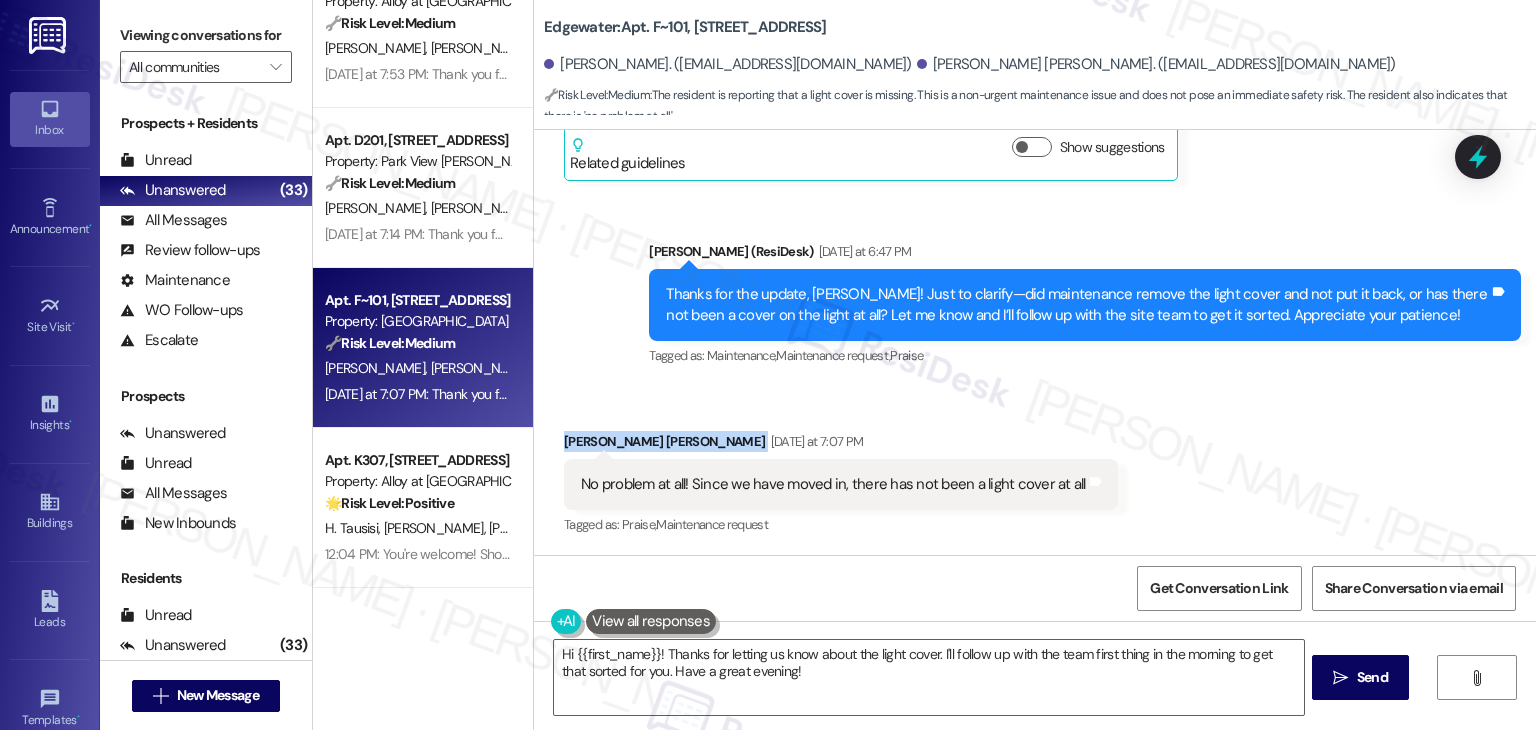 click on "Received via SMS Jackson Monk Yesterday at 7:07 PM No problem at all! Since we have moved in, there has not been a light cover at all  Tags and notes Tagged as:   Praise ,  Click to highlight conversations about Praise Maintenance request Click to highlight conversations about Maintenance request" at bounding box center [1035, 470] 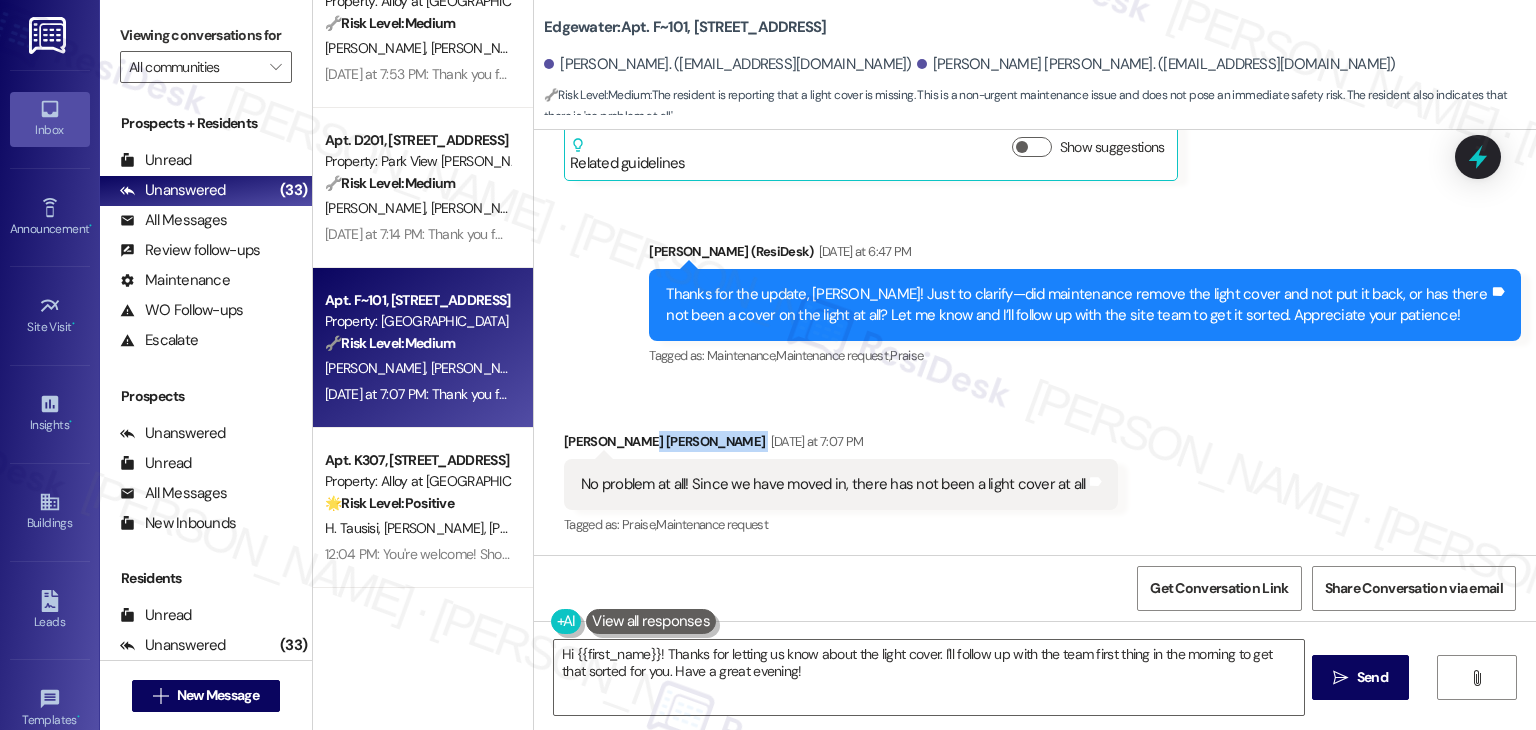 click on "Received via SMS Jackson Monk Yesterday at 7:07 PM No problem at all! Since we have moved in, there has not been a light cover at all  Tags and notes Tagged as:   Praise ,  Click to highlight conversations about Praise Maintenance request Click to highlight conversations about Maintenance request" at bounding box center [1035, 470] 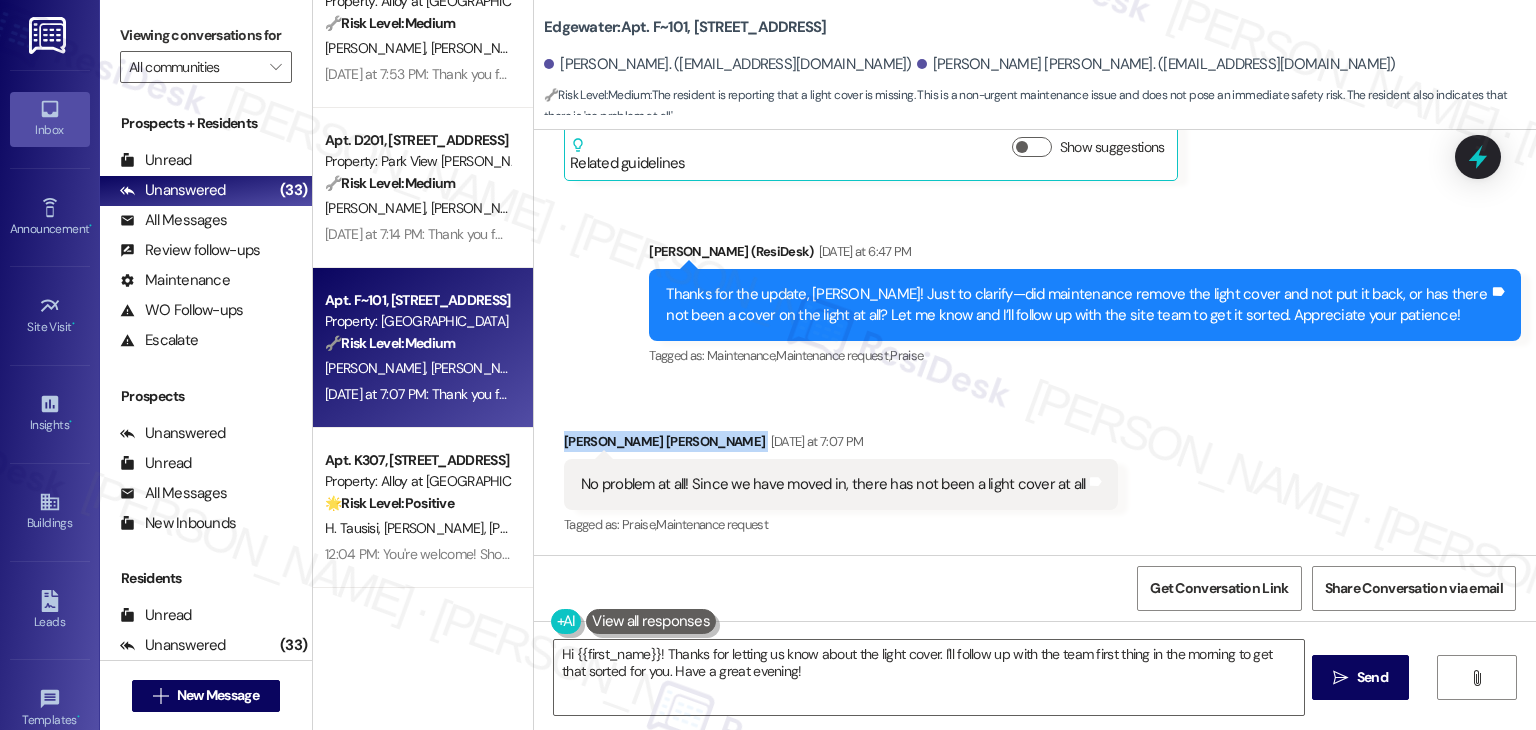 click on "Received via SMS Jackson Monk Yesterday at 7:07 PM No problem at all! Since we have moved in, there has not been a light cover at all  Tags and notes Tagged as:   Praise ,  Click to highlight conversations about Praise Maintenance request Click to highlight conversations about Maintenance request" at bounding box center [1035, 470] 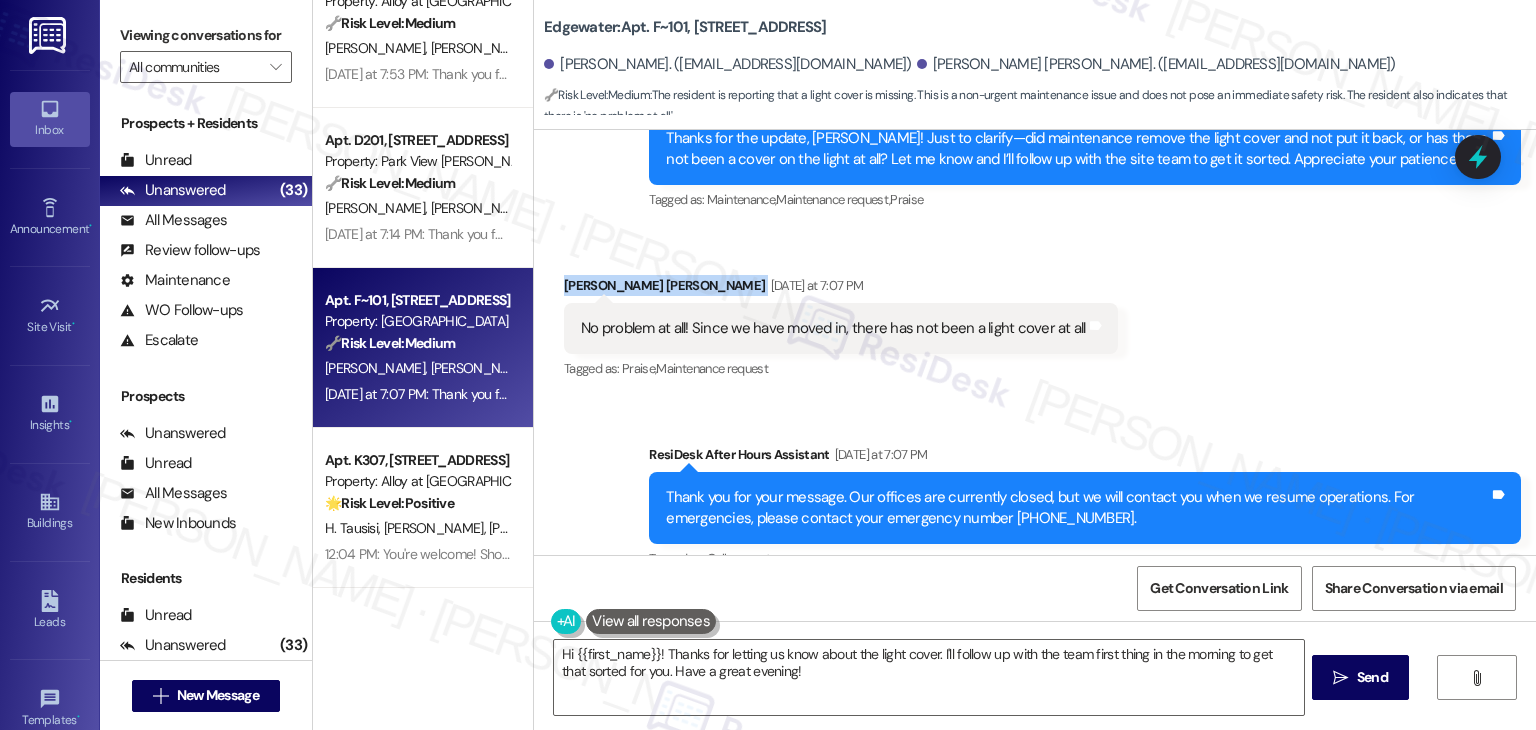 scroll, scrollTop: 599, scrollLeft: 0, axis: vertical 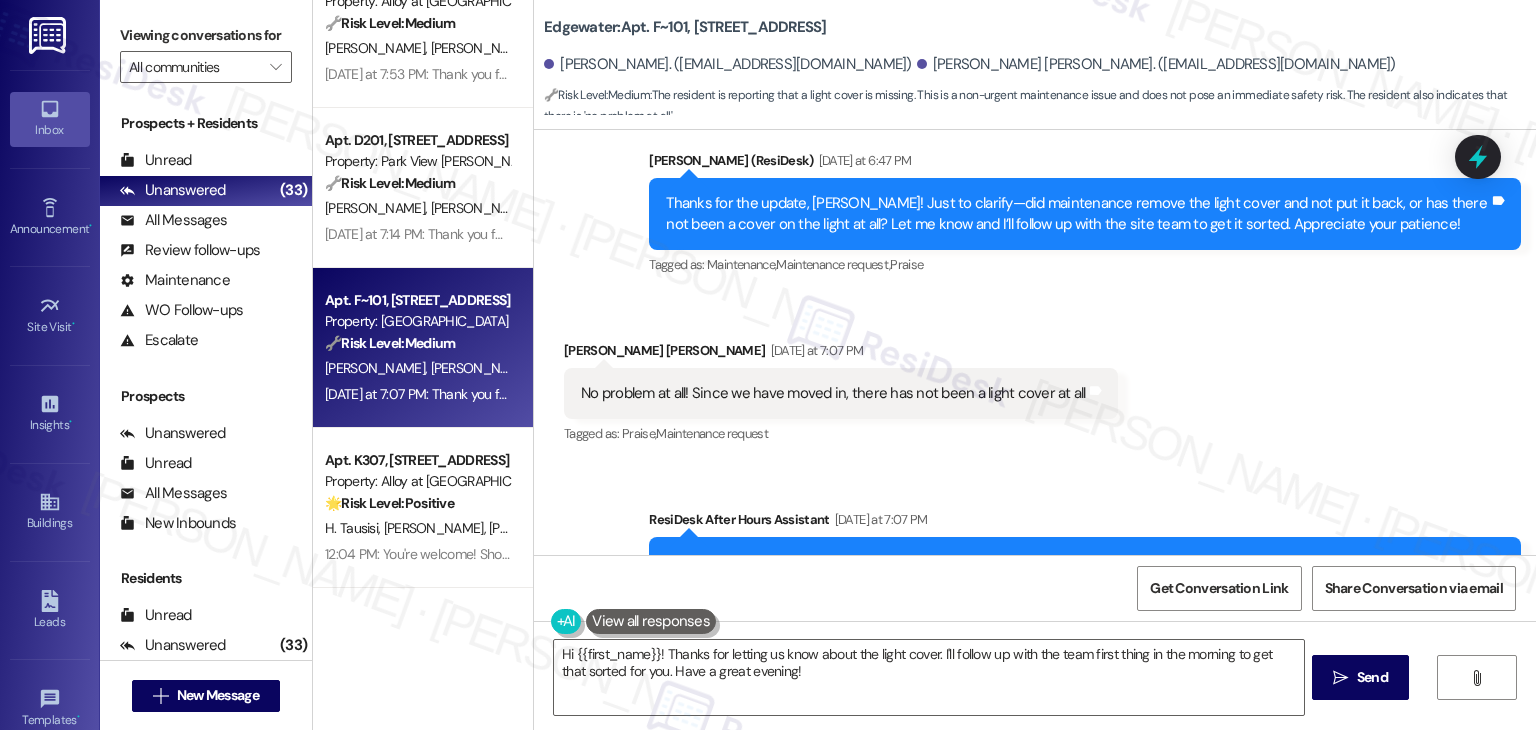 click on "Received via SMS Jackson Monk Yesterday at 7:07 PM No problem at all! Since we have moved in, there has not been a light cover at all  Tags and notes Tagged as:   Praise ,  Click to highlight conversations about Praise Maintenance request Click to highlight conversations about Maintenance request" at bounding box center [1035, 379] 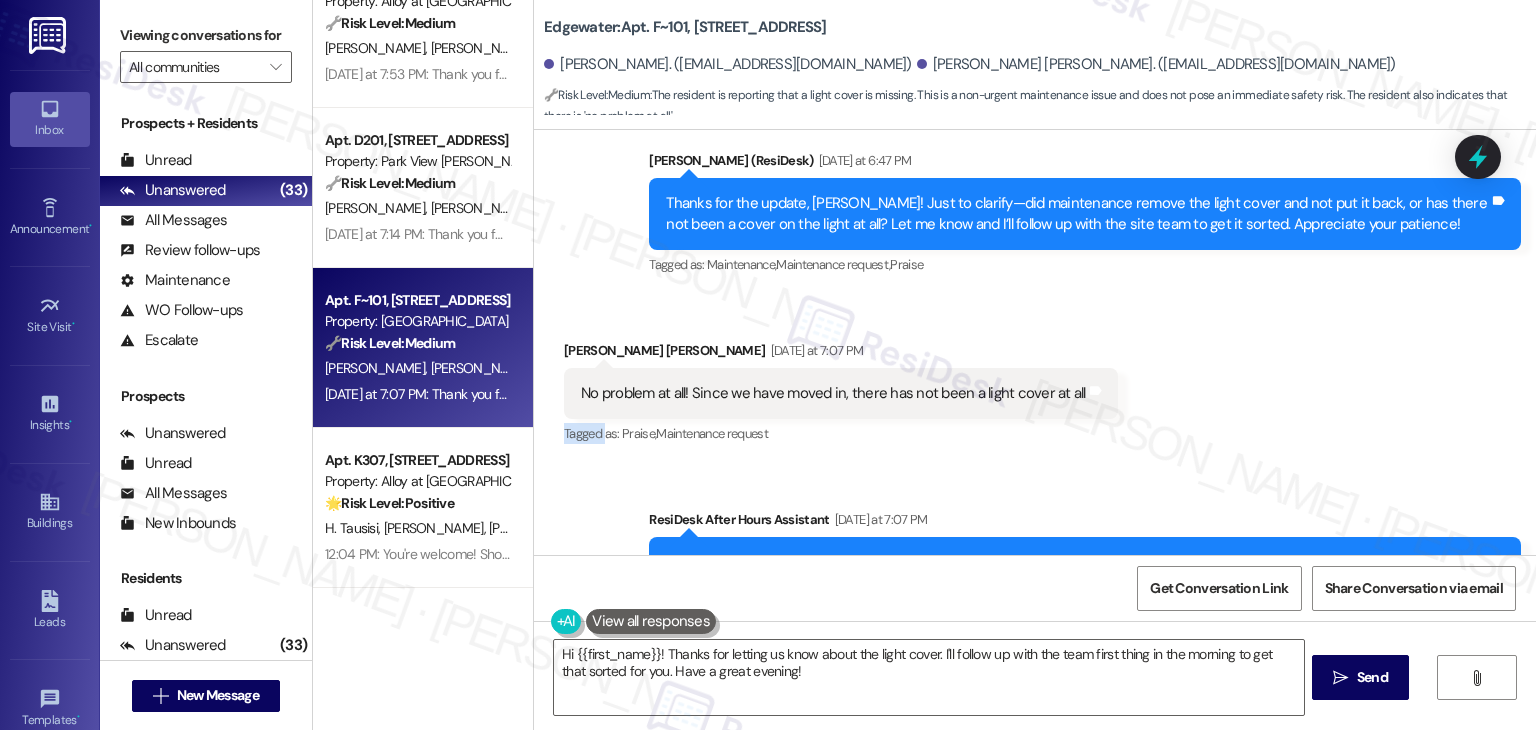 click on "Received via SMS Jackson Monk Yesterday at 7:07 PM No problem at all! Since we have moved in, there has not been a light cover at all  Tags and notes Tagged as:   Praise ,  Click to highlight conversations about Praise Maintenance request Click to highlight conversations about Maintenance request" at bounding box center (1035, 379) 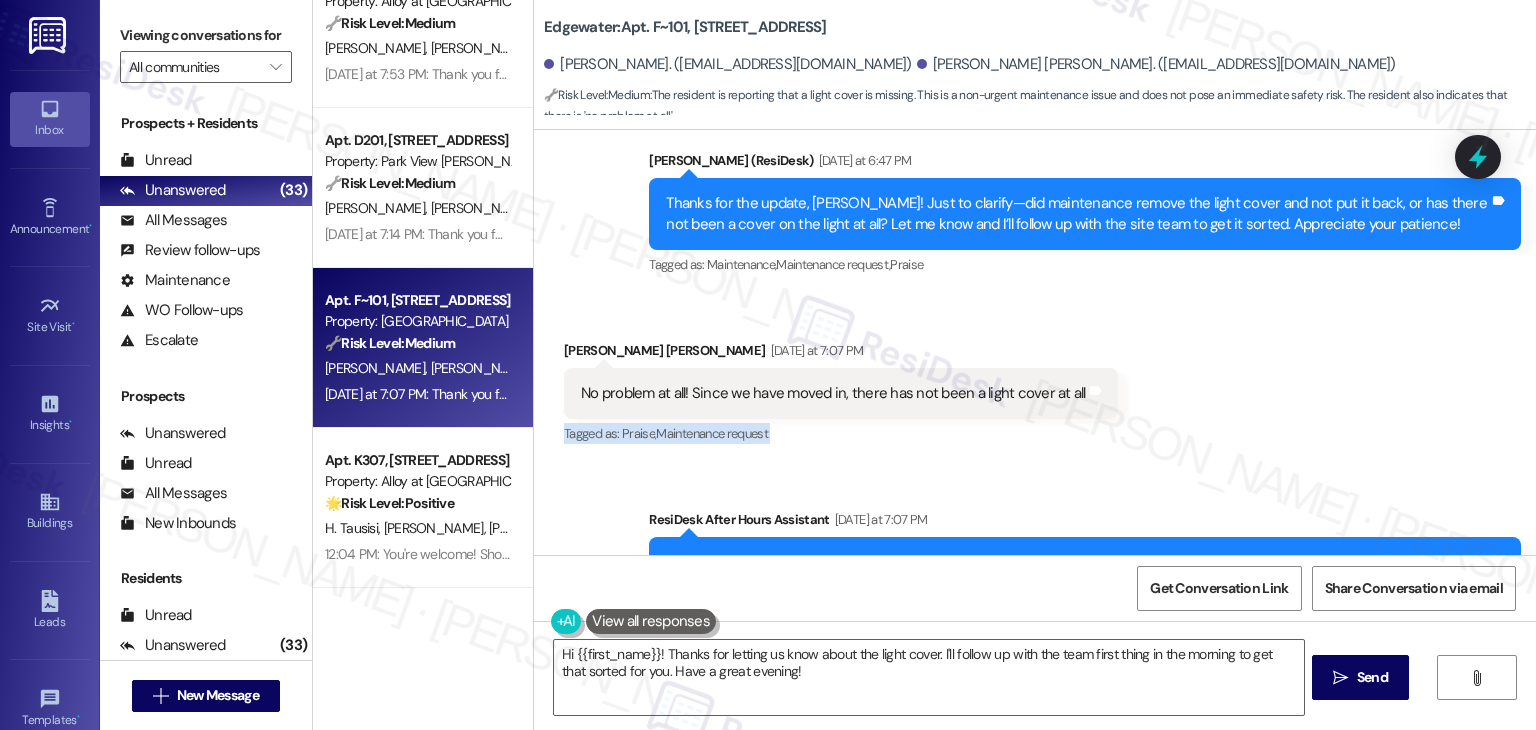 click on "Received via SMS Jackson Monk Yesterday at 7:07 PM No problem at all! Since we have moved in, there has not been a light cover at all  Tags and notes Tagged as:   Praise ,  Click to highlight conversations about Praise Maintenance request Click to highlight conversations about Maintenance request" at bounding box center [1035, 379] 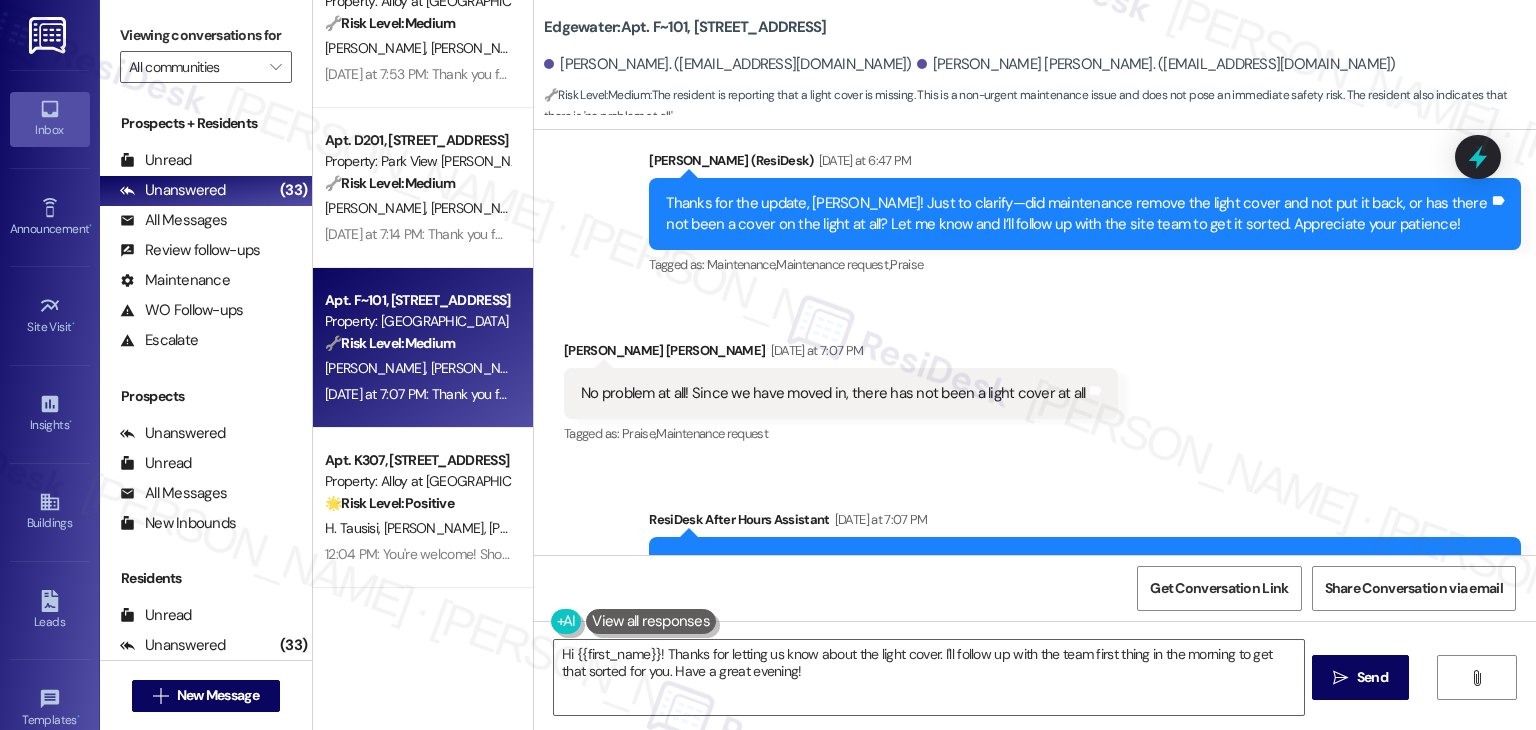 click on "Received via SMS Jackson Monk Yesterday at 7:07 PM No problem at all! Since we have moved in, there has not been a light cover at all  Tags and notes Tagged as:   Praise ,  Click to highlight conversations about Praise Maintenance request Click to highlight conversations about Maintenance request" at bounding box center (1035, 379) 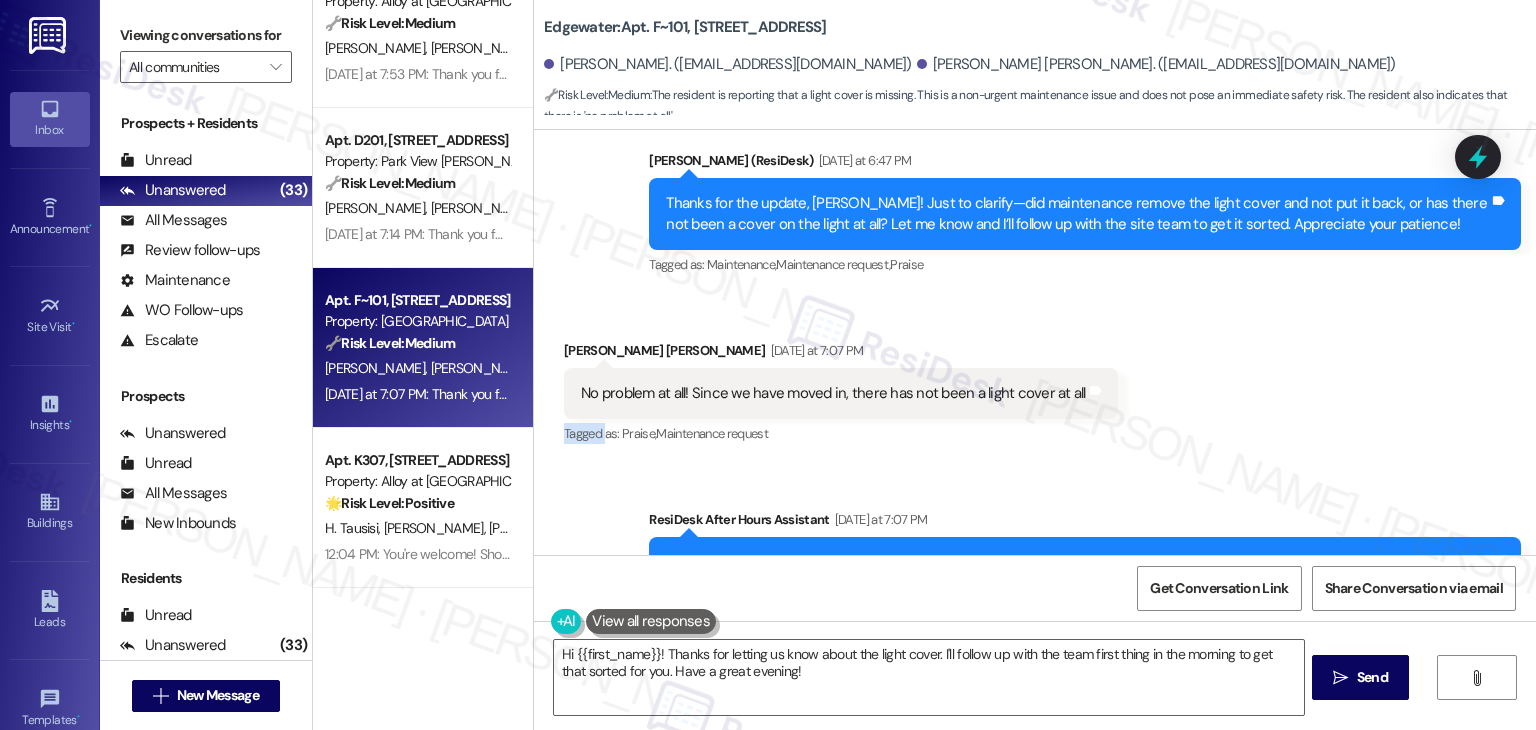 click on "Received via SMS Jackson Monk Yesterday at 7:07 PM No problem at all! Since we have moved in, there has not been a light cover at all  Tags and notes Tagged as:   Praise ,  Click to highlight conversations about Praise Maintenance request Click to highlight conversations about Maintenance request" at bounding box center (1035, 379) 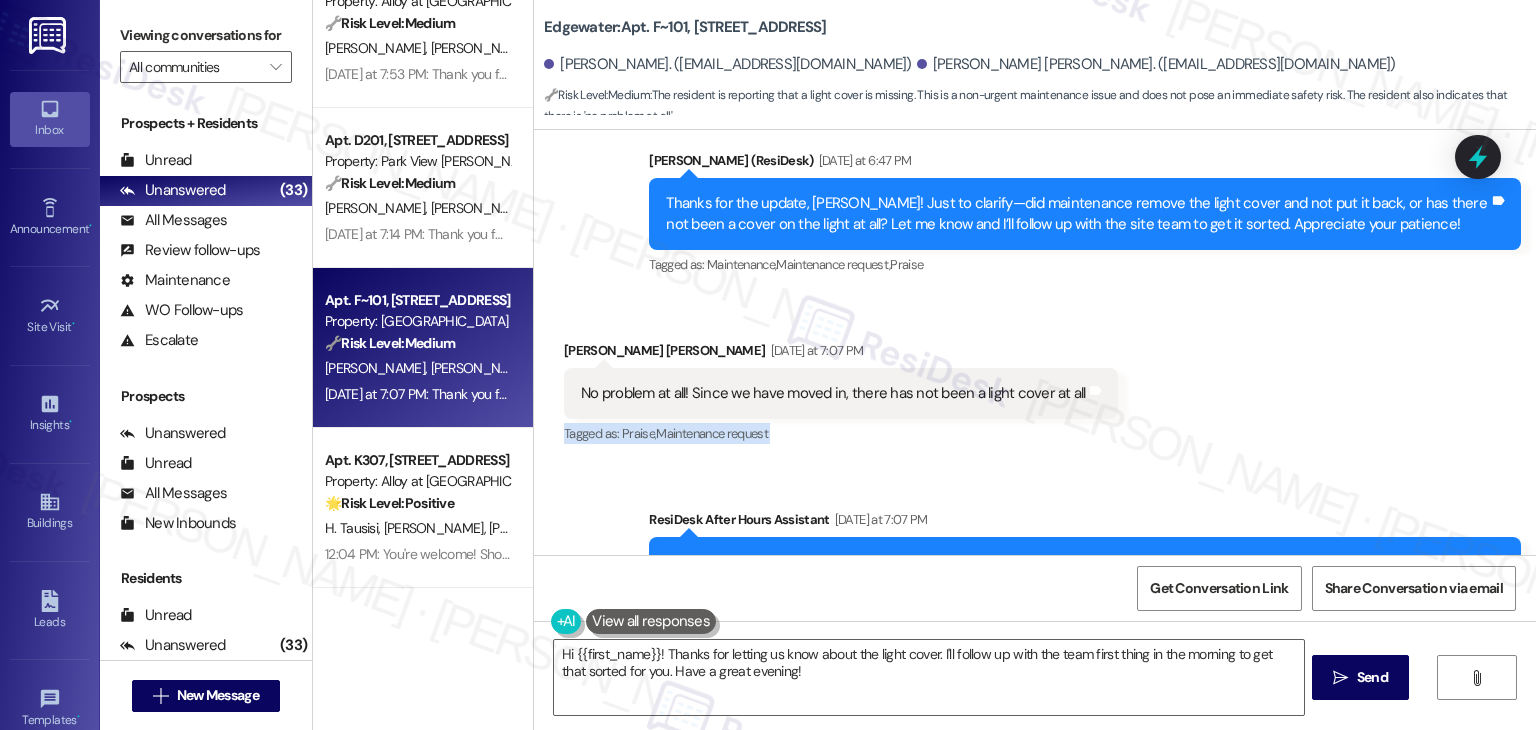 click on "Received via SMS Jackson Monk Yesterday at 7:07 PM No problem at all! Since we have moved in, there has not been a light cover at all  Tags and notes Tagged as:   Praise ,  Click to highlight conversations about Praise Maintenance request Click to highlight conversations about Maintenance request" at bounding box center [1035, 379] 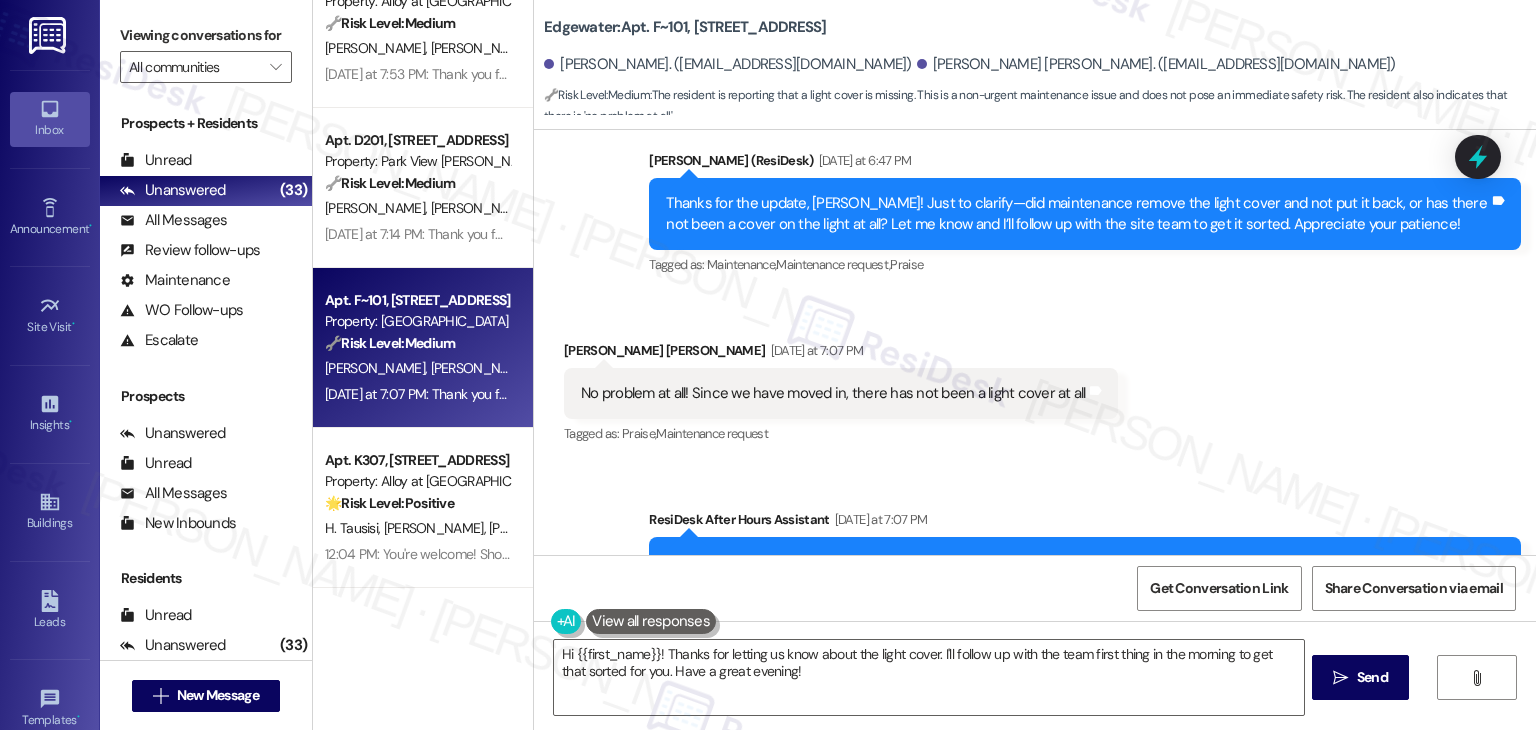click on "Received via SMS Jackson Monk Yesterday at 7:07 PM No problem at all! Since we have moved in, there has not been a light cover at all  Tags and notes Tagged as:   Praise ,  Click to highlight conversations about Praise Maintenance request Click to highlight conversations about Maintenance request" at bounding box center (1035, 379) 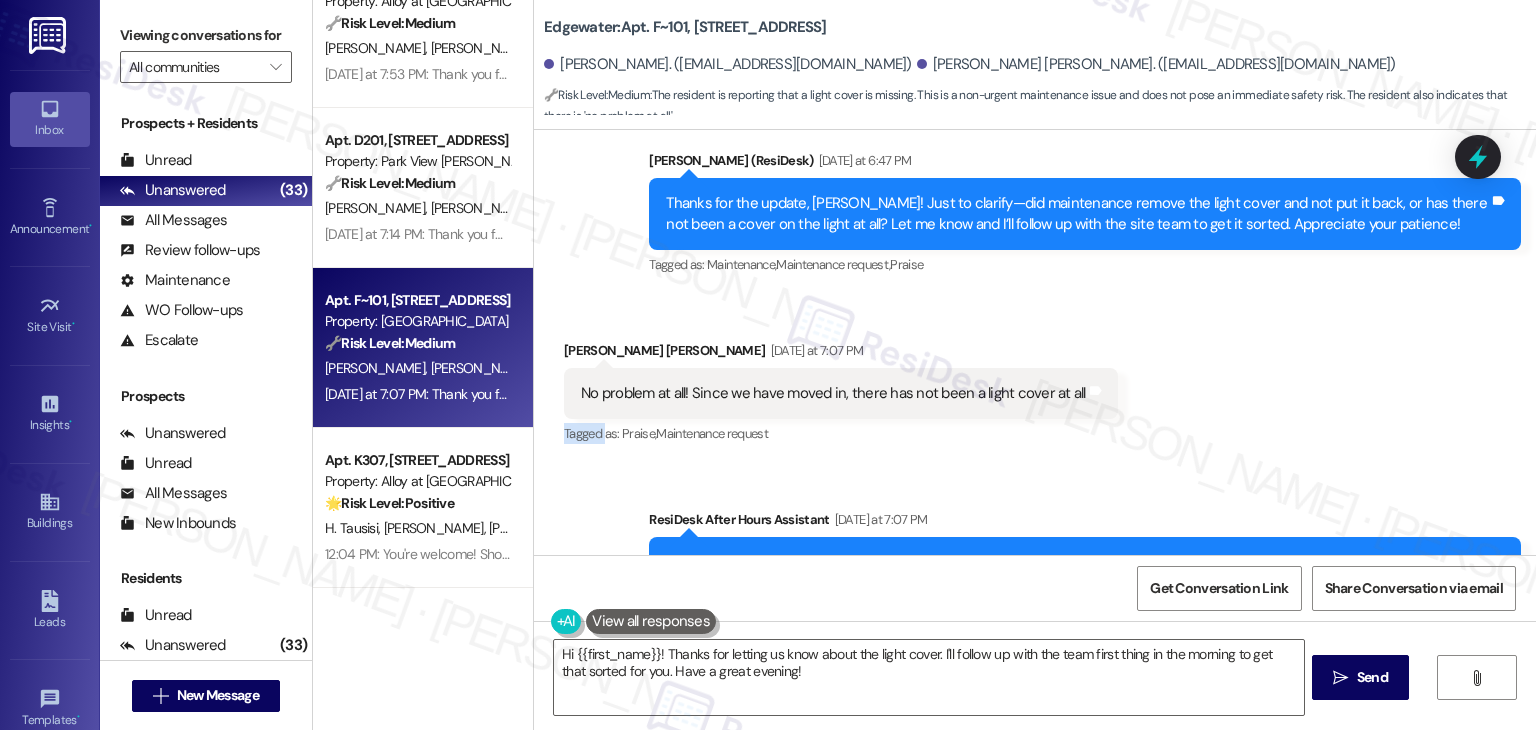 click on "Received via SMS Jackson Monk Yesterday at 7:07 PM No problem at all! Since we have moved in, there has not been a light cover at all  Tags and notes Tagged as:   Praise ,  Click to highlight conversations about Praise Maintenance request Click to highlight conversations about Maintenance request" at bounding box center (1035, 379) 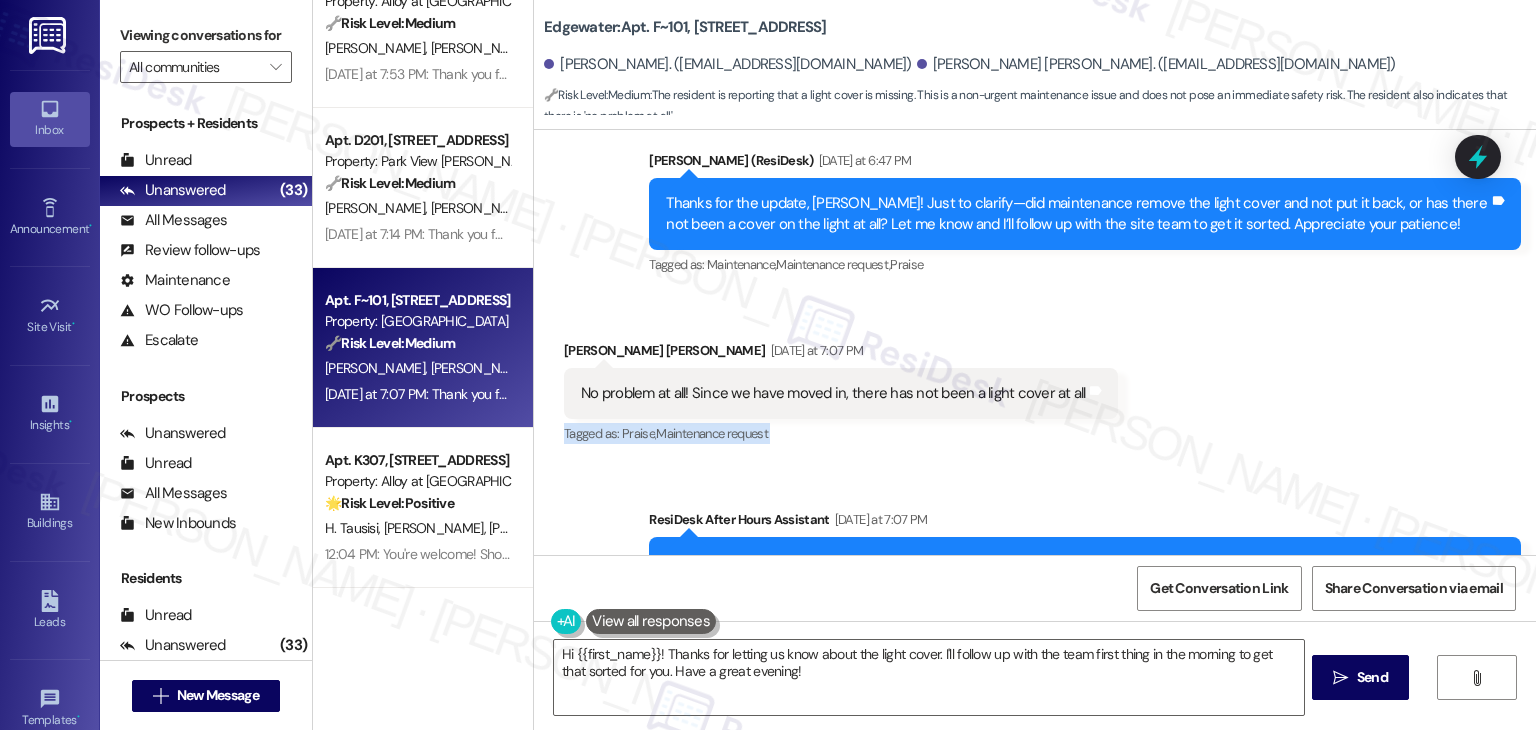 click on "Received via SMS Jackson Monk Yesterday at 7:07 PM No problem at all! Since we have moved in, there has not been a light cover at all  Tags and notes Tagged as:   Praise ,  Click to highlight conversations about Praise Maintenance request Click to highlight conversations about Maintenance request" at bounding box center (1035, 379) 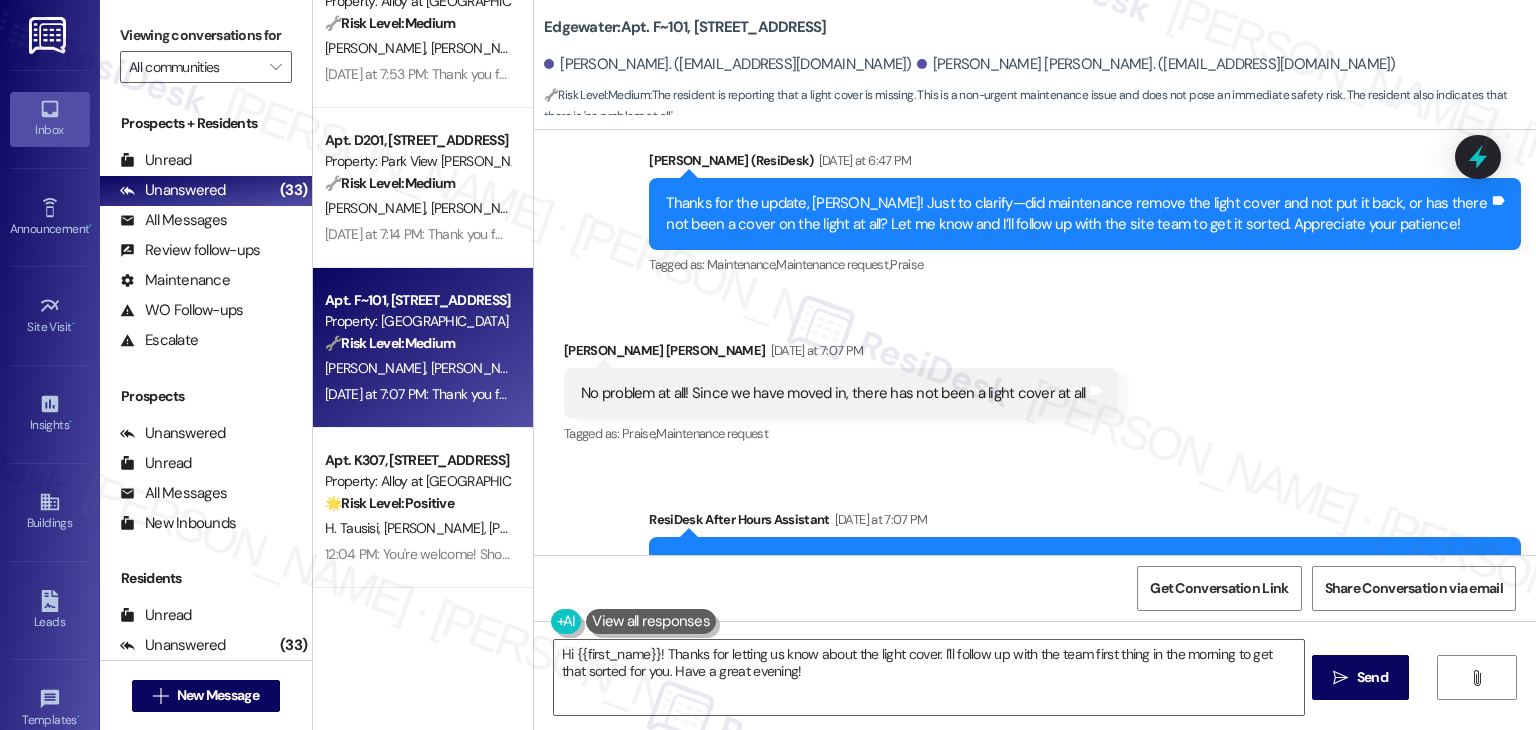 click on "Received via SMS Jackson Monk Yesterday at 7:07 PM No problem at all! Since we have moved in, there has not been a light cover at all  Tags and notes Tagged as:   Praise ,  Click to highlight conversations about Praise Maintenance request Click to highlight conversations about Maintenance request" at bounding box center [1035, 379] 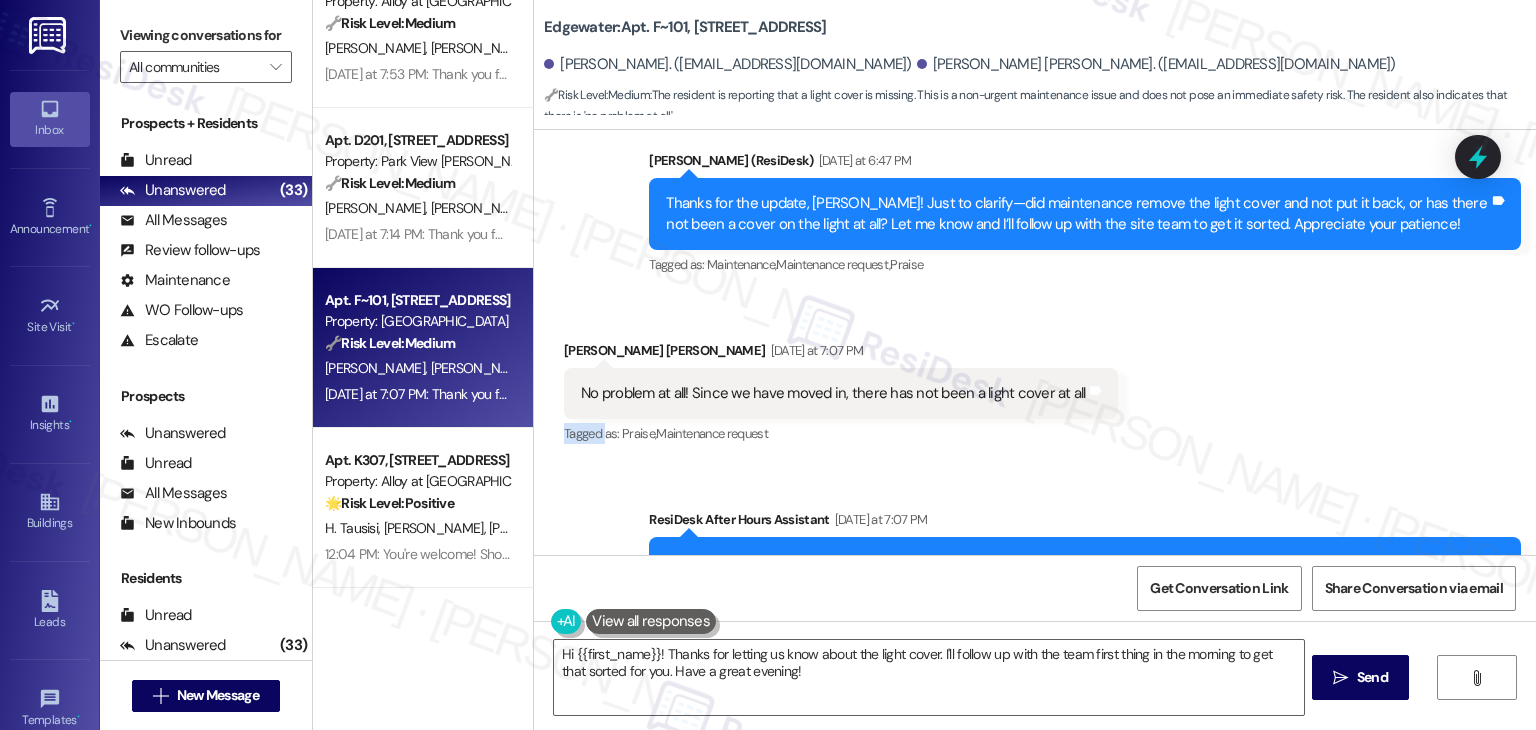 click on "Received via SMS Jackson Monk Yesterday at 7:07 PM No problem at all! Since we have moved in, there has not been a light cover at all  Tags and notes Tagged as:   Praise ,  Click to highlight conversations about Praise Maintenance request Click to highlight conversations about Maintenance request" at bounding box center [1035, 379] 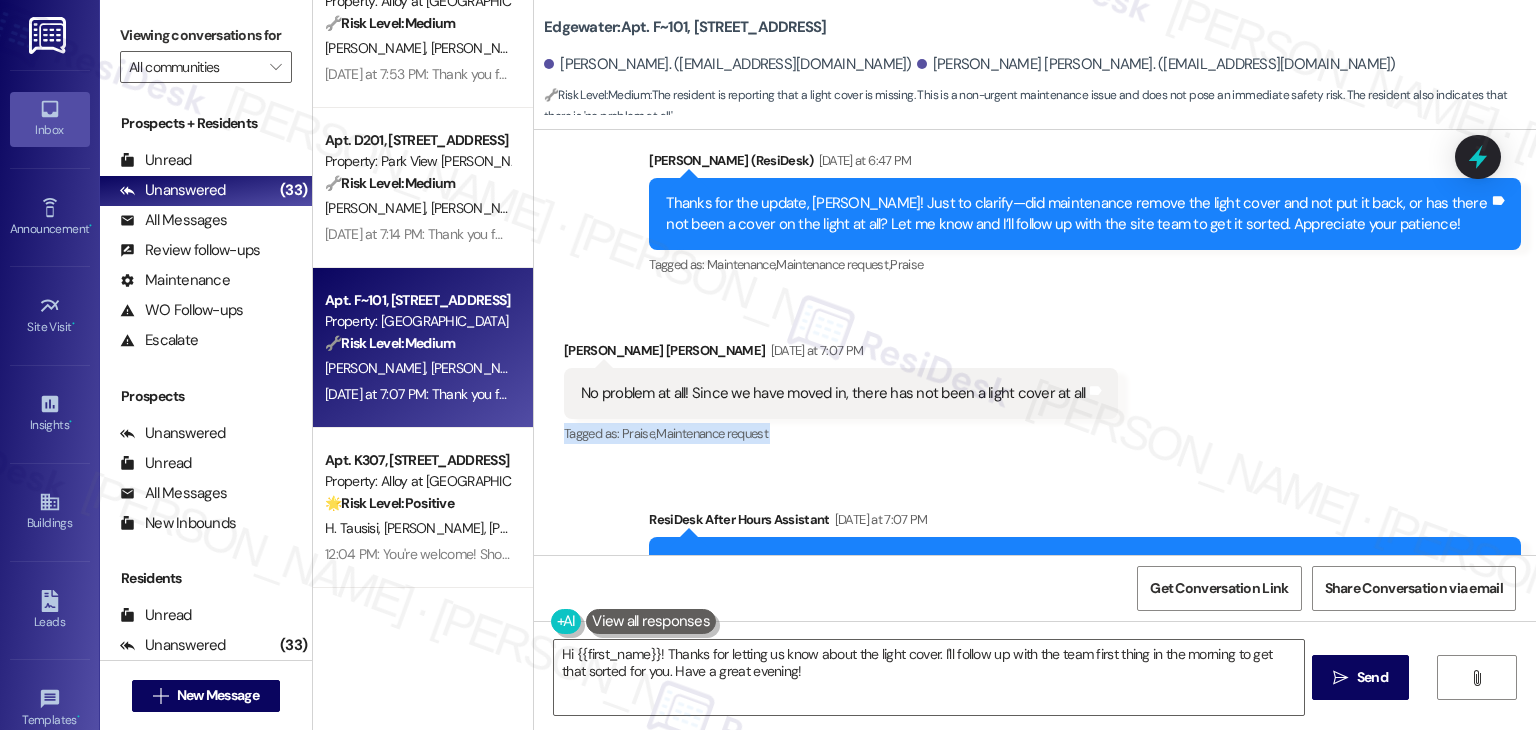 click on "Received via SMS Jackson Monk Yesterday at 7:07 PM No problem at all! Since we have moved in, there has not been a light cover at all  Tags and notes Tagged as:   Praise ,  Click to highlight conversations about Praise Maintenance request Click to highlight conversations about Maintenance request" at bounding box center (1035, 379) 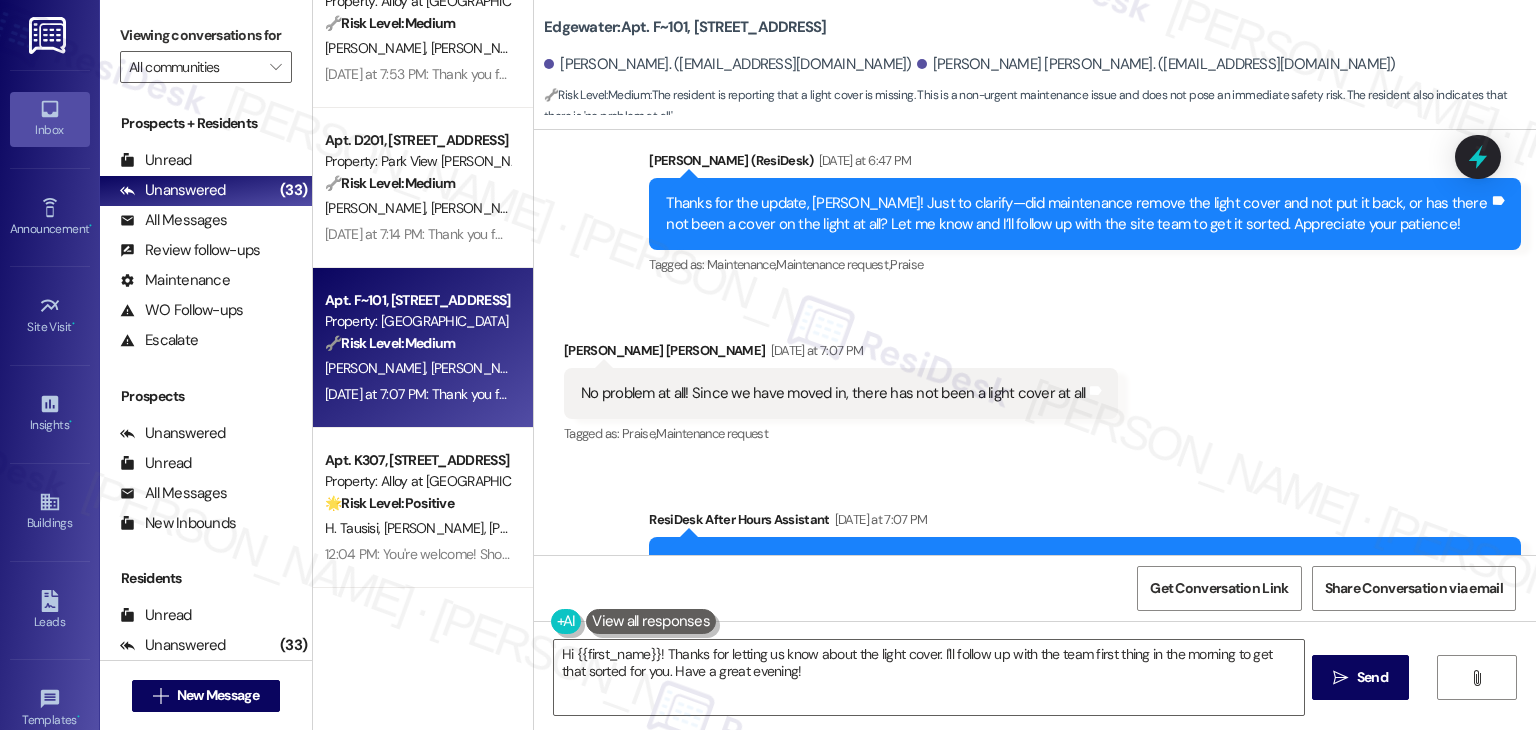 click on "Received via SMS Jackson Monk Yesterday at 7:07 PM No problem at all! Since we have moved in, there has not been a light cover at all  Tags and notes Tagged as:   Praise ,  Click to highlight conversations about Praise Maintenance request Click to highlight conversations about Maintenance request" at bounding box center (1035, 379) 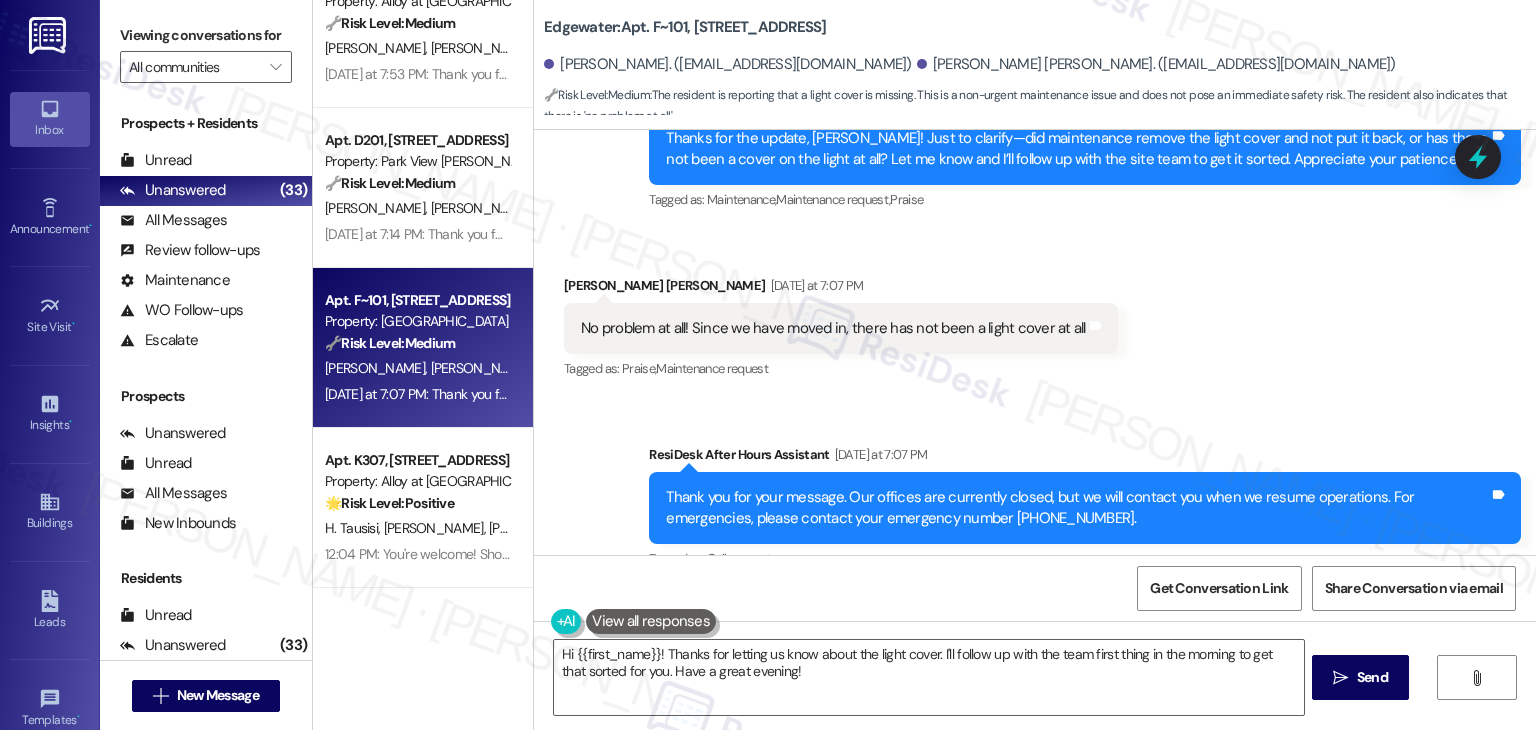 scroll, scrollTop: 698, scrollLeft: 0, axis: vertical 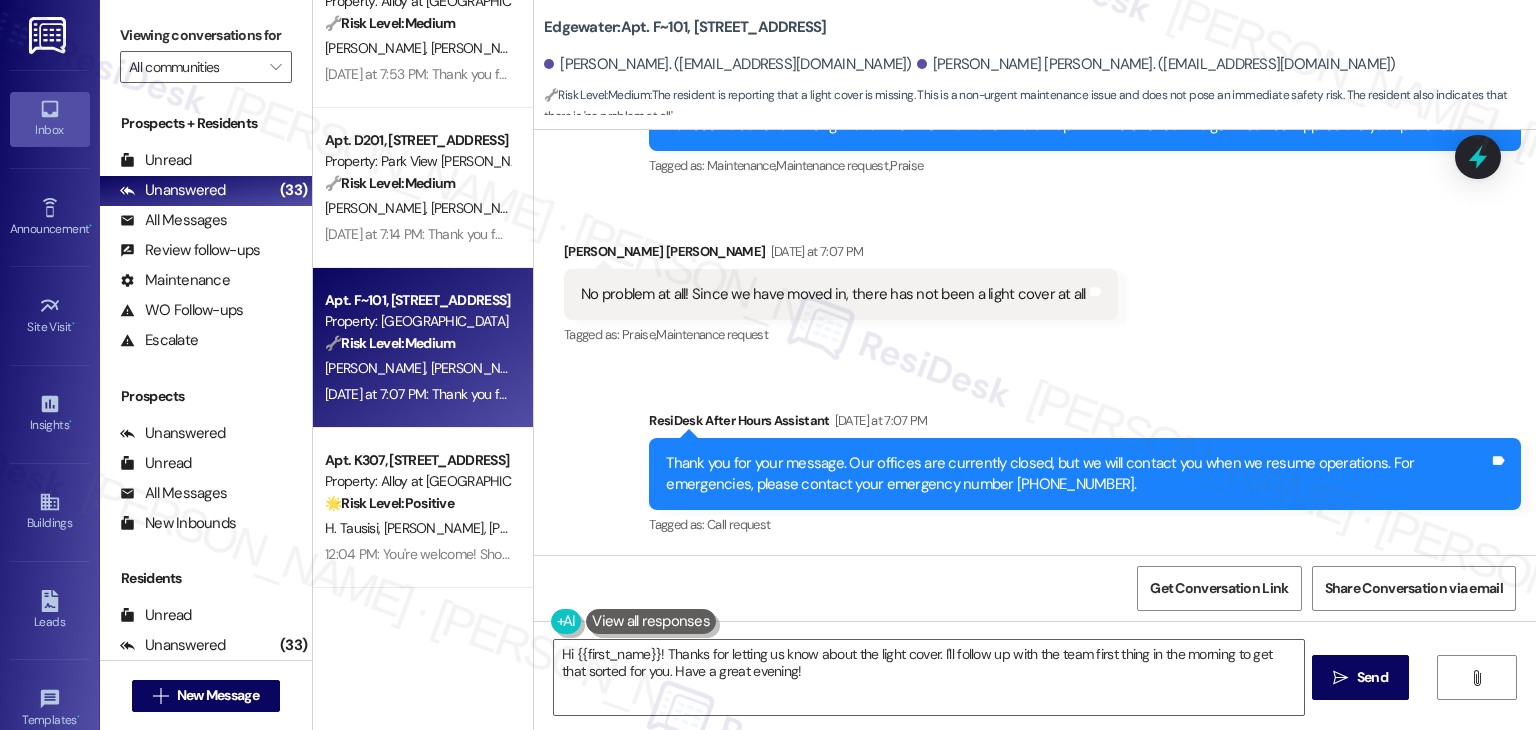 click on "Sent via SMS ResiDesk After Hours Assistant Yesterday at 7:07 PM Thank you for your message. Our offices are currently closed, but we will contact you when we resume operations. For emergencies, please contact your emergency number (208) 853-5253. Tags and notes Tagged as:   Call request Click to highlight conversations about Call request" at bounding box center (1085, 475) 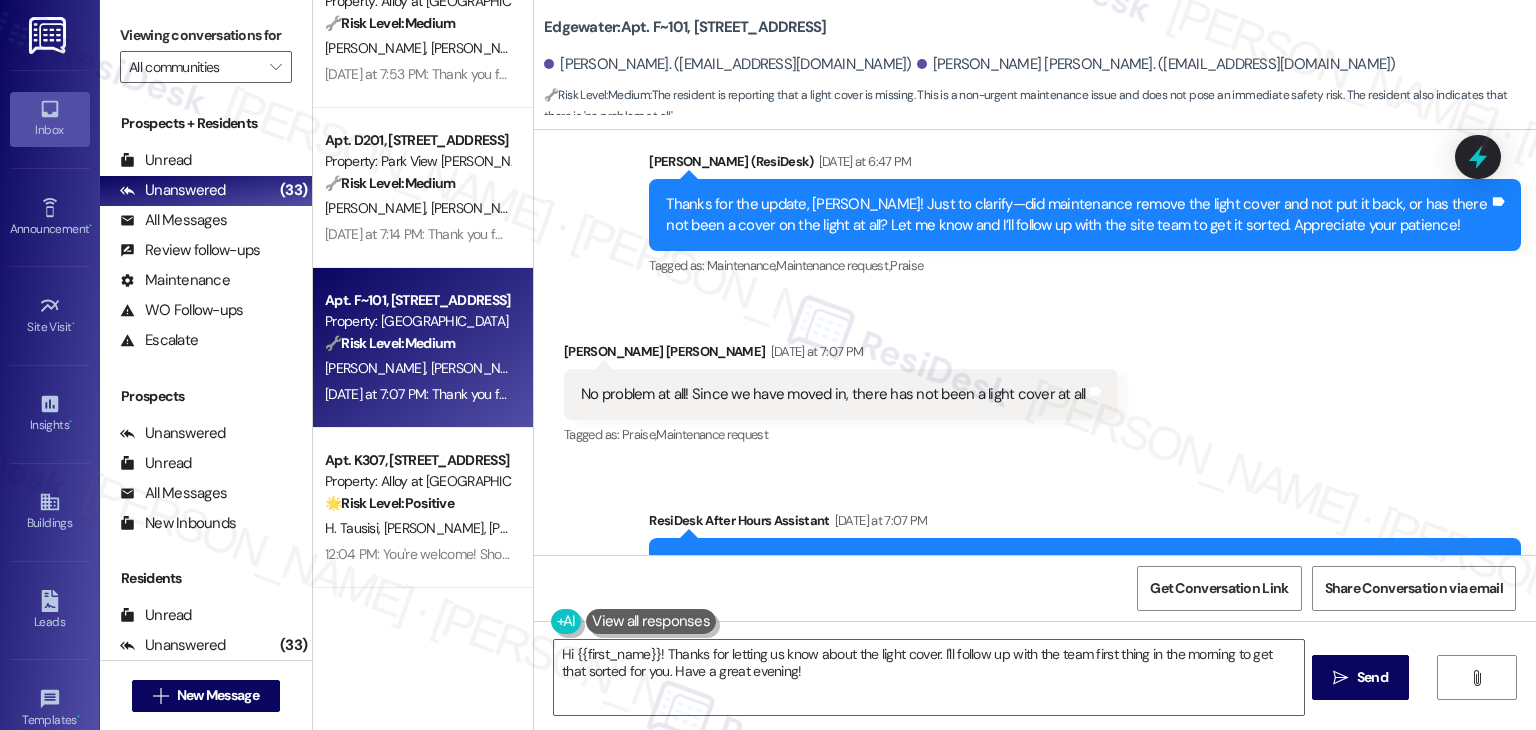 click on "Thanks for the update, Jackson! Just to clarify—did maintenance remove the light cover and not put it back, or has there not been a cover on the light at all? Let me know and I’ll follow up with the site team to get it sorted. Appreciate your patience! Tags and notes" at bounding box center [1085, 215] 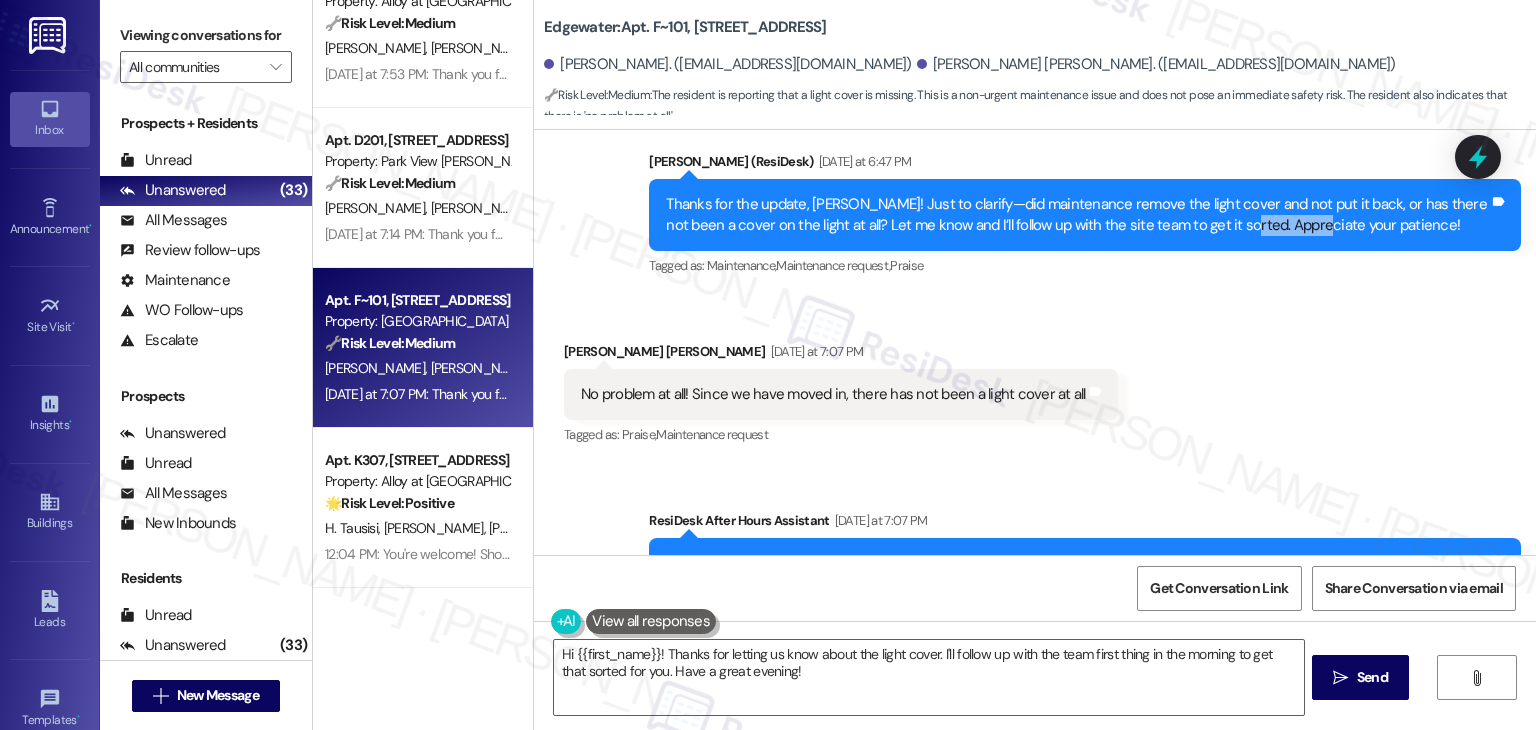 click on "Thanks for the update, Jackson! Just to clarify—did maintenance remove the light cover and not put it back, or has there not been a cover on the light at all? Let me know and I’ll follow up with the site team to get it sorted. Appreciate your patience! Tags and notes" at bounding box center (1085, 215) 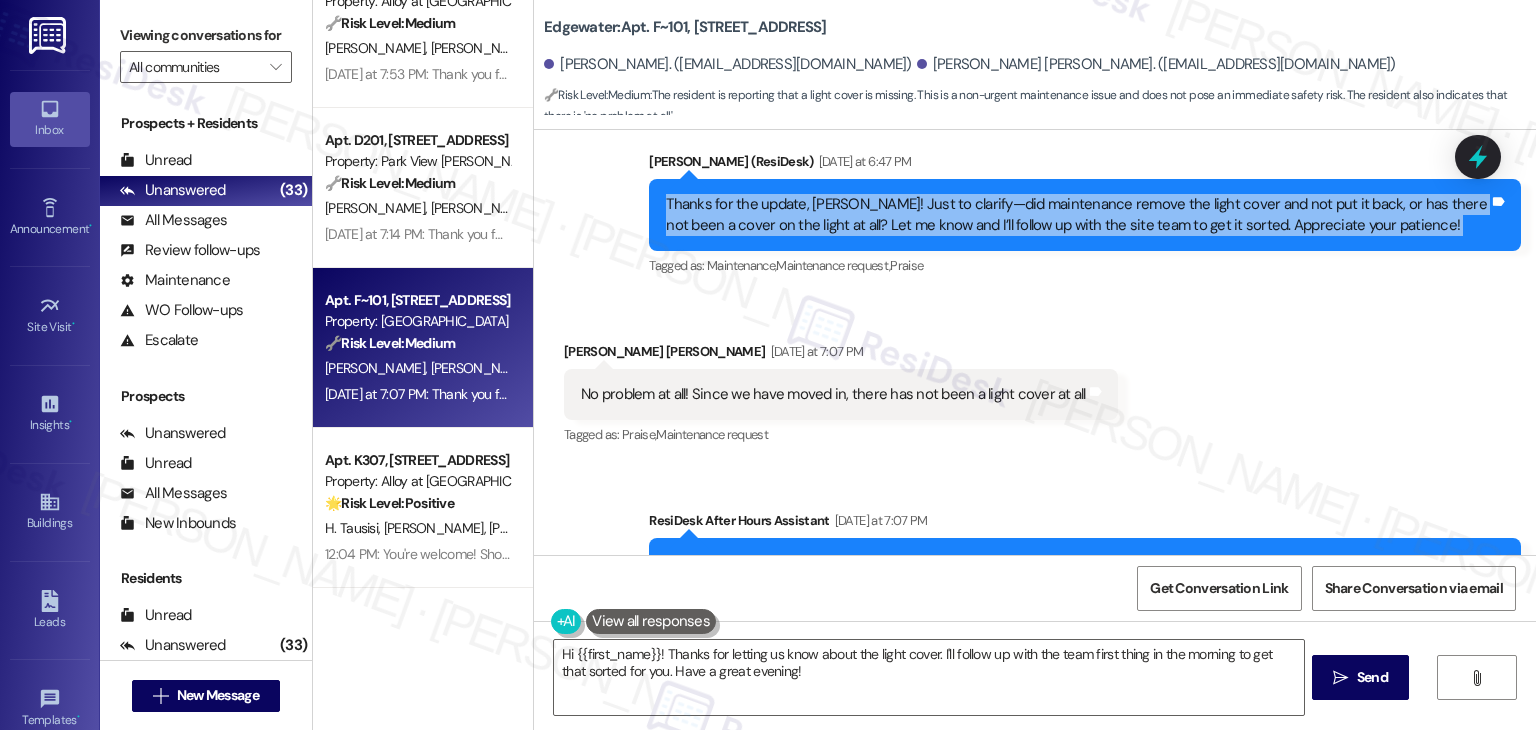 click on "Thanks for the update, Jackson! Just to clarify—did maintenance remove the light cover and not put it back, or has there not been a cover on the light at all? Let me know and I’ll follow up with the site team to get it sorted. Appreciate your patience! Tags and notes" at bounding box center (1085, 215) 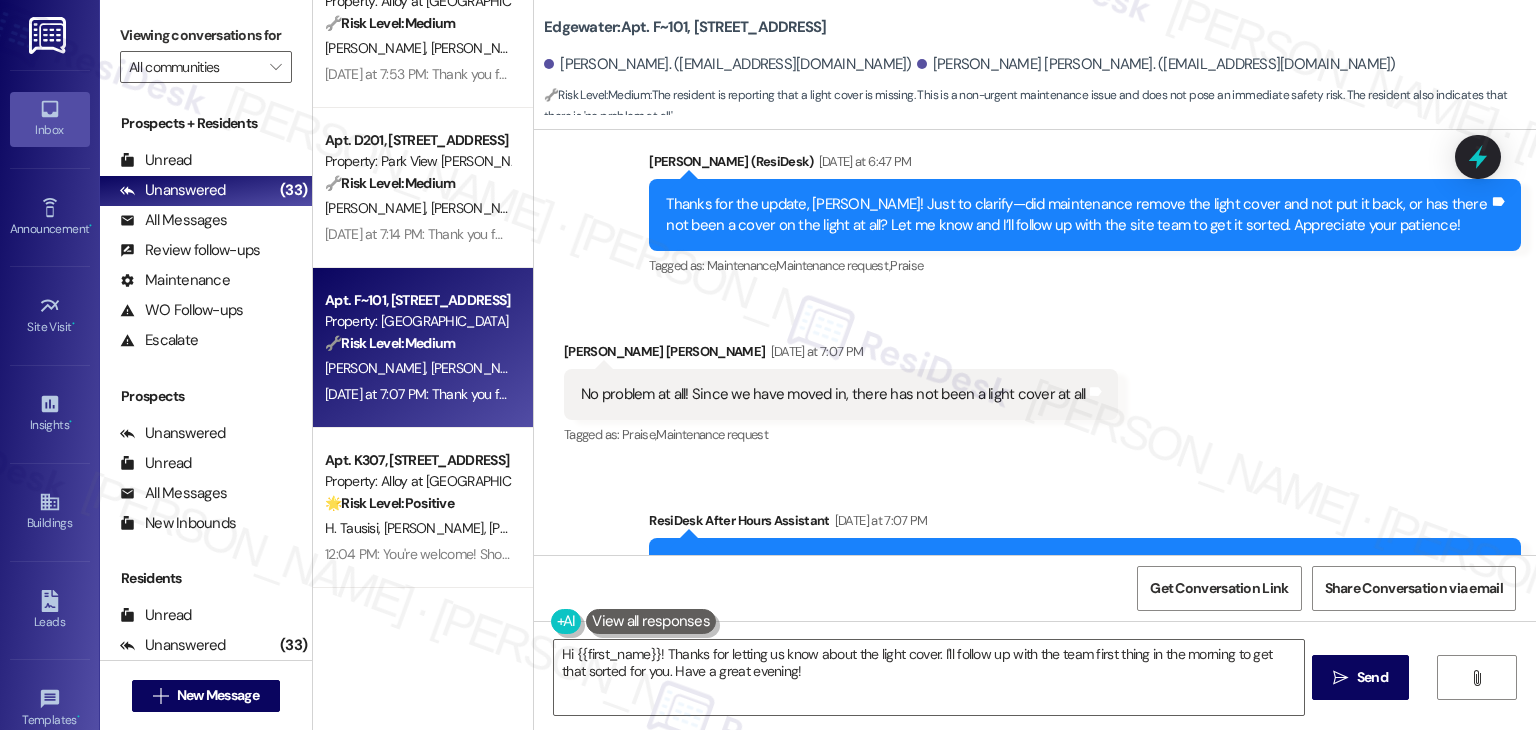 click on "No problem at all! Since we have moved in, there has not been a light cover at all" at bounding box center (833, 394) 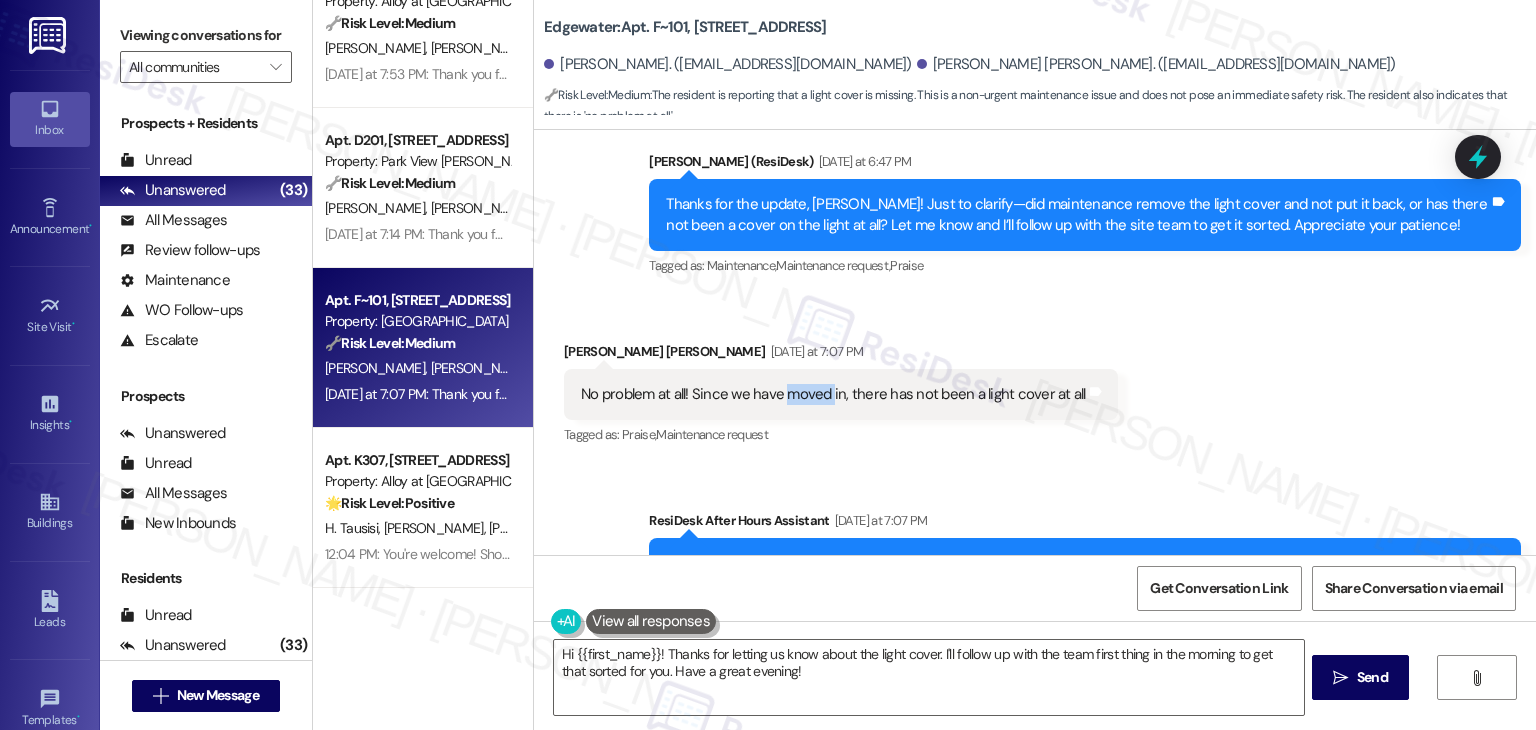 click on "No problem at all! Since we have moved in, there has not been a light cover at all" at bounding box center [833, 394] 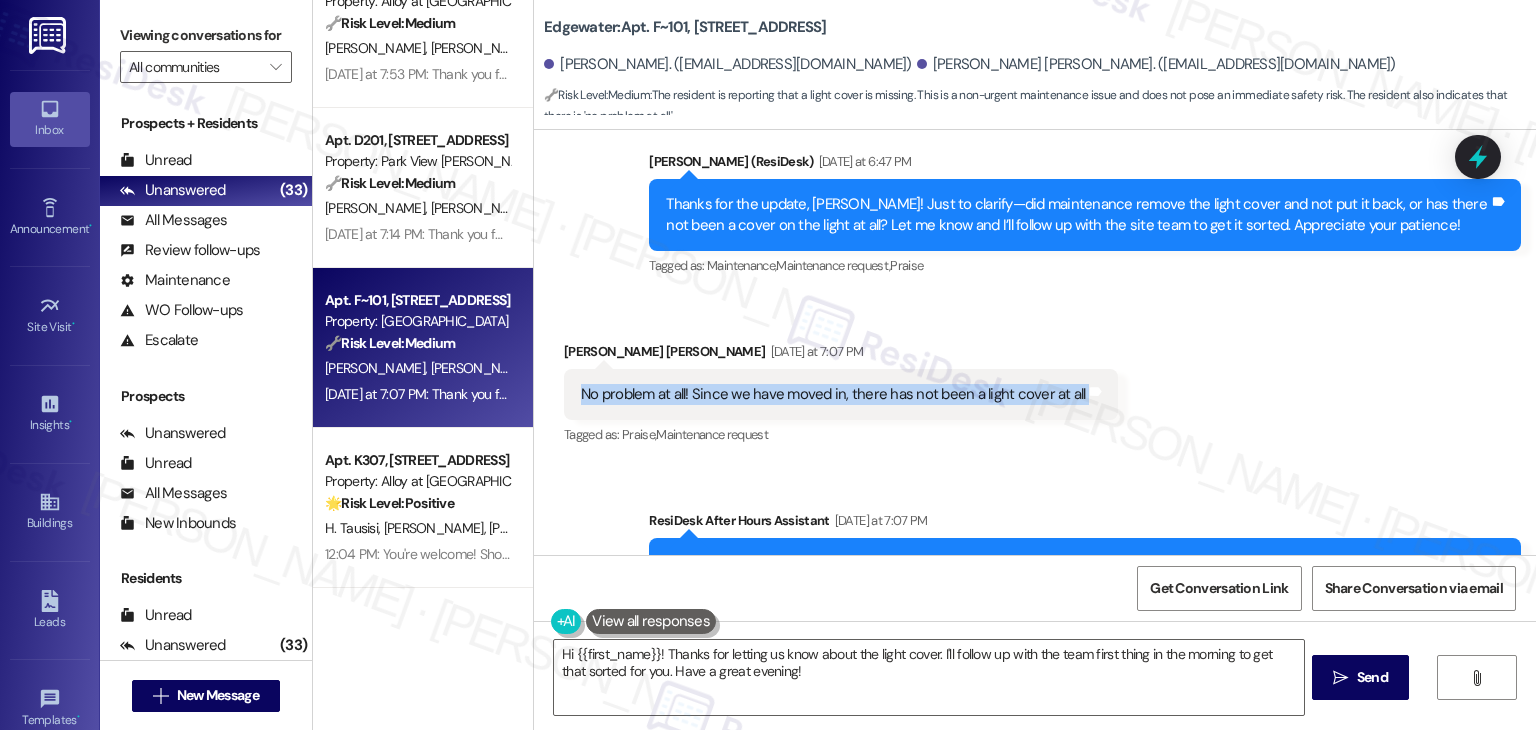click on "No problem at all! Since we have moved in, there has not been a light cover at all" at bounding box center [833, 394] 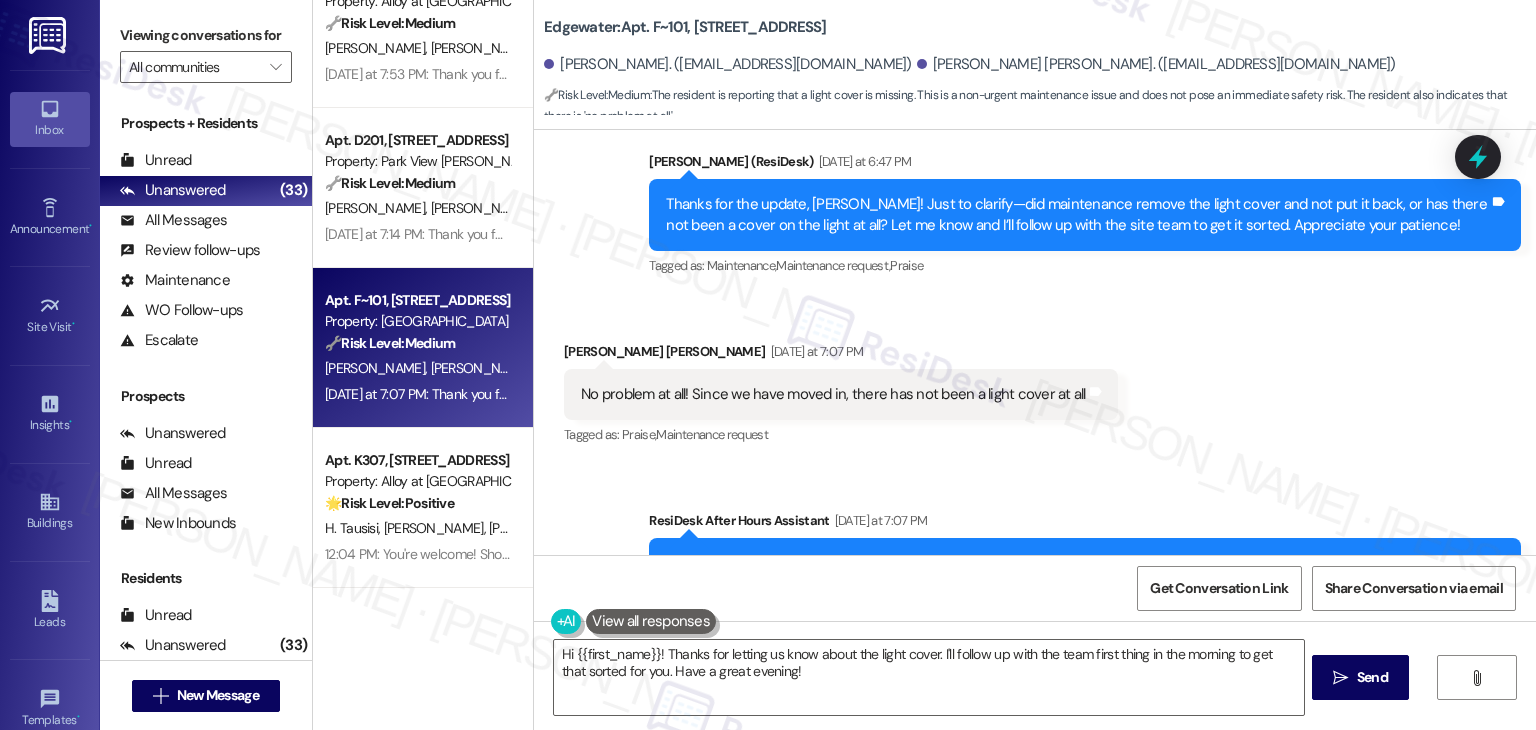 click on "Received via SMS Jackson Monk Yesterday at 7:07 PM No problem at all! Since we have moved in, there has not been a light cover at all  Tags and notes Tagged as:   Praise ,  Click to highlight conversations about Praise Maintenance request Click to highlight conversations about Maintenance request" at bounding box center (1035, 380) 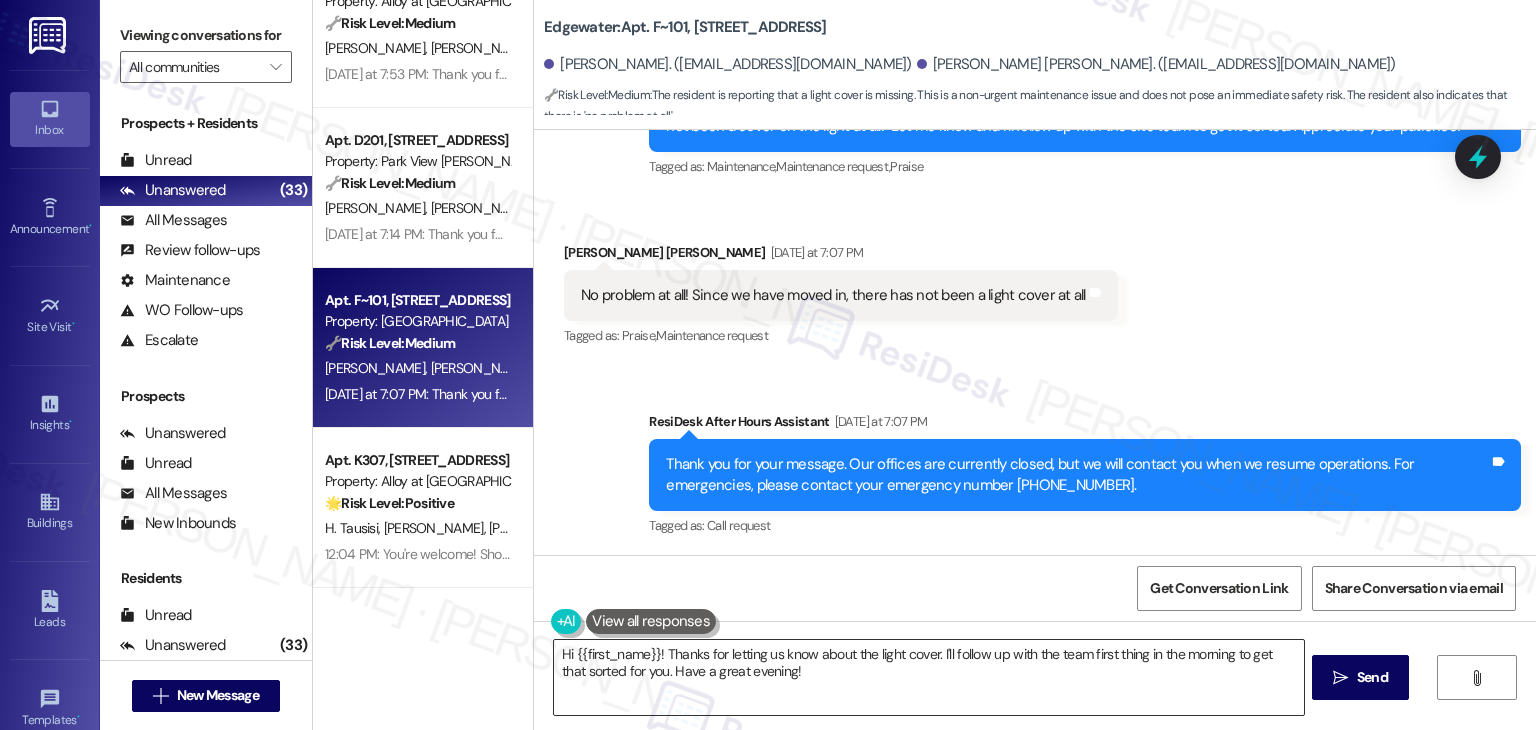 scroll, scrollTop: 698, scrollLeft: 0, axis: vertical 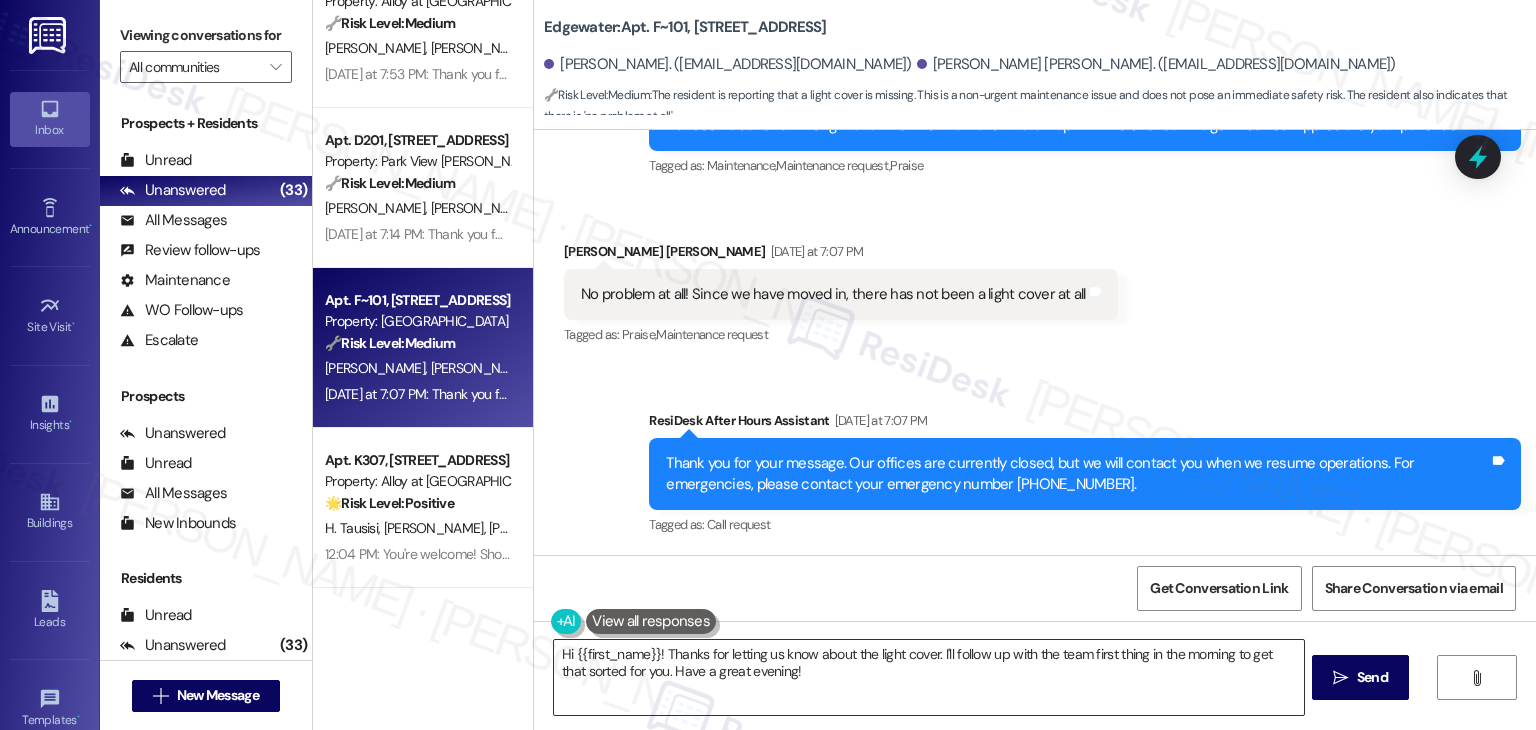 click on "Hi {{first_name}}! Thanks for letting us know about the light cover. I'll follow up with the team first thing in the morning to get that sorted for you. Have a great evening!" at bounding box center (928, 677) 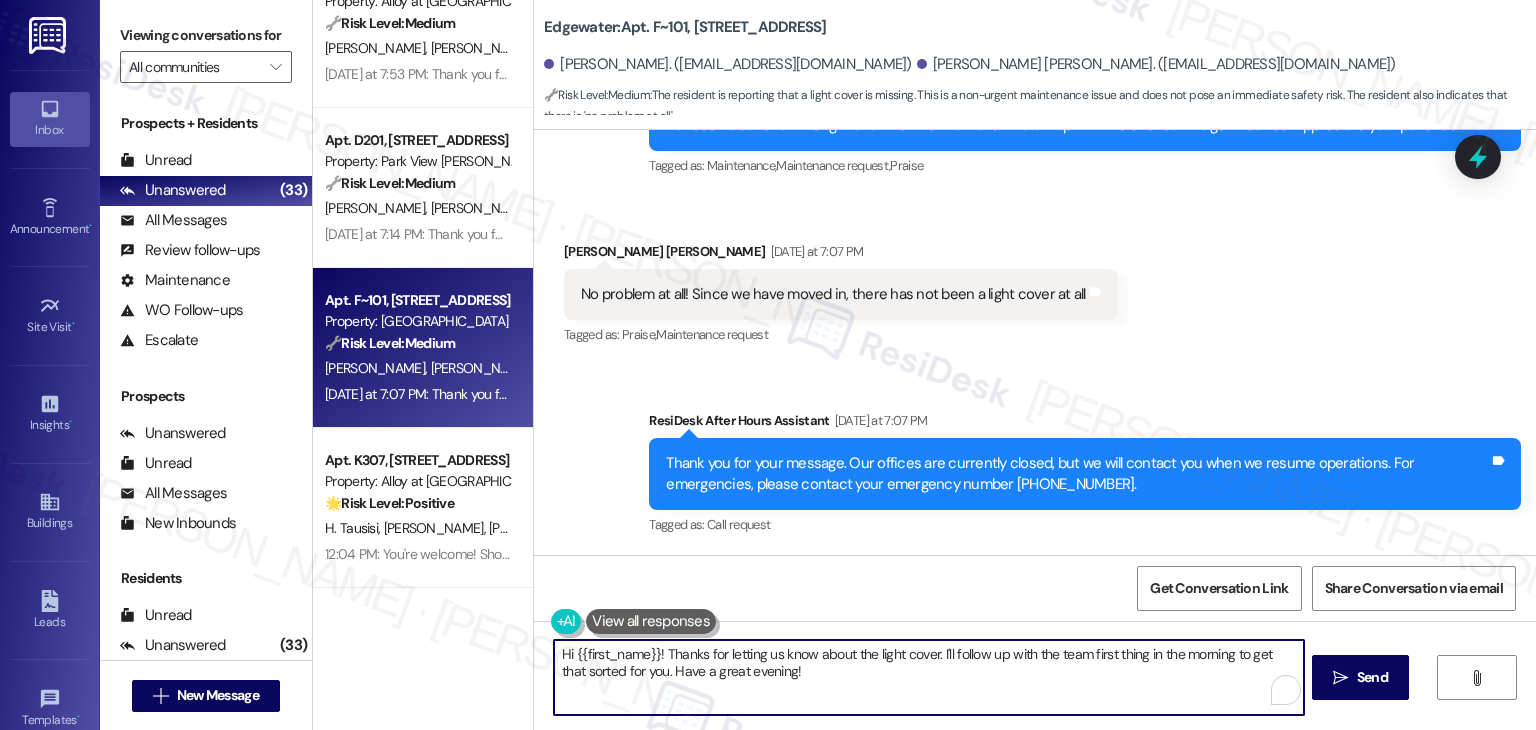 click on "Hi {{first_name}}! Thanks for letting us know about the light cover. I'll follow up with the team first thing in the morning to get that sorted for you. Have a great evening!" at bounding box center [928, 677] 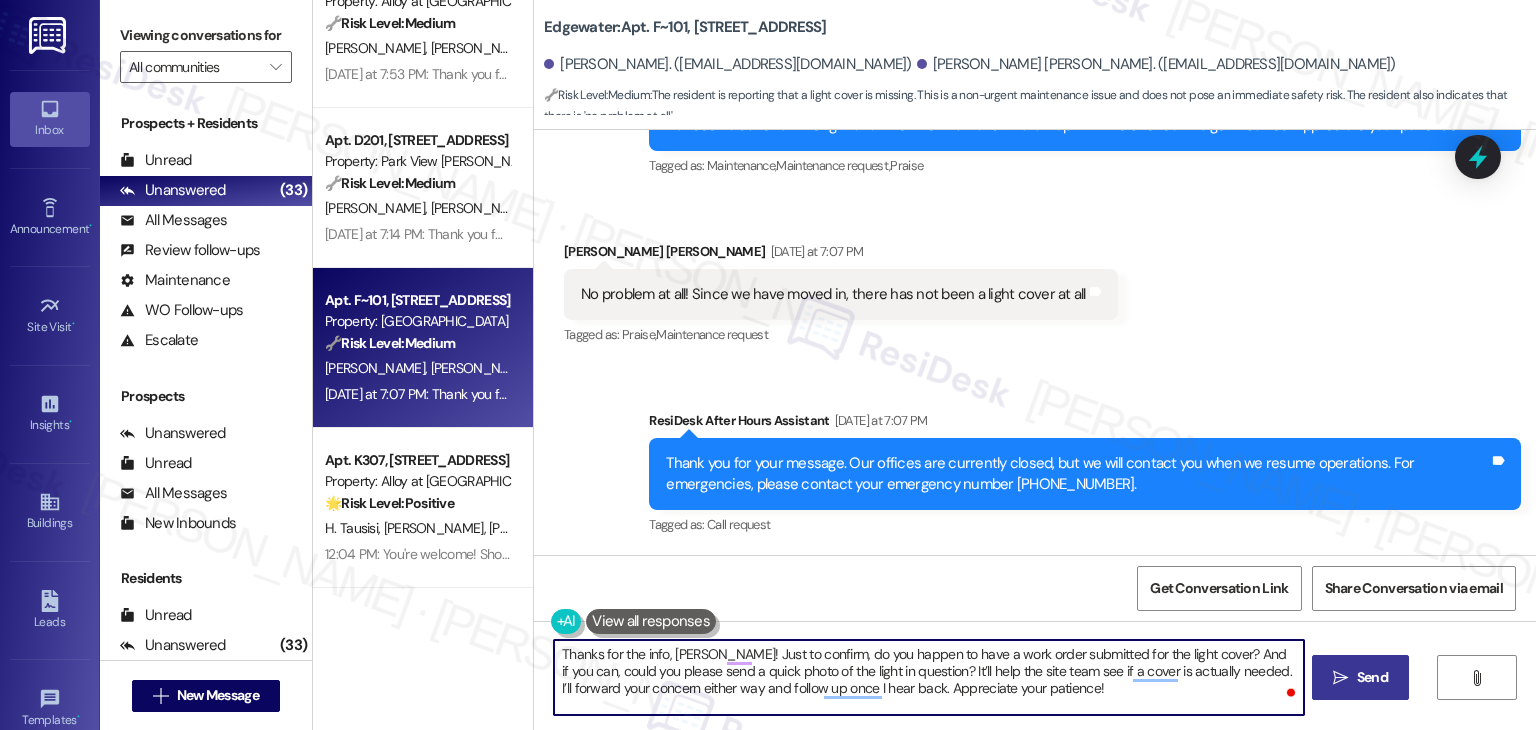 type on "Thanks for the info, Jackson! Just to confirm, do you happen to have a work order submitted for the light cover? And if you can, could you please send a quick photo of the light in question? It’ll help the site team see if a cover is actually needed. I’ll forward your concern either way and follow up once I hear back. Appreciate your patience!" 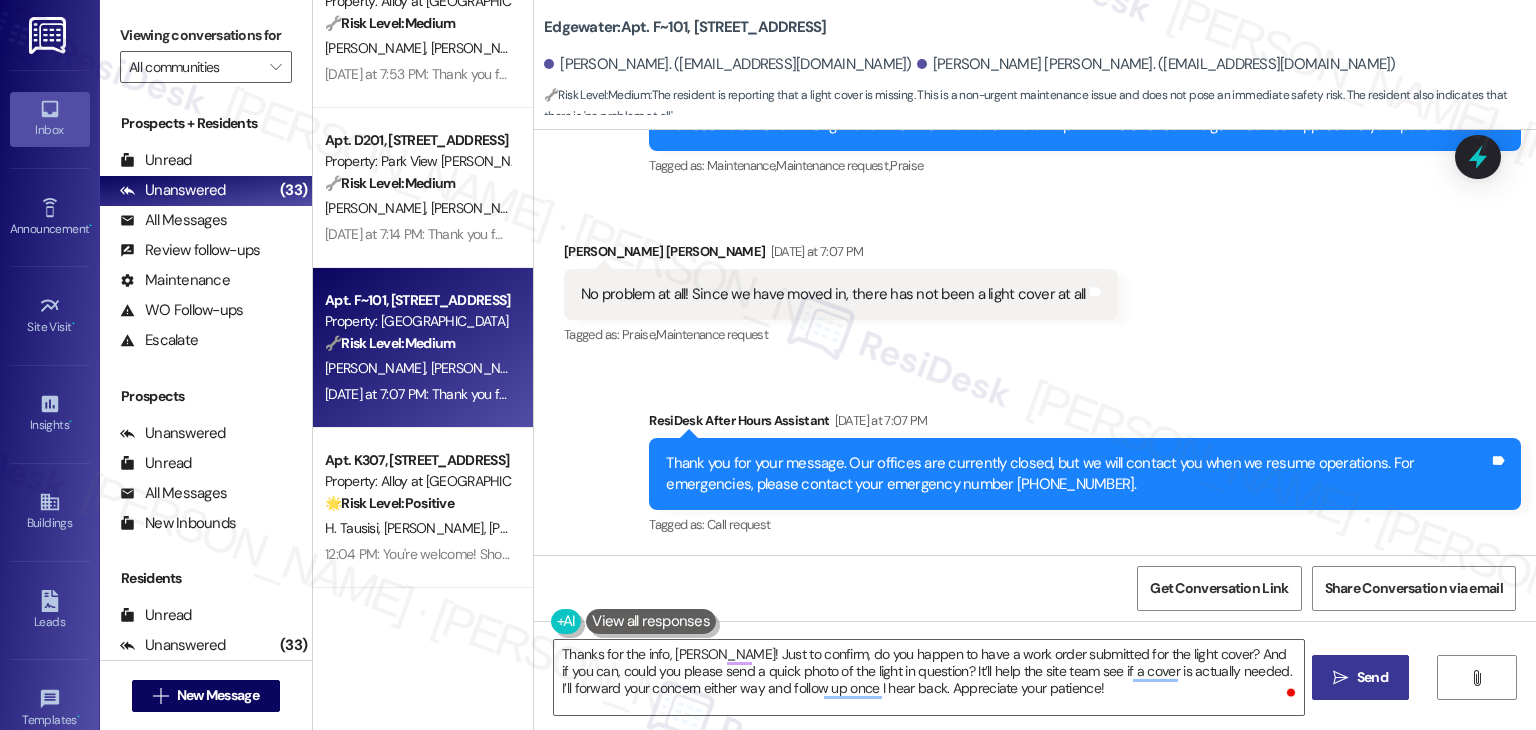 click on "Send" at bounding box center [1372, 677] 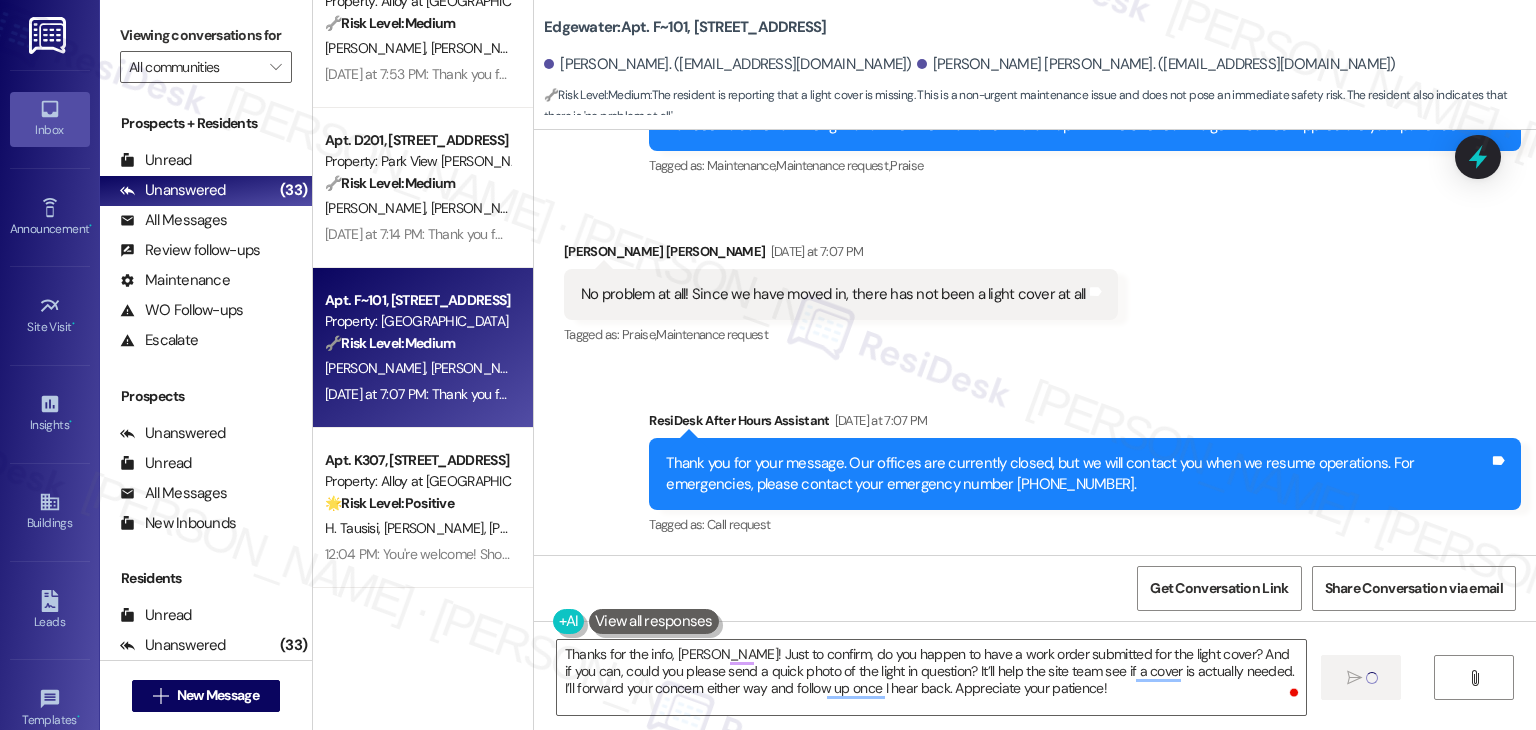 type 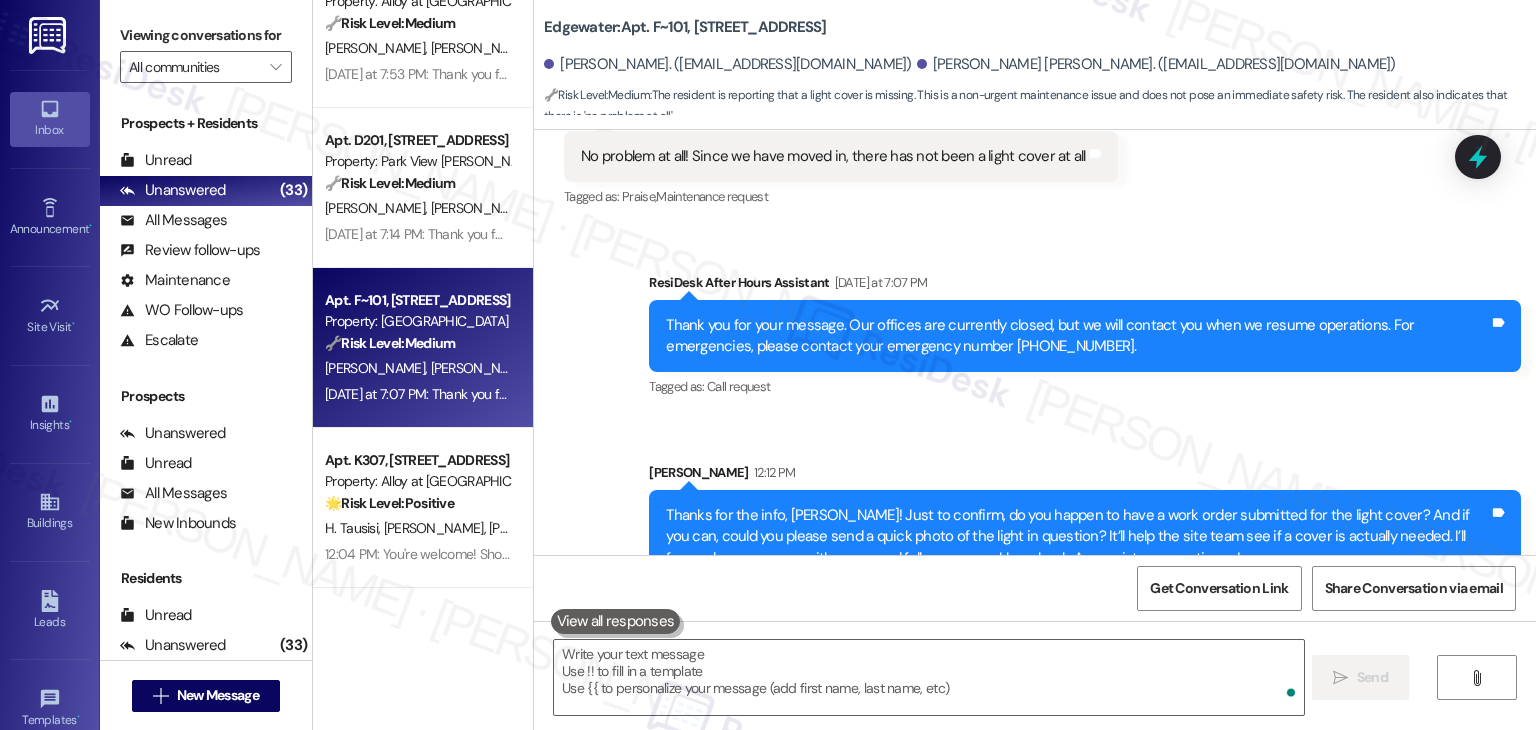 scroll, scrollTop: 880, scrollLeft: 0, axis: vertical 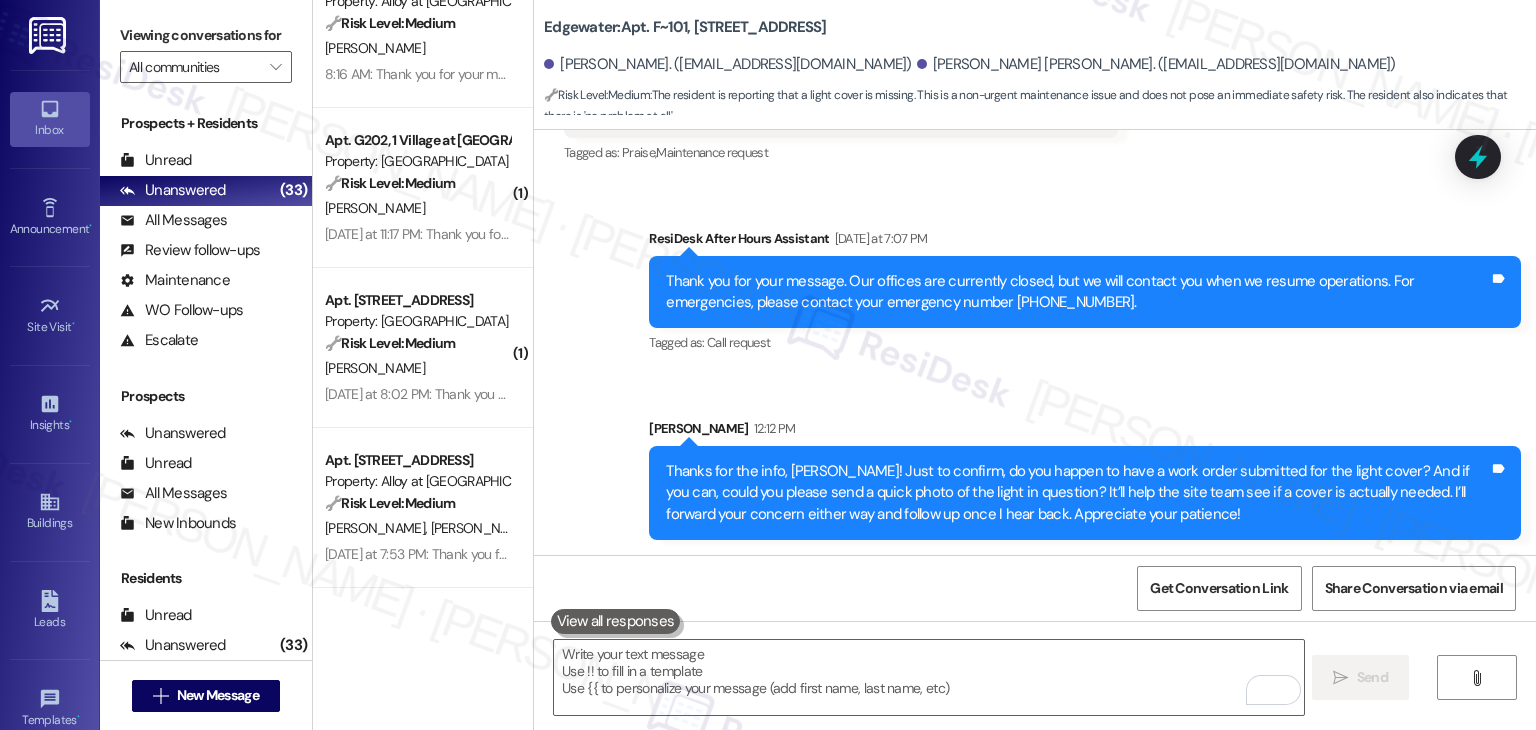 click on "Yesterday at 11:17 PM: Thank you for your message. Our offices are currently closed, but we will contact you when we resume operations. For emergencies, please contact your emergency number 208-331-8439. Yesterday at 11:17 PM: Thank you for your message. Our offices are currently closed, but we will contact you when we resume operations. For emergencies, please contact your emergency number 208-331-8439." at bounding box center (935, 234) 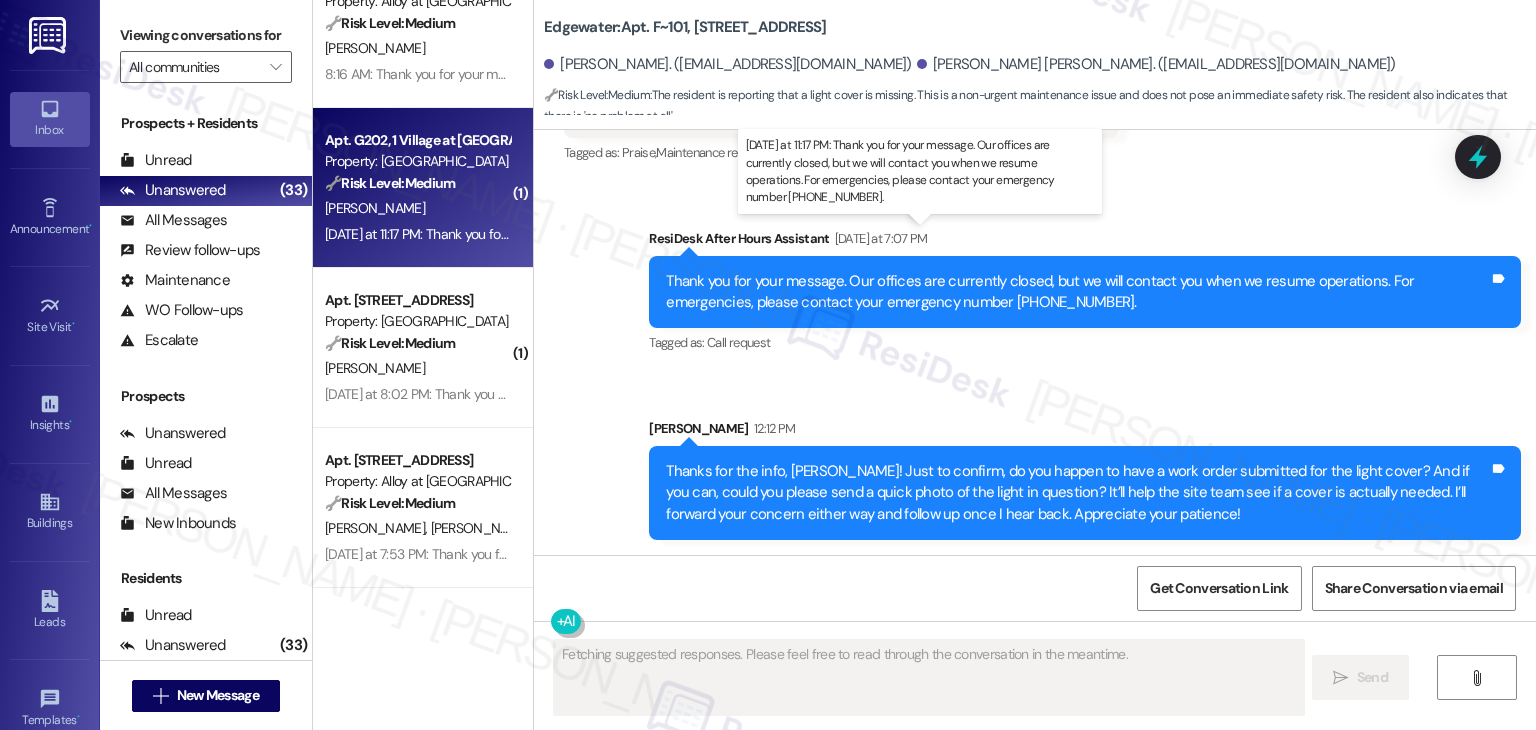 type on "Fetching suggested responses. Please feel free to read through the conversation in the meantime." 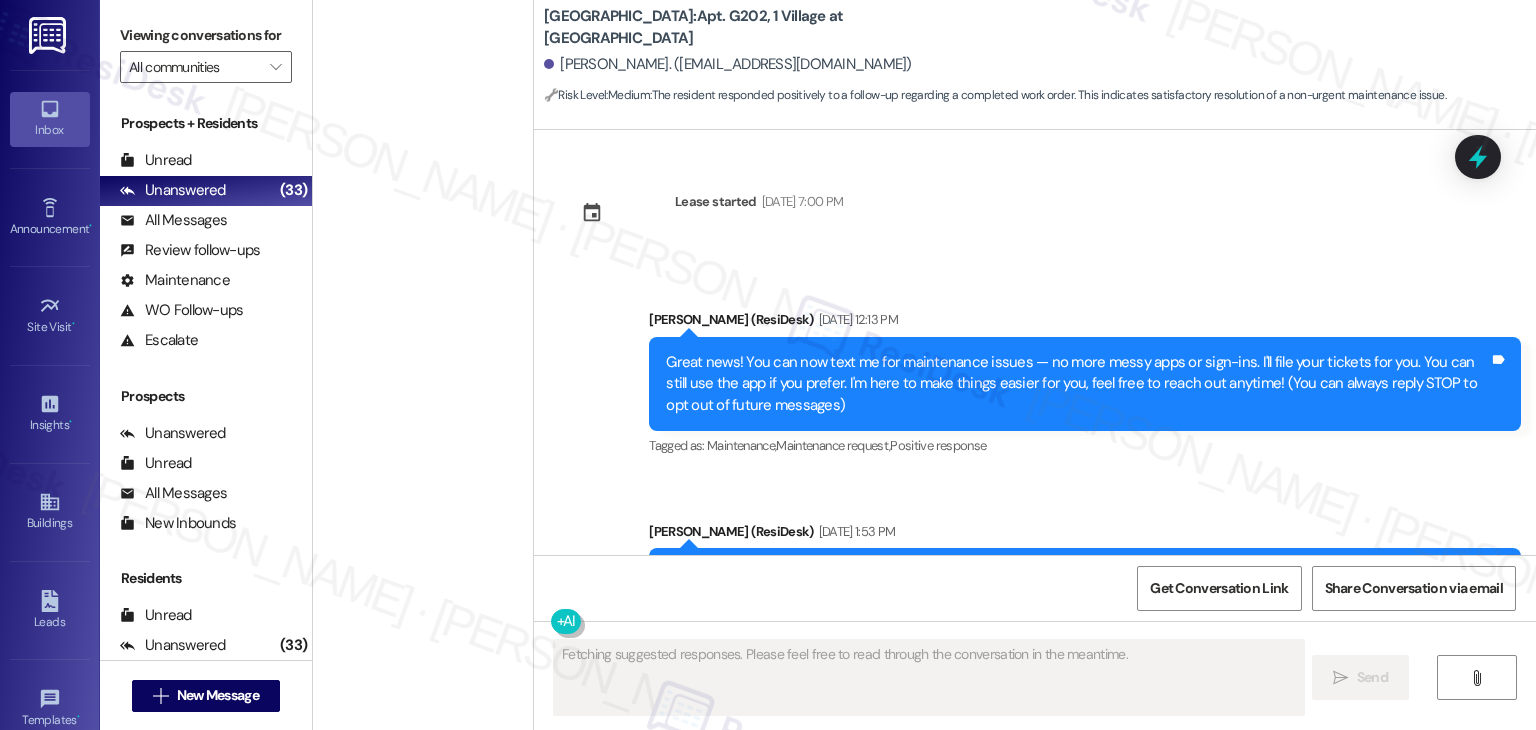 scroll, scrollTop: 0, scrollLeft: 0, axis: both 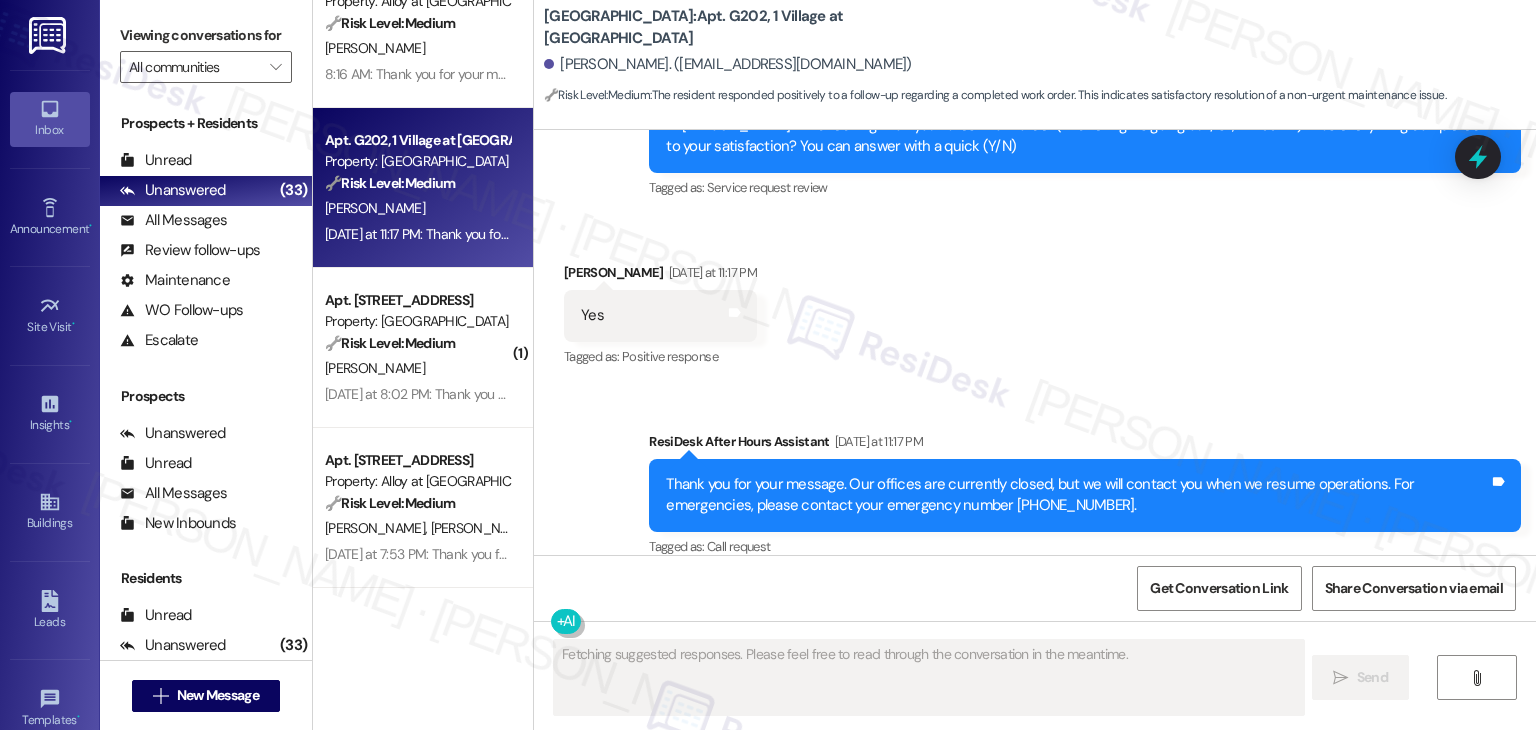 click on "Received via SMS Fred Lum Yesterday at 11:17 PM Yes  Tags and notes Tagged as:   Positive response Click to highlight conversations about Positive response" at bounding box center [1035, 301] 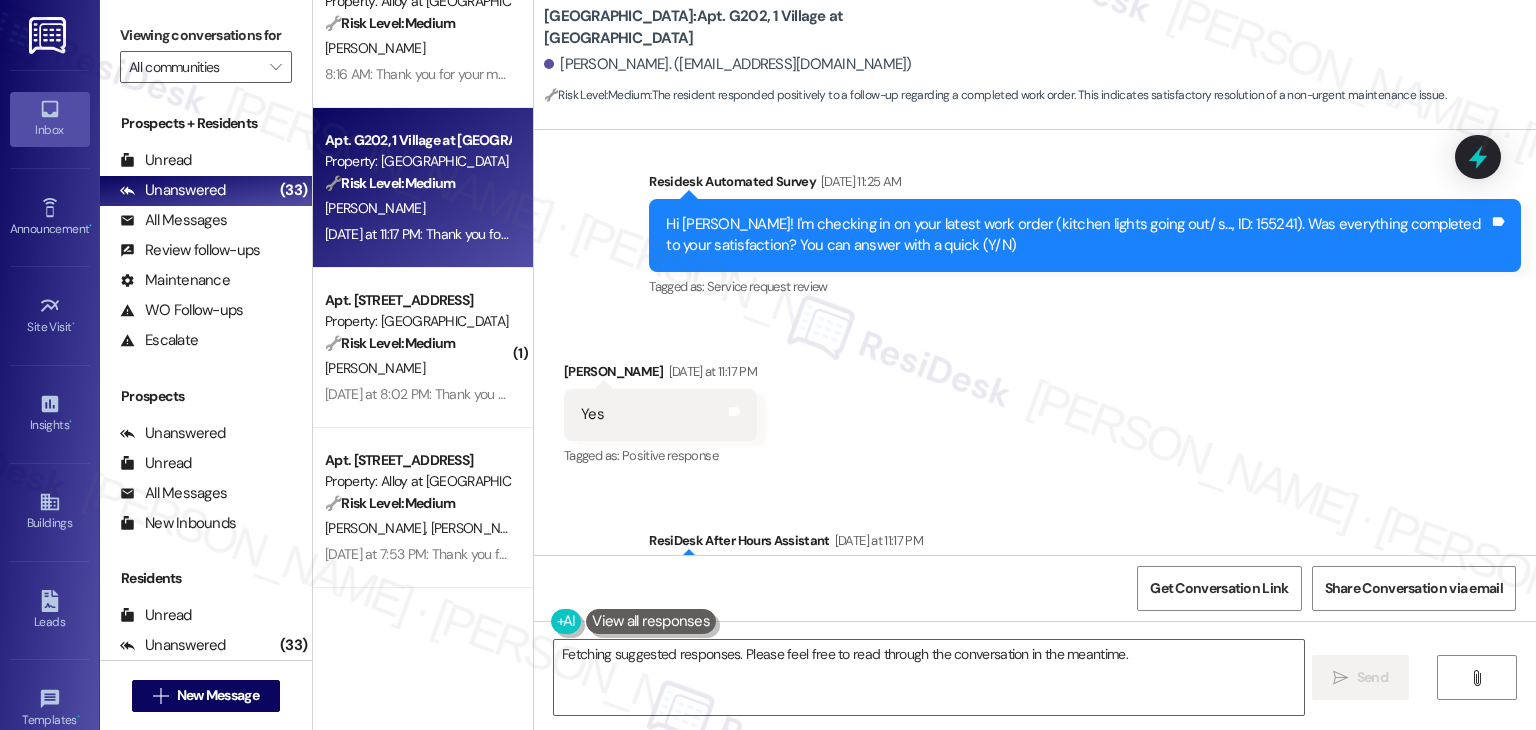 scroll, scrollTop: 2025, scrollLeft: 0, axis: vertical 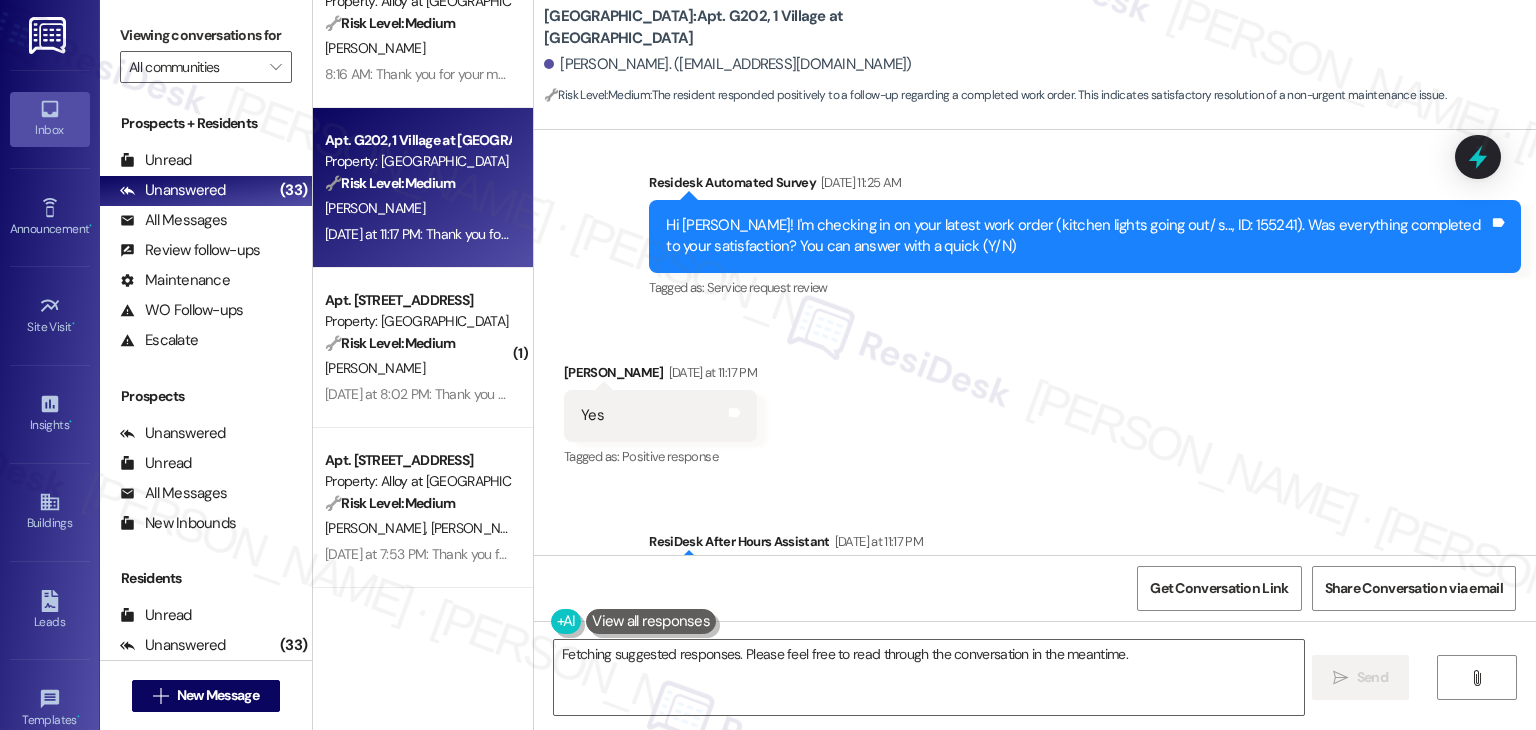 click on "Received via SMS Fred Lum Yesterday at 11:17 PM Yes  Tags and notes Tagged as:   Positive response Click to highlight conversations about Positive response" at bounding box center (1035, 401) 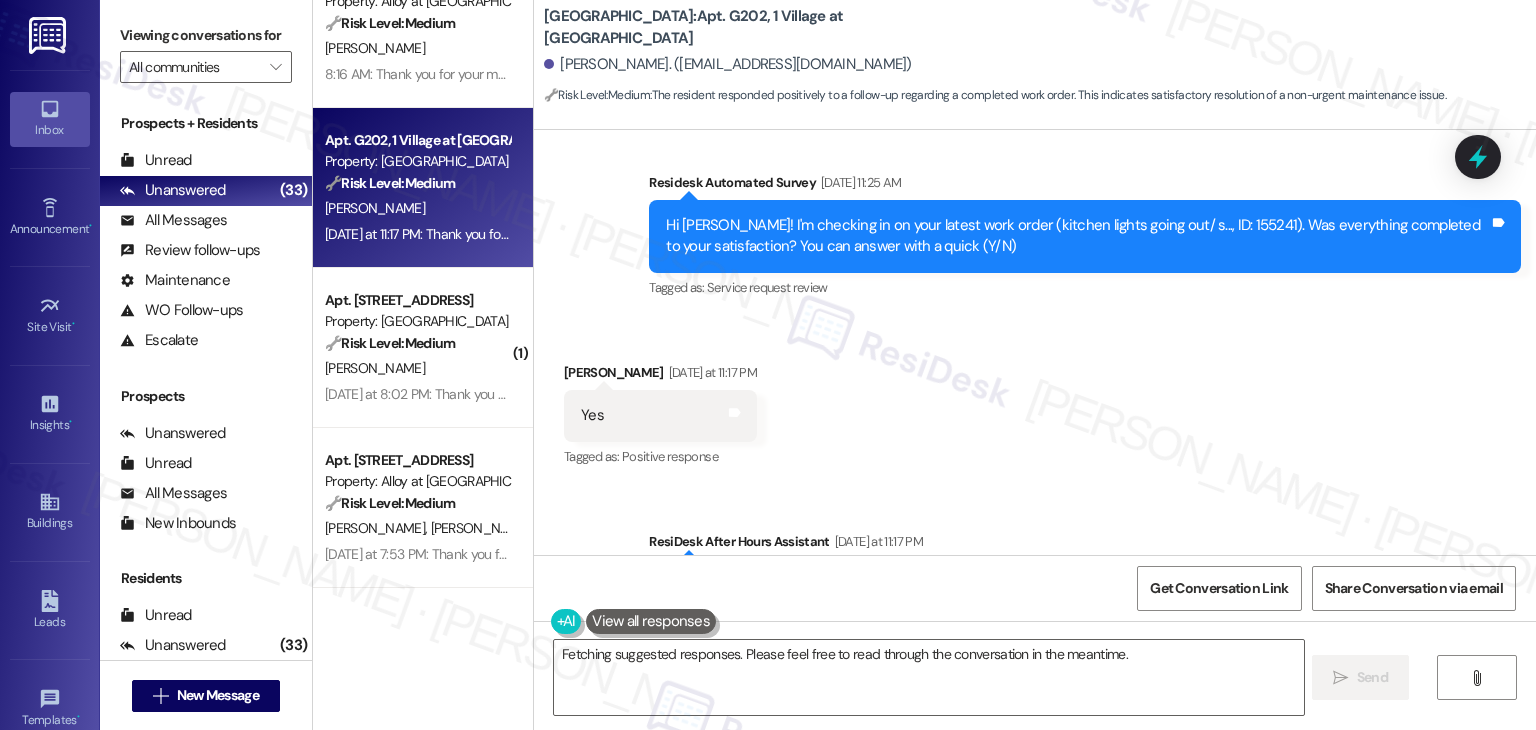 click on "Received via SMS Fred Lum Yesterday at 11:17 PM Yes  Tags and notes Tagged as:   Positive response Click to highlight conversations about Positive response" at bounding box center (1035, 401) 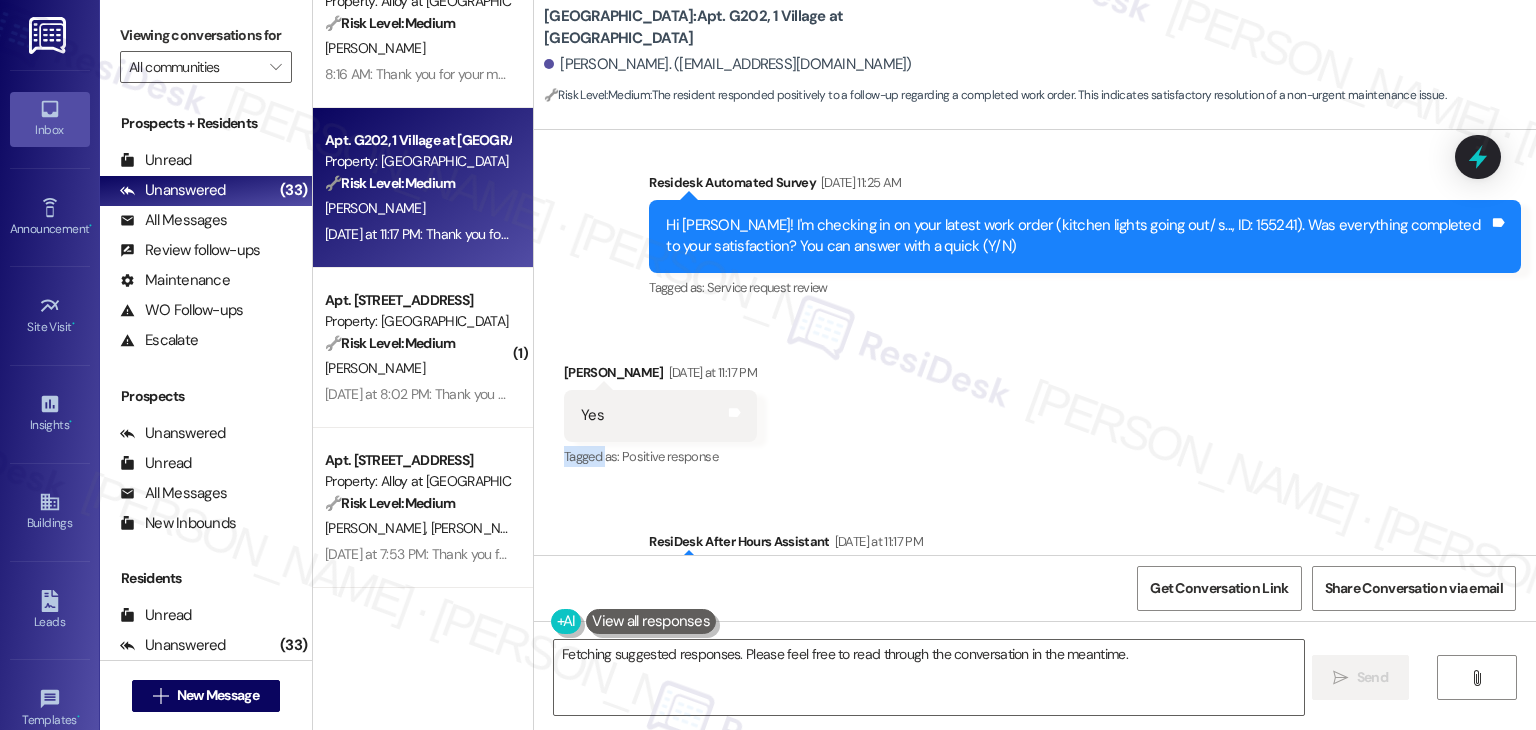 click on "Received via SMS Fred Lum Yesterday at 11:17 PM Yes  Tags and notes Tagged as:   Positive response Click to highlight conversations about Positive response" at bounding box center (1035, 401) 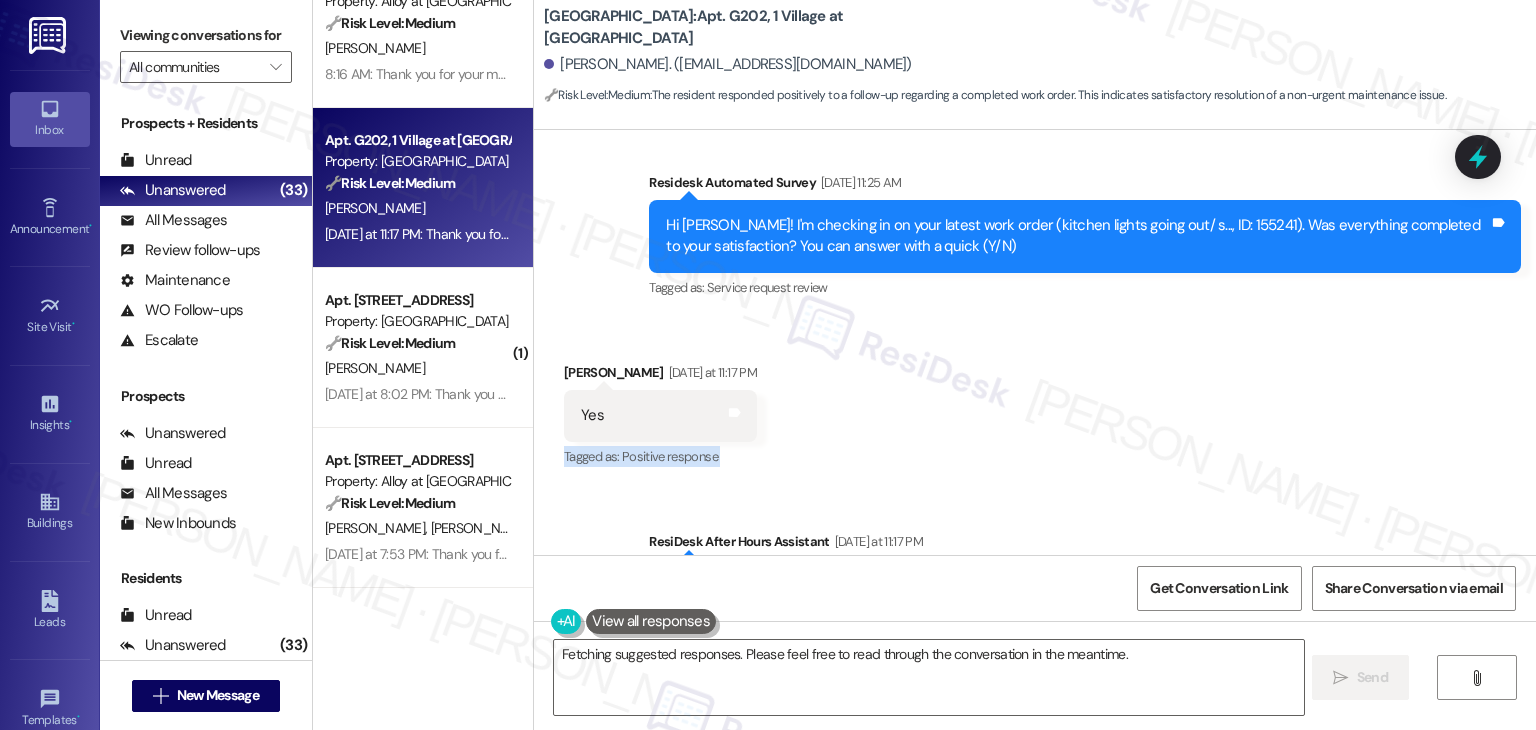 click on "Received via SMS Fred Lum Yesterday at 11:17 PM Yes  Tags and notes Tagged as:   Positive response Click to highlight conversations about Positive response" at bounding box center (1035, 401) 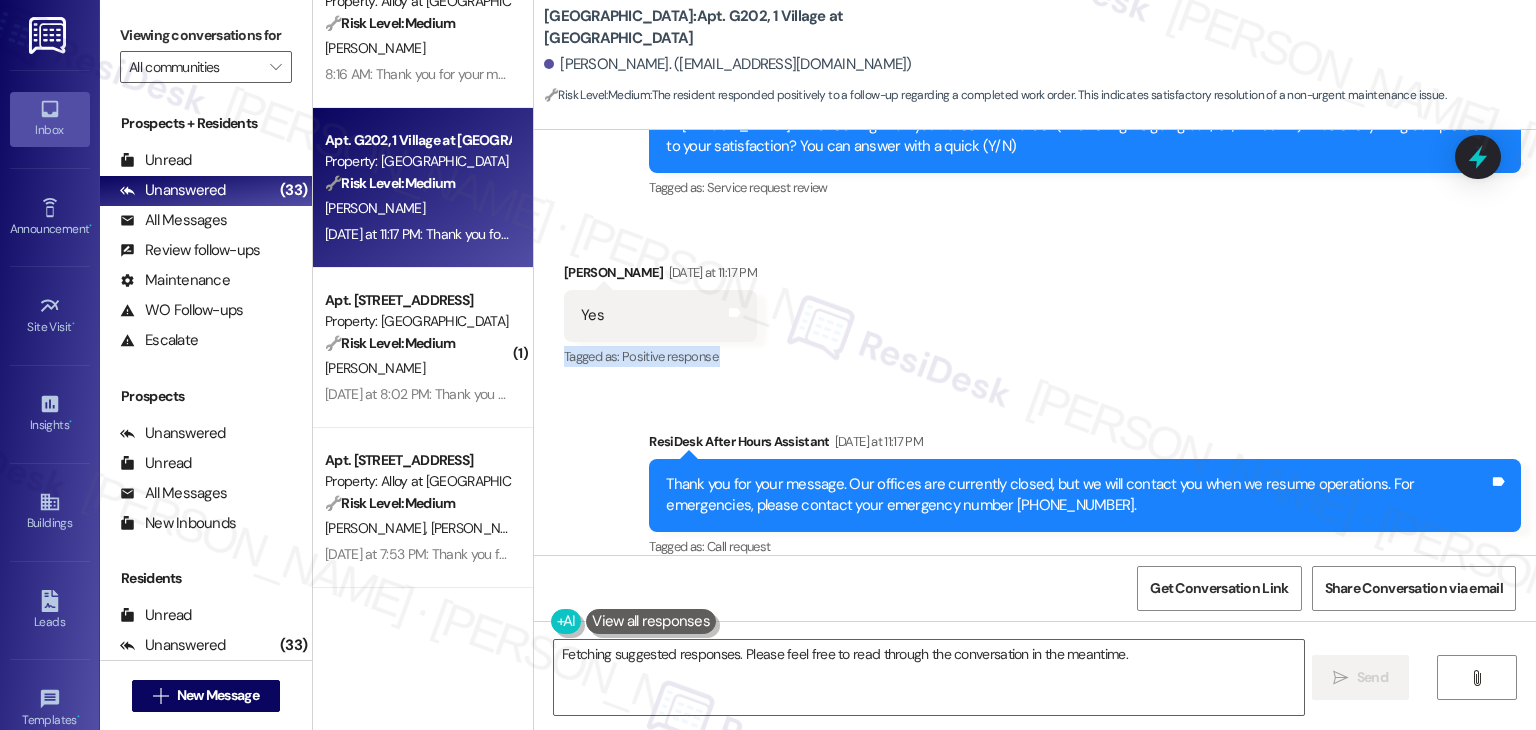 click on "Received via SMS Fred Lum Yesterday at 11:17 PM Yes  Tags and notes Tagged as:   Positive response Click to highlight conversations about Positive response" at bounding box center [1035, 301] 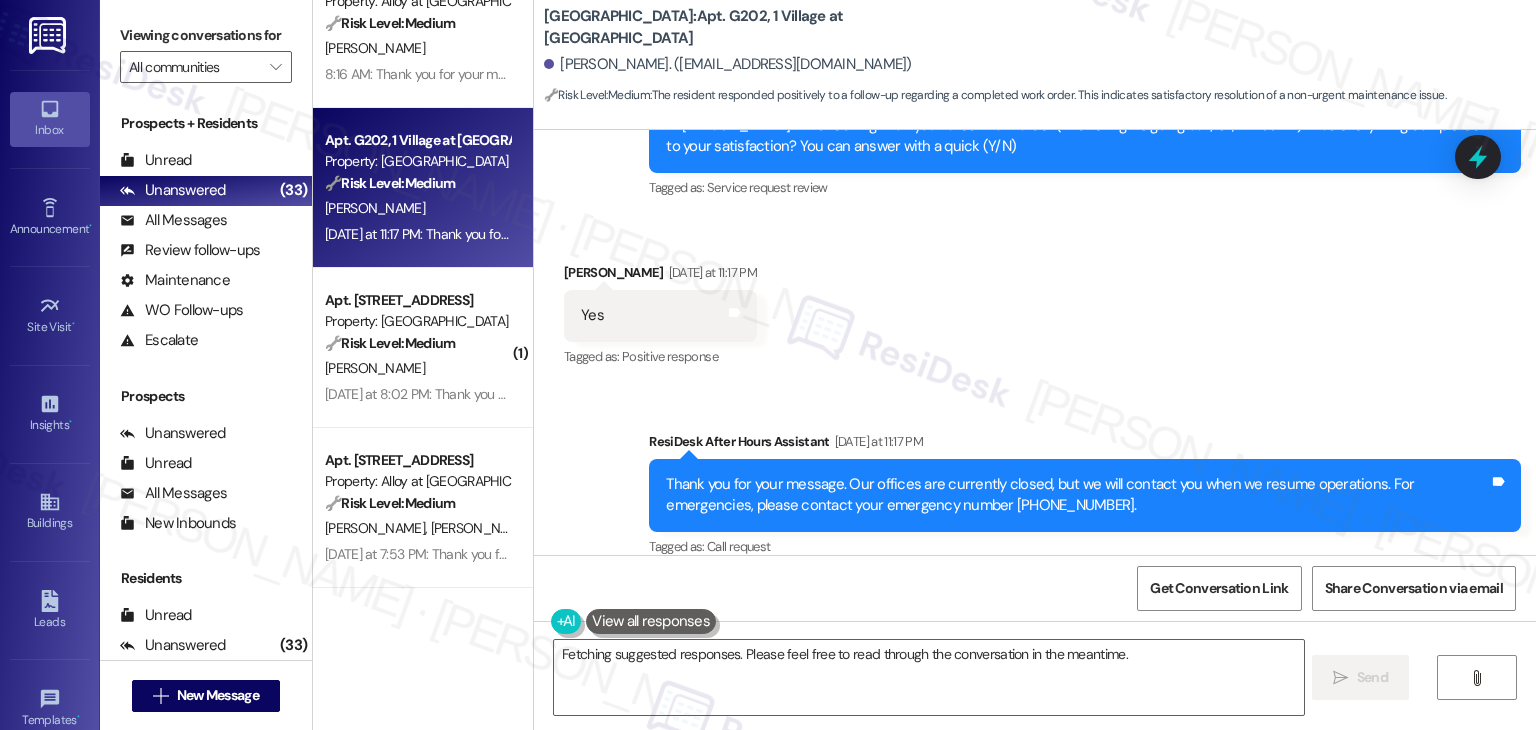 click on "Received via SMS Fred Lum Yesterday at 11:17 PM Yes  Tags and notes Tagged as:   Positive response Click to highlight conversations about Positive response" at bounding box center (1035, 301) 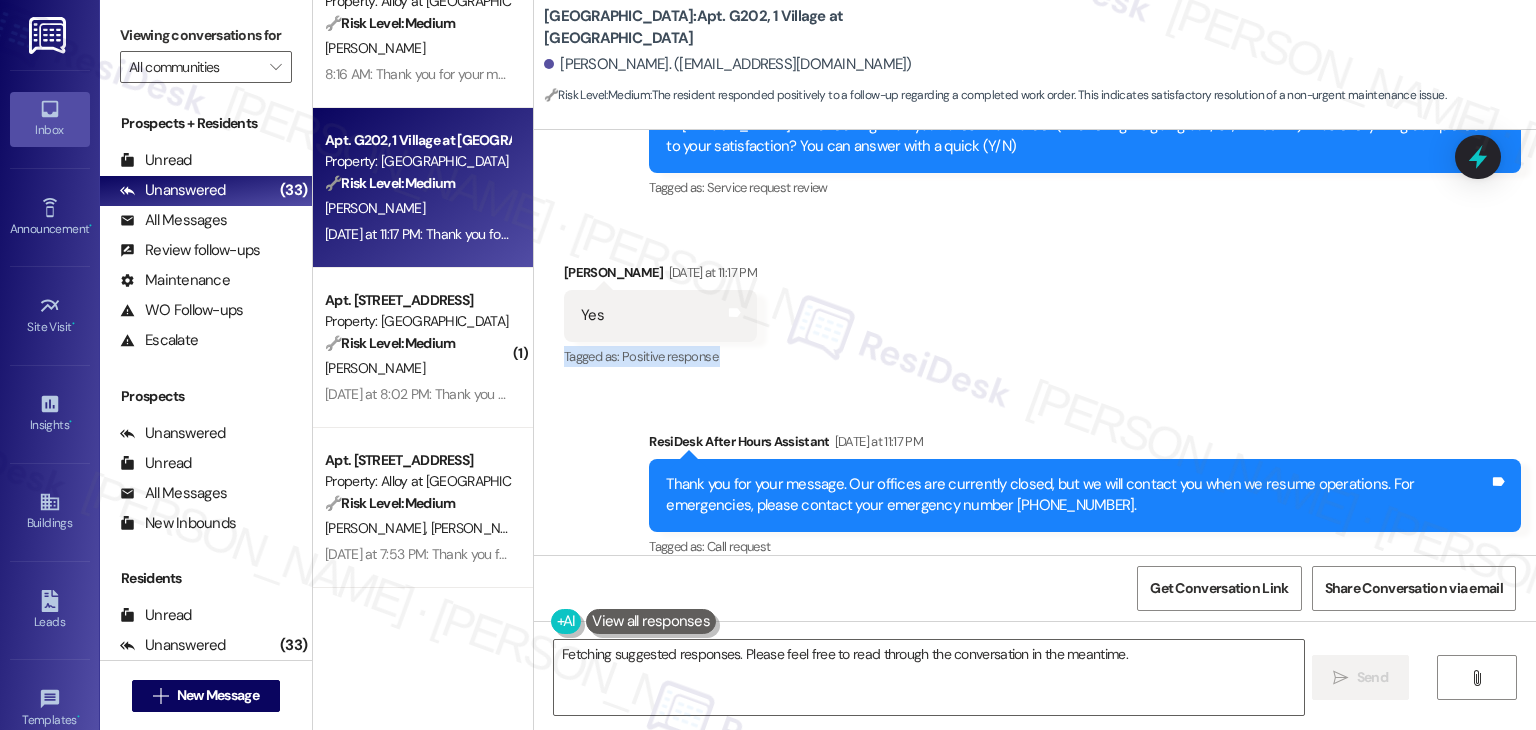 click on "Received via SMS Fred Lum Yesterday at 11:17 PM Yes  Tags and notes Tagged as:   Positive response Click to highlight conversations about Positive response" at bounding box center [1035, 301] 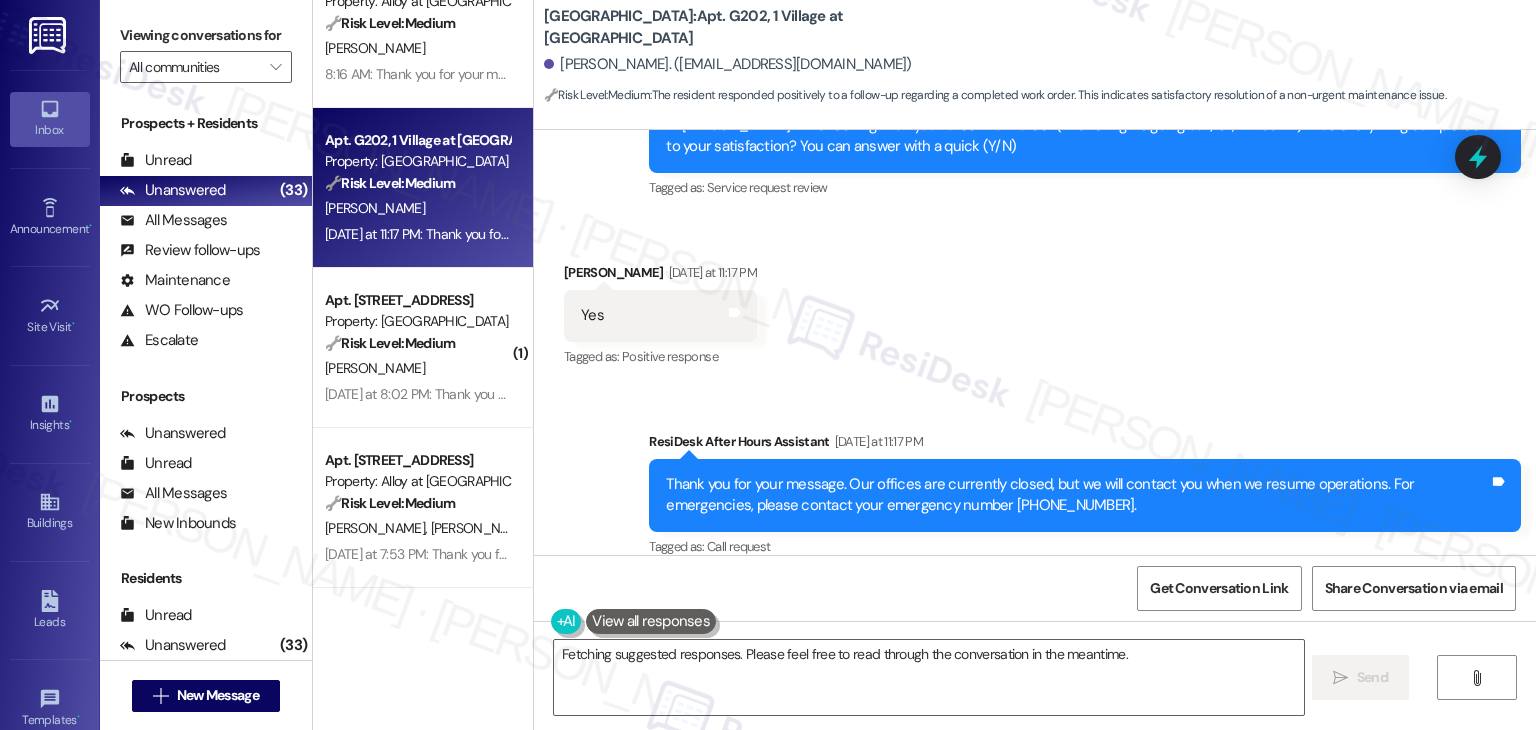 click on "Received via SMS Fred Lum Yesterday at 11:17 PM Yes  Tags and notes Tagged as:   Positive response Click to highlight conversations about Positive response" at bounding box center (1035, 301) 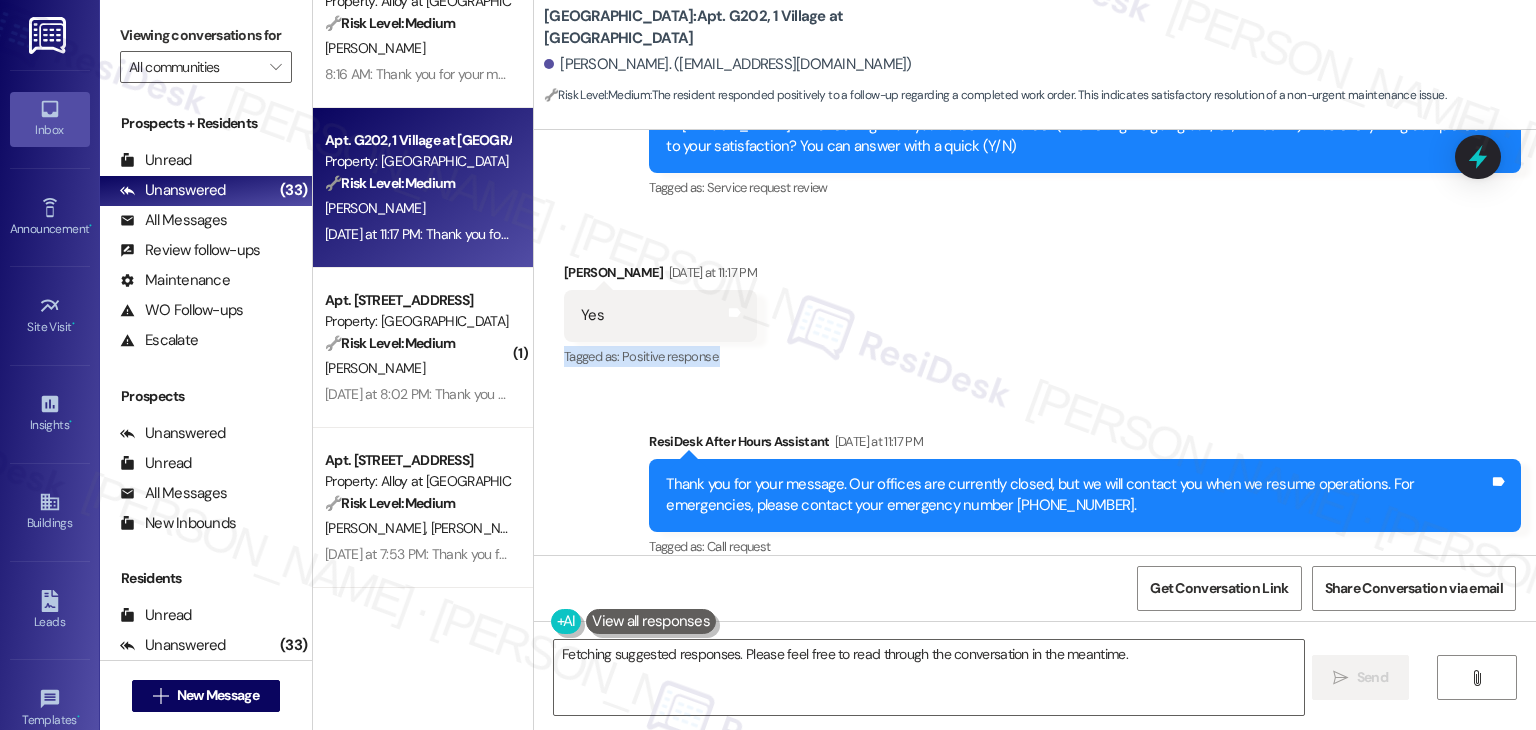 click on "Received via SMS Fred Lum Yesterday at 11:17 PM Yes  Tags and notes Tagged as:   Positive response Click to highlight conversations about Positive response" at bounding box center (1035, 301) 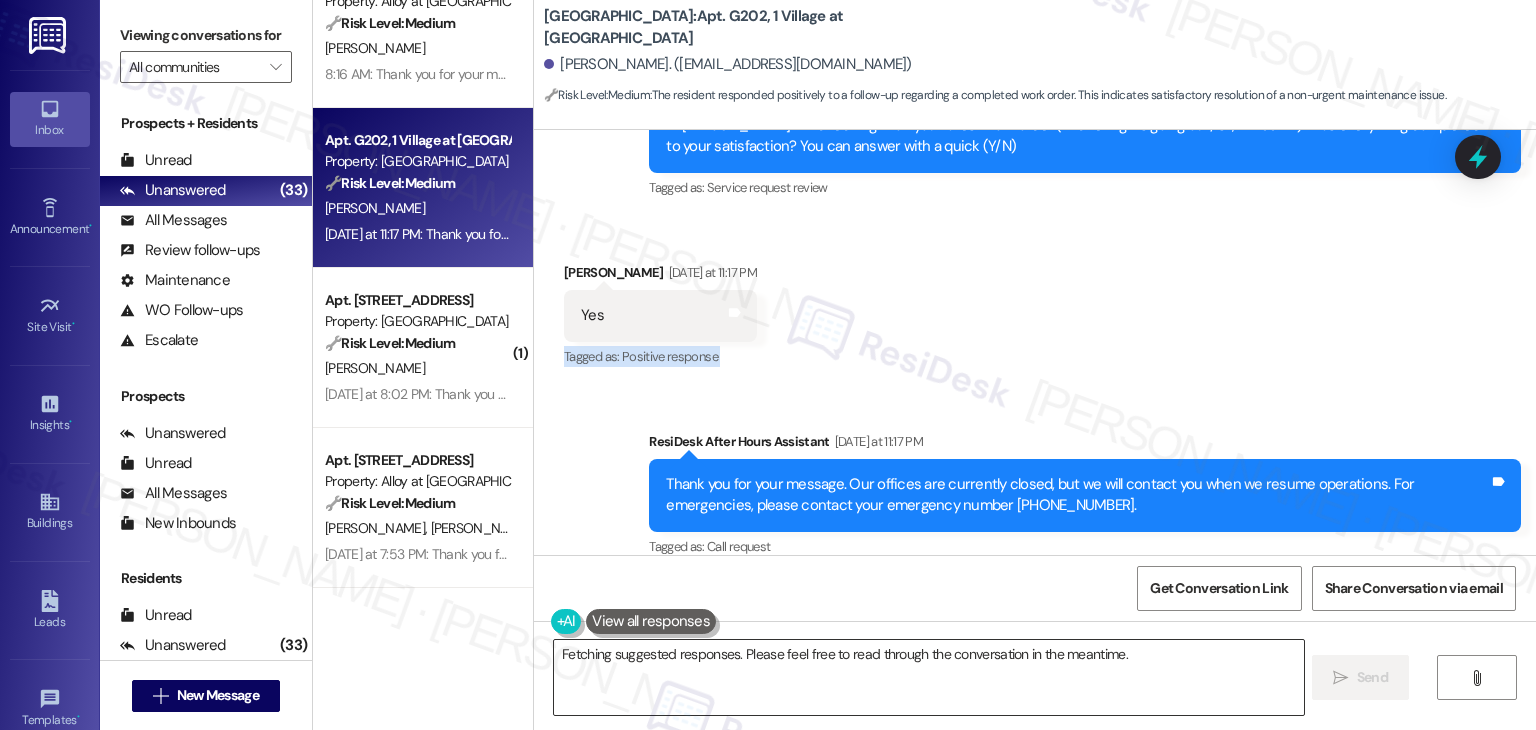 click on "Hey {{first_name}}! Thanks for confirming the work order was completed to your satisfaction. Glad we could help! Let us know if you need anything else." at bounding box center [928, 677] 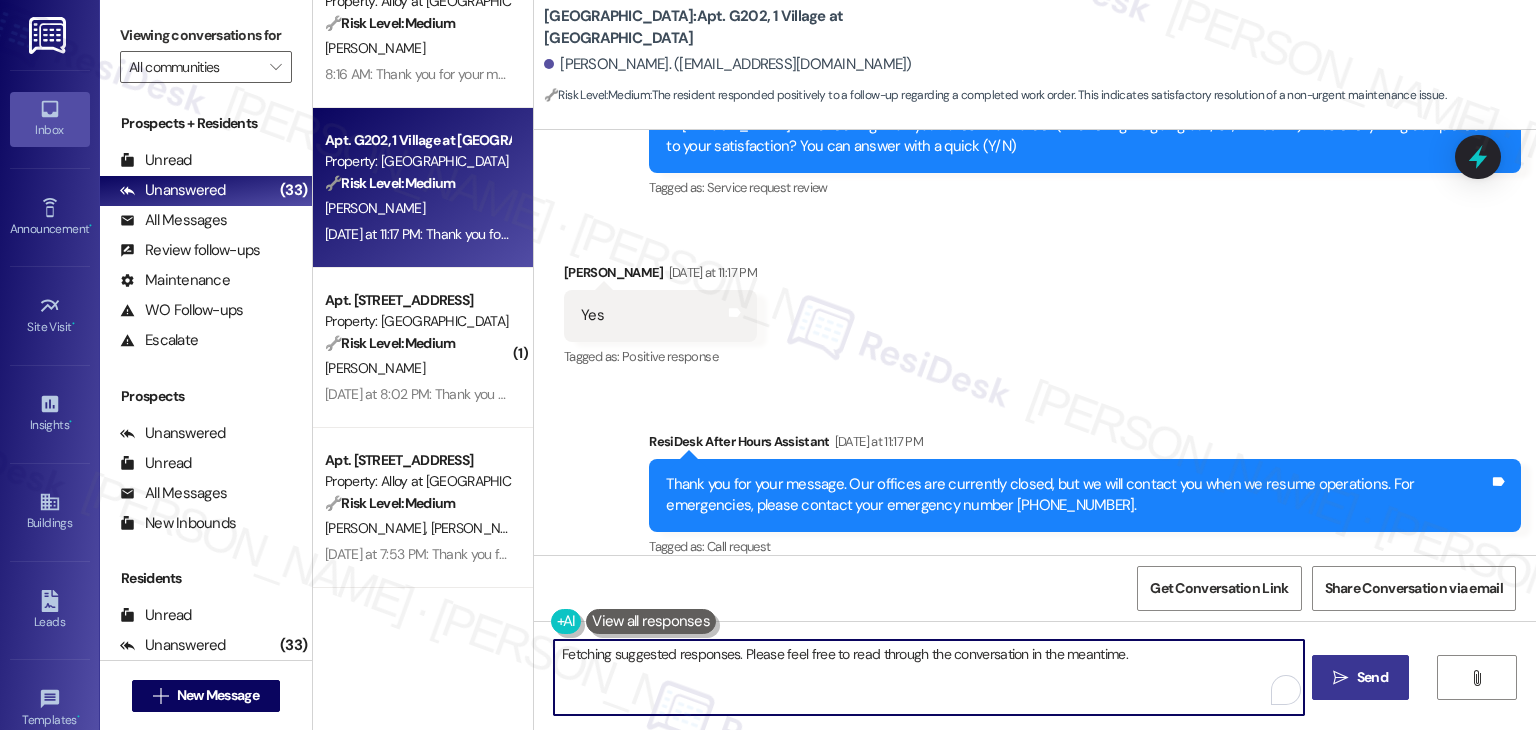 click on "Send" at bounding box center (1372, 677) 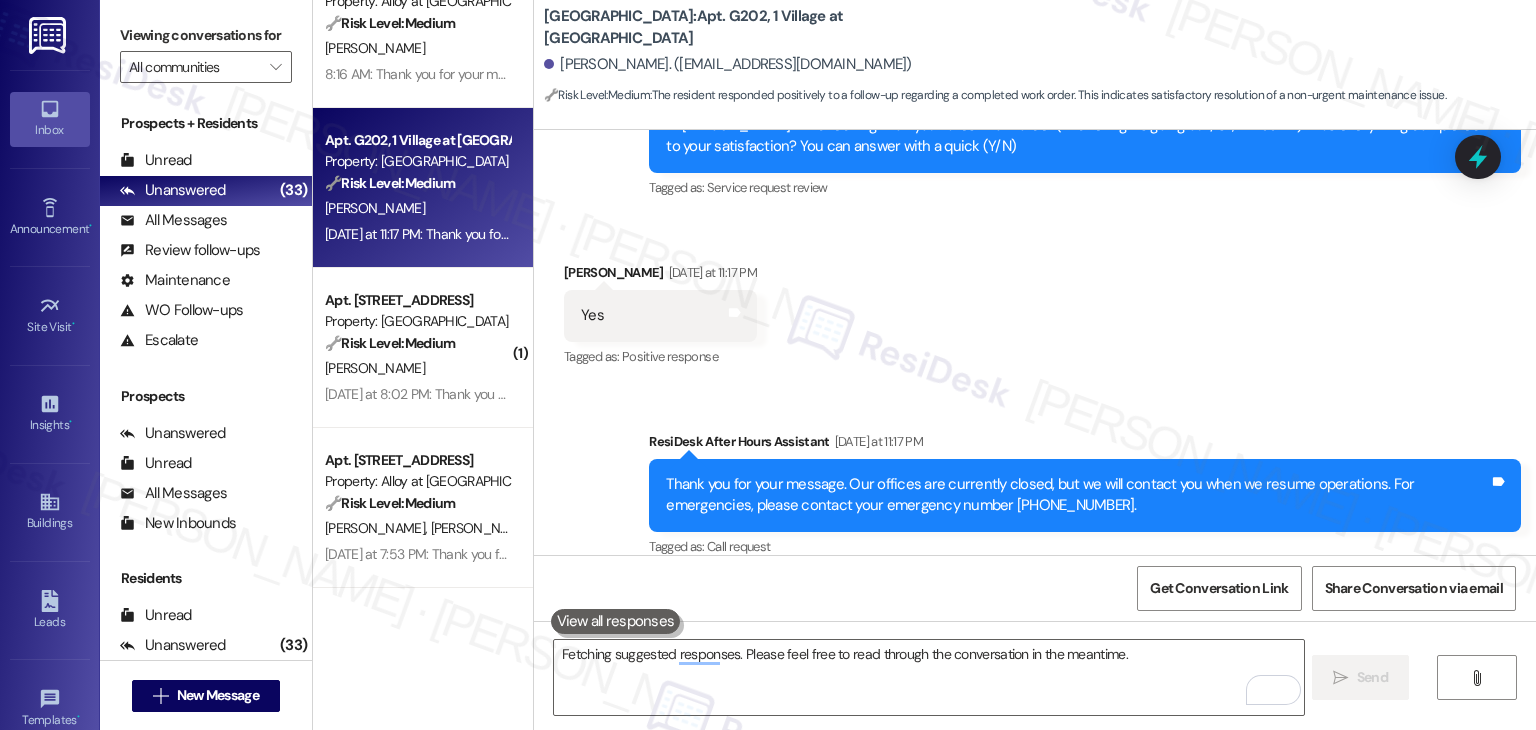 scroll, scrollTop: 1935, scrollLeft: 0, axis: vertical 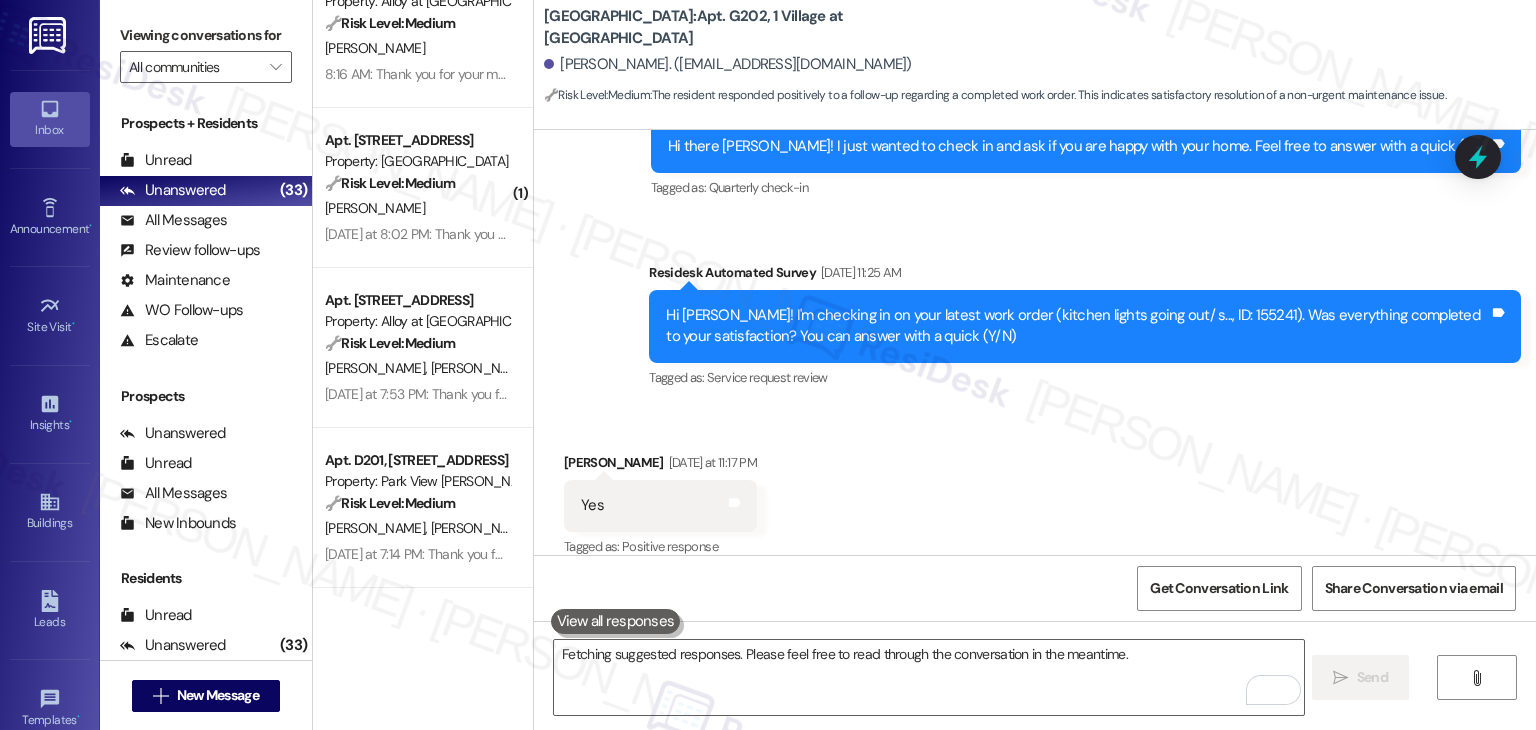 click on "Received via SMS Fred Lum Yesterday at 11:17 PM Yes  Tags and notes Tagged as:   Positive response Click to highlight conversations about Positive response" at bounding box center (1035, 491) 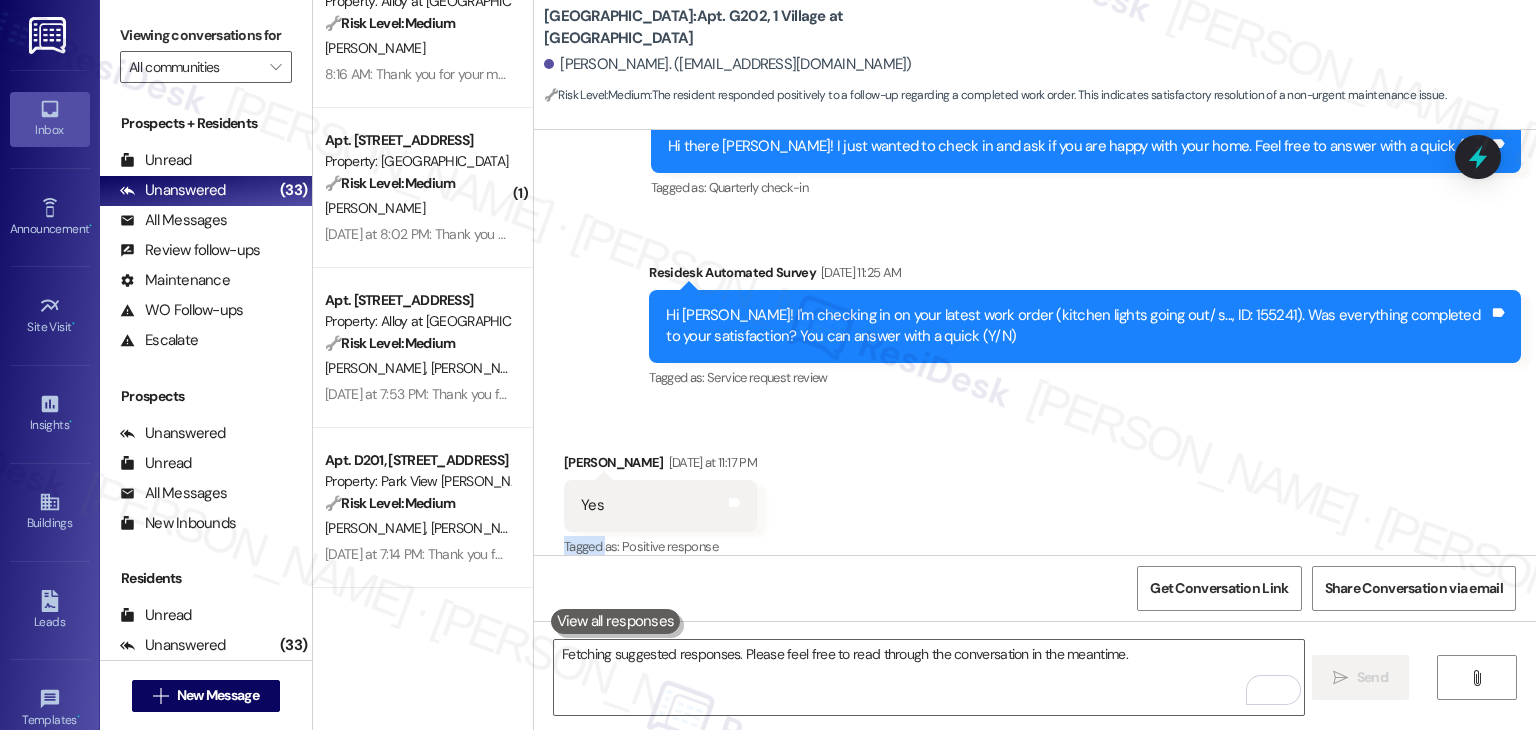 click on "Received via SMS Fred Lum Yesterday at 11:17 PM Yes  Tags and notes Tagged as:   Positive response Click to highlight conversations about Positive response" at bounding box center [1035, 491] 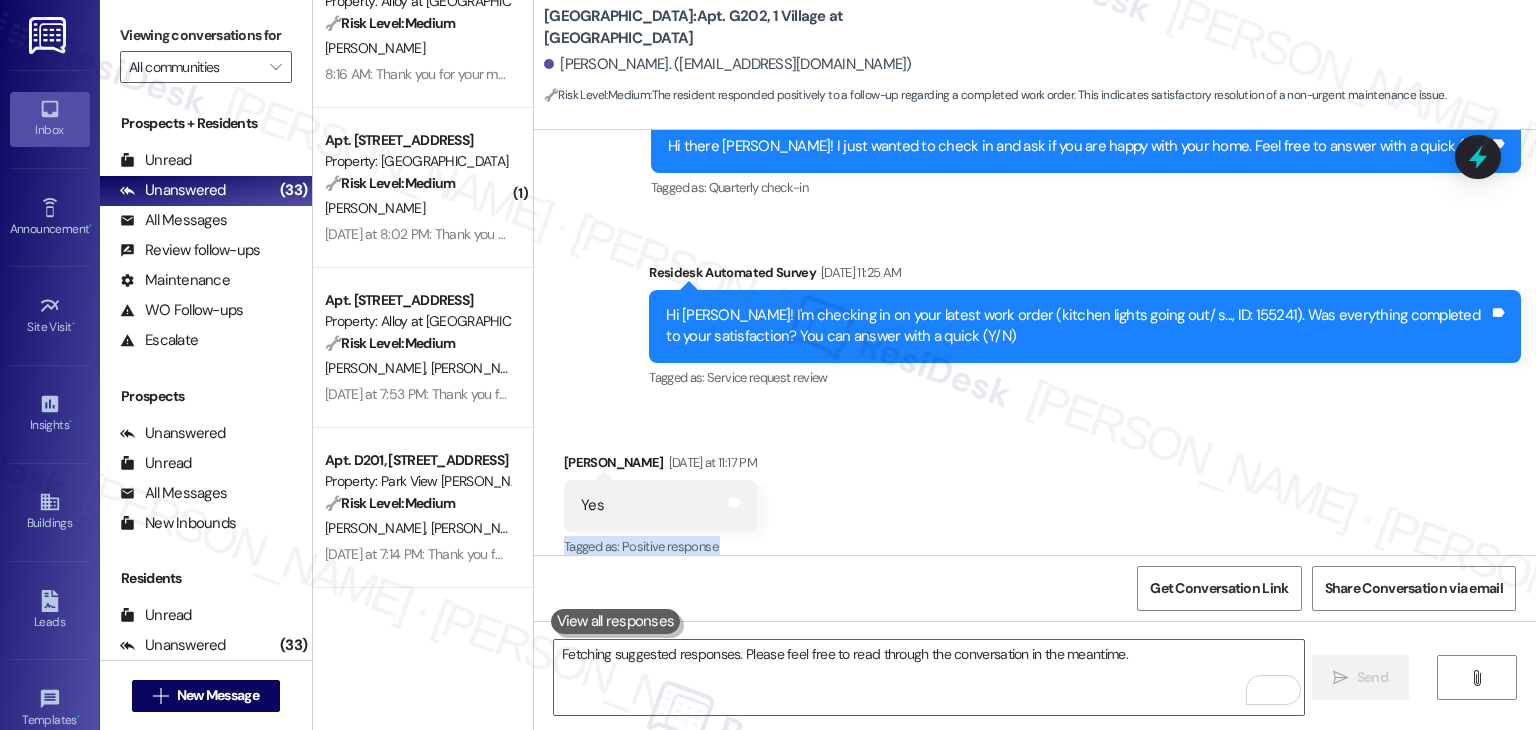 click on "Received via SMS Fred Lum Yesterday at 11:17 PM Yes  Tags and notes Tagged as:   Positive response Click to highlight conversations about Positive response" at bounding box center (1035, 491) 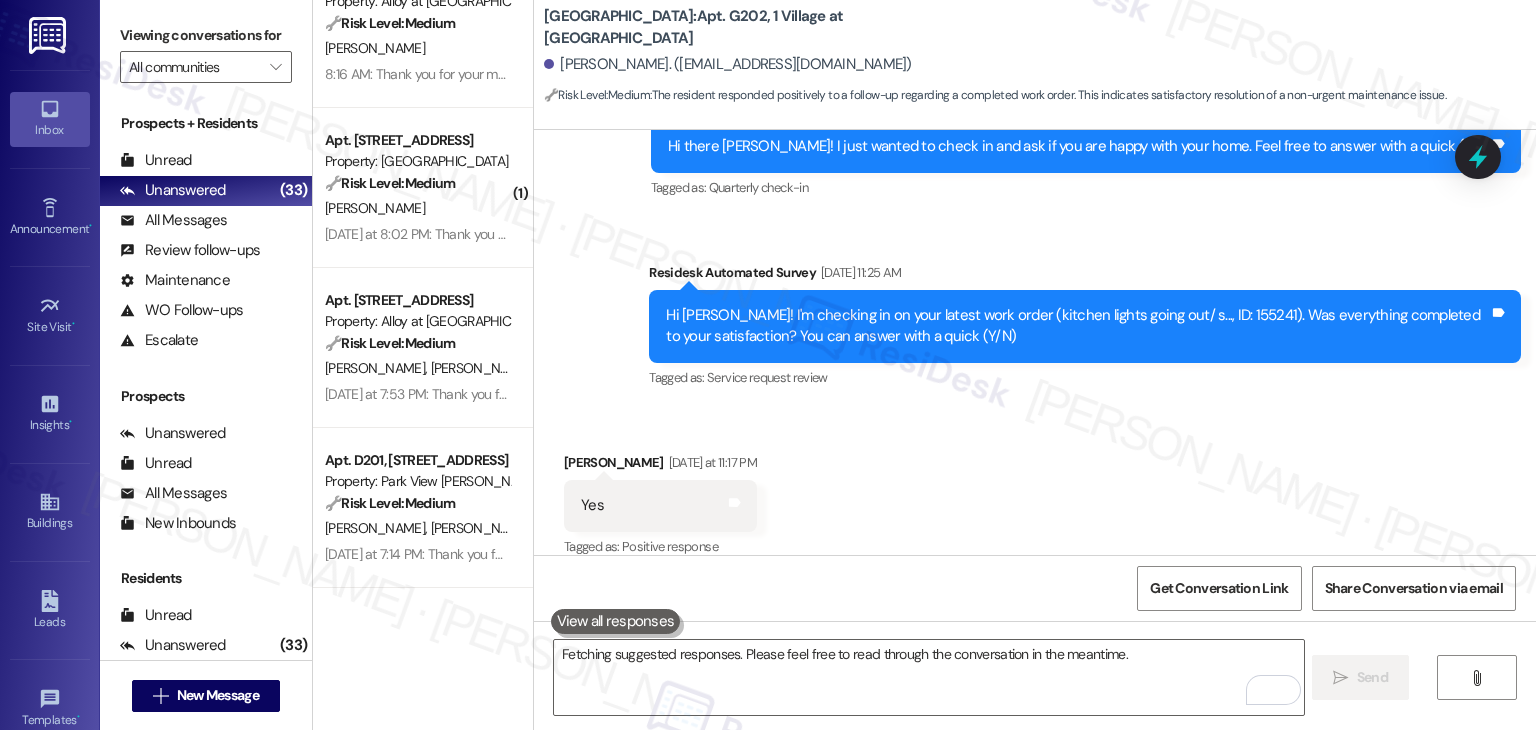 click on "Received via SMS Fred Lum Yesterday at 11:17 PM Yes  Tags and notes Tagged as:   Positive response Click to highlight conversations about Positive response" at bounding box center (1035, 491) 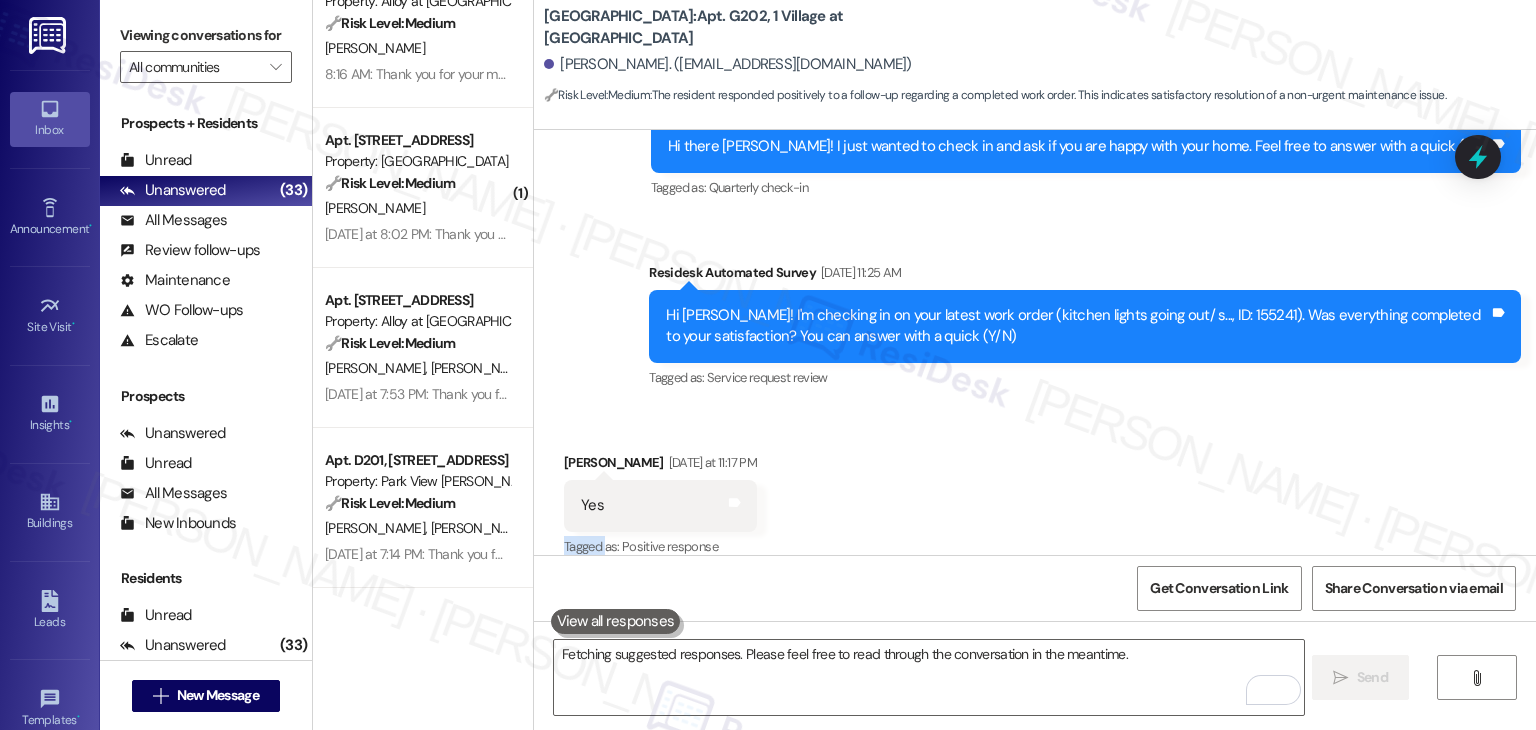 click on "Received via SMS Fred Lum Yesterday at 11:17 PM Yes  Tags and notes Tagged as:   Positive response Click to highlight conversations about Positive response" at bounding box center [1035, 491] 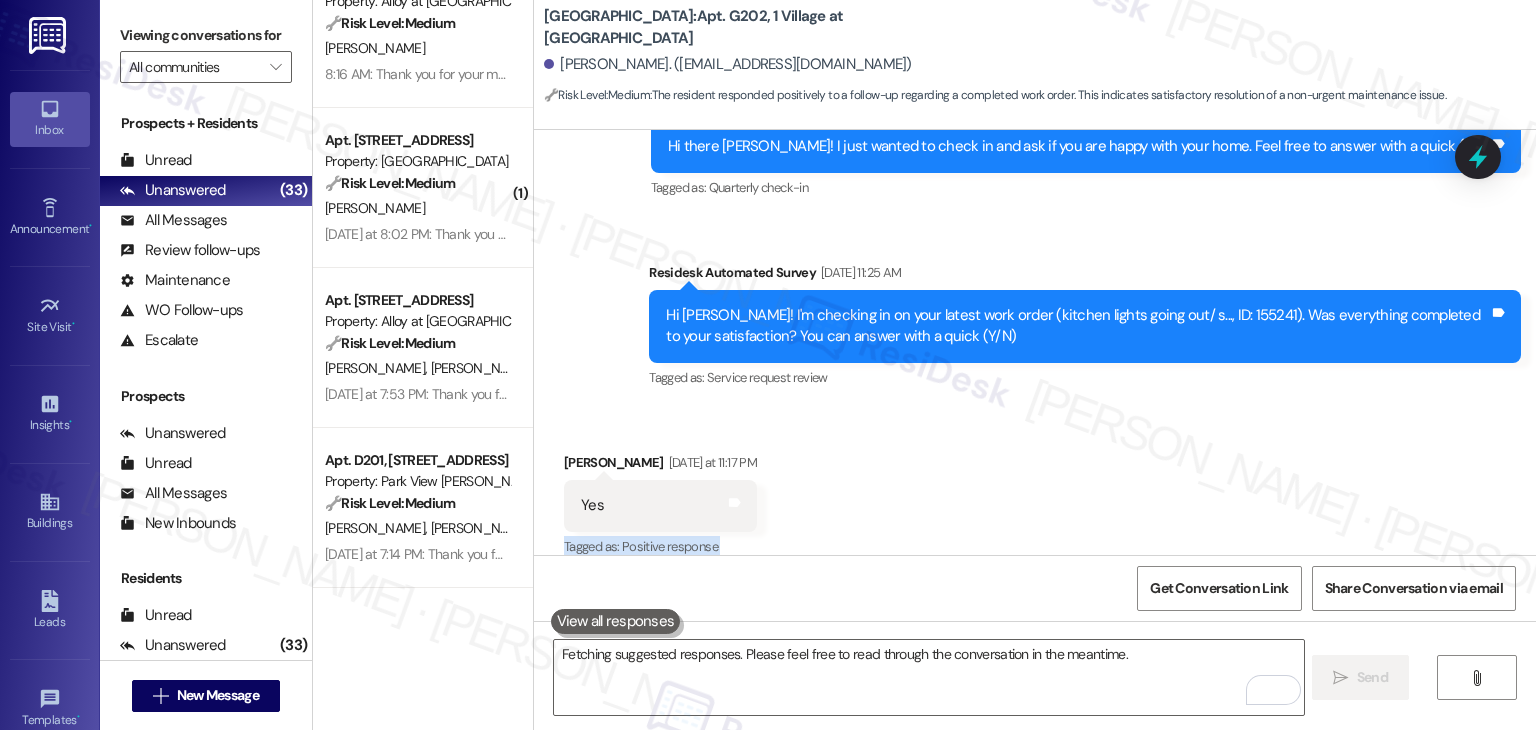 click on "Received via SMS Fred Lum Yesterday at 11:17 PM Yes  Tags and notes Tagged as:   Positive response Click to highlight conversations about Positive response" at bounding box center (1035, 491) 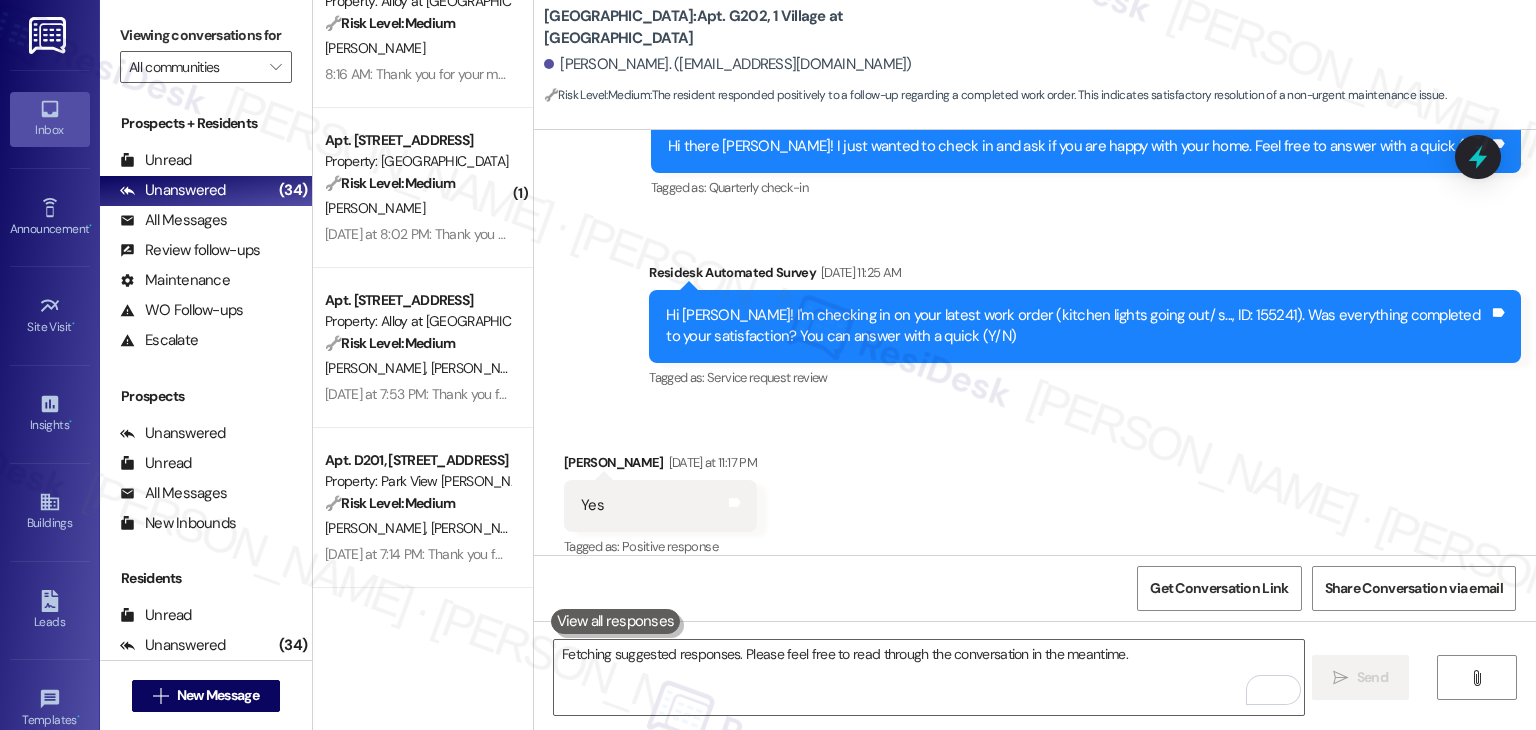 click on "Received via SMS Fred Lum Yesterday at 11:17 PM Yes  Tags and notes Tagged as:   Positive response Click to highlight conversations about Positive response" at bounding box center [1035, 491] 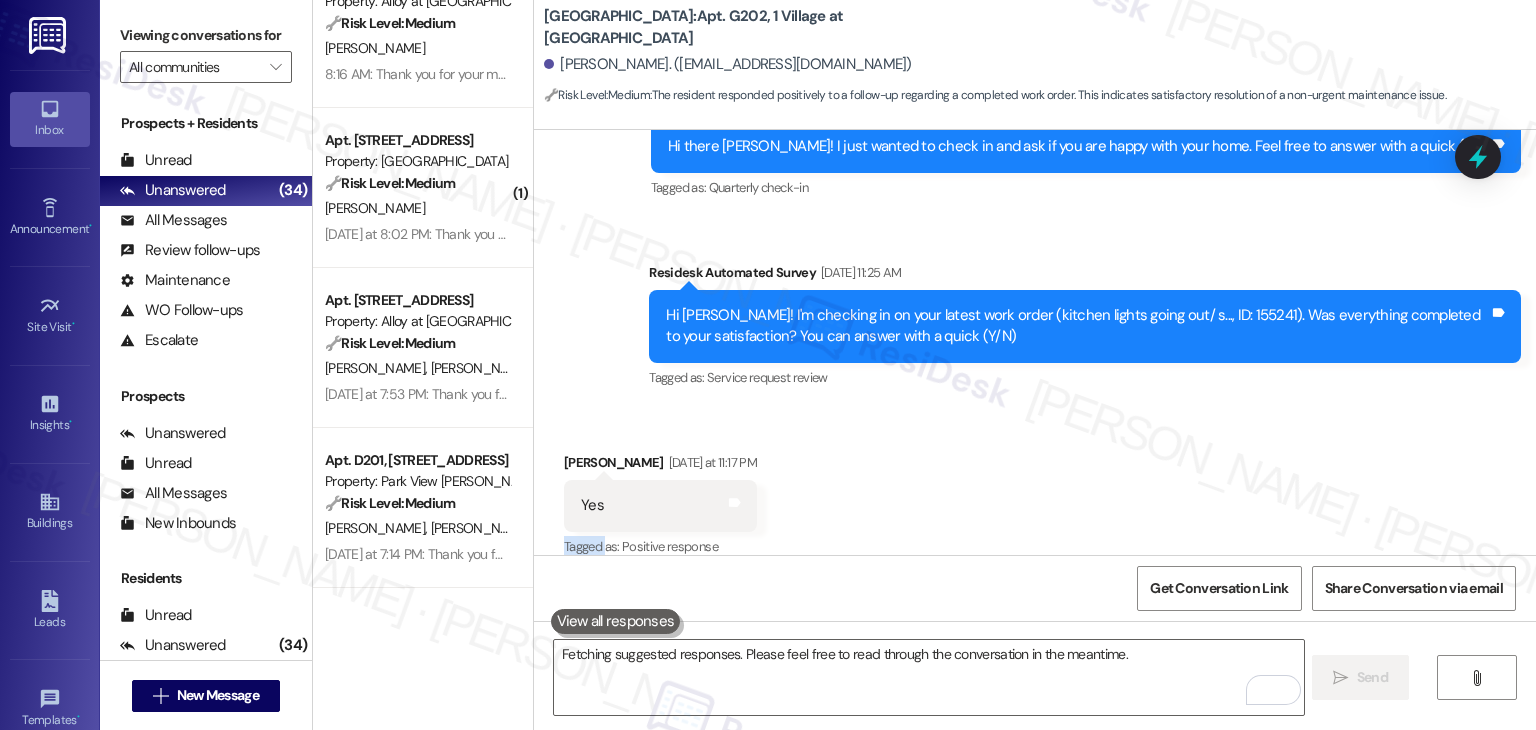 click on "Received via SMS Fred Lum Yesterday at 11:17 PM Yes  Tags and notes Tagged as:   Positive response Click to highlight conversations about Positive response" at bounding box center [1035, 491] 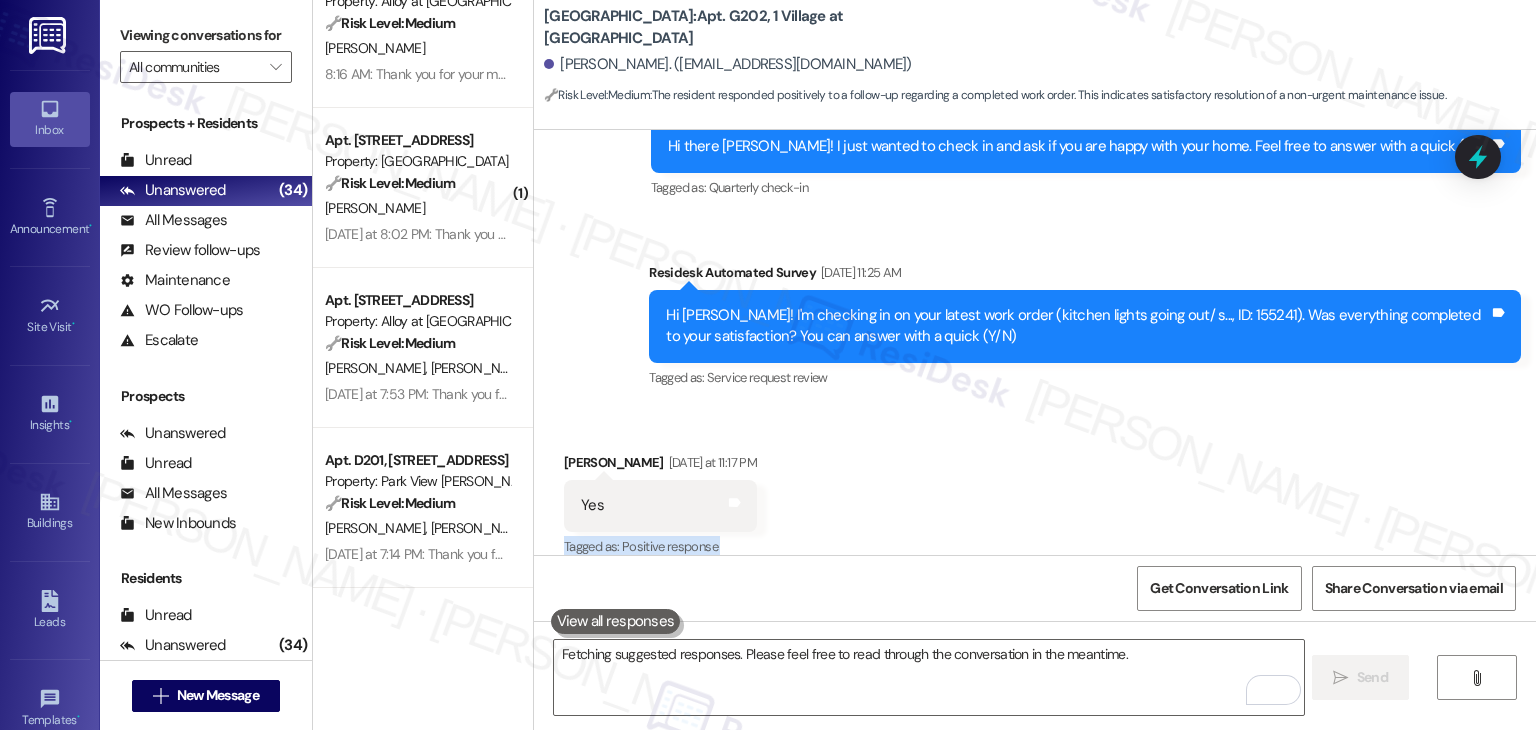 click on "Received via SMS Fred Lum Yesterday at 11:17 PM Yes  Tags and notes Tagged as:   Positive response Click to highlight conversations about Positive response" at bounding box center (1035, 491) 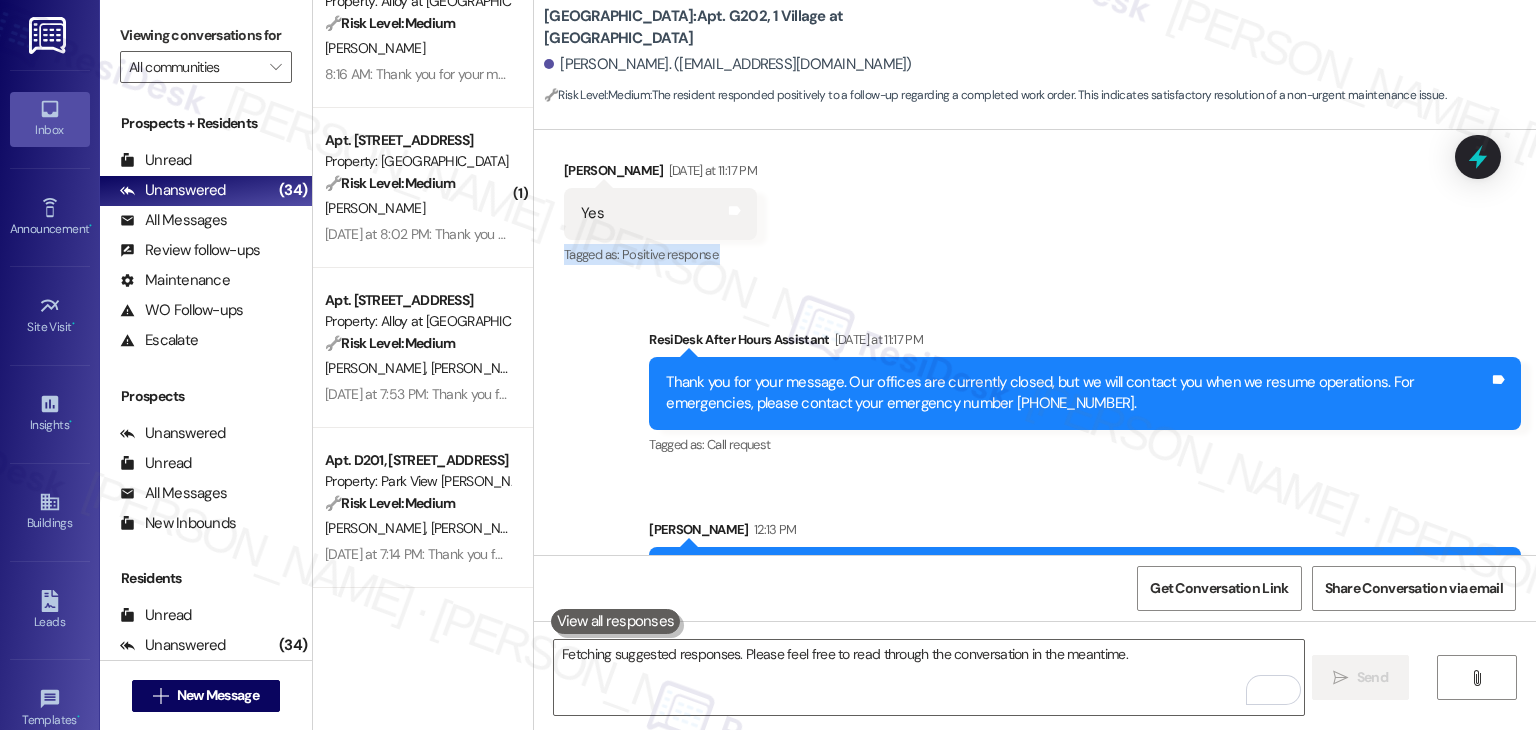 scroll, scrollTop: 2286, scrollLeft: 0, axis: vertical 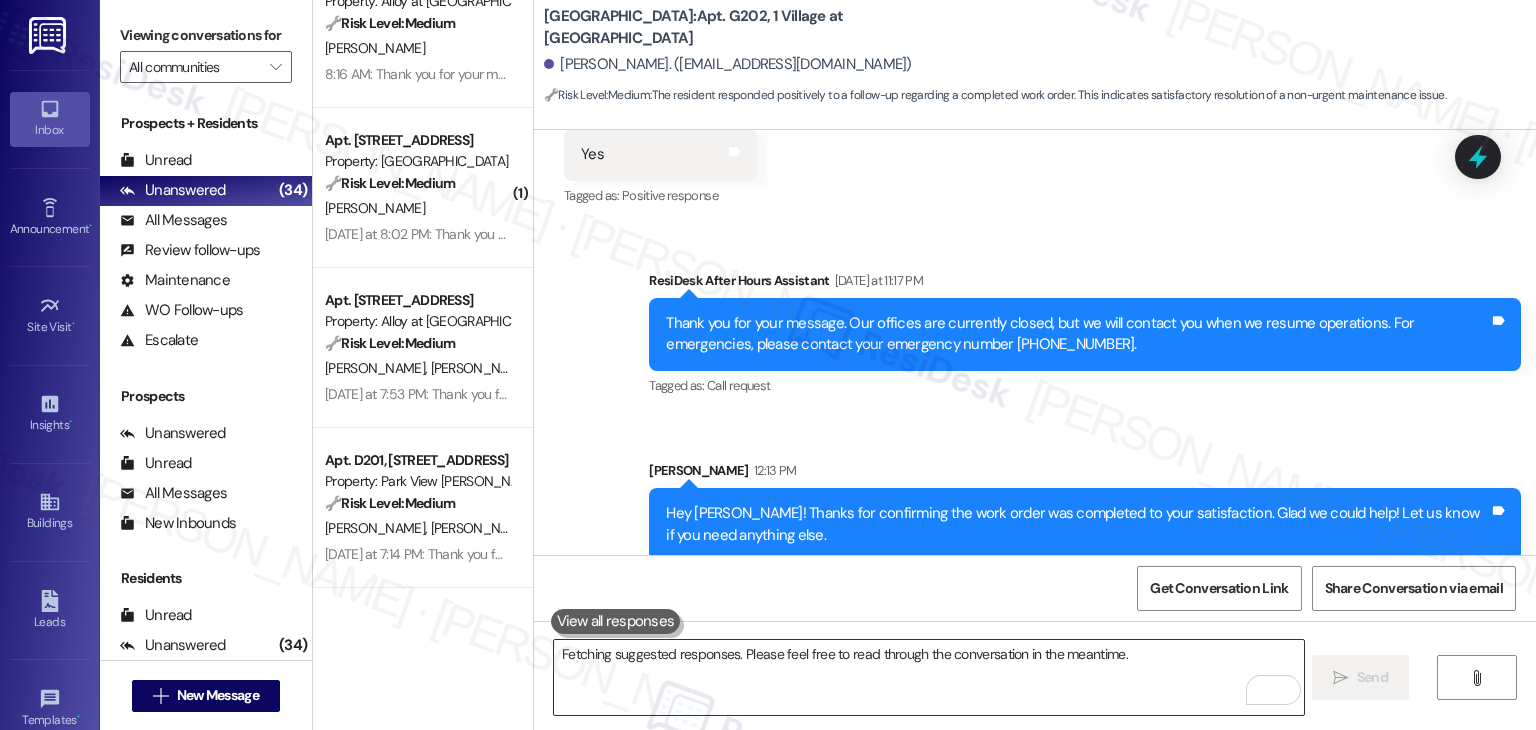 click on "Fetching suggested responses. Please feel free to read through the conversation in the meantime." at bounding box center (928, 677) 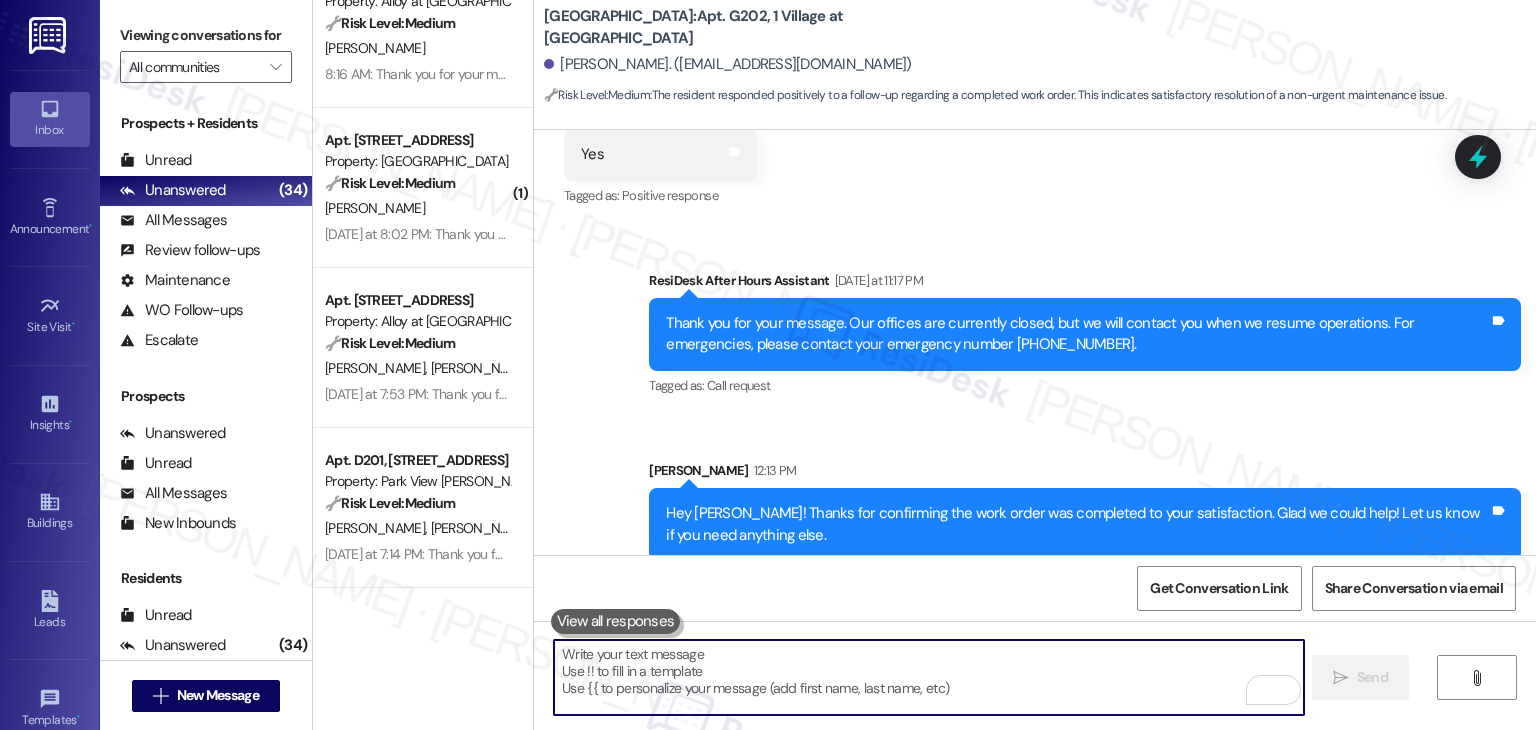 paste on "If I may ask, has {{property}} lived up to your expectations? We value your feedback and would love to hear about your experience. Thanks, and hope you have a great day! 😊" 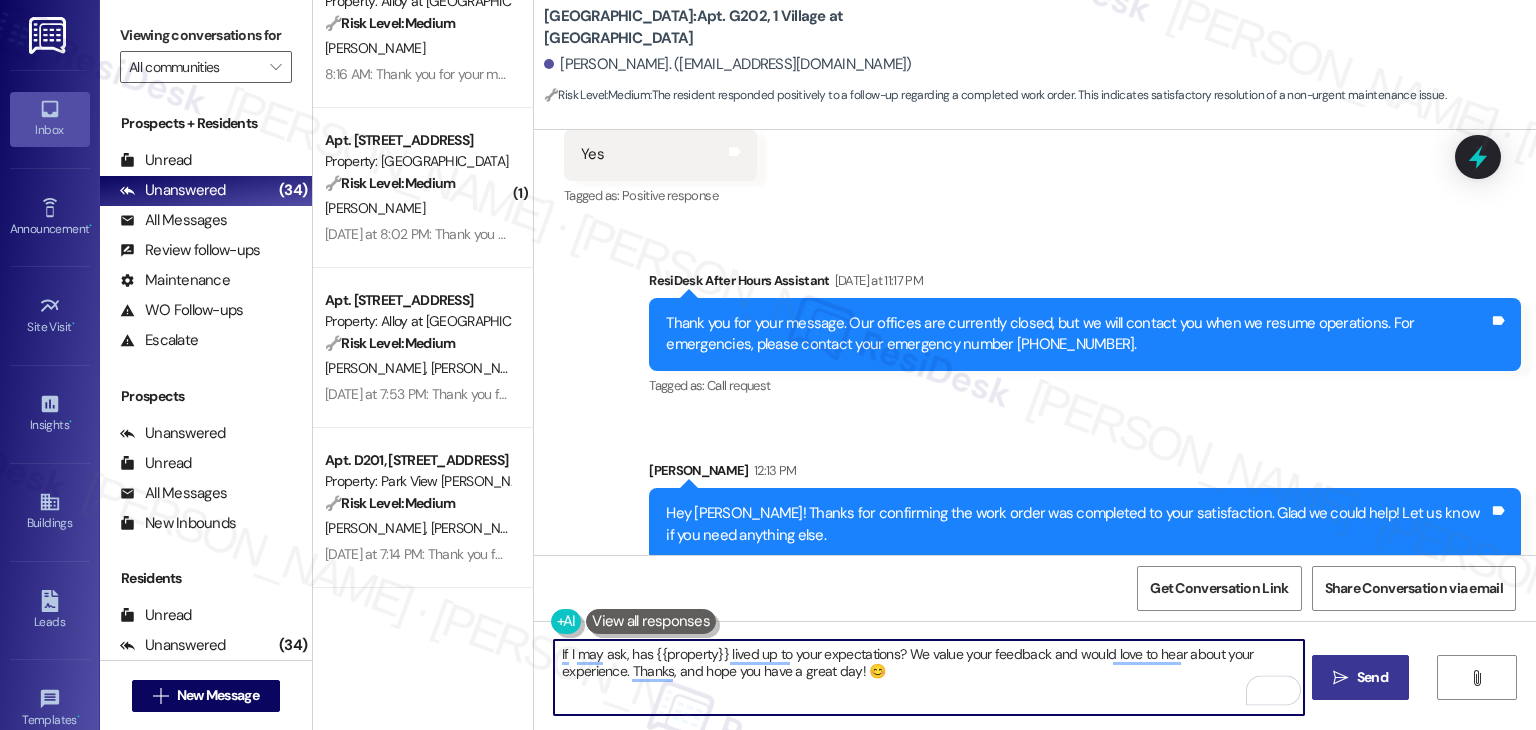 type on "If I may ask, has {{property}} lived up to your expectations? We value your feedback and would love to hear about your experience. Thanks, and hope you have a great day! 😊" 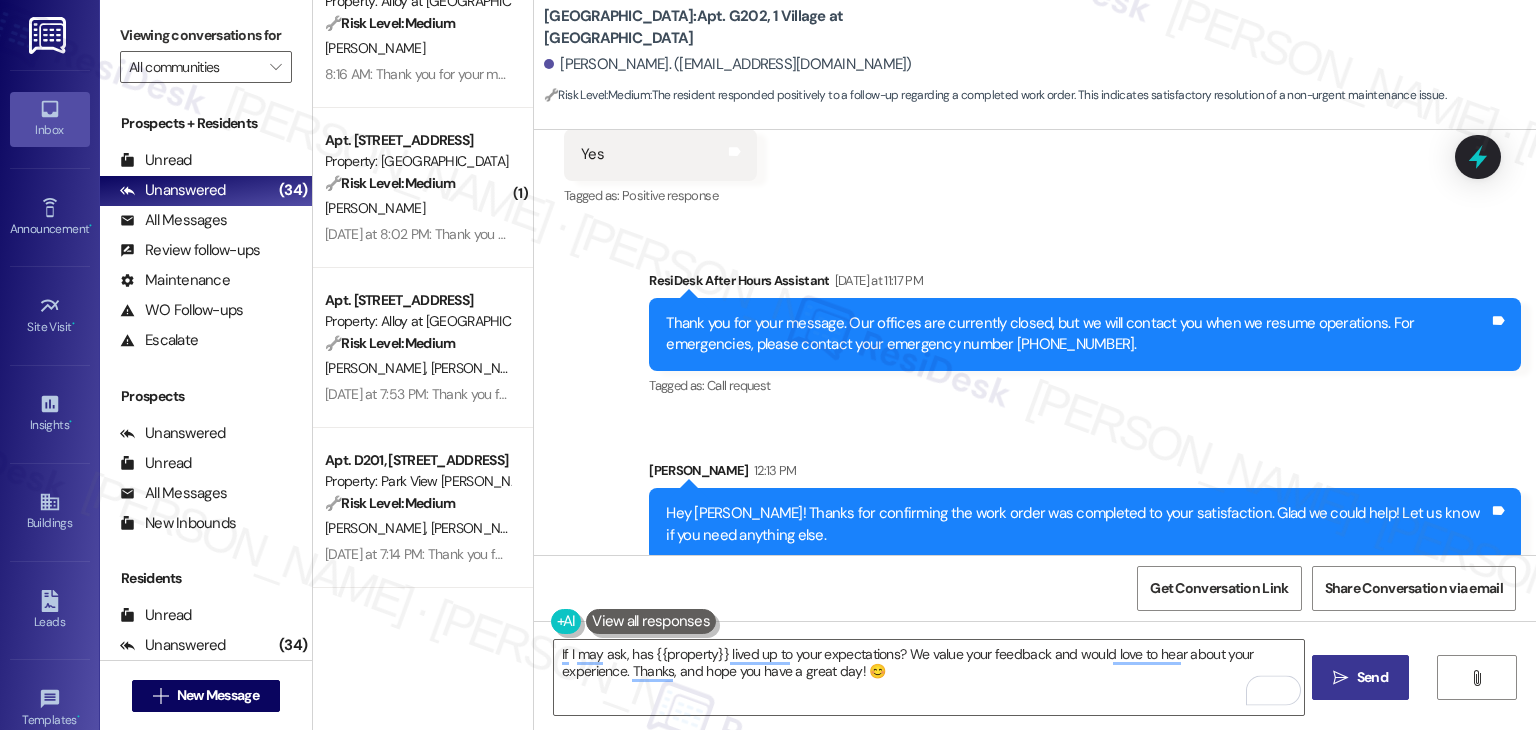 click on " Send" at bounding box center (1360, 677) 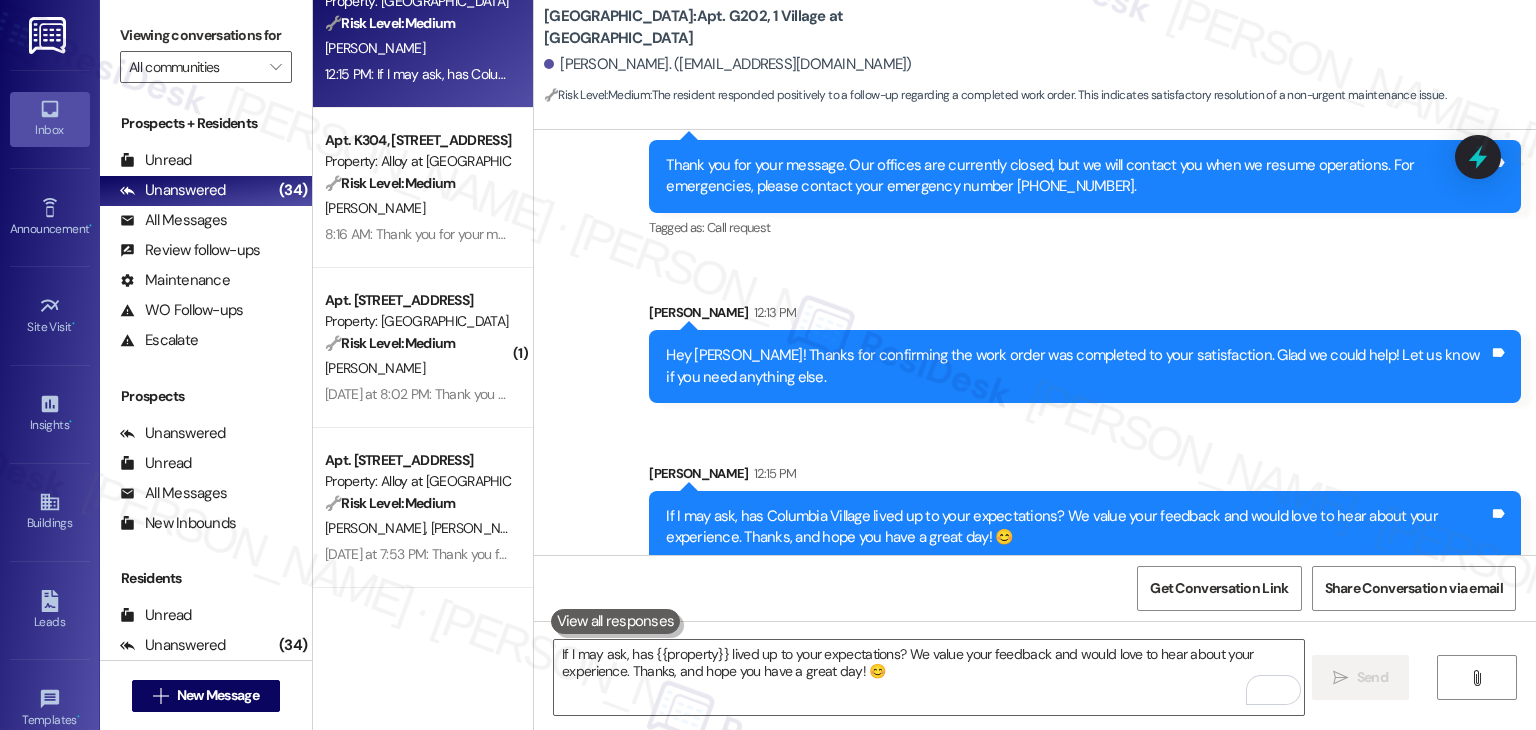 scroll, scrollTop: 2447, scrollLeft: 0, axis: vertical 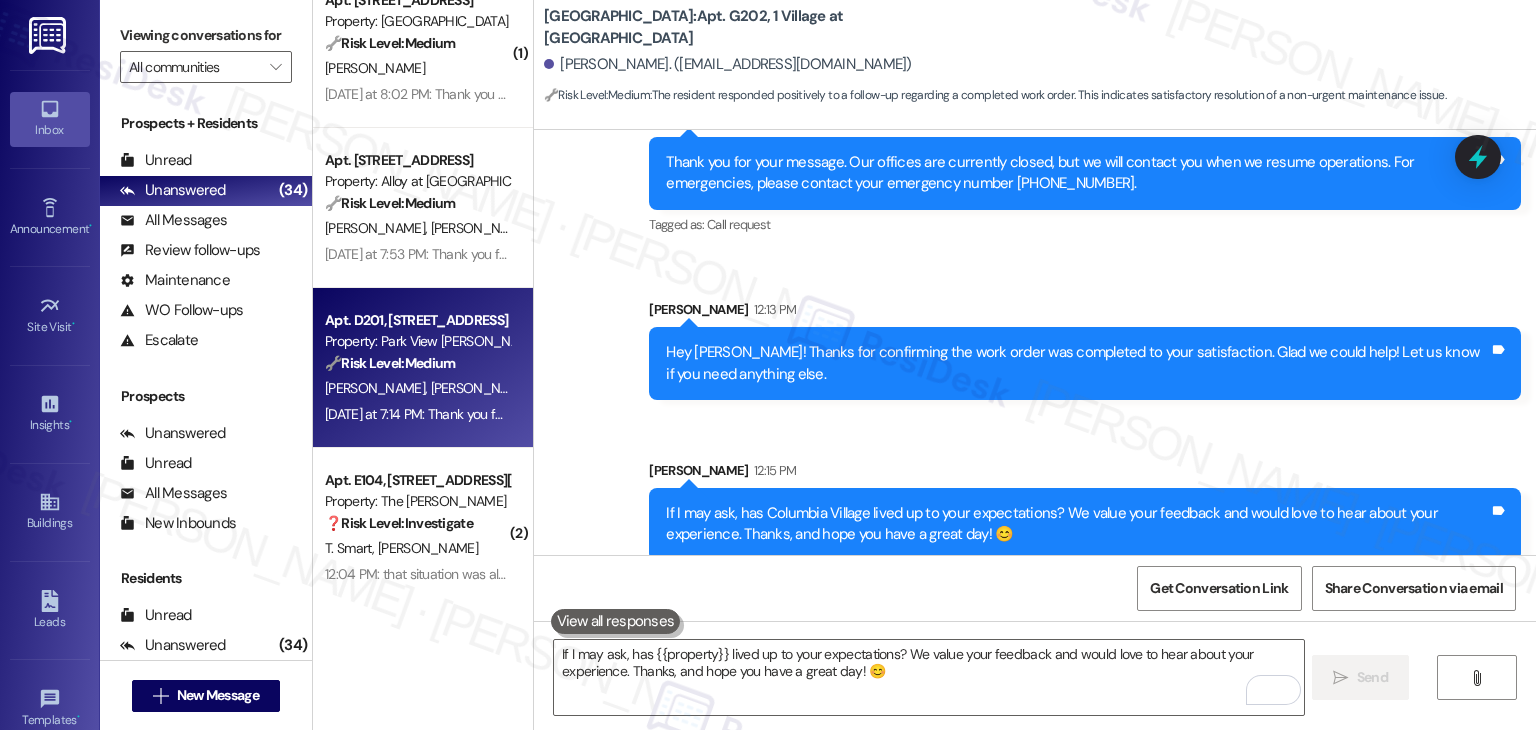 click on "Apt. D201, 415 Sunset Court Property: Park View Caldwell 🔧  Risk Level:  Medium The resident is inquiring about the status of an AC repair request. While AC issues can be uncomfortable, this message doesn't indicate an emergency or immediate health risk. It's a non-urgent maintenance request follow-up. J. Panusch-Allen S. Martens Yesterday at 7:14 PM: Thank you for your message. Our offices are currently closed, but we will contact you when we resume operations. For emergencies, please contact your emergency number 208-455-5157. Yesterday at 7:14 PM: Thank you for your message. Our offices are currently closed, but we will contact you when we resume operations. For emergencies, please contact your emergency number 208-455-5157." at bounding box center (423, 368) 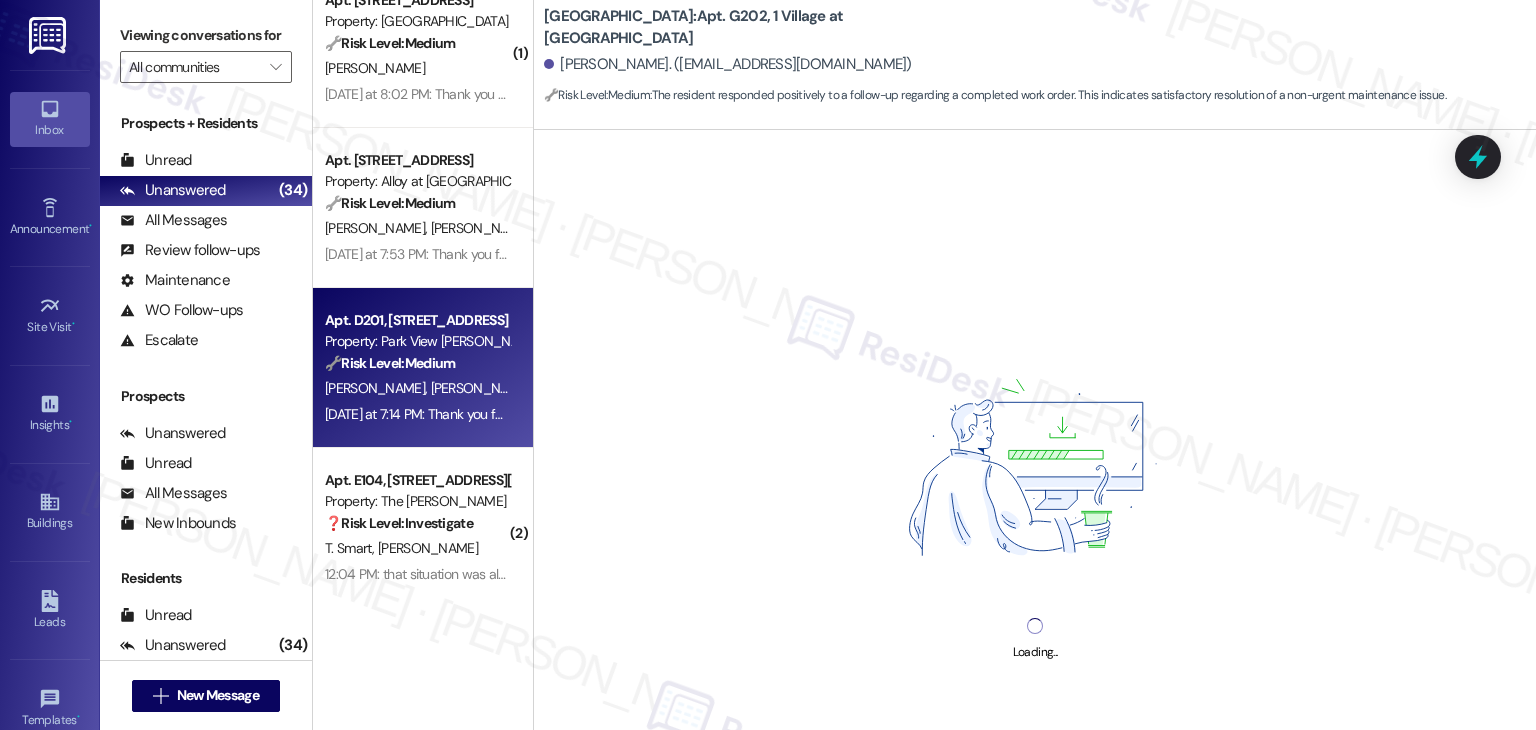 click on "Columbia Village:  Apt. G202, 1 Village at Columbia       Fred Lum. (flum305@gmail.com)   🔧  Risk Level:  Medium :  The resident responded positively to a follow-up regarding a completed work order. This indicates satisfactory resolution of a non-urgent maintenance issue." at bounding box center (1040, 55) 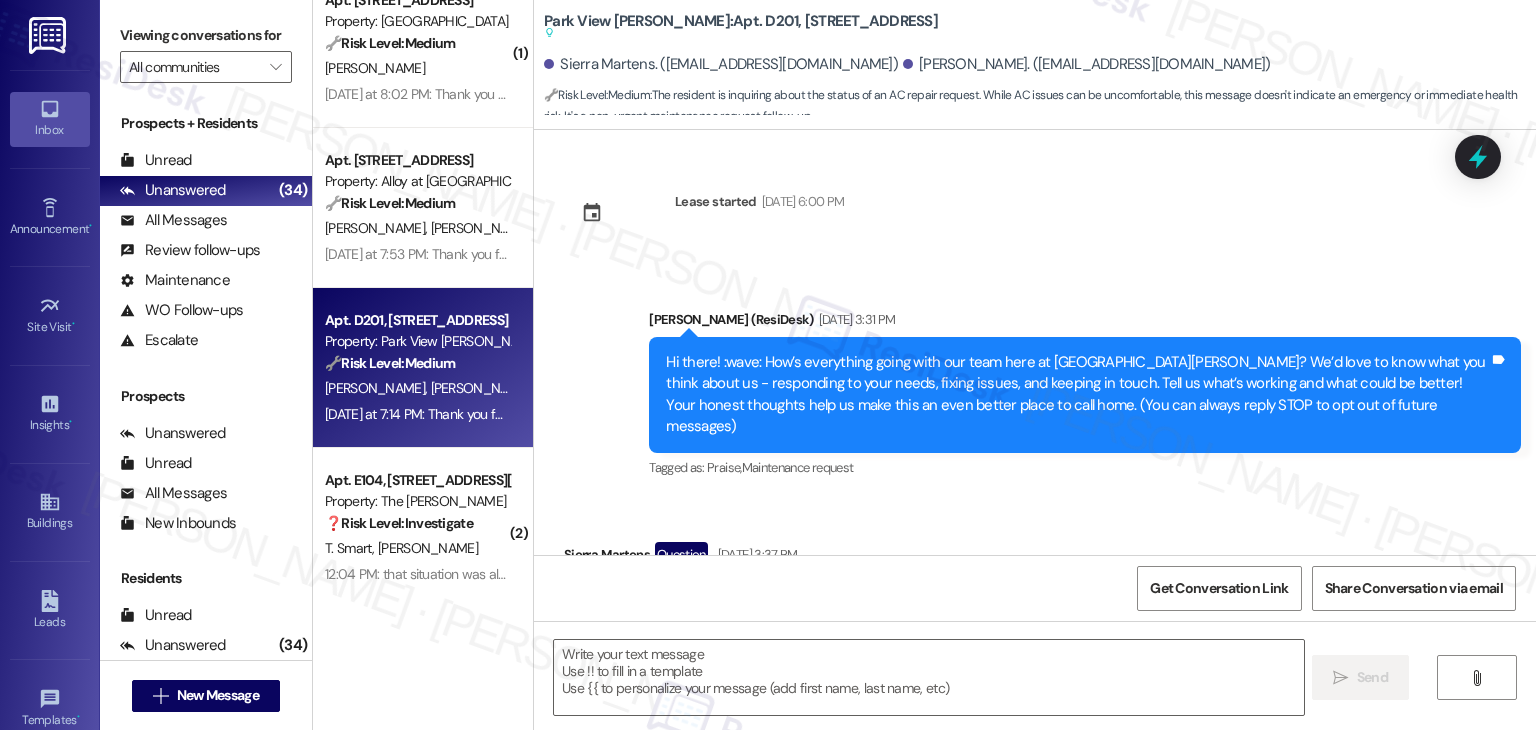 scroll, scrollTop: 4609, scrollLeft: 0, axis: vertical 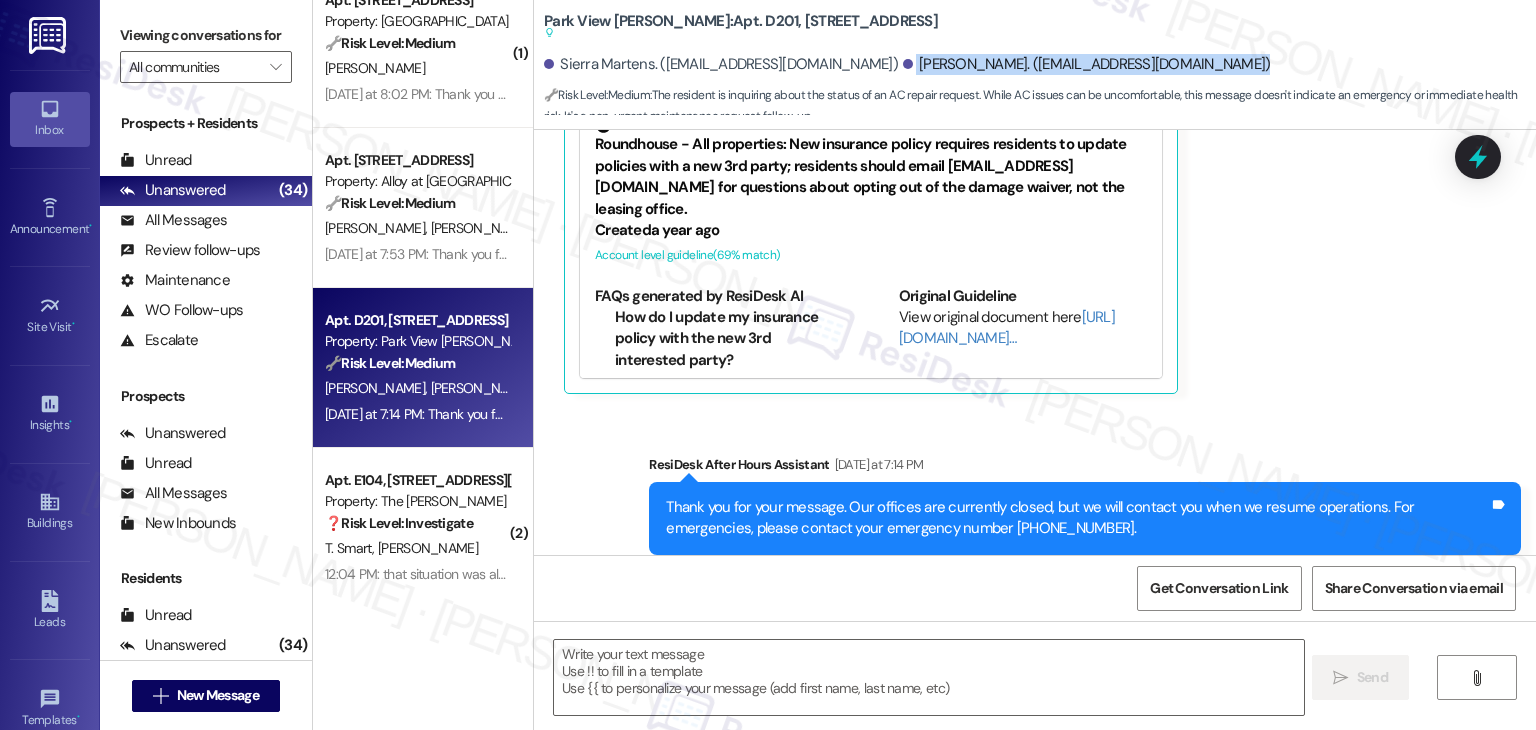 click on "Park View Caldwell:  Apt. D201, 415 Sunset Court   Suggested actions and notes available for this message and will show as you scroll through.     Sierra Martens. (sierrahope12@icloud.com)     Justin Panusch-Allen. (justinpanusch@gmail.com)   🔧  Risk Level:  Medium :  The resident is inquiring about the status of an AC repair request. While AC issues can be uncomfortable, this message doesn't indicate an emergency or immediate health risk. It's a non-urgent maintenance request follow-up." at bounding box center [1040, 60] 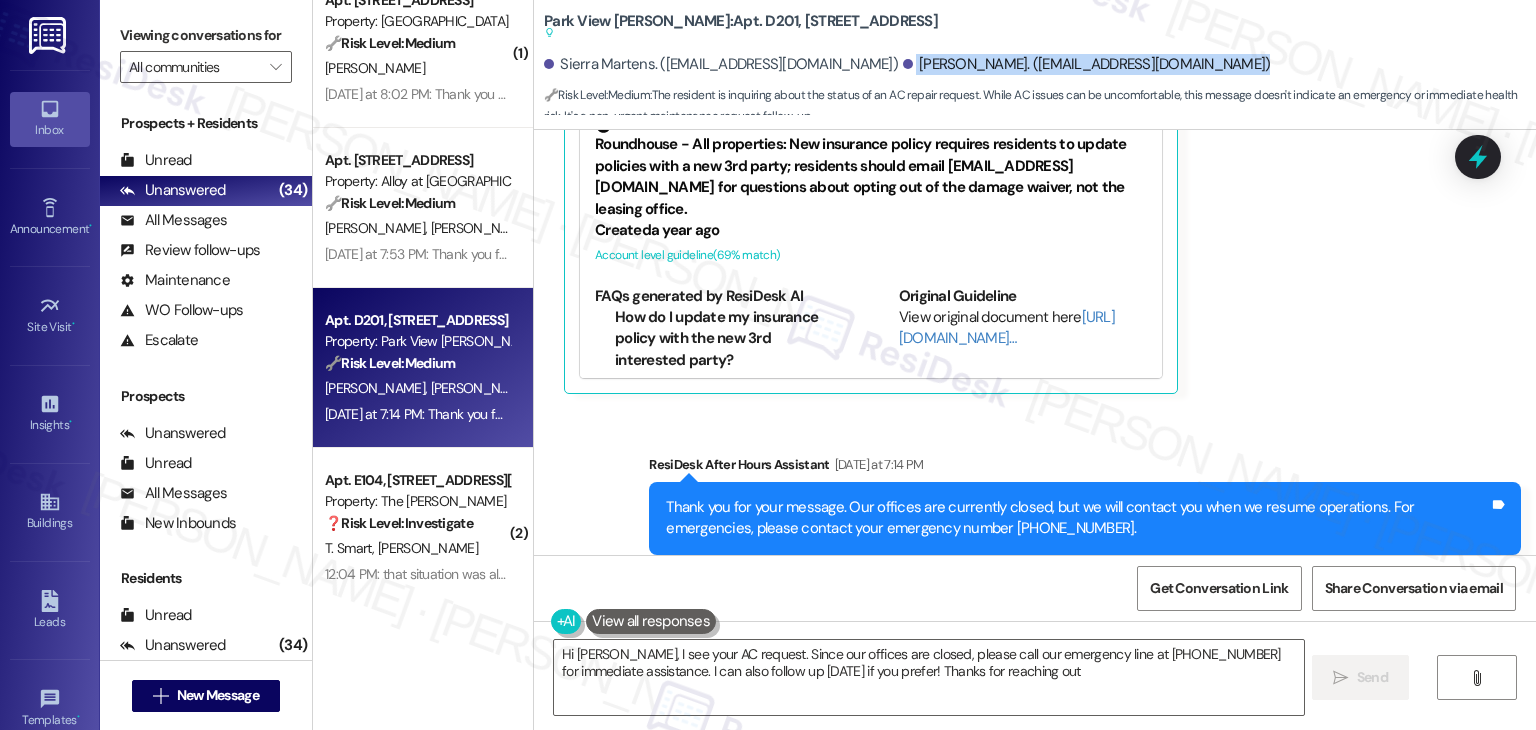 type on "Hi Justin, I see your AC request. Since our offices are closed, please call our emergency line at 208-455-5157 for immediate assistance. I can also follow up tomorrow if you prefer! Thanks for reaching out!" 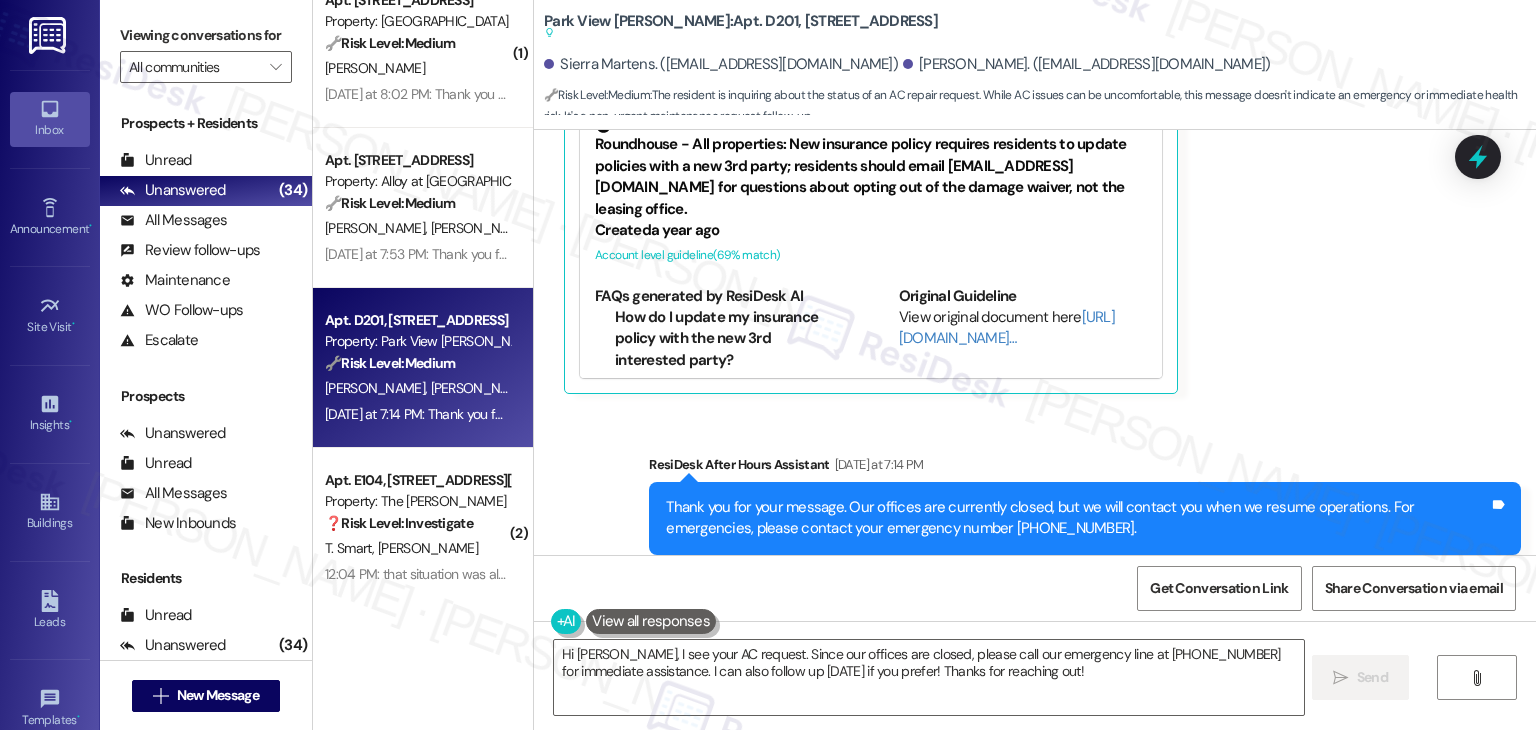 click on "Received via SMS Justin Panusch-Allen Question Yesterday at 7:14 PM Hi this is justin and I was wondering  if you have gotten the request  to fix the AC in your  apartment  Tags and notes Tagged as:   Heat or a/c ,  Click to highlight conversations about Heat or a/c High risk ,  Click to highlight conversations about High risk Maintenance request Click to highlight conversations about Maintenance request  Related guidelines Hide Suggestions ResiDesk guideline: Follow-up for Heat or a/c   Guideline If the resident complains about their heat, ask if they are getting hot air, cold air or any air from the vents.  Please keep in mind this is only relevant if the resident has forced hot air produced by a furnace.   1  suggestion  for next step (Click to fill) ' Happy to help! Is there any air coming out of the vents and is it hot or cold? ' Click to use this message in your reply Created  a year ago Account level guideline  ( 69 % match) FAQs generated by ResiDesk AI Can I opt out of the new damage waiver policy?" at bounding box center [1035, 8] 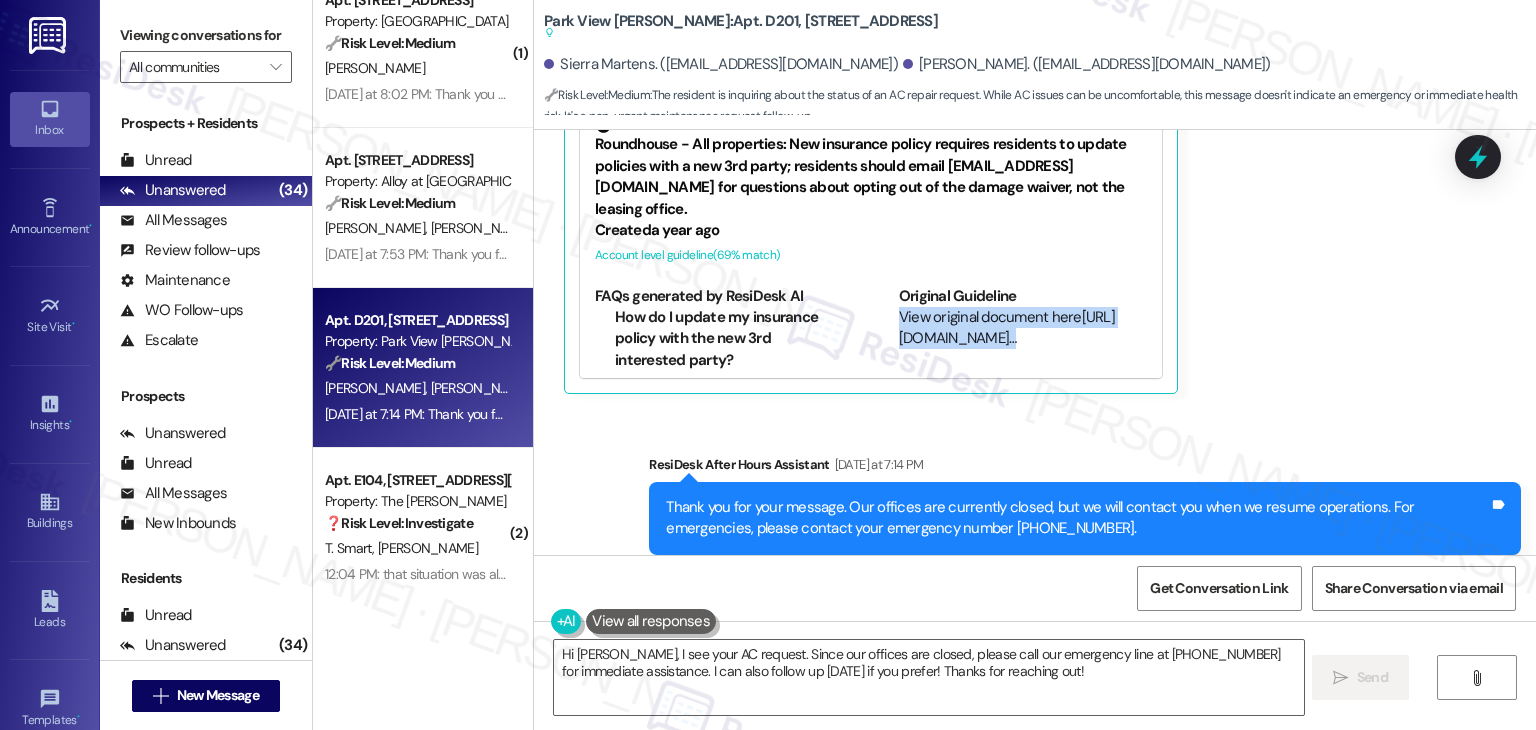 click on "Received via SMS Justin Panusch-Allen Question Yesterday at 7:14 PM Hi this is justin and I was wondering  if you have gotten the request  to fix the AC in your  apartment  Tags and notes Tagged as:   Heat or a/c ,  Click to highlight conversations about Heat or a/c High risk ,  Click to highlight conversations about High risk Maintenance request Click to highlight conversations about Maintenance request  Related guidelines Hide Suggestions ResiDesk guideline: Follow-up for Heat or a/c   Guideline If the resident complains about their heat, ask if they are getting hot air, cold air or any air from the vents.  Please keep in mind this is only relevant if the resident has forced hot air produced by a furnace.   1  suggestion  for next step (Click to fill) ' Happy to help! Is there any air coming out of the vents and is it hot or cold? ' Click to use this message in your reply Created  a year ago Account level guideline  ( 69 % match) FAQs generated by ResiDesk AI Can I opt out of the new damage waiver policy?" at bounding box center [1035, 8] 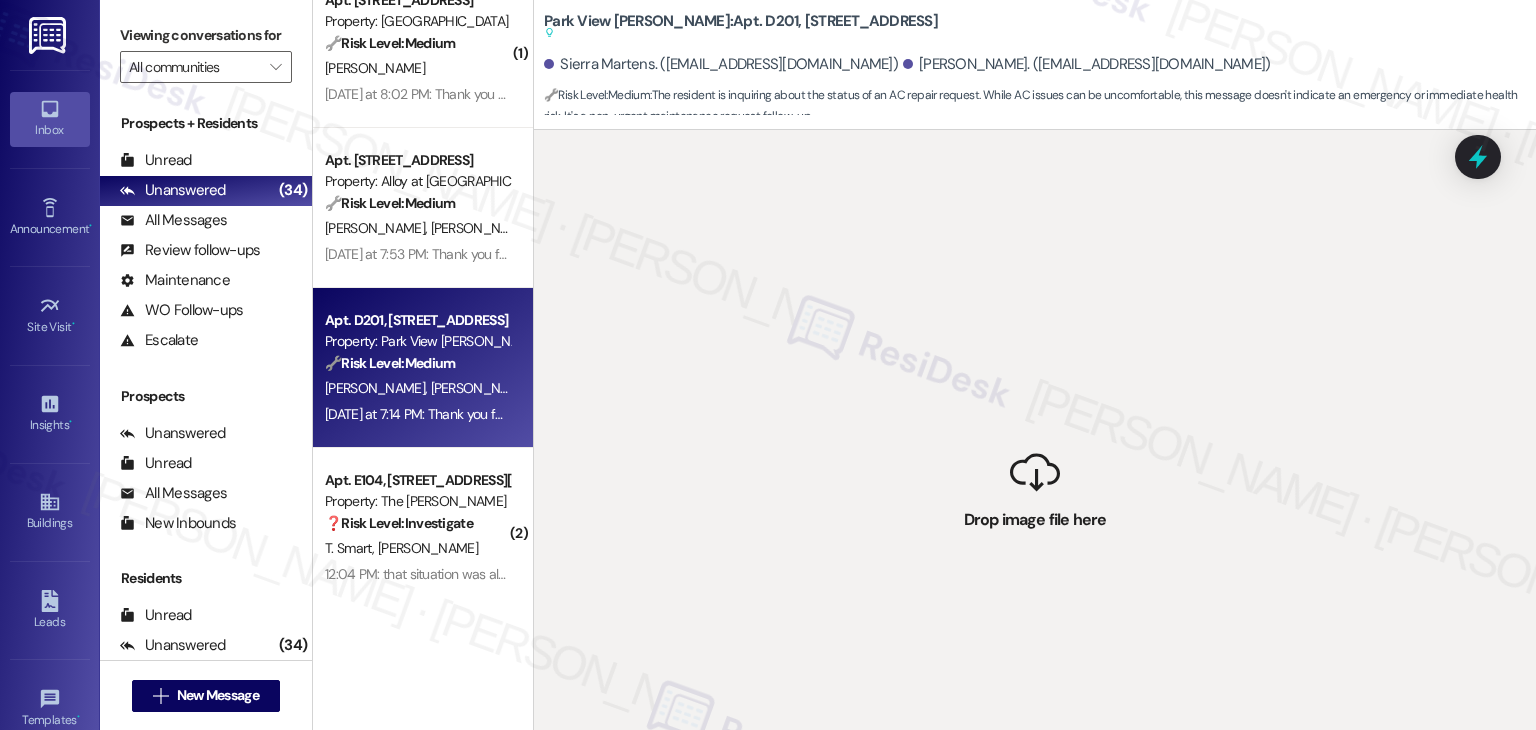 click on " Drop image file here" at bounding box center (1035, 495) 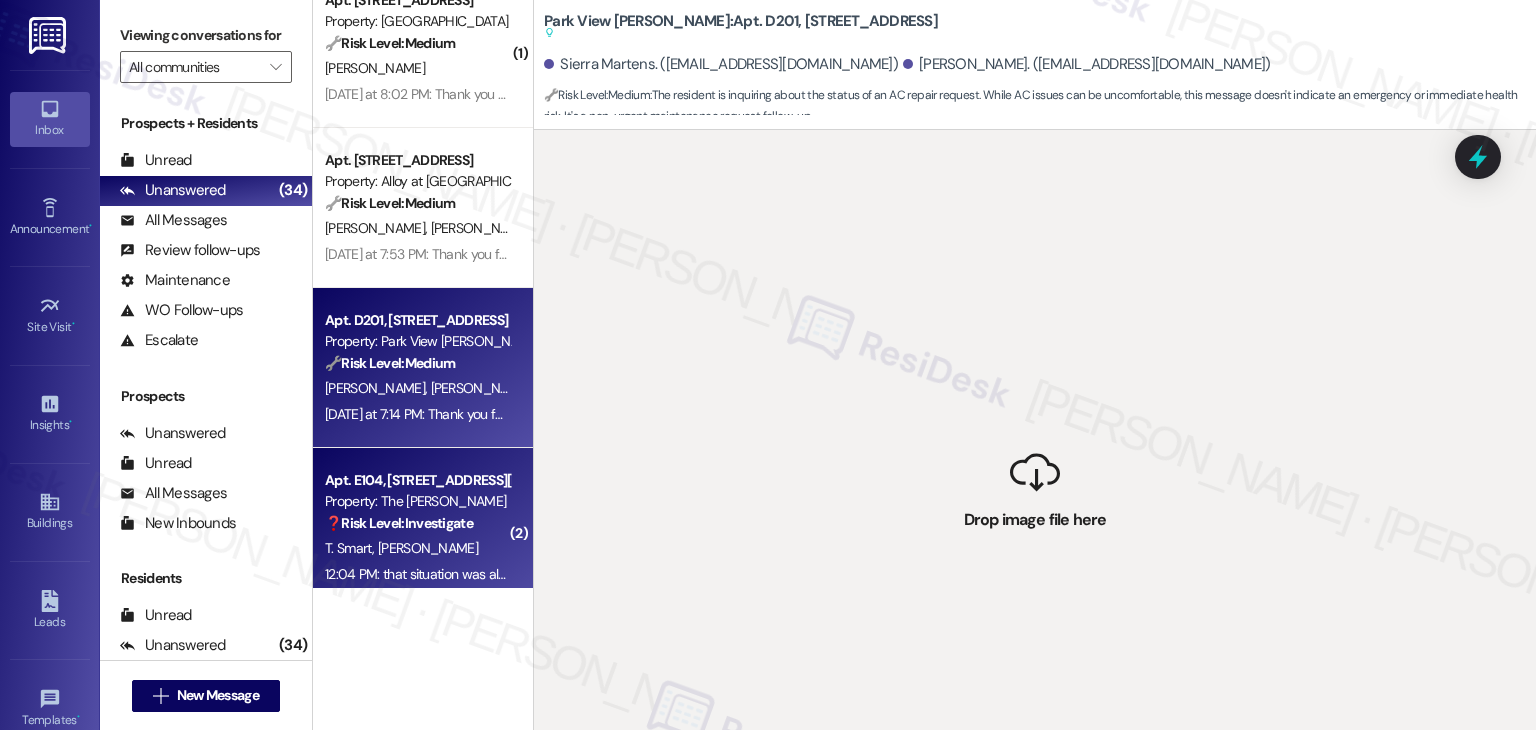 click on "Apt. E104, [STREET_ADDRESS][PERSON_NAME]" at bounding box center [417, 480] 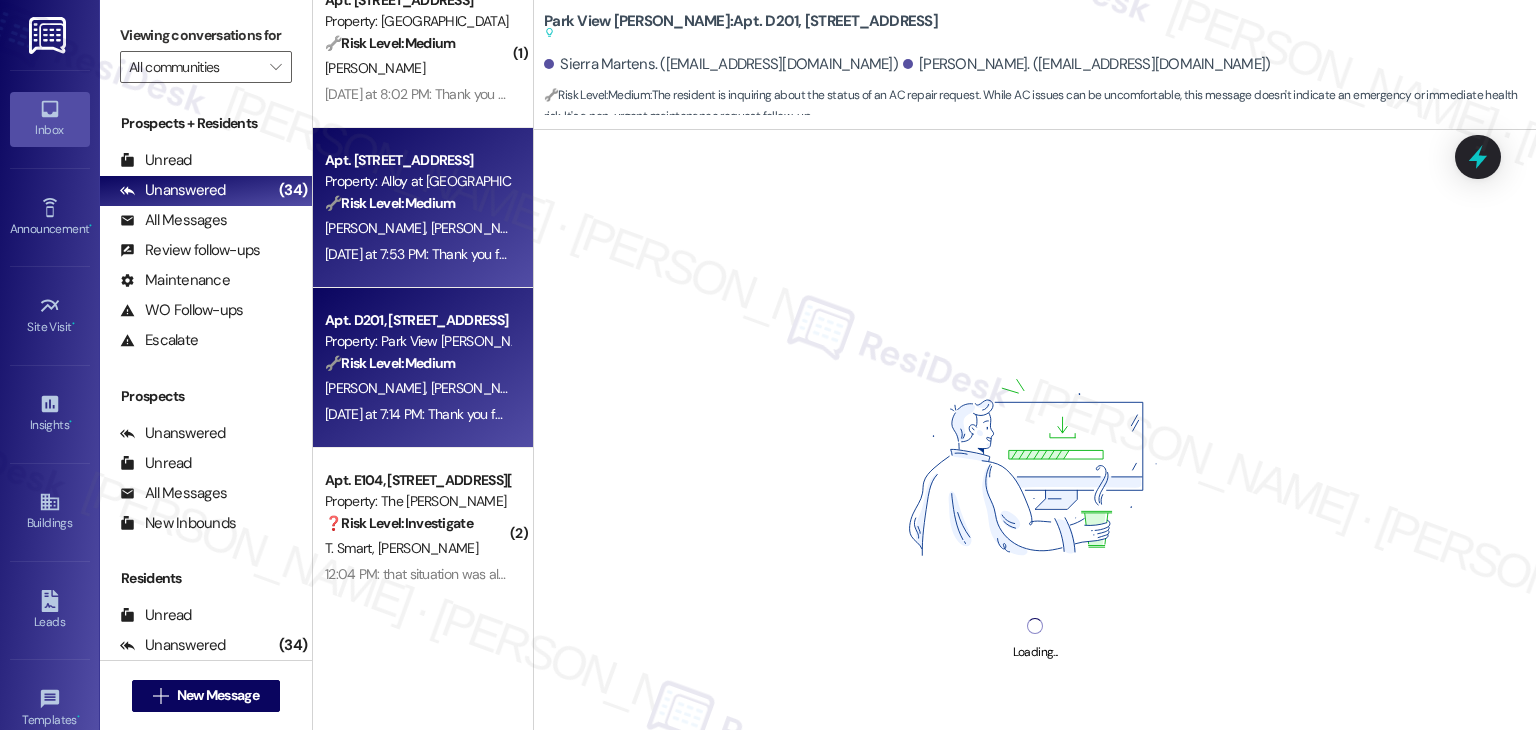 click on "[PERSON_NAME]" at bounding box center [481, 228] 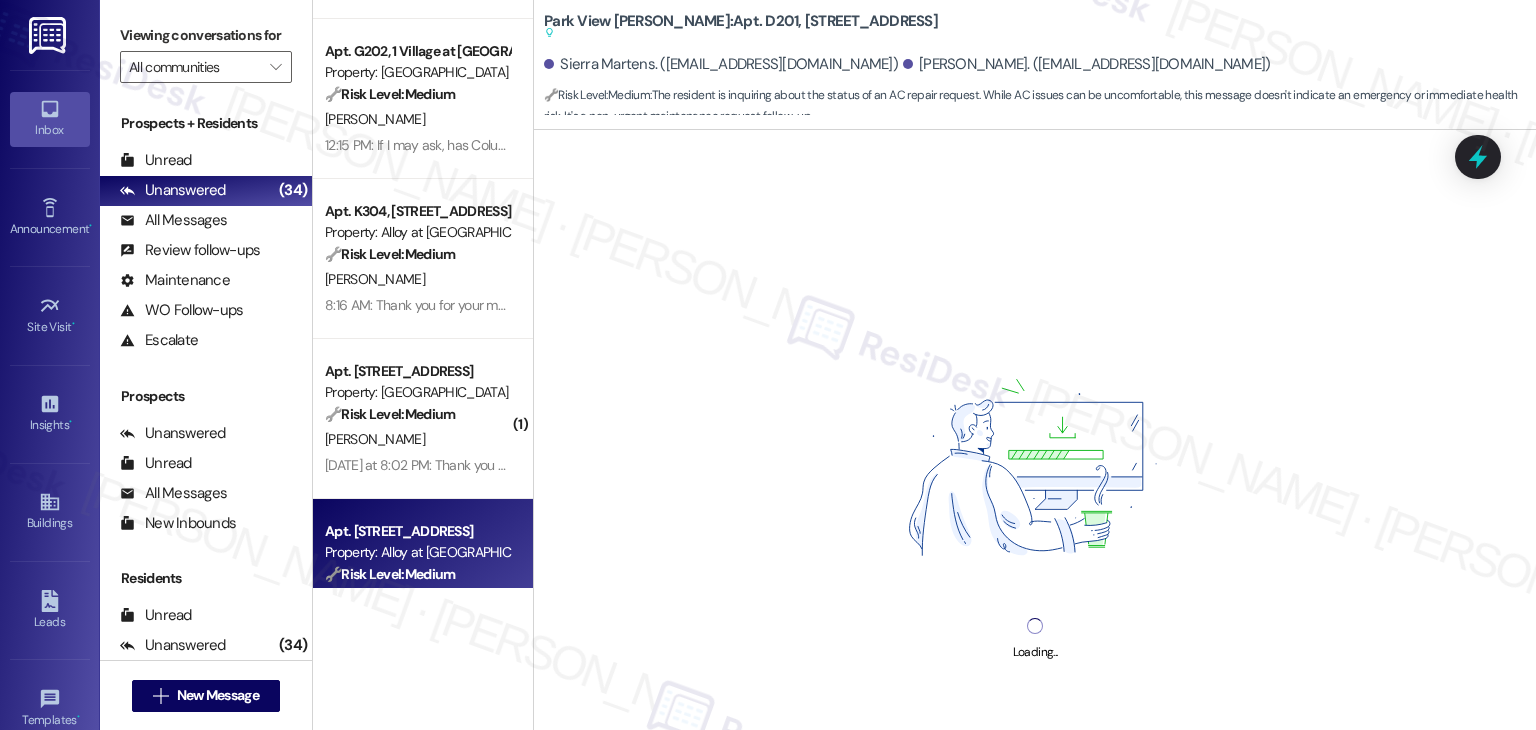 scroll, scrollTop: 4452, scrollLeft: 0, axis: vertical 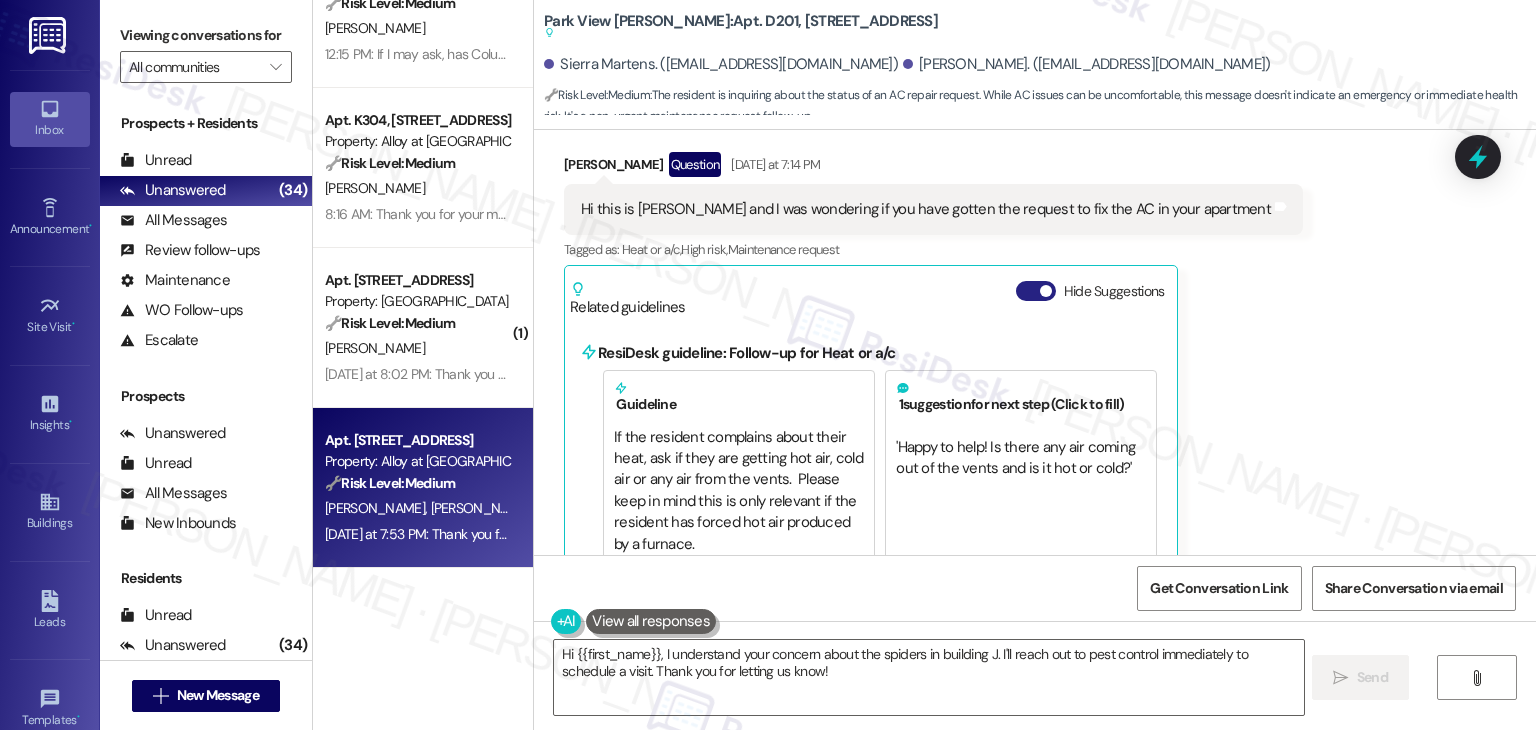 click on "Hide Suggestions" at bounding box center [1036, 291] 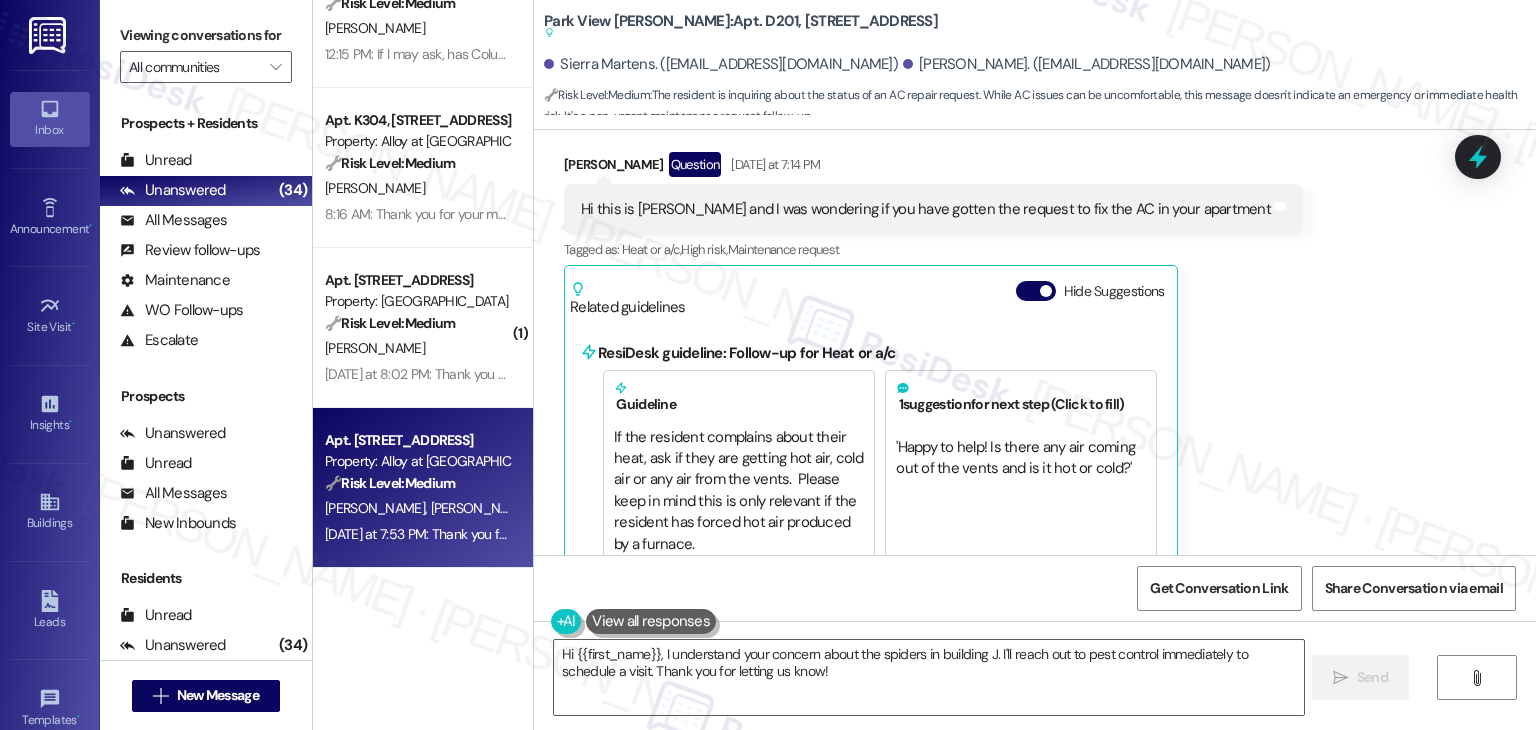 scroll, scrollTop: 4040, scrollLeft: 0, axis: vertical 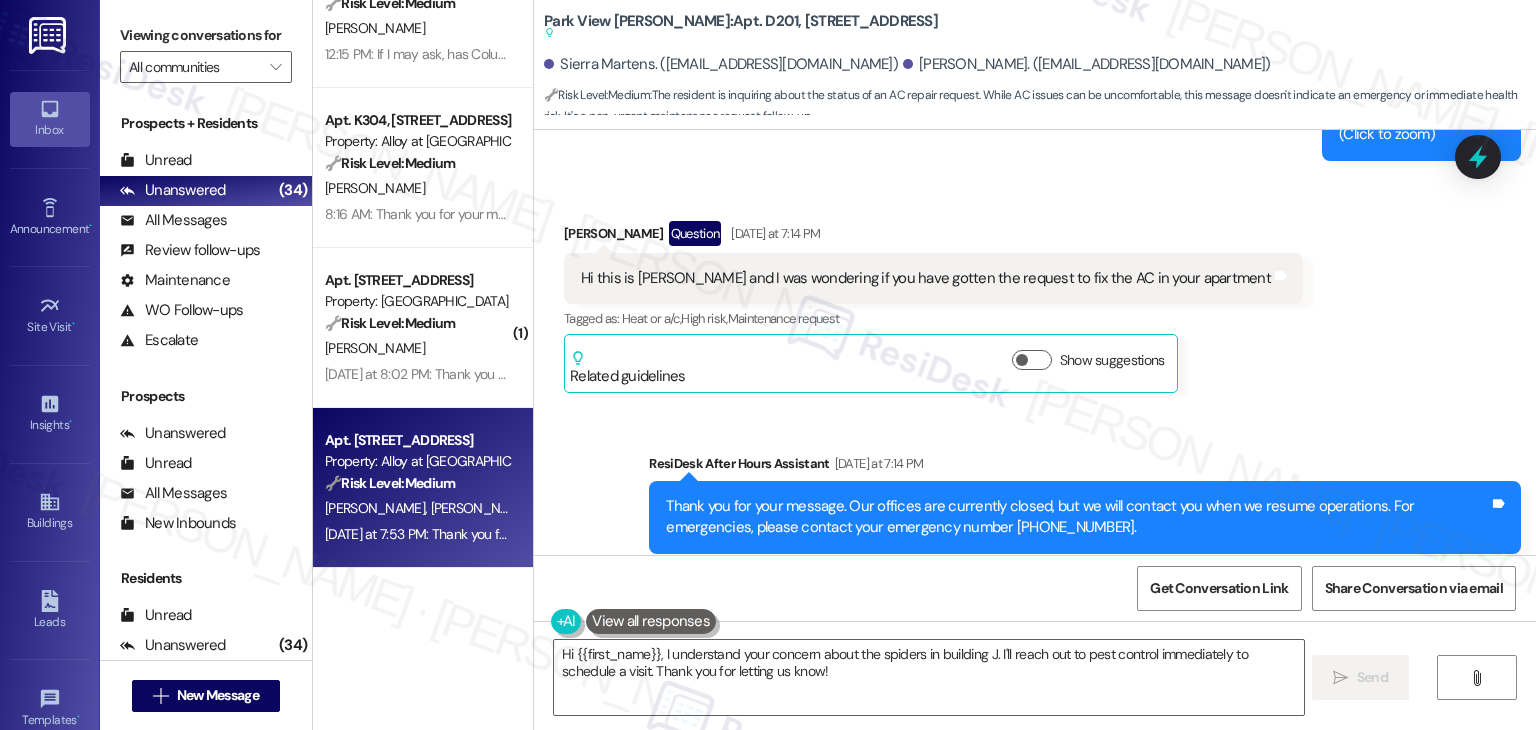 click on "Received via SMS Justin Panusch-Allen Question Yesterday at 7:14 PM Hi this is justin and I was wondering  if you have gotten the request  to fix the AC in your  apartment  Tags and notes Tagged as:   Heat or a/c ,  Click to highlight conversations about Heat or a/c High risk ,  Click to highlight conversations about High risk Maintenance request Click to highlight conversations about Maintenance request  Related guidelines Show suggestions" at bounding box center (1035, 292) 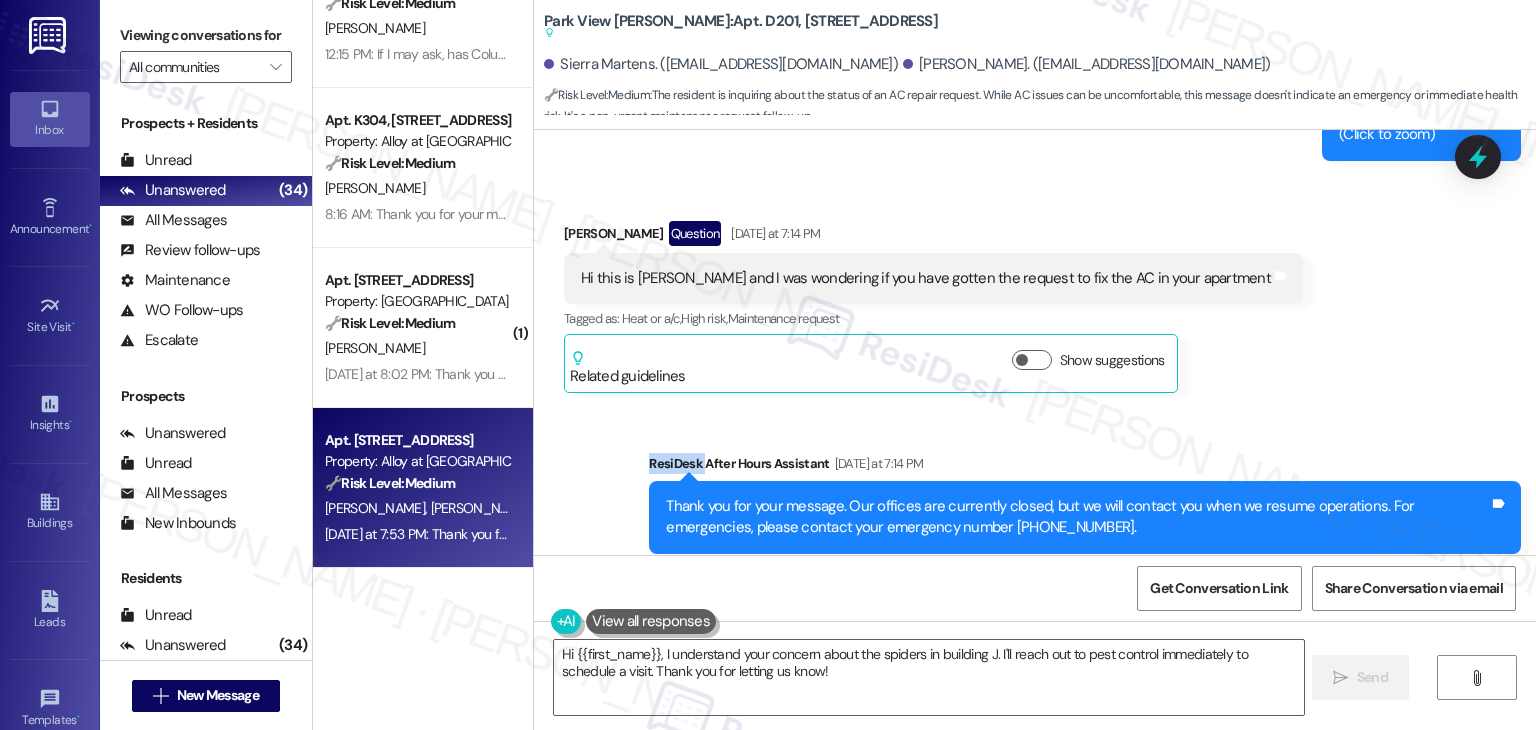 click on "Received via SMS Justin Panusch-Allen Question Yesterday at 7:14 PM Hi this is justin and I was wondering  if you have gotten the request  to fix the AC in your  apartment  Tags and notes Tagged as:   Heat or a/c ,  Click to highlight conversations about Heat or a/c High risk ,  Click to highlight conversations about High risk Maintenance request Click to highlight conversations about Maintenance request  Related guidelines Show suggestions" at bounding box center [1035, 292] 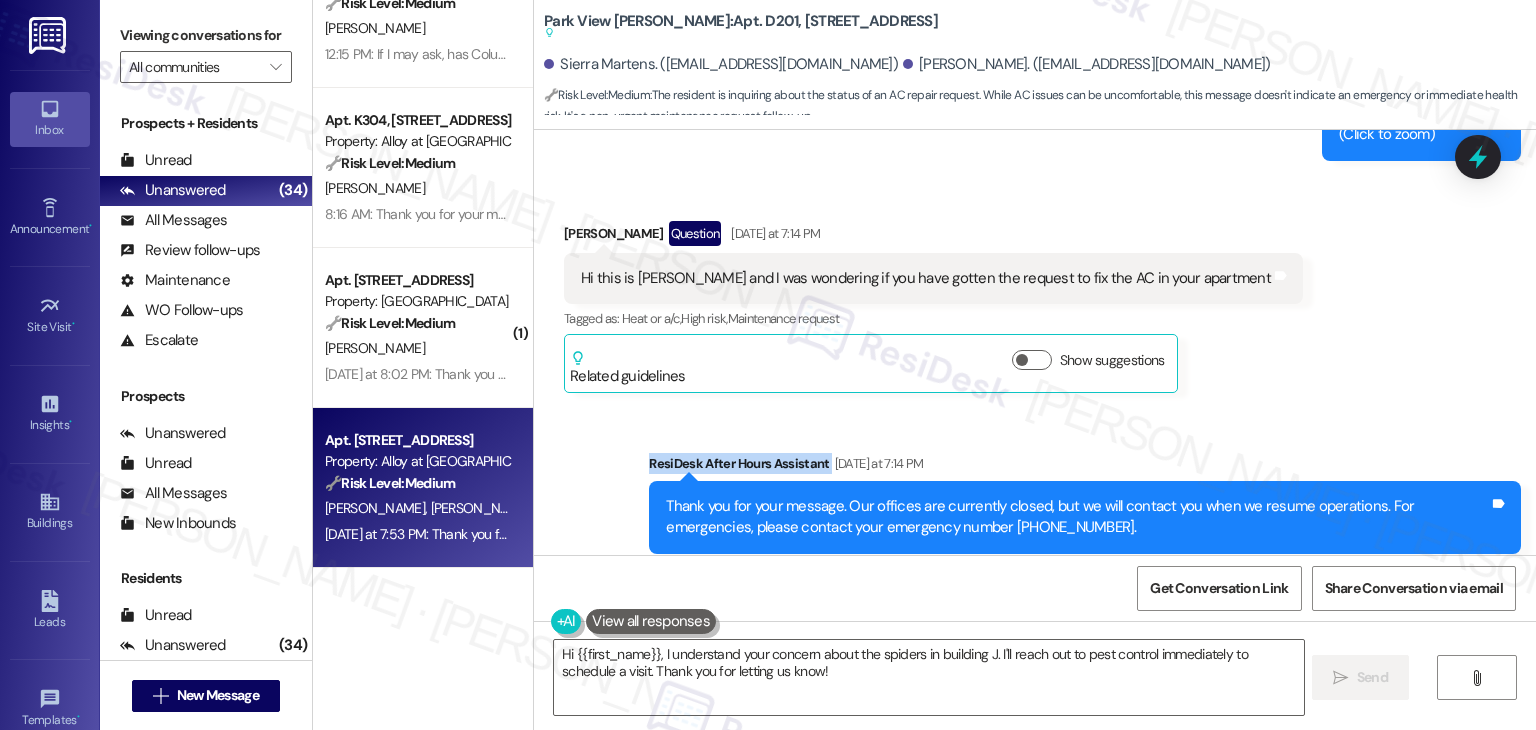 click on "Received via SMS Justin Panusch-Allen Question Yesterday at 7:14 PM Hi this is justin and I was wondering  if you have gotten the request  to fix the AC in your  apartment  Tags and notes Tagged as:   Heat or a/c ,  Click to highlight conversations about Heat or a/c High risk ,  Click to highlight conversations about High risk Maintenance request Click to highlight conversations about Maintenance request  Related guidelines Show suggestions" at bounding box center [1035, 292] 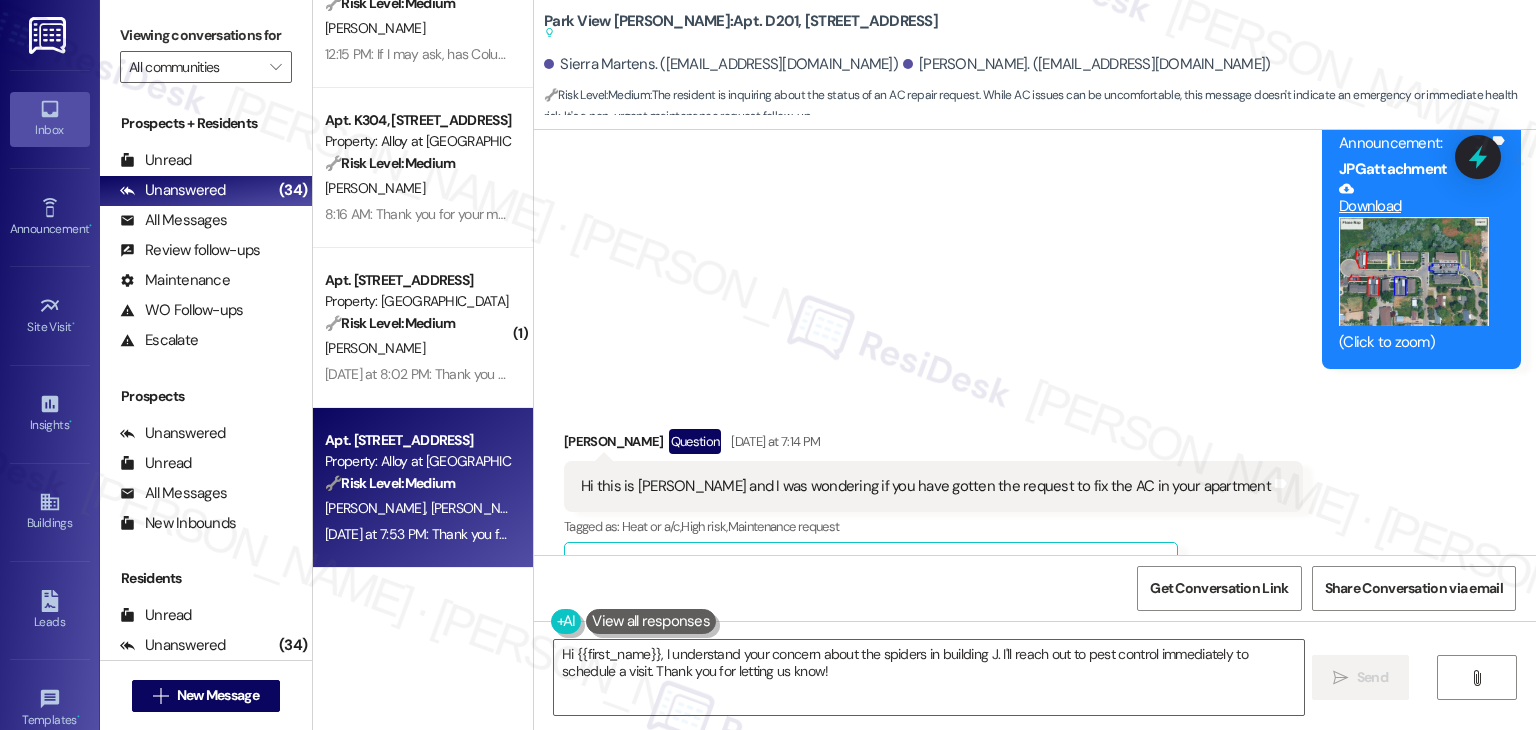 scroll, scrollTop: 4040, scrollLeft: 0, axis: vertical 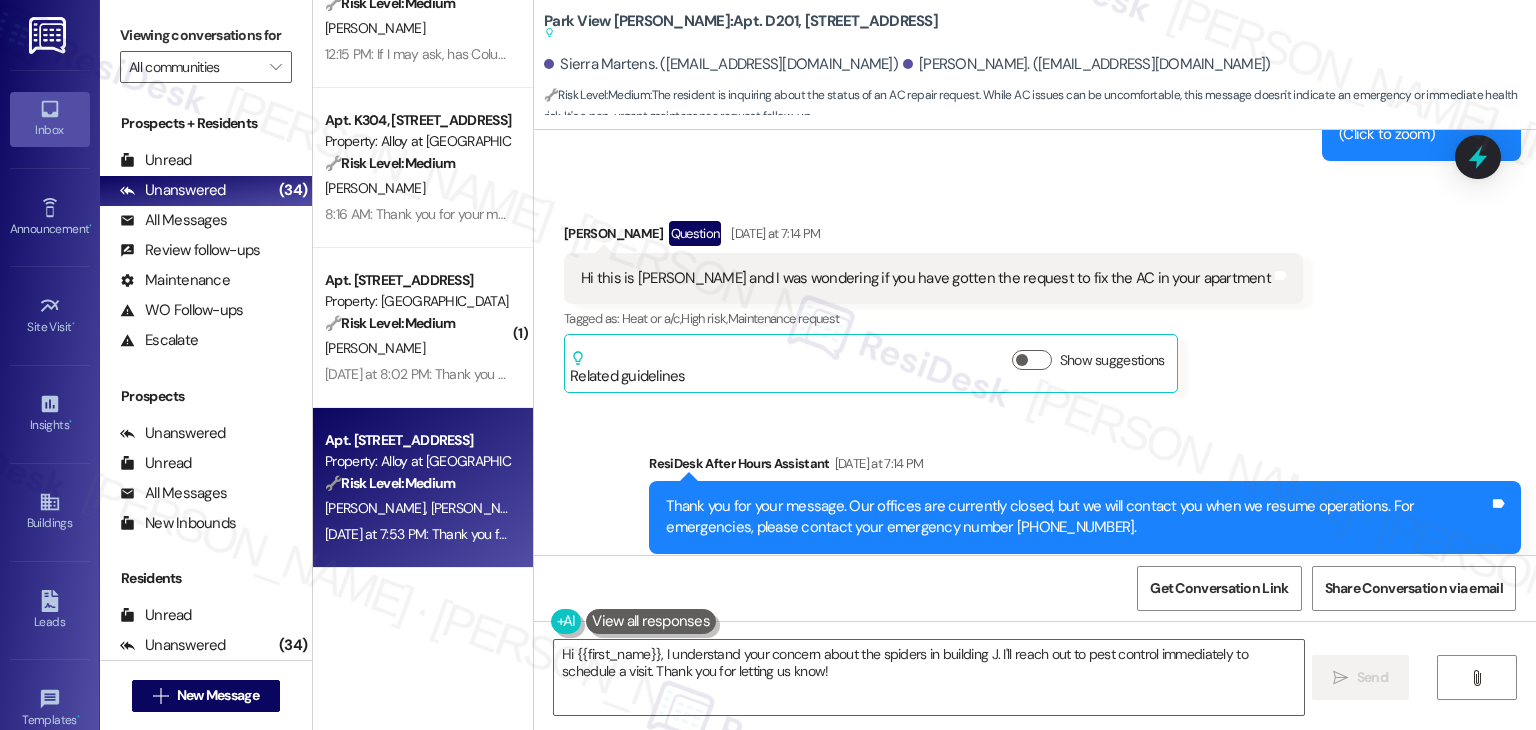 click on "Received via SMS Justin Panusch-Allen Question Yesterday at 7:14 PM Hi this is justin and I was wondering  if you have gotten the request  to fix the AC in your  apartment  Tags and notes Tagged as:   Heat or a/c ,  Click to highlight conversations about Heat or a/c High risk ,  Click to highlight conversations about High risk Maintenance request Click to highlight conversations about Maintenance request  Related guidelines Show suggestions" at bounding box center [1035, 292] 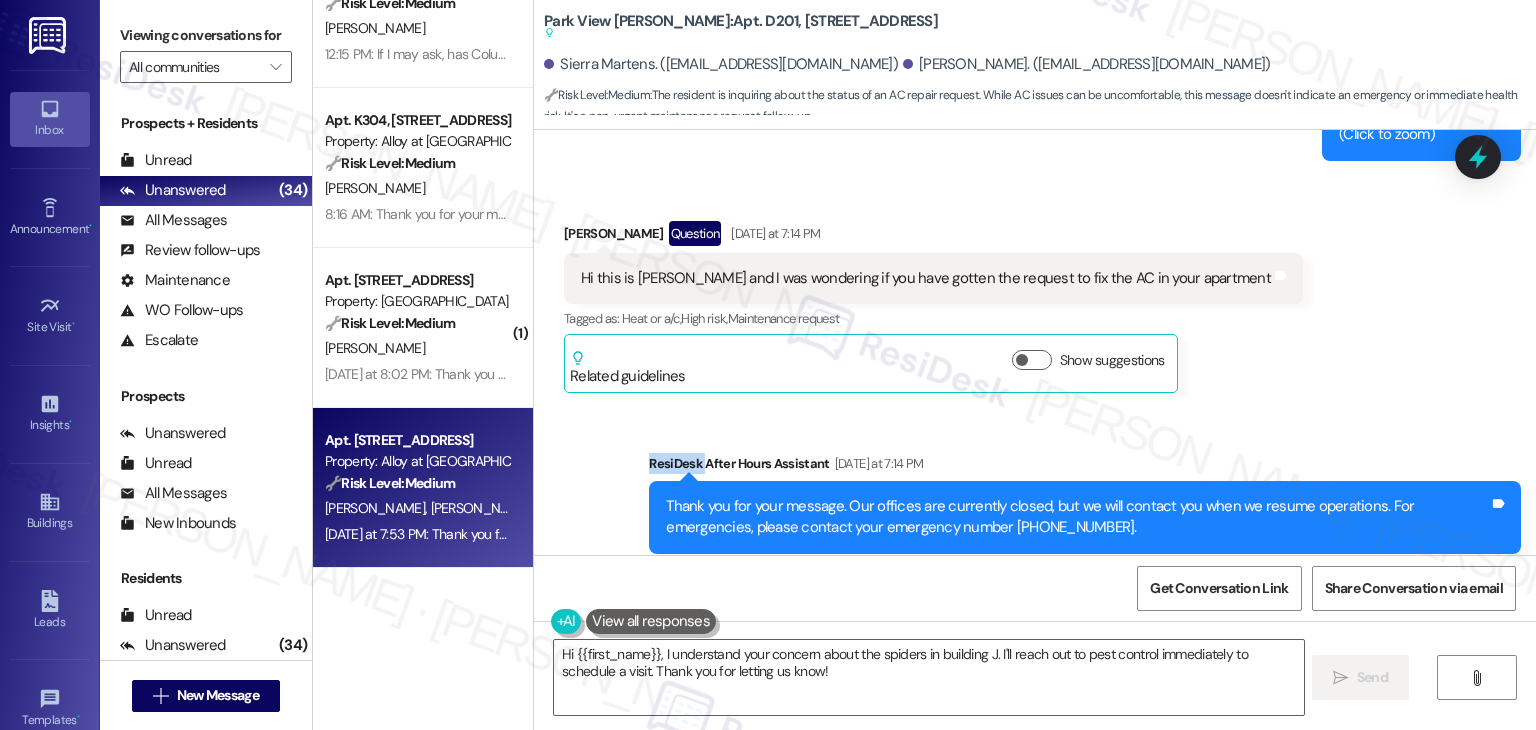 click on "Received via SMS Justin Panusch-Allen Question Yesterday at 7:14 PM Hi this is justin and I was wondering  if you have gotten the request  to fix the AC in your  apartment  Tags and notes Tagged as:   Heat or a/c ,  Click to highlight conversations about Heat or a/c High risk ,  Click to highlight conversations about High risk Maintenance request Click to highlight conversations about Maintenance request  Related guidelines Show suggestions" at bounding box center [1035, 292] 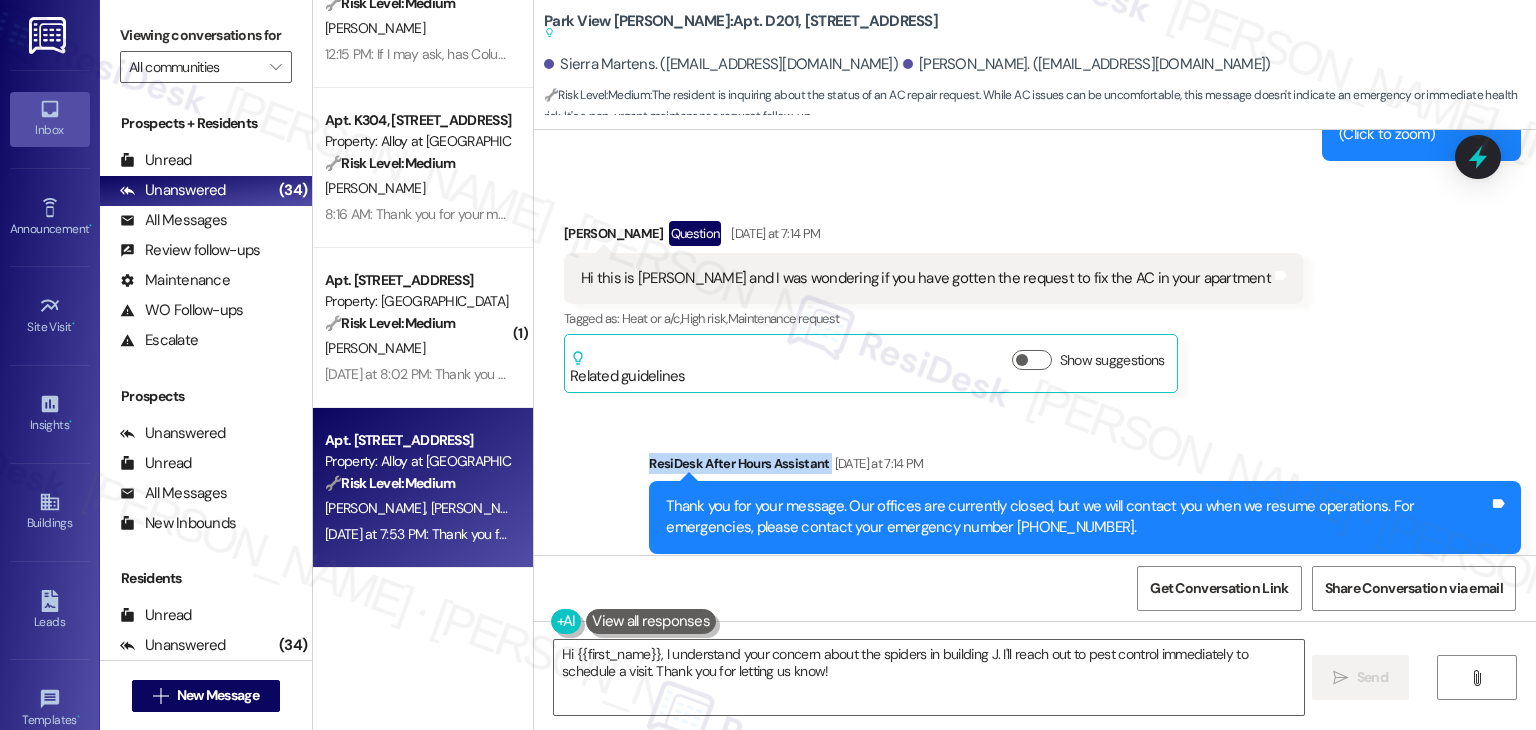 click on "Received via SMS Justin Panusch-Allen Question Yesterday at 7:14 PM Hi this is justin and I was wondering  if you have gotten the request  to fix the AC in your  apartment  Tags and notes Tagged as:   Heat or a/c ,  Click to highlight conversations about Heat or a/c High risk ,  Click to highlight conversations about High risk Maintenance request Click to highlight conversations about Maintenance request  Related guidelines Show suggestions" at bounding box center (1035, 292) 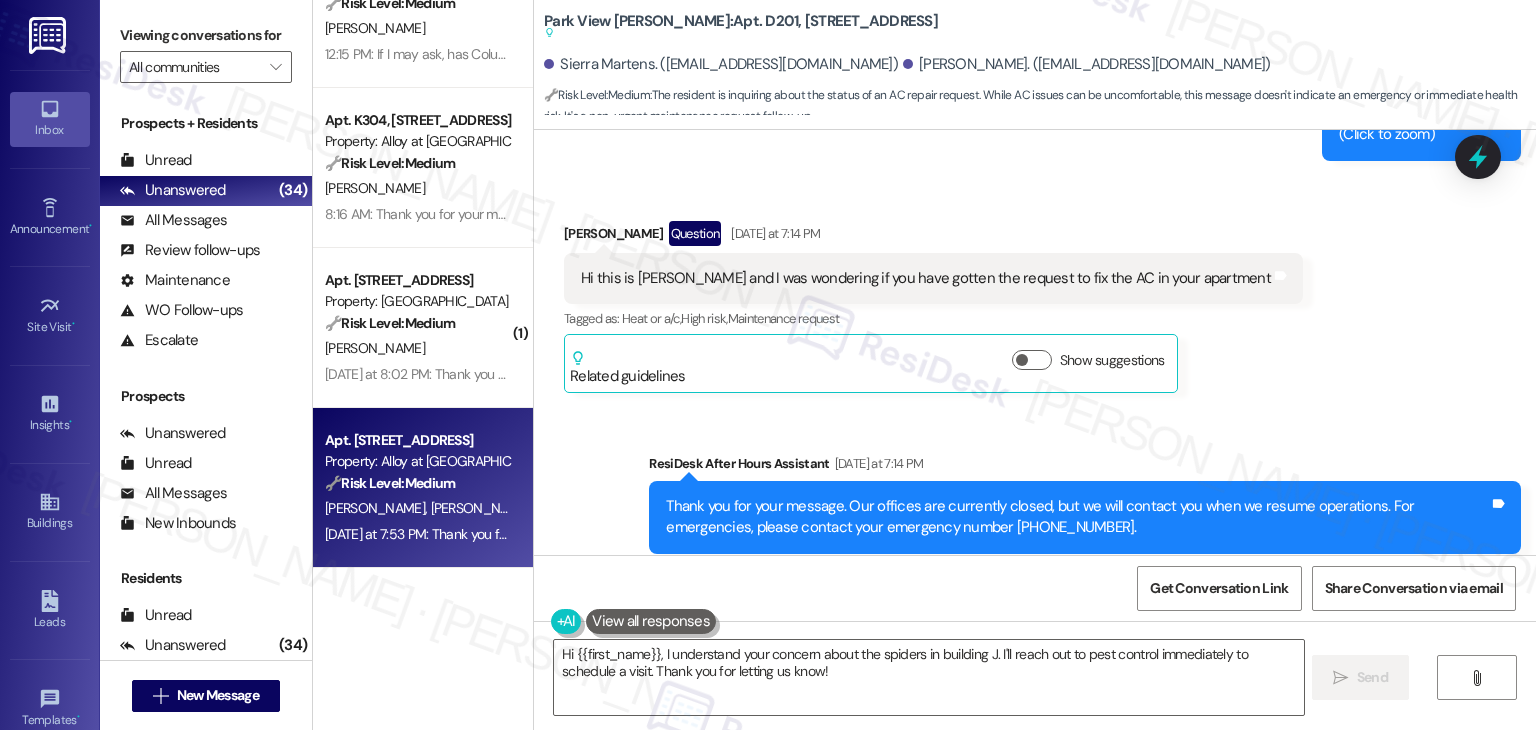 click on "Received via SMS Justin Panusch-Allen Question Yesterday at 7:14 PM Hi this is justin and I was wondering  if you have gotten the request  to fix the AC in your  apartment  Tags and notes Tagged as:   Heat or a/c ,  Click to highlight conversations about Heat or a/c High risk ,  Click to highlight conversations about High risk Maintenance request Click to highlight conversations about Maintenance request  Related guidelines Show suggestions" at bounding box center (1035, 292) 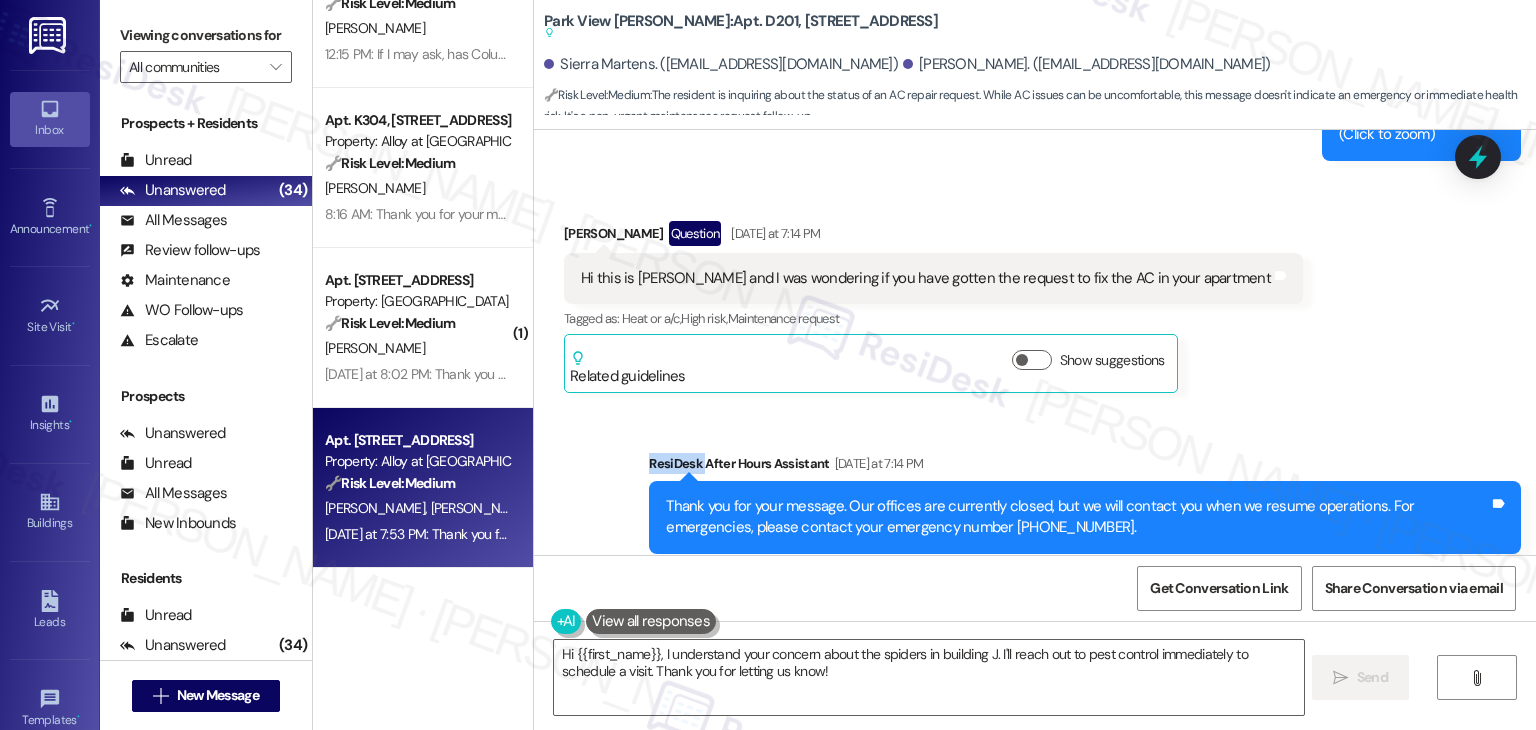 click on "Received via SMS Justin Panusch-Allen Question Yesterday at 7:14 PM Hi this is justin and I was wondering  if you have gotten the request  to fix the AC in your  apartment  Tags and notes Tagged as:   Heat or a/c ,  Click to highlight conversations about Heat or a/c High risk ,  Click to highlight conversations about High risk Maintenance request Click to highlight conversations about Maintenance request  Related guidelines Show suggestions" at bounding box center [1035, 292] 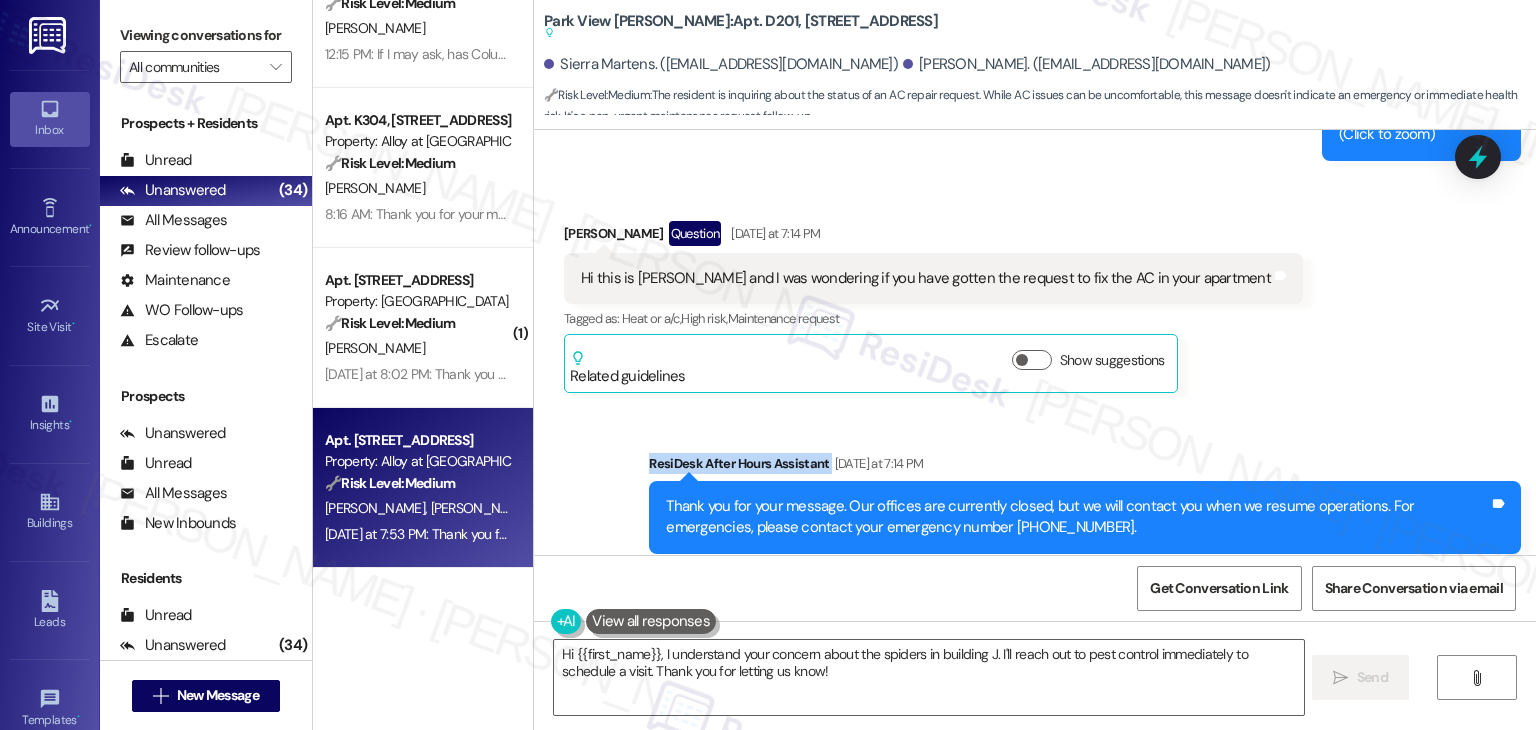 click on "Received via SMS Justin Panusch-Allen Question Yesterday at 7:14 PM Hi this is justin and I was wondering  if you have gotten the request  to fix the AC in your  apartment  Tags and notes Tagged as:   Heat or a/c ,  Click to highlight conversations about Heat or a/c High risk ,  Click to highlight conversations about High risk Maintenance request Click to highlight conversations about Maintenance request  Related guidelines Show suggestions" at bounding box center (1035, 292) 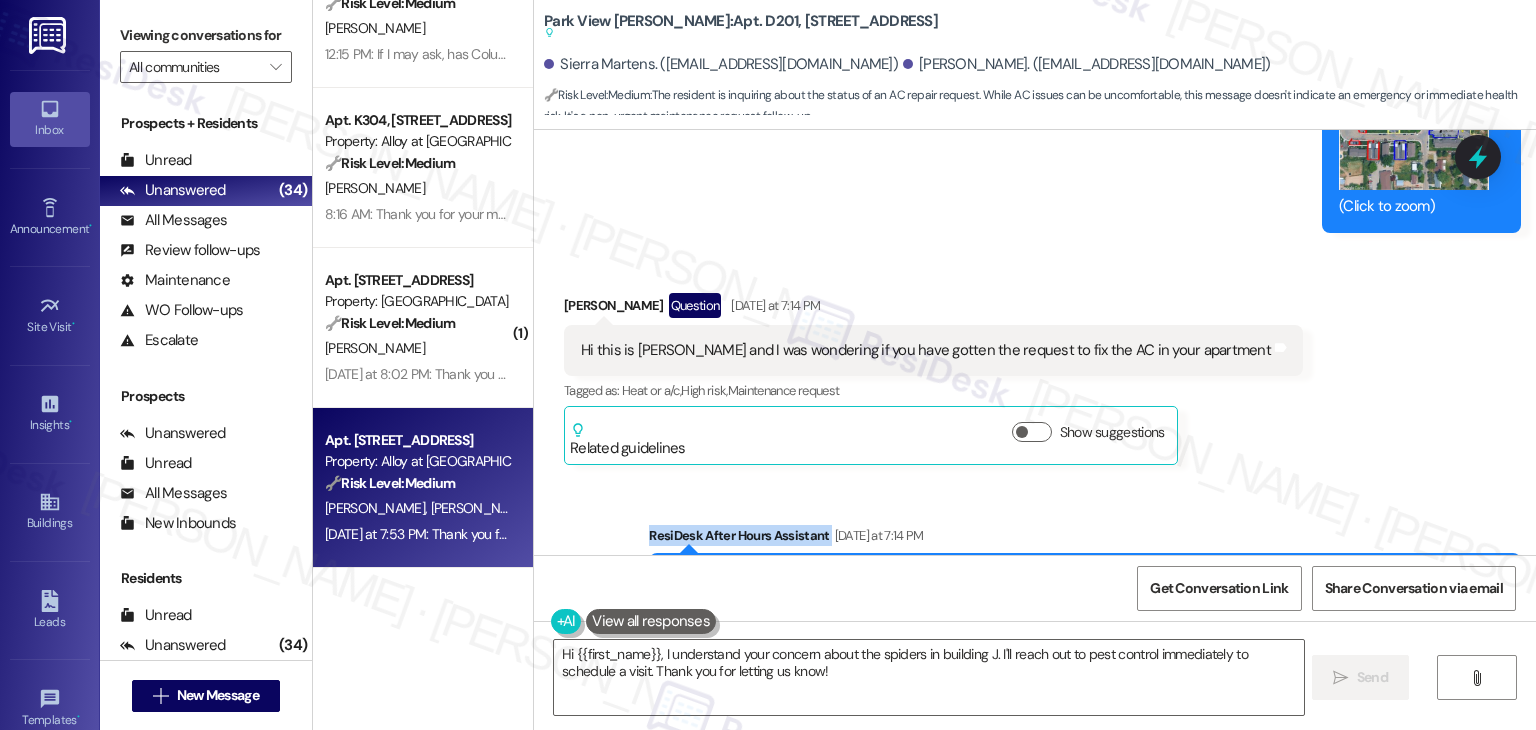 scroll, scrollTop: 4040, scrollLeft: 0, axis: vertical 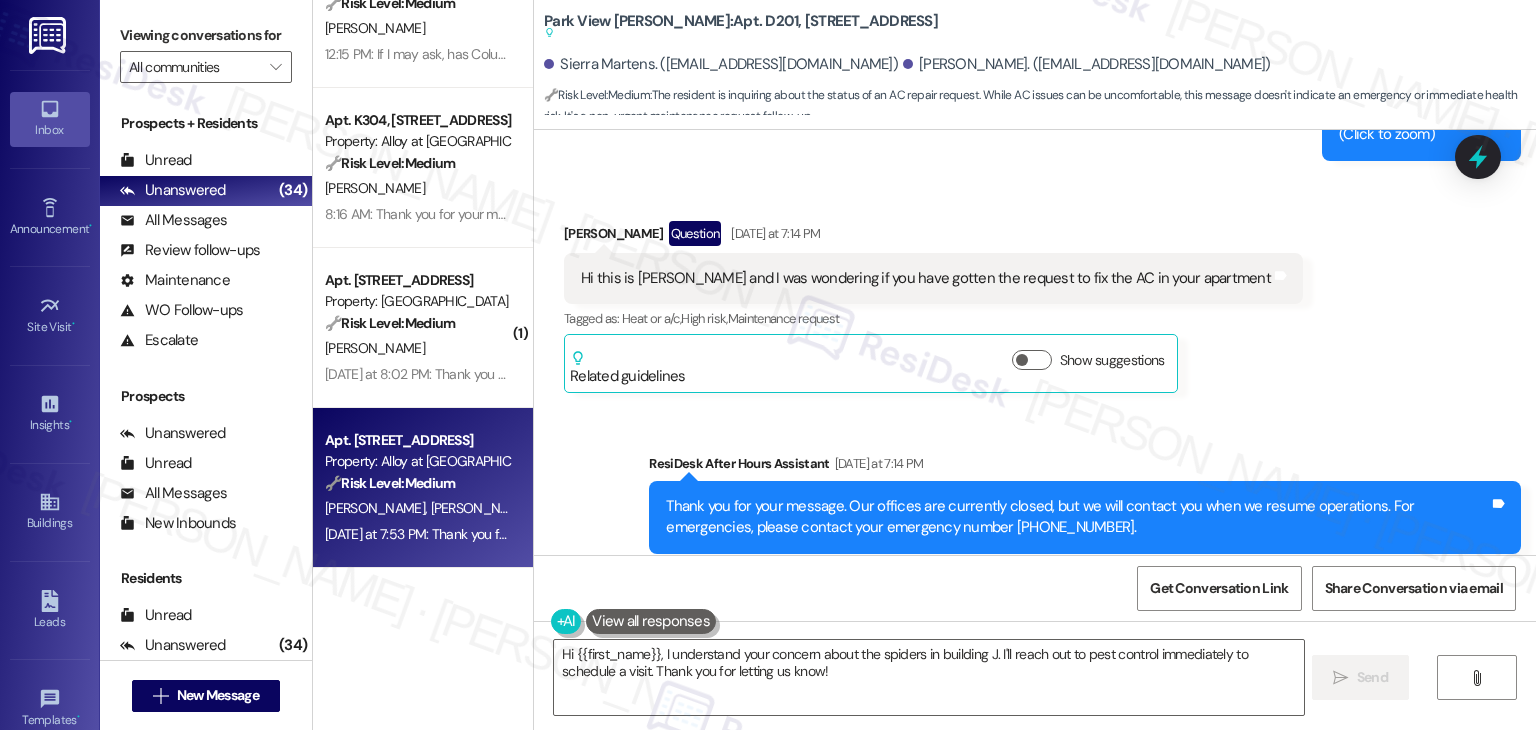click on "Received via SMS Justin Panusch-Allen Question Yesterday at 7:14 PM Hi this is justin and I was wondering  if you have gotten the request  to fix the AC in your  apartment  Tags and notes Tagged as:   Heat or a/c ,  Click to highlight conversations about Heat or a/c High risk ,  Click to highlight conversations about High risk Maintenance request Click to highlight conversations about Maintenance request  Related guidelines Show suggestions" at bounding box center [1035, 292] 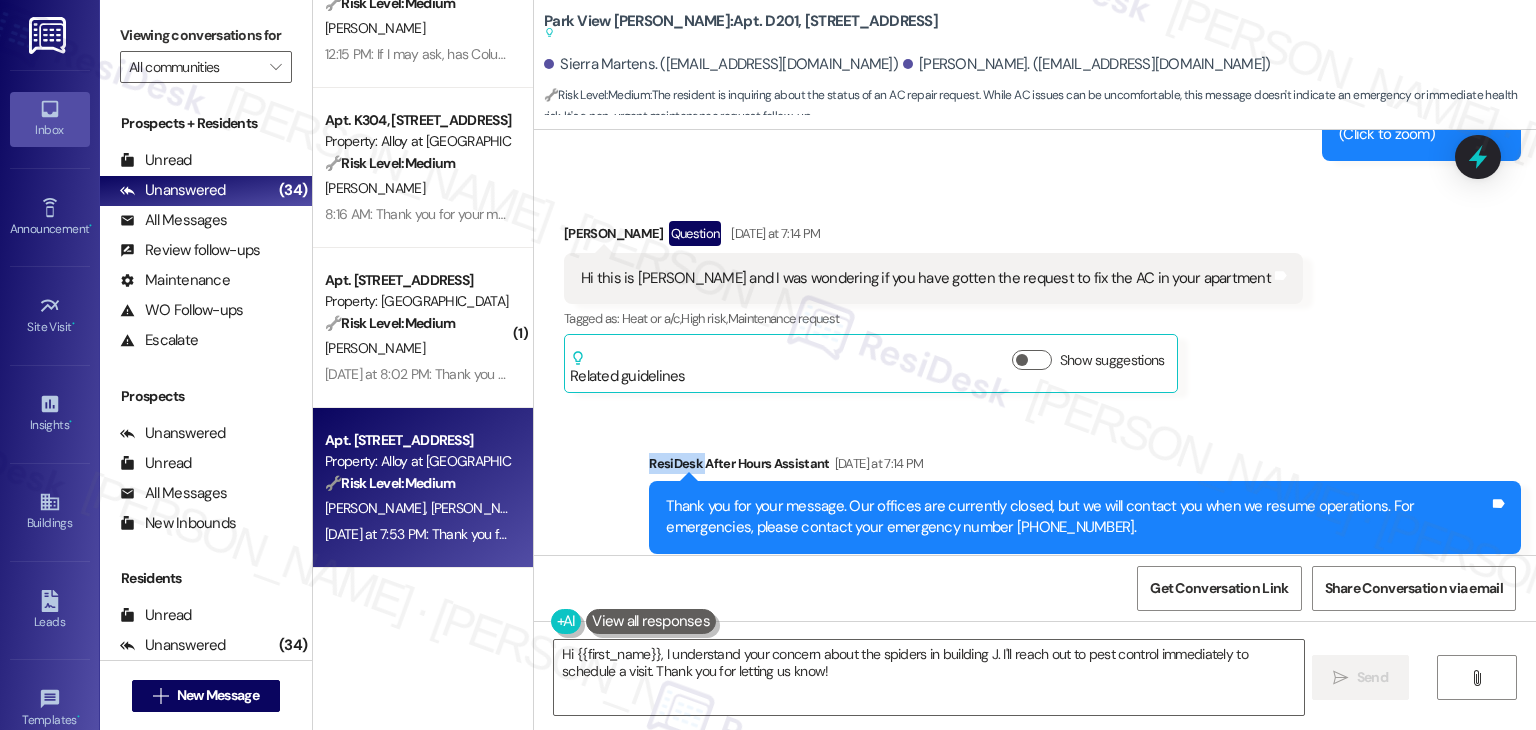 click on "Received via SMS Justin Panusch-Allen Question Yesterday at 7:14 PM Hi this is justin and I was wondering  if you have gotten the request  to fix the AC in your  apartment  Tags and notes Tagged as:   Heat or a/c ,  Click to highlight conversations about Heat or a/c High risk ,  Click to highlight conversations about High risk Maintenance request Click to highlight conversations about Maintenance request  Related guidelines Show suggestions" at bounding box center [1035, 292] 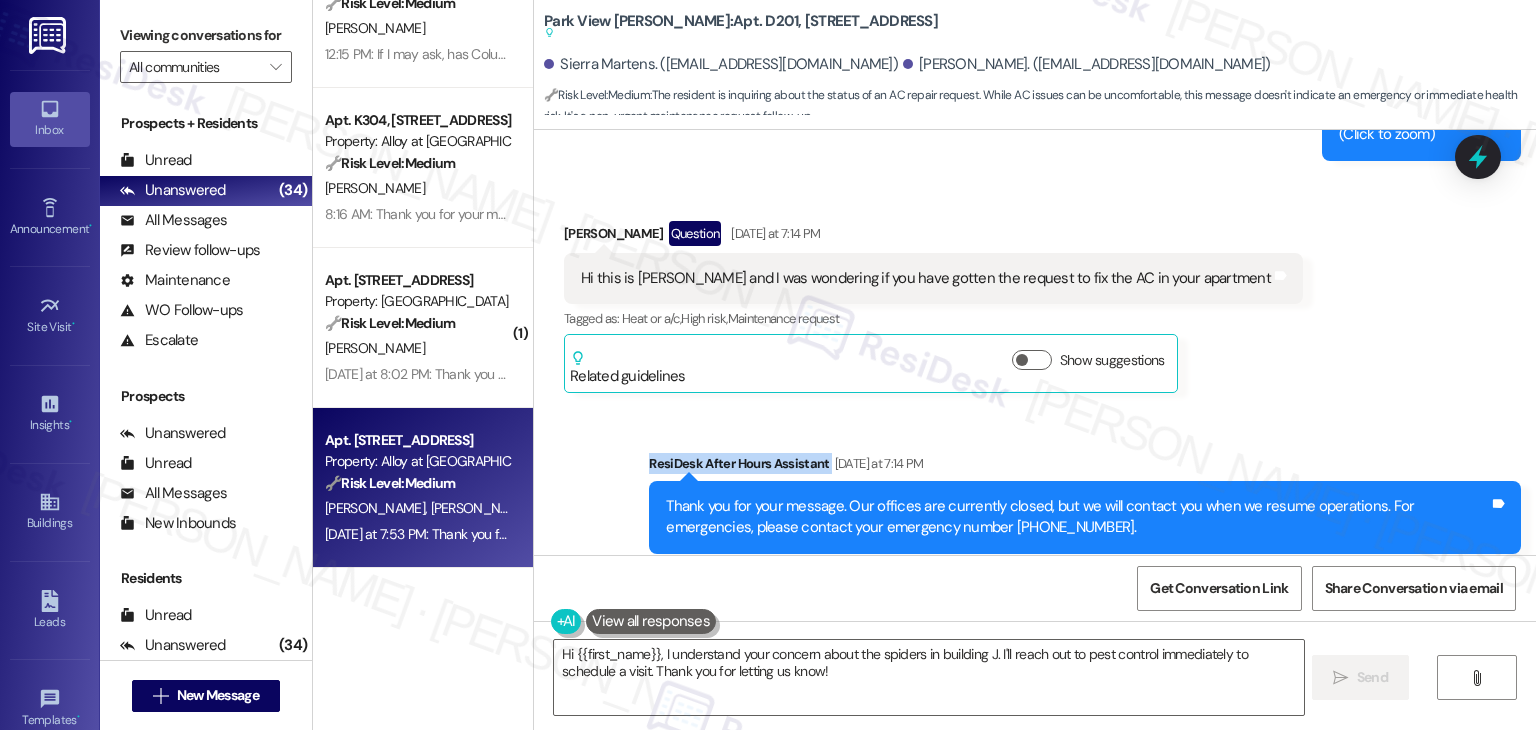 click on "Received via SMS Justin Panusch-Allen Question Yesterday at 7:14 PM Hi this is justin and I was wondering  if you have gotten the request  to fix the AC in your  apartment  Tags and notes Tagged as:   Heat or a/c ,  Click to highlight conversations about Heat or a/c High risk ,  Click to highlight conversations about High risk Maintenance request Click to highlight conversations about Maintenance request  Related guidelines Show suggestions" at bounding box center [1035, 292] 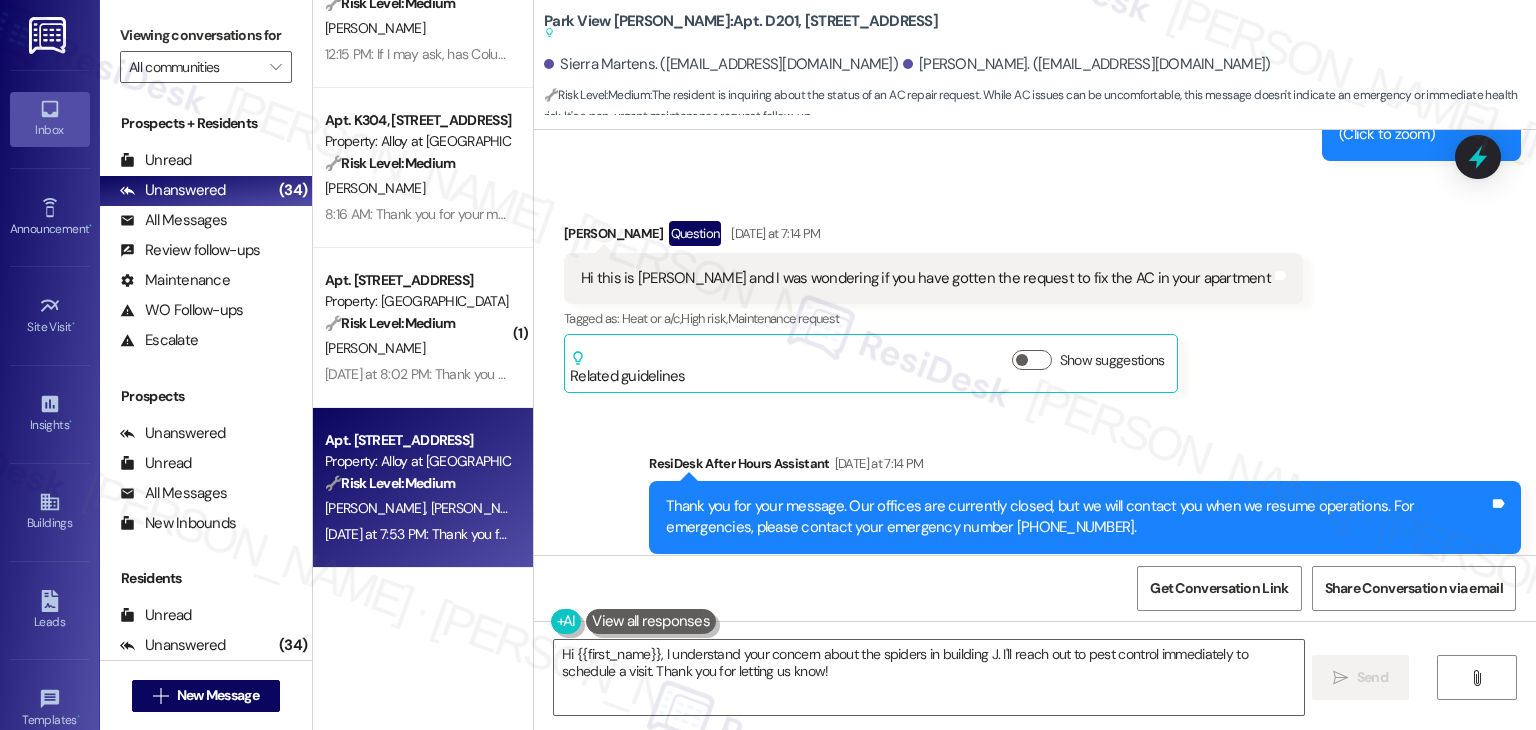 click on "Received via SMS Justin Panusch-Allen Question Yesterday at 7:14 PM Hi this is justin and I was wondering  if you have gotten the request  to fix the AC in your  apartment  Tags and notes Tagged as:   Heat or a/c ,  Click to highlight conversations about Heat or a/c High risk ,  Click to highlight conversations about High risk Maintenance request Click to highlight conversations about Maintenance request  Related guidelines Show suggestions" at bounding box center (1035, 292) 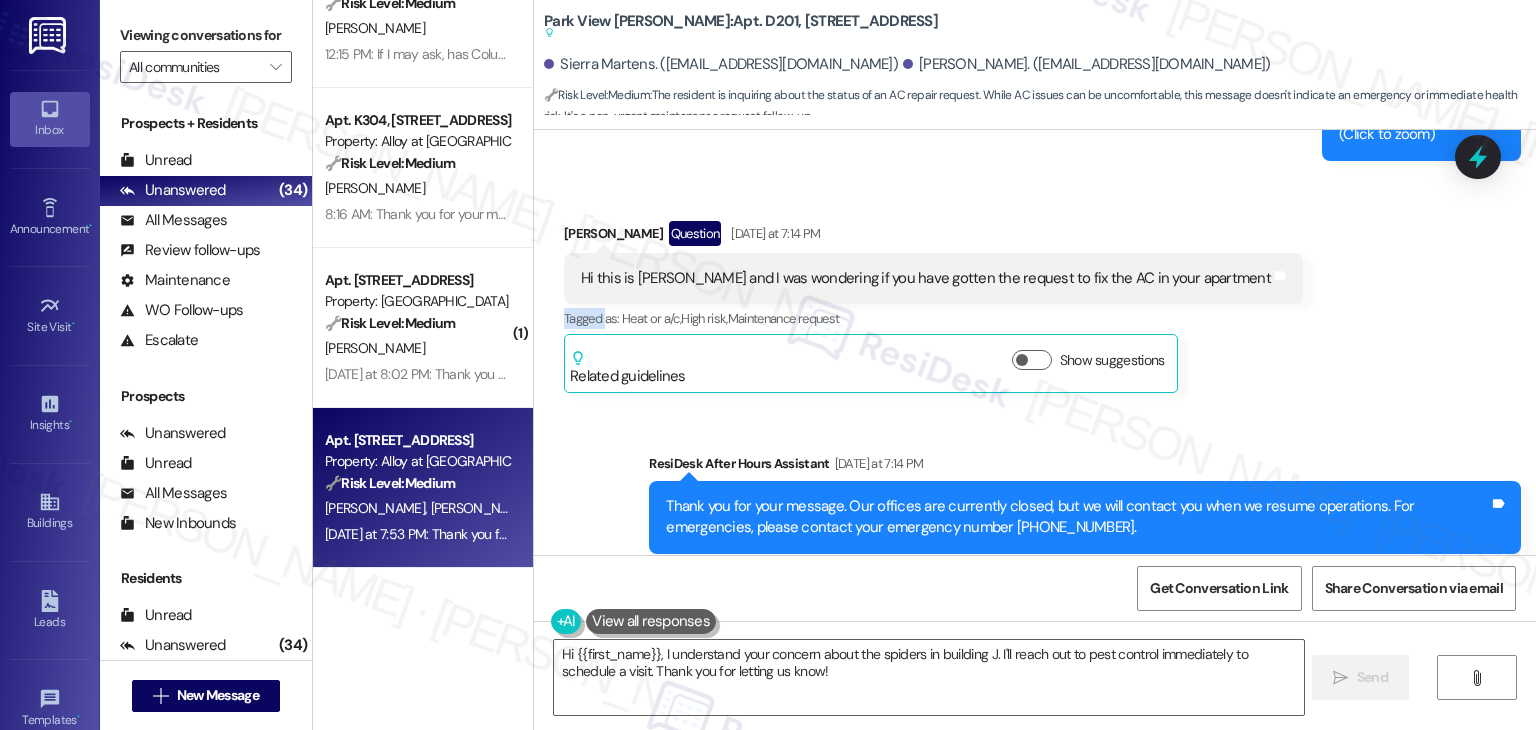 click on "Received via SMS Justin Panusch-Allen Question Yesterday at 7:14 PM Hi this is justin and I was wondering  if you have gotten the request  to fix the AC in your  apartment  Tags and notes Tagged as:   Heat or a/c ,  Click to highlight conversations about Heat or a/c High risk ,  Click to highlight conversations about High risk Maintenance request Click to highlight conversations about Maintenance request  Related guidelines Show suggestions" at bounding box center (1035, 292) 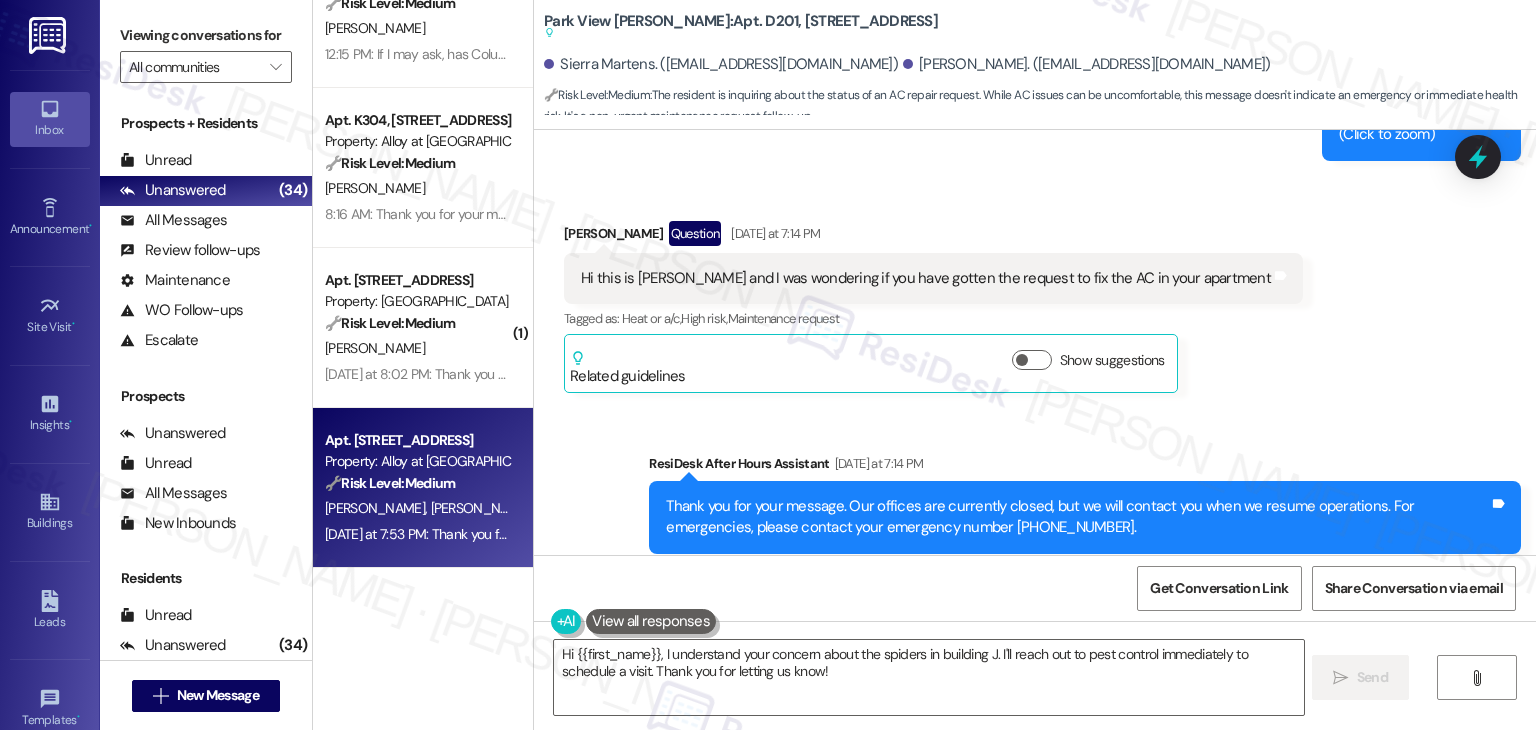 click on "Received via SMS Justin Panusch-Allen Question Yesterday at 7:14 PM Hi this is justin and I was wondering  if you have gotten the request  to fix the AC in your  apartment  Tags and notes Tagged as:   Heat or a/c ,  Click to highlight conversations about Heat or a/c High risk ,  Click to highlight conversations about High risk Maintenance request Click to highlight conversations about Maintenance request  Related guidelines Show suggestions" at bounding box center [1035, 292] 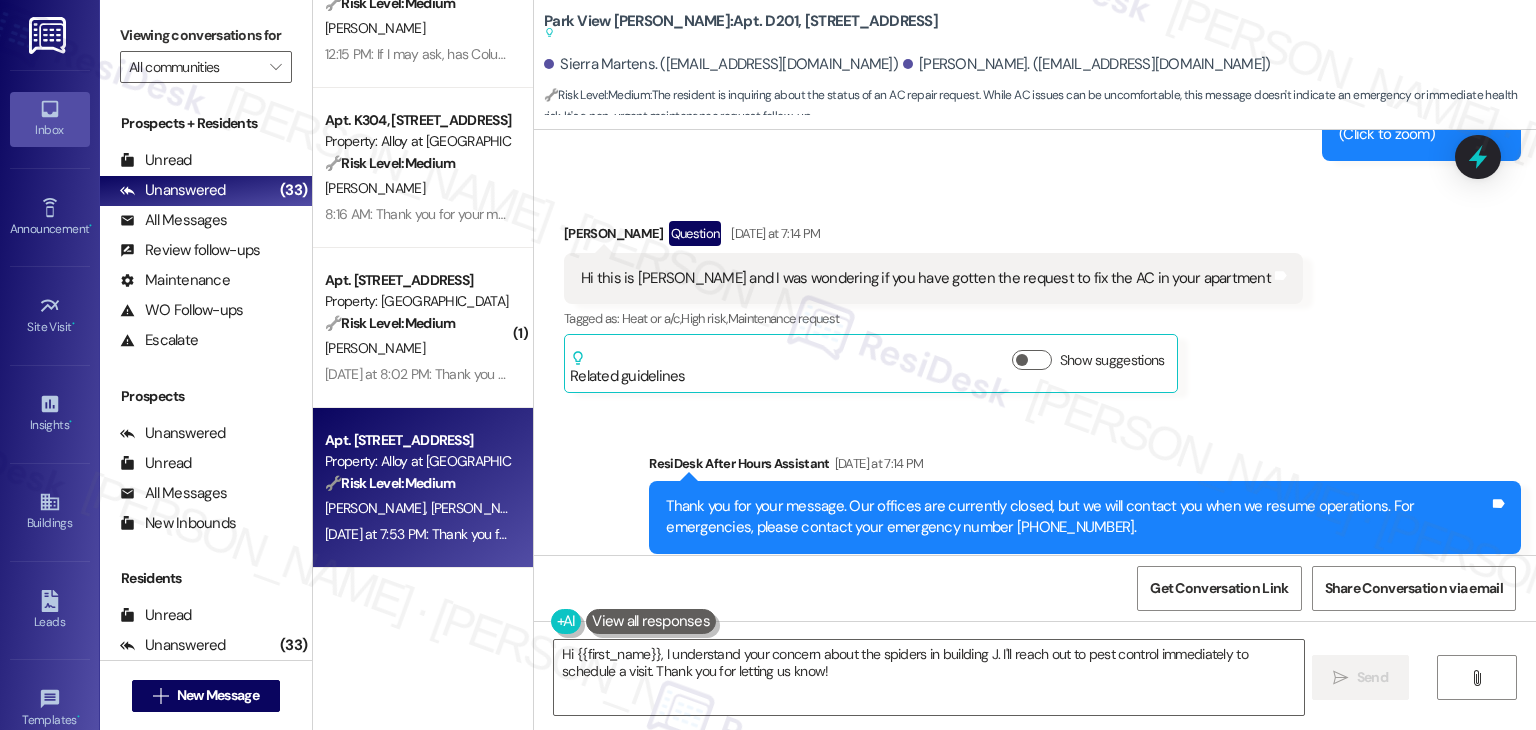 click on "Received via SMS Justin Panusch-Allen Question Yesterday at 7:14 PM Hi this is justin and I was wondering  if you have gotten the request  to fix the AC in your  apartment  Tags and notes Tagged as:   Heat or a/c ,  Click to highlight conversations about Heat or a/c High risk ,  Click to highlight conversations about High risk Maintenance request Click to highlight conversations about Maintenance request  Related guidelines Show suggestions" at bounding box center (1035, 292) 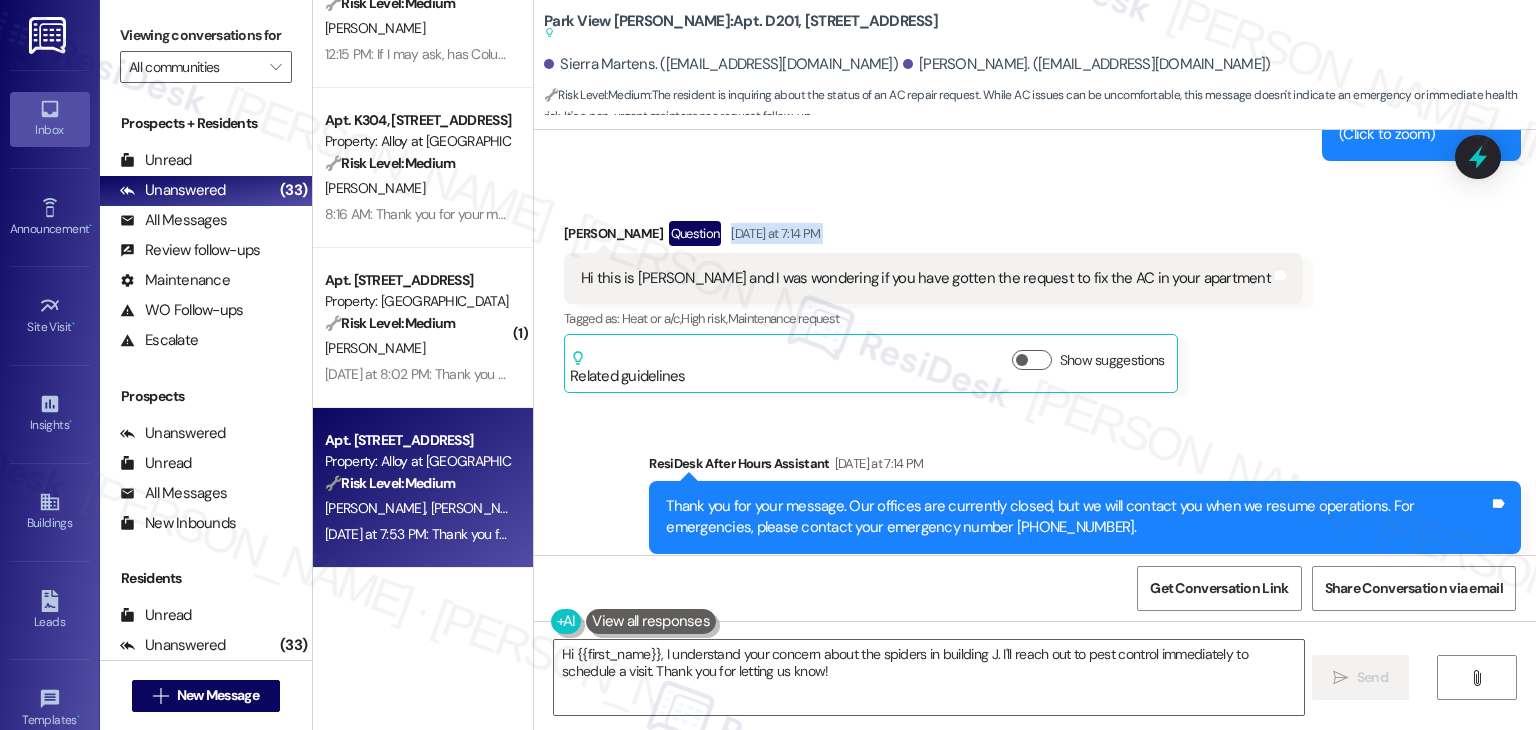 click on "Received via SMS Justin Panusch-Allen Question Yesterday at 7:14 PM Hi this is justin and I was wondering  if you have gotten the request  to fix the AC in your  apartment  Tags and notes Tagged as:   Heat or a/c ,  Click to highlight conversations about Heat or a/c High risk ,  Click to highlight conversations about High risk Maintenance request Click to highlight conversations about Maintenance request  Related guidelines Show suggestions" at bounding box center (933, 307) 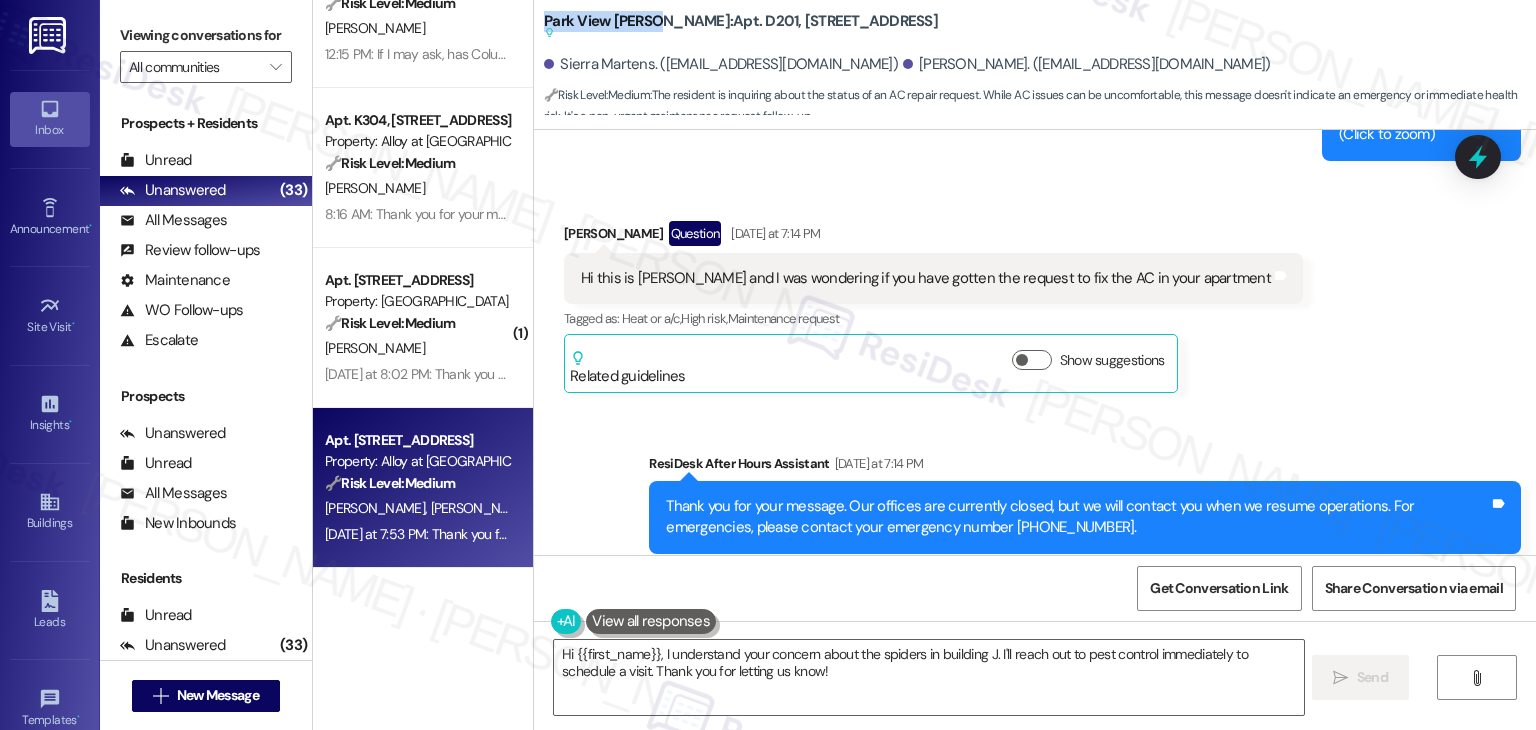 drag, startPoint x: 651, startPoint y: 13, endPoint x: 533, endPoint y: 17, distance: 118.06778 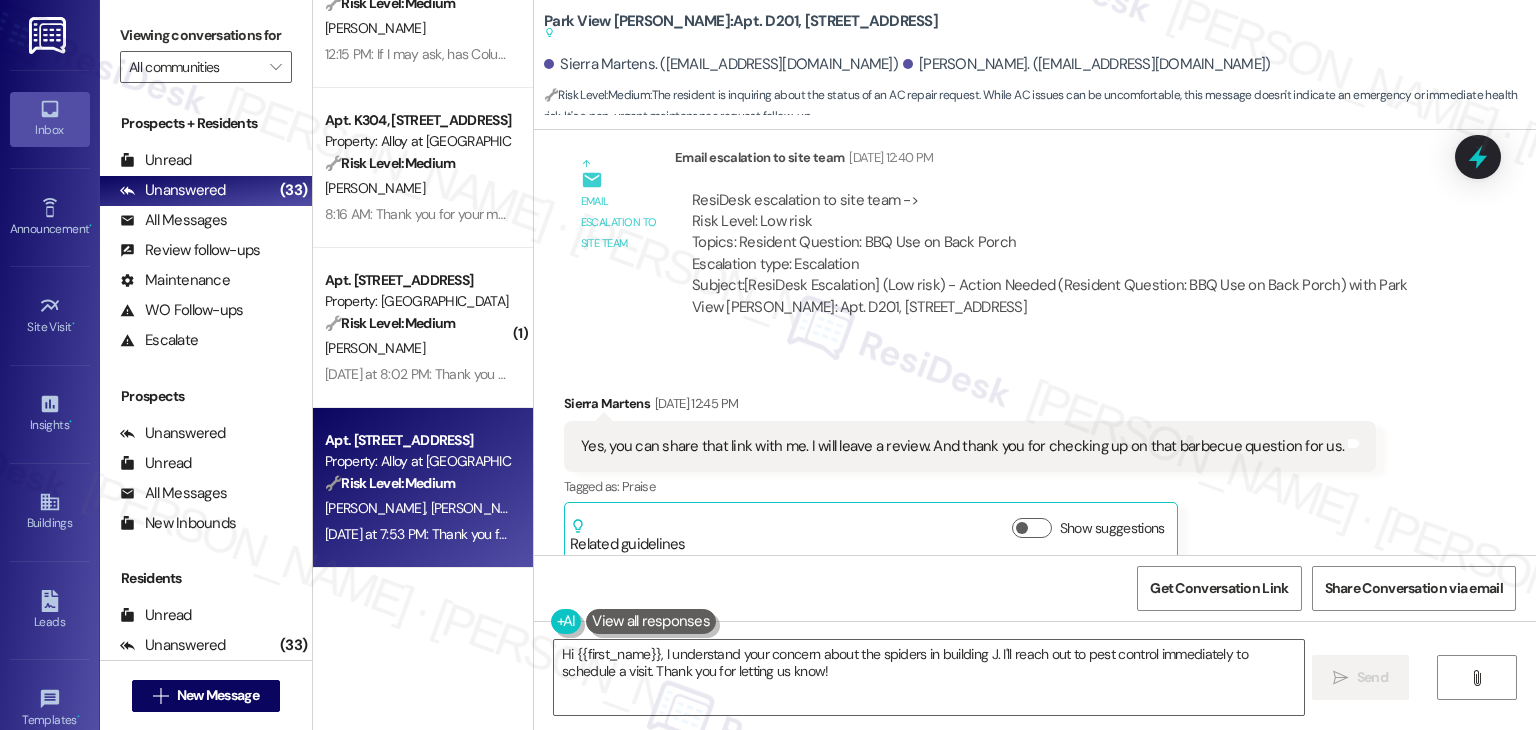 scroll, scrollTop: 1240, scrollLeft: 0, axis: vertical 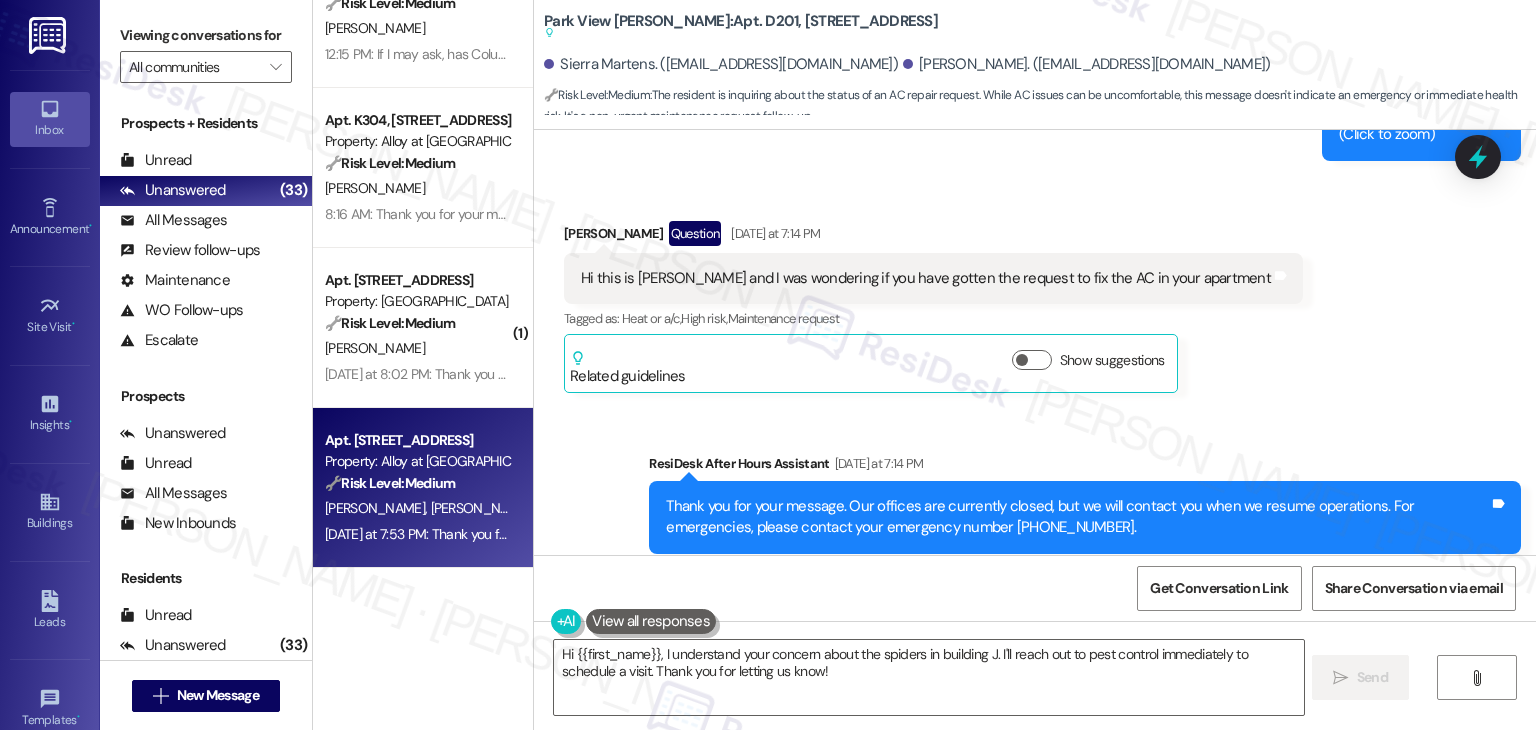 click on "Hi this is justin and I was wondering  if you have gotten the request  to fix the AC in your  apartment" at bounding box center (926, 278) 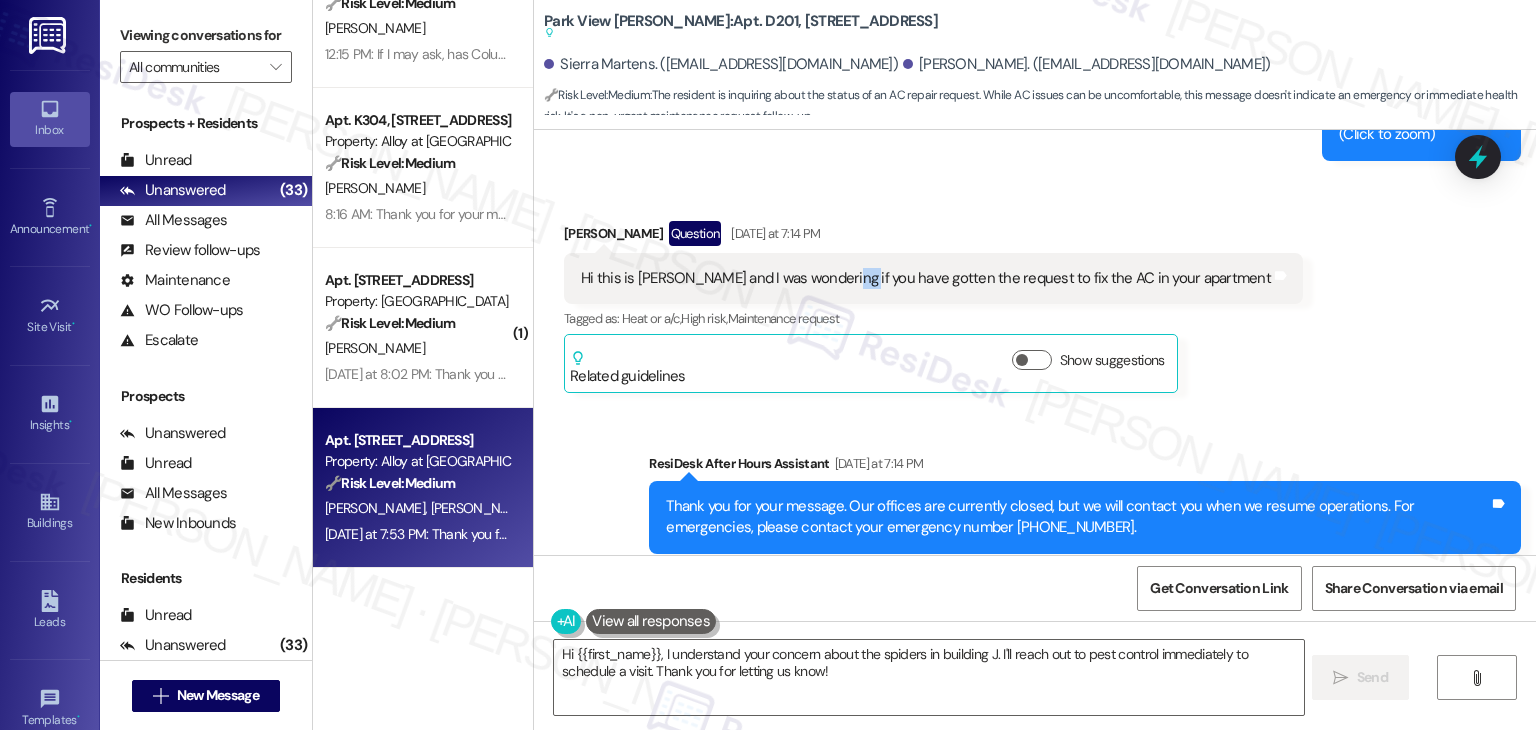 click on "Hi this is justin and I was wondering  if you have gotten the request  to fix the AC in your  apartment" at bounding box center (926, 278) 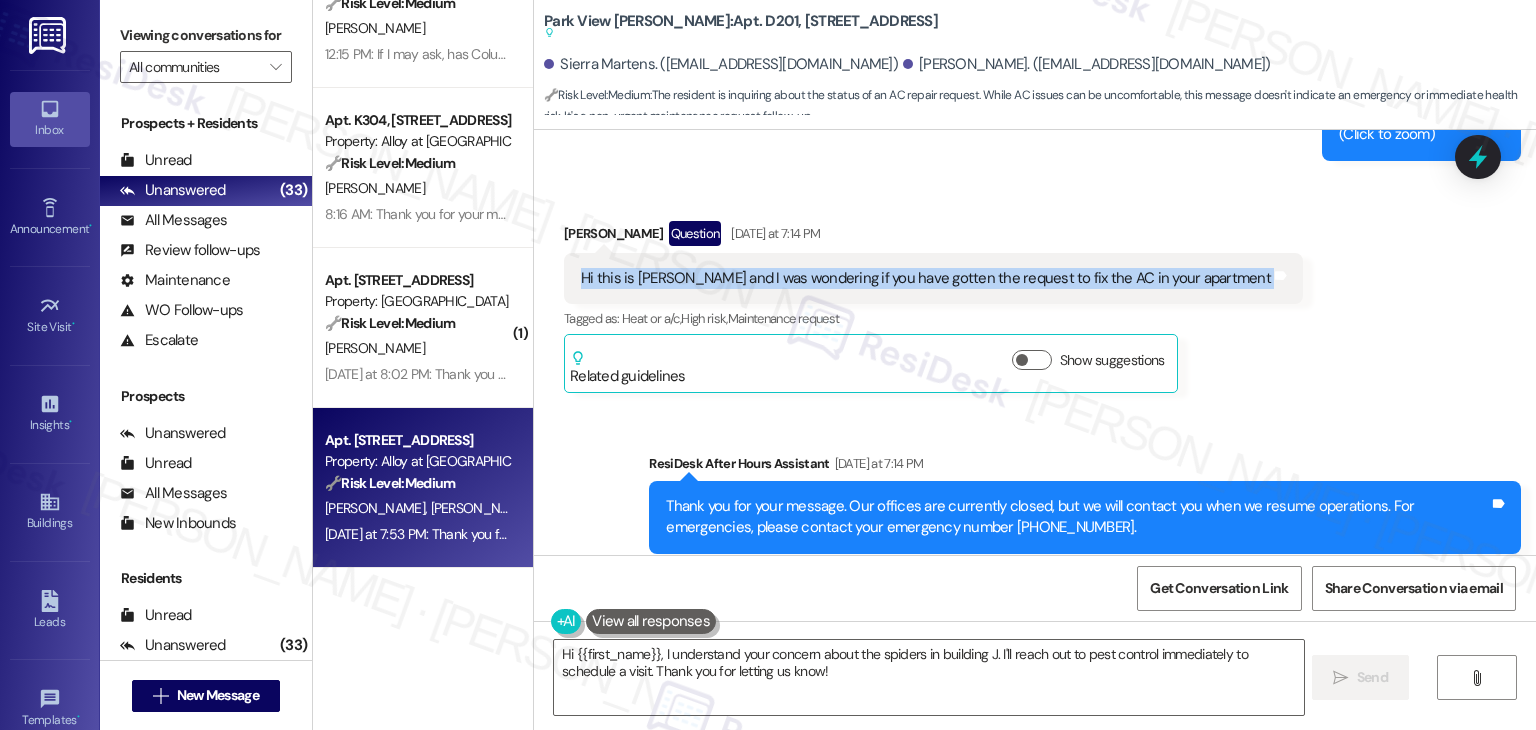 click on "Hi this is justin and I was wondering  if you have gotten the request  to fix the AC in your  apartment" at bounding box center [926, 278] 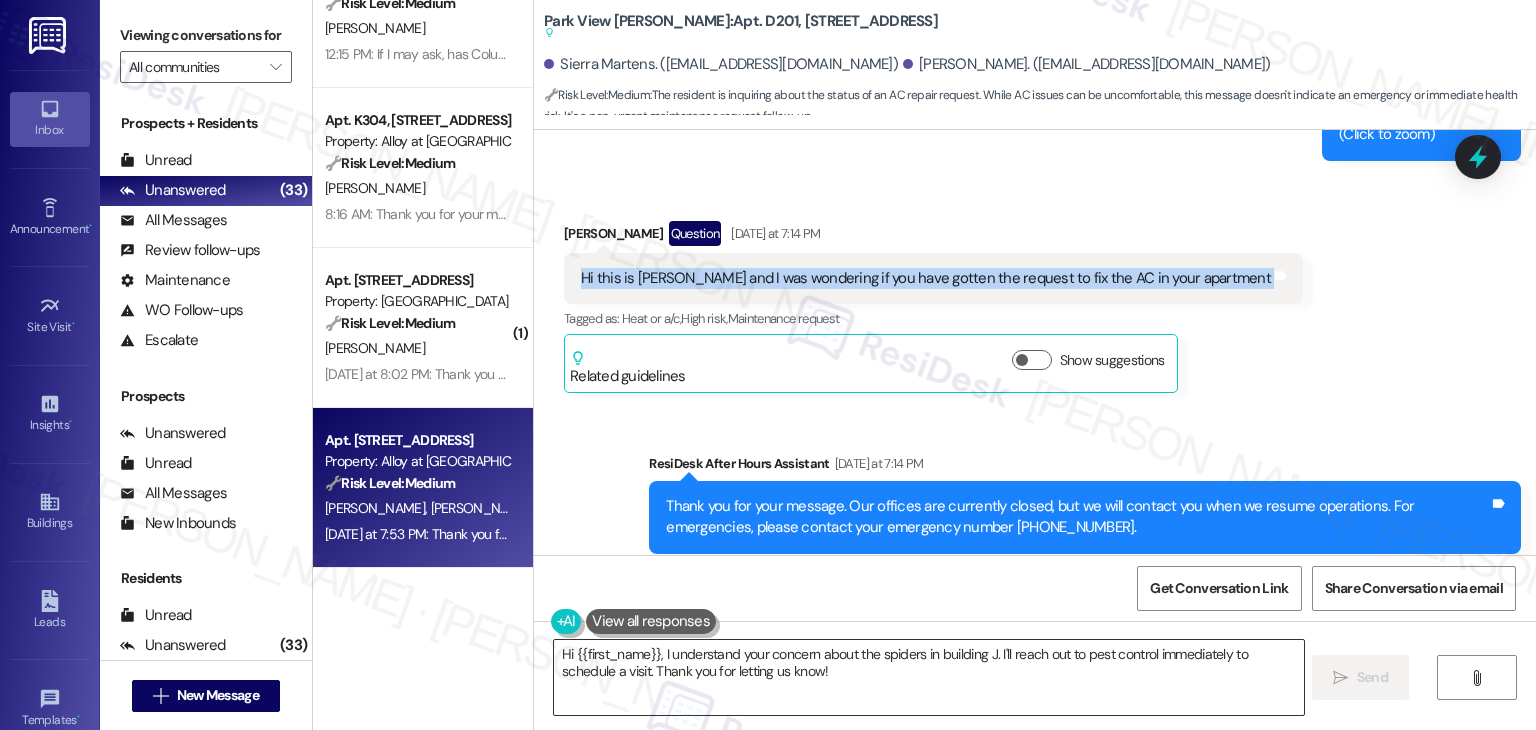 click on "Hi {{first_name}}, I understand your concern about the spiders in building J. I'll reach out to pest control immediately to schedule a visit. Thank you for letting us know!" at bounding box center [928, 677] 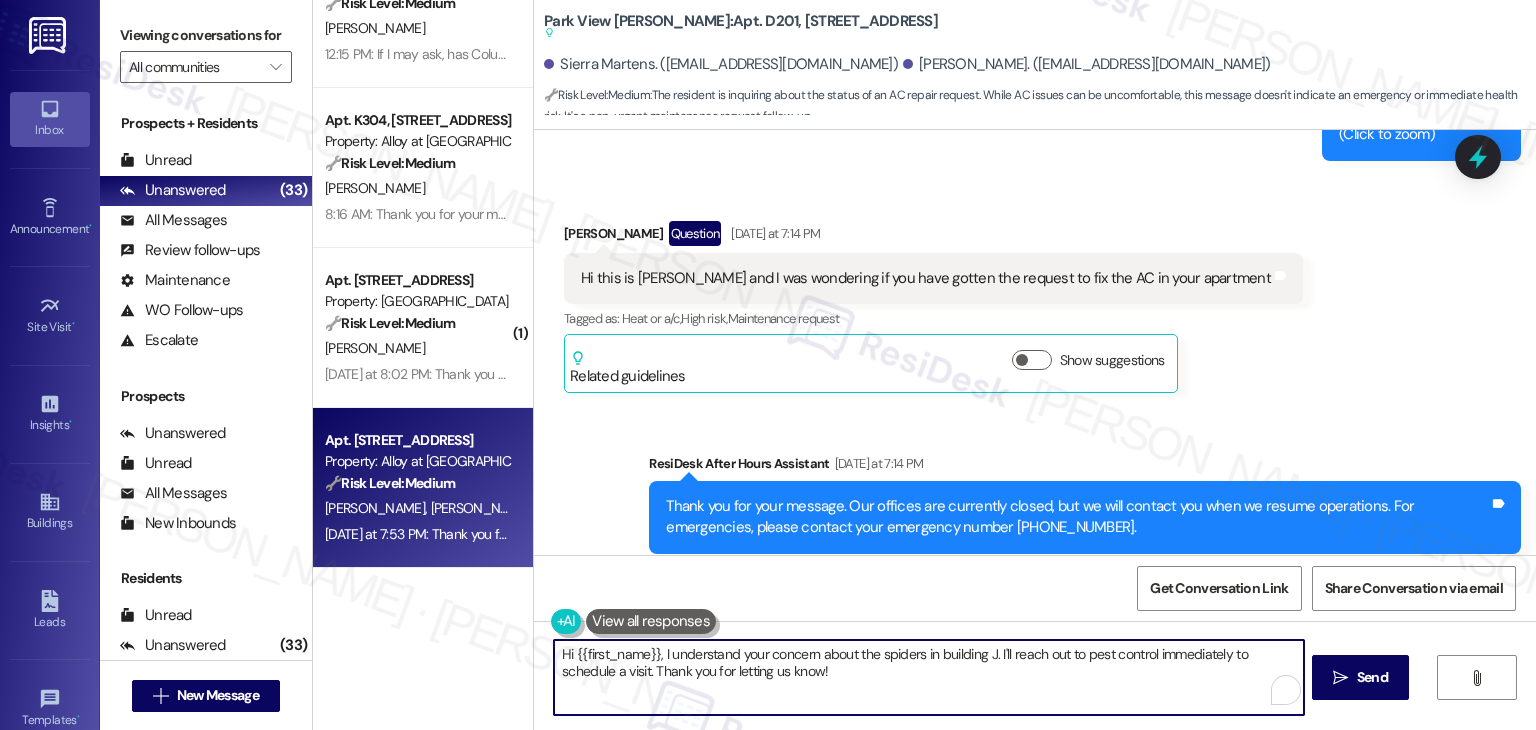 click on "Hi {{first_name}}, I understand your concern about the spiders in building J. I'll reach out to pest control immediately to schedule a visit. Thank you for letting us know!" at bounding box center (928, 677) 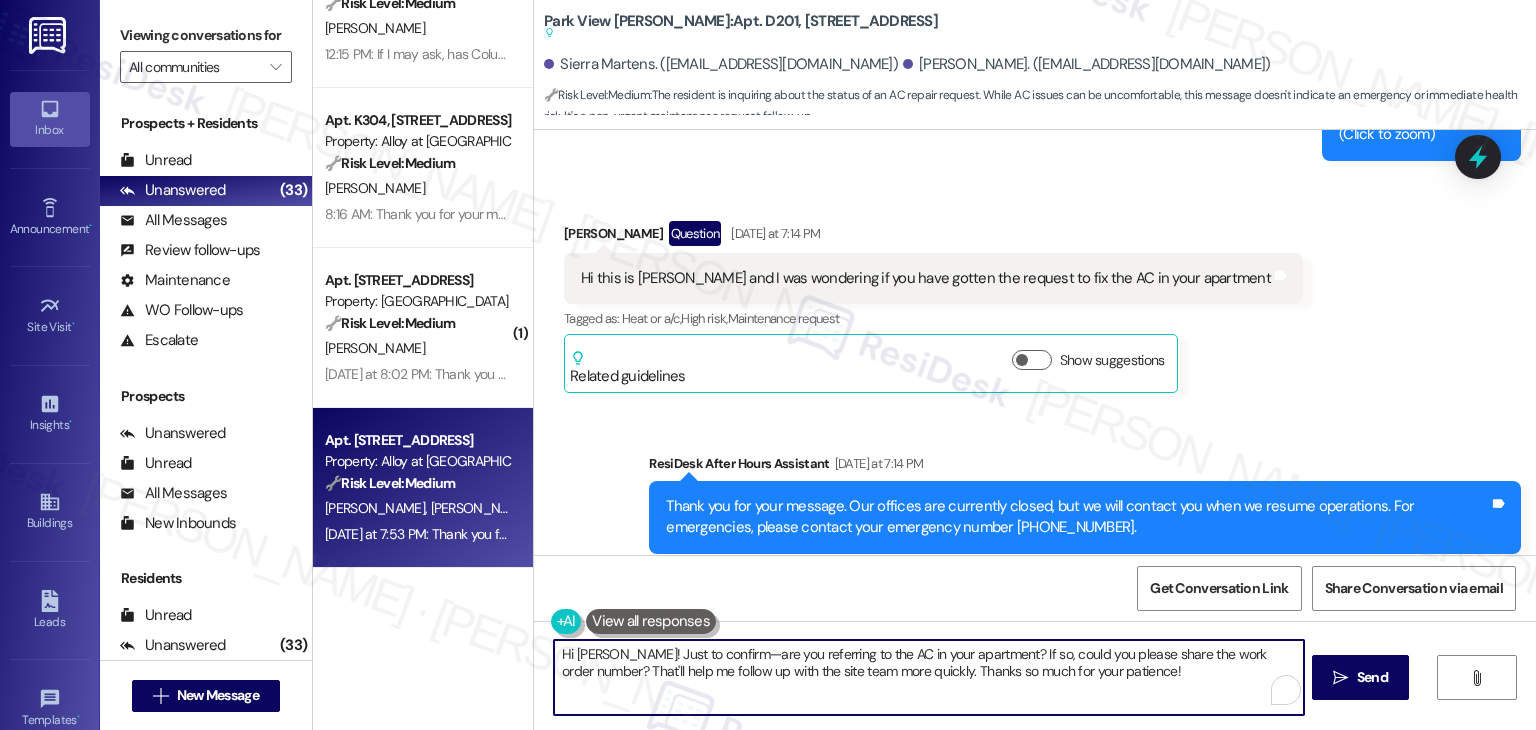 scroll, scrollTop: 118, scrollLeft: 0, axis: vertical 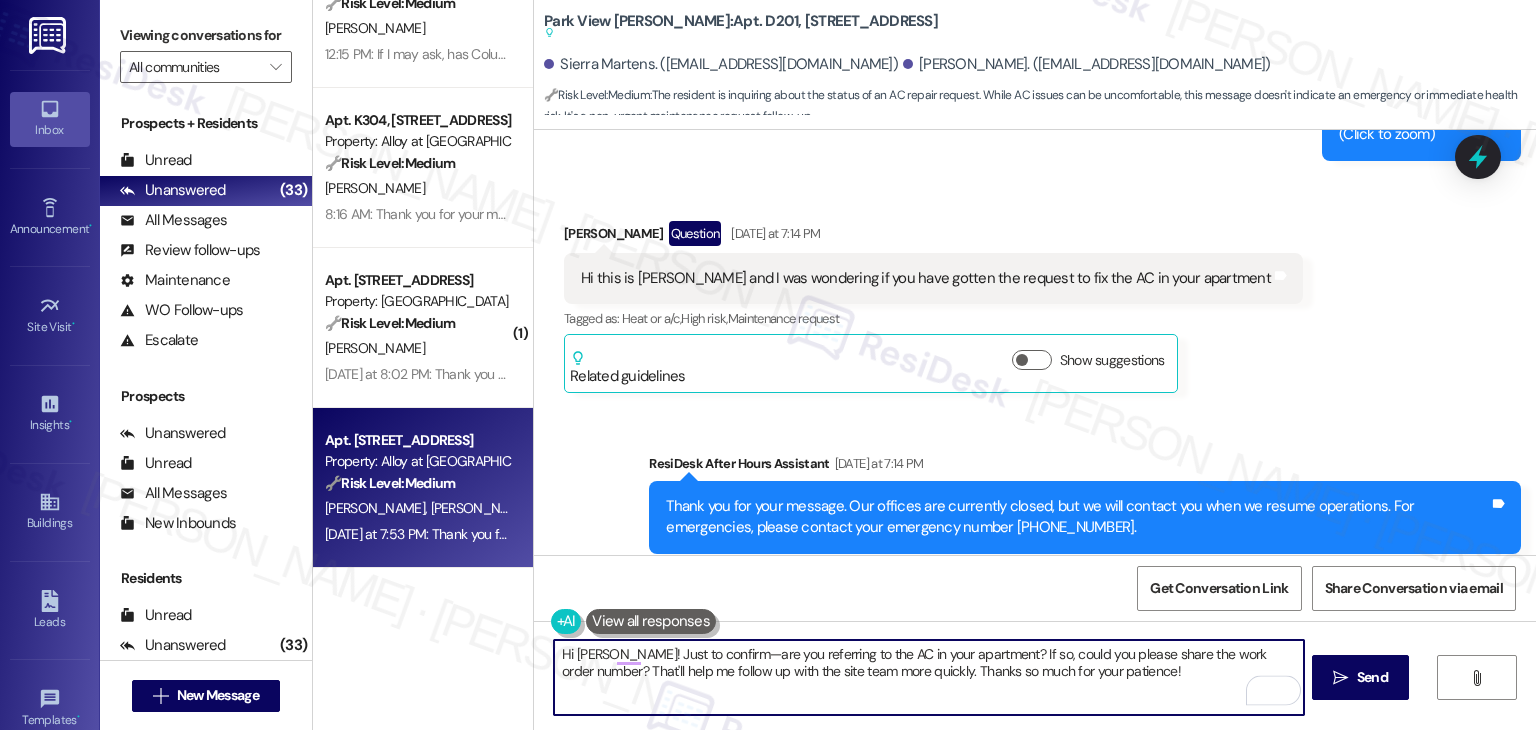 type on "Hi Justin! Just to confirm—are you referring to the AC in your apartment? If so, could you please share the work order number? That'll help me follow up with the site team more quickly. Thanks so much for your patience!" 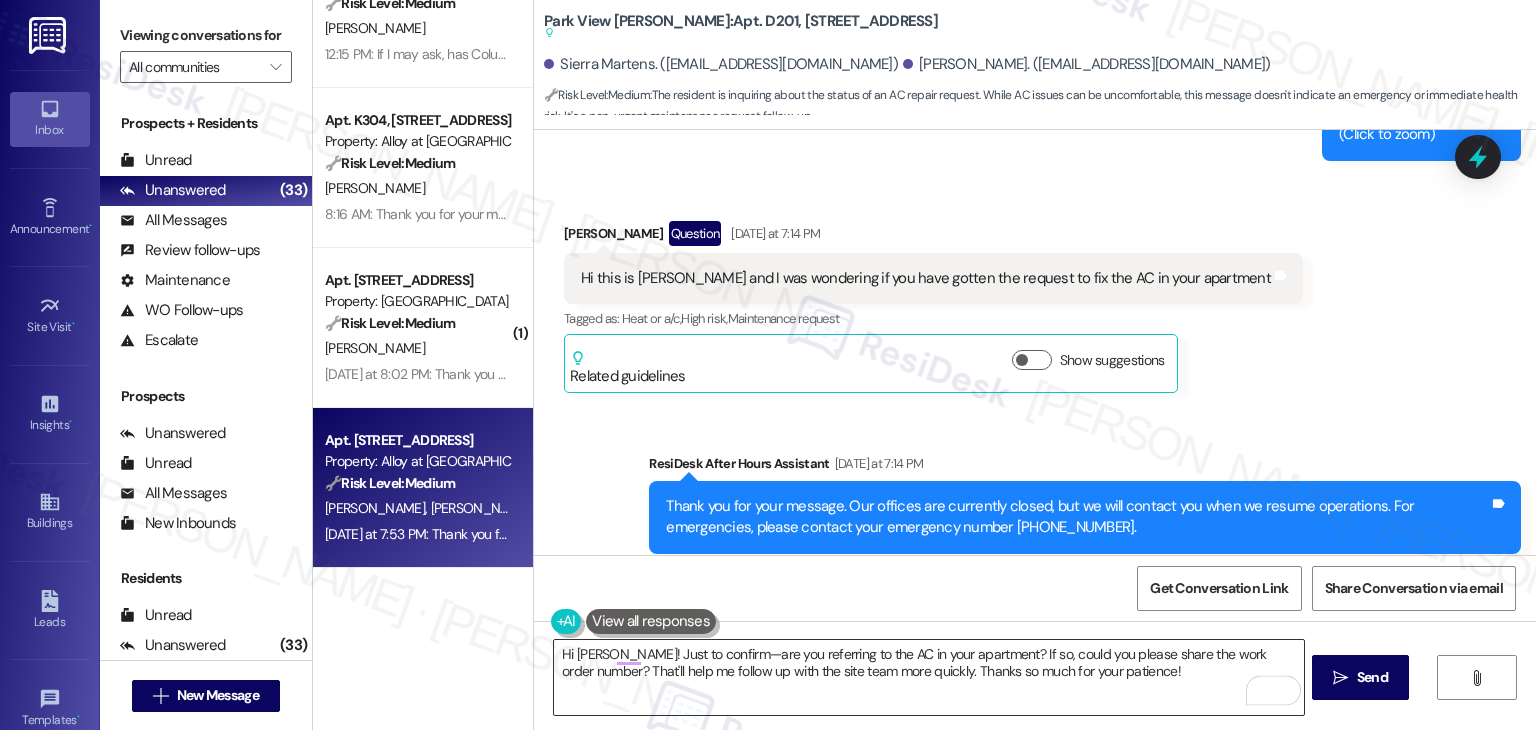 click on "Hi Justin! Just to confirm—are you referring to the AC in your apartment? If so, could you please share the work order number? That'll help me follow up with the site team more quickly. Thanks so much for your patience!" at bounding box center [928, 677] 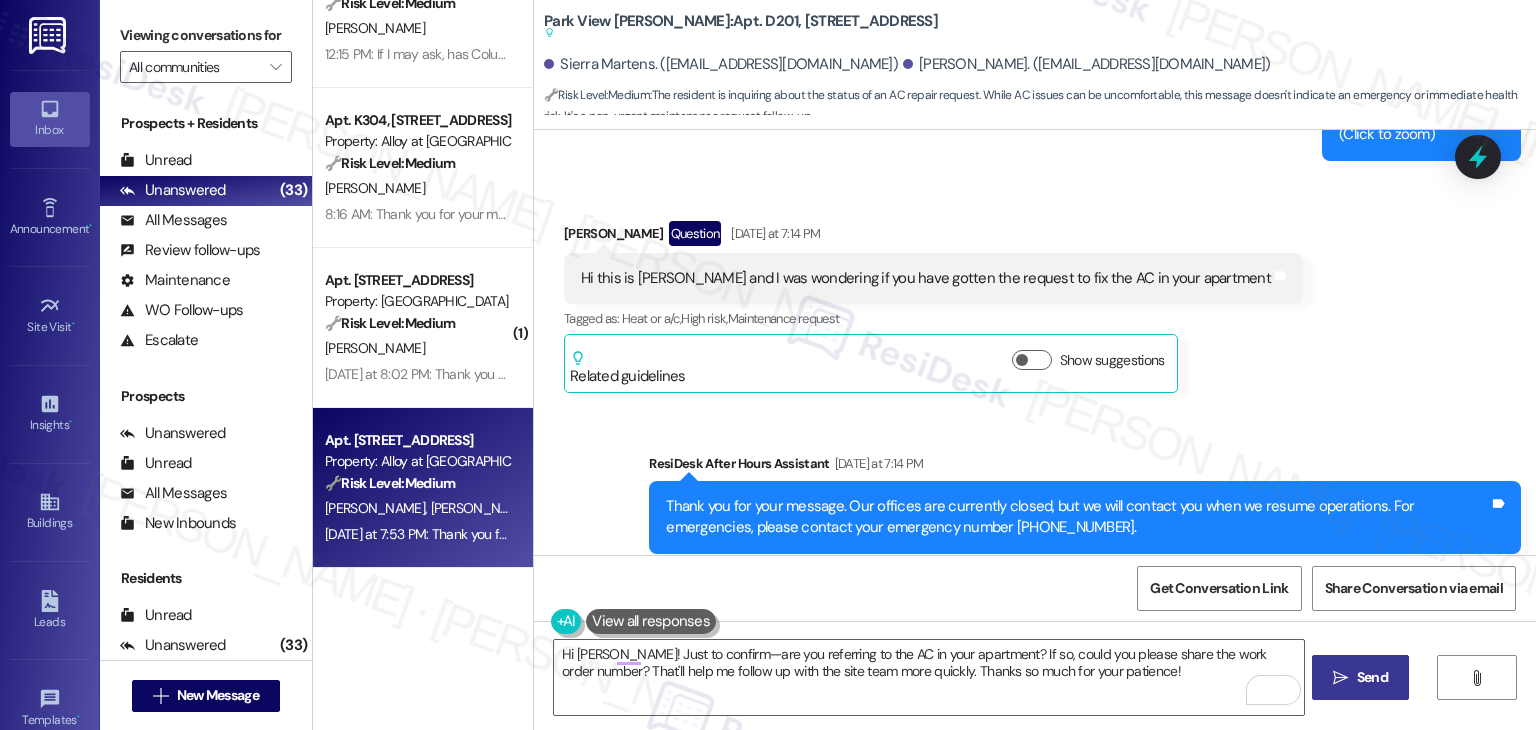 click on " Send" at bounding box center (1360, 677) 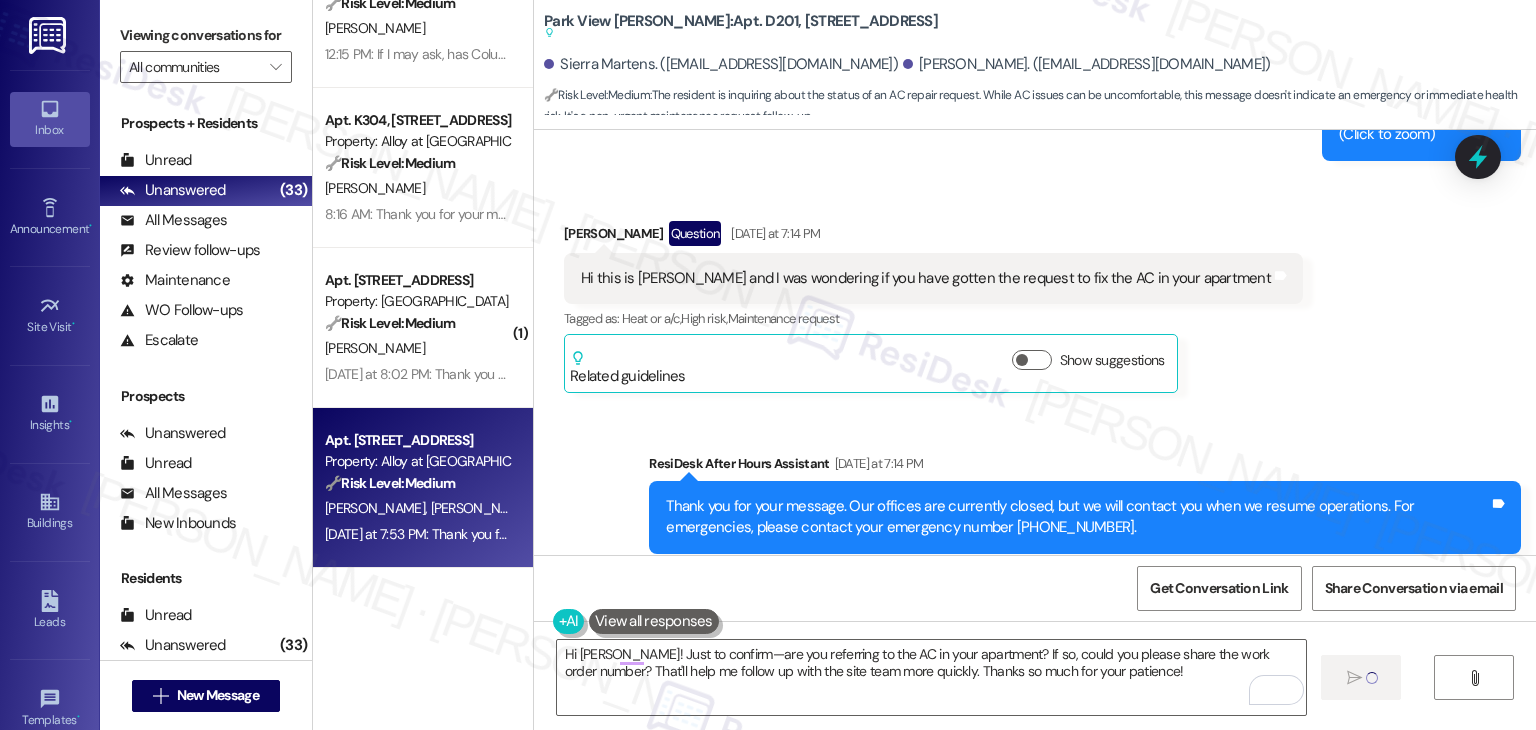 type 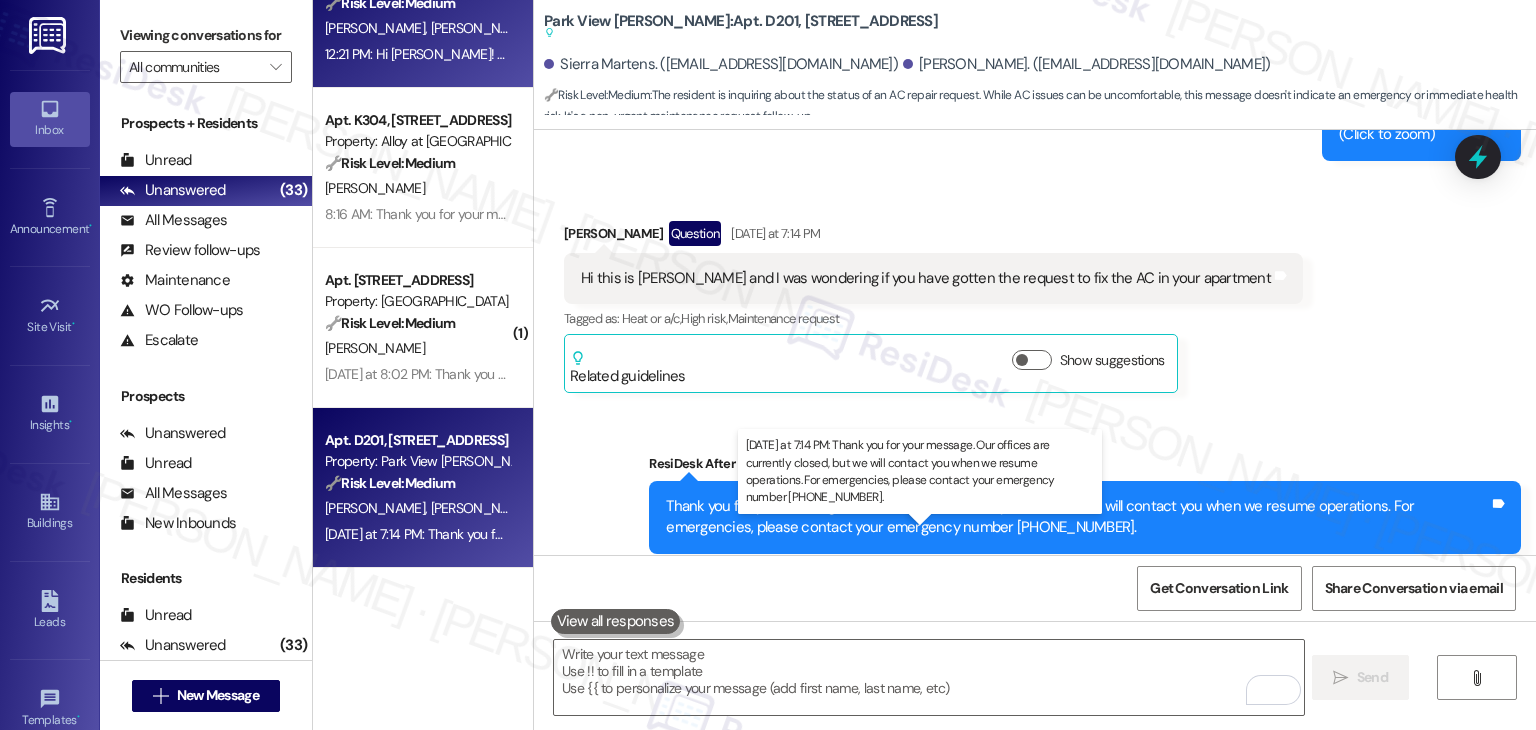 click on "Yesterday at 7:14 PM: Thank you for your message. Our offices are currently closed, but we will contact you when we resume operations. For emergencies, please contact your emergency number 208-455-5157. Yesterday at 7:14 PM: Thank you for your message. Our offices are currently closed, but we will contact you when we resume operations. For emergencies, please contact your emergency number 208-455-5157." at bounding box center (935, 534) 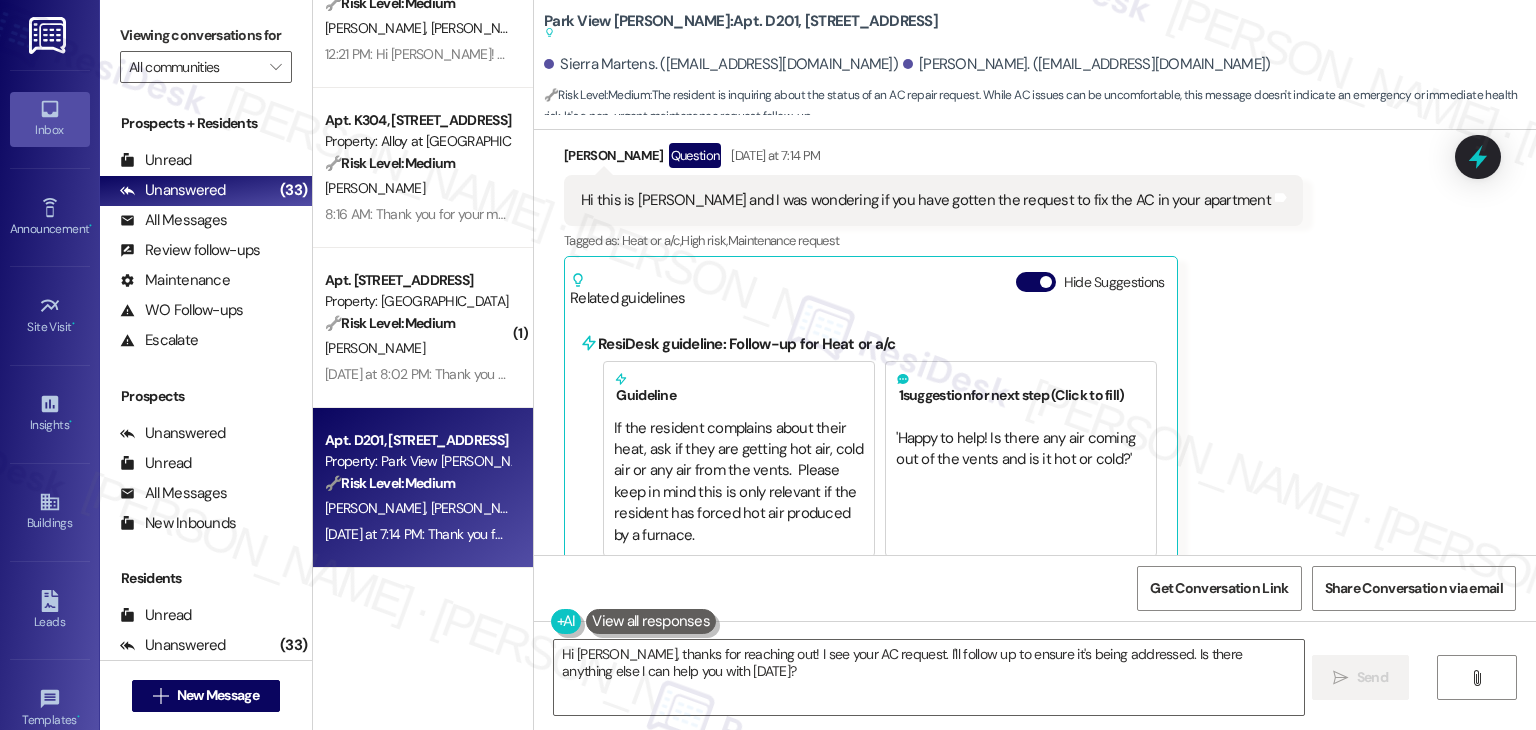 click on "Related guidelines Hide Suggestions" at bounding box center (871, 285) 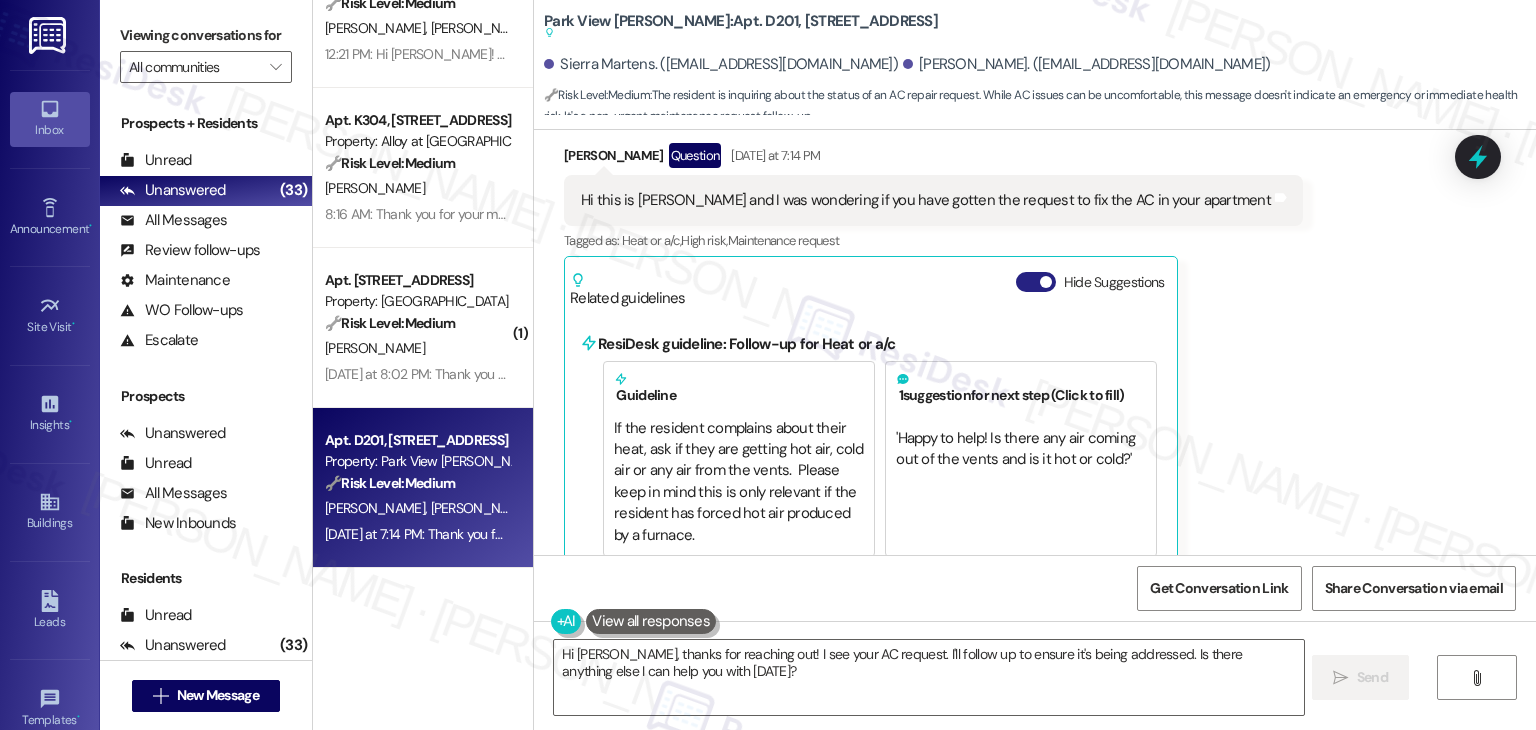 click on "Hide Suggestions" at bounding box center (1036, 282) 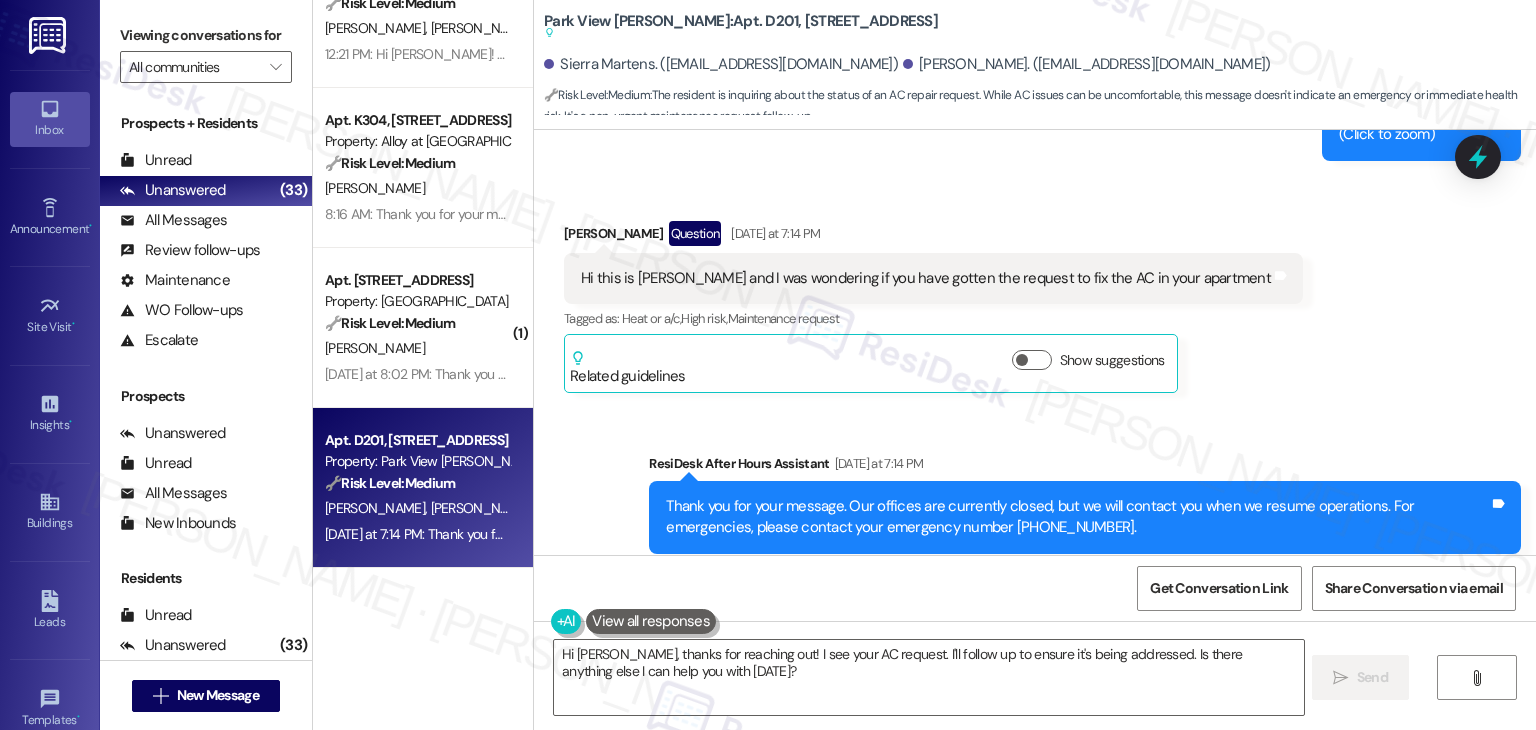 click on "Received via SMS Justin Panusch-Allen Question Yesterday at 7:14 PM Hi this is justin and I was wondering  if you have gotten the request  to fix the AC in your  apartment  Tags and notes Tagged as:   Heat or a/c ,  Click to highlight conversations about Heat or a/c High risk ,  Click to highlight conversations about High risk Maintenance request Click to highlight conversations about Maintenance request  Related guidelines Show suggestions" at bounding box center [1035, 292] 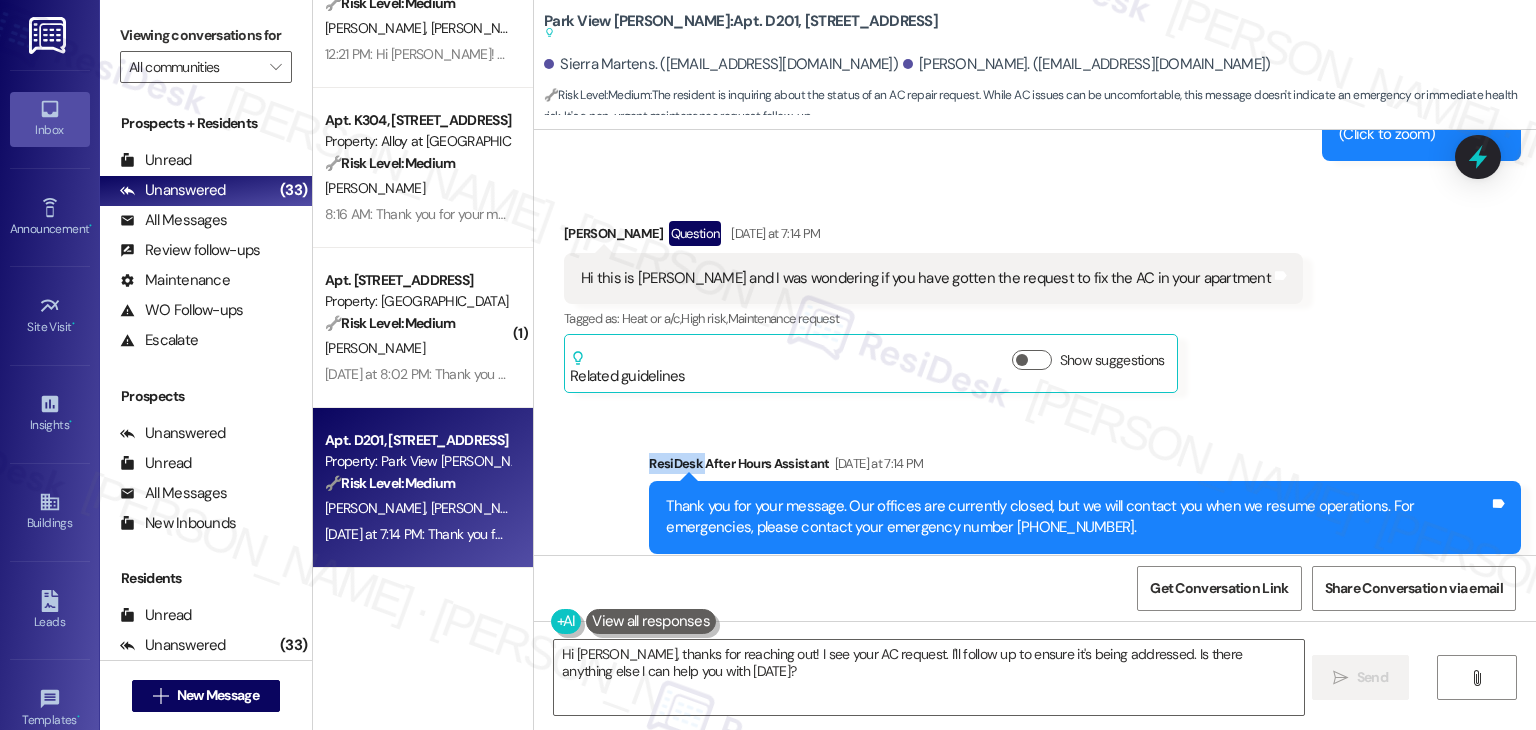 click on "Received via SMS Justin Panusch-Allen Question Yesterday at 7:14 PM Hi this is justin and I was wondering  if you have gotten the request  to fix the AC in your  apartment  Tags and notes Tagged as:   Heat or a/c ,  Click to highlight conversations about Heat or a/c High risk ,  Click to highlight conversations about High risk Maintenance request Click to highlight conversations about Maintenance request  Related guidelines Show suggestions" at bounding box center [1035, 292] 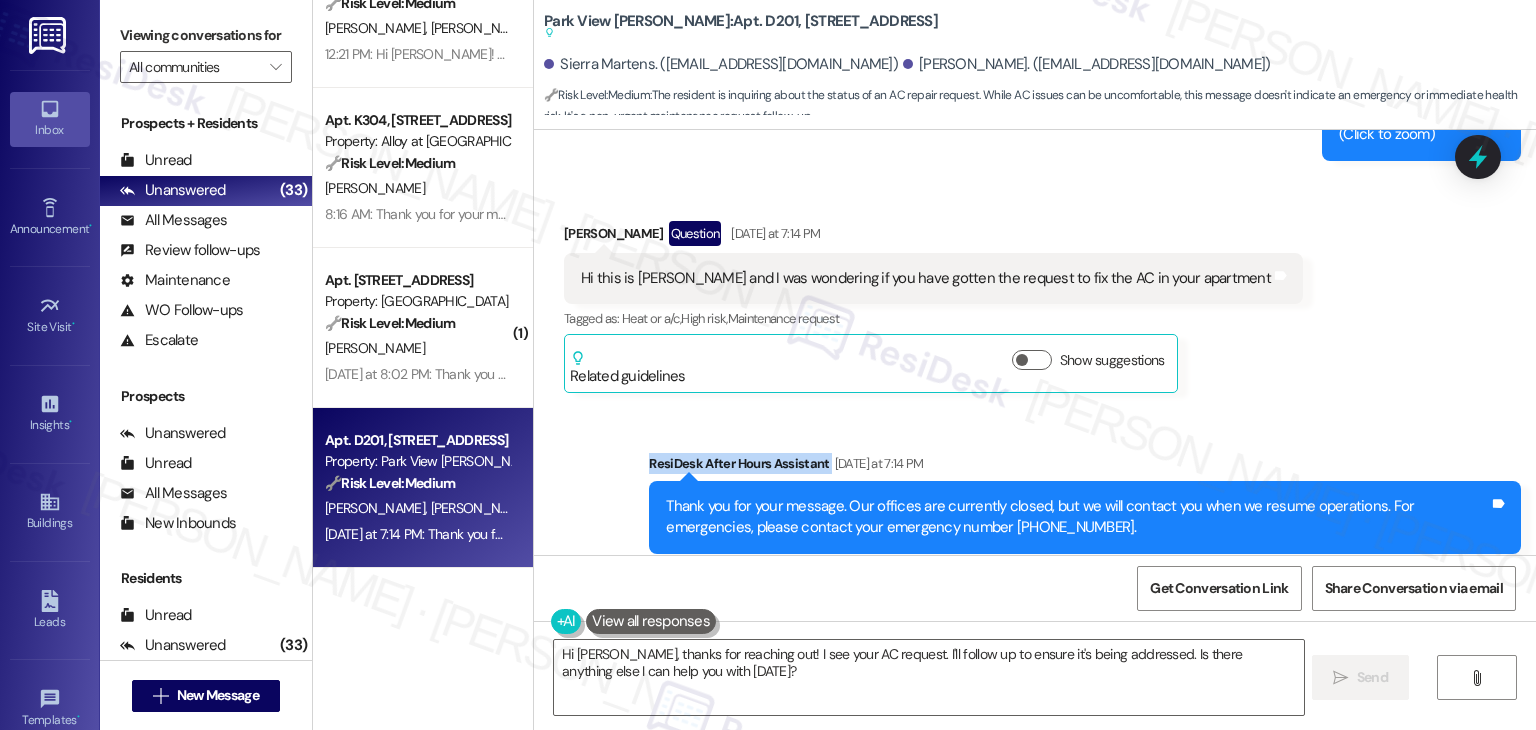 click on "Received via SMS Justin Panusch-Allen Question Yesterday at 7:14 PM Hi this is justin and I was wondering  if you have gotten the request  to fix the AC in your  apartment  Tags and notes Tagged as:   Heat or a/c ,  Click to highlight conversations about Heat or a/c High risk ,  Click to highlight conversations about High risk Maintenance request Click to highlight conversations about Maintenance request  Related guidelines Show suggestions" at bounding box center [1035, 292] 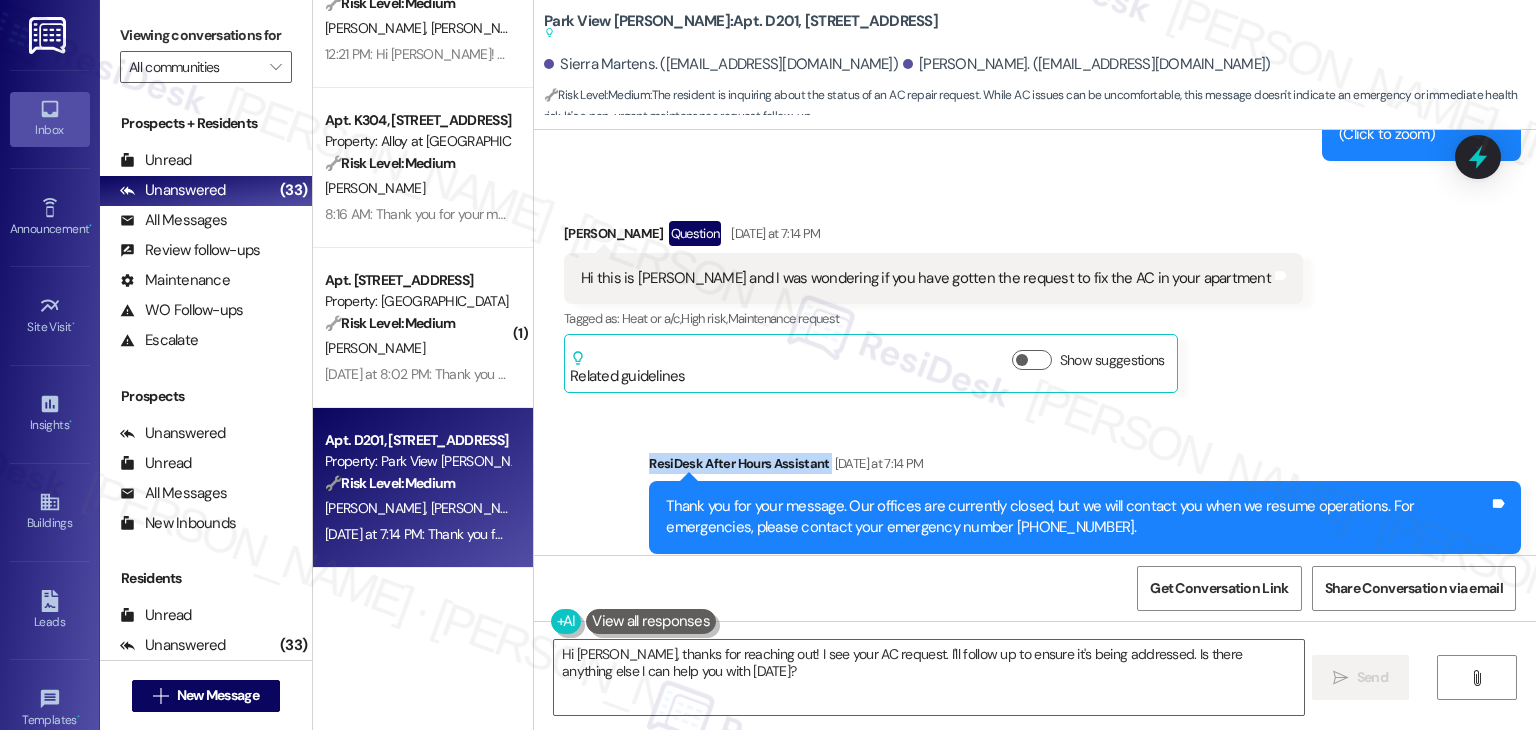 click on "Sent via SMS ResiDesk After Hours Assistant Yesterday at 7:14 PM Thank you for your message. Our offices are currently closed, but we will contact you when we resume operations. For emergencies, please contact your emergency number 208-455-5157. Tags and notes Tagged as:   Call request Click to highlight conversations about Call request" at bounding box center (1035, 503) 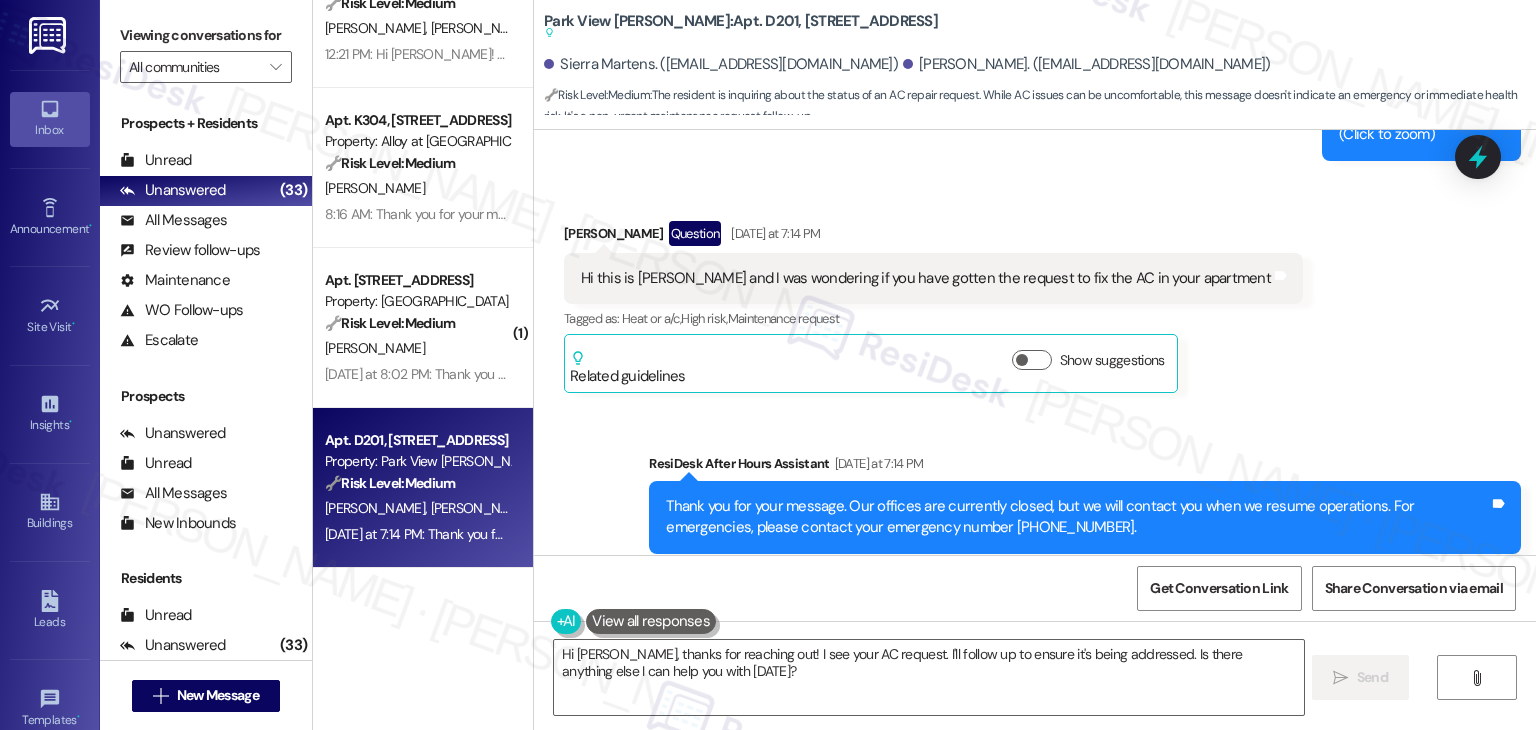 click on "Received via SMS Justin Panusch-Allen Question Yesterday at 7:14 PM Hi this is justin and I was wondering  if you have gotten the request  to fix the AC in your  apartment  Tags and notes Tagged as:   Heat or a/c ,  Click to highlight conversations about Heat or a/c High risk ,  Click to highlight conversations about High risk Maintenance request Click to highlight conversations about Maintenance request  Related guidelines Show suggestions" at bounding box center [1035, 292] 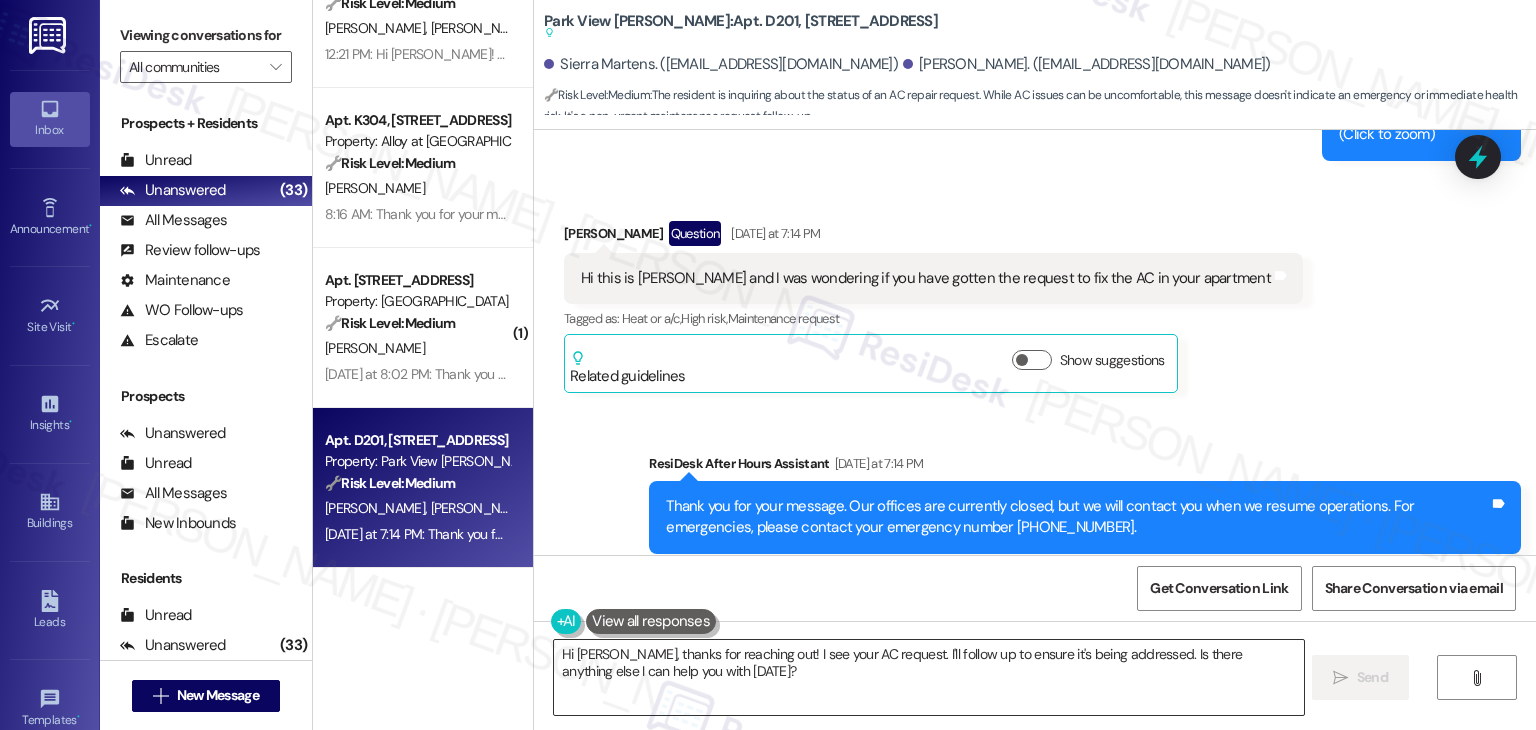 click on "Hi Justin, thanks for reaching out! I see your AC request. I'll follow up to ensure it's being addressed. Is there anything else I can help you with today?" at bounding box center [928, 677] 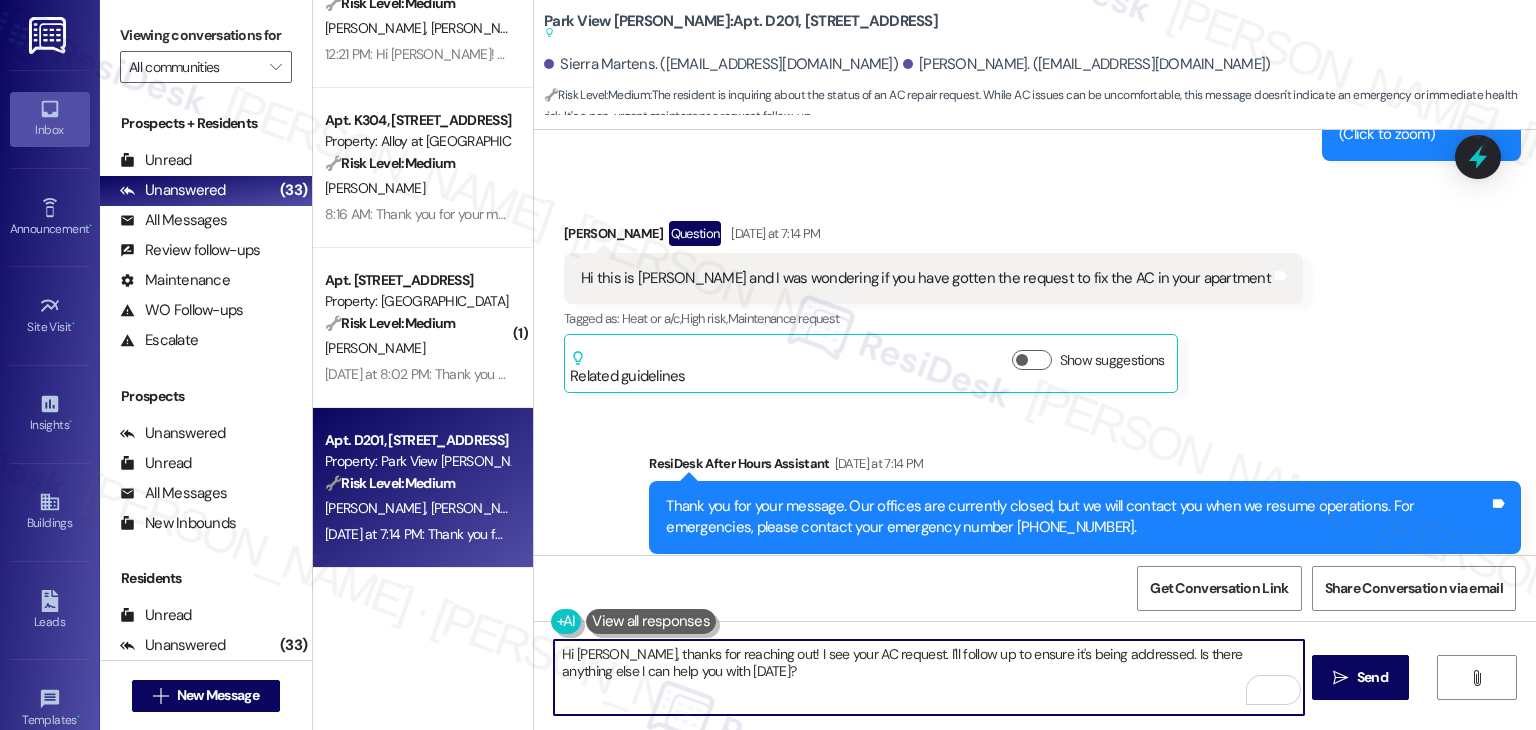 click on "Hi Justin, thanks for reaching out! I see your AC request. I'll follow up to ensure it's being addressed. Is there anything else I can help you with today?" at bounding box center (928, 677) 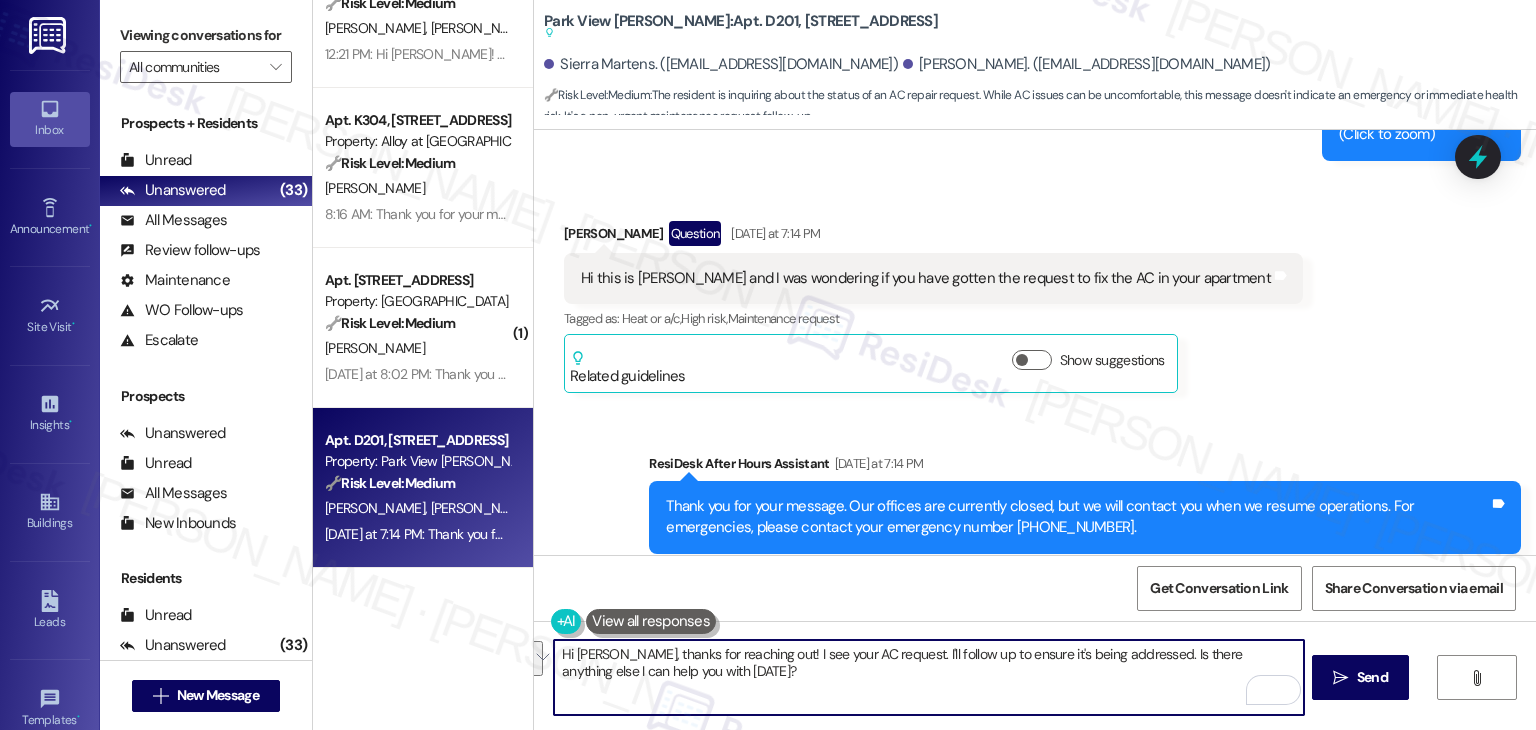 paste on "! Just to confirm—are you referring to the AC in your apartment? If so, could you please share the work order number? That'll help me follow up with the site team more quickly. Thanks so much for your patience!
Ask ChatGPT" 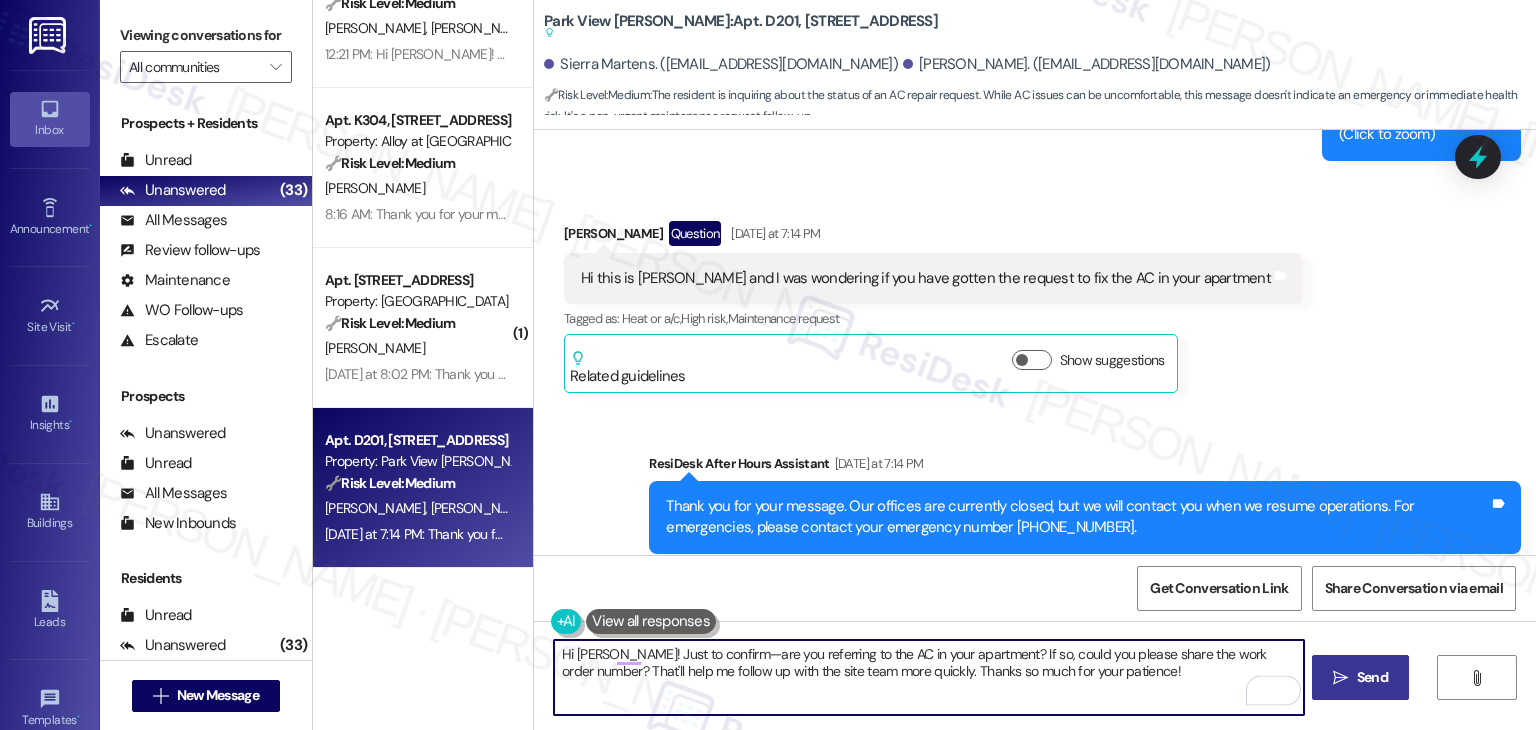 type on "Hi Justin! Just to confirm—are you referring to the AC in your apartment? If so, could you please share the work order number? That'll help me follow up with the site team more quickly. Thanks so much for your patience!" 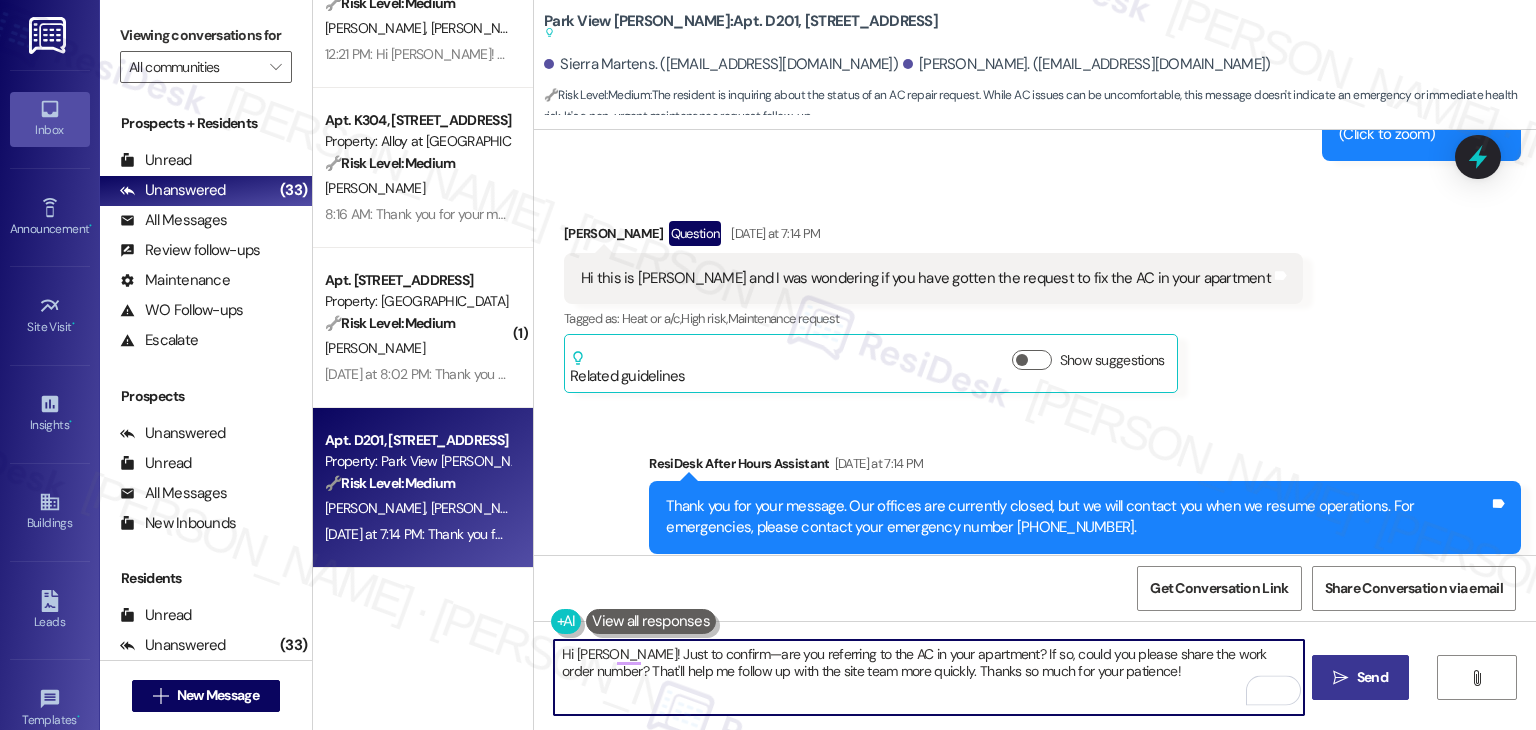 click on "Send" at bounding box center (1372, 677) 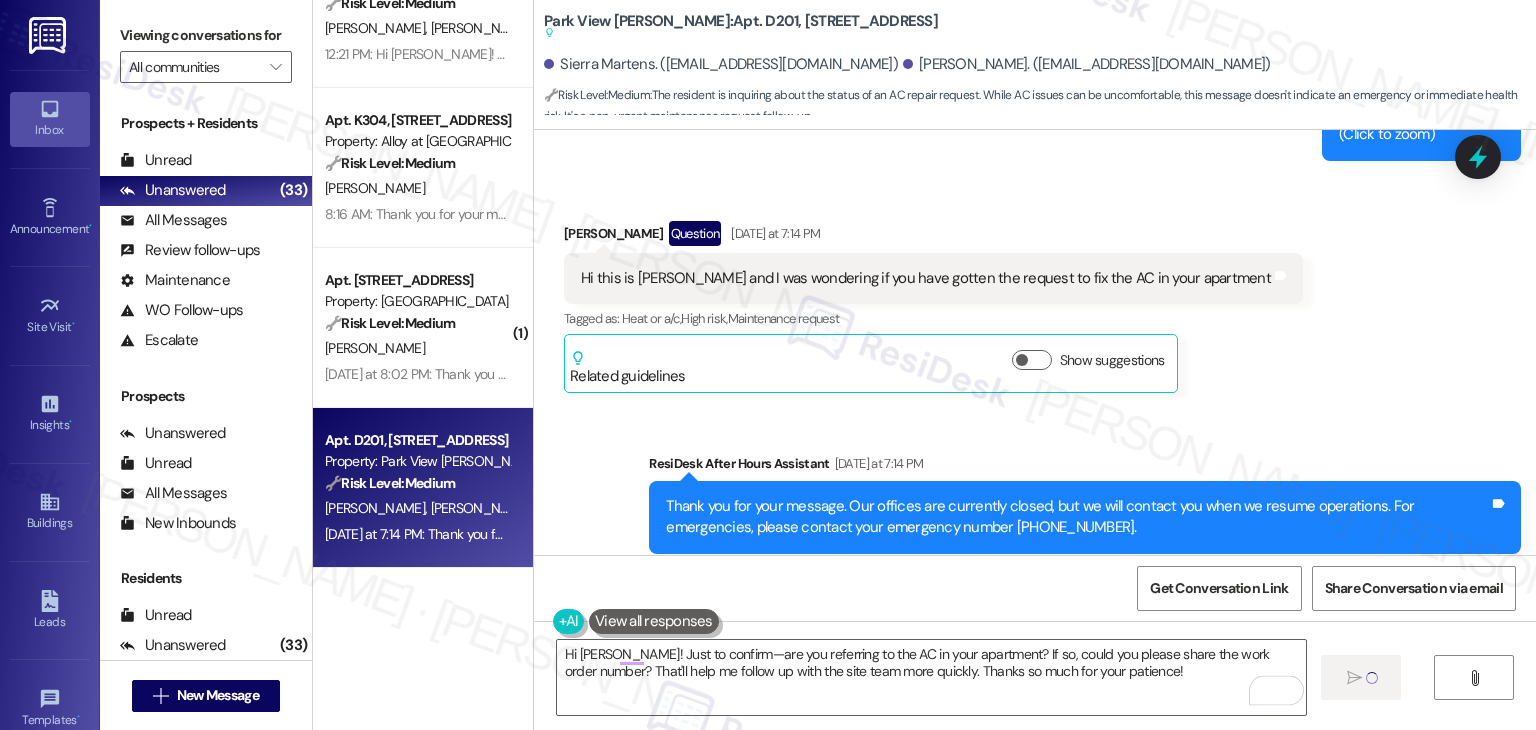 type 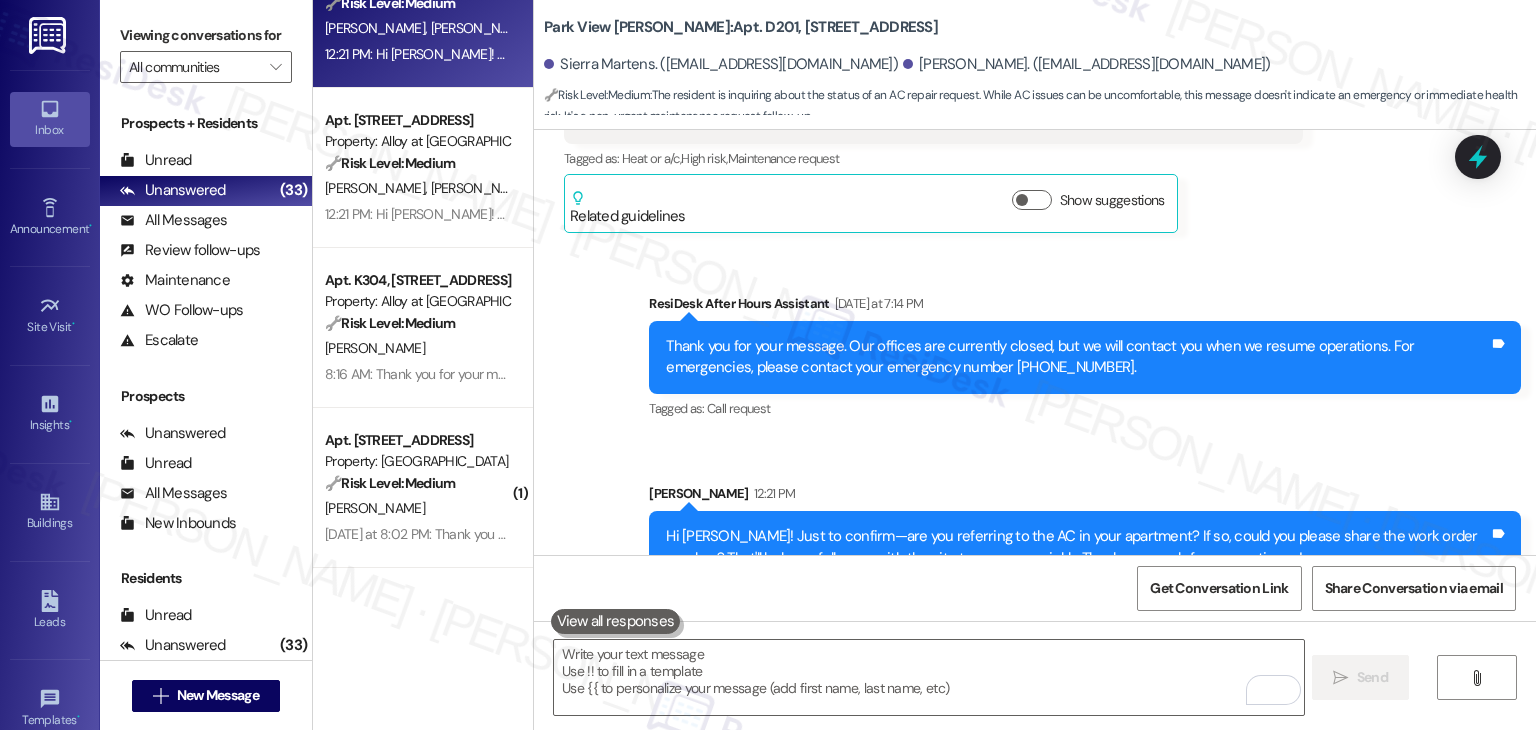 click on "Sent via SMS ResiDesk After Hours Assistant Yesterday at 7:14 PM Thank you for your message. Our offices are currently closed, but we will contact you when we resume operations. For emergencies, please contact your emergency number 208-455-5157. Tags and notes Tagged as:   Call request Click to highlight conversations about Call request Sent via SMS Sarah 12:21 PM Hi Justin! Just to confirm—are you referring to the AC in your apartment? If so, could you please share the work order number? That'll help me follow up with the site team more quickly. Thanks so much for your patience! Tags and notes" at bounding box center (1035, 423) 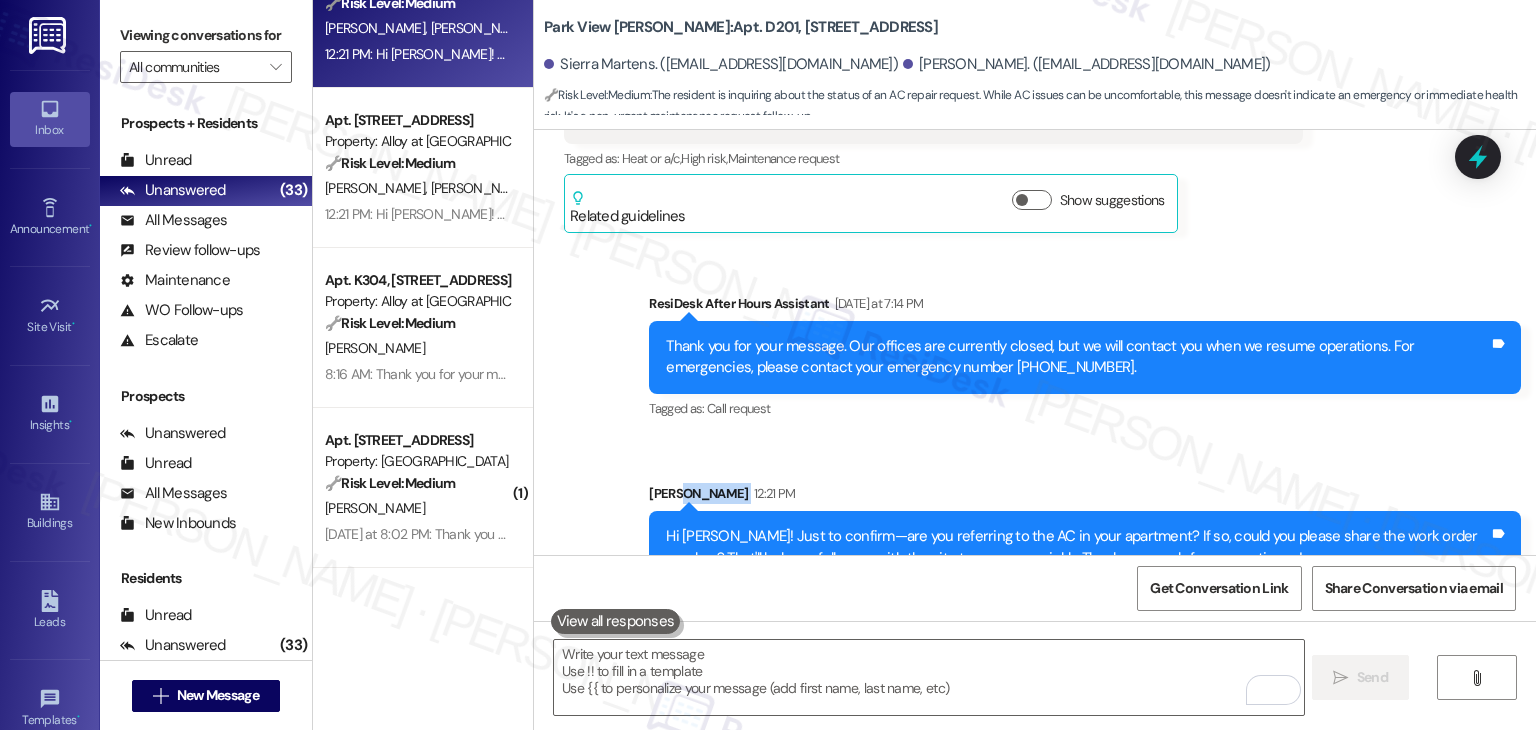 click on "Sent via SMS ResiDesk After Hours Assistant Yesterday at 7:14 PM Thank you for your message. Our offices are currently closed, but we will contact you when we resume operations. For emergencies, please contact your emergency number 208-455-5157. Tags and notes Tagged as:   Call request Click to highlight conversations about Call request Sent via SMS Sarah 12:21 PM Hi Justin! Just to confirm—are you referring to the AC in your apartment? If so, could you please share the work order number? That'll help me follow up with the site team more quickly. Thanks so much for your patience! Tags and notes" at bounding box center [1035, 423] 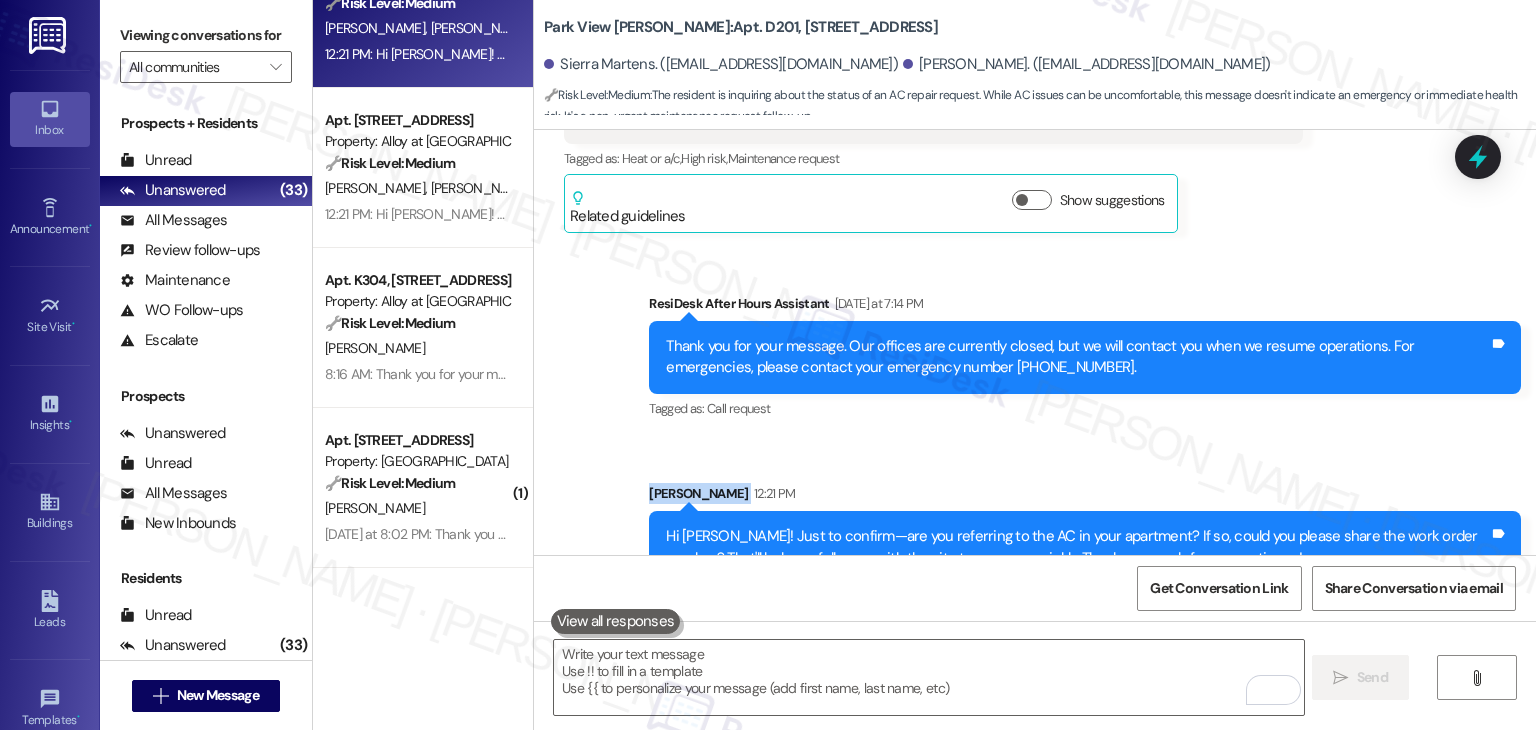 click on "Sent via SMS ResiDesk After Hours Assistant Yesterday at 7:14 PM Thank you for your message. Our offices are currently closed, but we will contact you when we resume operations. For emergencies, please contact your emergency number 208-455-5157. Tags and notes Tagged as:   Call request Click to highlight conversations about Call request Sent via SMS Sarah 12:21 PM Hi Justin! Just to confirm—are you referring to the AC in your apartment? If so, could you please share the work order number? That'll help me follow up with the site team more quickly. Thanks so much for your patience! Tags and notes" at bounding box center [1035, 423] 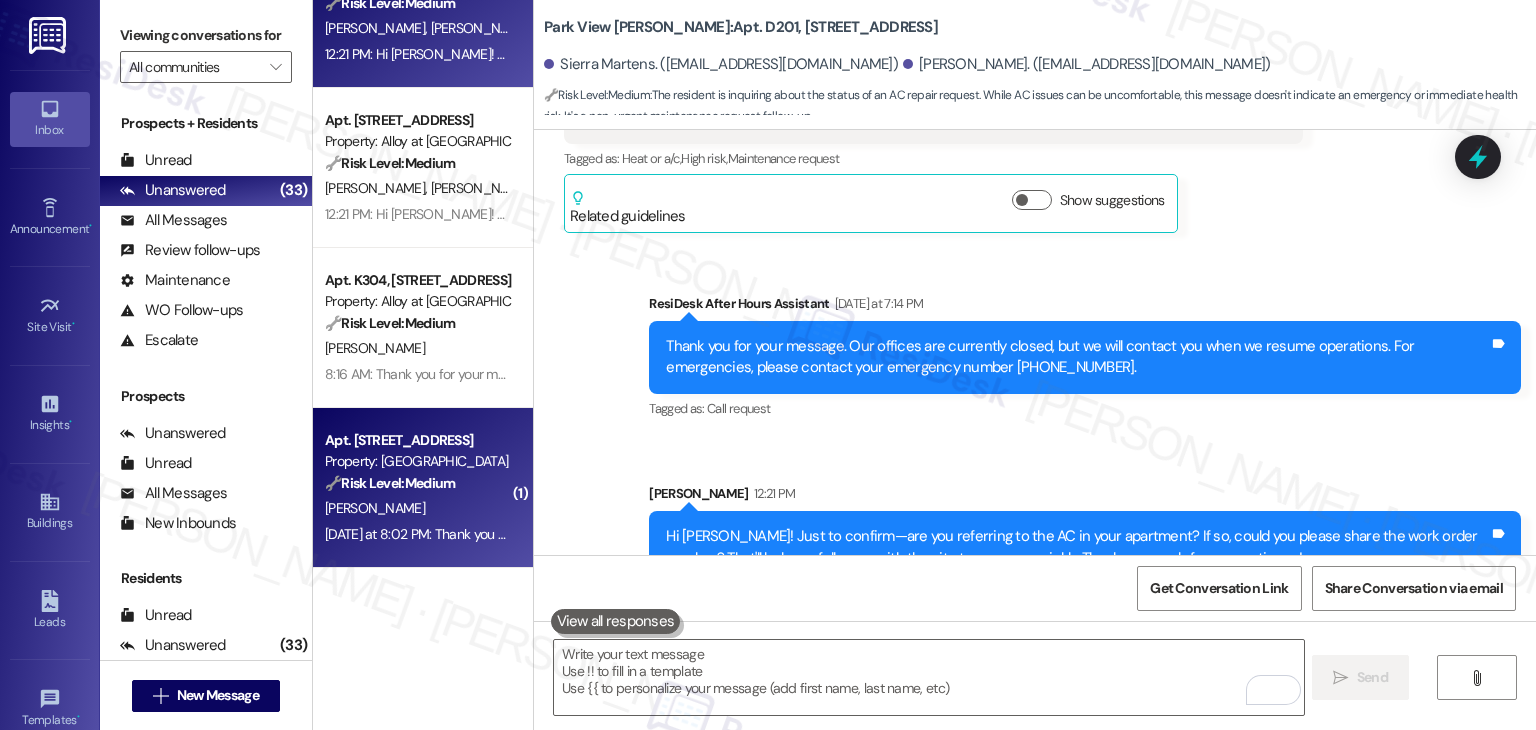 click on "Apt. 308, 1607 17th Street West Property: Avenue C 🔧  Risk Level:  Medium The message is a follow-up on a completed work order. The resident has not yet inspected the work. This is a standard customer satisfaction check and does not indicate any immediate issues or concerns. T. Dahlberg Yesterday at 8:02 PM: Thank you for your message. Our offices are currently closed, but we will contact you when we resume operations. For emergencies, please contact your emergency number 406-894-2295. Yesterday at 8:02 PM: Thank you for your message. Our offices are currently closed, but we will contact you when we resume operations. For emergencies, please contact your emergency number 406-894-2295." at bounding box center (423, 488) 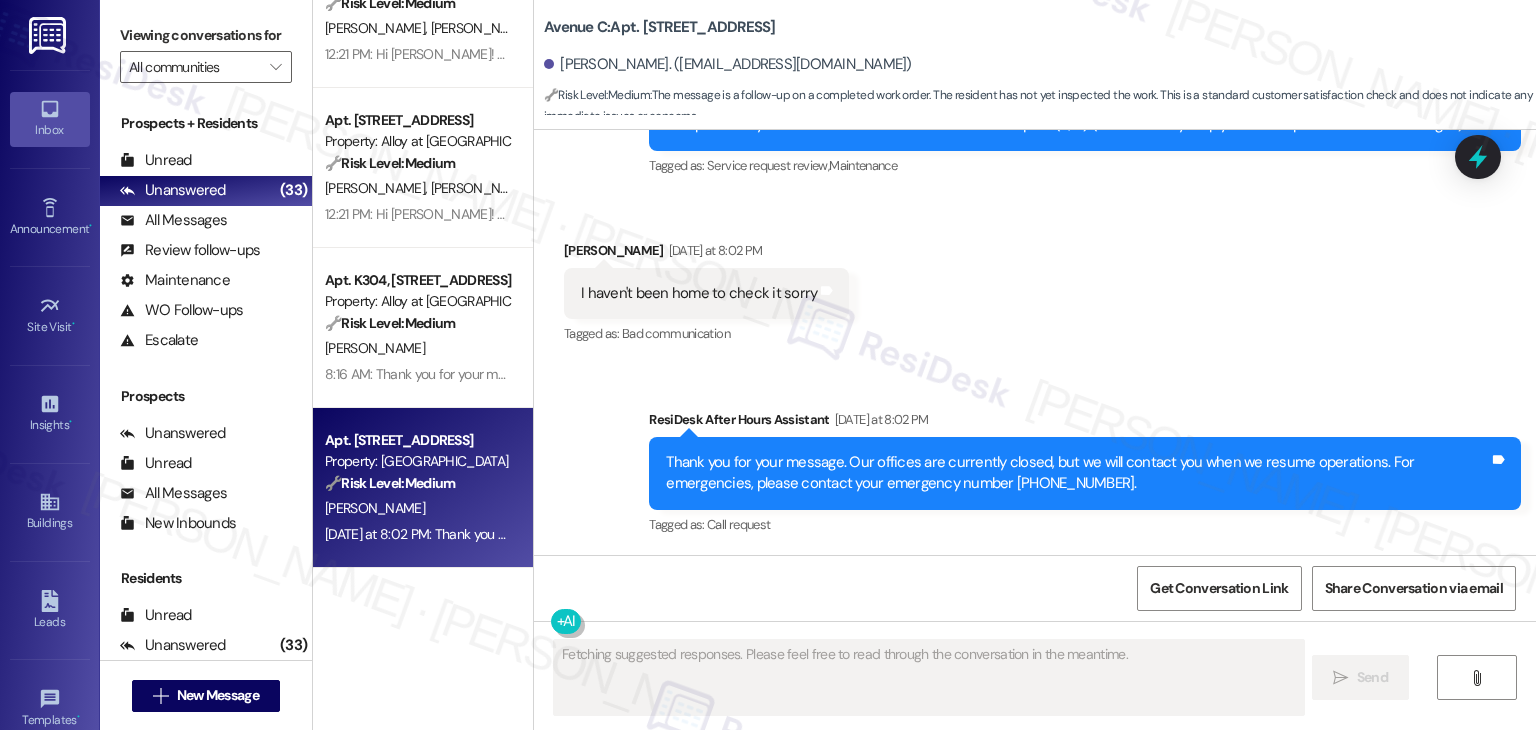 click on "Received via SMS Tucker Dahlberg Yesterday at 8:02 PM I haven't been home to check it sorry  Tags and notes Tagged as:   Bad communication Click to highlight conversations about Bad communication" at bounding box center (1035, 279) 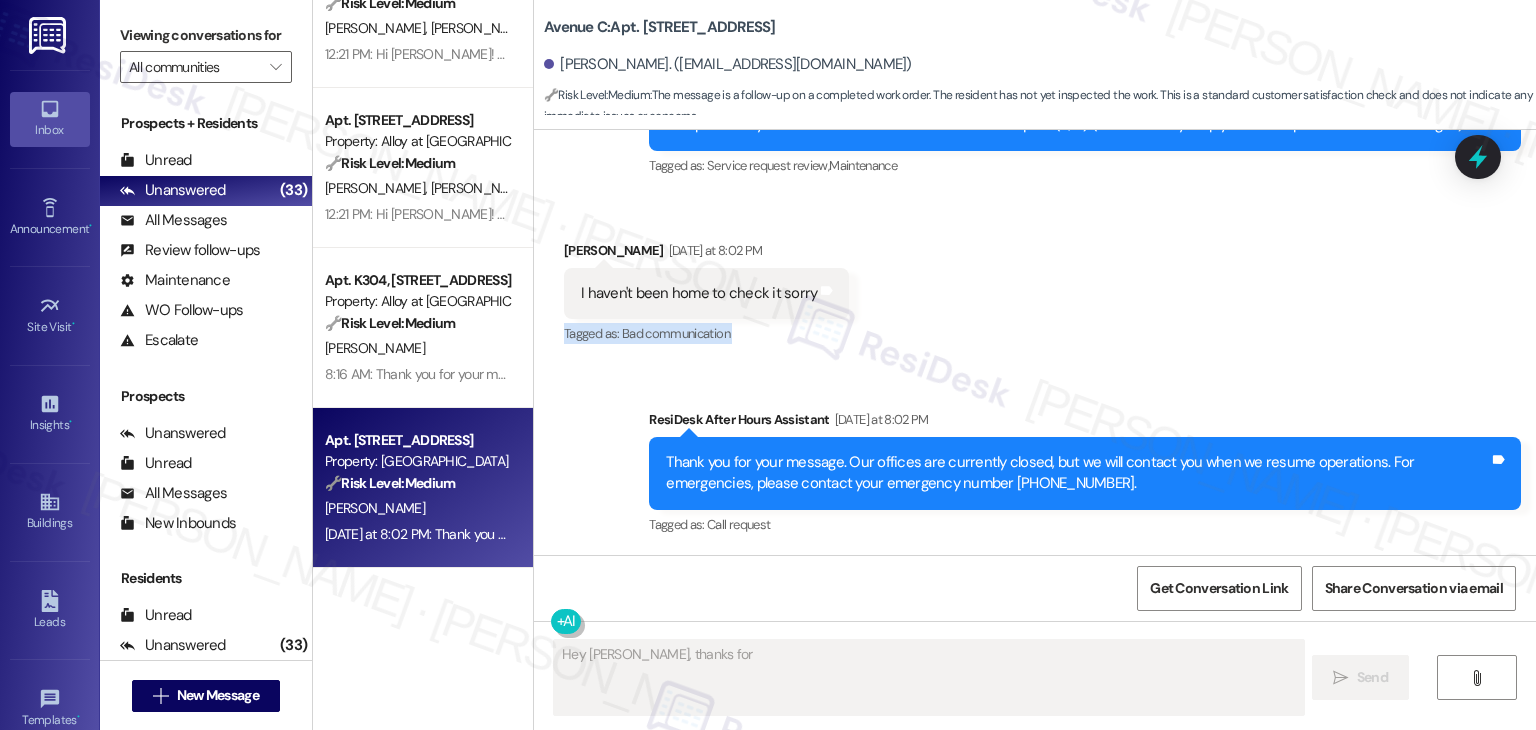 click on "Received via SMS Tucker Dahlberg Yesterday at 8:02 PM I haven't been home to check it sorry  Tags and notes Tagged as:   Bad communication Click to highlight conversations about Bad communication" at bounding box center (1035, 279) 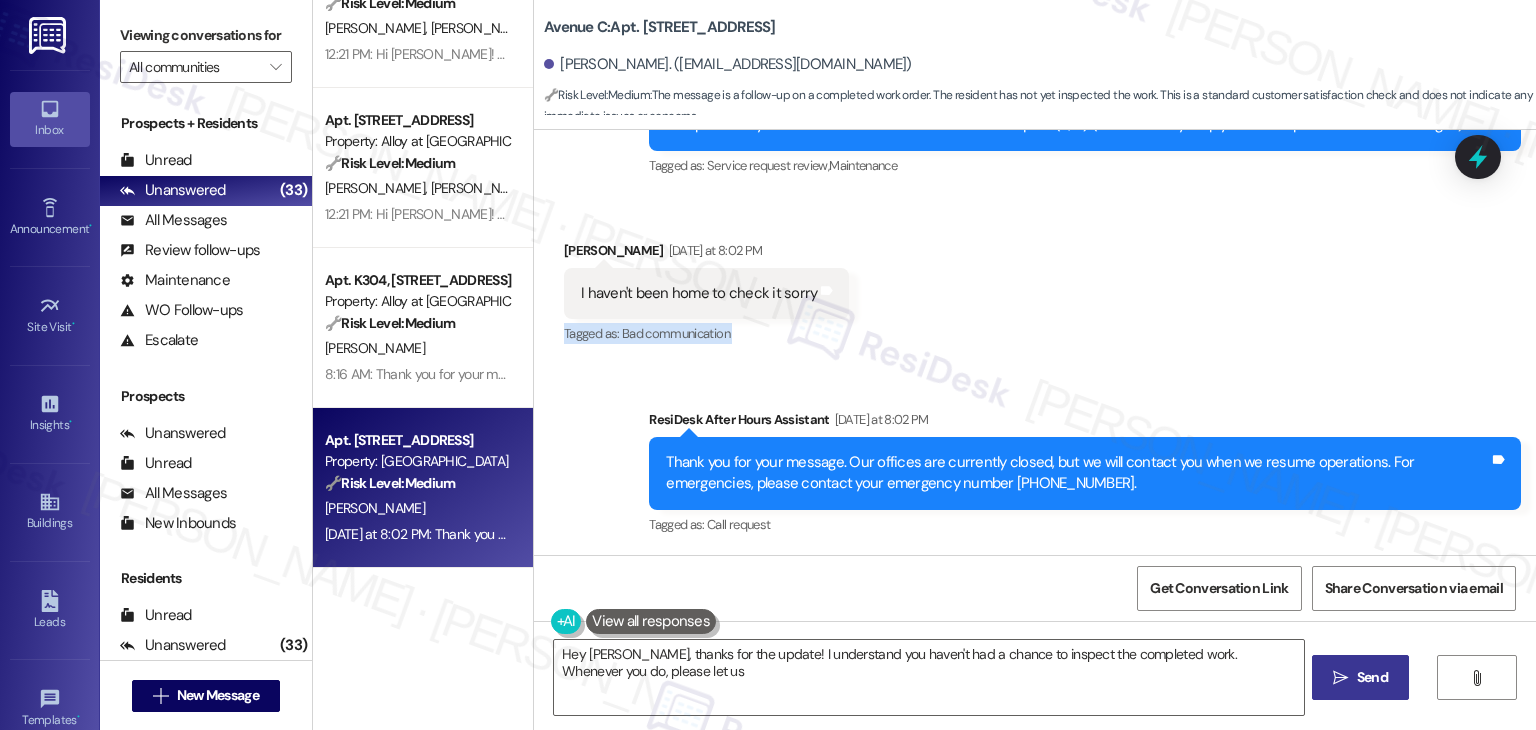 click on "Received via SMS Tucker Dahlberg Yesterday at 8:02 PM I haven't been home to check it sorry  Tags and notes Tagged as:   Bad communication Click to highlight conversations about Bad communication" at bounding box center [1035, 279] 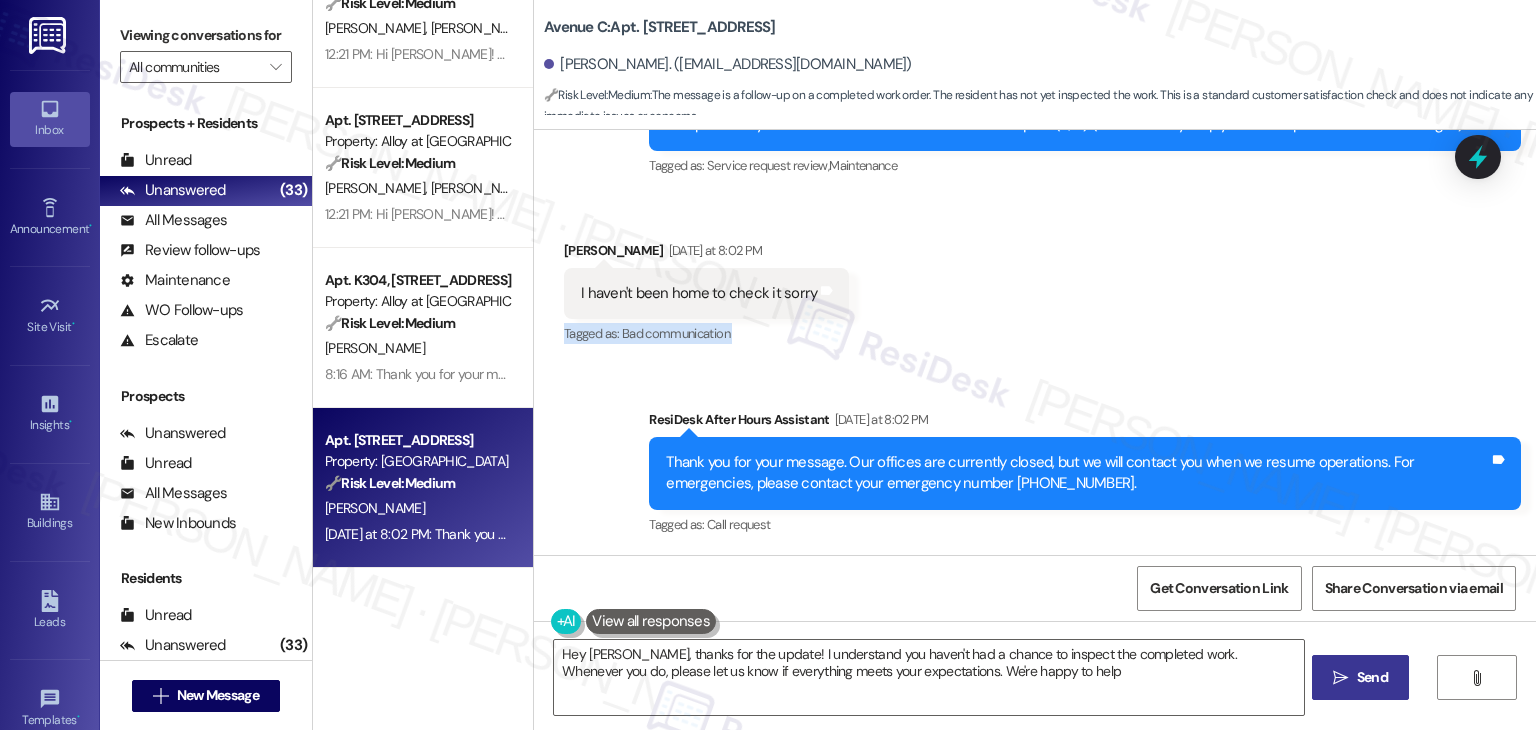 type on "Hey Tucker, thanks for the update! I understand you haven't had a chance to inspect the completed work. Whenever you do, please let us know if everything meets your expectations. We're happy to help!" 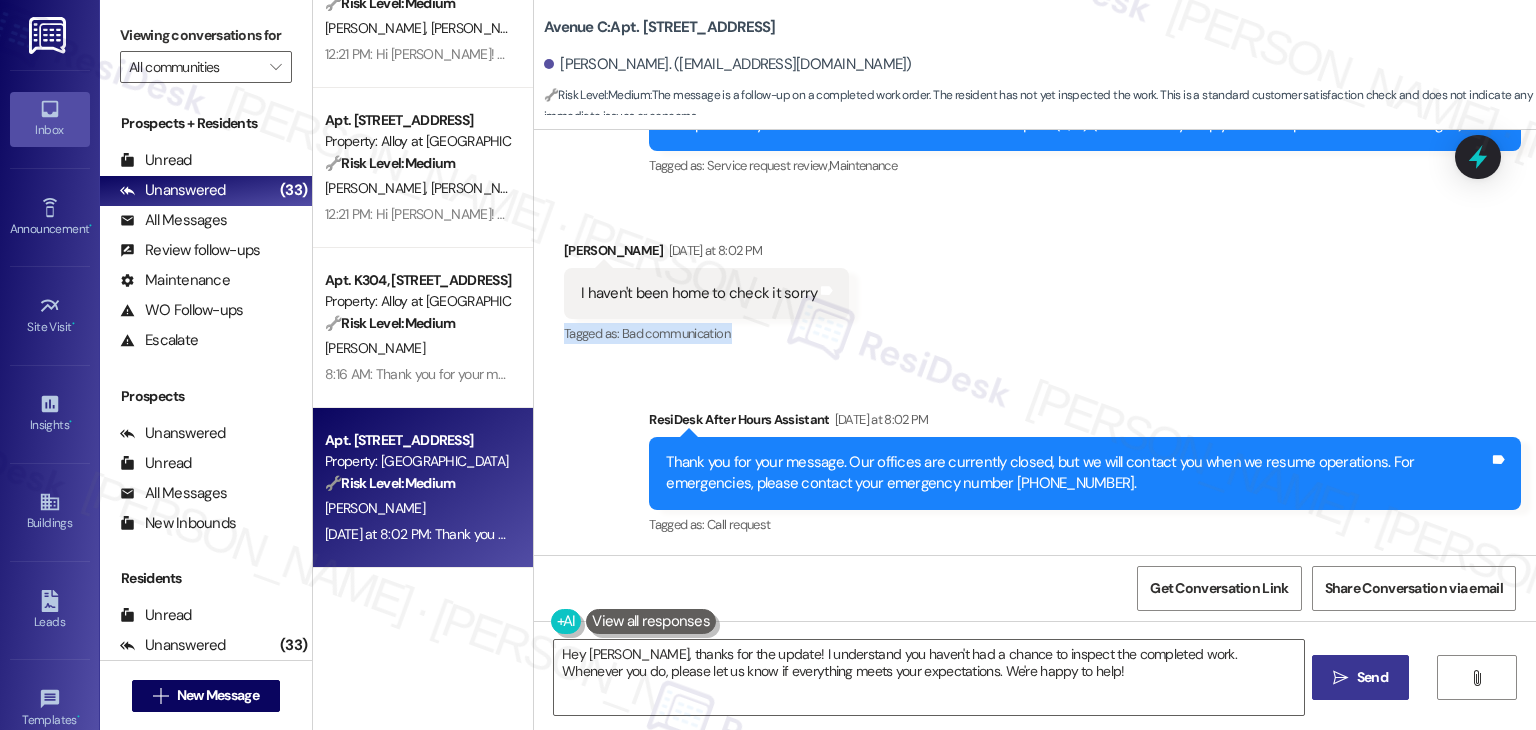 click on "Received via SMS Tucker Dahlberg Yesterday at 8:02 PM I haven't been home to check it sorry  Tags and notes Tagged as:   Bad communication Click to highlight conversations about Bad communication" at bounding box center [1035, 279] 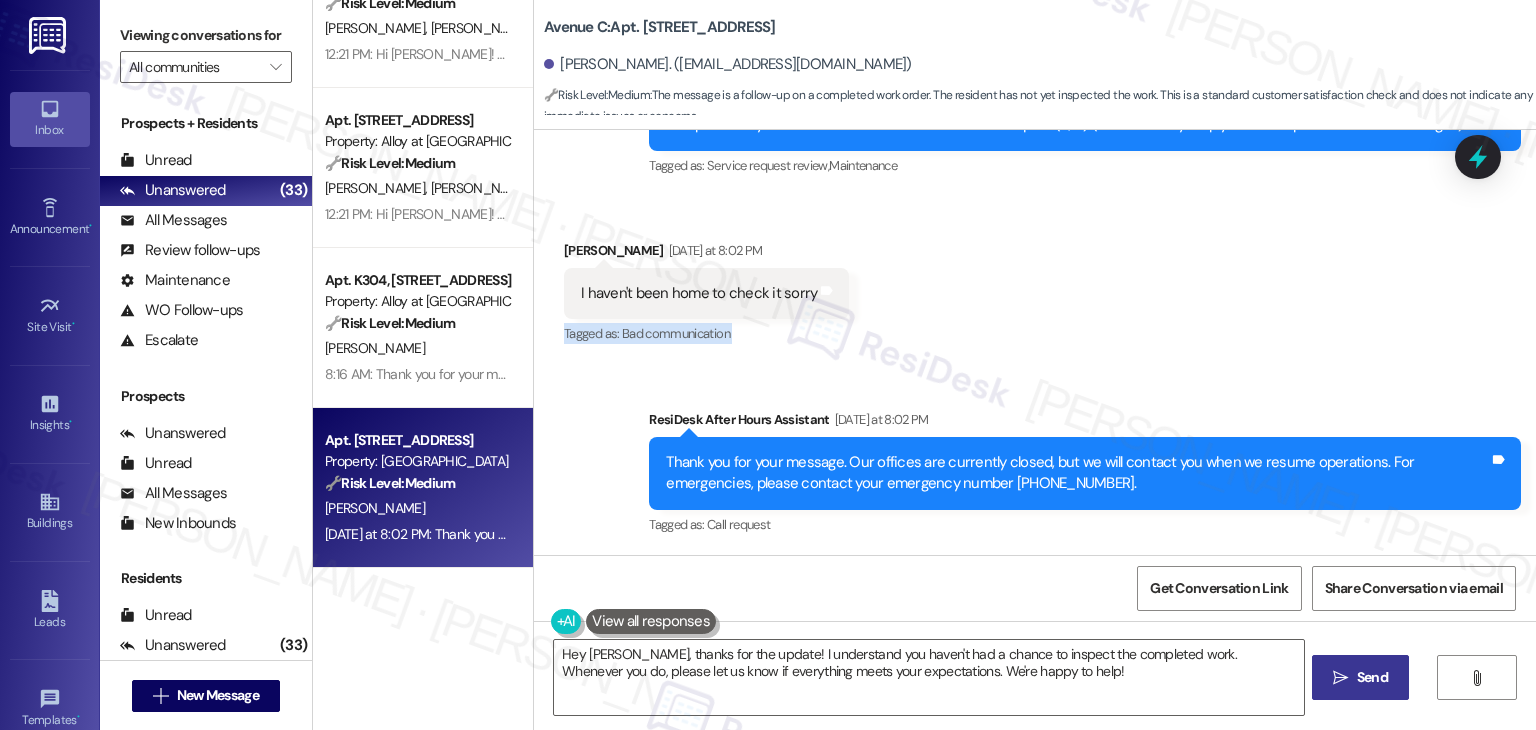 click on "Received via SMS Tucker Dahlberg Yesterday at 8:02 PM I haven't been home to check it sorry  Tags and notes Tagged as:   Bad communication Click to highlight conversations about Bad communication" at bounding box center (1035, 279) 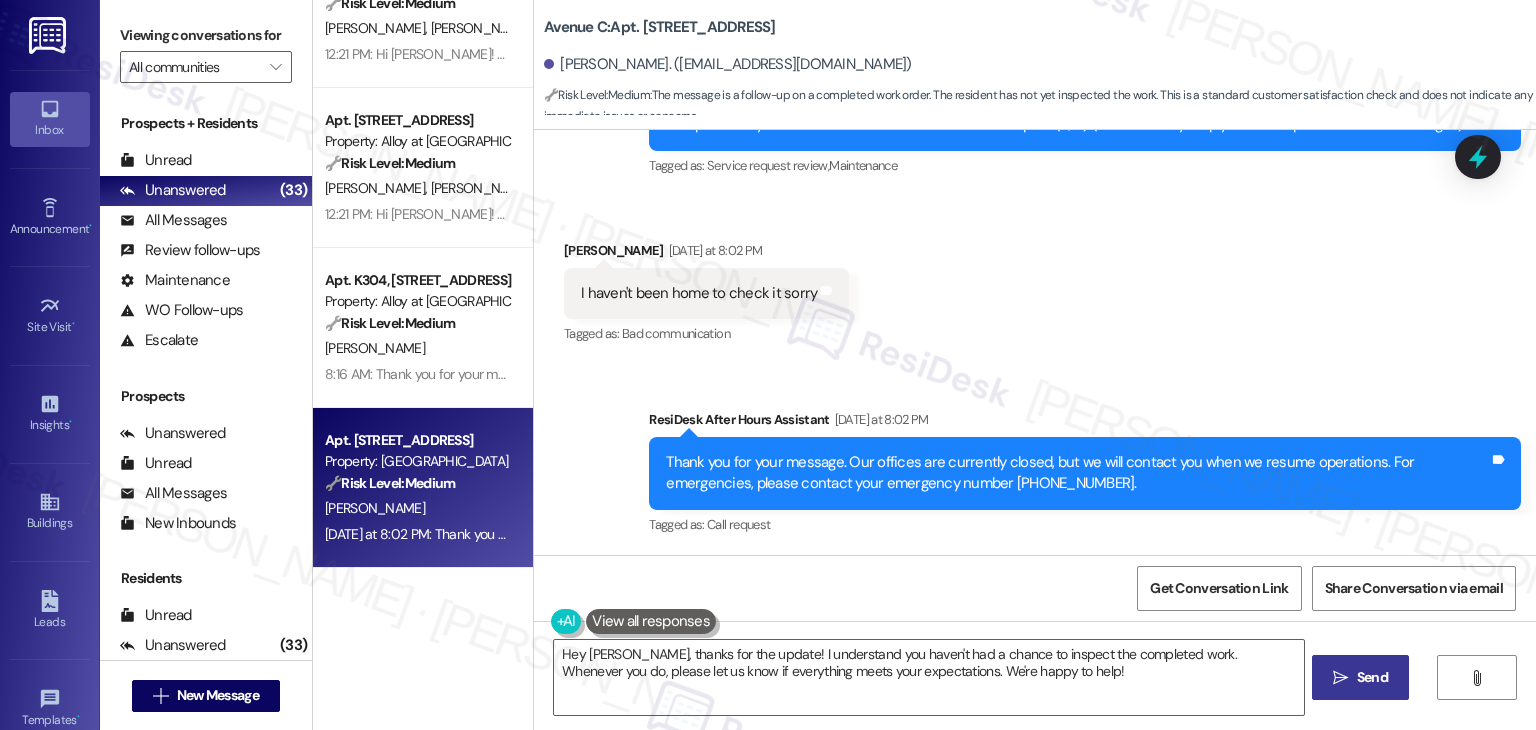 click on "Received via SMS Tucker Dahlberg Yesterday at 8:02 PM I haven't been home to check it sorry  Tags and notes Tagged as:   Bad communication Click to highlight conversations about Bad communication" at bounding box center (1035, 279) 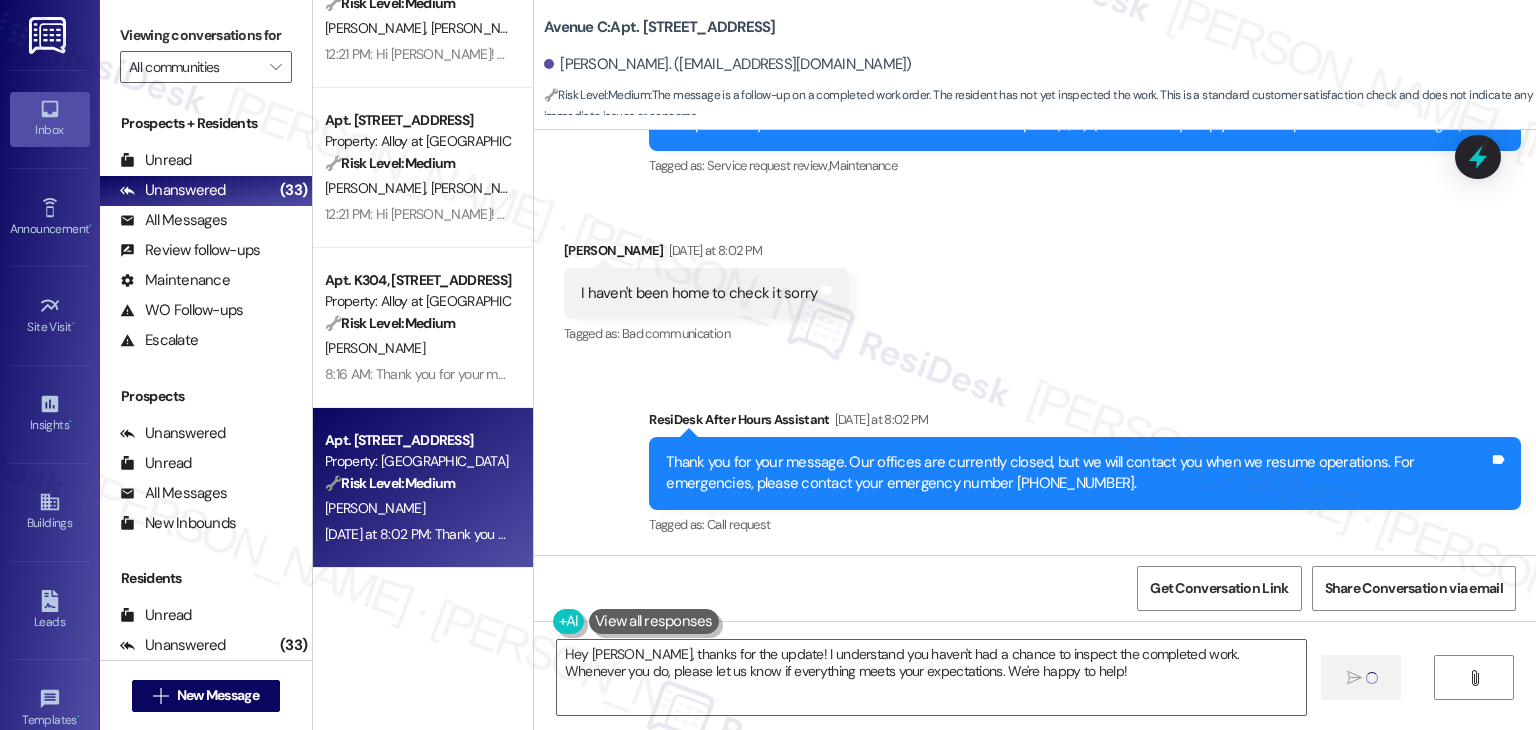 type 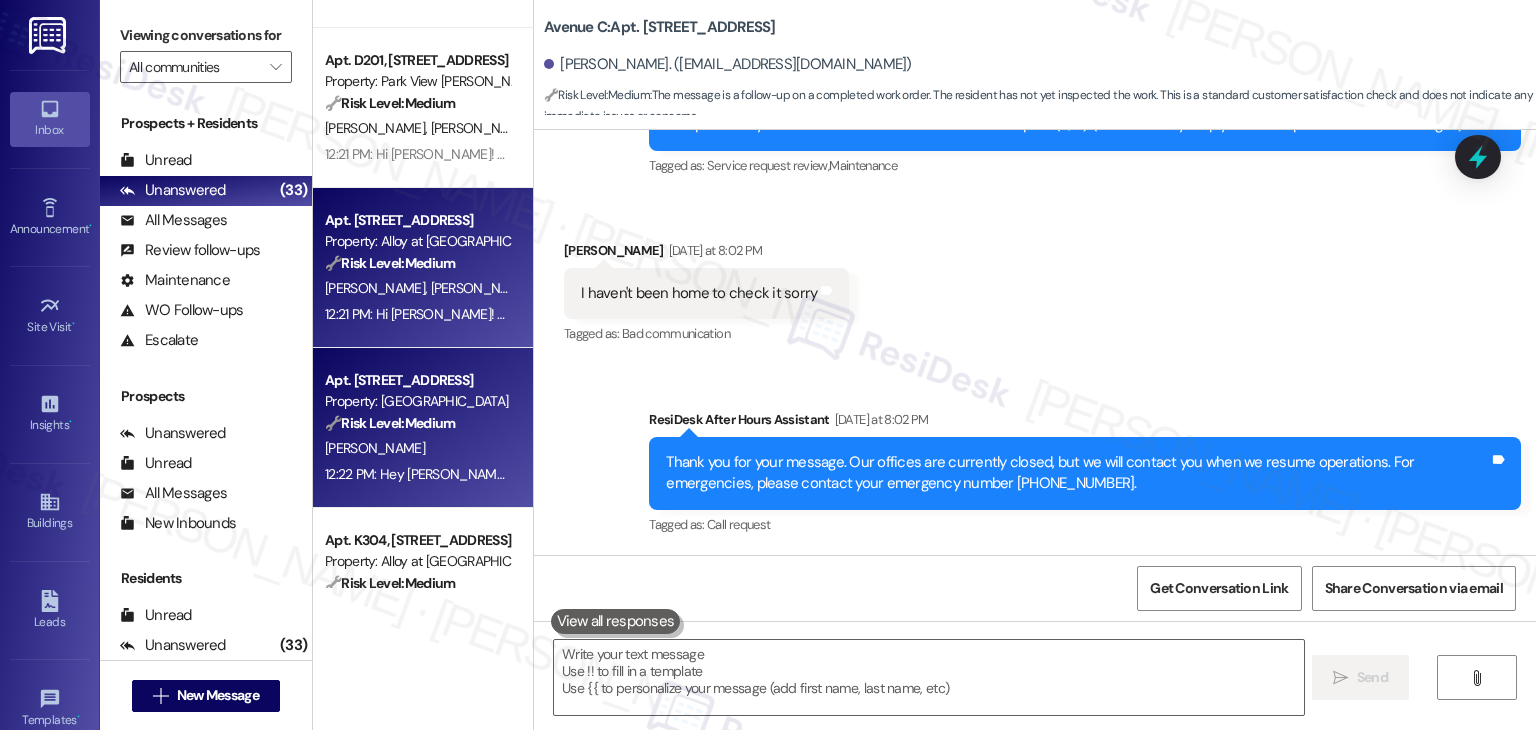 click on "12:21 PM: Hi Justin! Just to confirm—are you referring to the AC in your apartment? If so, could you please share the work order number? That'll help me follow up with the site team more quickly. Thanks so much for your patience! 12:21 PM: Hi Justin! Just to confirm—are you referring to the AC in your apartment? If so, could you please share the work order number? That'll help me follow up with the site team more quickly. Thanks so much for your patience!" at bounding box center (1014, 314) 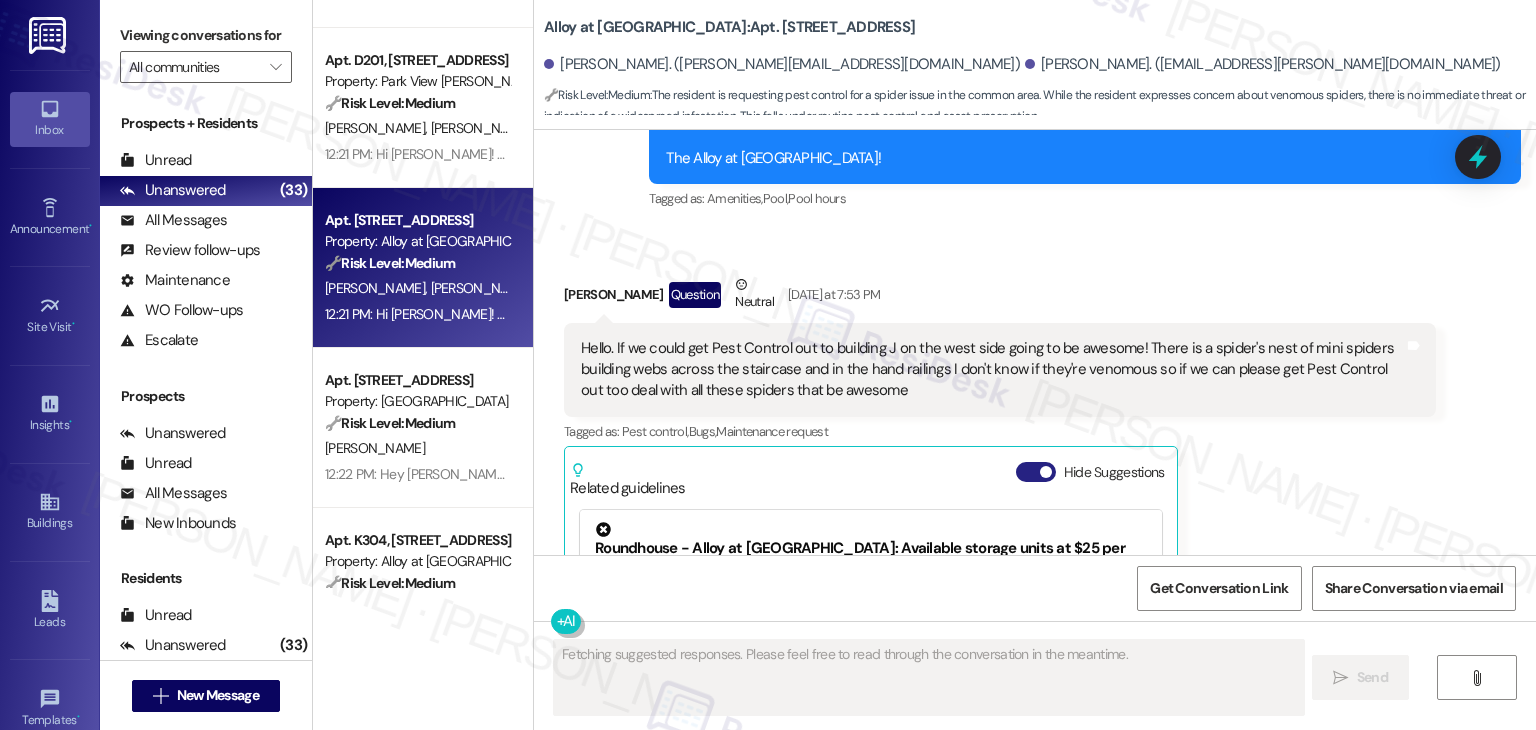 click on "Hide Suggestions" at bounding box center (1036, 472) 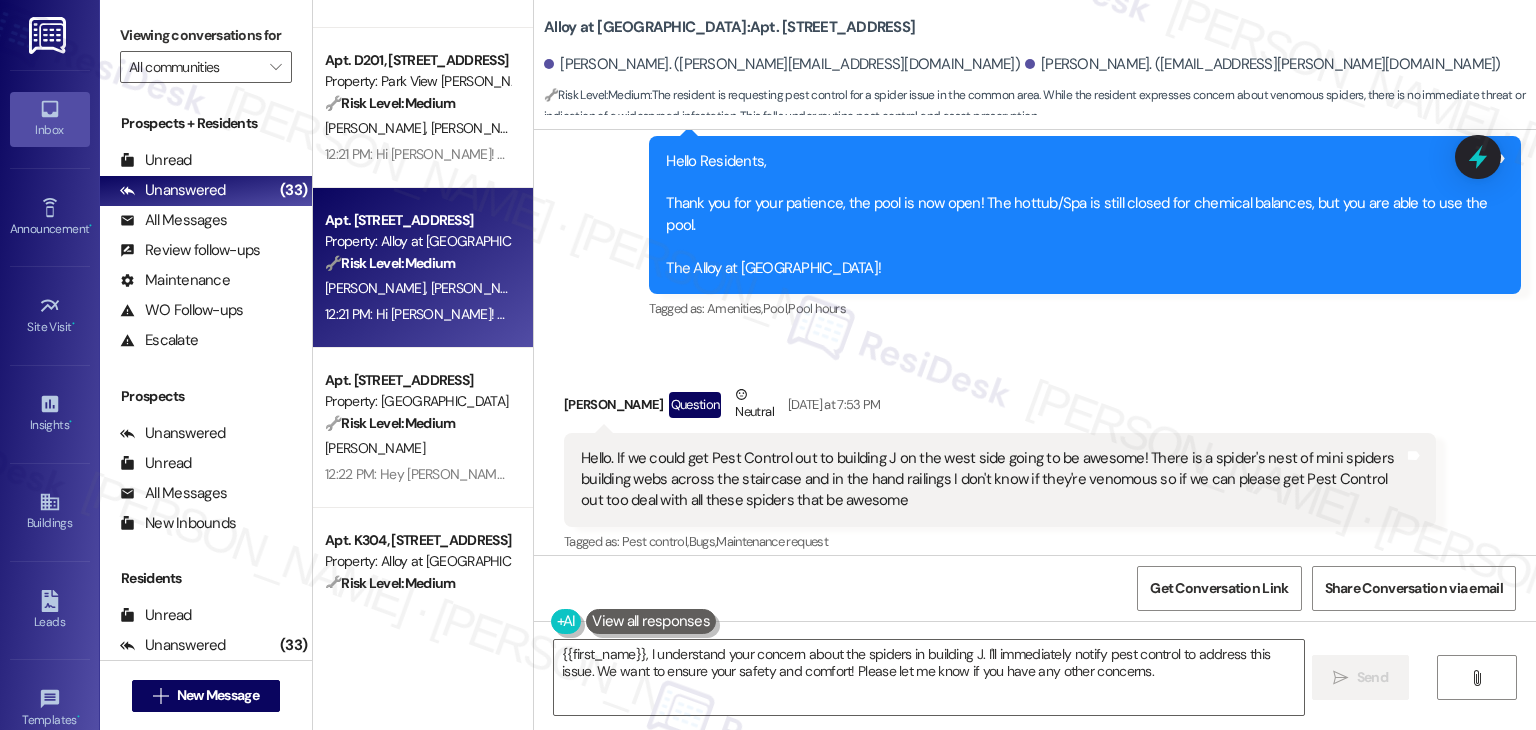 click on "Sent via SMS ResiDesk After Hours Assistant Yesterday at 7:53 PM Thank you for your message. Our offices are currently closed, but we will contact you when we resume operations. For emergencies, please contact your emergency number 801.655.5600. Tags and notes Tagged as:   Call request Click to highlight conversations about Call request" at bounding box center [1085, 741] 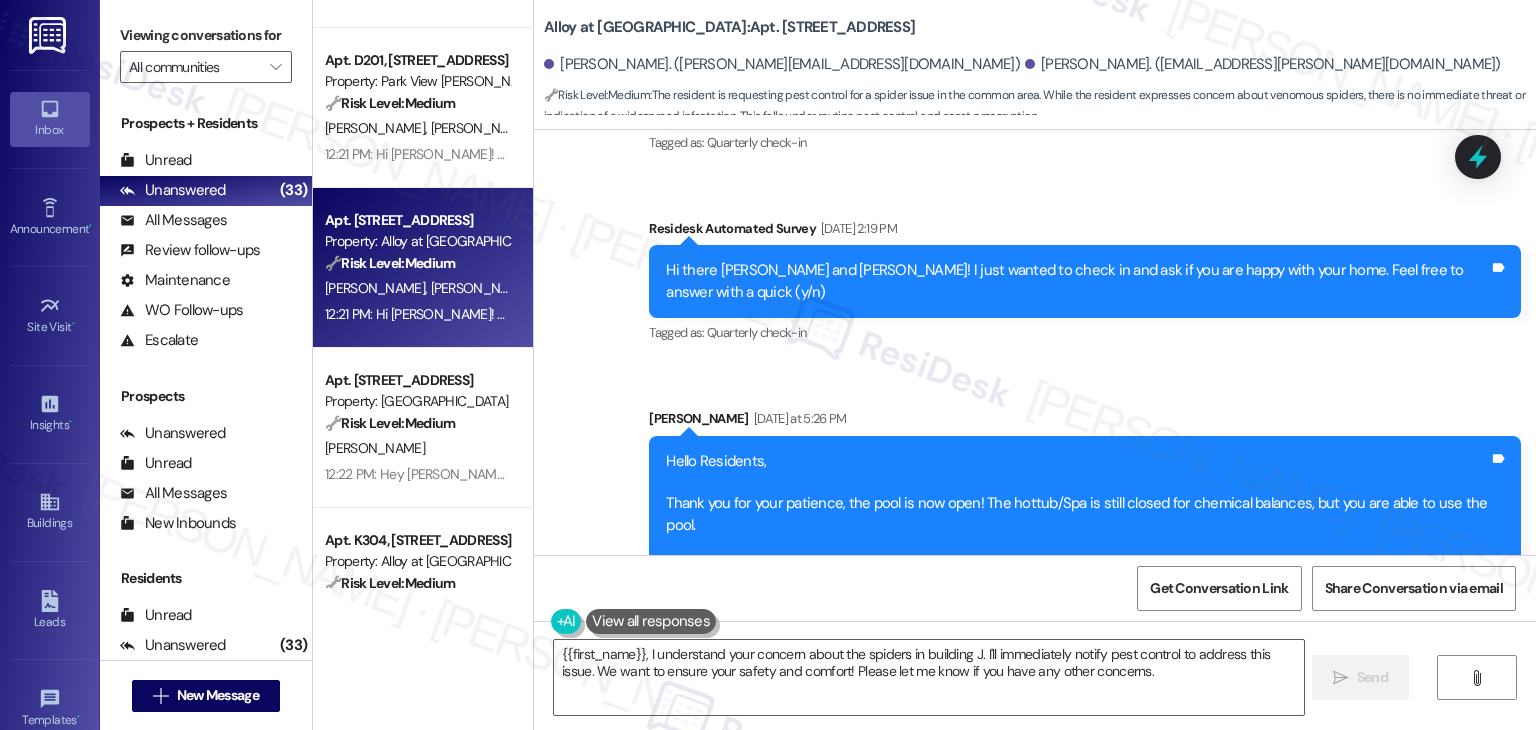click on "Received via SMS James Wiseman Question   Neutral Yesterday at 7:53 PM Hello. If we could get Pest Control out to building J on the west side going to be awesome! There is a spider's nest of mini spiders building webs across the staircase and in the hand railings I don't know if they're venomous so if we can please get Pest Control out too deal with all these spiders that be awesome Tags and notes Tagged as:   Pest control ,  Click to highlight conversations about Pest control Bugs ,  Click to highlight conversations about Bugs Maintenance request Click to highlight conversations about Maintenance request  Related guidelines Show suggestions" at bounding box center (1035, 785) 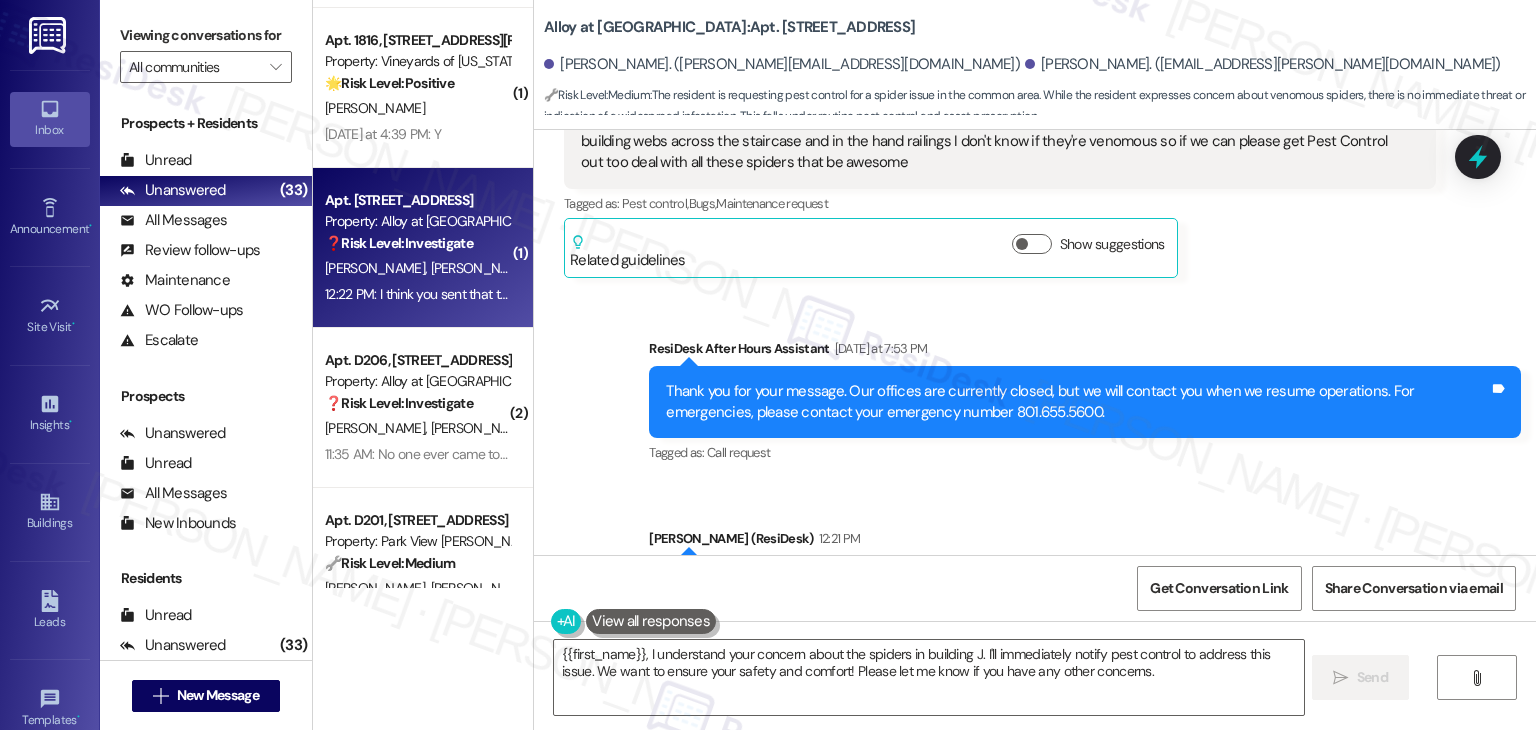 click on "Received via SMS James Wiseman 12:22 PM I think you sent that to the wrong tenant.  Tags and notes" at bounding box center [1035, 742] 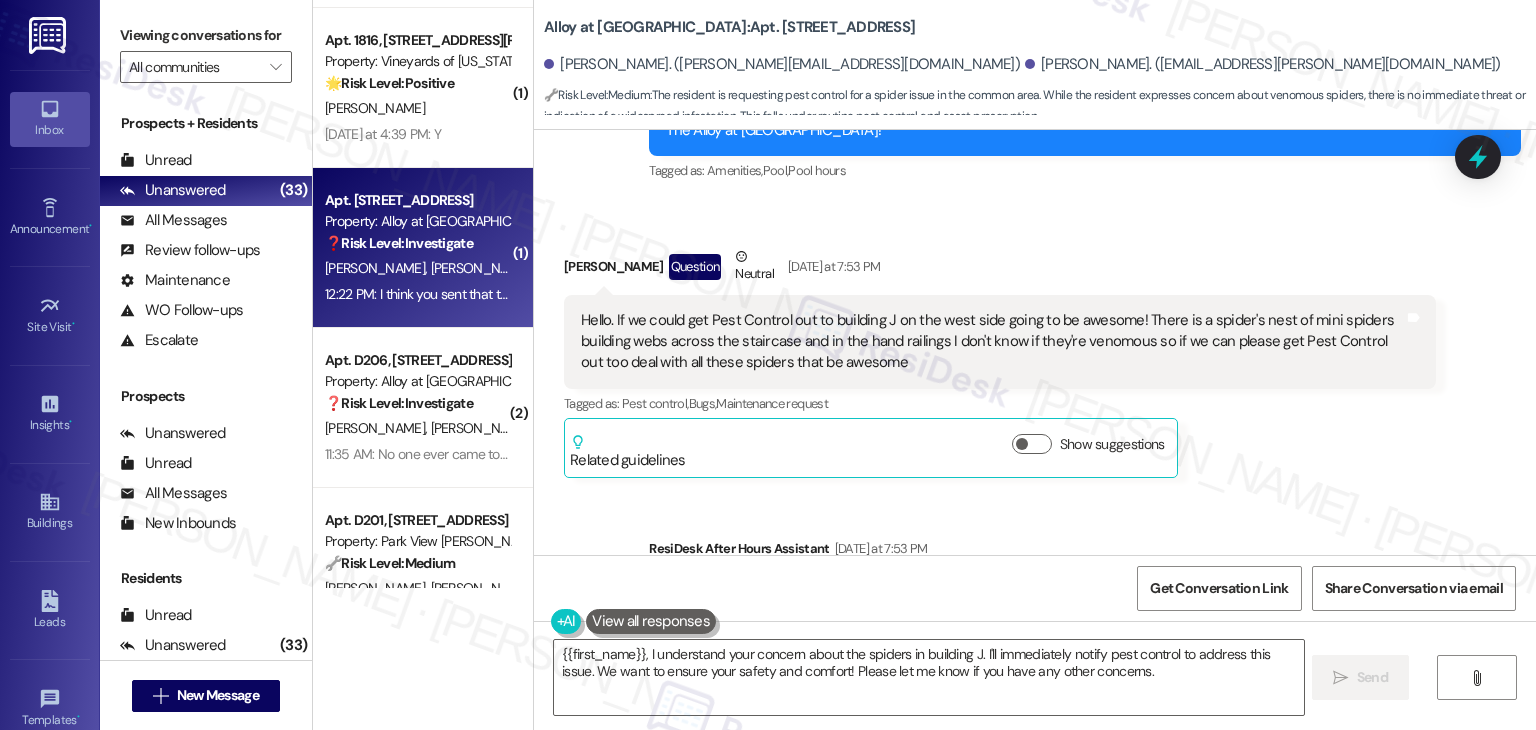 scroll, scrollTop: 8810, scrollLeft: 0, axis: vertical 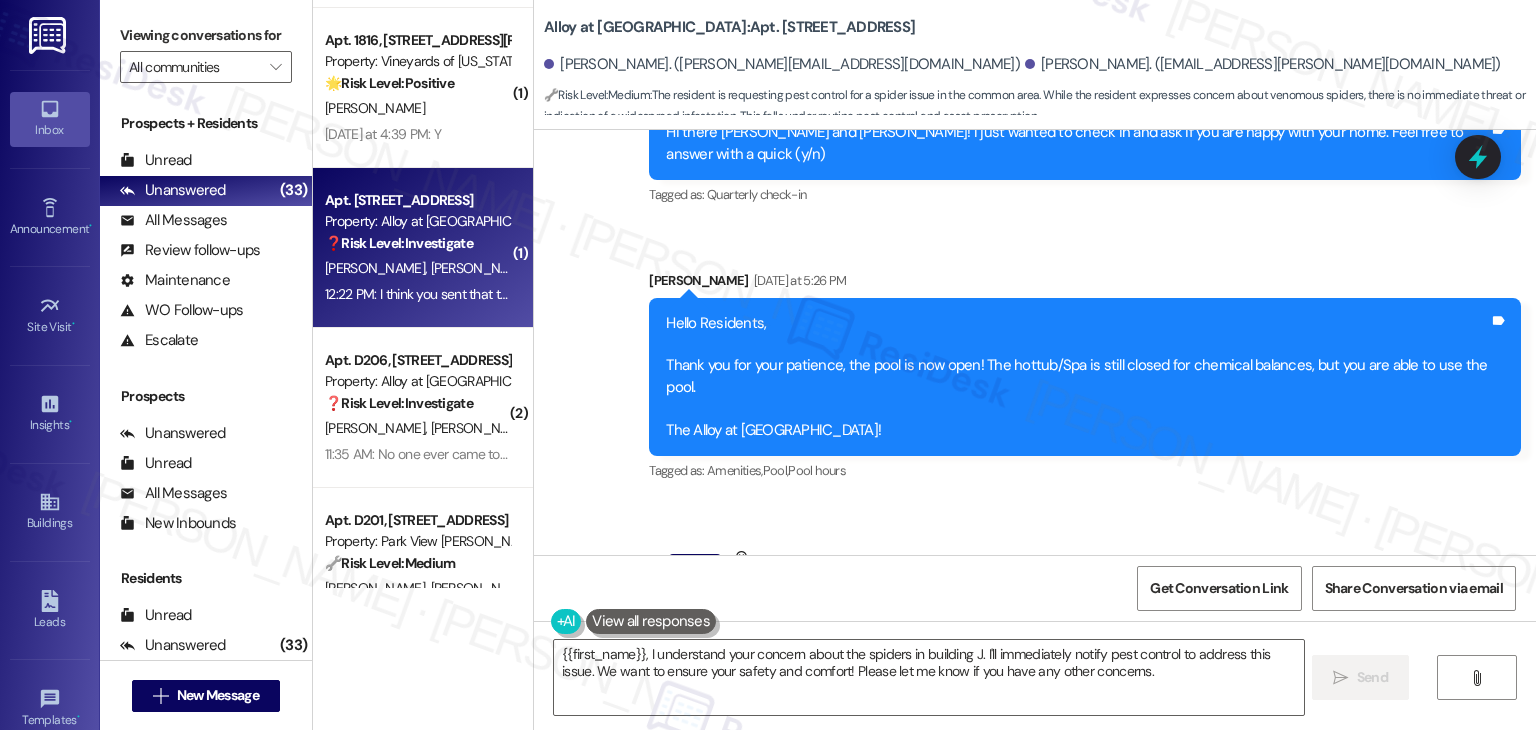 click on "Hello. If we could get Pest Control out to building J on the west side going to be awesome! There is a spider's nest of mini spiders building webs across the staircase and in the hand railings I don't know if they're venomous so if we can please get Pest Control out too deal with all these spiders that be awesome" at bounding box center [992, 642] 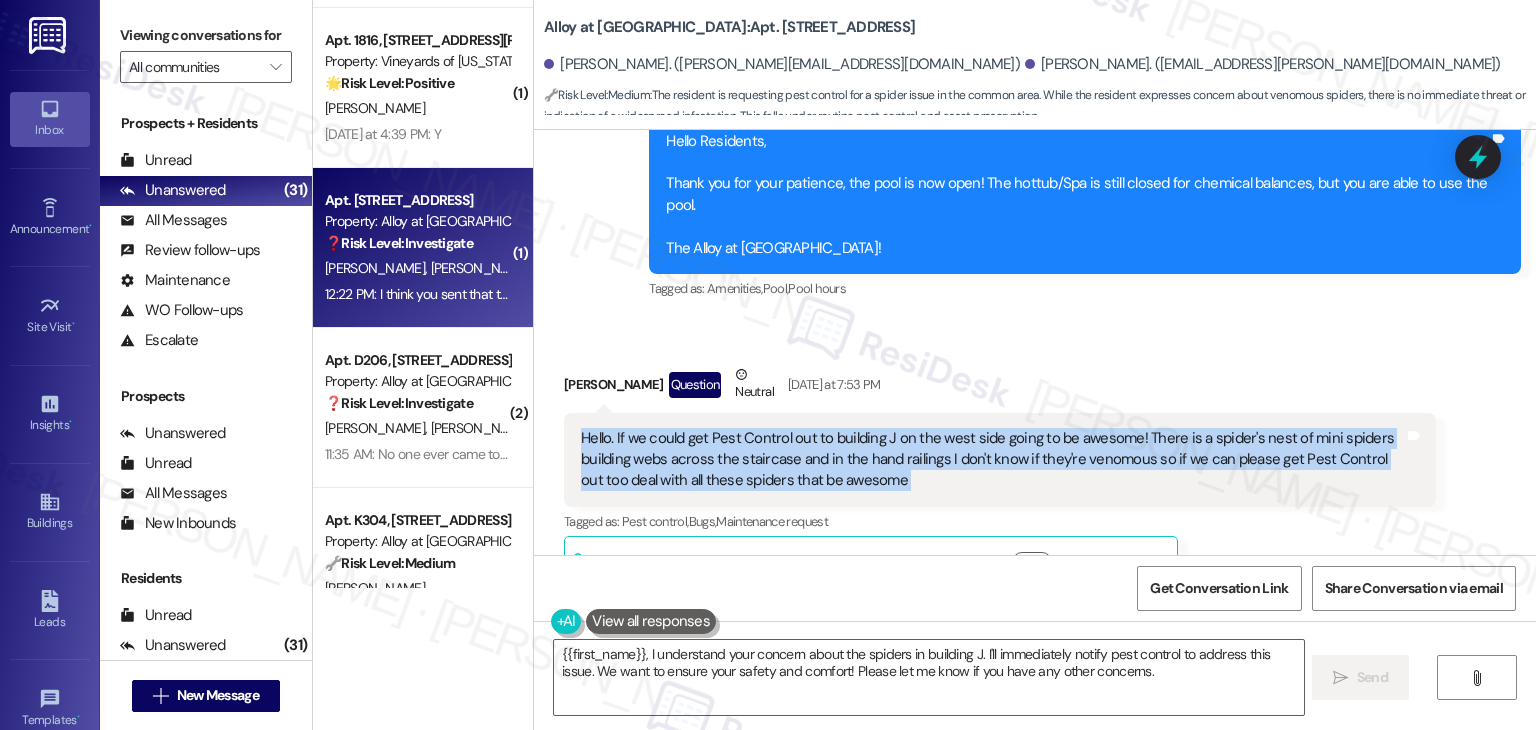 scroll, scrollTop: 9311, scrollLeft: 0, axis: vertical 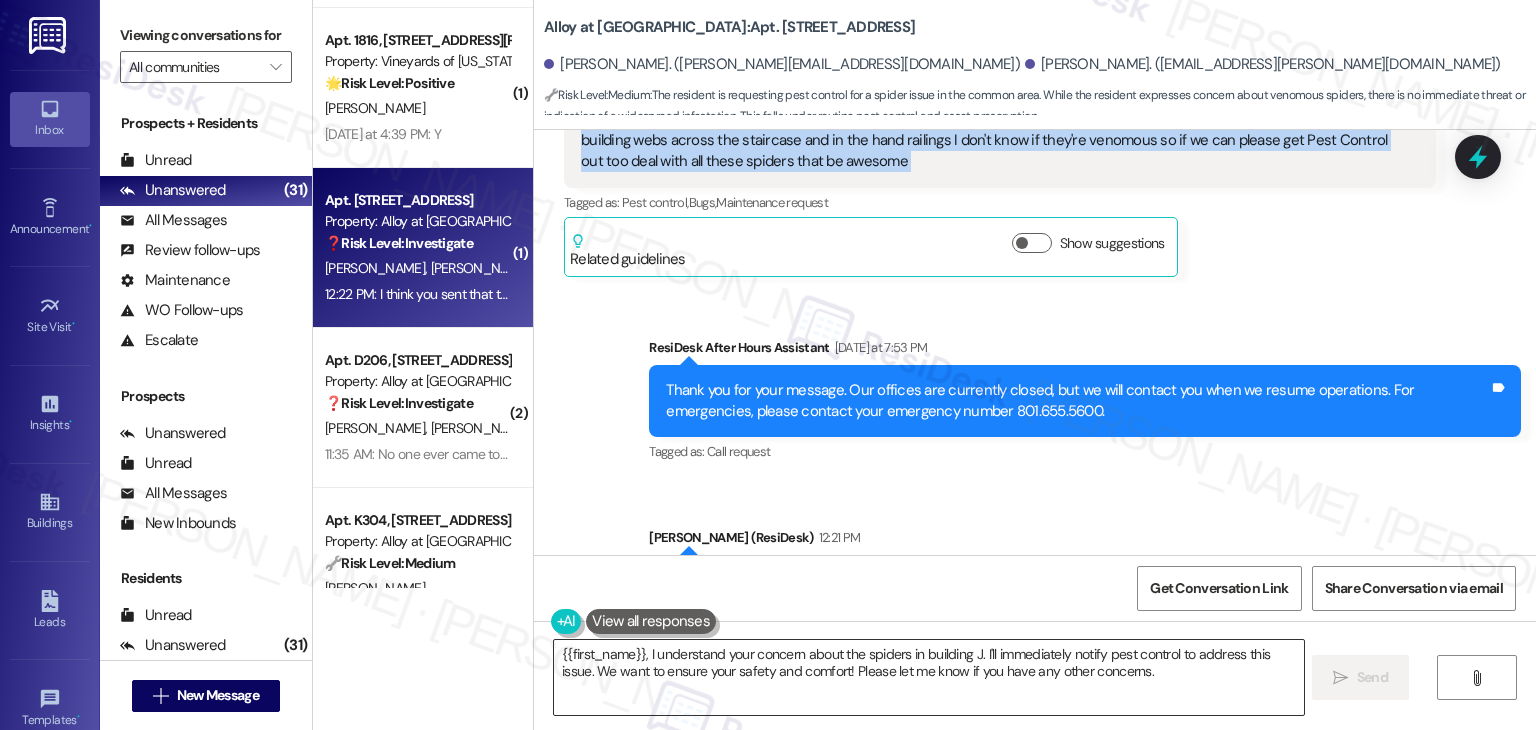 click on "{{first_name}}, I understand your concern about the spiders in building J. I'll immediately notify pest control to address this issue. We want to ensure your safety and comfort! Please let me know if you have any other concerns." at bounding box center [928, 677] 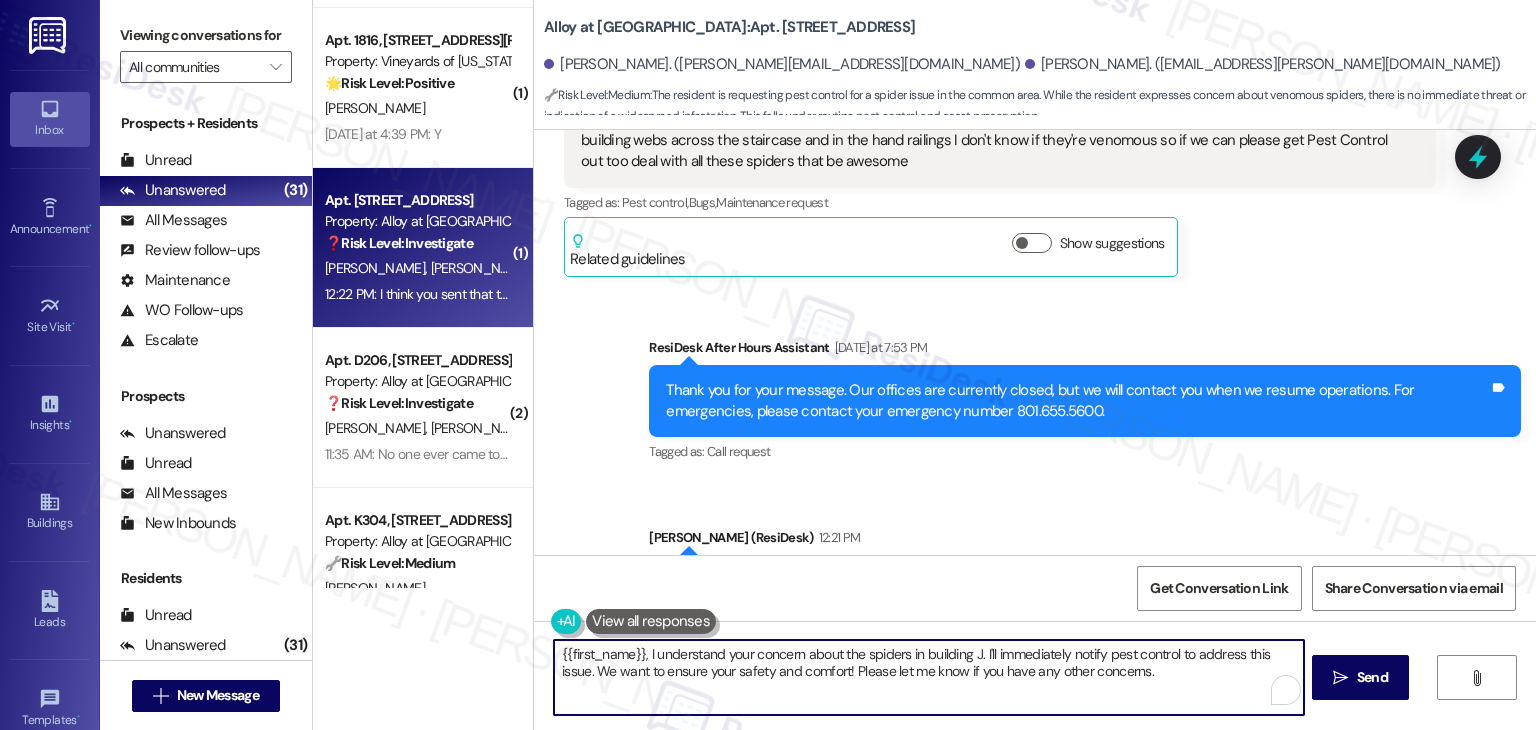click on "{{first_name}}, I understand your concern about the spiders in building J. I'll immediately notify pest control to address this issue. We want to ensure your safety and comfort! Please let me know if you have any other concerns." at bounding box center (928, 677) 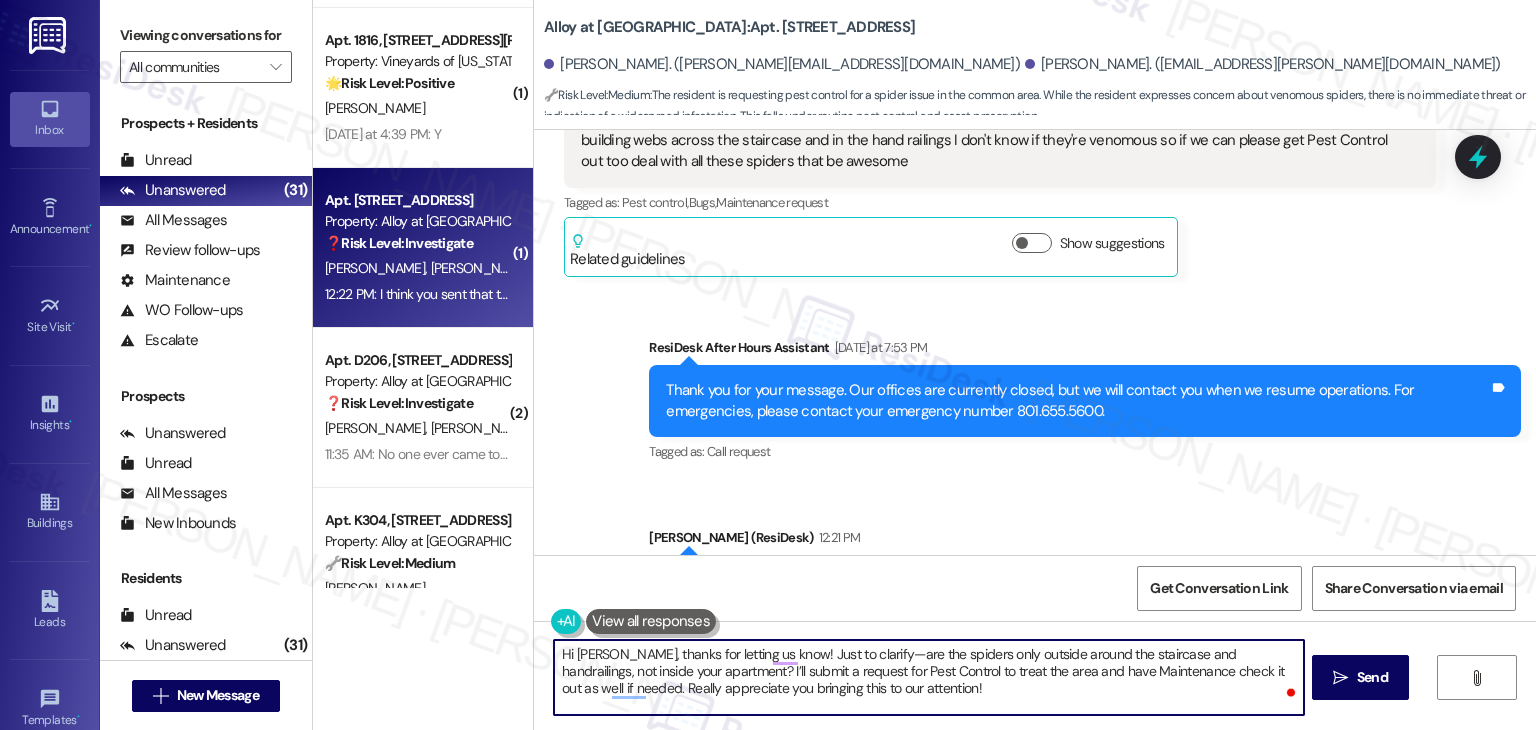 scroll, scrollTop: 8911, scrollLeft: 0, axis: vertical 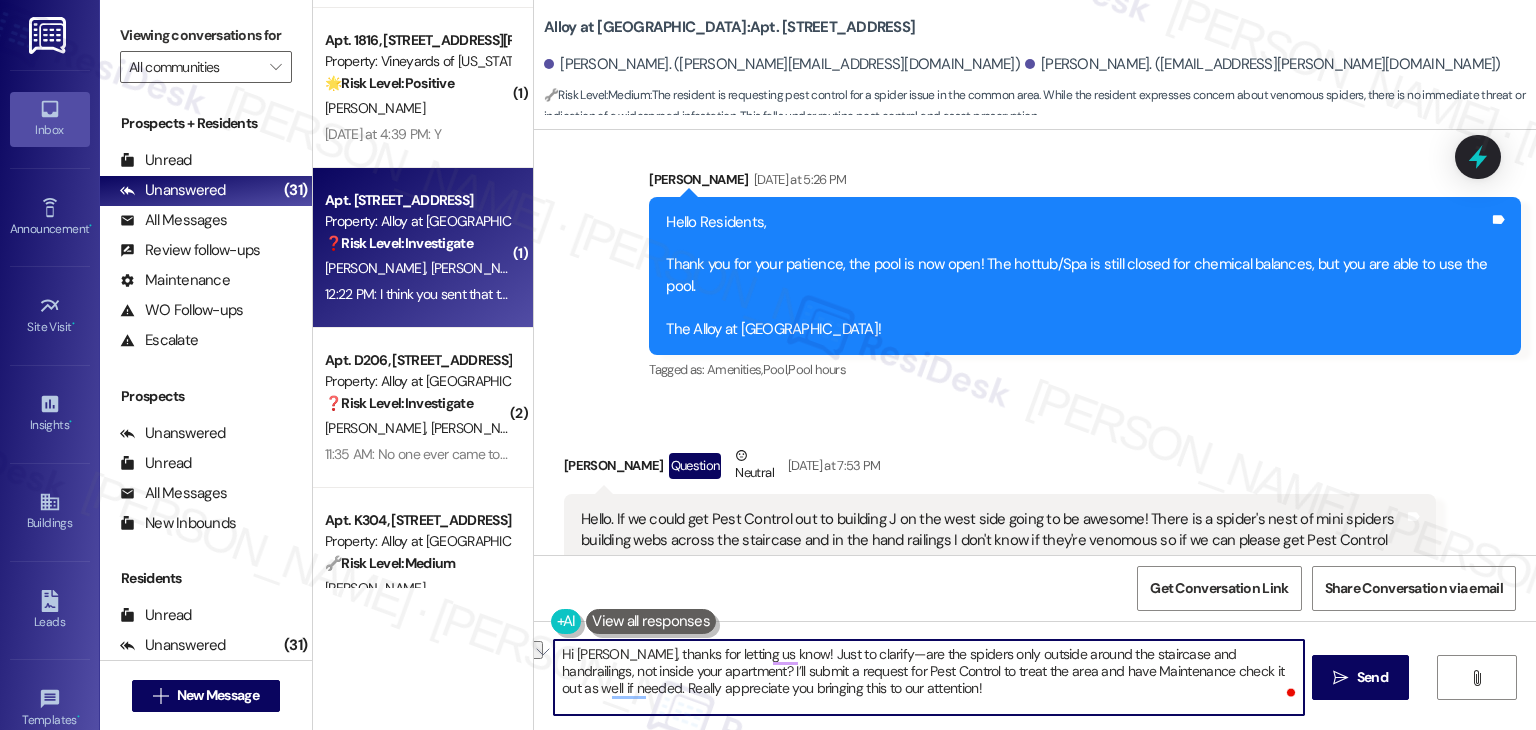drag, startPoint x: 762, startPoint y: 651, endPoint x: 609, endPoint y: 655, distance: 153.05228 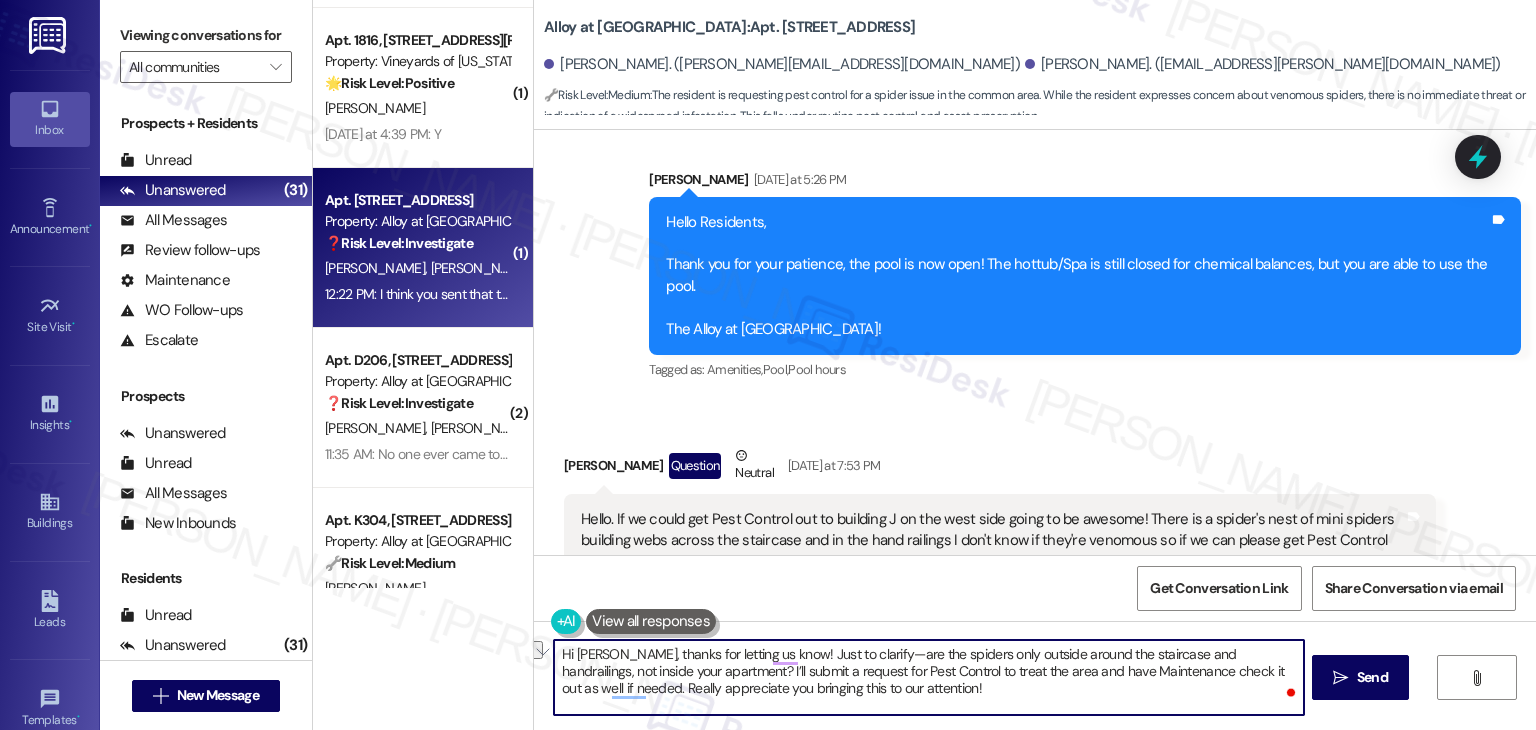 click on "Hi James, thanks for letting us know! Just to clarify—are the spiders only outside around the staircase and handrailings, not inside your apartment? I’ll submit a request for Pest Control to treat the area and have Maintenance check it out as well if needed. Really appreciate you bringing this to our attention!" at bounding box center (928, 677) 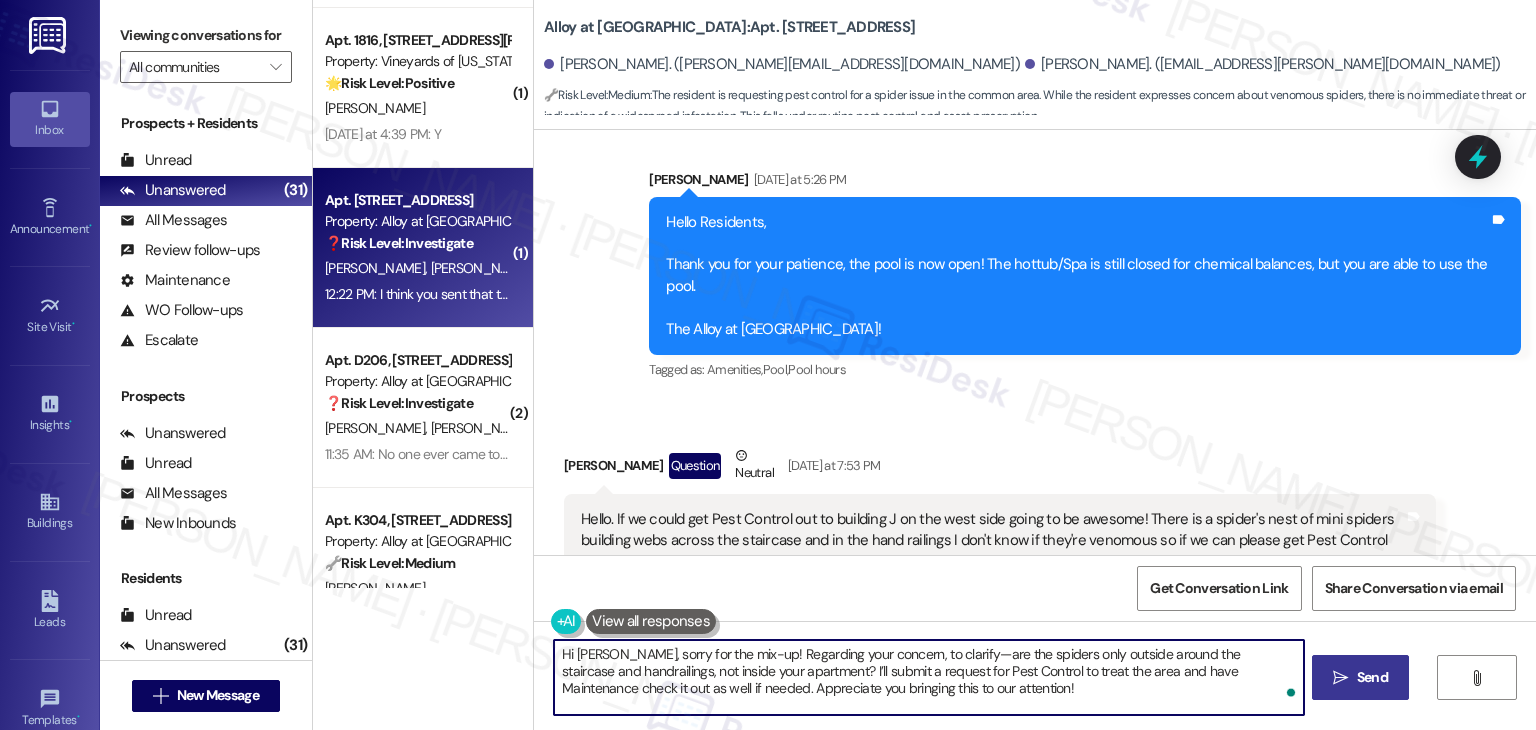 type on "Hi James, sorry for the mix-up! Regarding your concern, to clarify—are the spiders only outside around the staircase and handrailings, not inside your apartment? I’ll submit a request for Pest Control to treat the area and have Maintenance check it out as well if needed. Appreciate you bringing this to our attention!" 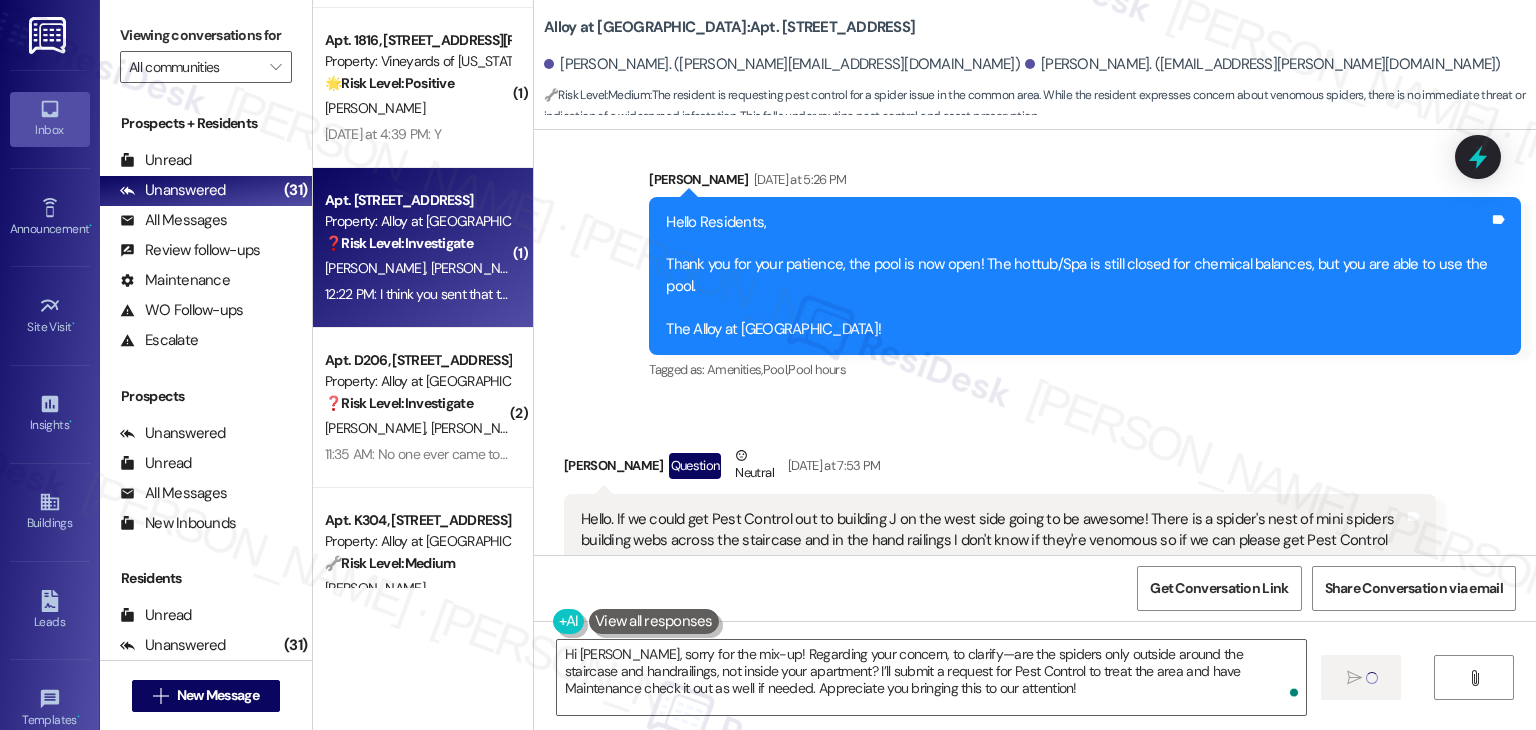 type 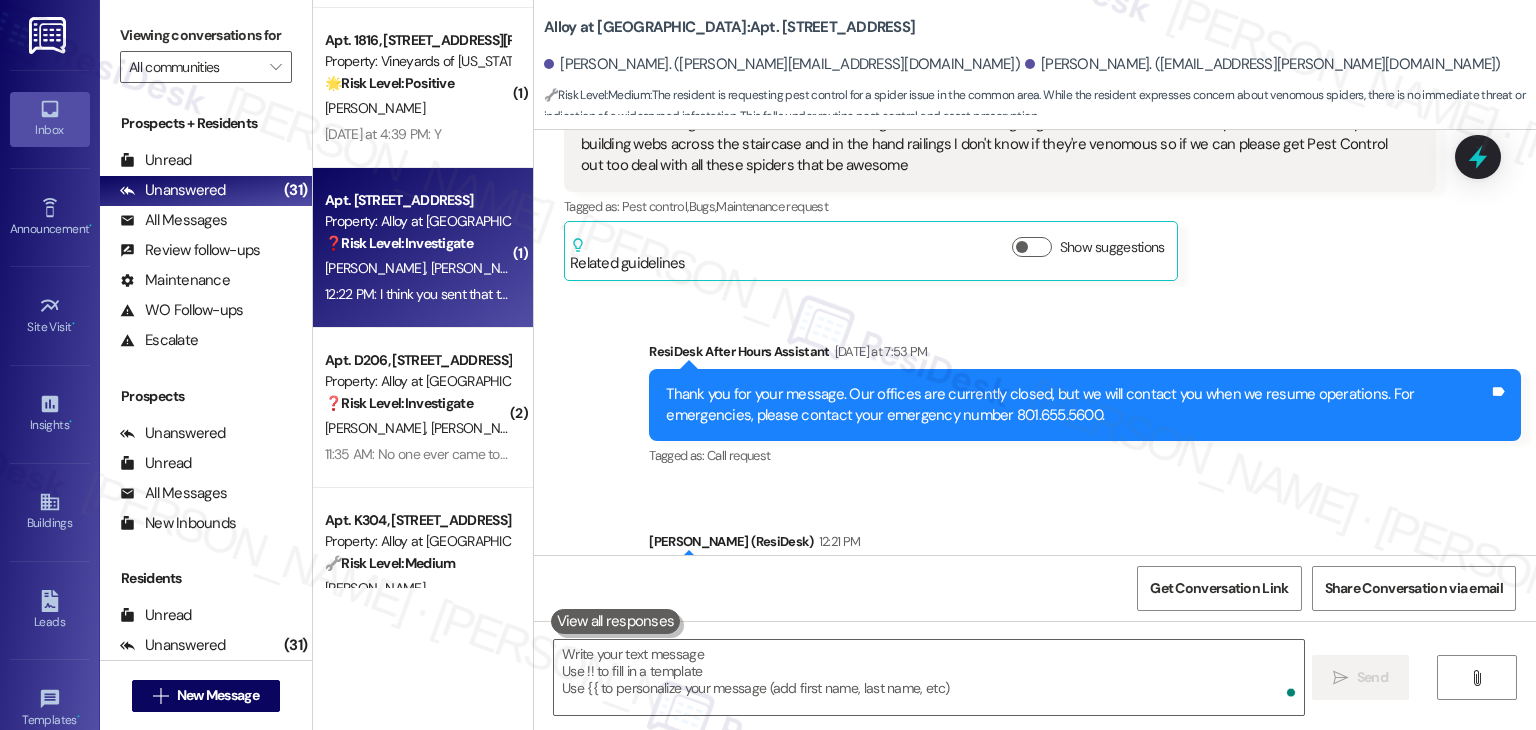 scroll, scrollTop: 9310, scrollLeft: 0, axis: vertical 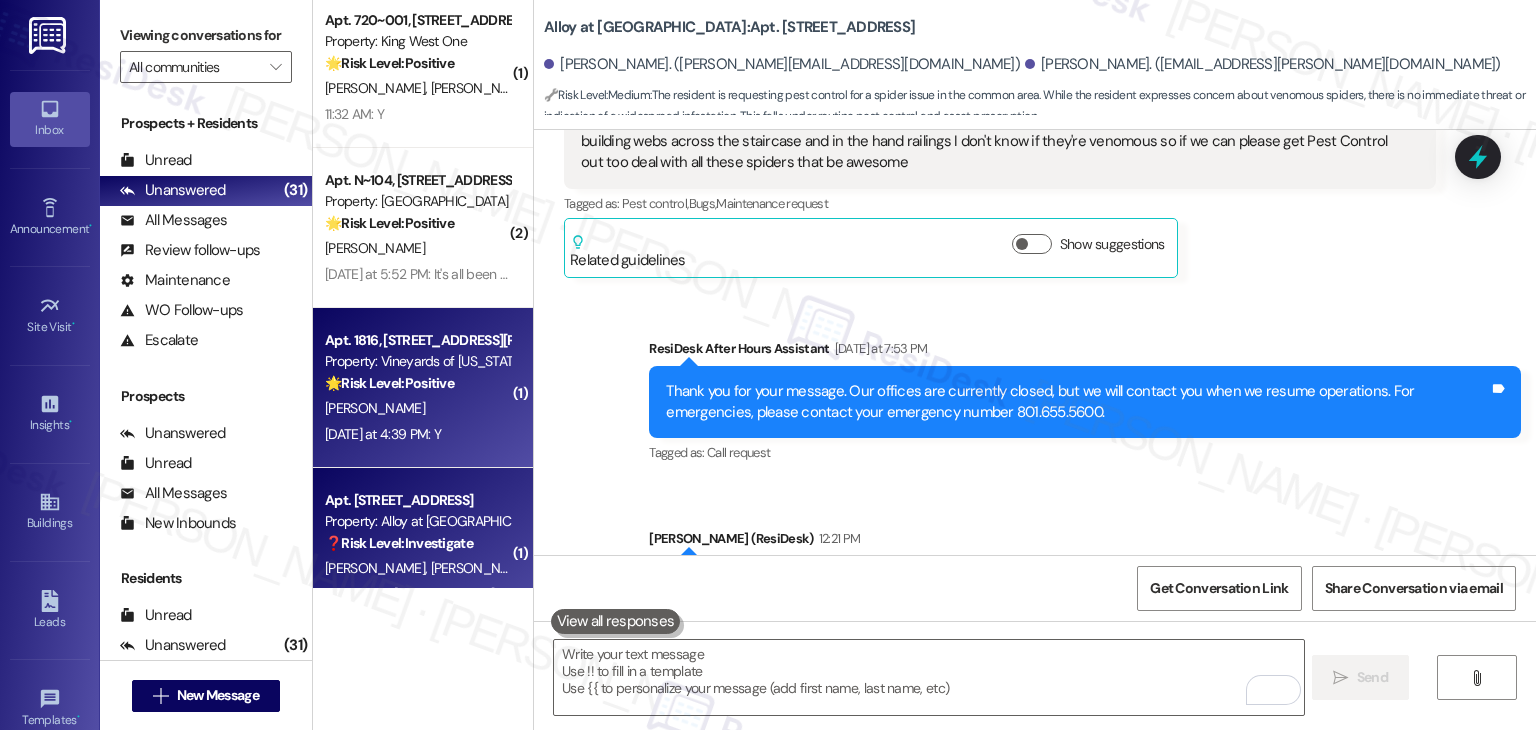 click on "Yesterday at 4:39 PM: Y Yesterday at 4:39 PM: Y" at bounding box center (417, 434) 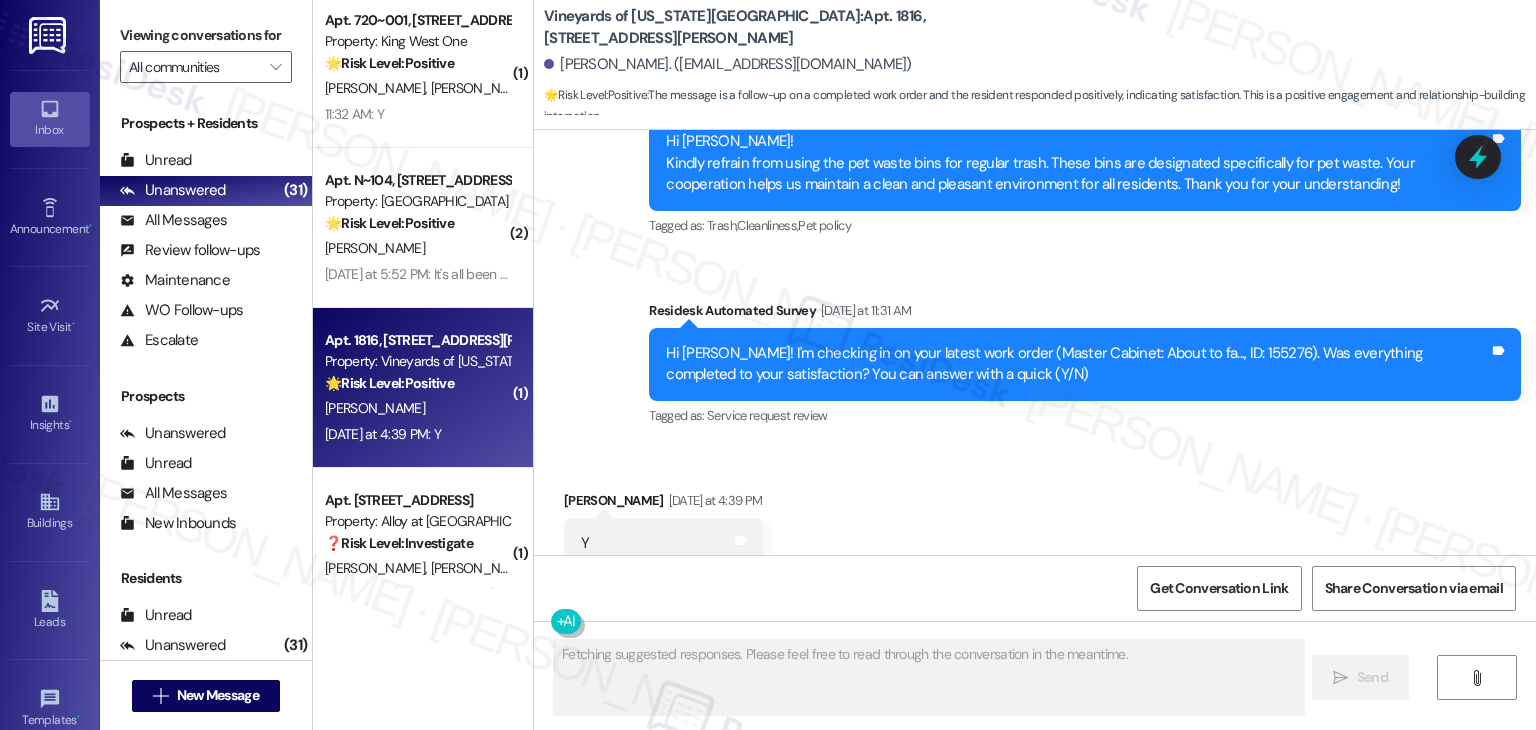 scroll, scrollTop: 3515, scrollLeft: 0, axis: vertical 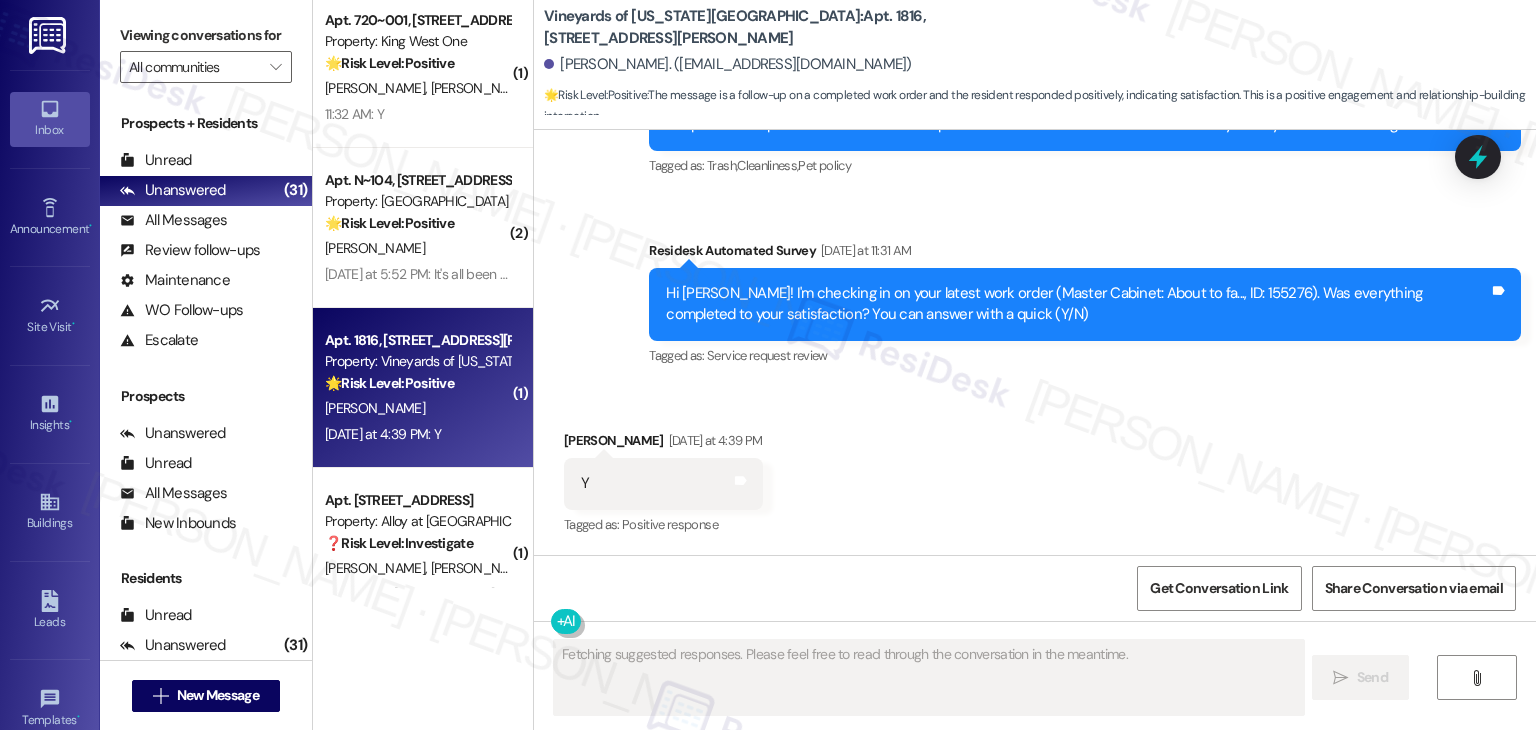 click on "Vineyards of Colorado Springs:  Apt. 1816, 4350 Mira Linda Point       Colleen Irvin. (ceeheehee92@yahoo.com)   🌟  Risk Level:  Positive :  The message is a follow-up on a completed work order and the resident responded positively, indicating satisfaction. This is a positive engagement and relationship-building interaction." at bounding box center [1040, 60] 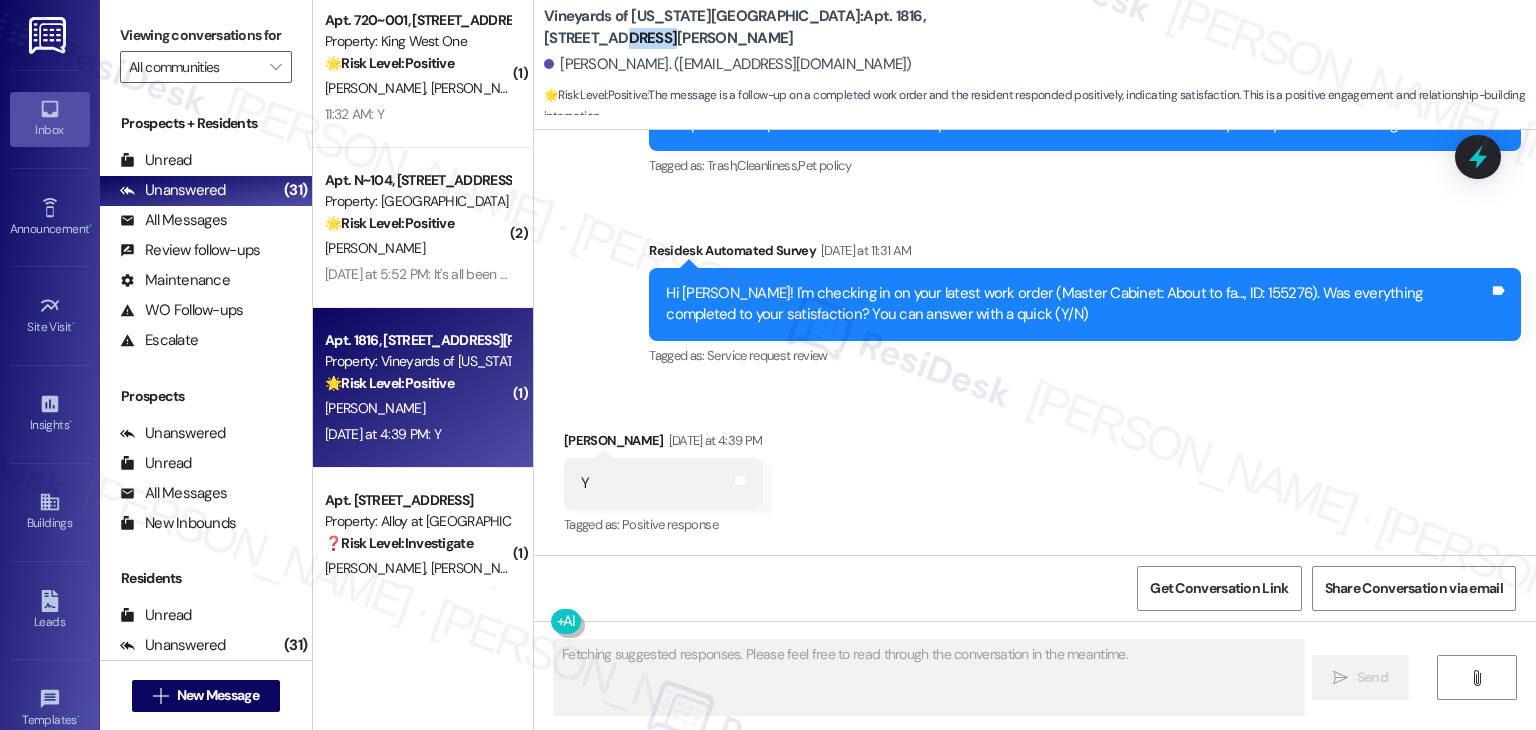 click on "Vineyards of Colorado Springs:  Apt. 1816, 4350 Mira Linda Point       Colleen Irvin. (ceeheehee92@yahoo.com)   🌟  Risk Level:  Positive :  The message is a follow-up on a completed work order and the resident responded positively, indicating satisfaction. This is a positive engagement and relationship-building interaction." at bounding box center [1040, 60] 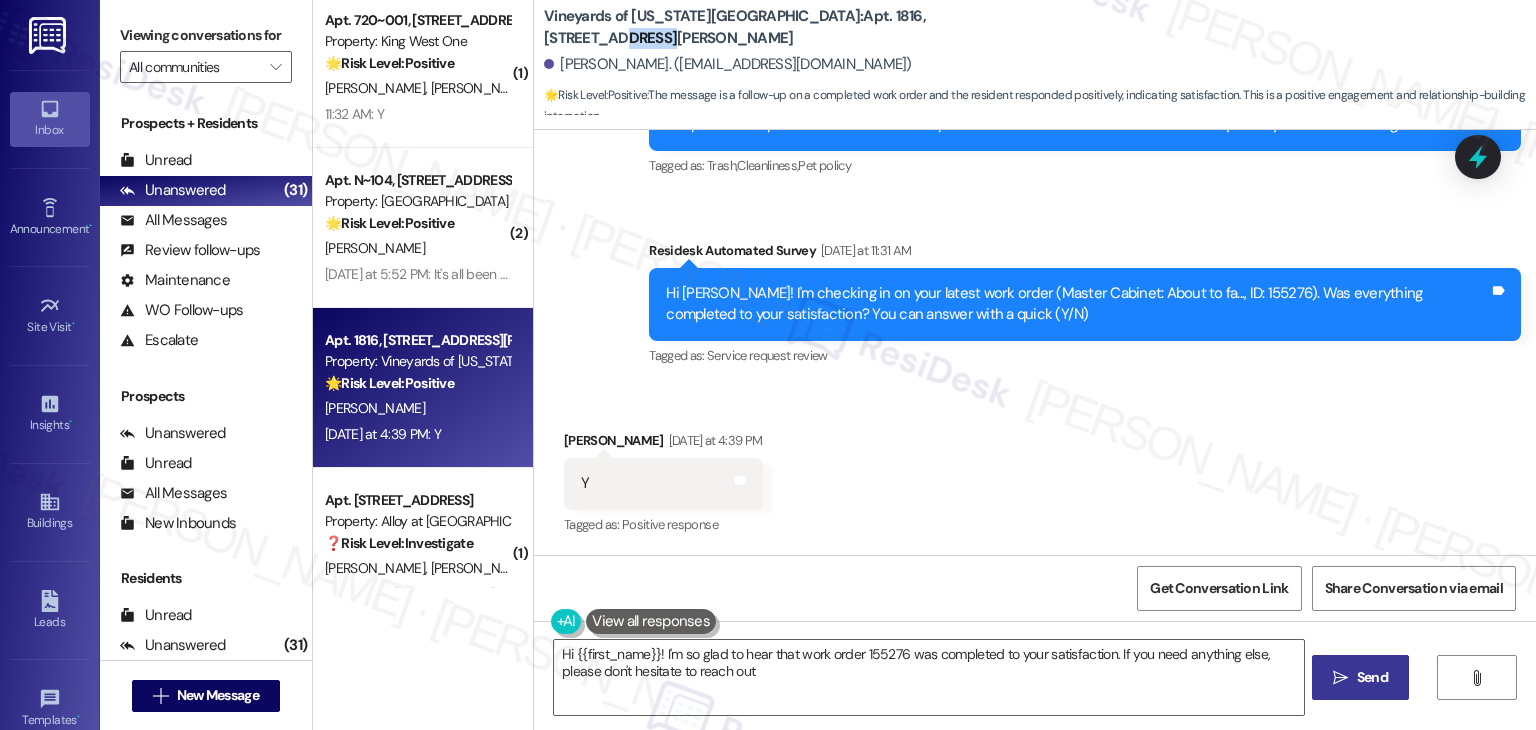 type on "Hi {{first_name}}! I'm so glad to hear that work order 155276 was completed to your satisfaction. If you need anything else, please don't hesitate to reach out!" 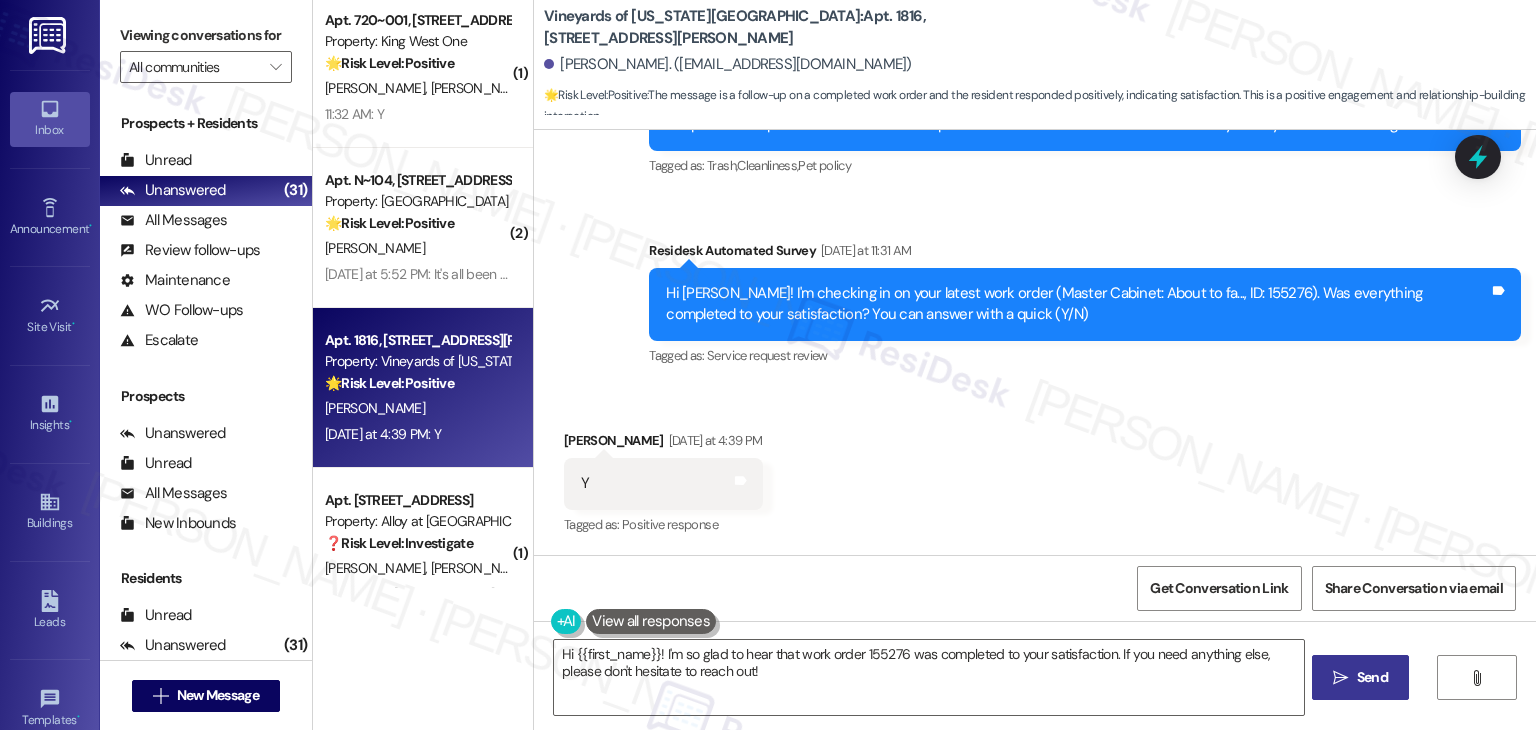 click on "Received via SMS [PERSON_NAME] [DATE] at 4:39 PM Y Tags and notes Tagged as:   Positive response Click to highlight conversations about Positive response" at bounding box center (1035, 469) 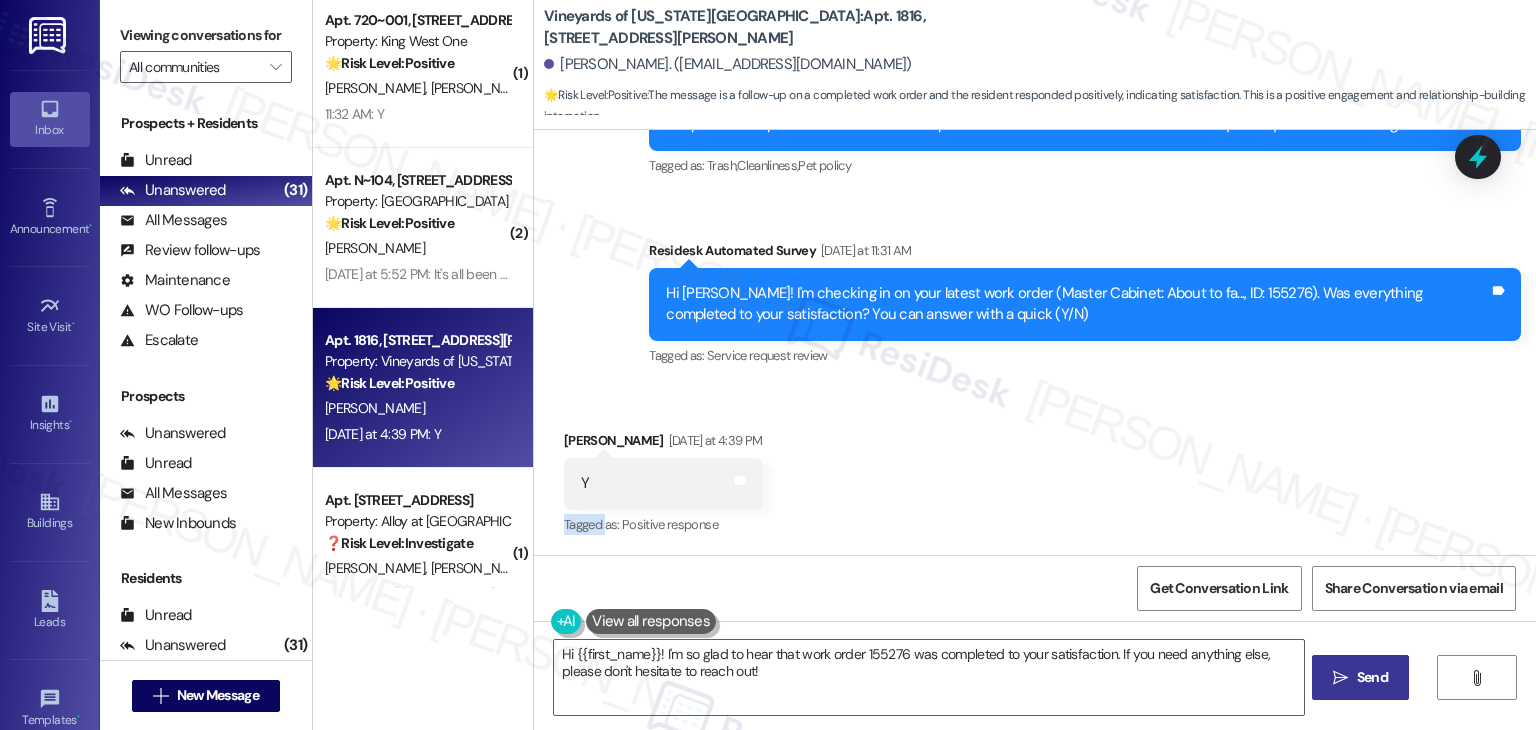 click on "Received via SMS [PERSON_NAME] [DATE] at 4:39 PM Y Tags and notes Tagged as:   Positive response Click to highlight conversations about Positive response" at bounding box center (1035, 469) 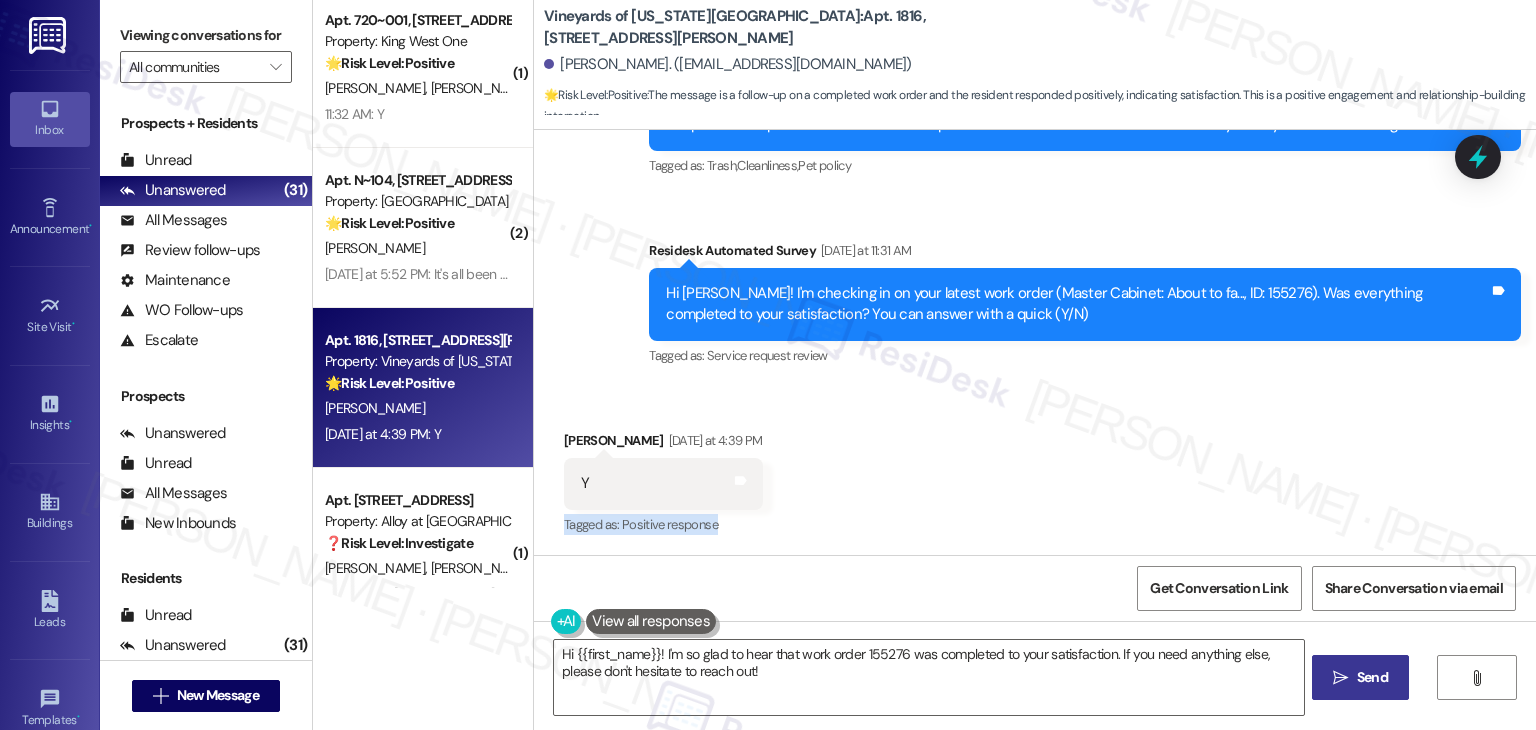 click on "Received via SMS [PERSON_NAME] [DATE] at 4:39 PM Y Tags and notes Tagged as:   Positive response Click to highlight conversations about Positive response" at bounding box center [1035, 469] 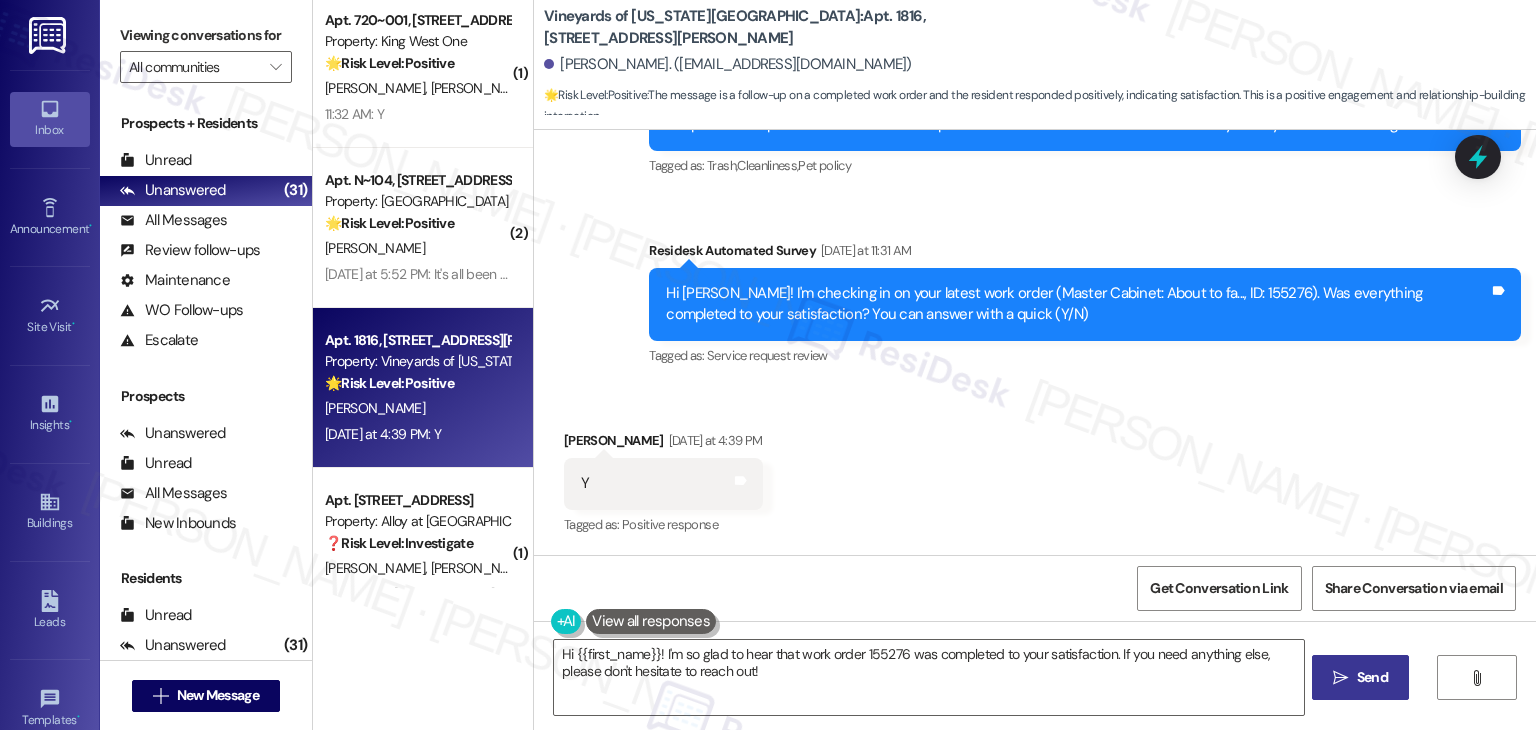 click on "Received via SMS [PERSON_NAME] [DATE] at 4:39 PM Y Tags and notes Tagged as:   Positive response Click to highlight conversations about Positive response" at bounding box center [1035, 469] 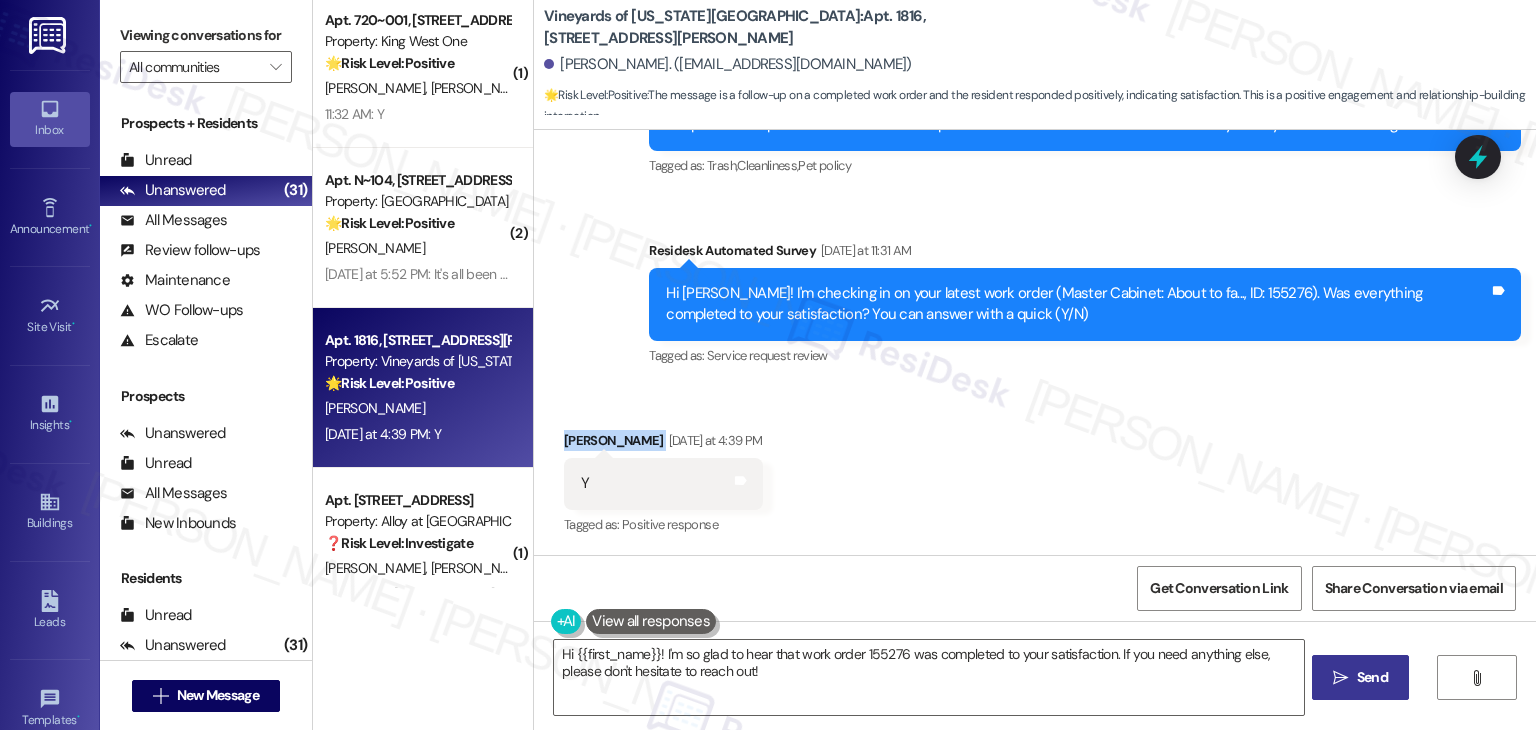 click on "Received via SMS [PERSON_NAME] [DATE] at 4:39 PM Y Tags and notes Tagged as:   Positive response Click to highlight conversations about Positive response" at bounding box center (1035, 469) 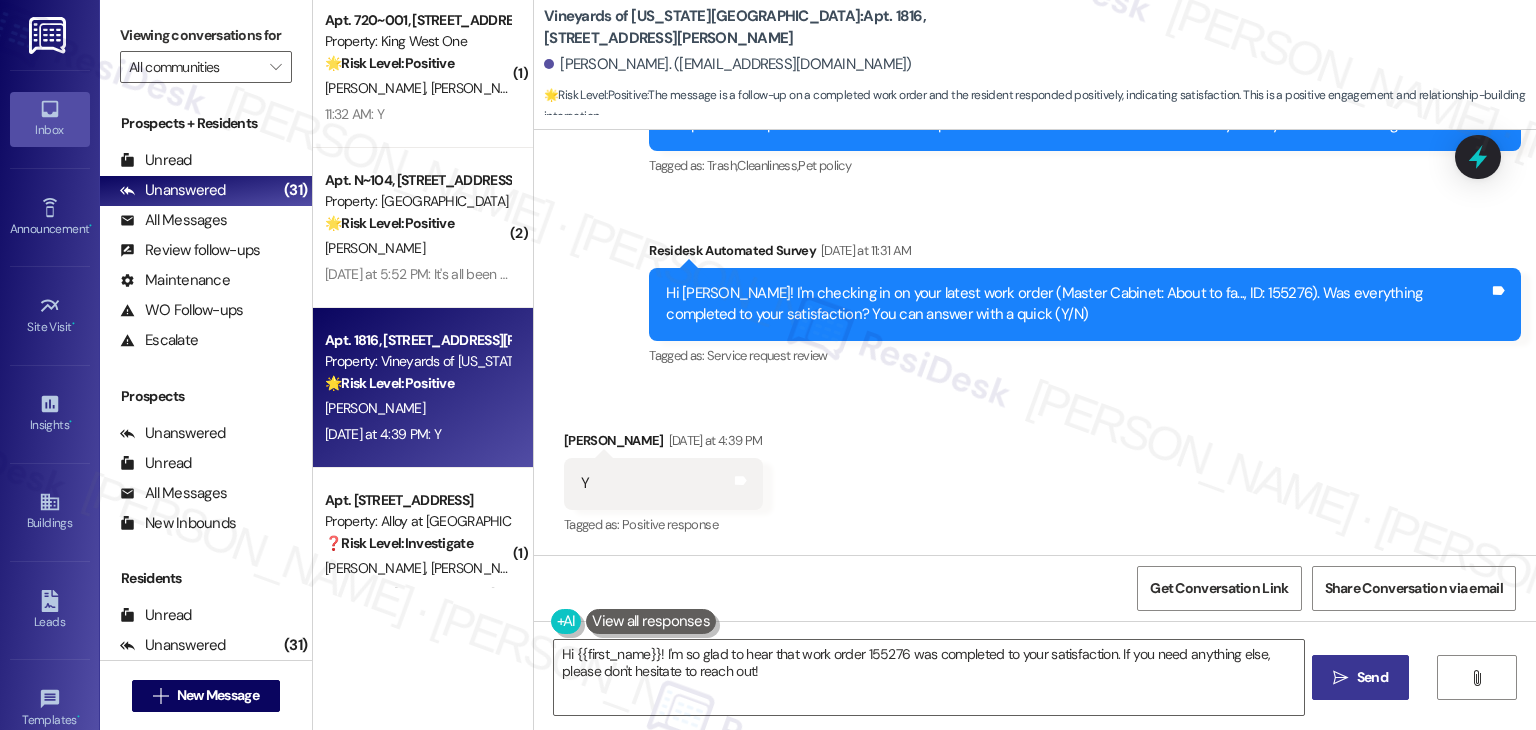 click on "Received via SMS [PERSON_NAME] [DATE] at 4:39 PM Y Tags and notes Tagged as:   Positive response Click to highlight conversations about Positive response" at bounding box center [1035, 469] 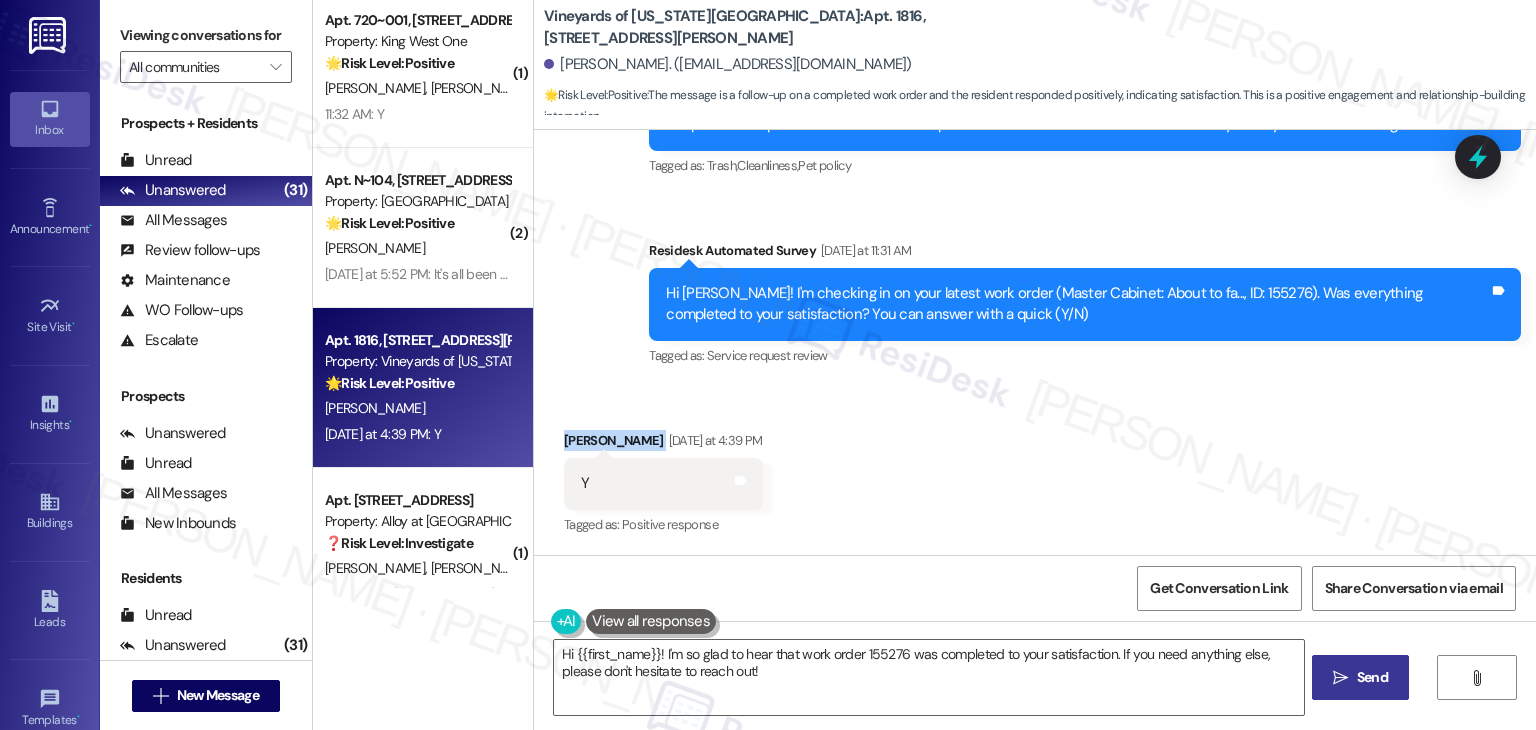 click on "Received via SMS [PERSON_NAME] [DATE] at 4:39 PM Y Tags and notes Tagged as:   Positive response Click to highlight conversations about Positive response" at bounding box center [1035, 469] 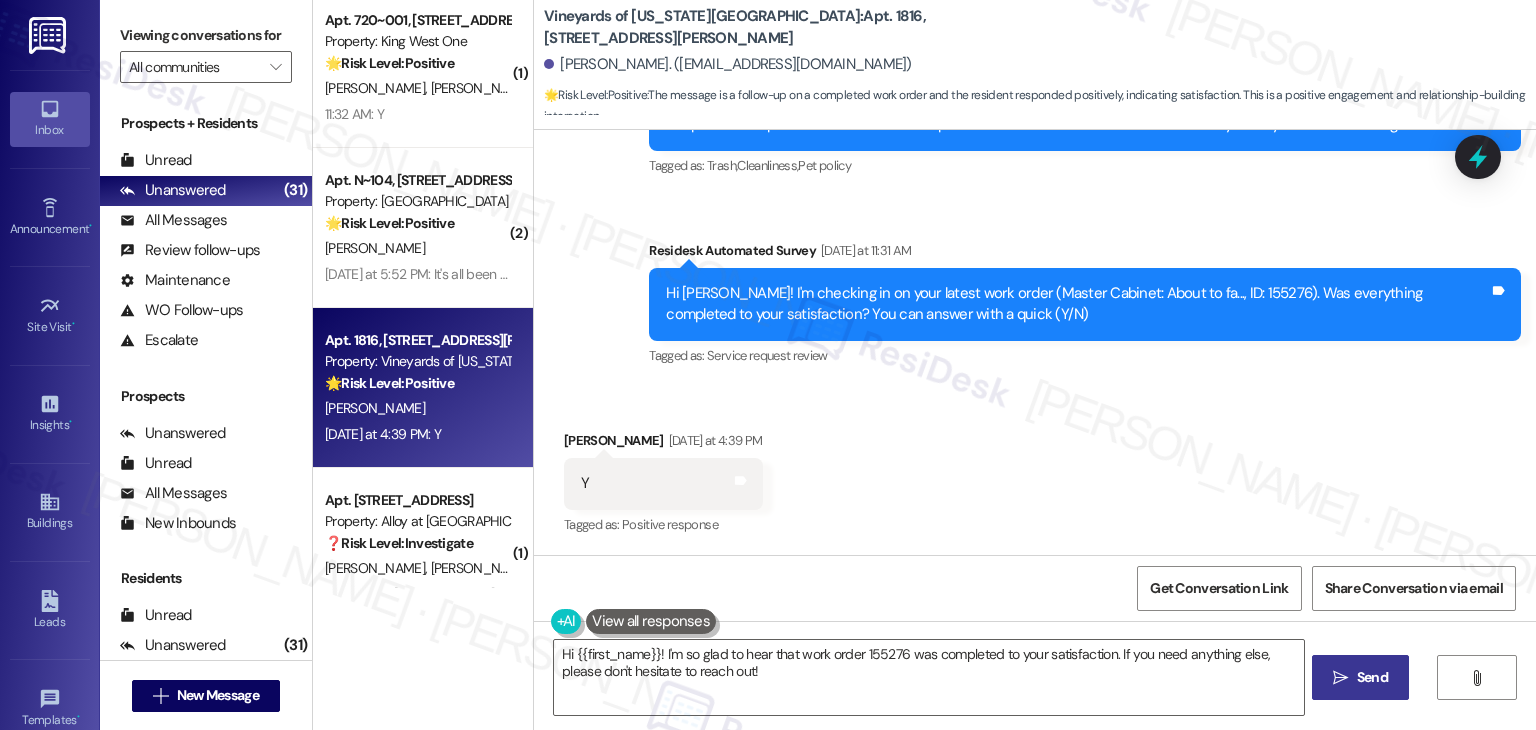 click on "Received via SMS [PERSON_NAME] [DATE] at 4:39 PM Y Tags and notes Tagged as:   Positive response Click to highlight conversations about Positive response" at bounding box center [1035, 469] 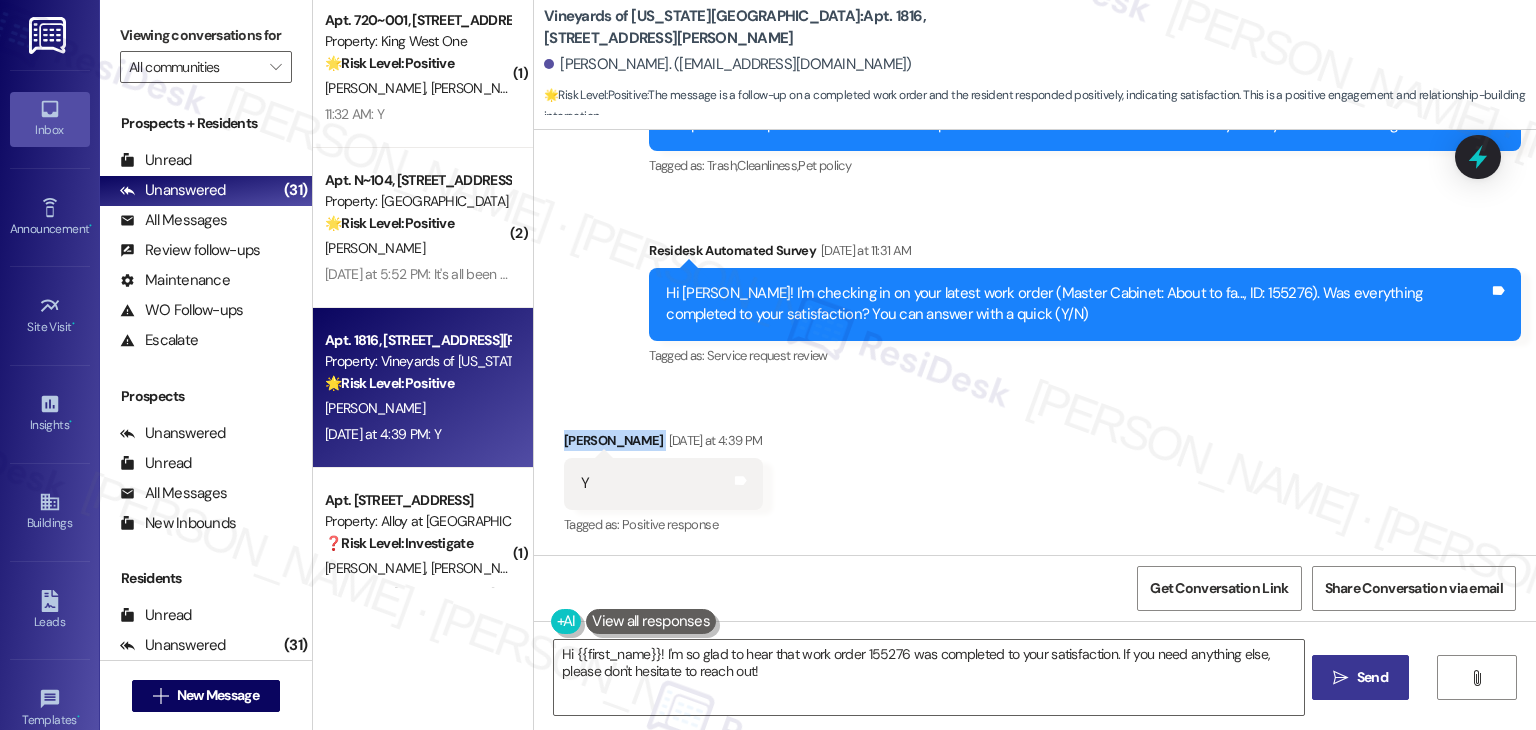 click on "Received via SMS [PERSON_NAME] [DATE] at 4:39 PM Y Tags and notes Tagged as:   Positive response Click to highlight conversations about Positive response" at bounding box center (1035, 469) 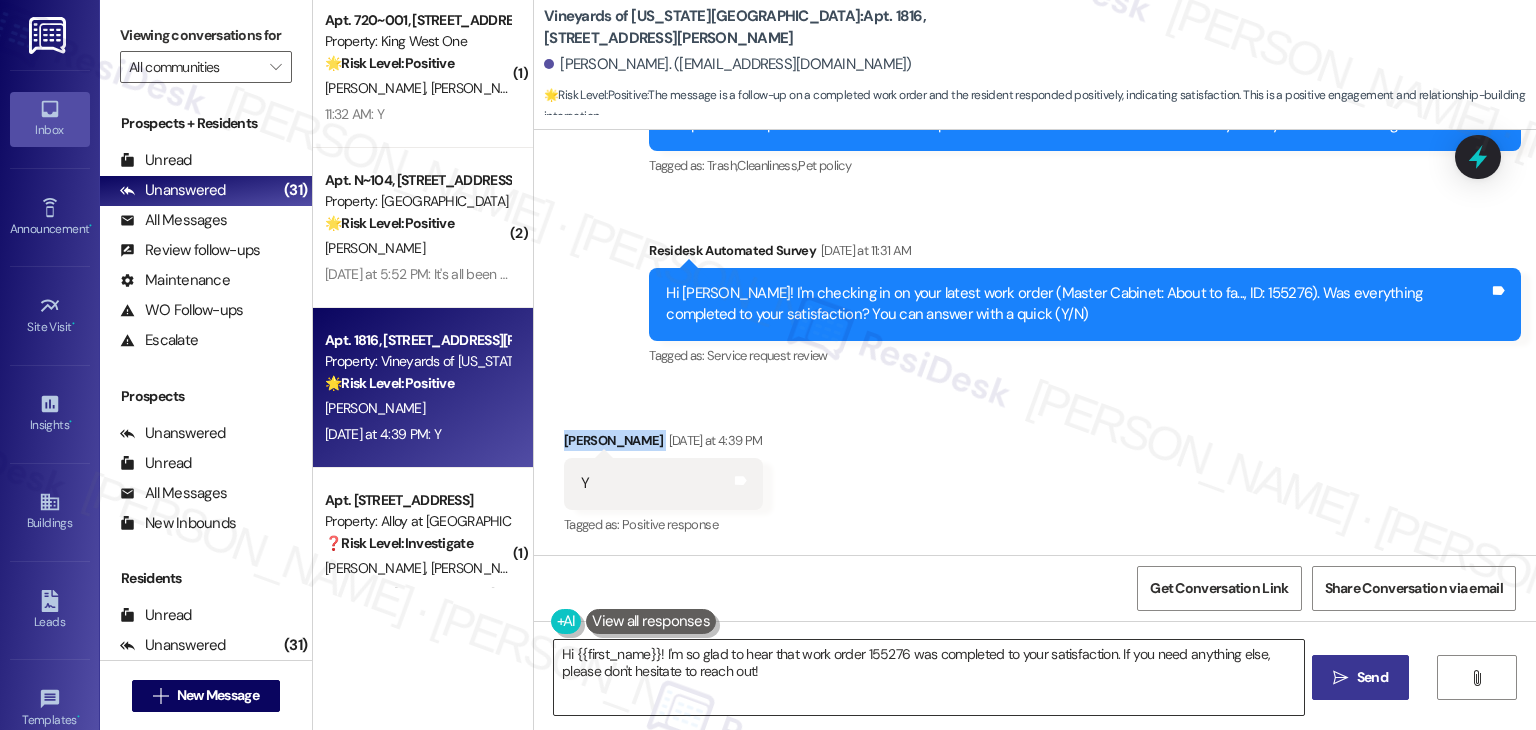 click on "Hi {{first_name}}! I'm so glad to hear that work order 155276 was completed to your satisfaction. If you need anything else, please don't hesitate to reach out!" at bounding box center [928, 677] 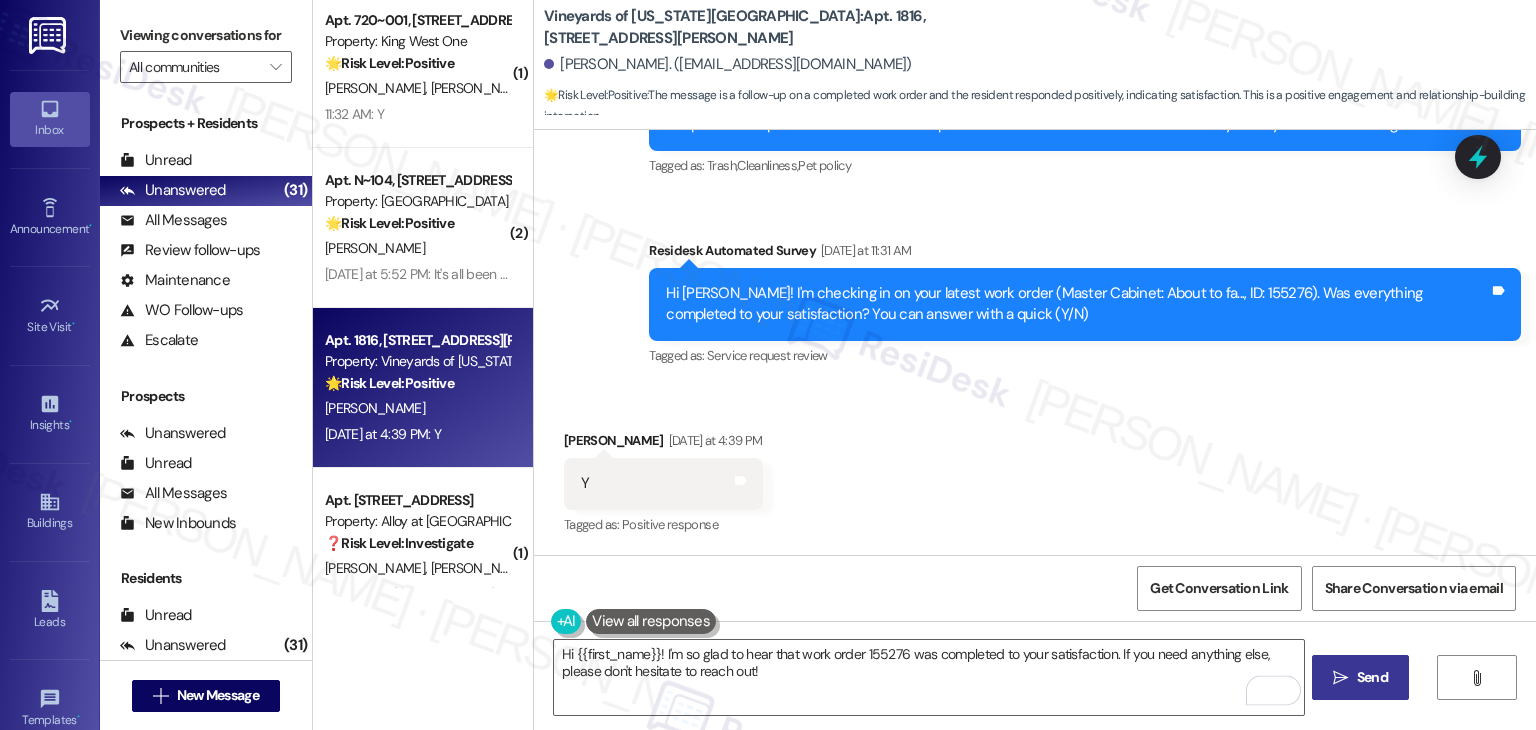 click on "Send" at bounding box center (1372, 677) 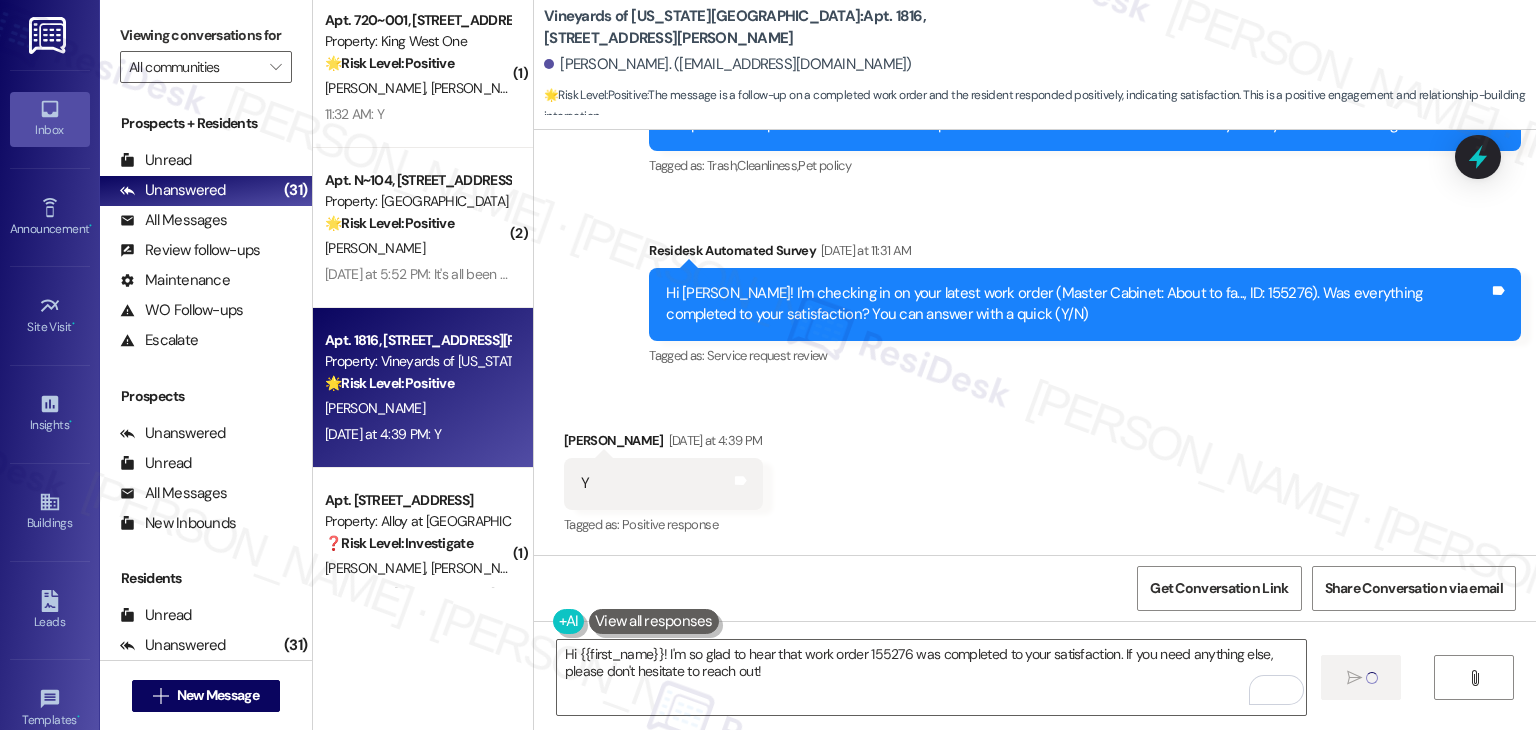 type 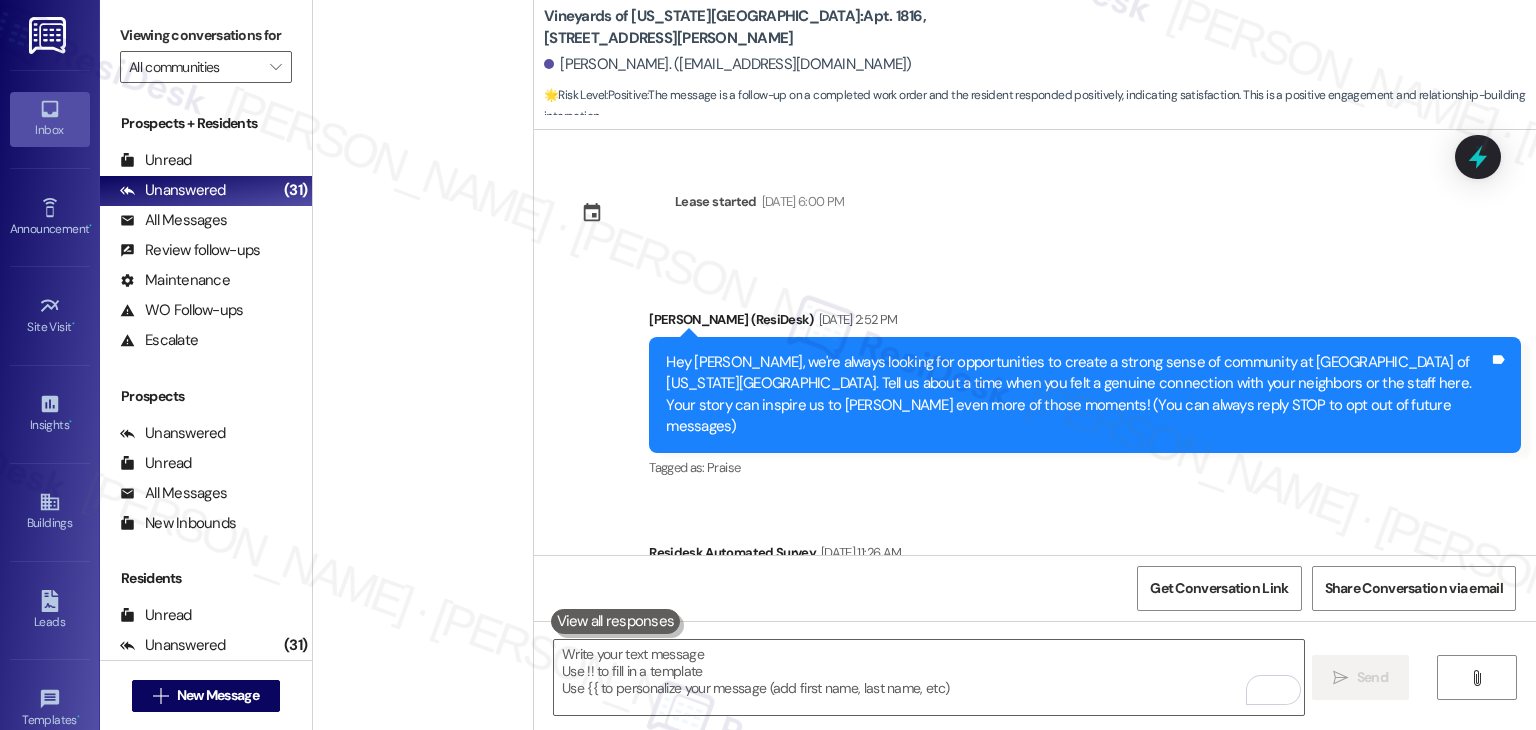 scroll, scrollTop: 0, scrollLeft: 0, axis: both 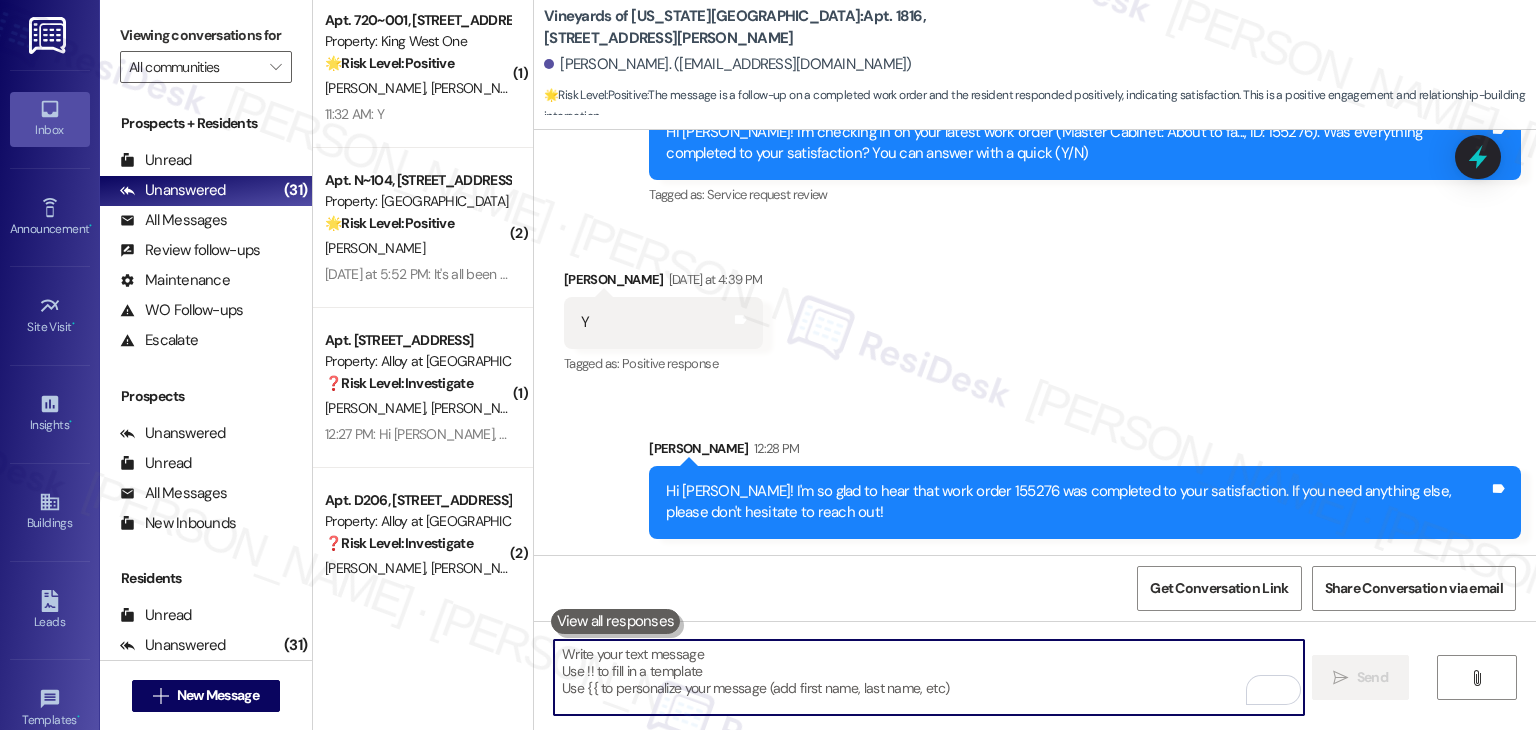 click at bounding box center (928, 677) 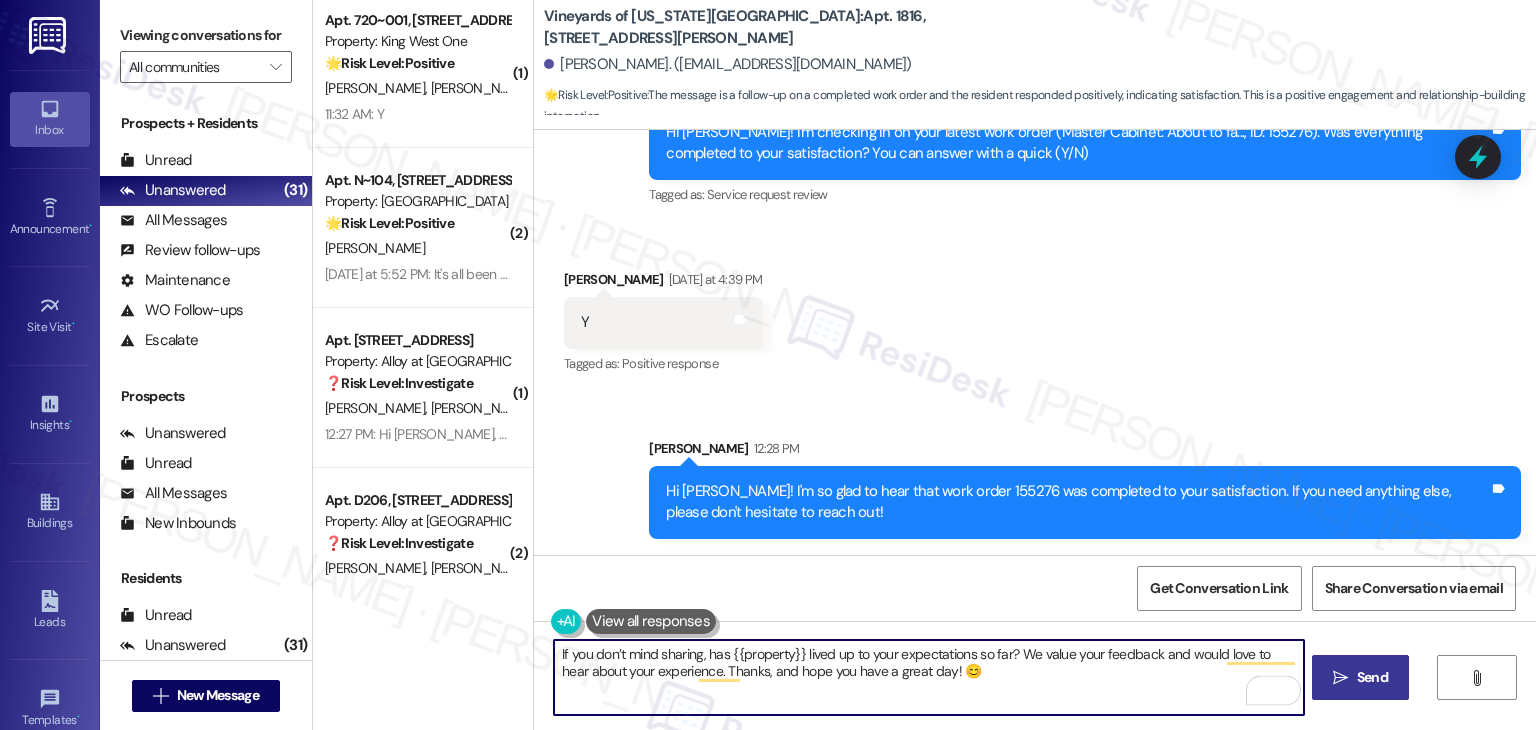 type on "If you don’t mind sharing, has {{property}} lived up to your expectations so far? We value your feedback and would love to hear about your experience. Thanks, and hope you have a great day! 😊" 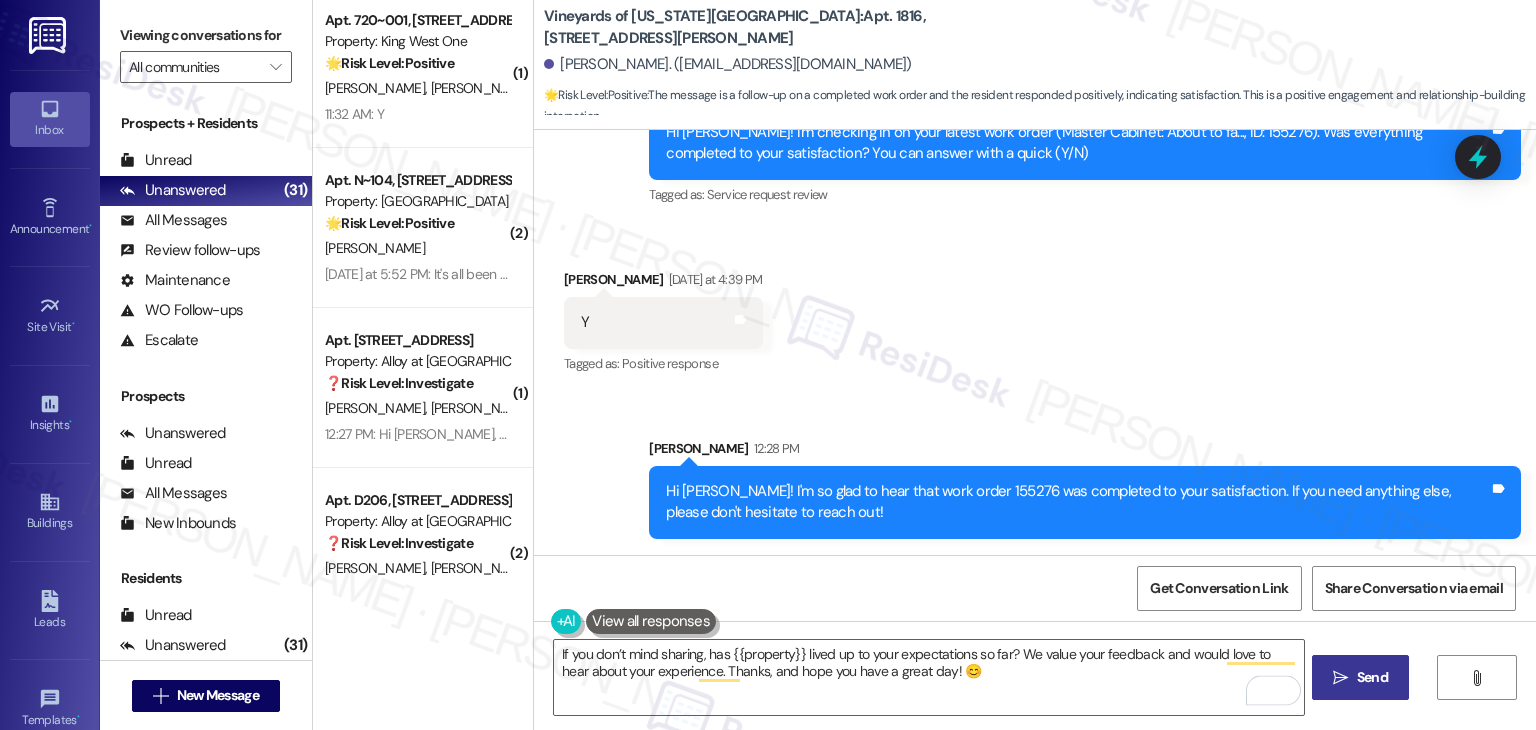 click on "Send" at bounding box center [1372, 677] 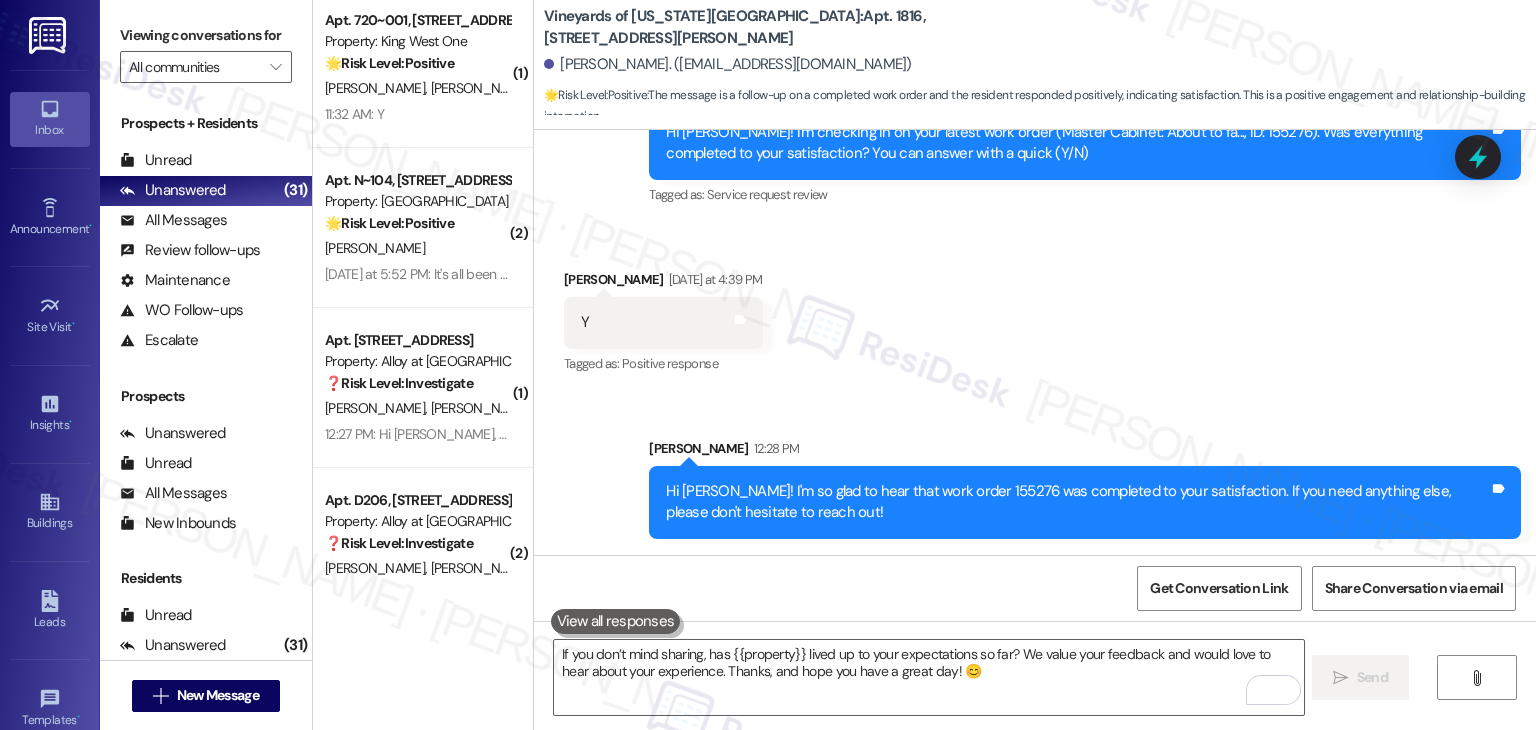 click on "Received via SMS [PERSON_NAME] [DATE] at 4:39 PM Y Tags and notes Tagged as:   Positive response Click to highlight conversations about Positive response" at bounding box center (1035, 308) 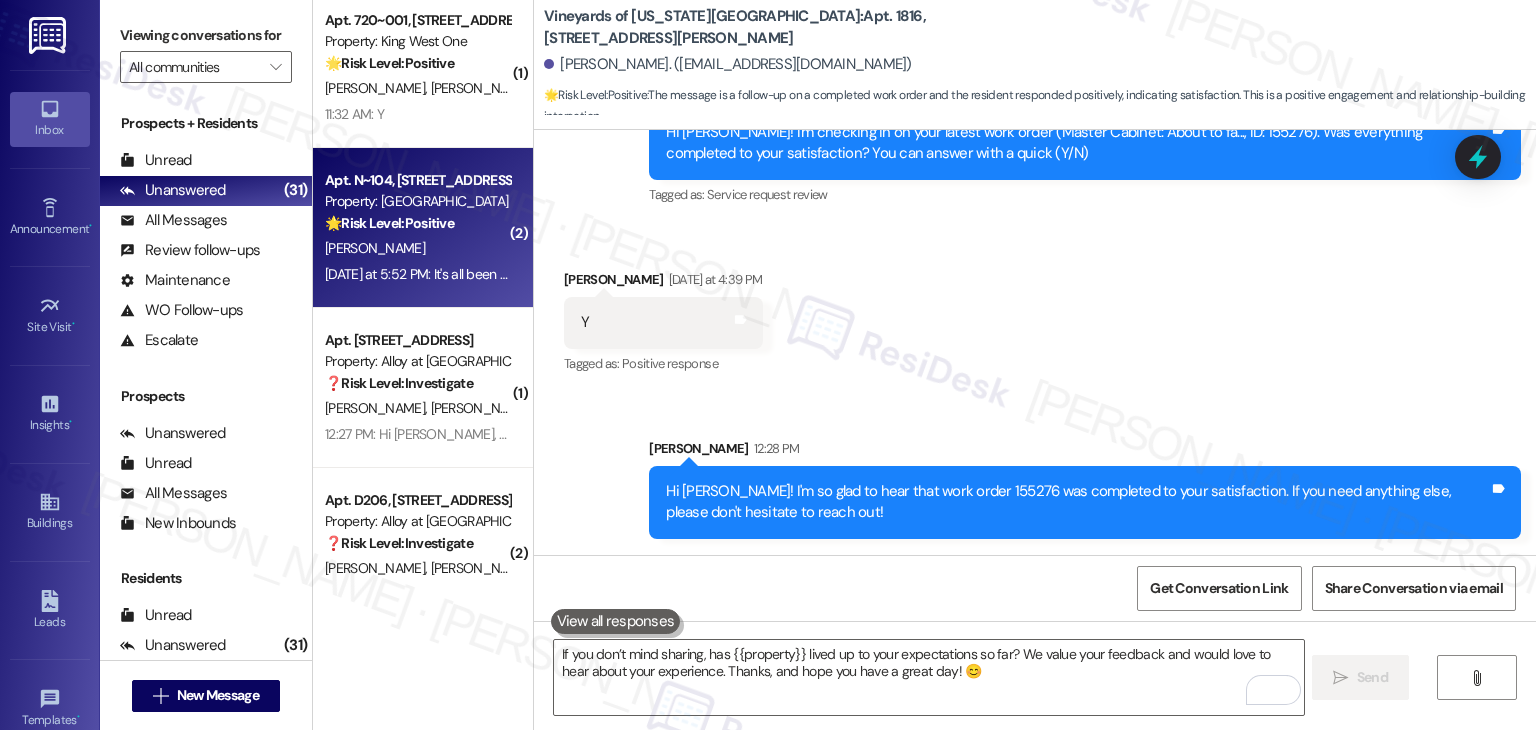 click on "[DATE] at 5:52 PM: It's all been smooth sailing so far. I haven't had any problems and everyone has been very helpful! [DATE] at 5:52 PM: It's all been smooth sailing so far. I haven't had any problems and everyone has been very helpful!" at bounding box center [417, 274] 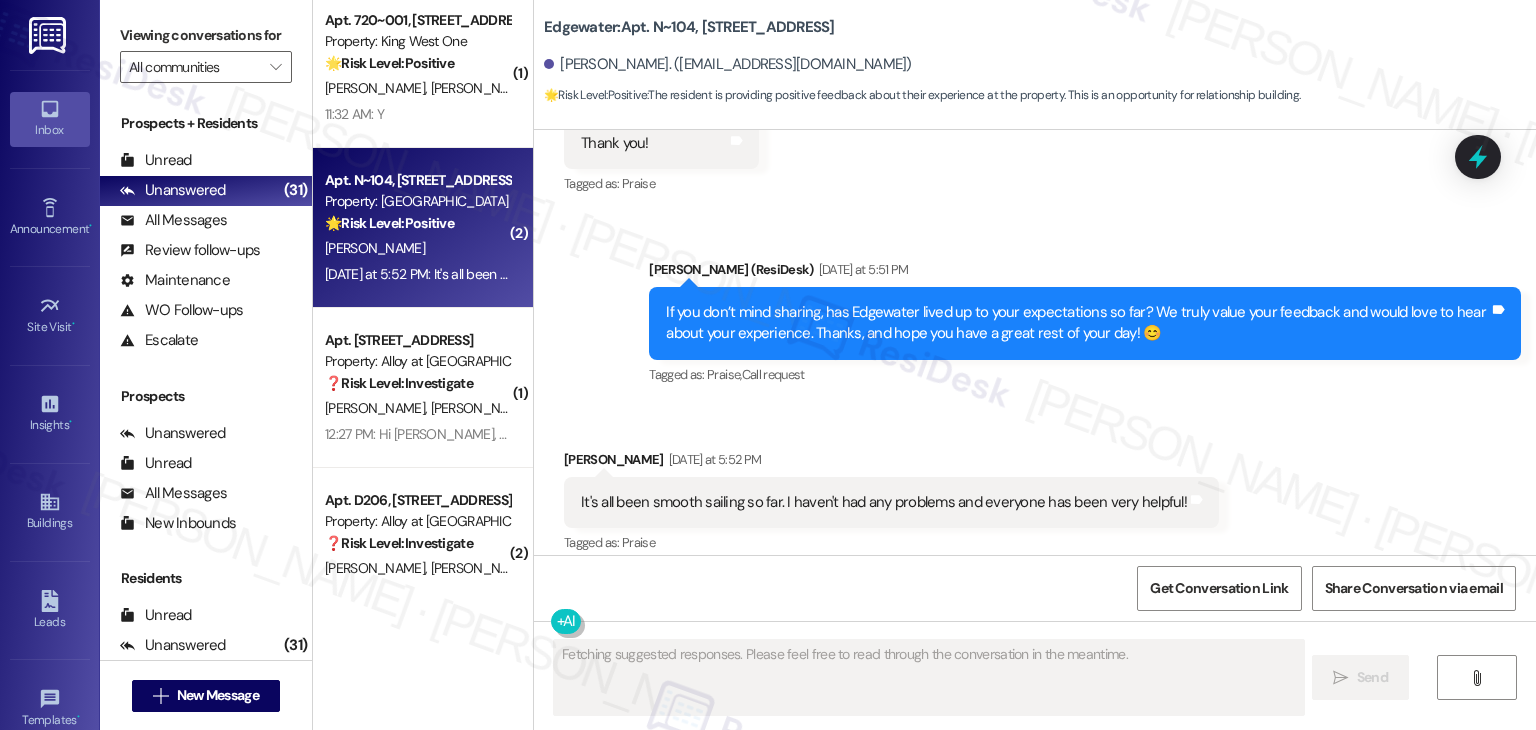 scroll, scrollTop: 786, scrollLeft: 0, axis: vertical 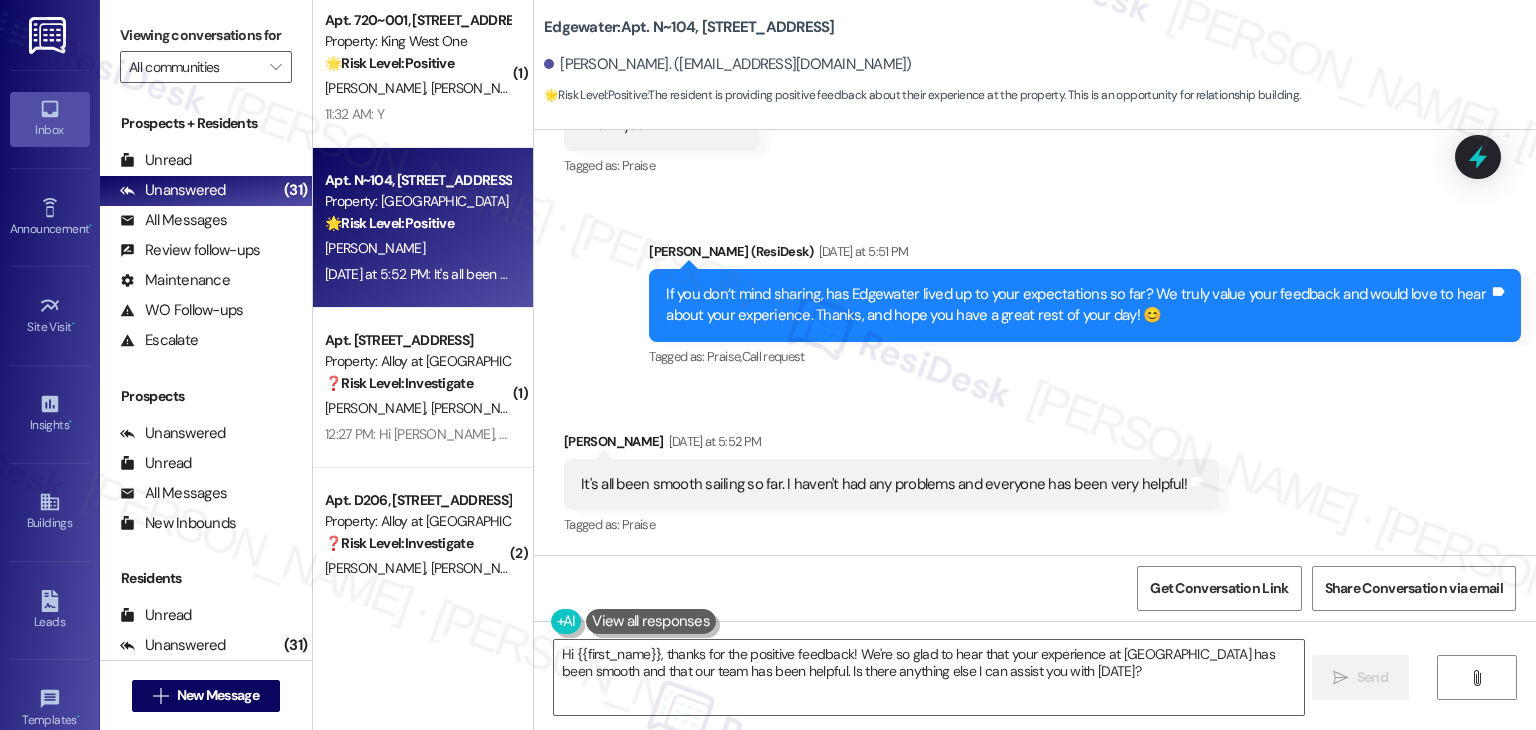 click on "Received via SMS [PERSON_NAME] [DATE] at 5:52 PM It's all been smooth sailing so far. I haven't had any problems and everyone has been very helpful! Tags and notes Tagged as:   Praise Click to highlight conversations about Praise" at bounding box center [1035, 470] 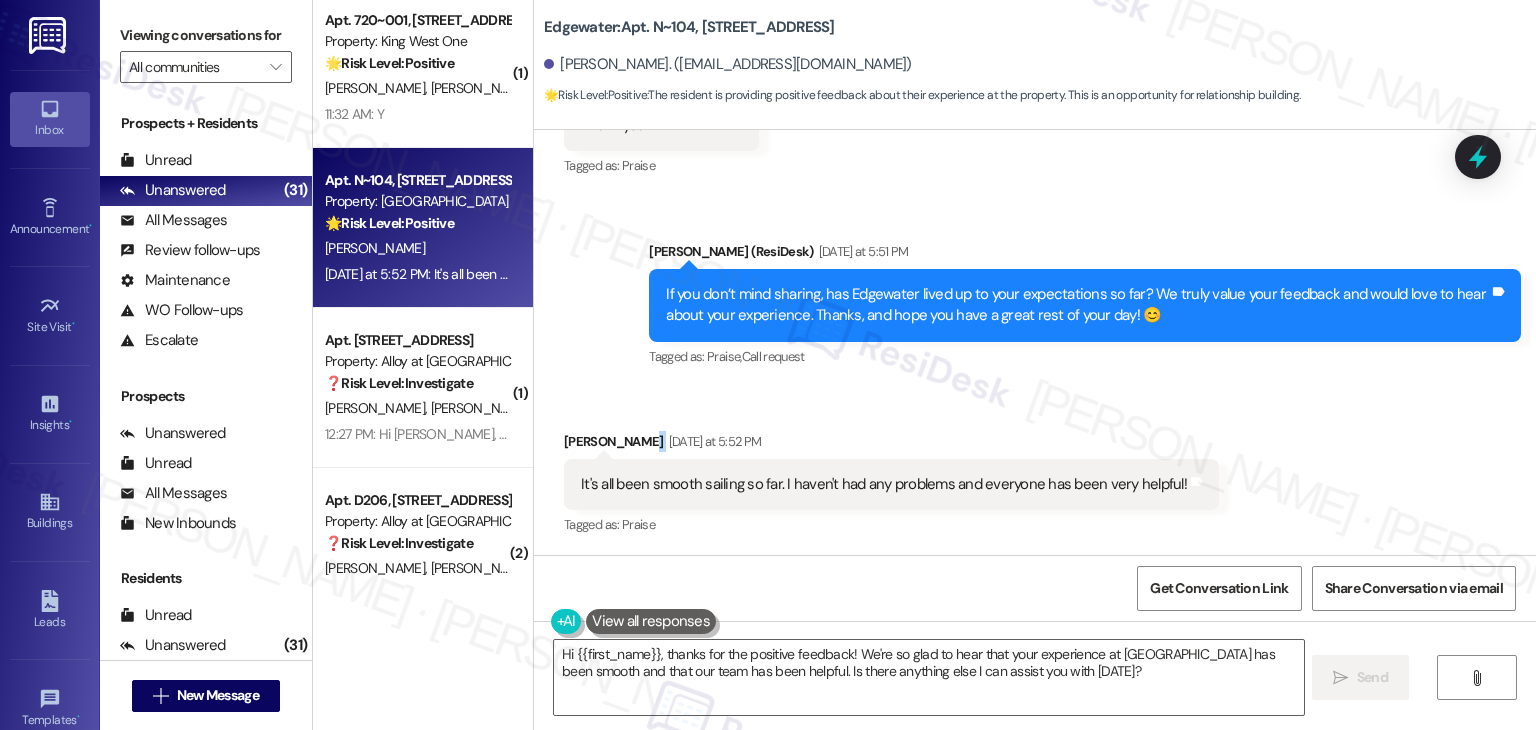 click on "Received via SMS [PERSON_NAME] [DATE] at 5:52 PM It's all been smooth sailing so far. I haven't had any problems and everyone has been very helpful! Tags and notes Tagged as:   Praise Click to highlight conversations about Praise" at bounding box center (1035, 470) 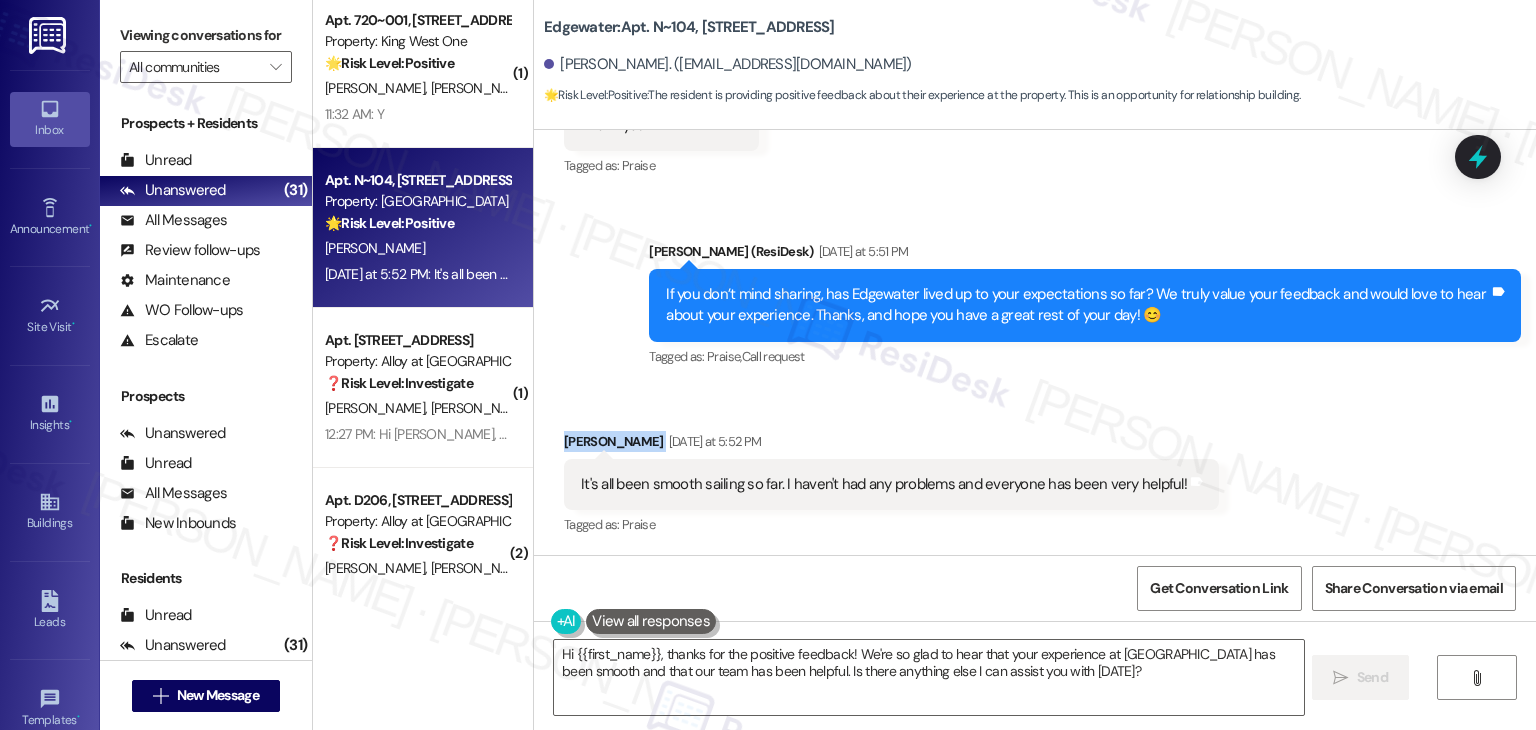 click on "Received via SMS [PERSON_NAME] [DATE] at 5:52 PM It's all been smooth sailing so far. I haven't had any problems and everyone has been very helpful! Tags and notes Tagged as:   Praise Click to highlight conversations about Praise" at bounding box center (1035, 470) 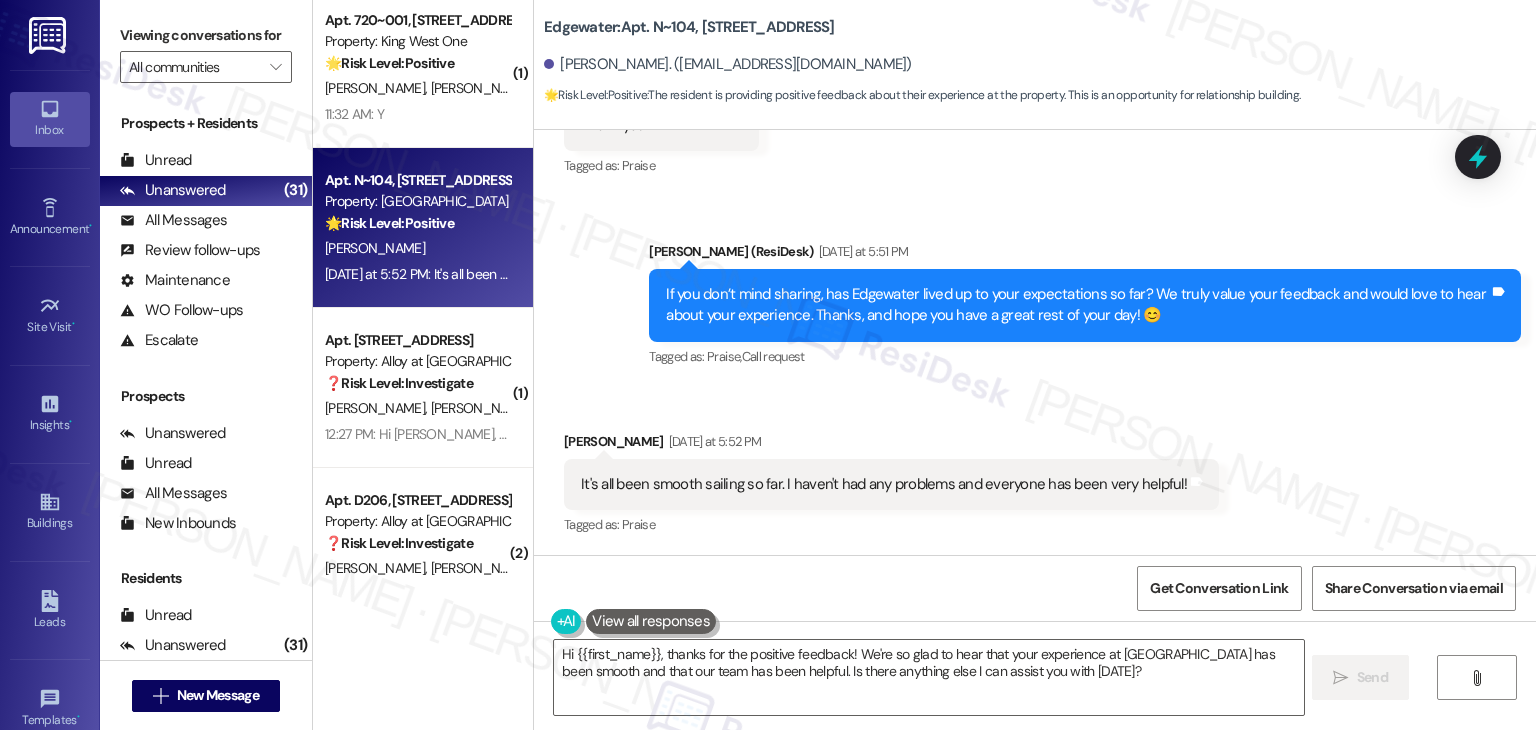 click on "Received via SMS [PERSON_NAME] [DATE] at 5:52 PM It's all been smooth sailing so far. I haven't had any problems and everyone has been very helpful! Tags and notes Tagged as:   Praise Click to highlight conversations about Praise" at bounding box center [1035, 470] 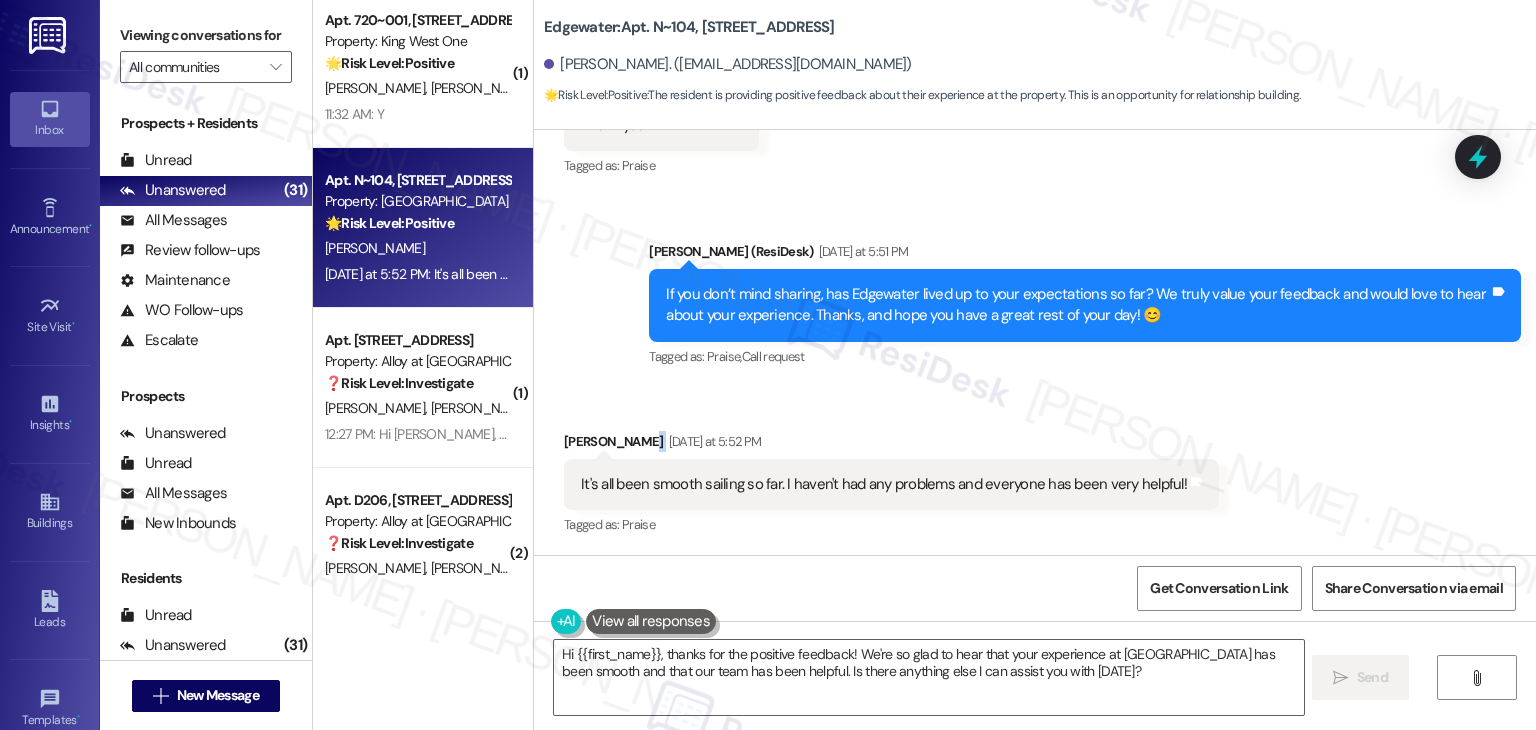 click on "Received via SMS [PERSON_NAME] [DATE] at 5:52 PM It's all been smooth sailing so far. I haven't had any problems and everyone has been very helpful! Tags and notes Tagged as:   Praise Click to highlight conversations about Praise" at bounding box center (1035, 470) 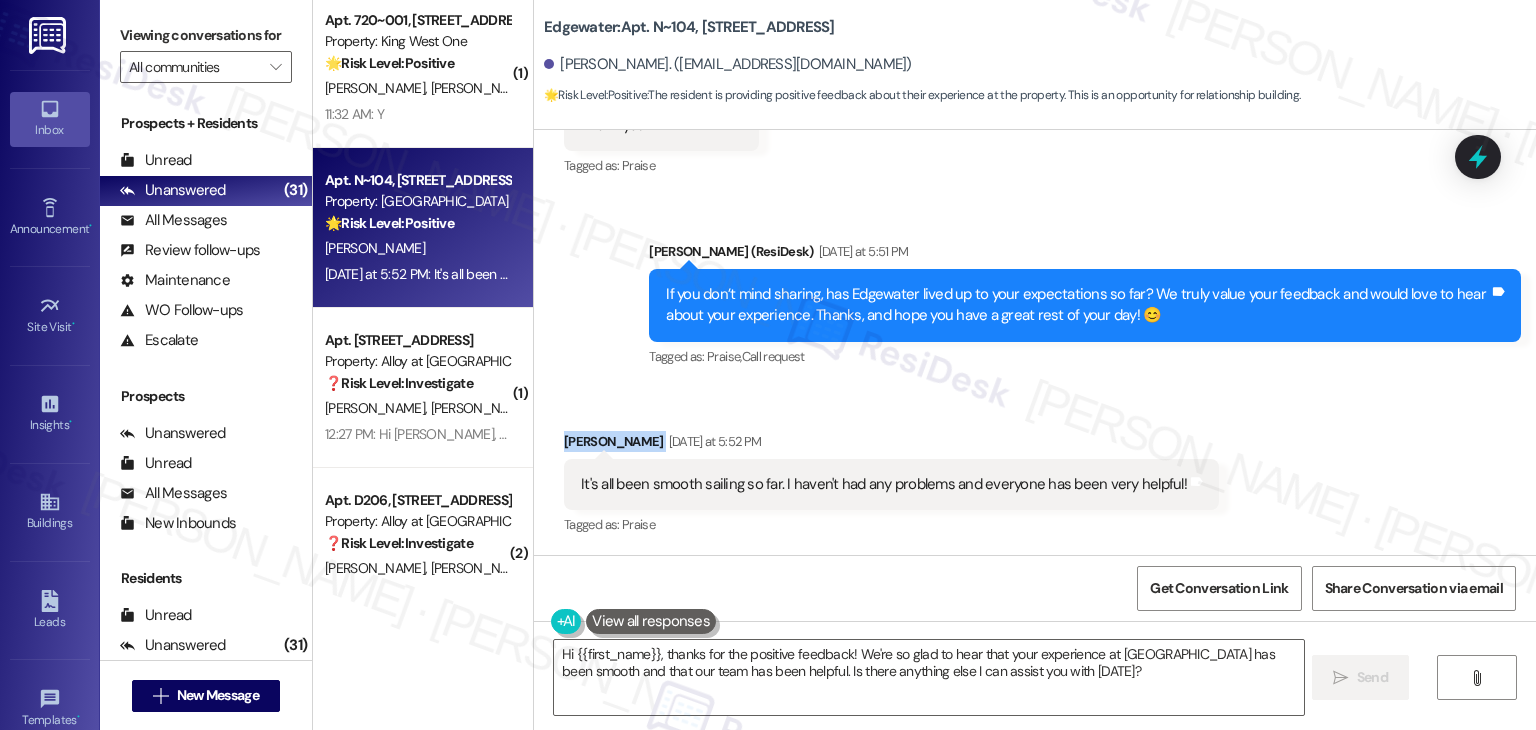 click on "Received via SMS [PERSON_NAME] [DATE] at 5:52 PM It's all been smooth sailing so far. I haven't had any problems and everyone has been very helpful! Tags and notes Tagged as:   Praise Click to highlight conversations about Praise" at bounding box center [1035, 470] 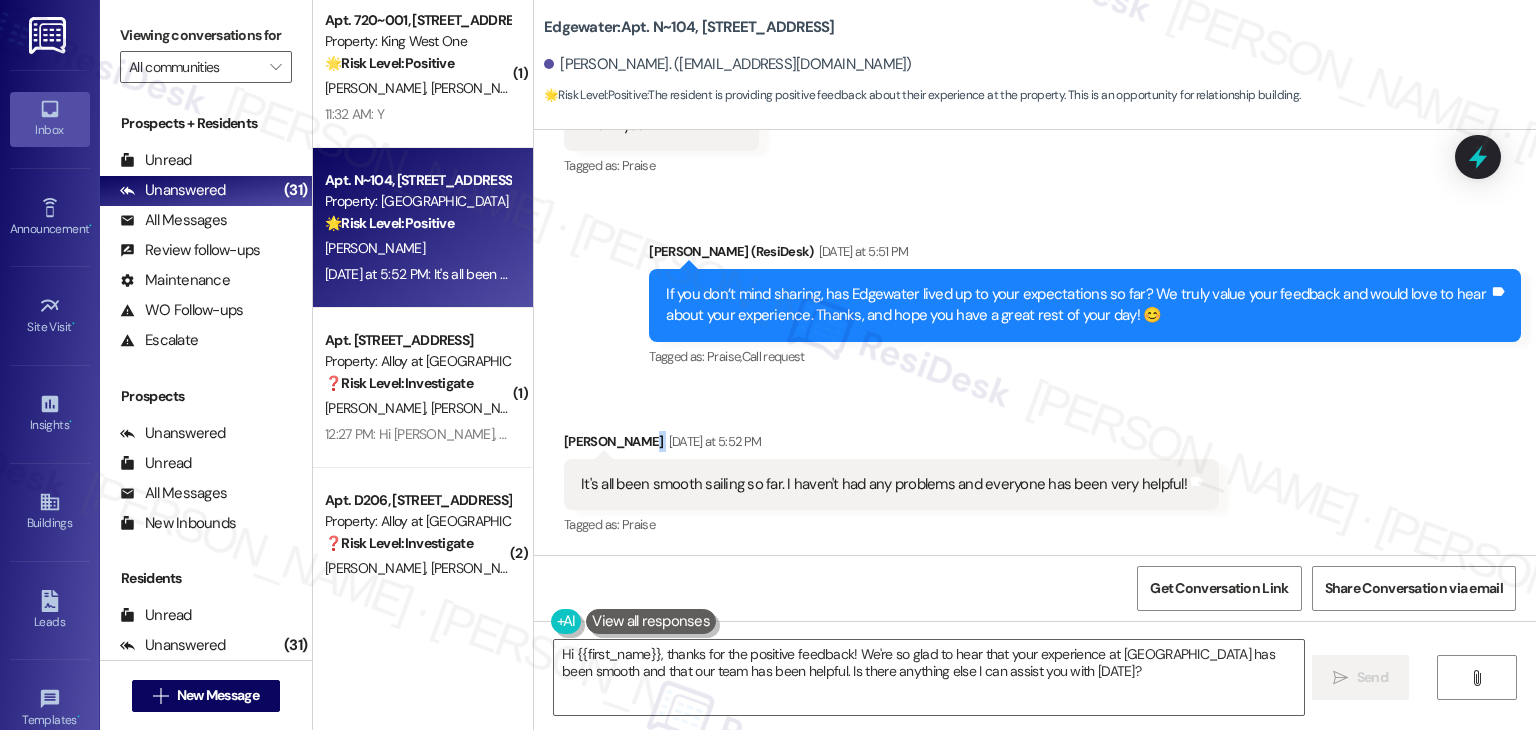 click on "Received via SMS [PERSON_NAME] [DATE] at 5:52 PM It's all been smooth sailing so far. I haven't had any problems and everyone has been very helpful! Tags and notes Tagged as:   Praise Click to highlight conversations about Praise" at bounding box center [1035, 470] 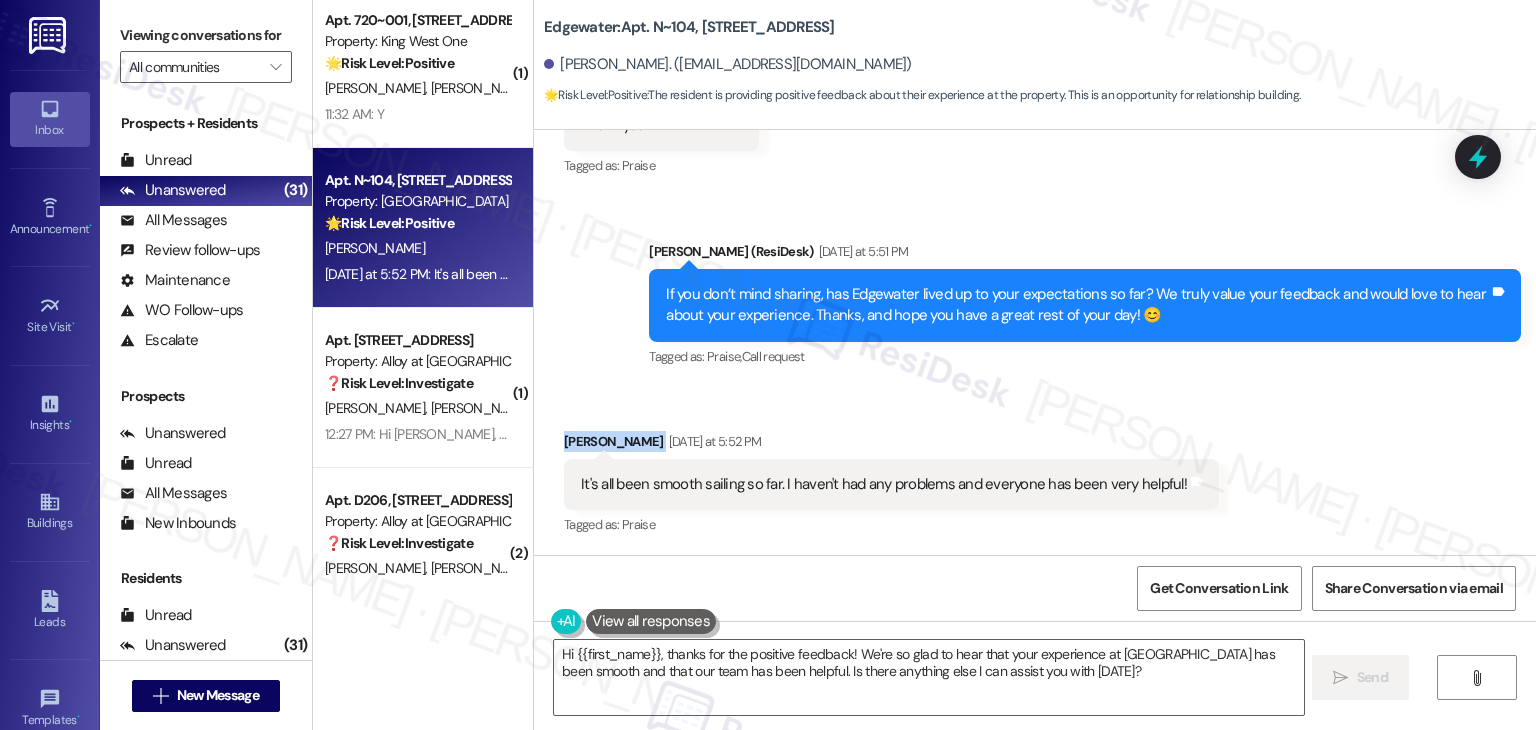 click on "Received via SMS [PERSON_NAME] [DATE] at 5:52 PM It's all been smooth sailing so far. I haven't had any problems and everyone has been very helpful! Tags and notes Tagged as:   Praise Click to highlight conversations about Praise" at bounding box center (1035, 470) 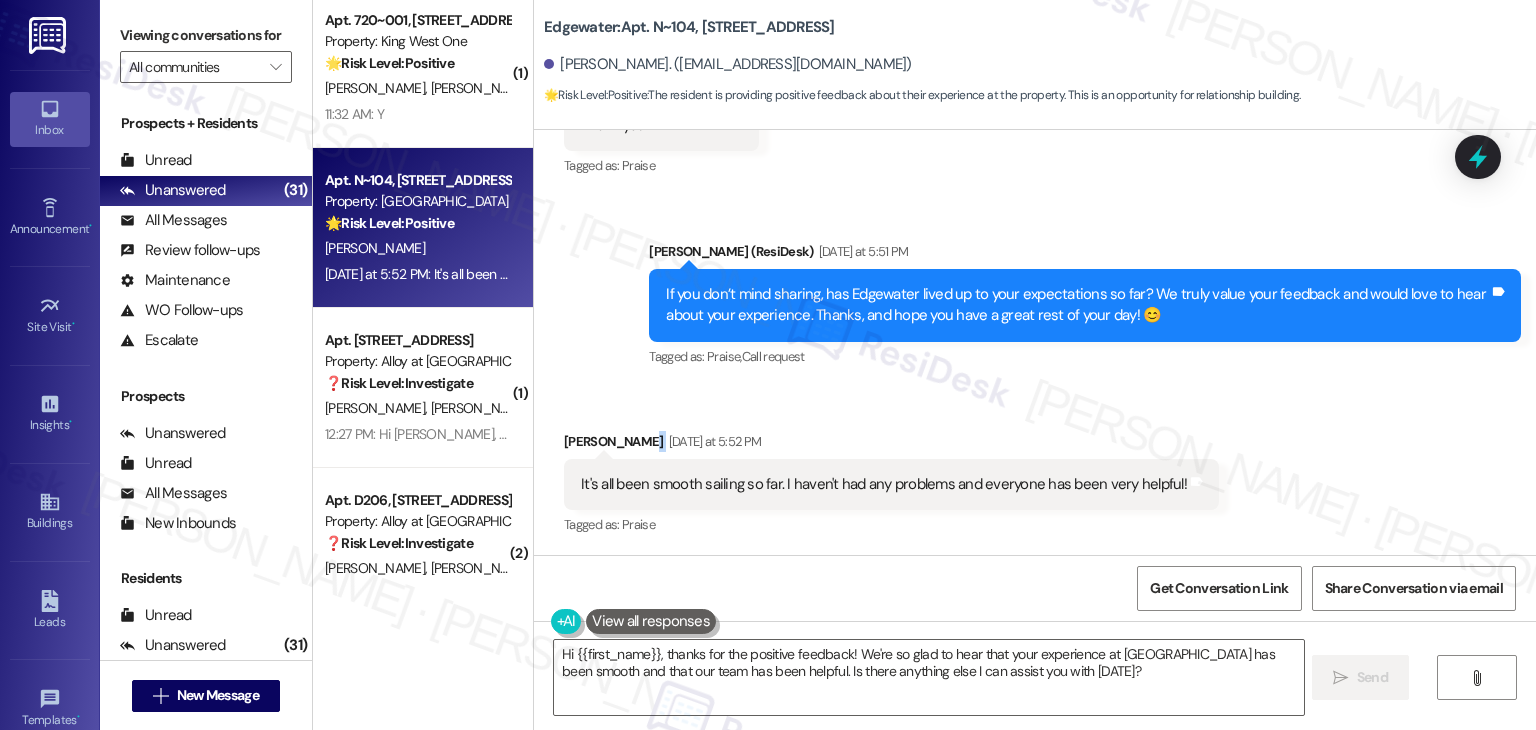 click on "Received via SMS [PERSON_NAME] [DATE] at 5:52 PM It's all been smooth sailing so far. I haven't had any problems and everyone has been very helpful! Tags and notes Tagged as:   Praise Click to highlight conversations about Praise" at bounding box center [1035, 470] 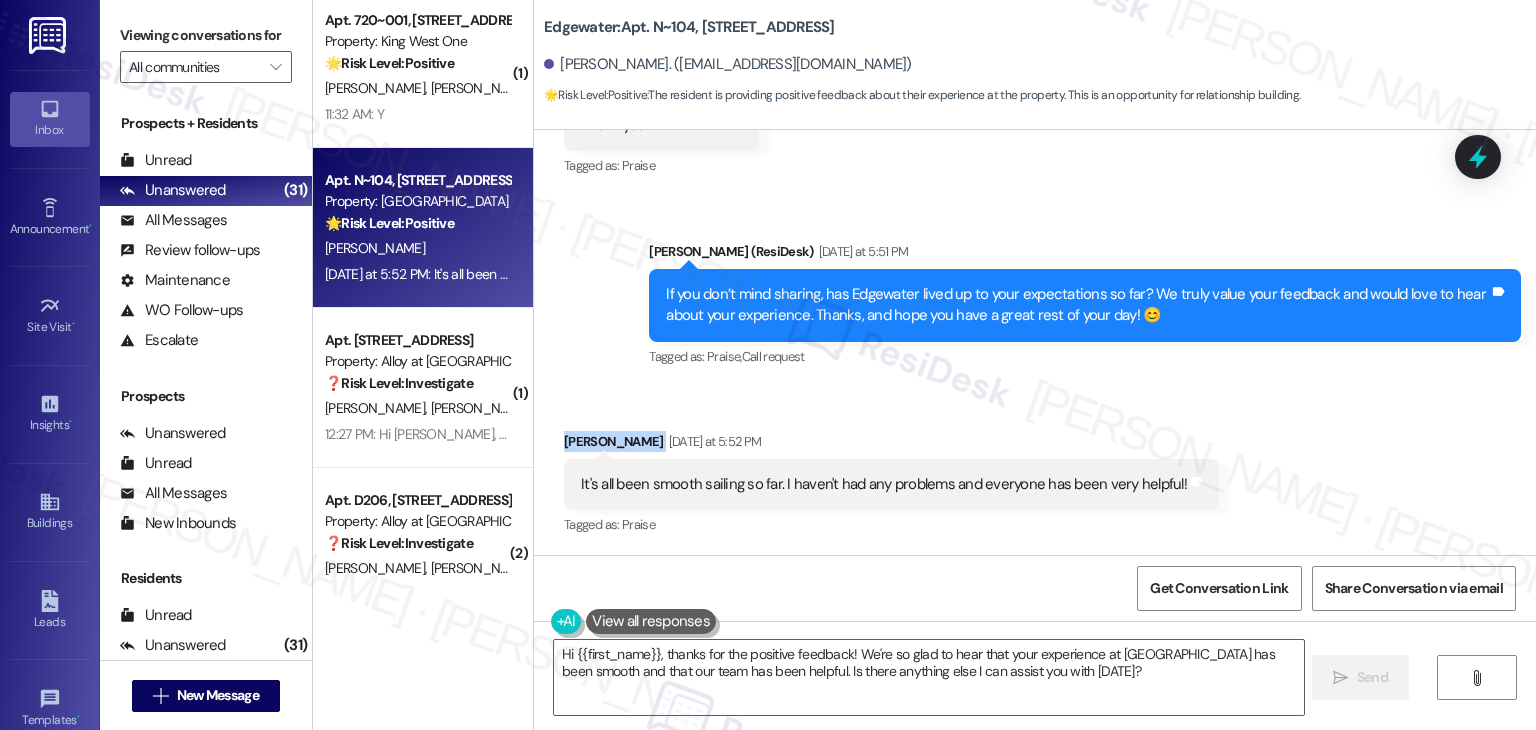 click on "Received via SMS [PERSON_NAME] [DATE] at 5:52 PM It's all been smooth sailing so far. I haven't had any problems and everyone has been very helpful! Tags and notes Tagged as:   Praise Click to highlight conversations about Praise" at bounding box center [1035, 470] 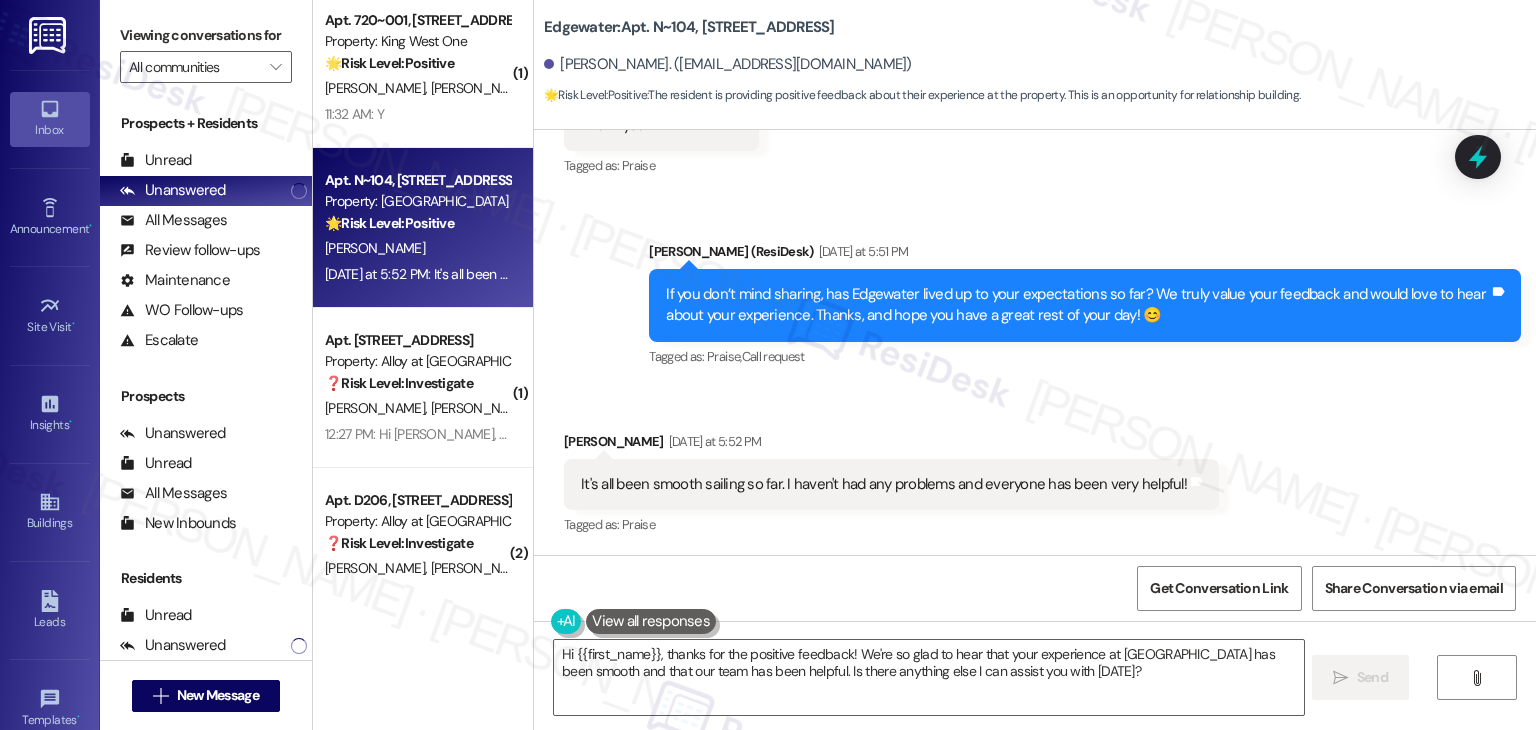 click on "Received via SMS [PERSON_NAME] [DATE] at 5:52 PM It's all been smooth sailing so far. I haven't had any problems and everyone has been very helpful! Tags and notes Tagged as:   Praise Click to highlight conversations about Praise" at bounding box center [1035, 470] 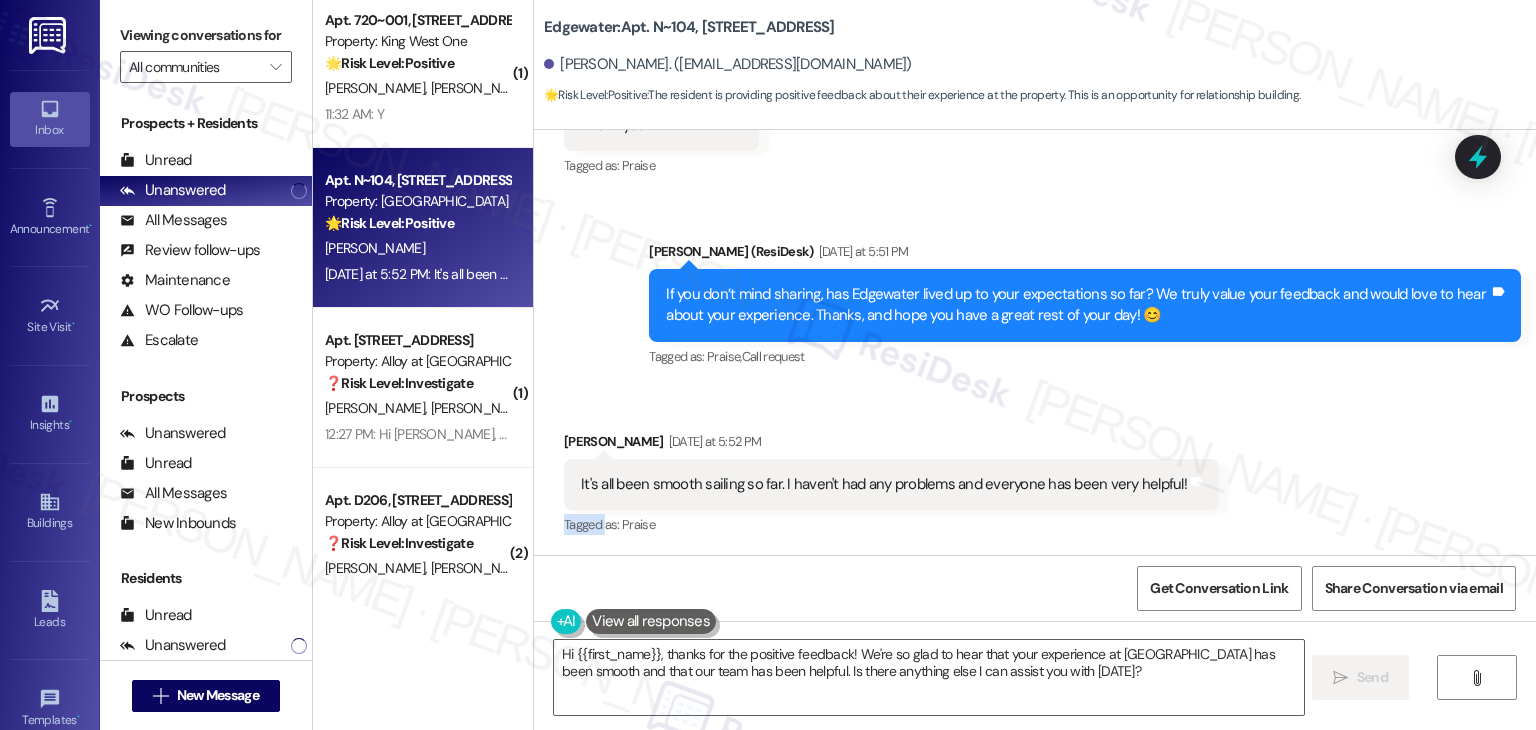 click on "Received via SMS [PERSON_NAME] [DATE] at 5:52 PM It's all been smooth sailing so far. I haven't had any problems and everyone has been very helpful! Tags and notes Tagged as:   Praise Click to highlight conversations about Praise" at bounding box center [1035, 470] 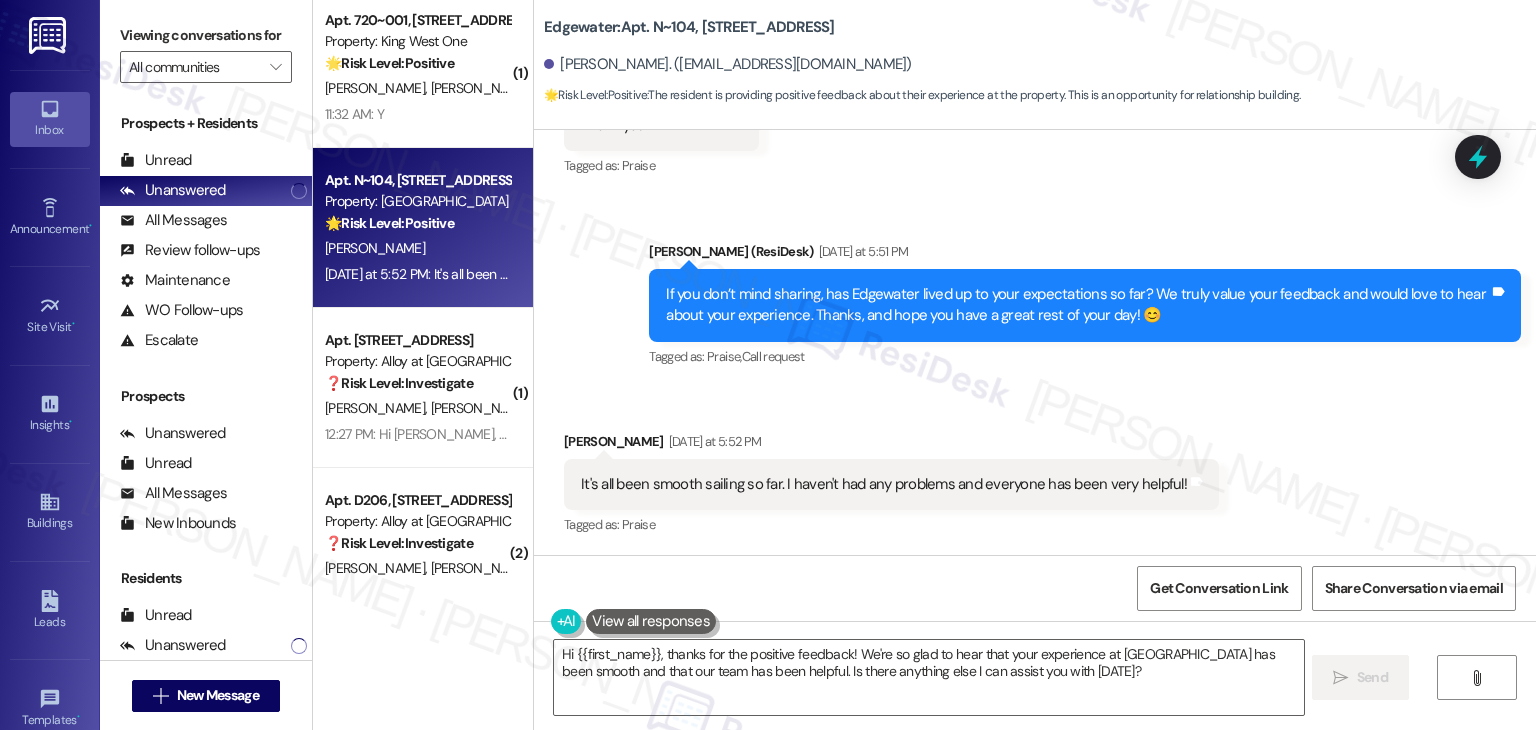 click on "Received via SMS [PERSON_NAME] [DATE] at 5:52 PM It's all been smooth sailing so far. I haven't had any problems and everyone has been very helpful! Tags and notes Tagged as:   Praise Click to highlight conversations about Praise" at bounding box center (1035, 470) 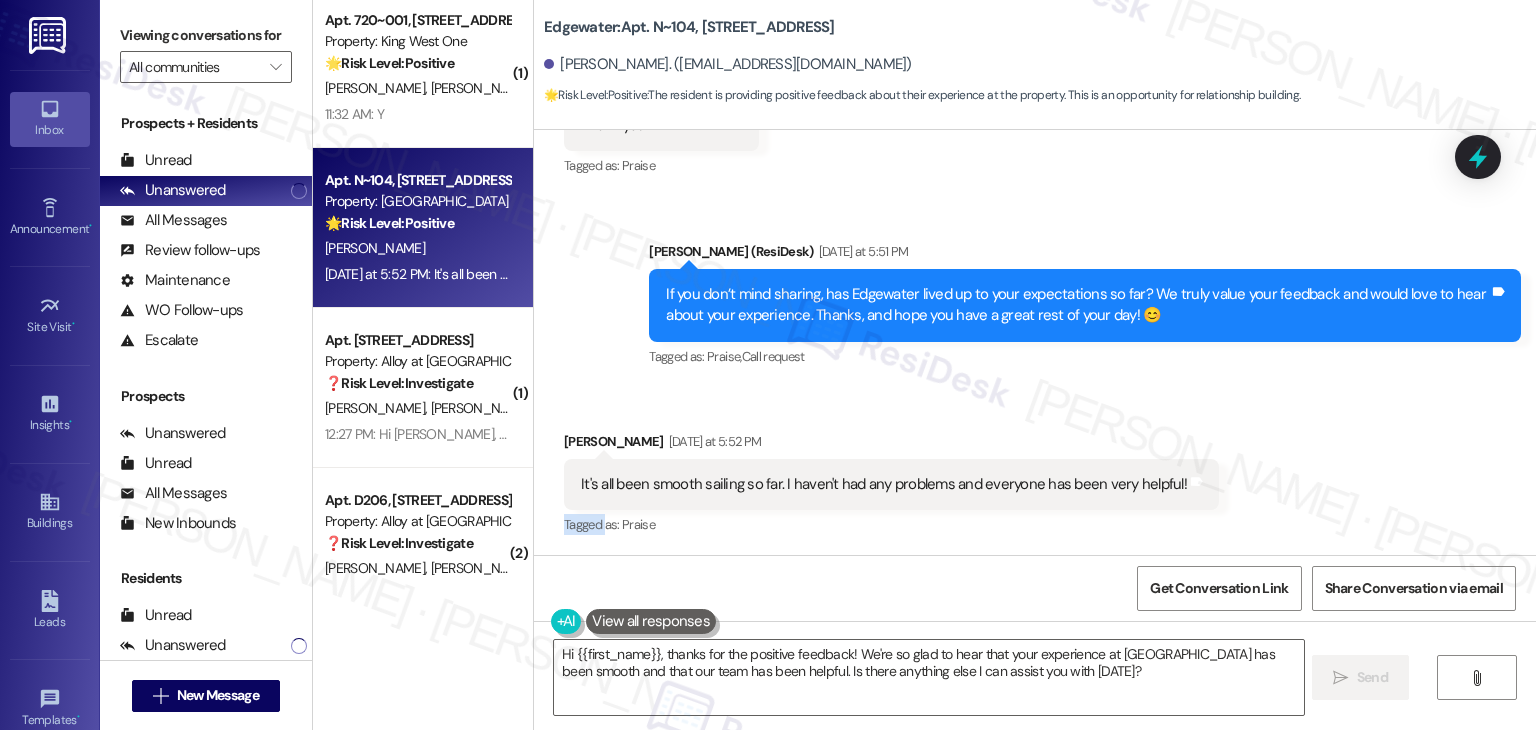 click on "Received via SMS [PERSON_NAME] [DATE] at 5:52 PM It's all been smooth sailing so far. I haven't had any problems and everyone has been very helpful! Tags and notes Tagged as:   Praise Click to highlight conversations about Praise" at bounding box center (1035, 470) 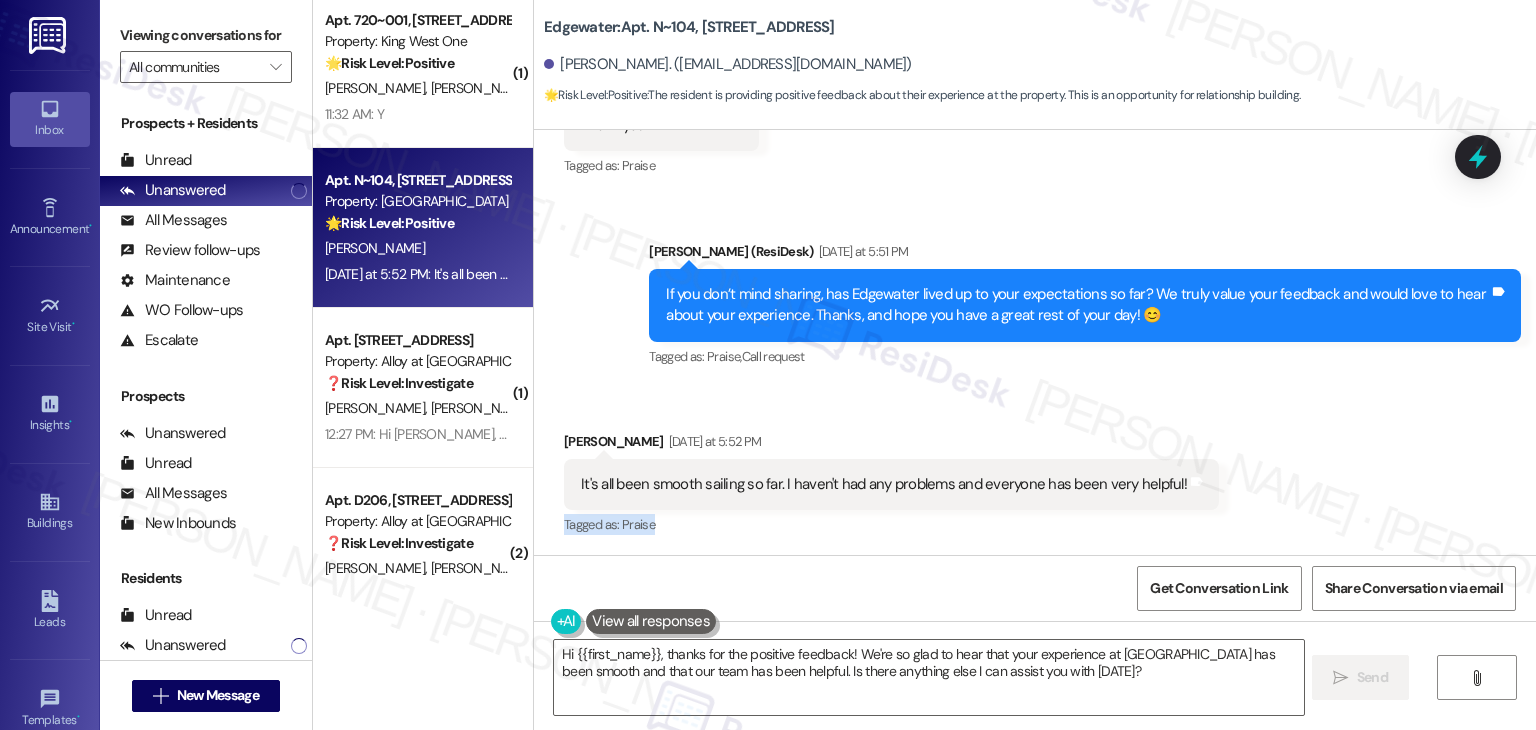 click on "Received via SMS [PERSON_NAME] [DATE] at 5:52 PM It's all been smooth sailing so far. I haven't had any problems and everyone has been very helpful! Tags and notes Tagged as:   Praise Click to highlight conversations about Praise" at bounding box center [1035, 470] 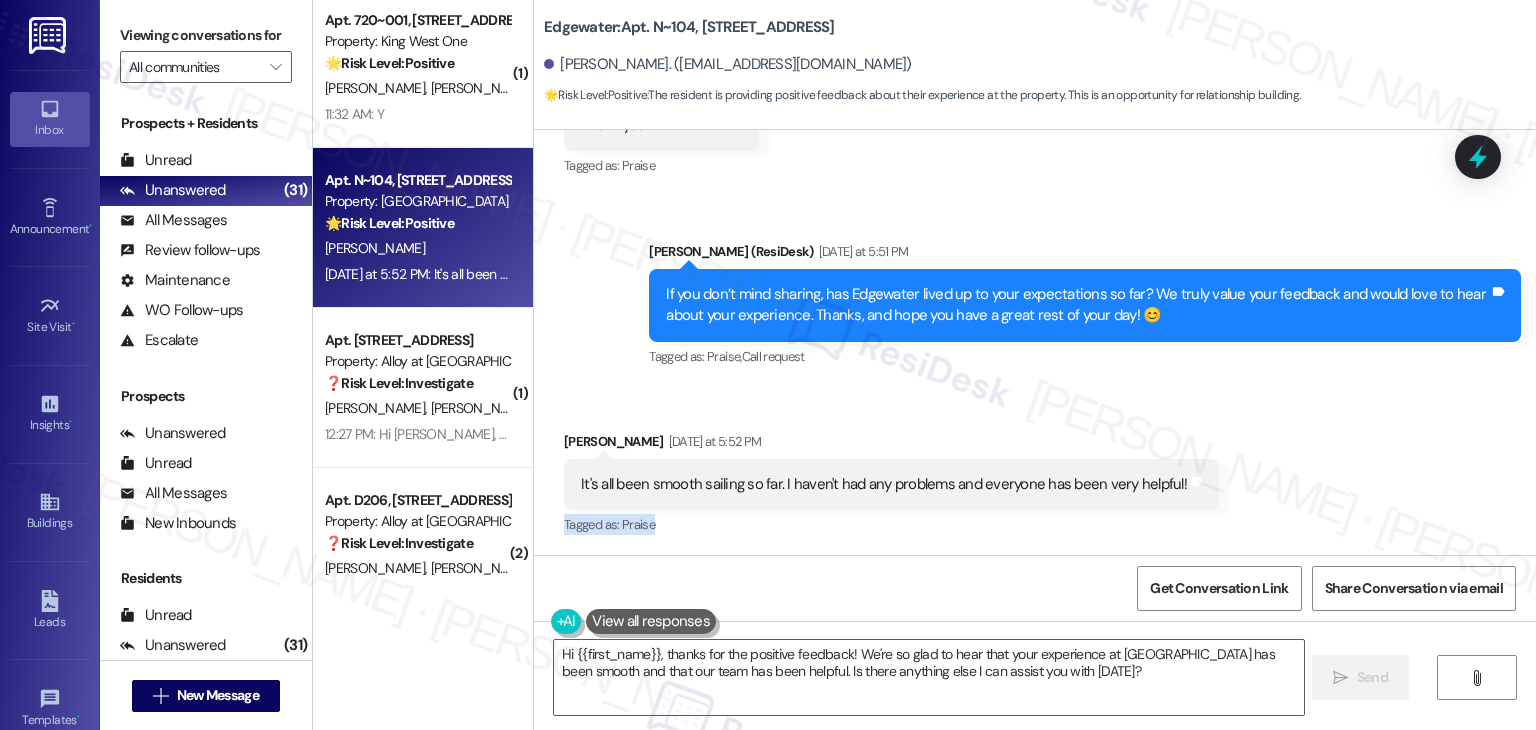 click on "Received via SMS [PERSON_NAME] [DATE] at 5:52 PM It's all been smooth sailing so far. I haven't had any problems and everyone has been very helpful! Tags and notes Tagged as:   Praise Click to highlight conversations about Praise" at bounding box center (1035, 470) 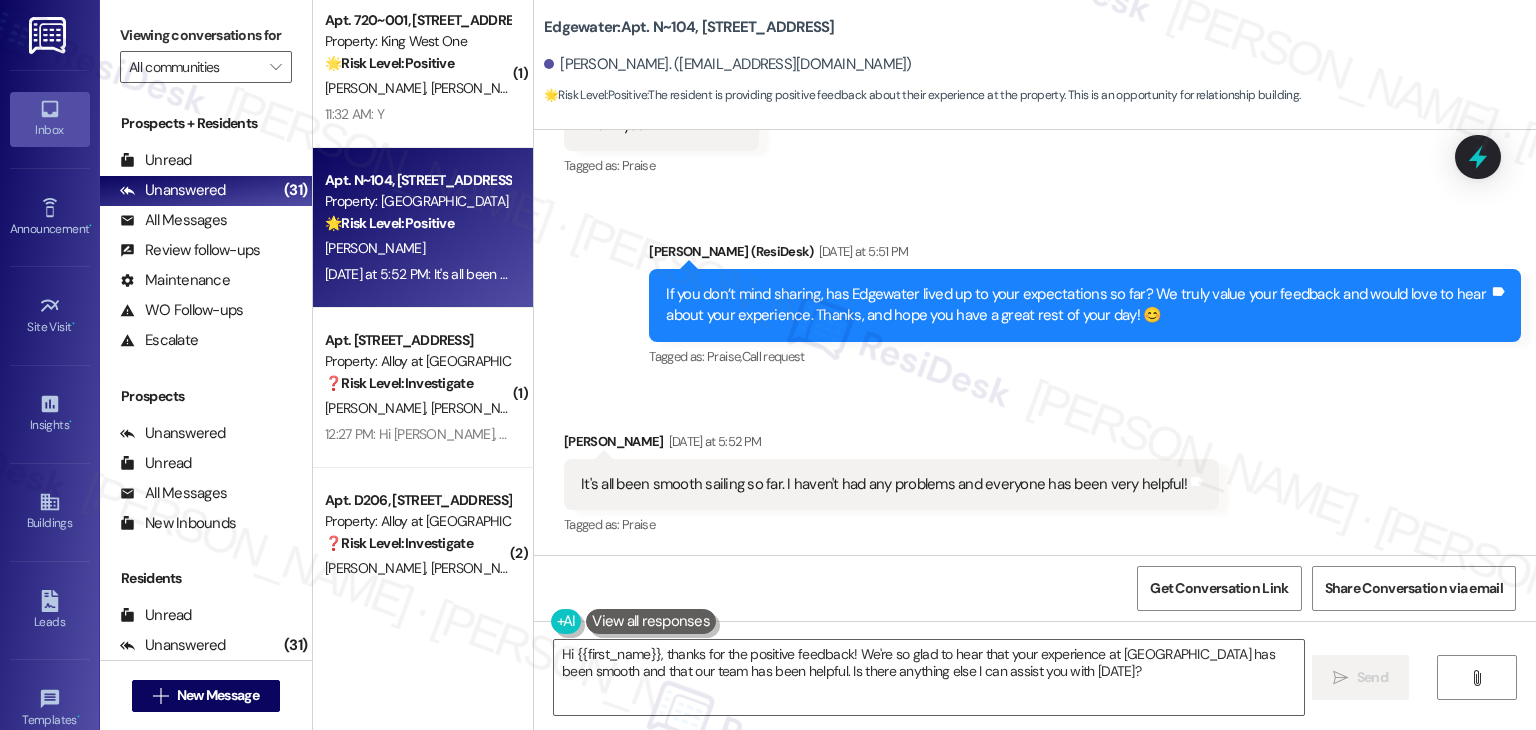 click on "If you don’t mind sharing, has Edgewater lived up to your expectations so far? We truly value your feedback and would love to hear about your experience. Thanks, and hope you have a great rest of your day! 😊" at bounding box center (1077, 305) 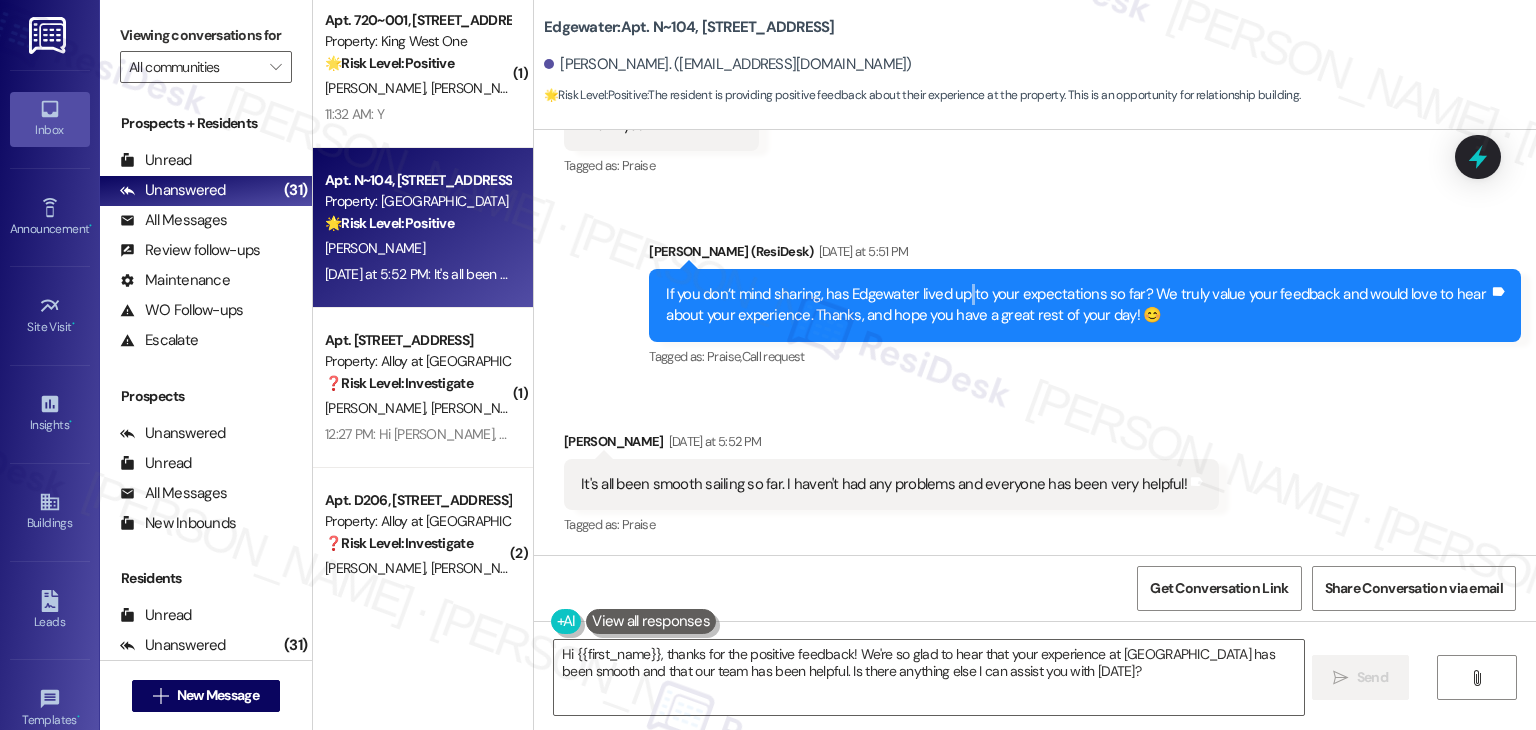 click on "If you don’t mind sharing, has Edgewater lived up to your expectations so far? We truly value your feedback and would love to hear about your experience. Thanks, and hope you have a great rest of your day! 😊" at bounding box center (1077, 305) 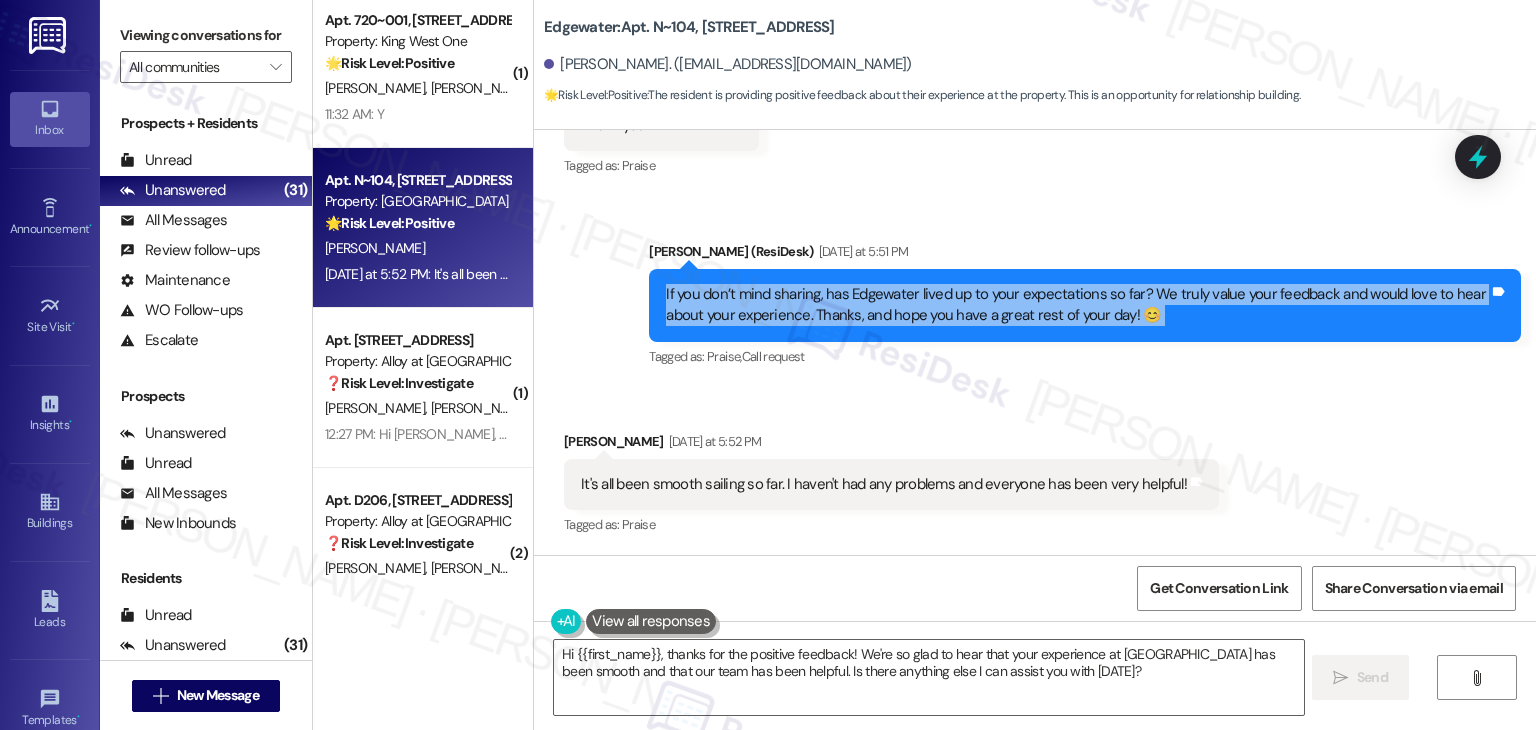 click on "If you don’t mind sharing, has Edgewater lived up to your expectations so far? We truly value your feedback and would love to hear about your experience. Thanks, and hope you have a great rest of your day! 😊" at bounding box center (1077, 305) 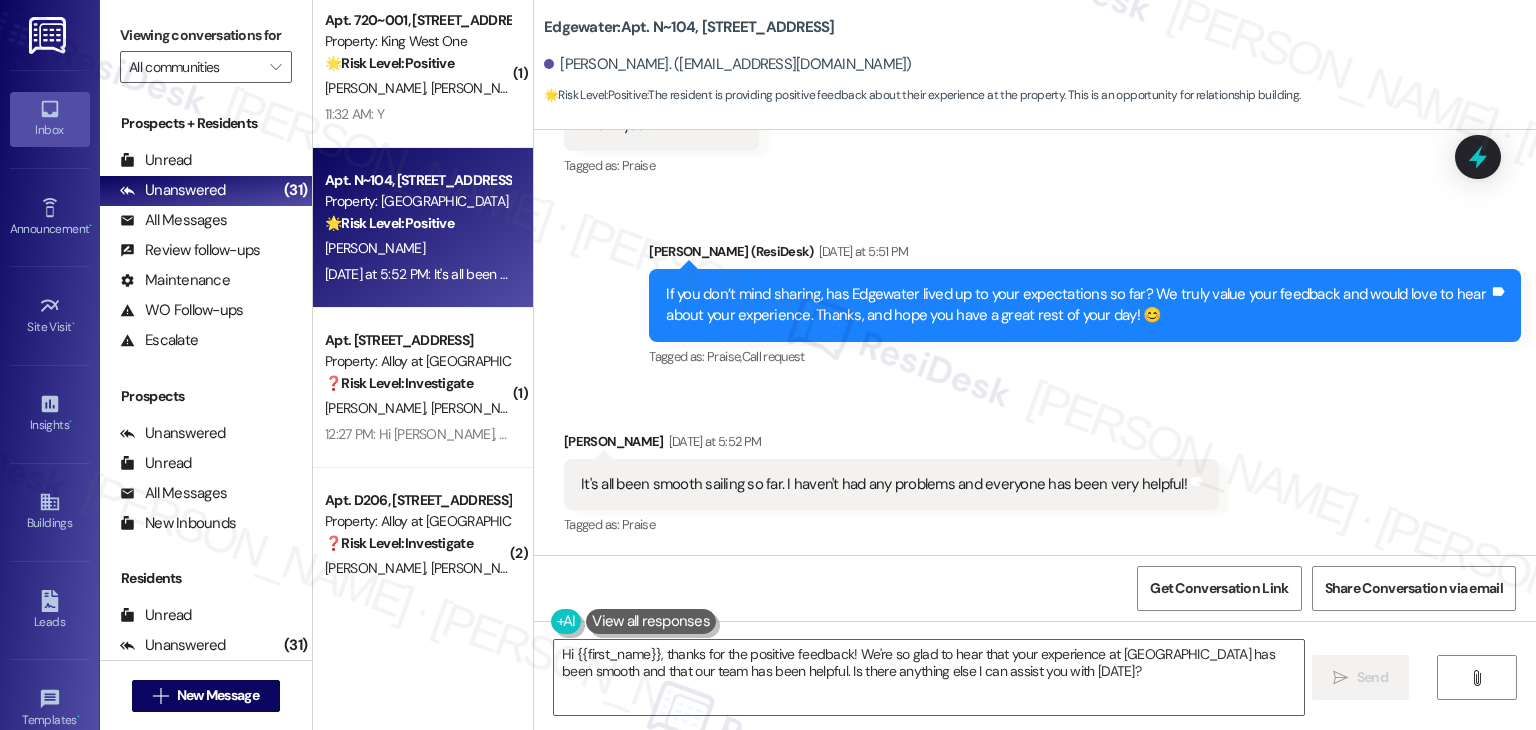 click on "It's all been smooth sailing so far. I haven't had any problems and everyone has been very helpful!" at bounding box center (884, 484) 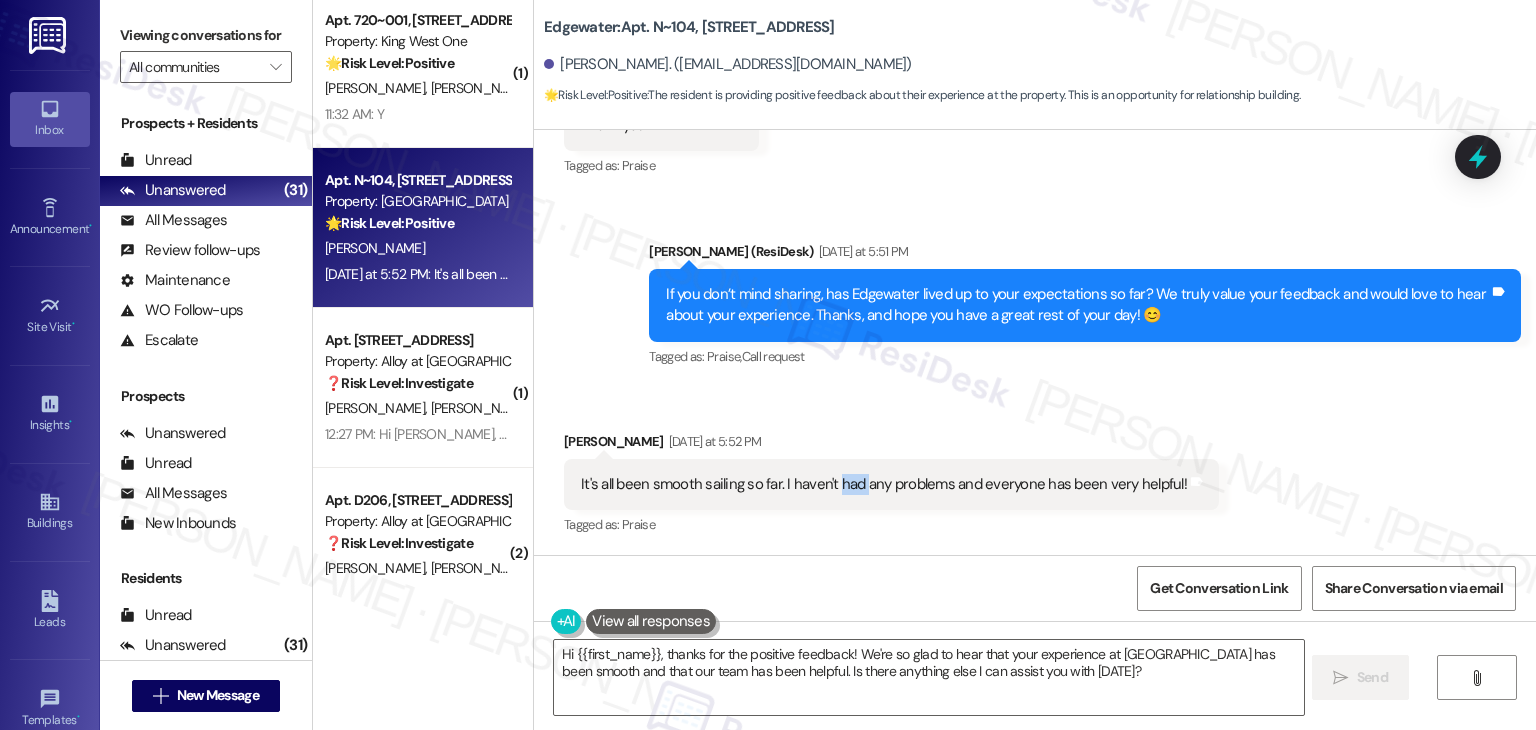 click on "It's all been smooth sailing so far. I haven't had any problems and everyone has been very helpful!" at bounding box center [884, 484] 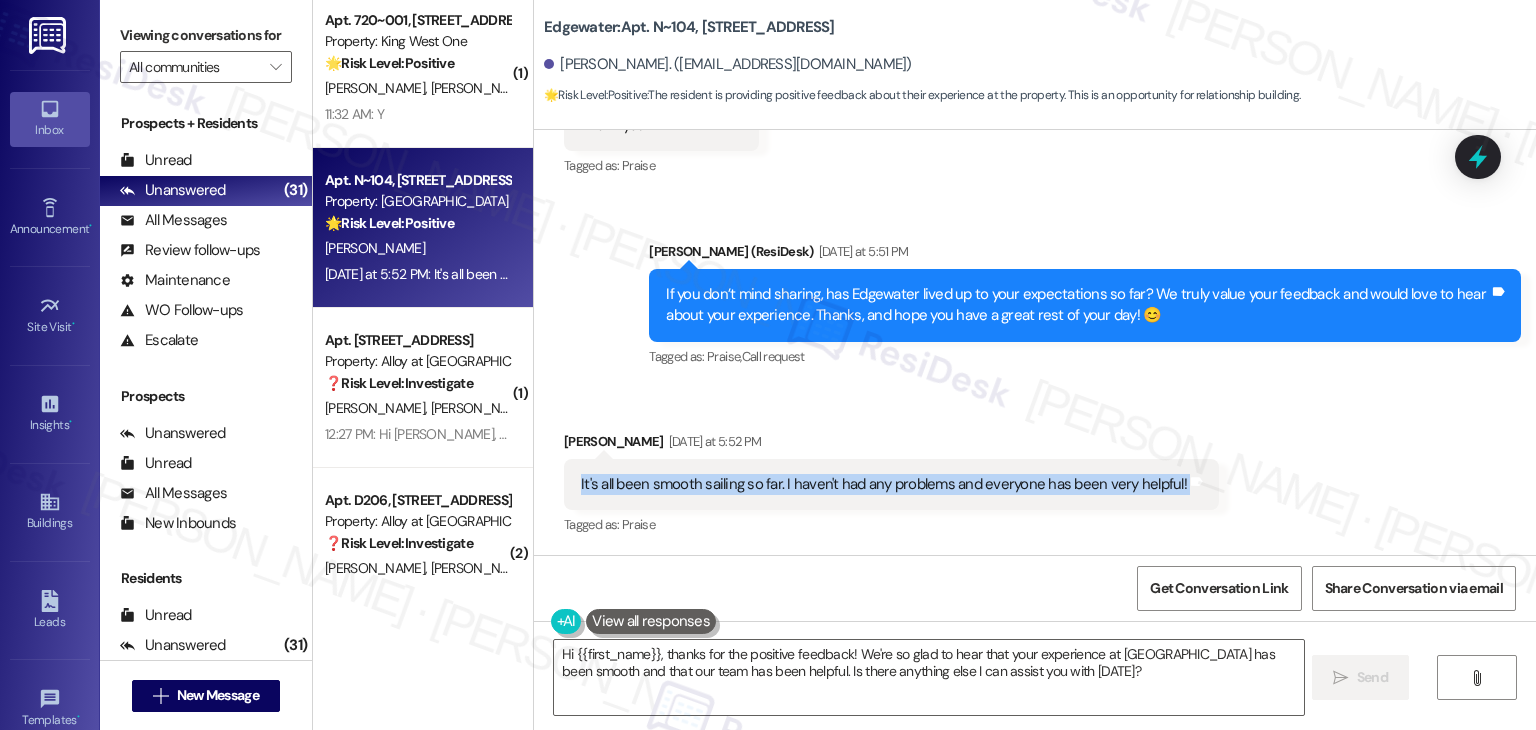 click on "It's all been smooth sailing so far. I haven't had any problems and everyone has been very helpful!" at bounding box center [884, 484] 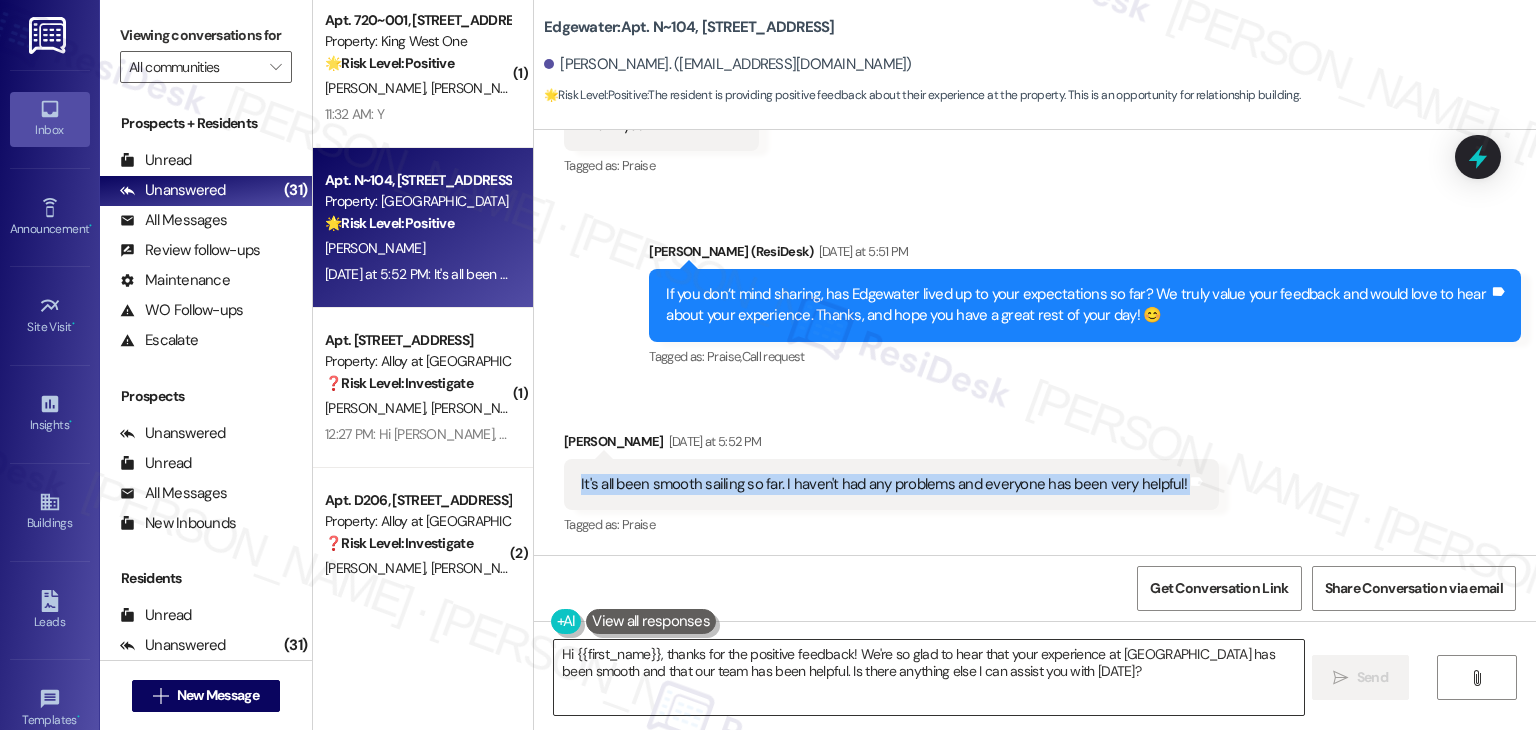 click on "Hi {{first_name}}, thanks for the positive feedback! We're so glad to hear that your experience at [GEOGRAPHIC_DATA] has been smooth and that our team has been helpful. Is there anything else I can assist you with [DATE]?" at bounding box center (928, 677) 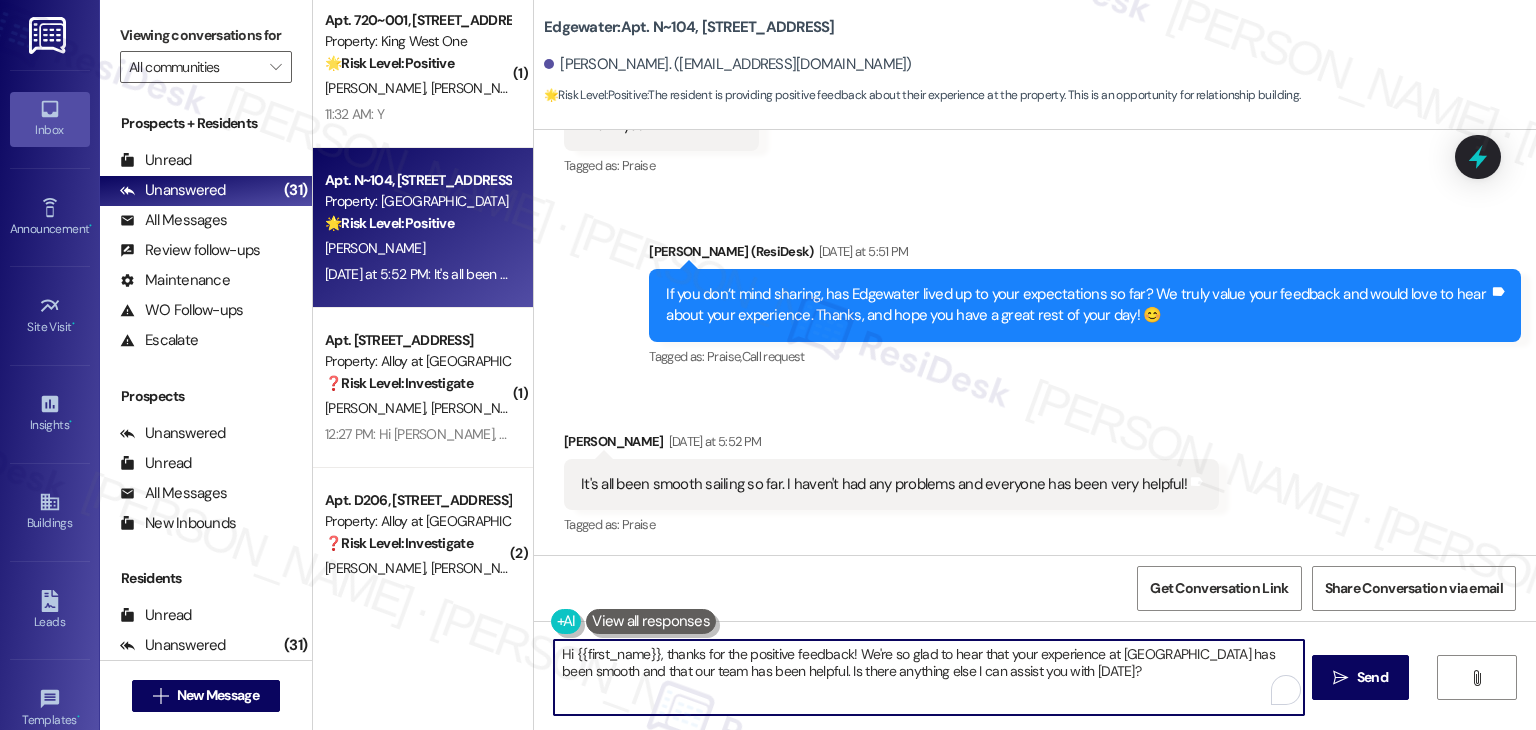 click on "Hi {{first_name}}, thanks for the positive feedback! We're so glad to hear that your experience at [GEOGRAPHIC_DATA] has been smooth and that our team has been helpful. Is there anything else I can assist you with [DATE]?" at bounding box center (928, 677) 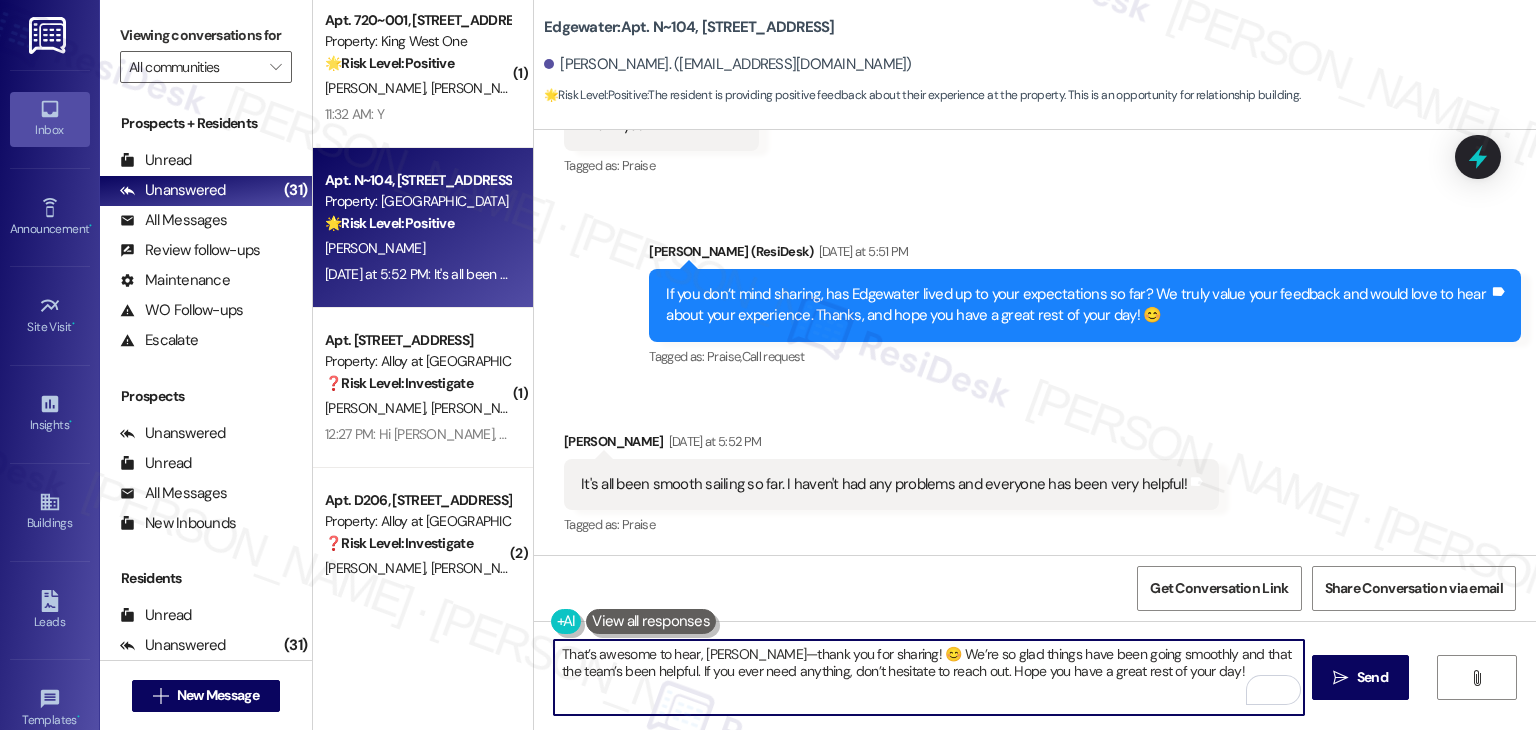 click on "Received via SMS [PERSON_NAME] [DATE] at 5:52 PM It's all been smooth sailing so far. I haven't had any problems and everyone has been very helpful! Tags and notes Tagged as:   Praise Click to highlight conversations about Praise" at bounding box center [1035, 470] 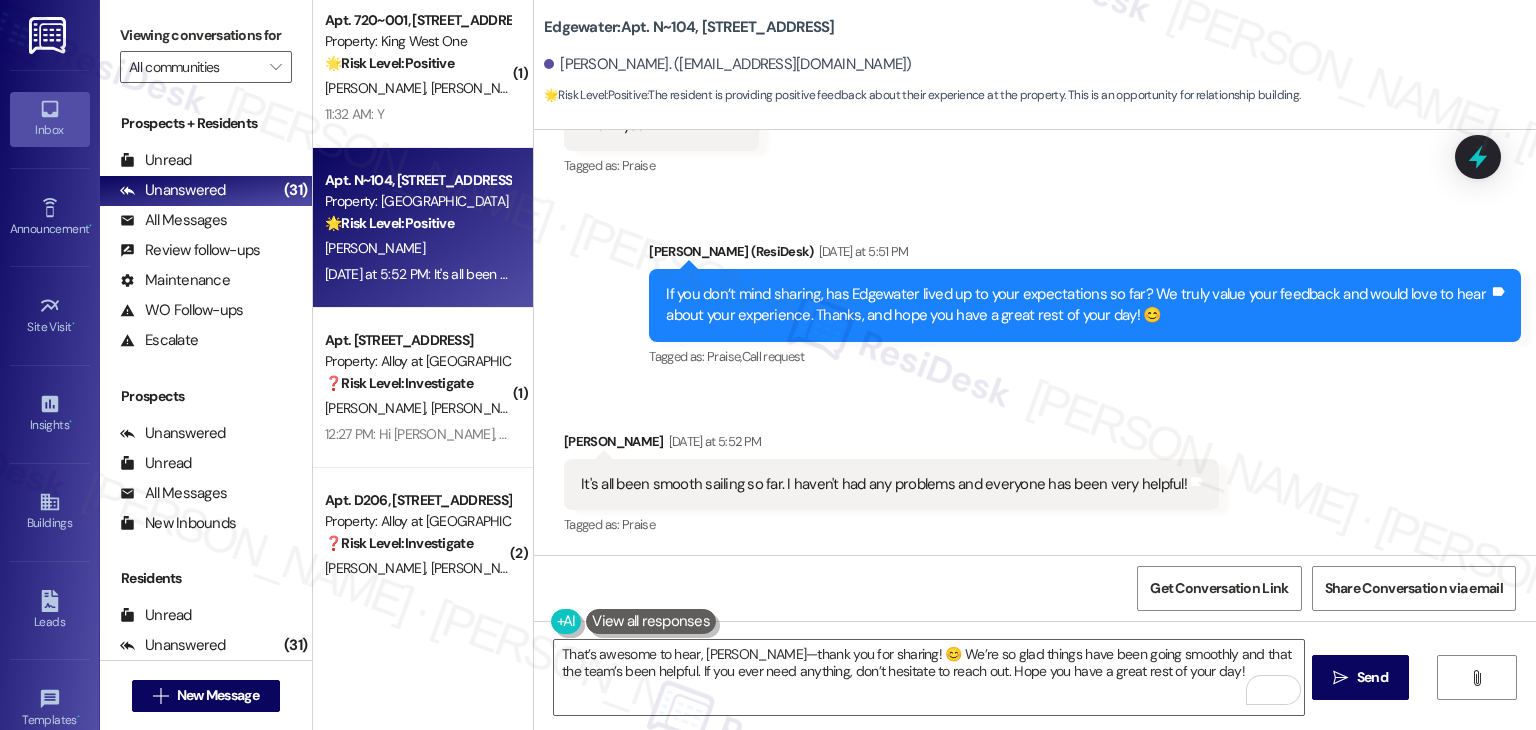 click on "Received via SMS [PERSON_NAME] [DATE] at 5:52 PM It's all been smooth sailing so far. I haven't had any problems and everyone has been very helpful! Tags and notes Tagged as:   Praise Click to highlight conversations about Praise" at bounding box center [1035, 470] 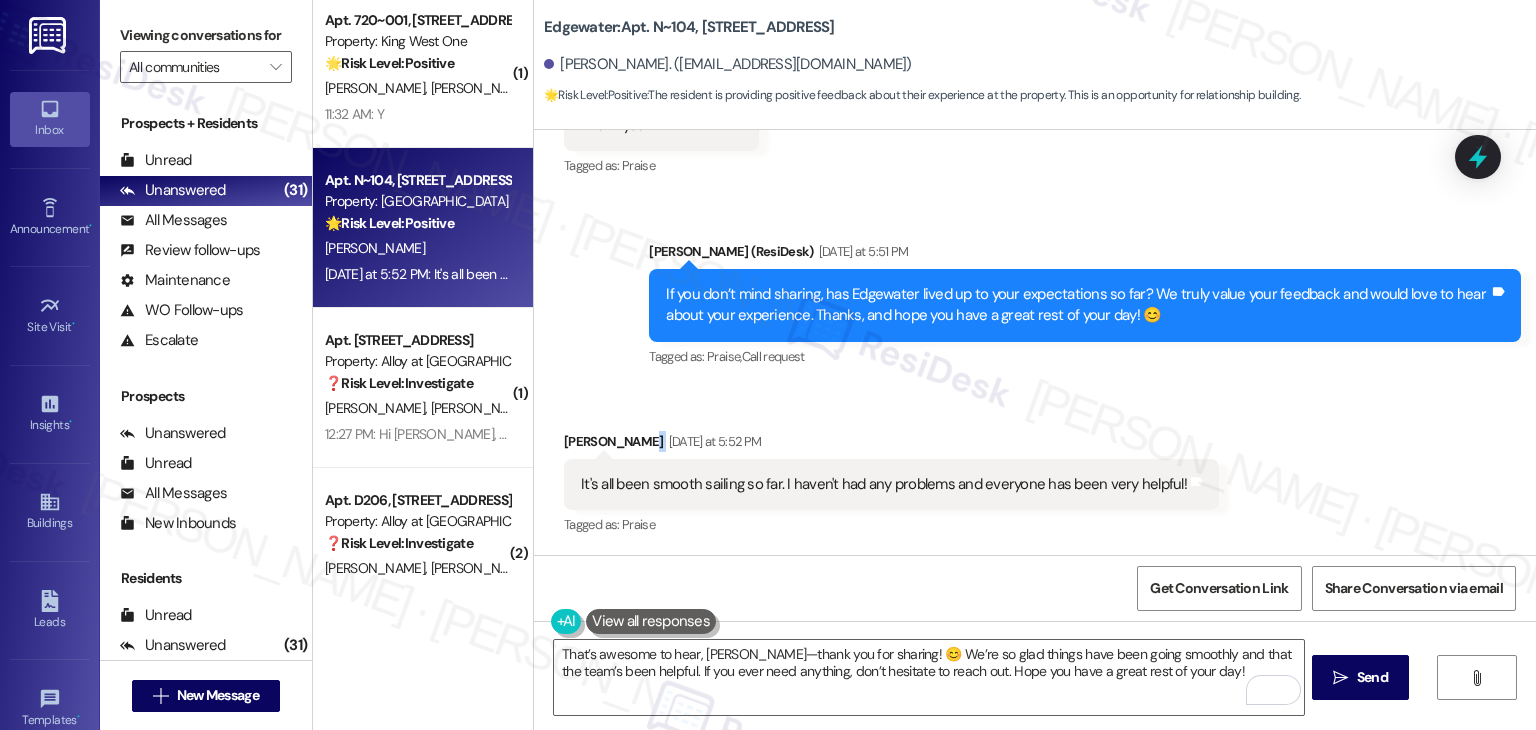 click on "Received via SMS [PERSON_NAME] [DATE] at 5:52 PM It's all been smooth sailing so far. I haven't had any problems and everyone has been very helpful! Tags and notes Tagged as:   Praise Click to highlight conversations about Praise" at bounding box center [1035, 470] 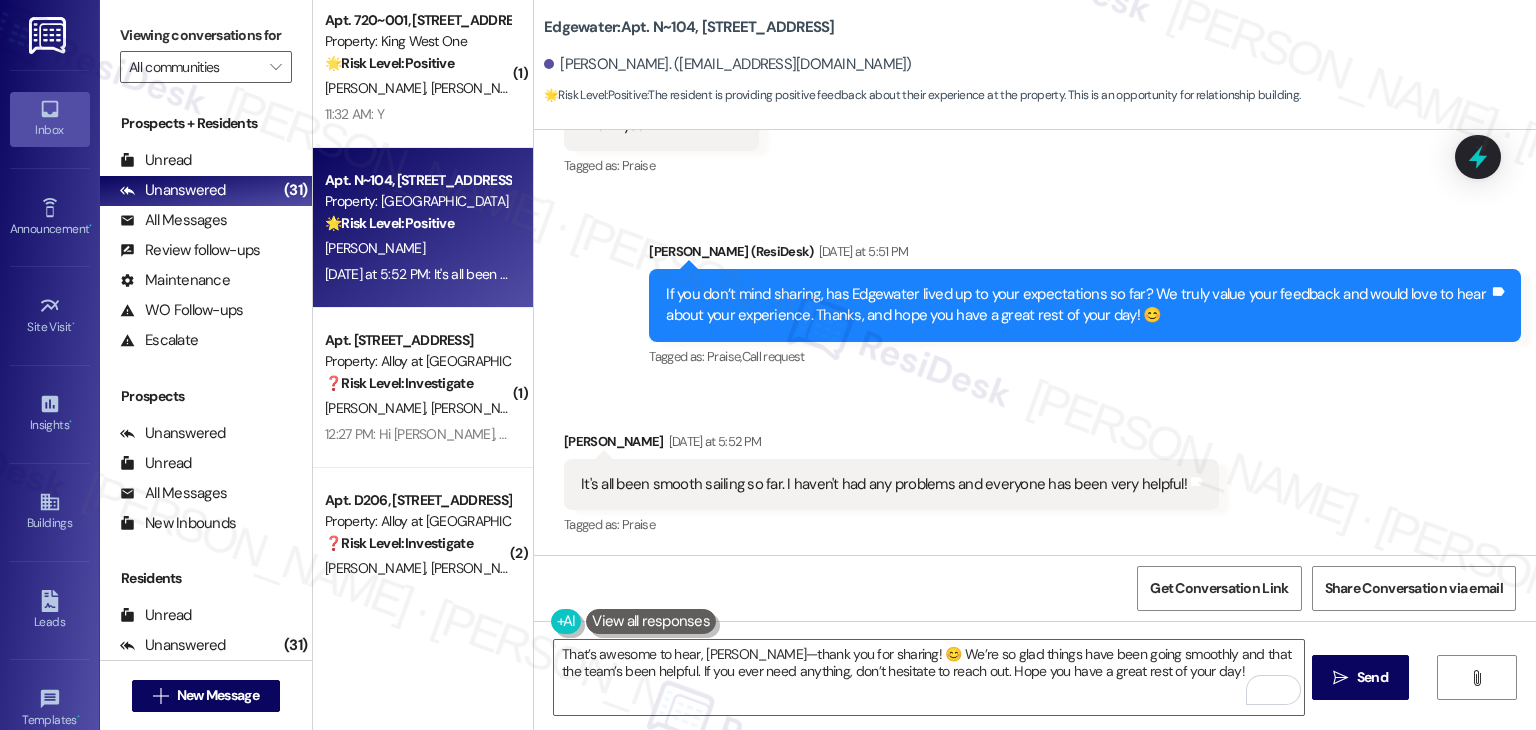 click on "Received via SMS [PERSON_NAME] [DATE] at 5:52 PM It's all been smooth sailing so far. I haven't had any problems and everyone has been very helpful! Tags and notes Tagged as:   Praise Click to highlight conversations about Praise" at bounding box center [1035, 470] 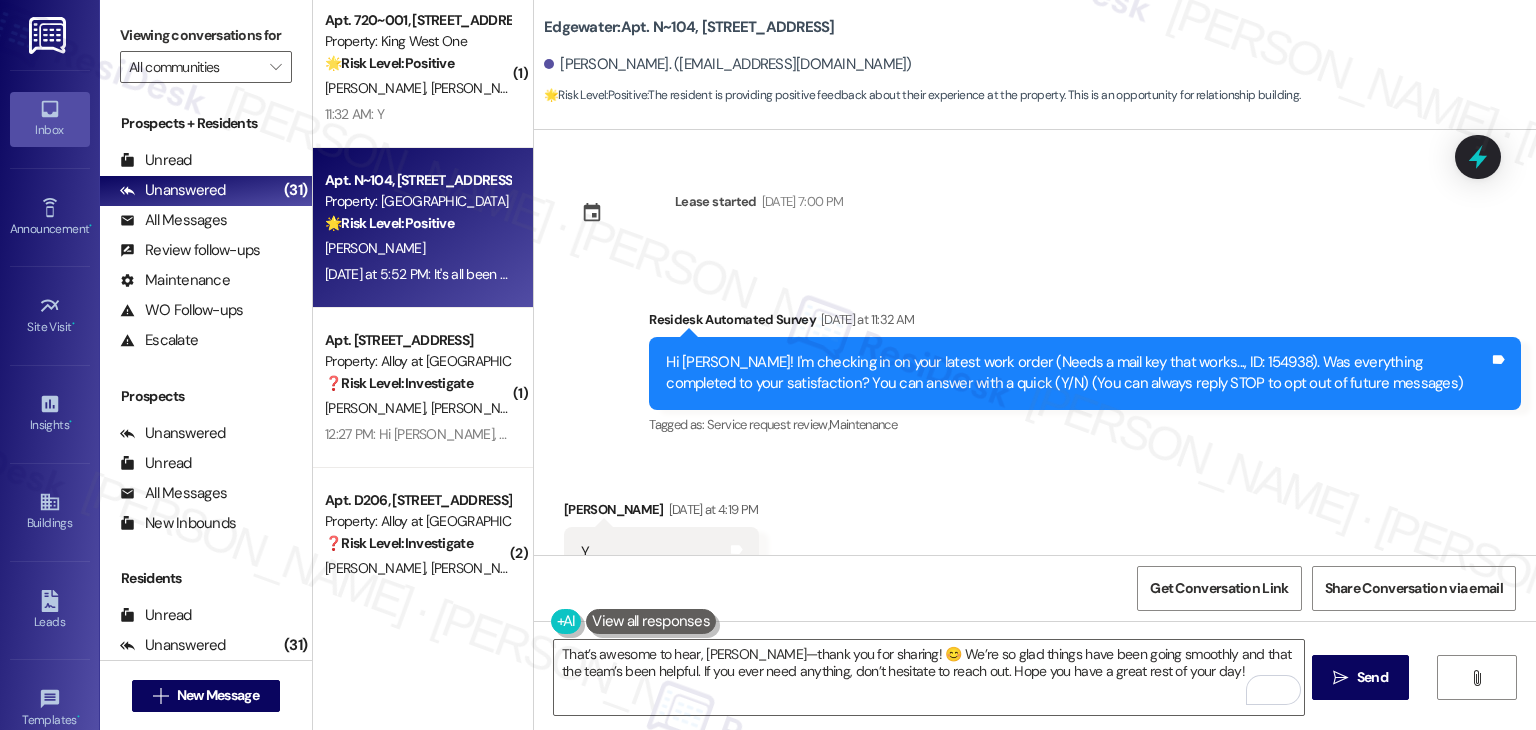 scroll, scrollTop: 787, scrollLeft: 0, axis: vertical 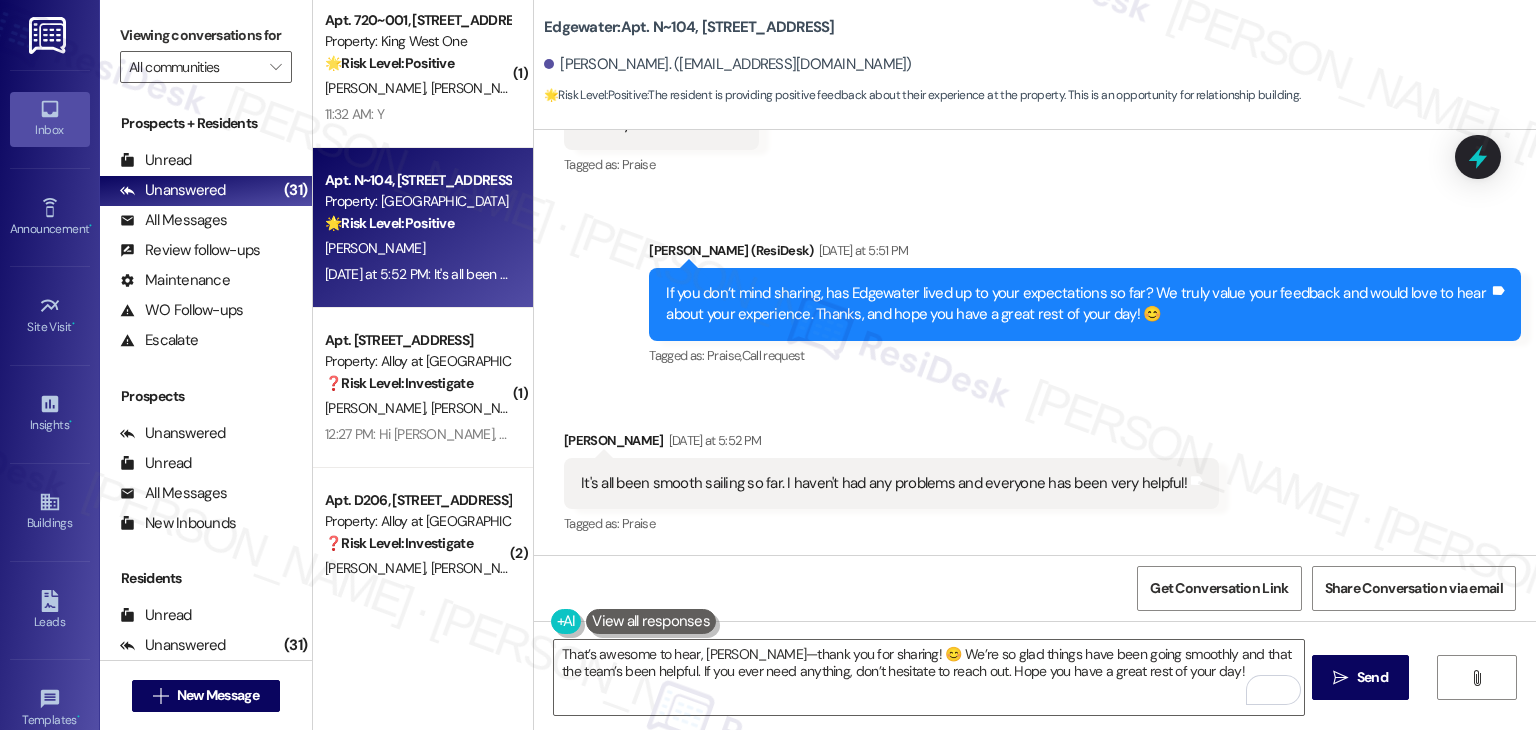 click on "Tagged as:   Praise Click to highlight conversations about Praise" at bounding box center (891, 523) 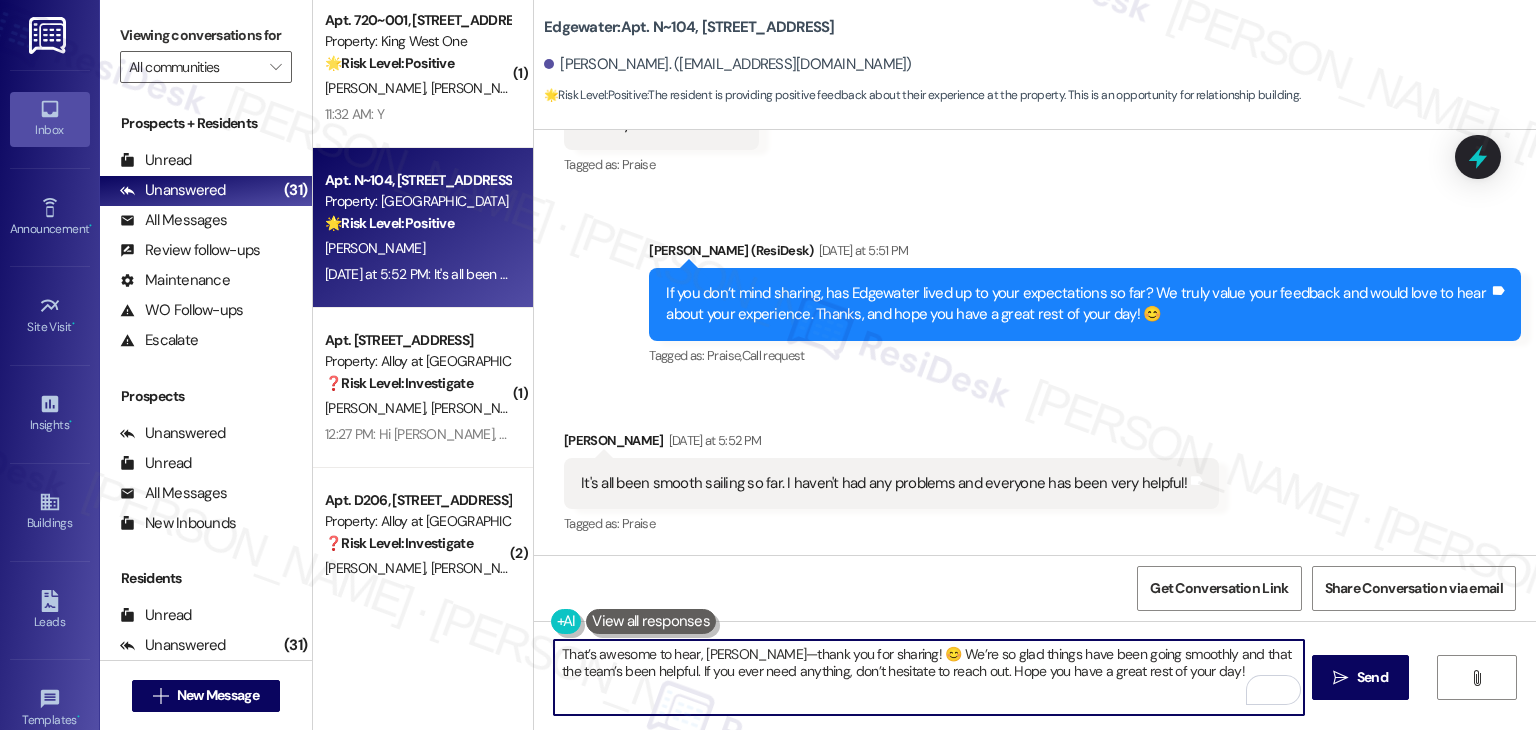 click on "That’s awesome to hear, [PERSON_NAME]—thank you for sharing! 😊 We’re so glad things have been going smoothly and that the team’s been helpful. If you ever need anything, don’t hesitate to reach out. Hope you have a great rest of your day!" at bounding box center [928, 677] 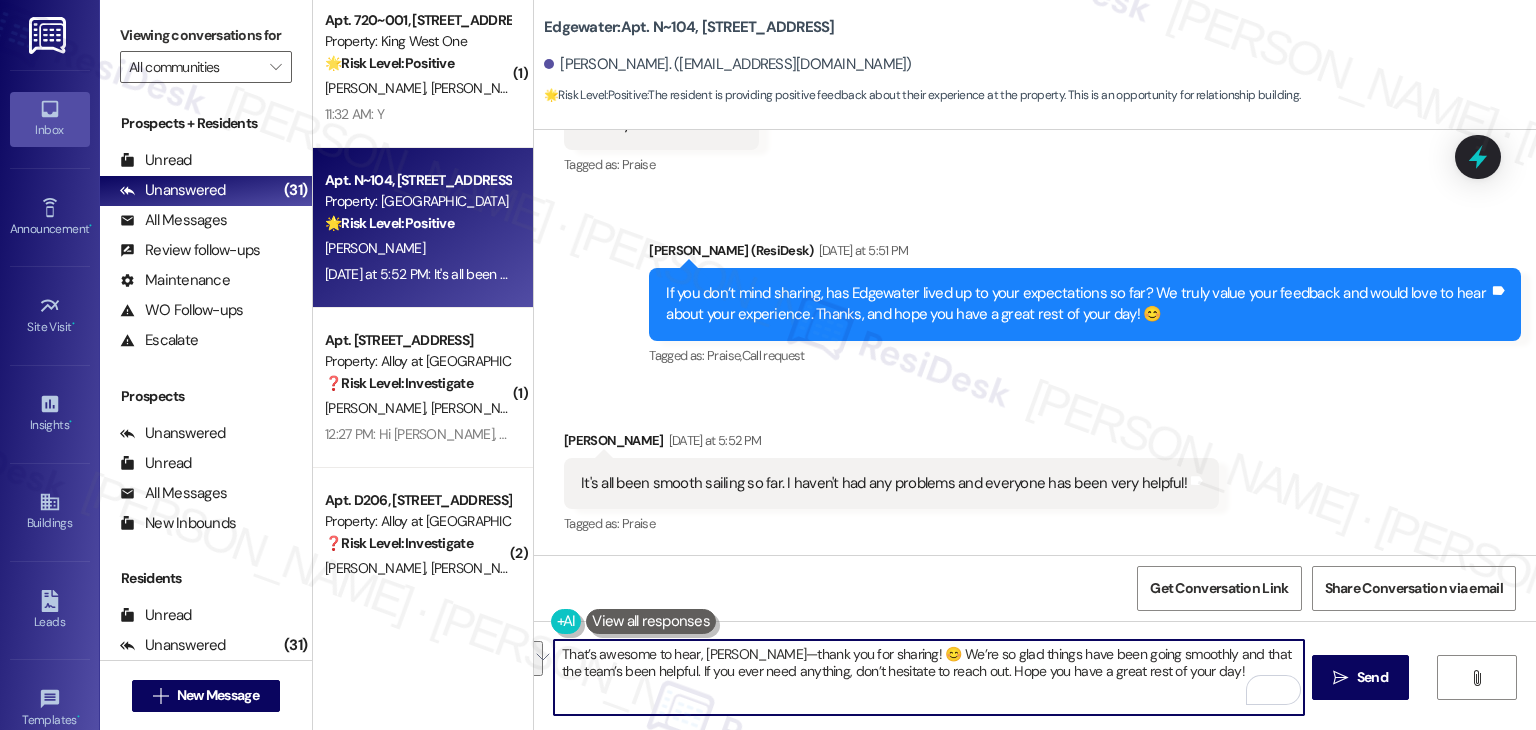 paste on "We appreciate your feedback in a review. Your insights help us improve and assist others in understanding what it’s like to live here. May I share the link with you?" 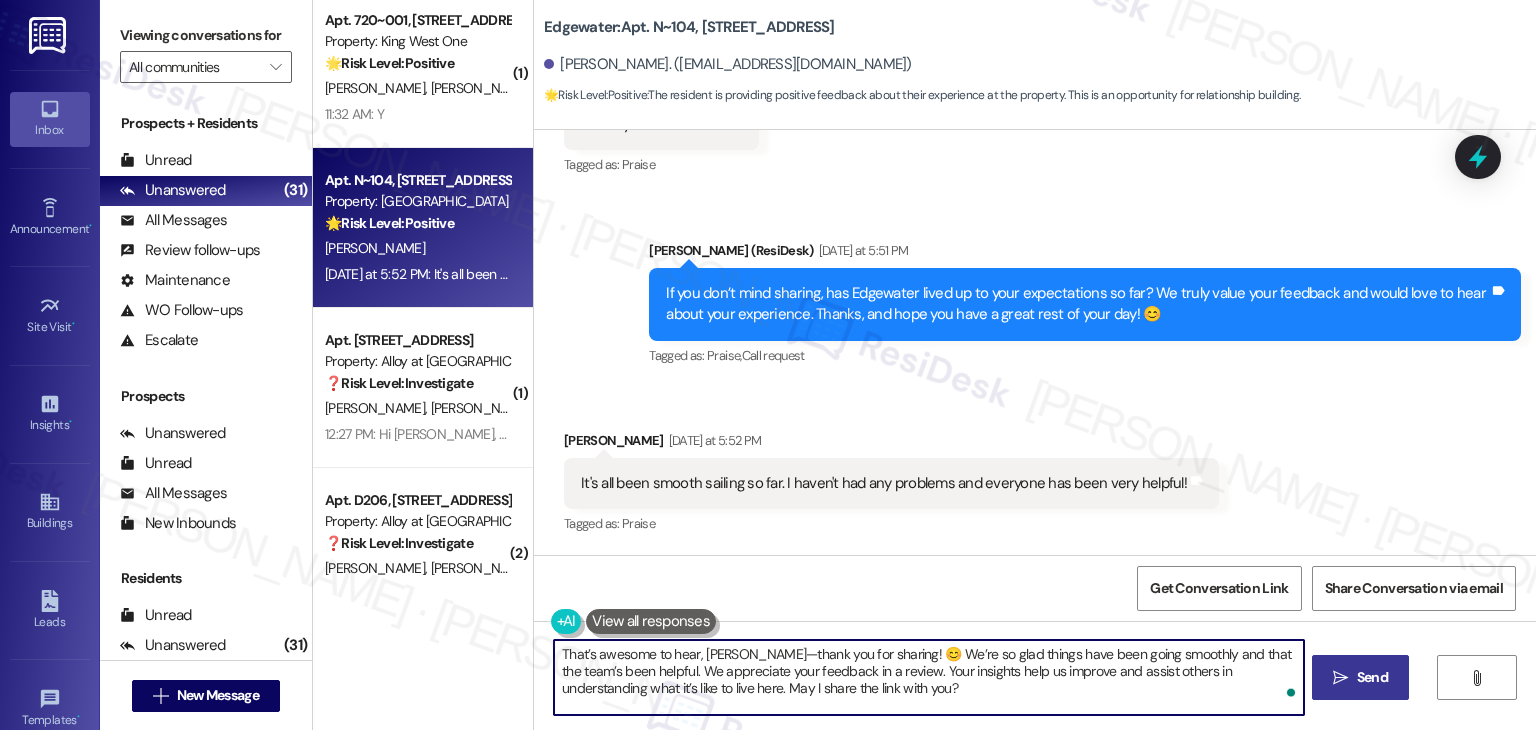 type on "That’s awesome to hear, [PERSON_NAME]—thank you for sharing! 😊 We’re so glad things have been going smoothly and that the team’s been helpful. We appreciate your feedback in a review. Your insights help us improve and assist others in understanding what it’s like to live here. May I share the link with you?" 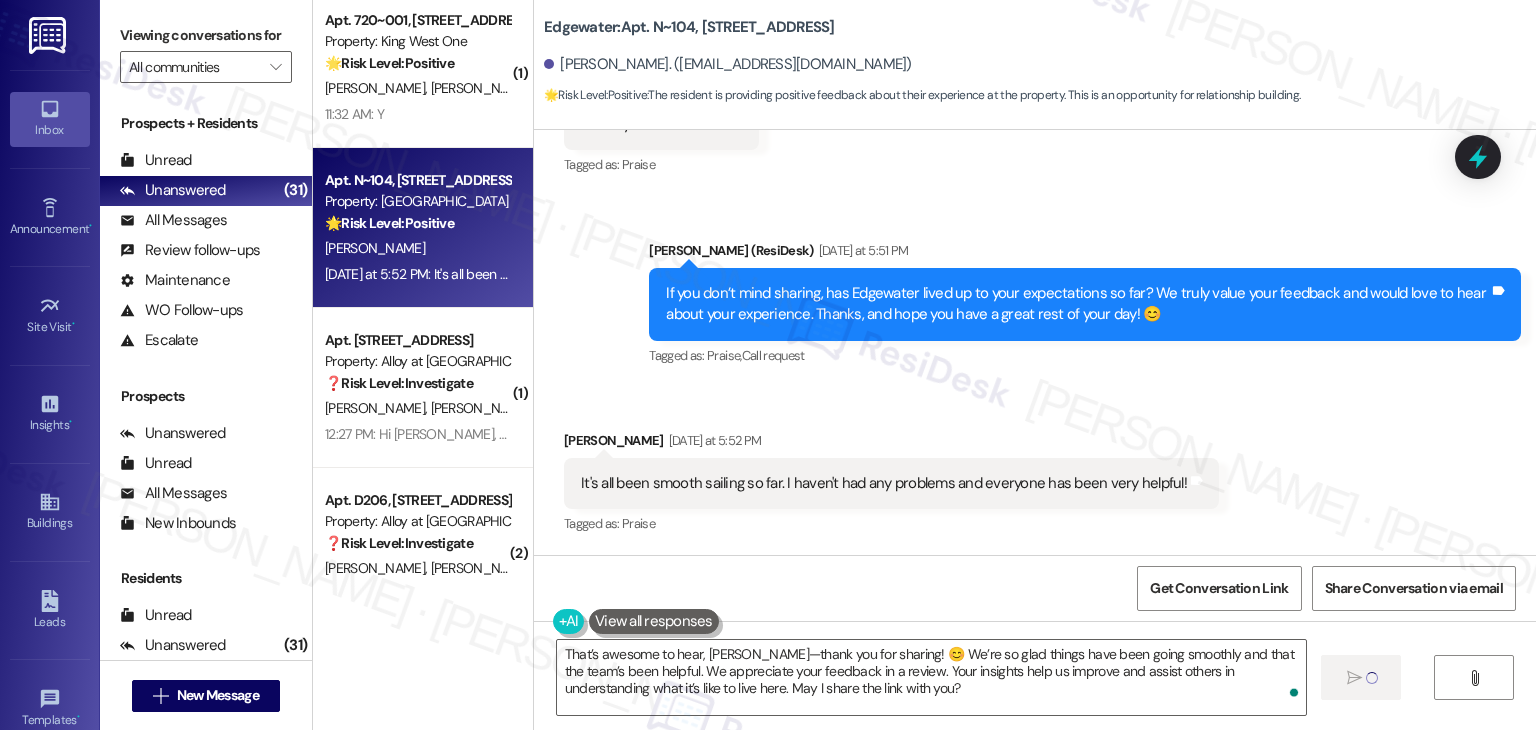 type 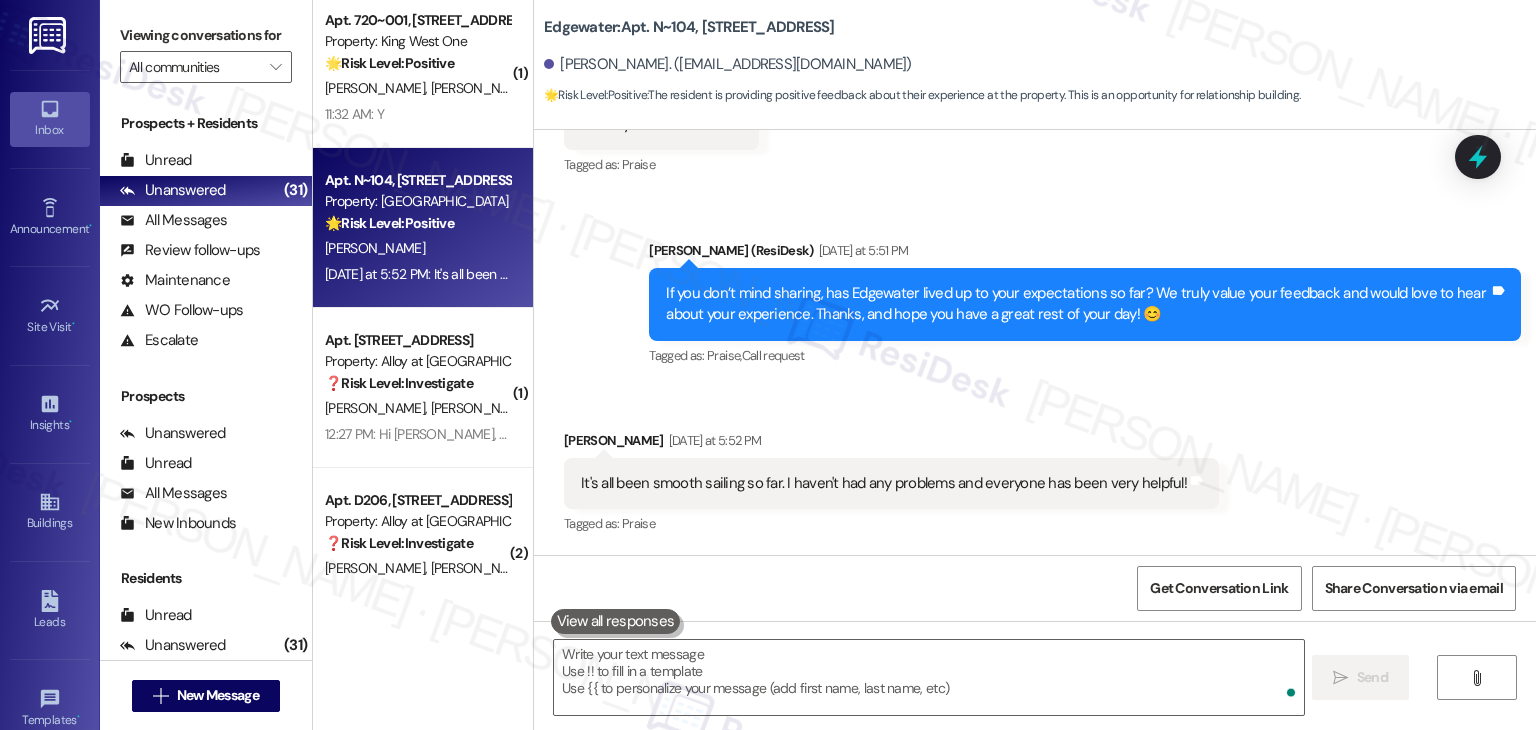 scroll, scrollTop: 786, scrollLeft: 0, axis: vertical 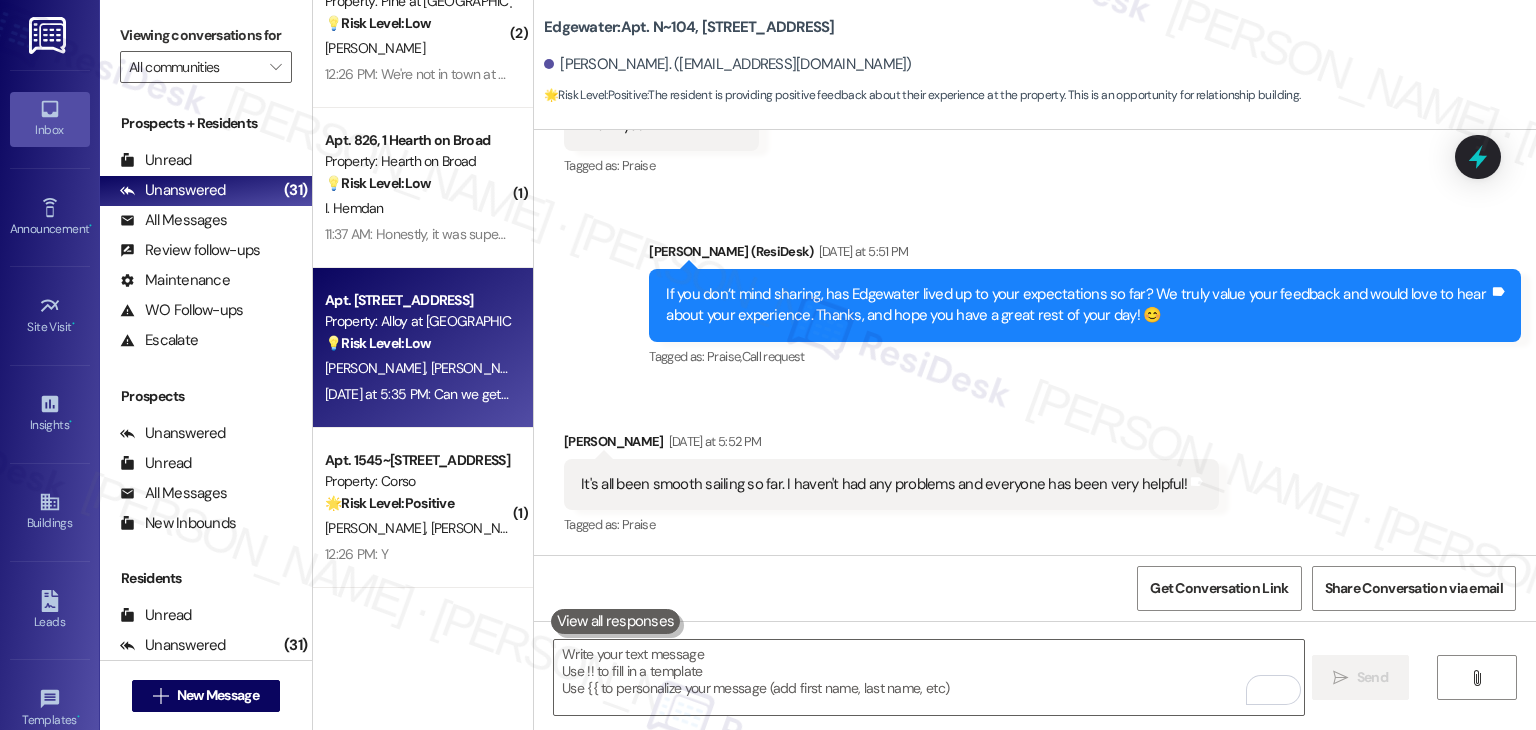 click on "[DATE] at 5:35 PM: Can we get the link for the gate and gym? [DATE] at 5:35 PM: Can we get the link for the gate and gym?" at bounding box center (501, 394) 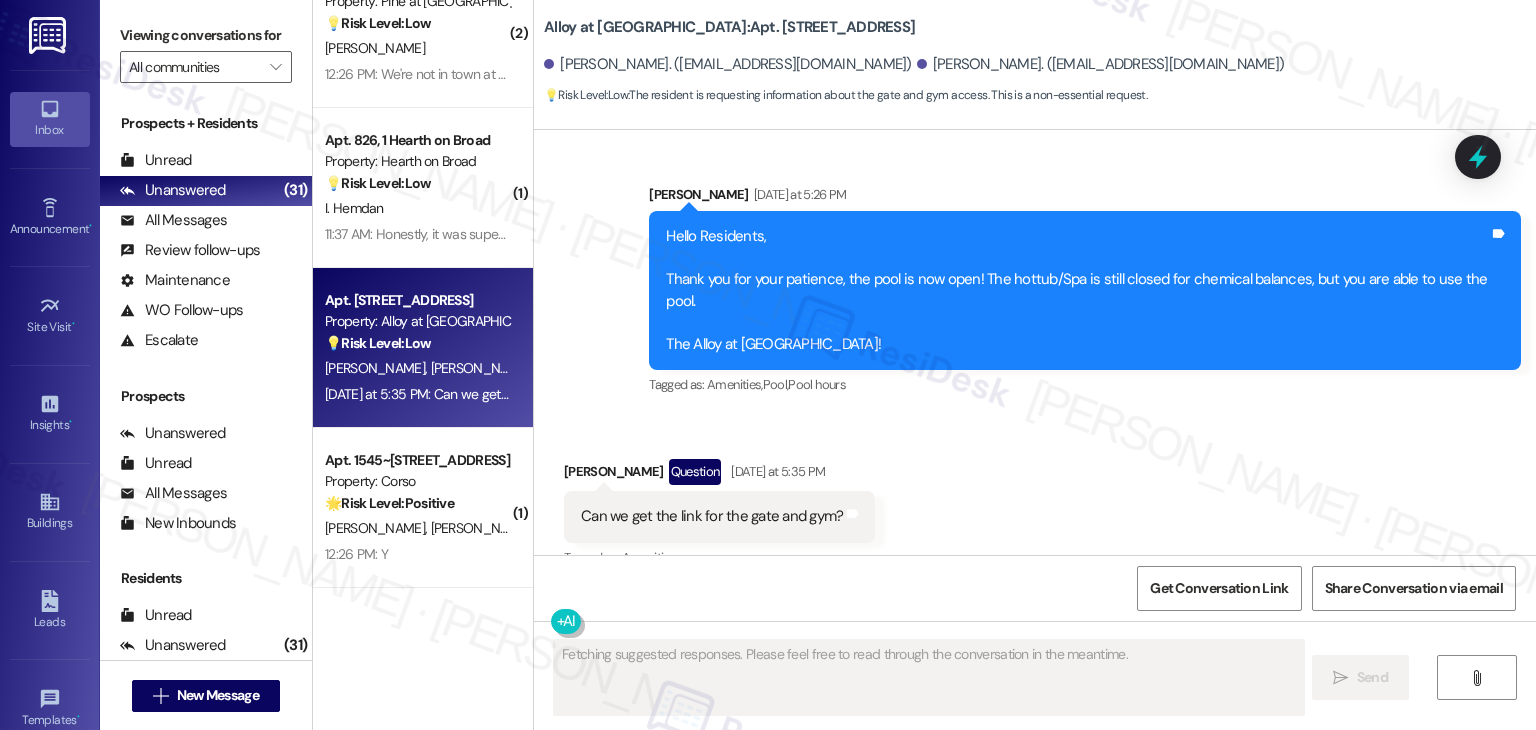 scroll, scrollTop: 1244, scrollLeft: 0, axis: vertical 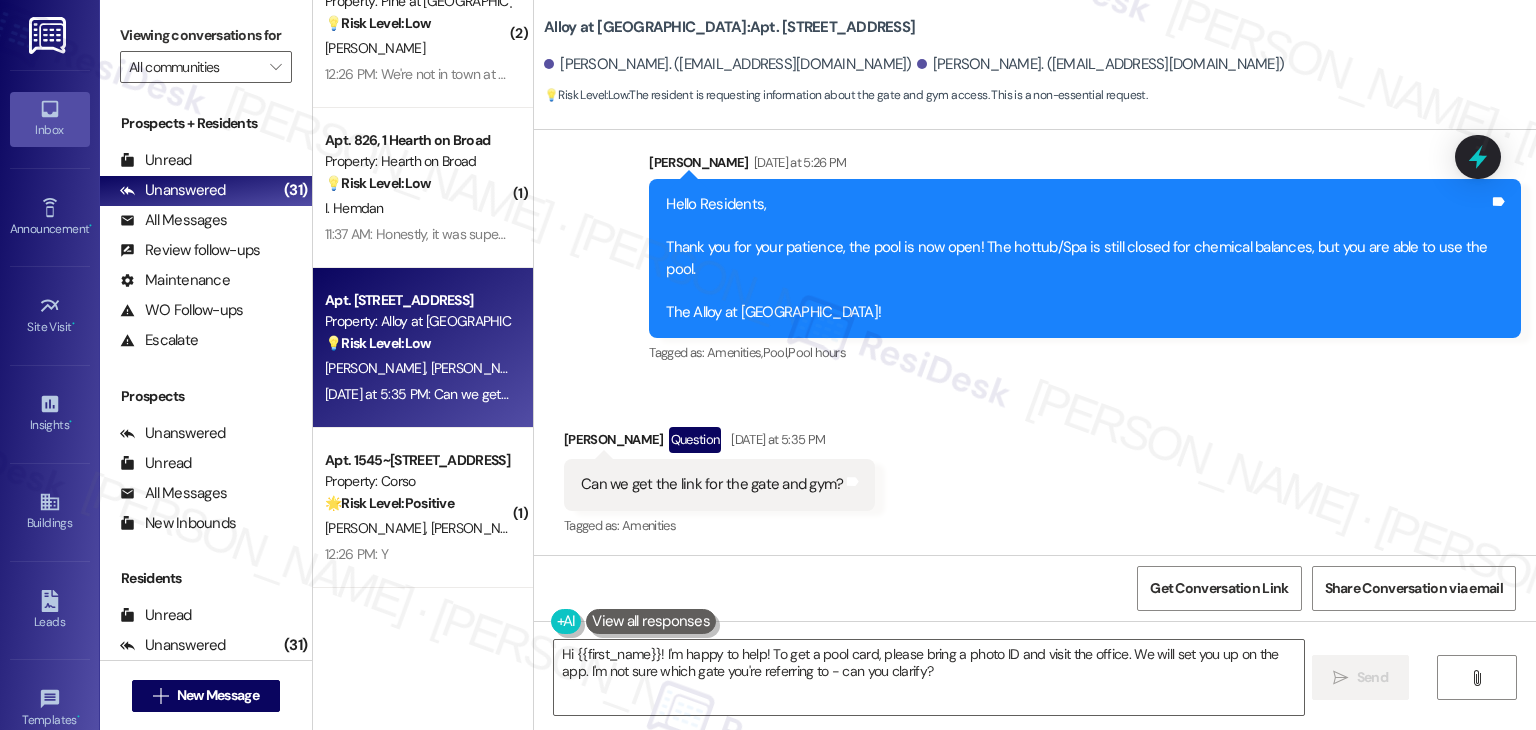 click on "Received via SMS [PERSON_NAME] Question [DATE] at 5:35 PM Can we get the link for the gate and gym? Tags and notes Tagged as:   Amenities Click to highlight conversations about Amenities" at bounding box center [1035, 468] 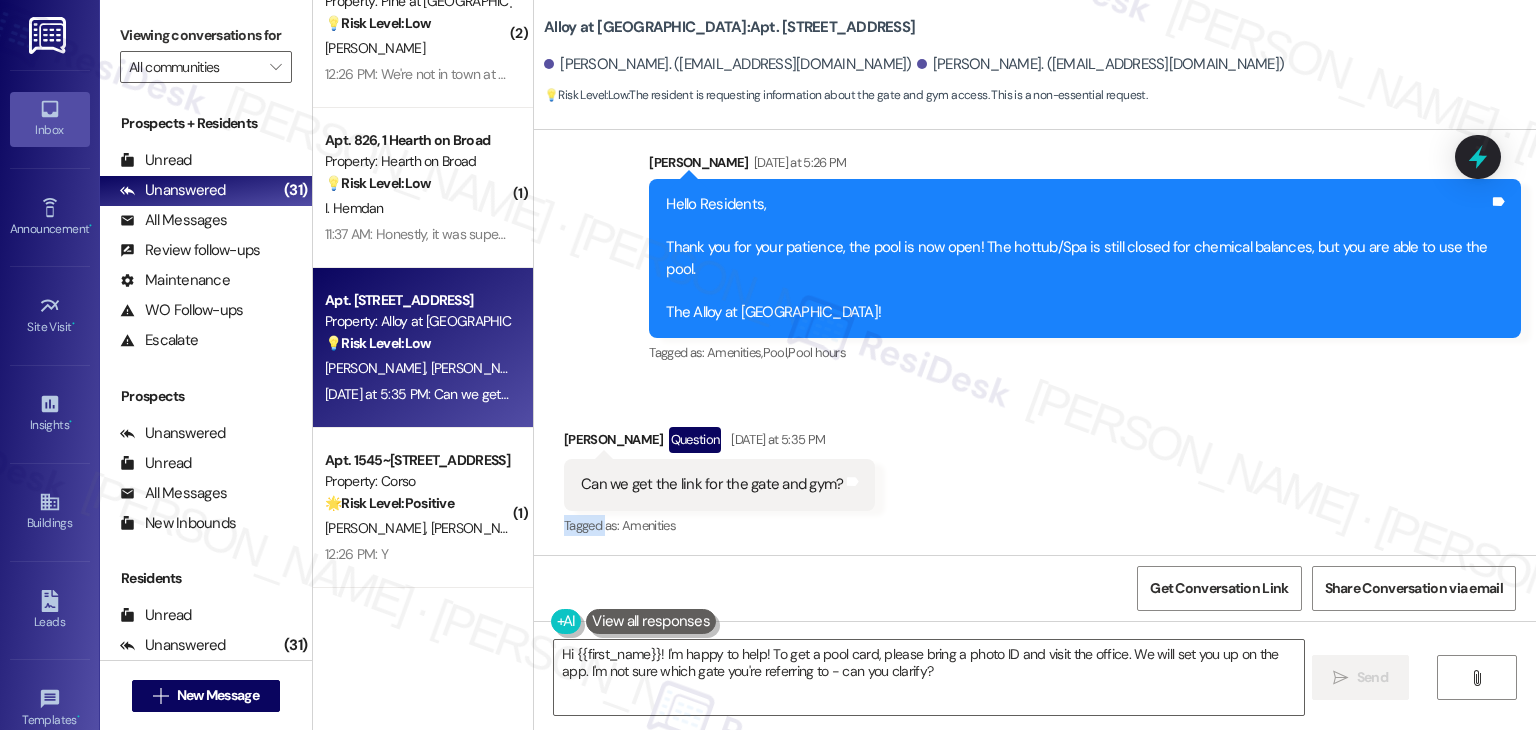 click on "Received via SMS [PERSON_NAME] Question [DATE] at 5:35 PM Can we get the link for the gate and gym? Tags and notes Tagged as:   Amenities Click to highlight conversations about Amenities" at bounding box center [1035, 468] 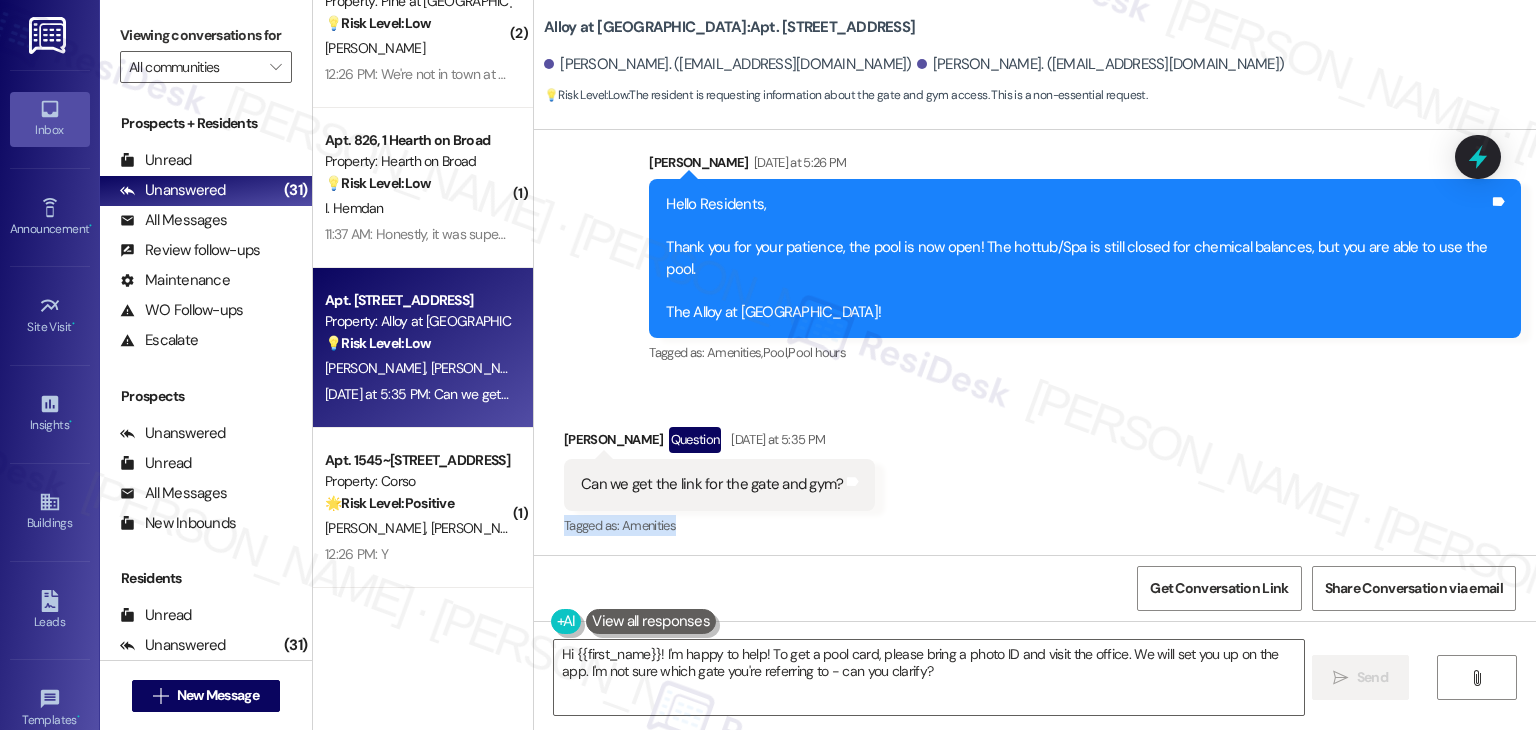 click on "Received via SMS [PERSON_NAME] Question [DATE] at 5:35 PM Can we get the link for the gate and gym? Tags and notes Tagged as:   Amenities Click to highlight conversations about Amenities" at bounding box center [1035, 468] 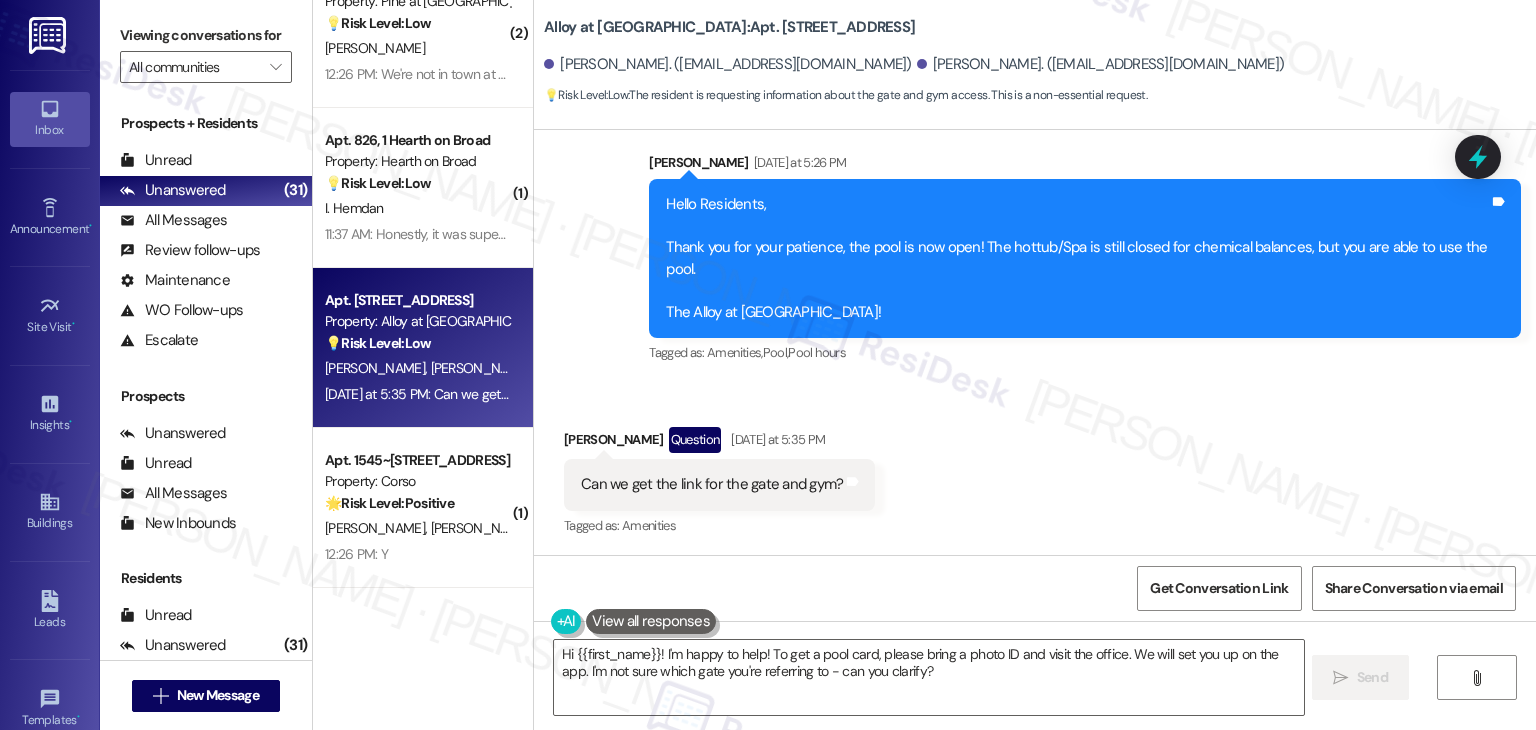 click on "Received via SMS [PERSON_NAME] Question [DATE] at 5:35 PM Can we get the link for the gate and gym? Tags and notes Tagged as:   Amenities Click to highlight conversations about Amenities" at bounding box center (1035, 468) 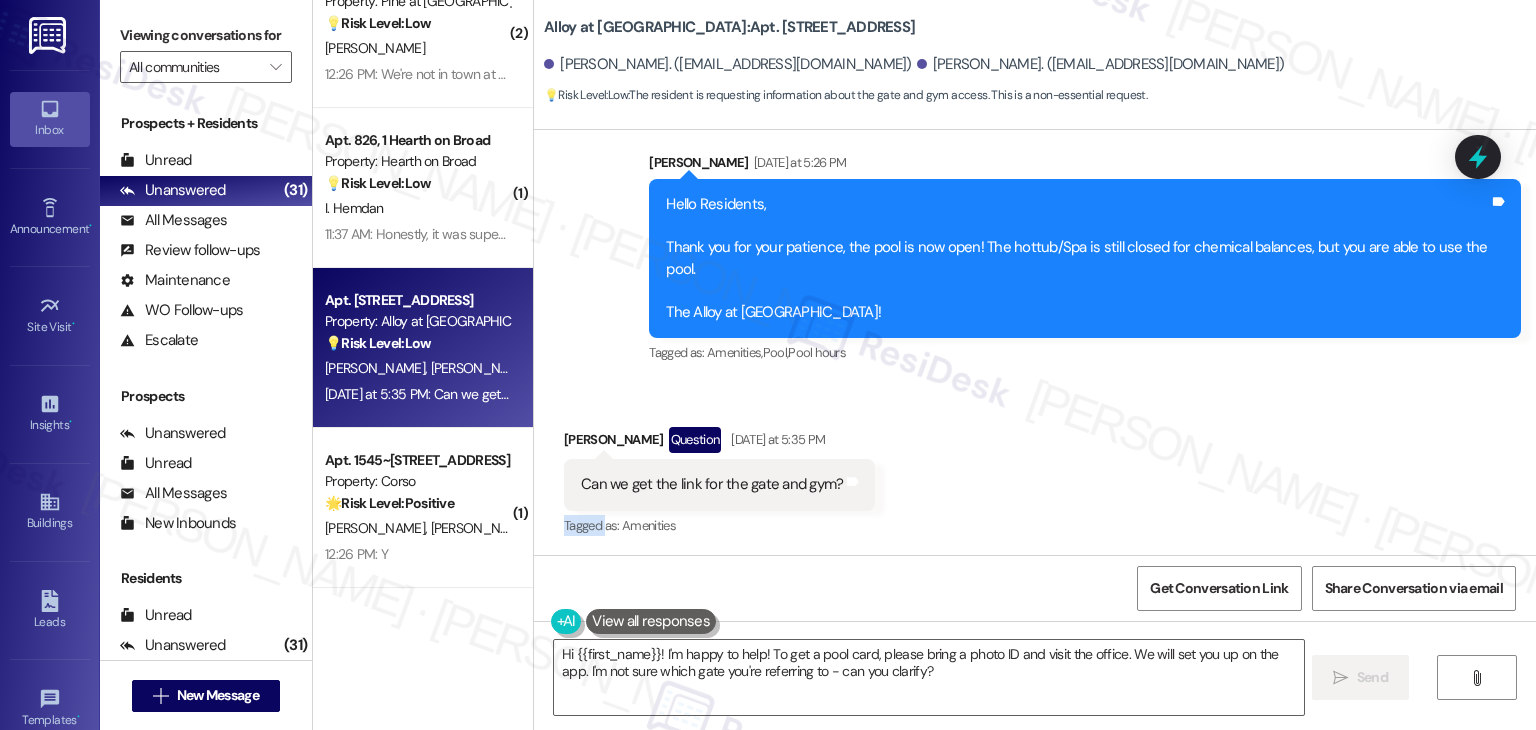 click on "Received via SMS [PERSON_NAME] Question [DATE] at 5:35 PM Can we get the link for the gate and gym? Tags and notes Tagged as:   Amenities Click to highlight conversations about Amenities" at bounding box center [1035, 468] 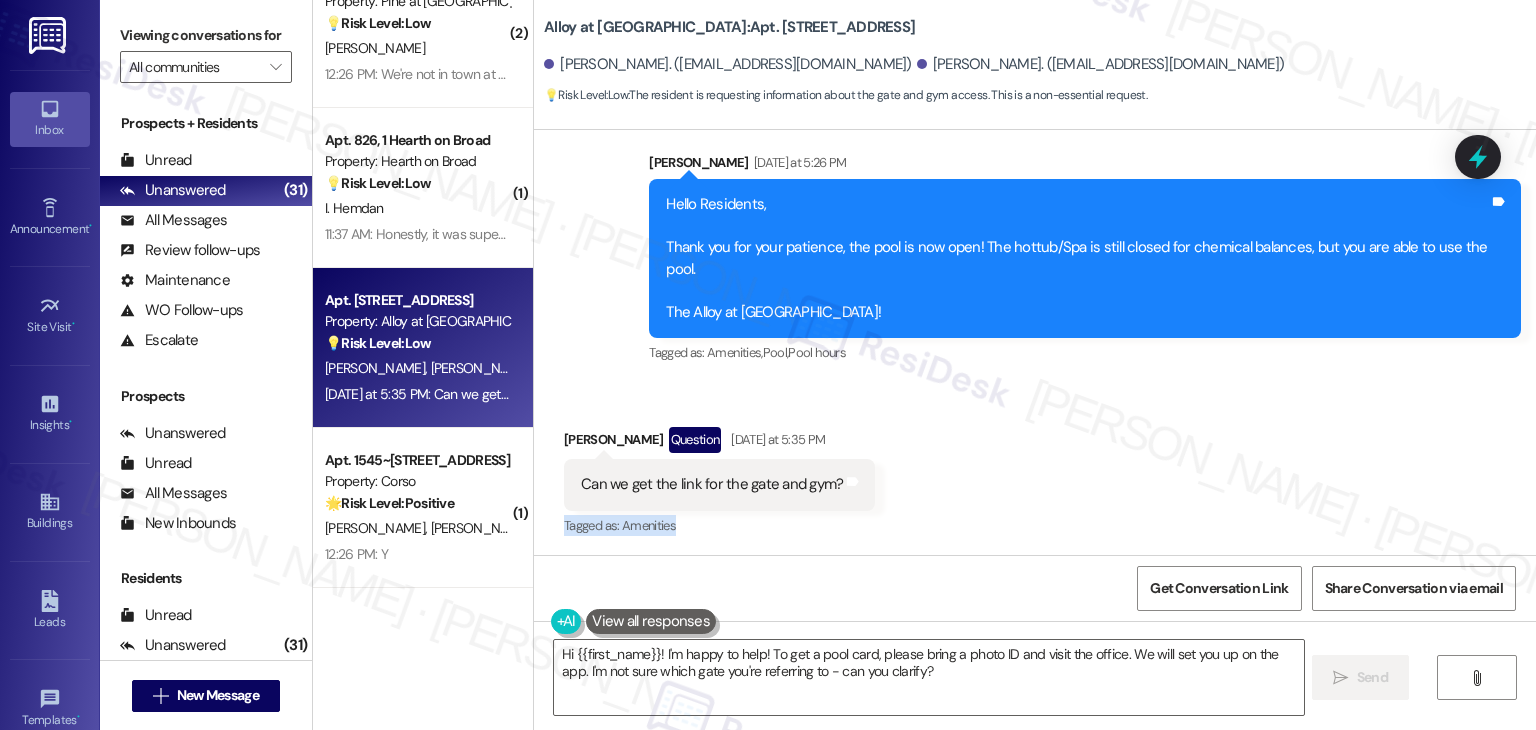 click on "Received via SMS [PERSON_NAME] Question [DATE] at 5:35 PM Can we get the link for the gate and gym? Tags and notes Tagged as:   Amenities Click to highlight conversations about Amenities" at bounding box center [1035, 468] 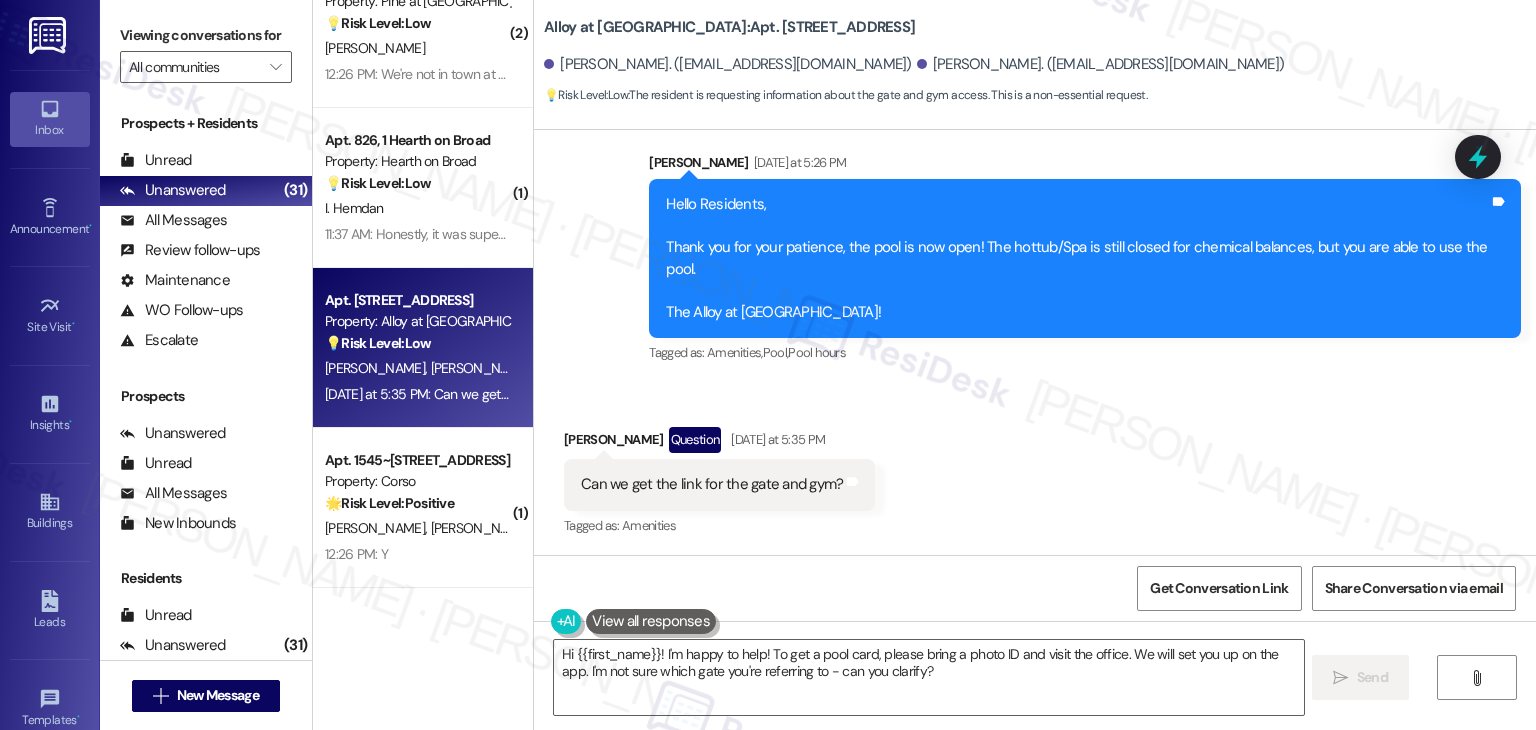 click on "Received via SMS [PERSON_NAME] Question [DATE] at 5:35 PM Can we get the link for the gate and gym? Tags and notes Tagged as:   Amenities Click to highlight conversations about Amenities" at bounding box center [1035, 468] 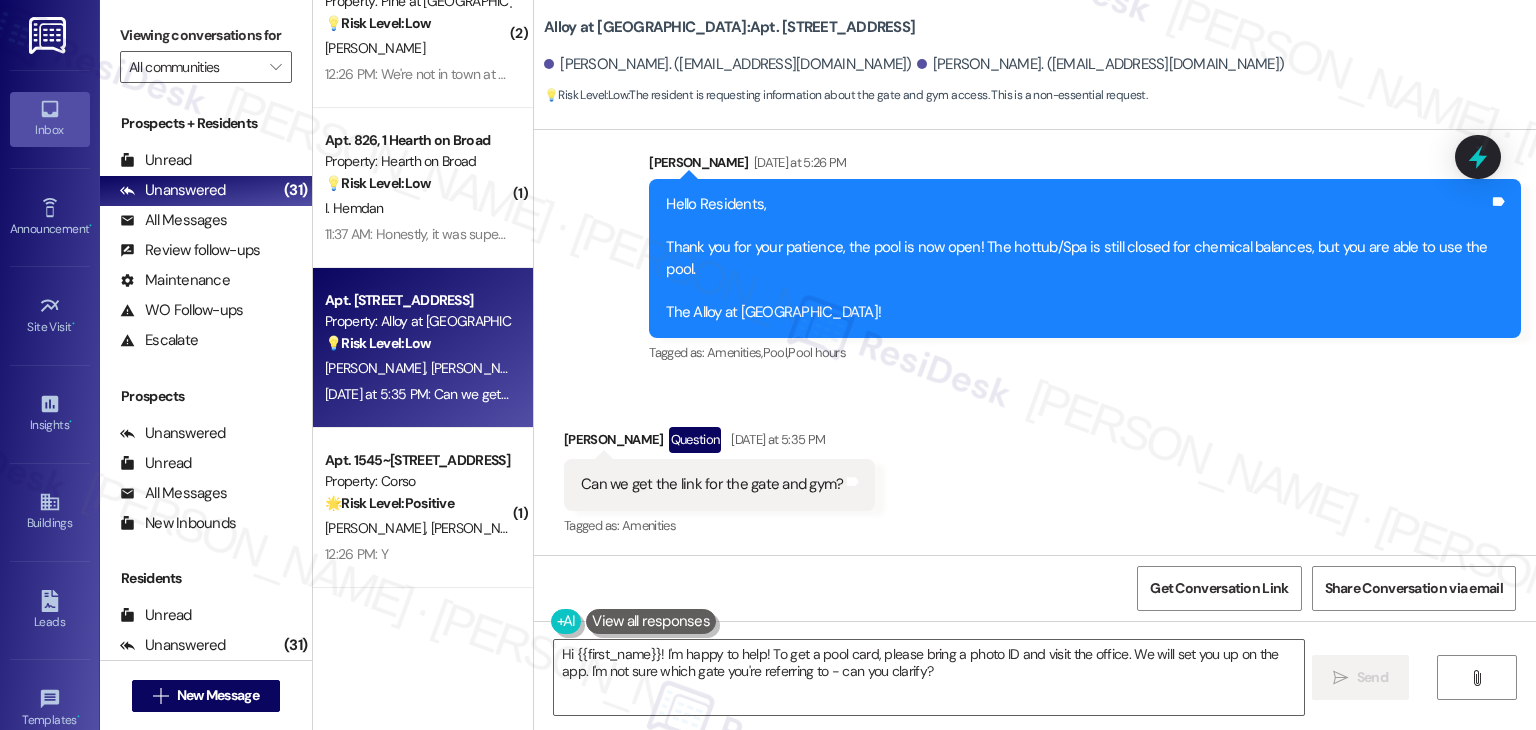 click on "Received via SMS [PERSON_NAME] Question [DATE] at 5:35 PM Can we get the link for the gate and gym? Tags and notes Tagged as:   Amenities Click to highlight conversations about Amenities" at bounding box center [1035, 468] 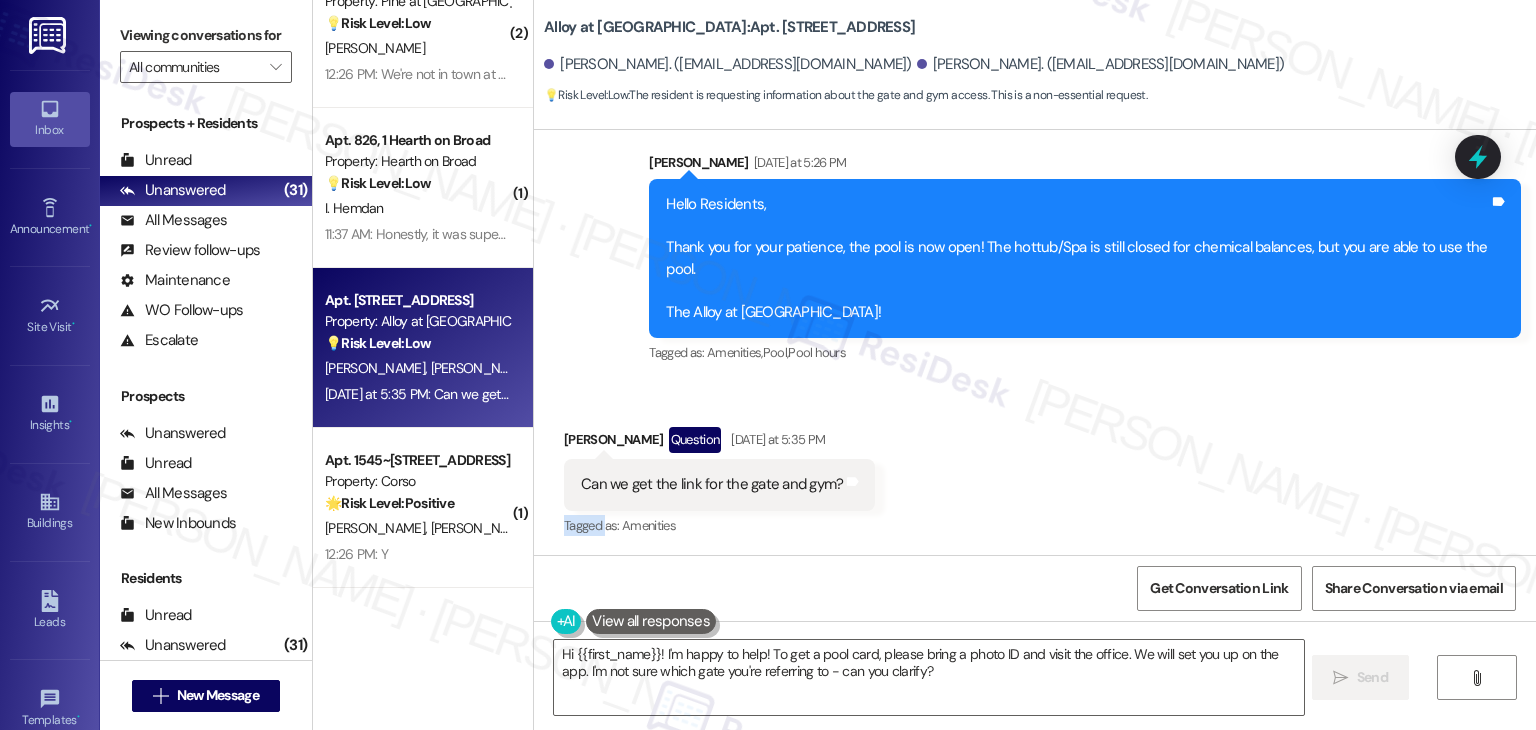 click on "Received via SMS [PERSON_NAME] Question [DATE] at 5:35 PM Can we get the link for the gate and gym? Tags and notes Tagged as:   Amenities Click to highlight conversations about Amenities" at bounding box center [1035, 468] 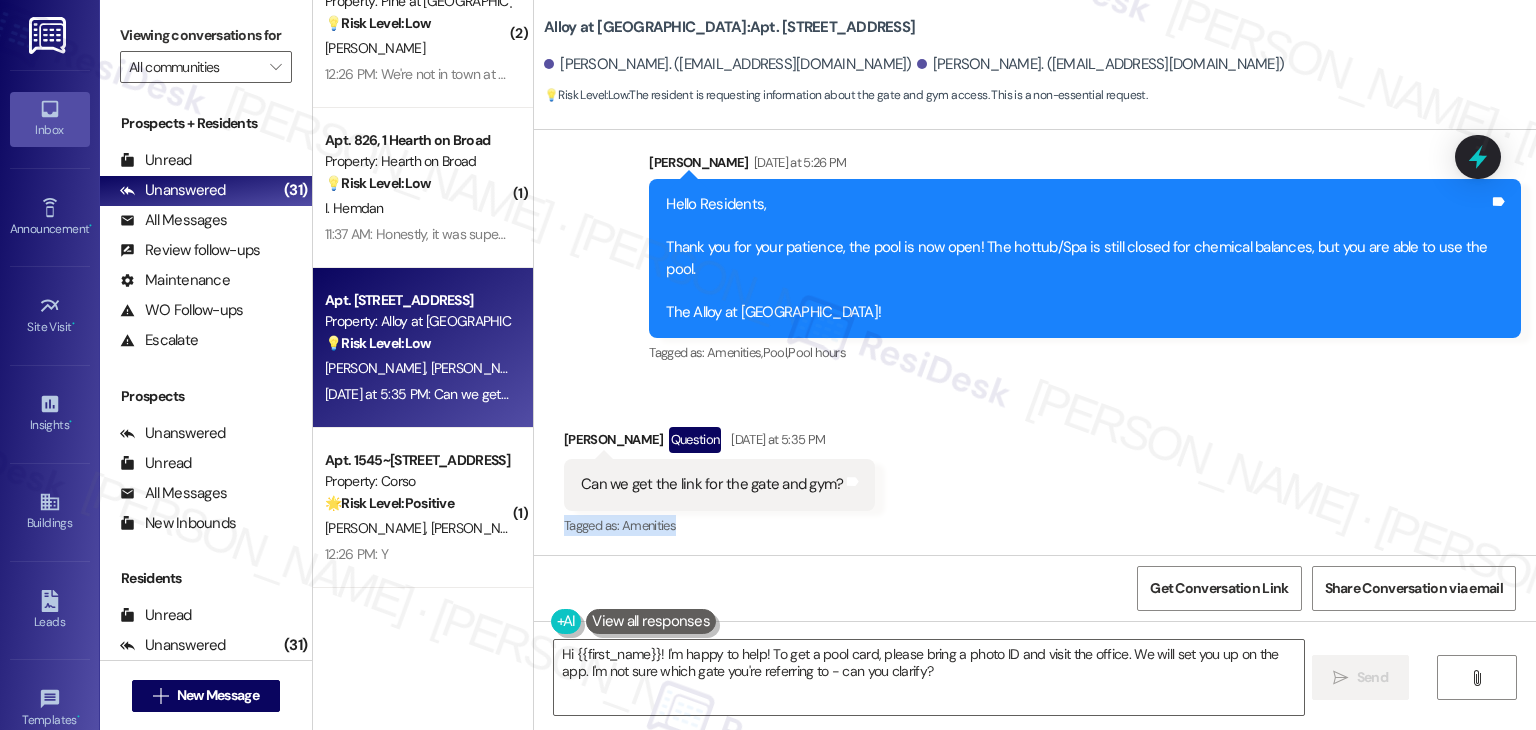 click on "Received via SMS [PERSON_NAME] Question [DATE] at 5:35 PM Can we get the link for the gate and gym? Tags and notes Tagged as:   Amenities Click to highlight conversations about Amenities" at bounding box center (1035, 468) 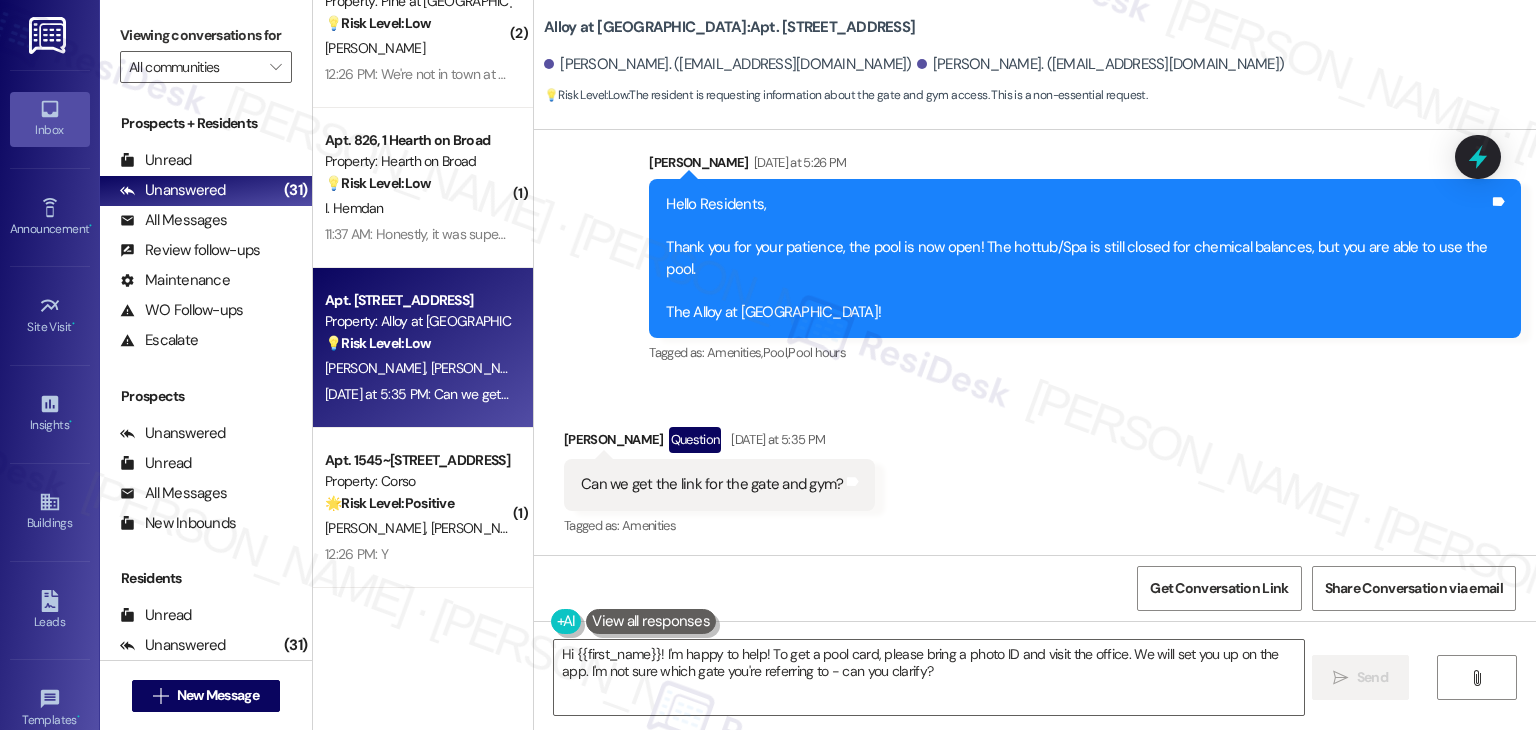 click on "Received via SMS [PERSON_NAME] Question [DATE] at 5:35 PM Can we get the link for the gate and gym? Tags and notes Tagged as:   Amenities Click to highlight conversations about Amenities" at bounding box center [1035, 468] 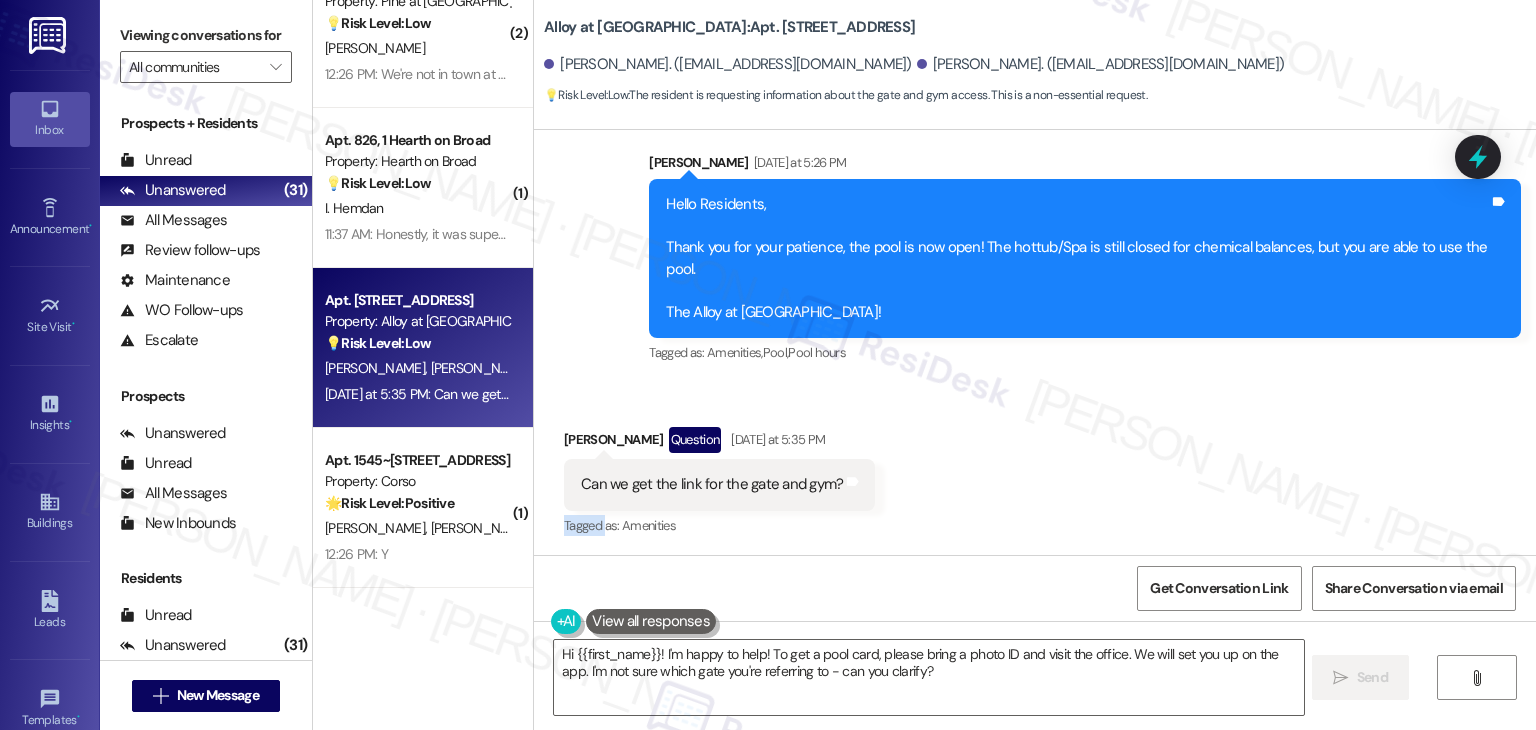 click on "Received via SMS [PERSON_NAME] Question [DATE] at 5:35 PM Can we get the link for the gate and gym? Tags and notes Tagged as:   Amenities Click to highlight conversations about Amenities" at bounding box center (1035, 468) 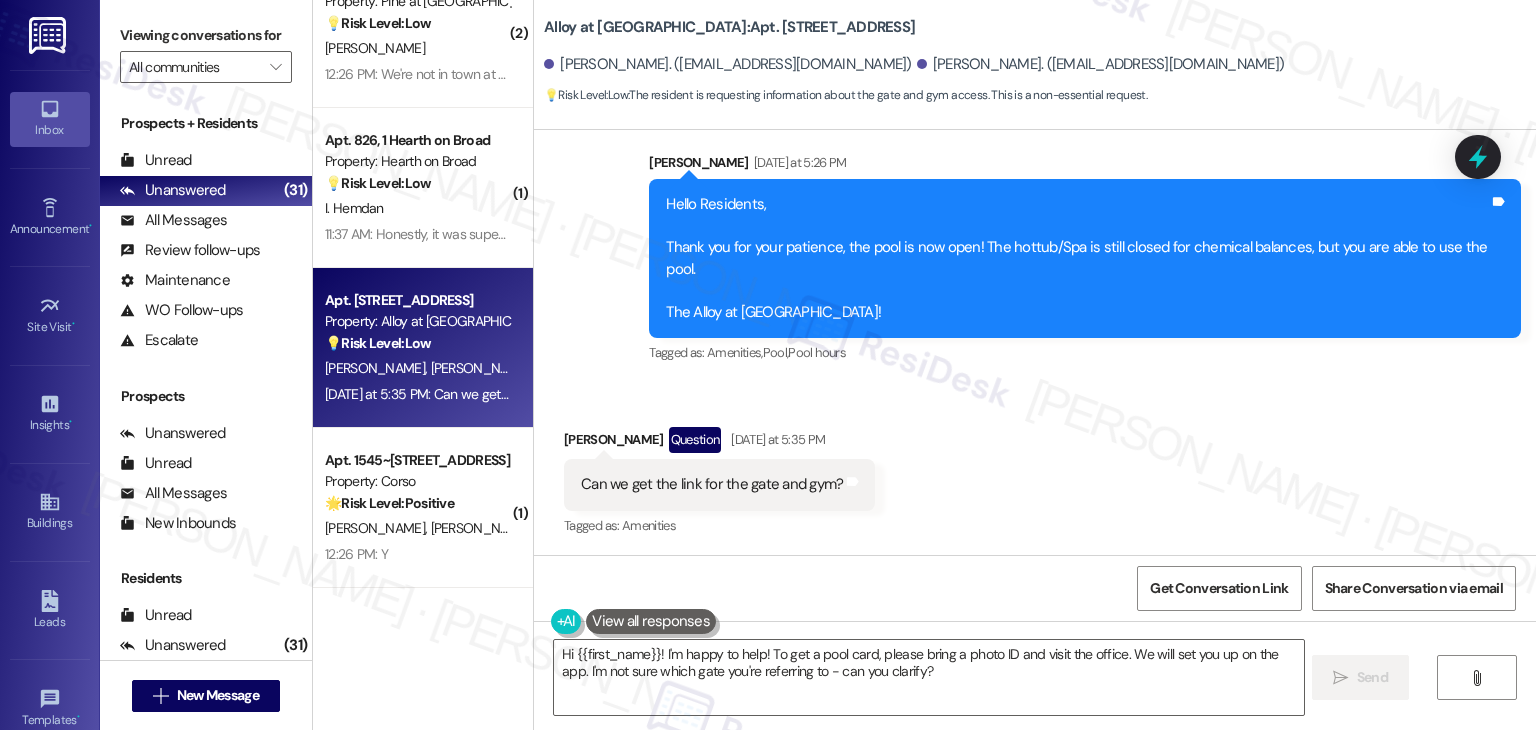 click on "Received via SMS [PERSON_NAME] Question [DATE] at 5:35 PM Can we get the link for the gate and gym? Tags and notes Tagged as:   Amenities Click to highlight conversations about Amenities" at bounding box center [1035, 468] 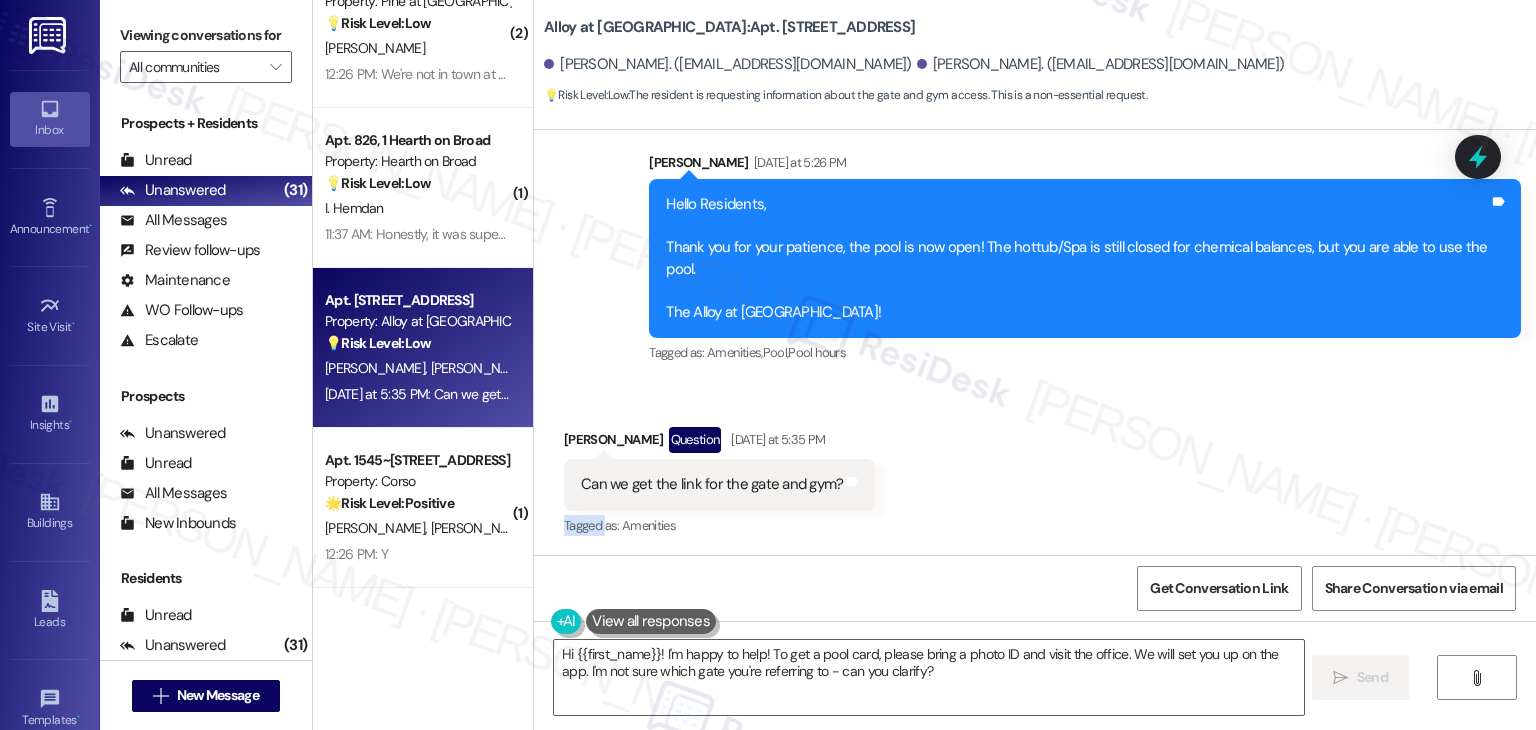 click on "Received via SMS [PERSON_NAME] Question [DATE] at 5:35 PM Can we get the link for the gate and gym? Tags and notes Tagged as:   Amenities Click to highlight conversations about Amenities" at bounding box center (1035, 468) 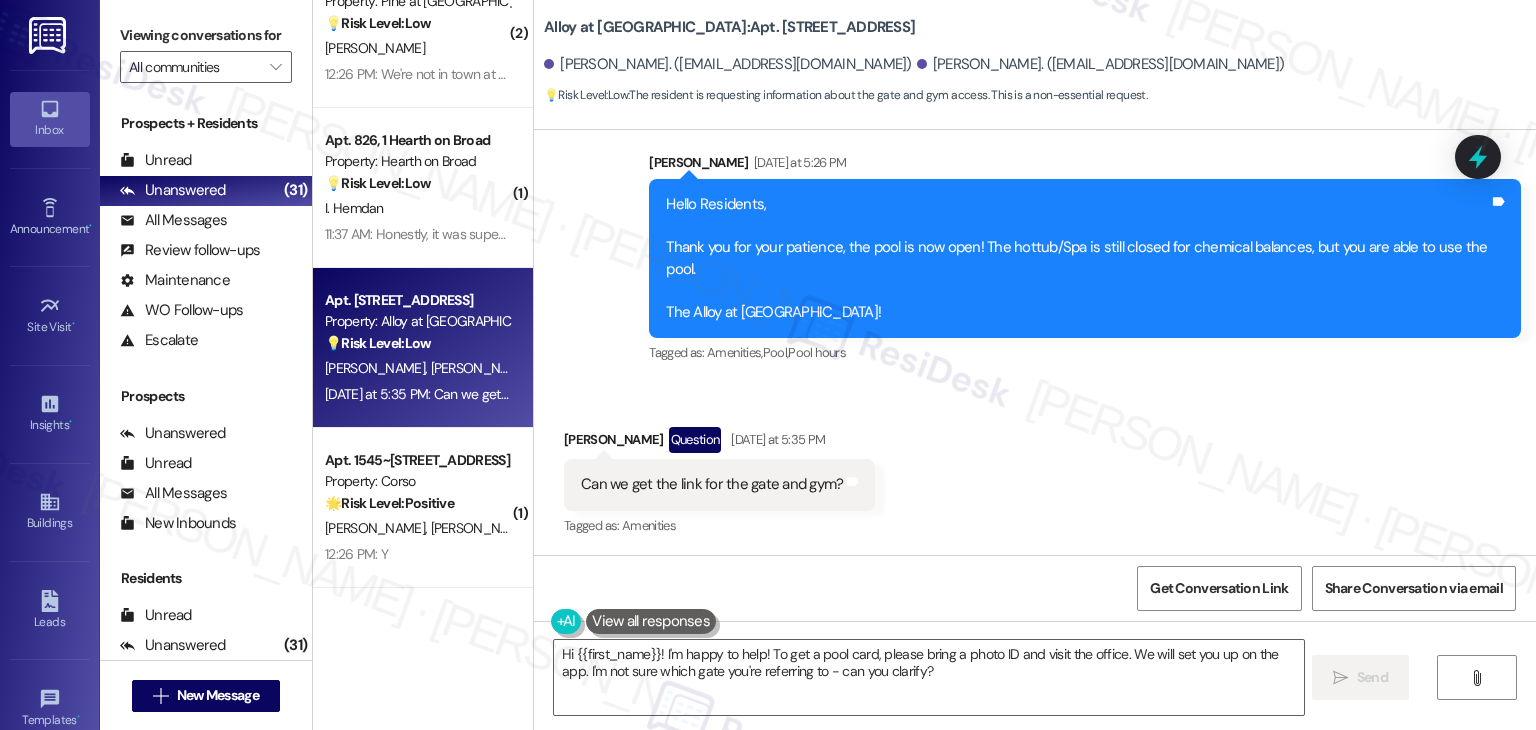 click on "Can we get the link for the gate and gym?" at bounding box center (712, 484) 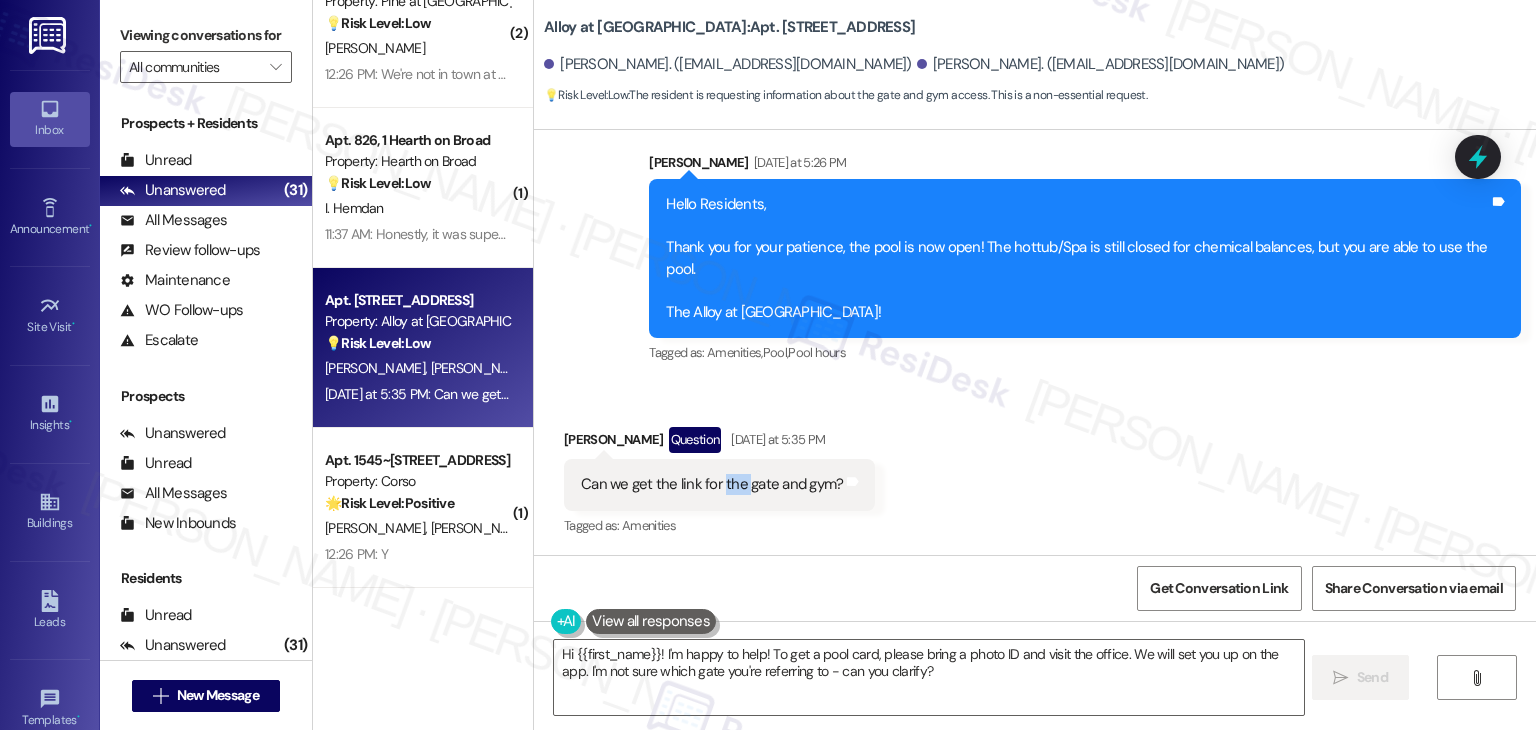 click on "Can we get the link for the gate and gym?" at bounding box center (712, 484) 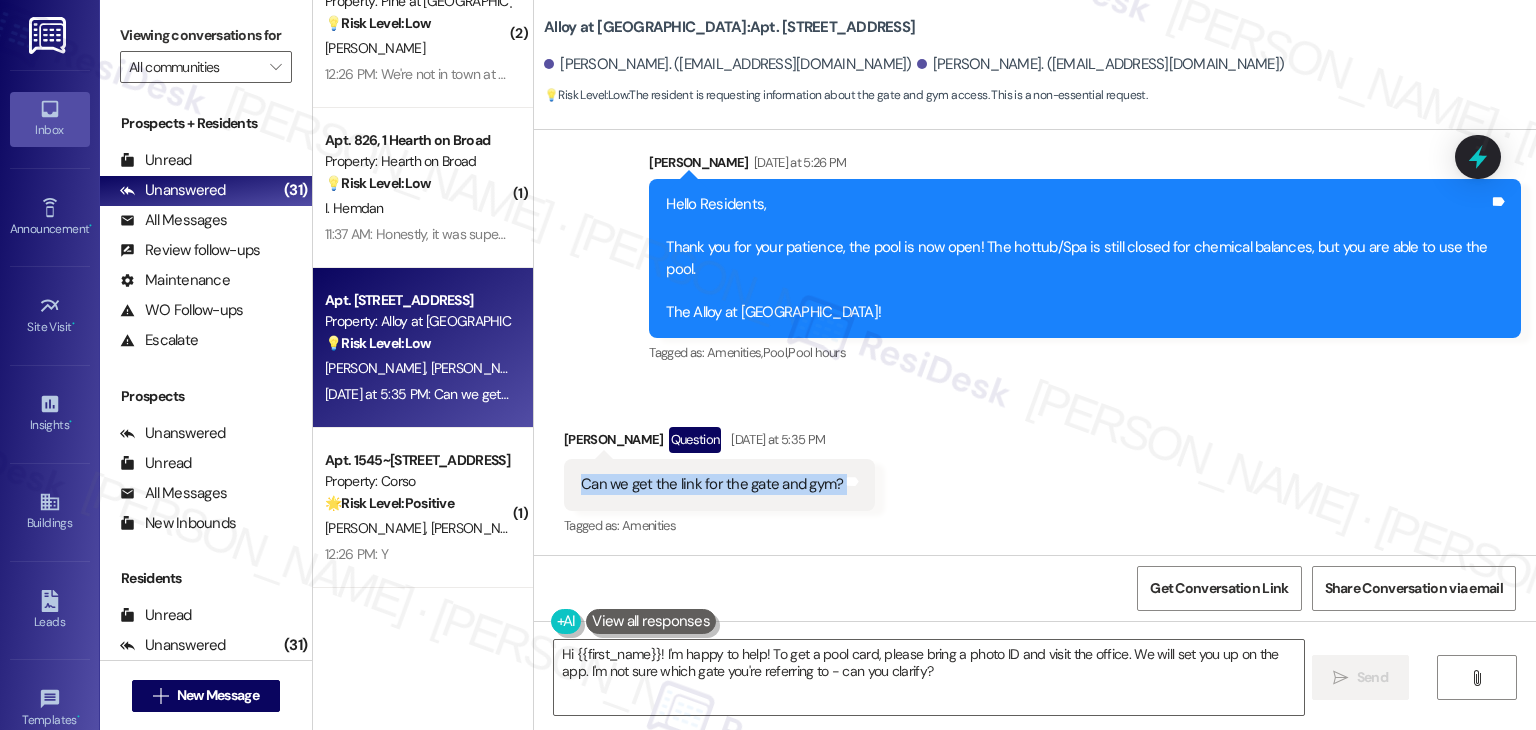 click on "Can we get the link for the gate and gym?" at bounding box center [712, 484] 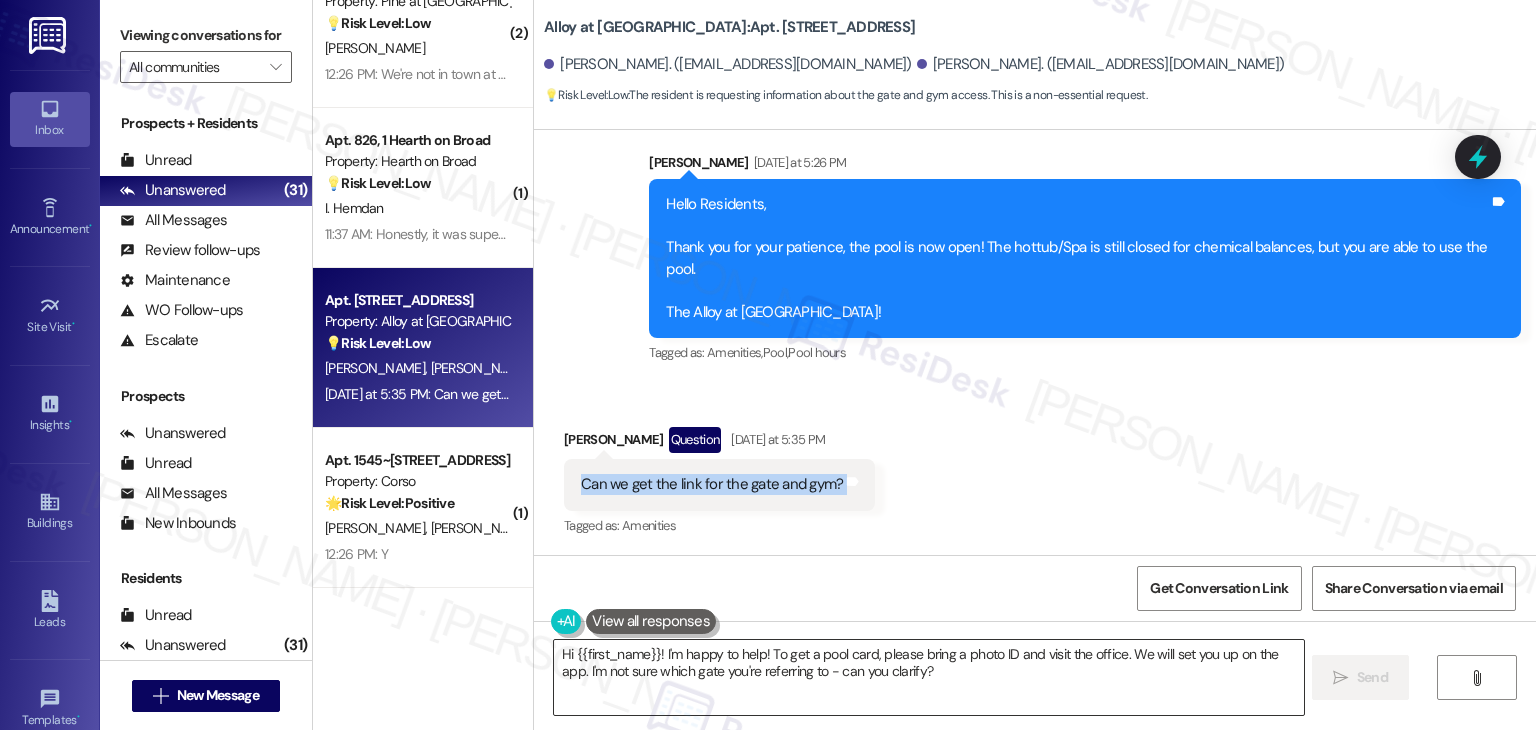 click on "Hi {{first_name}}! I'm happy to help! To get a pool card, please bring a photo ID and visit the office. We will set you up on the app. I'm not sure which gate you're referring to - can you clarify?" at bounding box center (928, 677) 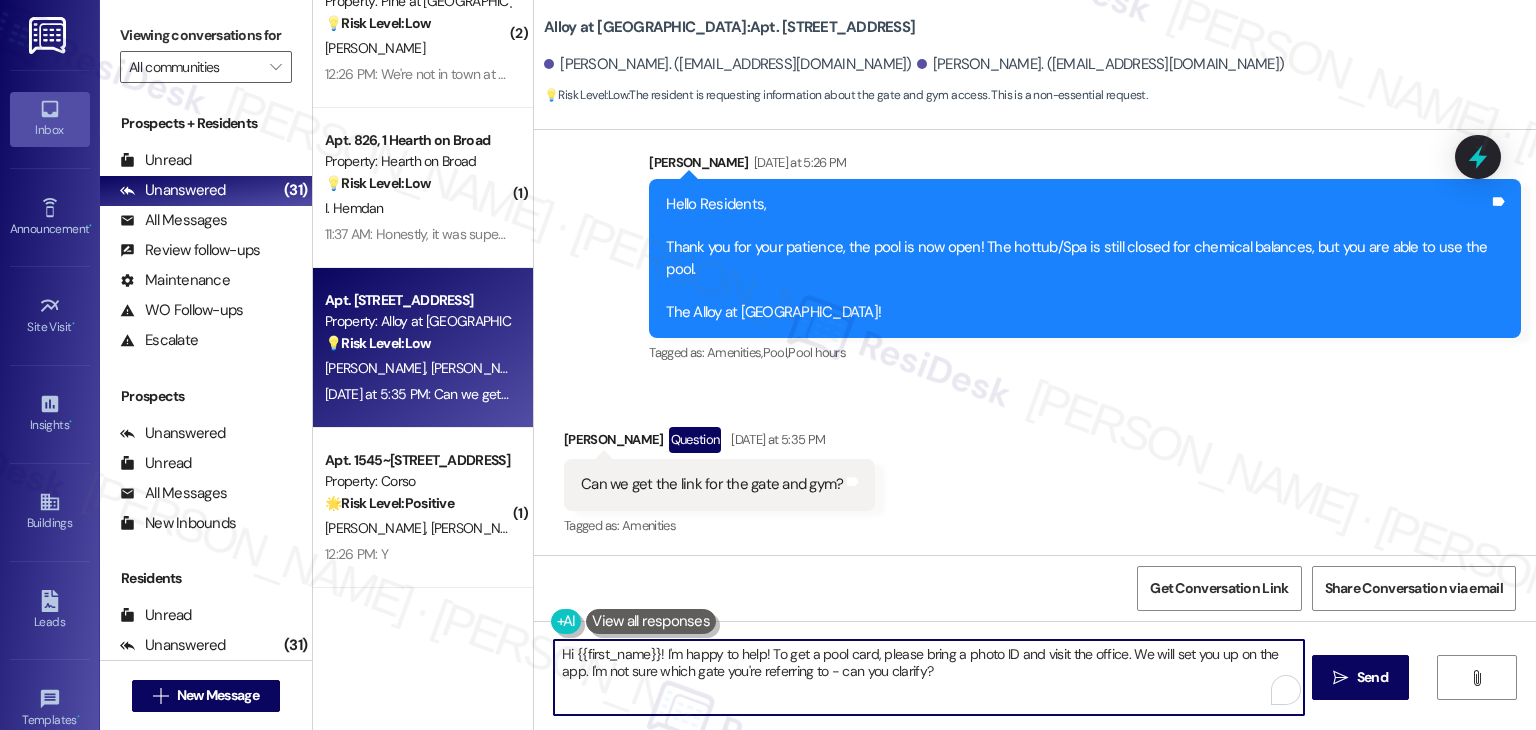 click on "Hi {{first_name}}! I'm happy to help! To get a pool card, please bring a photo ID and visit the office. We will set you up on the app. I'm not sure which gate you're referring to - can you clarify?" at bounding box center [928, 677] 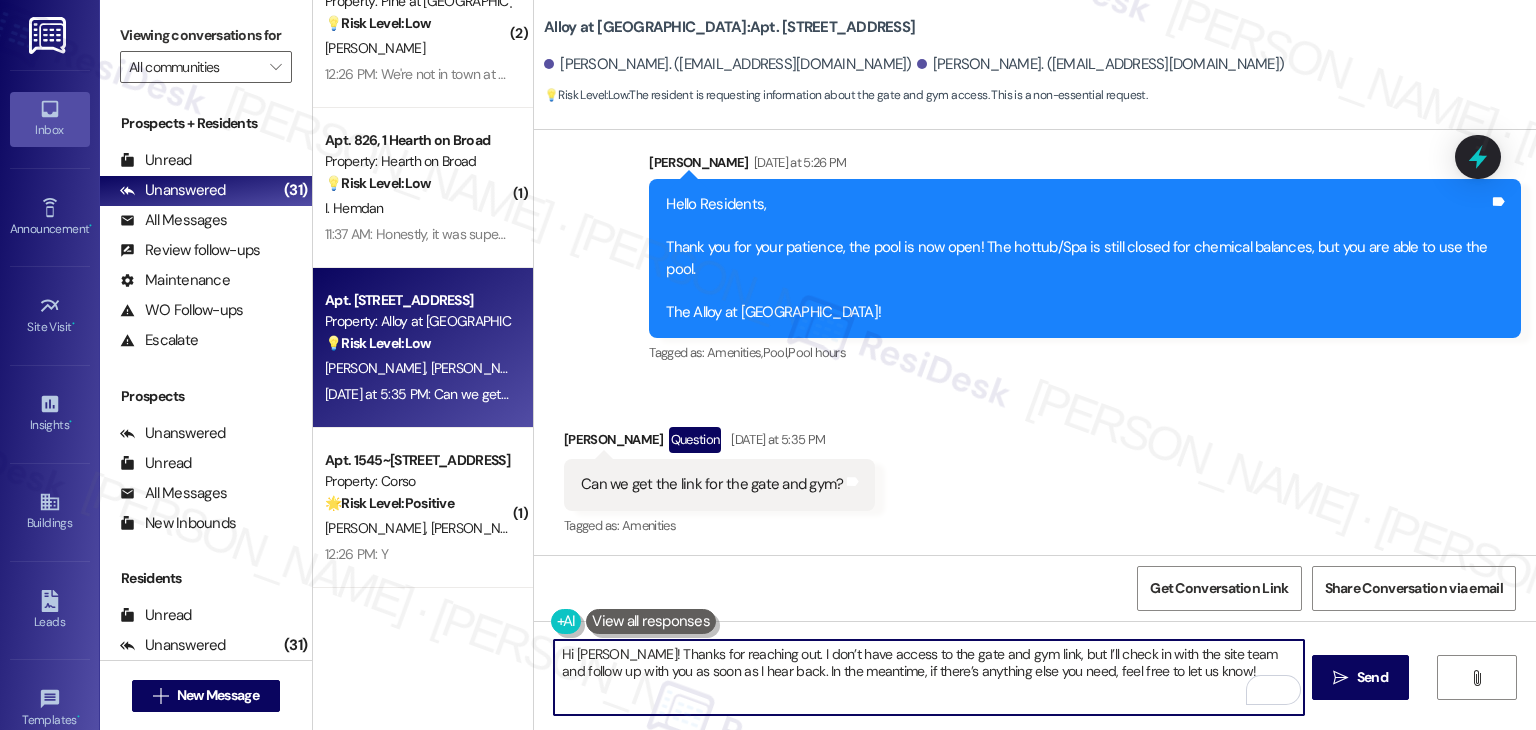 click on "Hi [PERSON_NAME]! Thanks for reaching out. I don’t have access to the gate and gym link, but I’ll check in with the site team and follow up with you as soon as I hear back. In the meantime, if there’s anything else you need, feel free to let us know!" at bounding box center (928, 677) 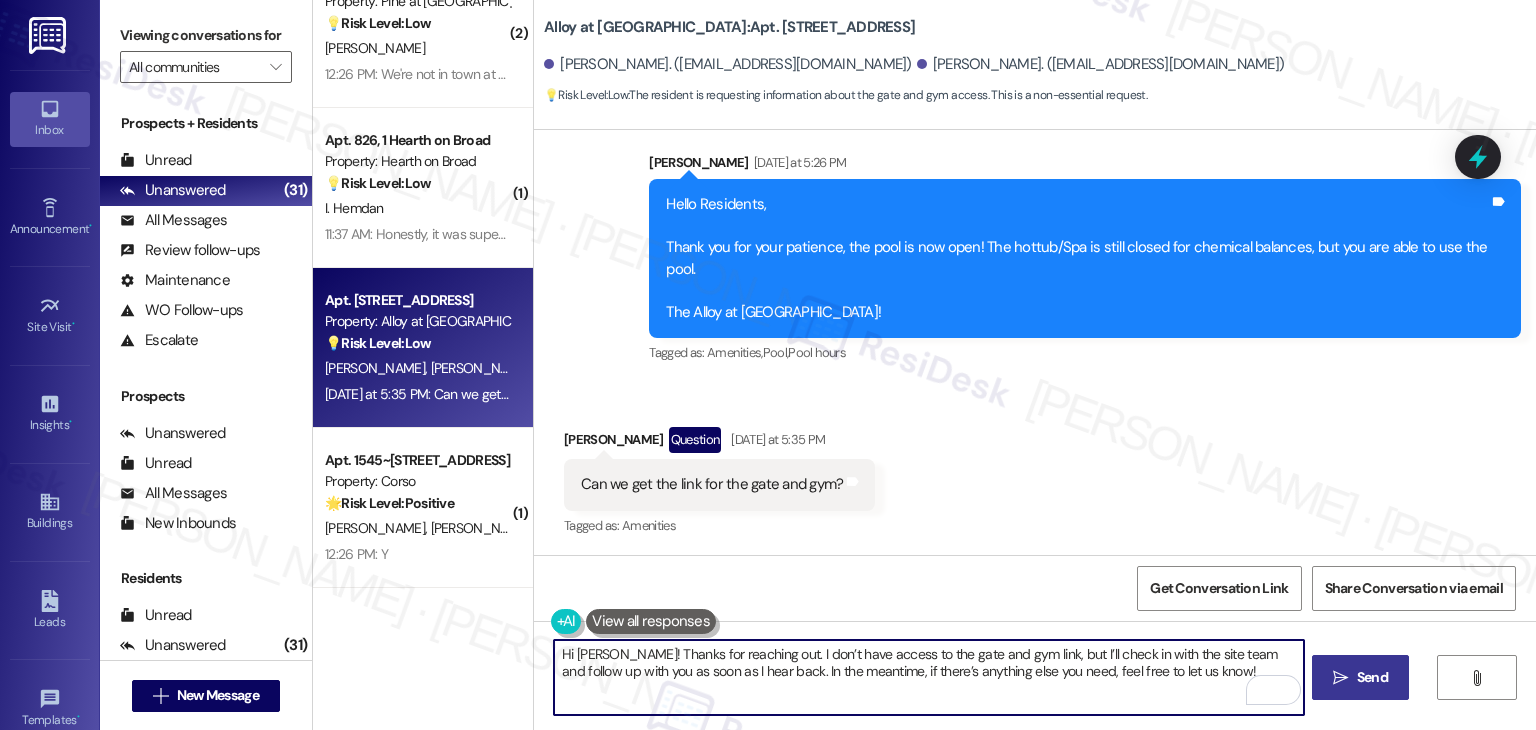 type on "Hi [PERSON_NAME]! Thanks for reaching out. I don’t have access to the gate and gym link, but I’ll check in with the site team and follow up with you as soon as I hear back. In the meantime, if there’s anything else you need, feel free to let us know!" 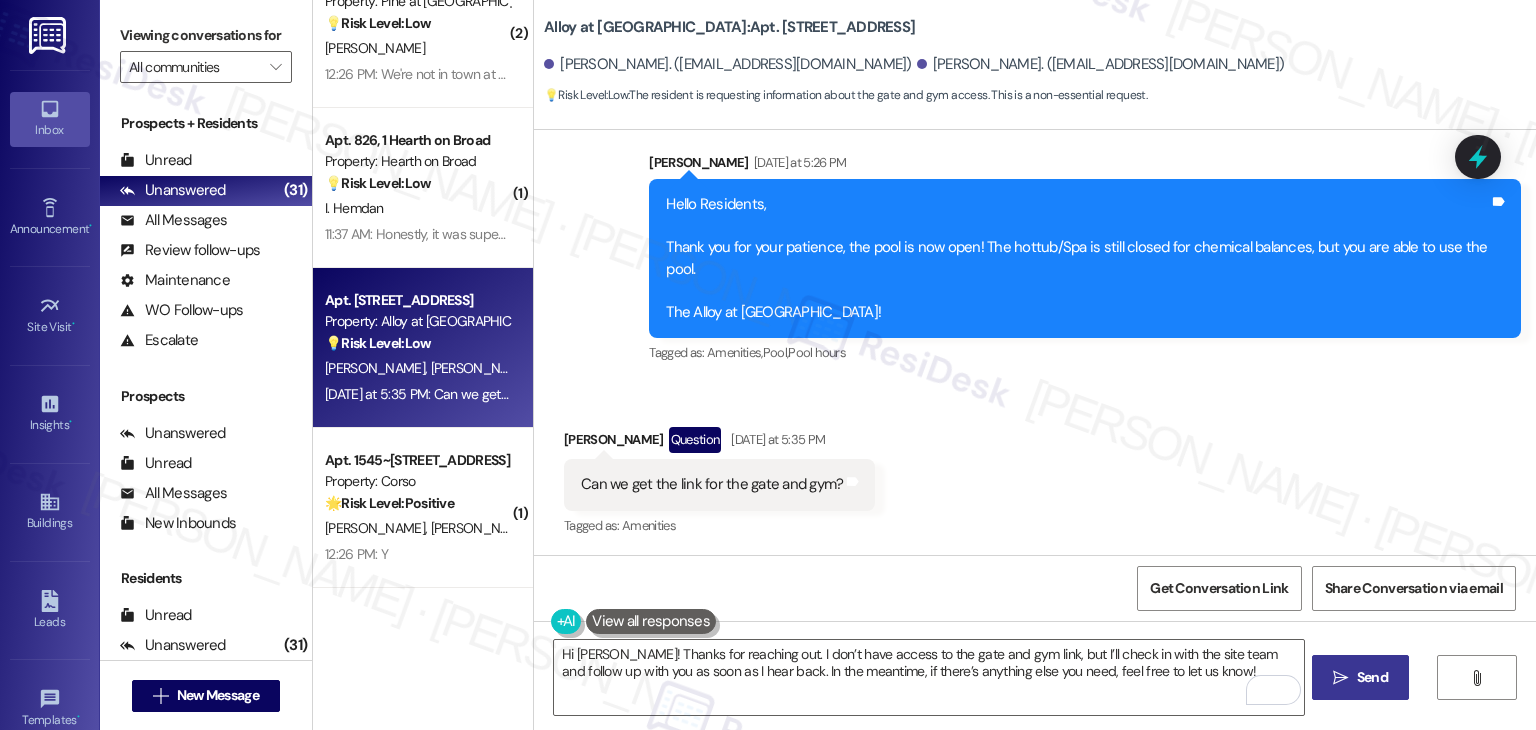 click on "" at bounding box center (1340, 678) 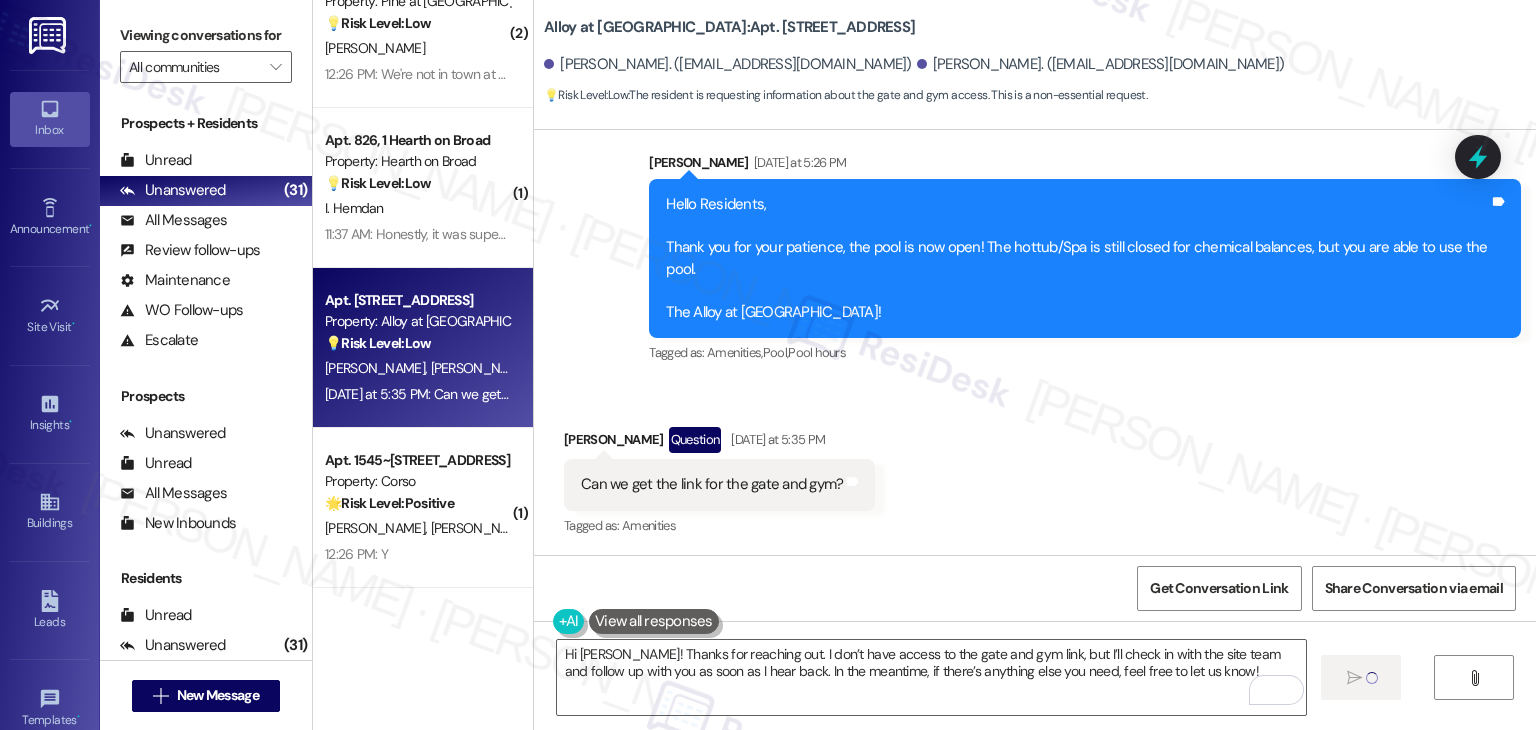 type 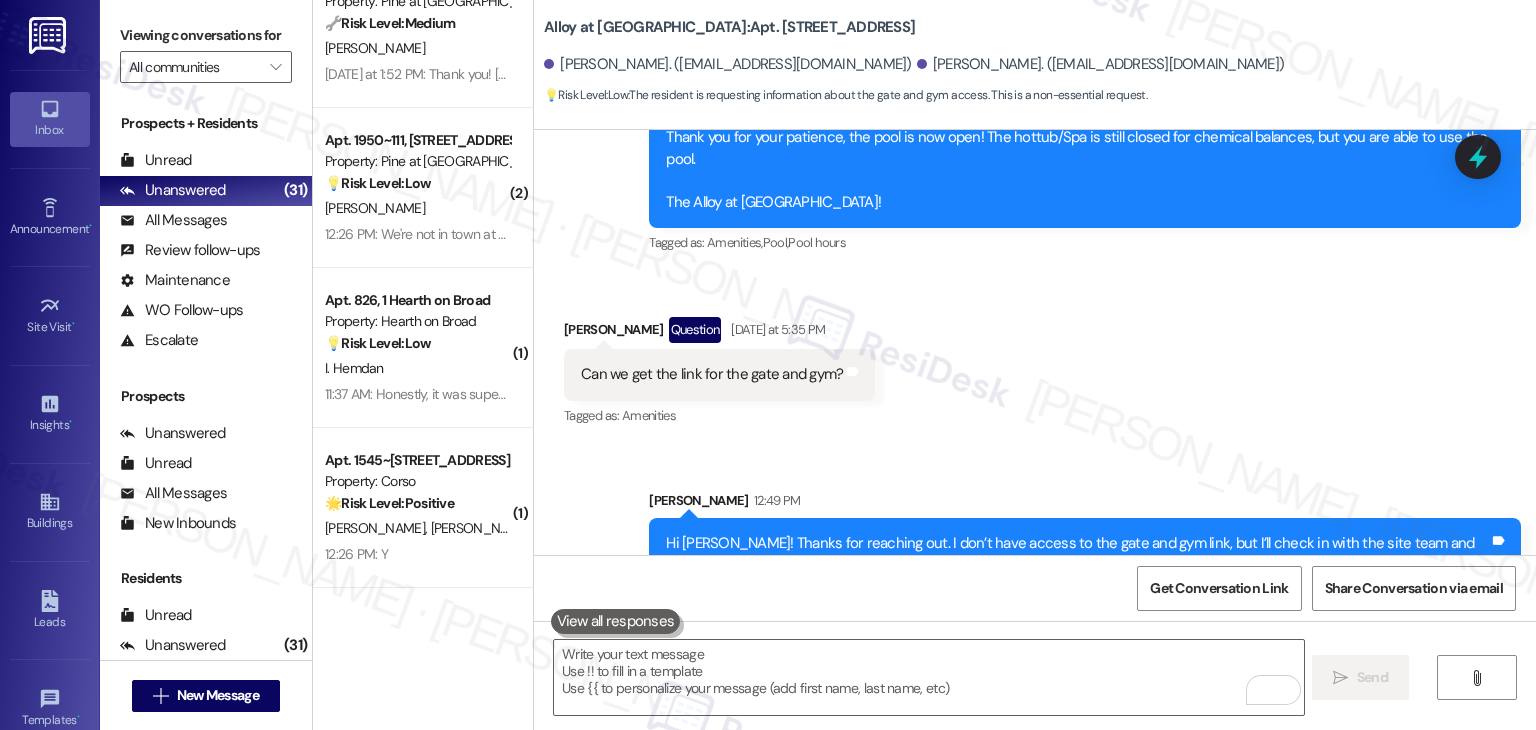 scroll, scrollTop: 1405, scrollLeft: 0, axis: vertical 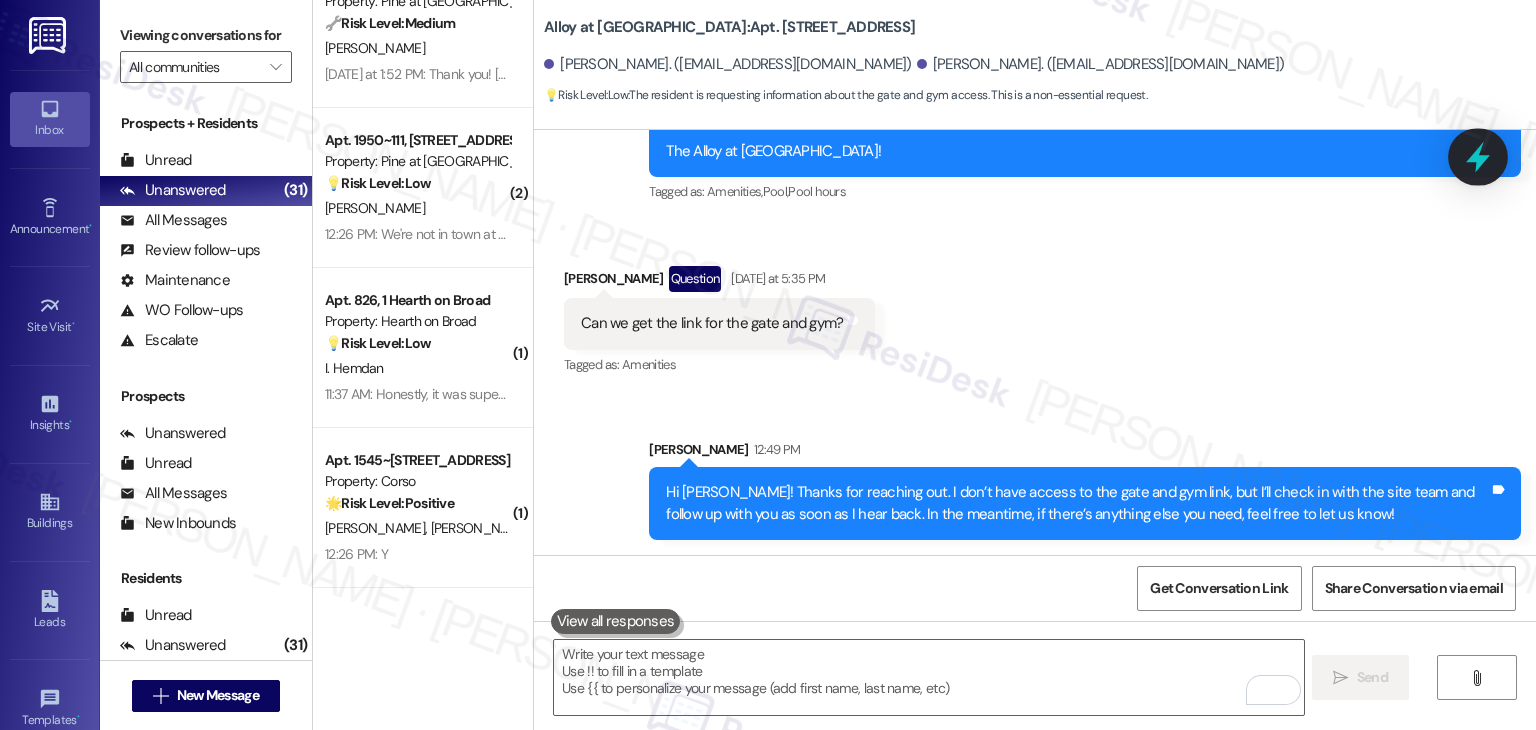 click 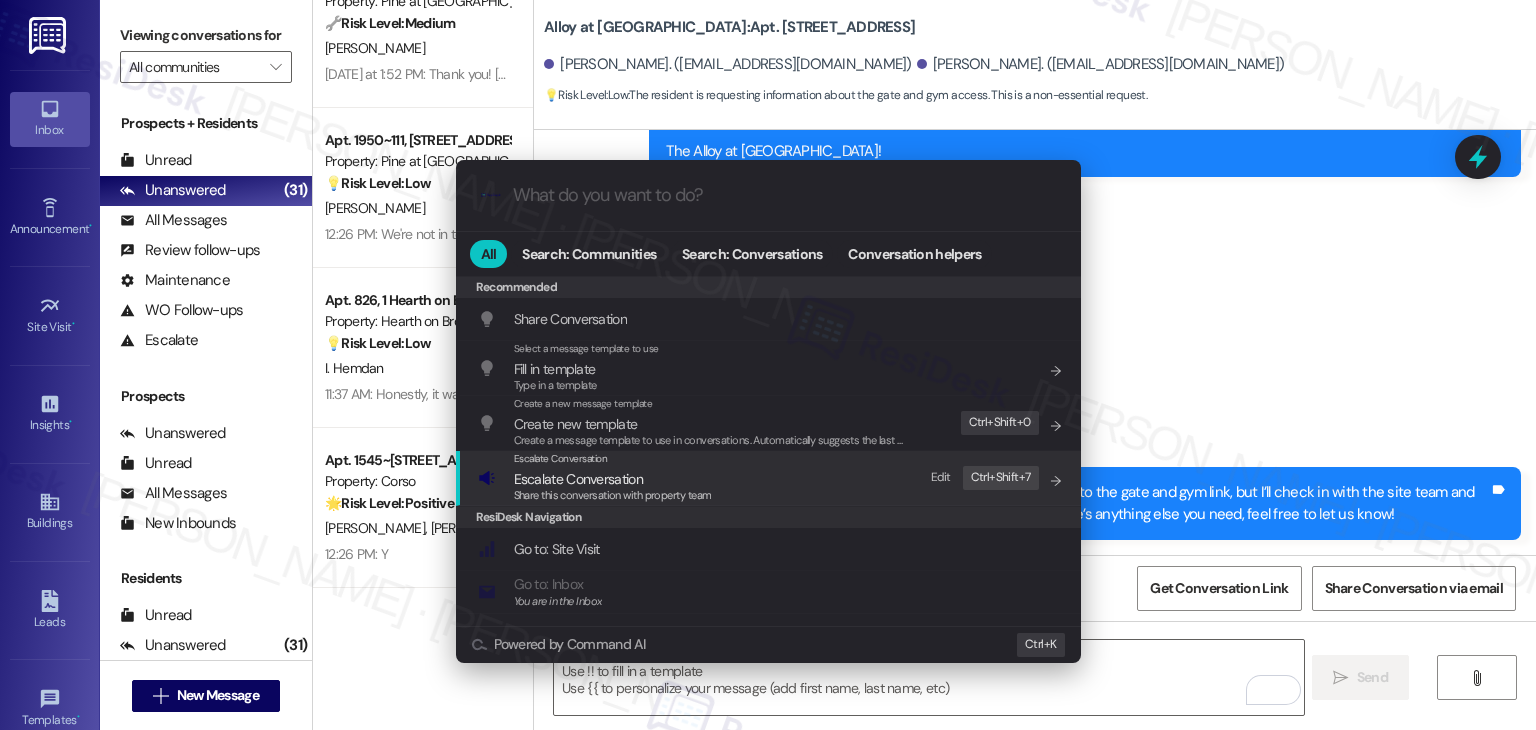 click on "Share this conversation with property team" at bounding box center [613, 495] 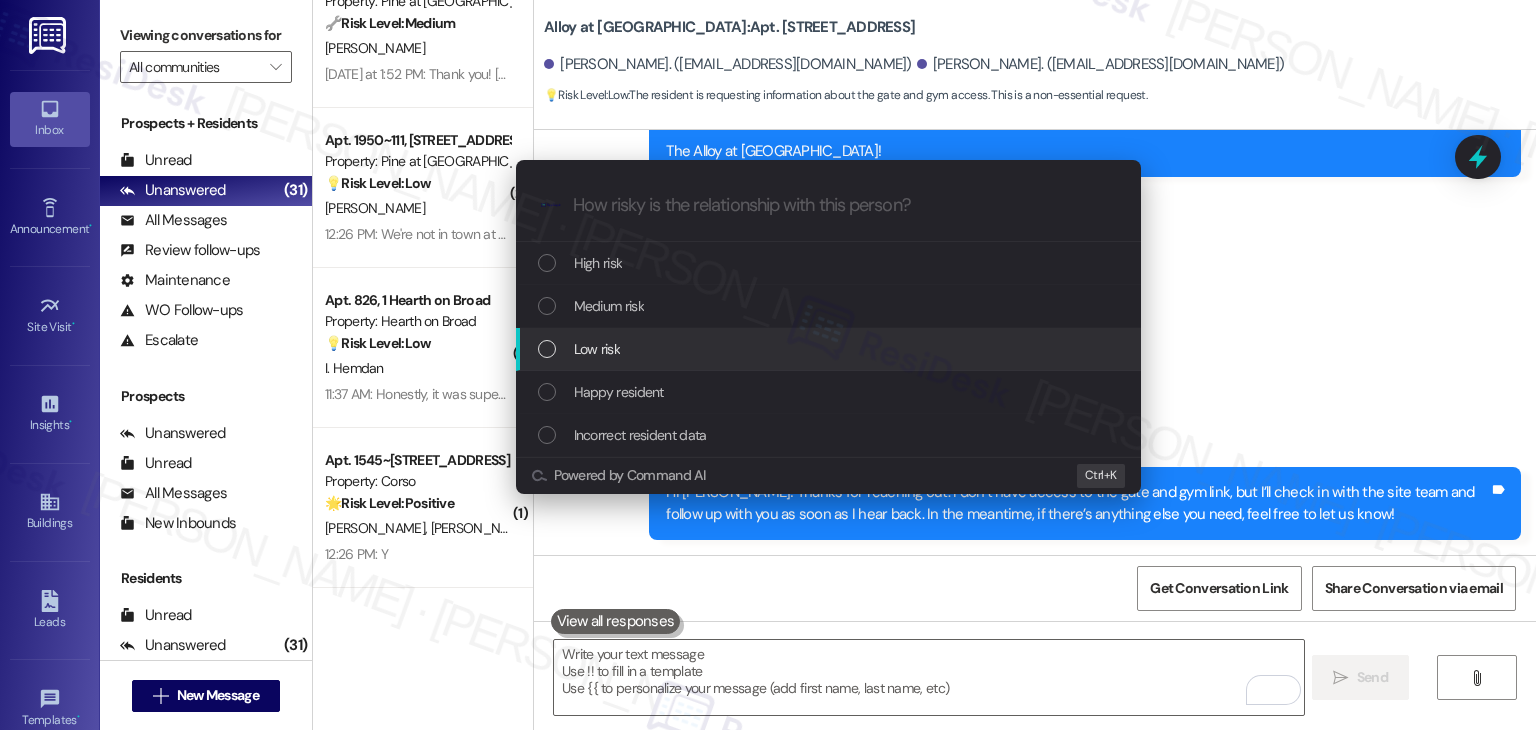 click at bounding box center (547, 349) 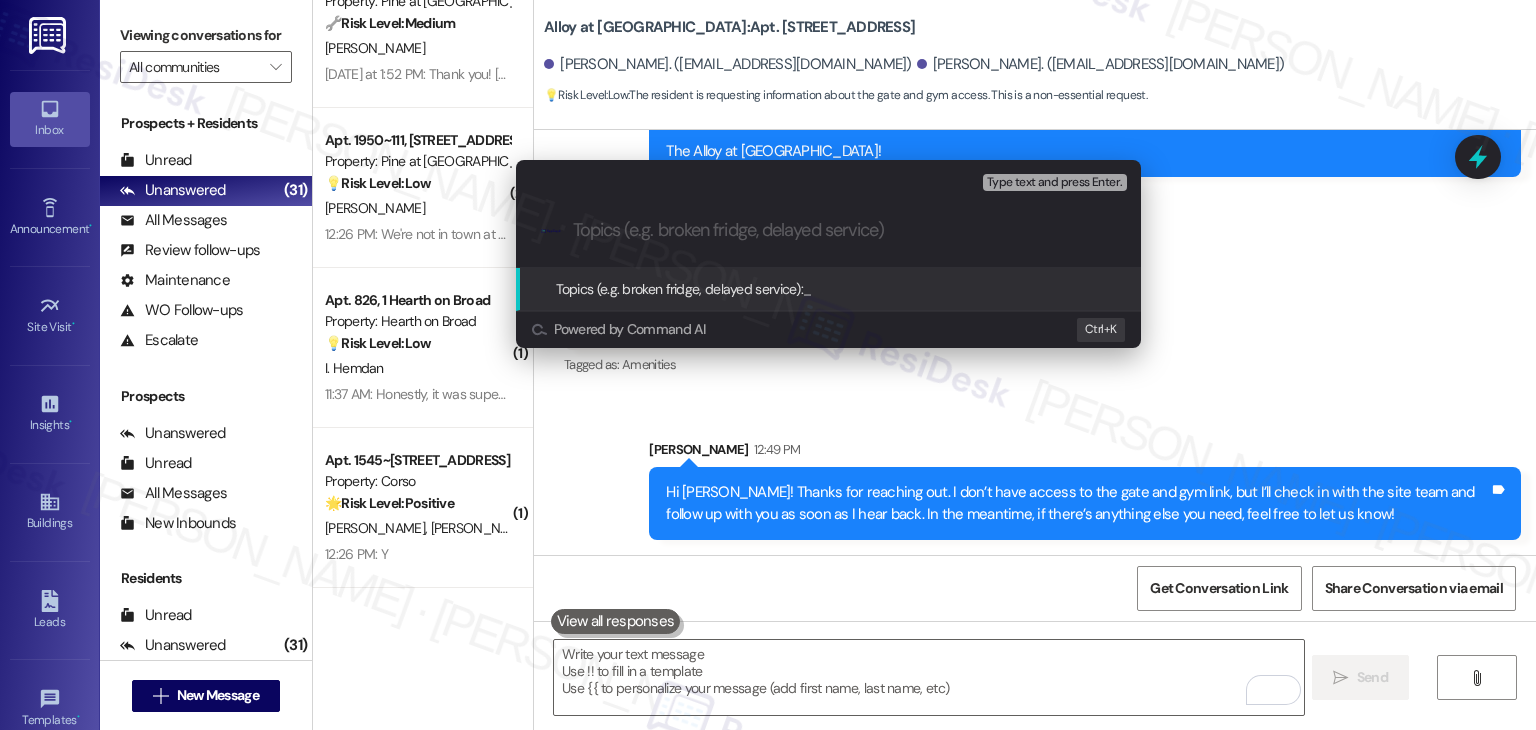 paste on "Request for Gate and Gym Access Link" 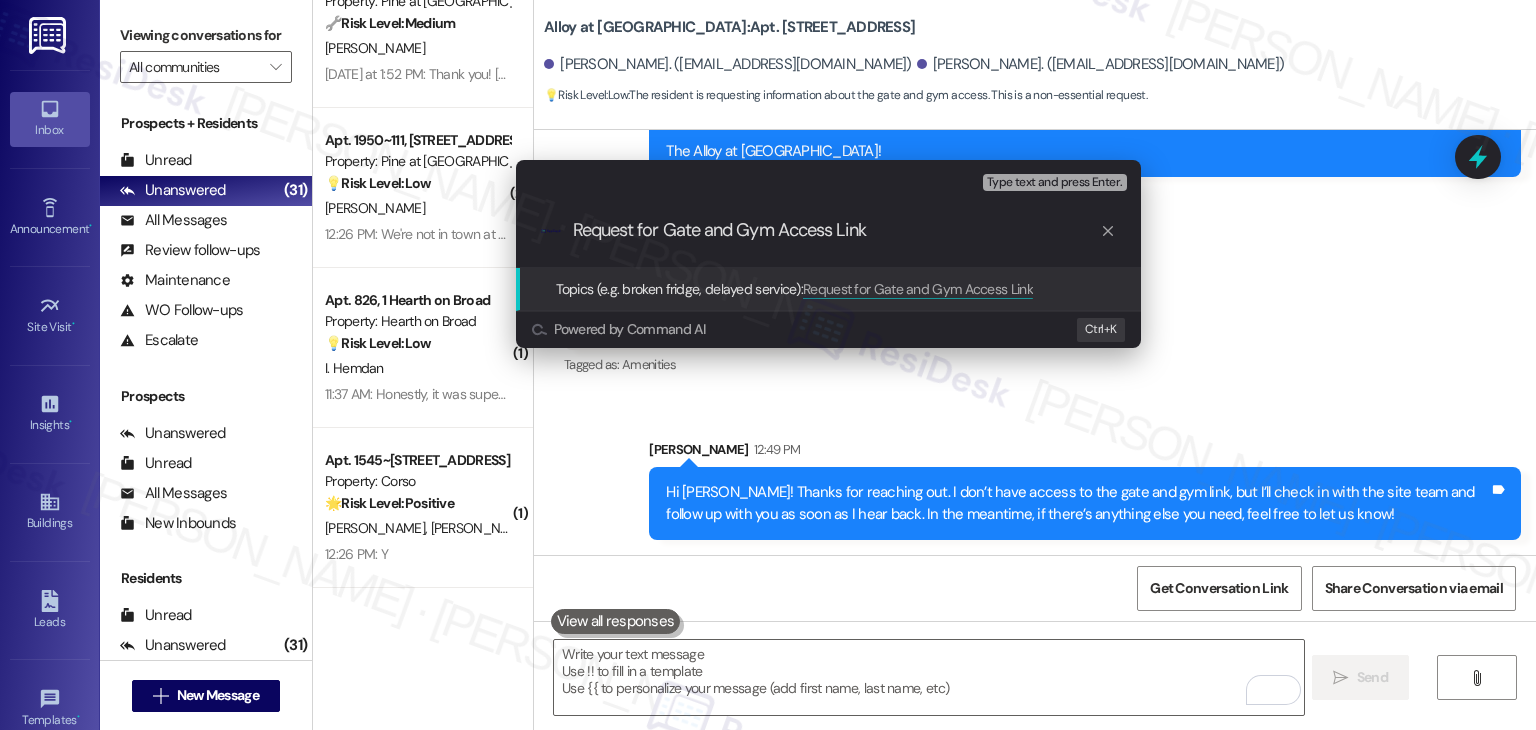 type 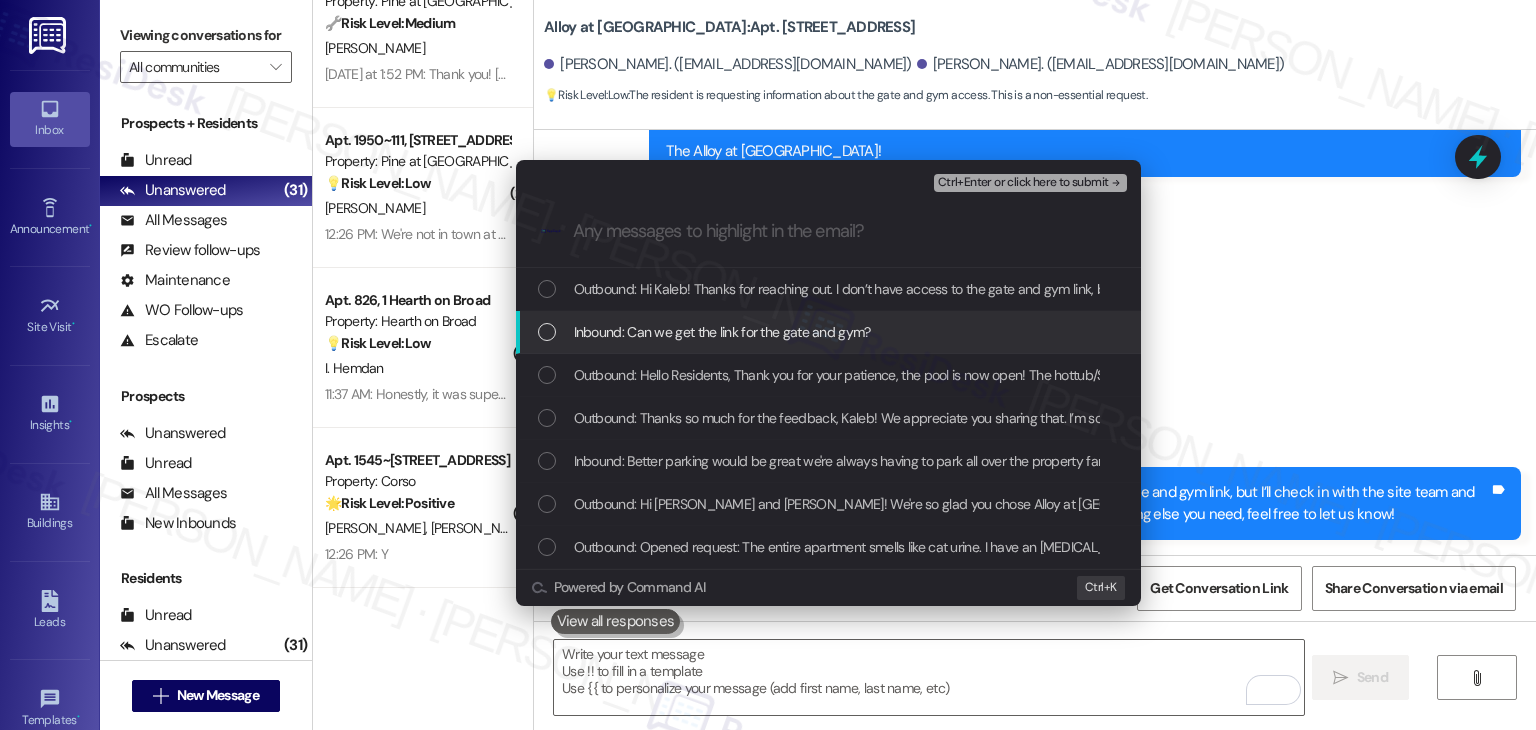 click at bounding box center (547, 332) 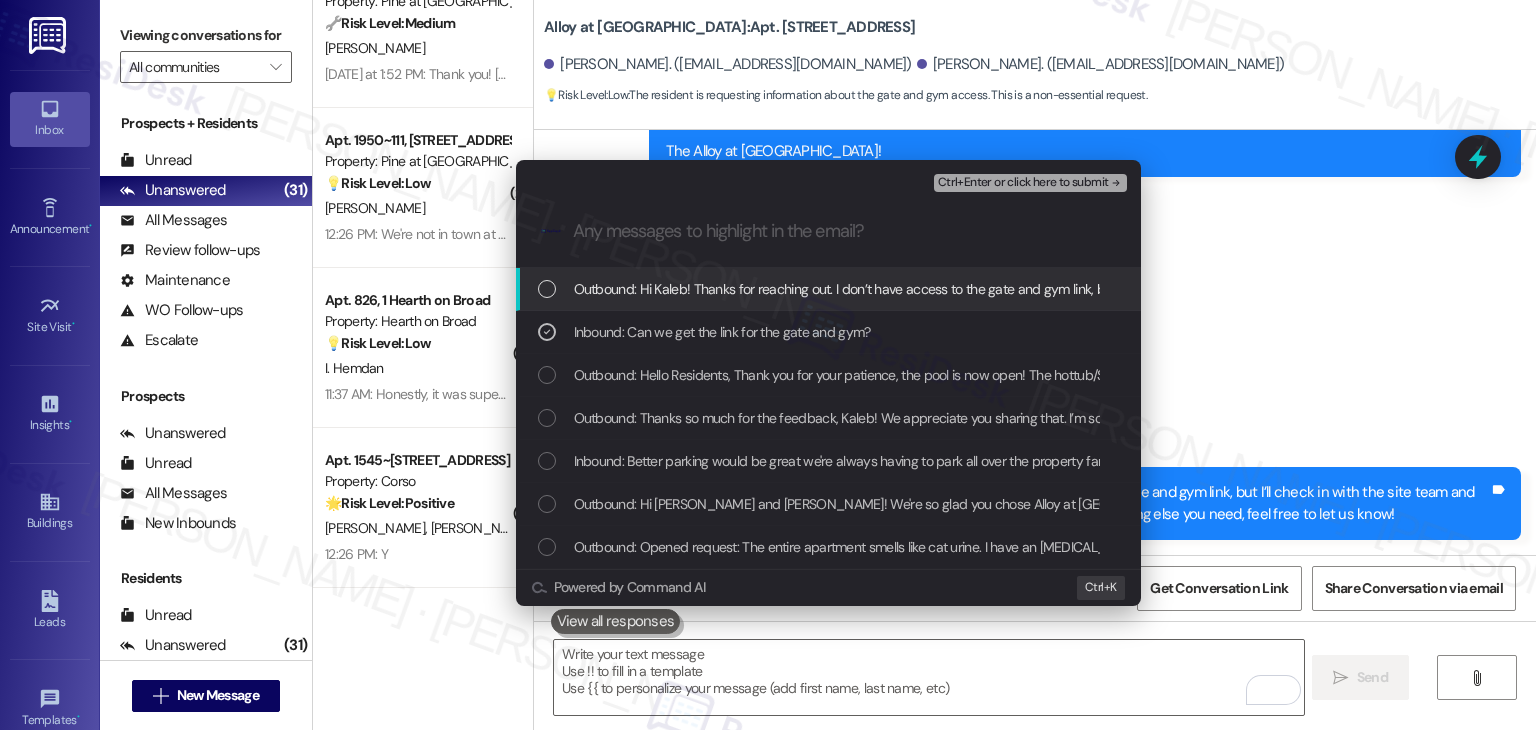 click on "Escalate Conversation Low risk Request for Gate and Gym Access Link Inbound: Can we get the link for the gate and gym? Ctrl+Enter or click here to submit" at bounding box center [828, 178] 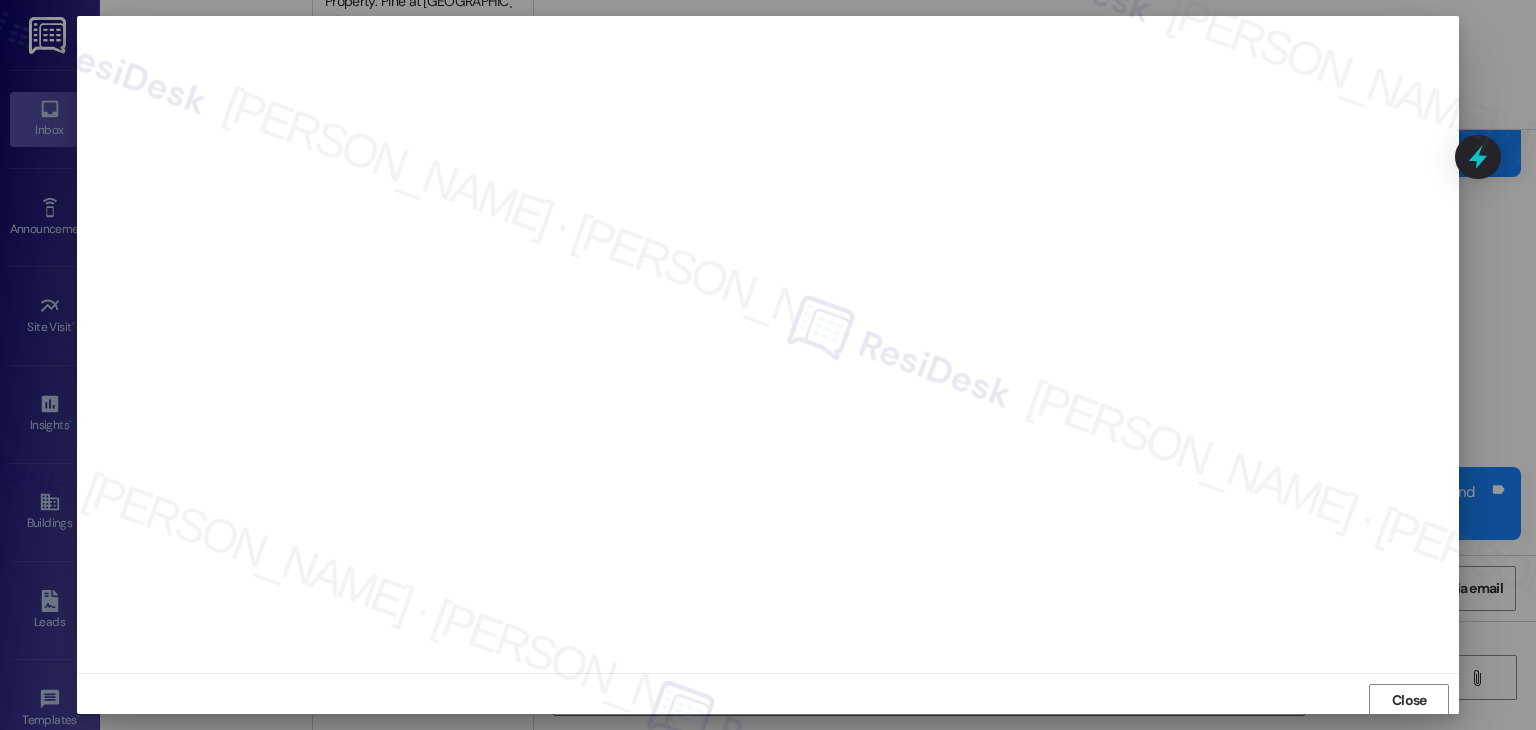 scroll, scrollTop: 1, scrollLeft: 0, axis: vertical 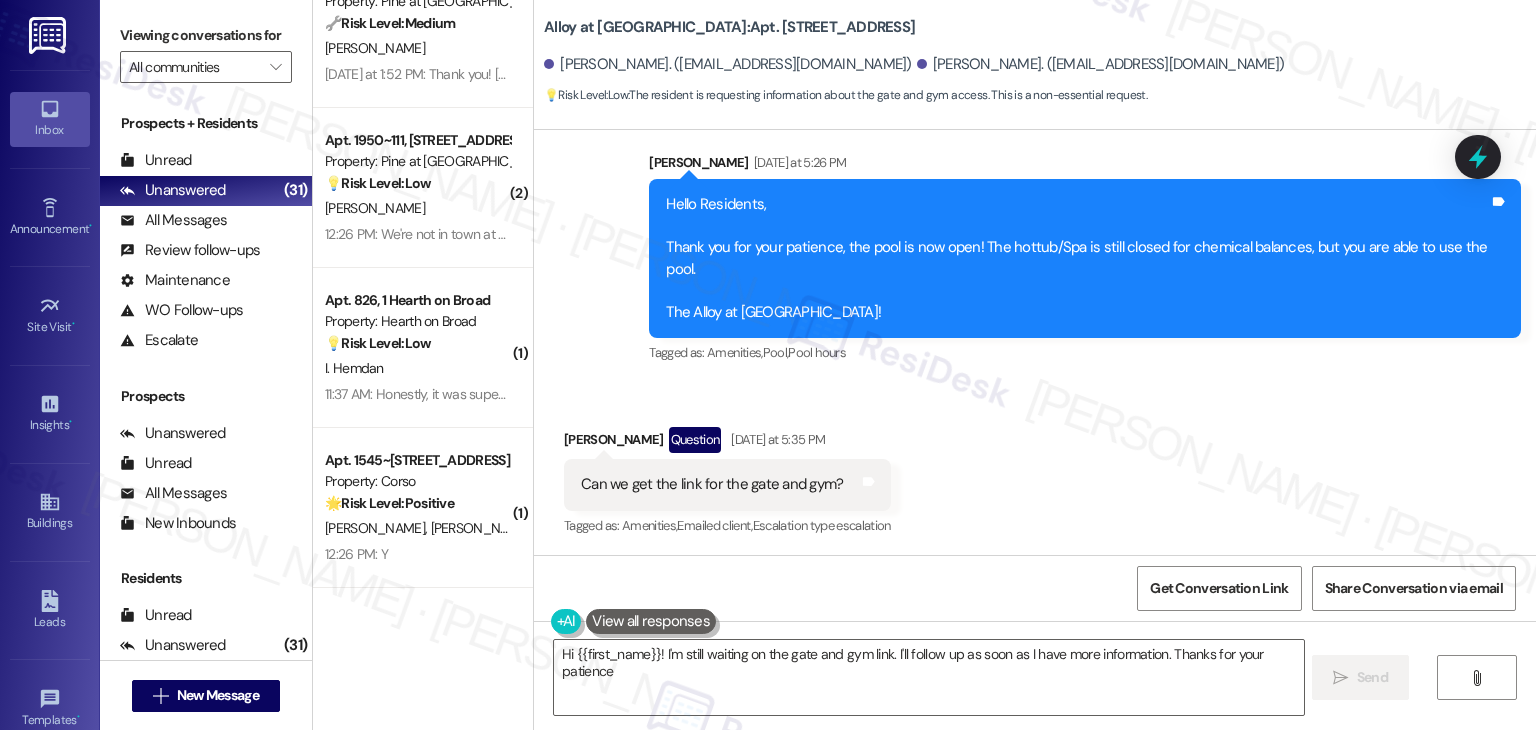 type on "Hi {{first_name}}! I'm still waiting on the gate and gym link. I'll follow up as soon as I have more information. Thanks for your patience!" 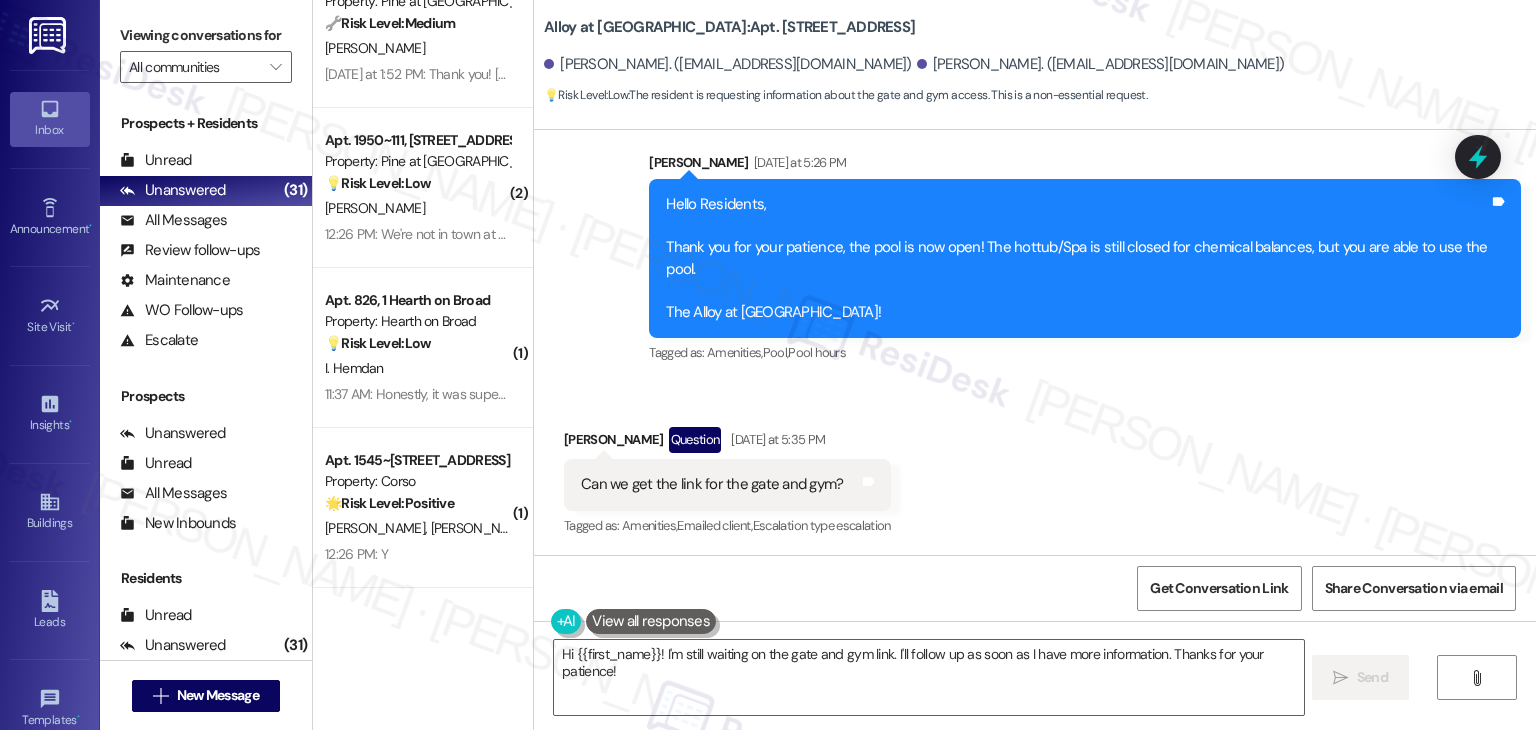 click on "Received via SMS Kaleb Poppleton Question Yesterday at 5:35 PM Can we get the link for the gate and gym? Tags and notes Tagged as:   Amenities ,  Click to highlight conversations about Amenities Emailed client ,  Click to highlight conversations about Emailed client Escalation type escalation Click to highlight conversations about Escalation type escalation" at bounding box center [1035, 468] 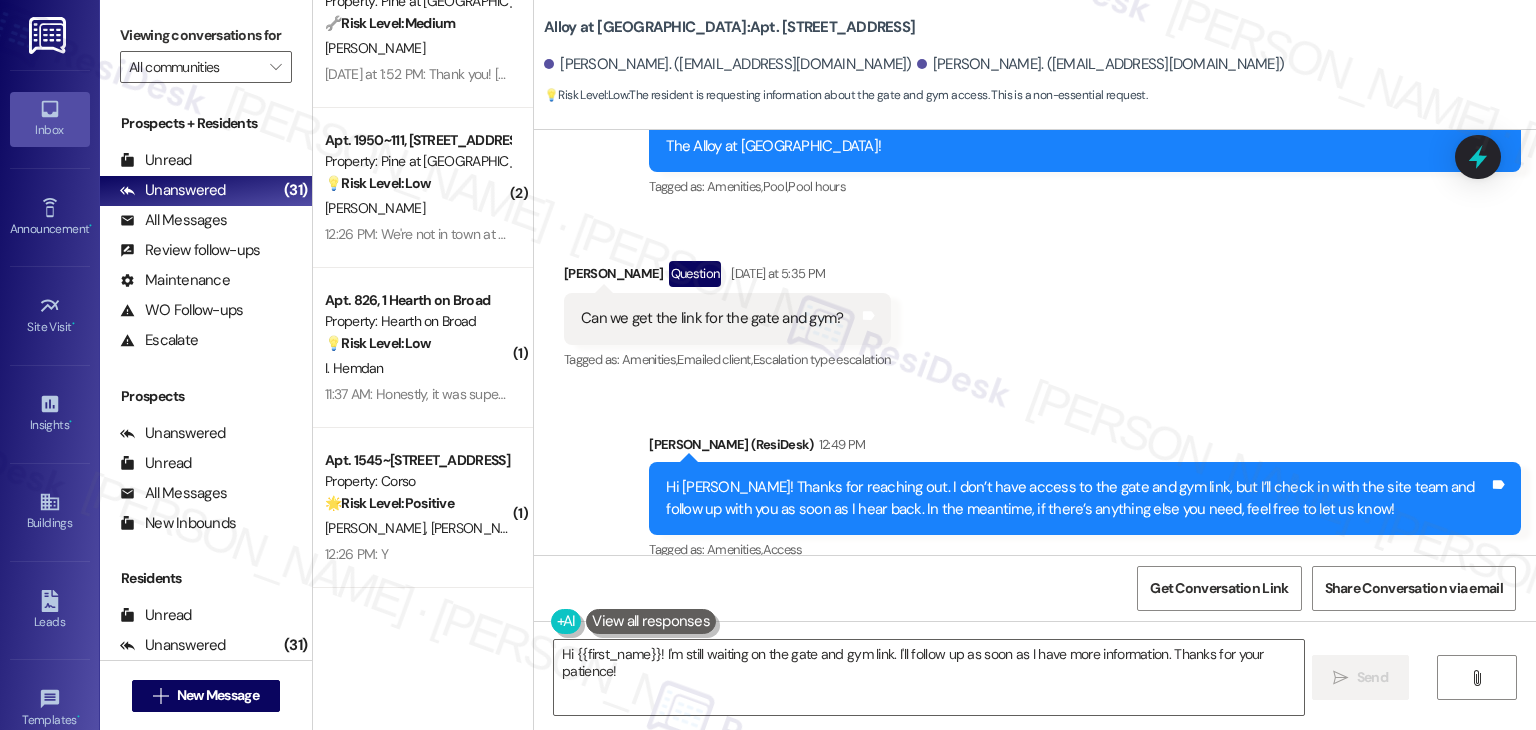 scroll, scrollTop: 1435, scrollLeft: 0, axis: vertical 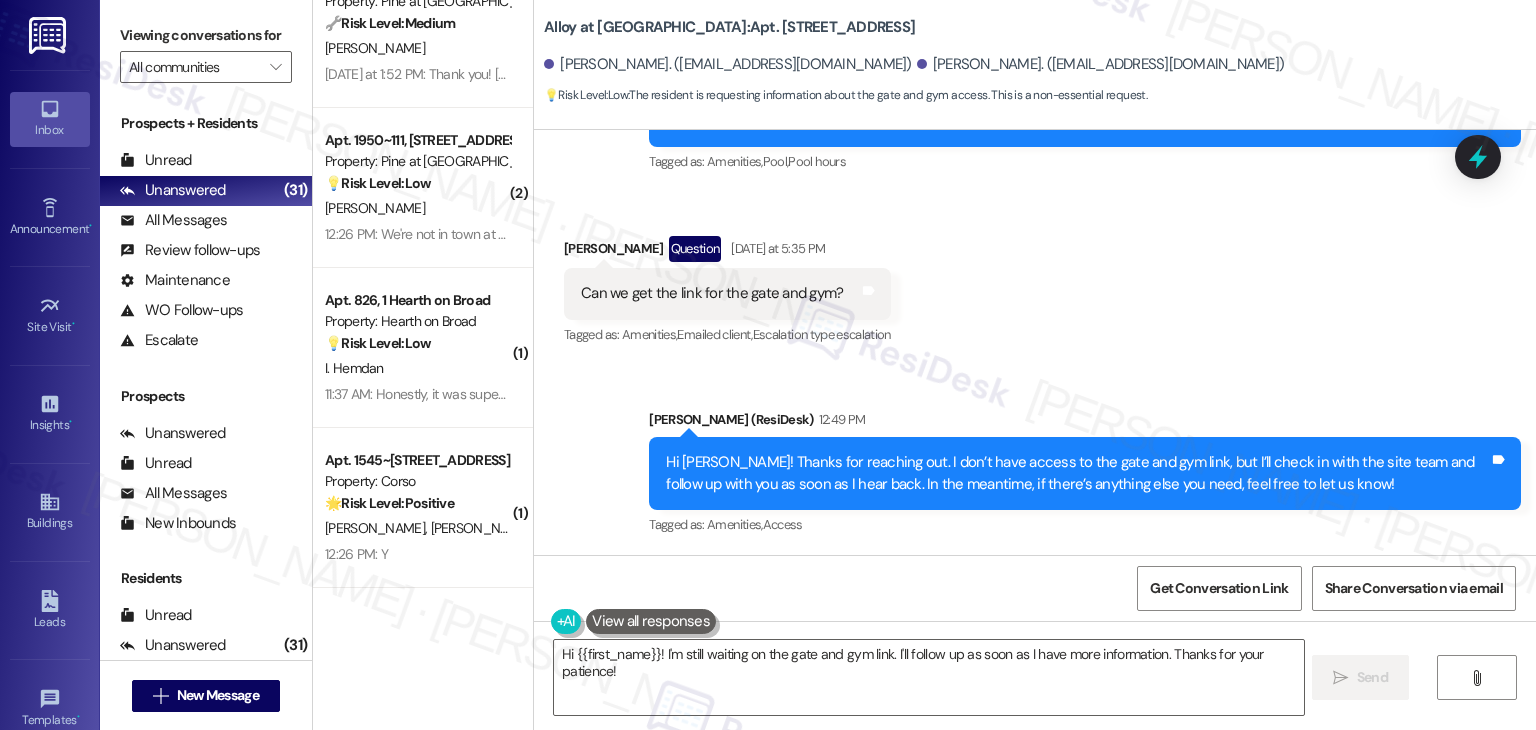 click on "Received via SMS Kaleb Poppleton Question Yesterday at 5:35 PM Can we get the link for the gate and gym? Tags and notes Tagged as:   Amenities ,  Click to highlight conversations about Amenities Emailed client ,  Click to highlight conversations about Emailed client Escalation type escalation Click to highlight conversations about Escalation type escalation" at bounding box center [1035, 277] 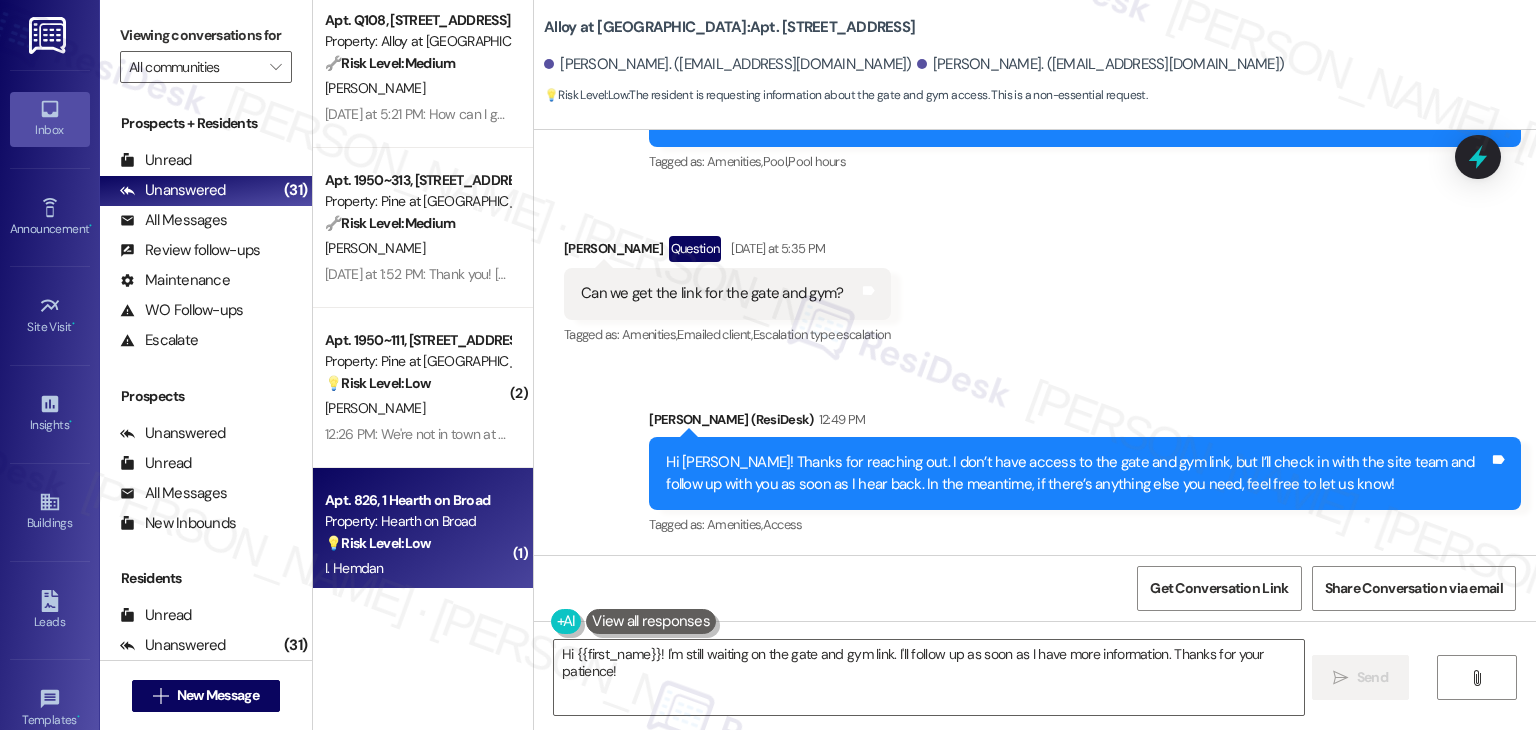 scroll, scrollTop: 2952, scrollLeft: 0, axis: vertical 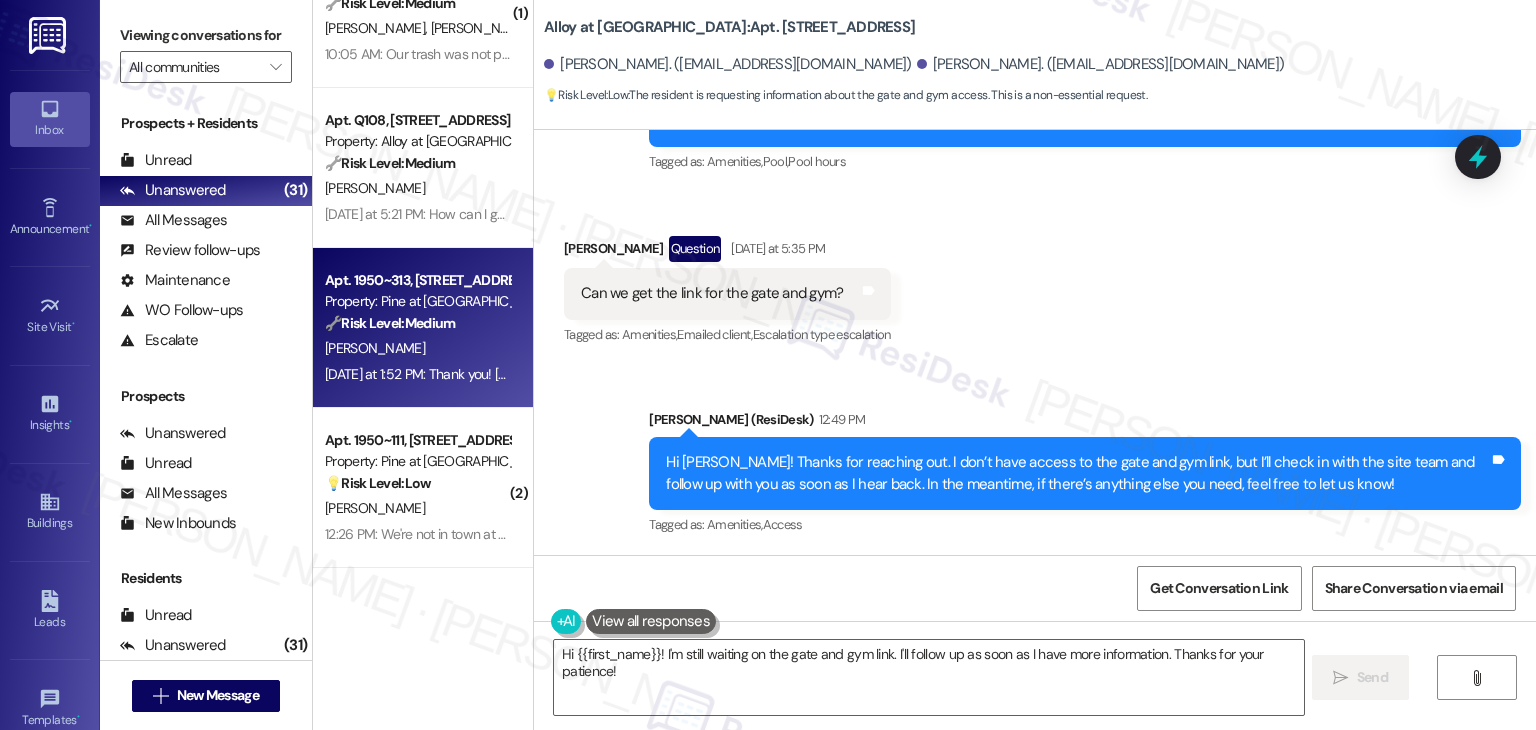 click on "Yesterday at 1:52 PM: Thank you! John called me last night and had Justin go check. I don't know what they found, but I really appreciate all the attention to this issue! Yesterday at 1:52 PM: Thank you! John called me last night and had Justin go check. I don't know what they found, but I really appreciate all the attention to this issue!" at bounding box center (860, 374) 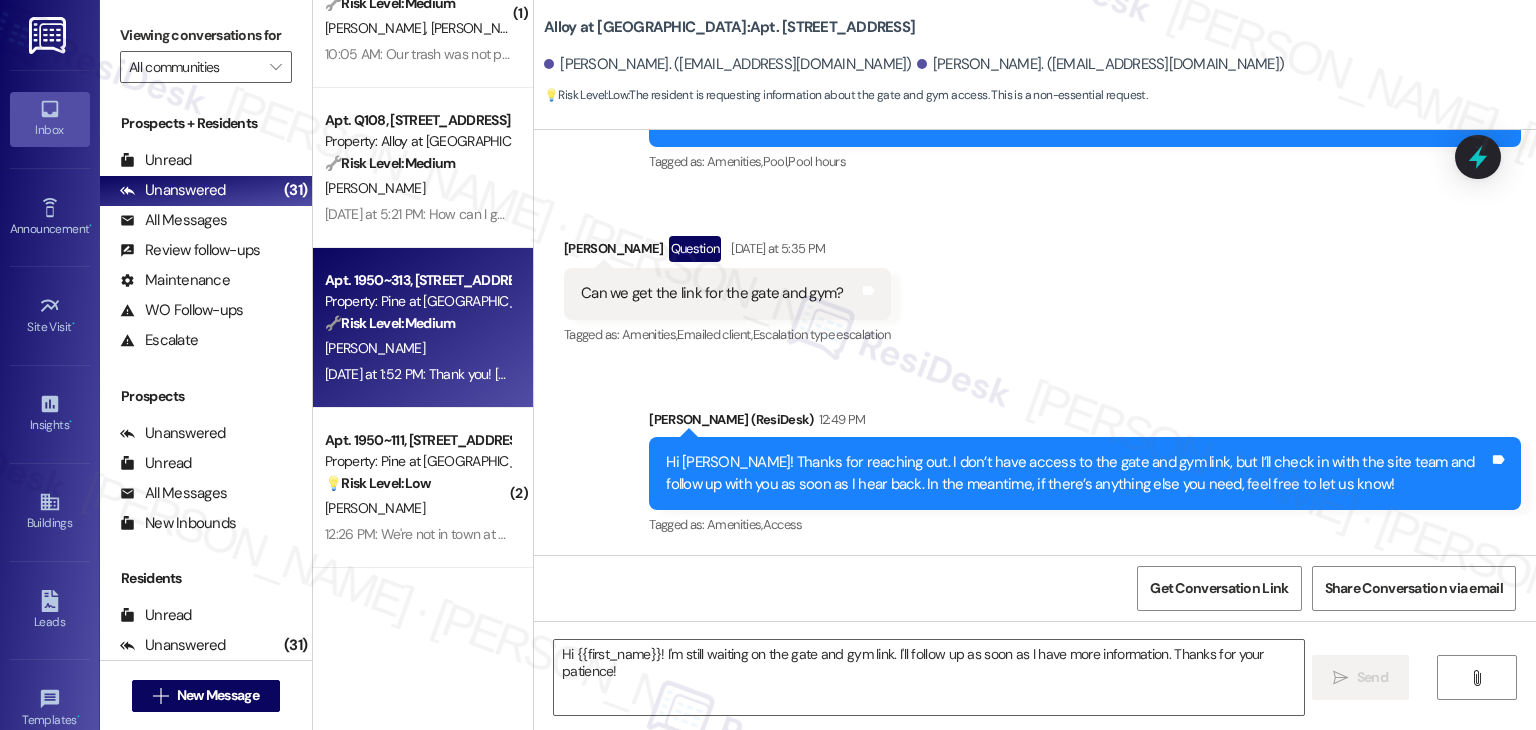 type on "Fetching suggested responses. Please feel free to read through the conversation in the meantime." 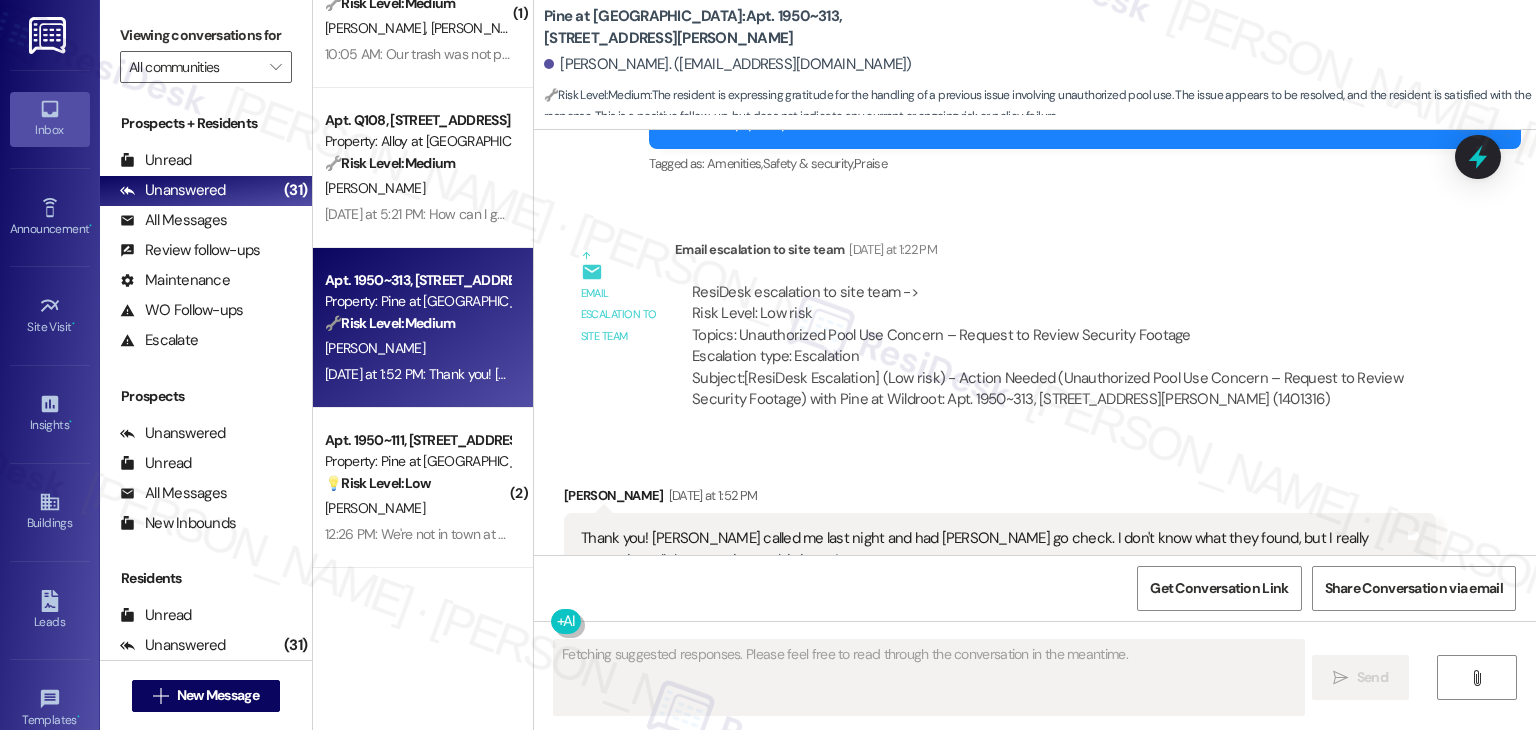scroll, scrollTop: 2537, scrollLeft: 0, axis: vertical 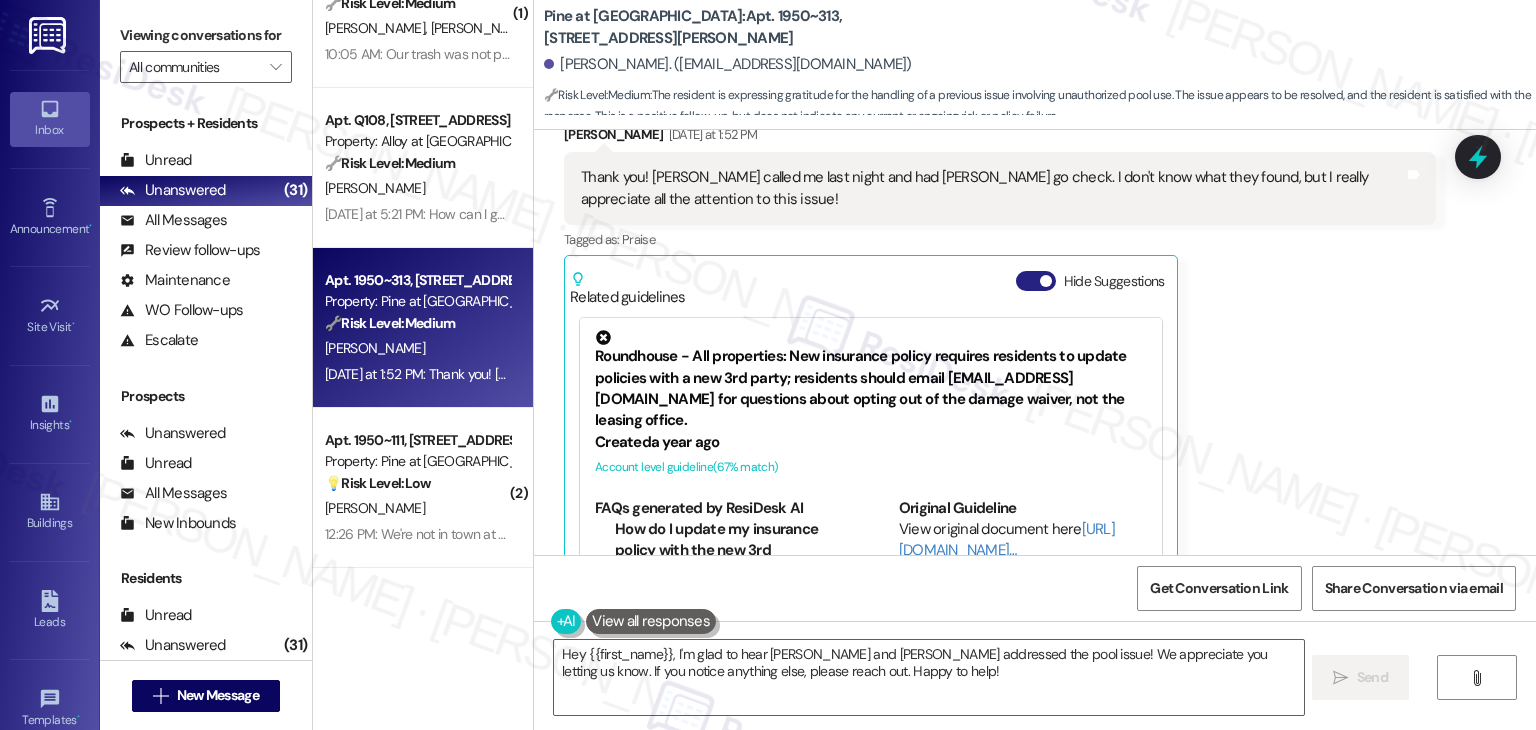 click on "Hide Suggestions" at bounding box center (1036, 281) 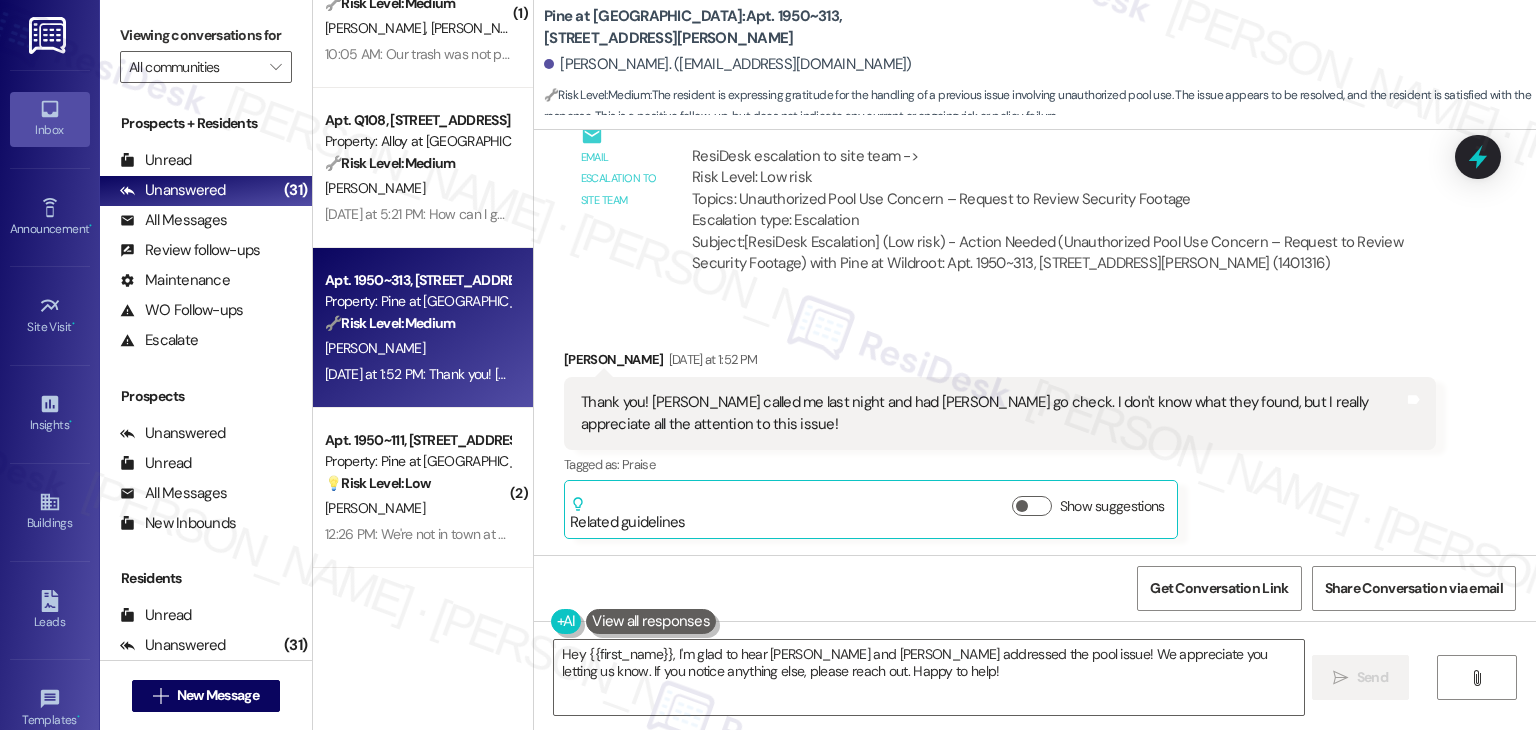 scroll, scrollTop: 2247, scrollLeft: 0, axis: vertical 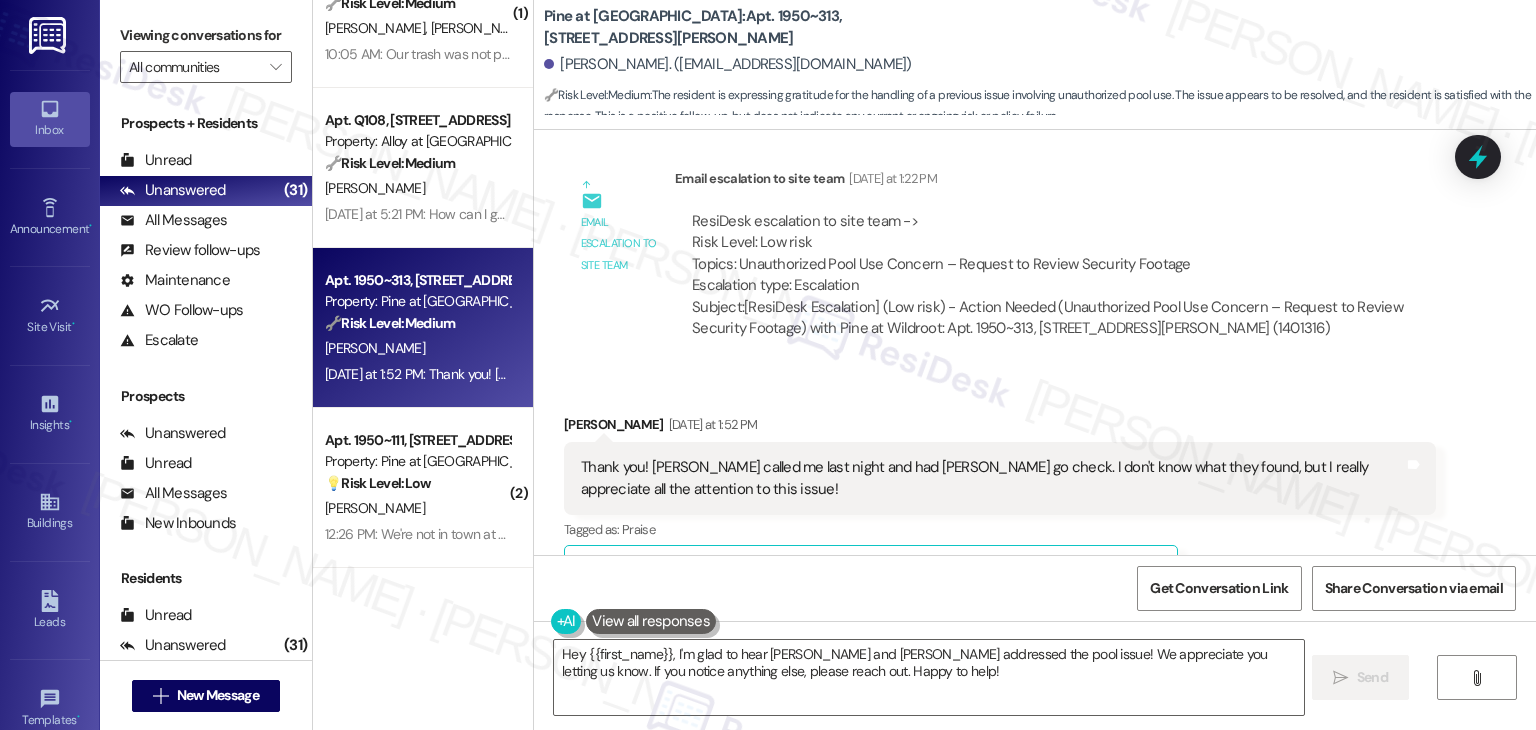 click on "Received via SMS Aimee Louck Yesterday at 1:52 PM Thank you! John called me last night and had Justin go check. I don't know what they found, but I really appreciate all the attention to this issue! Tags and notes Tagged as:   Praise Click to highlight conversations about Praise  Related guidelines Show suggestions" at bounding box center [1035, 494] 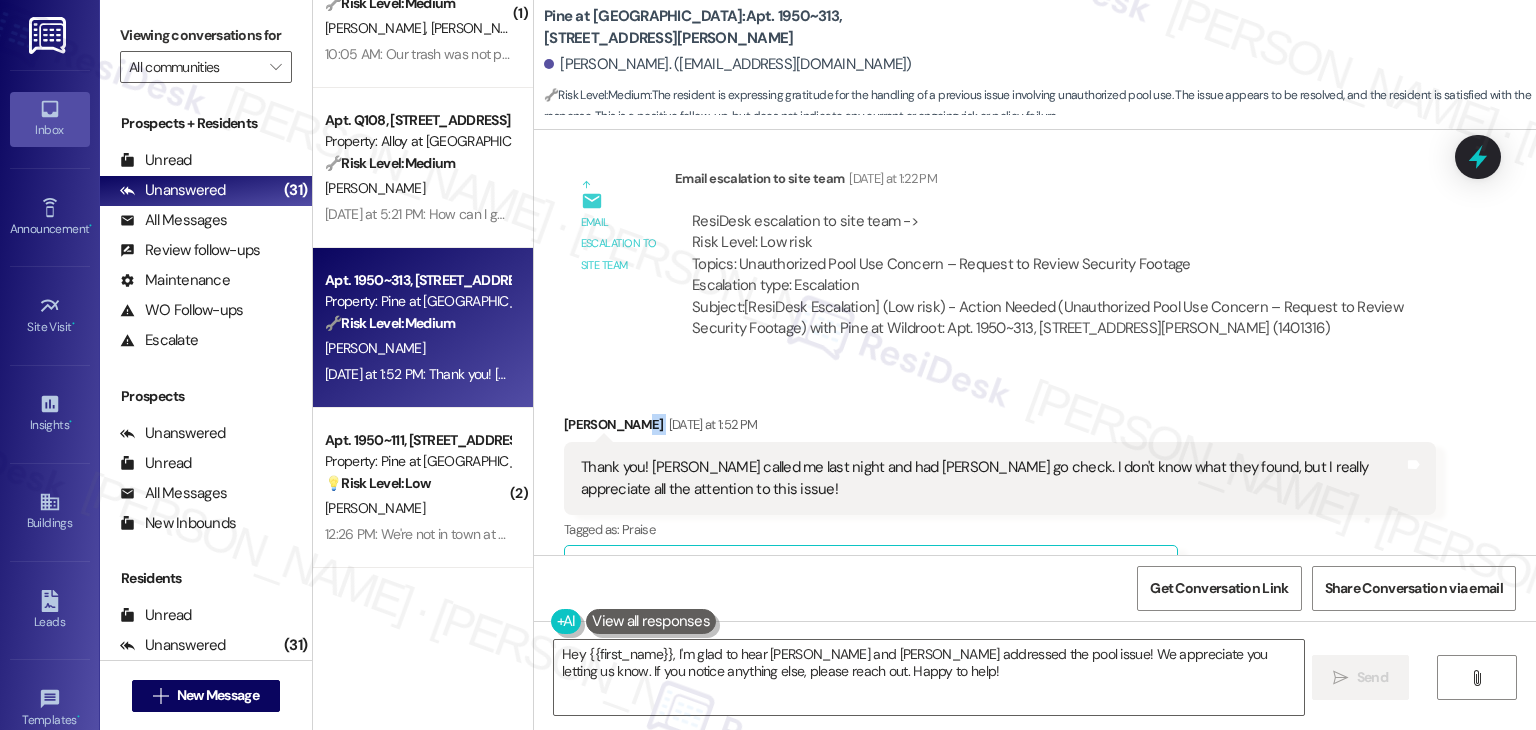 click on "Received via SMS Aimee Louck Yesterday at 1:52 PM Thank you! John called me last night and had Justin go check. I don't know what they found, but I really appreciate all the attention to this issue! Tags and notes Tagged as:   Praise Click to highlight conversations about Praise  Related guidelines Show suggestions" at bounding box center [1035, 494] 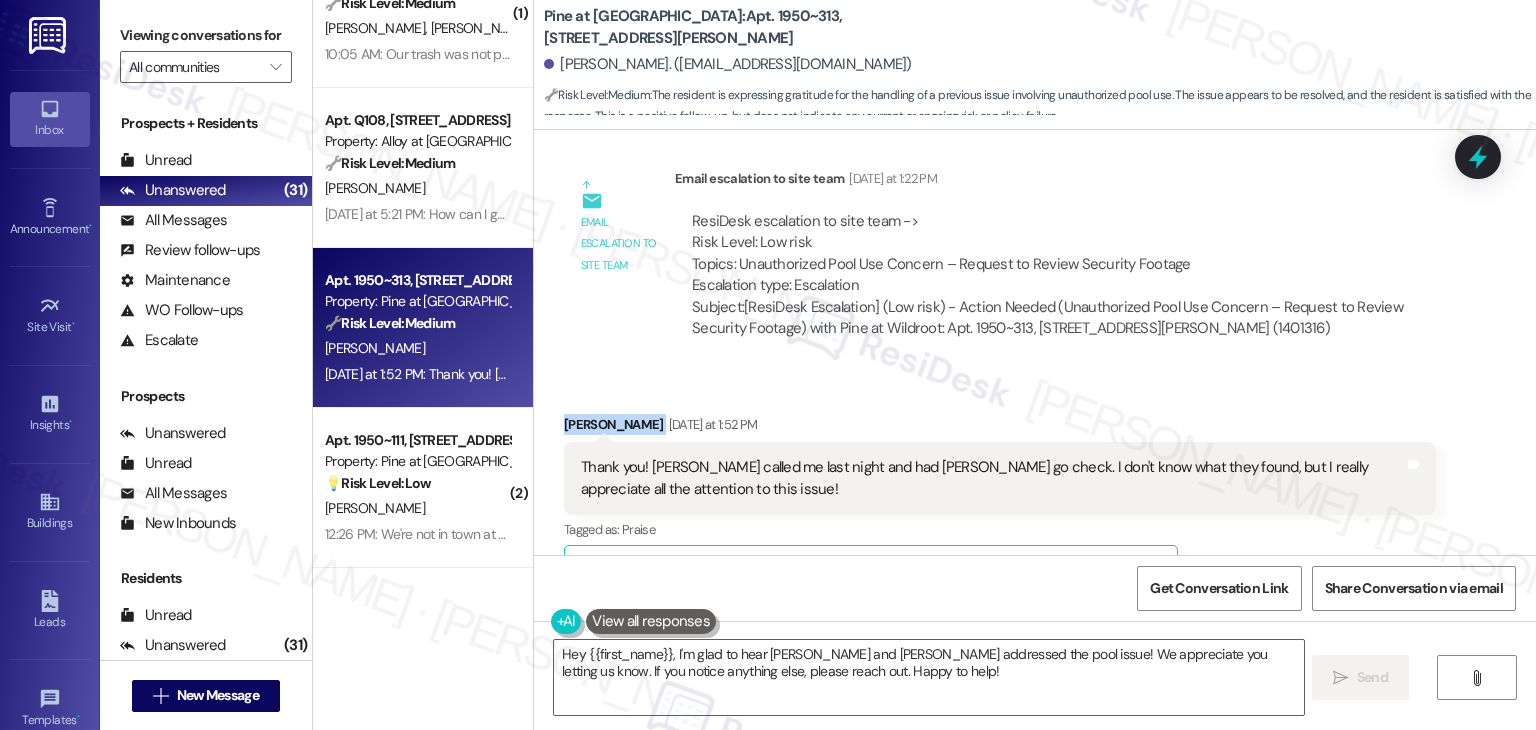 click on "Received via SMS Aimee Louck Yesterday at 1:52 PM Thank you! John called me last night and had Justin go check. I don't know what they found, but I really appreciate all the attention to this issue! Tags and notes Tagged as:   Praise Click to highlight conversations about Praise  Related guidelines Show suggestions" at bounding box center [1035, 494] 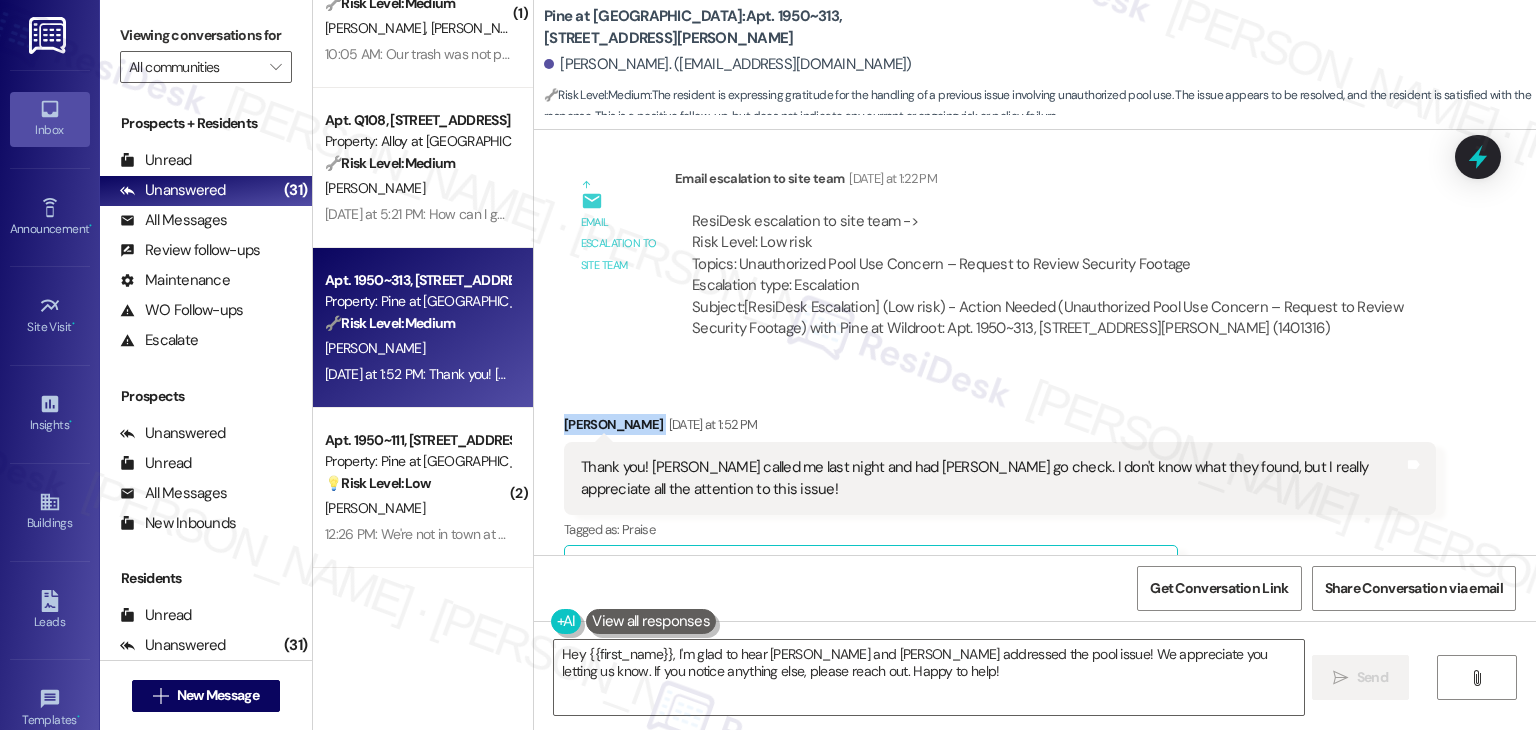 click on "Received via SMS Aimee Louck Yesterday at 1:52 PM Thank you! John called me last night and had Justin go check. I don't know what they found, but I really appreciate all the attention to this issue! Tags and notes Tagged as:   Praise Click to highlight conversations about Praise  Related guidelines Show suggestions" at bounding box center (1035, 494) 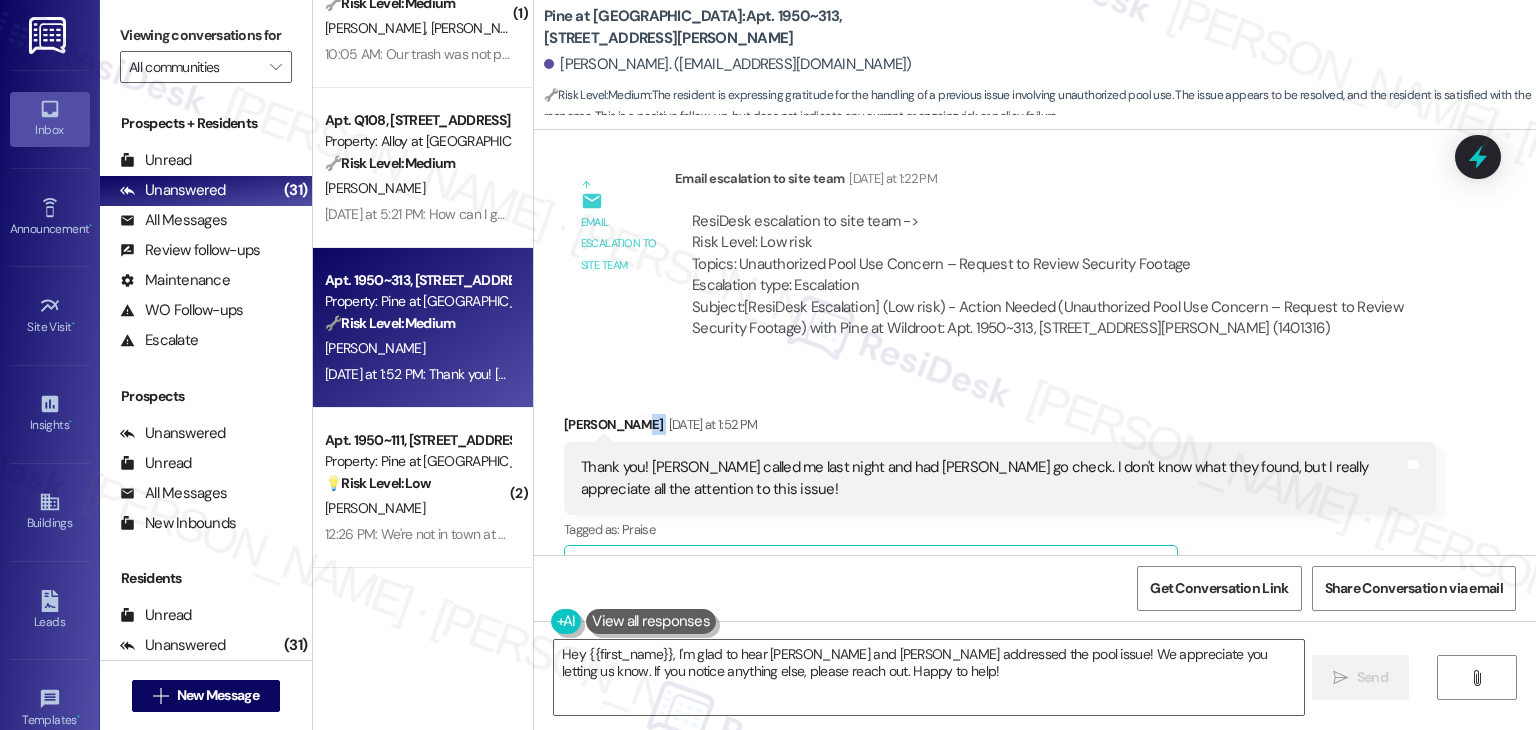 click on "Received via SMS Aimee Louck Yesterday at 1:52 PM Thank you! John called me last night and had Justin go check. I don't know what they found, but I really appreciate all the attention to this issue! Tags and notes Tagged as:   Praise Click to highlight conversations about Praise  Related guidelines Show suggestions" at bounding box center (1035, 494) 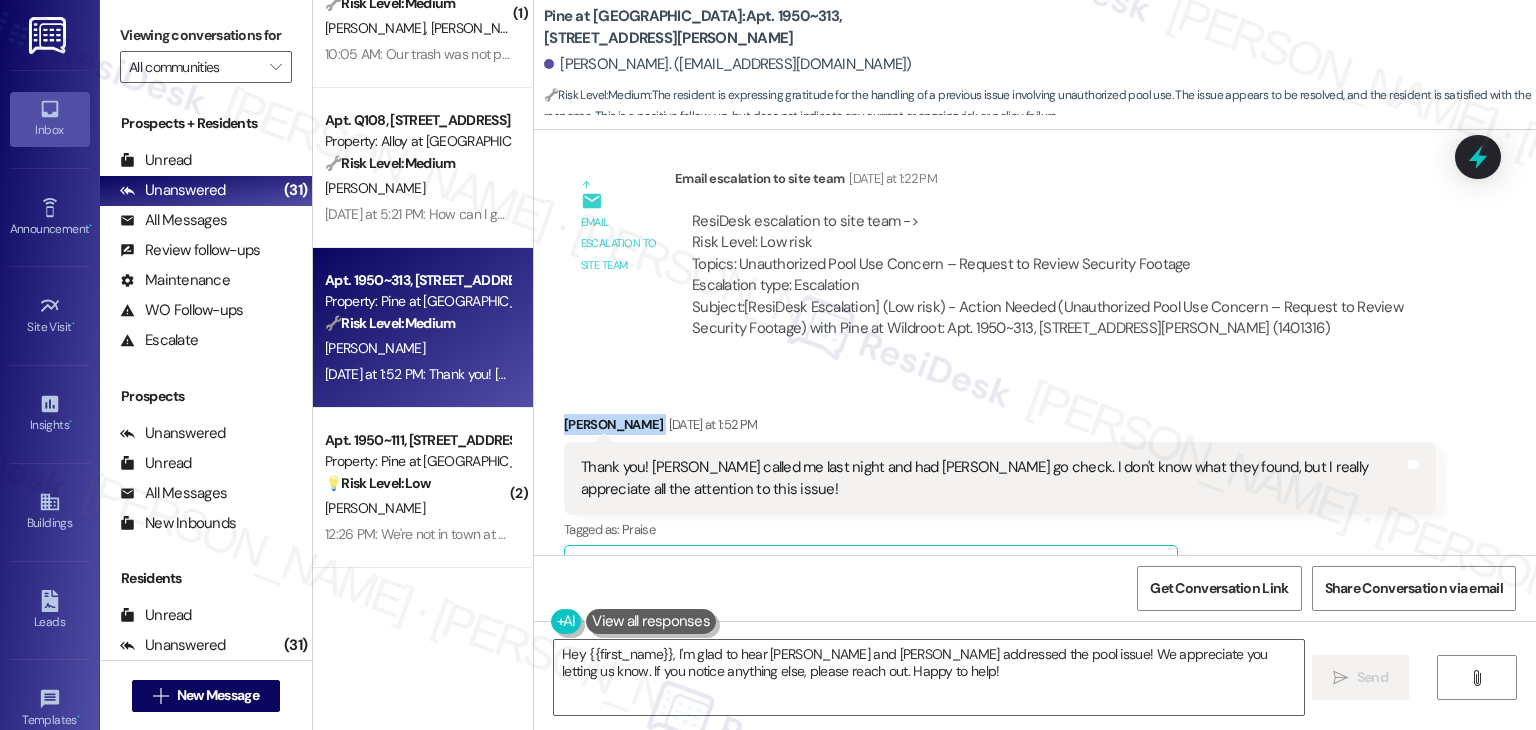 click on "Received via SMS Aimee Louck Yesterday at 1:52 PM Thank you! John called me last night and had Justin go check. I don't know what they found, but I really appreciate all the attention to this issue! Tags and notes Tagged as:   Praise Click to highlight conversations about Praise  Related guidelines Show suggestions" at bounding box center (1035, 494) 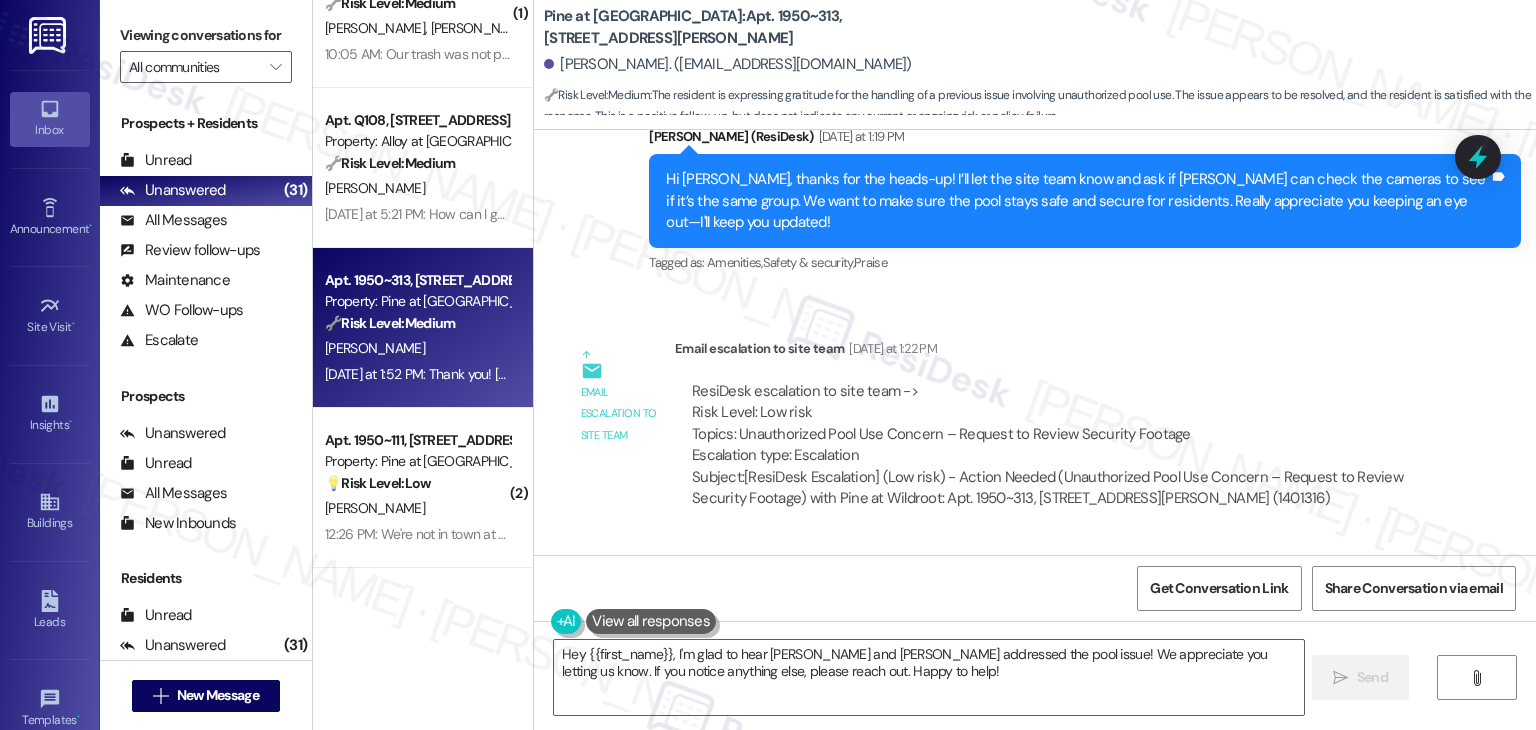 scroll, scrollTop: 2047, scrollLeft: 0, axis: vertical 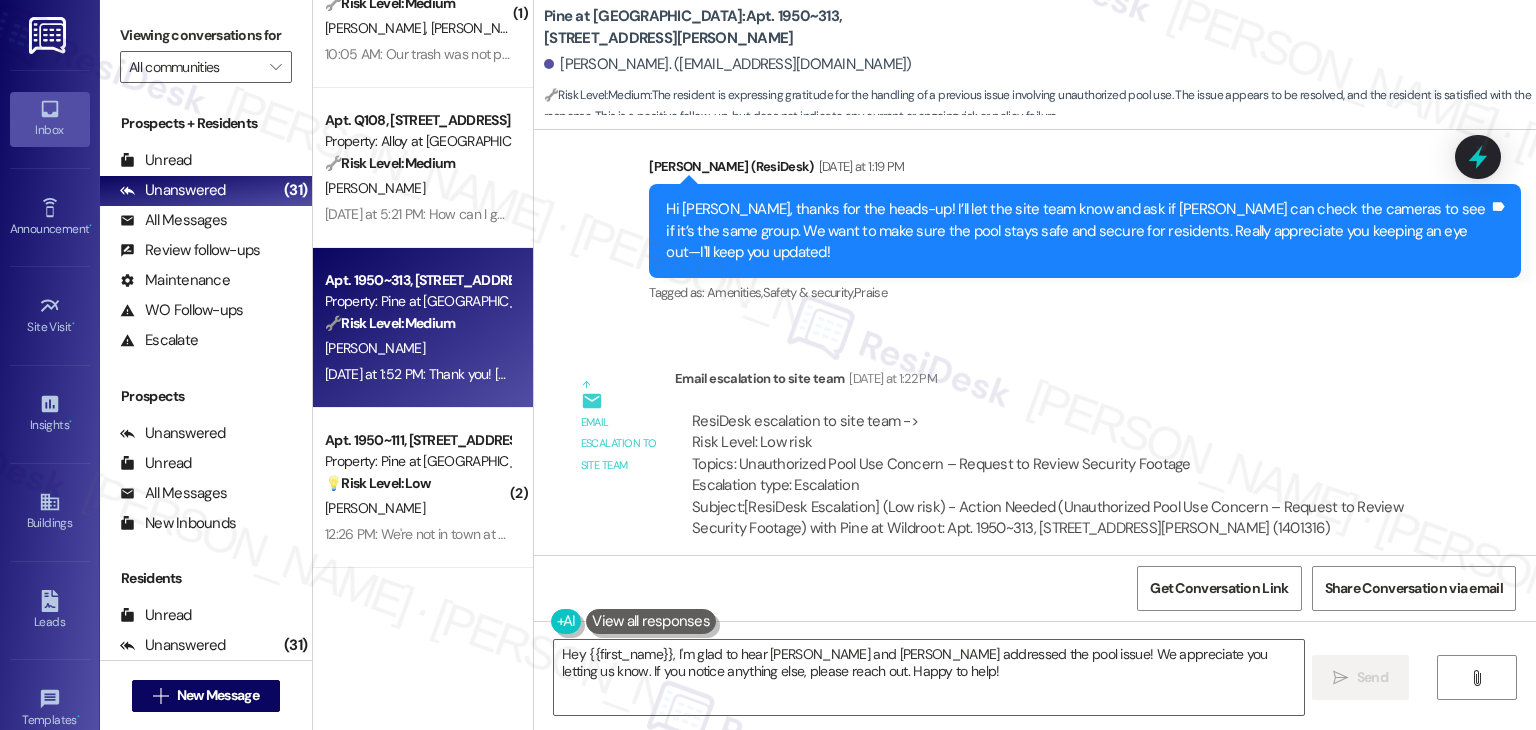 click on "Hi Aimee, thanks for the heads-up! I’ll let the site team know and ask if John can check the cameras to see if it’s the same group. We want to make sure the pool stays safe and secure for residents. Really appreciate you keeping an eye out—I'll keep you updated!" at bounding box center [1077, 231] 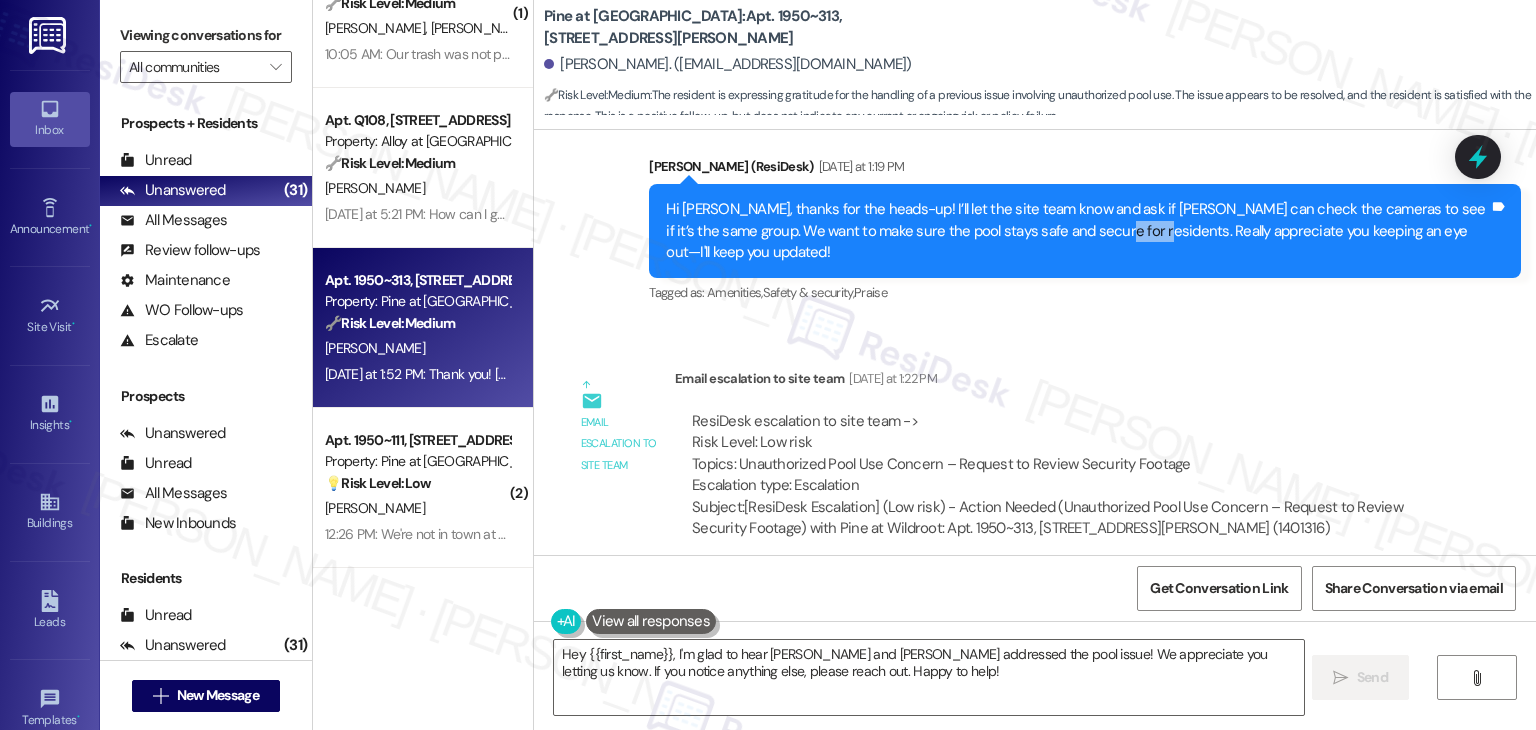 click on "Hi Aimee, thanks for the heads-up! I’ll let the site team know and ask if John can check the cameras to see if it’s the same group. We want to make sure the pool stays safe and secure for residents. Really appreciate you keeping an eye out—I'll keep you updated!" at bounding box center [1077, 231] 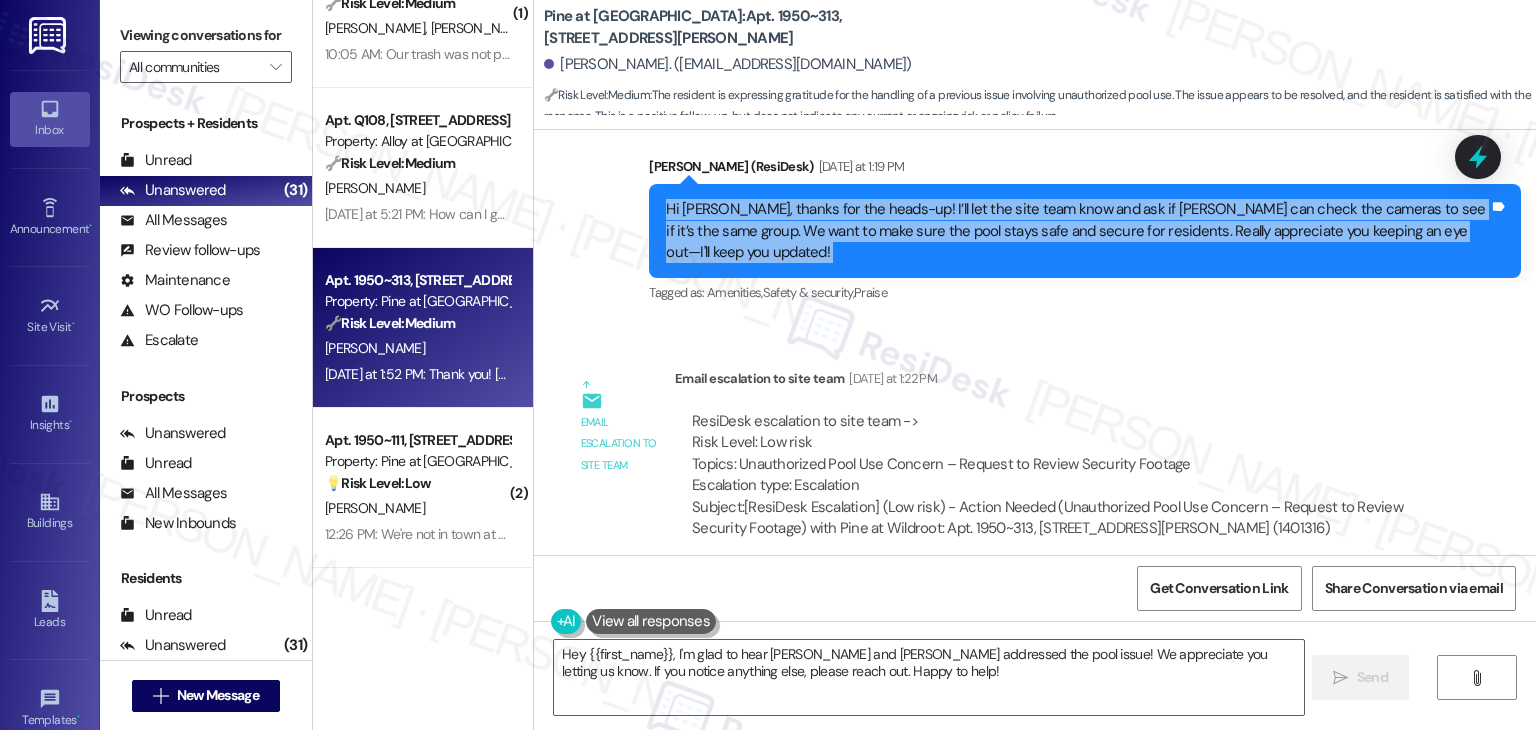 click on "Hi Aimee, thanks for the heads-up! I’ll let the site team know and ask if John can check the cameras to see if it’s the same group. We want to make sure the pool stays safe and secure for residents. Really appreciate you keeping an eye out—I'll keep you updated!" at bounding box center (1077, 231) 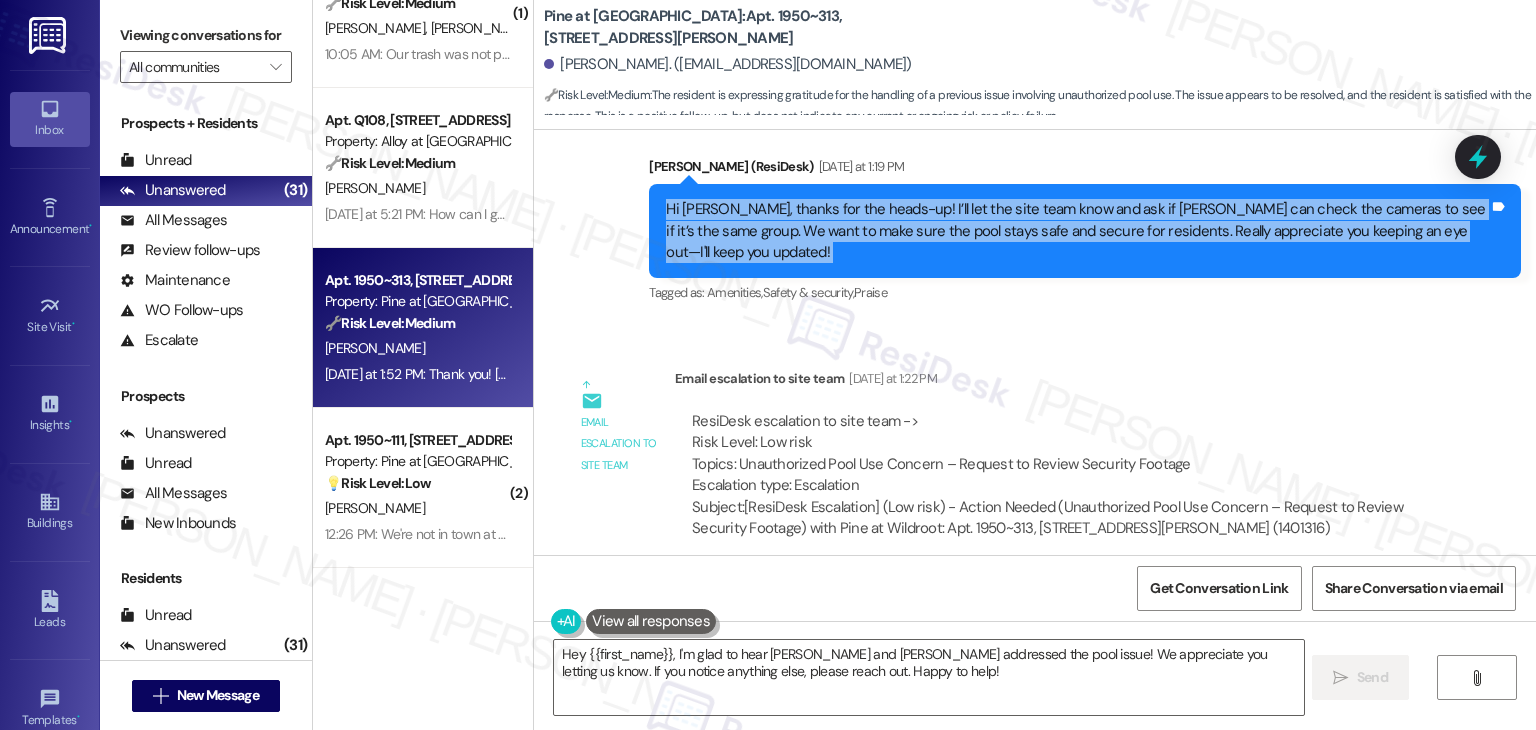 copy on "Hi Aimee, thanks for the heads-up! I’ll let the site team know and ask if John can check the cameras to see if it’s the same group. We want to make sure the pool stays safe and secure for residents. Really appreciate you keeping an eye out—I'll keep you updated! Tags and notes" 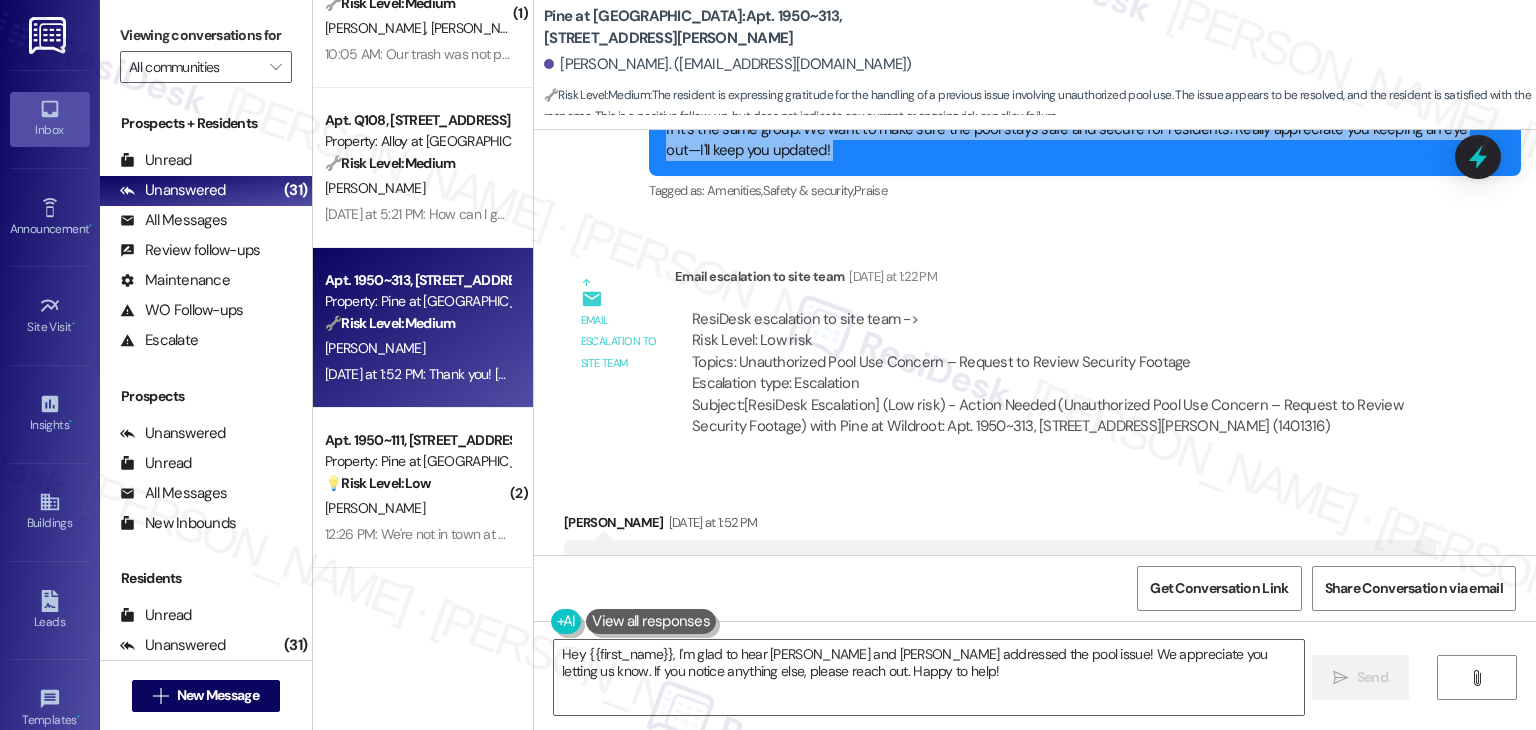 scroll, scrollTop: 2247, scrollLeft: 0, axis: vertical 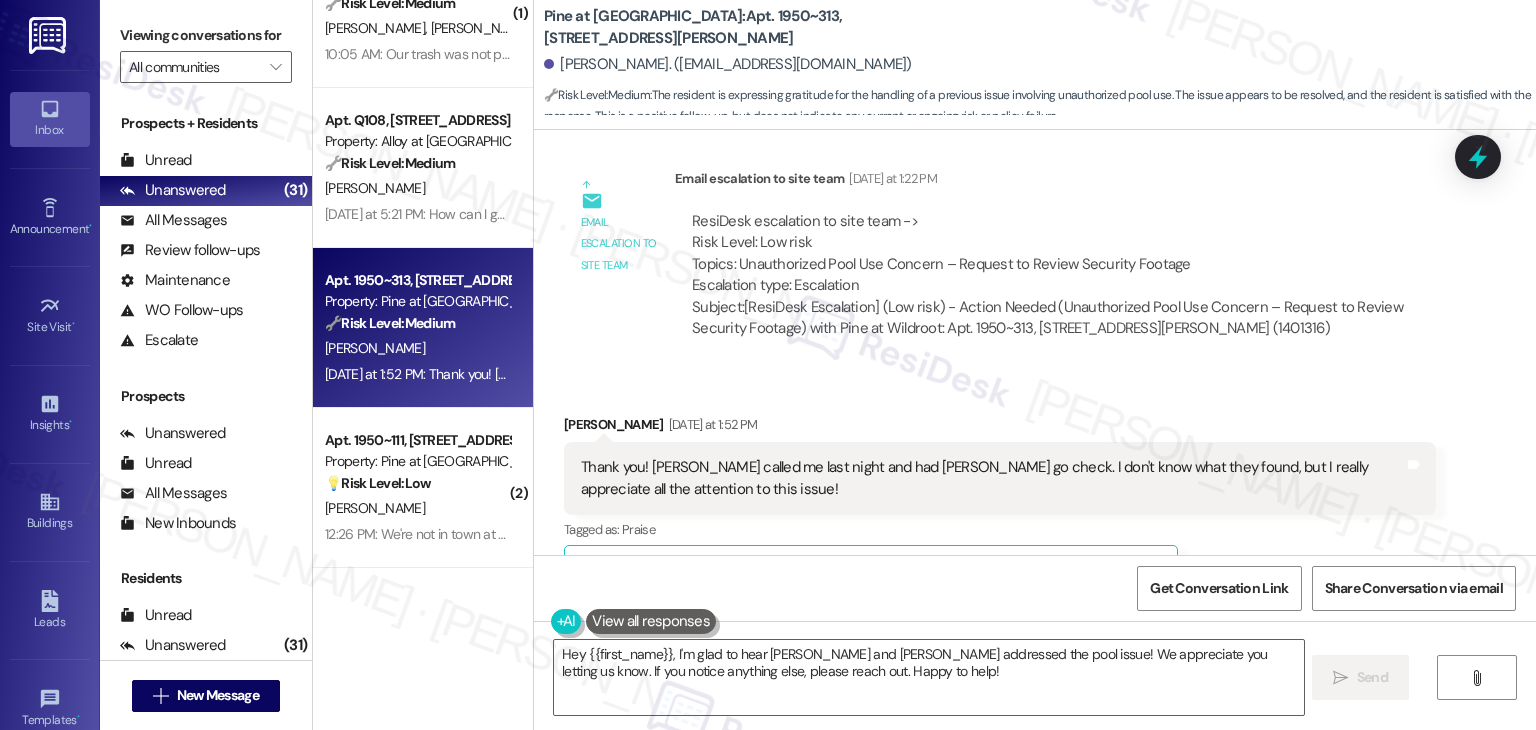 click on "Thank you! John called me last night and had Justin go check. I don't know what they found, but I really appreciate all the attention to this issue!" at bounding box center [992, 478] 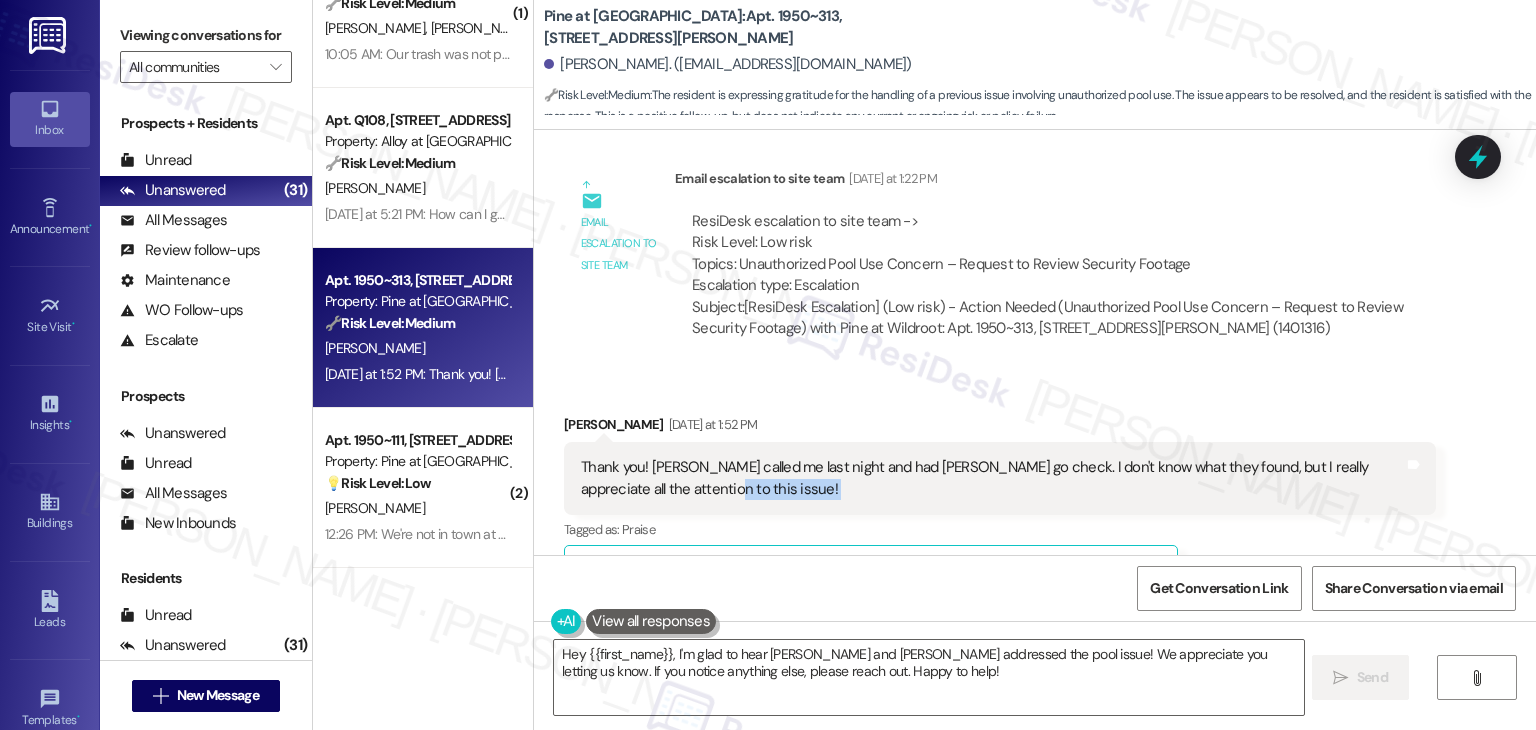 click on "Thank you! John called me last night and had Justin go check. I don't know what they found, but I really appreciate all the attention to this issue!" at bounding box center (992, 478) 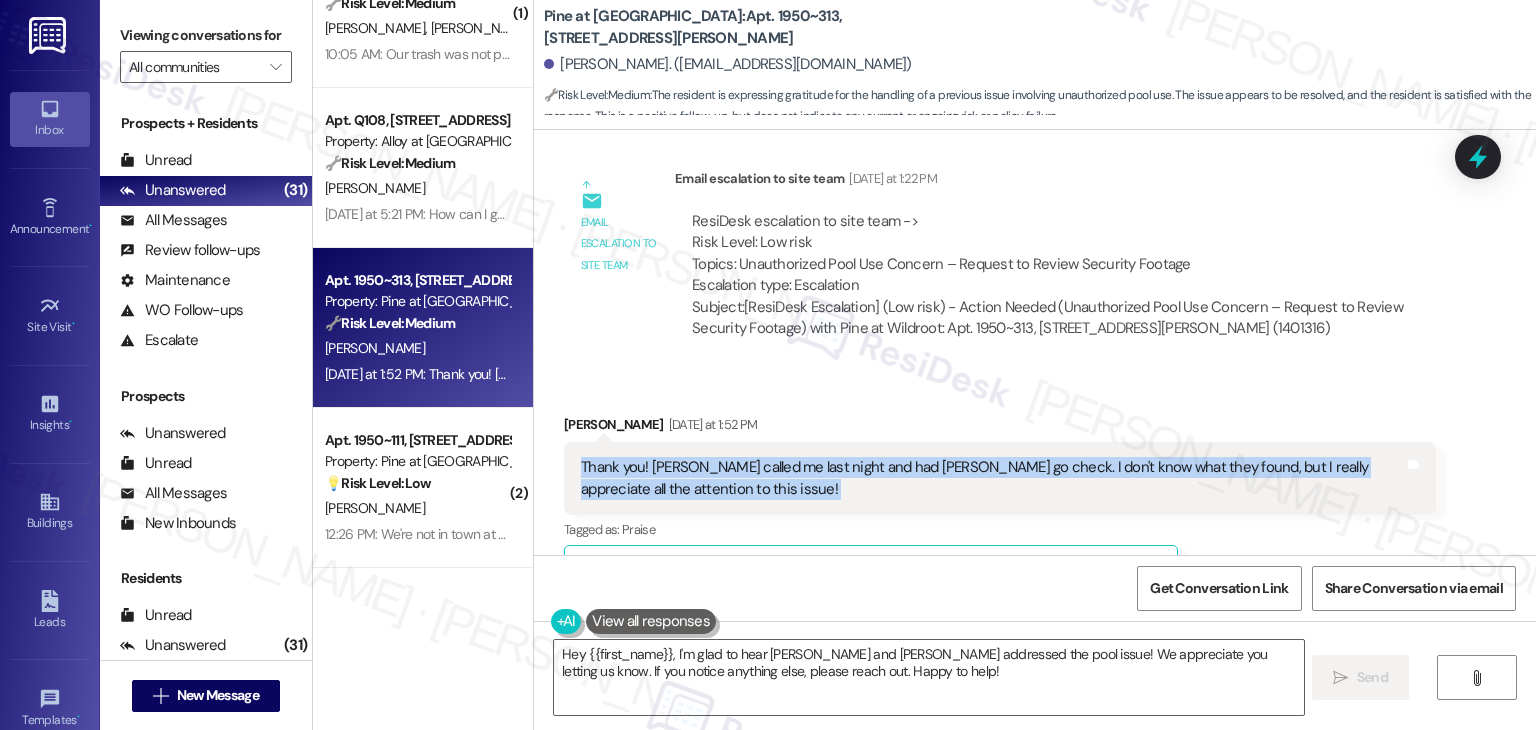click on "Thank you! John called me last night and had Justin go check. I don't know what they found, but I really appreciate all the attention to this issue!" at bounding box center (992, 478) 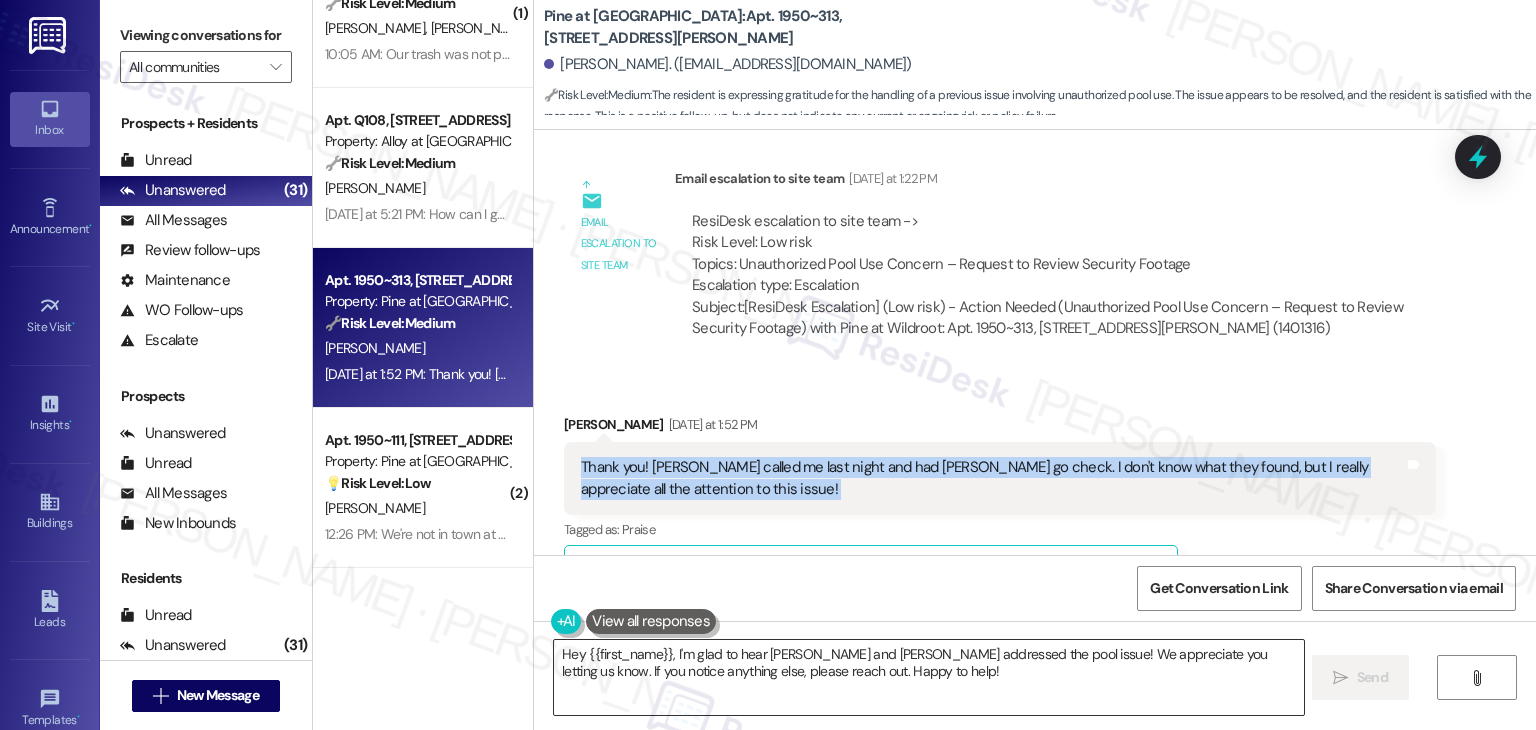 click on "Hey {{first_name}}, I'm glad to hear John and Justin addressed the pool issue! We appreciate you letting us know. If you notice anything else, please reach out. Happy to help!" at bounding box center (928, 677) 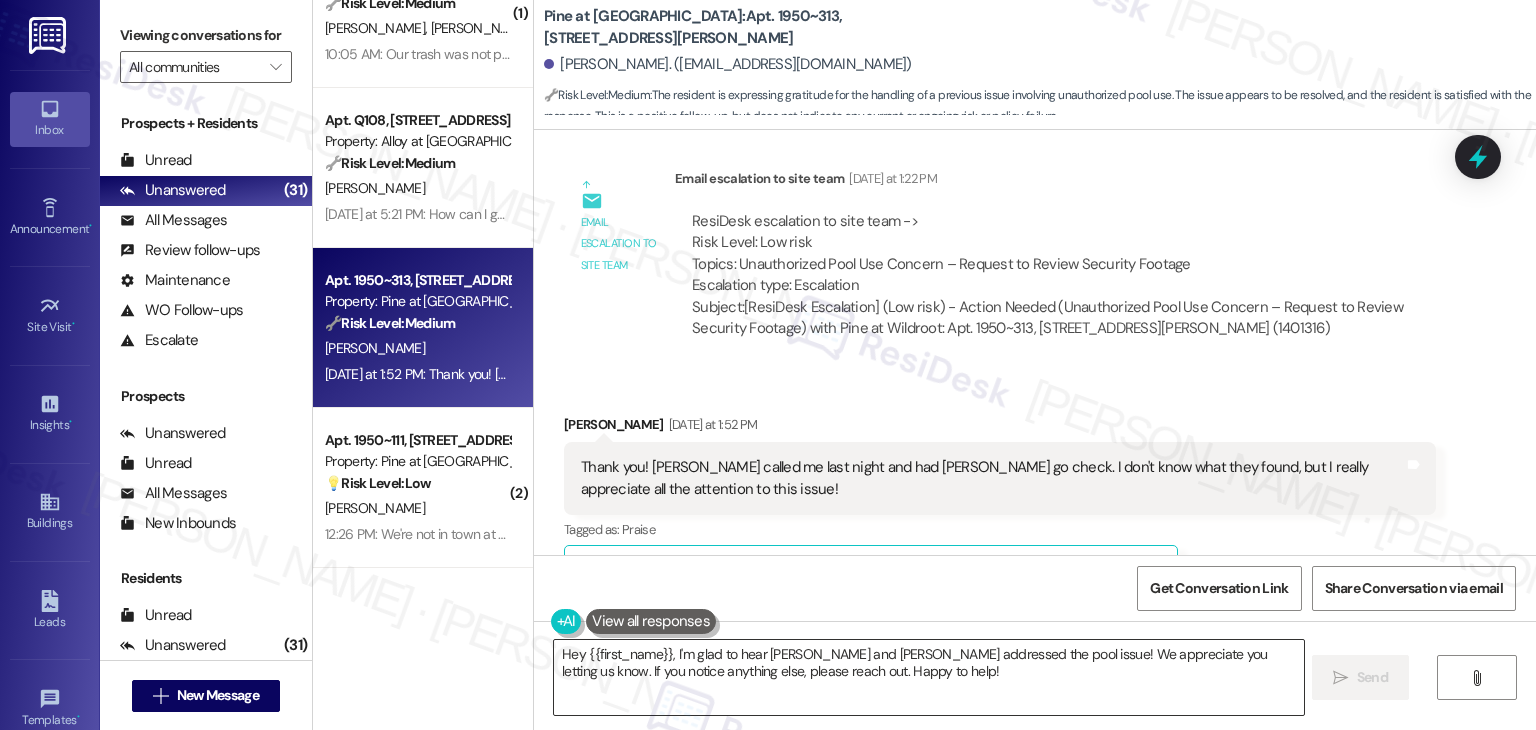 click on "Hey {{first_name}}, I'm glad to hear John and Justin addressed the pool issue! We appreciate you letting us know. If you notice anything else, please reach out. Happy to help!" at bounding box center [928, 677] 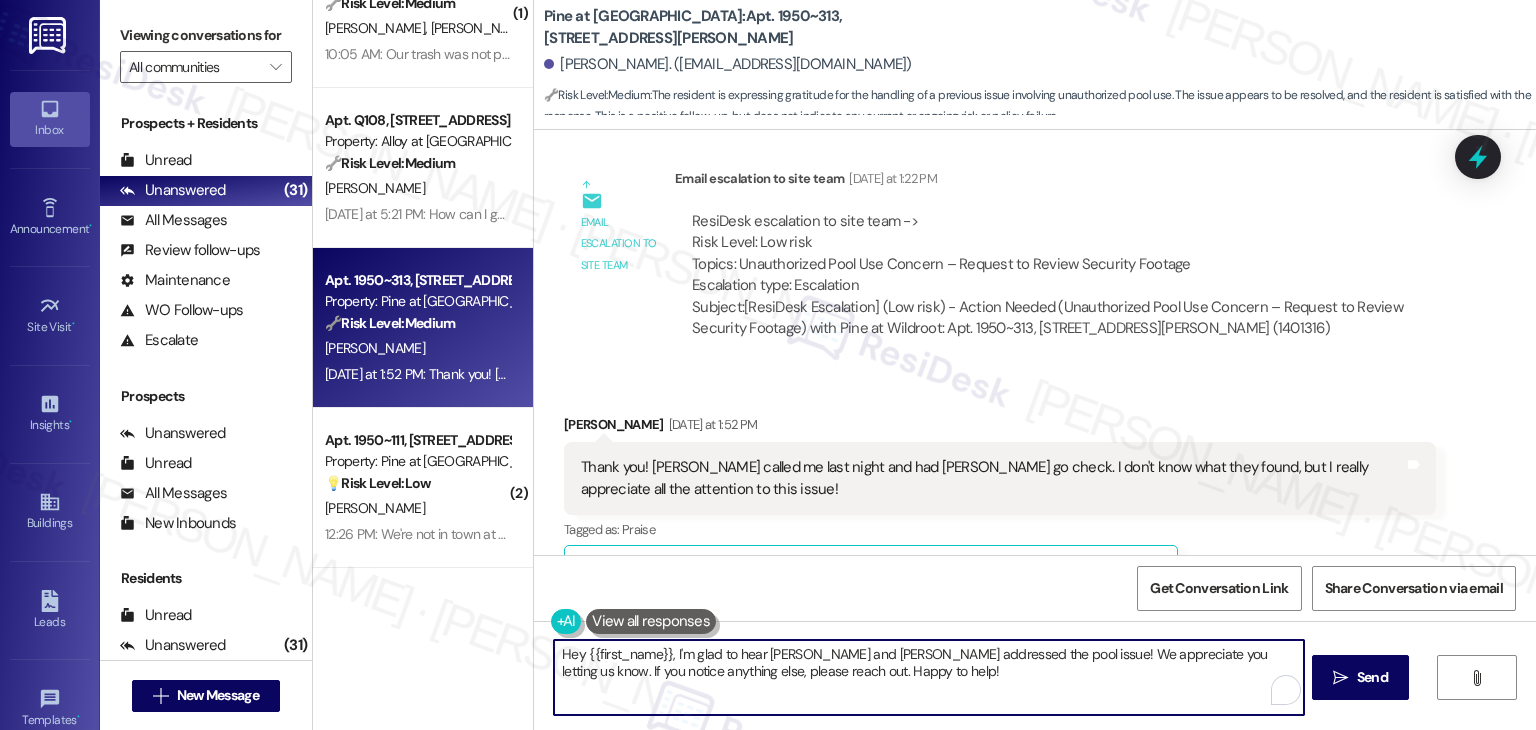 click on "Hey {{first_name}}, I'm glad to hear John and Justin addressed the pool issue! We appreciate you letting us know. If you notice anything else, please reach out. Happy to help!" at bounding box center (928, 677) 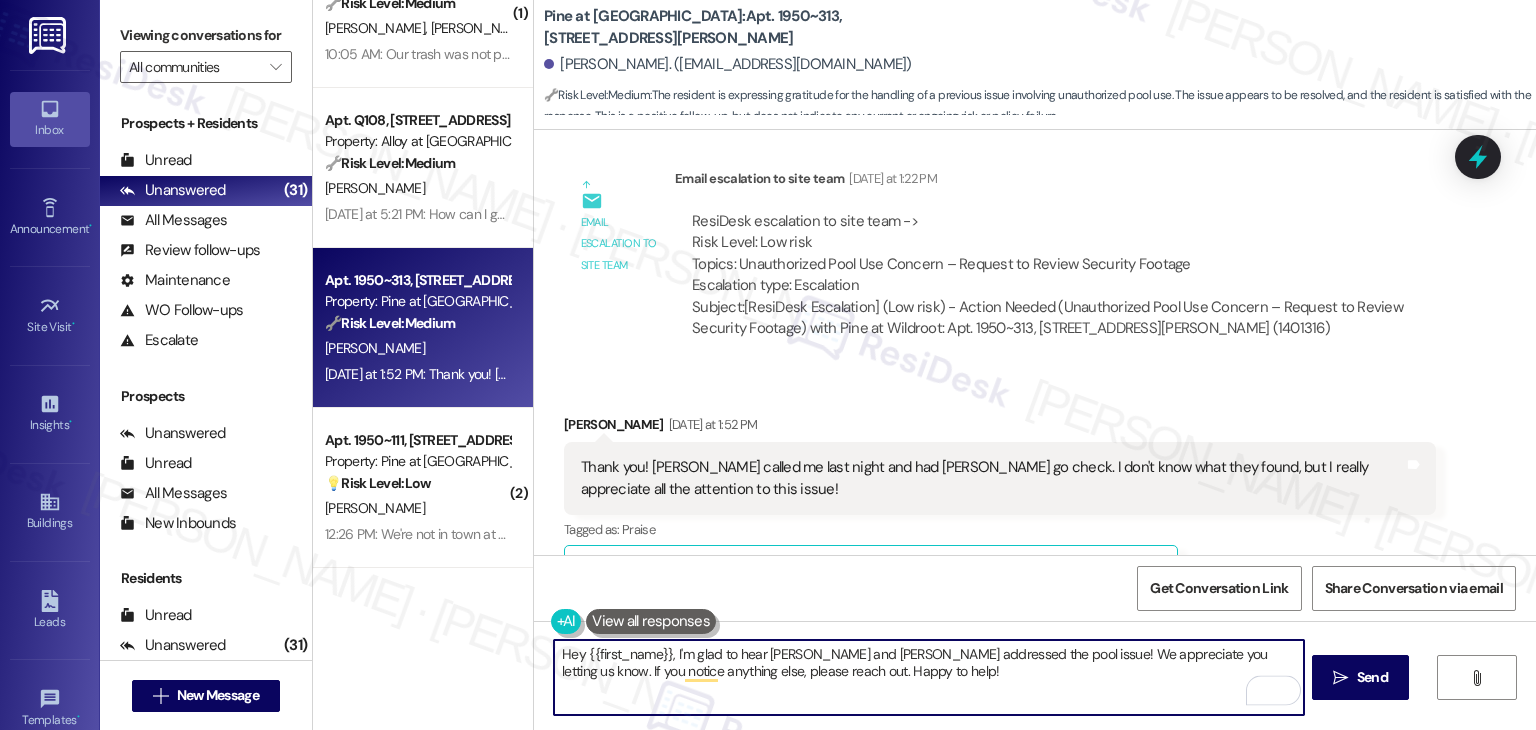 click on "Hey {{first_name}}, I'm glad to hear John and Justin addressed the pool issue! We appreciate you letting us know. If you notice anything else, please reach out. Happy to help!" at bounding box center (928, 677) 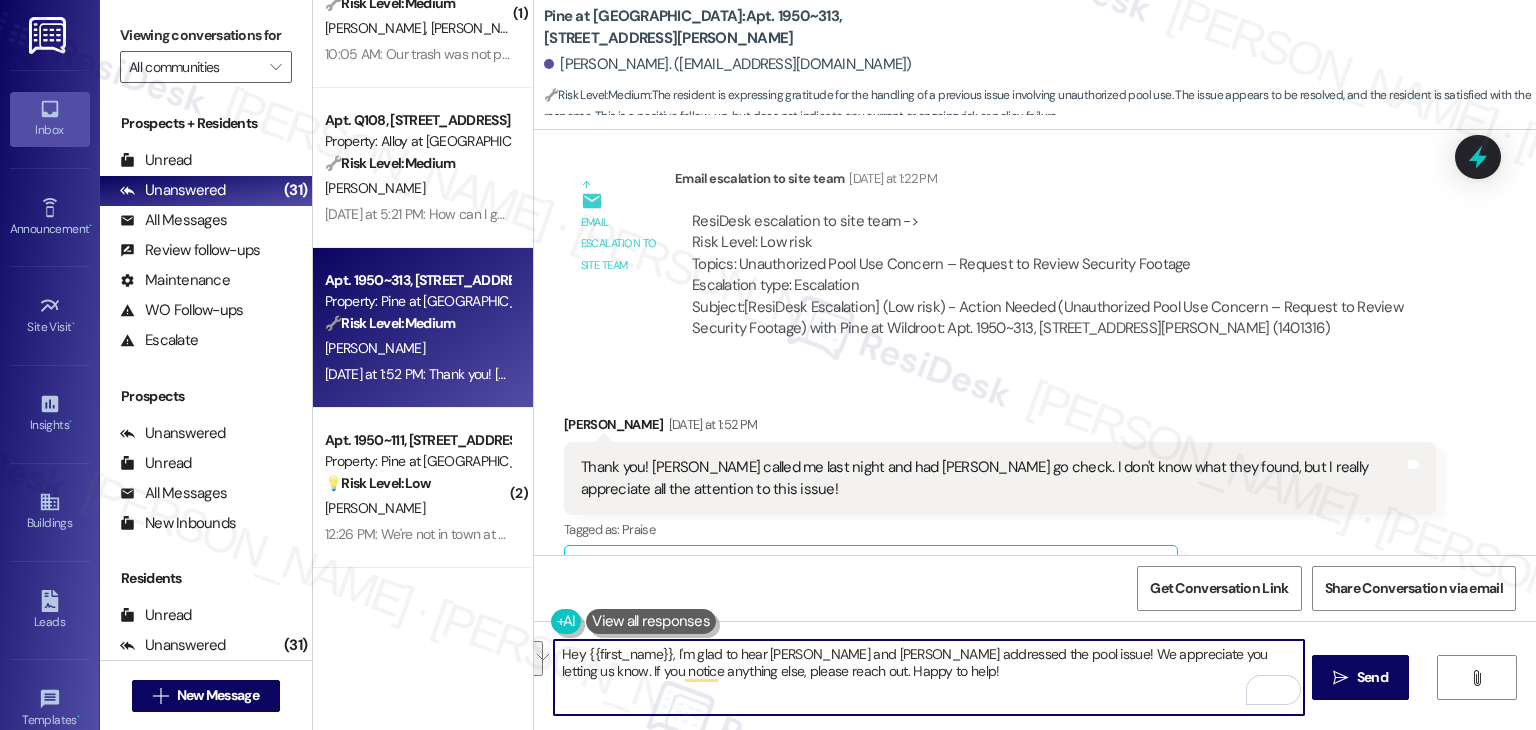 click on "Hey {{first_name}}, I'm glad to hear John and Justin addressed the pool issue! We appreciate you letting us know. If you notice anything else, please reach out. Happy to help!" at bounding box center (928, 677) 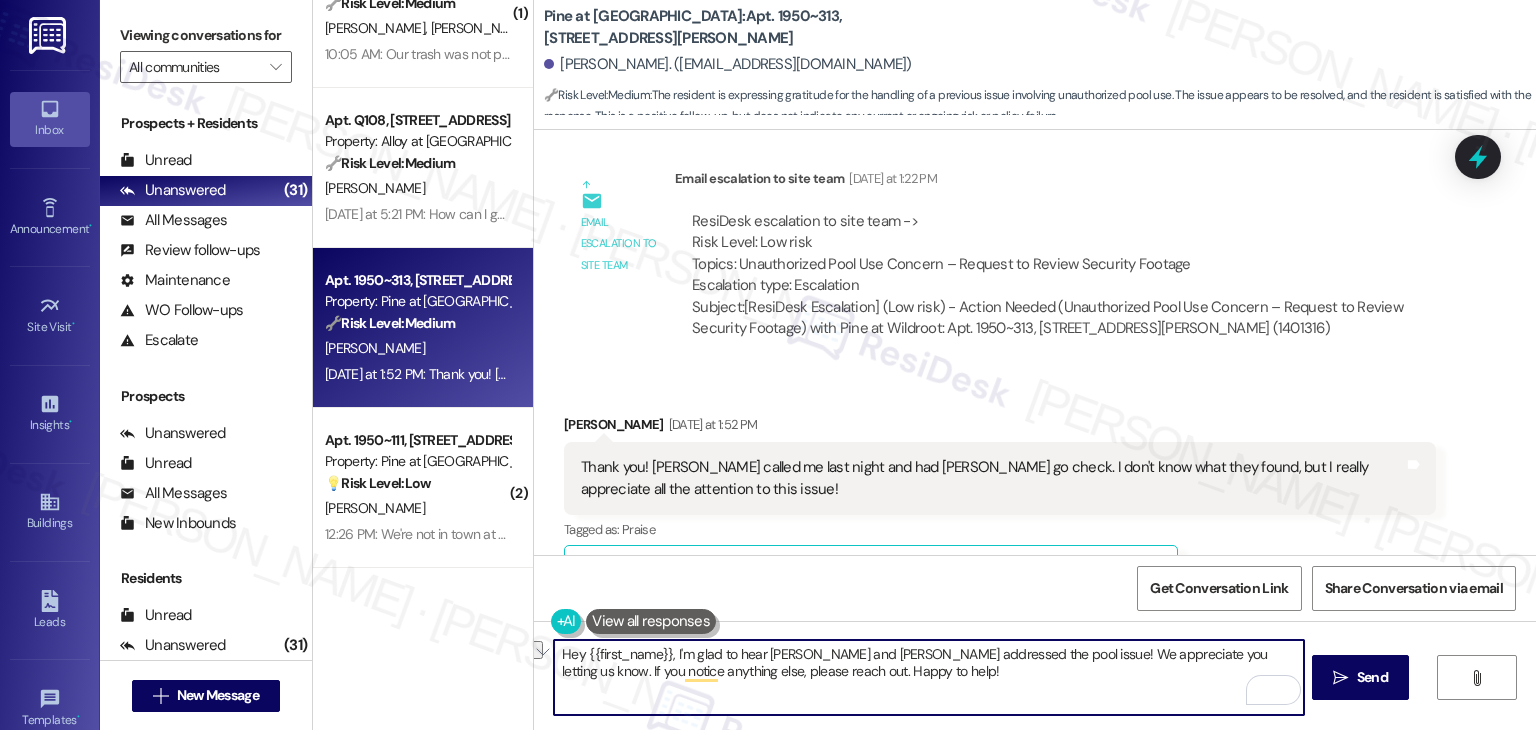 drag, startPoint x: 840, startPoint y: 675, endPoint x: 761, endPoint y: 679, distance: 79.101204 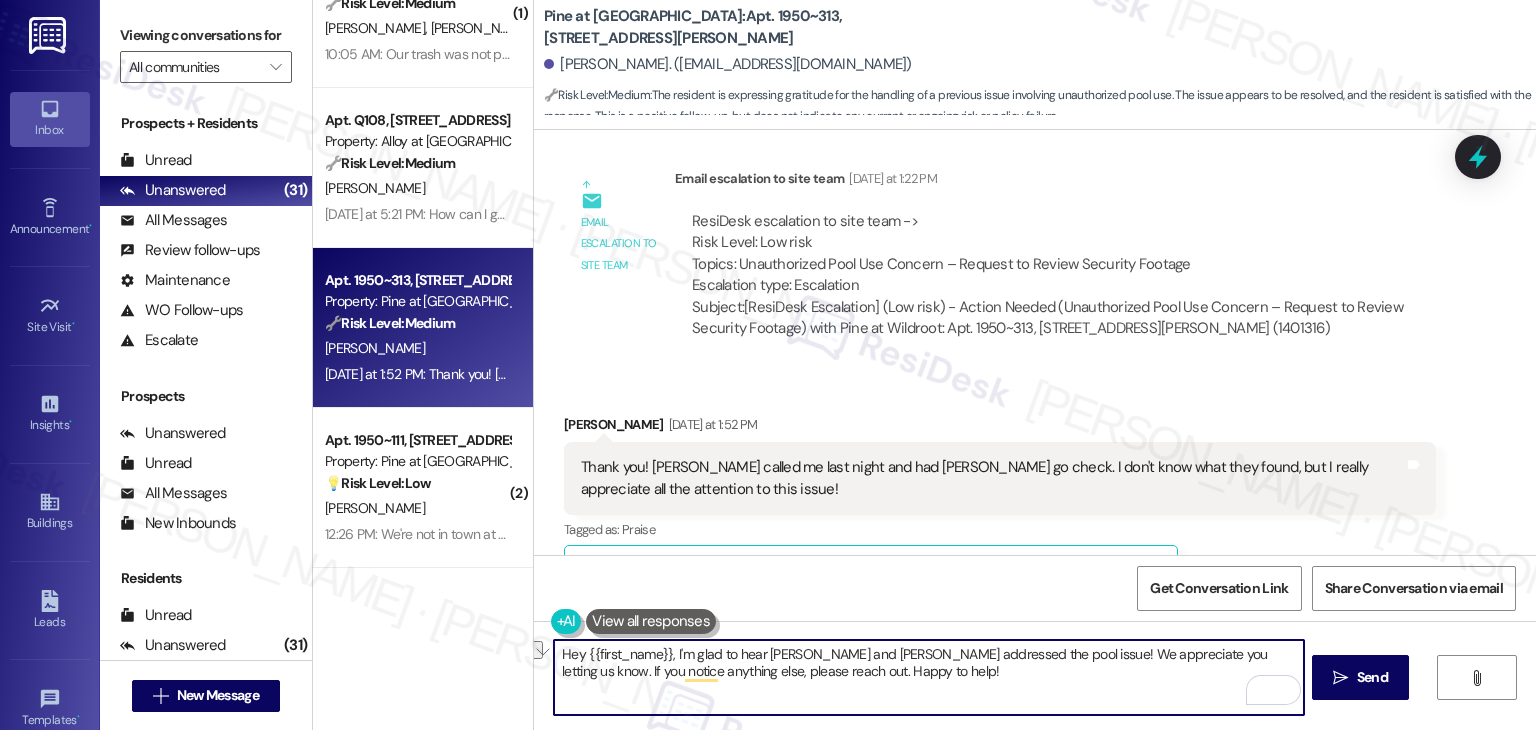 click on "Hey {{first_name}}, I'm glad to hear John and Justin addressed the pool issue! We appreciate you letting us know. If you notice anything else, please reach out. Happy to help!" at bounding box center [928, 677] 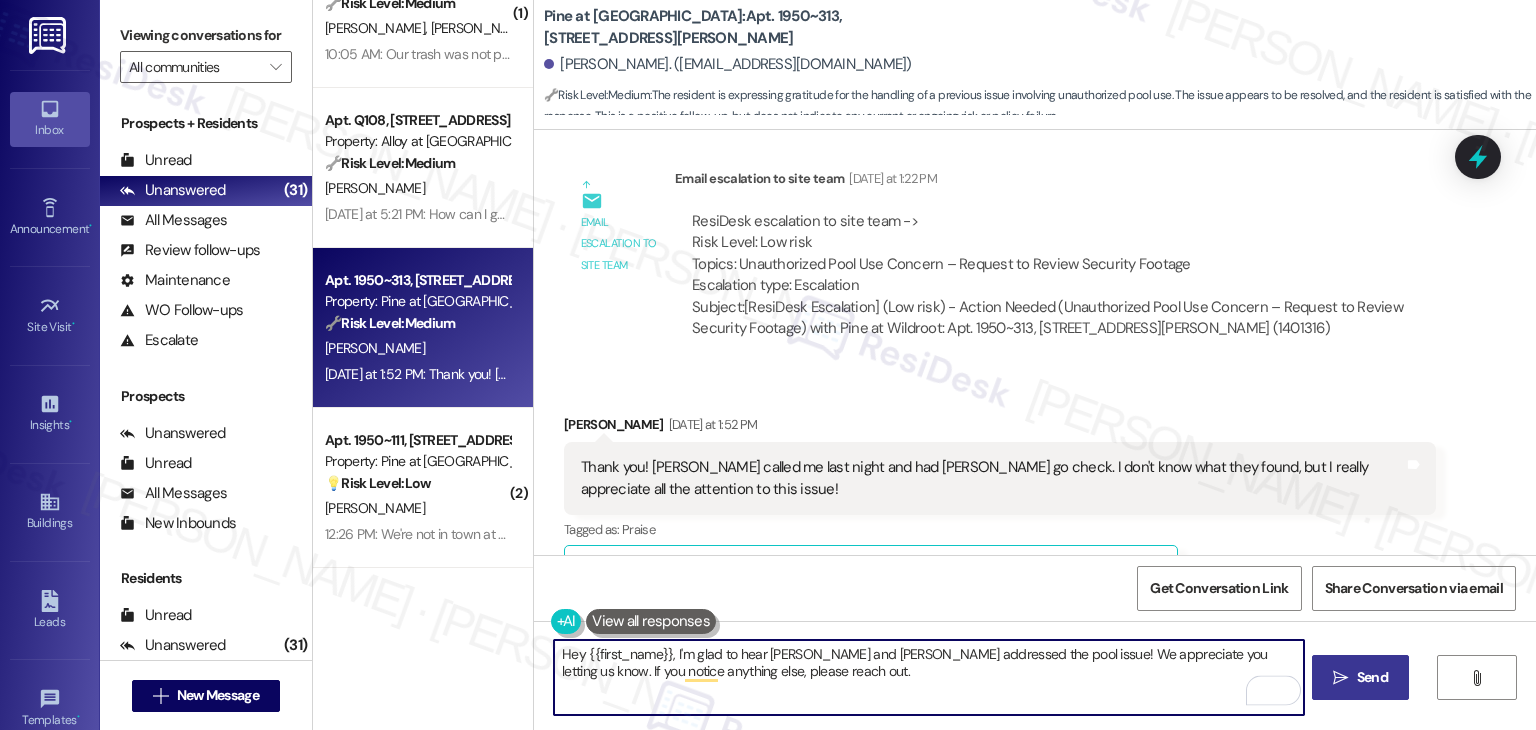 type on "Hey {{first_name}}, I'm glad to hear John and Justin addressed the pool issue! We appreciate you letting us know. If you notice anything else, please reach out." 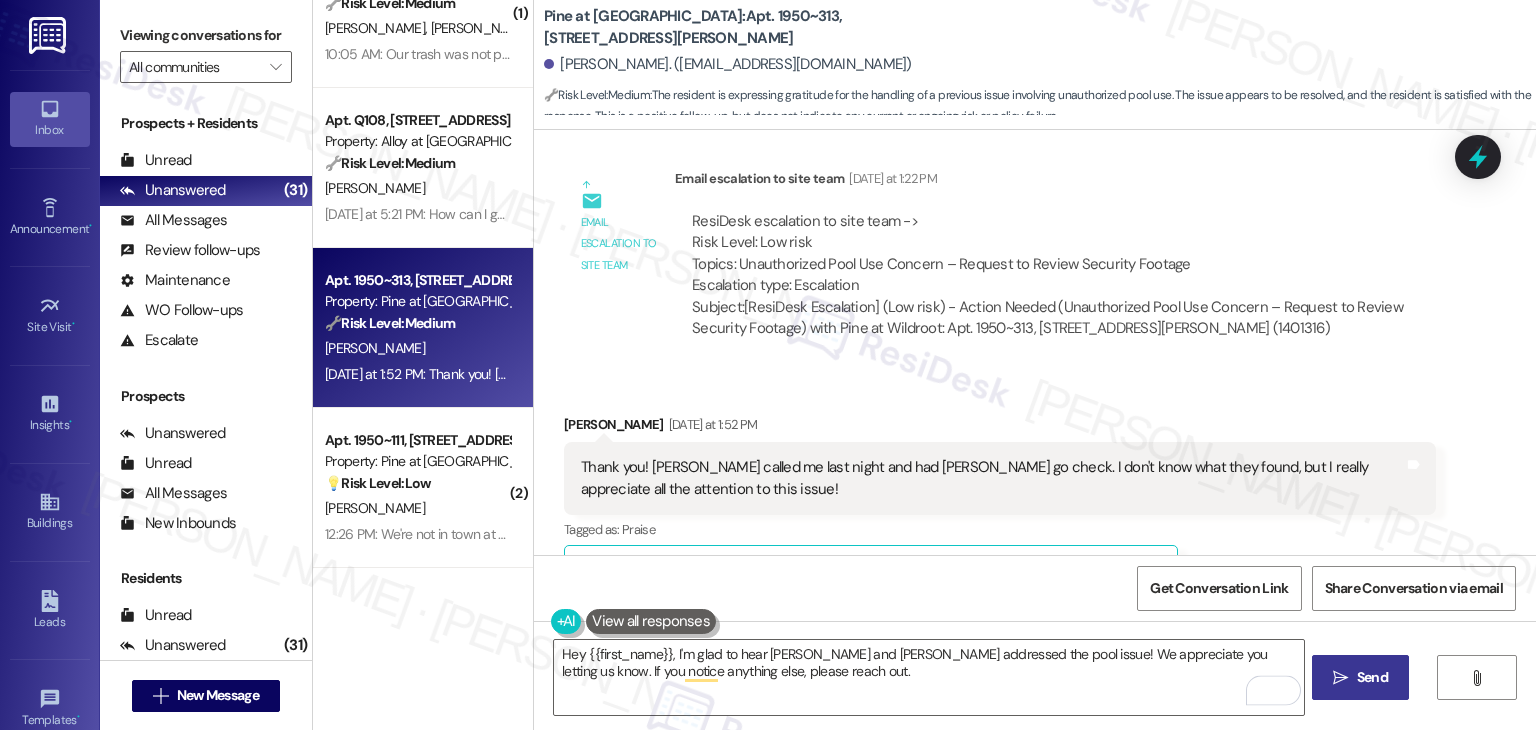 click on "Send" at bounding box center (1372, 677) 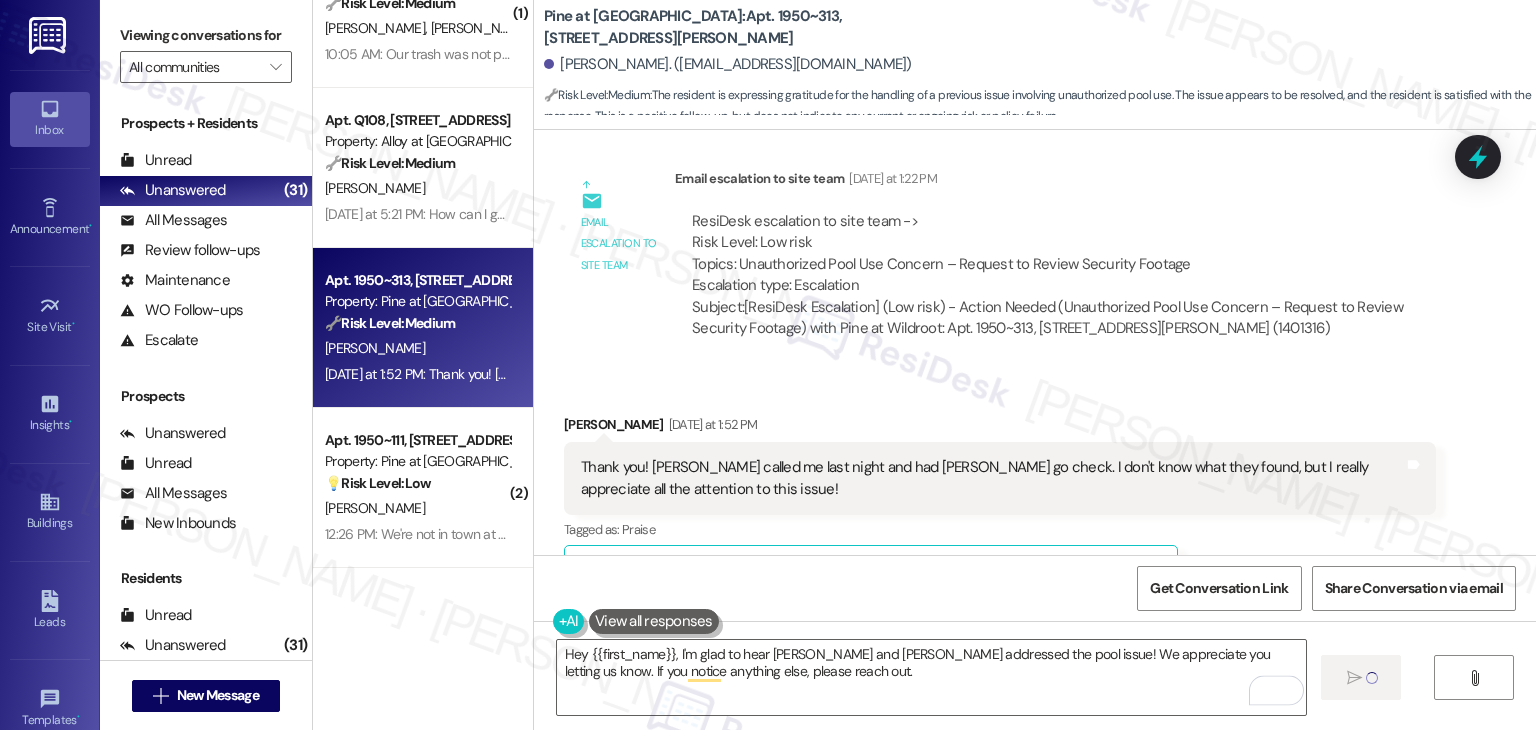 type 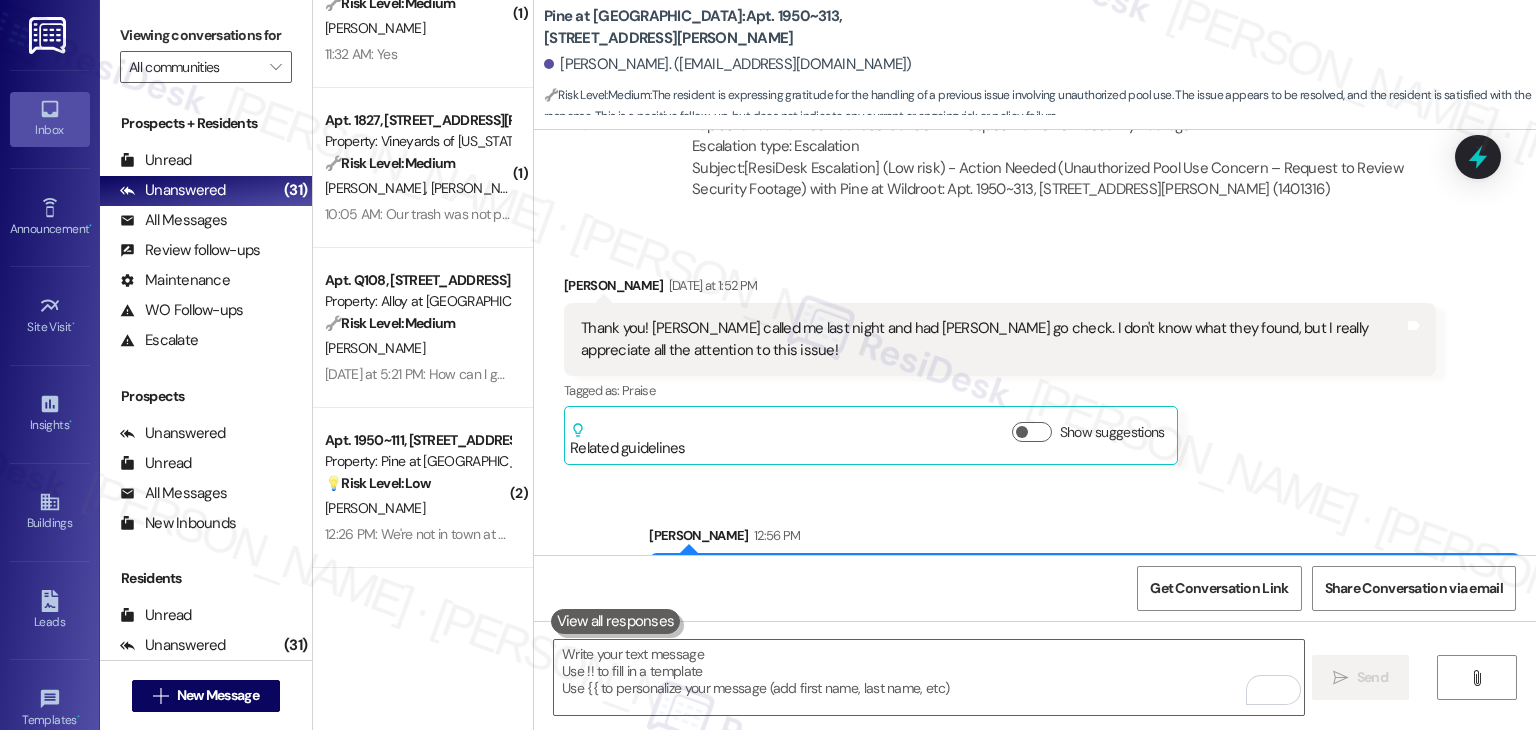 scroll, scrollTop: 2408, scrollLeft: 0, axis: vertical 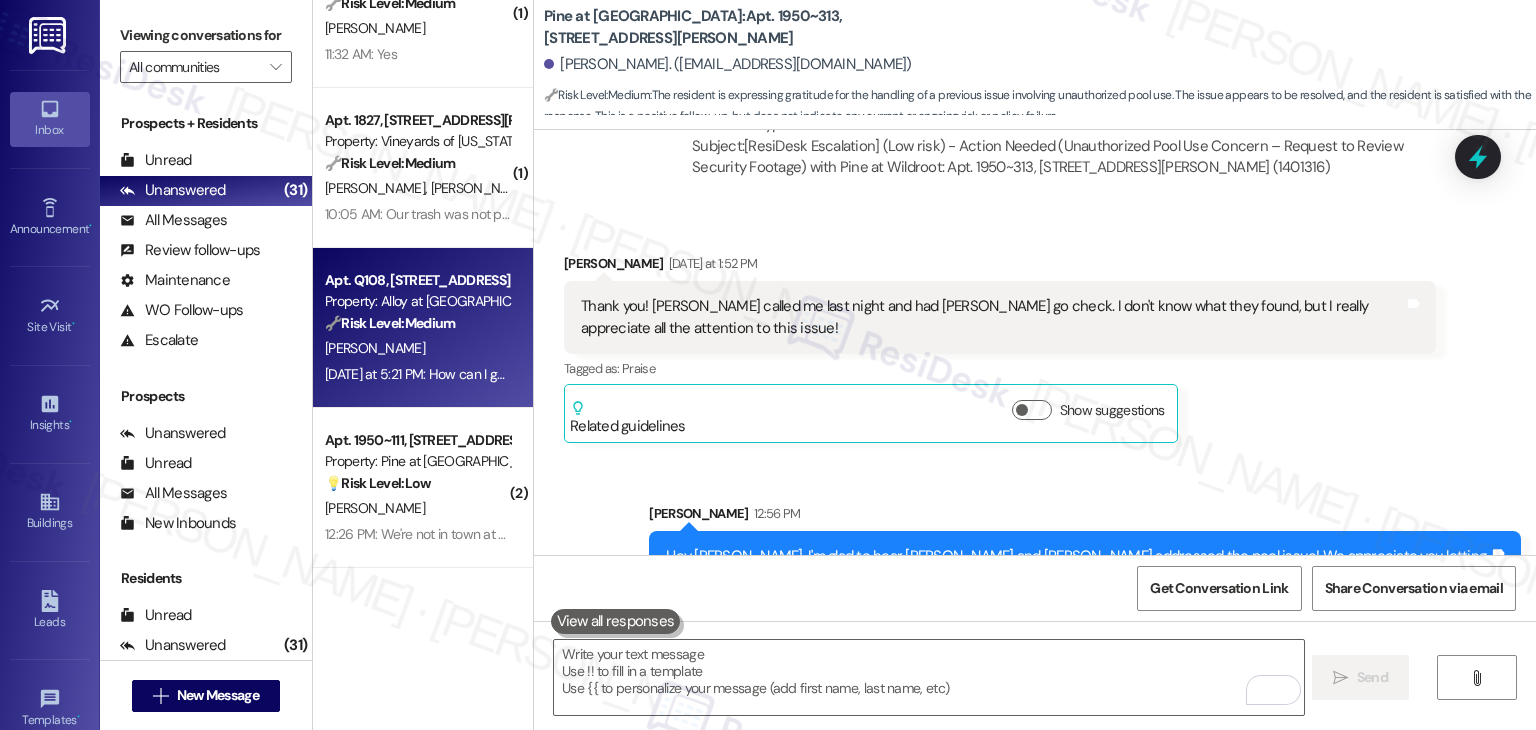 click on "[PERSON_NAME]" at bounding box center (417, 348) 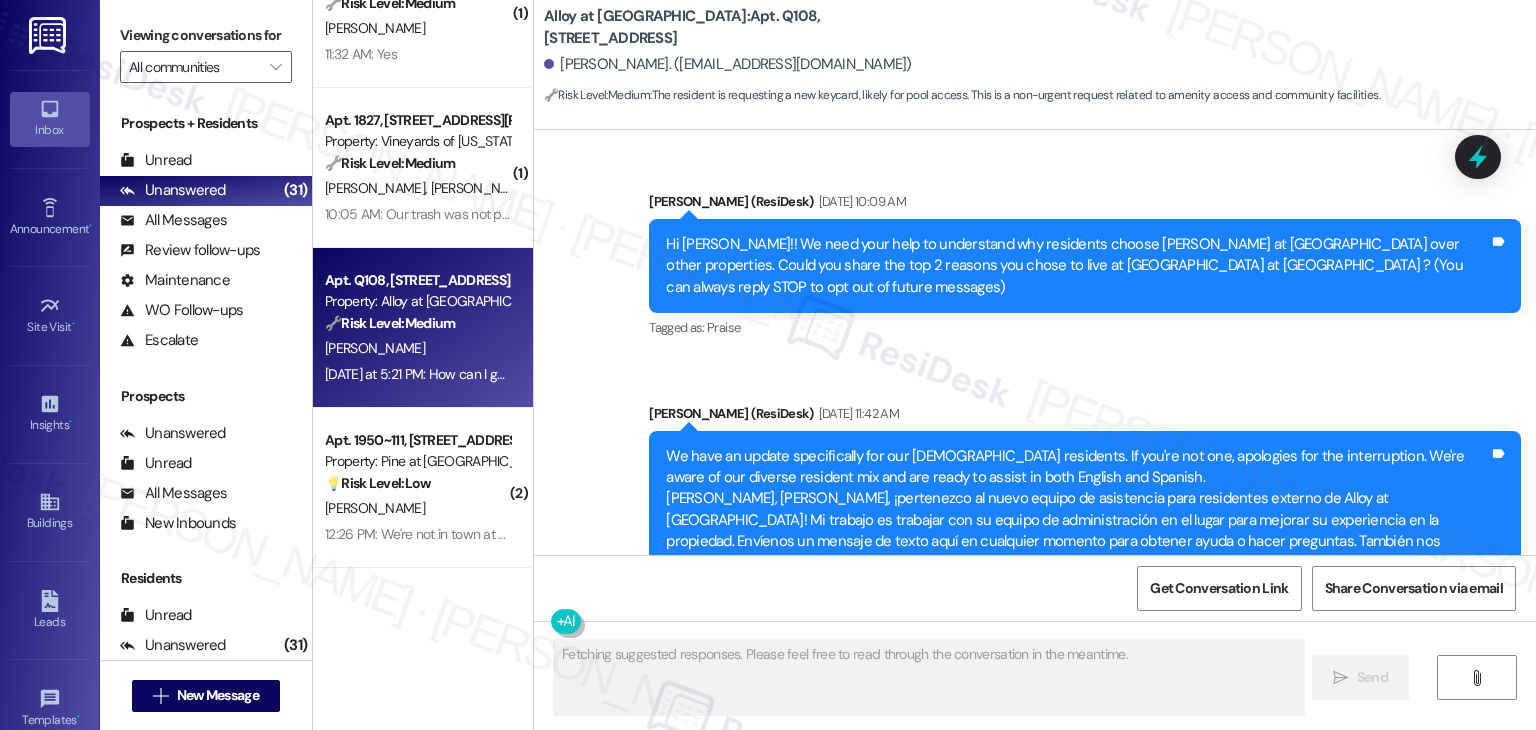 scroll, scrollTop: 13962, scrollLeft: 0, axis: vertical 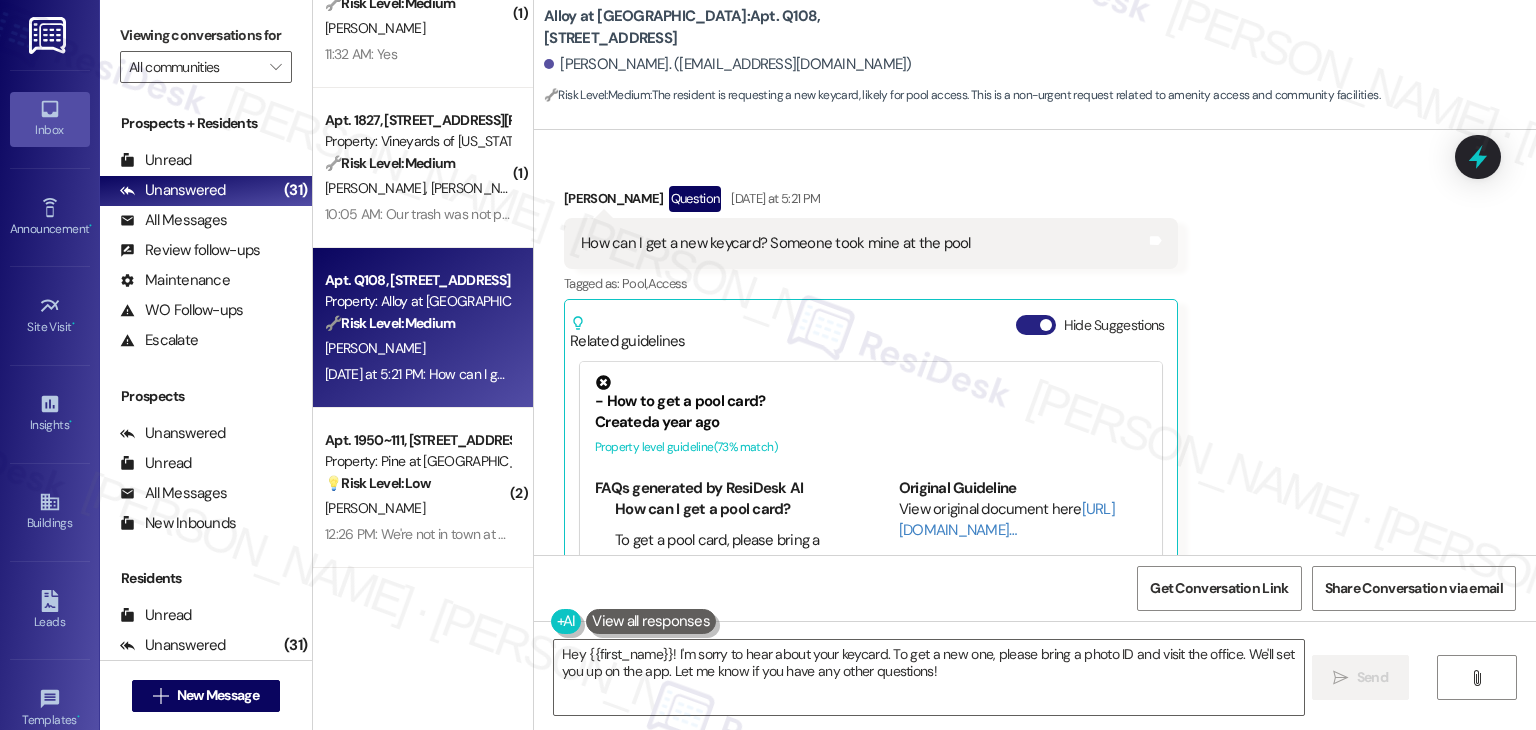 click on "Hide Suggestions" at bounding box center [1036, 325] 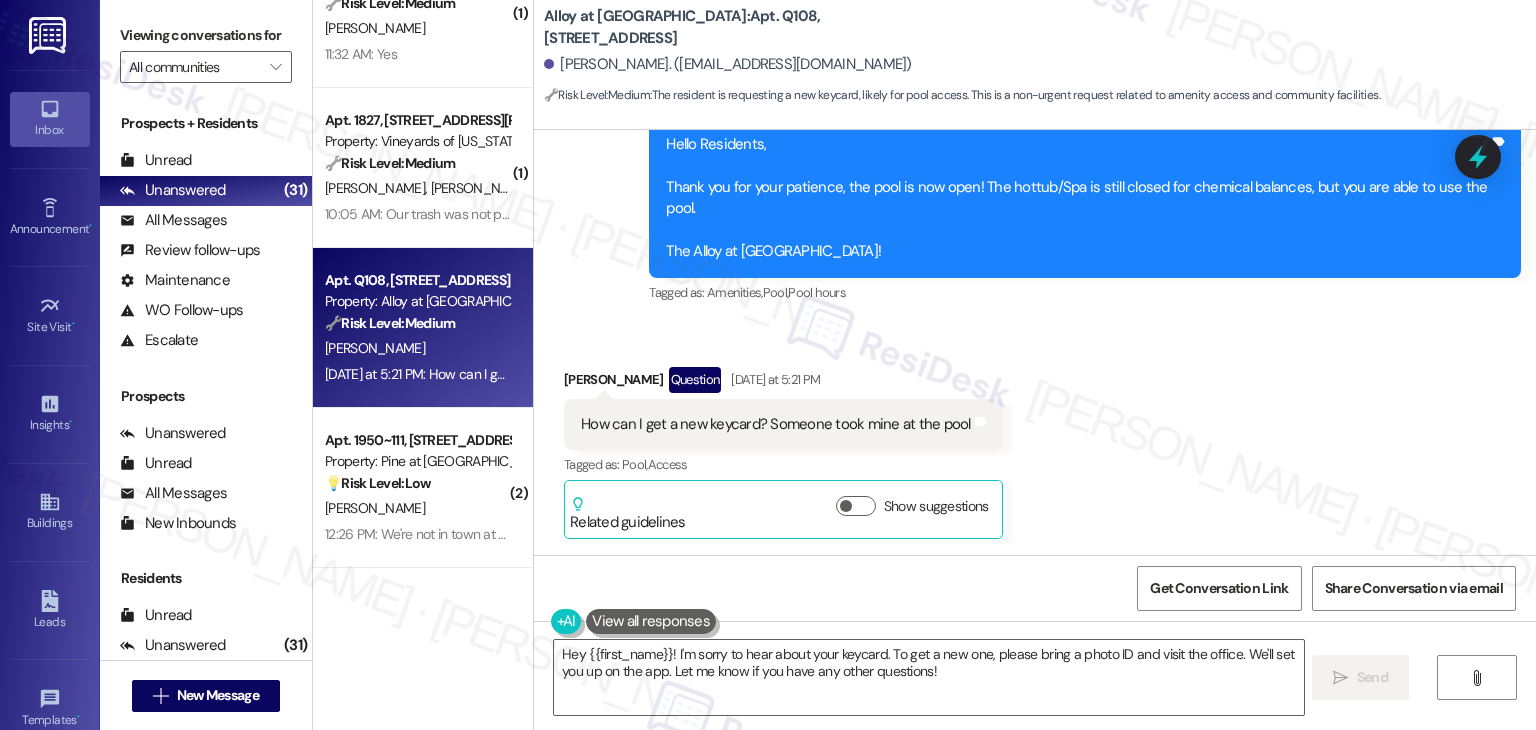 scroll, scrollTop: 13671, scrollLeft: 0, axis: vertical 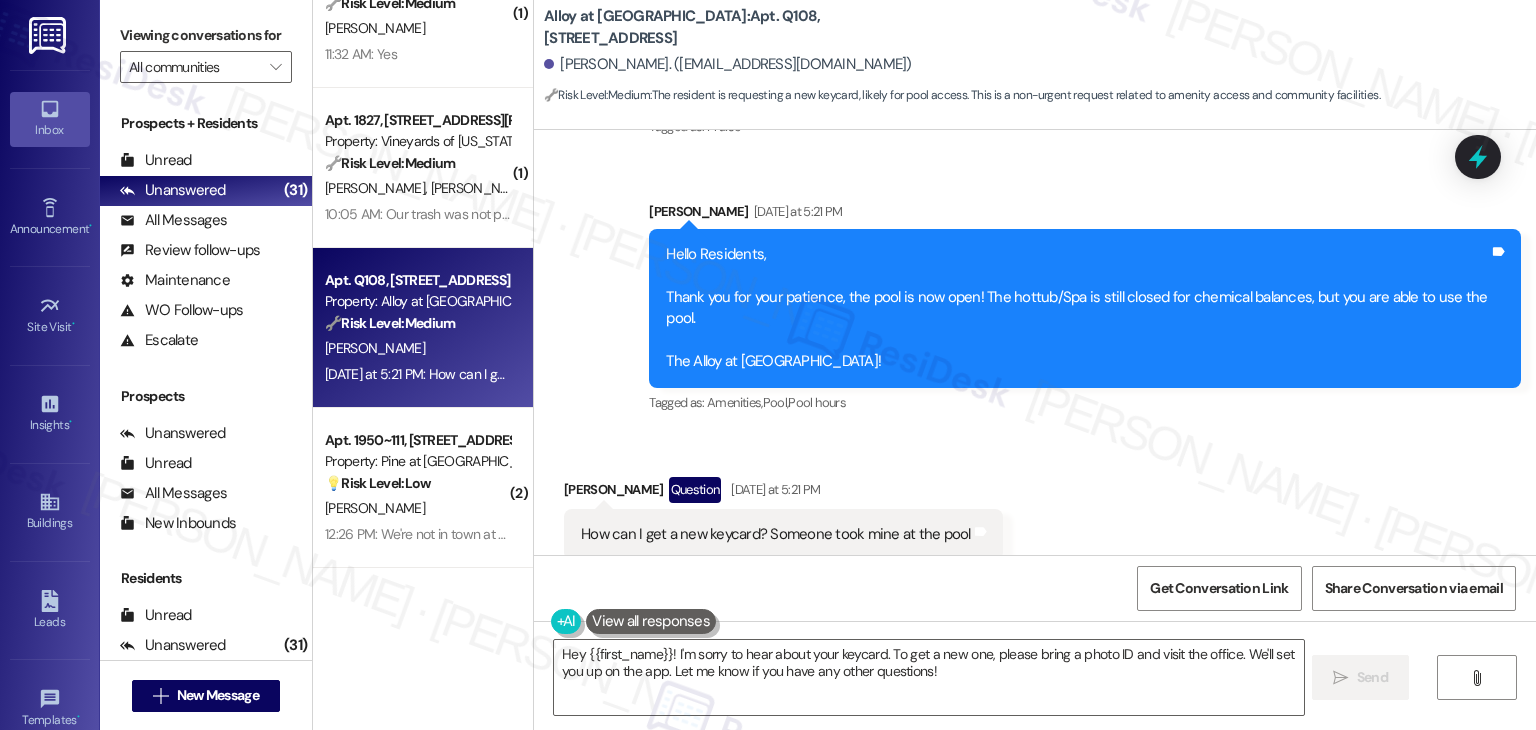 click on "Received via SMS Robert Aiono Question Yesterday at 5:21 PM How can I get a new keycard? Someone took mine at the pool Tags and notes Tagged as:   Pool ,  Click to highlight conversations about Pool Access Click to highlight conversations about Access  Related guidelines Show suggestions" at bounding box center (1035, 548) 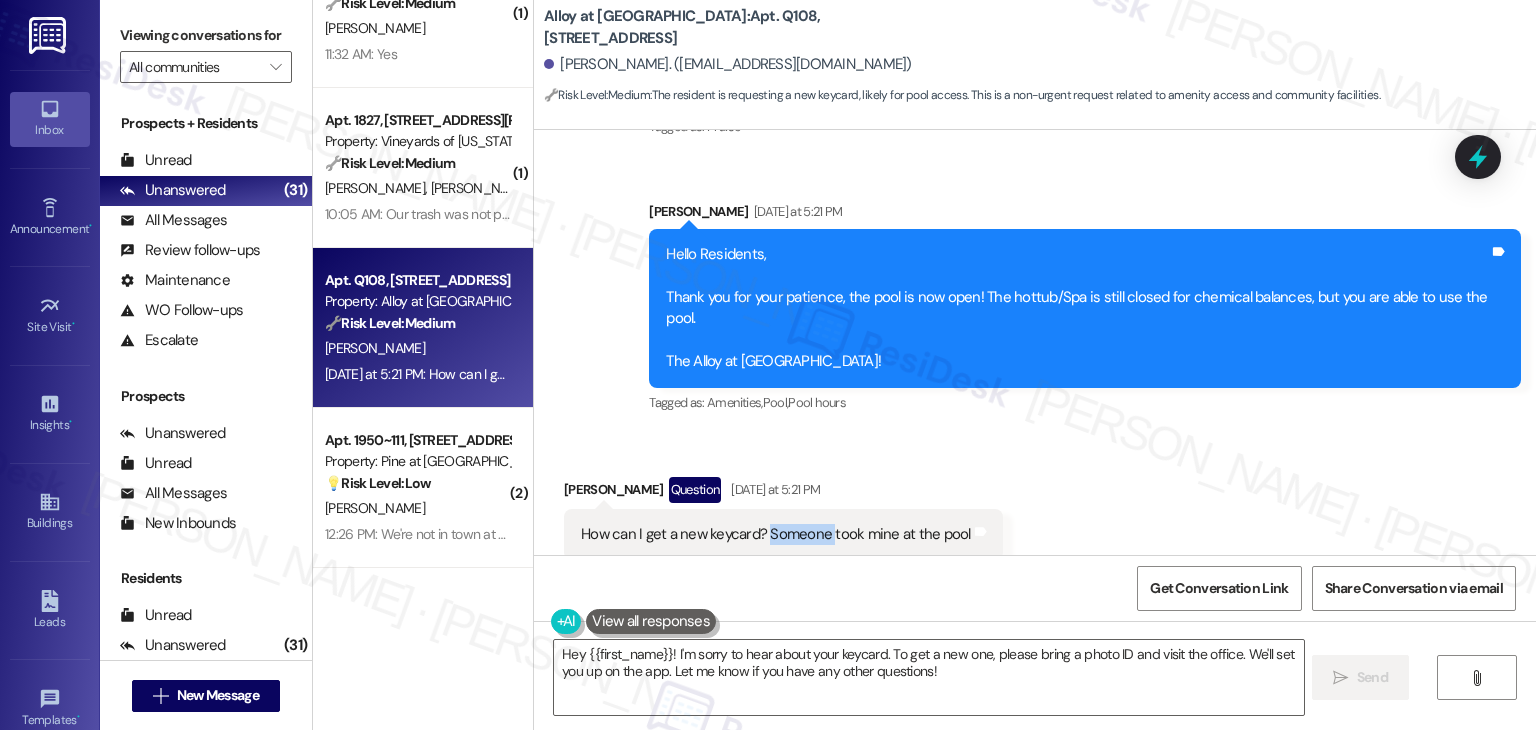 click on "How can I get a new keycard? Someone took mine at the pool" at bounding box center (776, 534) 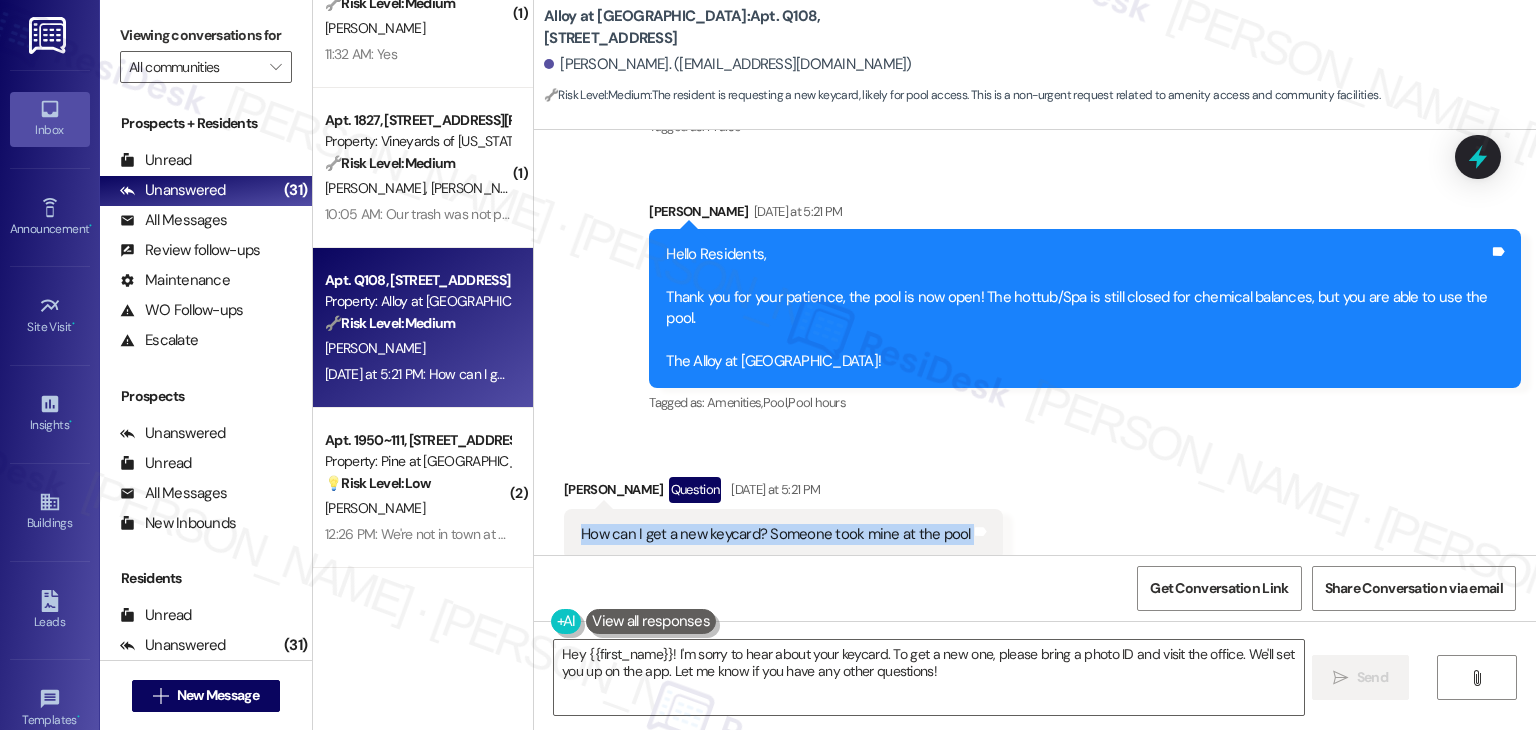 click on "How can I get a new keycard? Someone took mine at the pool" at bounding box center (776, 534) 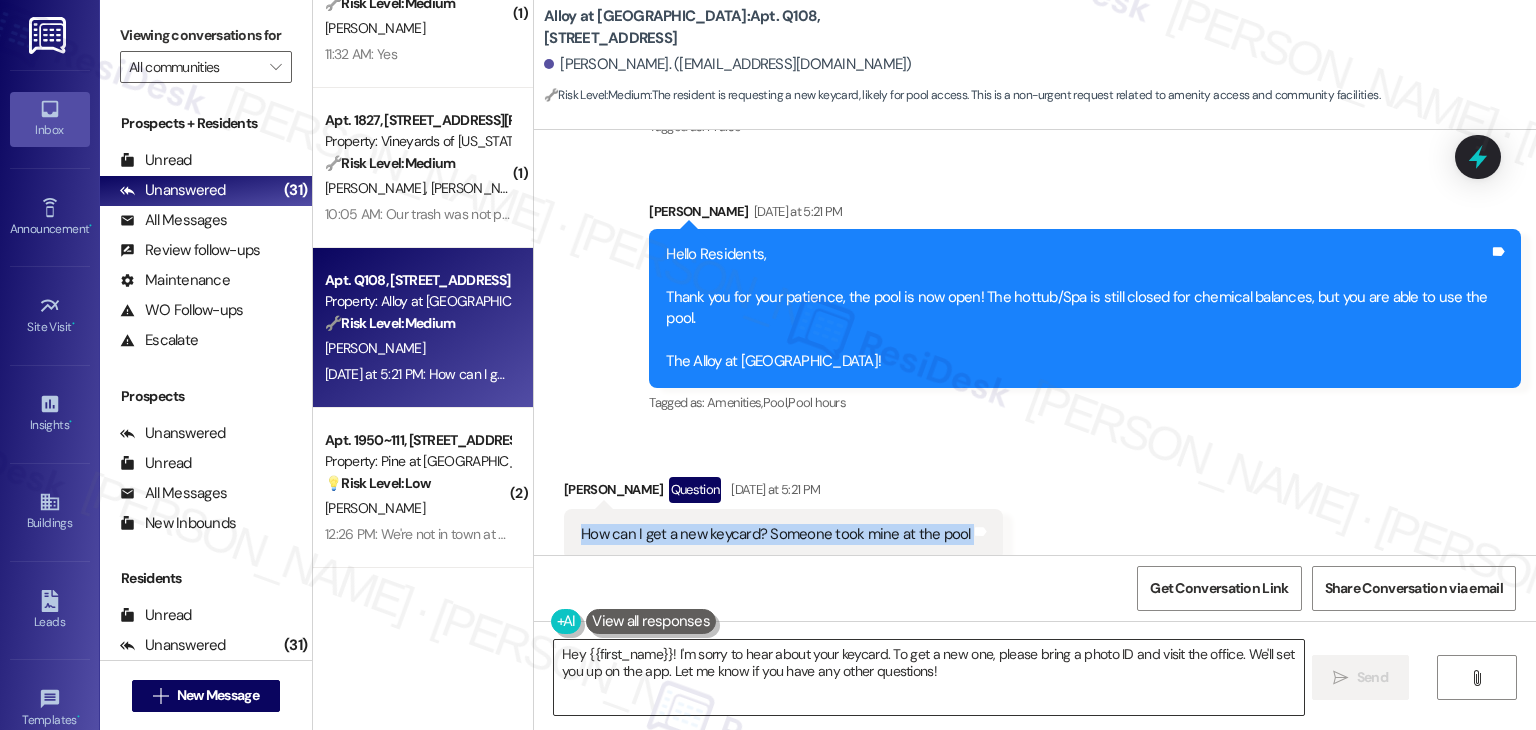 click on "Hey {{first_name}}! I'm sorry to hear about your keycard. To get a new one, please bring a photo ID and visit the office. We'll set you up on the app. Let me know if you have any other questions!" at bounding box center (928, 677) 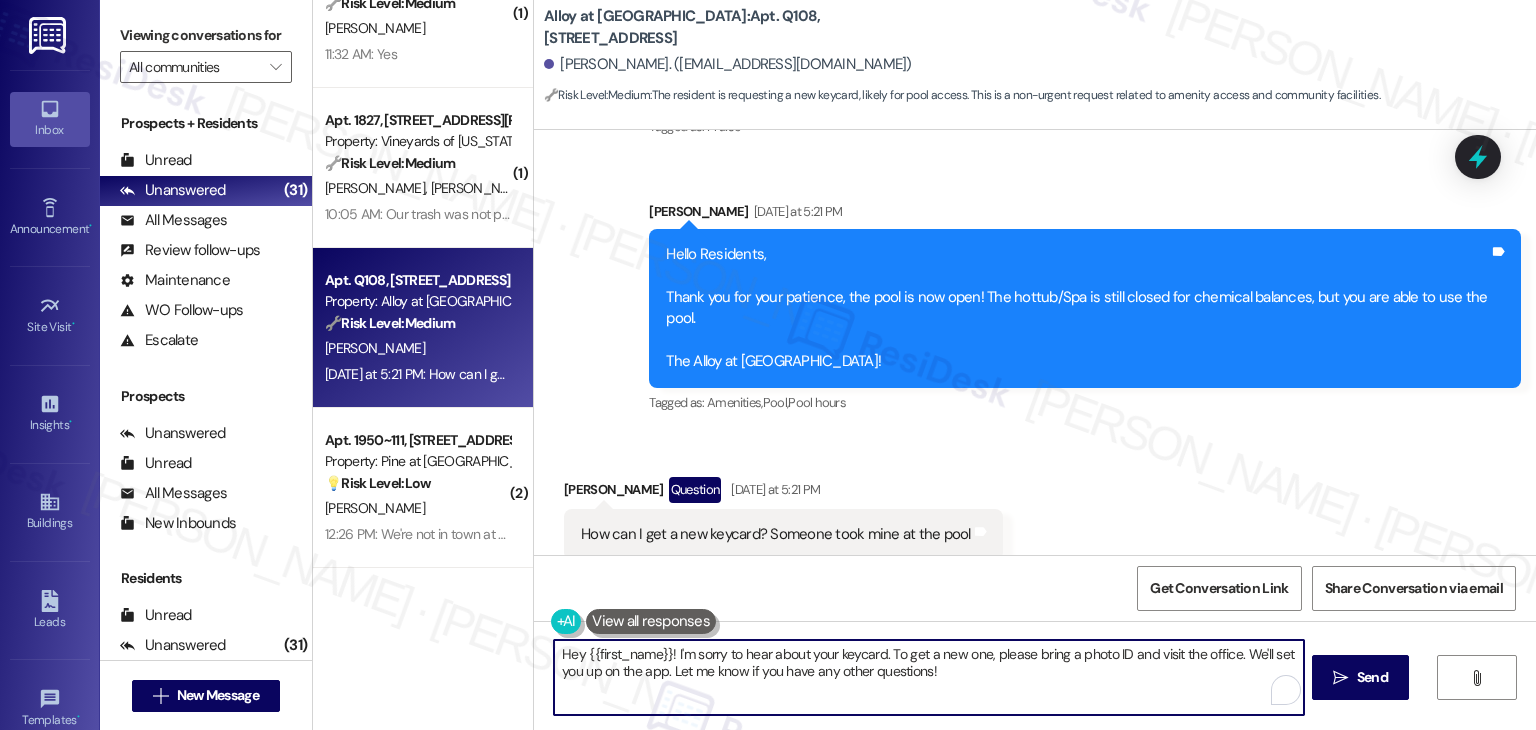 click on "Hey {{first_name}}! I'm sorry to hear about your keycard. To get a new one, please bring a photo ID and visit the office. We'll set you up on the app. Let me know if you have any other questions!" at bounding box center (928, 677) 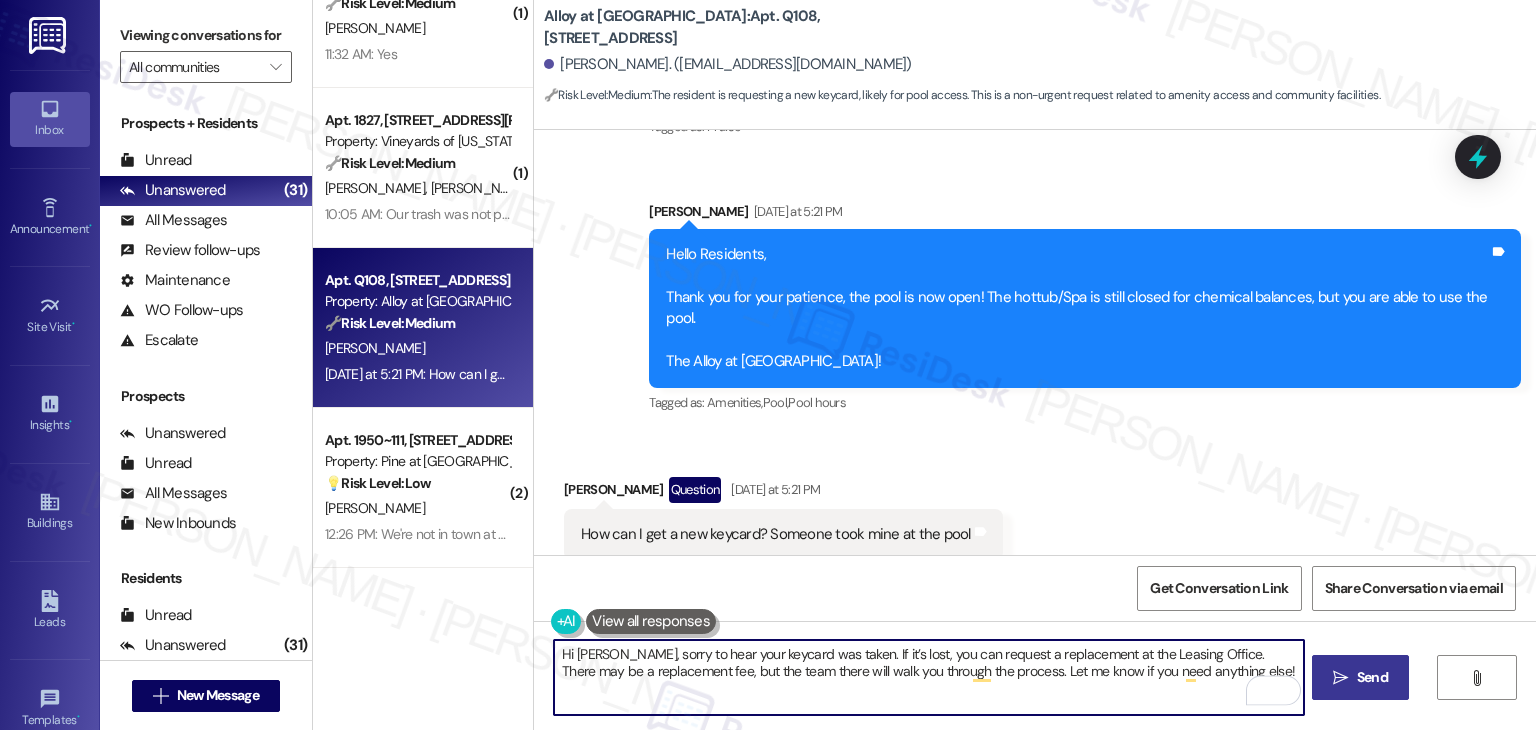 type on "Hi Robert, sorry to hear your keycard was taken. If it’s lost, you can request a replacement at the Leasing Office. There may be a replacement fee, but the team there will walk you through the process. Let me know if you need anything else!" 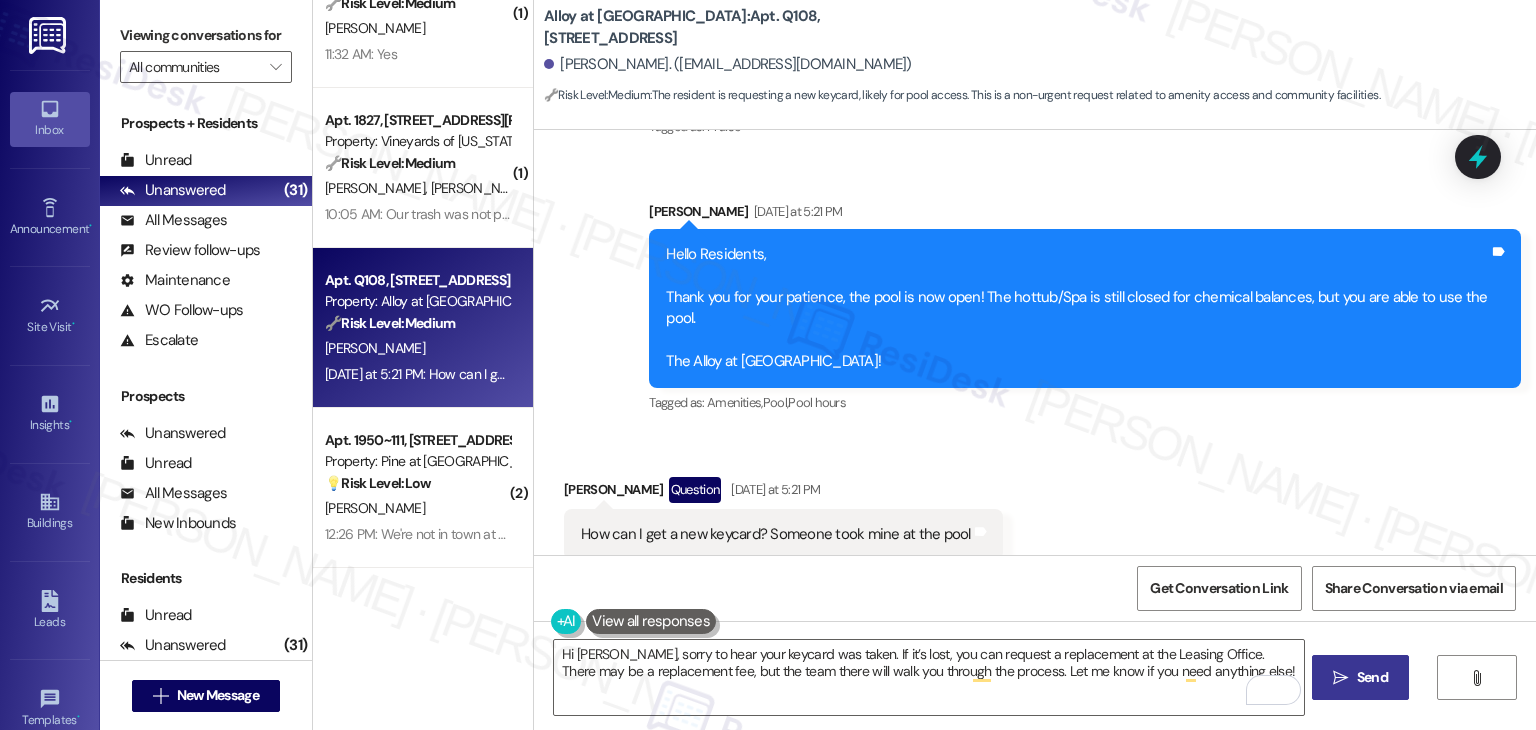 click on "Send" at bounding box center (1372, 677) 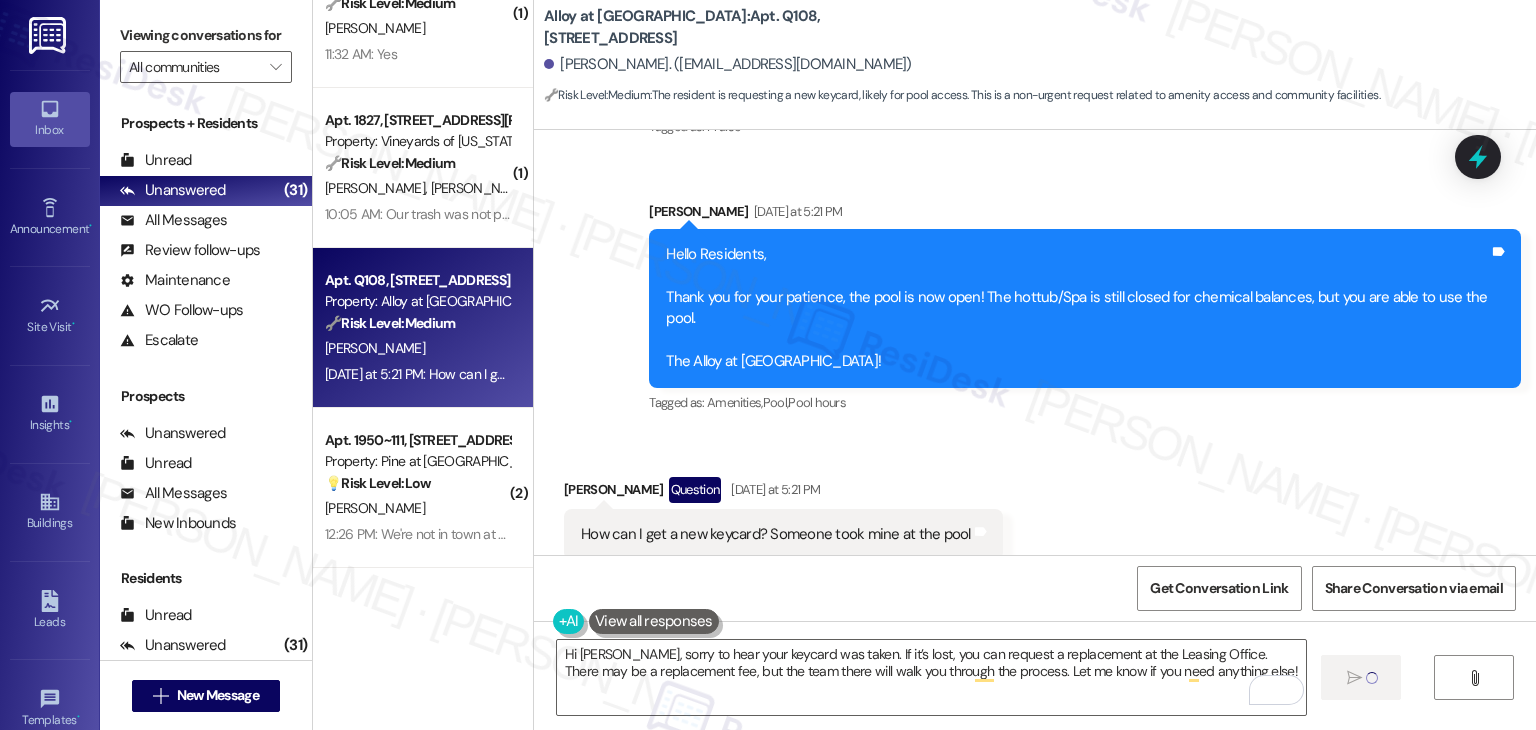 type 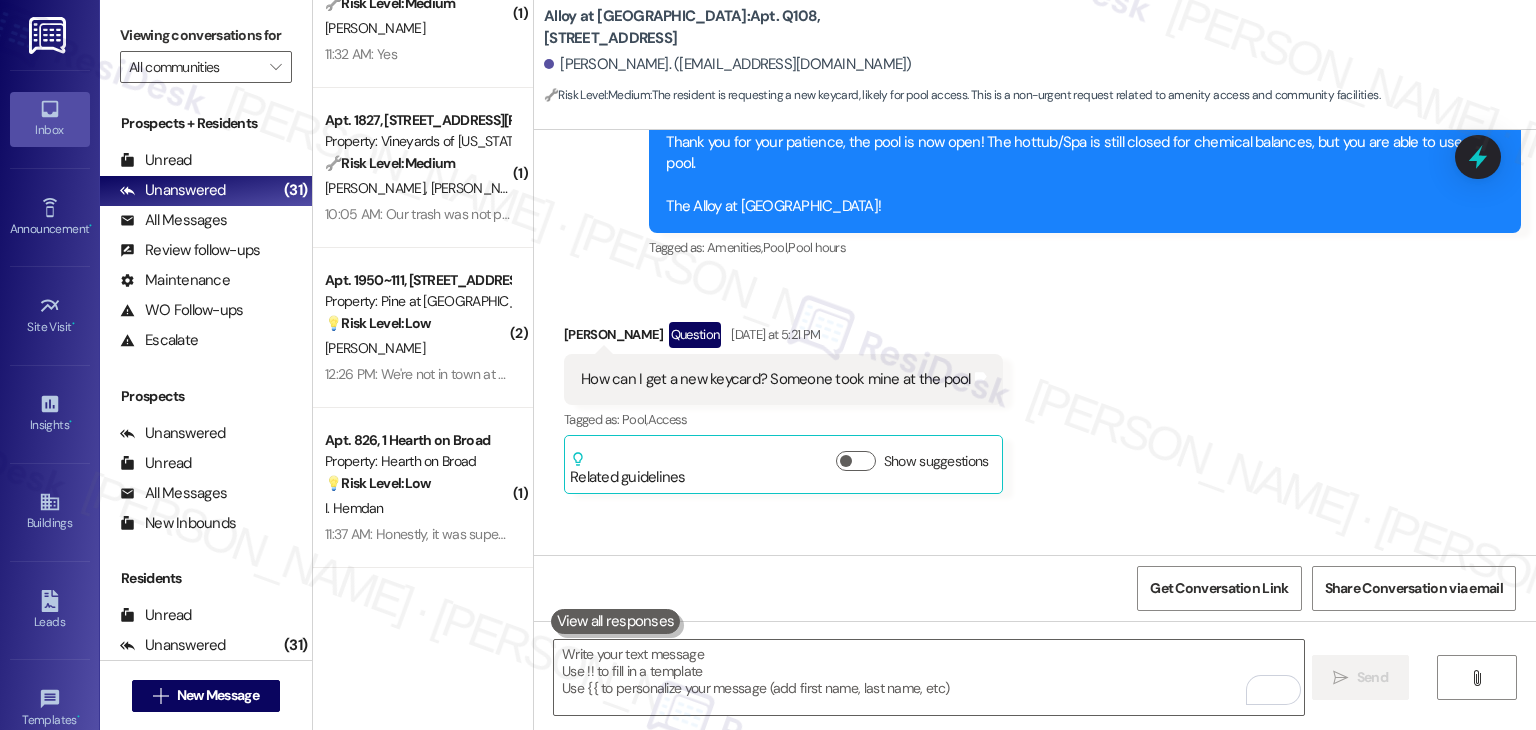 scroll, scrollTop: 13832, scrollLeft: 0, axis: vertical 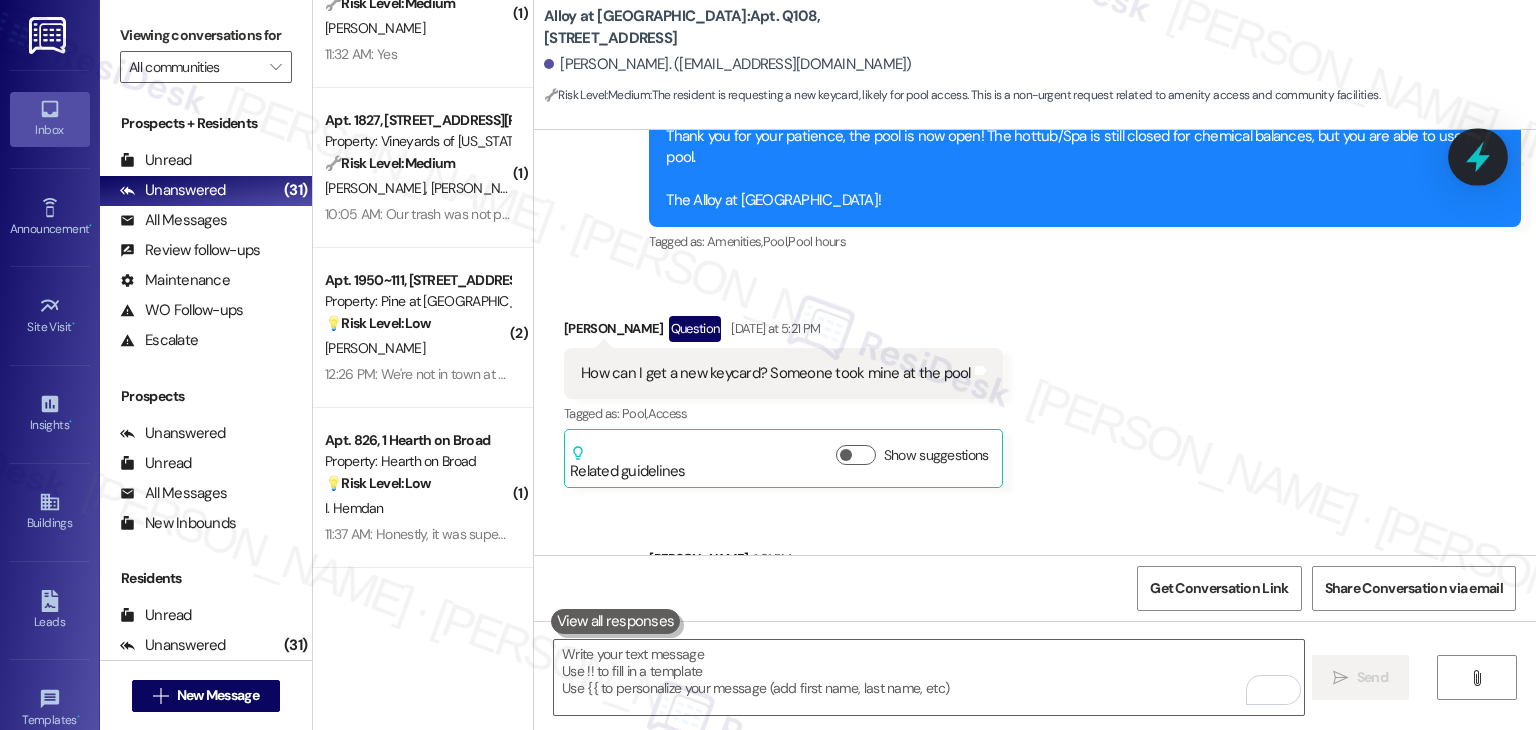 click 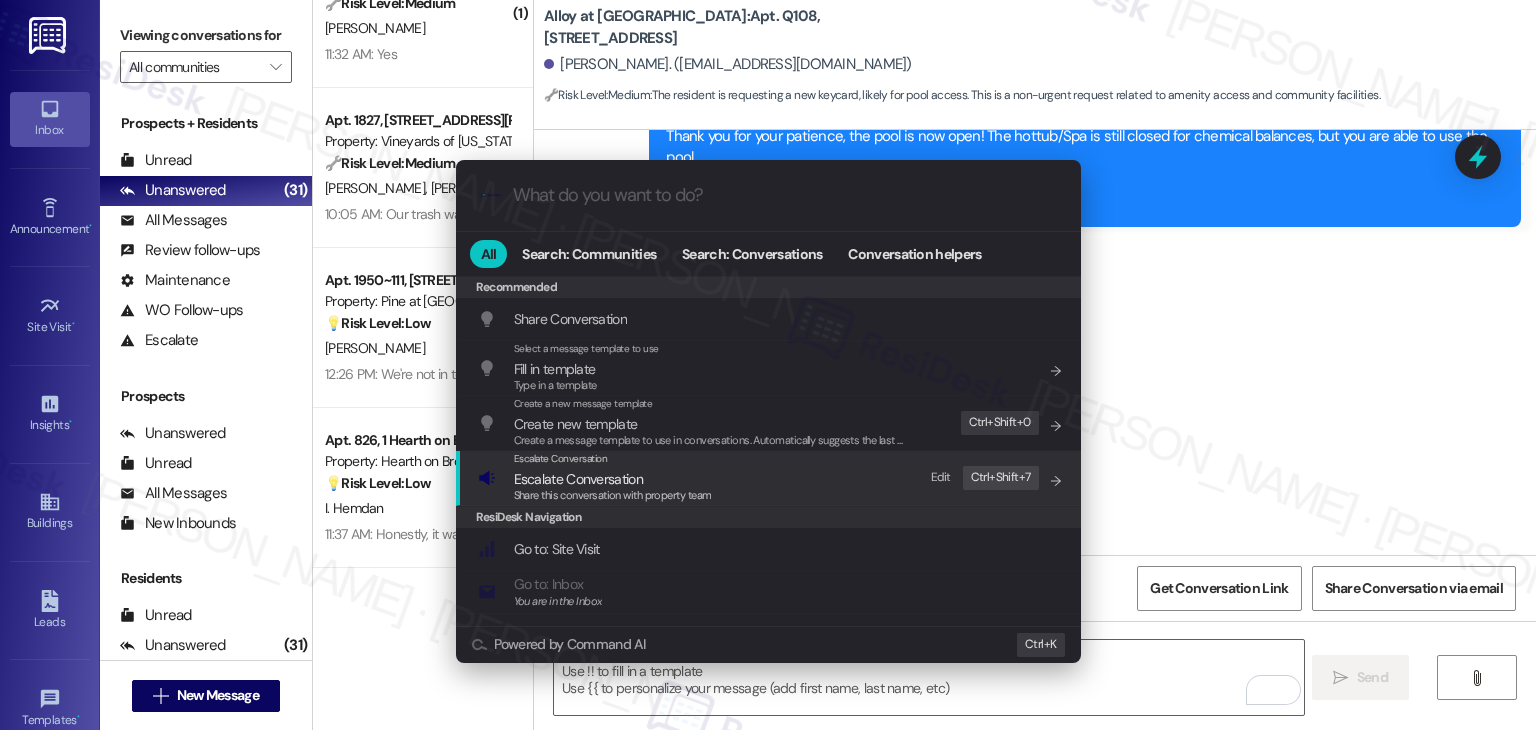 click on "Escalate Conversation" at bounding box center (578, 479) 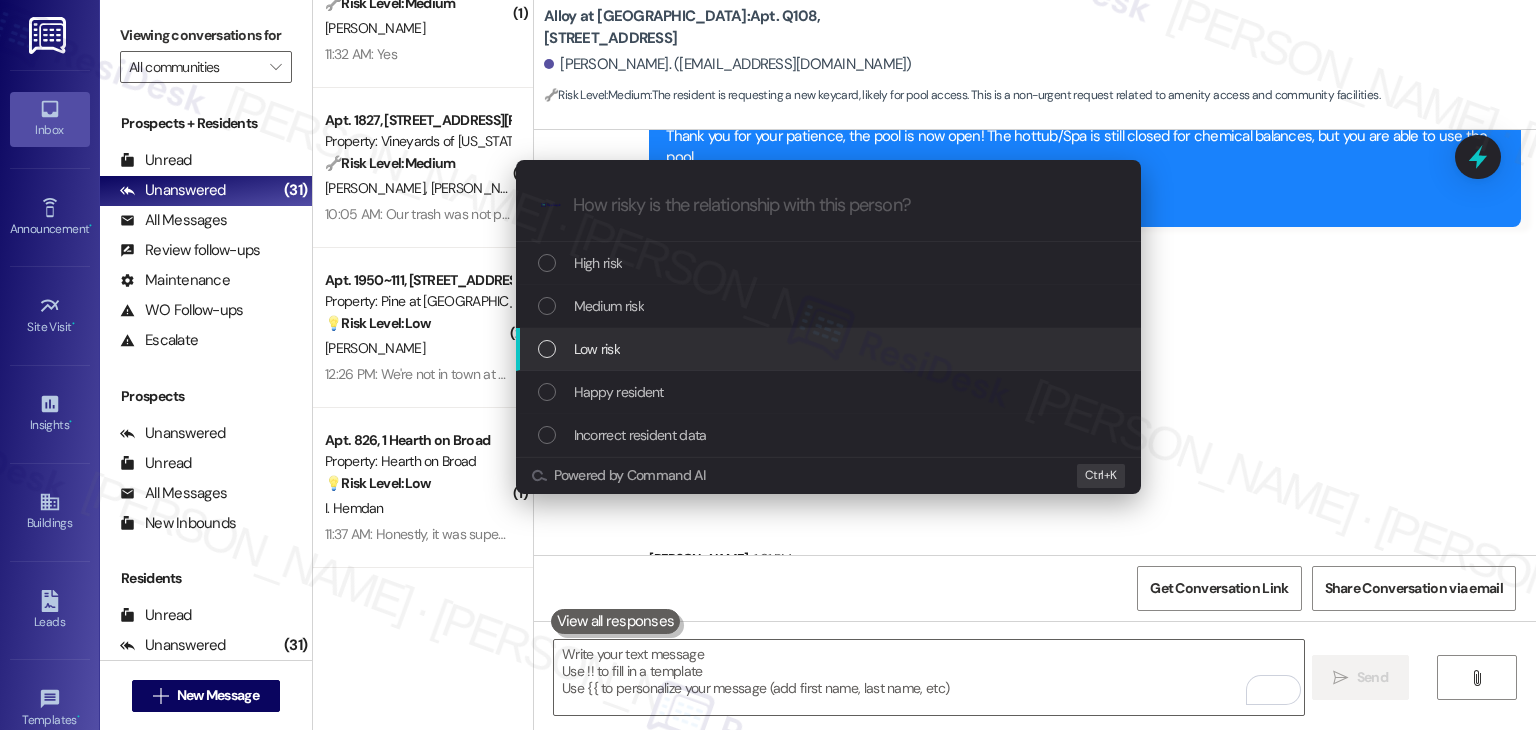 click at bounding box center (547, 349) 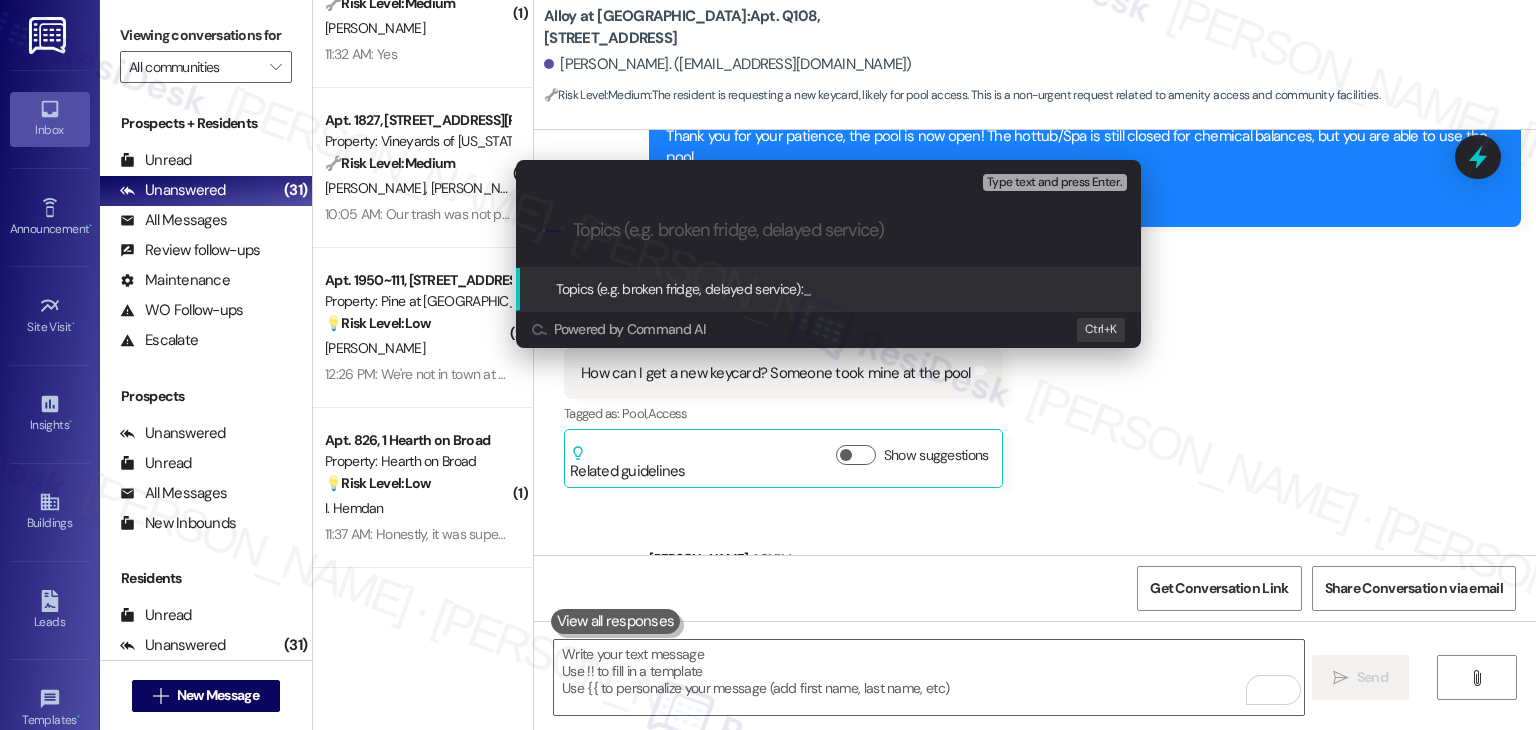 paste on "Lost Keycard at Pool – Replacement Request" 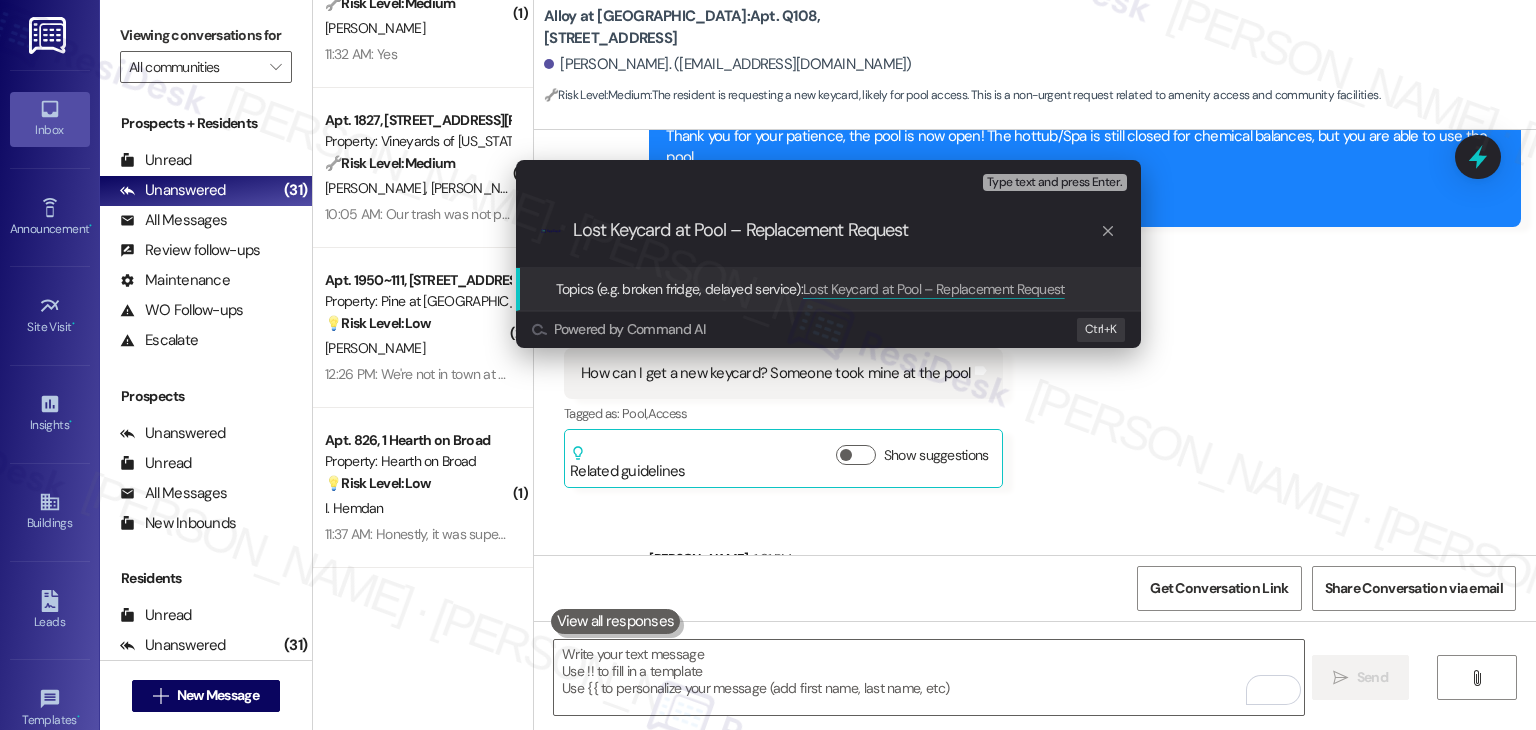 type 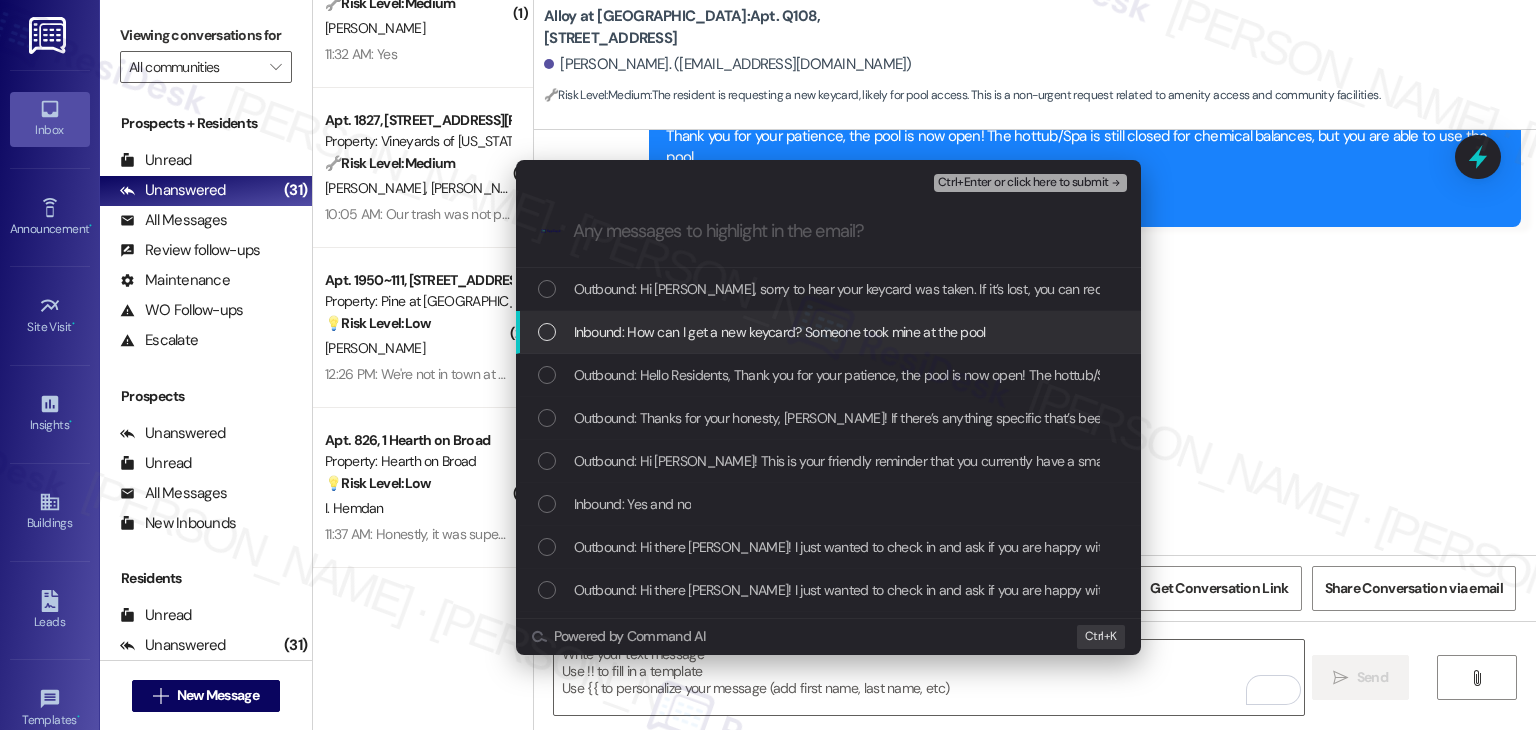 click at bounding box center [547, 332] 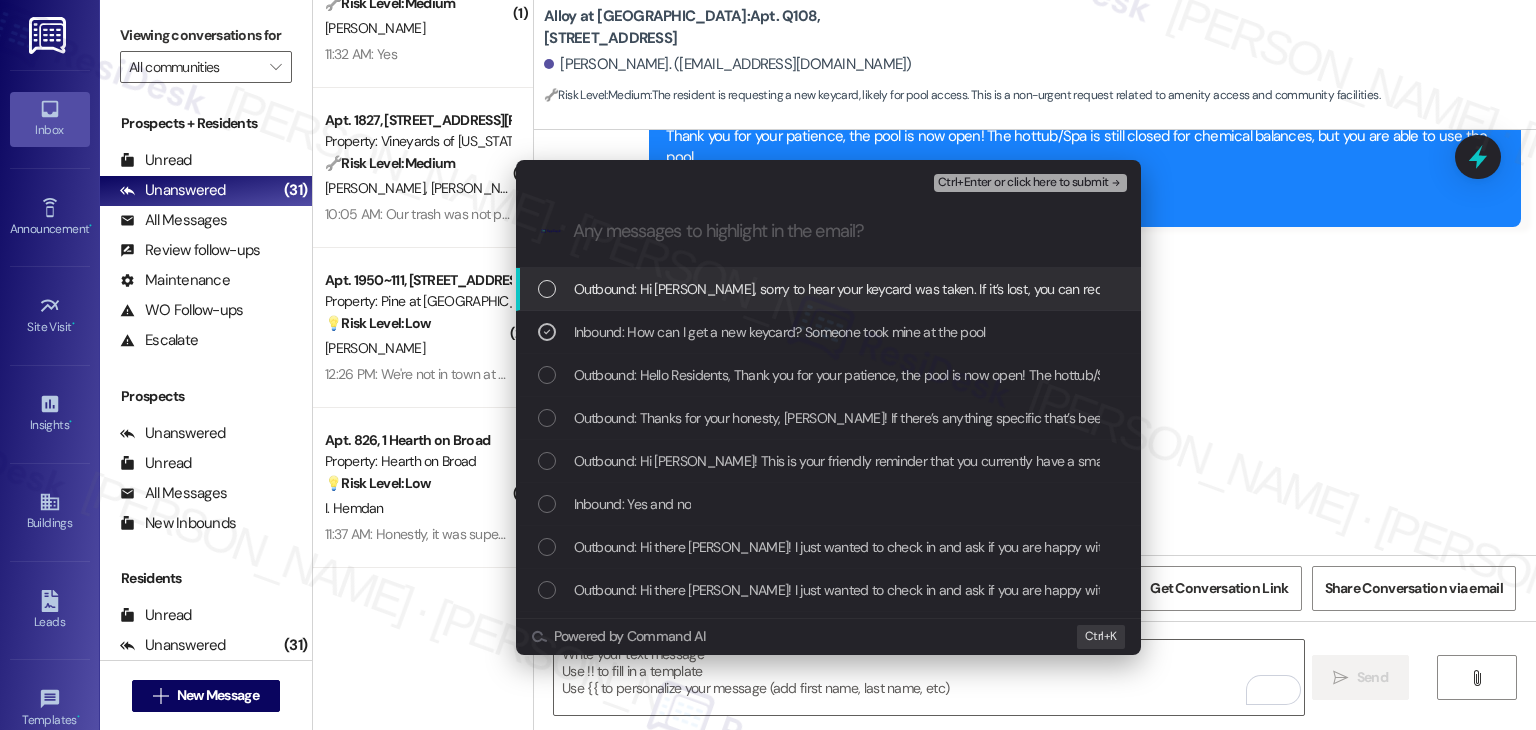 click on "Ctrl+Enter or click here to submit" at bounding box center [1023, 183] 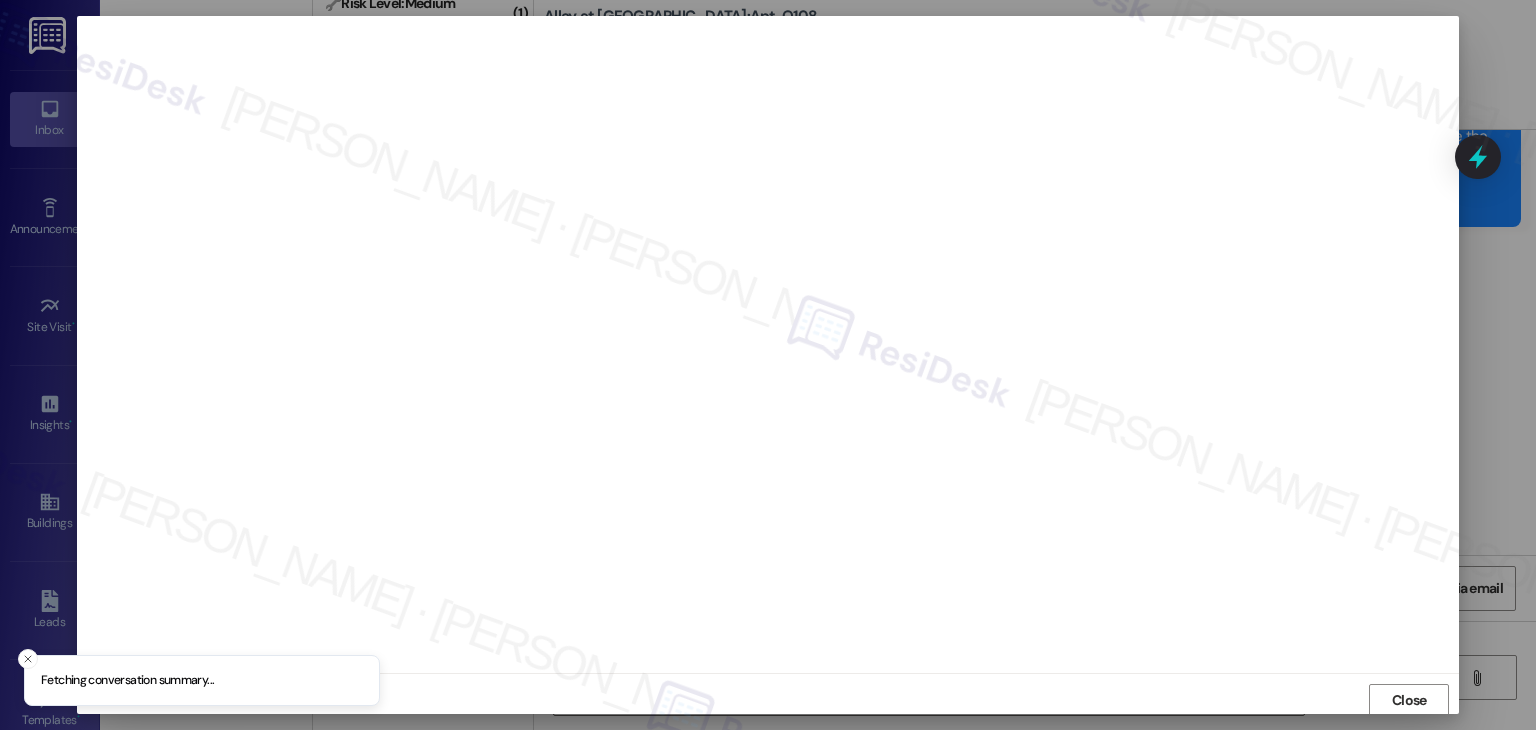 scroll, scrollTop: 1, scrollLeft: 0, axis: vertical 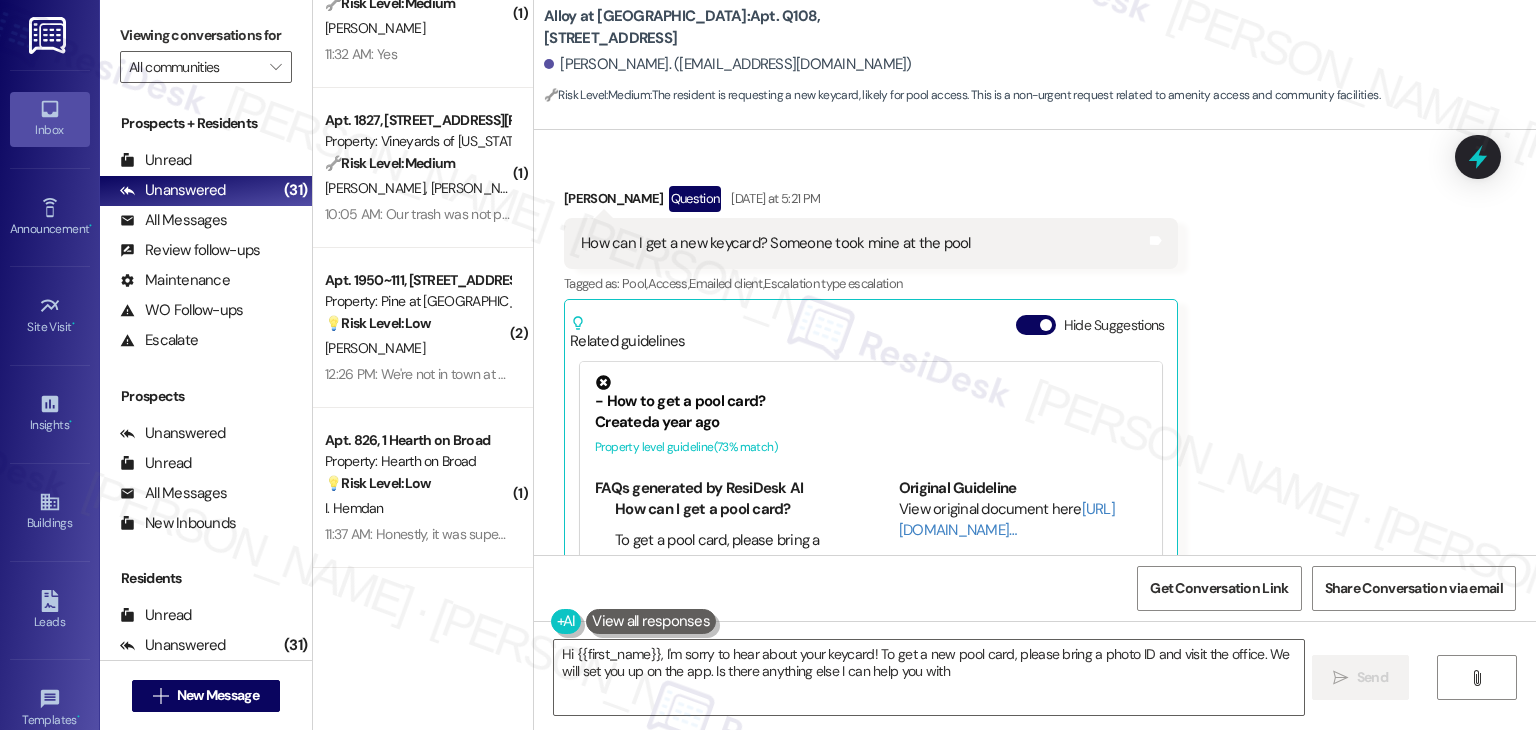 type on "Hi {{first_name}}, I'm sorry to hear about your keycard! To get a new pool card, please bring a photo ID and visit the office. We will set you up on the app. Is there anything else I can help you with?" 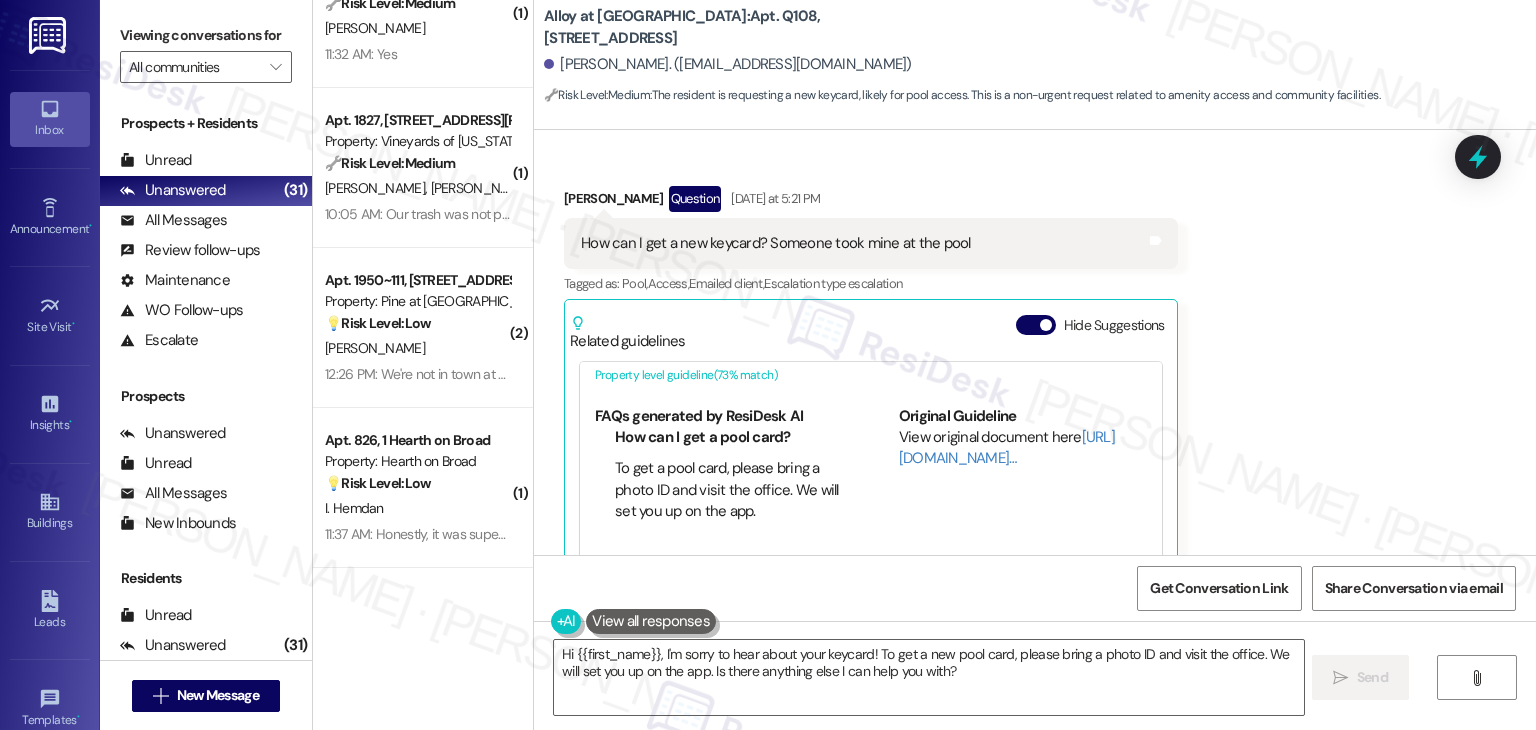 scroll, scrollTop: 0, scrollLeft: 0, axis: both 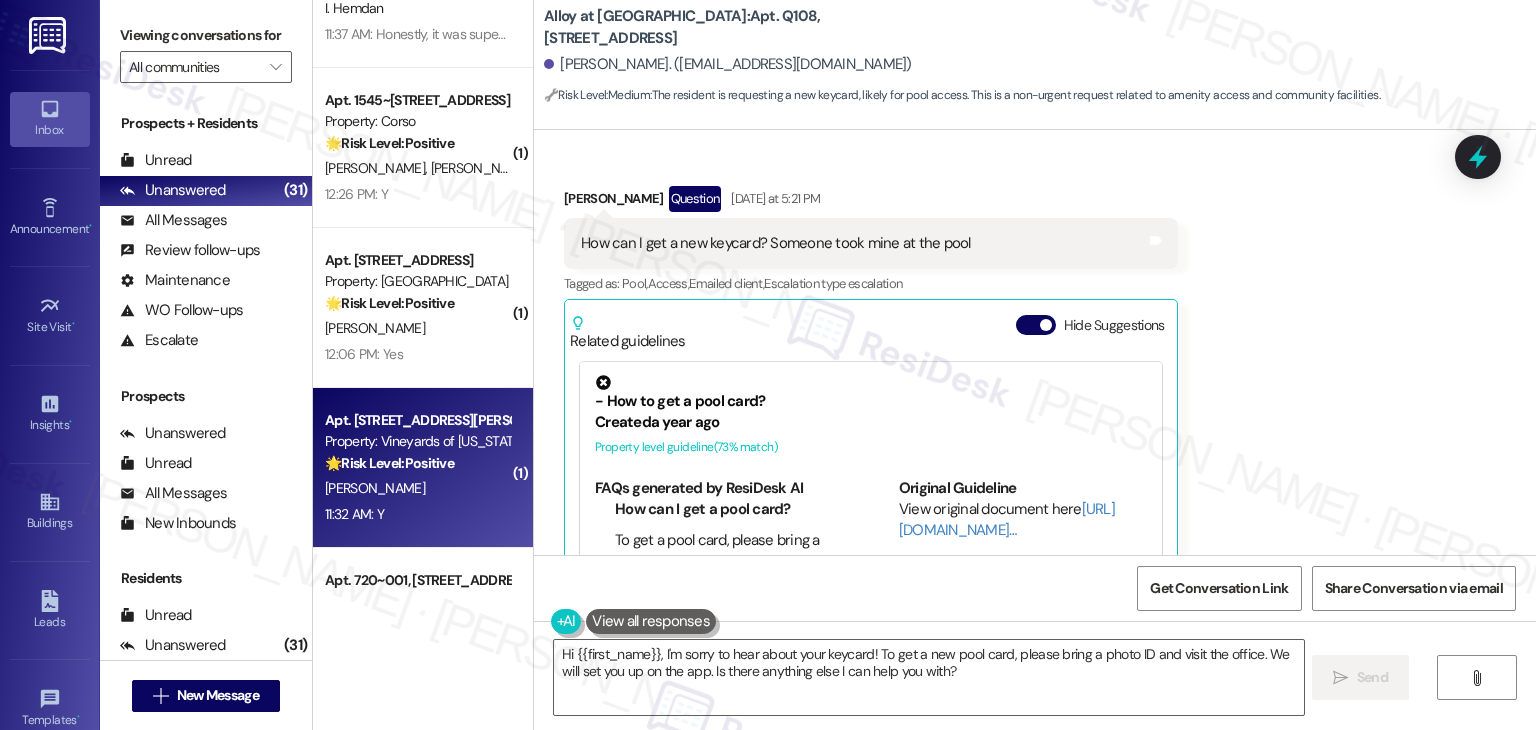 click on "11:32 AM: Y 11:32 AM: Y" at bounding box center [417, 514] 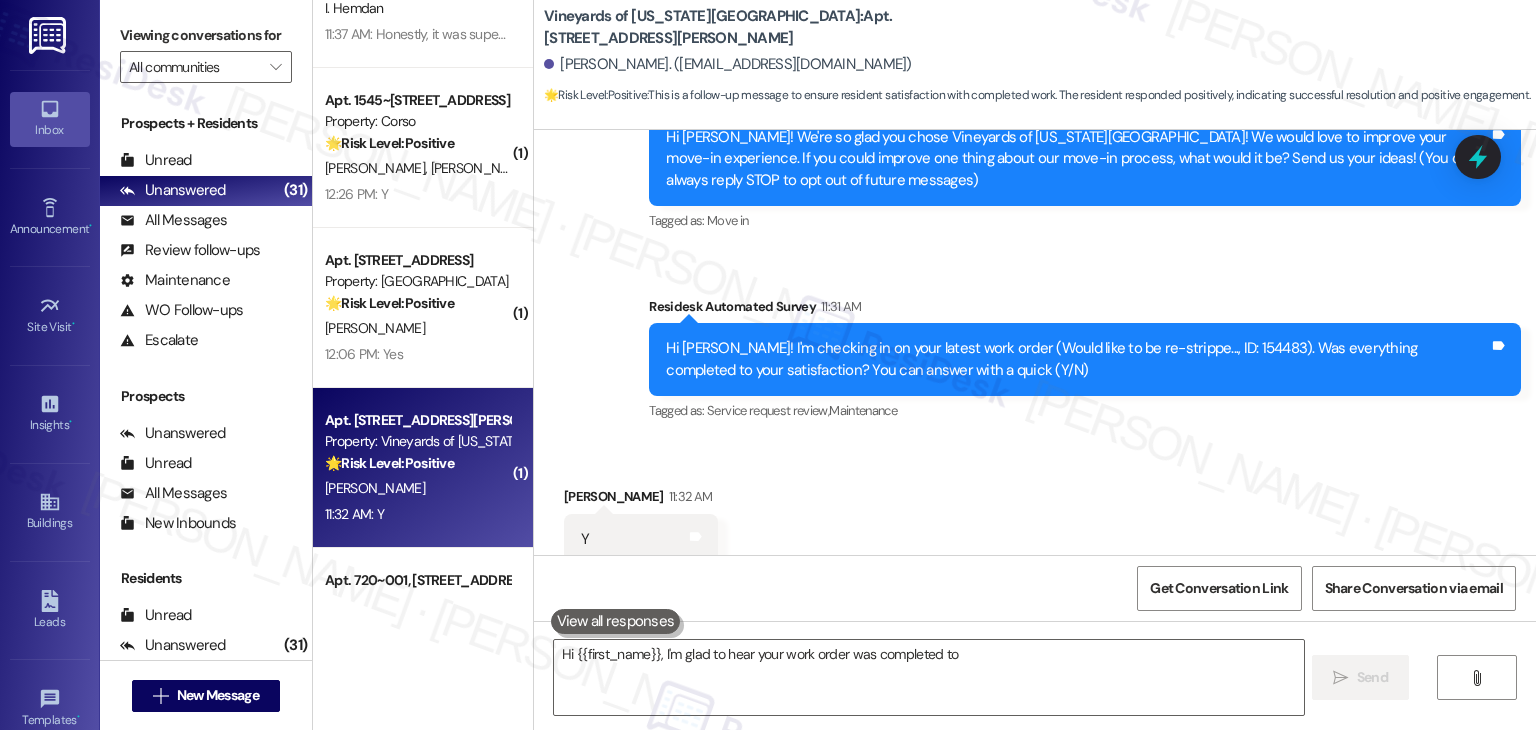scroll, scrollTop: 280, scrollLeft: 0, axis: vertical 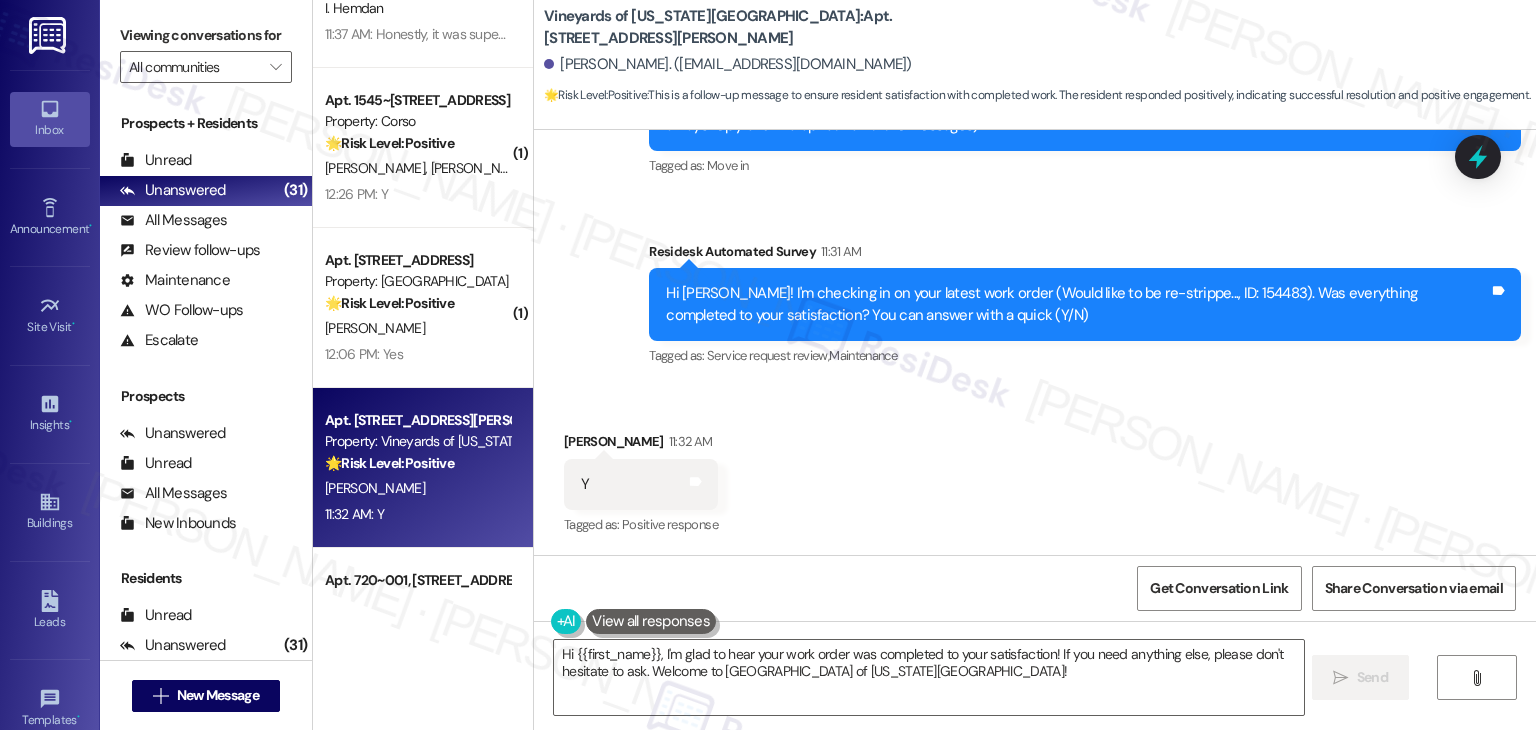 click on "Received via SMS [PERSON_NAME] 11:32 AM Y Tags and notes Tagged as:   Positive response Click to highlight conversations about Positive response" at bounding box center [1035, 470] 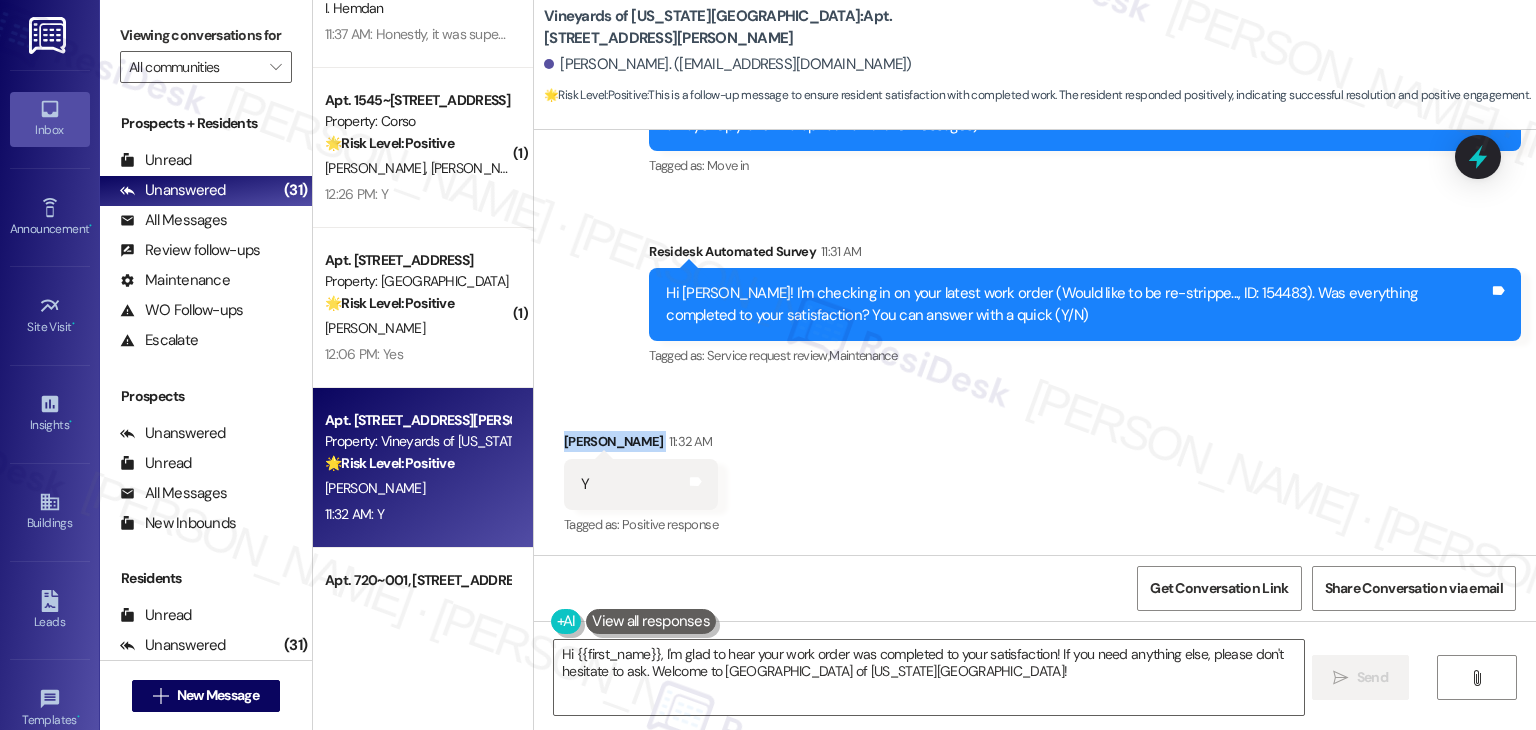 click on "Received via SMS [PERSON_NAME] 11:32 AM Y Tags and notes Tagged as:   Positive response Click to highlight conversations about Positive response" at bounding box center (1035, 470) 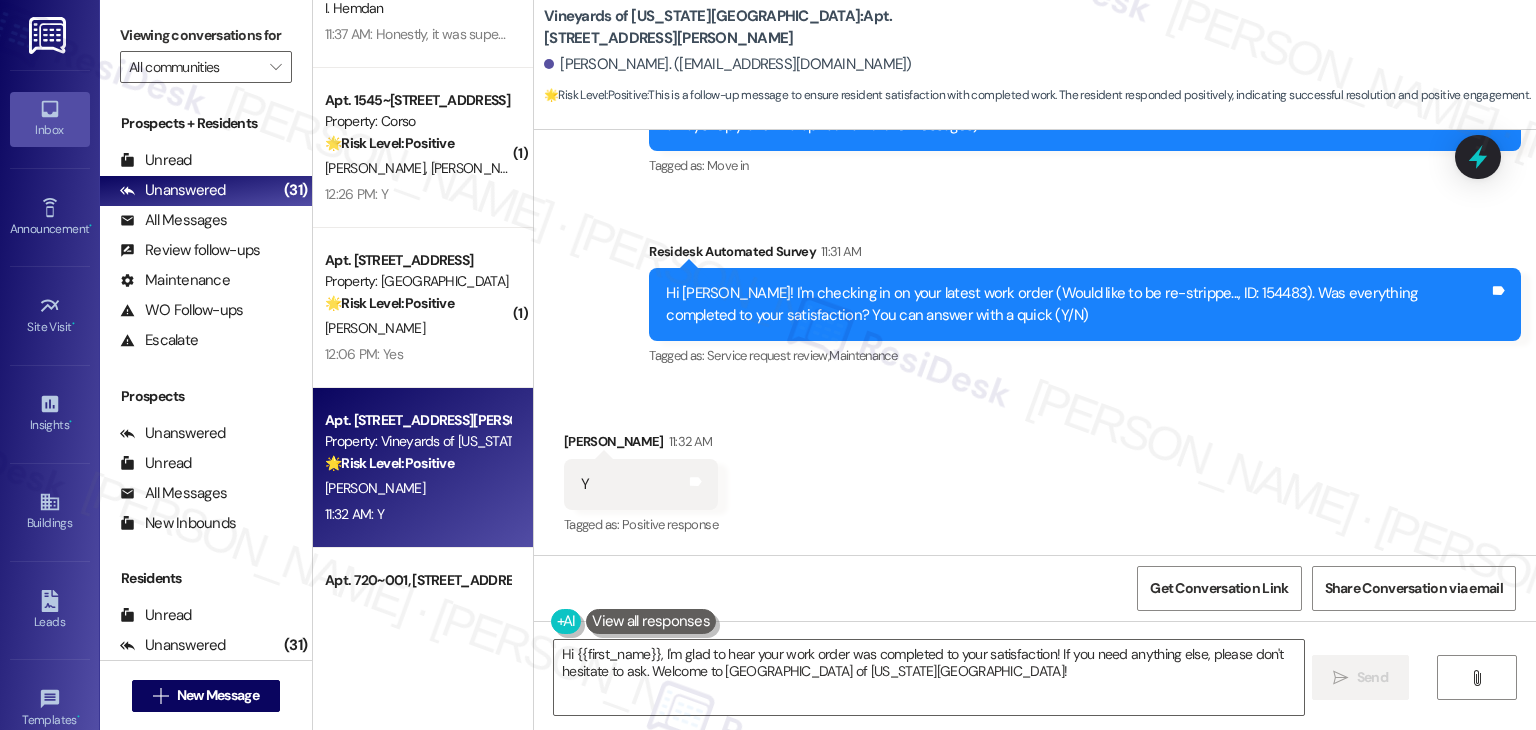 click on "Received via SMS [PERSON_NAME] 11:32 AM Y Tags and notes Tagged as:   Positive response Click to highlight conversations about Positive response" at bounding box center [1035, 470] 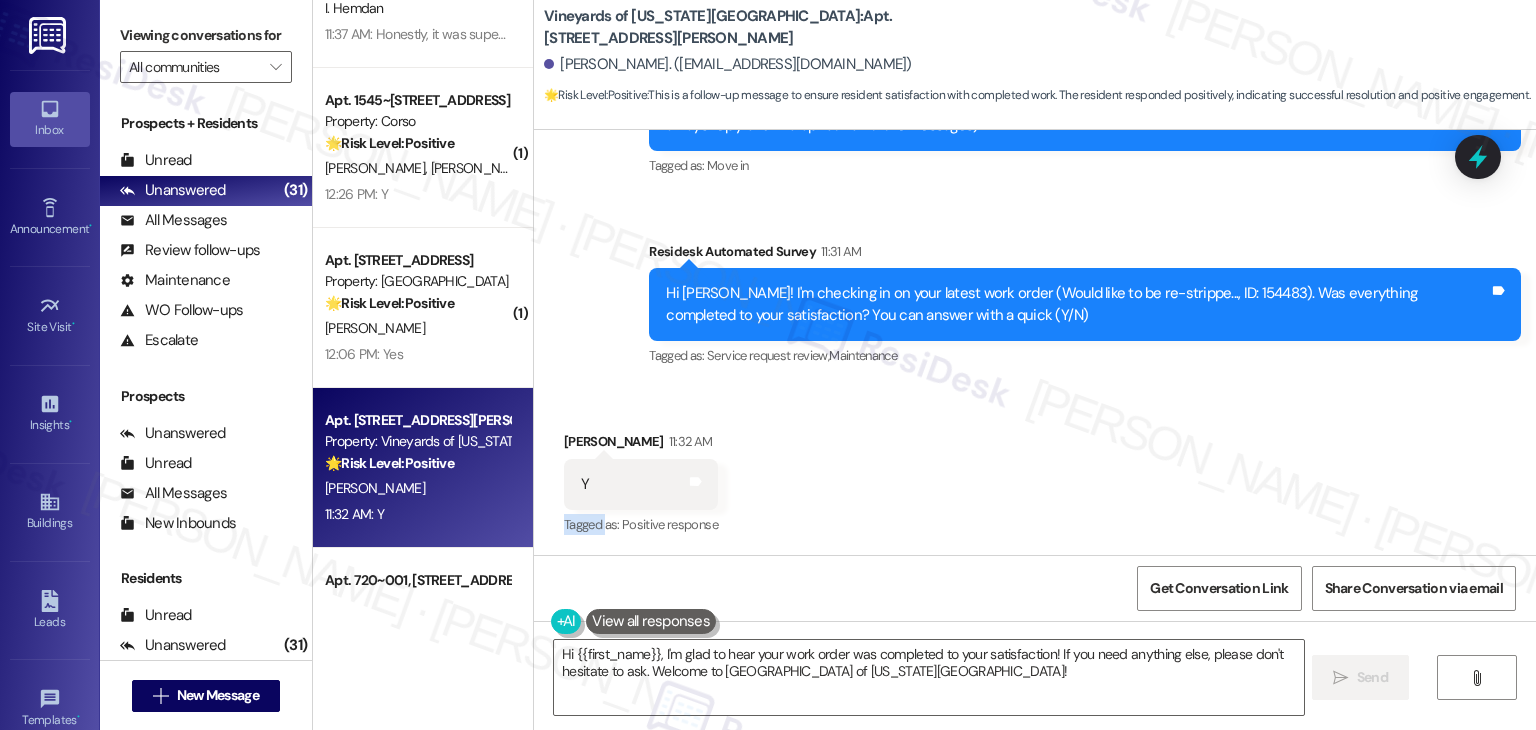click on "Received via SMS [PERSON_NAME] 11:32 AM Y Tags and notes Tagged as:   Positive response Click to highlight conversations about Positive response" at bounding box center [1035, 470] 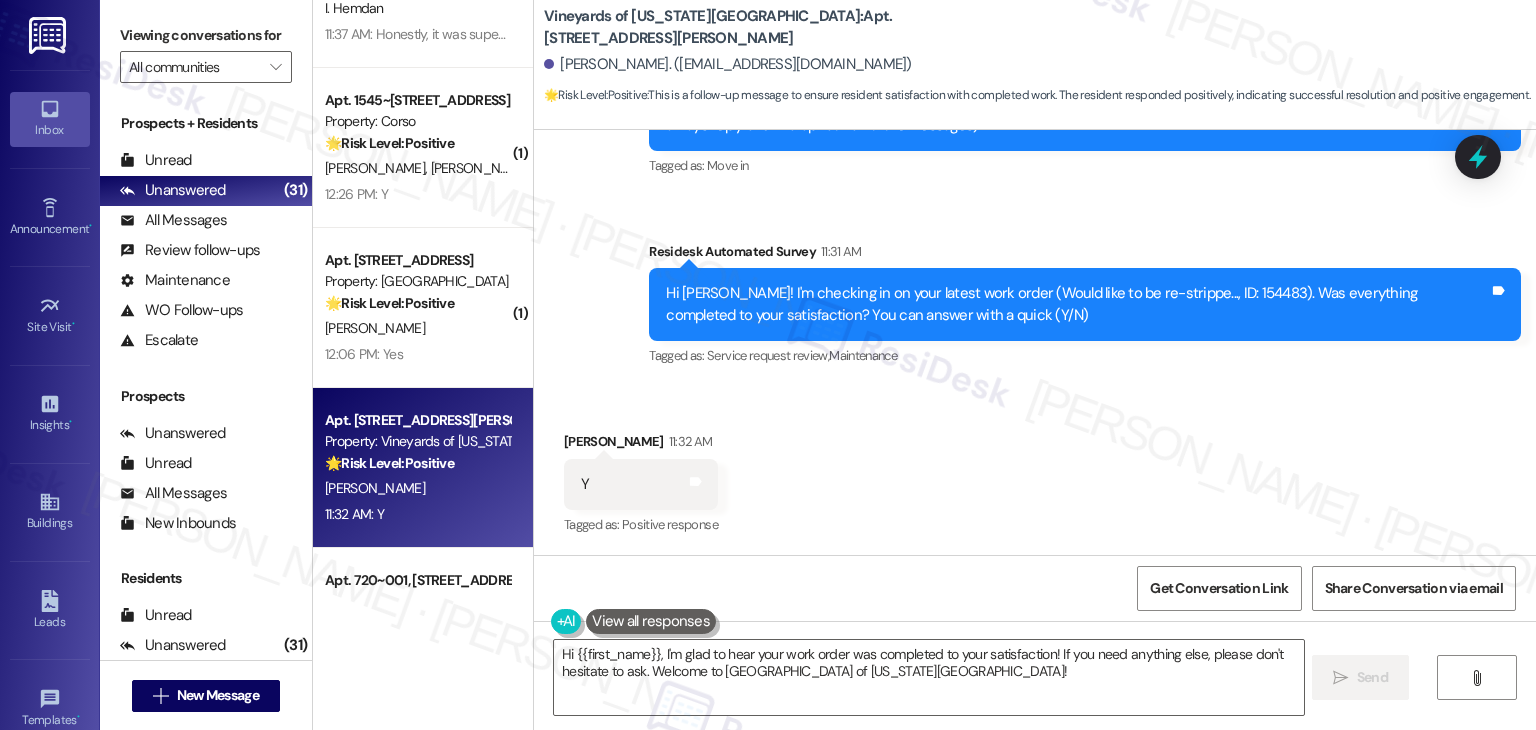 click on "Received via SMS [PERSON_NAME] 11:32 AM Y Tags and notes Tagged as:   Positive response Click to highlight conversations about Positive response" at bounding box center [1035, 470] 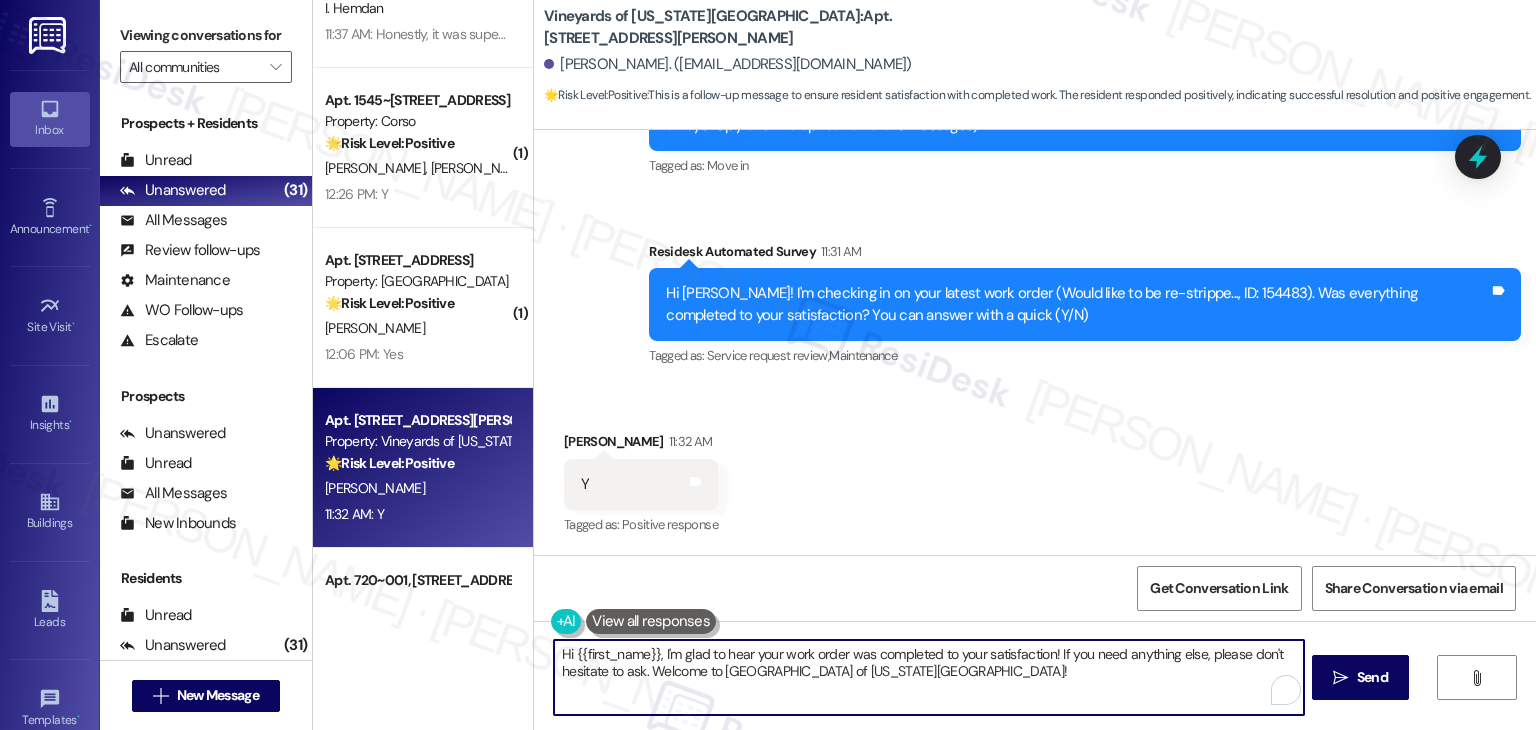 drag, startPoint x: 688, startPoint y: 678, endPoint x: 616, endPoint y: 677, distance: 72.00694 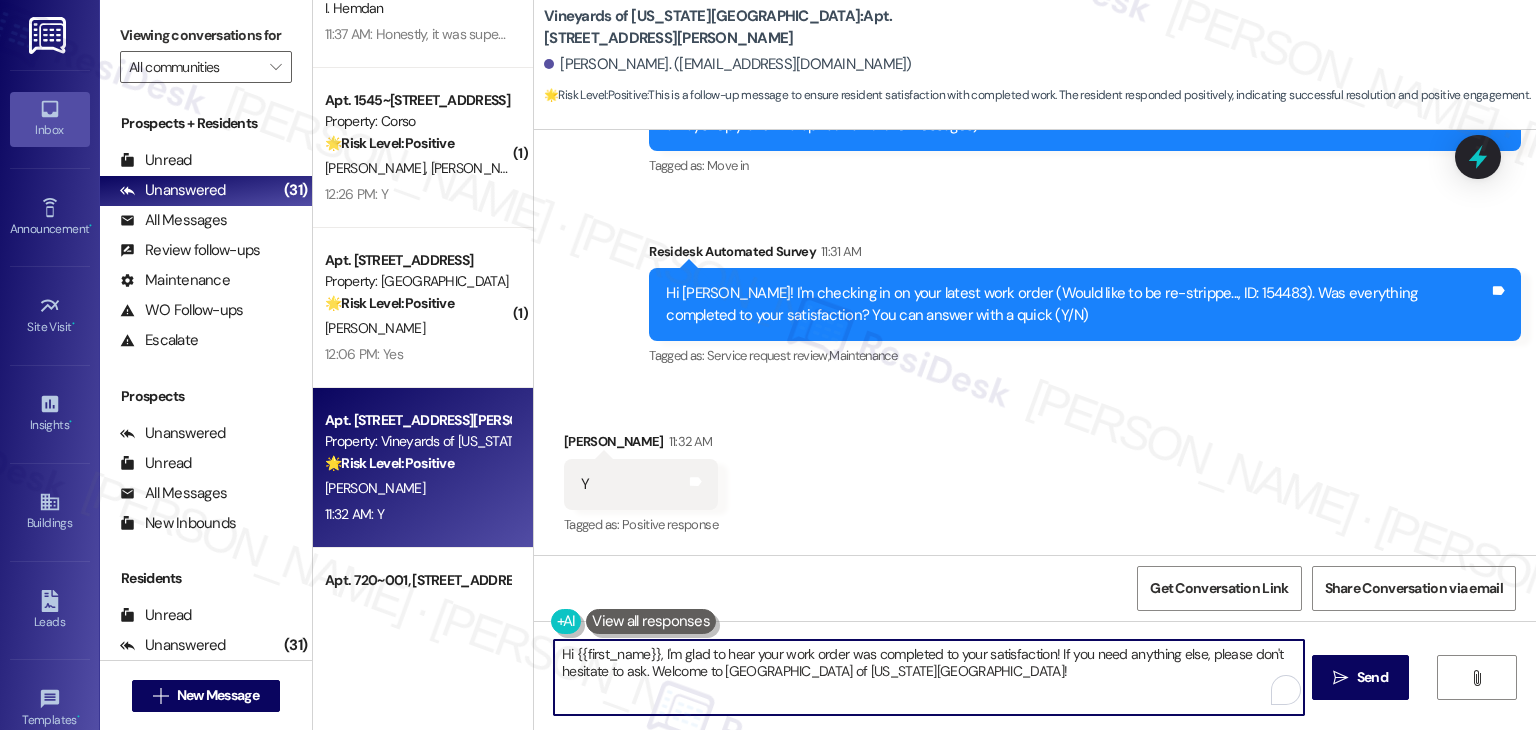 click on "Hi {{first_name}}, I'm glad to hear your work order was completed to your satisfaction! If you need anything else, please don't hesitate to ask. Welcome to Vineyards of Colorado Springs!" at bounding box center (928, 677) 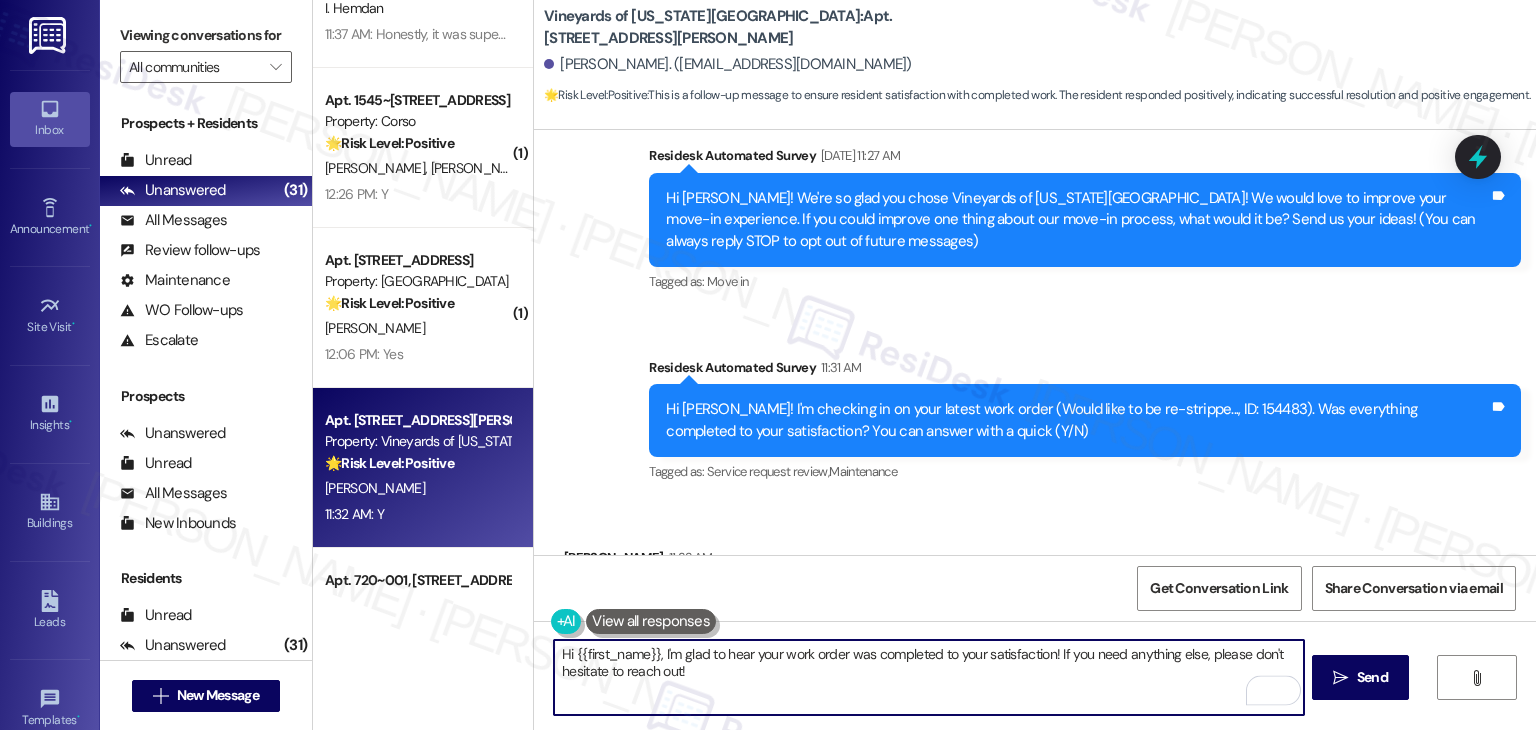 scroll, scrollTop: 200, scrollLeft: 0, axis: vertical 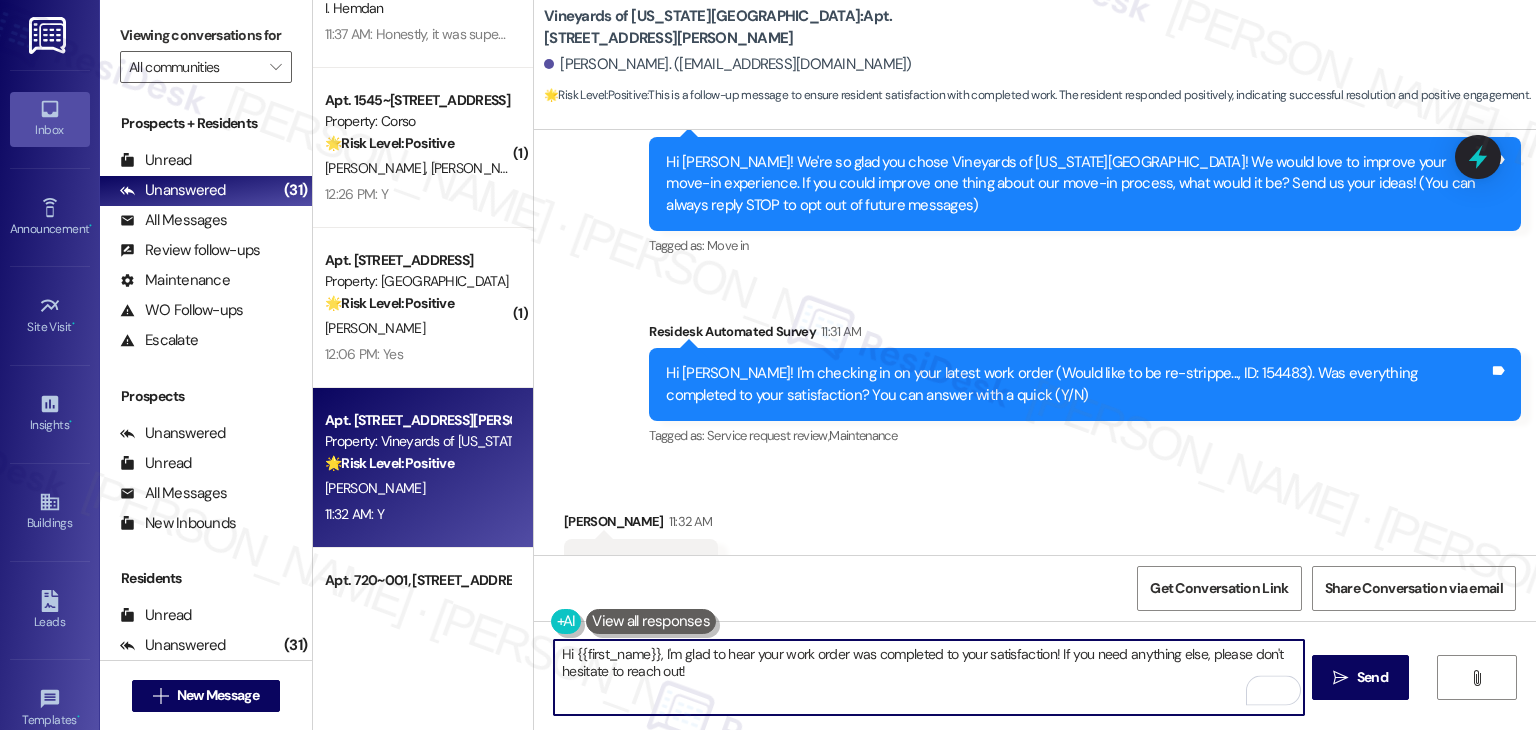 type on "Hi {{first_name}}, I'm glad to hear your work order was completed to your satisfaction! If you need anything else, please don't hesitate to reach out!" 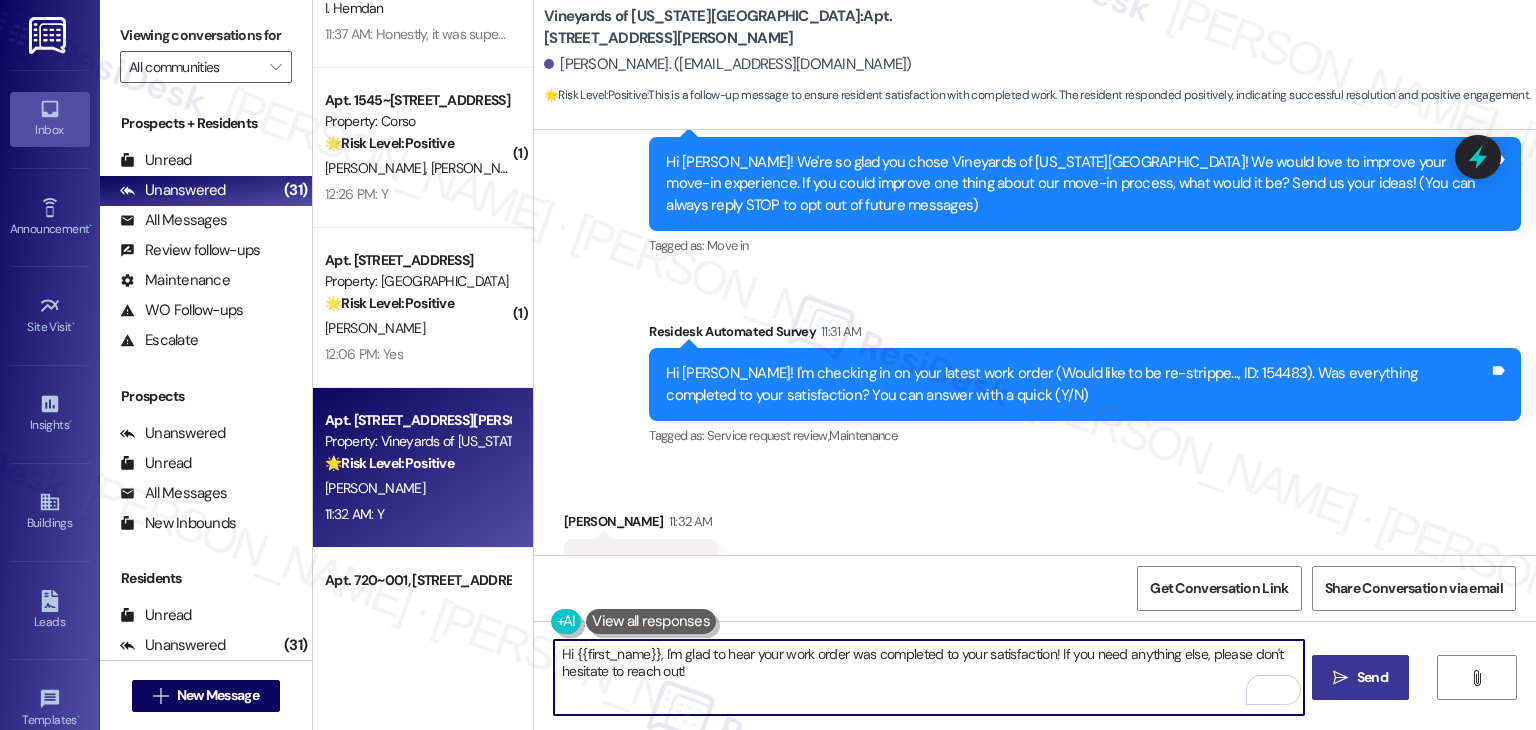 click on " Send" at bounding box center (1360, 677) 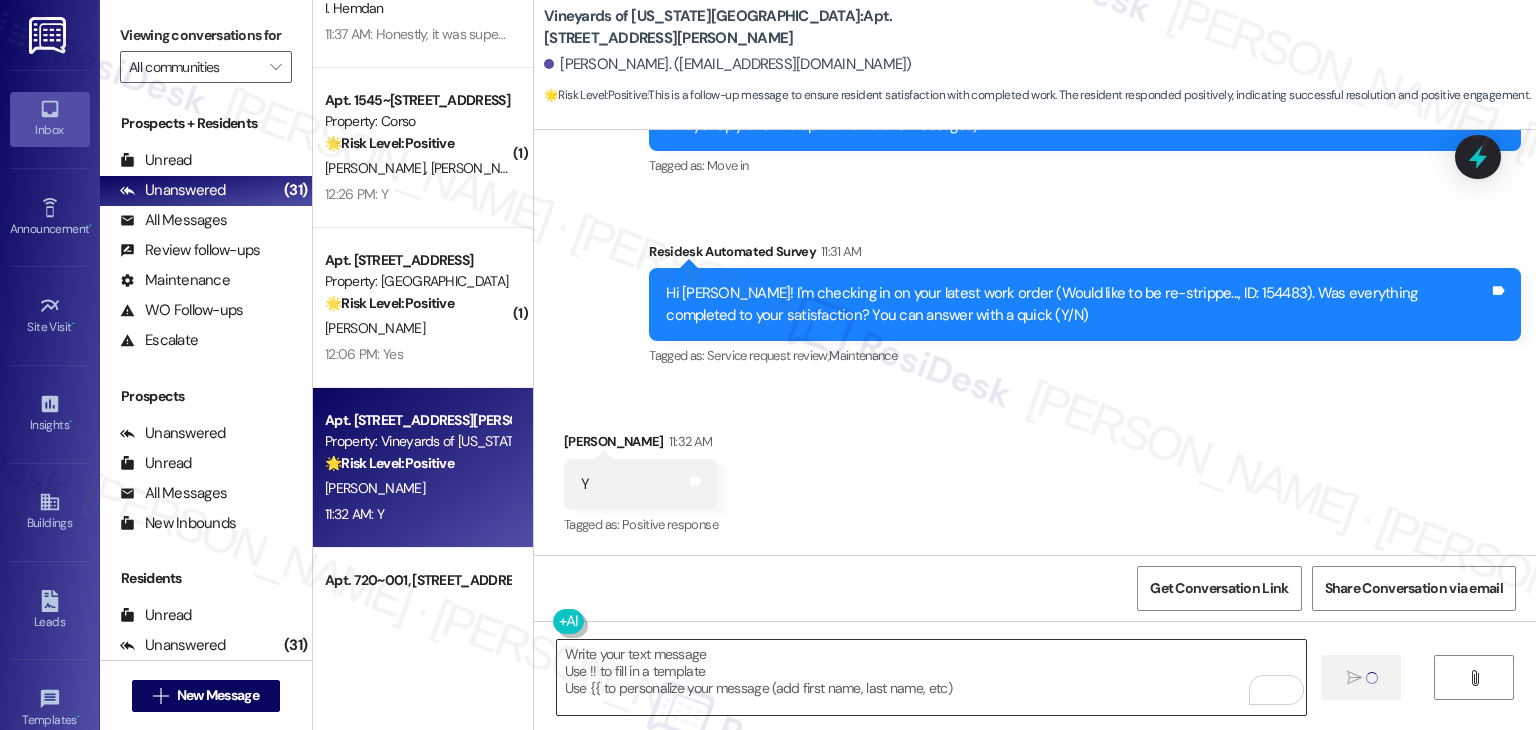 scroll, scrollTop: 280, scrollLeft: 0, axis: vertical 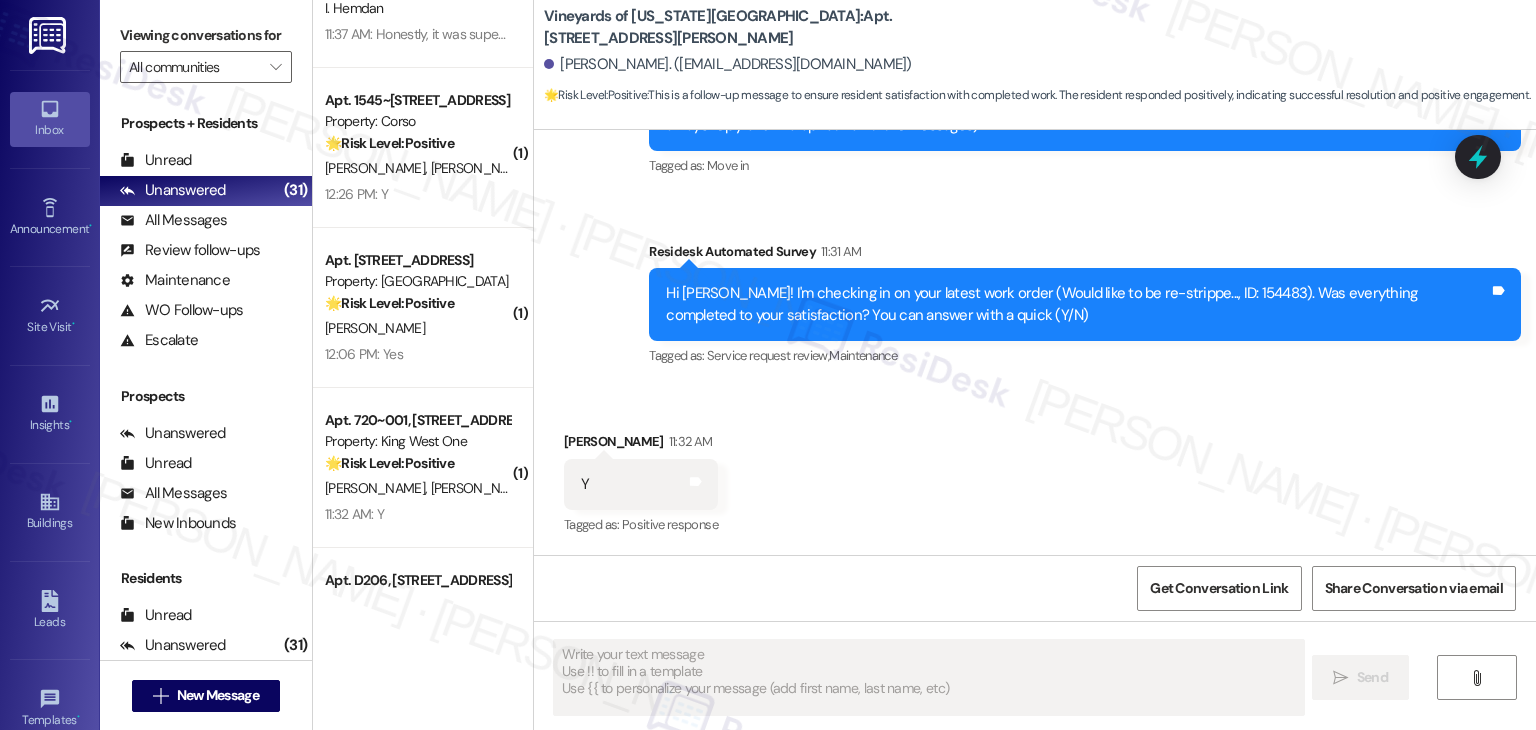 click on "Received via SMS [PERSON_NAME] 11:32 AM Y Tags and notes Tagged as:   Positive response Click to highlight conversations about Positive response" at bounding box center (1035, 470) 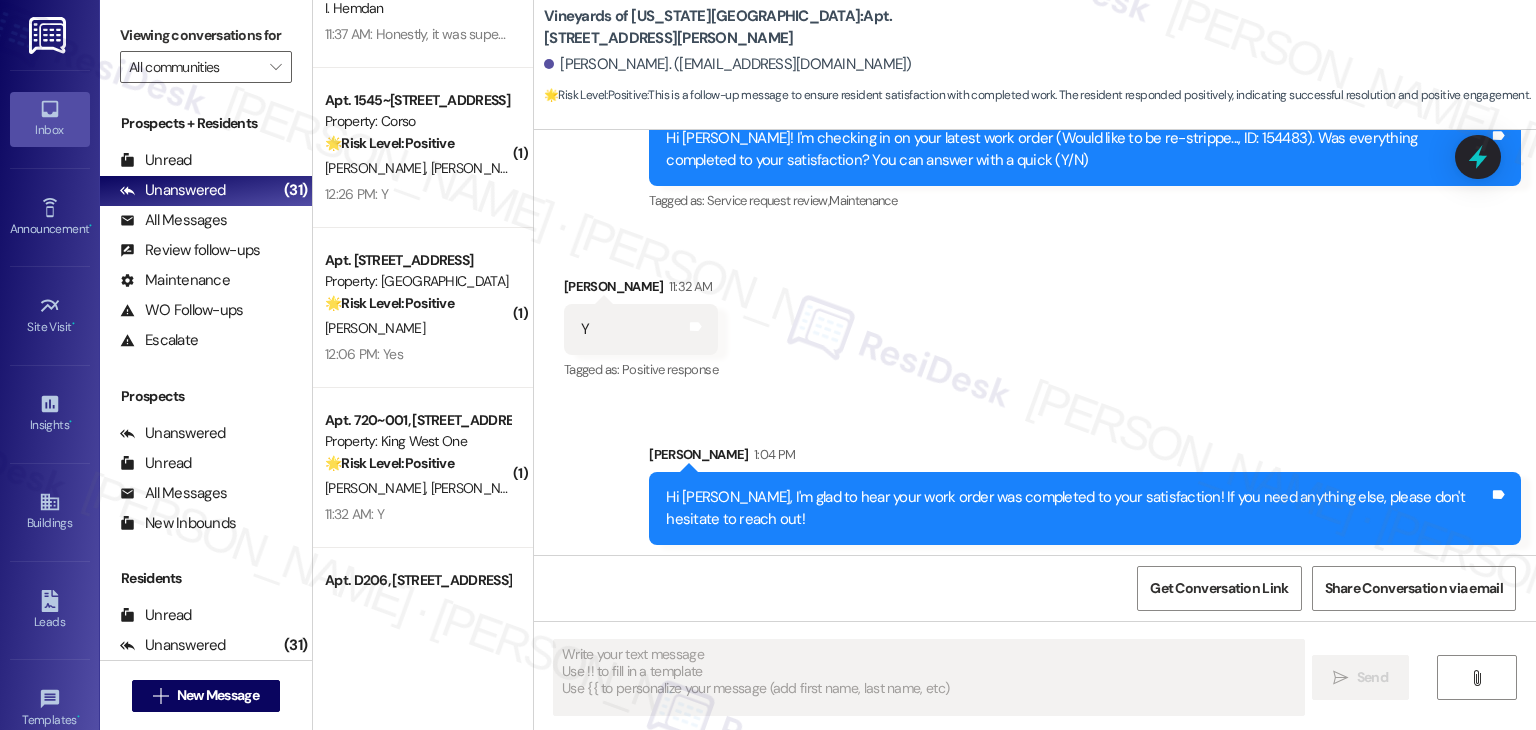 scroll, scrollTop: 441, scrollLeft: 0, axis: vertical 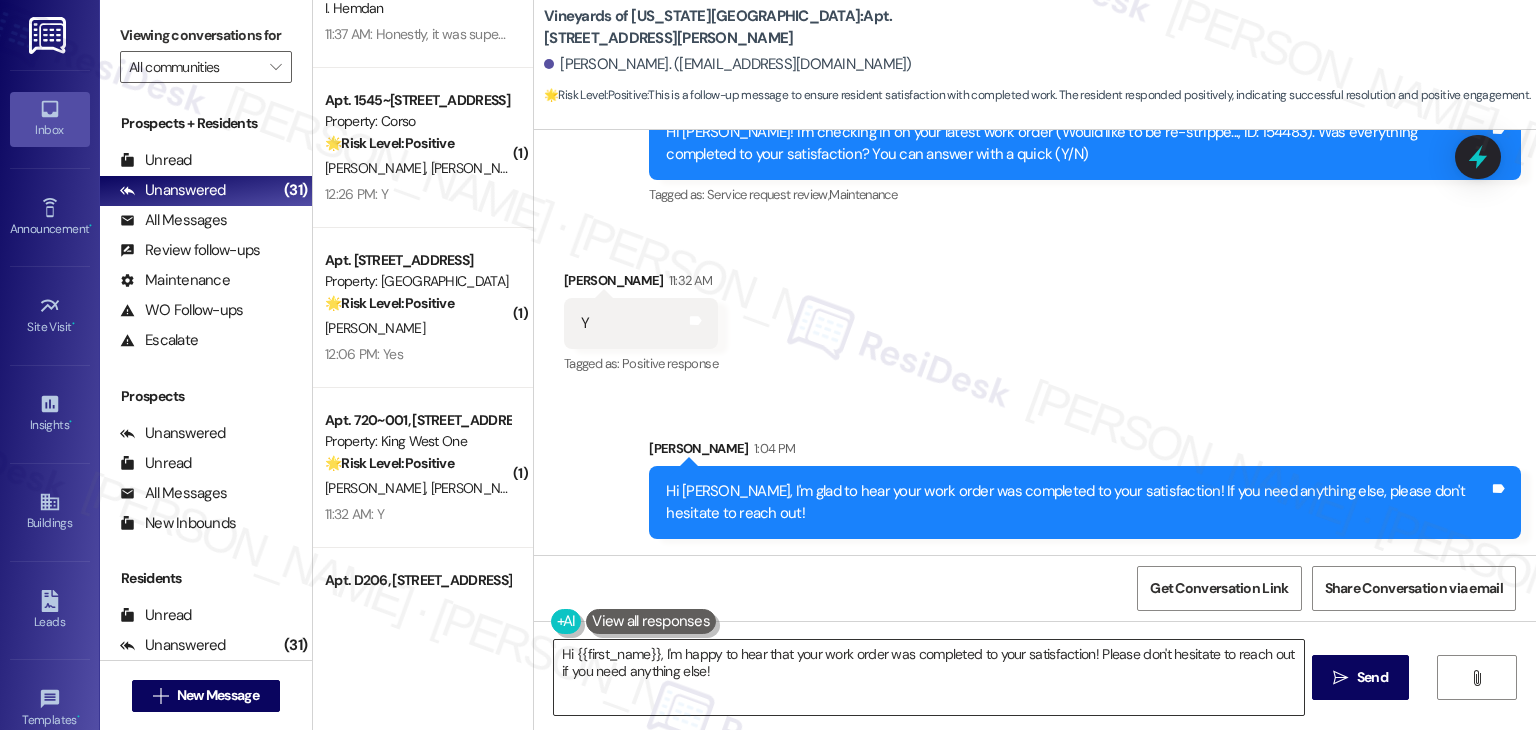 click on "Hi {{first_name}}, I'm happy to hear that your work order was completed to your satisfaction! Please don't hesitate to reach out if you need anything else!" at bounding box center (928, 677) 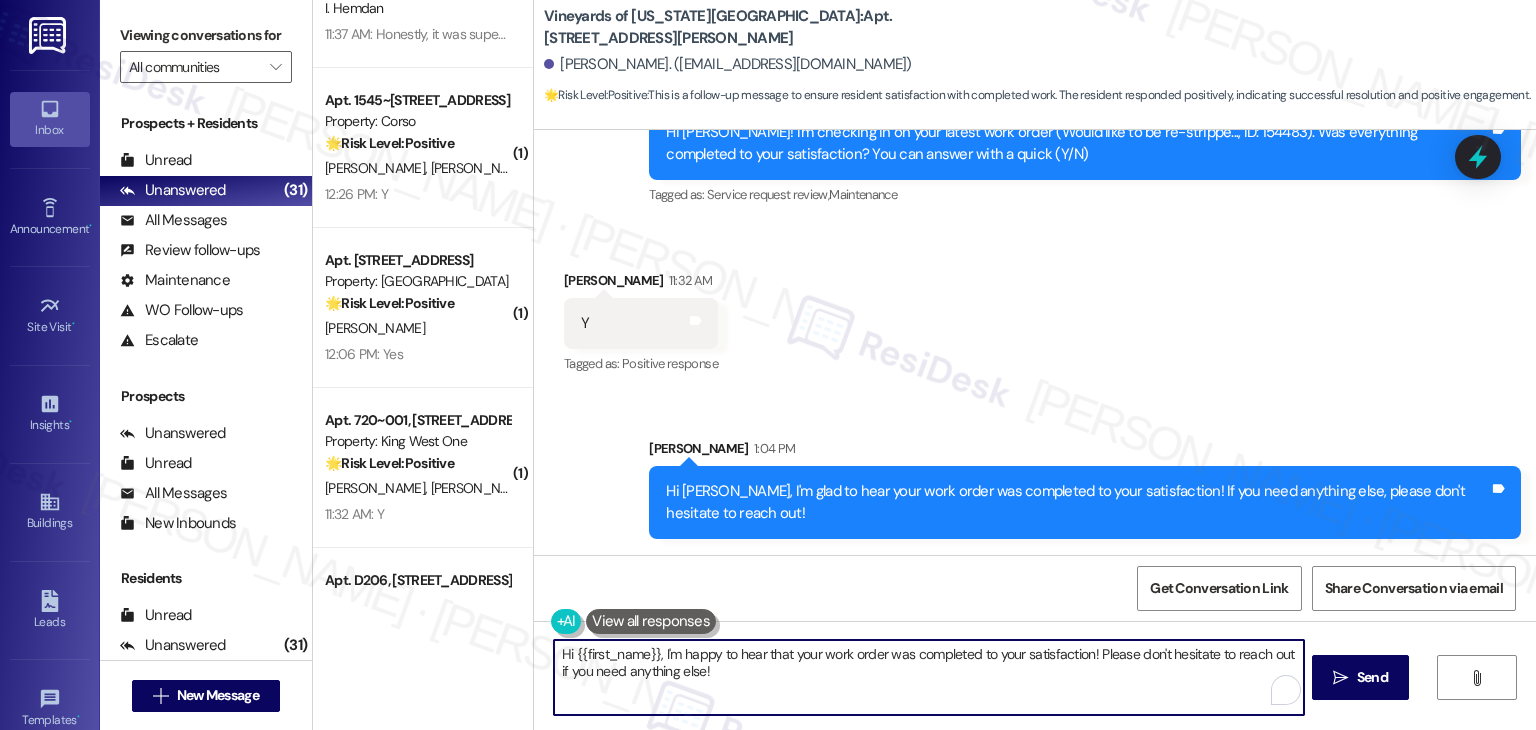 click on "Hi {{first_name}}, I'm happy to hear that your work order was completed to your satisfaction! Please don't hesitate to reach out if you need anything else!" at bounding box center (928, 677) 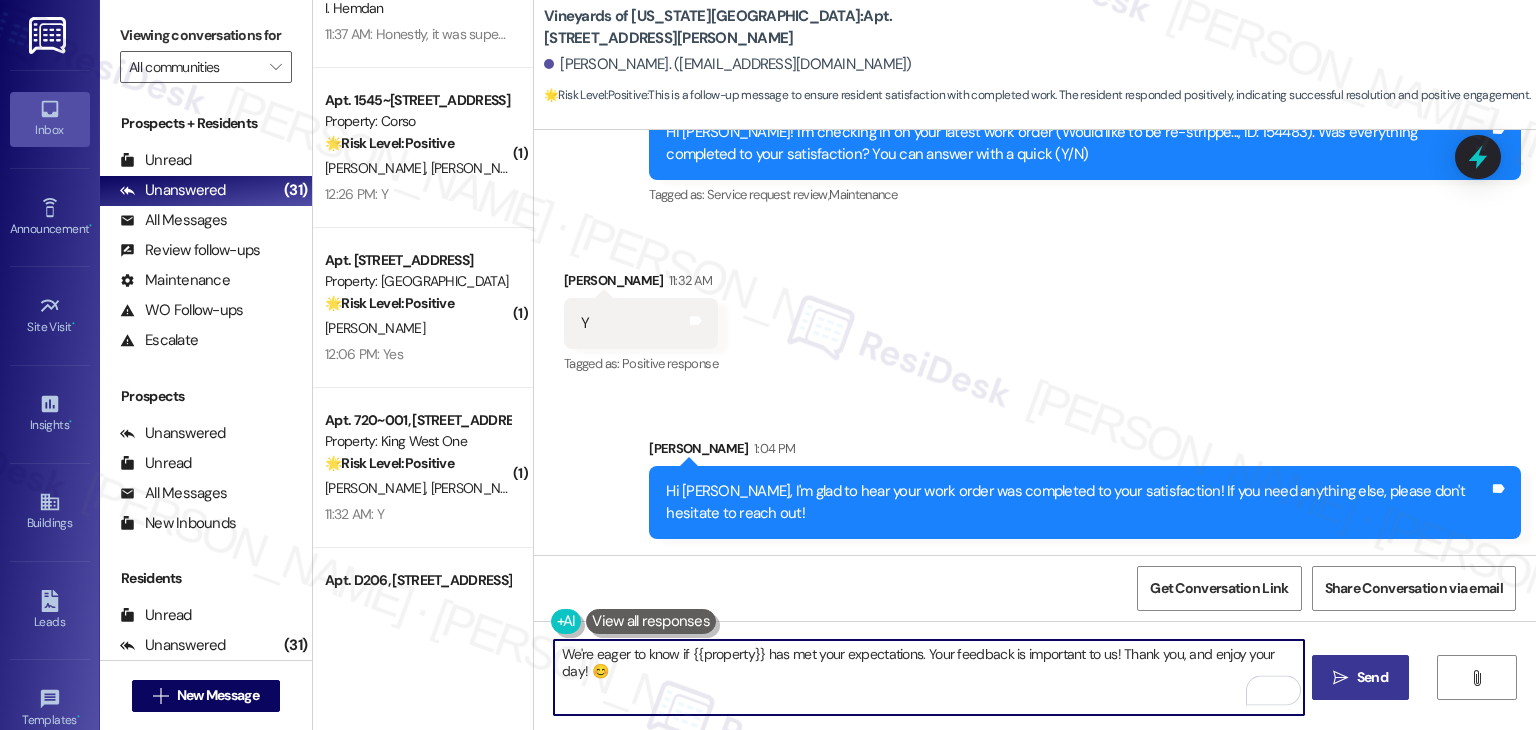 type on "We're eager to know if {{property}} has met your expectations. Your feedback is important to us! Thank you, and enjoy your day! 😊" 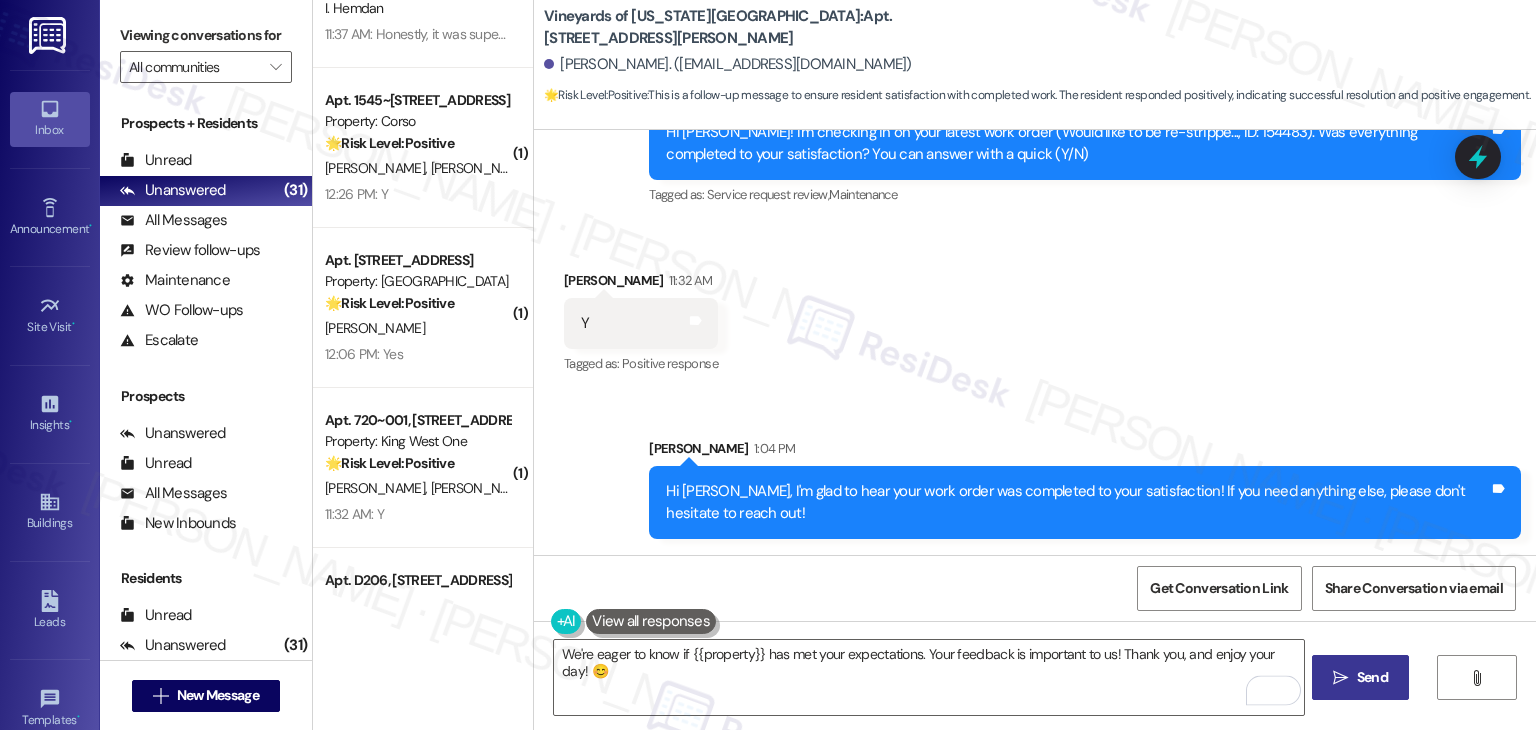 click on "Send" at bounding box center [1372, 677] 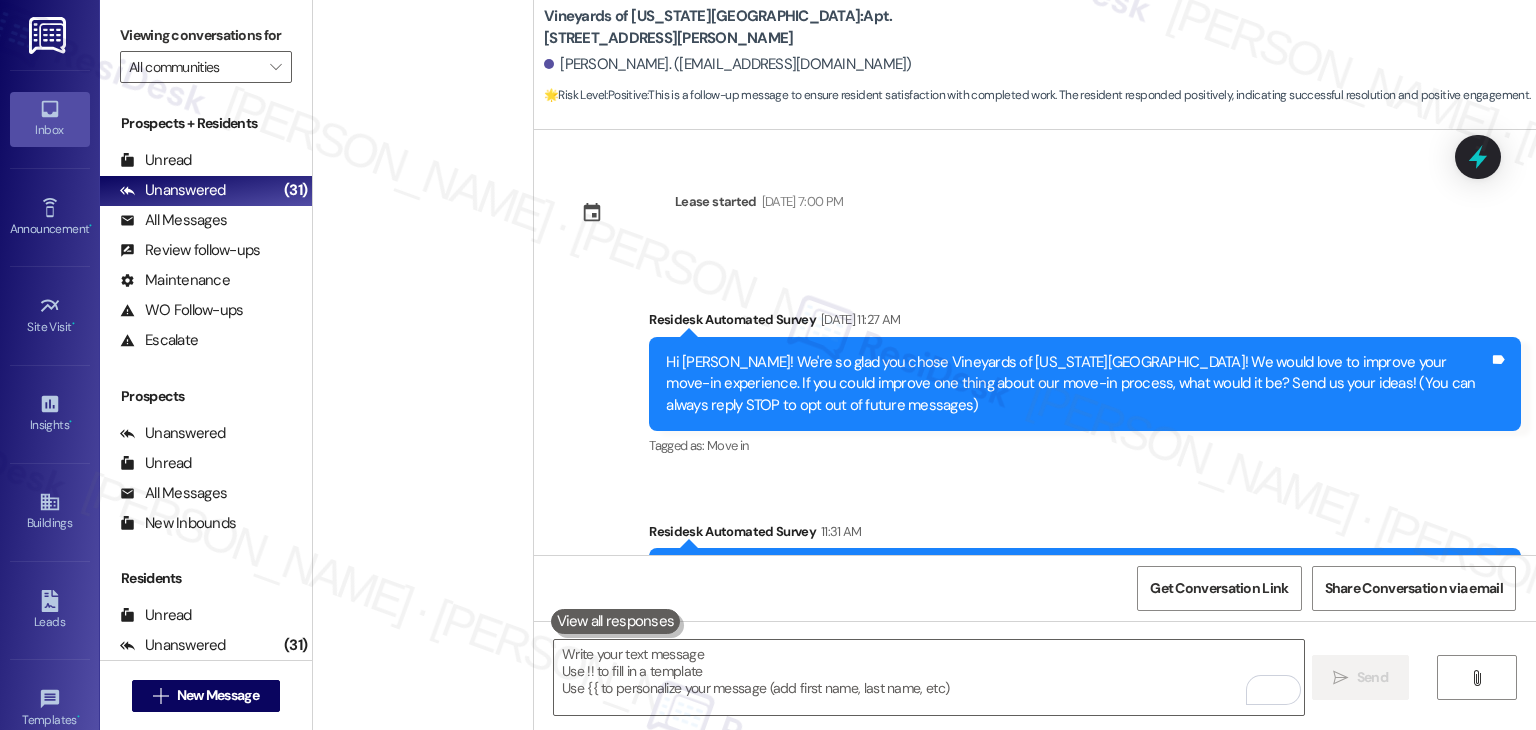 scroll, scrollTop: 0, scrollLeft: 0, axis: both 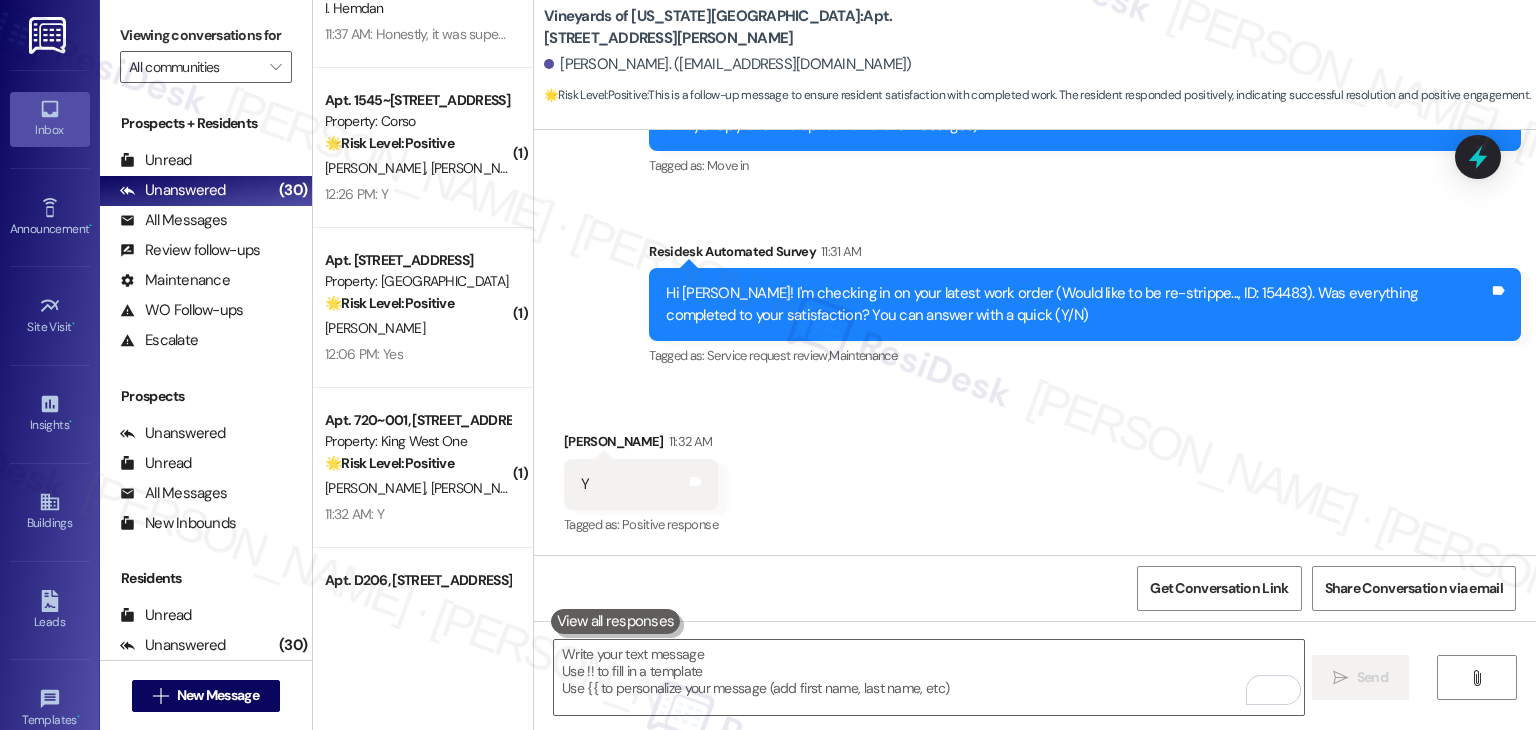 click on "Received via SMS [PERSON_NAME] 11:32 AM Y Tags and notes Tagged as:   Positive response Click to highlight conversations about Positive response" at bounding box center (1035, 470) 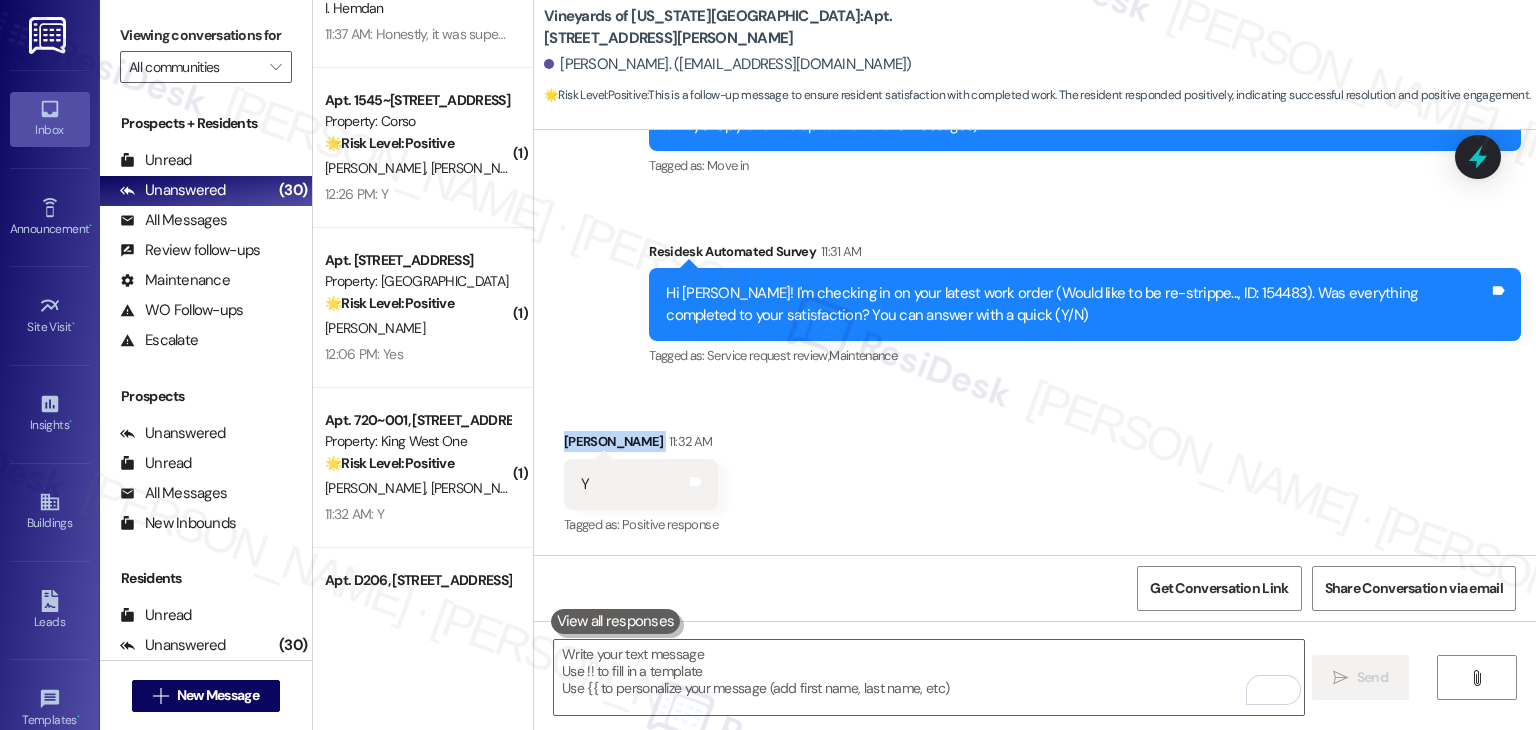 click on "Received via SMS [PERSON_NAME] 11:32 AM Y Tags and notes Tagged as:   Positive response Click to highlight conversations about Positive response" at bounding box center (1035, 470) 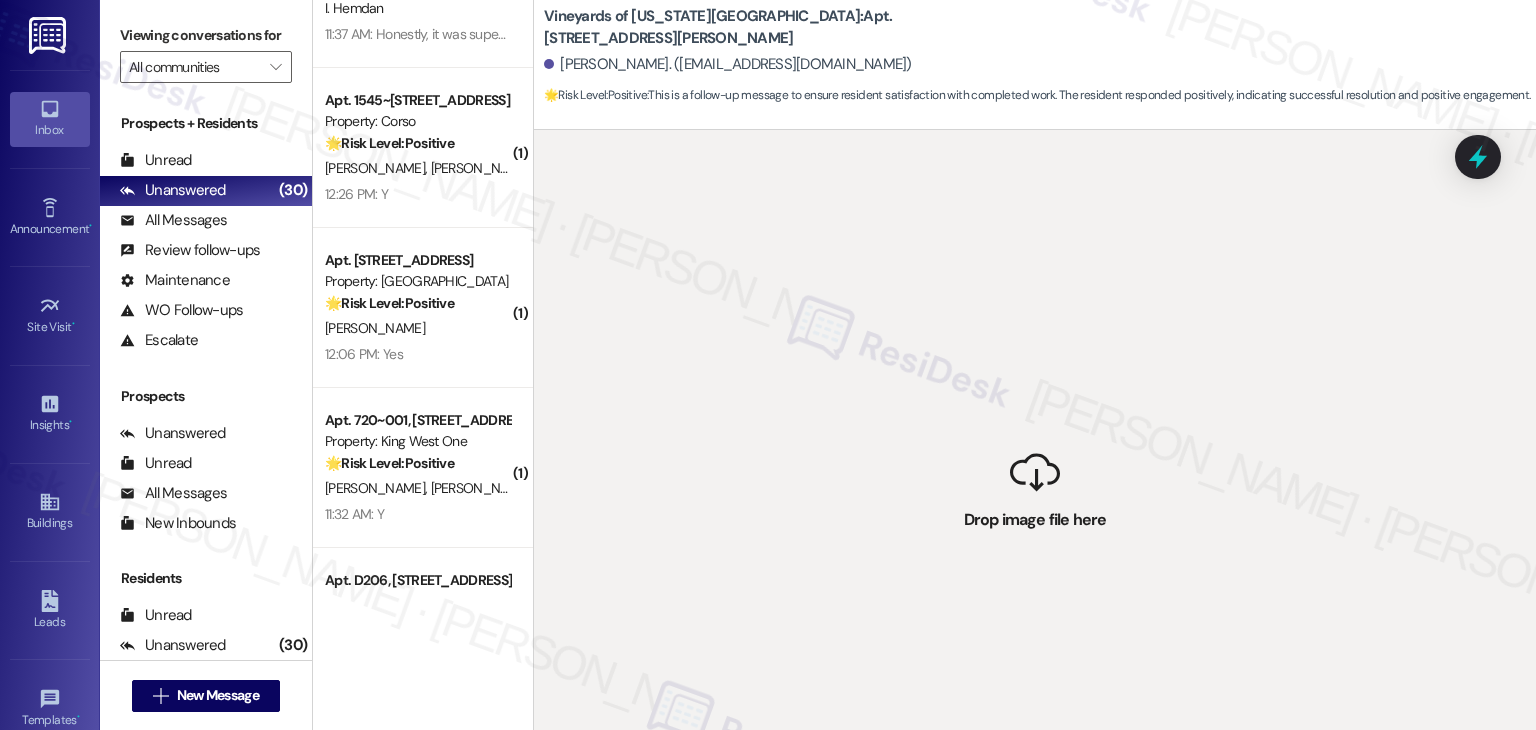click on " Drop image file here" at bounding box center [1035, 495] 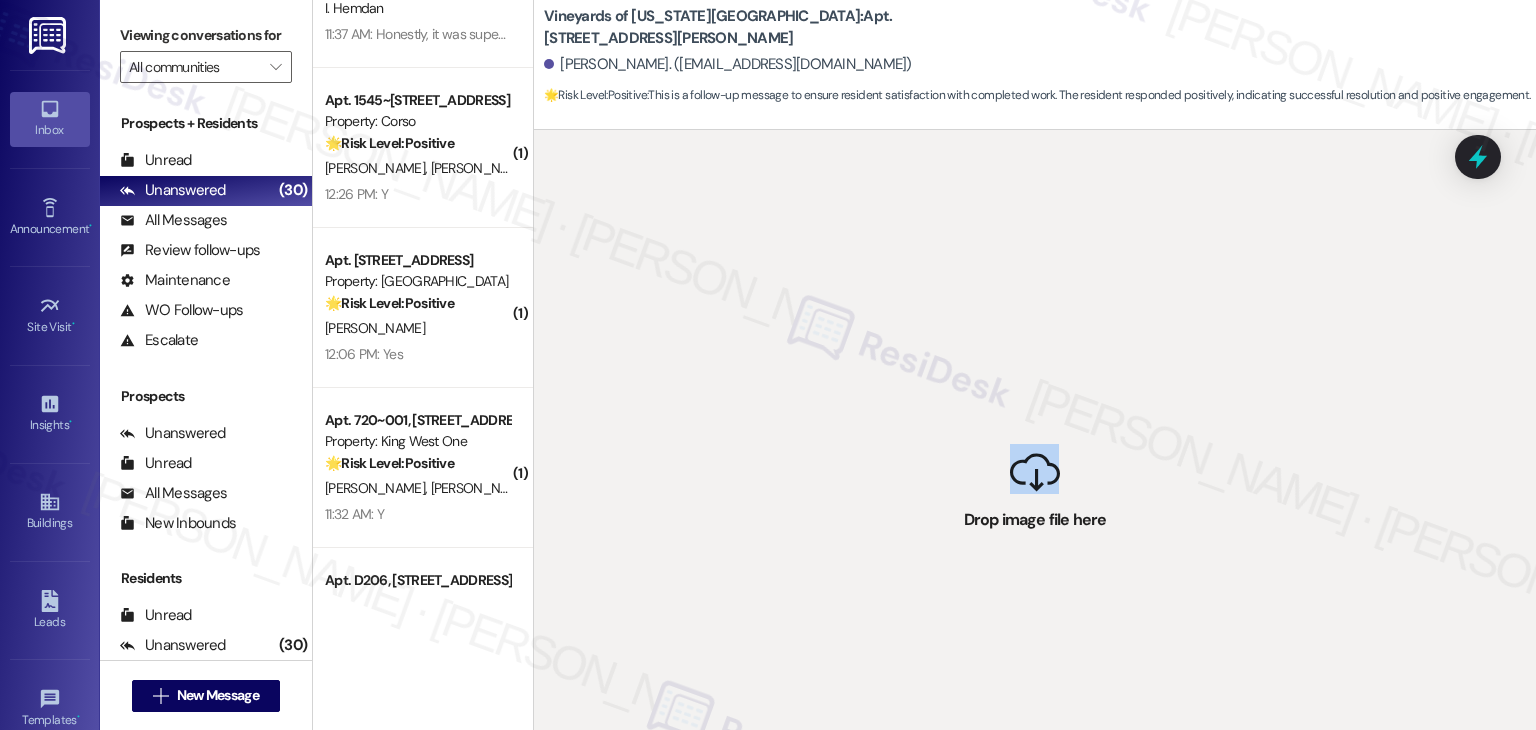 click on " Drop image file here" at bounding box center [1035, 495] 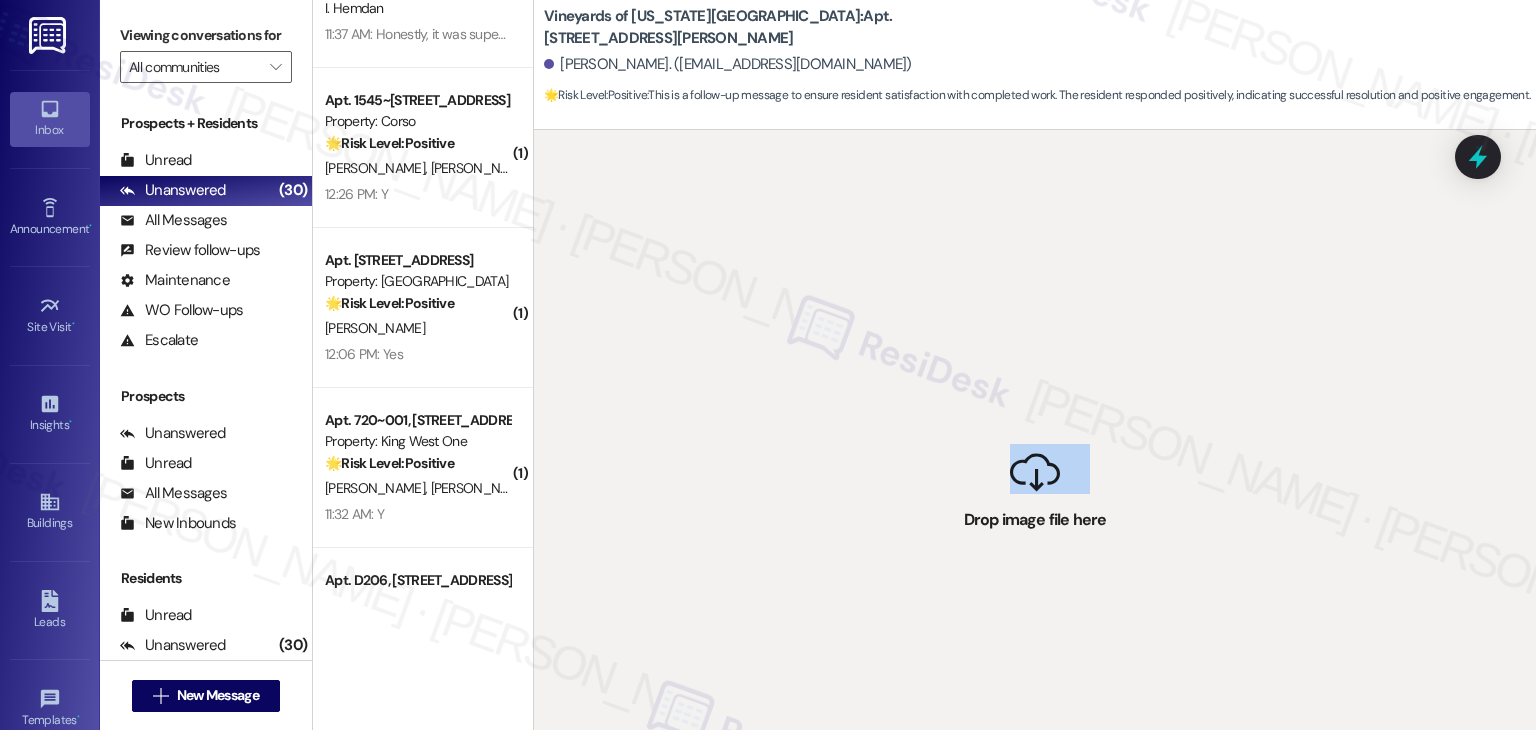 click on " Drop image file here" at bounding box center (1035, 495) 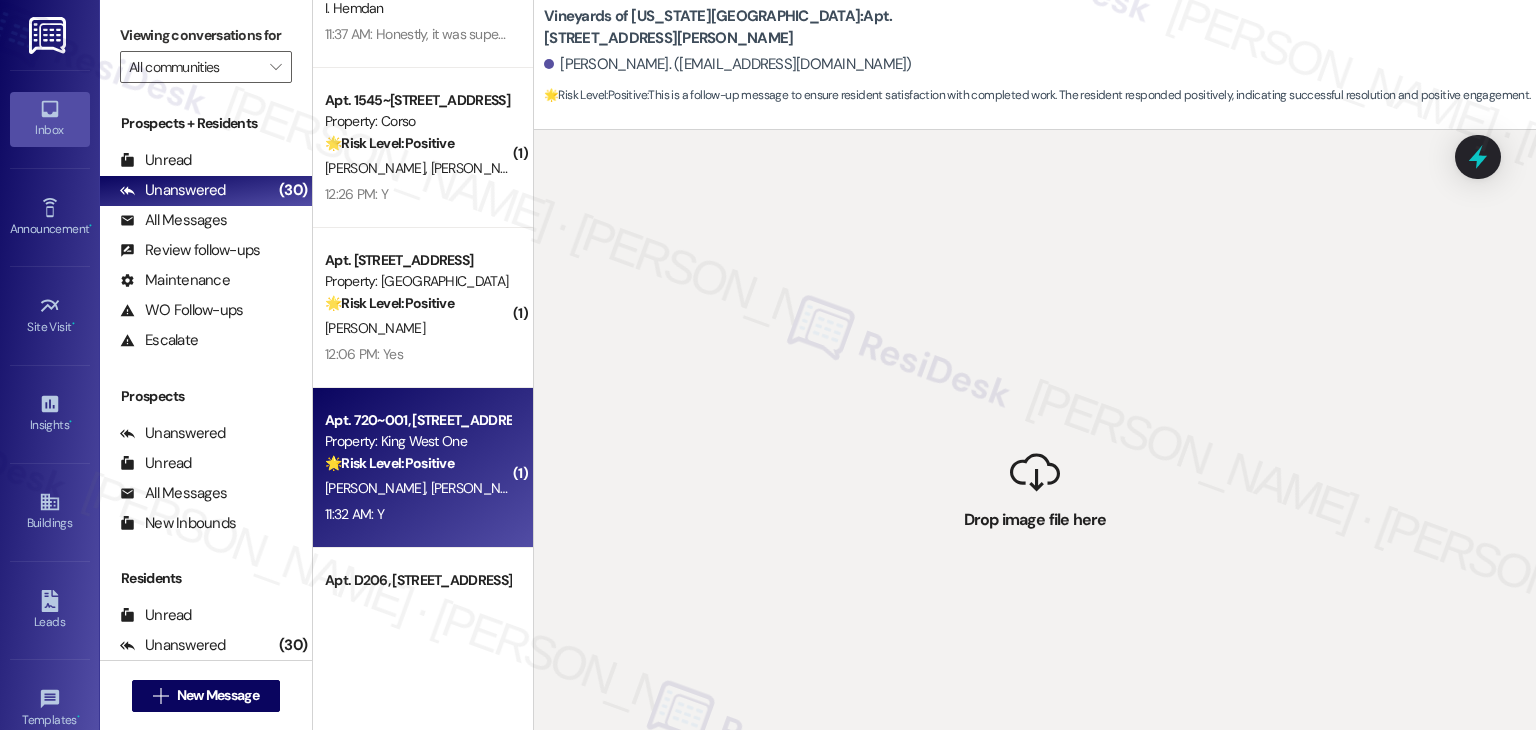 click on "[PERSON_NAME] [PERSON_NAME]" at bounding box center [417, 488] 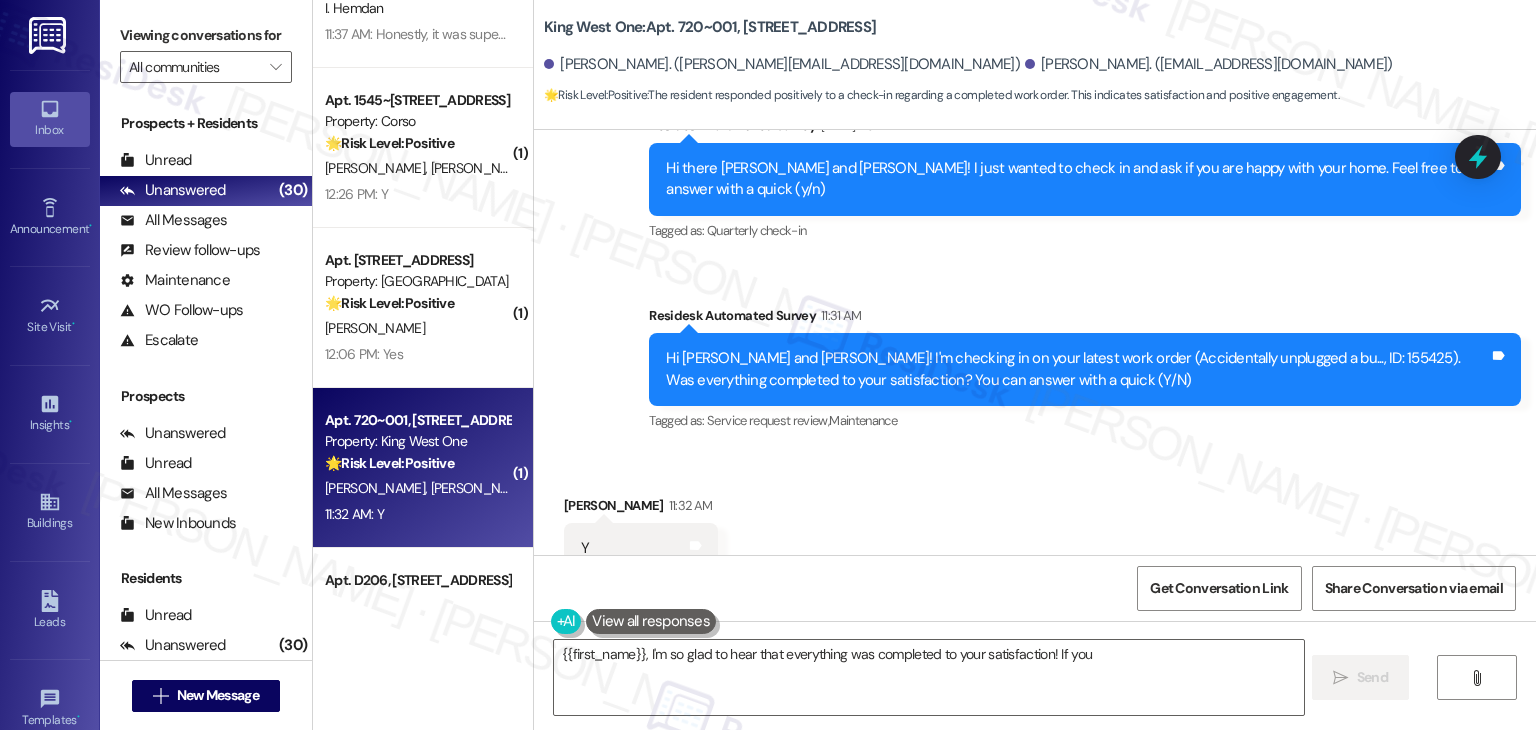 scroll, scrollTop: 2114, scrollLeft: 0, axis: vertical 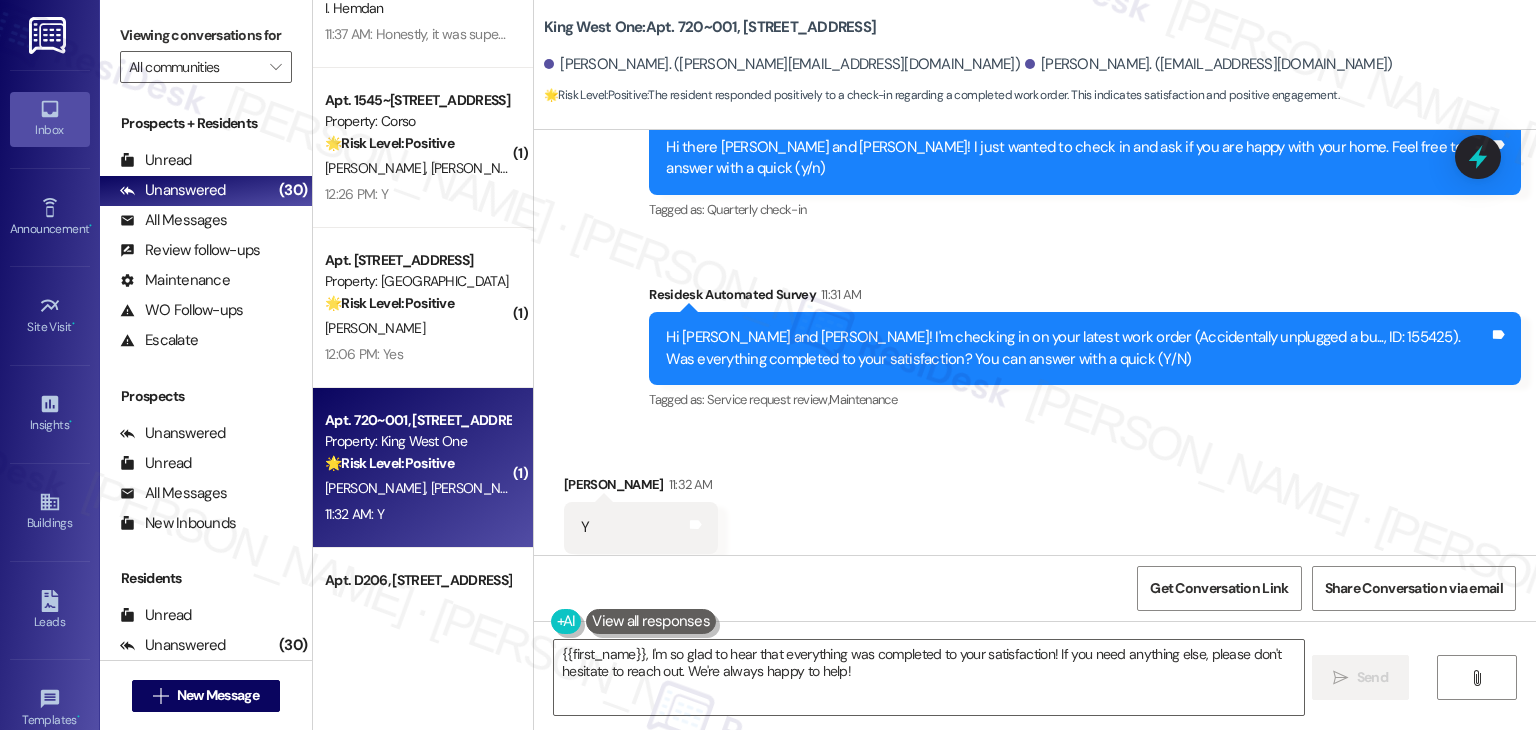 click on "Received via SMS [PERSON_NAME] 11:32 AM Y Tags and notes Tagged as:   Positive response Click to highlight conversations about Positive response" at bounding box center (1035, 513) 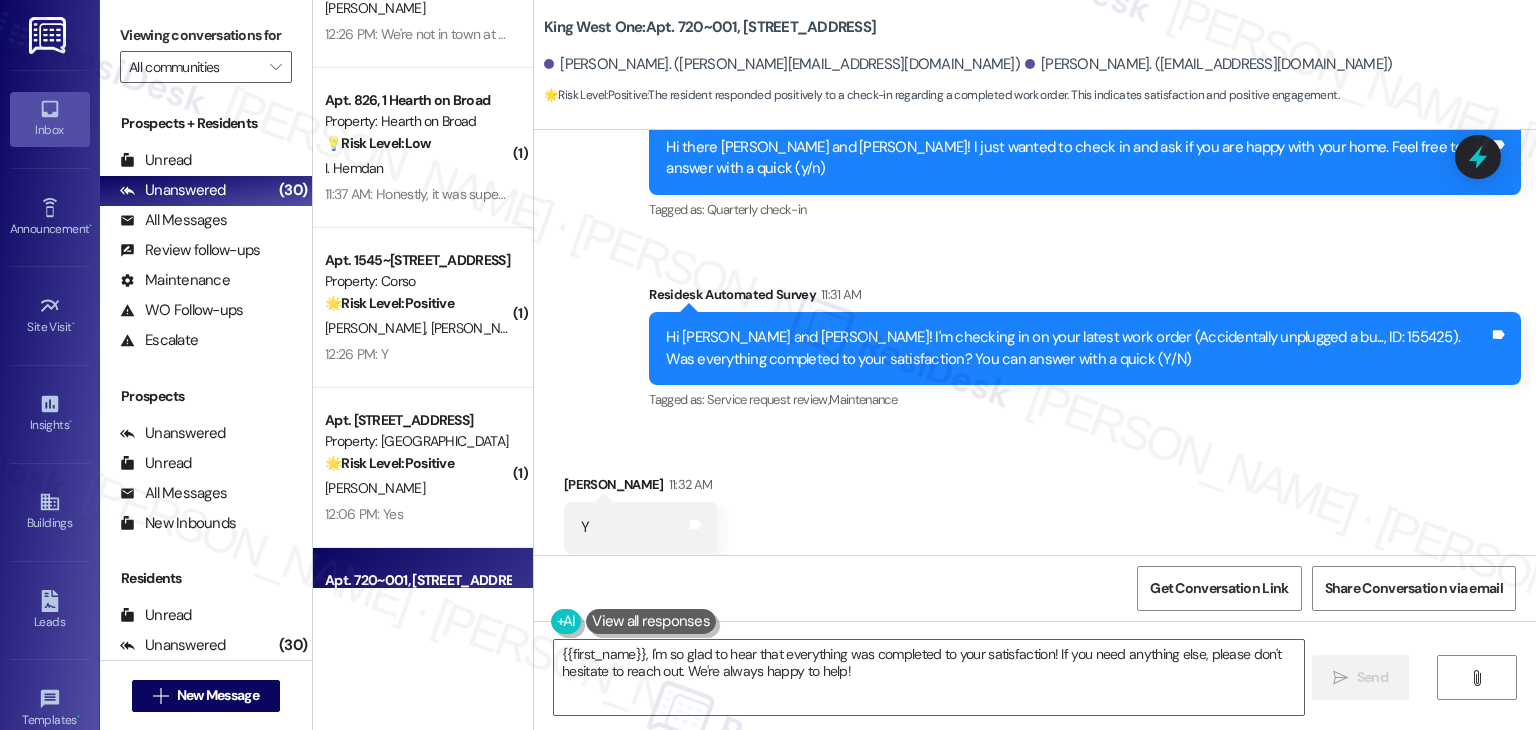 click on "Received via SMS [PERSON_NAME] 11:32 AM Y Tags and notes Tagged as:   Positive response Click to highlight conversations about Positive response" at bounding box center (1035, 513) 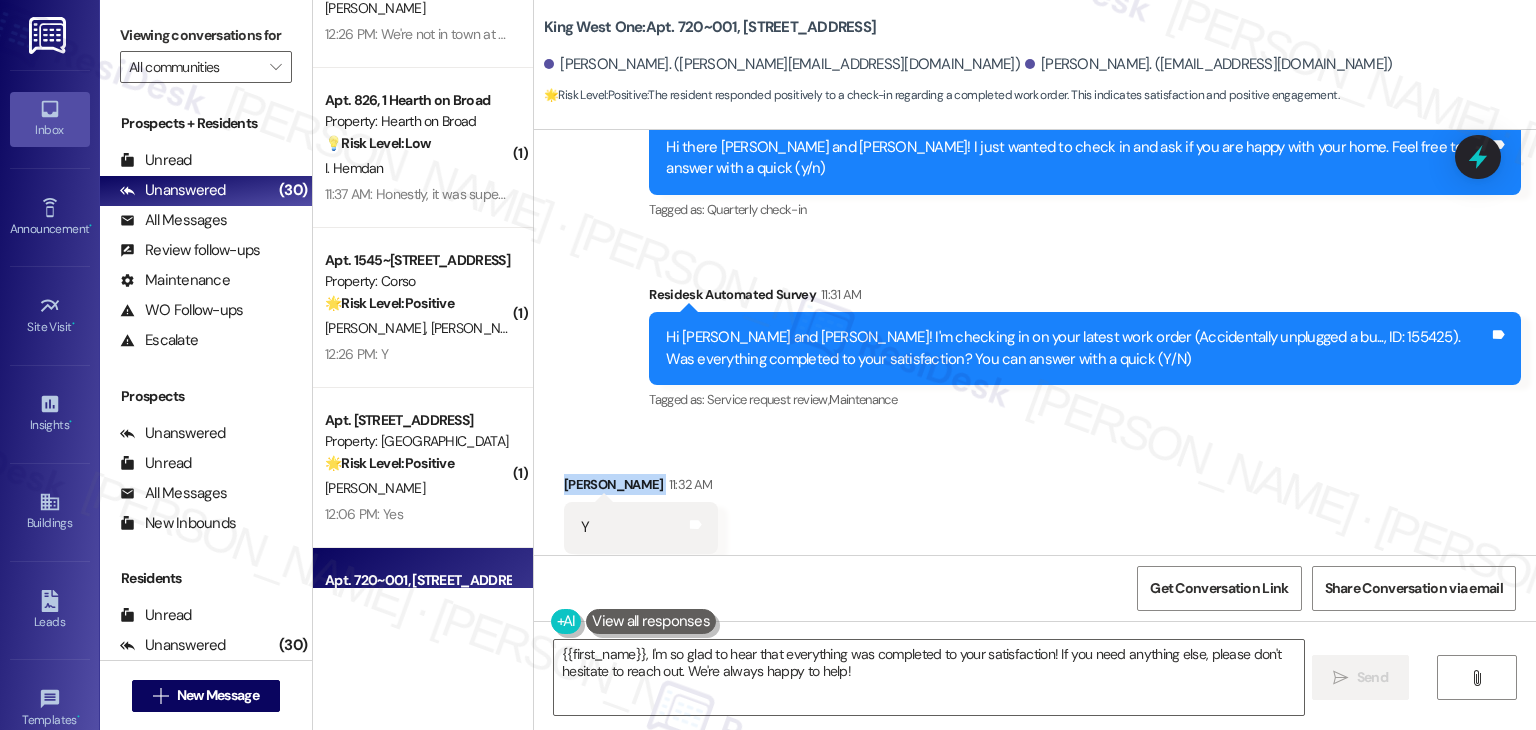 click on "Received via SMS [PERSON_NAME] 11:32 AM Y Tags and notes Tagged as:   Positive response Click to highlight conversations about Positive response" at bounding box center [1035, 513] 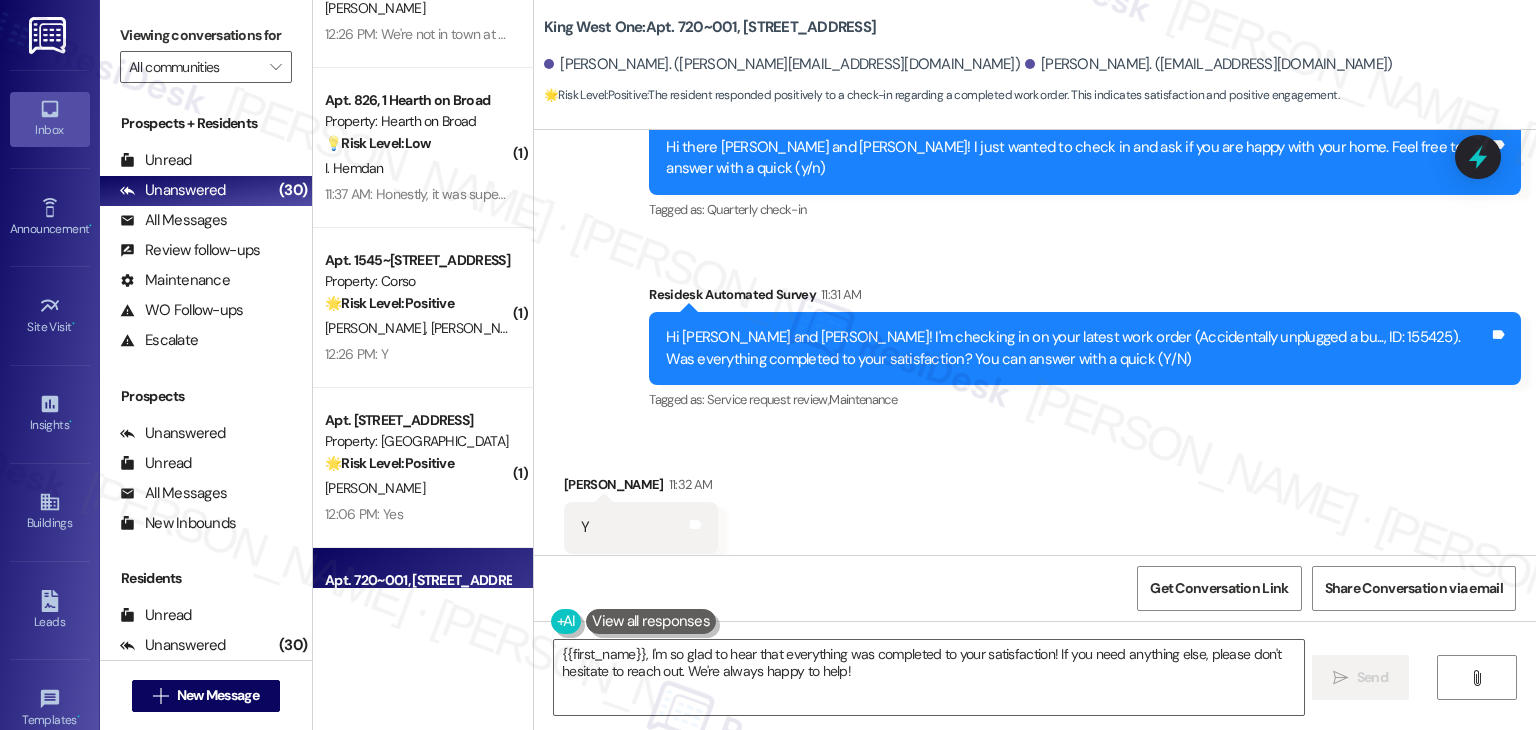 click on "Received via SMS [PERSON_NAME] 11:32 AM Y Tags and notes Tagged as:   Positive response Click to highlight conversations about Positive response" at bounding box center (1035, 513) 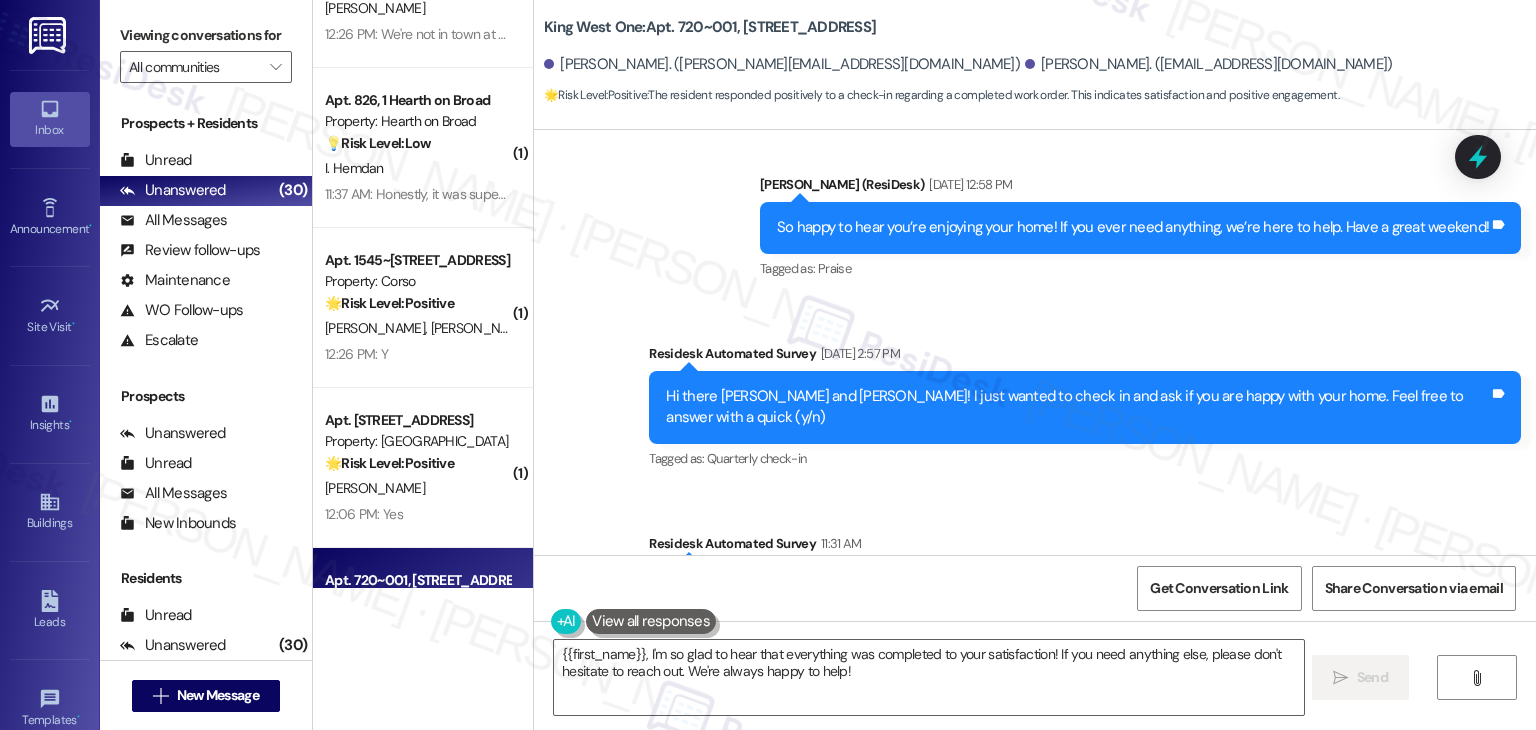 scroll, scrollTop: 2115, scrollLeft: 0, axis: vertical 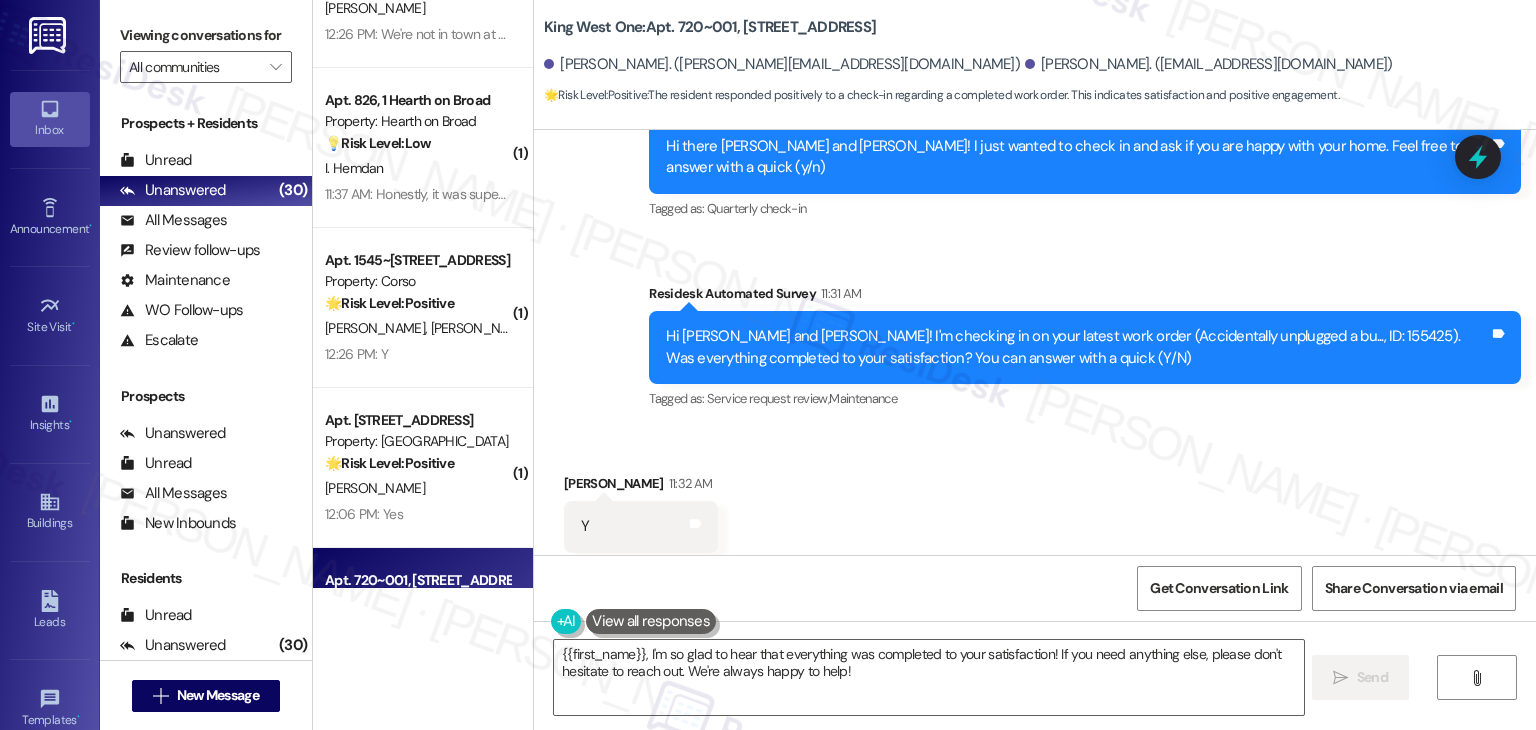 click on "Get Conversation Link Share Conversation via email" at bounding box center [1035, 588] 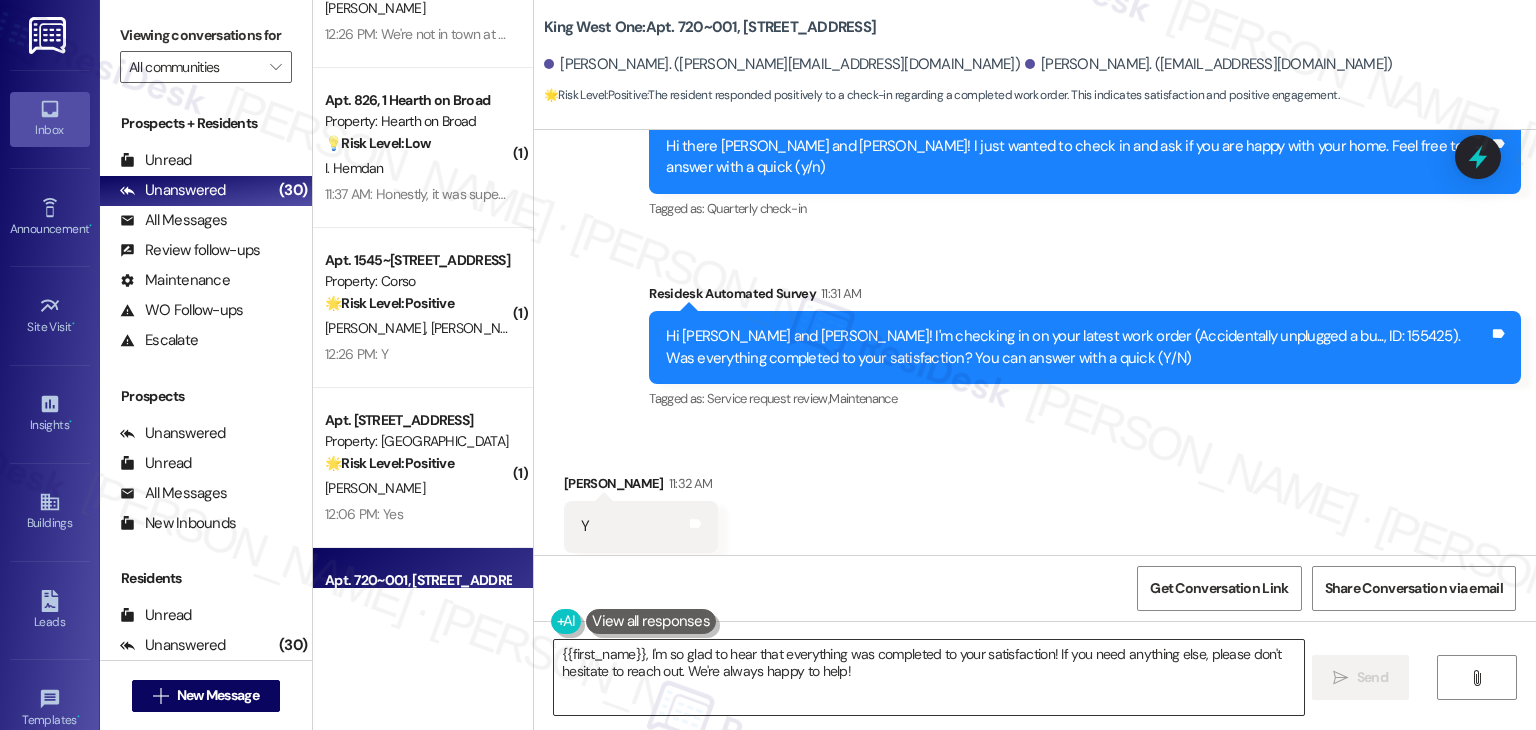 click on "{{first_name}}, I'm so glad to hear that everything was completed to your satisfaction! If you need anything else, please don't hesitate to reach out. We're always happy to help!" at bounding box center (928, 677) 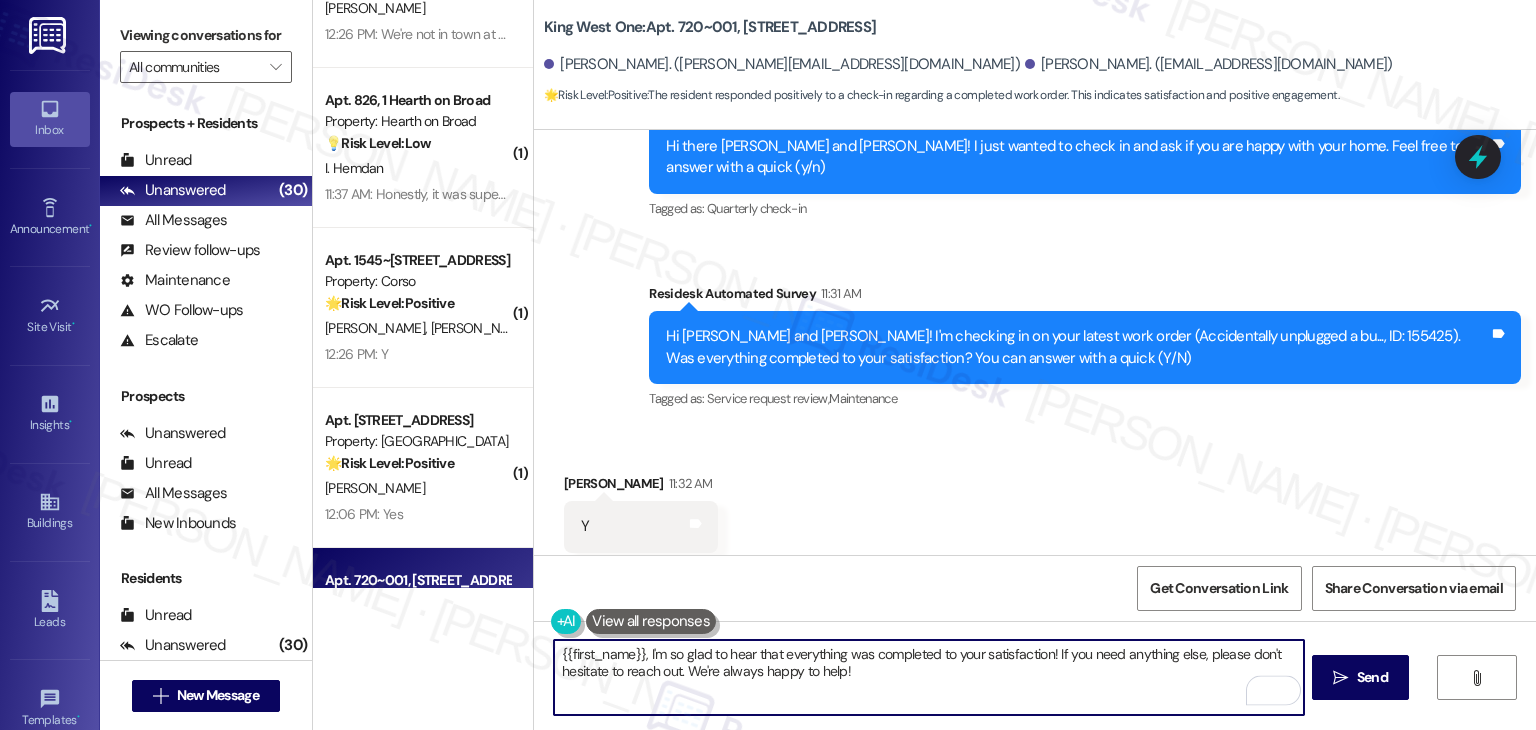 drag, startPoint x: 632, startPoint y: 647, endPoint x: 543, endPoint y: 656, distance: 89.453896 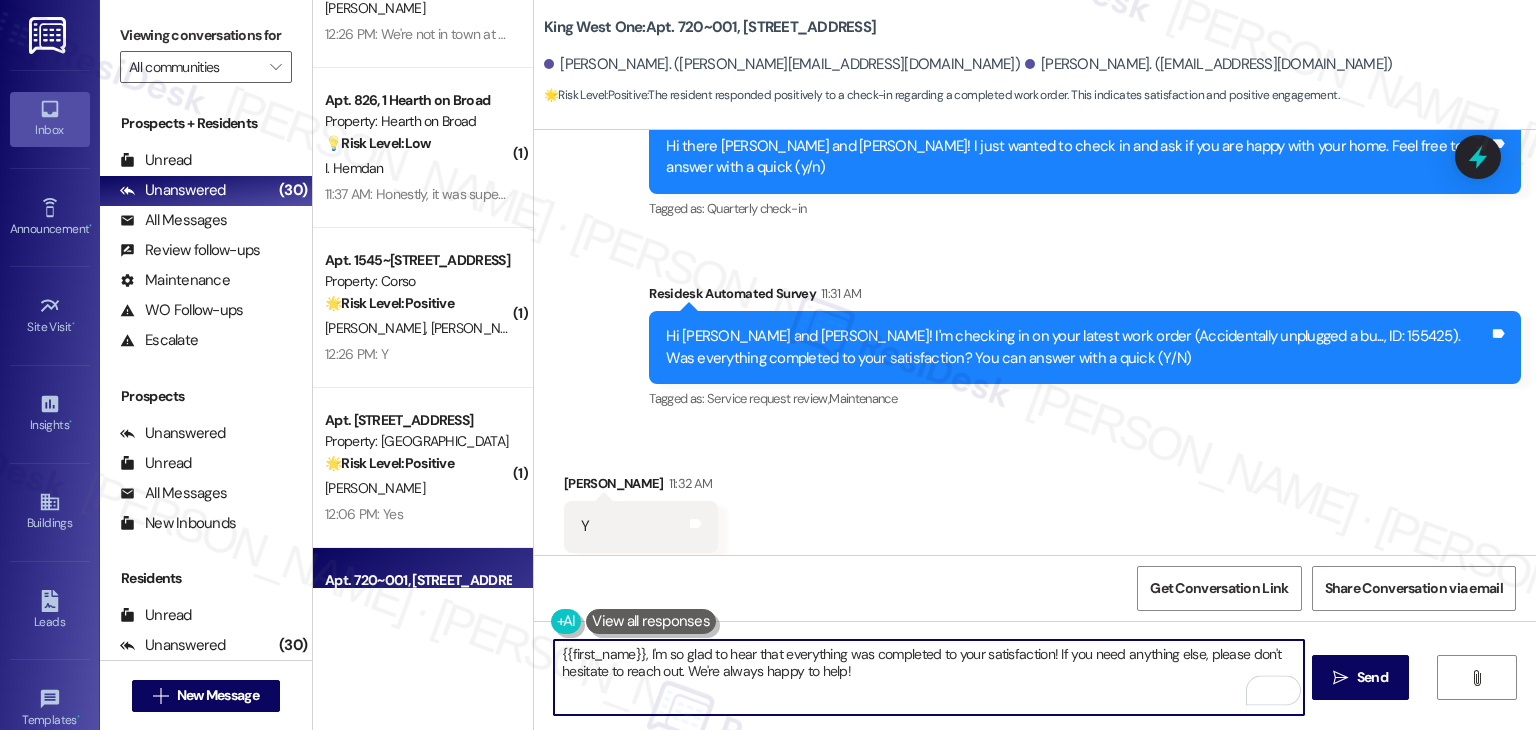 click on "{{first_name}}, I'm so glad to hear that everything was completed to your satisfaction! If you need anything else, please don't hesitate to reach out. We're always happy to help!" at bounding box center [928, 677] 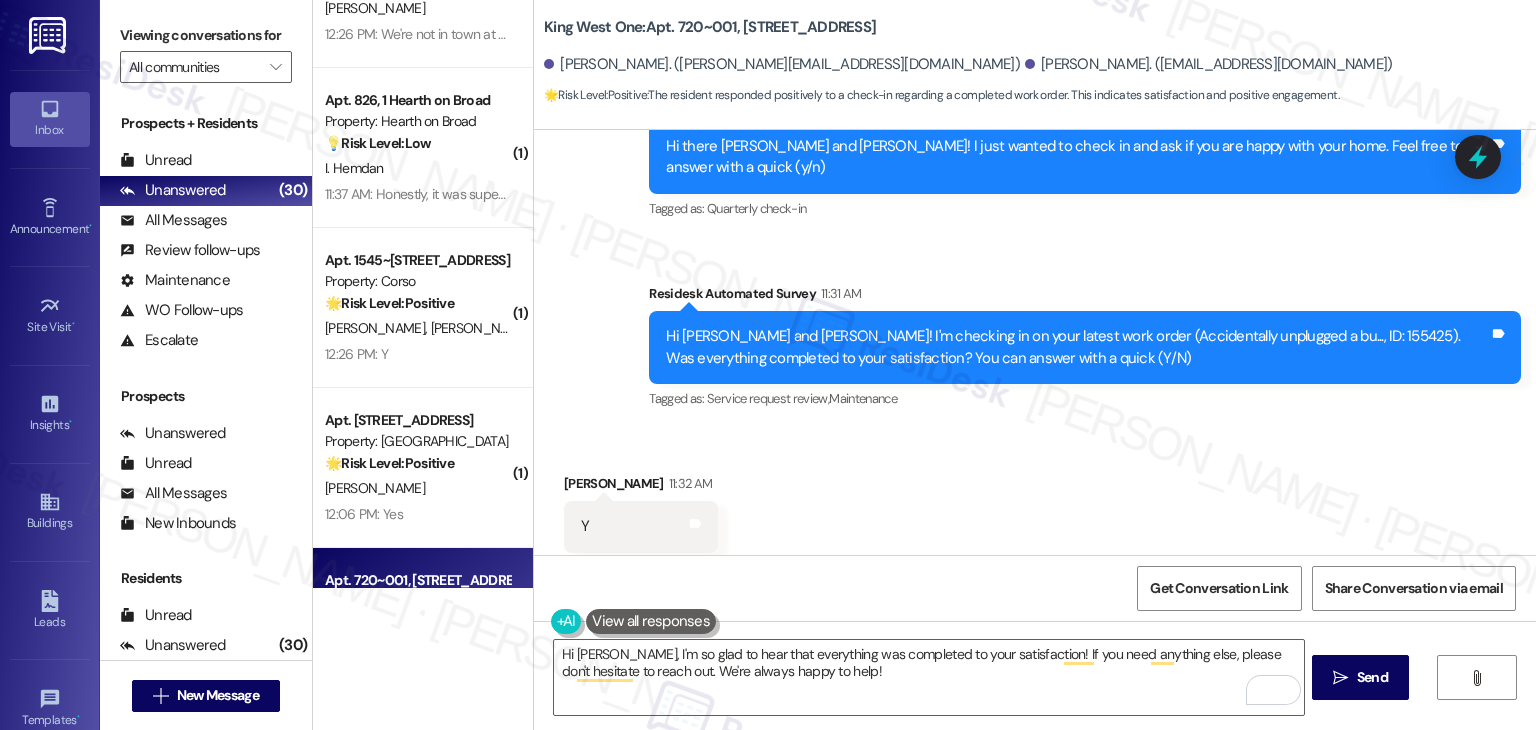 click on "Received via SMS [PERSON_NAME] 11:32 AM Y Tags and notes Tagged as:   Positive response Click to highlight conversations about Positive response" at bounding box center [1035, 512] 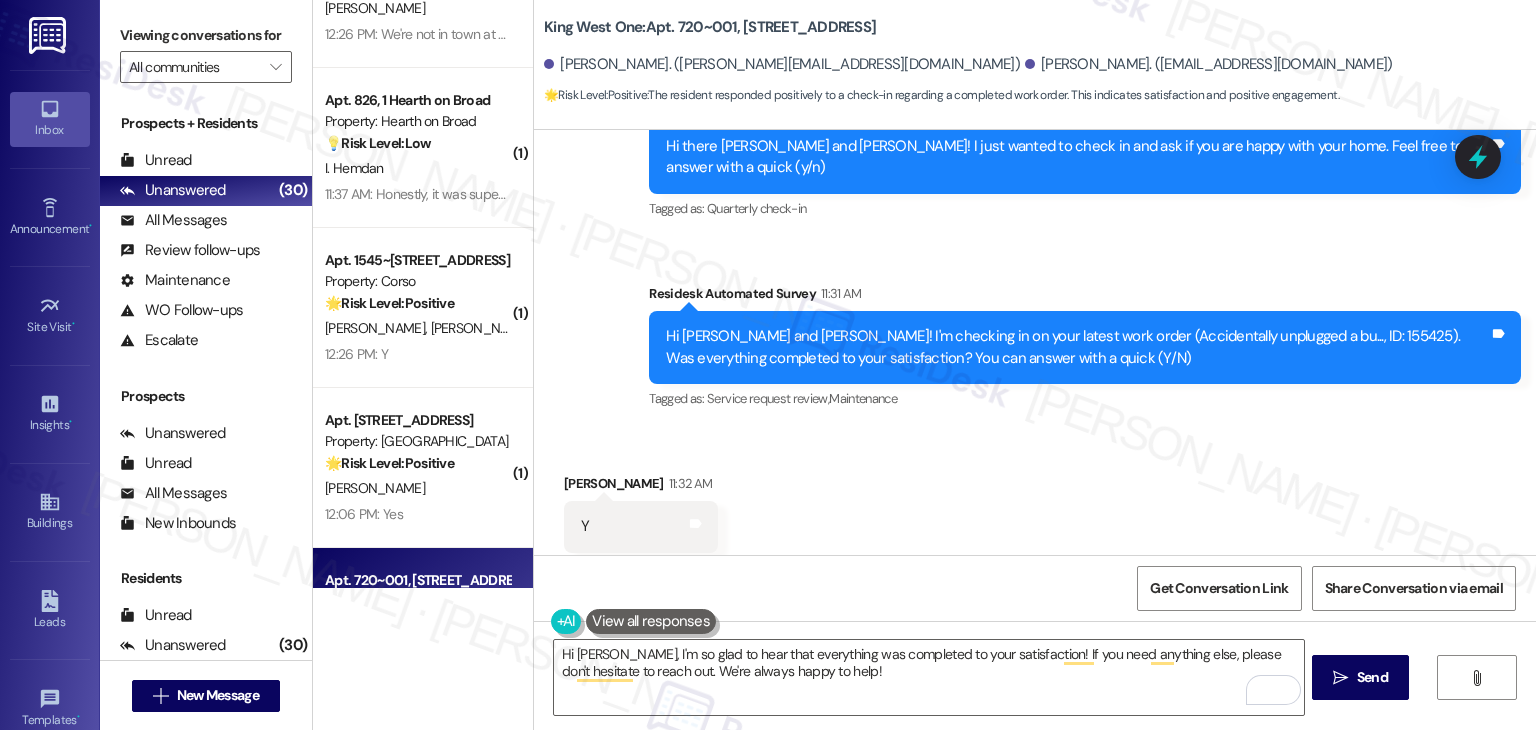 click on "Received via SMS [PERSON_NAME] 11:32 AM Y Tags and notes Tagged as:   Positive response Click to highlight conversations about Positive response" at bounding box center [1035, 512] 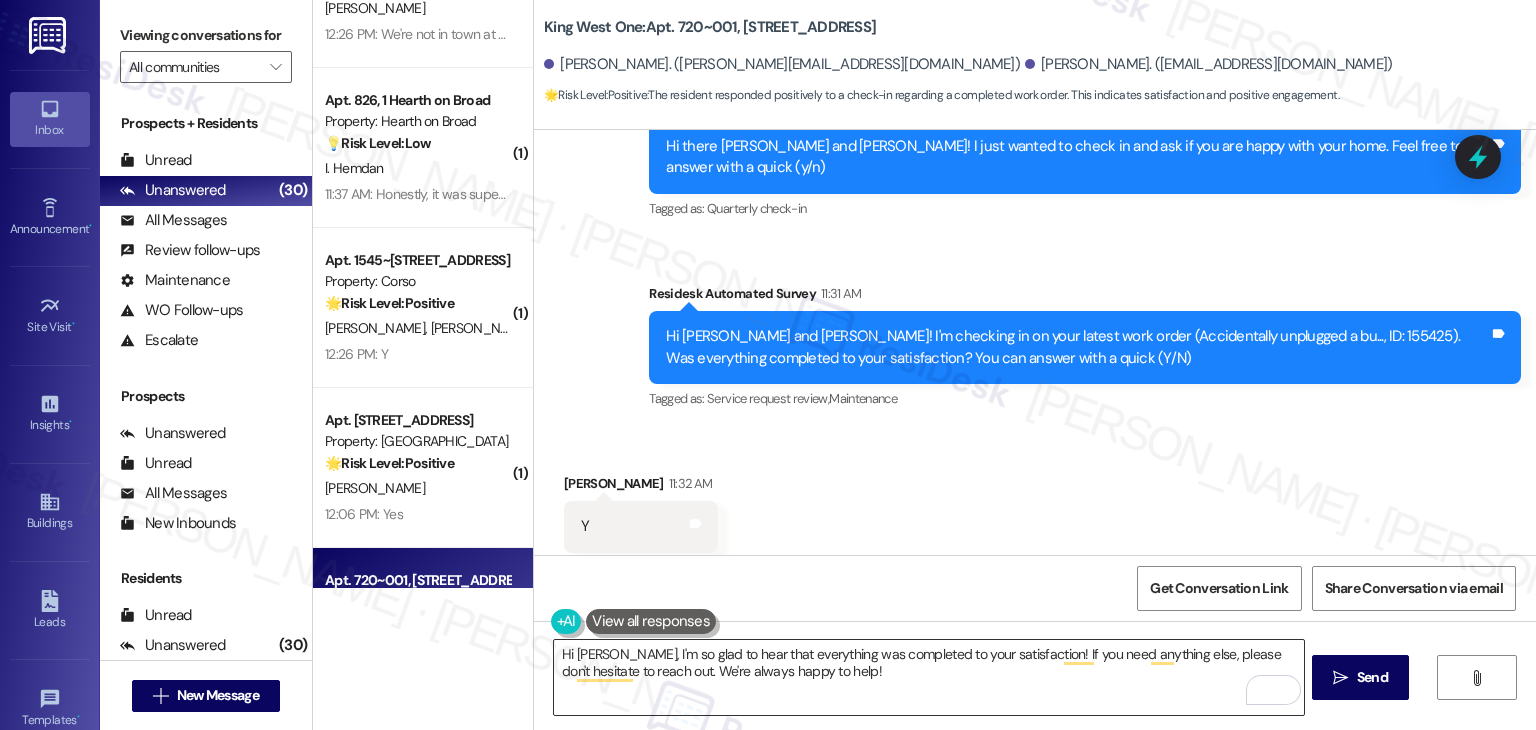 click on "Hi [PERSON_NAME], I'm so glad to hear that everything was completed to your satisfaction! If you need anything else, please don't hesitate to reach out. We're always happy to help!" at bounding box center [928, 677] 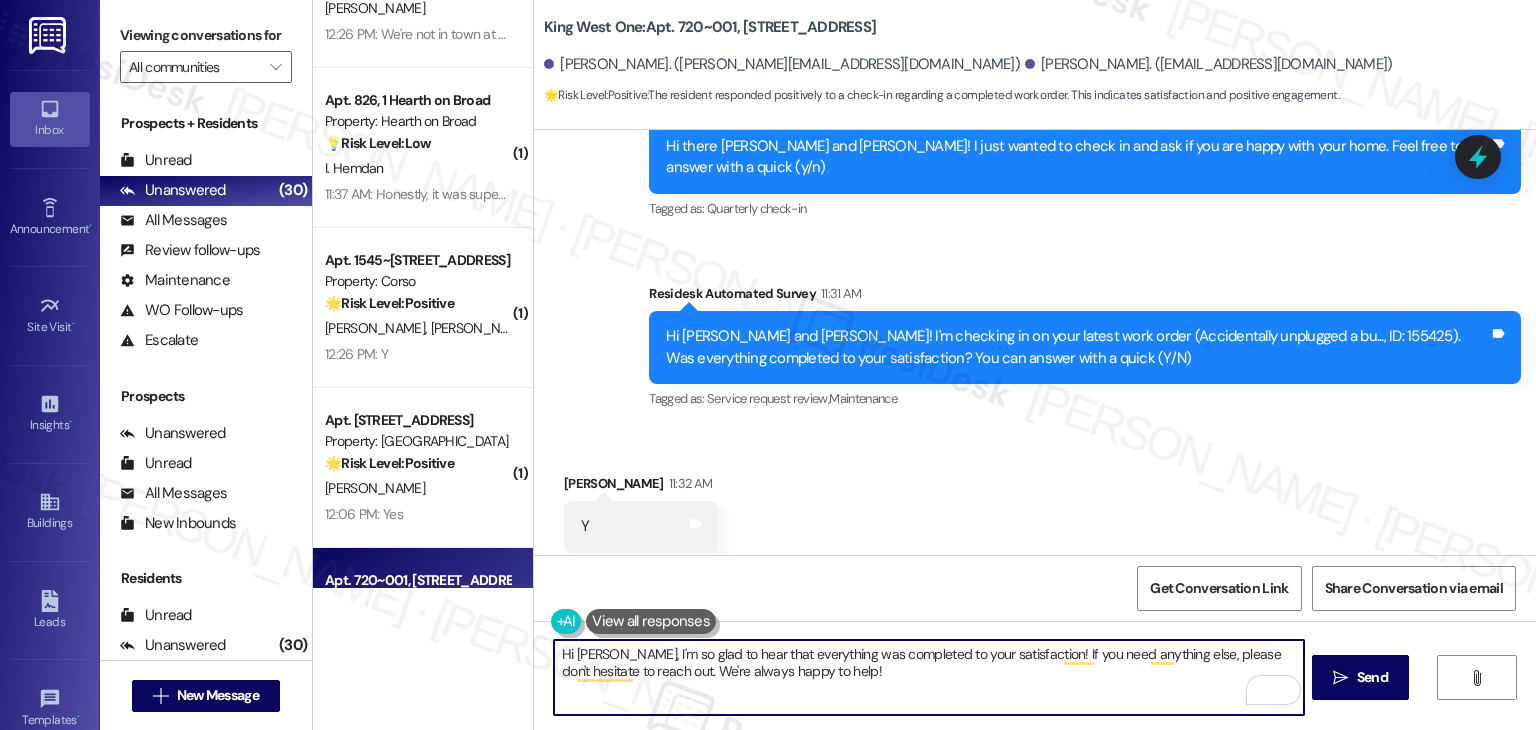 click on "Hi [PERSON_NAME], I'm so glad to hear that everything was completed to your satisfaction! If you need anything else, please don't hesitate to reach out. We're always happy to help!" at bounding box center (928, 677) 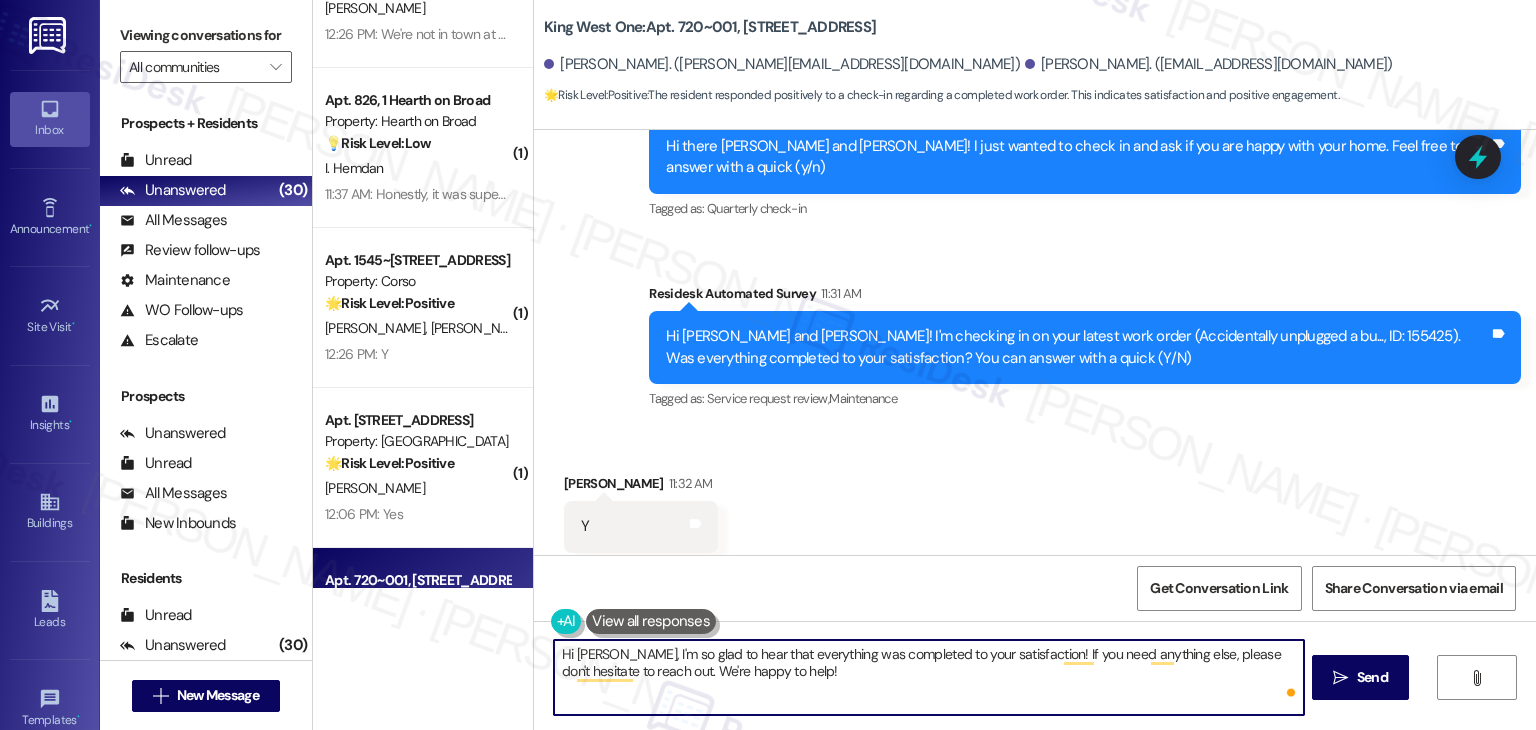 click on "Received via SMS [PERSON_NAME] 11:32 AM Y Tags and notes Tagged as:   Positive response Click to highlight conversations about Positive response" at bounding box center (1035, 512) 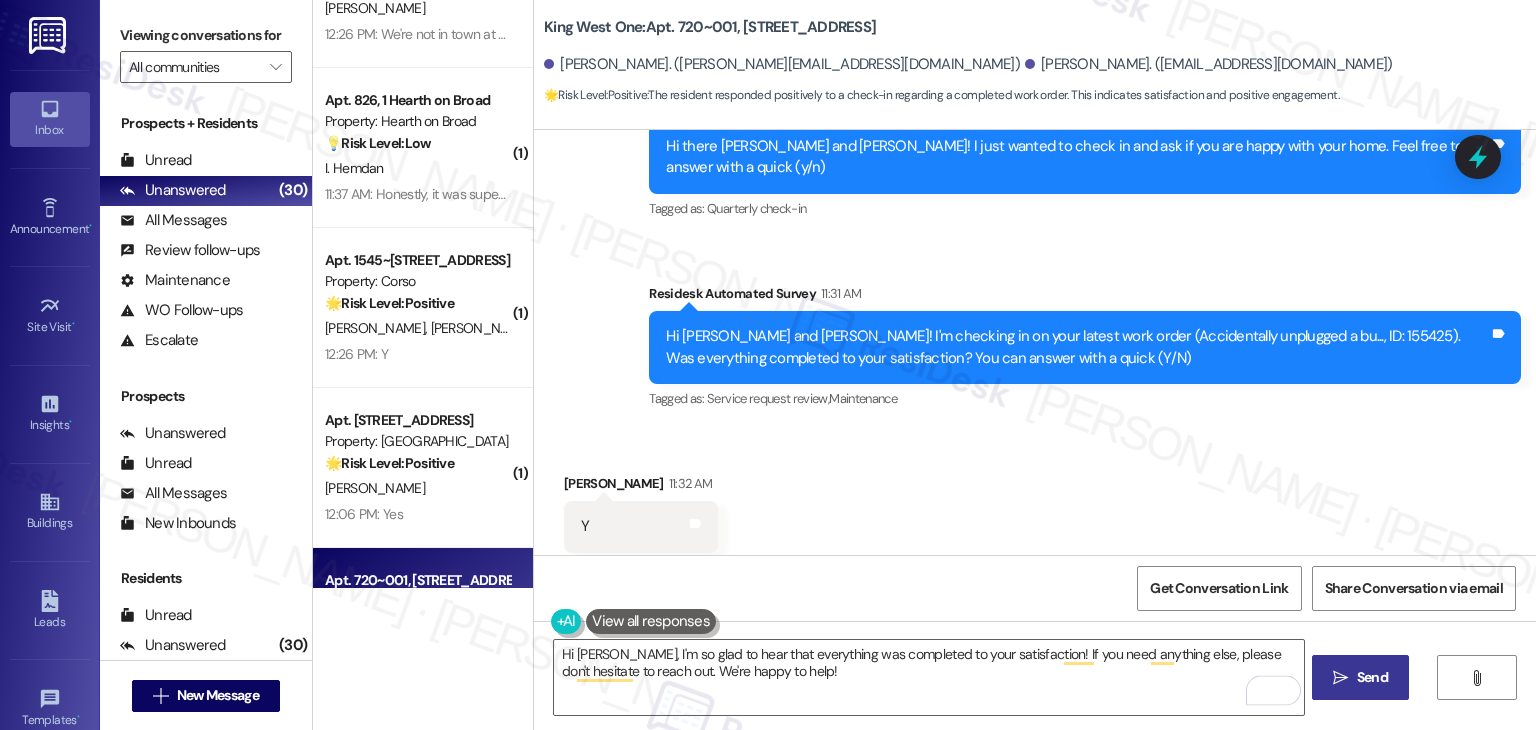 click on "" at bounding box center (1340, 678) 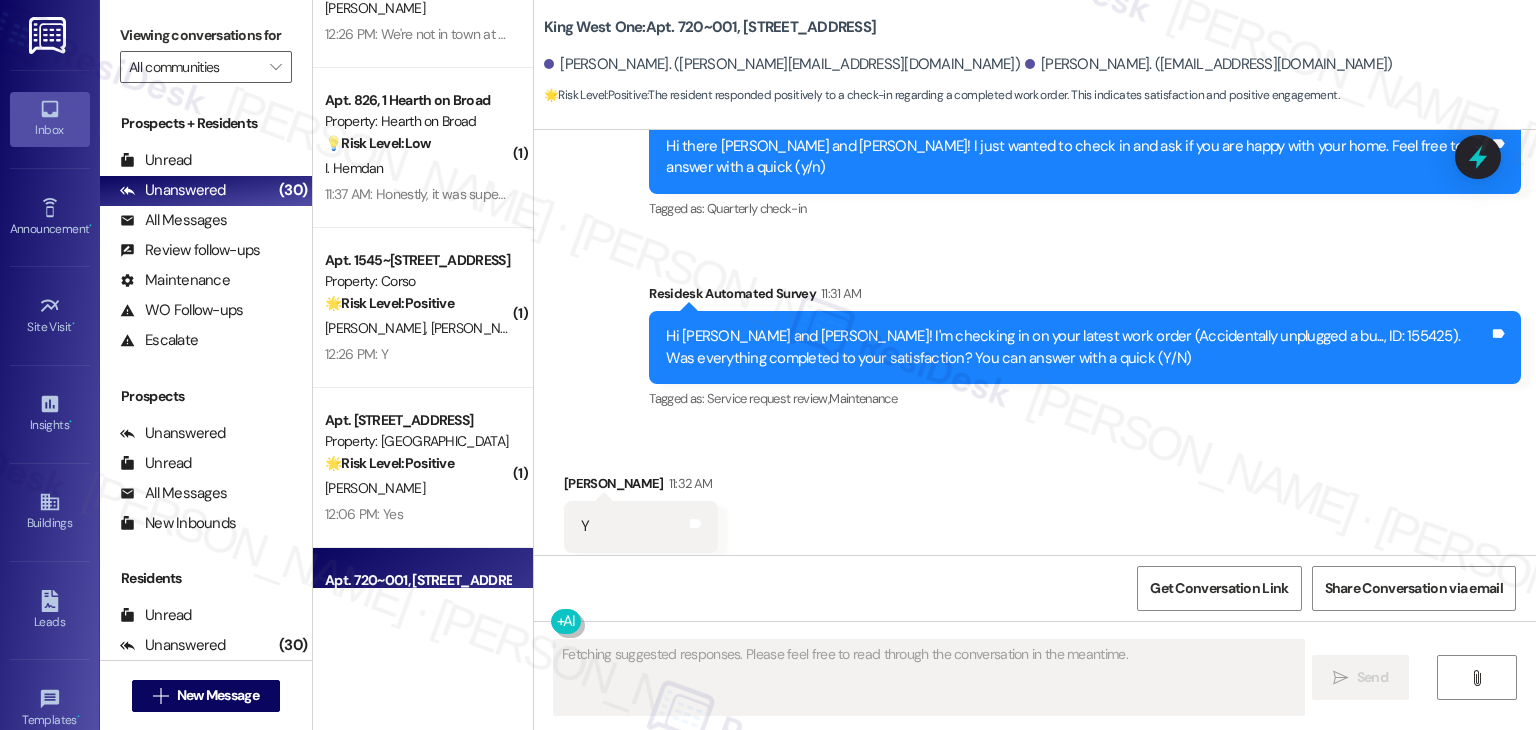 scroll, scrollTop: 2114, scrollLeft: 0, axis: vertical 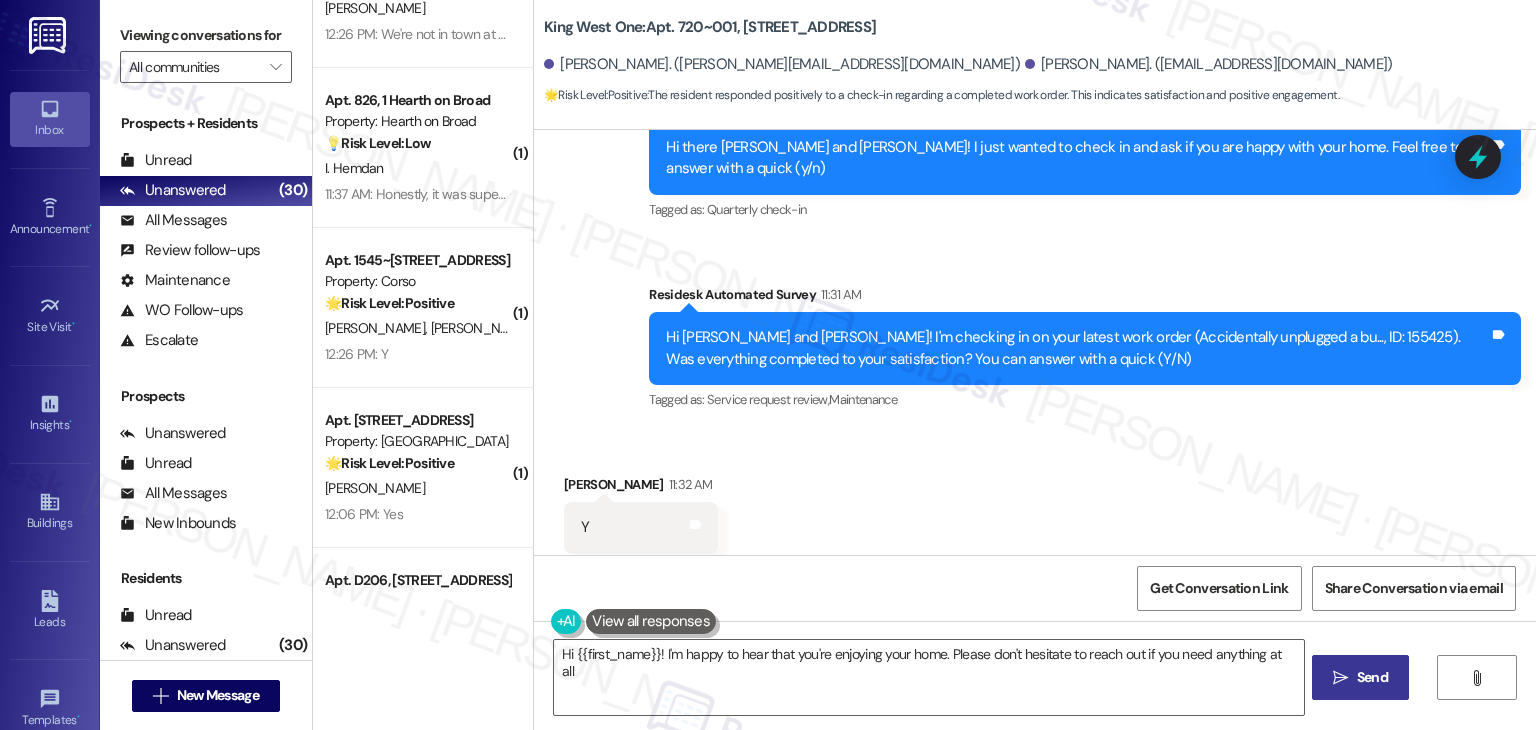 type on "Hi {{first_name}}! I'm happy to hear that you're enjoying your home. Please don't hesitate to reach out if you need anything at all!" 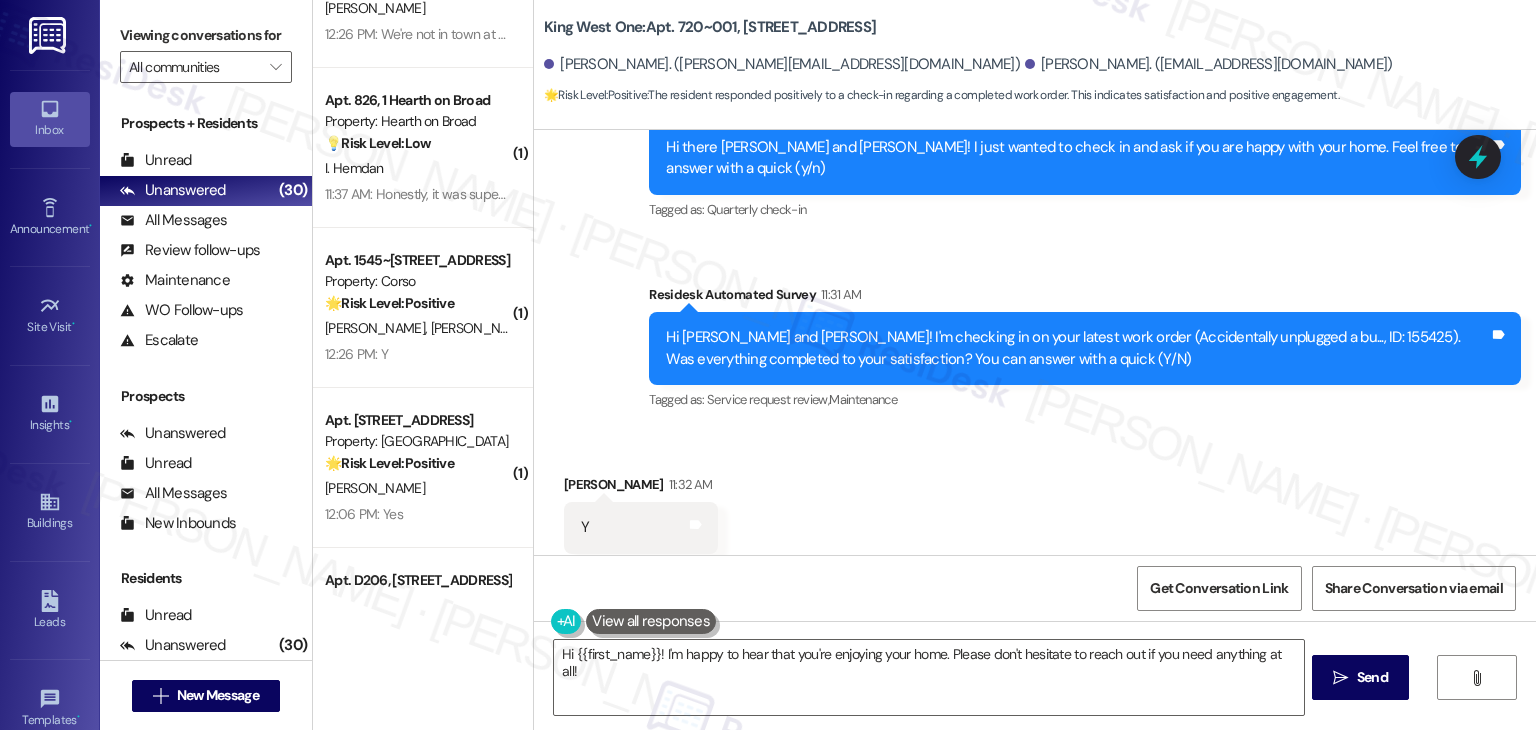 click on "Received via SMS [PERSON_NAME] 11:32 AM Y Tags and notes Tagged as:   Positive response Click to highlight conversations about Positive response" at bounding box center (1035, 513) 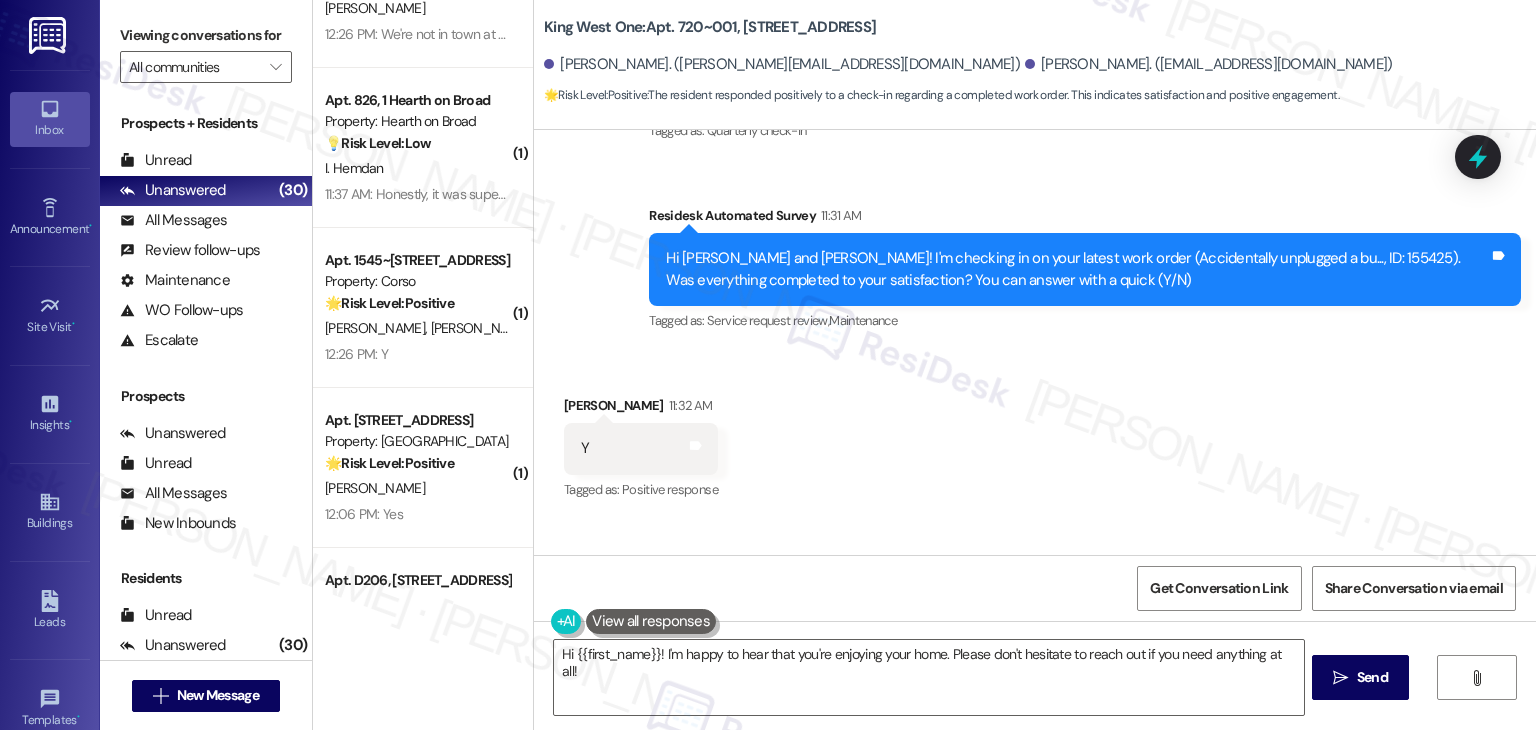 scroll, scrollTop: 2276, scrollLeft: 0, axis: vertical 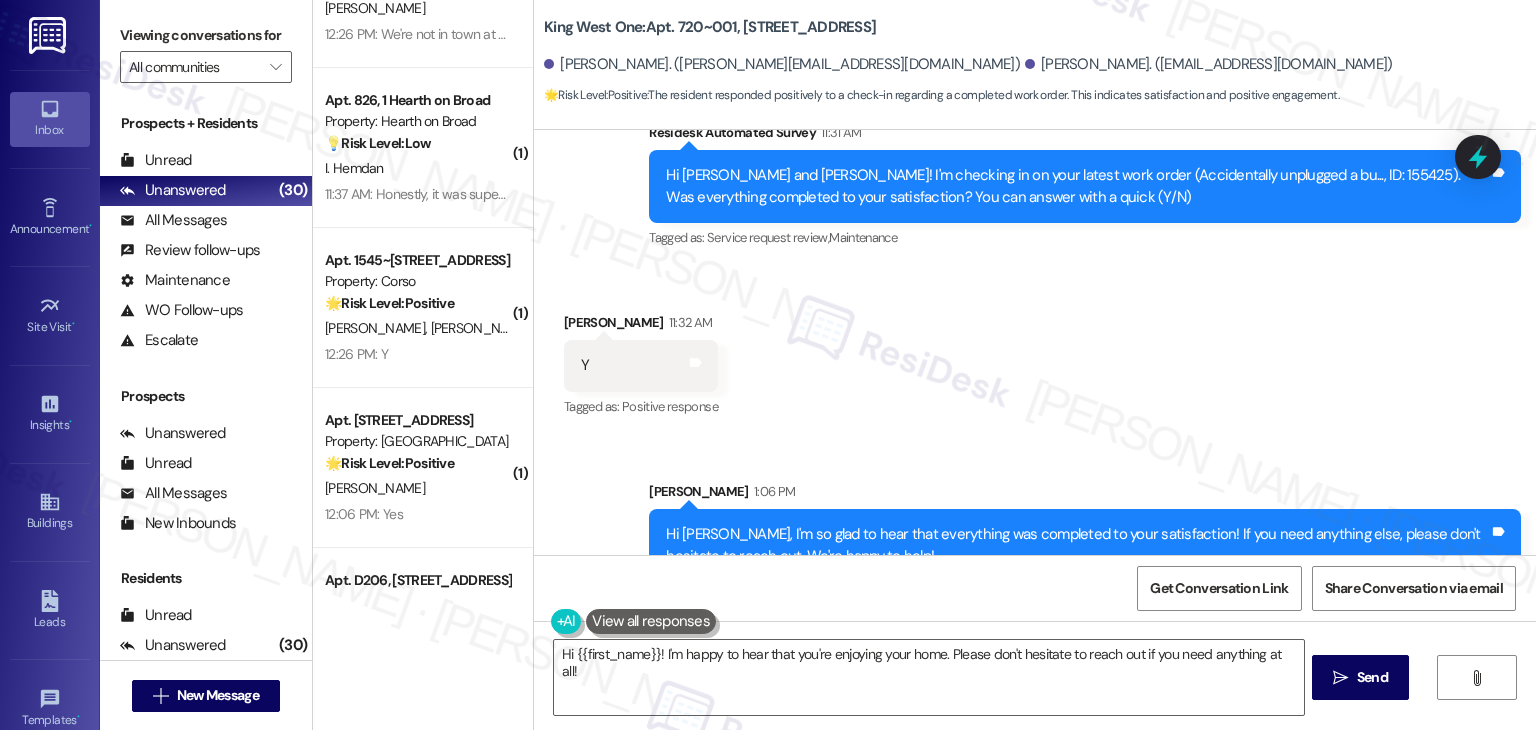 click on "Get Conversation Link Share Conversation via email" at bounding box center [1035, 588] 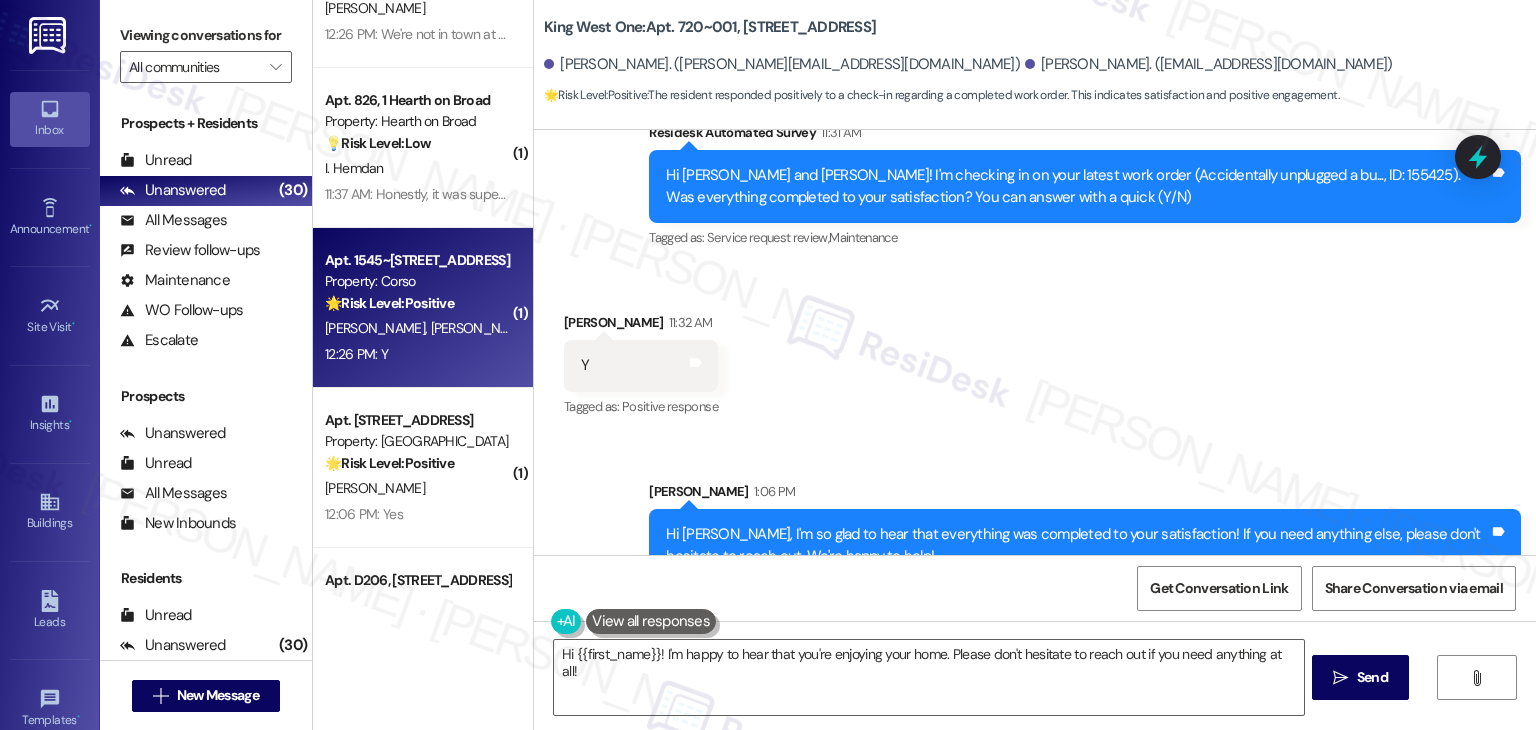 click on "12:26 PM: Y 12:26 PM: Y" at bounding box center [417, 354] 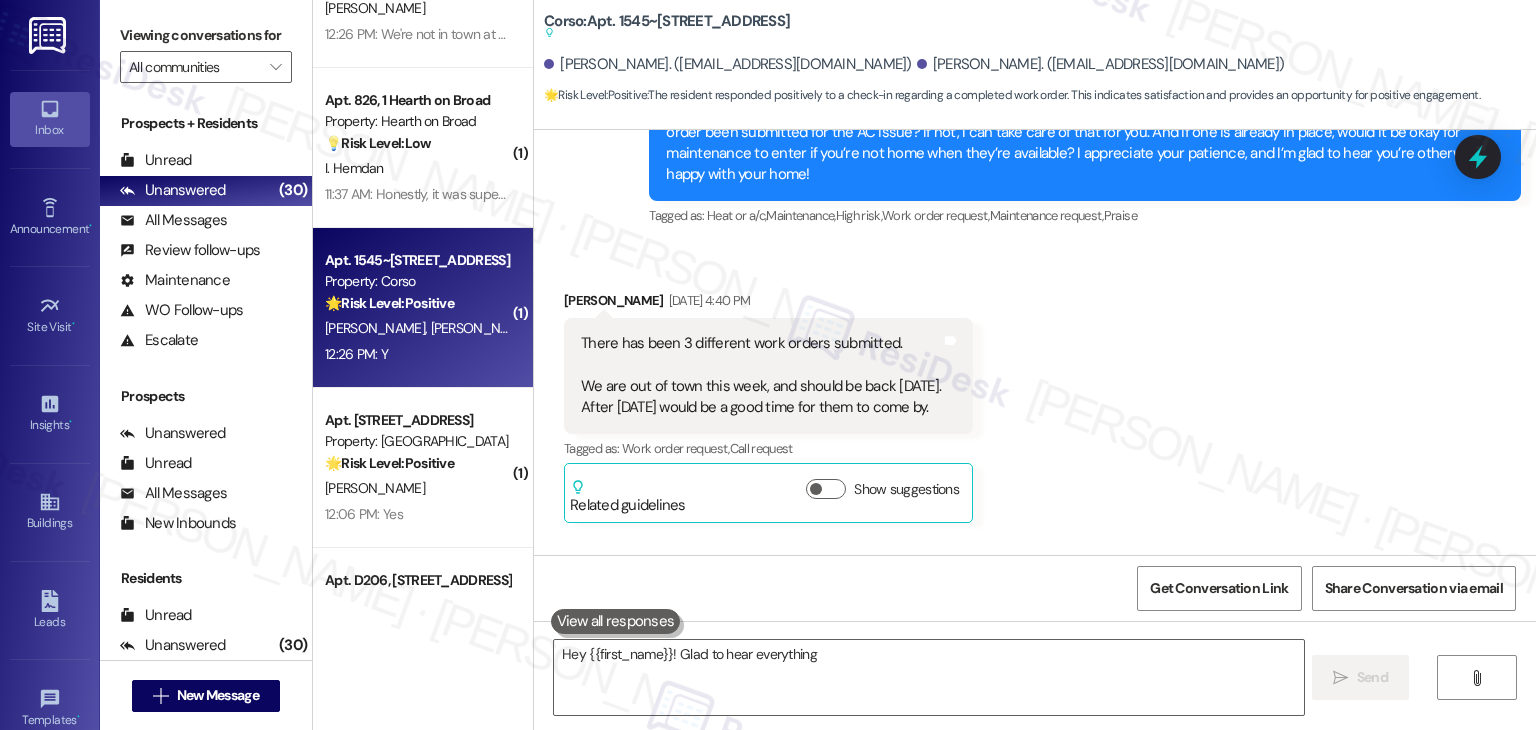 click on "Corso:  Apt. 1545~307, [STREET_ADDRESS]   Suggested actions and notes available for this message and will show as you scroll through.     [PERSON_NAME]. ([EMAIL_ADDRESS][DOMAIN_NAME])     [PERSON_NAME]. ([EMAIL_ADDRESS][DOMAIN_NAME])   🌟  Risk Level:  Positive :  The resident responded positively to a check-in regarding a completed work order. This indicates satisfaction and provides an opportunity for positive engagement." at bounding box center (1040, 55) 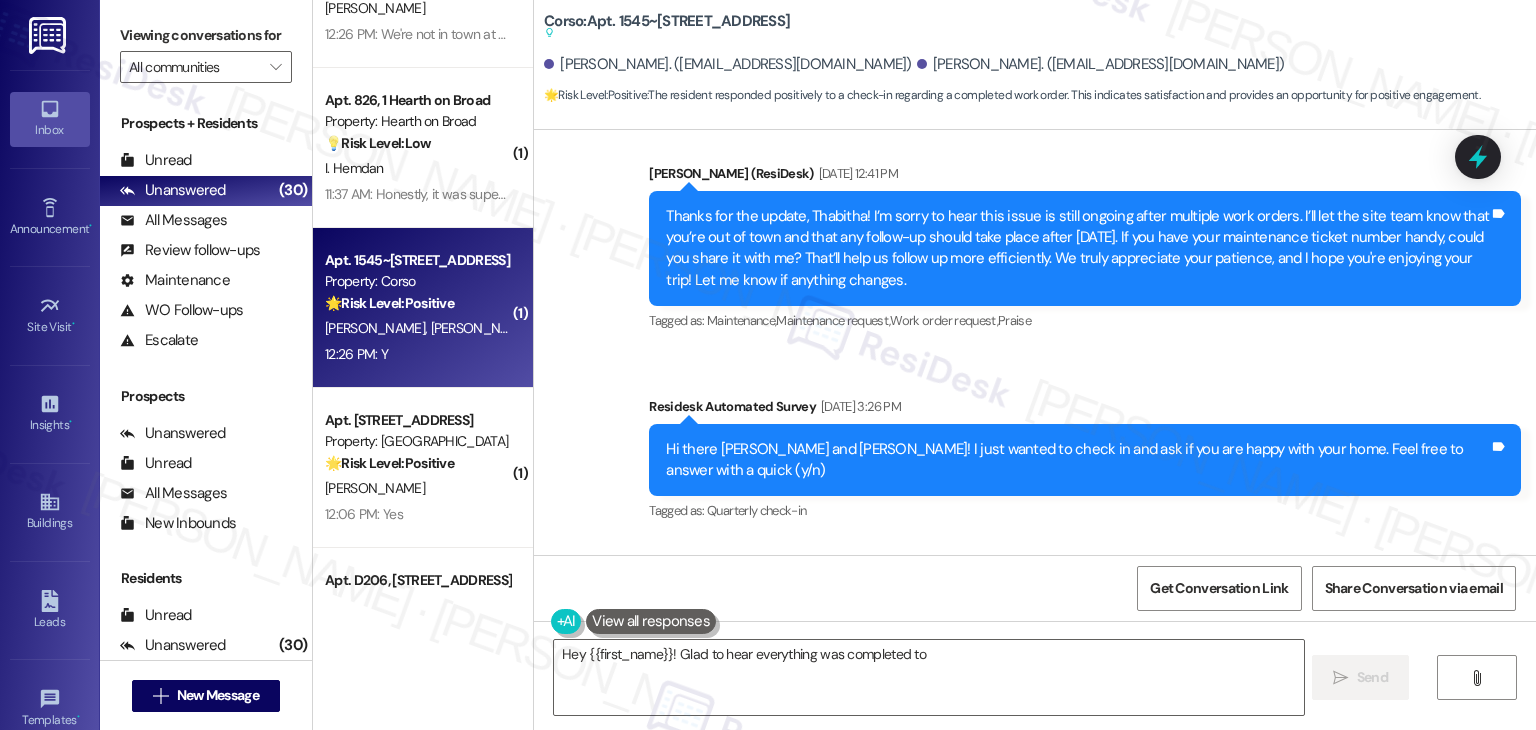 click on "Corso:  Apt. 1545~307, [STREET_ADDRESS]   Suggested actions and notes available for this message and will show as you scroll through.     [PERSON_NAME]. ([EMAIL_ADDRESS][DOMAIN_NAME])     [PERSON_NAME]. ([EMAIL_ADDRESS][DOMAIN_NAME])   🌟  Risk Level:  Positive :  The resident responded positively to a check-in regarding a completed work order. This indicates satisfaction and provides an opportunity for positive engagement." at bounding box center [1040, 55] 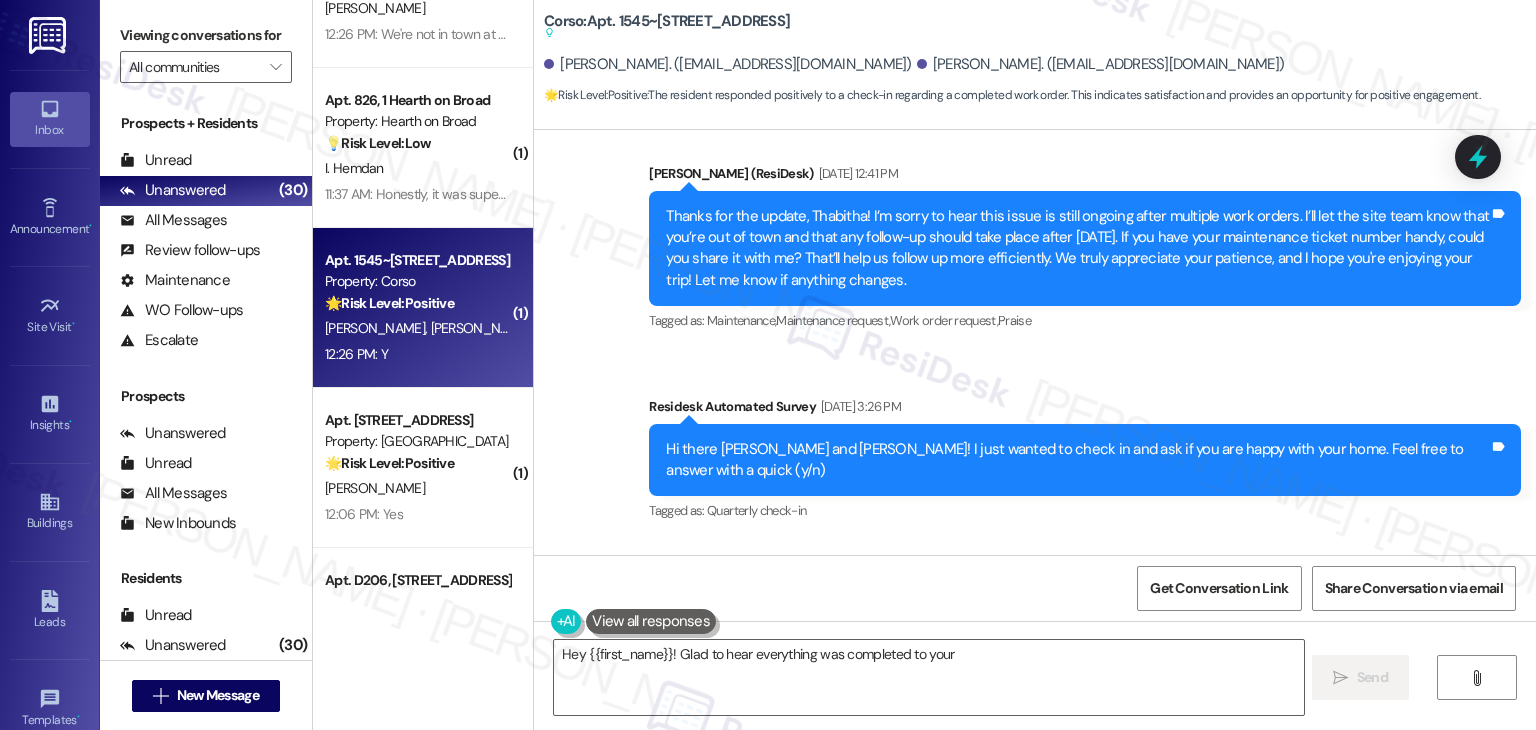 scroll, scrollTop: 1646, scrollLeft: 0, axis: vertical 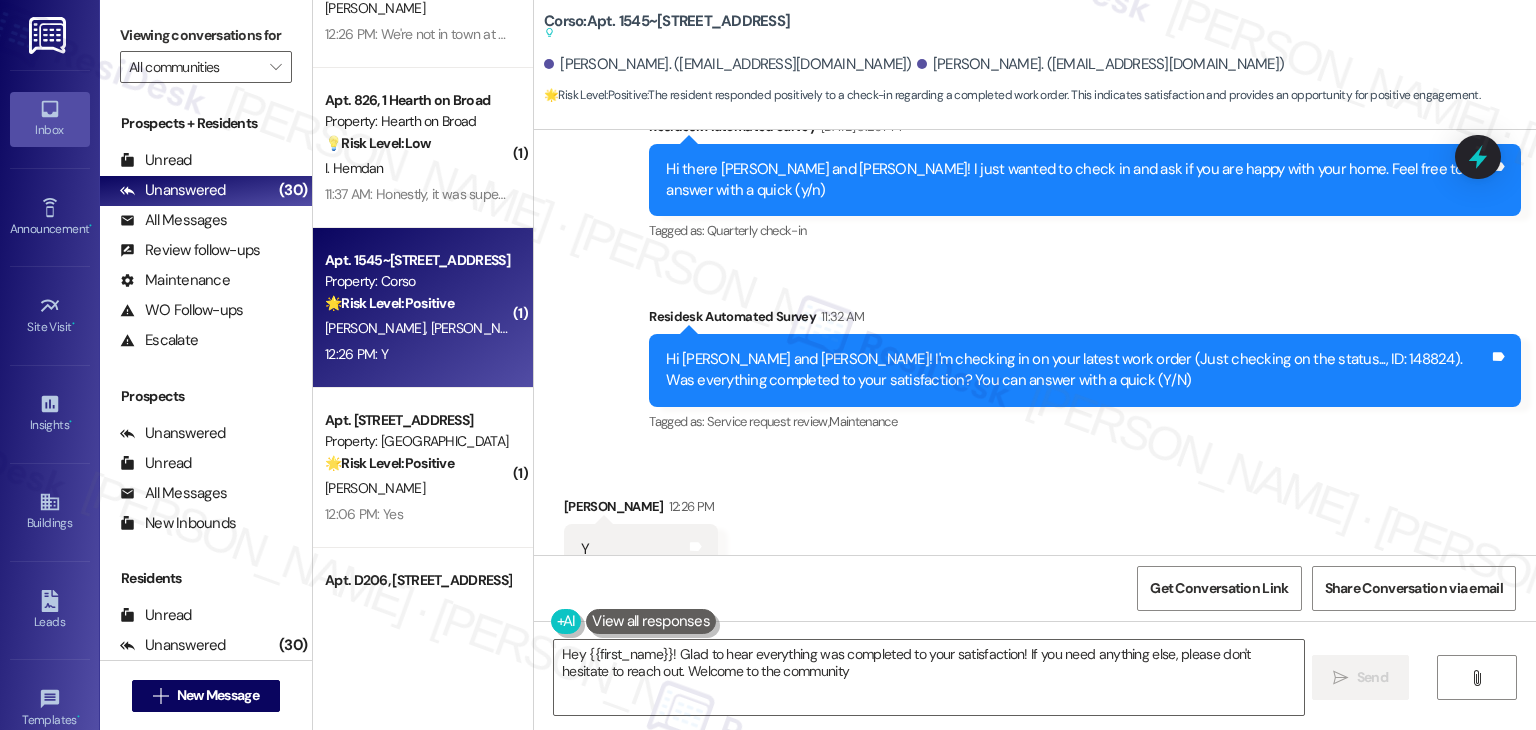type on "Hey {{first_name}}! Glad to hear everything was completed to your satisfaction! If you need anything else, please don't hesitate to reach out. Welcome to the community!" 